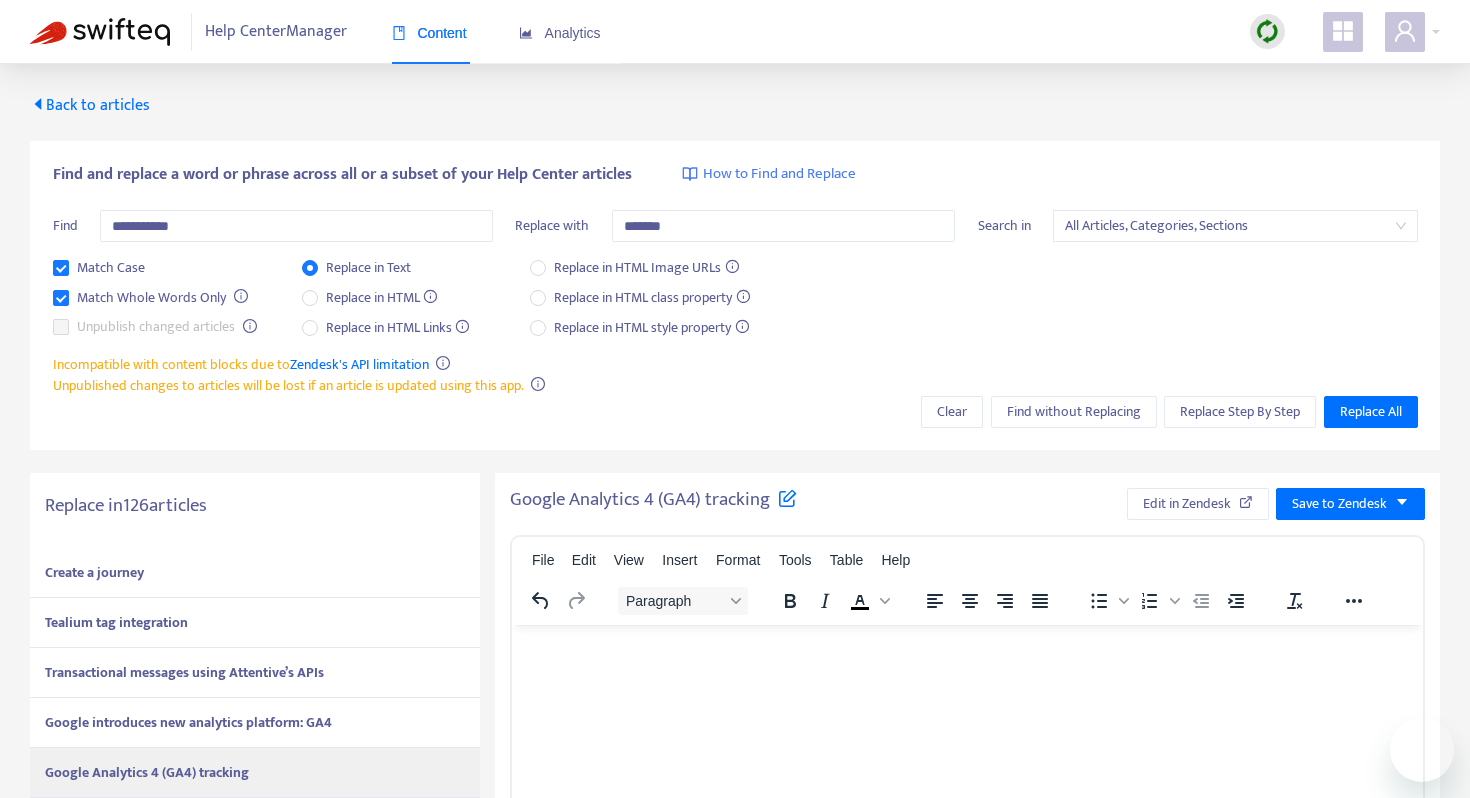 scroll, scrollTop: 287, scrollLeft: 0, axis: vertical 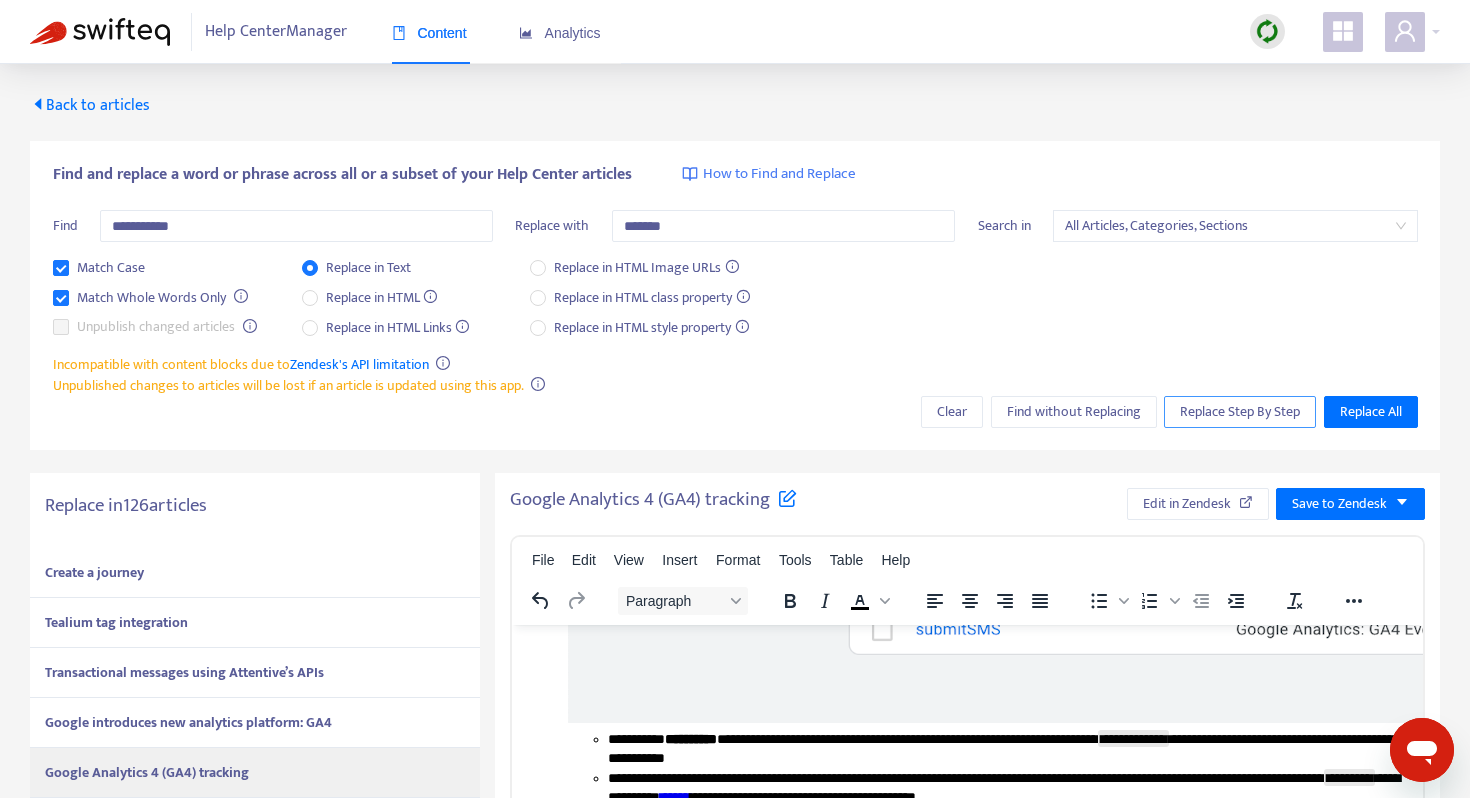 click on "Replace Step By Step" at bounding box center (1240, 412) 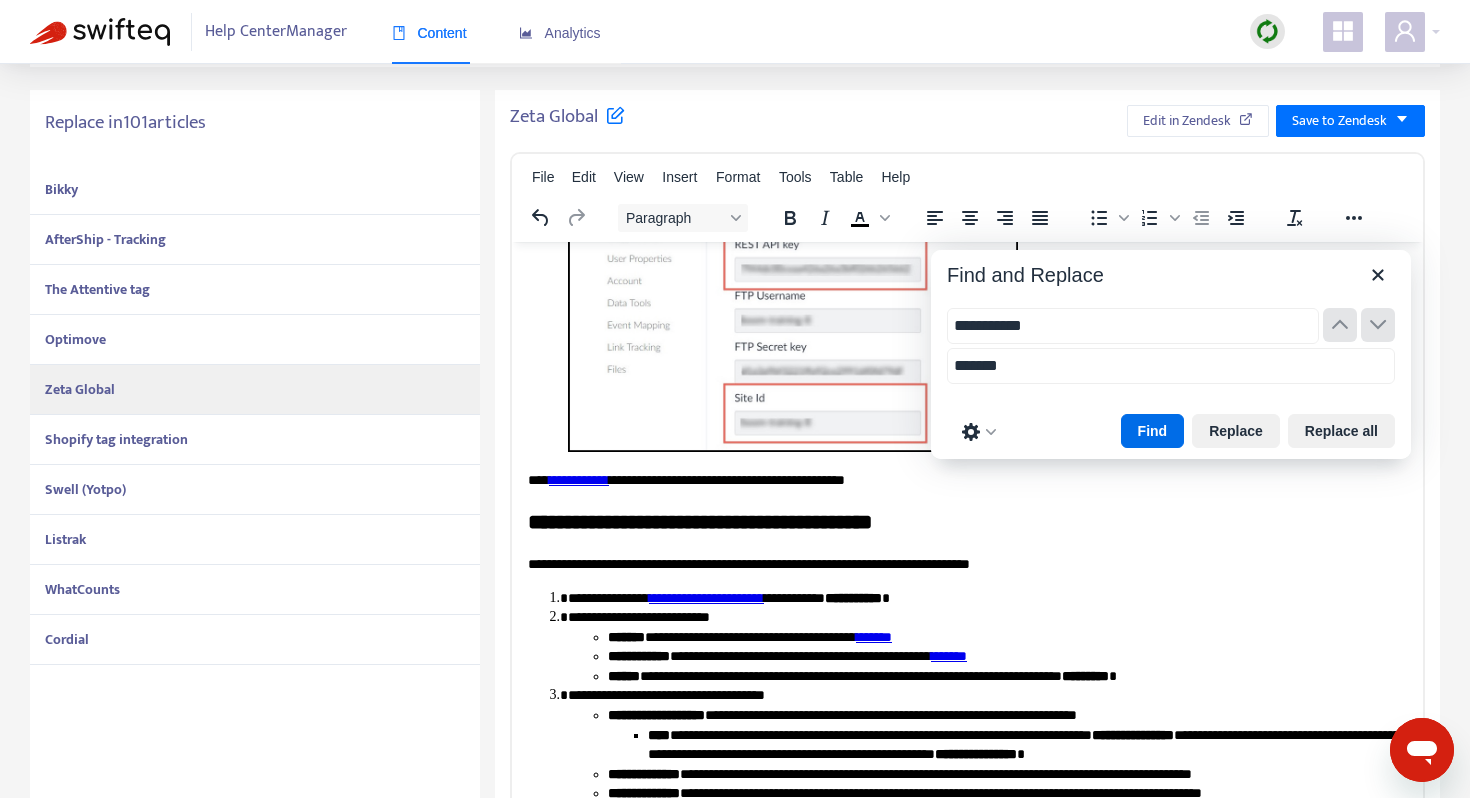 scroll, scrollTop: 388, scrollLeft: 0, axis: vertical 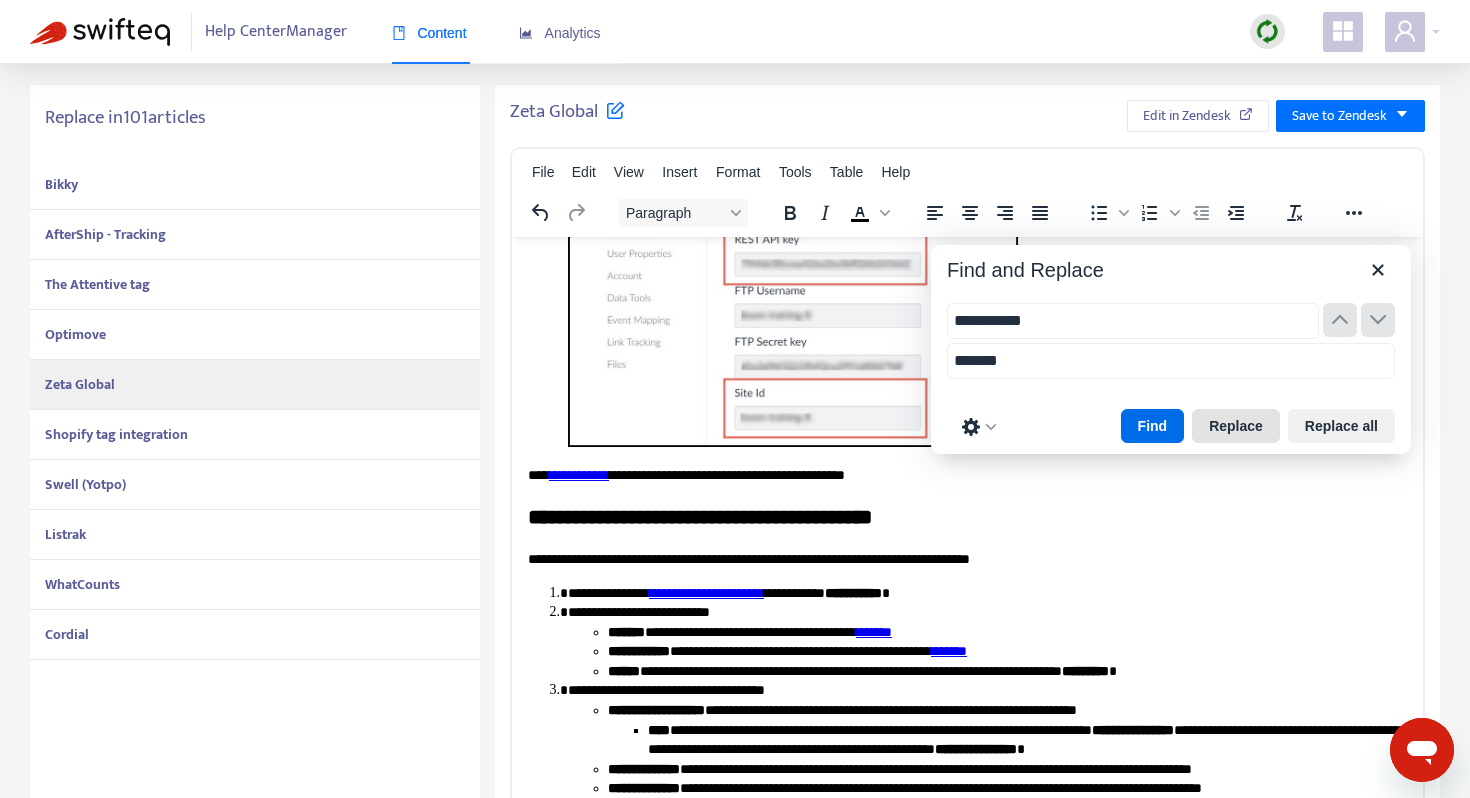 click on "Replace" at bounding box center [1236, 426] 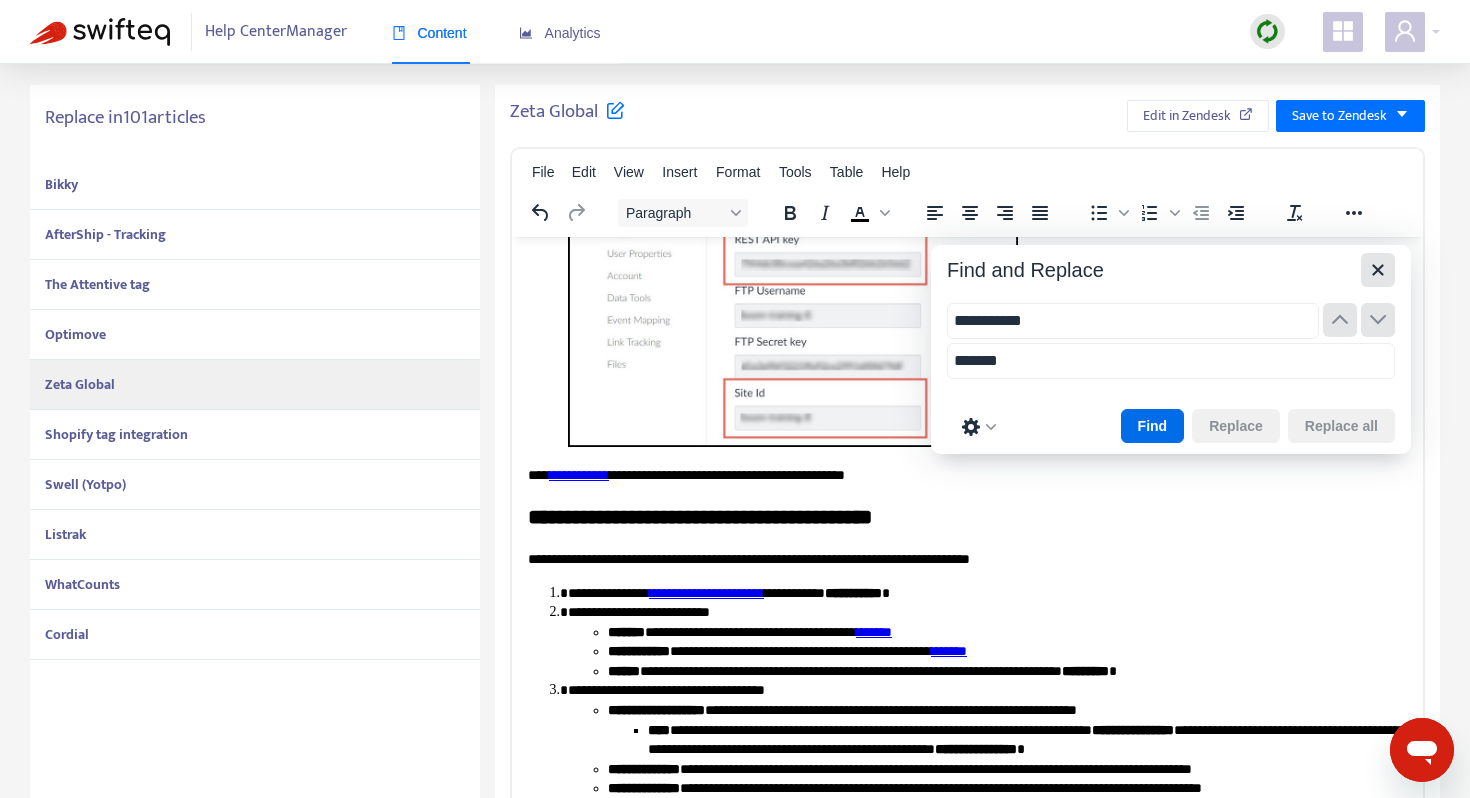 click 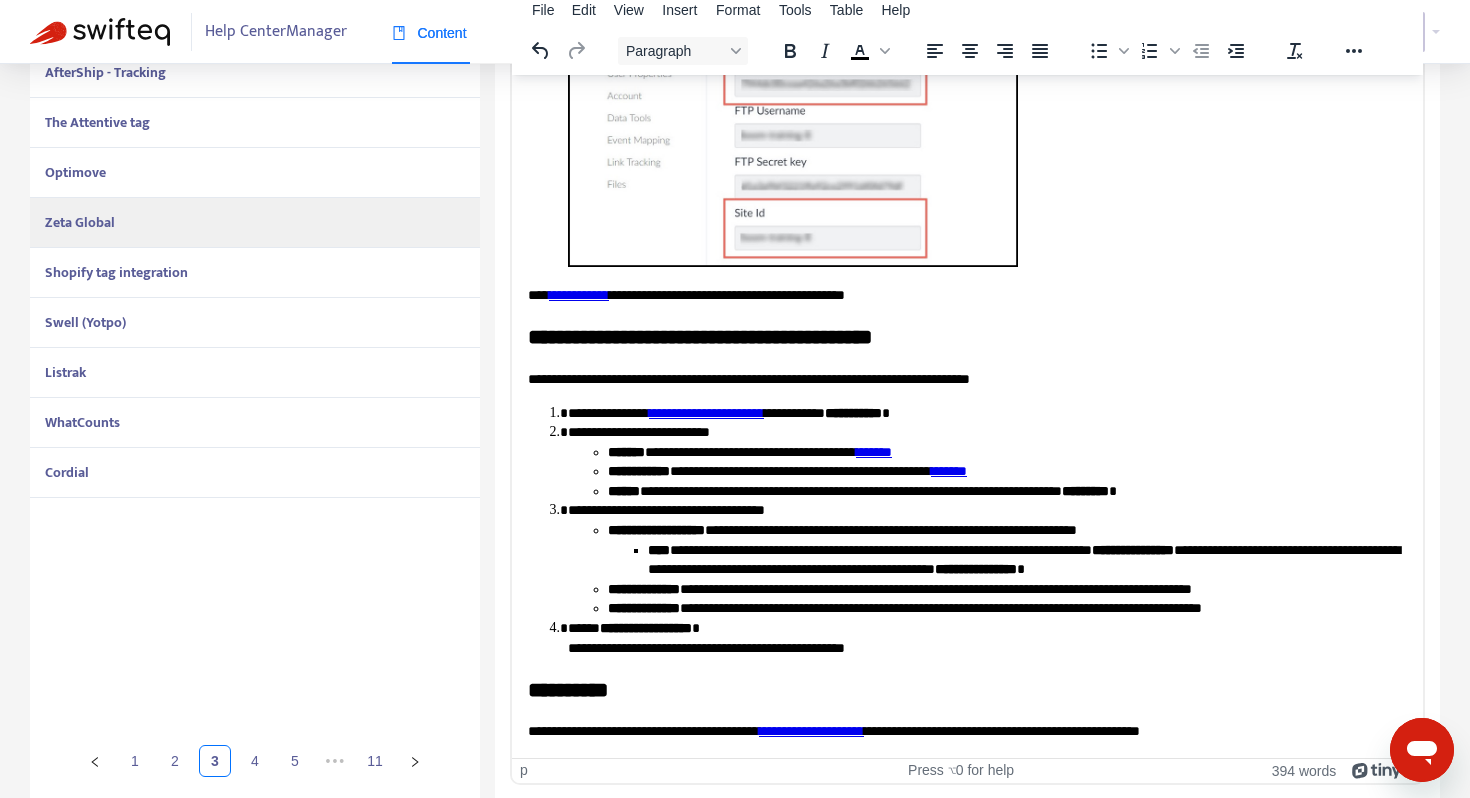 scroll, scrollTop: 551, scrollLeft: 0, axis: vertical 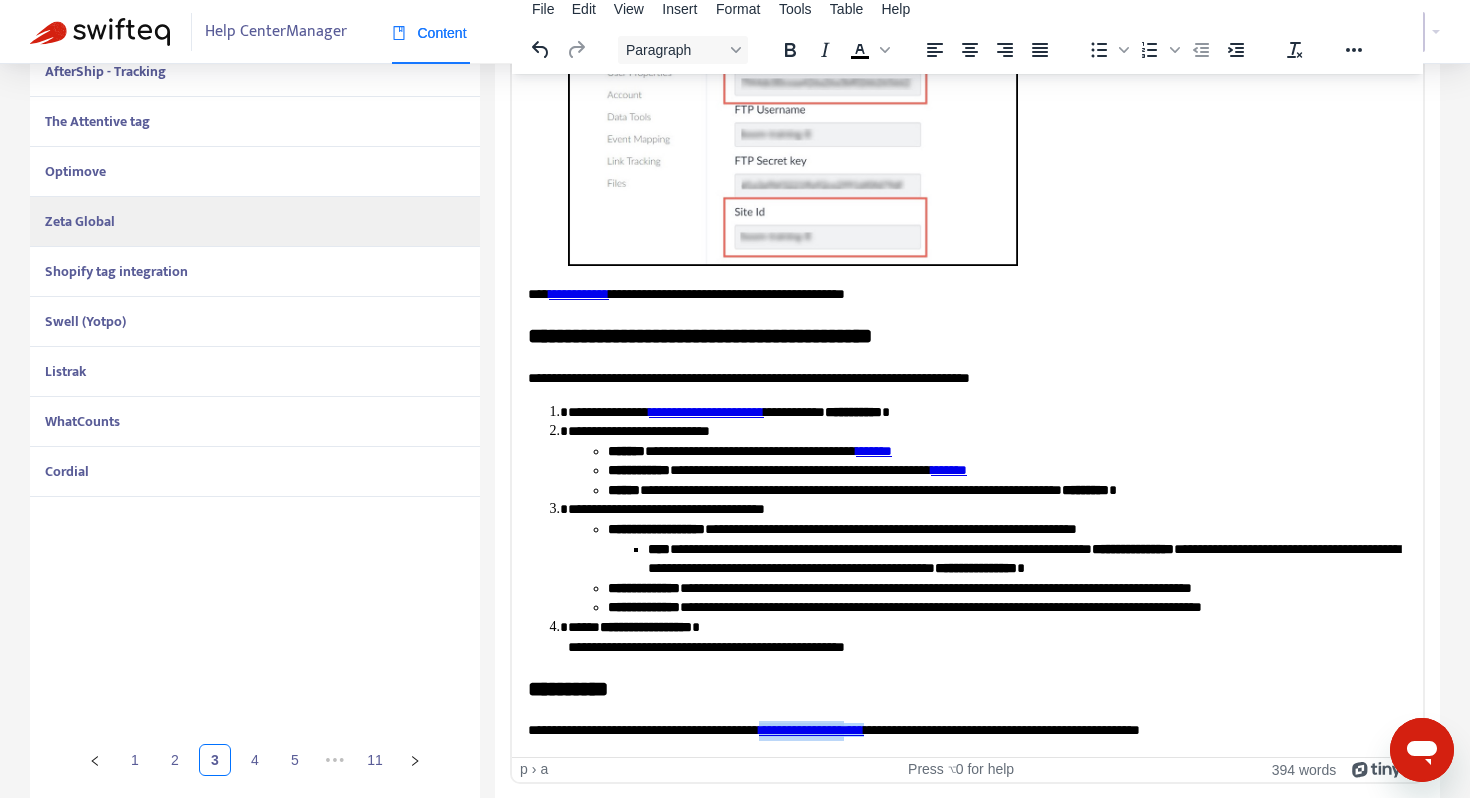 drag, startPoint x: 925, startPoint y: 733, endPoint x: 833, endPoint y: 723, distance: 92.541885 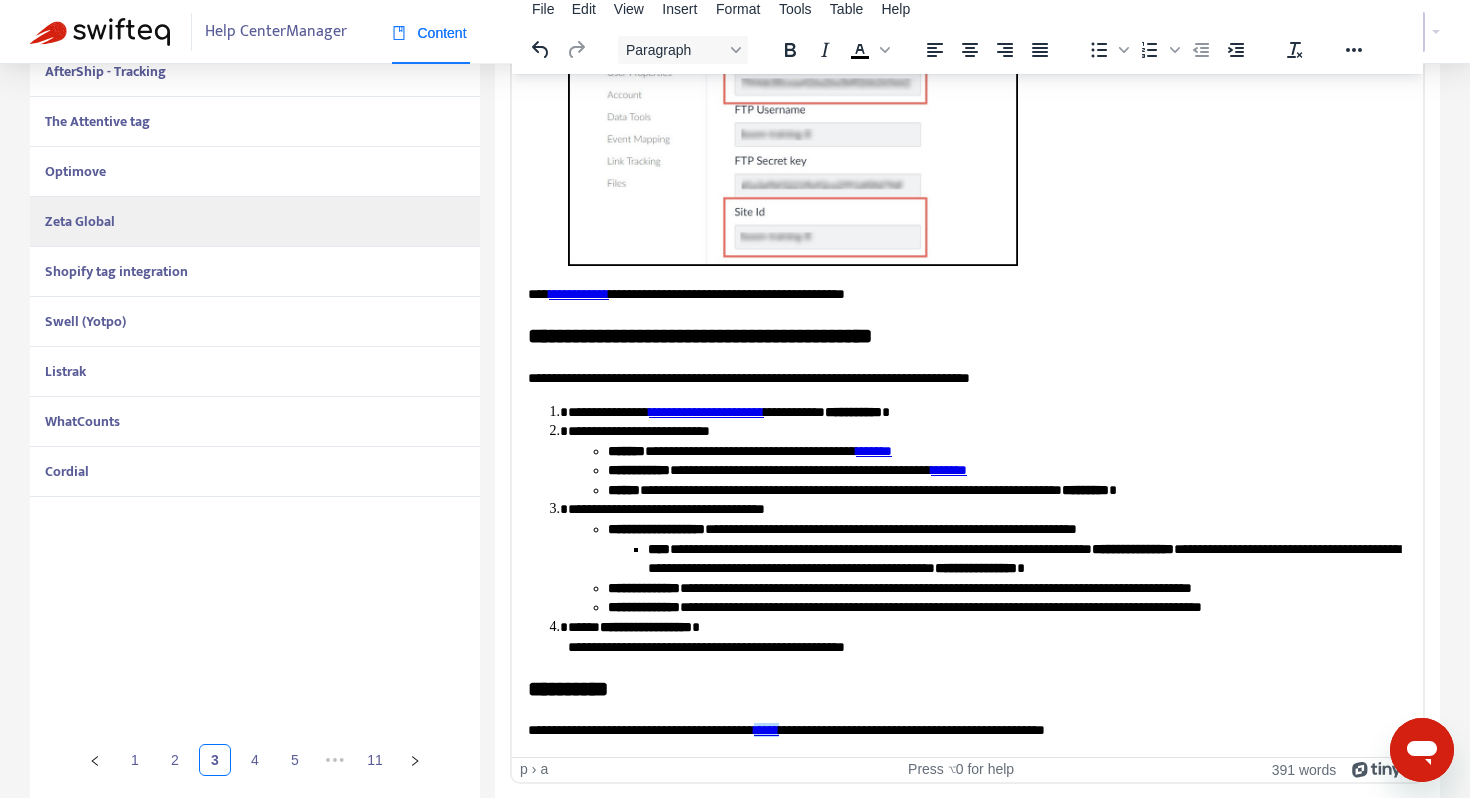 click on "**********" at bounding box center (967, 730) 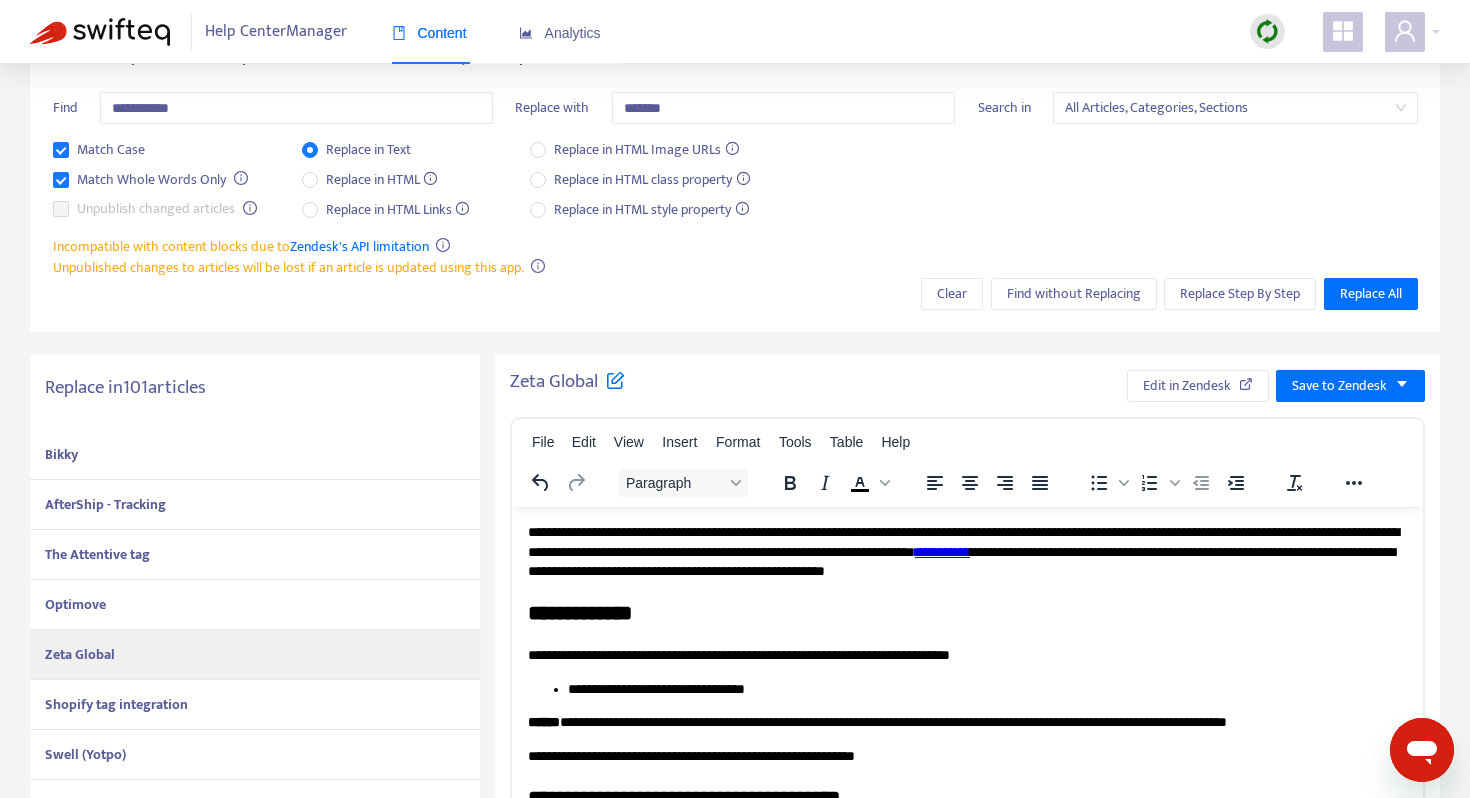scroll, scrollTop: 0, scrollLeft: 0, axis: both 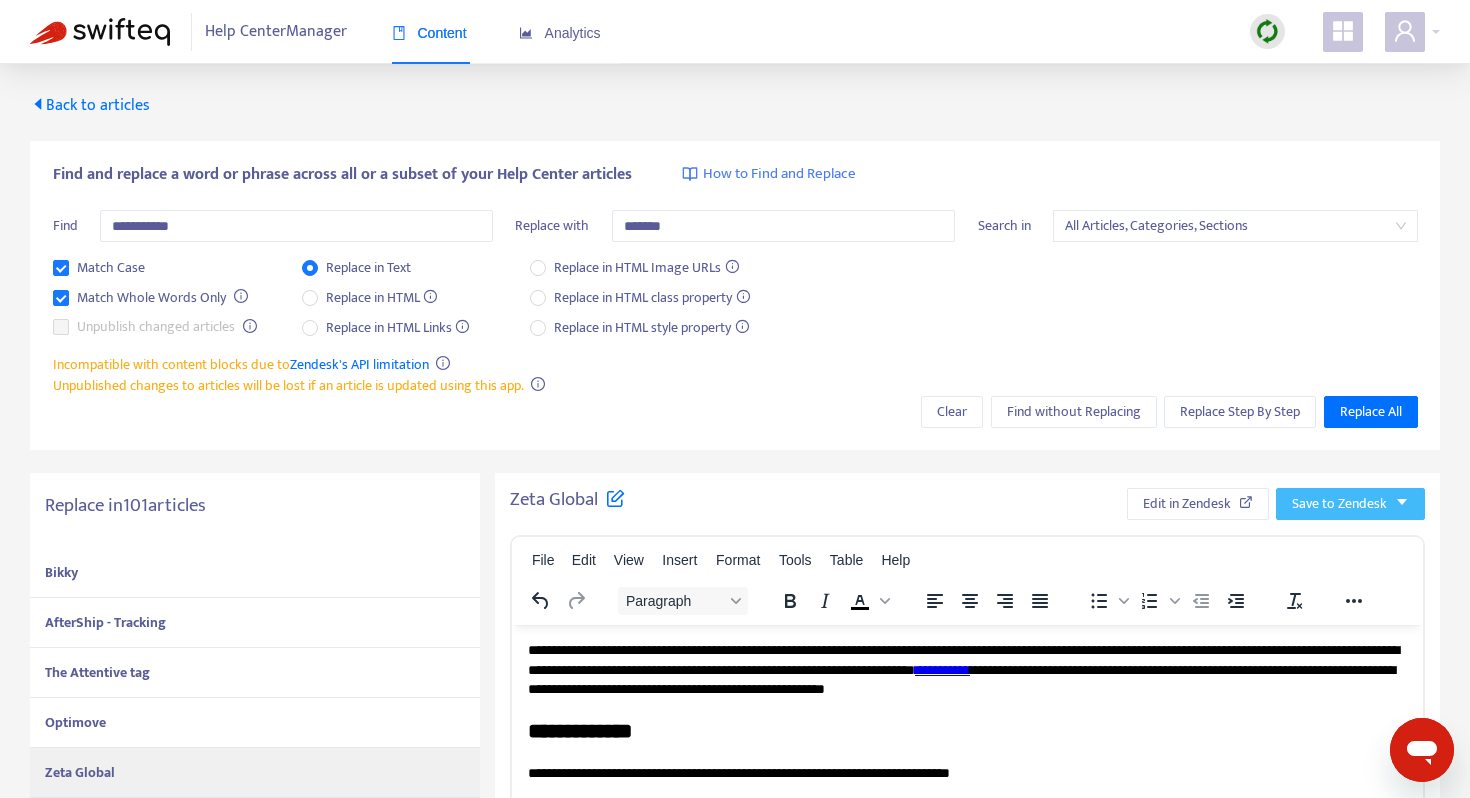 click on "Save to Zendesk" at bounding box center (1339, 504) 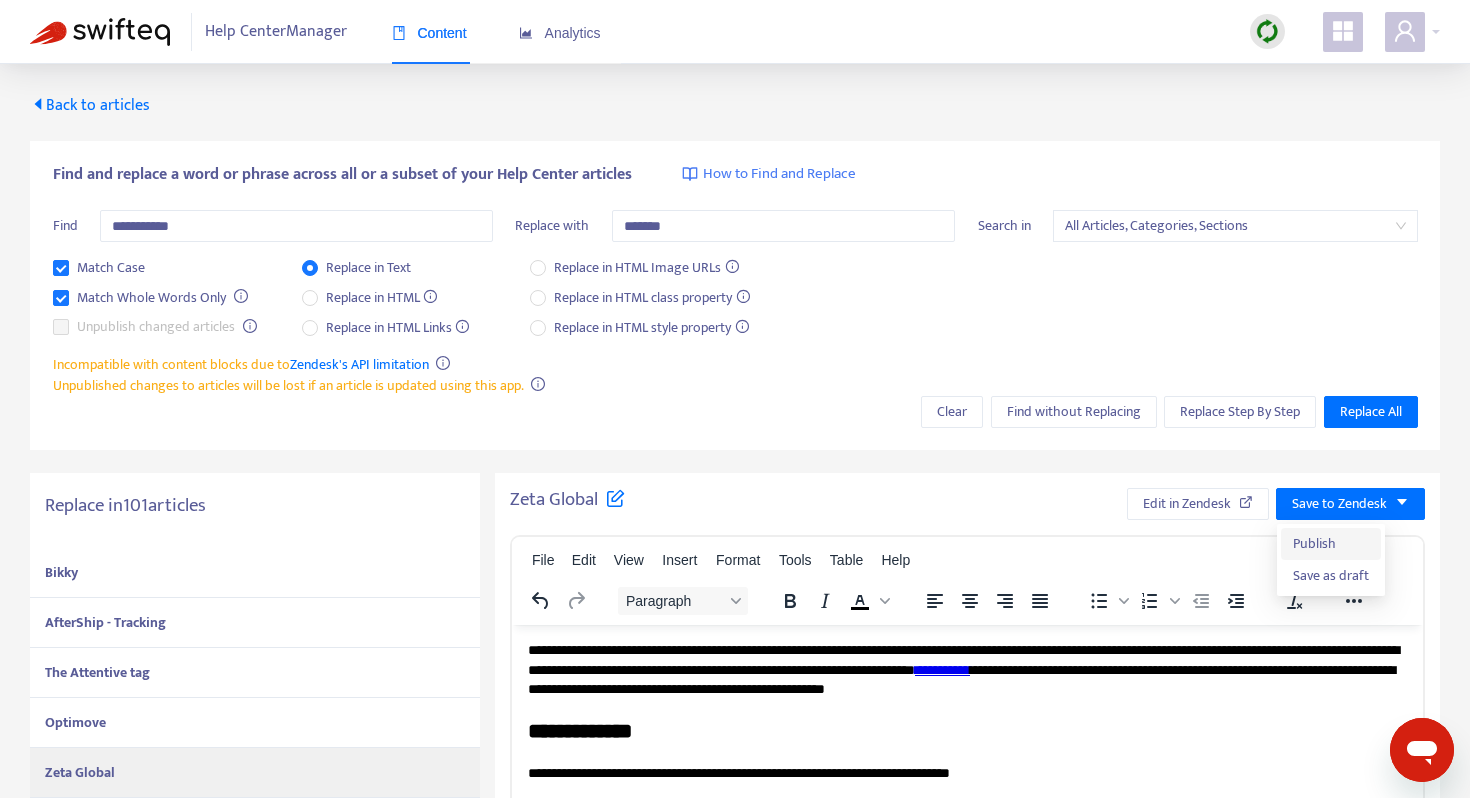click on "Publish" at bounding box center (1331, 544) 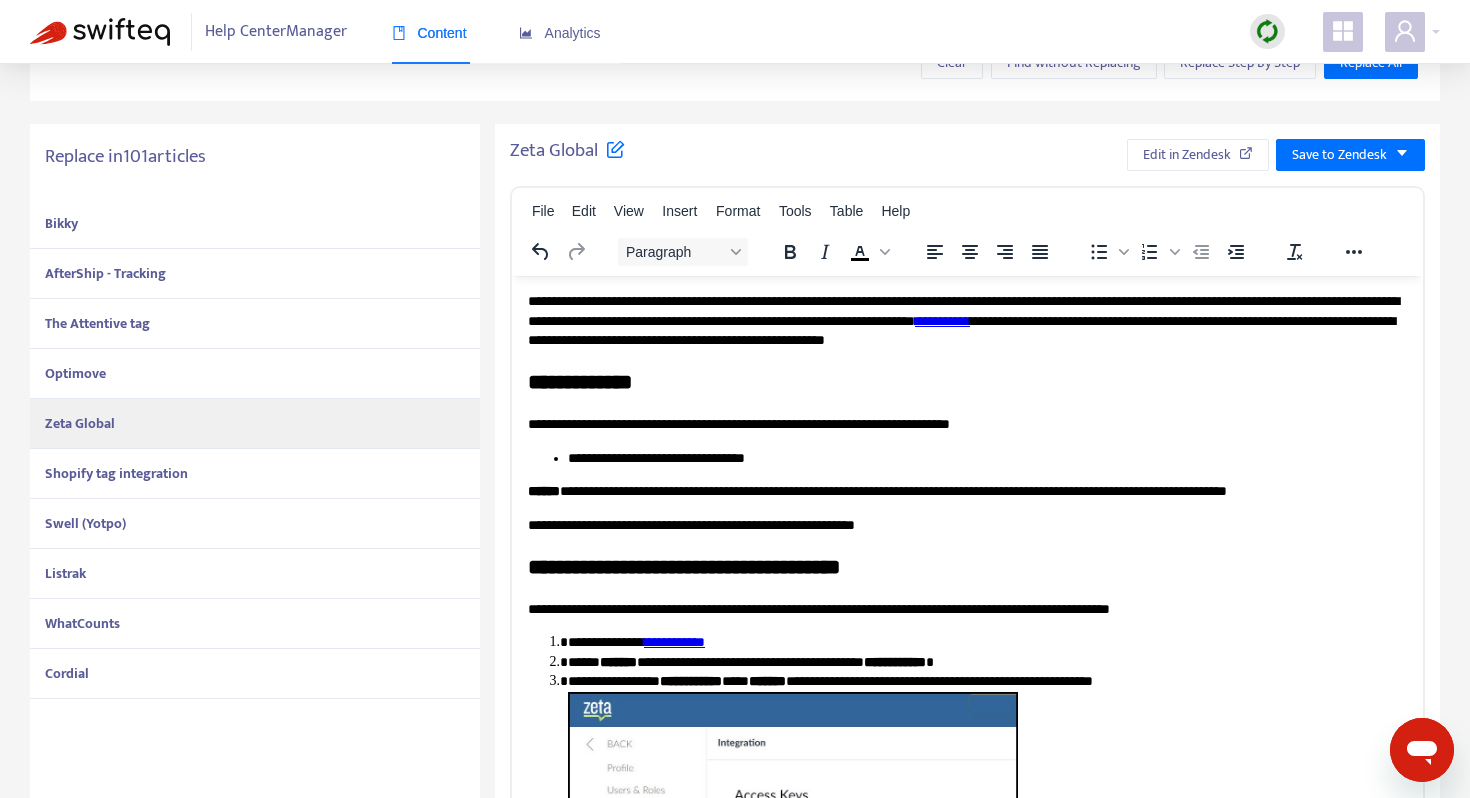scroll, scrollTop: 350, scrollLeft: 0, axis: vertical 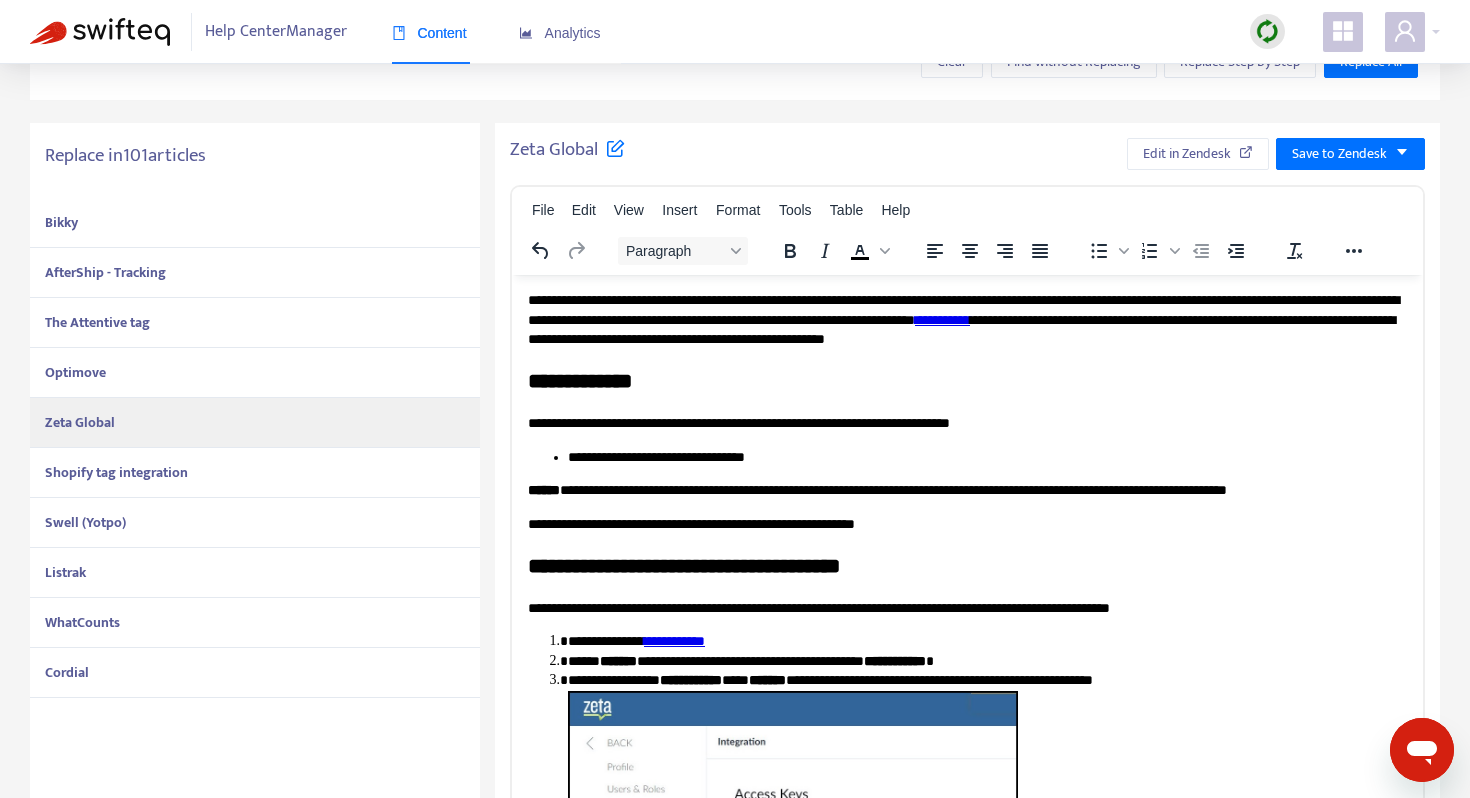 click on "Shopify tag integration" at bounding box center (116, 472) 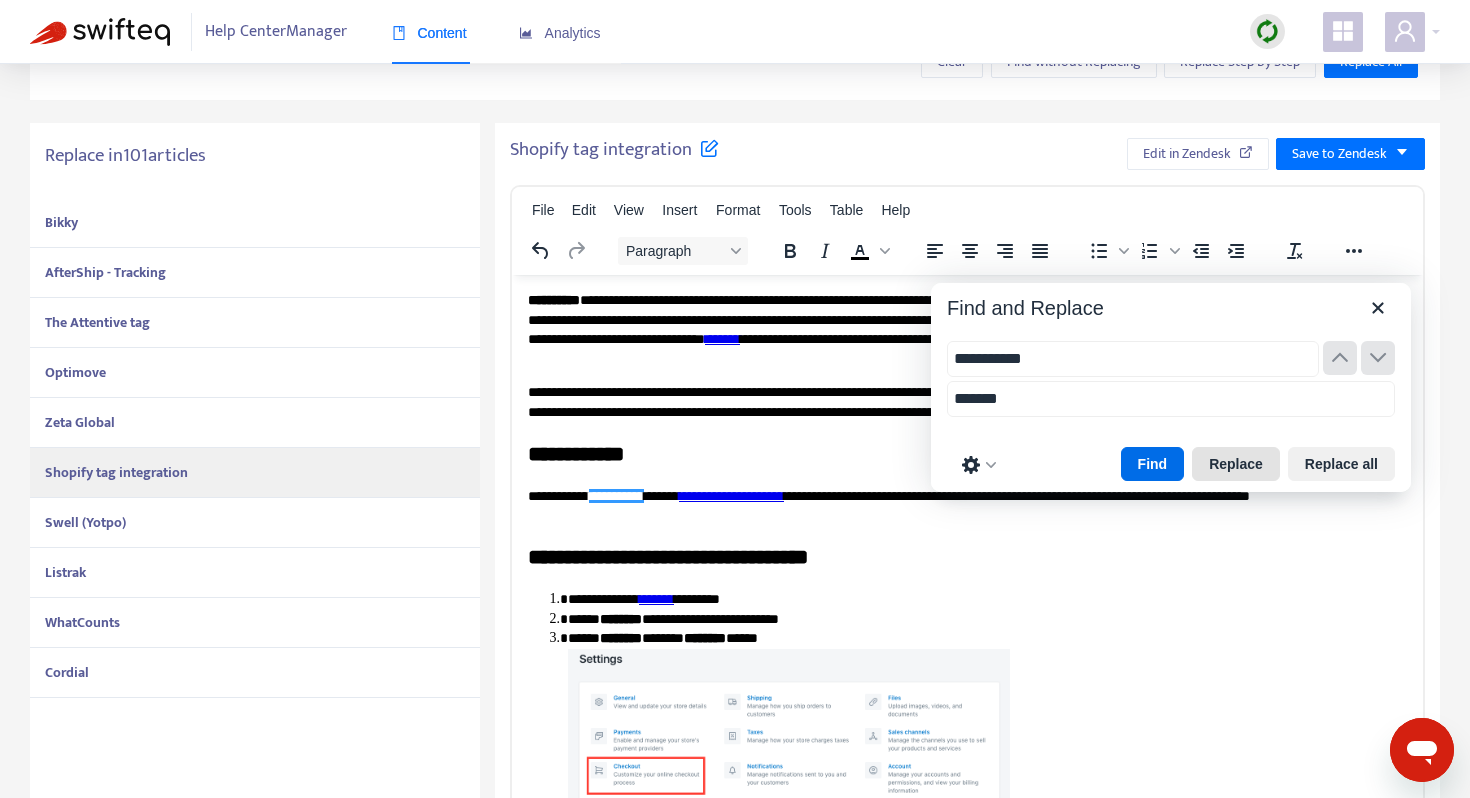 click on "Replace" at bounding box center (1236, 464) 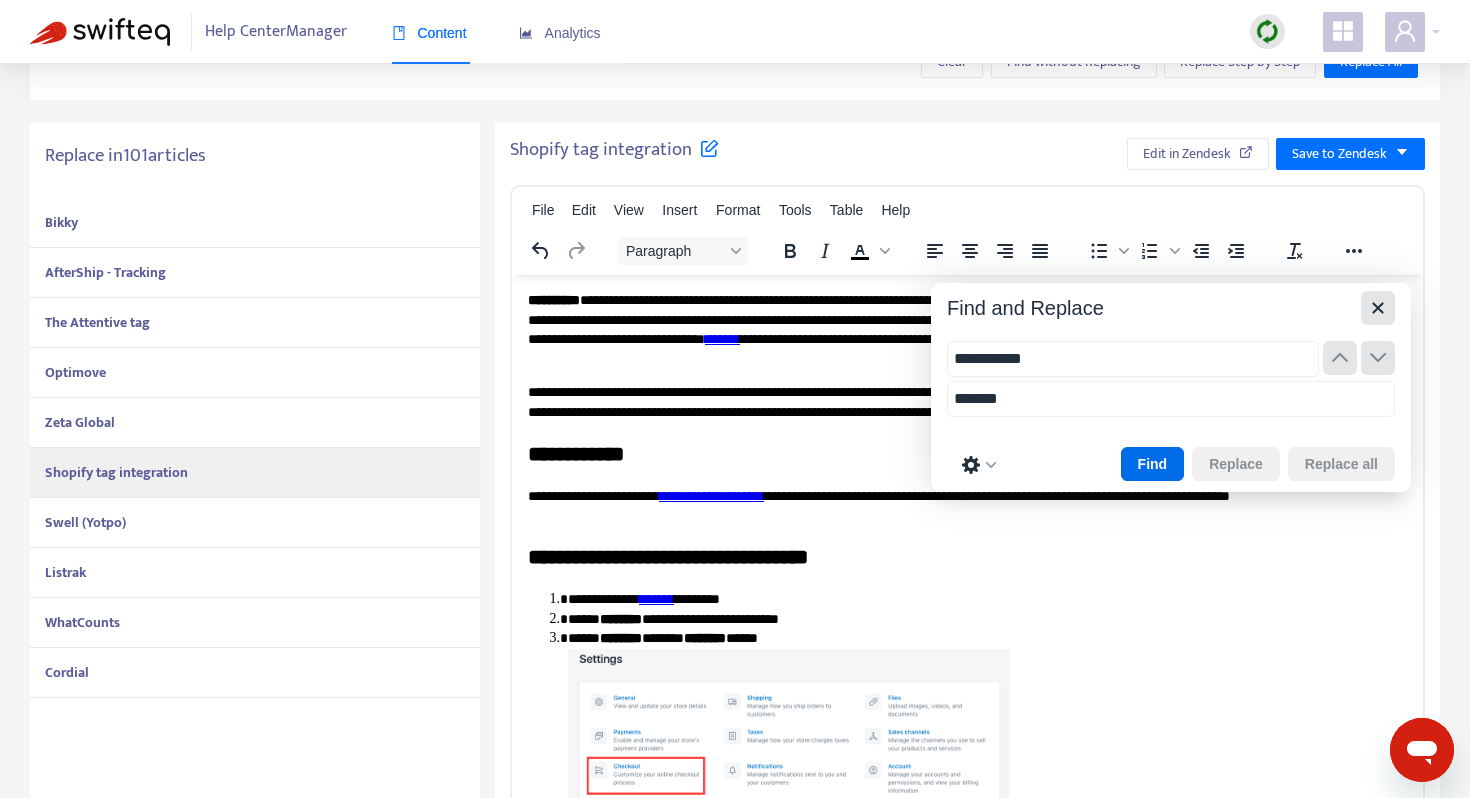 click 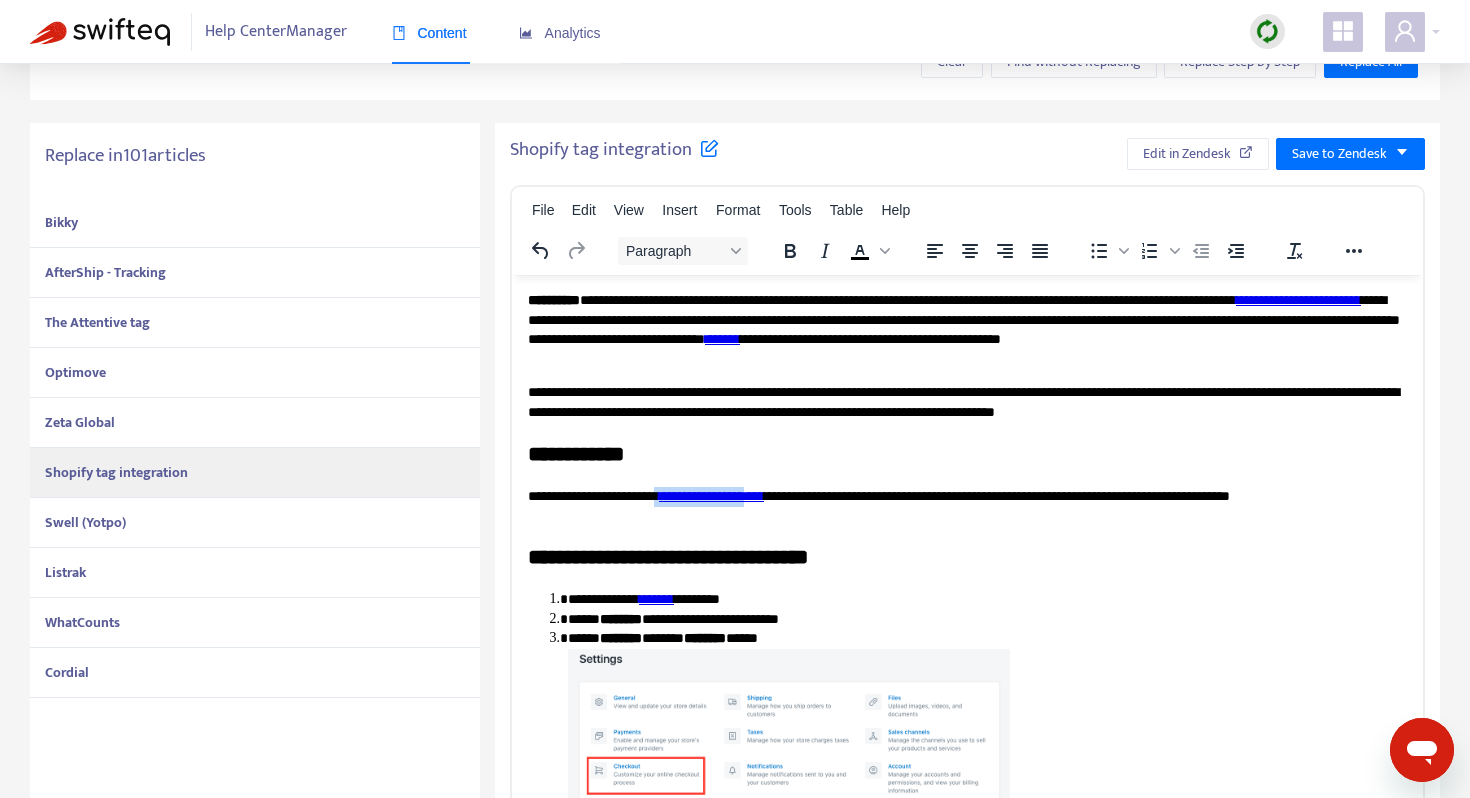 drag, startPoint x: 804, startPoint y: 499, endPoint x: 694, endPoint y: 494, distance: 110.11358 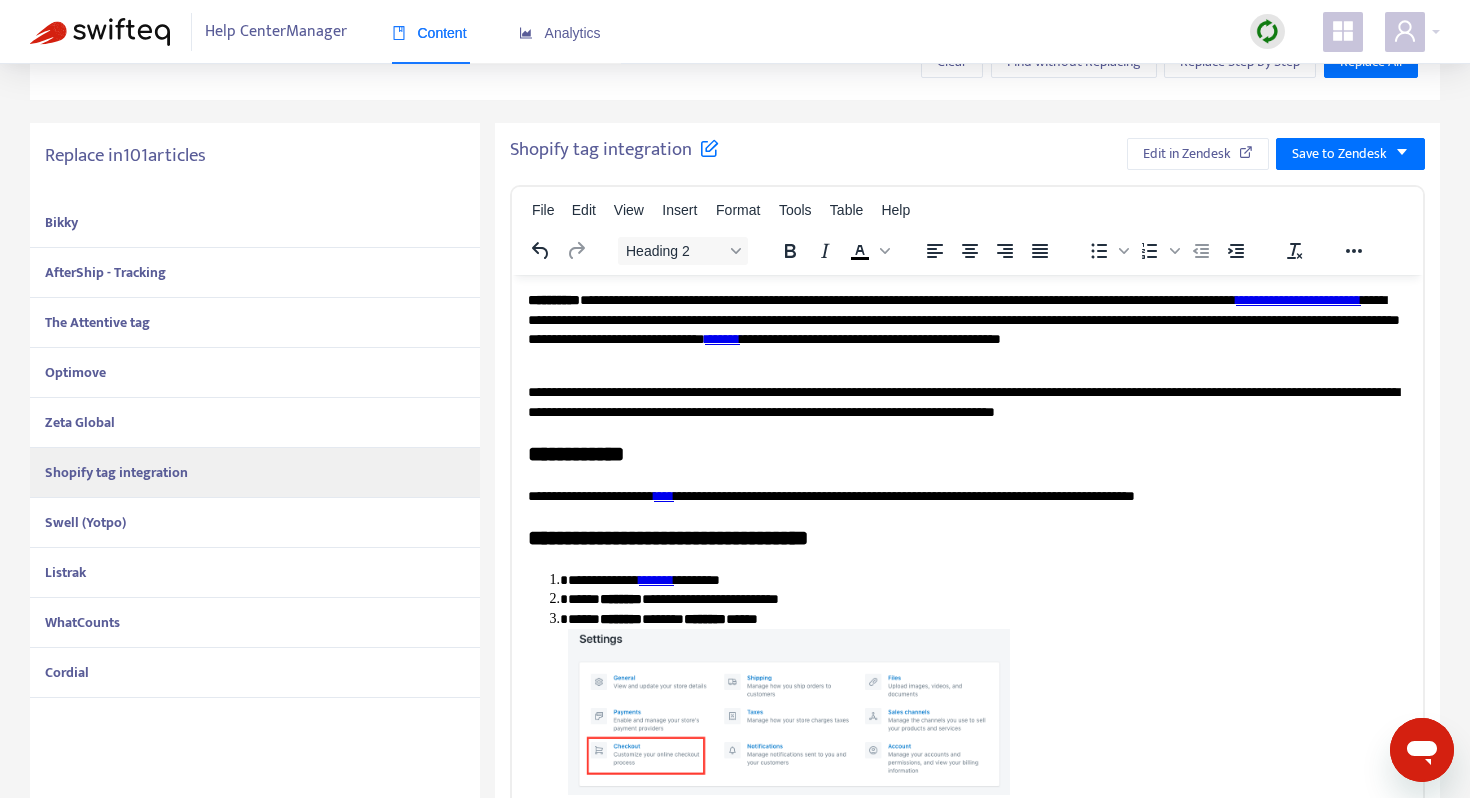 click on "**********" at bounding box center (967, 453) 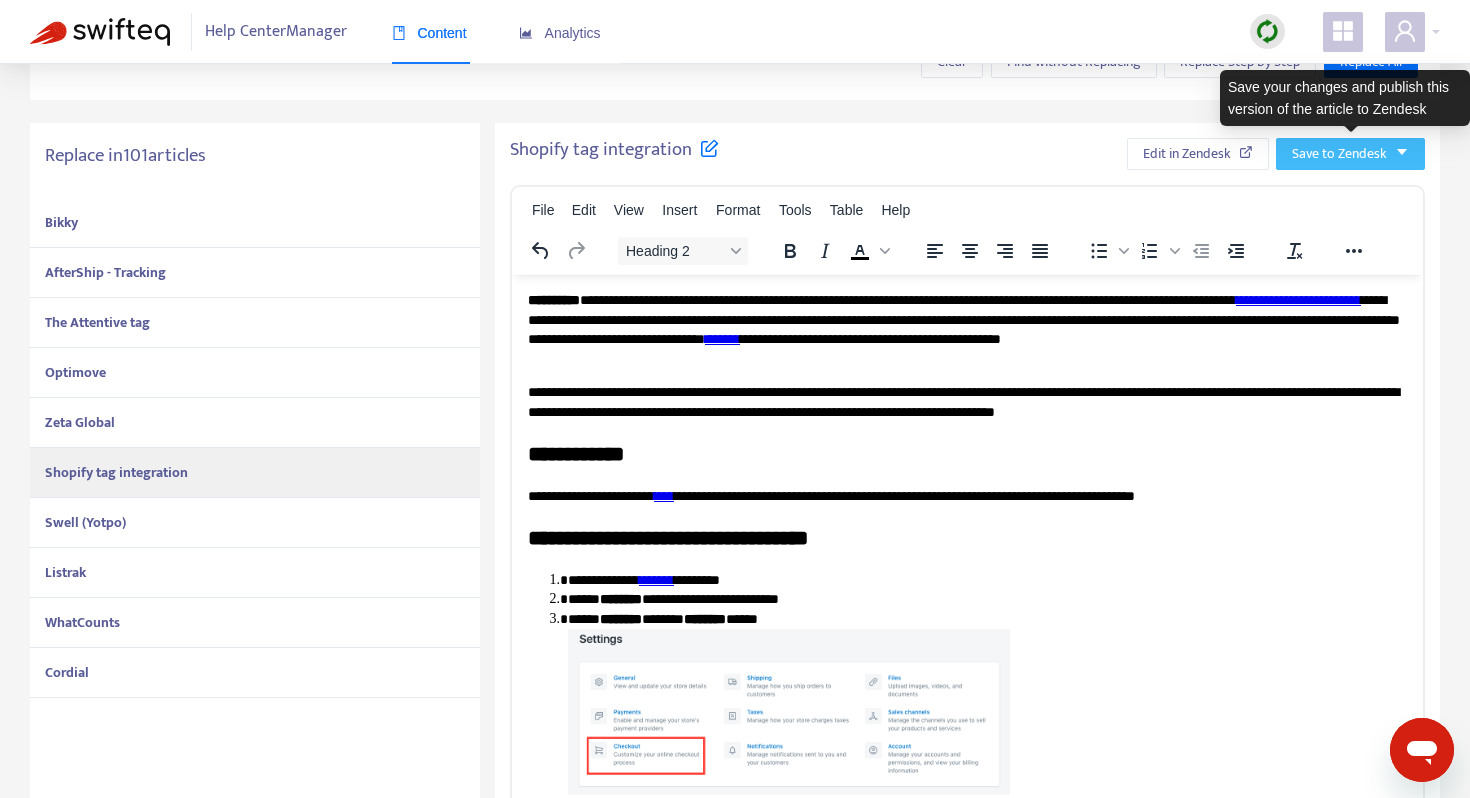 click on "Save to Zendesk" at bounding box center [1339, 154] 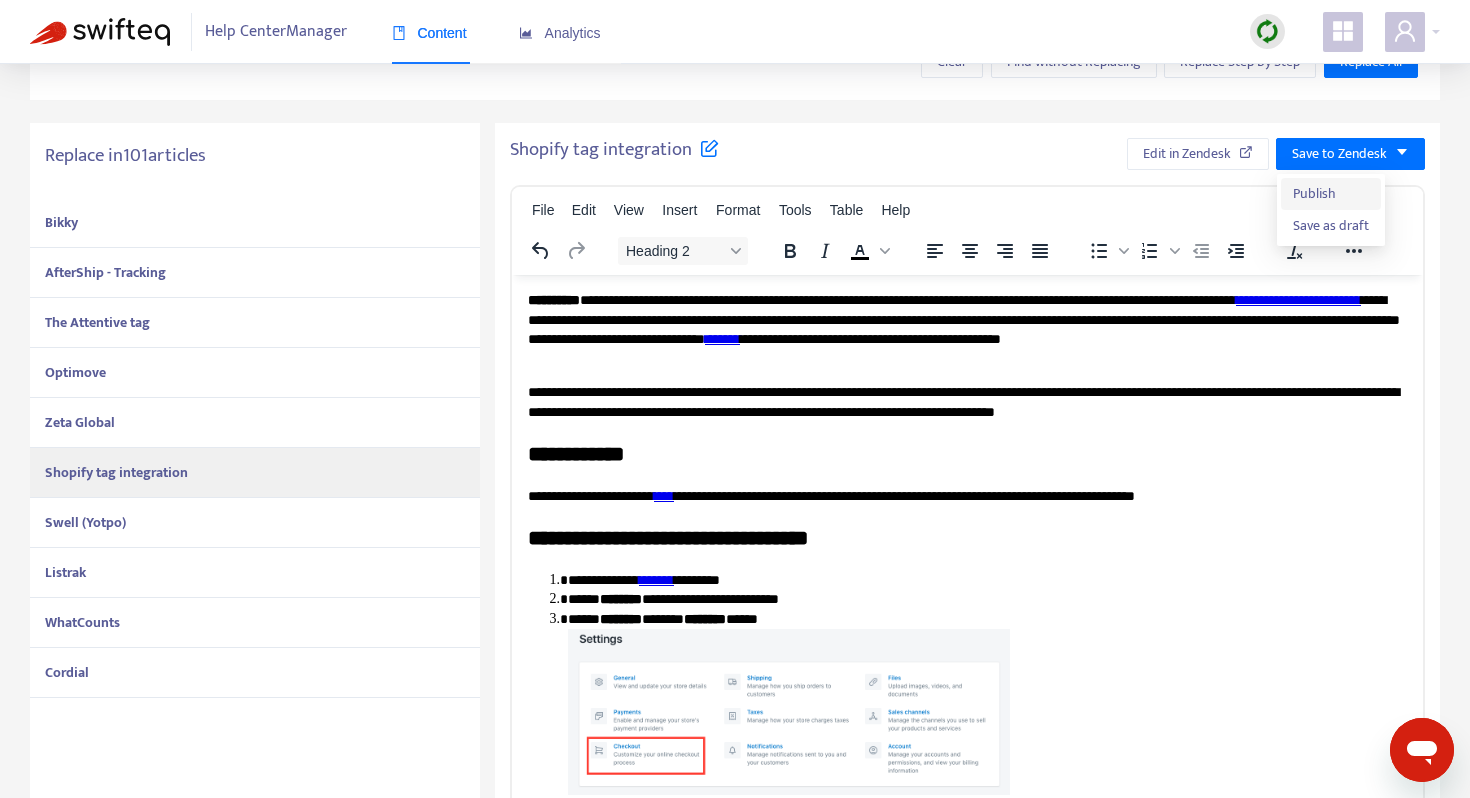 click on "Publish" at bounding box center (1331, 194) 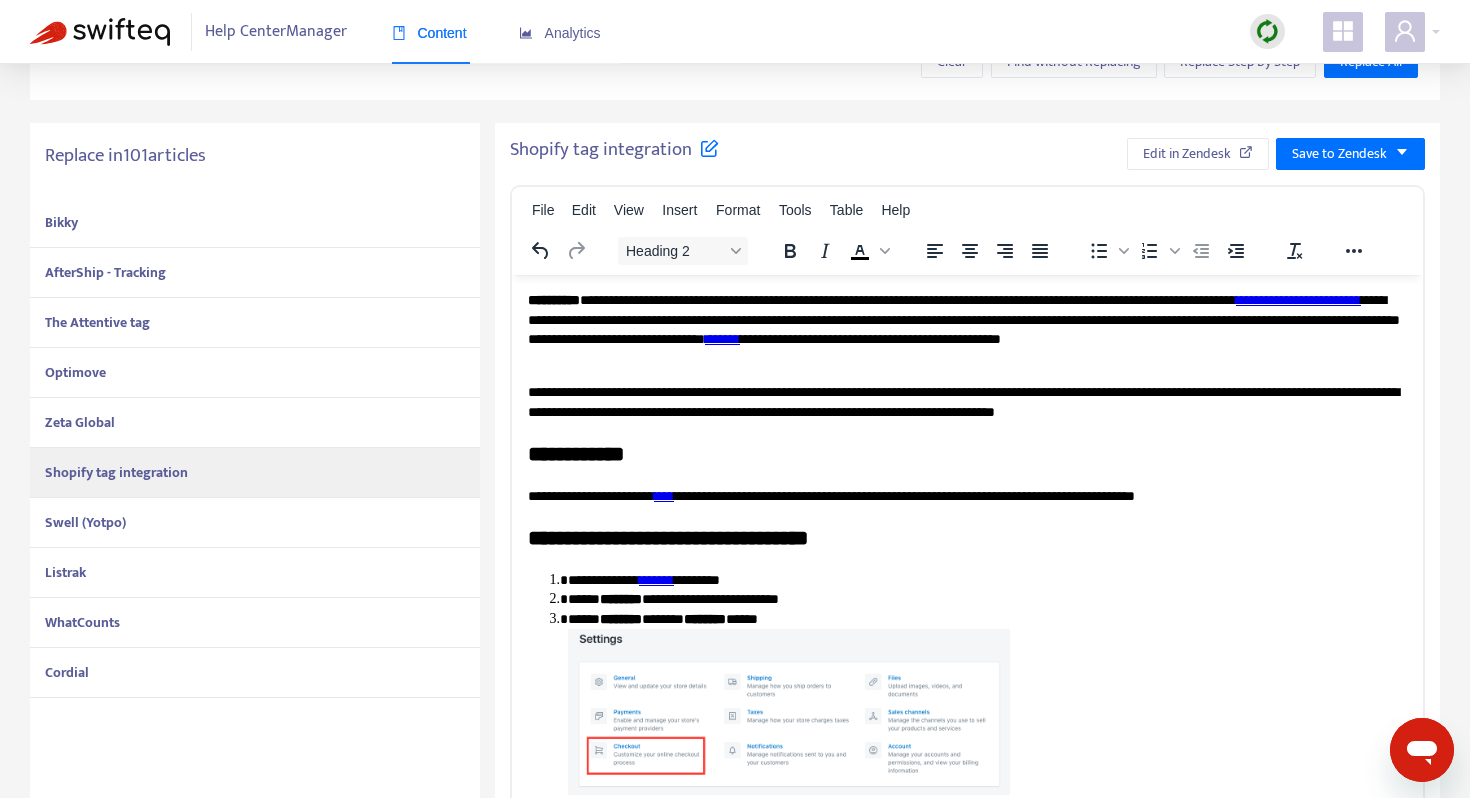 click on "Swell (Yotpo)" at bounding box center [255, 523] 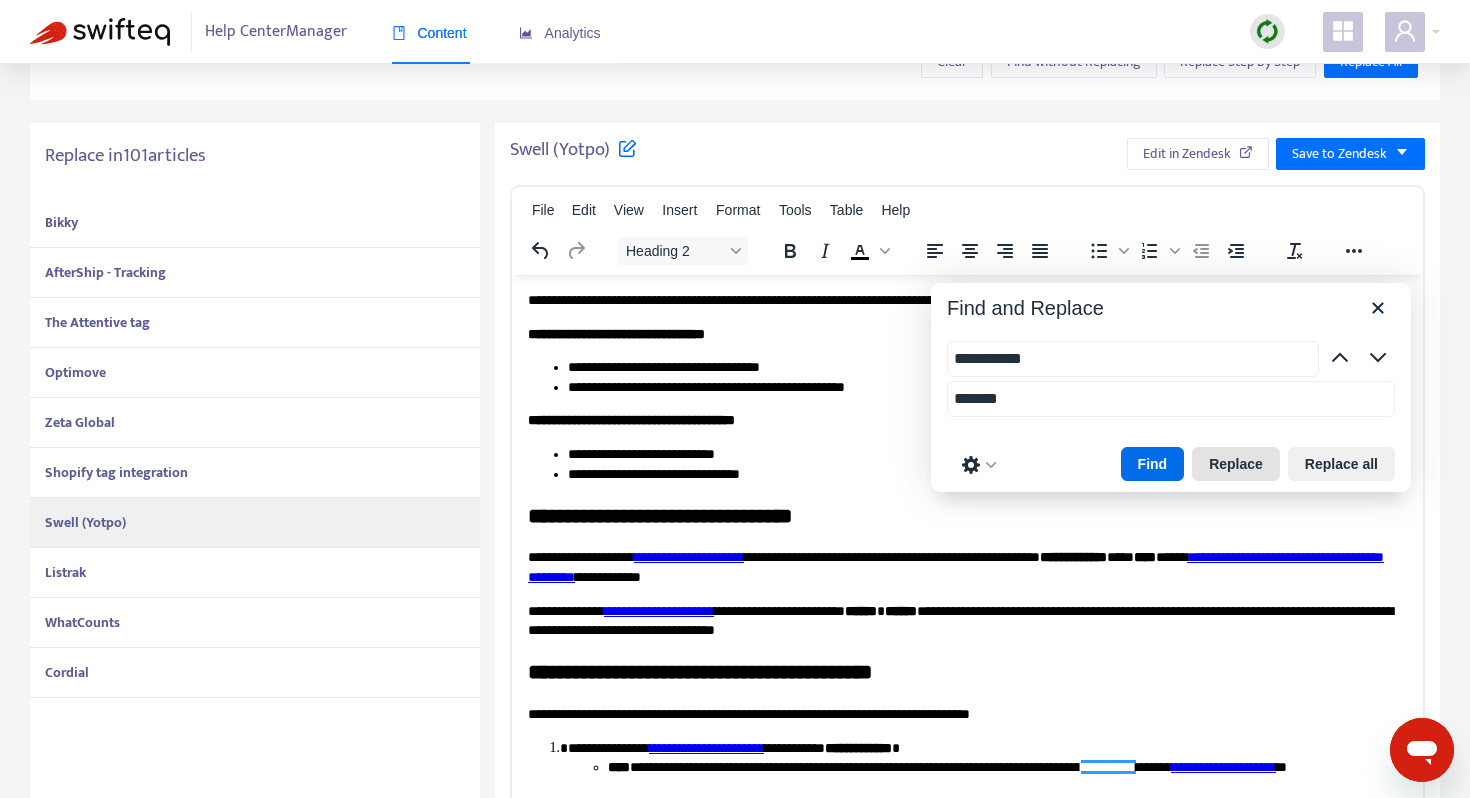 click on "Replace" at bounding box center [1236, 464] 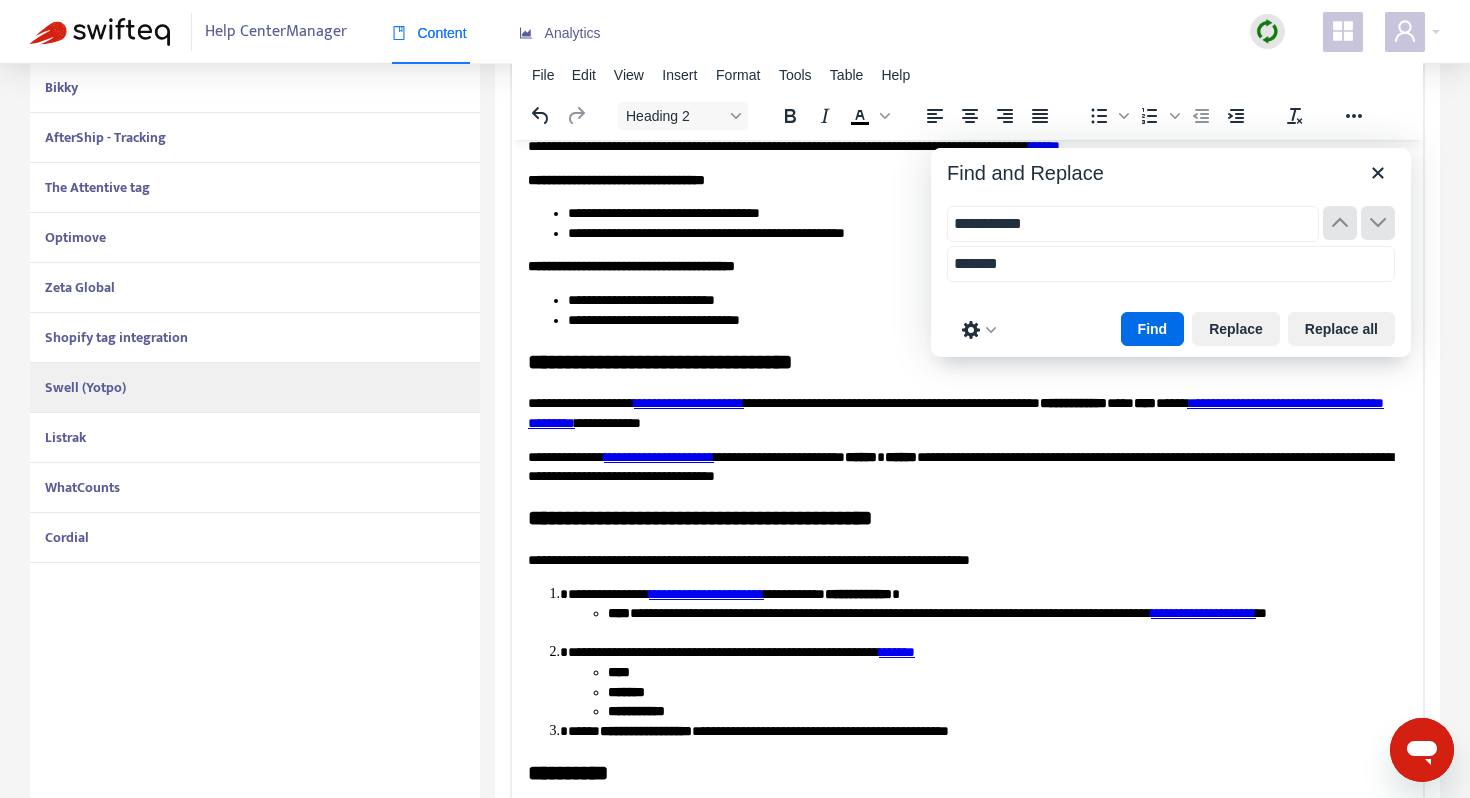 scroll, scrollTop: 509, scrollLeft: 0, axis: vertical 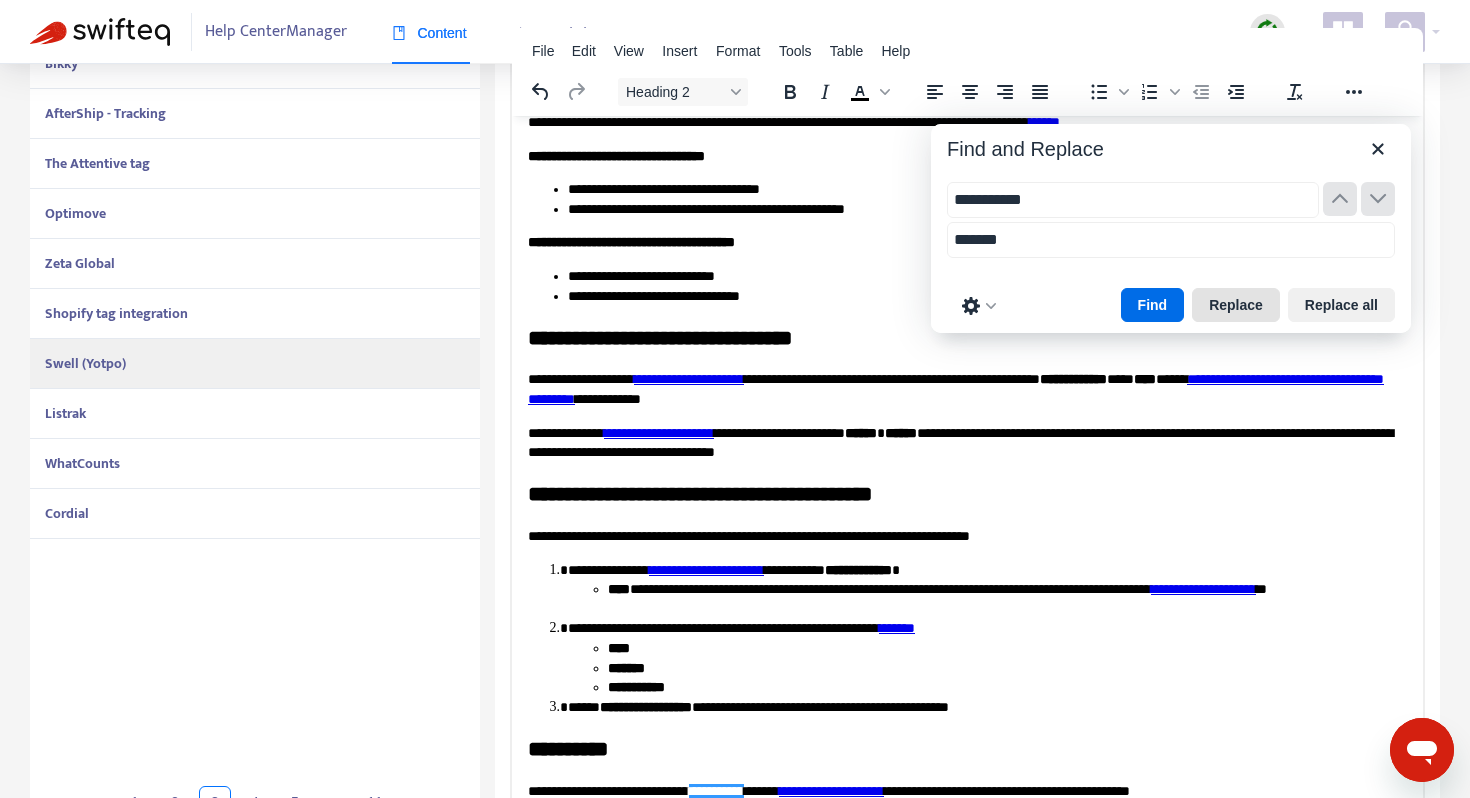 click on "Replace" at bounding box center (1236, 305) 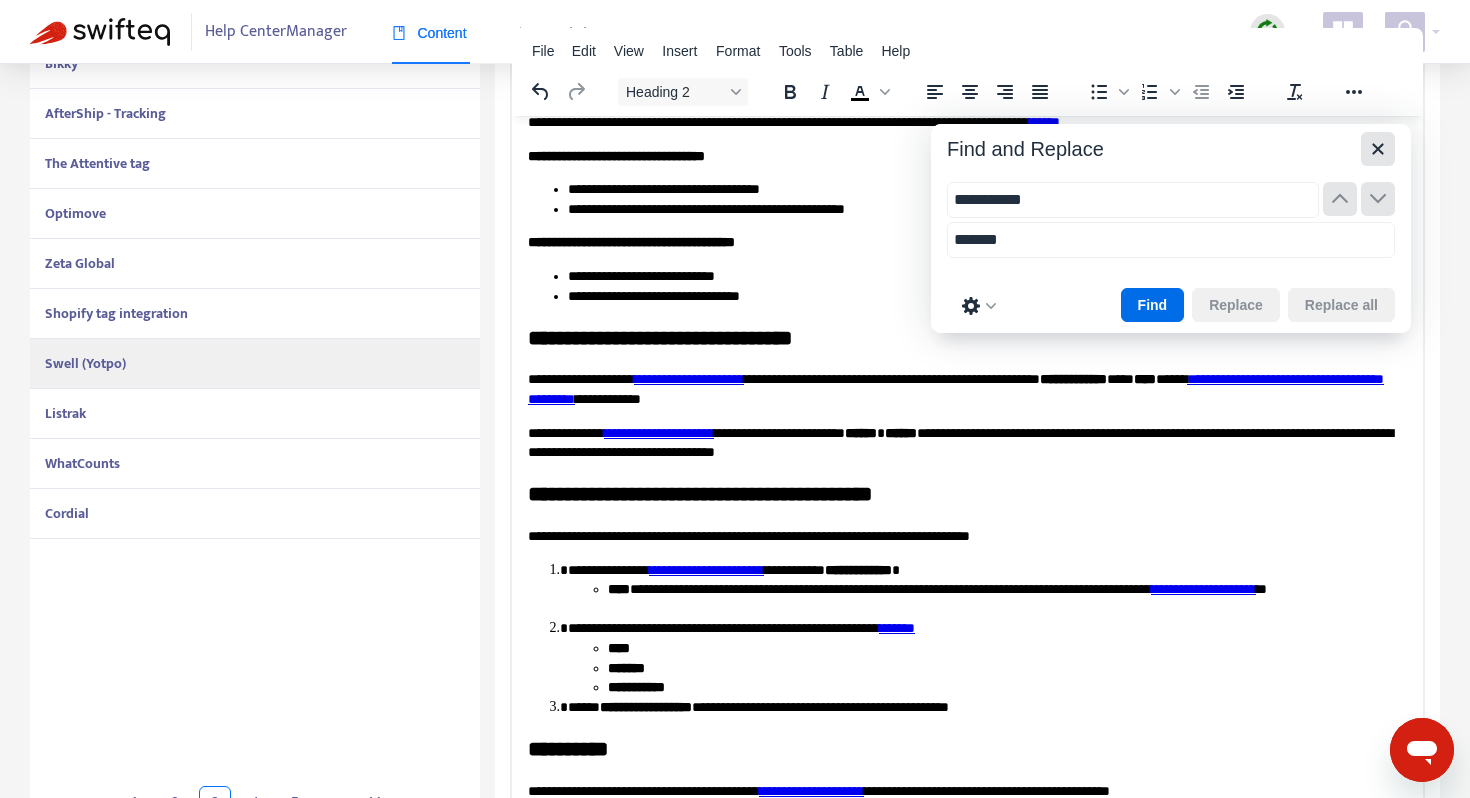 click 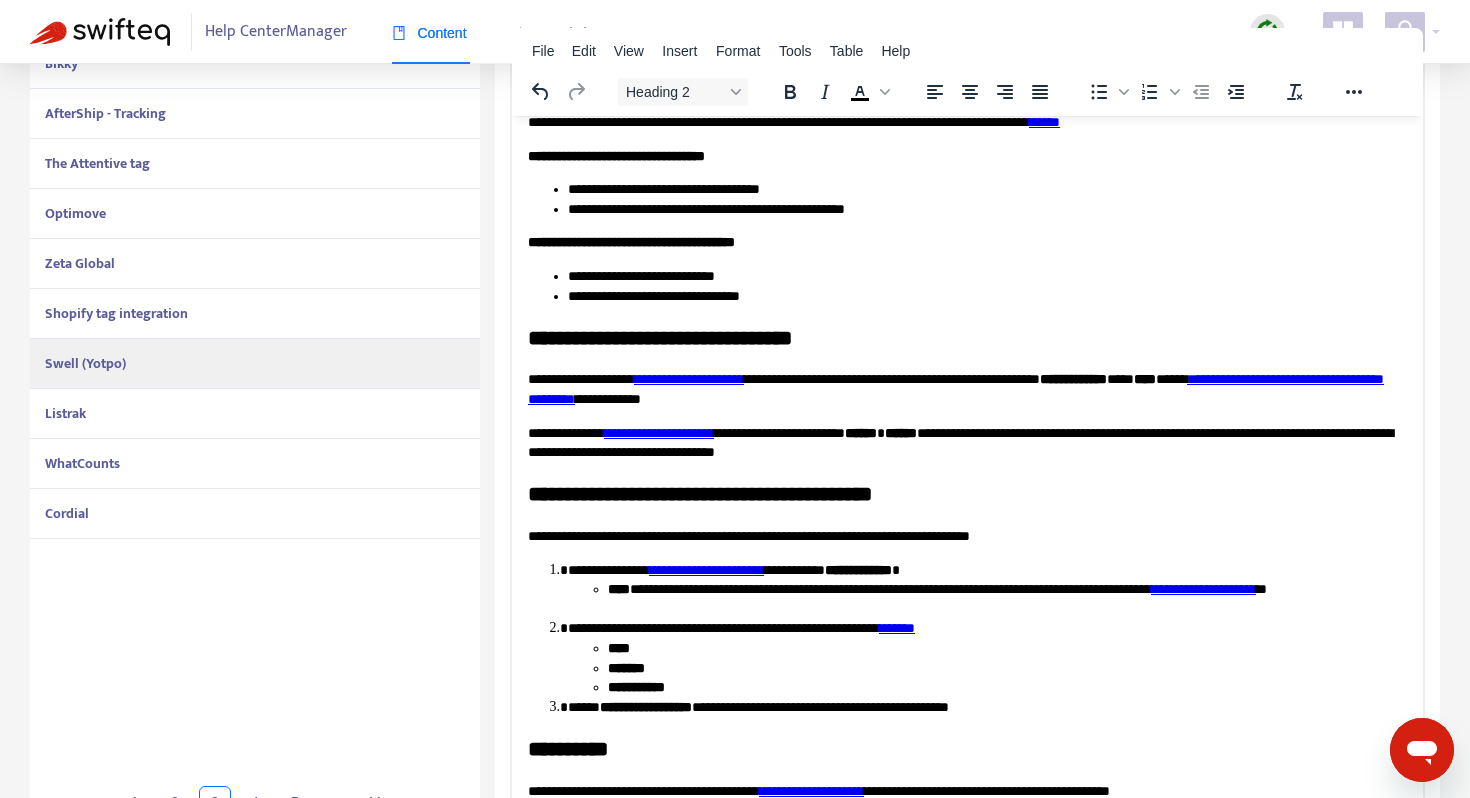 scroll, scrollTop: 37, scrollLeft: 0, axis: vertical 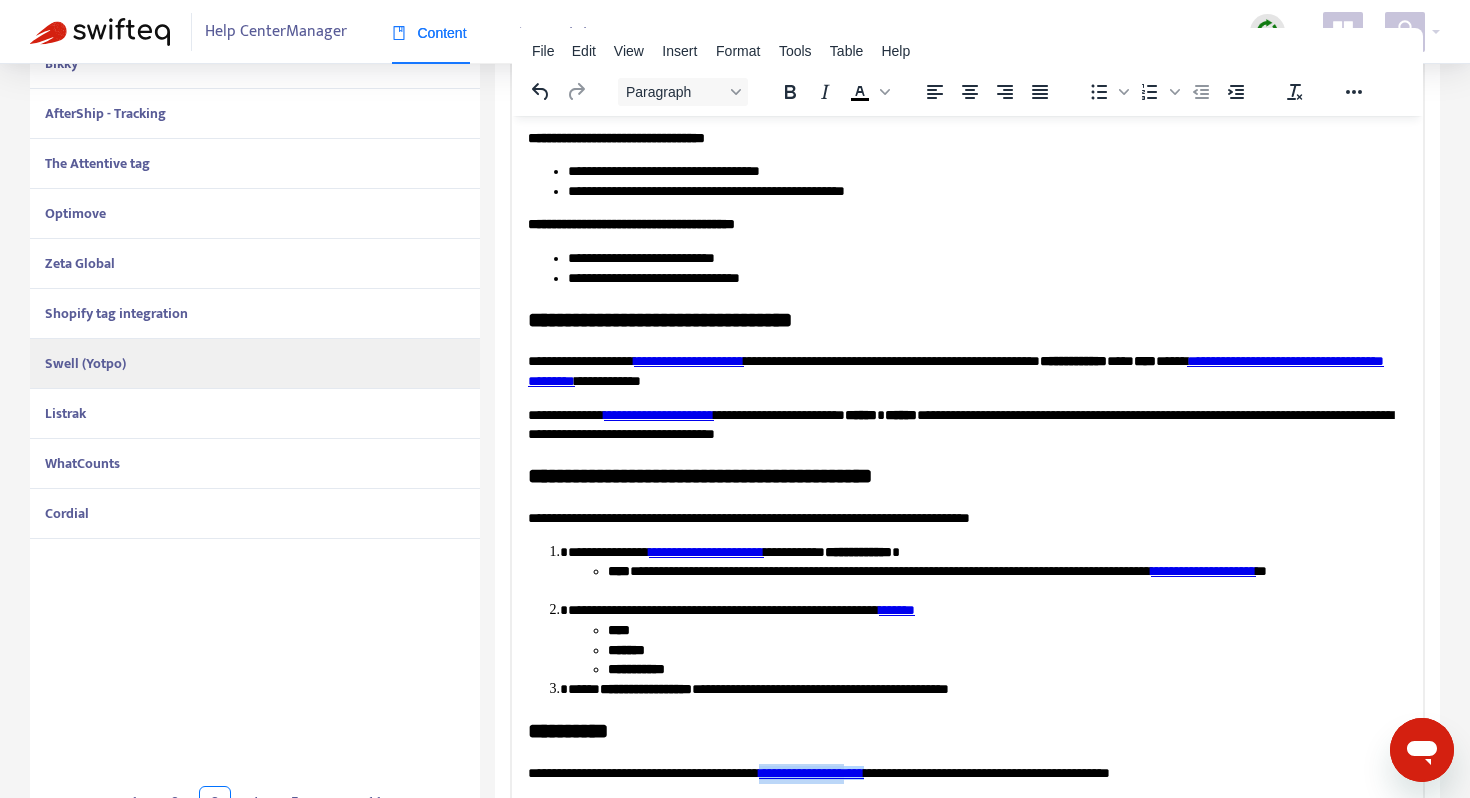 drag, startPoint x: 926, startPoint y: 773, endPoint x: 817, endPoint y: 772, distance: 109.004585 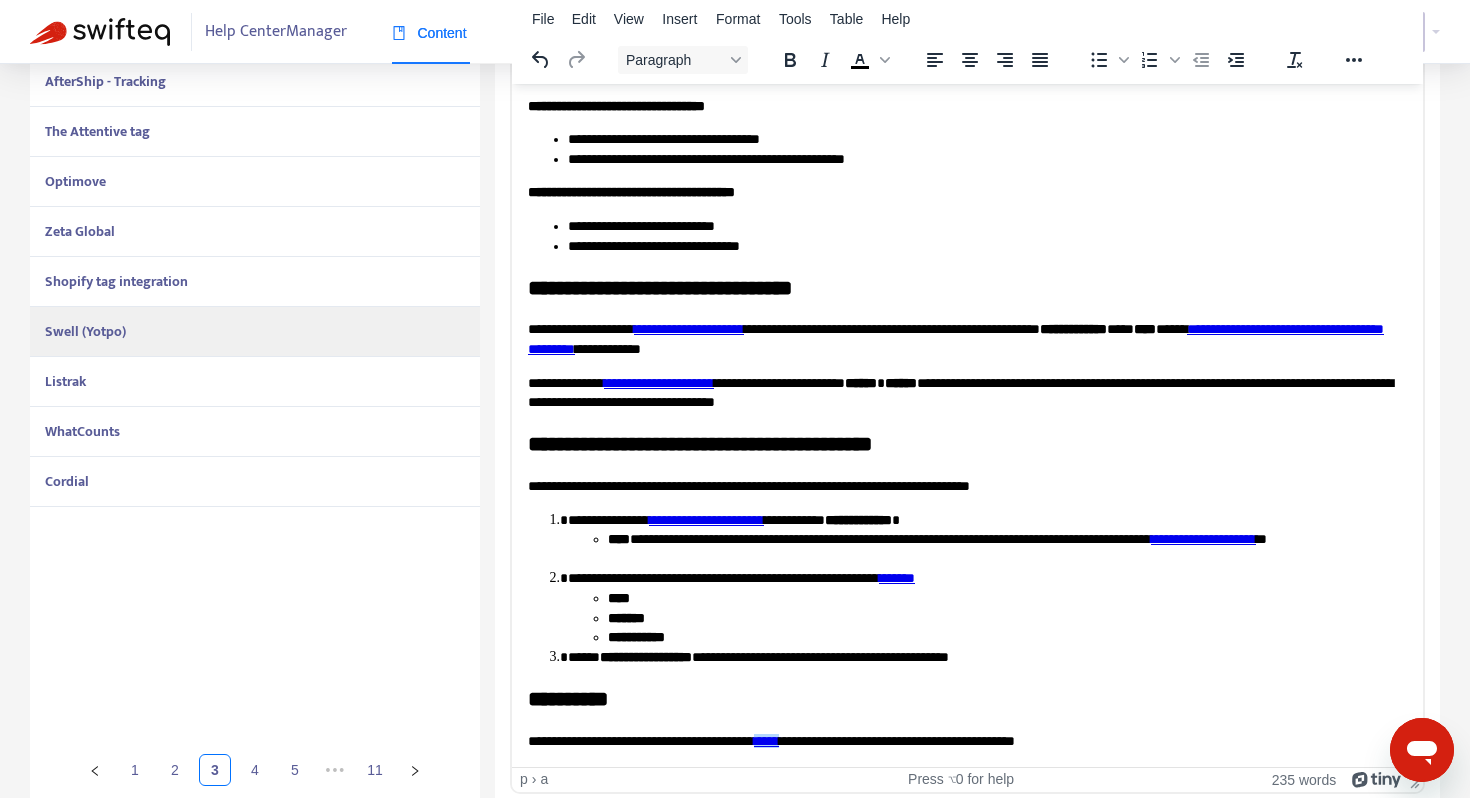 scroll, scrollTop: 551, scrollLeft: 0, axis: vertical 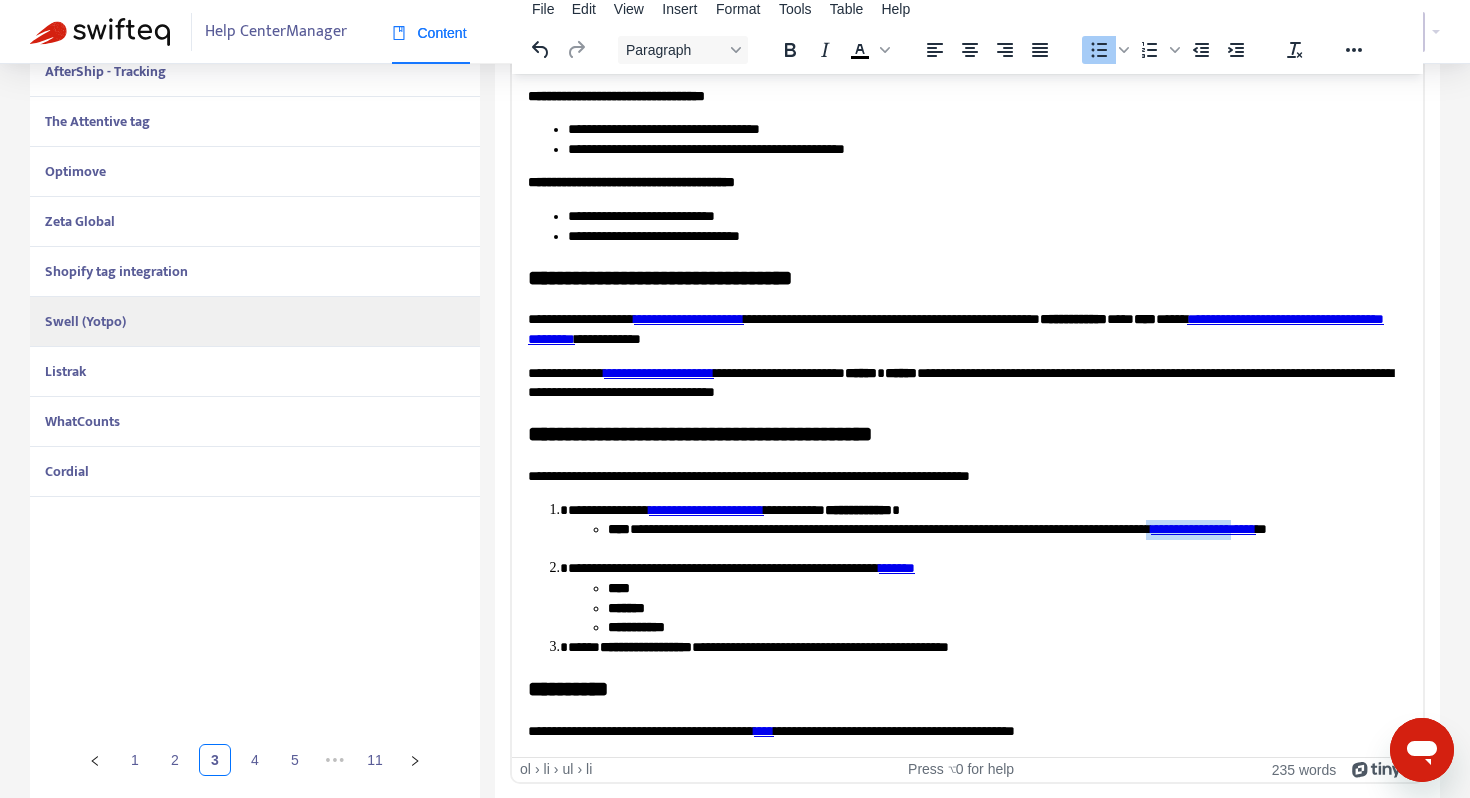 drag, startPoint x: 1269, startPoint y: 531, endPoint x: 1381, endPoint y: 521, distance: 112.44554 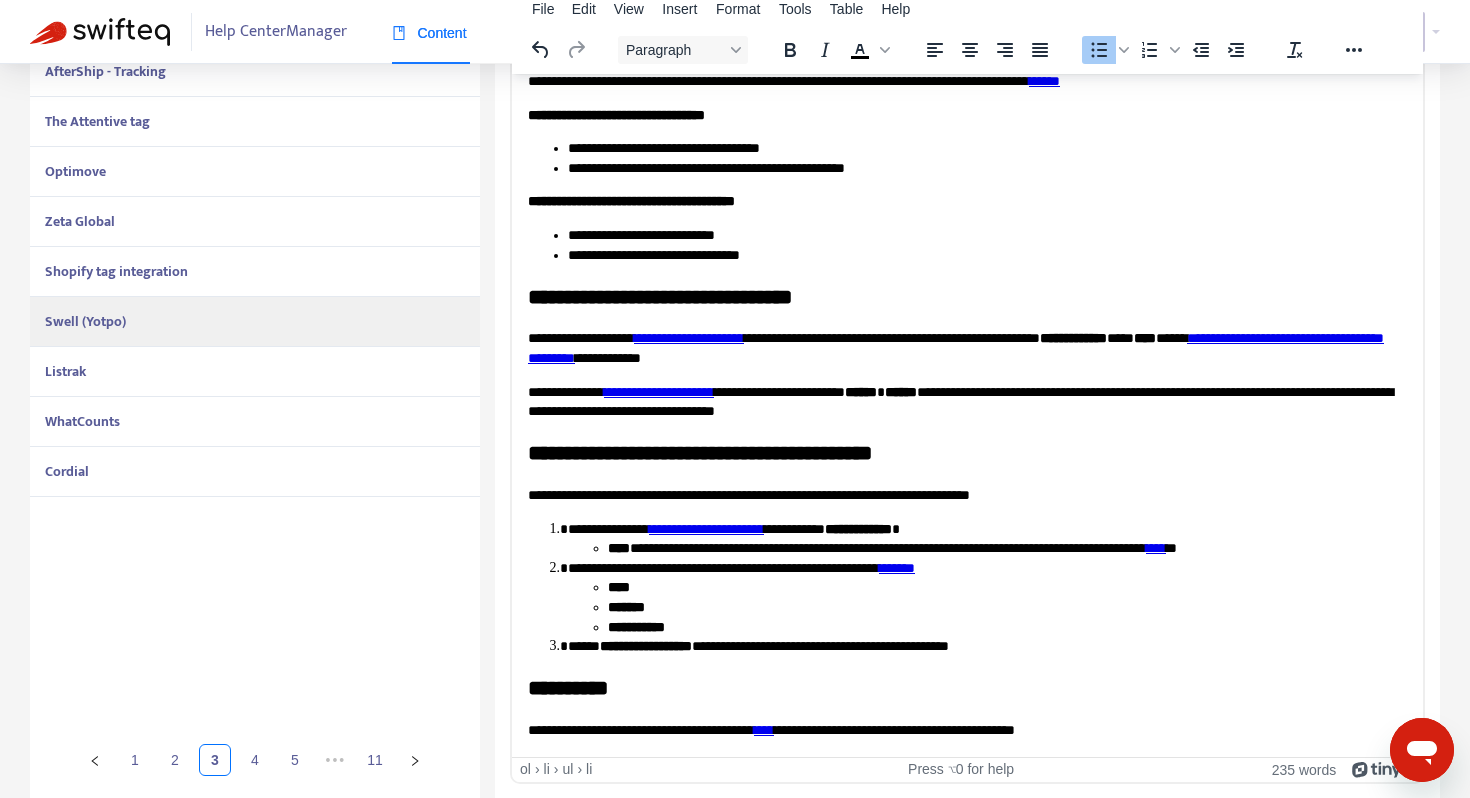 scroll, scrollTop: 17, scrollLeft: 0, axis: vertical 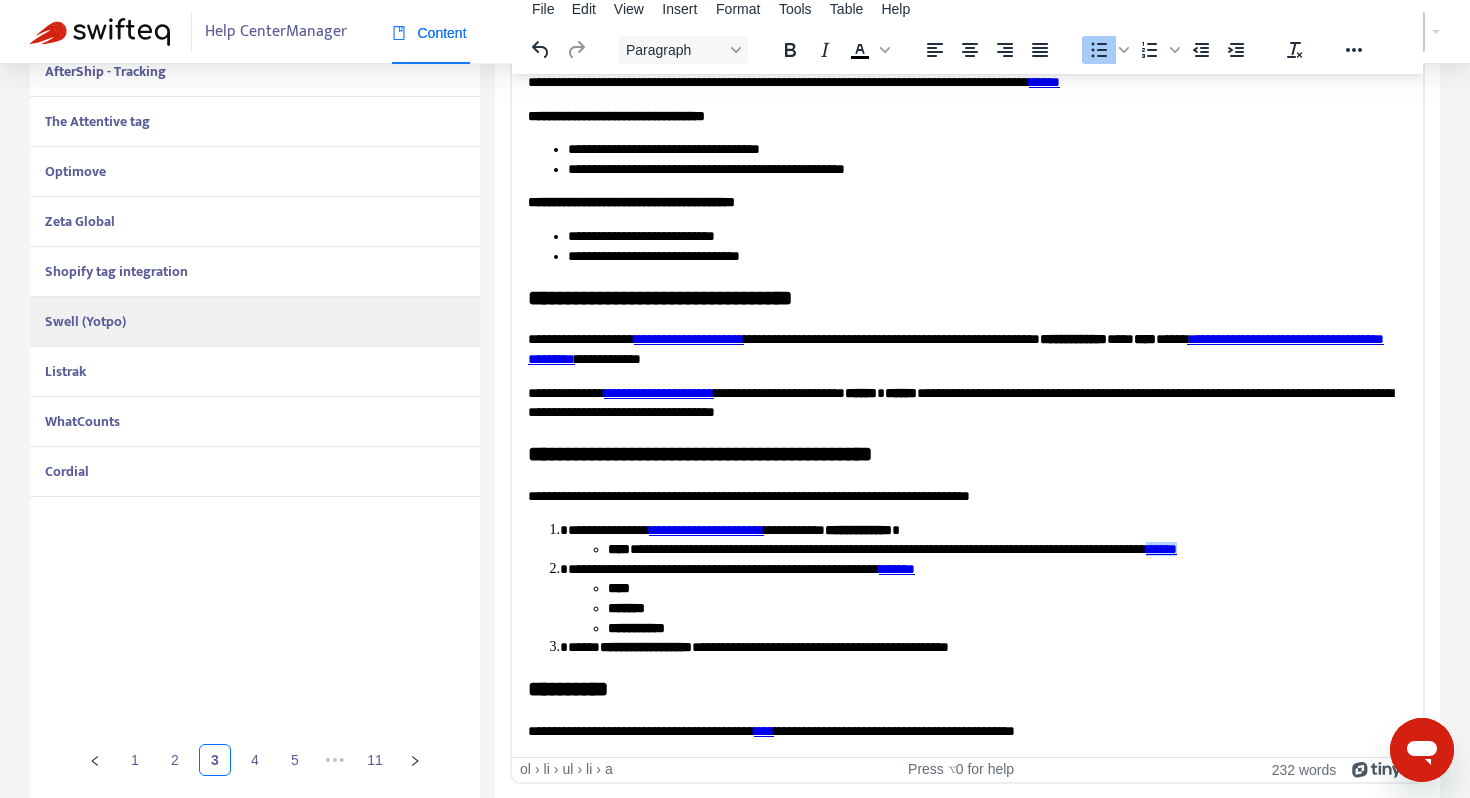 click on "[FIRST] [LAST] [NUMBER] [STREET] [CITY] [STATE] [ZIP] [COUNTRY] [PHONE] [EMAIL]" at bounding box center [1007, 549] 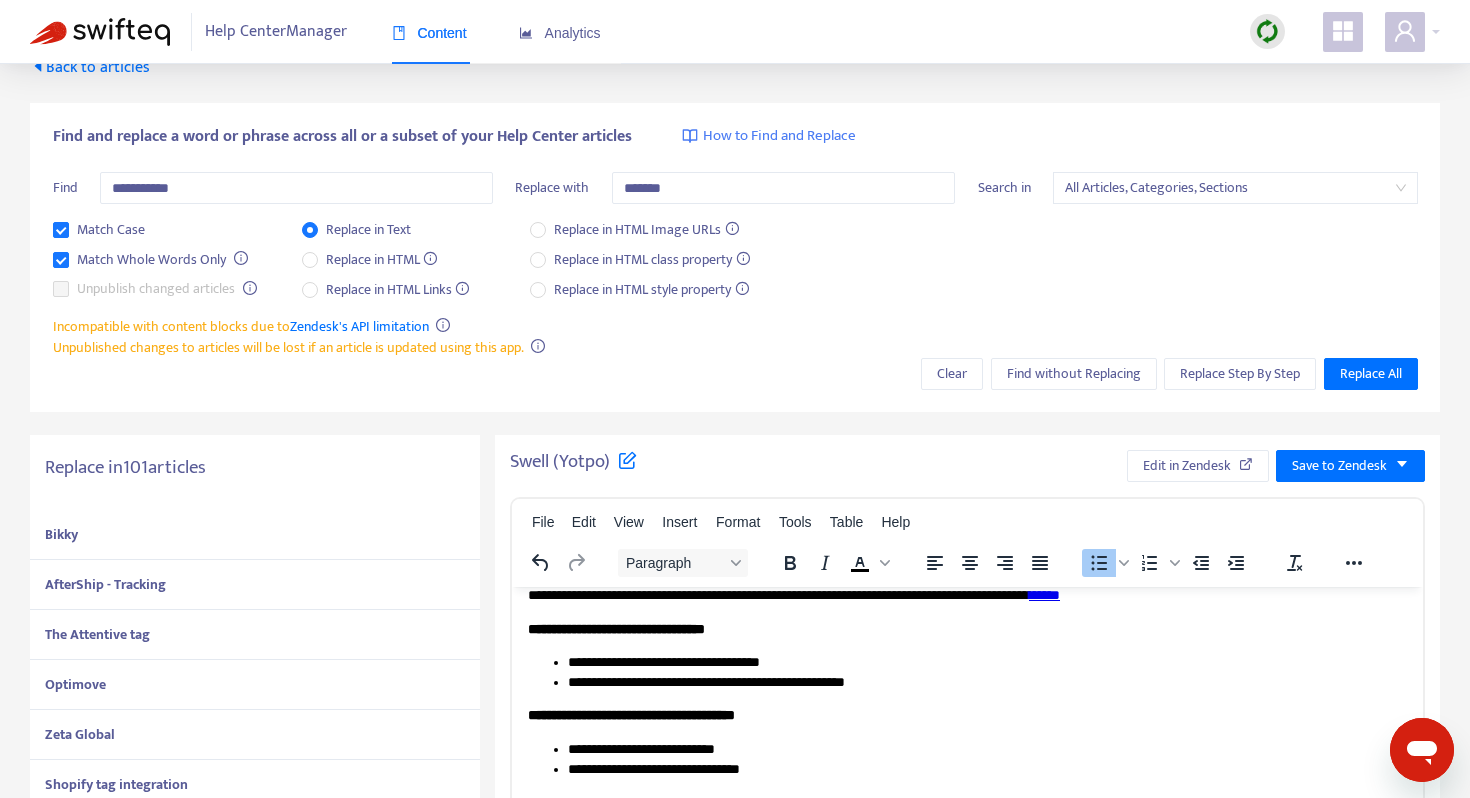 scroll, scrollTop: 0, scrollLeft: 0, axis: both 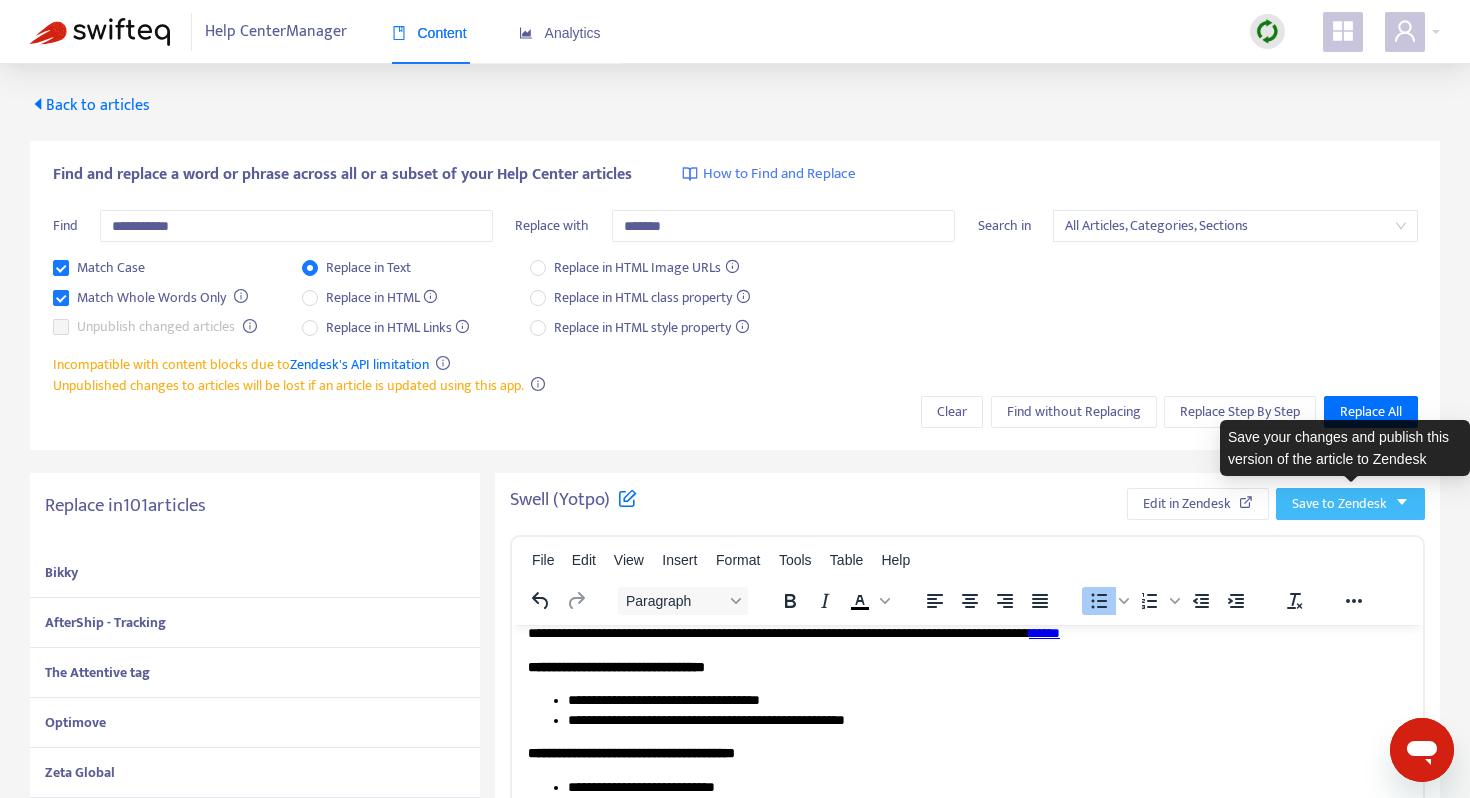 click on "Save to Zendesk" at bounding box center (1339, 504) 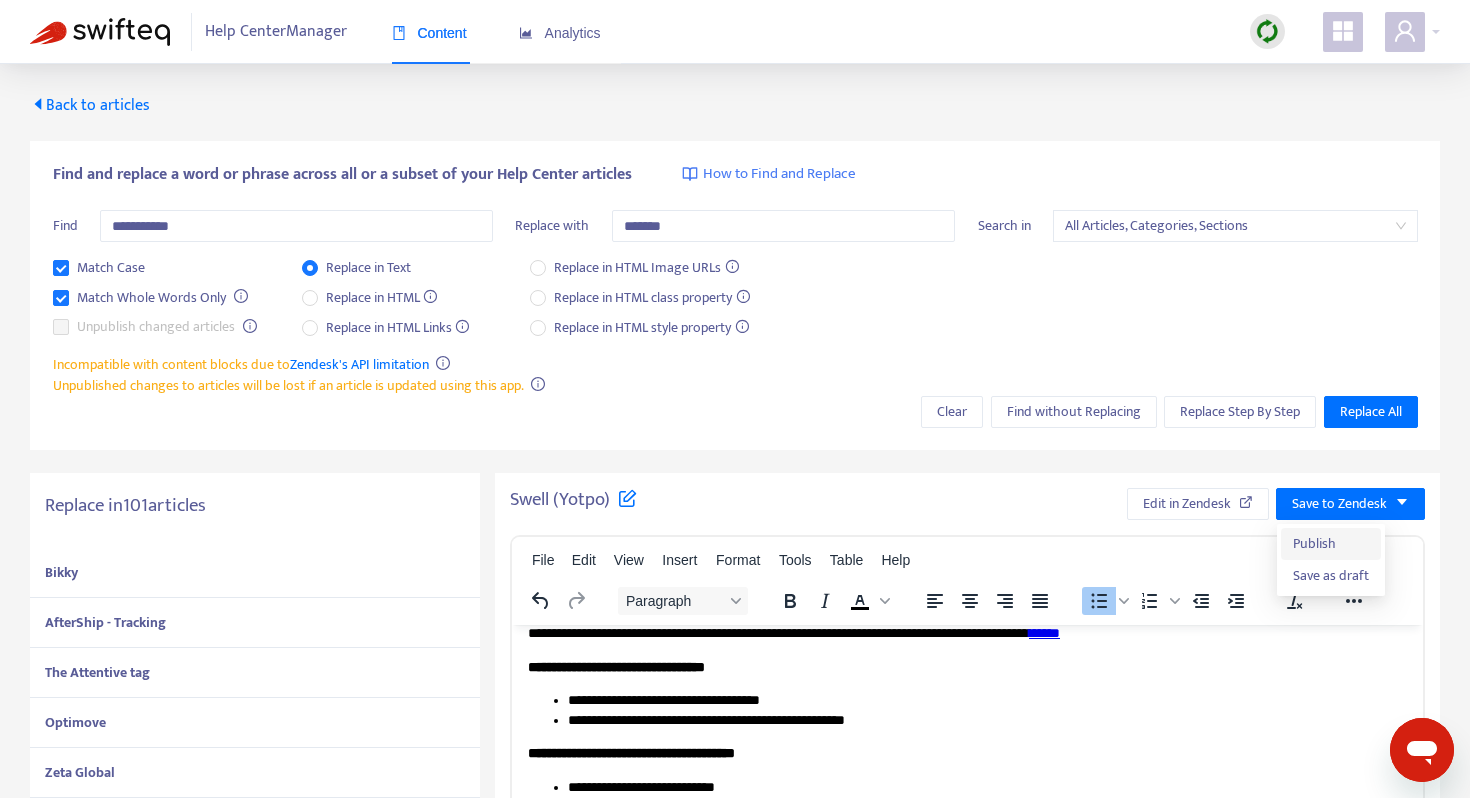 click on "Publish" at bounding box center (1331, 544) 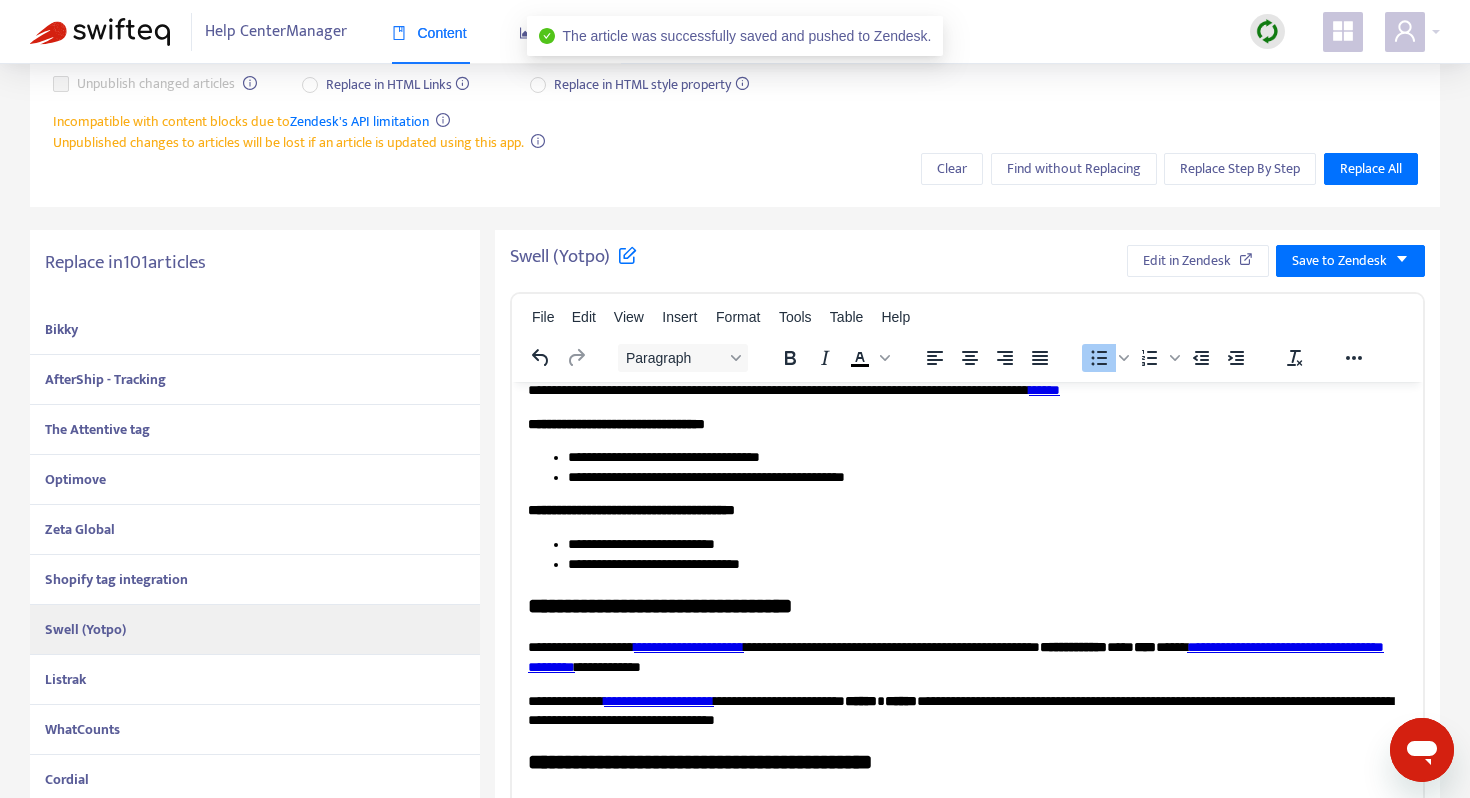 scroll, scrollTop: 249, scrollLeft: 0, axis: vertical 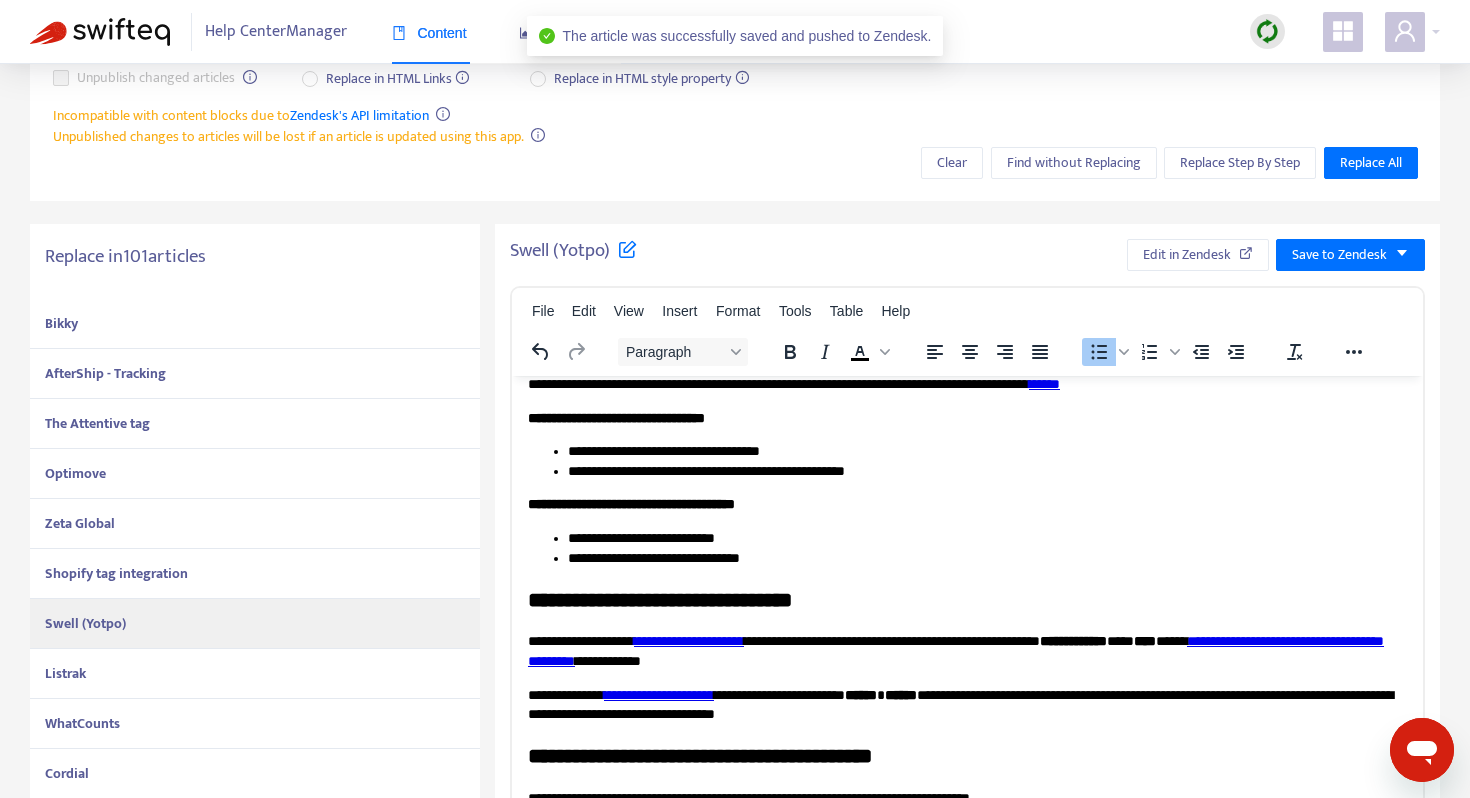 click on "Listrak" at bounding box center [65, 673] 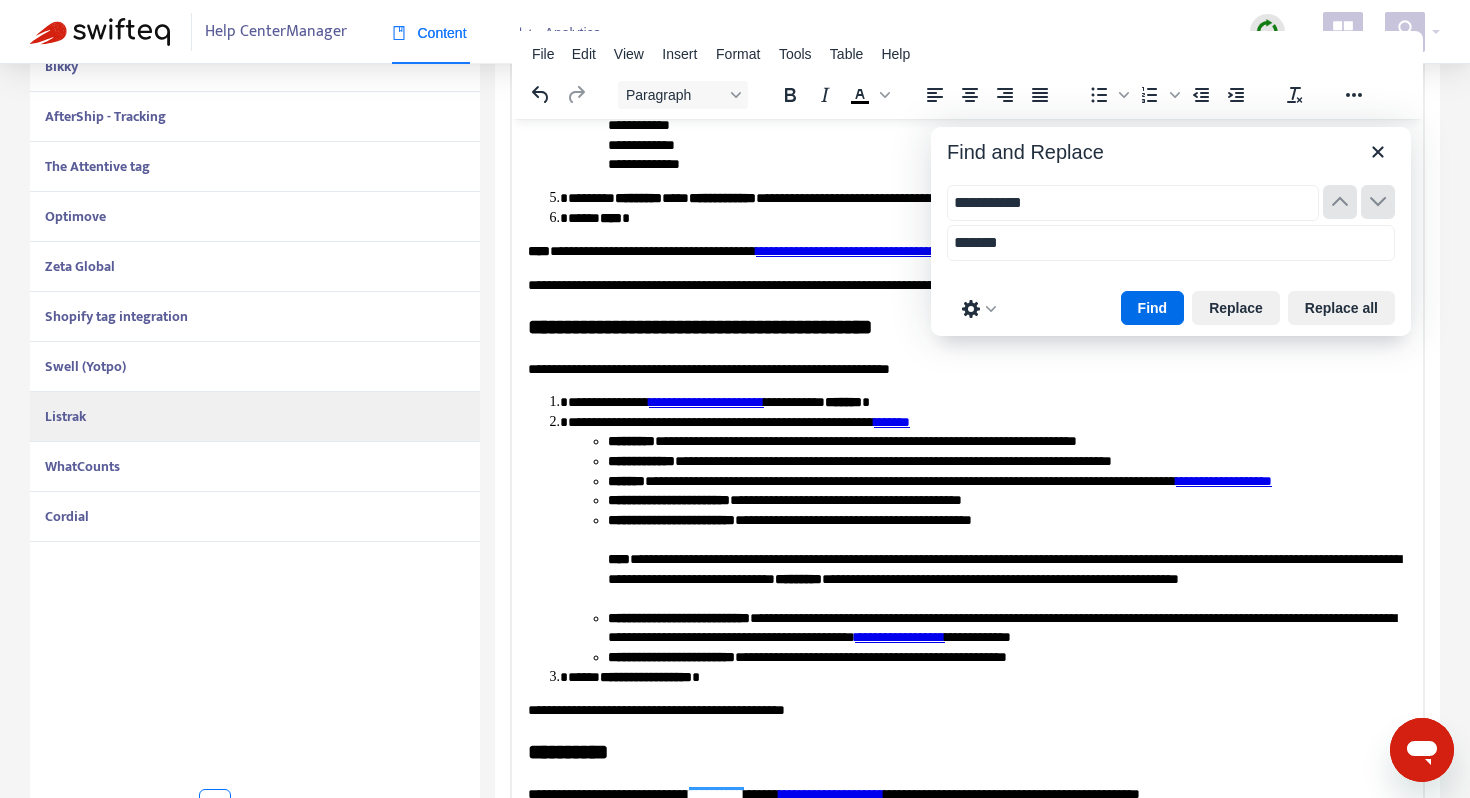 scroll, scrollTop: 509, scrollLeft: 0, axis: vertical 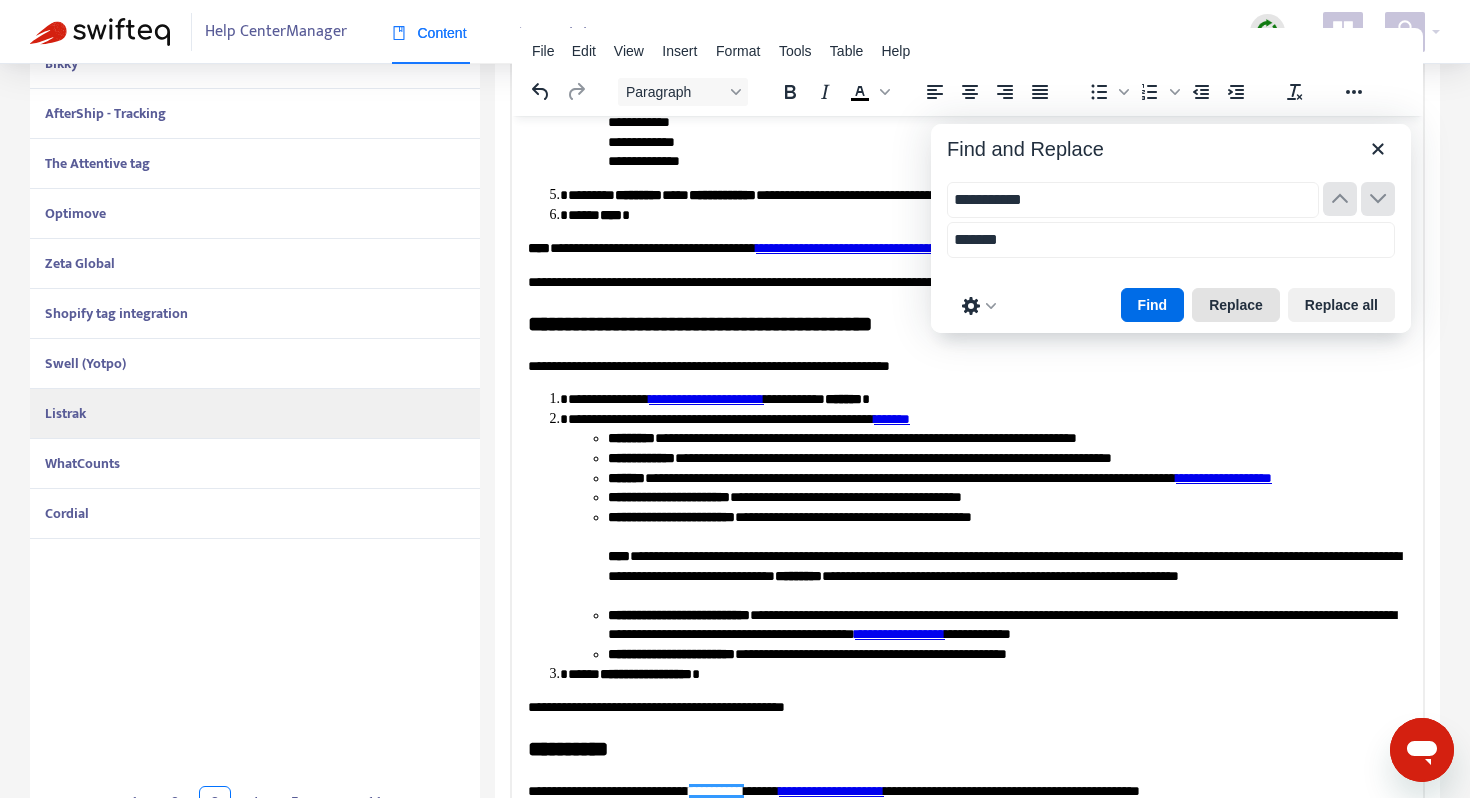 click on "Replace" at bounding box center [1236, 305] 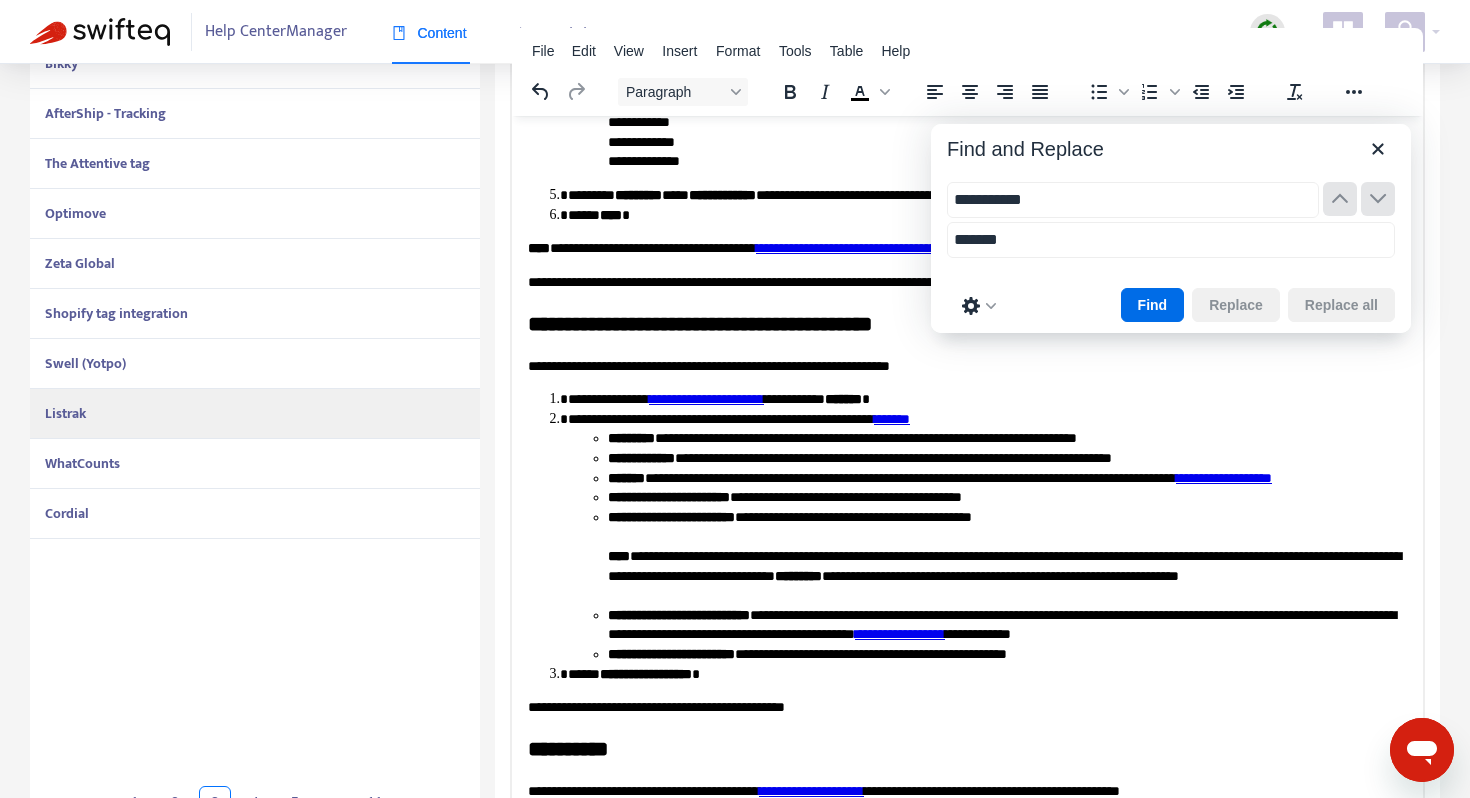 scroll, scrollTop: 1268, scrollLeft: 0, axis: vertical 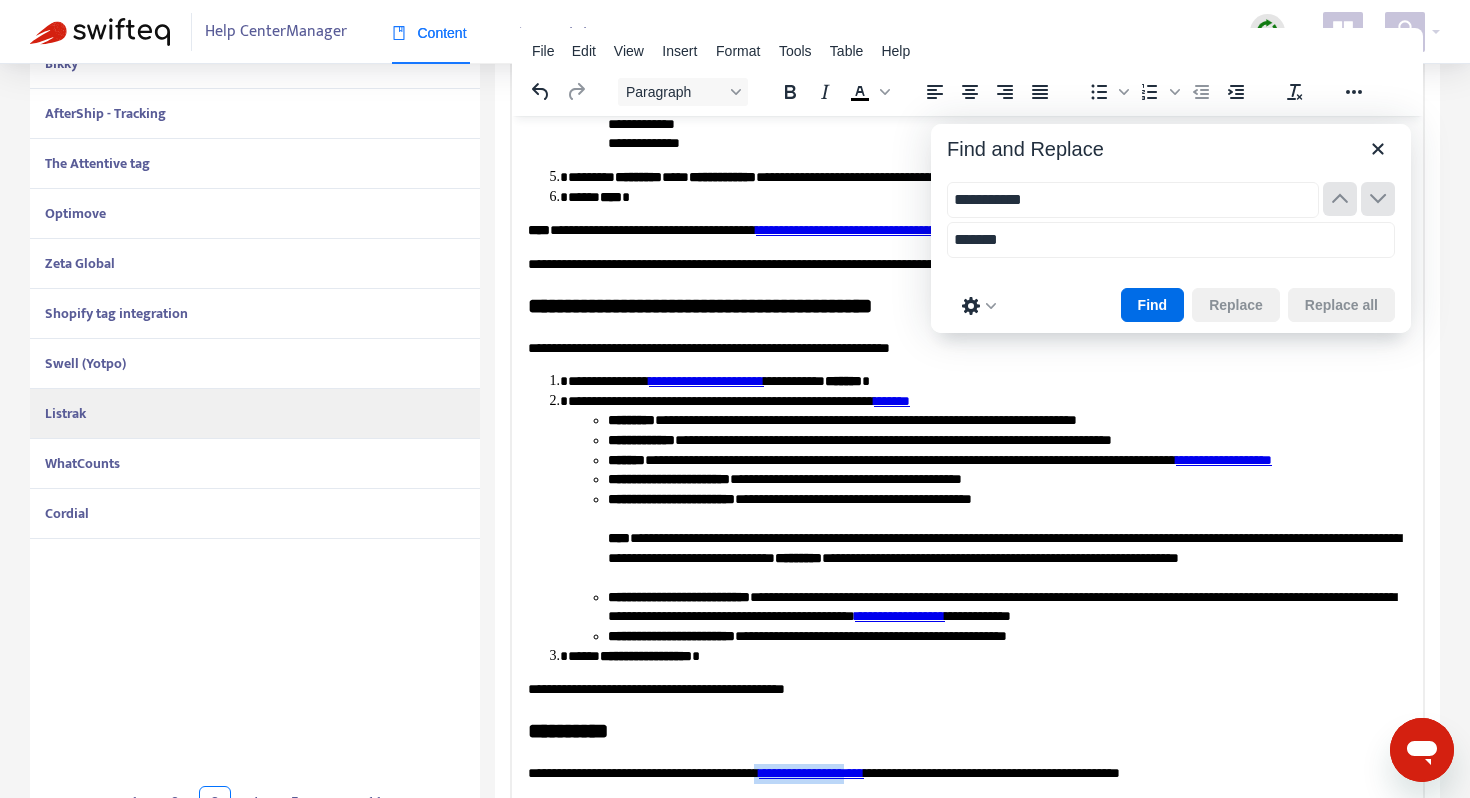 drag, startPoint x: 927, startPoint y: 774, endPoint x: 813, endPoint y: 773, distance: 114.00439 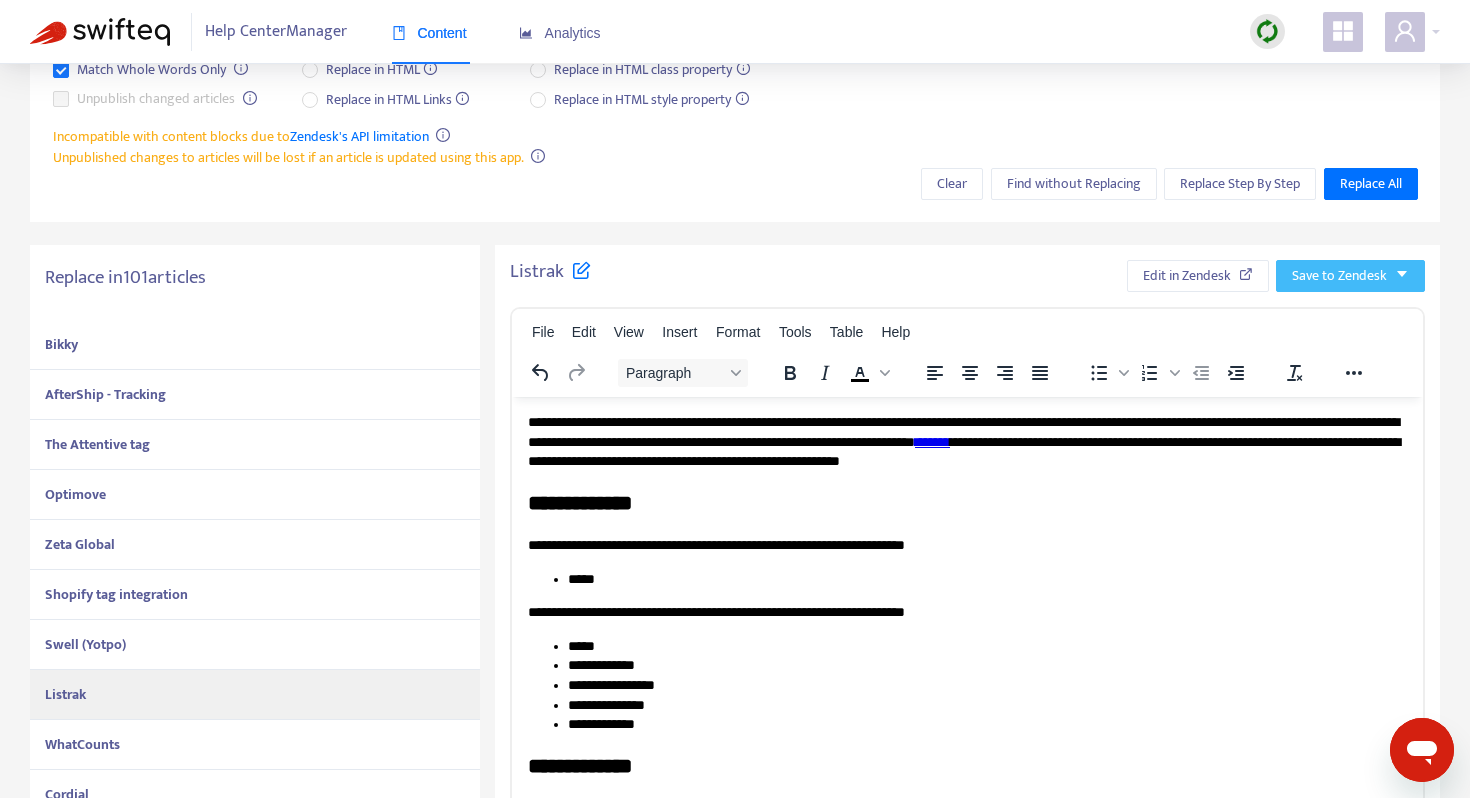 scroll, scrollTop: 226, scrollLeft: 0, axis: vertical 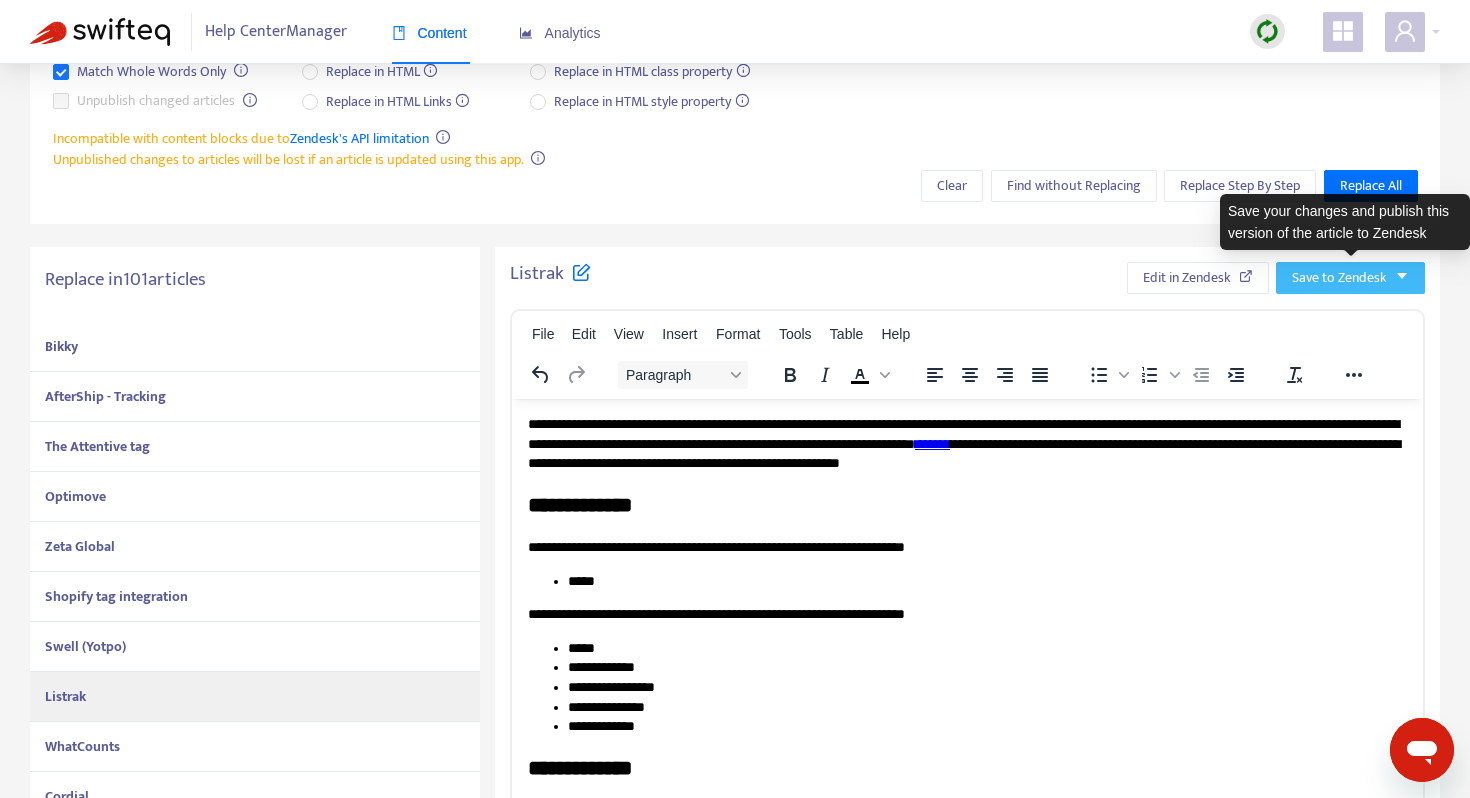 click on "Save to Zendesk" at bounding box center (1350, 278) 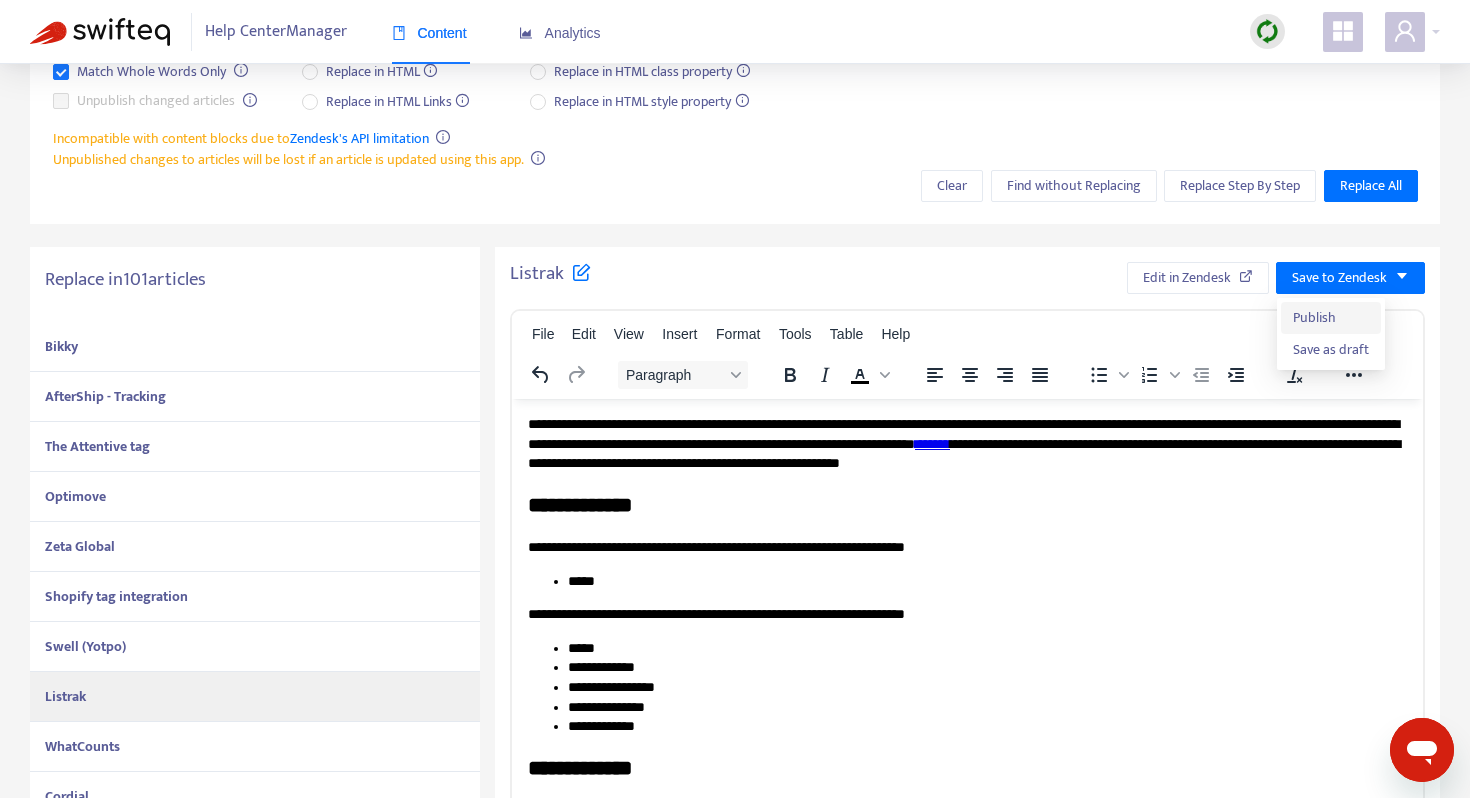 click on "Publish" at bounding box center [1331, 318] 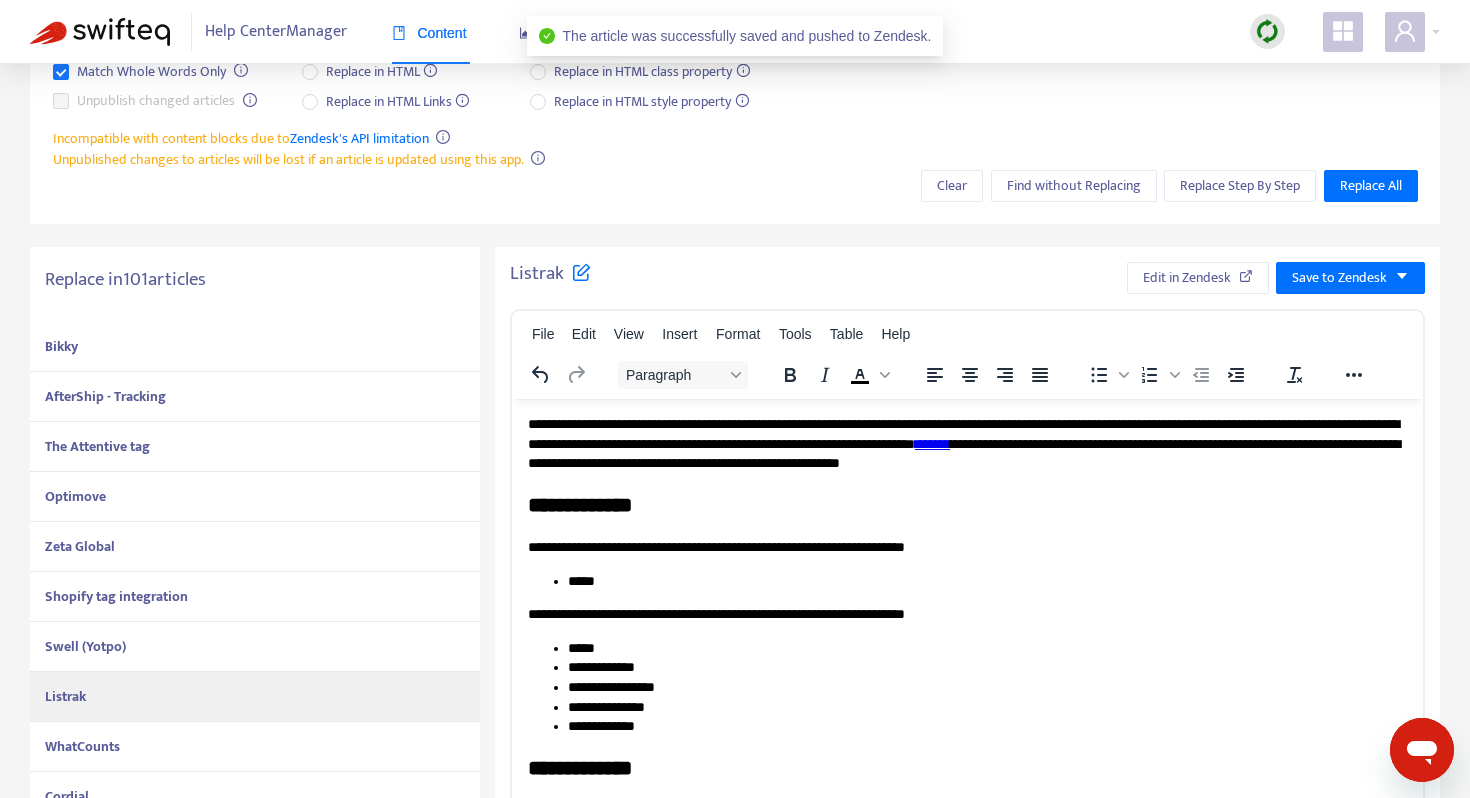 click on "WhatCounts" at bounding box center (82, 746) 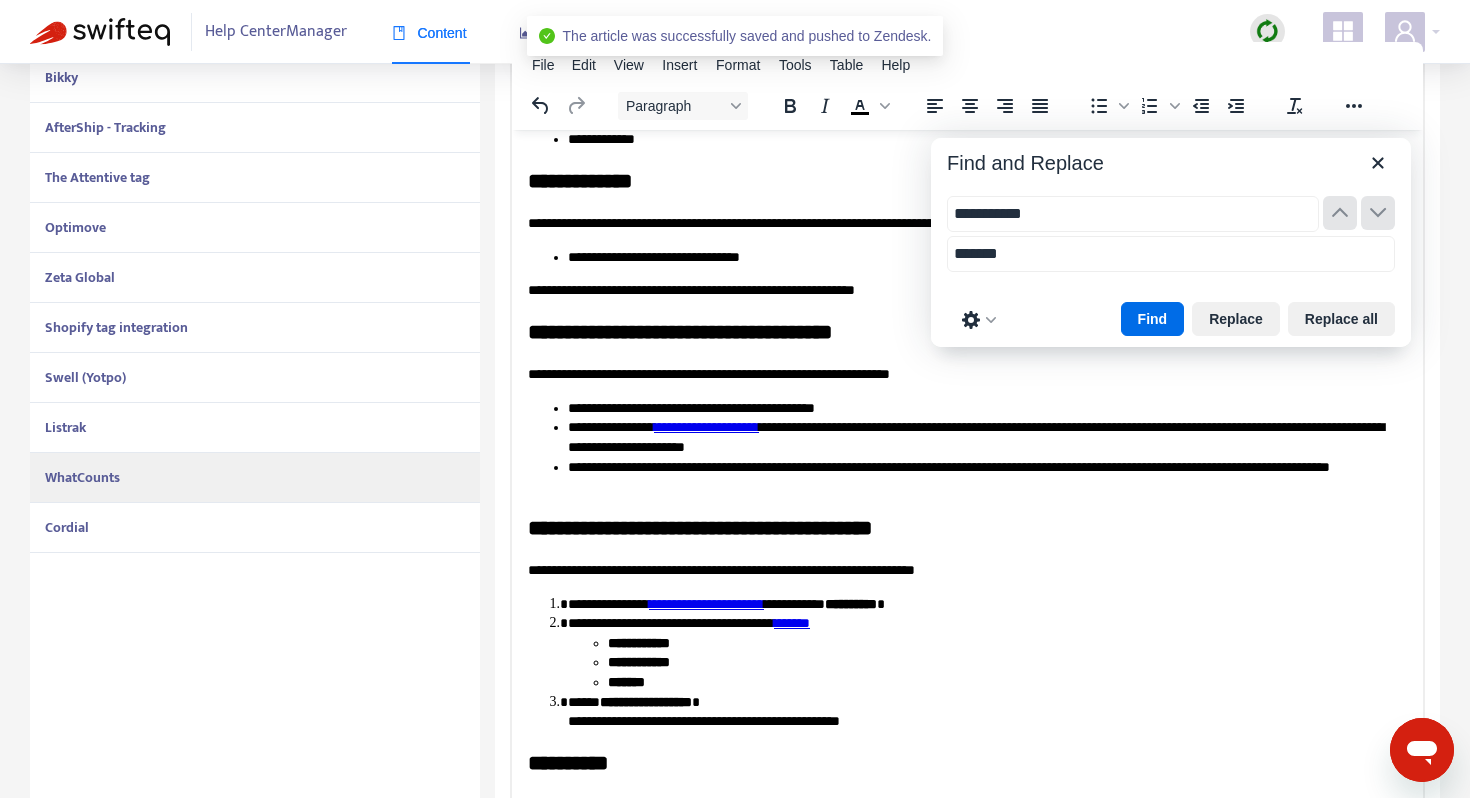 scroll, scrollTop: 509, scrollLeft: 0, axis: vertical 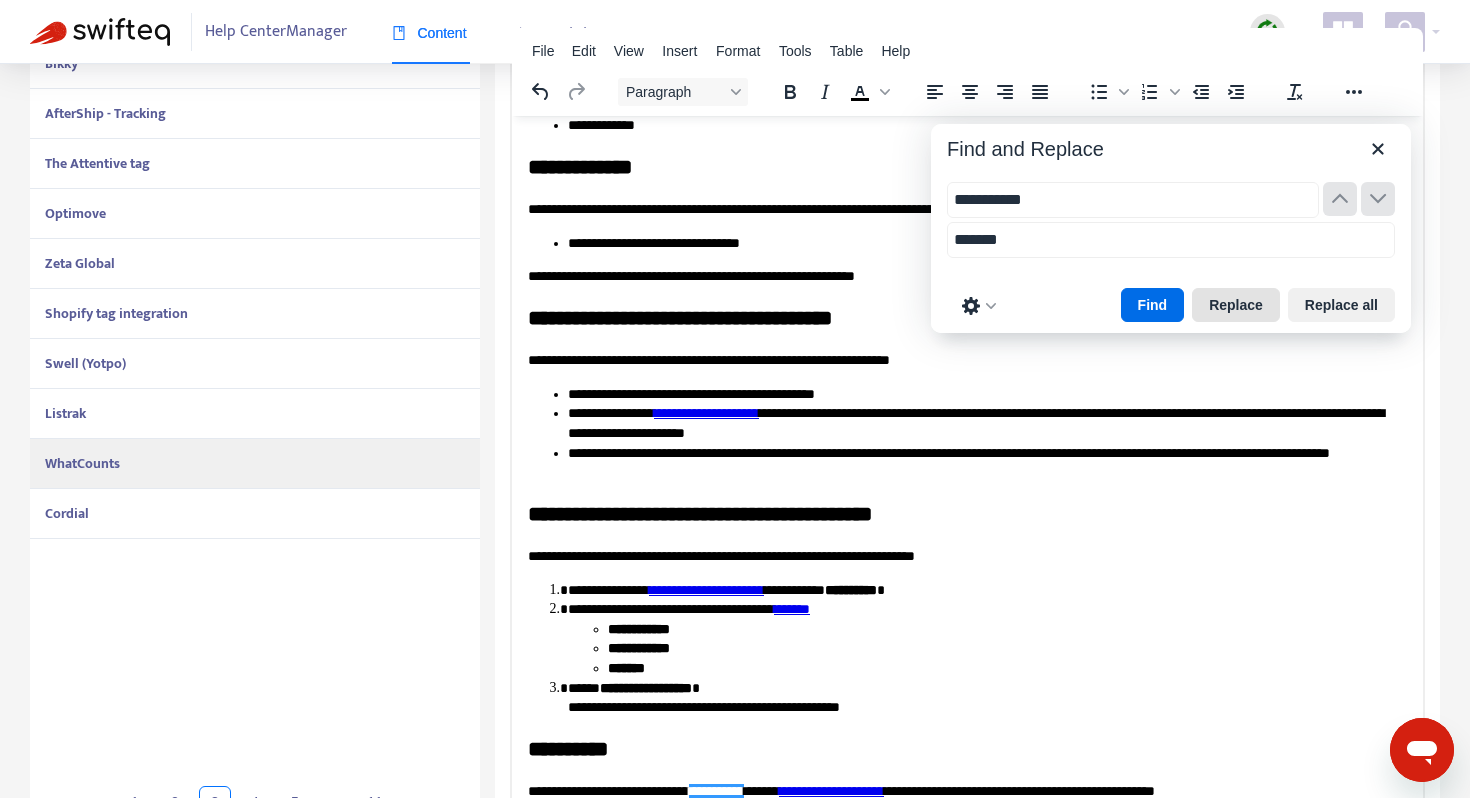 click on "Replace" at bounding box center [1236, 305] 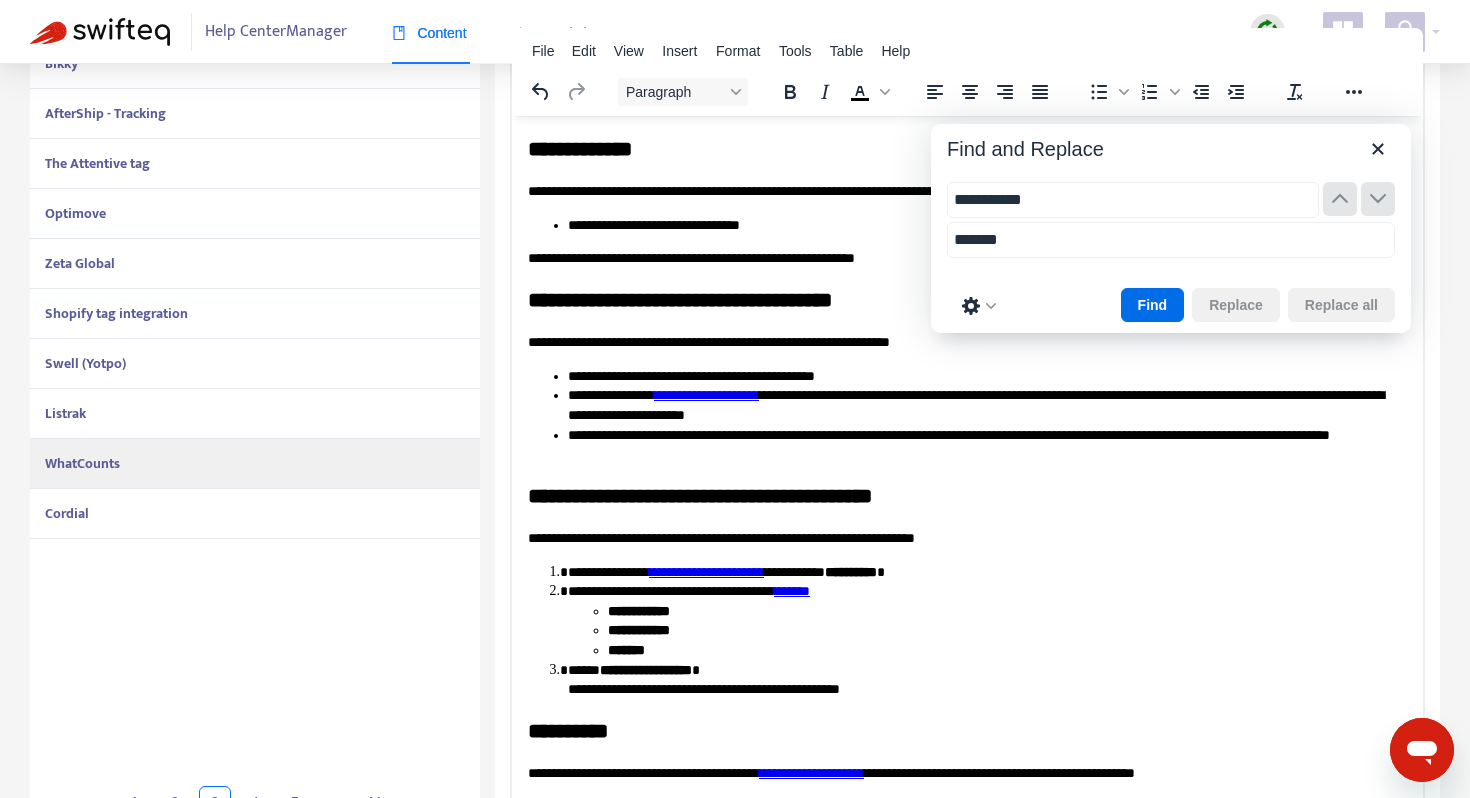 scroll, scrollTop: 551, scrollLeft: 0, axis: vertical 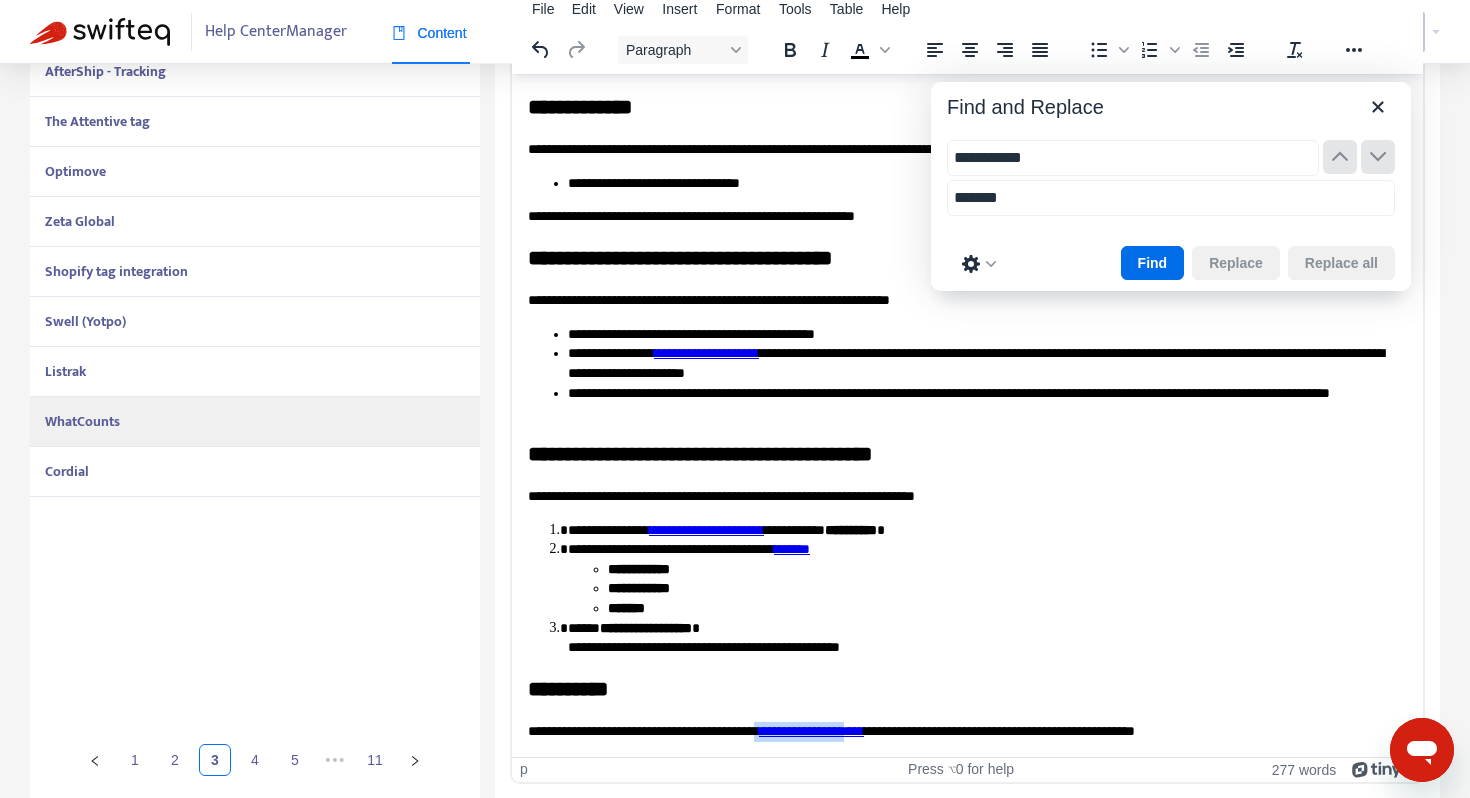 drag, startPoint x: 925, startPoint y: 731, endPoint x: 813, endPoint y: 734, distance: 112.04017 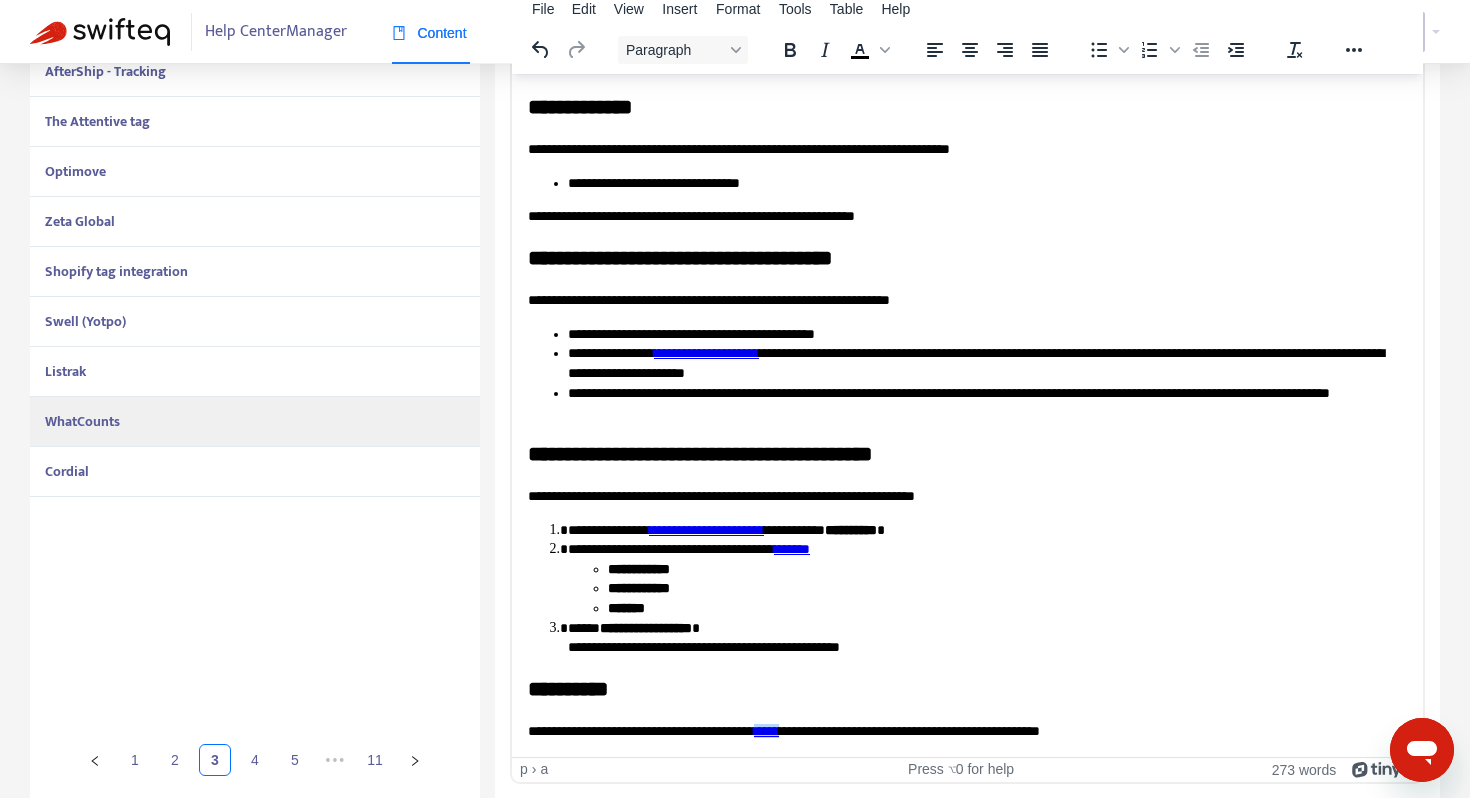 click on "**********" at bounding box center (1007, 588) 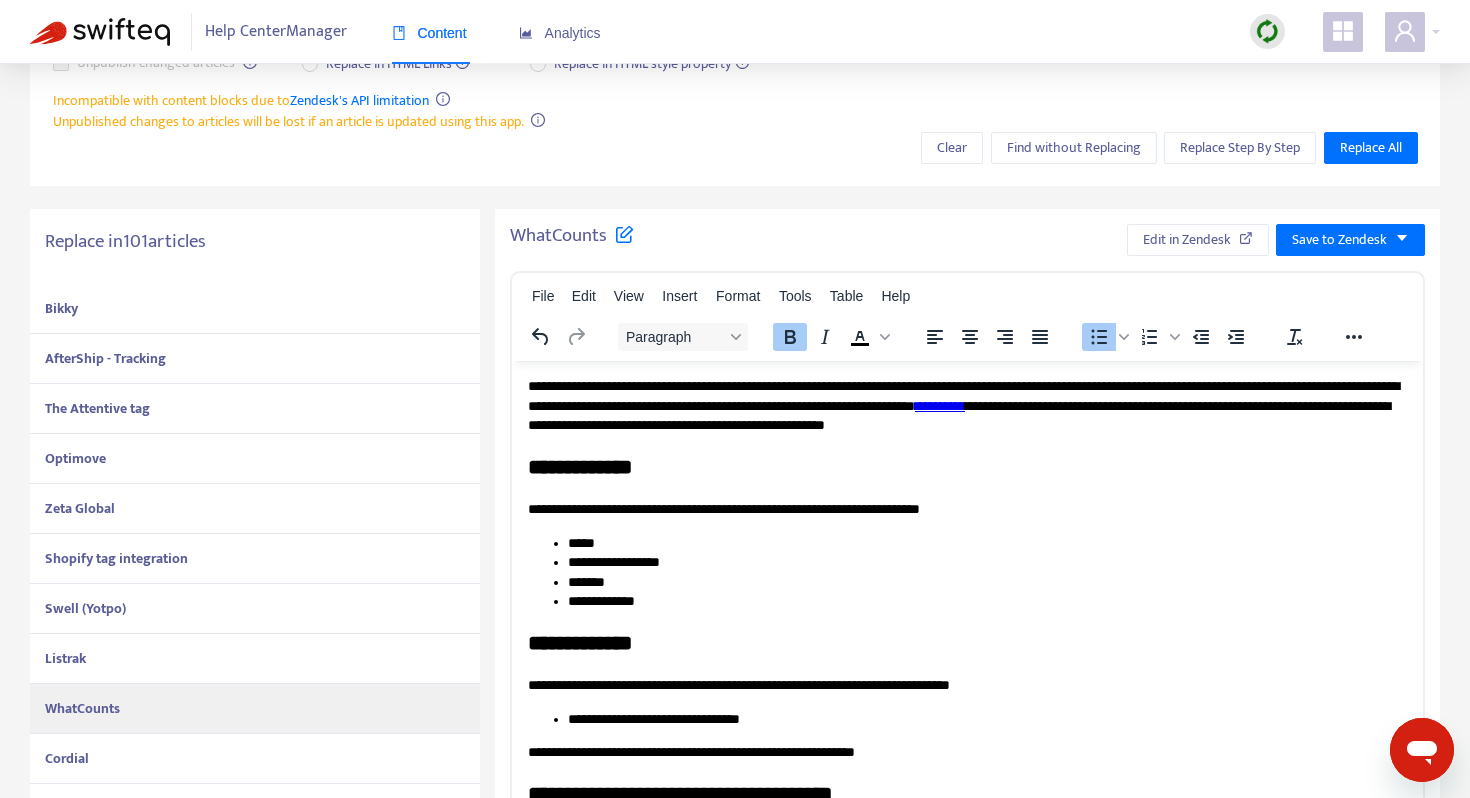 scroll, scrollTop: 0, scrollLeft: 0, axis: both 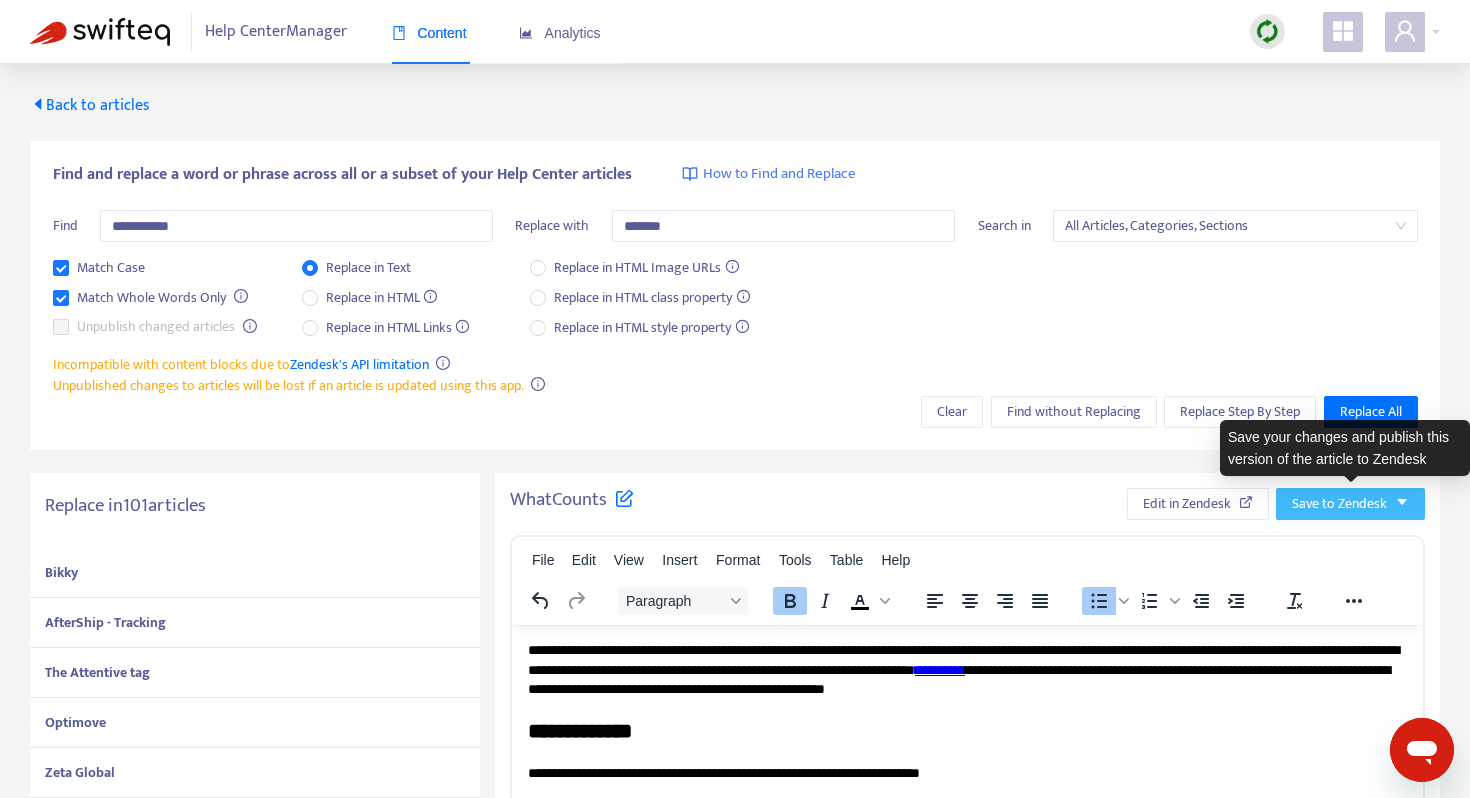 click on "Save to Zendesk" at bounding box center [1339, 504] 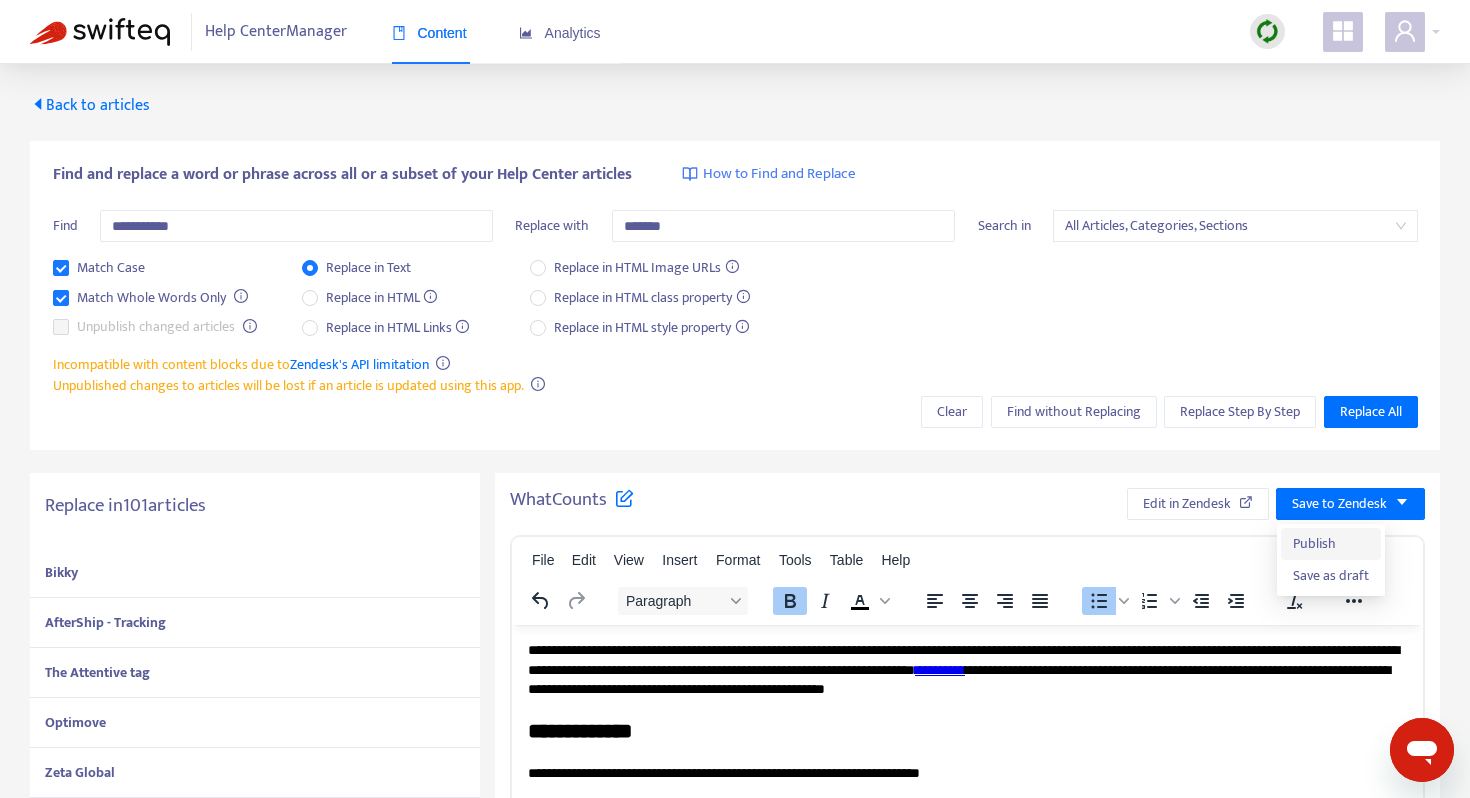 click on "Publish" at bounding box center [1331, 544] 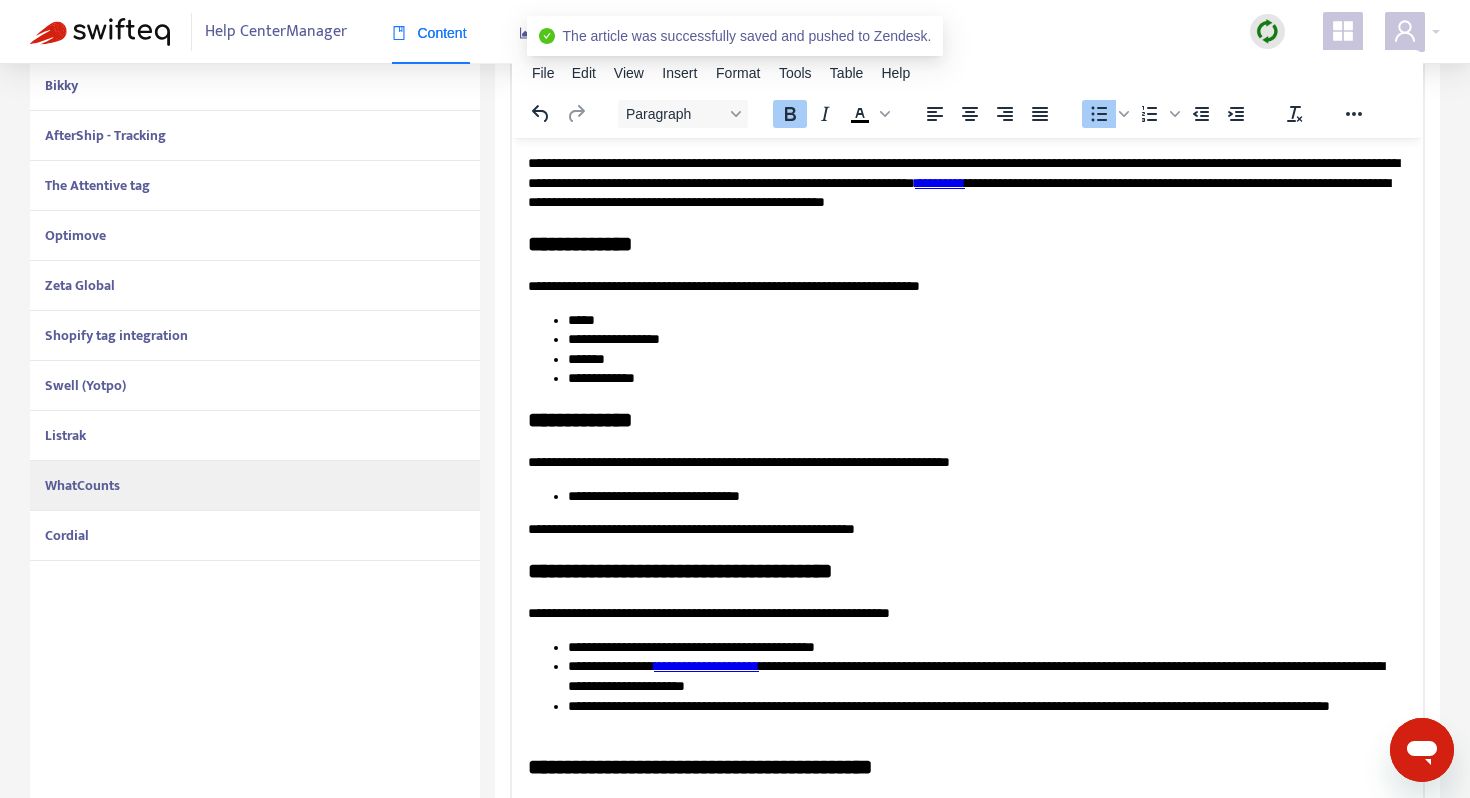 scroll, scrollTop: 494, scrollLeft: 0, axis: vertical 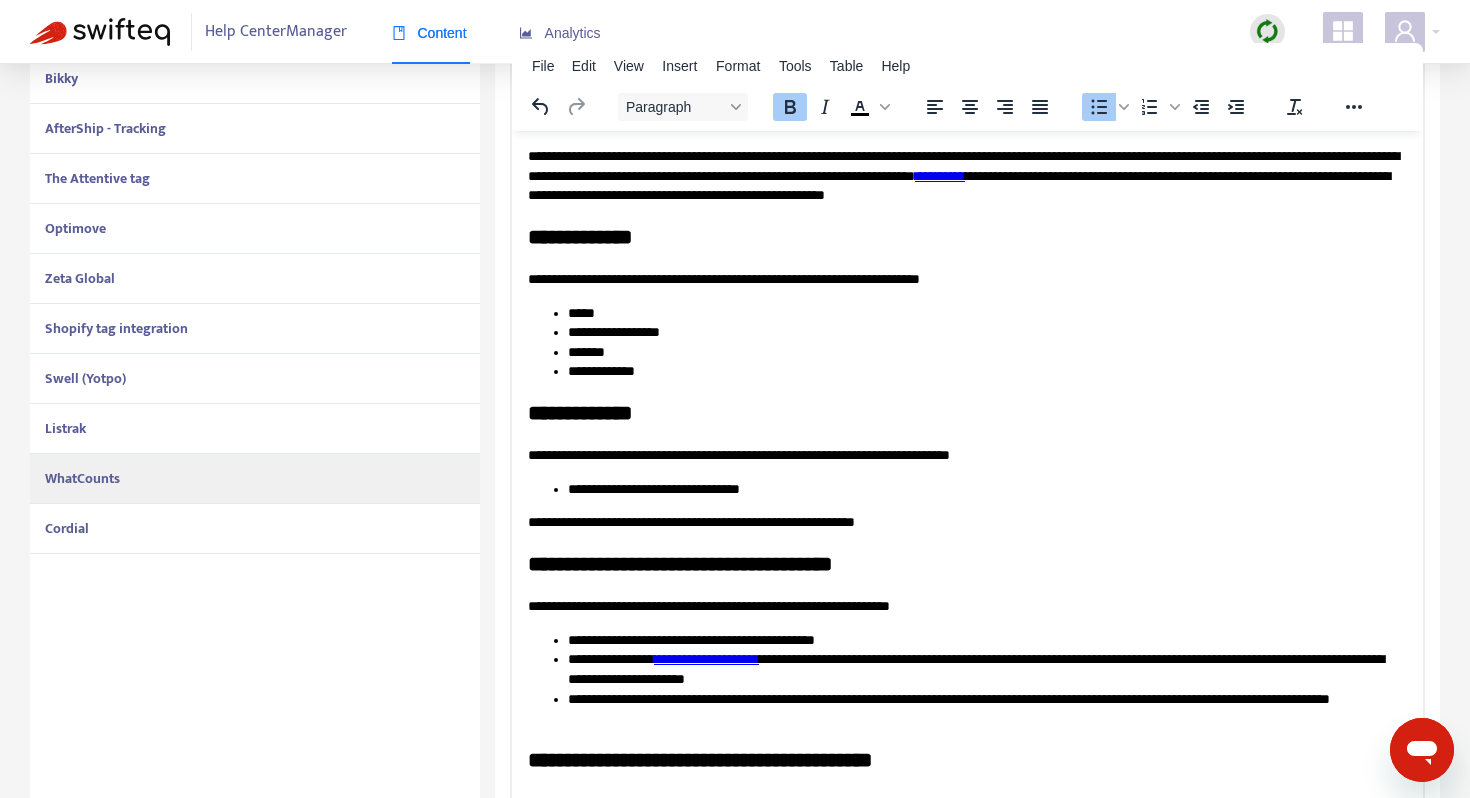 click on "Cordial" at bounding box center [255, 529] 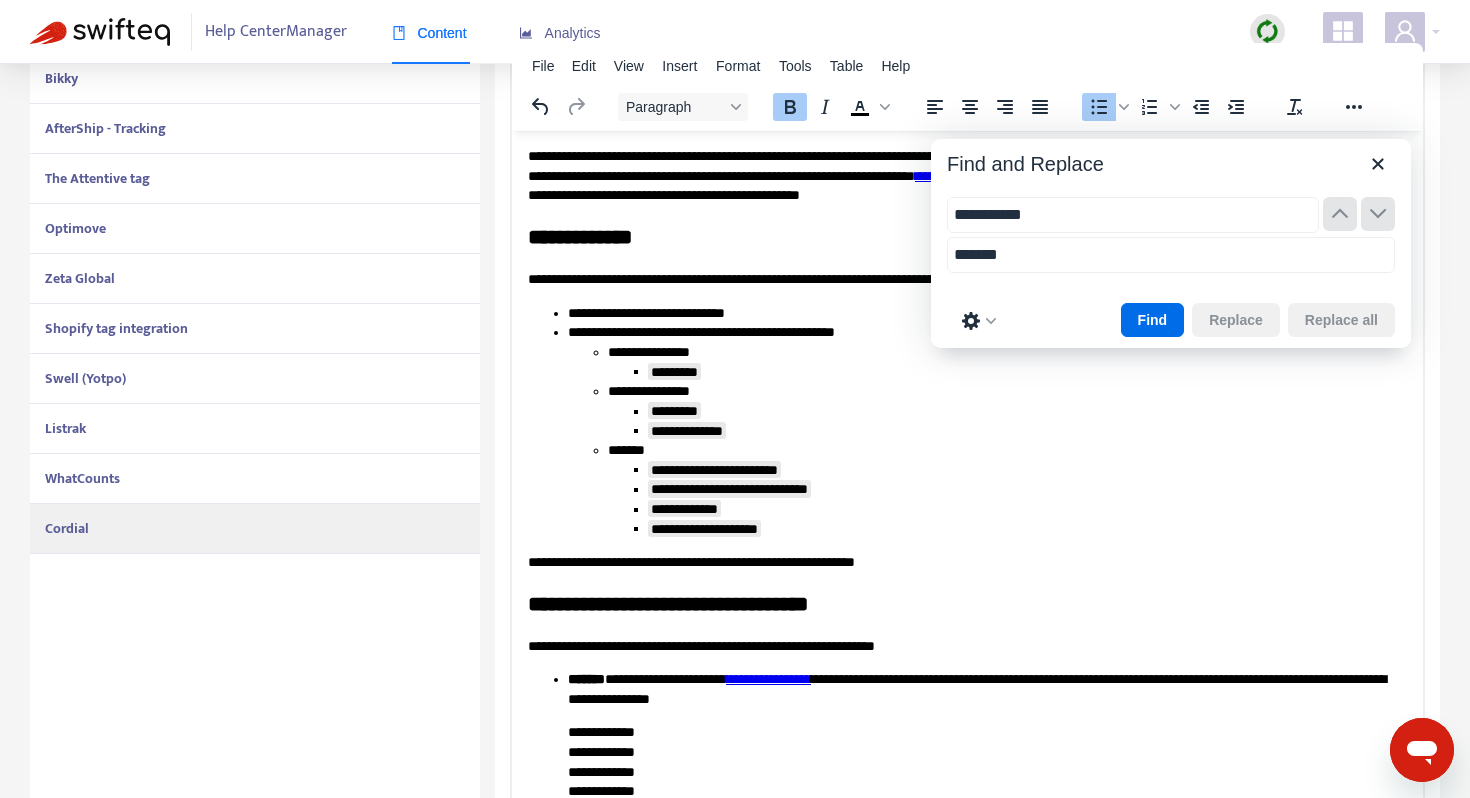 scroll, scrollTop: 940, scrollLeft: 0, axis: vertical 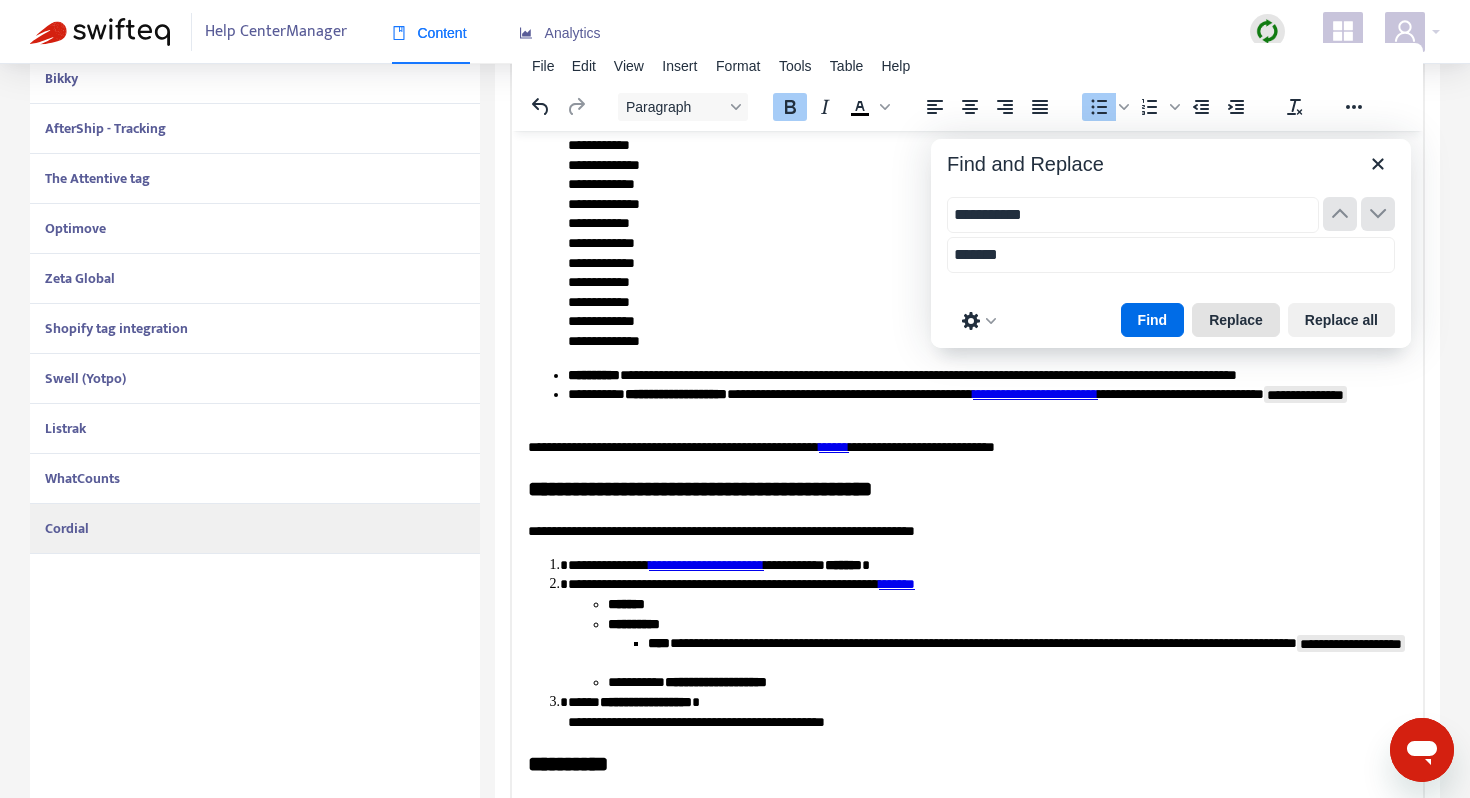 click on "Replace" at bounding box center [1236, 320] 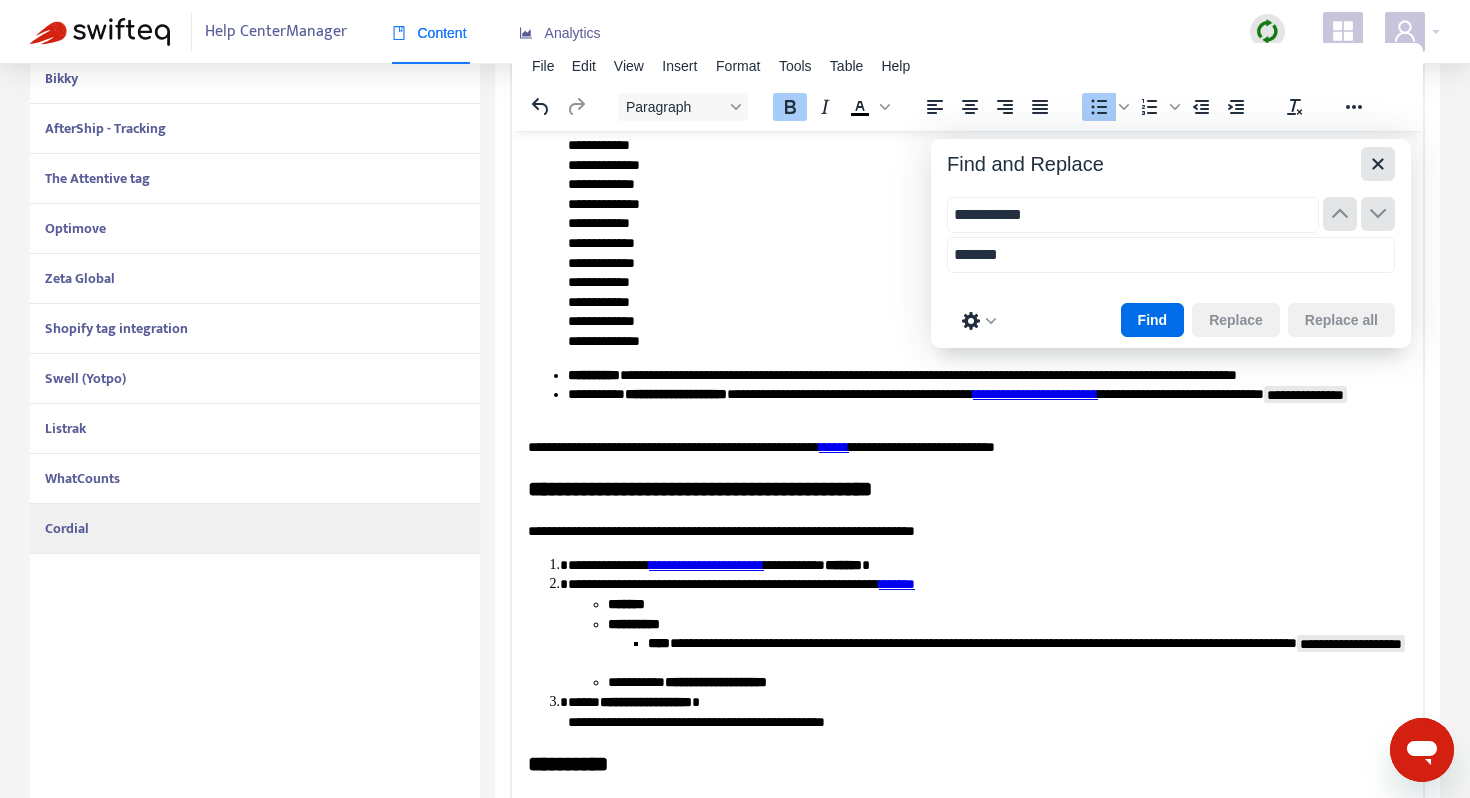 click 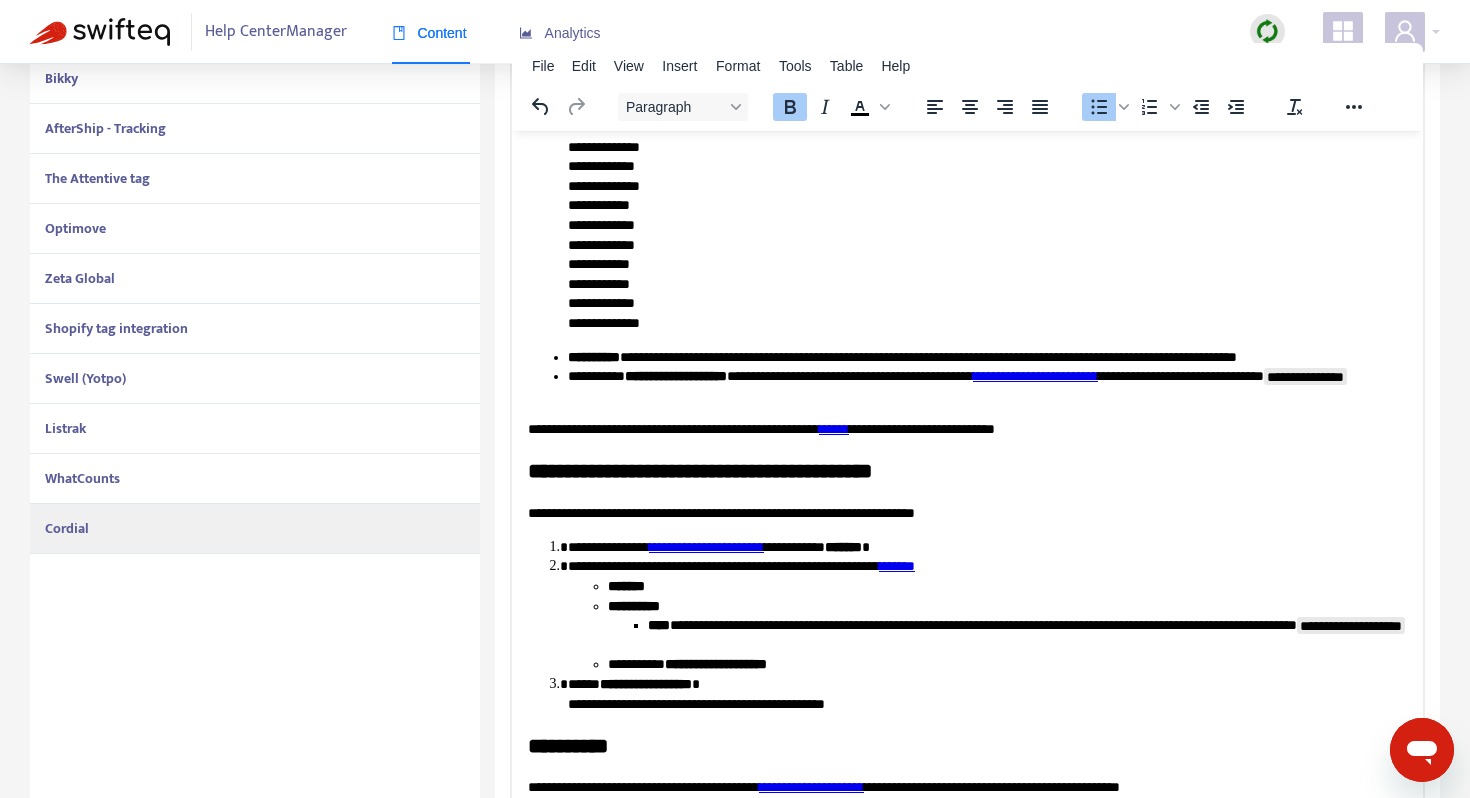 scroll, scrollTop: 551, scrollLeft: 0, axis: vertical 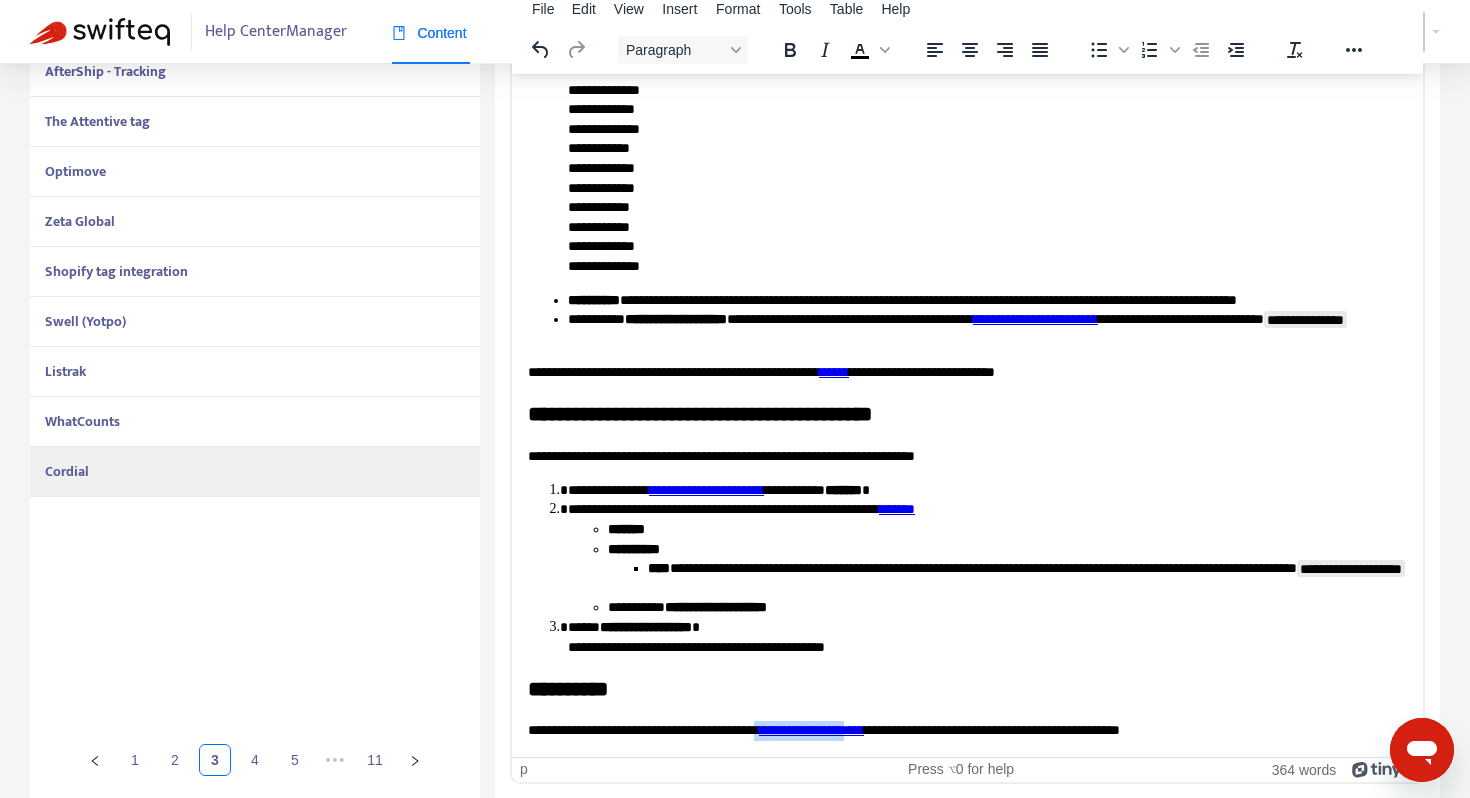 drag, startPoint x: 925, startPoint y: 733, endPoint x: 814, endPoint y: 736, distance: 111.040535 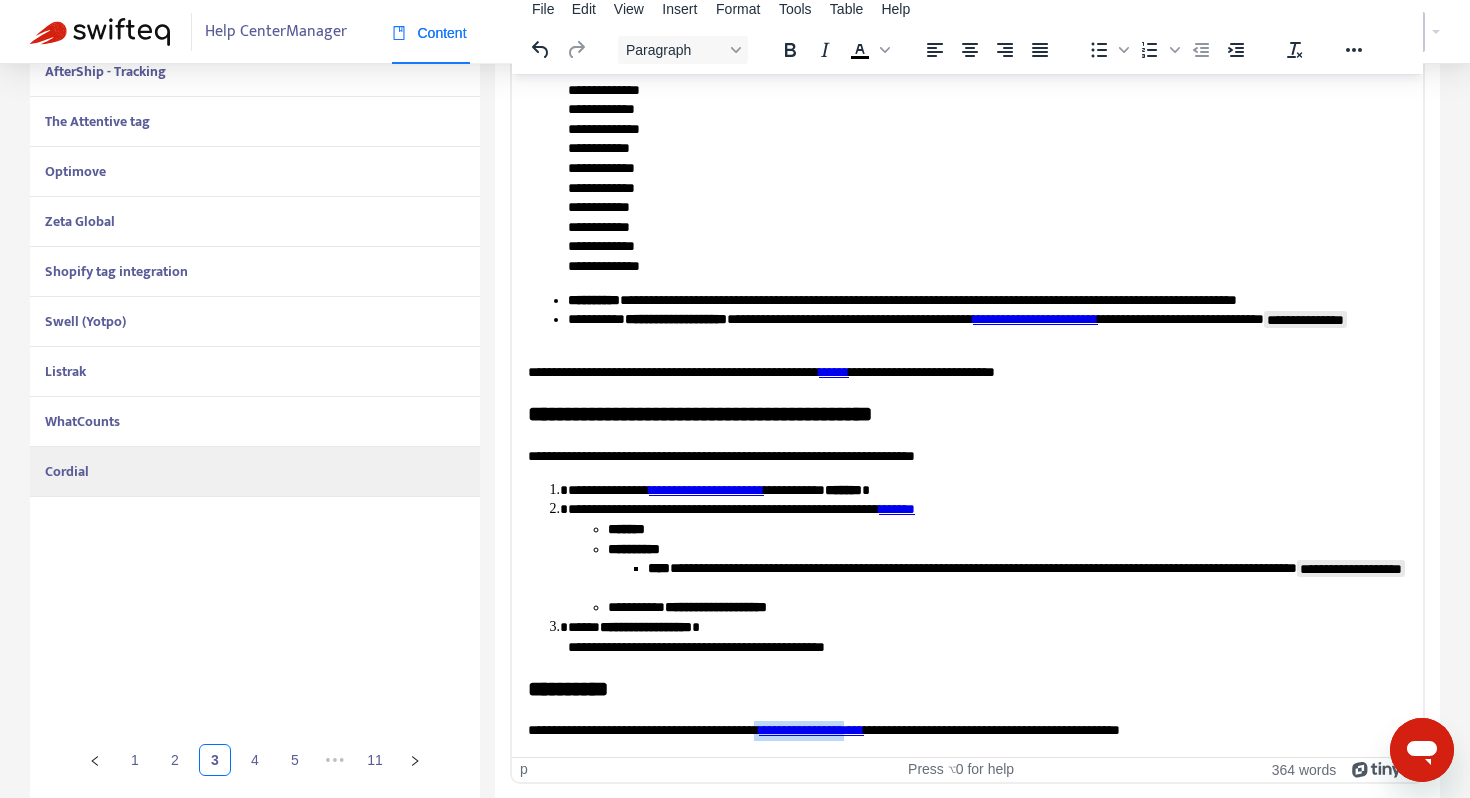 click on "**********" at bounding box center (967, 730) 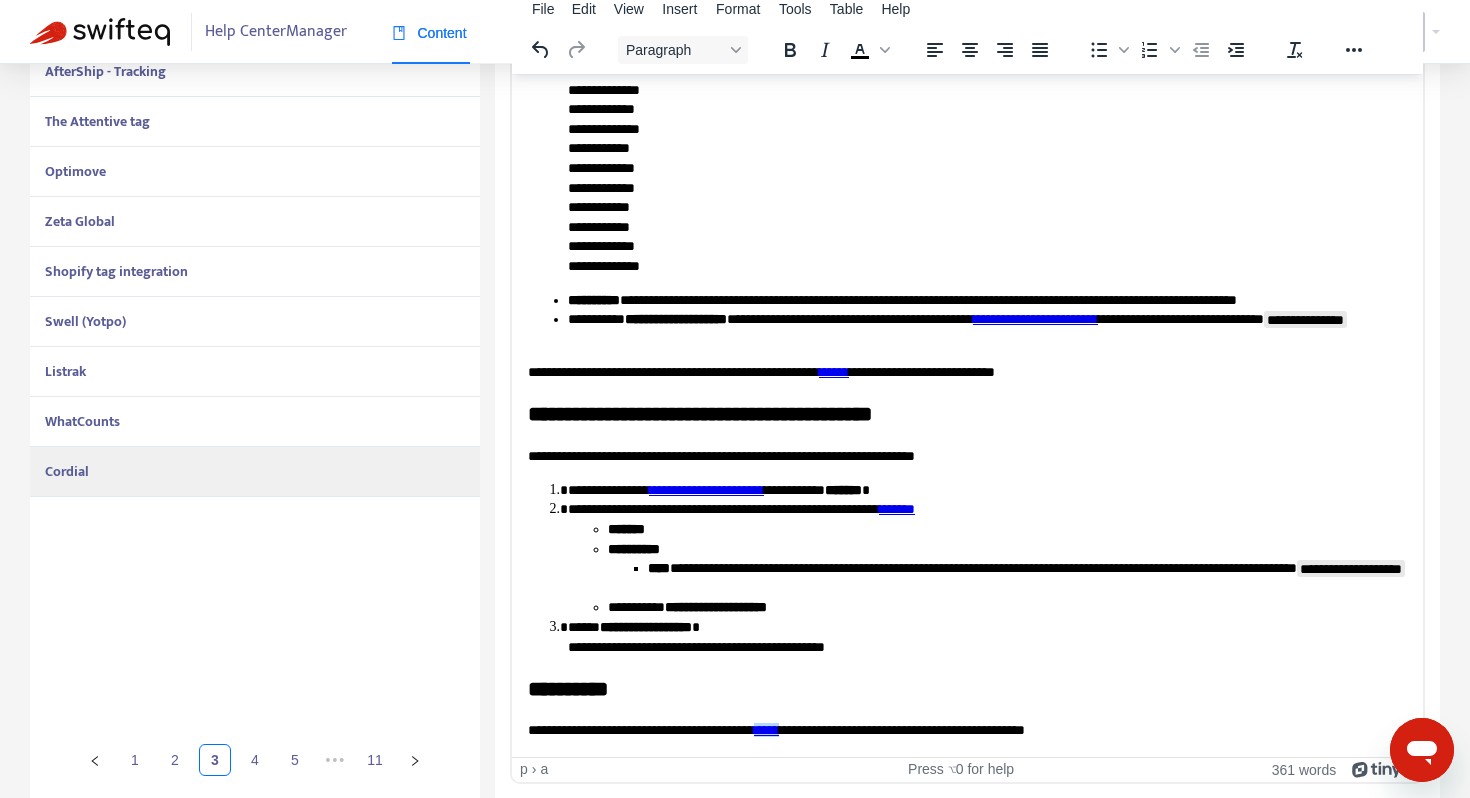 click on "**********" at bounding box center (987, 636) 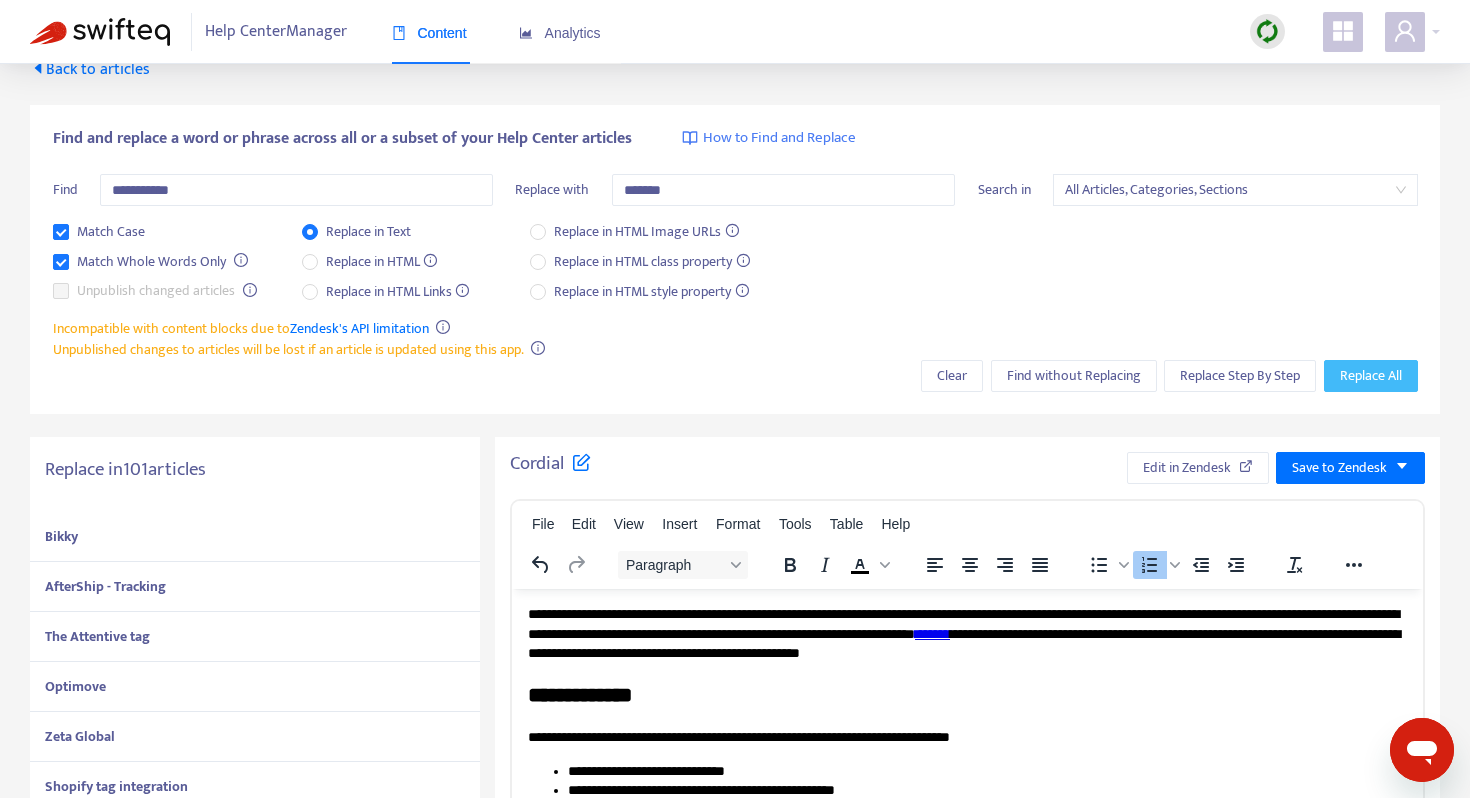 scroll, scrollTop: 11, scrollLeft: 0, axis: vertical 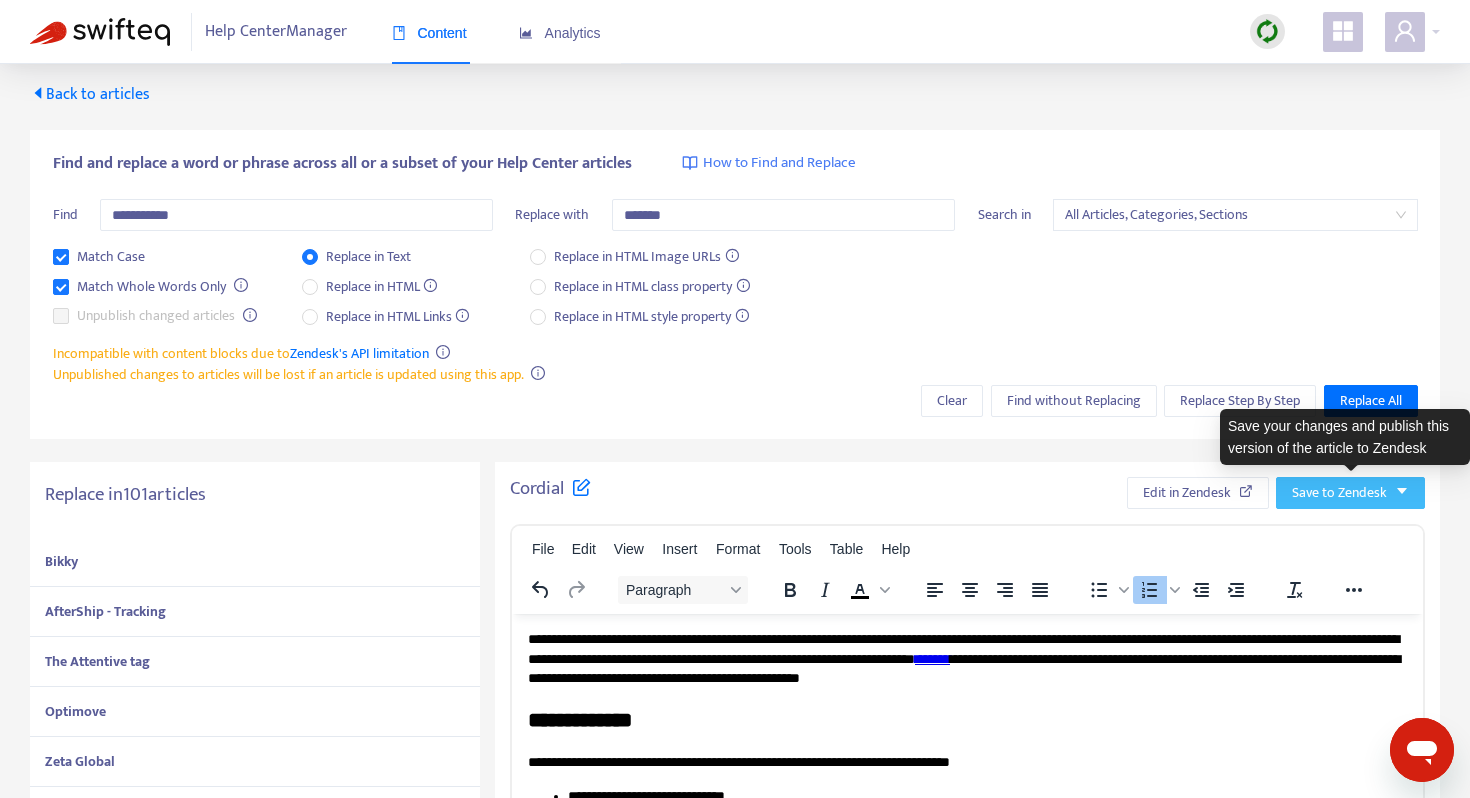 click on "Save to Zendesk" at bounding box center (1339, 493) 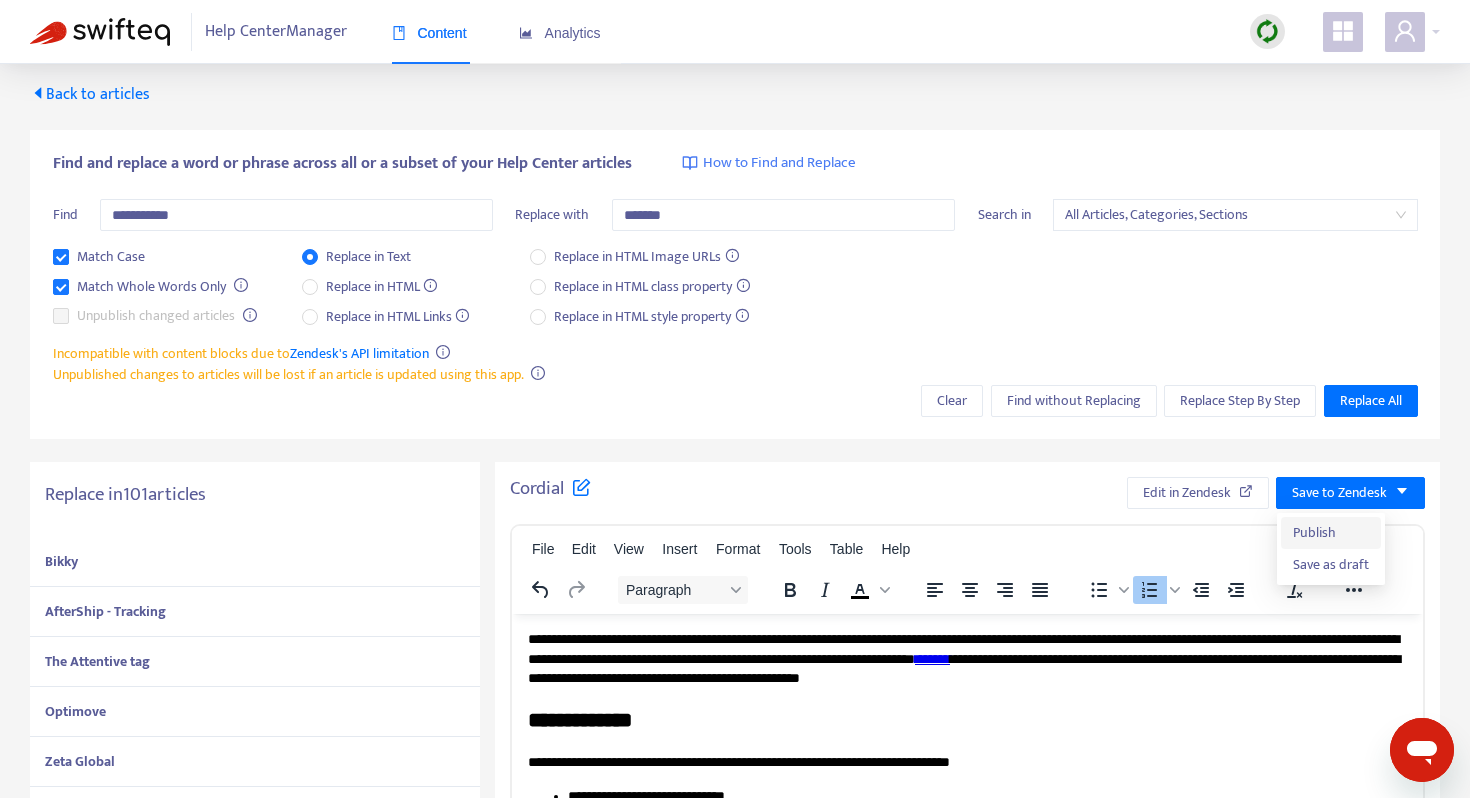 click on "Publish" at bounding box center [1331, 533] 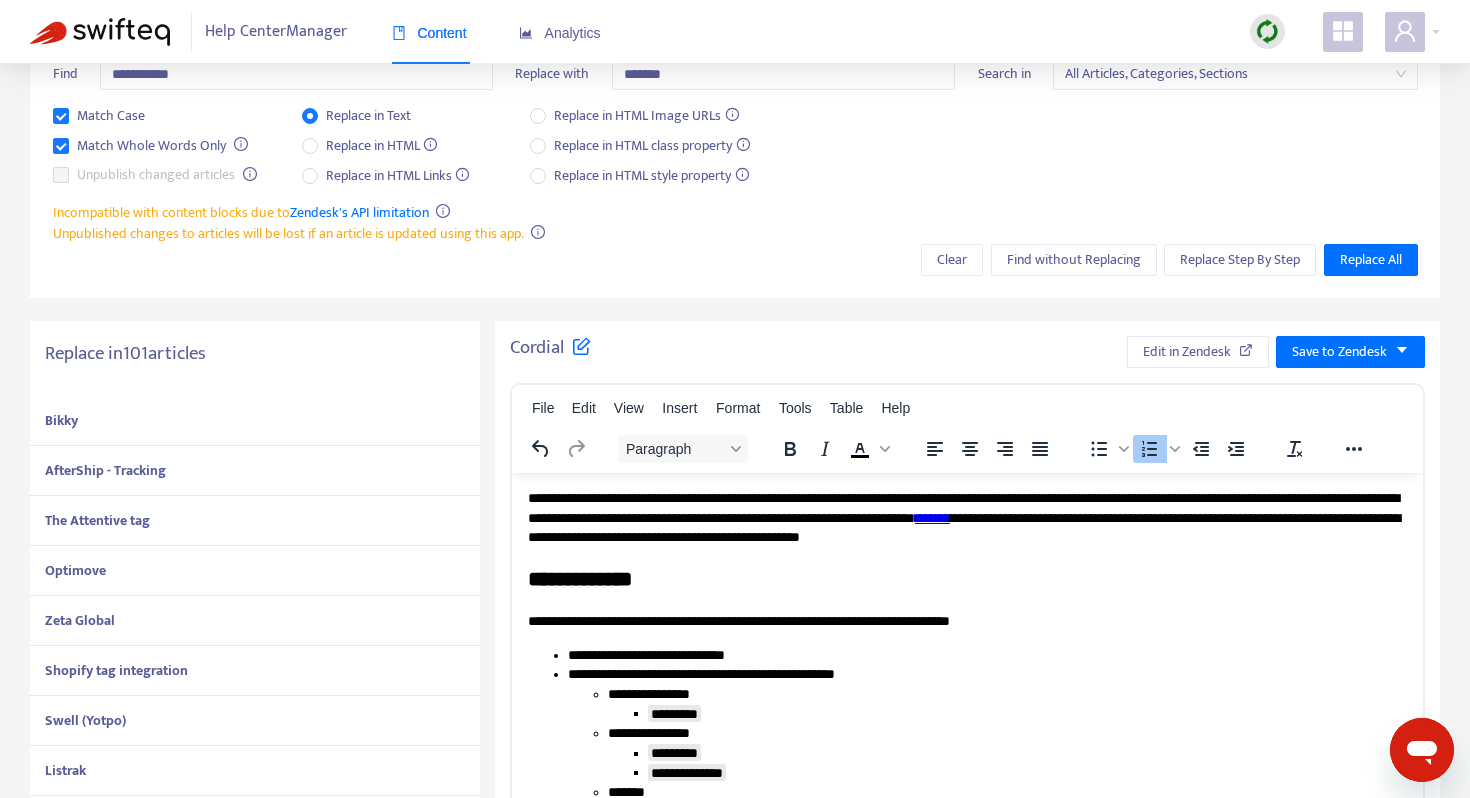 scroll, scrollTop: 0, scrollLeft: 0, axis: both 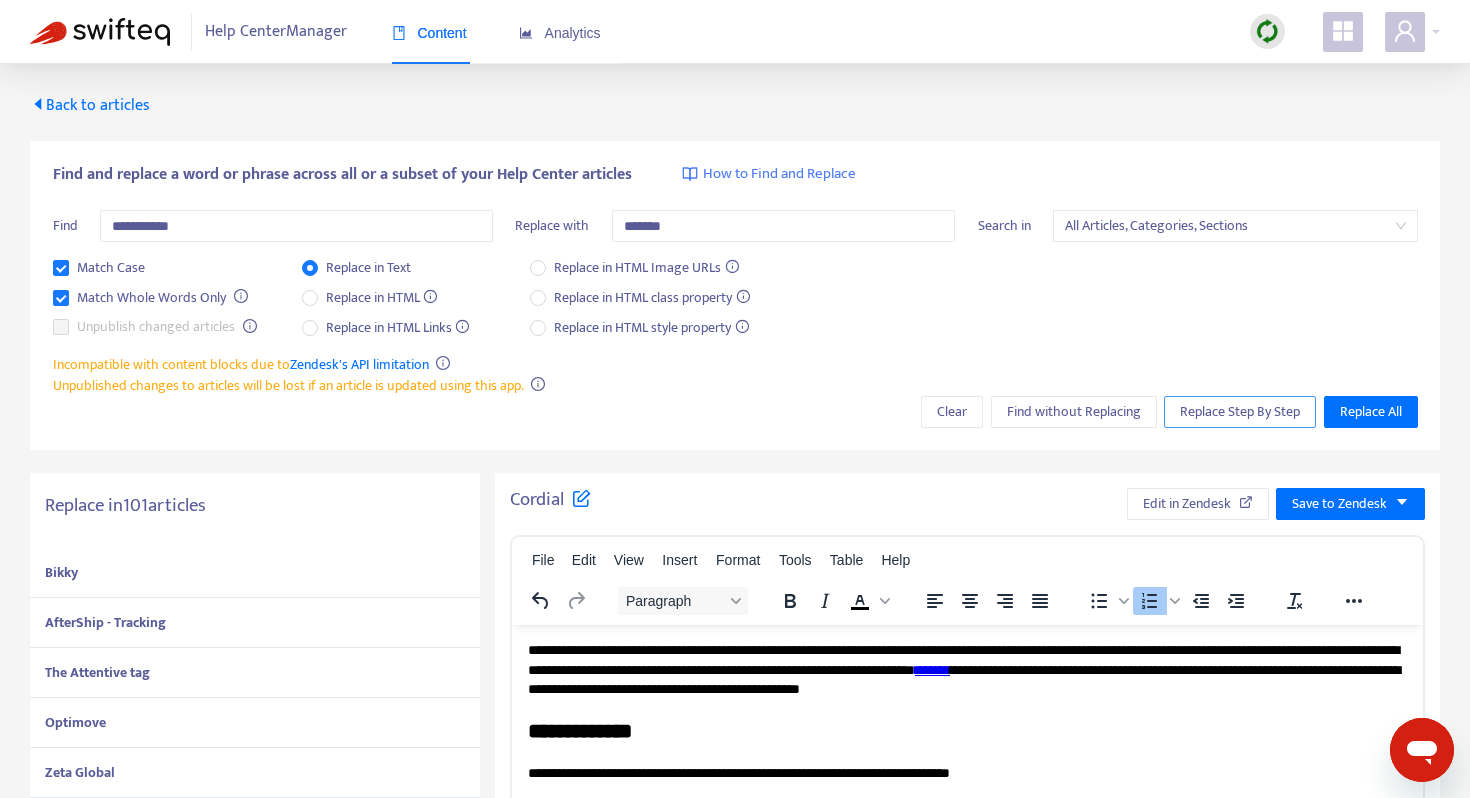 click on "Replace Step By Step" at bounding box center [1240, 412] 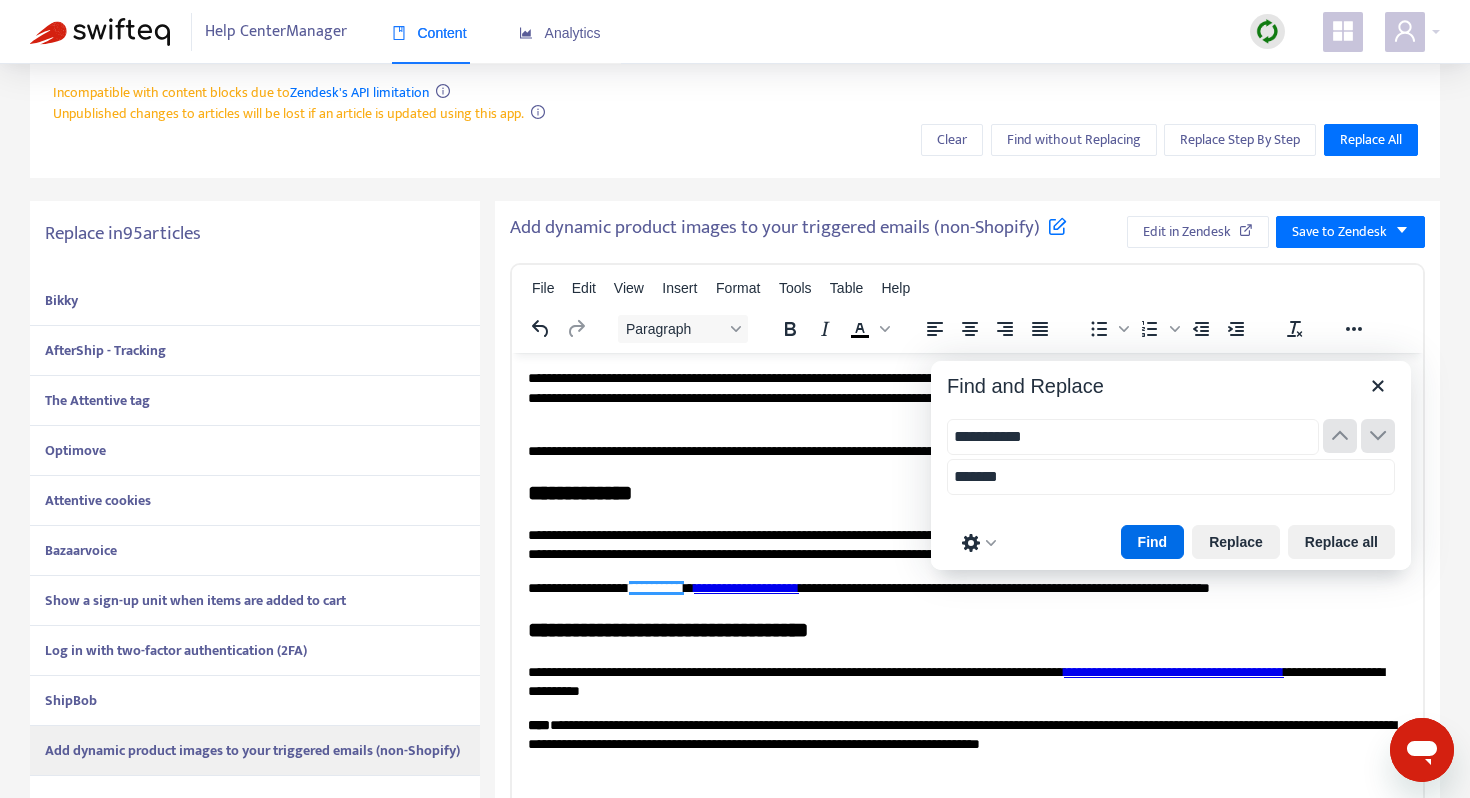 scroll, scrollTop: 266, scrollLeft: 0, axis: vertical 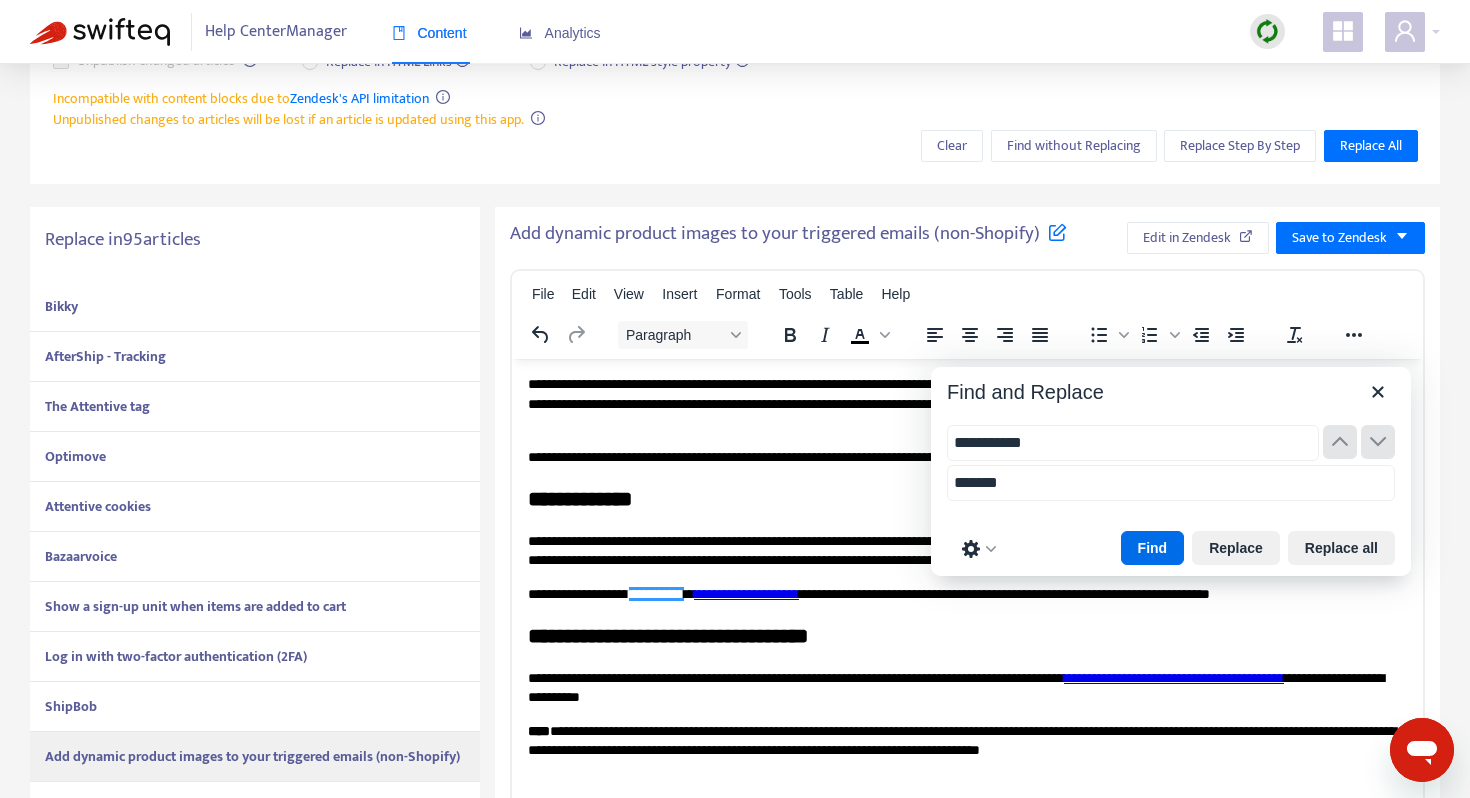 click on "Bikky" at bounding box center [255, 307] 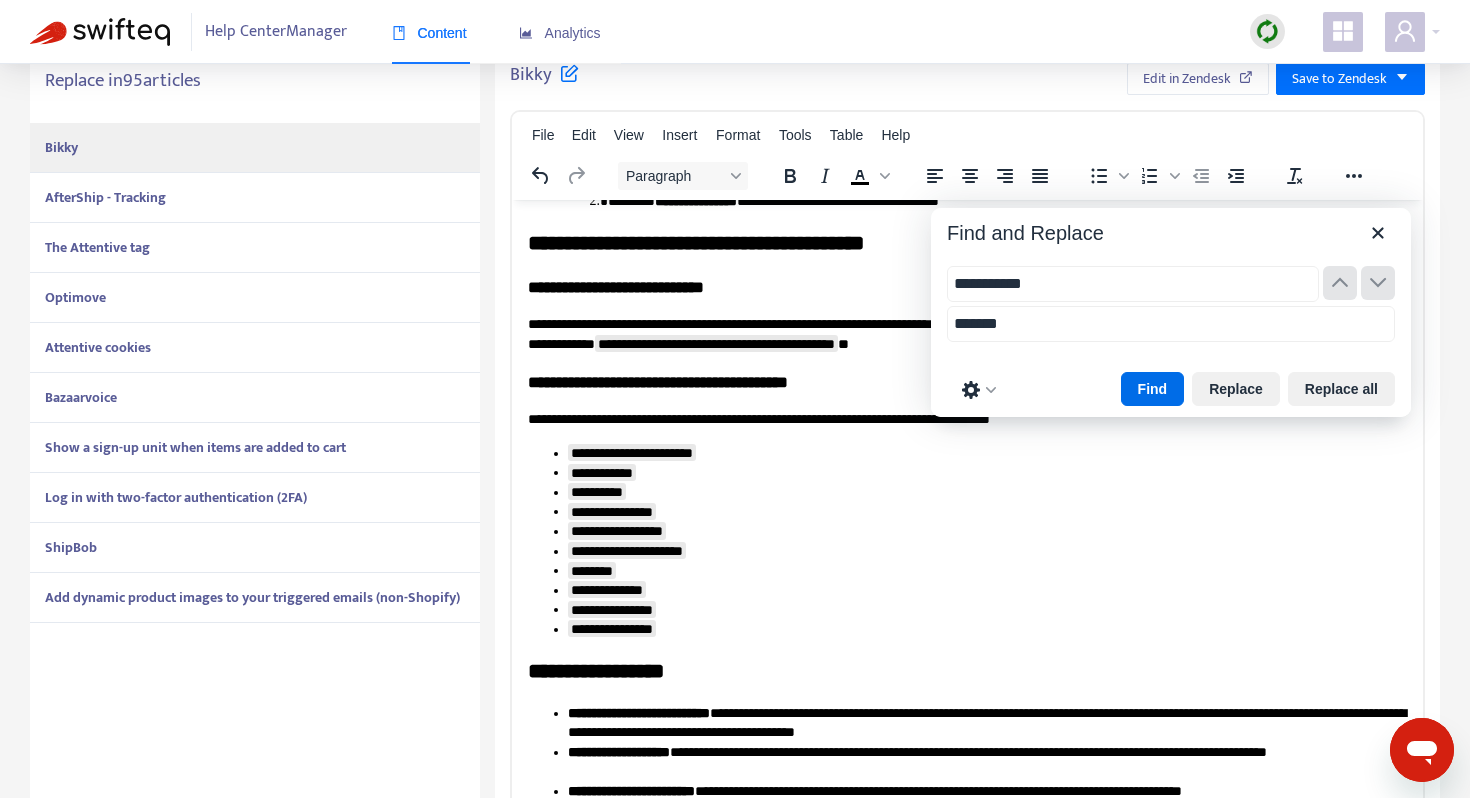scroll, scrollTop: 509, scrollLeft: 0, axis: vertical 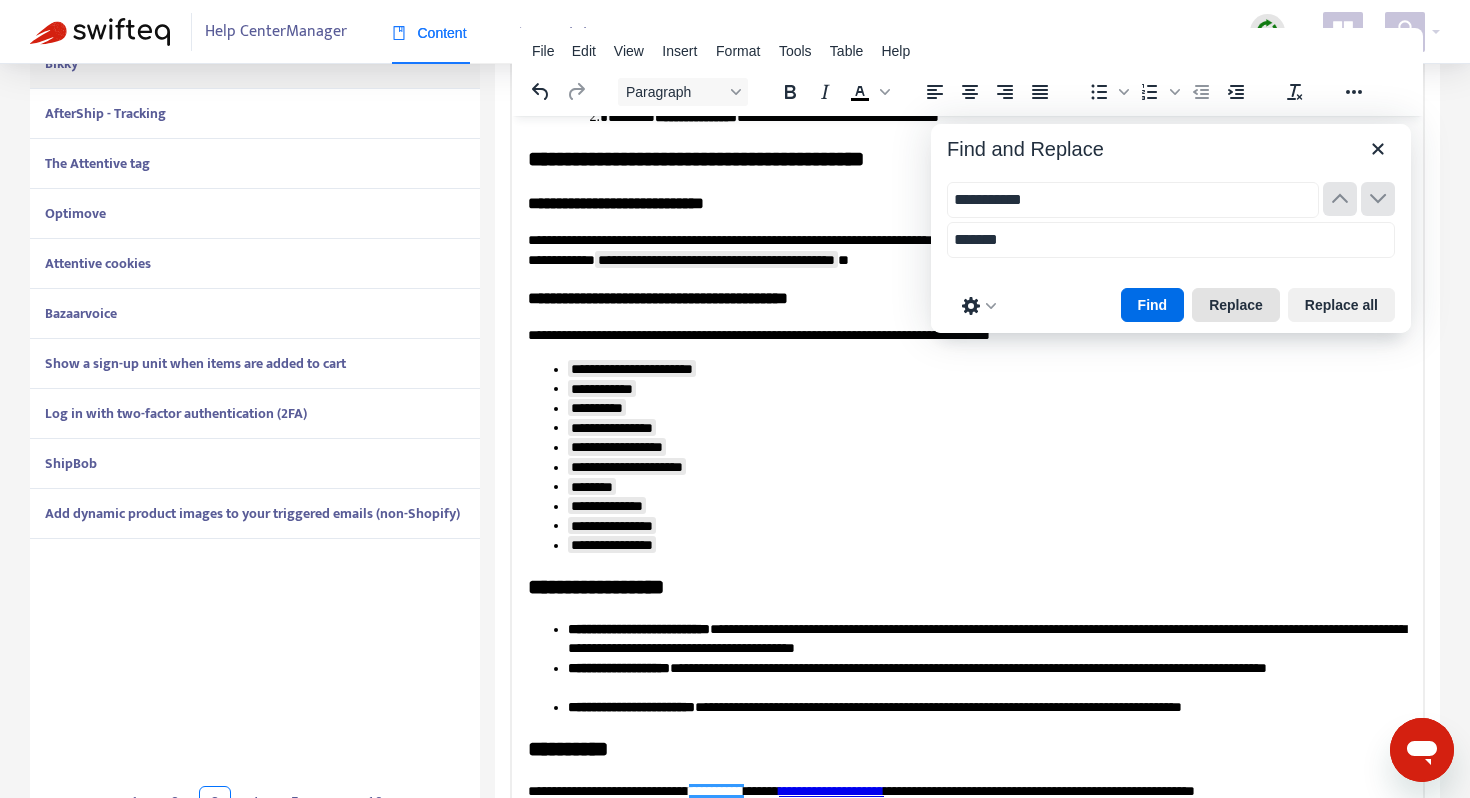 click on "Replace" at bounding box center (1236, 305) 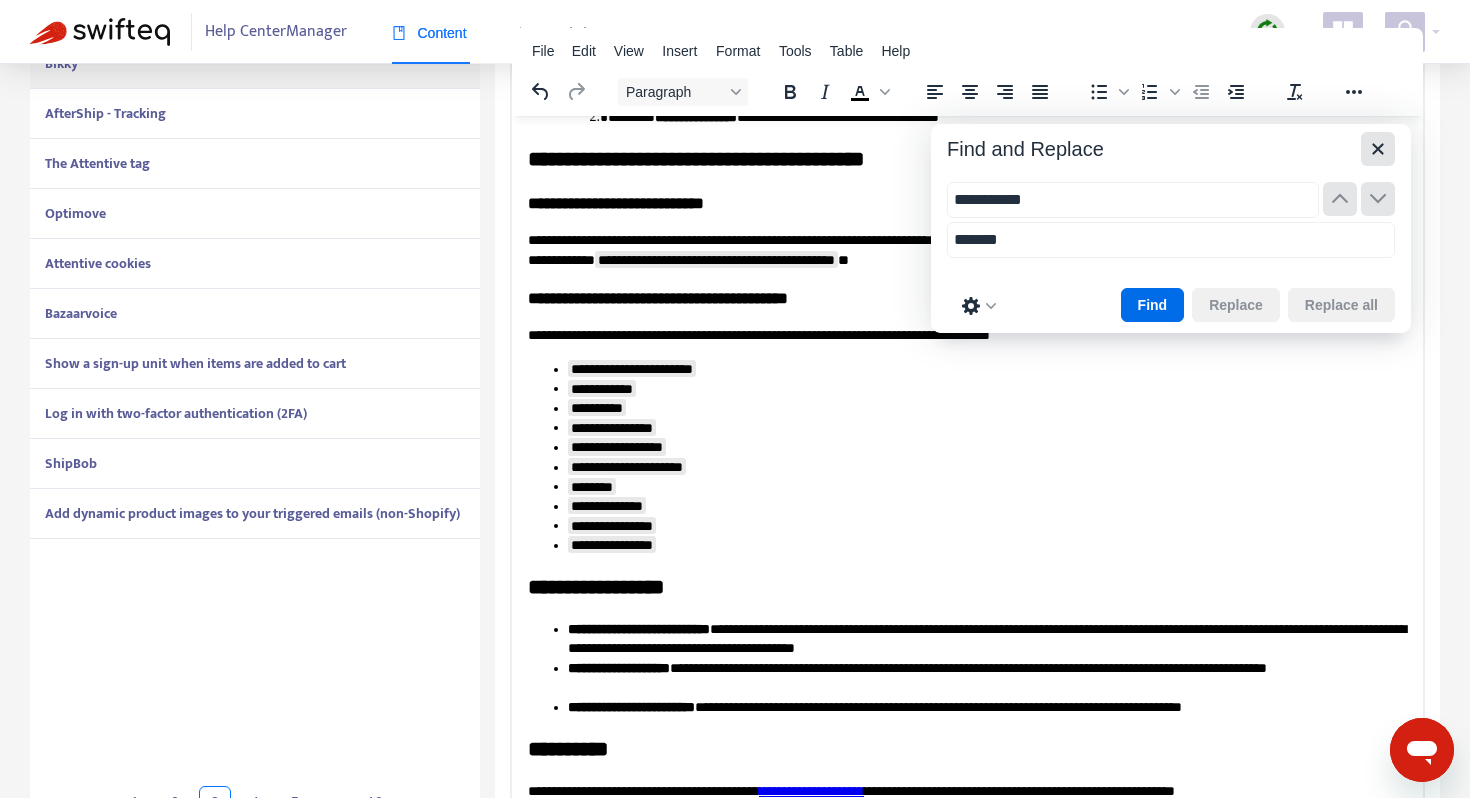 click 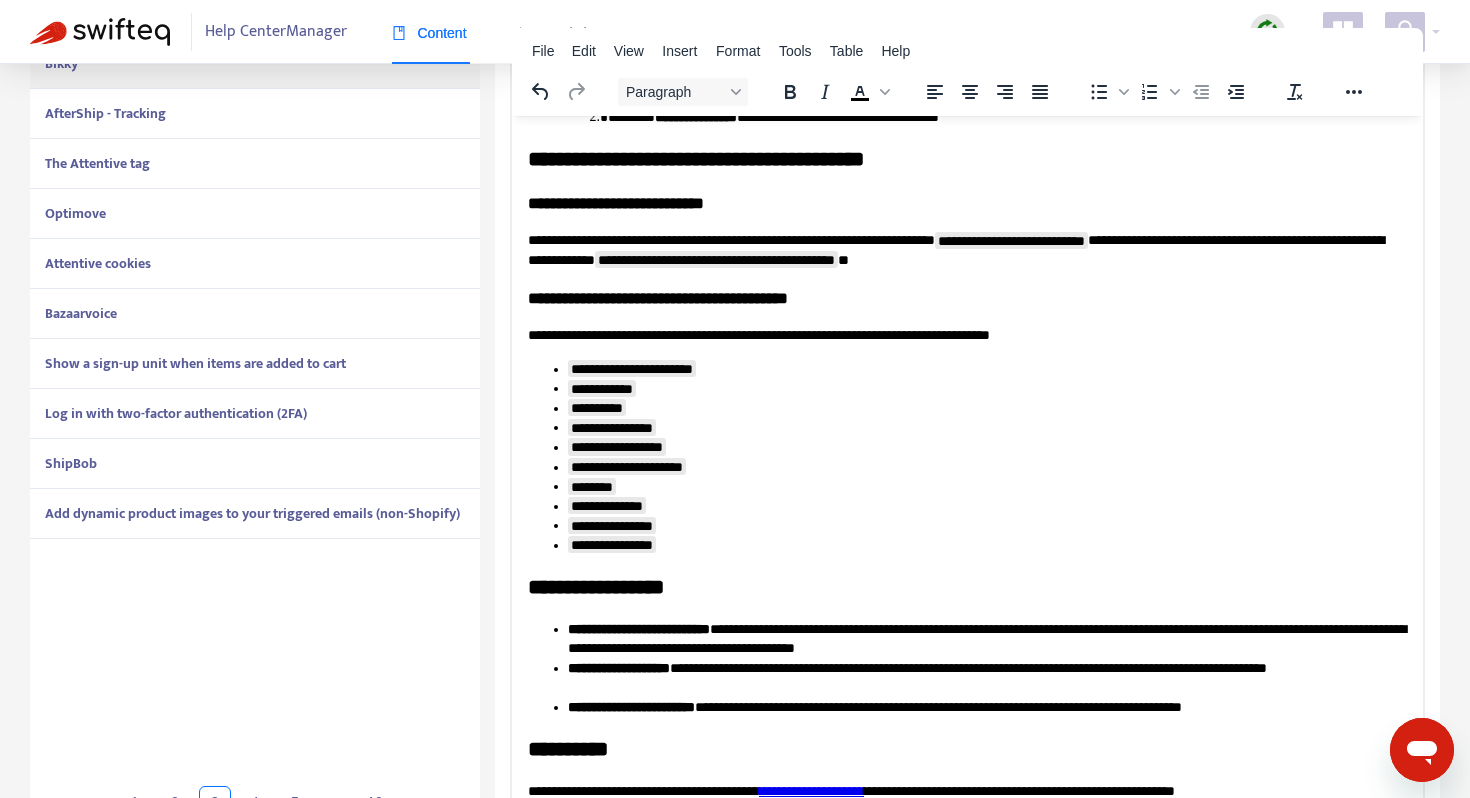 scroll, scrollTop: 498, scrollLeft: 0, axis: vertical 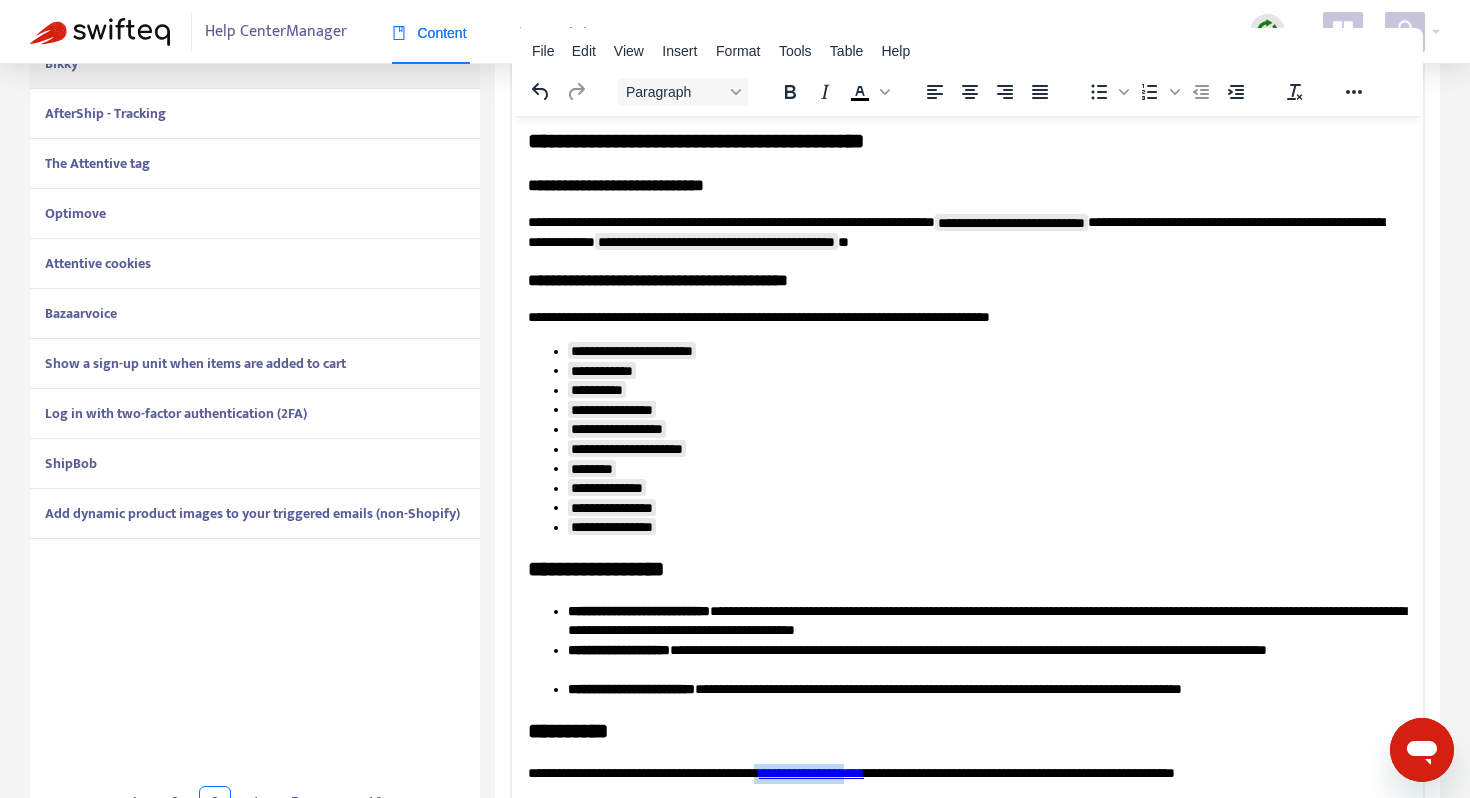 drag, startPoint x: 928, startPoint y: 774, endPoint x: 812, endPoint y: 772, distance: 116.01724 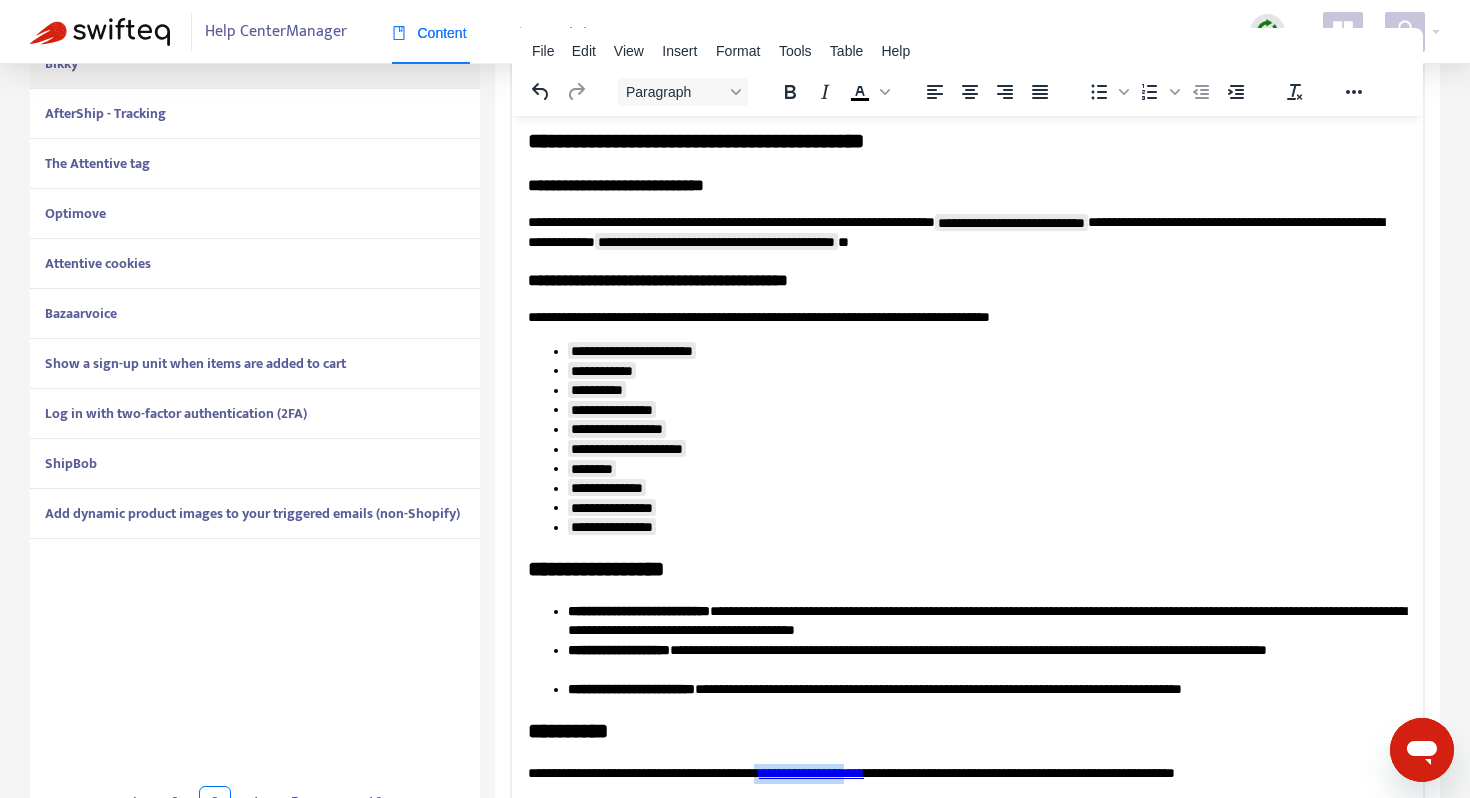 click on "**********" at bounding box center [967, 773] 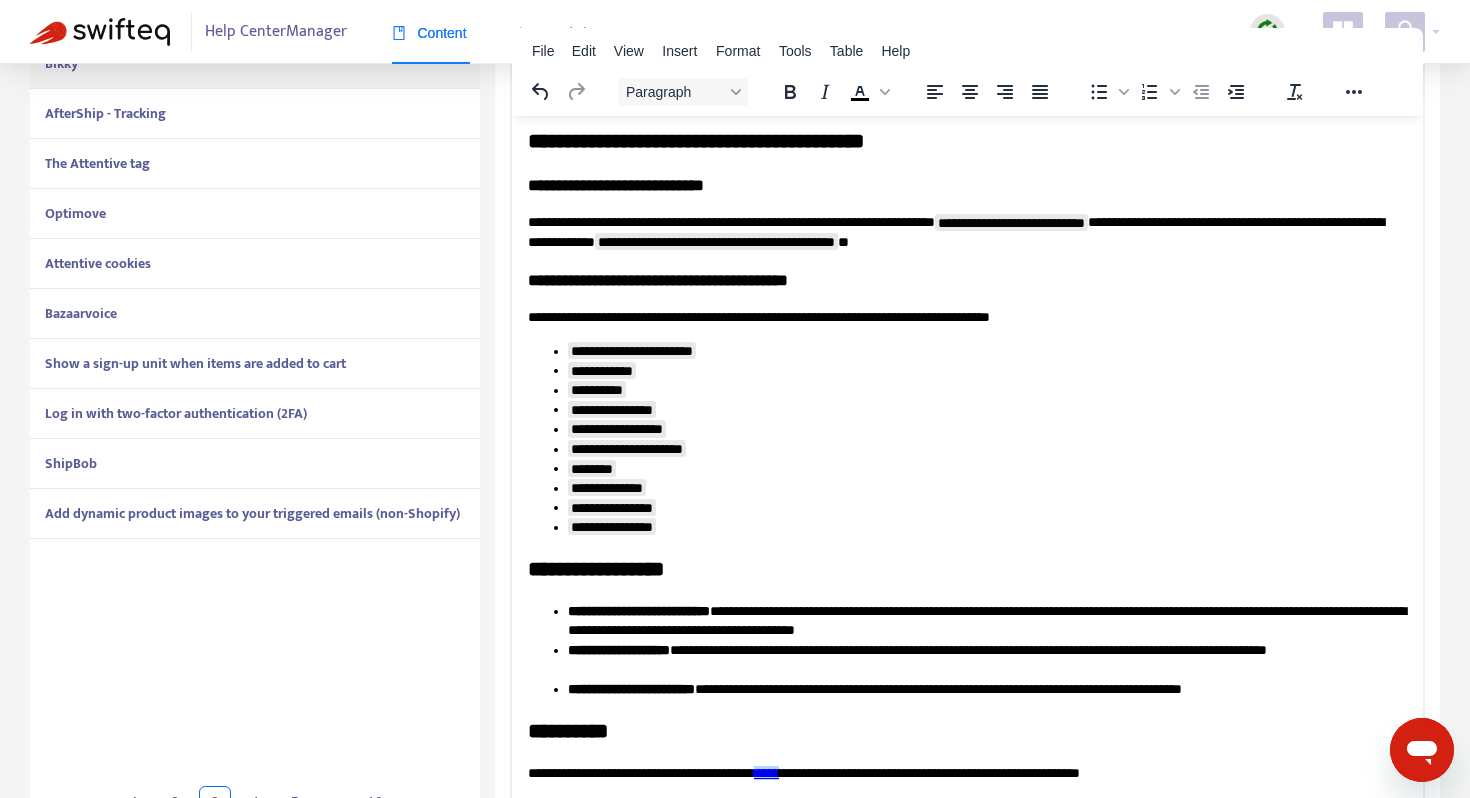 click on "**********" at bounding box center [967, 773] 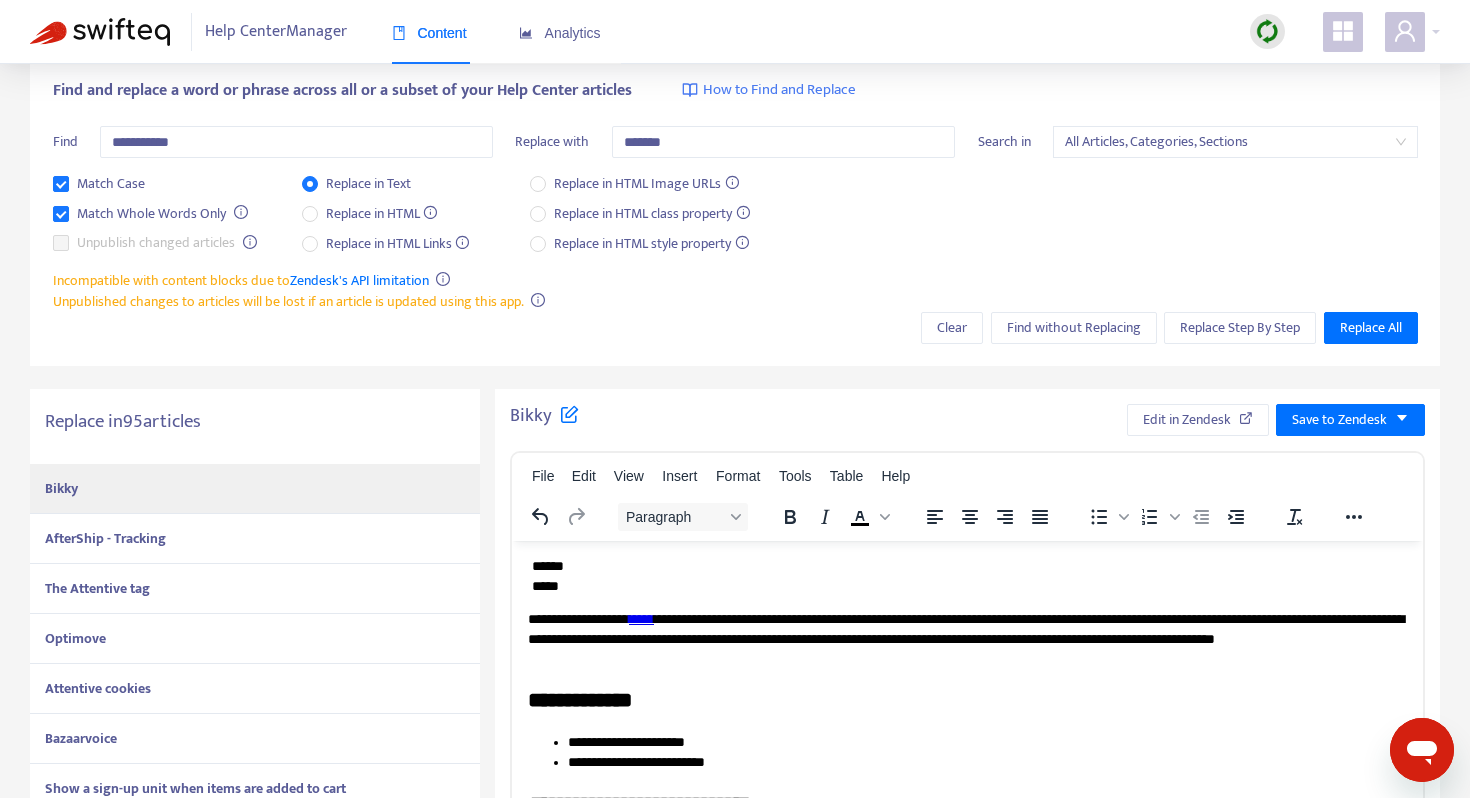 scroll, scrollTop: 0, scrollLeft: 0, axis: both 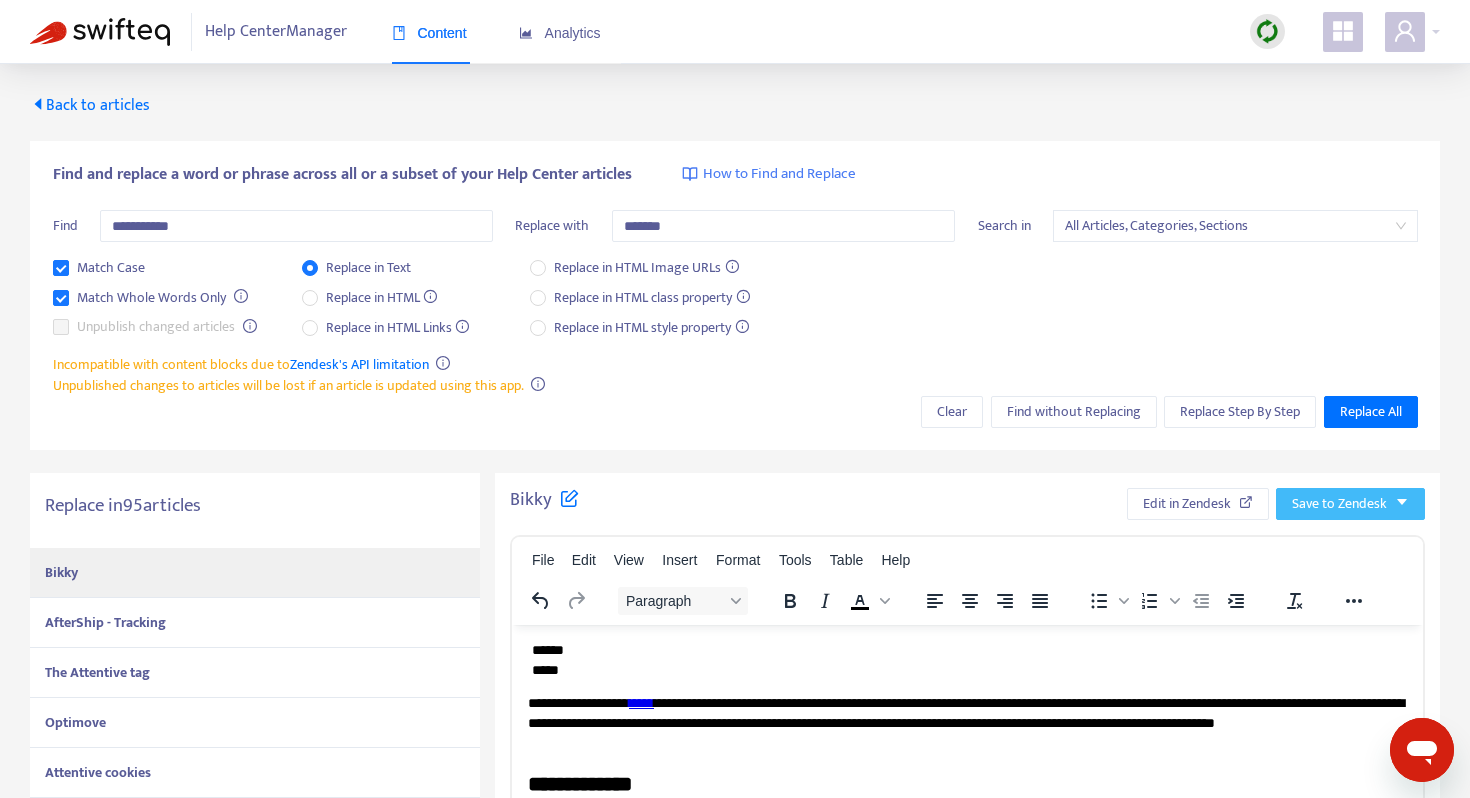 click on "Save to Zendesk" at bounding box center (1339, 504) 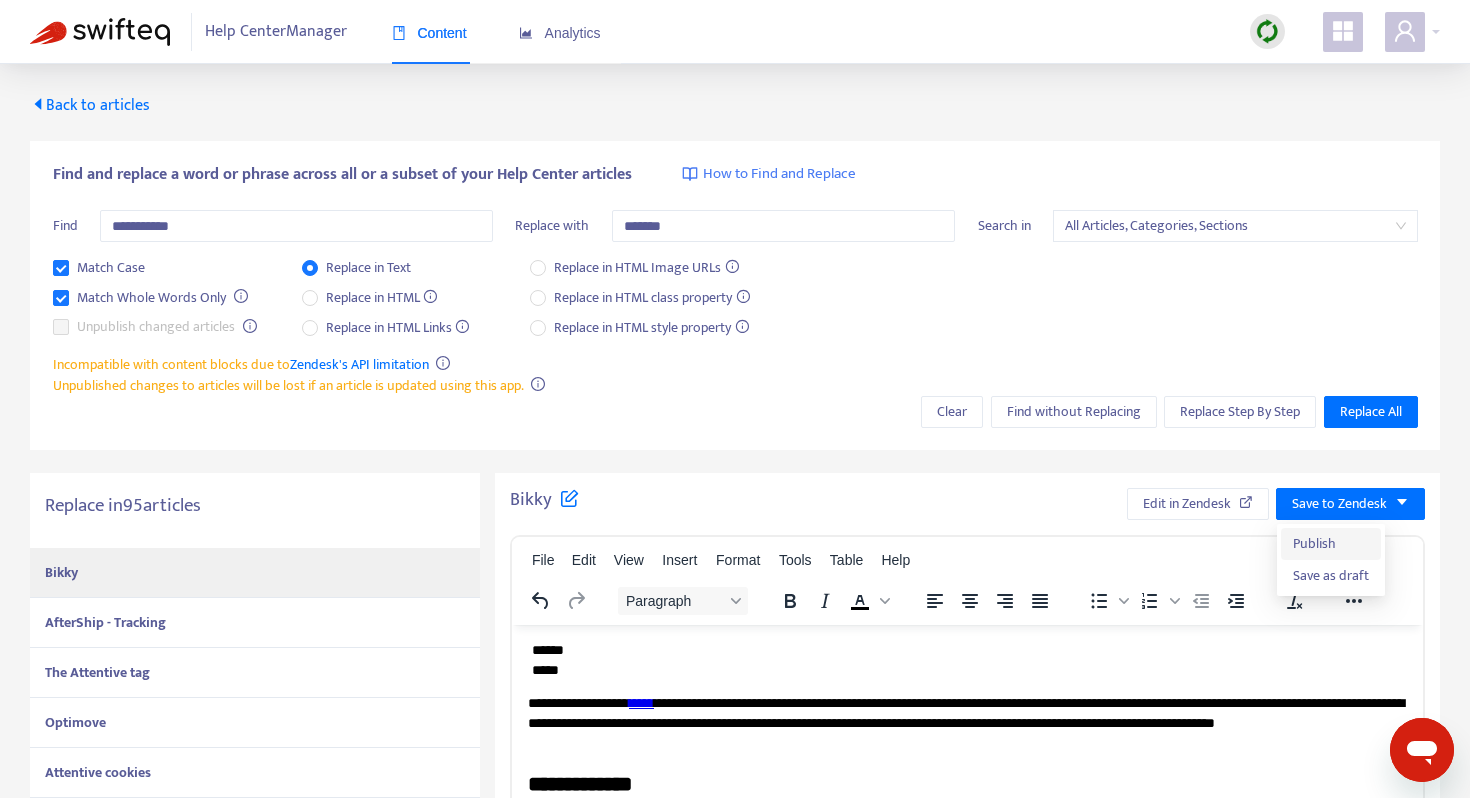 click on "Publish" at bounding box center (1331, 544) 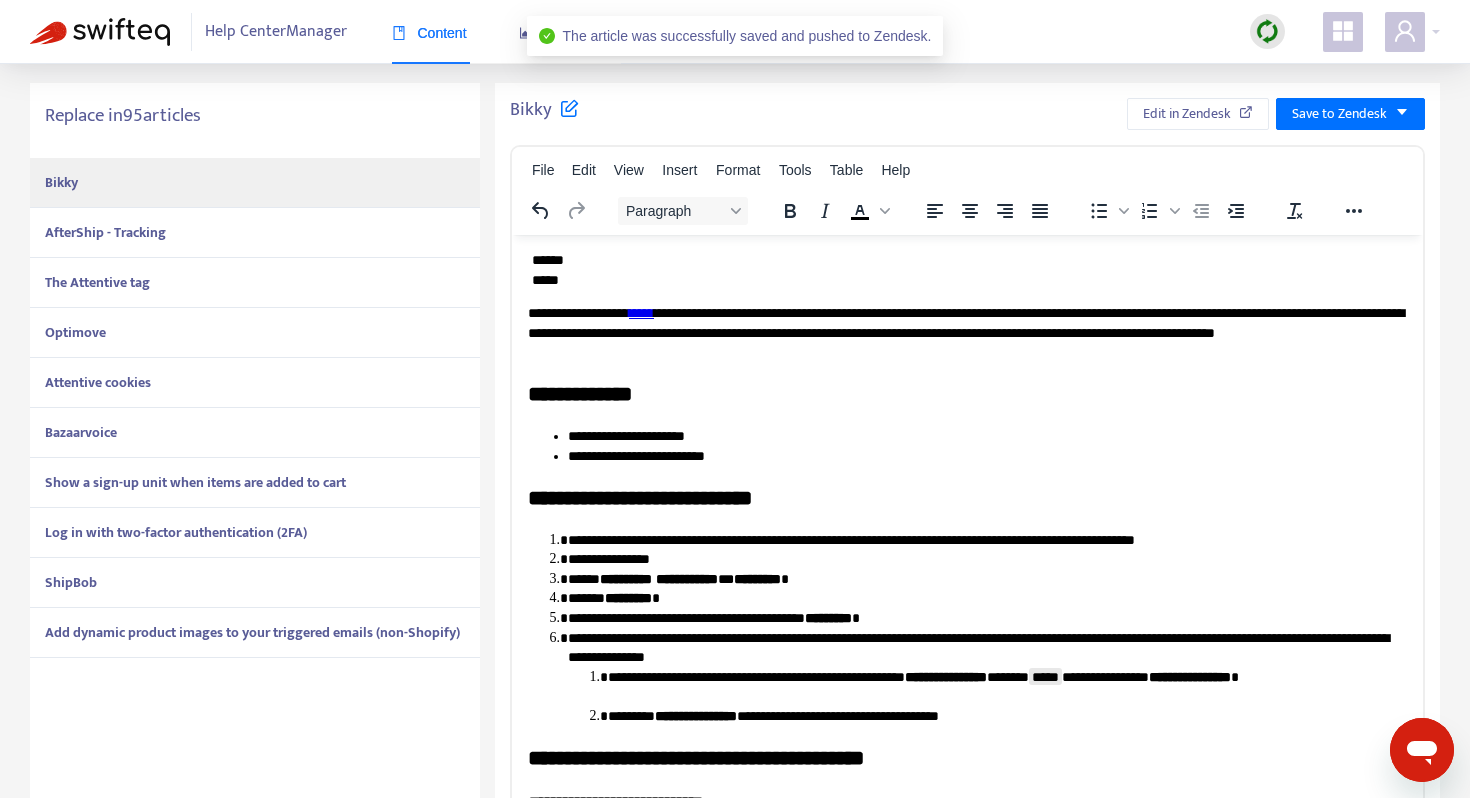 scroll, scrollTop: 394, scrollLeft: 0, axis: vertical 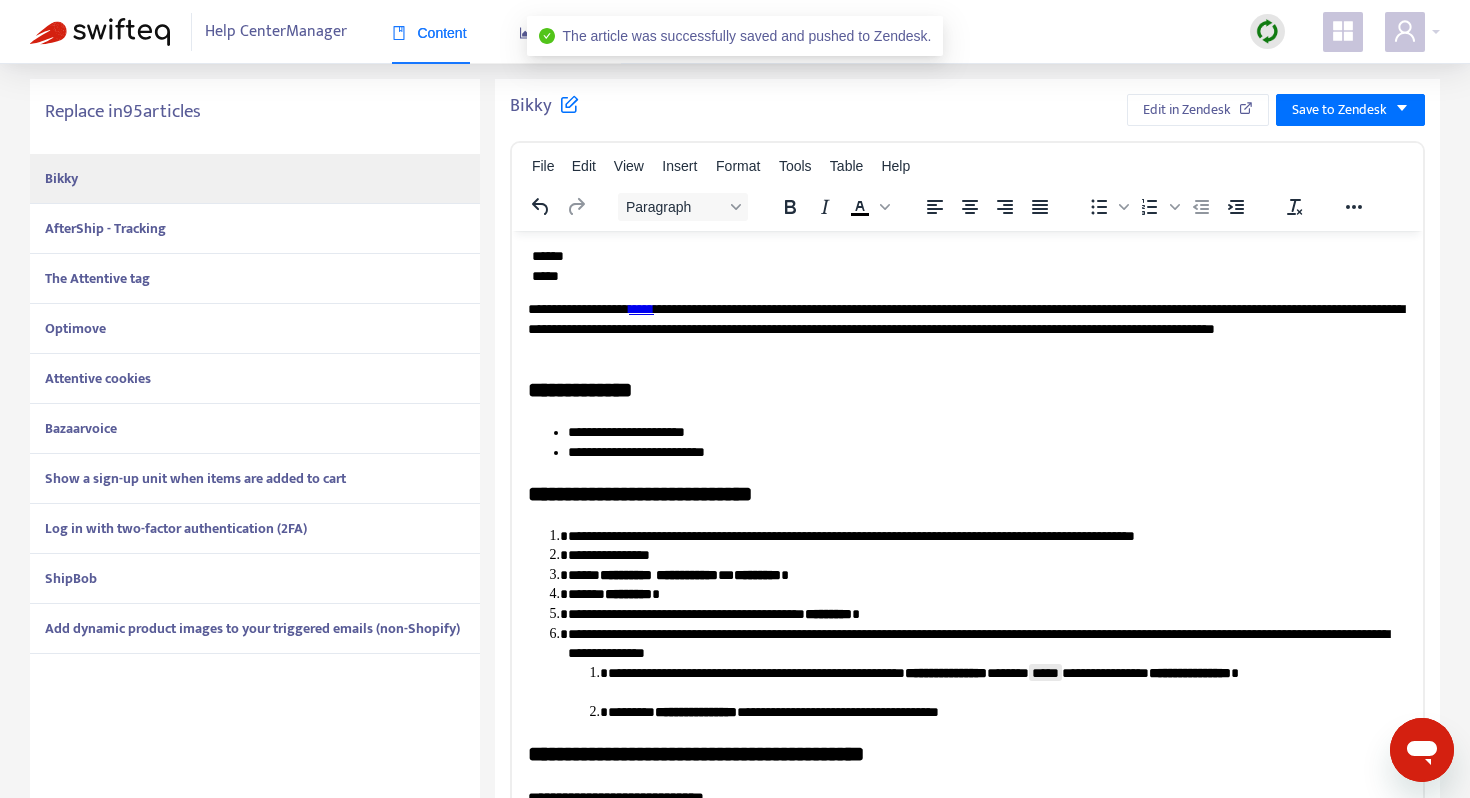 click on "AfterShip - Tracking" at bounding box center [105, 228] 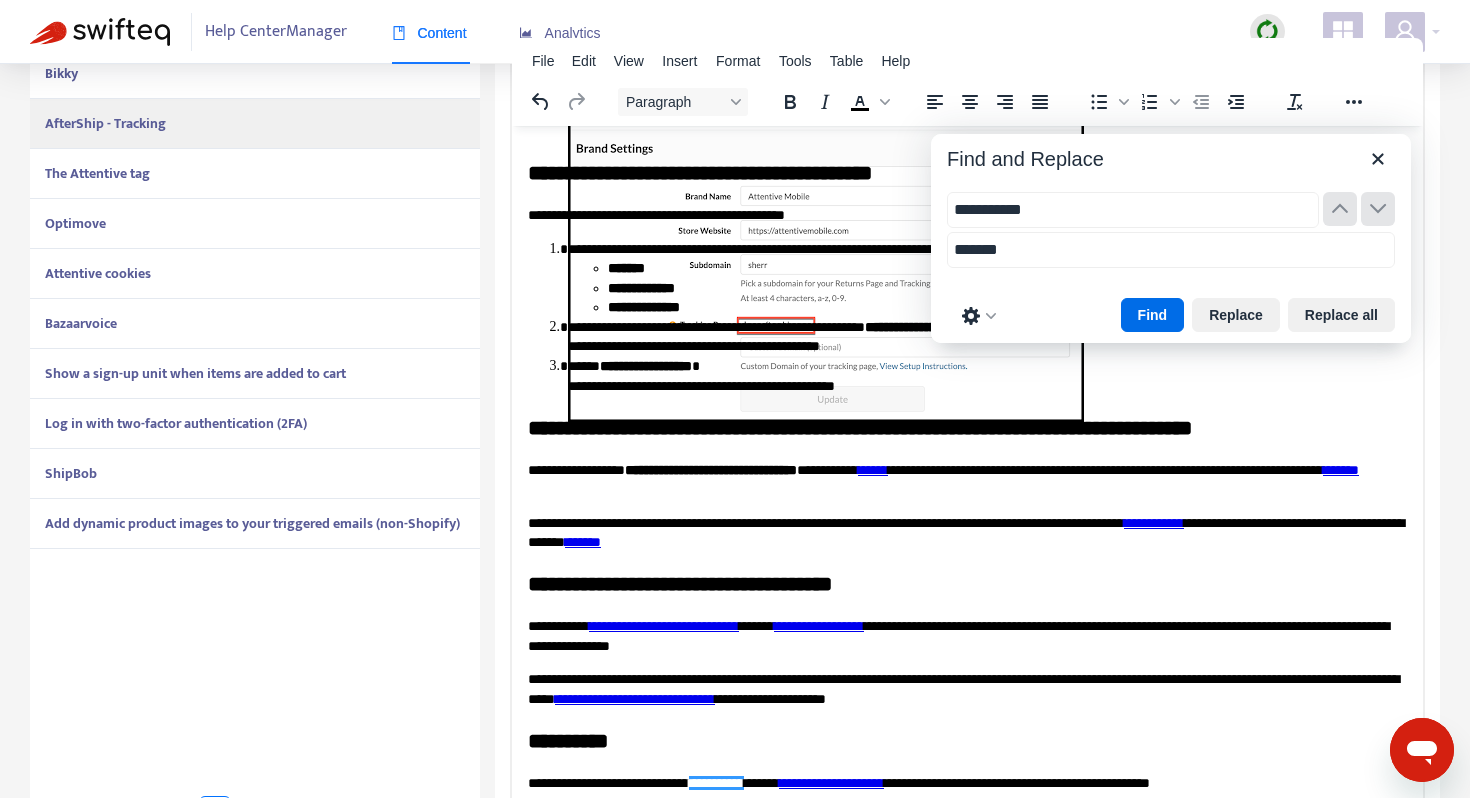 scroll, scrollTop: 509, scrollLeft: 0, axis: vertical 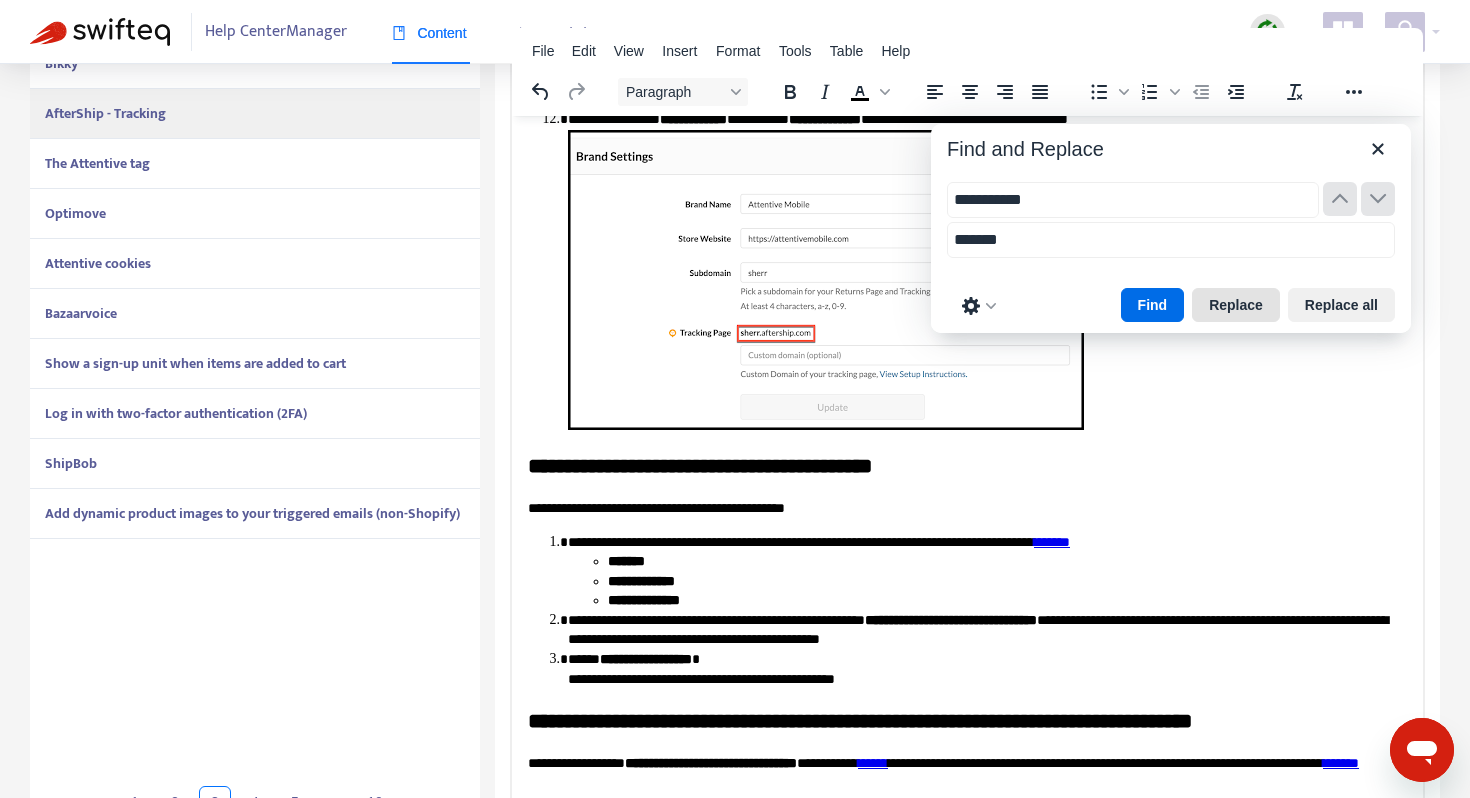click on "Replace" at bounding box center [1236, 305] 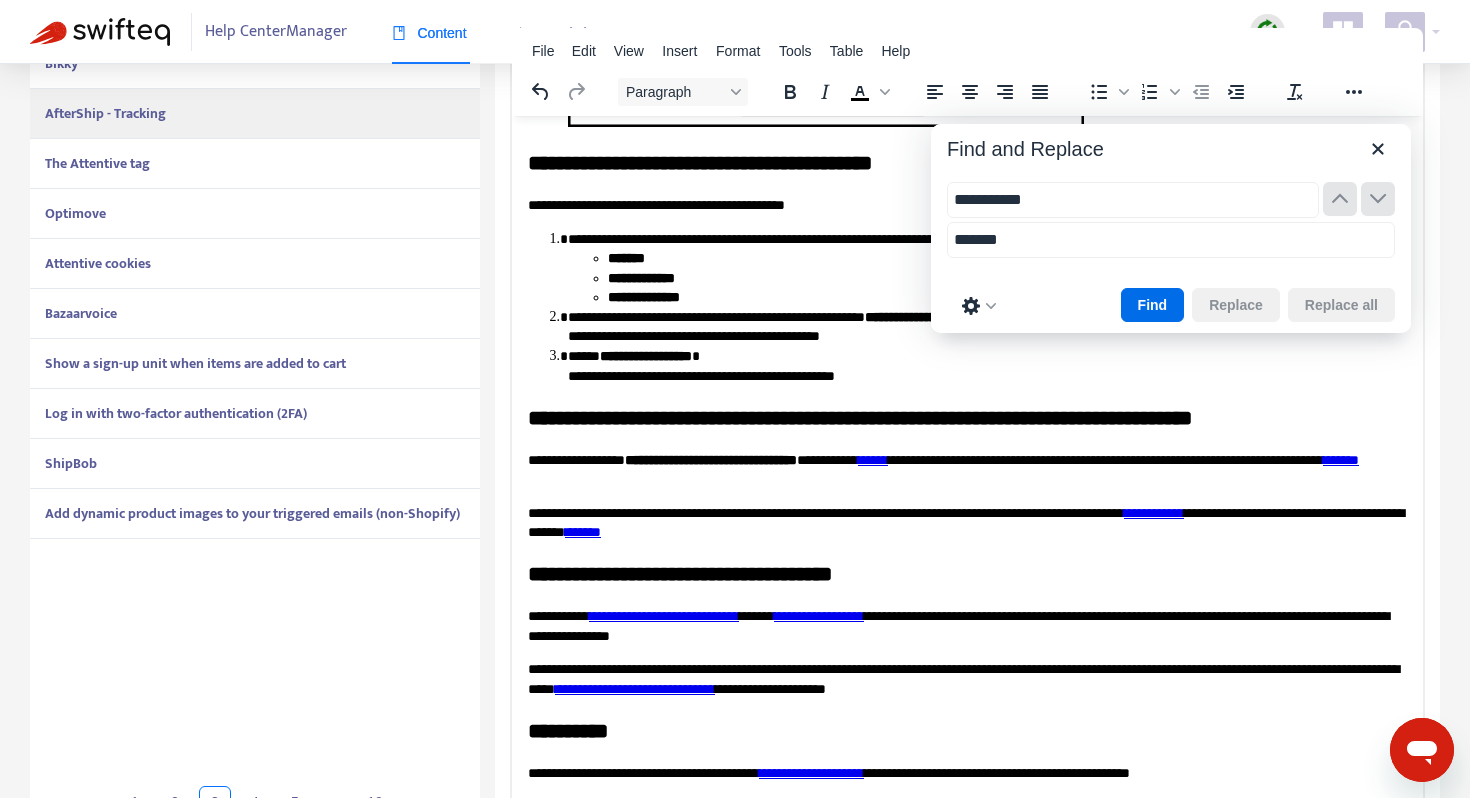 scroll, scrollTop: 551, scrollLeft: 0, axis: vertical 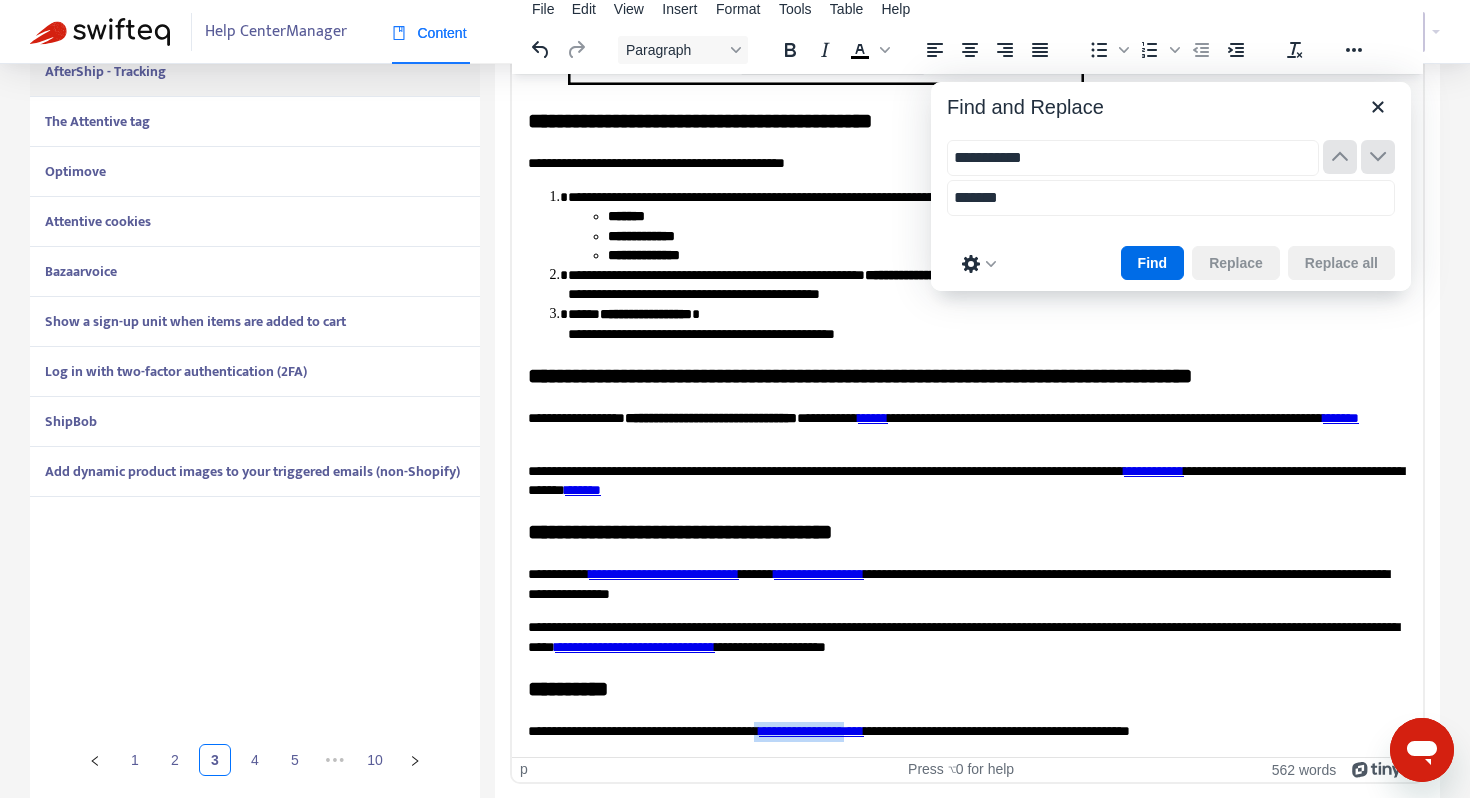 drag, startPoint x: 929, startPoint y: 732, endPoint x: 814, endPoint y: 730, distance: 115.01739 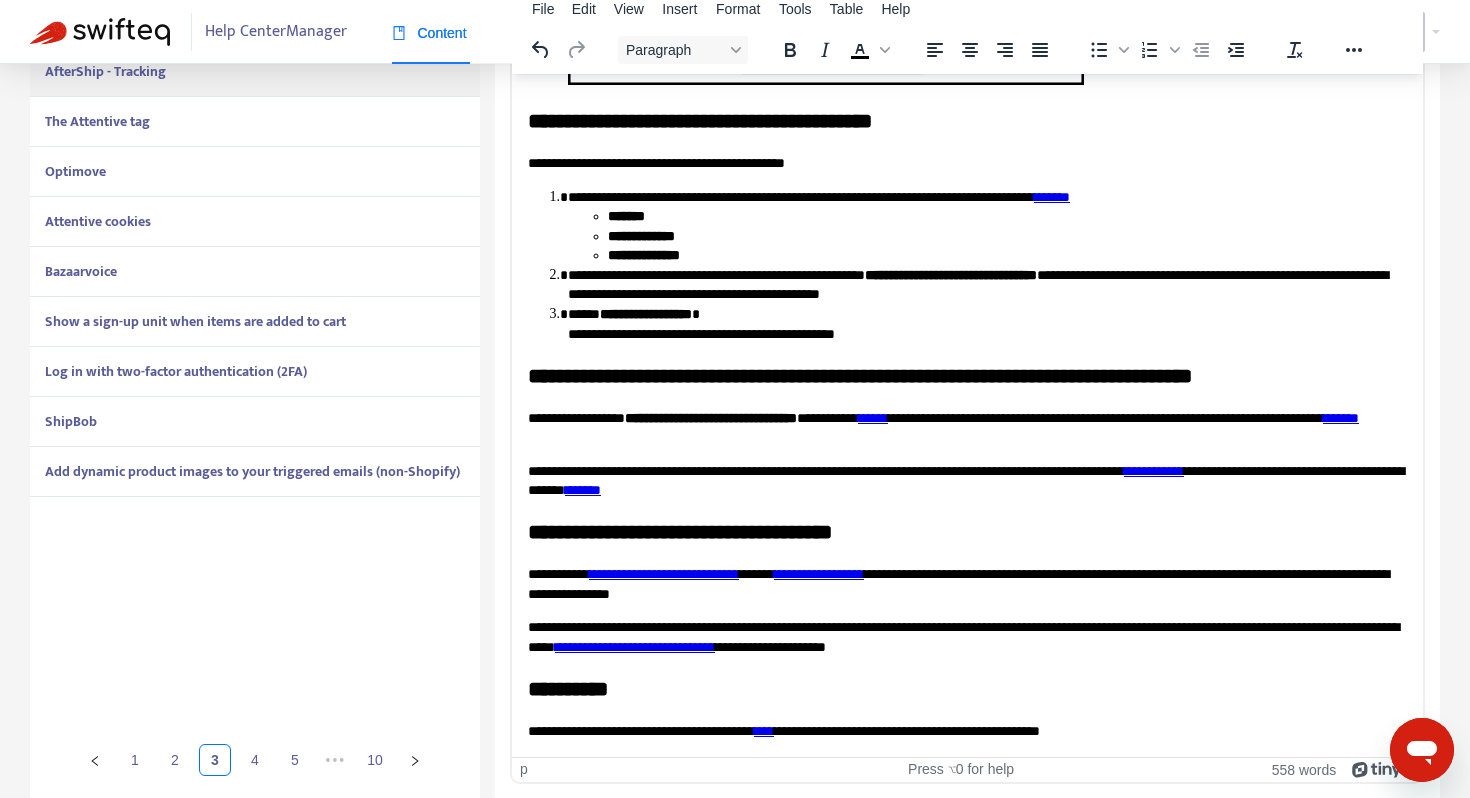 click on "**********" at bounding box center [967, 731] 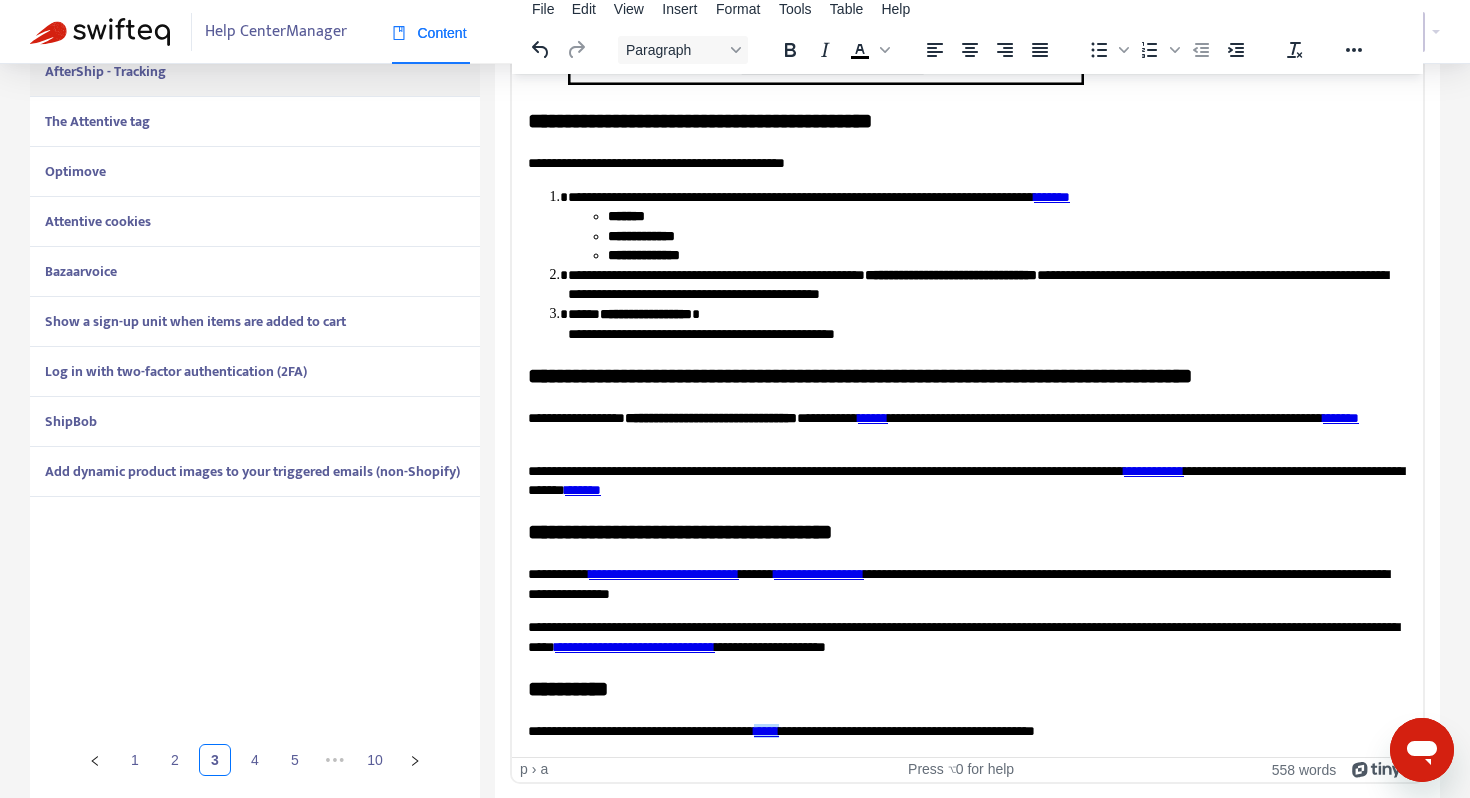 scroll, scrollTop: 0, scrollLeft: 0, axis: both 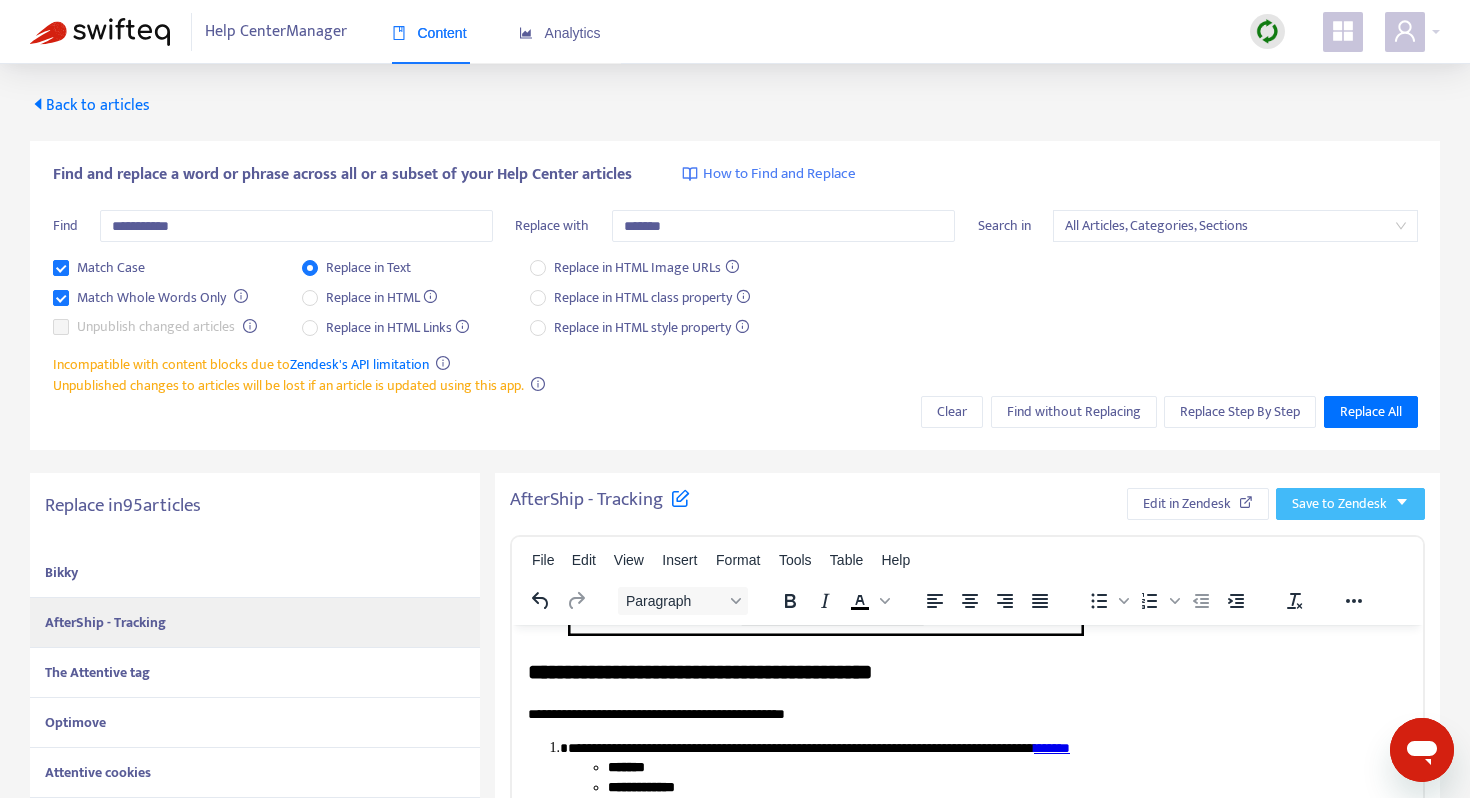 click on "Save to Zendesk" at bounding box center [1339, 504] 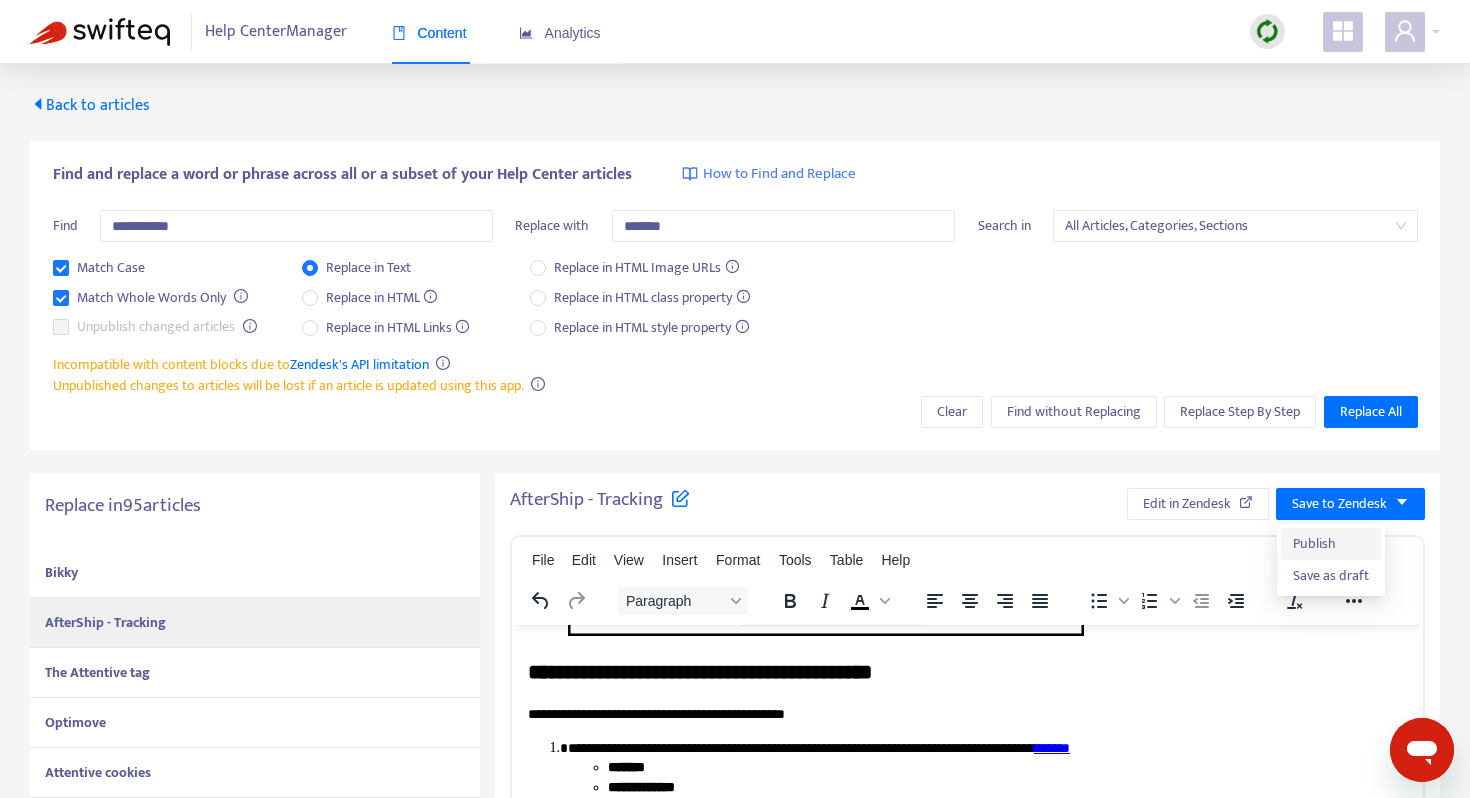 click on "Publish" at bounding box center (1331, 544) 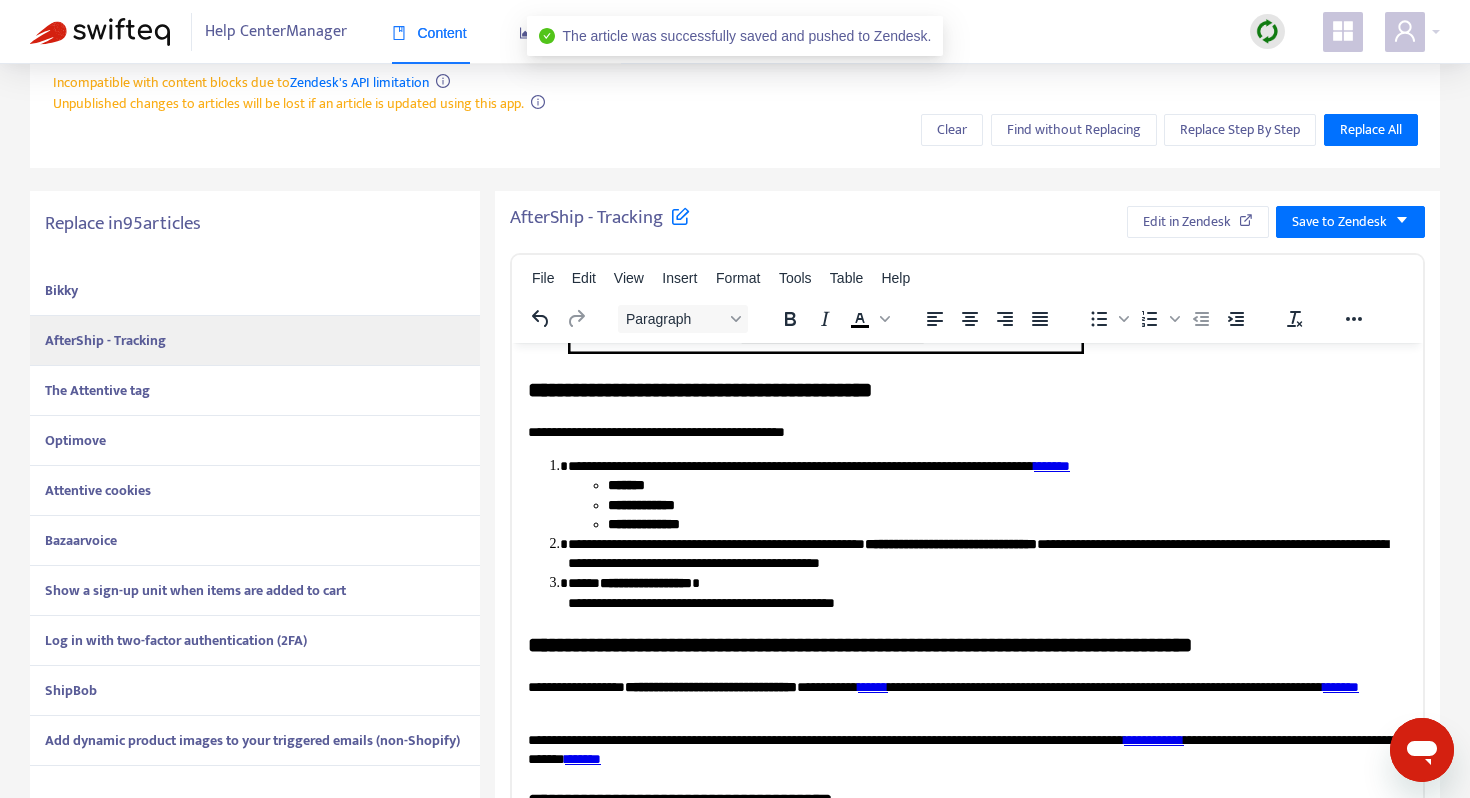 scroll, scrollTop: 284, scrollLeft: 0, axis: vertical 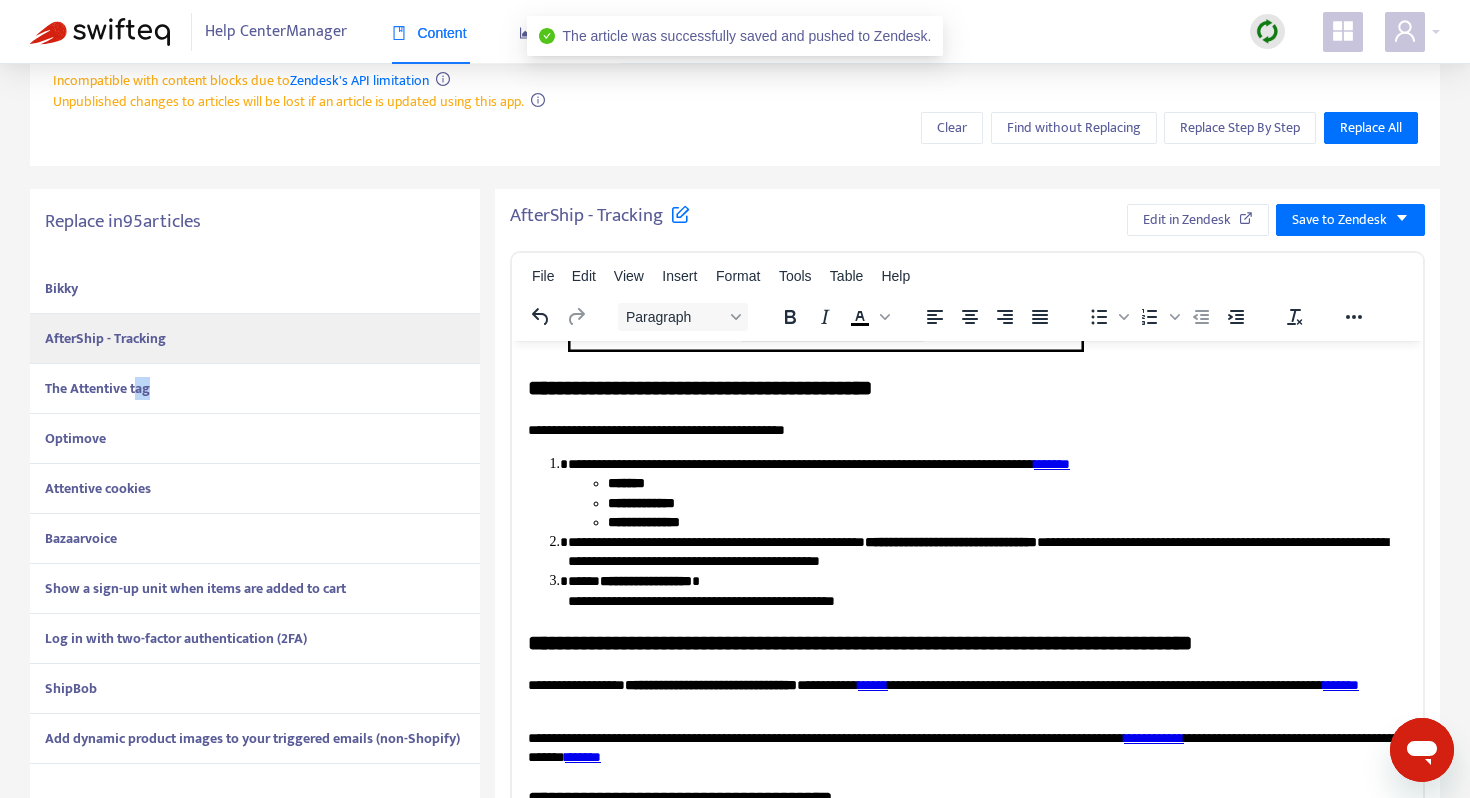 drag, startPoint x: 136, startPoint y: 396, endPoint x: 152, endPoint y: 388, distance: 17.888544 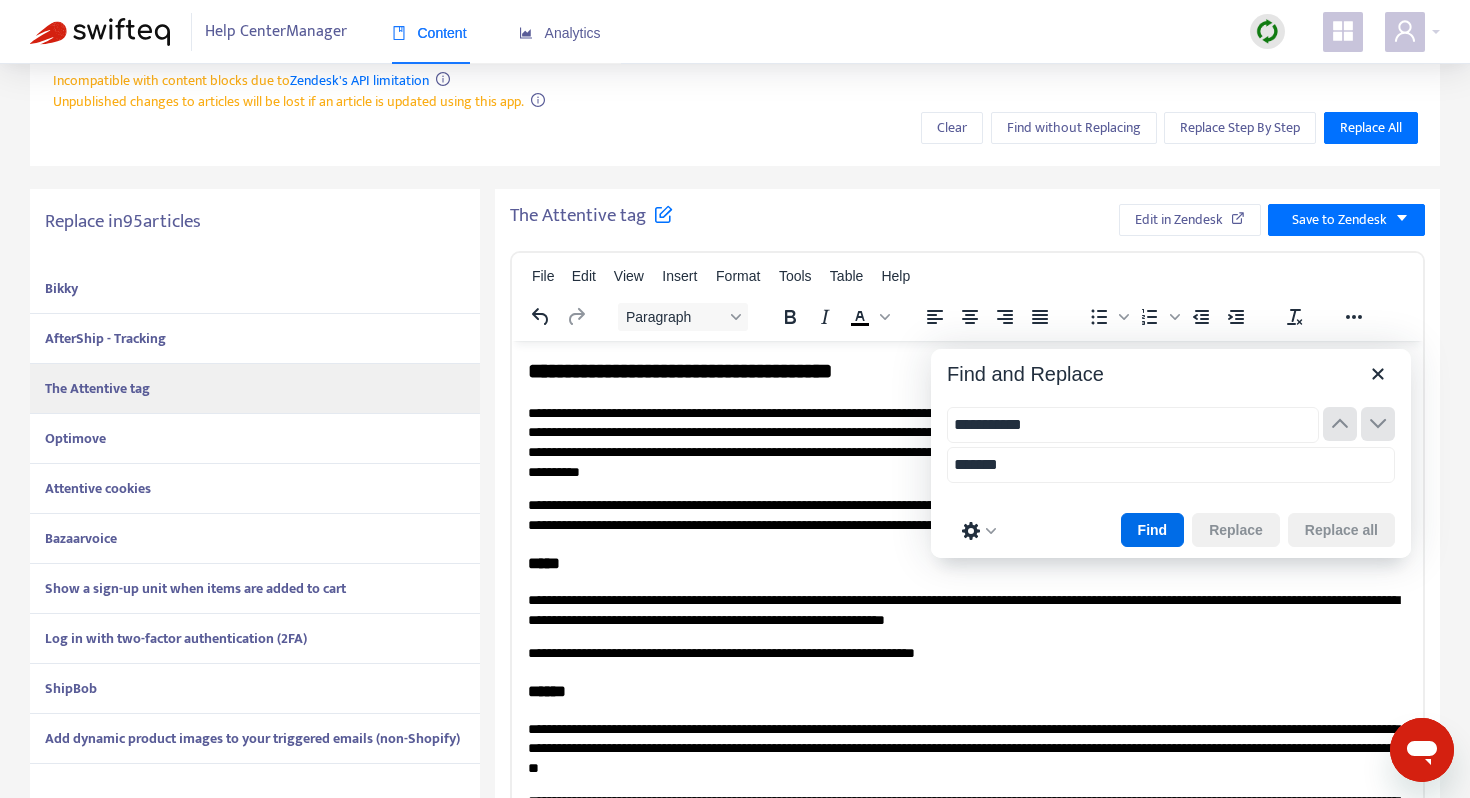 scroll, scrollTop: 353, scrollLeft: 0, axis: vertical 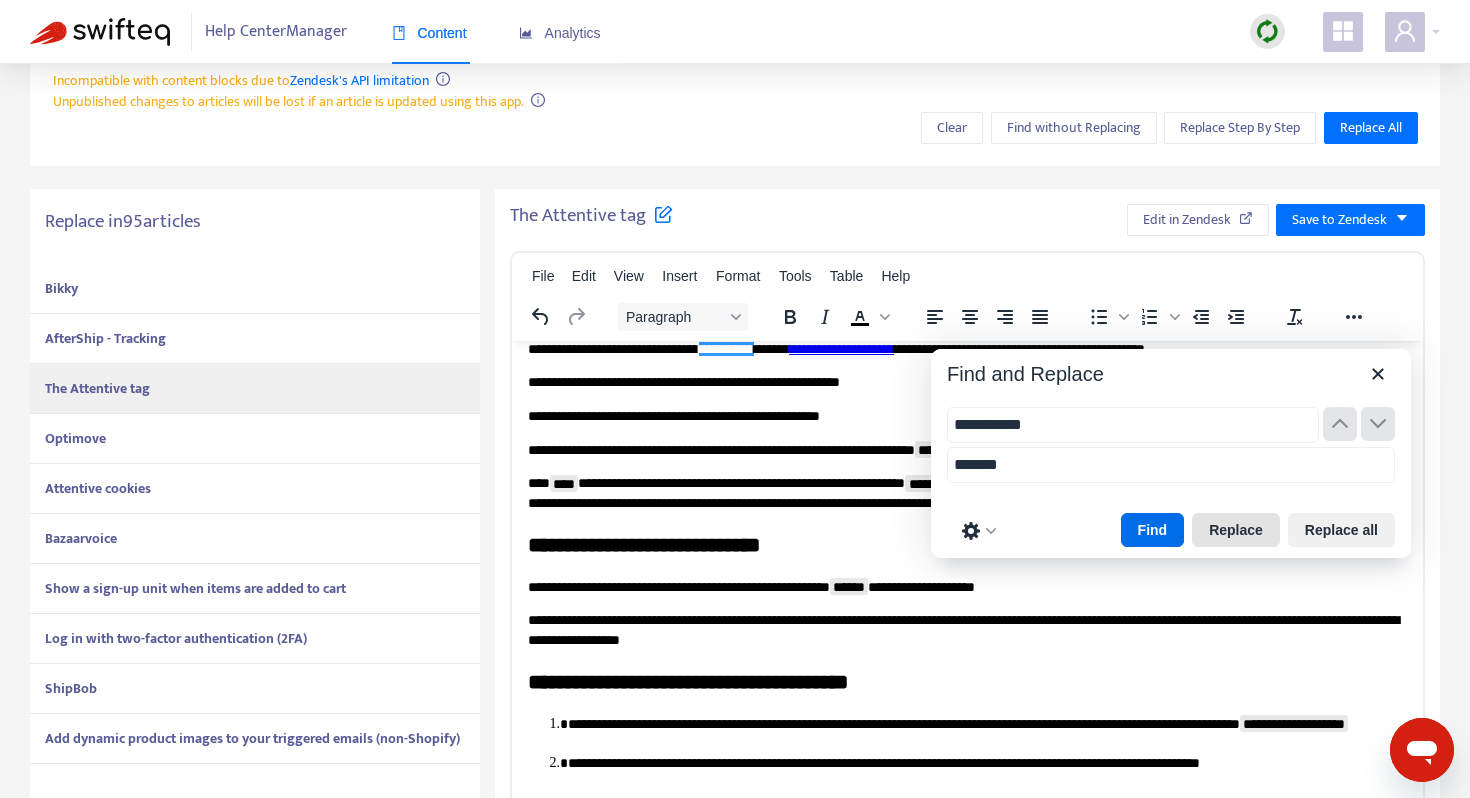 click on "Replace" at bounding box center (1236, 530) 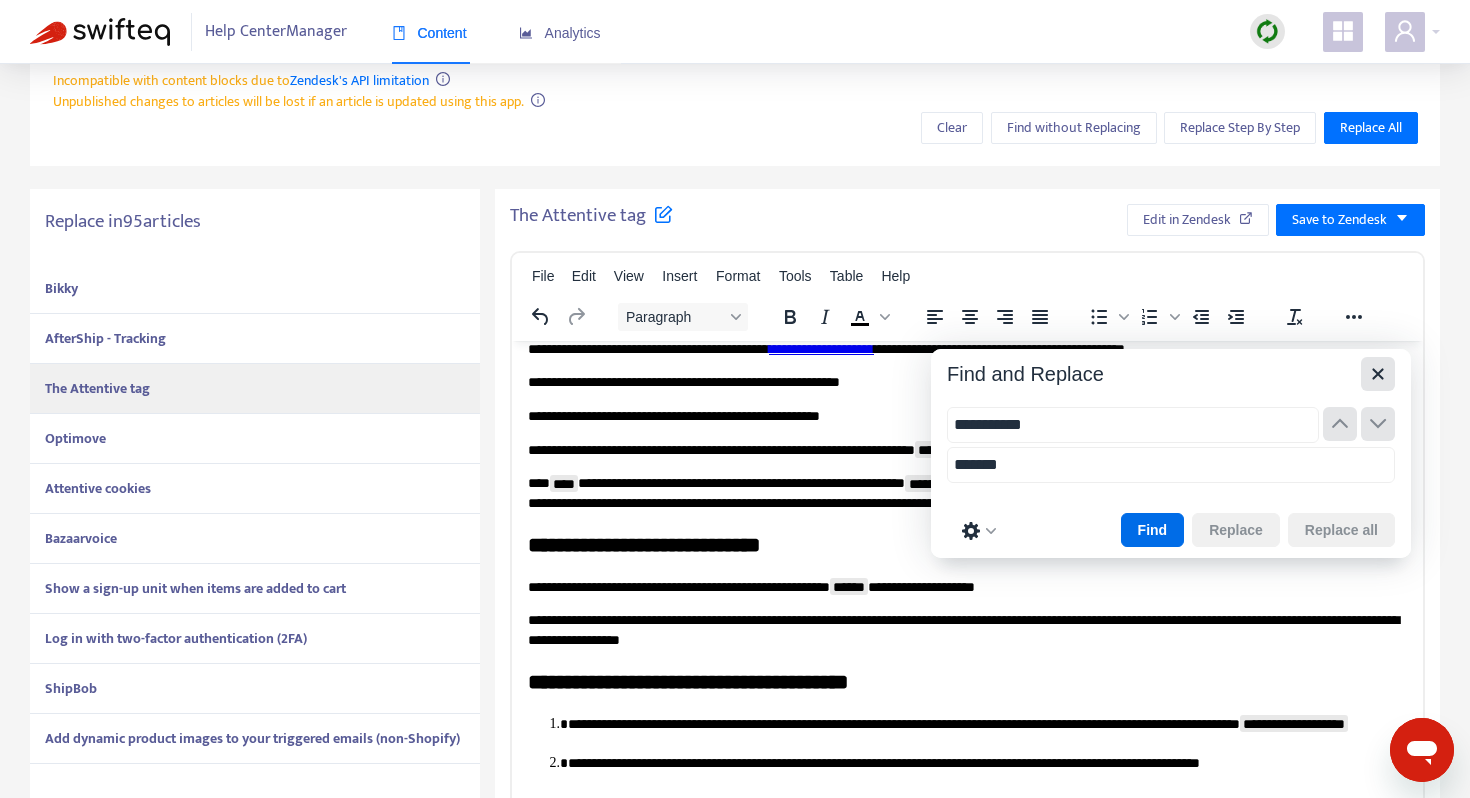 click 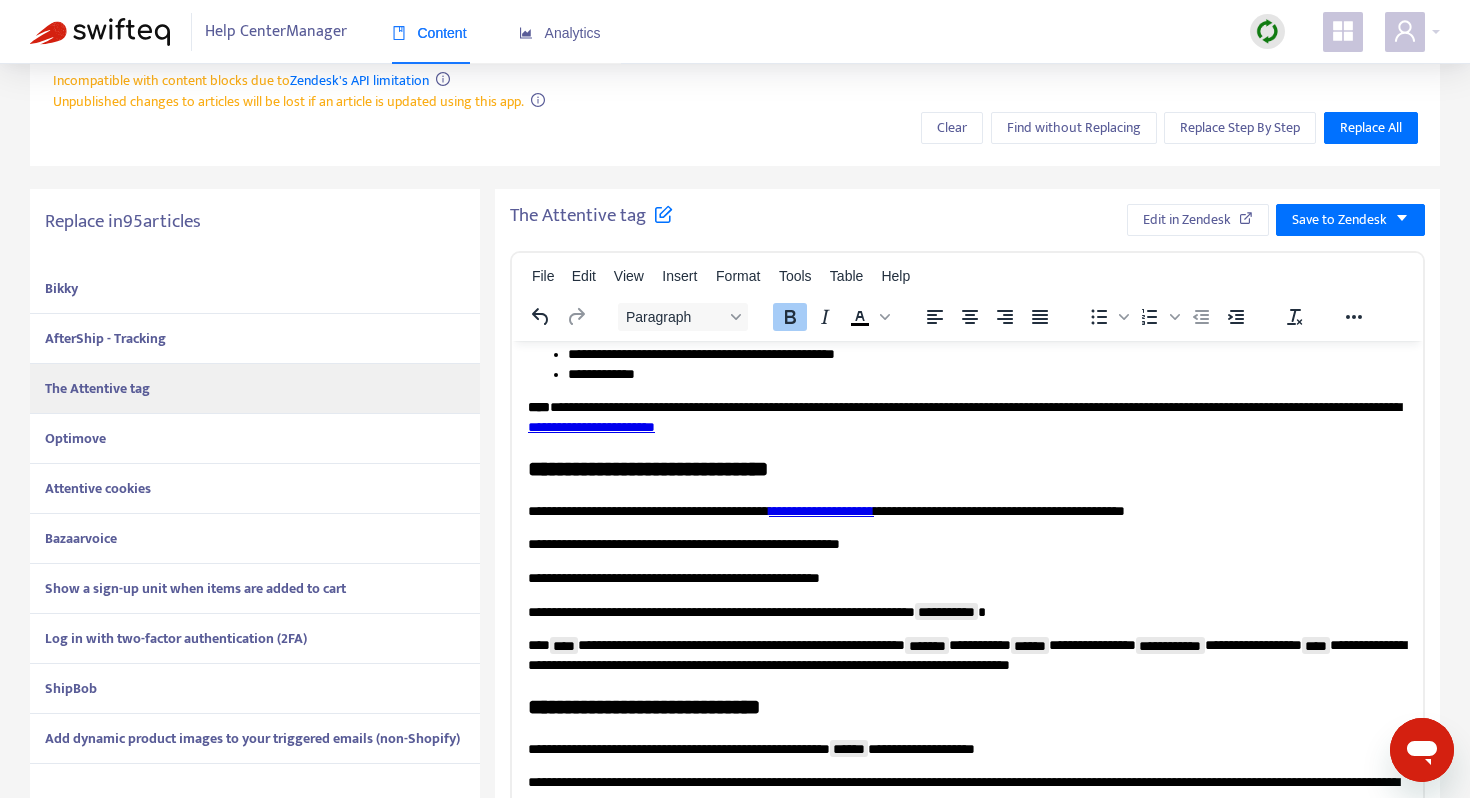 scroll, scrollTop: 192, scrollLeft: 0, axis: vertical 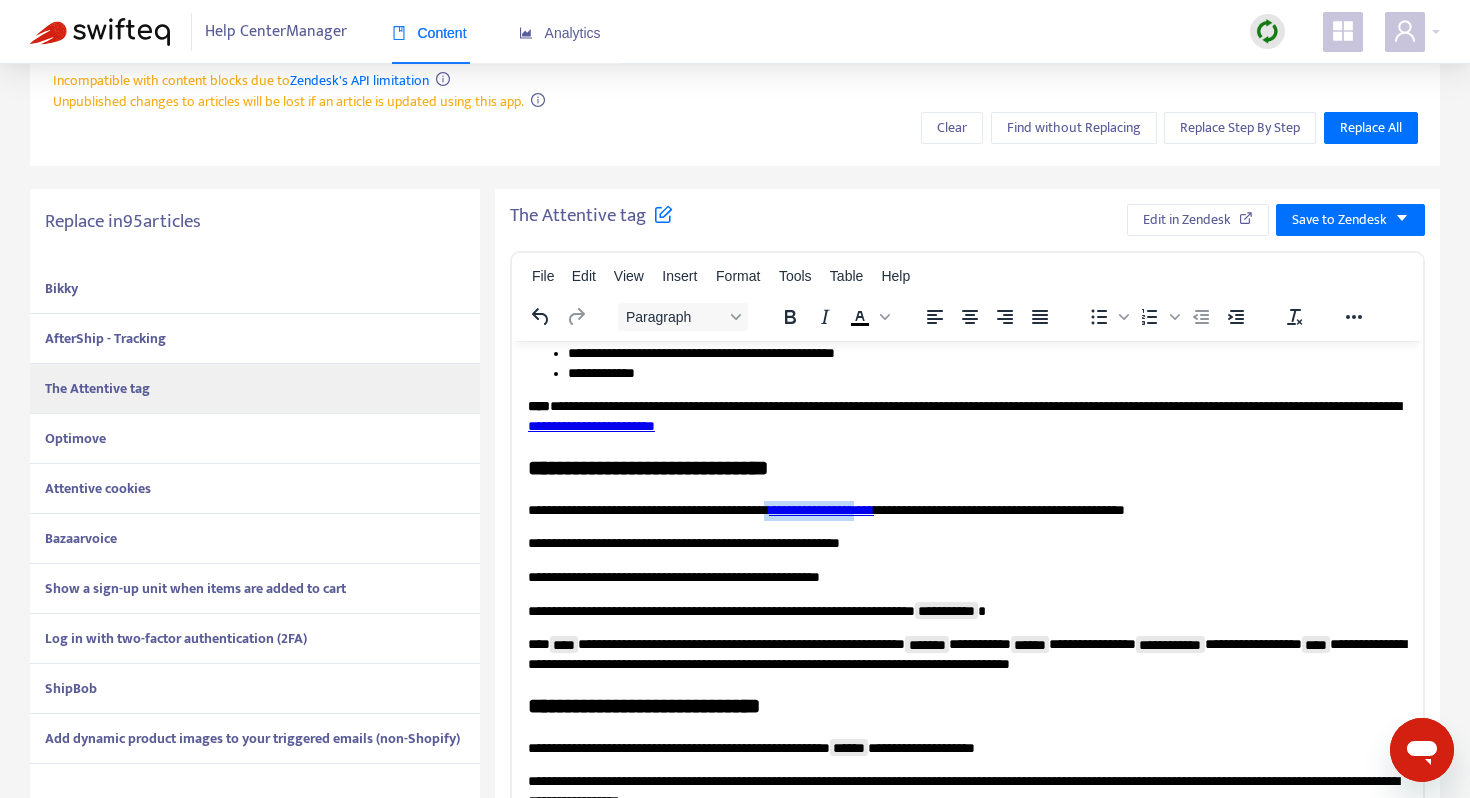 drag, startPoint x: 944, startPoint y: 511, endPoint x: 833, endPoint y: 509, distance: 111.01801 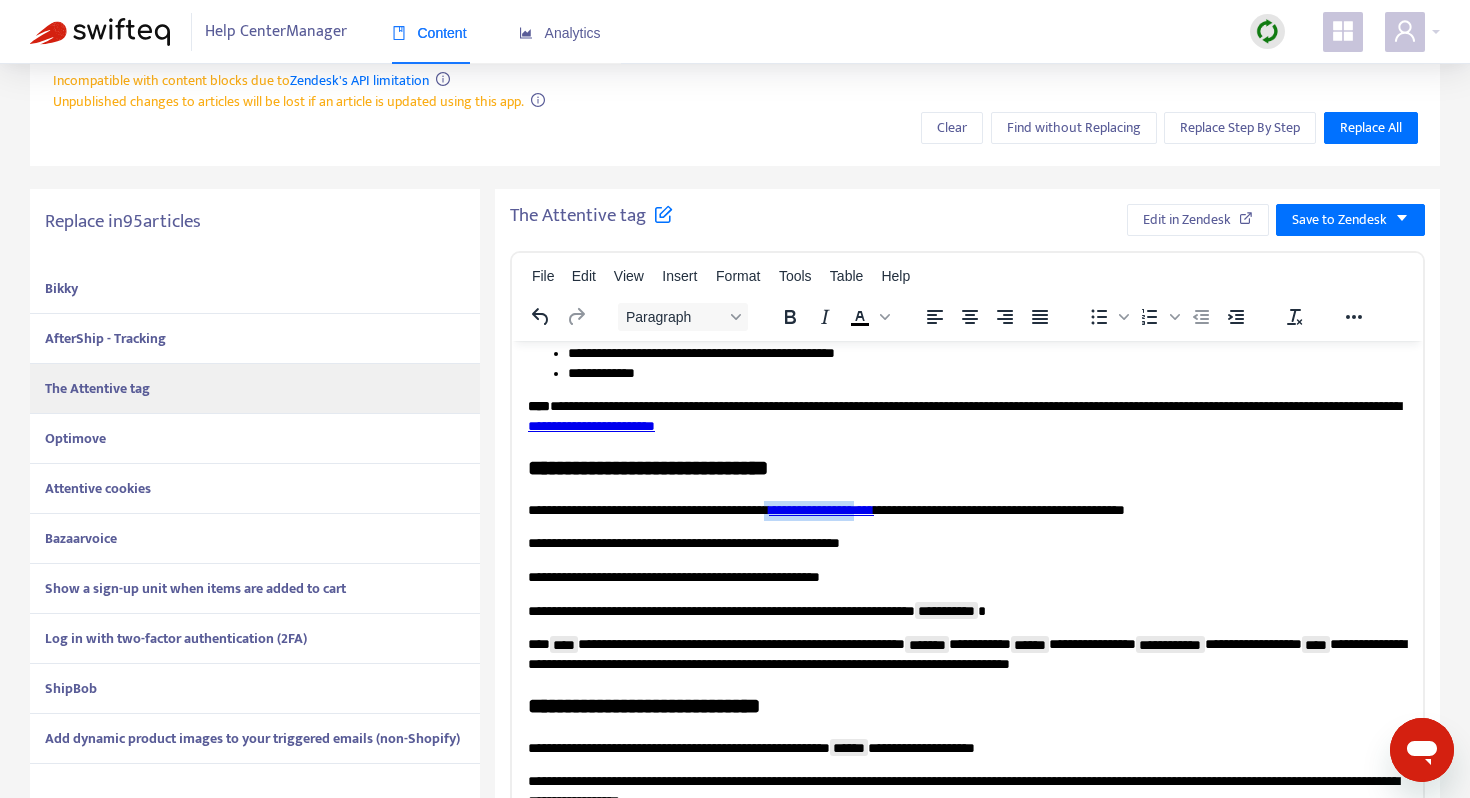 click on "**********" at bounding box center [967, 510] 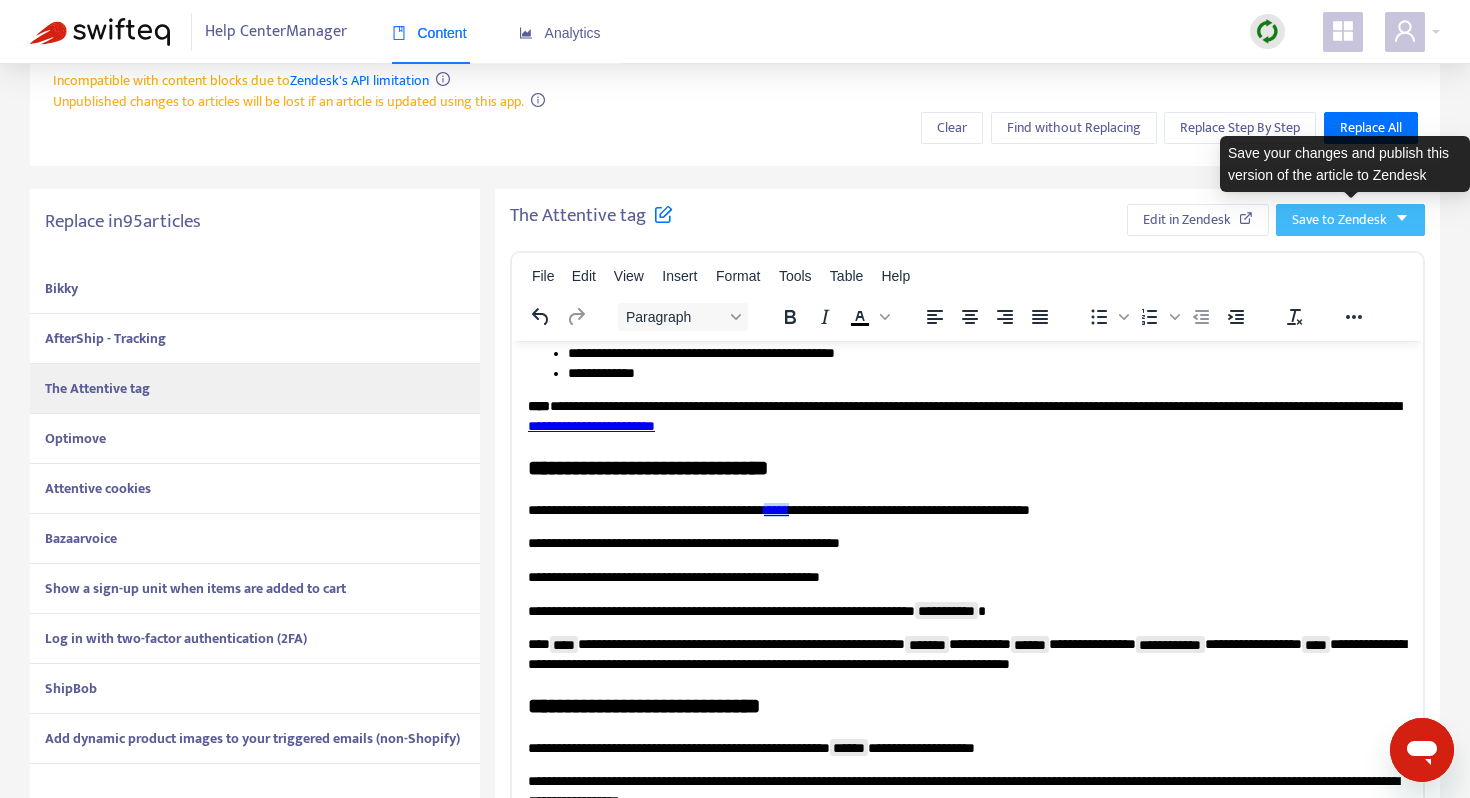 click on "Save to Zendesk" at bounding box center [1339, 220] 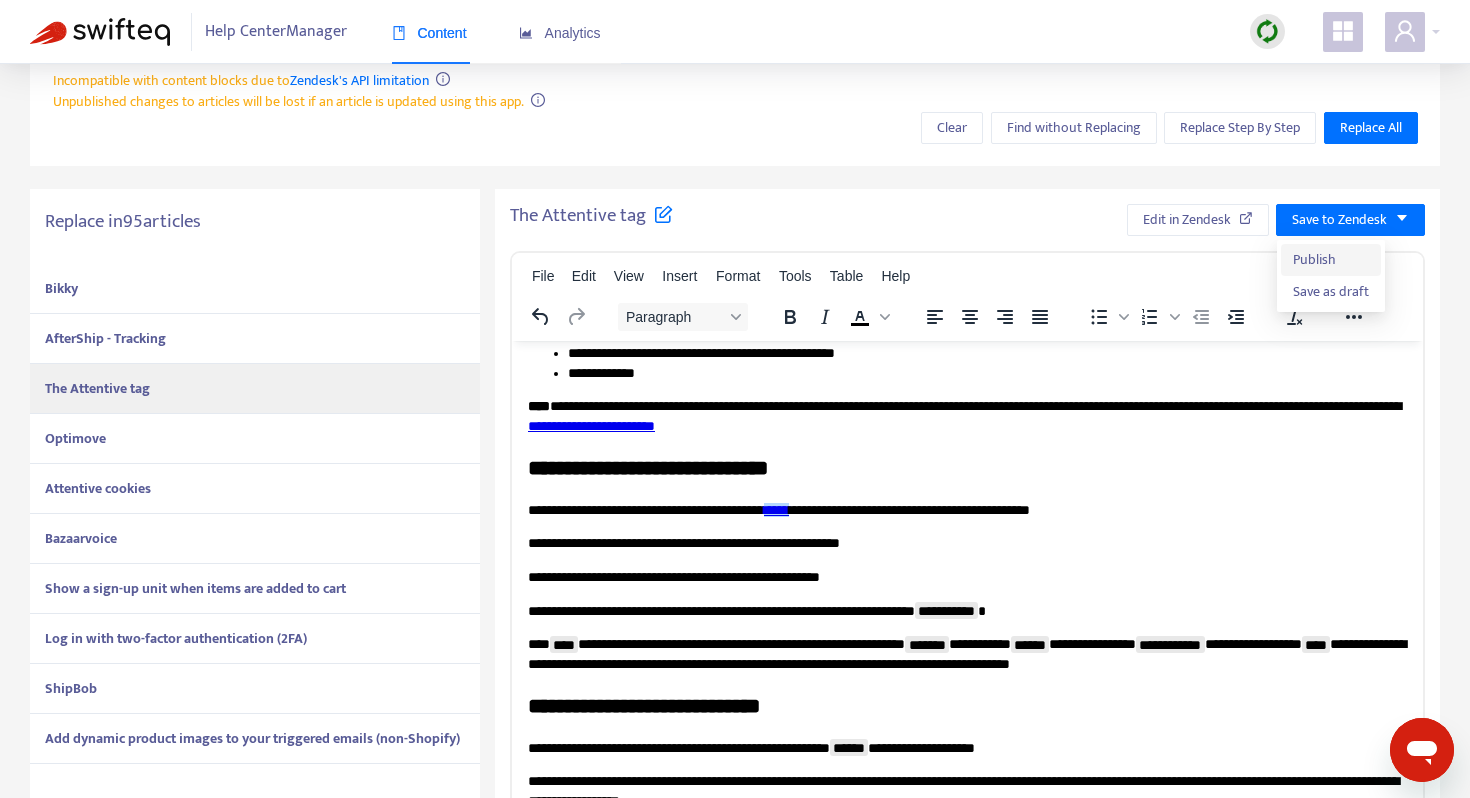 click on "Publish" at bounding box center [1331, 260] 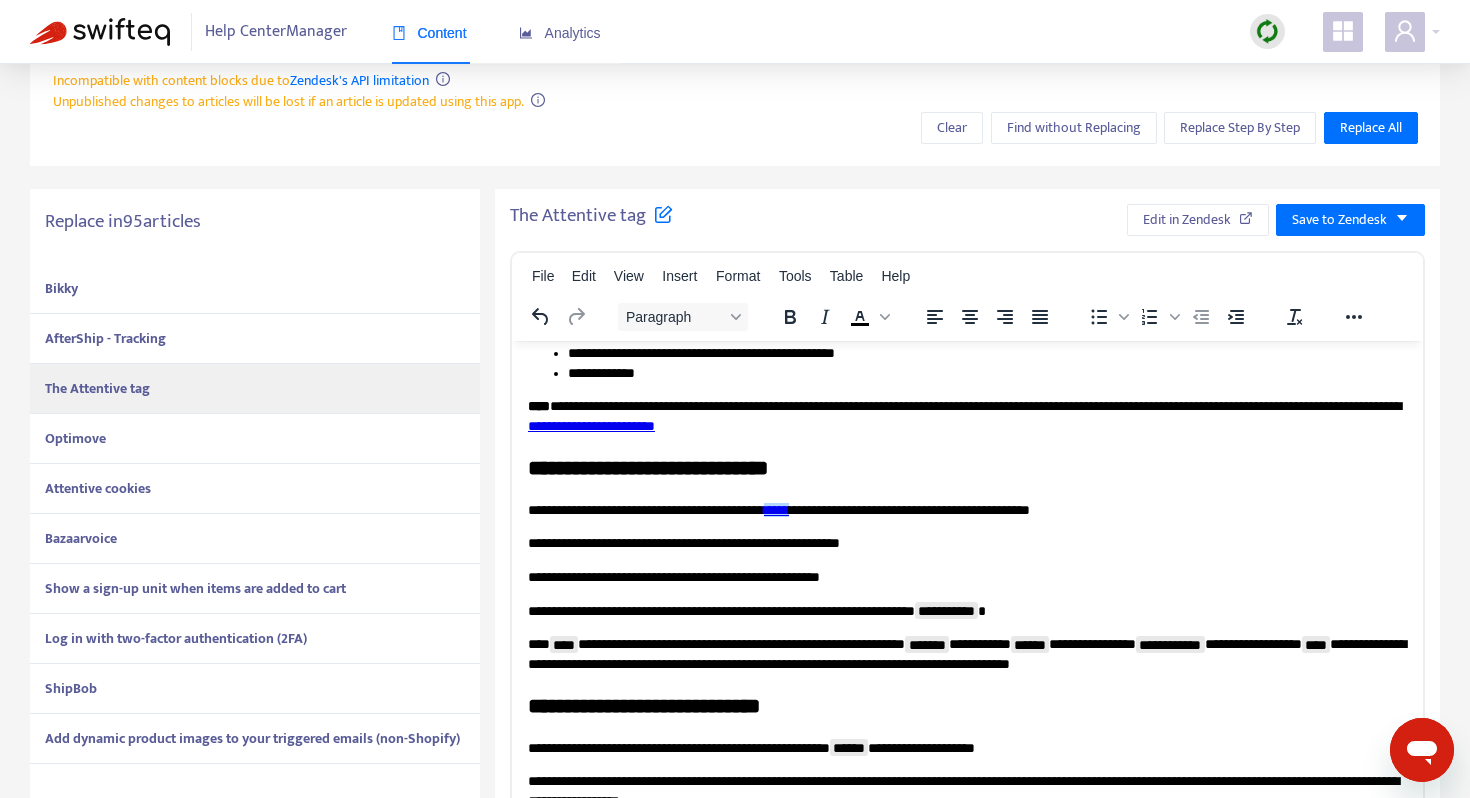 click on "Optimove" at bounding box center (255, 439) 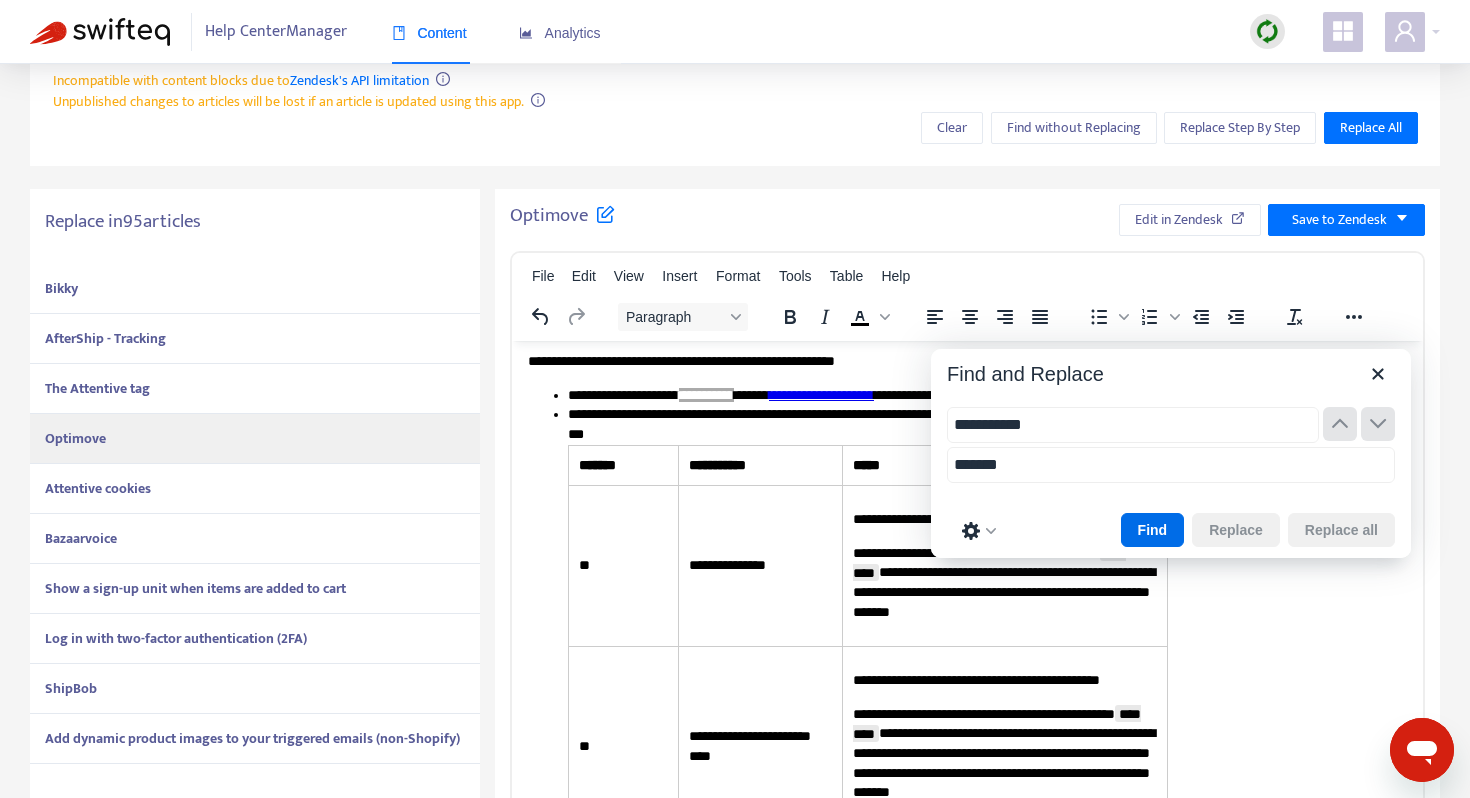 scroll, scrollTop: 121, scrollLeft: 0, axis: vertical 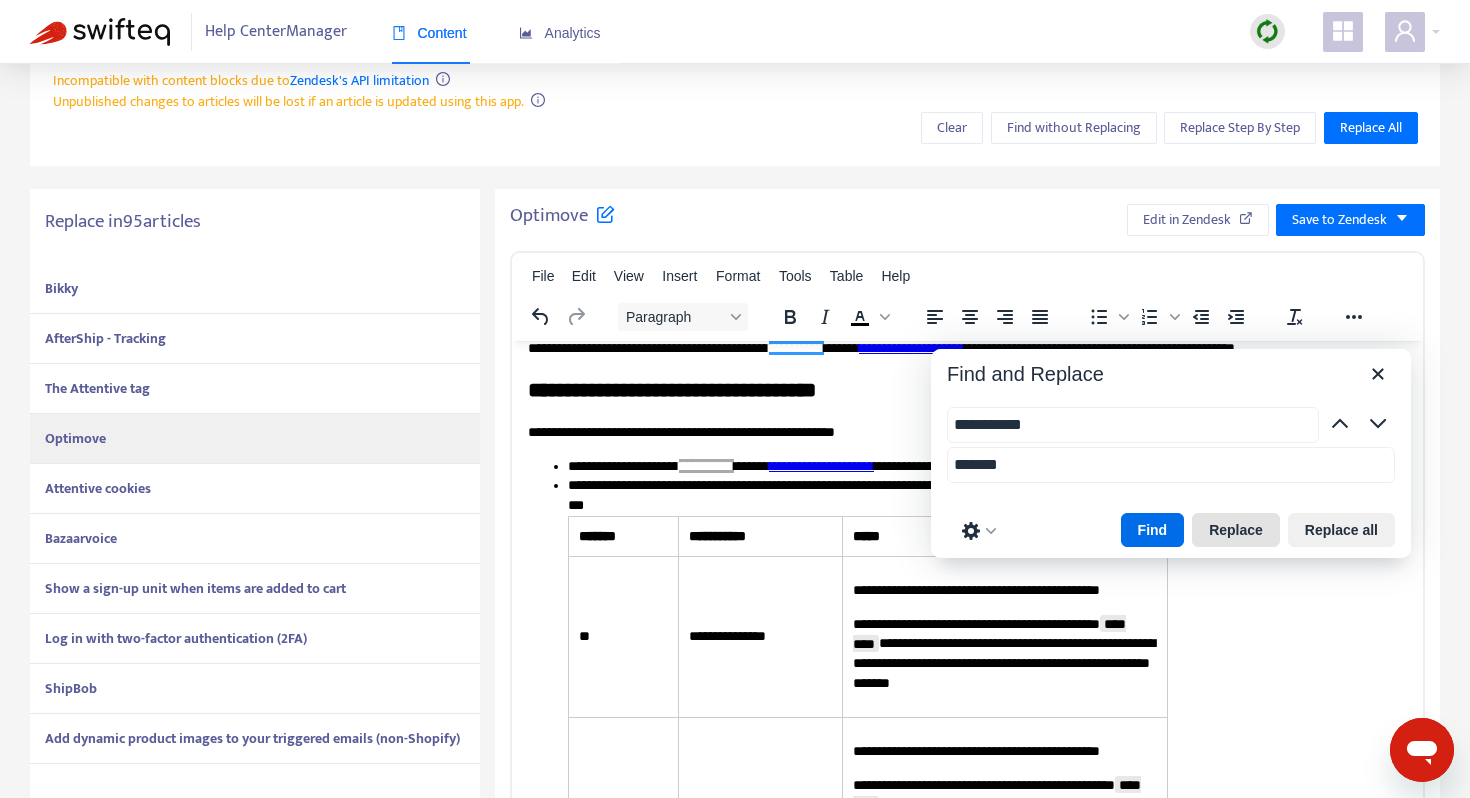 click on "Replace" at bounding box center (1236, 530) 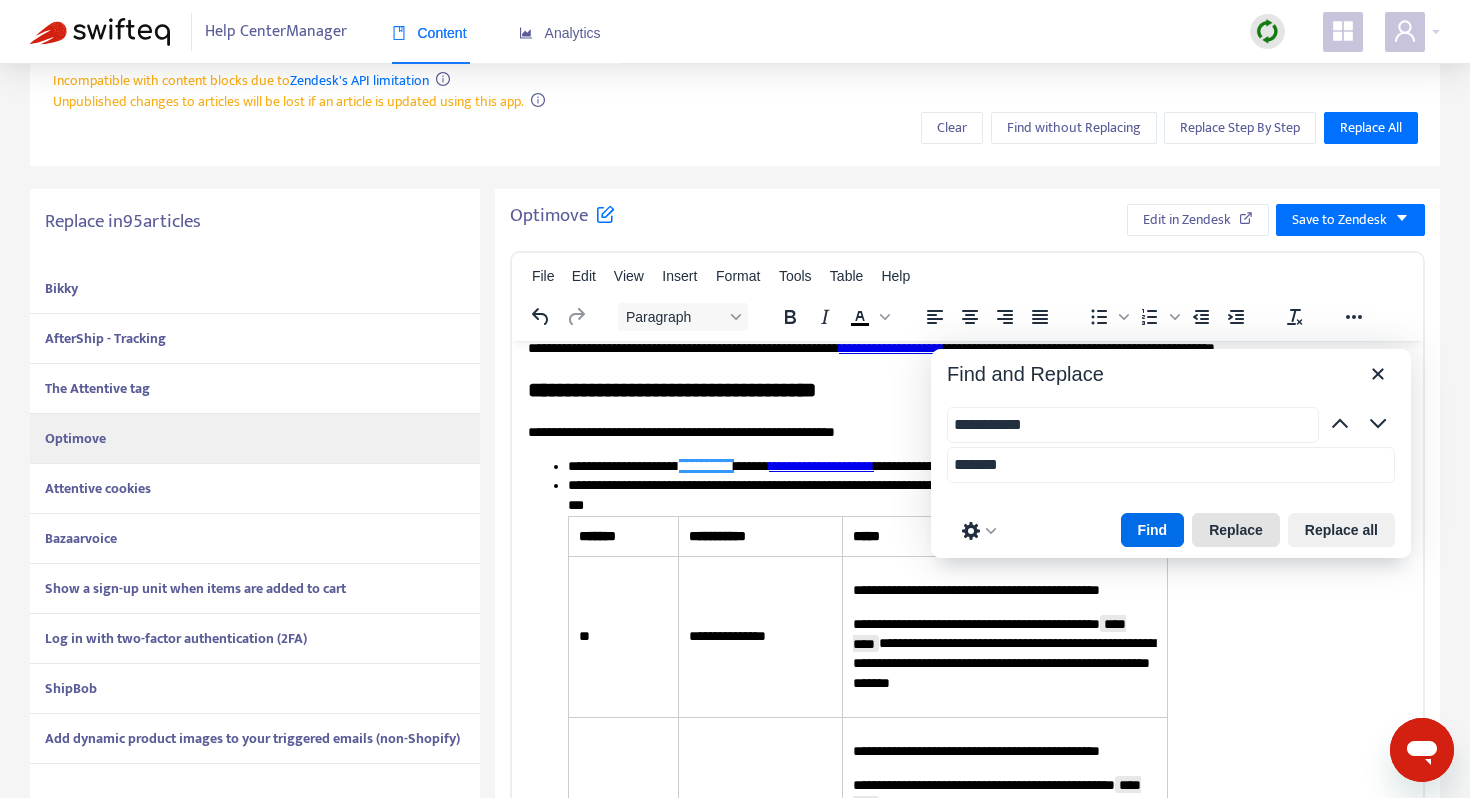 click on "Replace" at bounding box center (1236, 530) 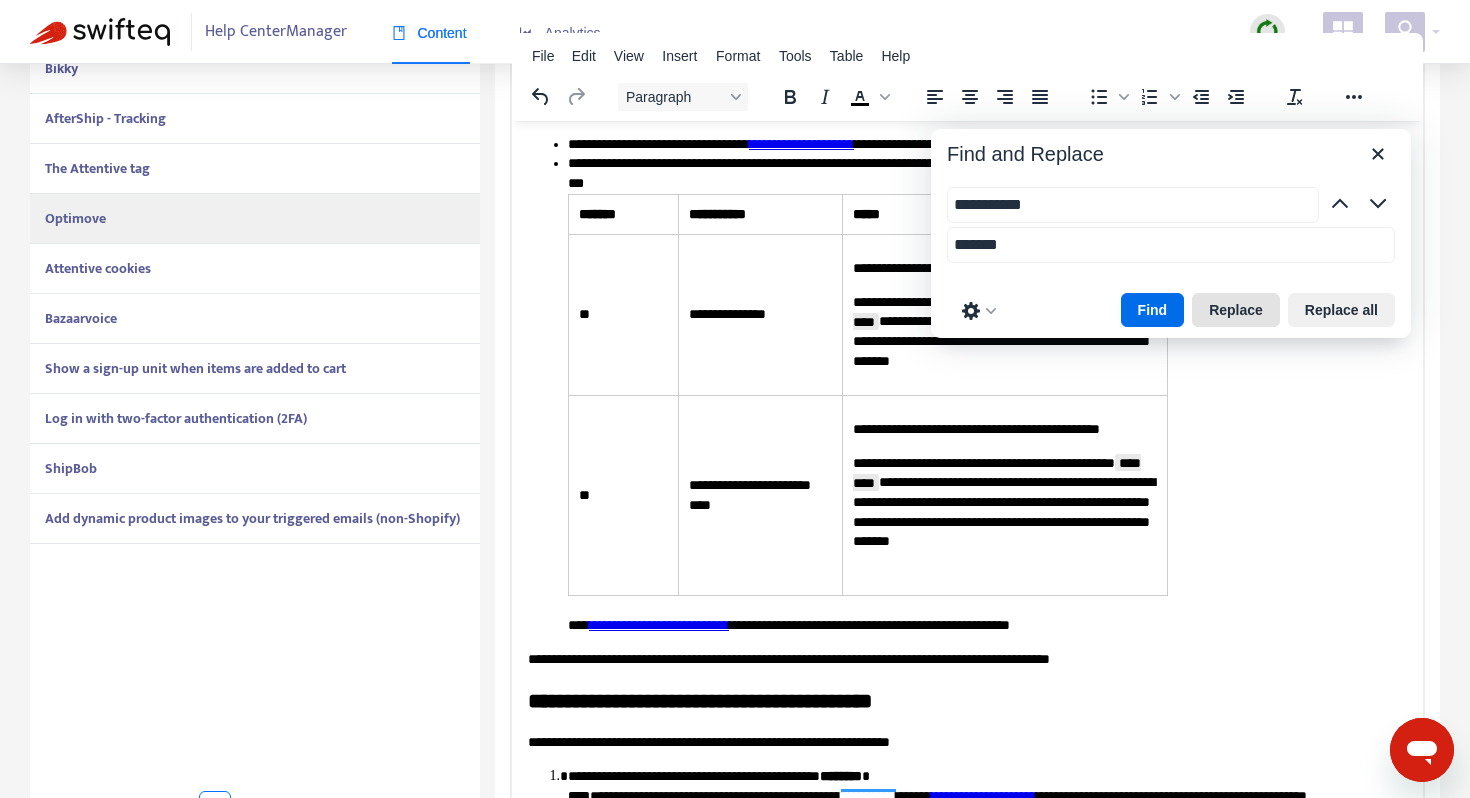 scroll, scrollTop: 509, scrollLeft: 0, axis: vertical 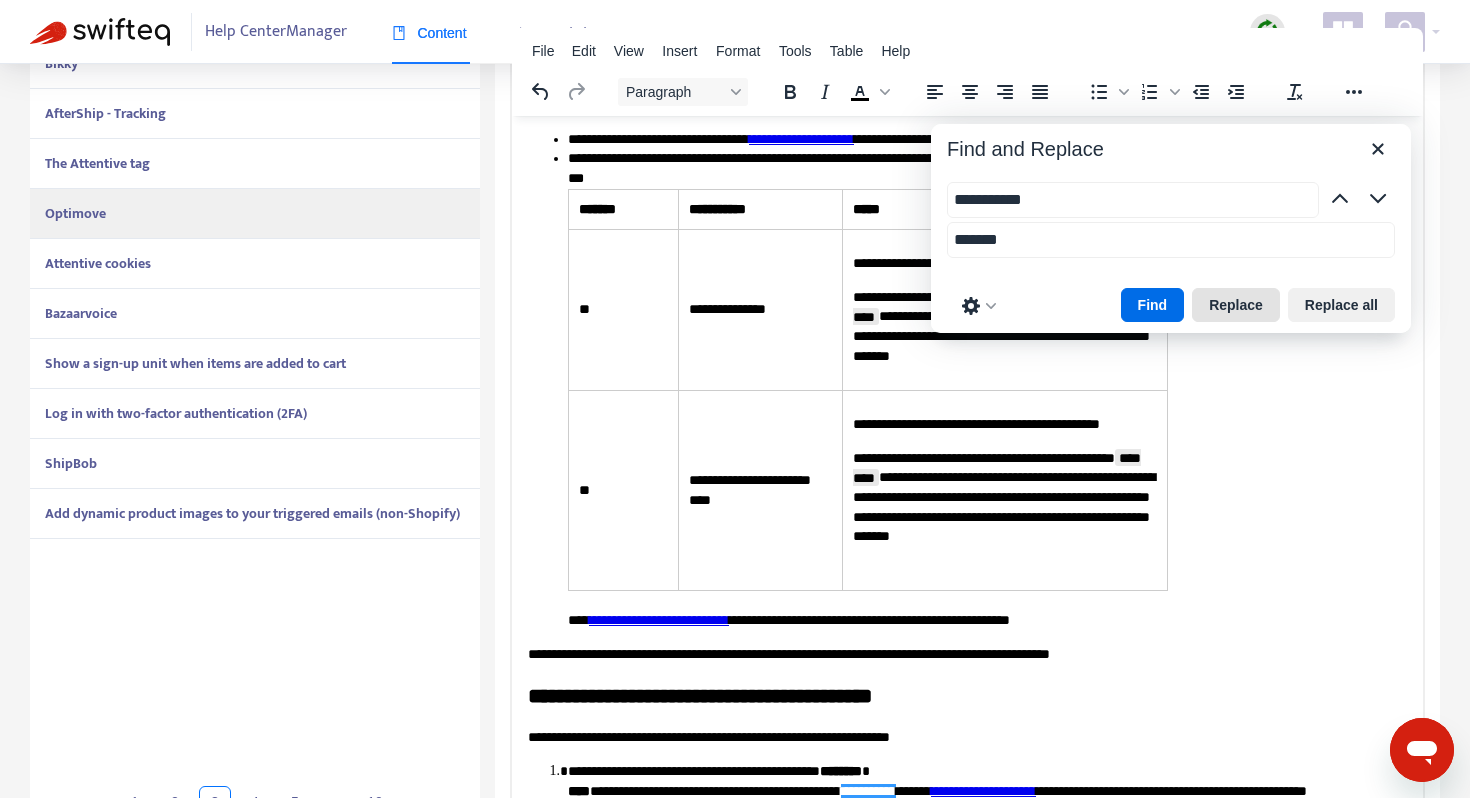 click on "Replace" at bounding box center [1236, 305] 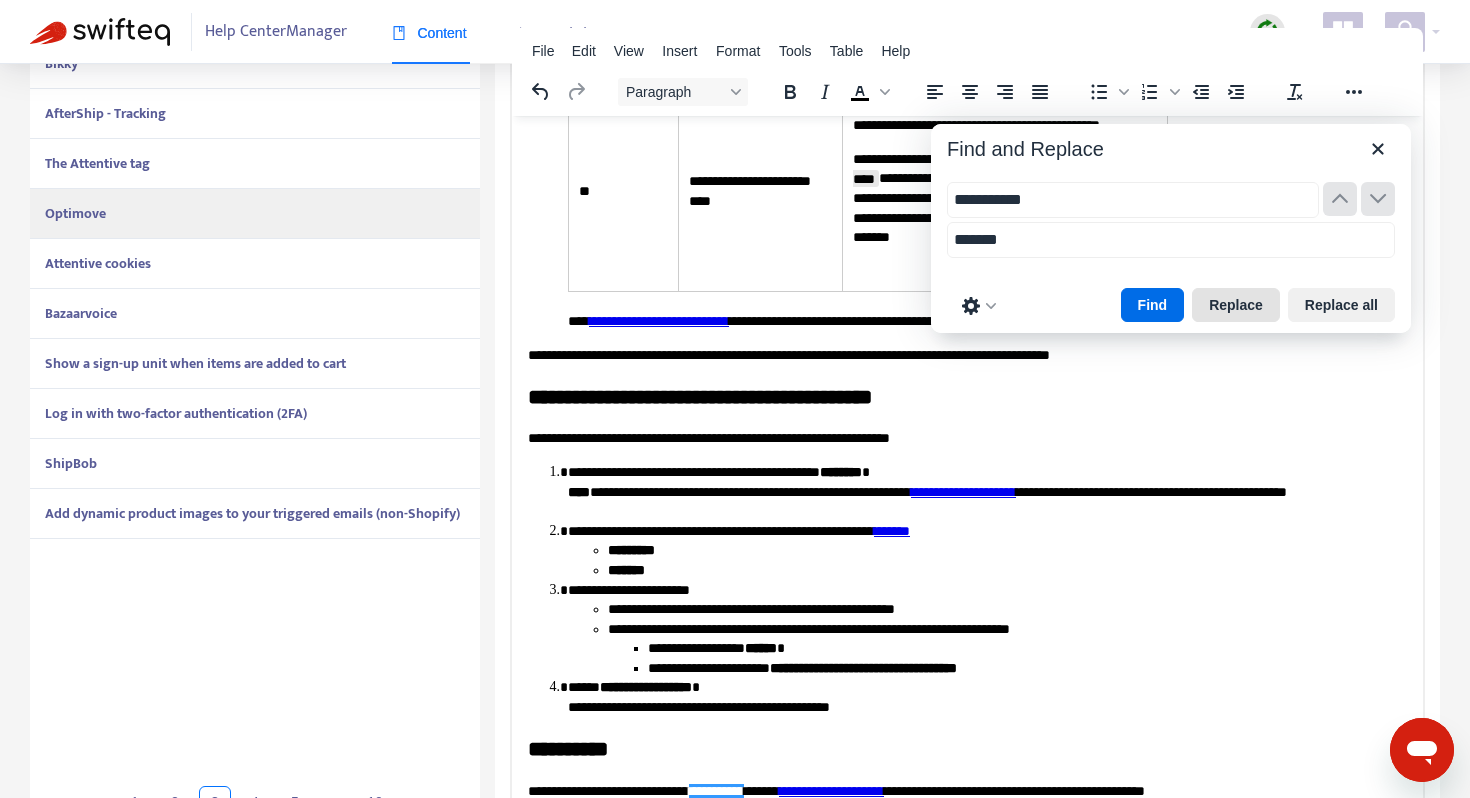 click on "Replace" at bounding box center (1236, 305) 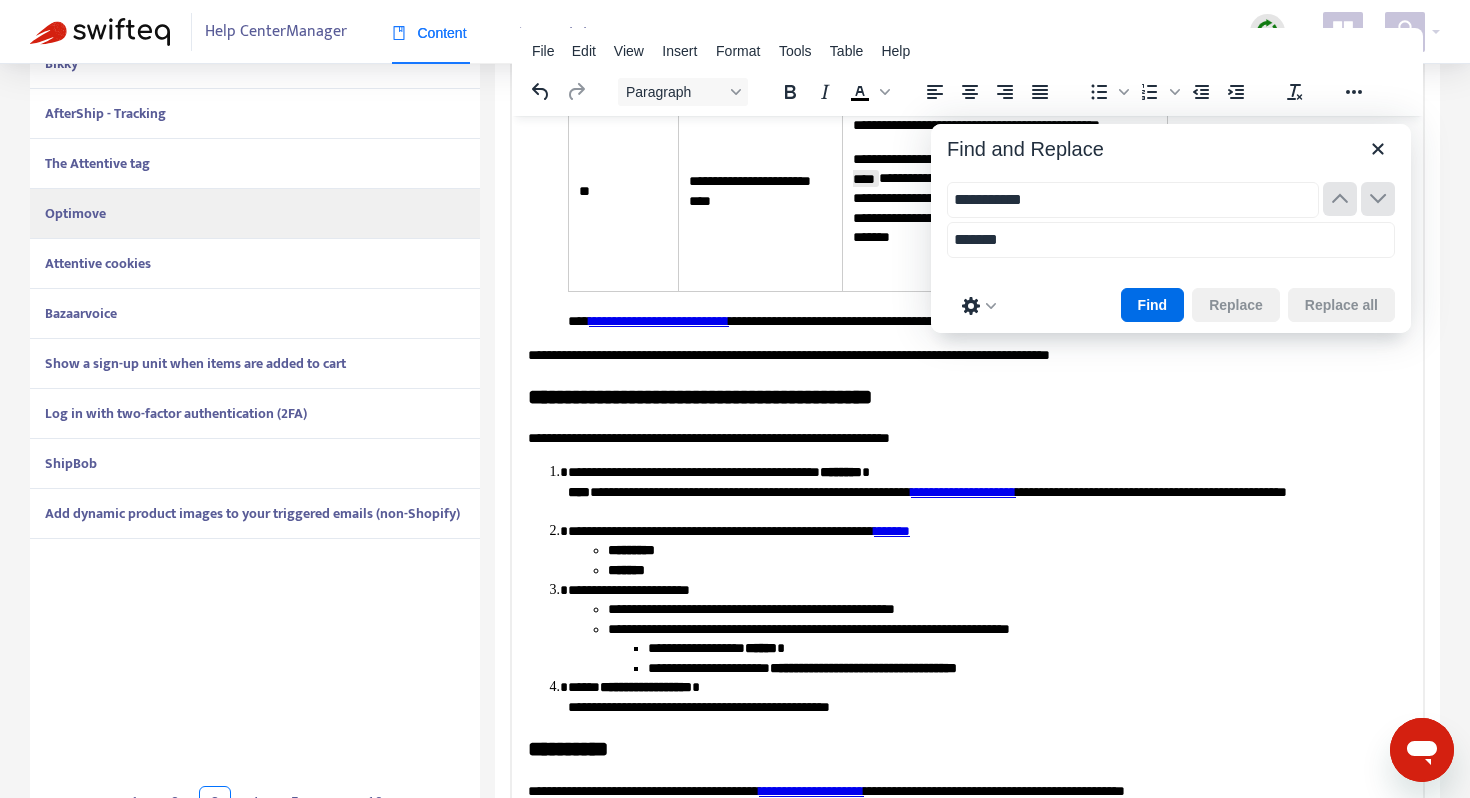 scroll, scrollTop: 540, scrollLeft: 0, axis: vertical 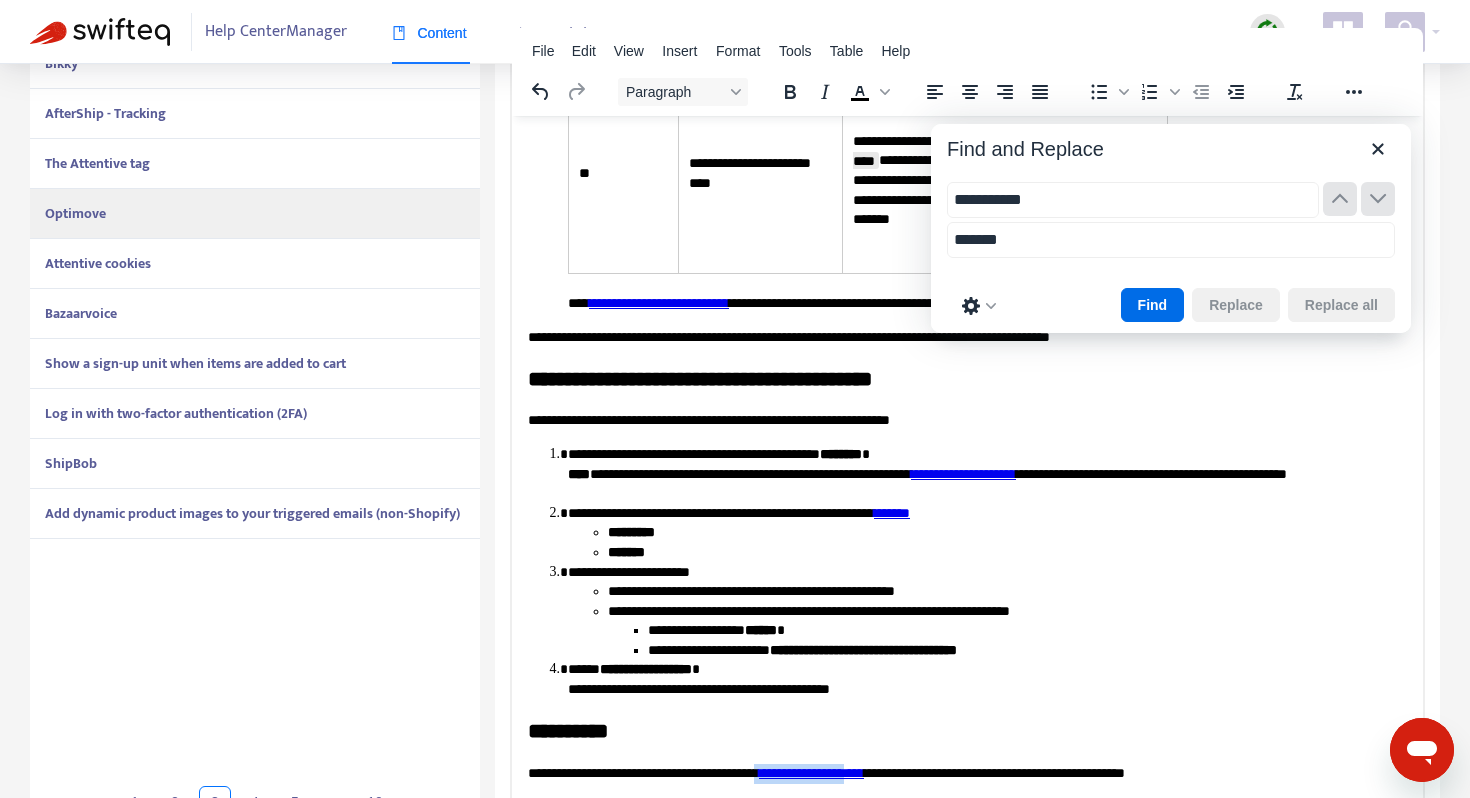 drag, startPoint x: 925, startPoint y: 771, endPoint x: 815, endPoint y: 765, distance: 110.16351 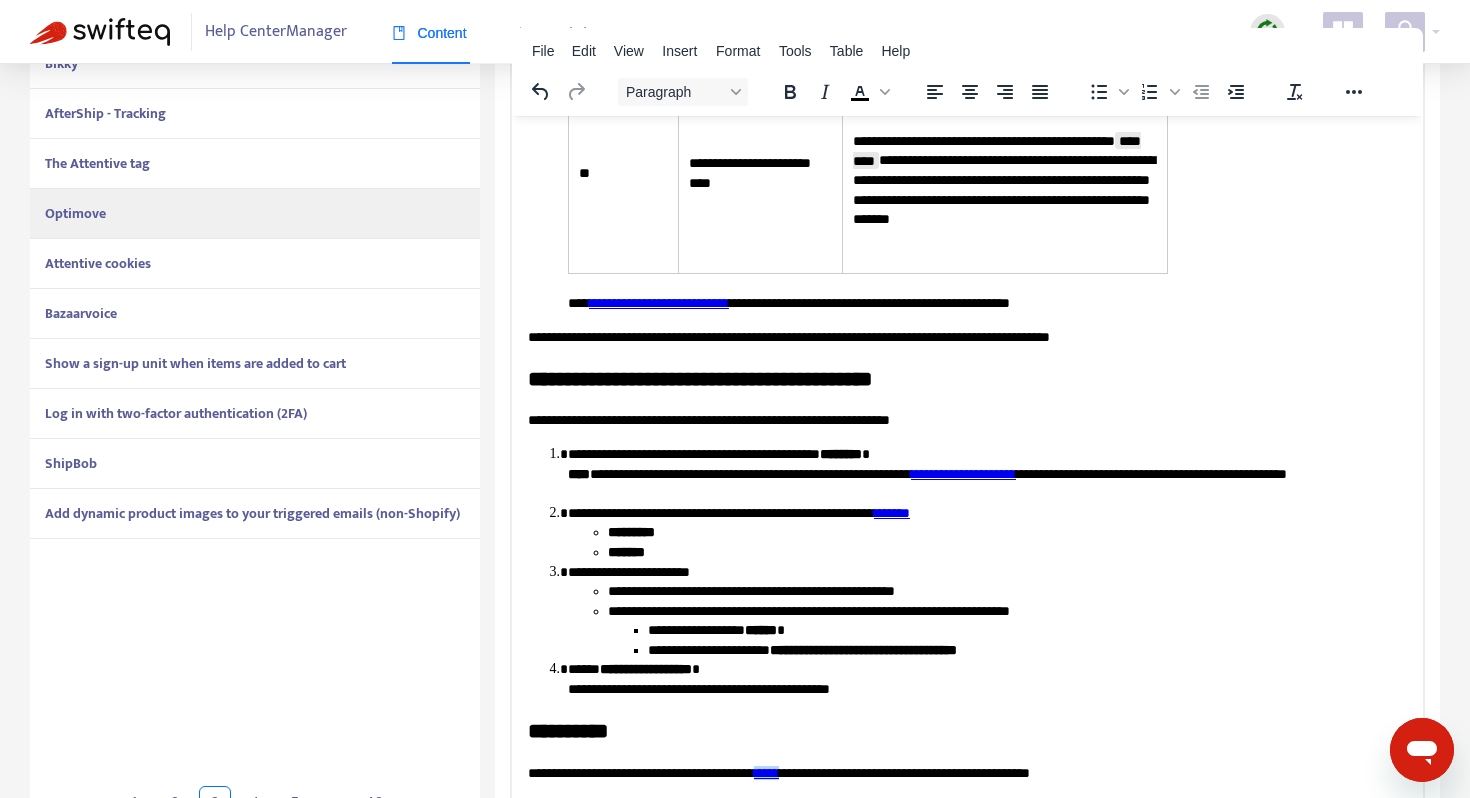 click on "**********" at bounding box center (987, 611) 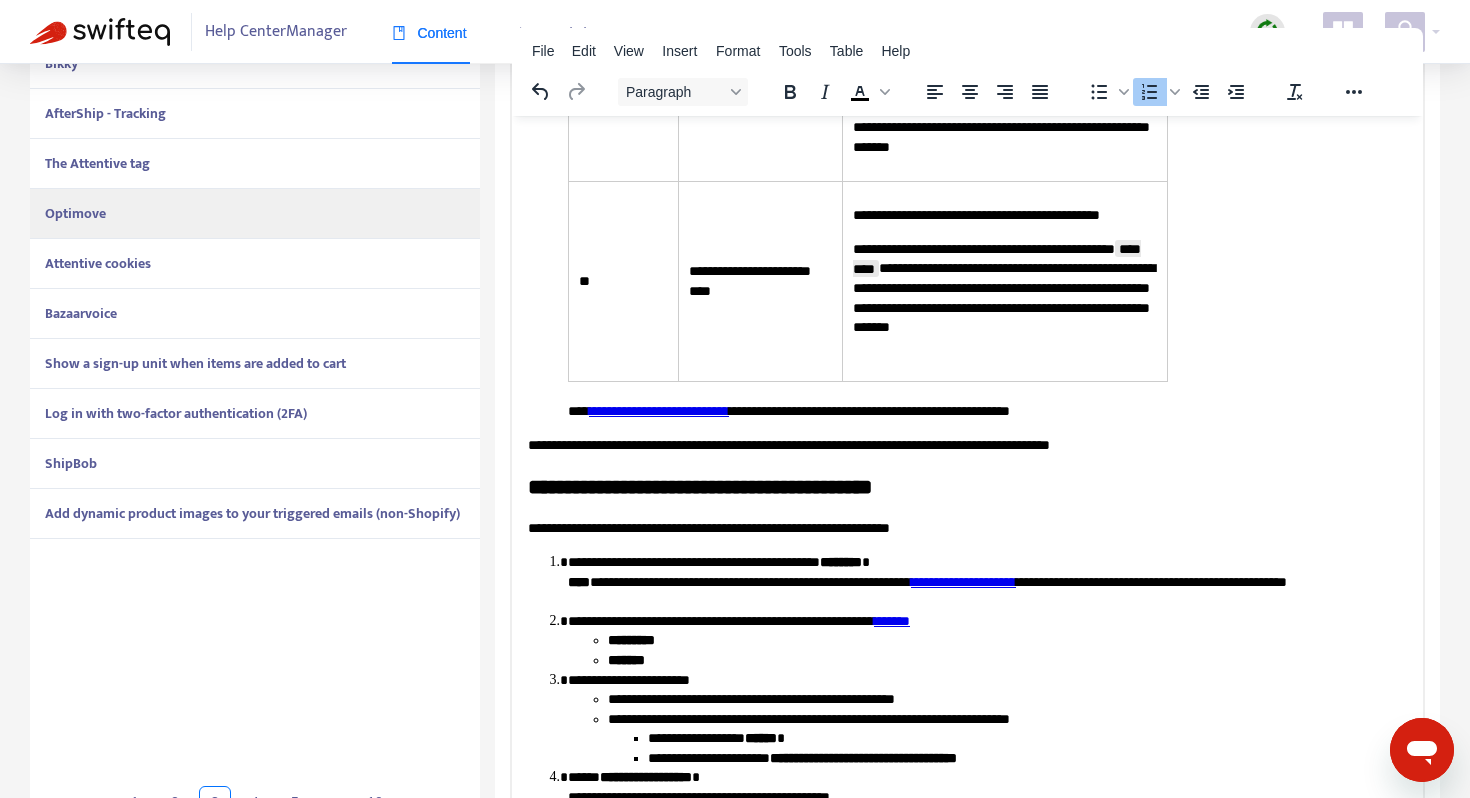 scroll, scrollTop: 430, scrollLeft: 0, axis: vertical 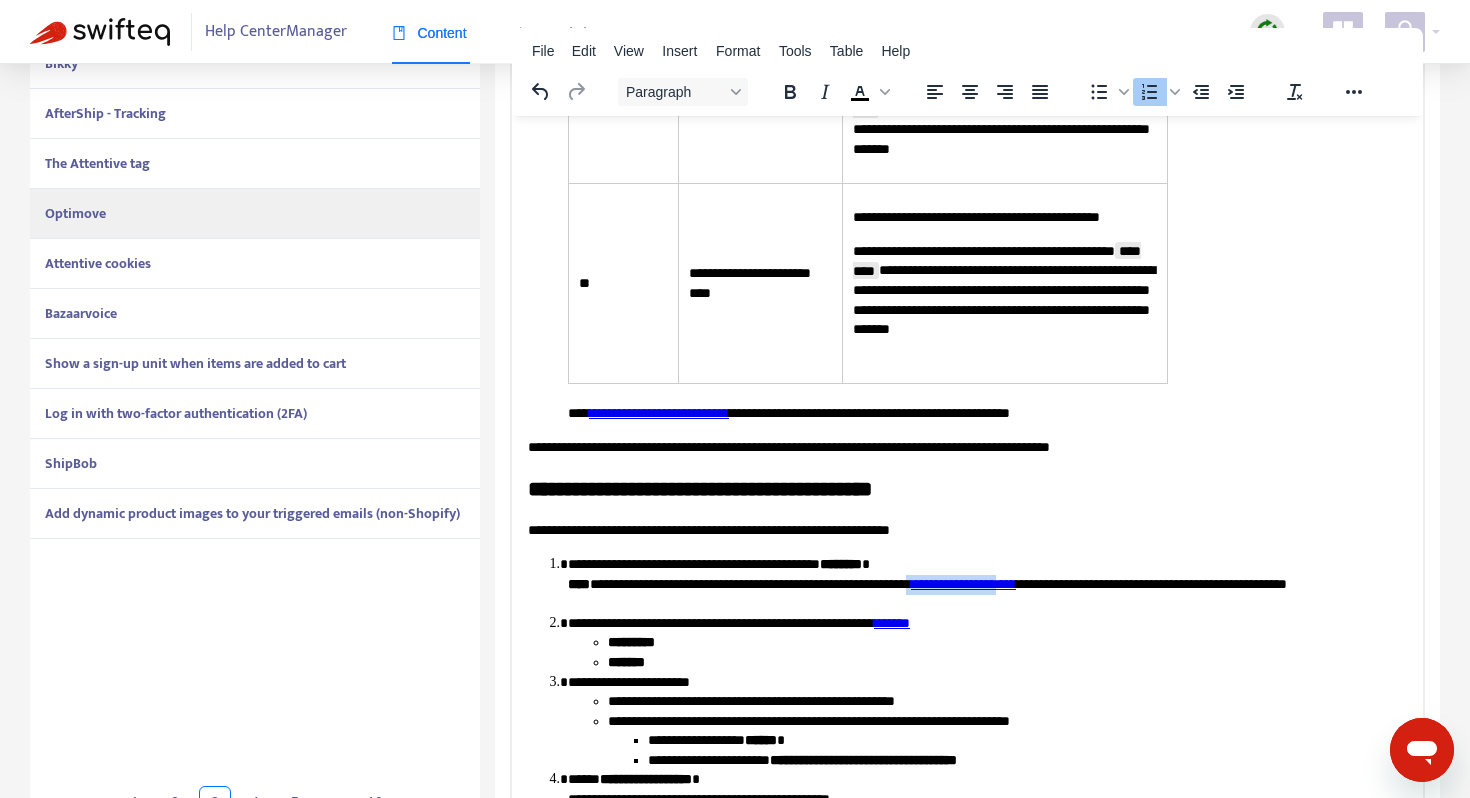 drag, startPoint x: 1074, startPoint y: 583, endPoint x: 964, endPoint y: 583, distance: 110 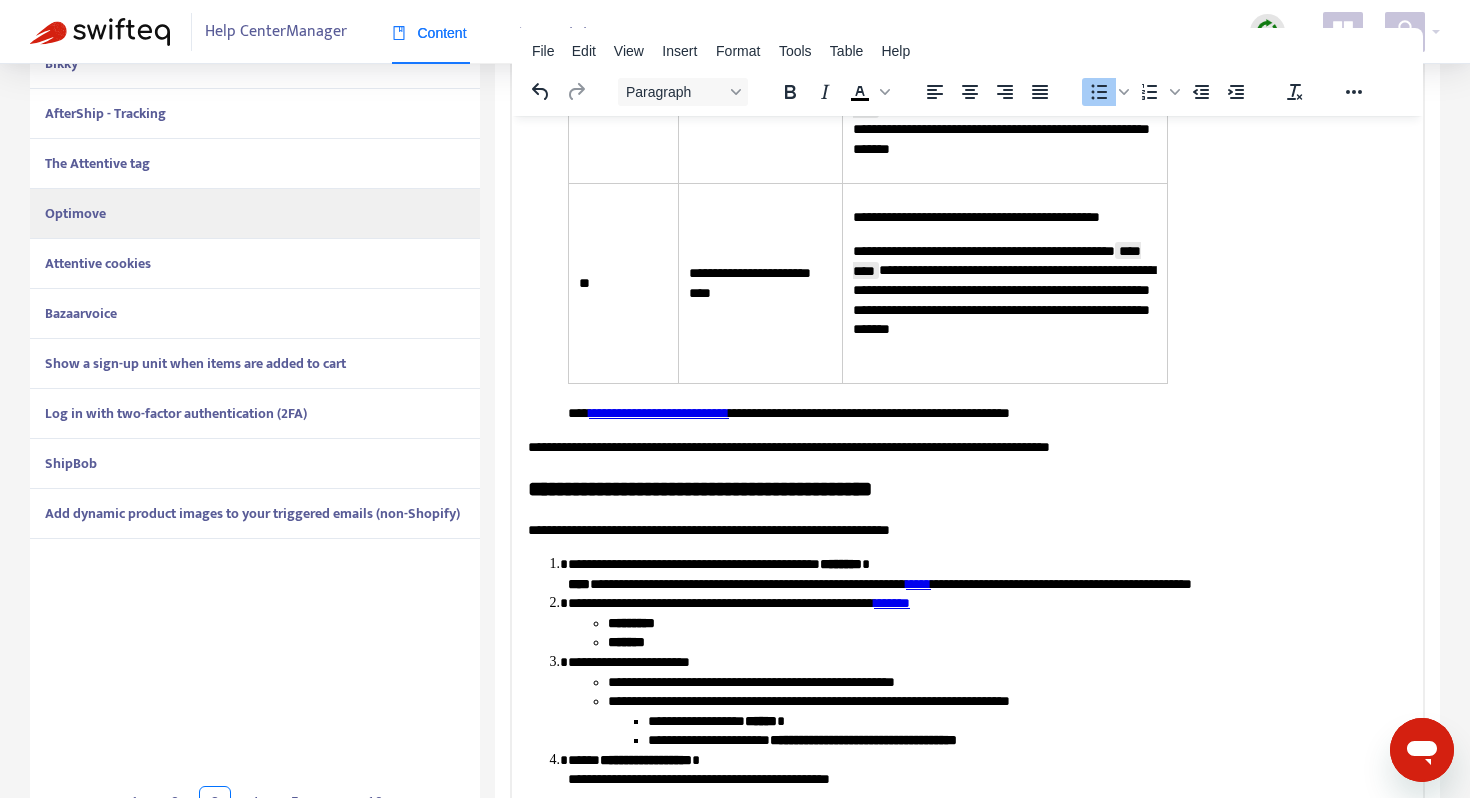 click on "**********" at bounding box center [987, 181] 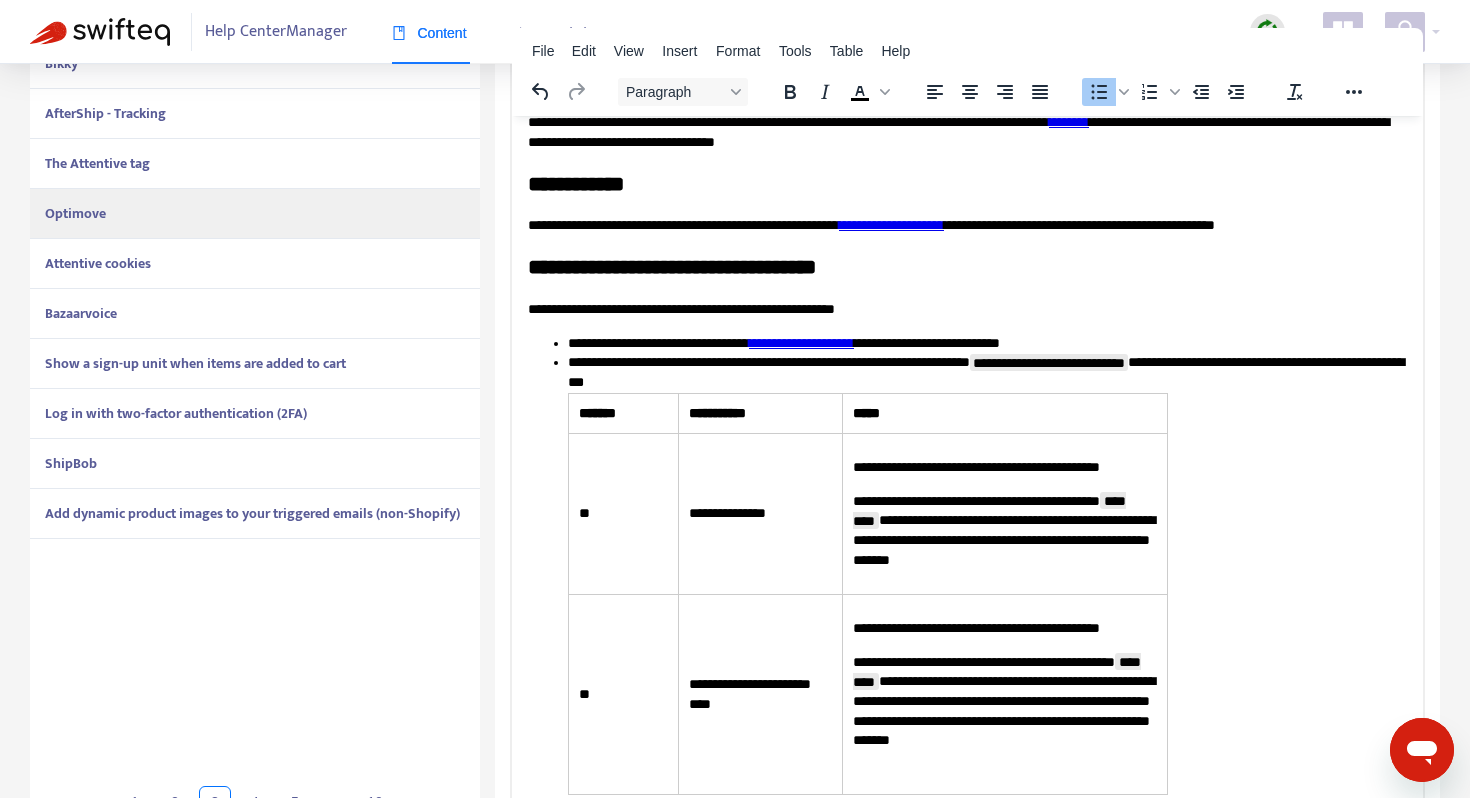 scroll, scrollTop: 0, scrollLeft: 0, axis: both 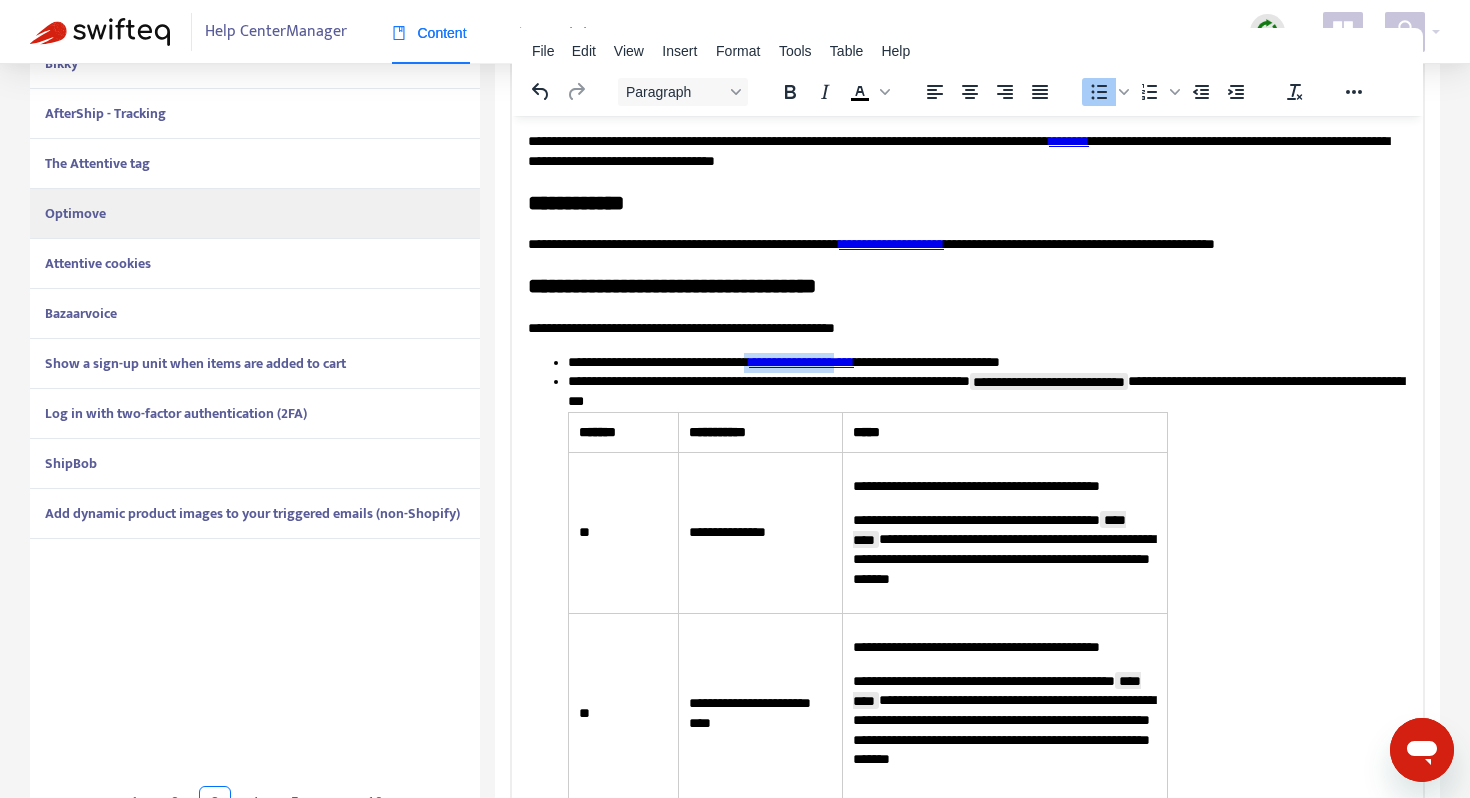 drag, startPoint x: 917, startPoint y: 362, endPoint x: 806, endPoint y: 363, distance: 111.0045 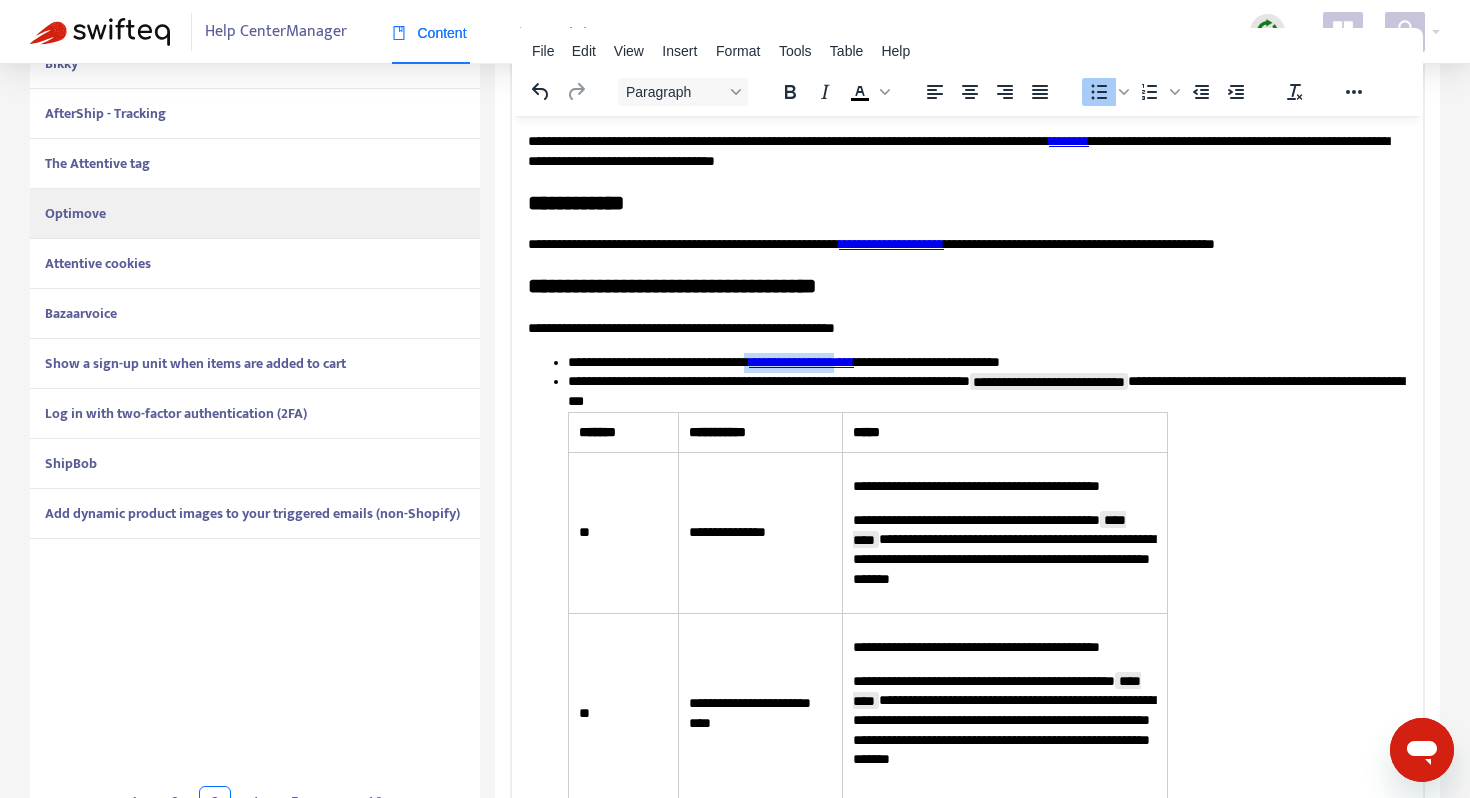click on "**********" at bounding box center (987, 362) 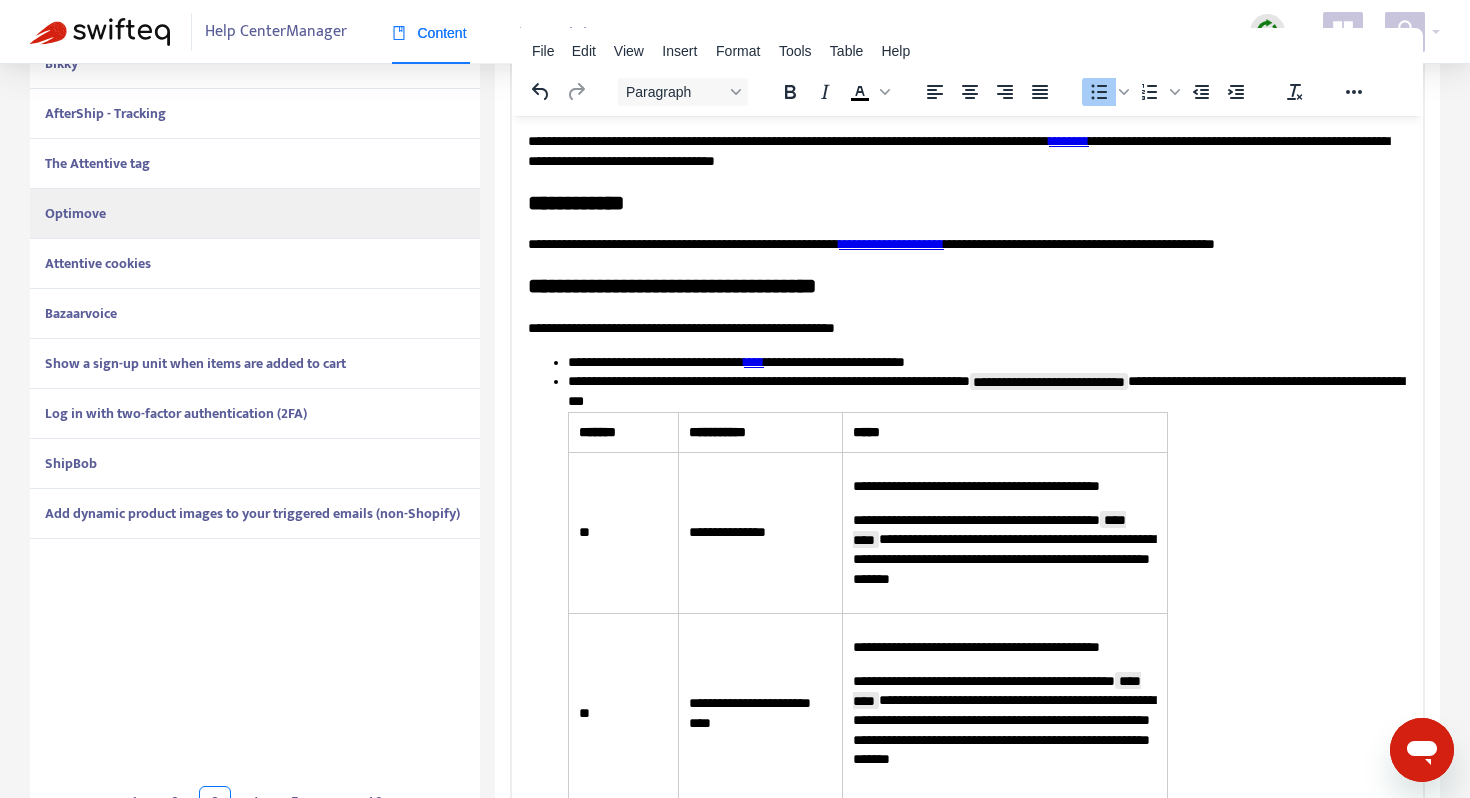 click on "**********" at bounding box center (987, 362) 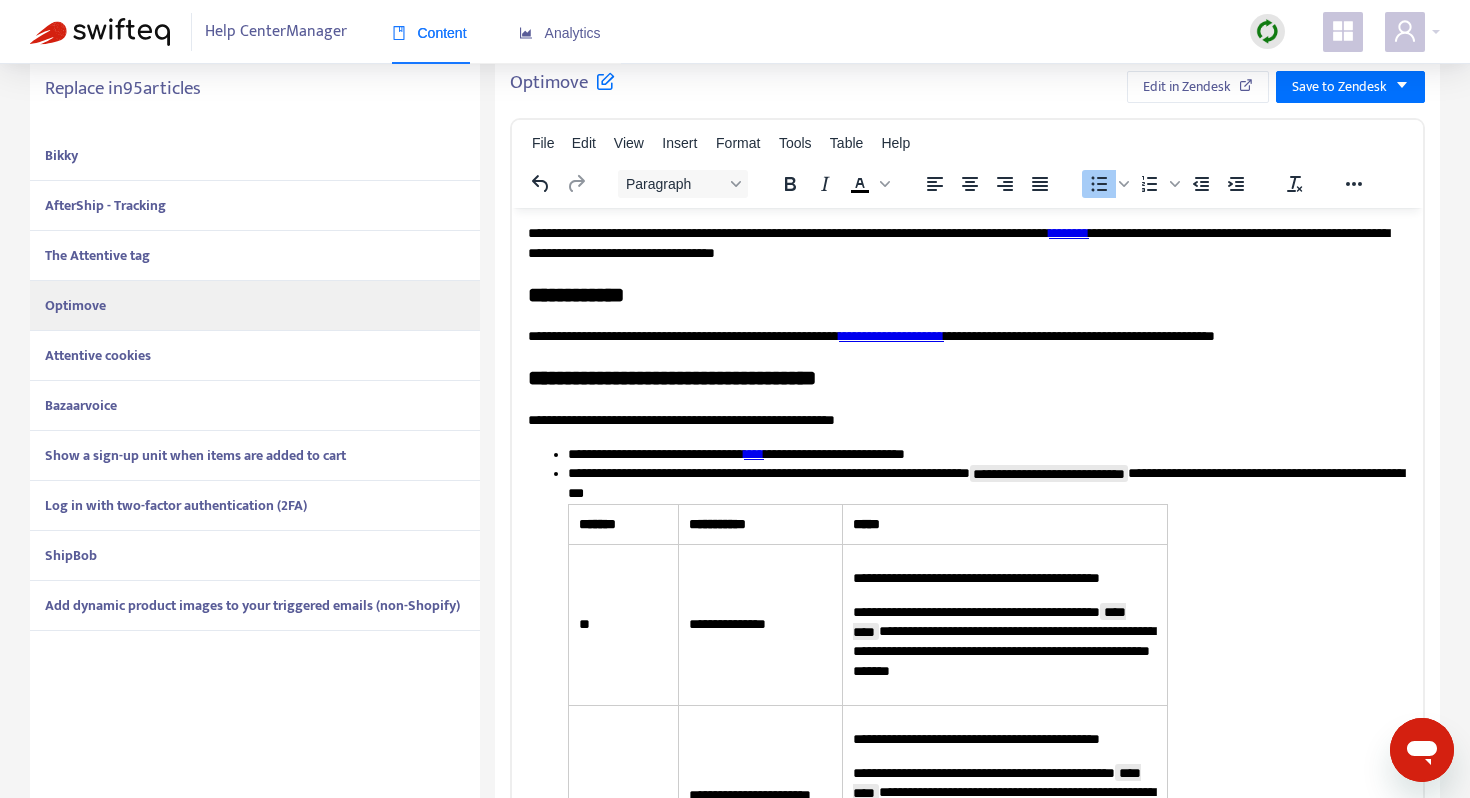 scroll, scrollTop: 416, scrollLeft: 0, axis: vertical 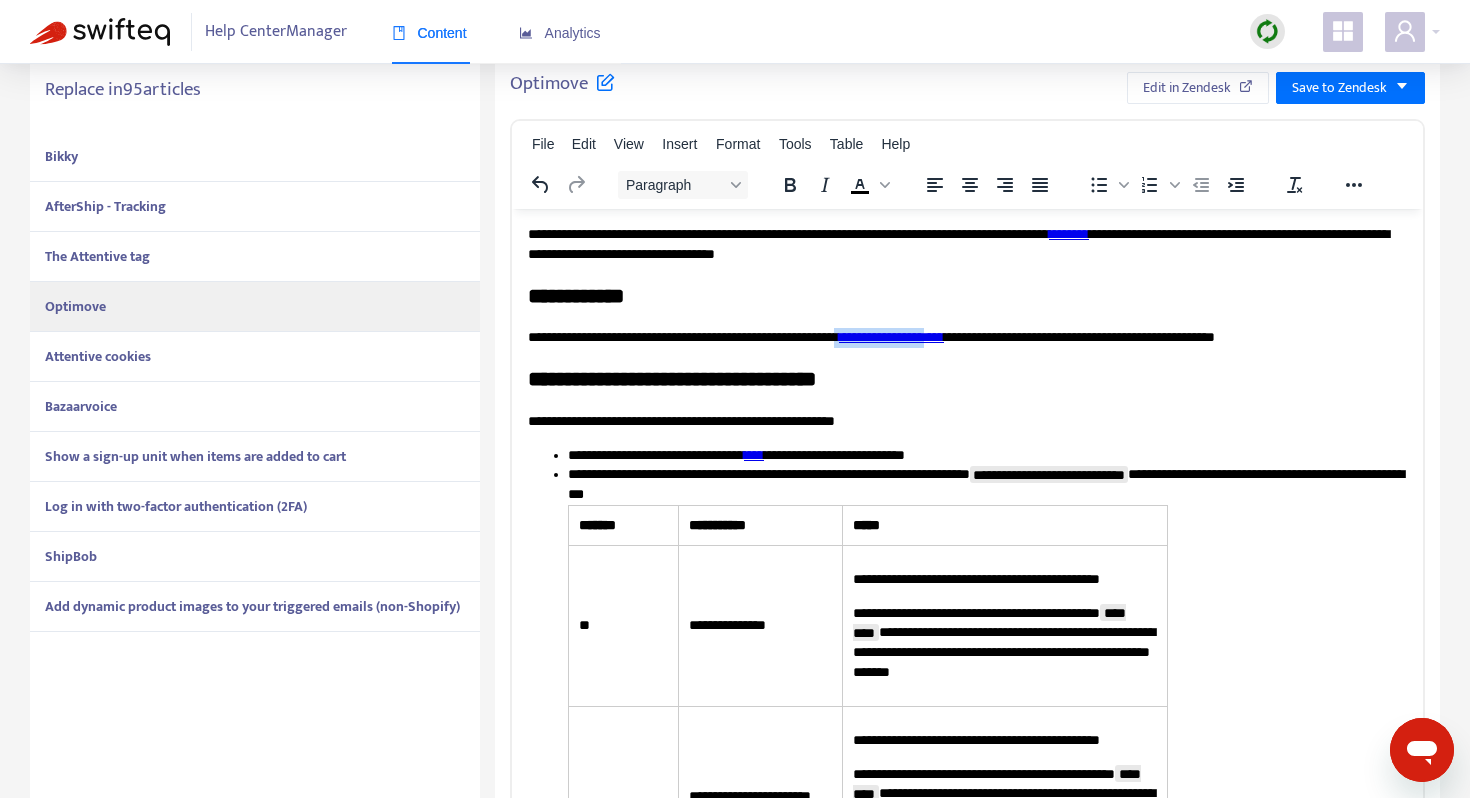 drag, startPoint x: 1014, startPoint y: 339, endPoint x: 901, endPoint y: 336, distance: 113.03982 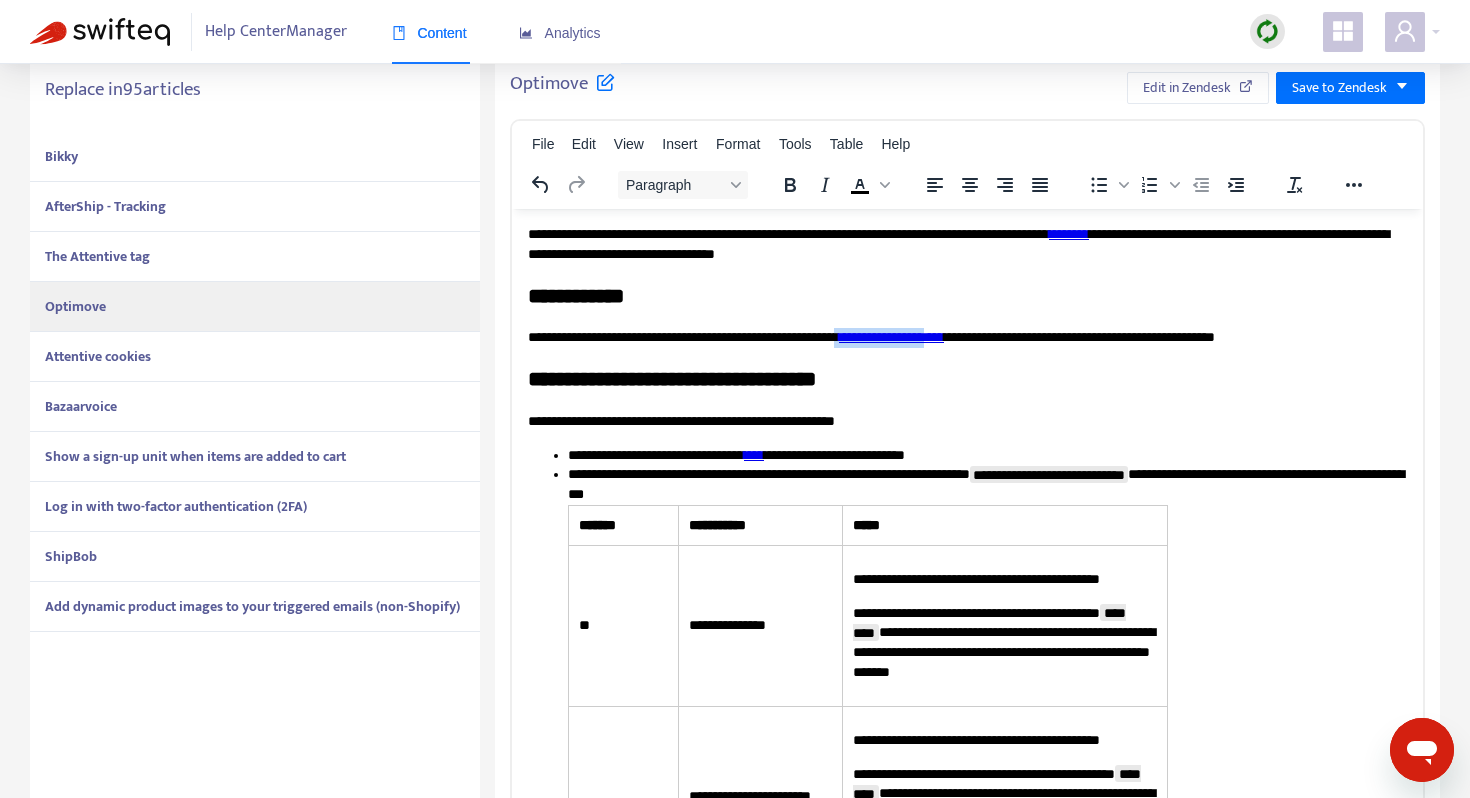 click on "**********" at bounding box center (967, 337) 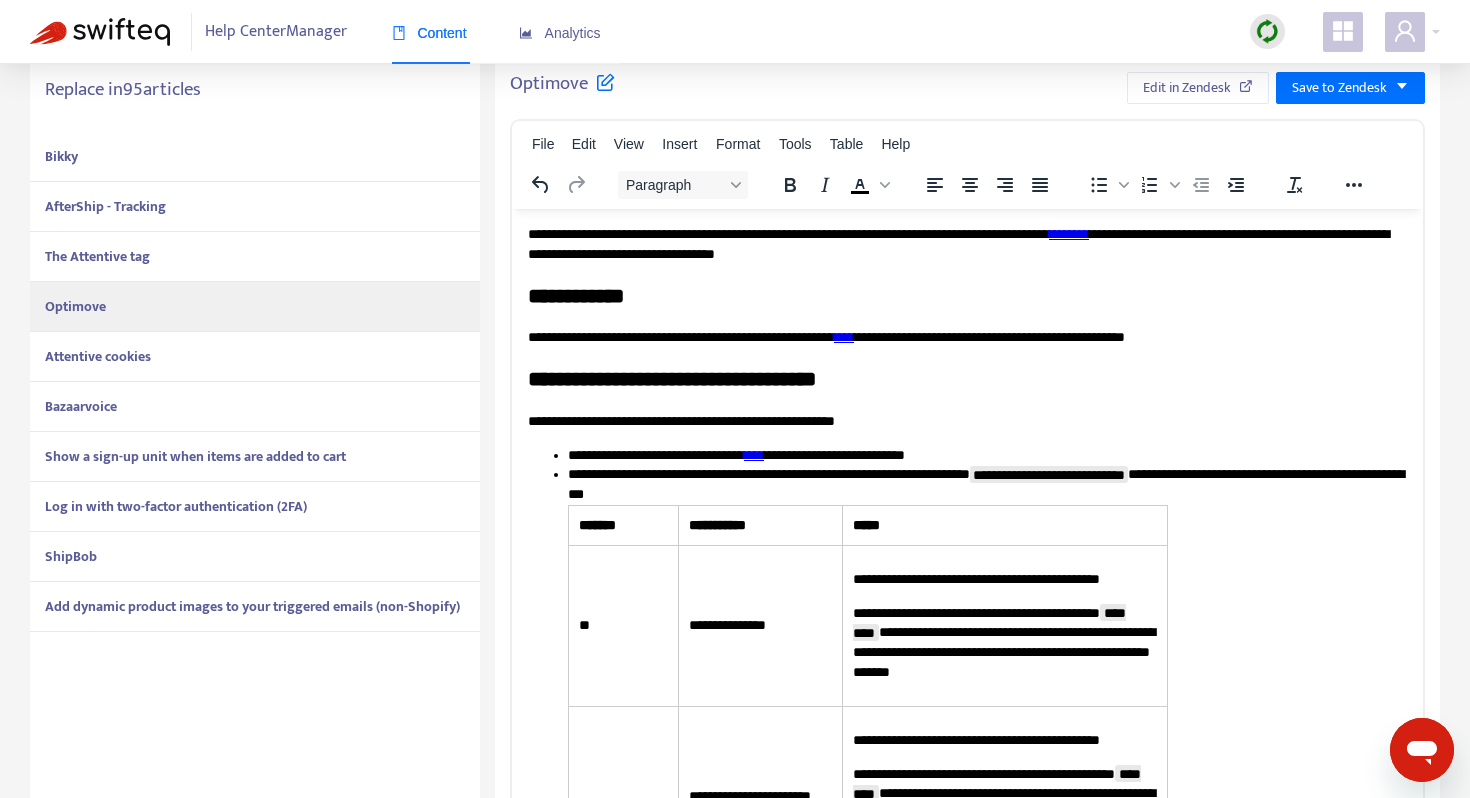 click on "**********" at bounding box center (967, 337) 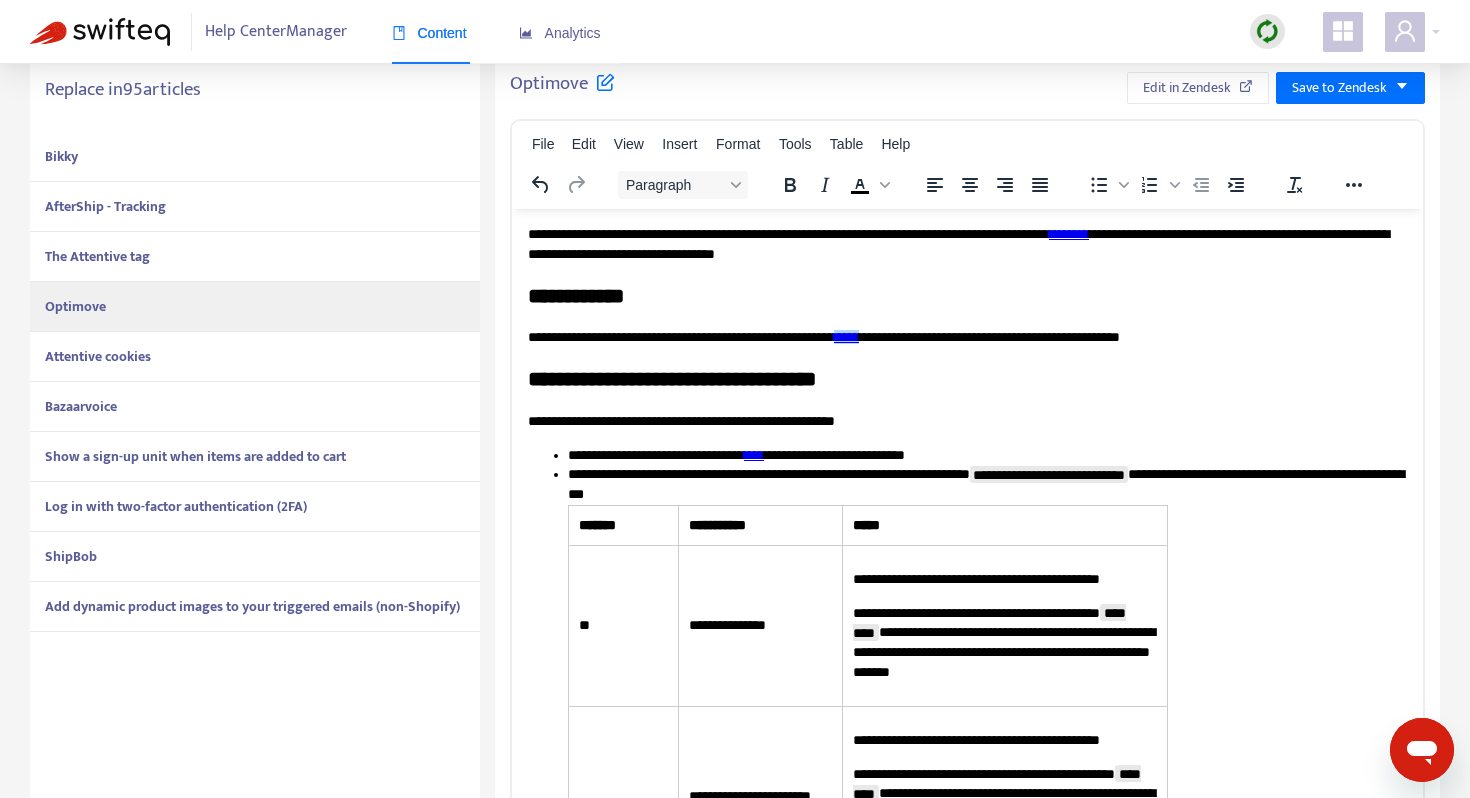 click on "**********" at bounding box center (967, 810) 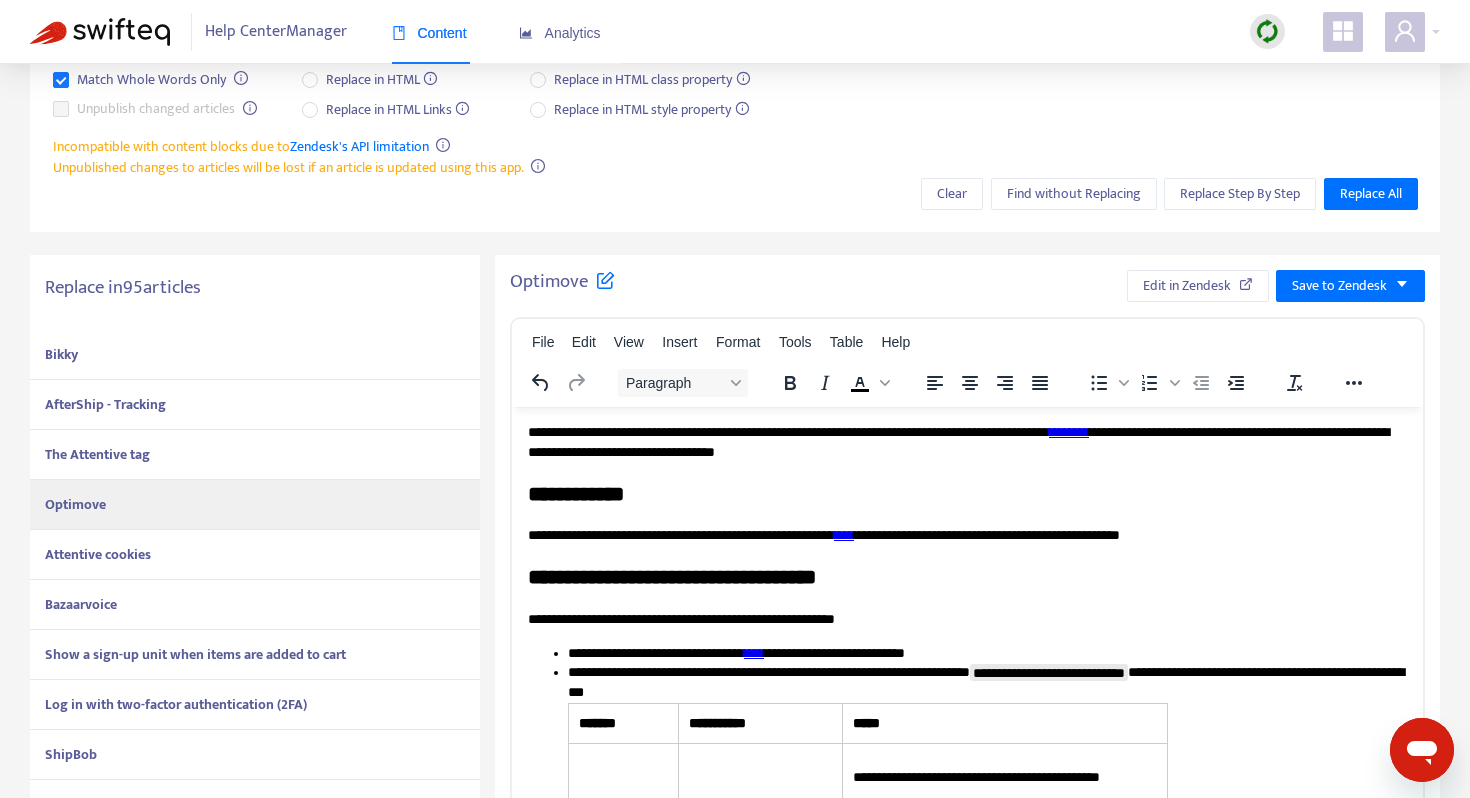 scroll, scrollTop: 0, scrollLeft: 0, axis: both 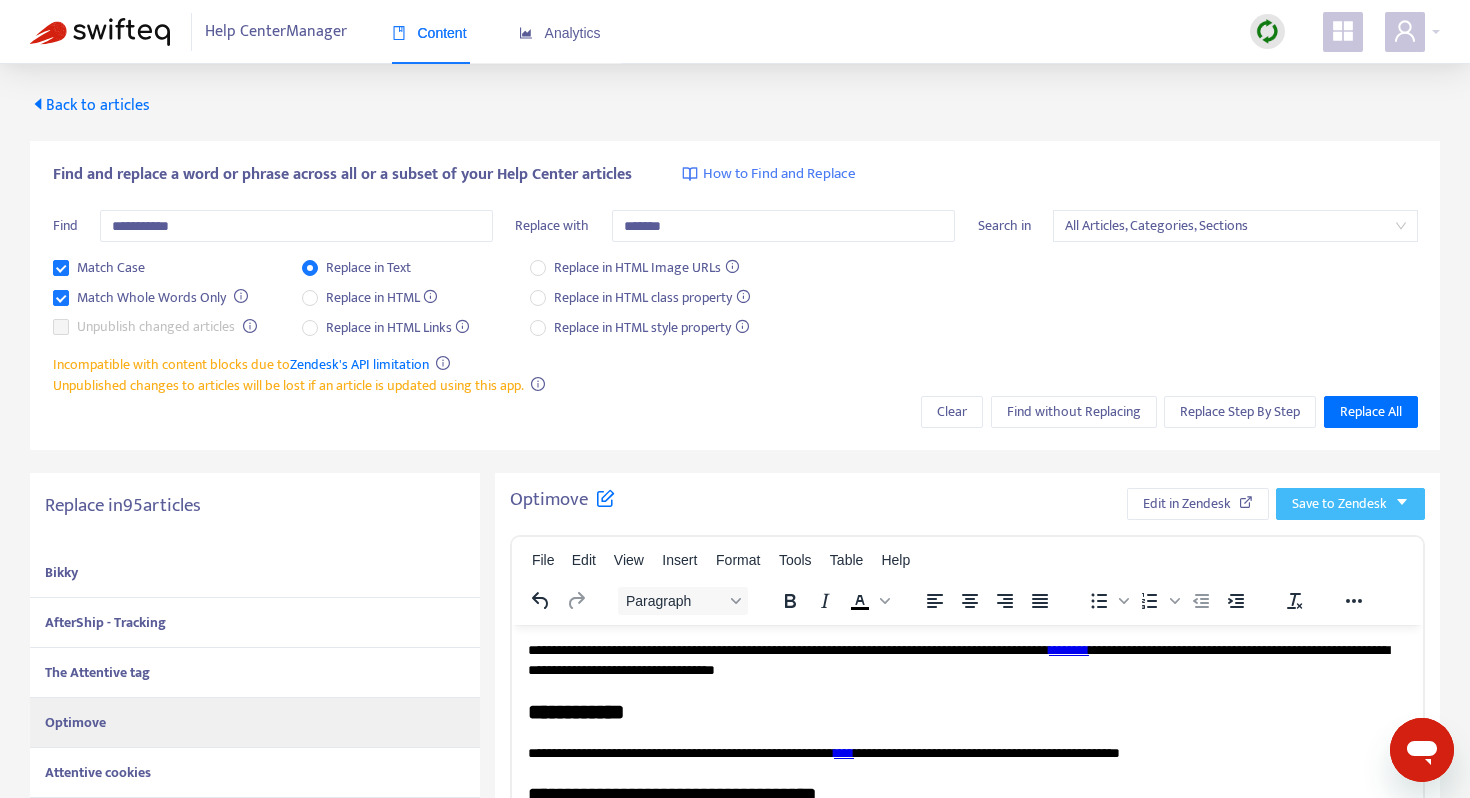 click on "Save to Zendesk" at bounding box center [1339, 504] 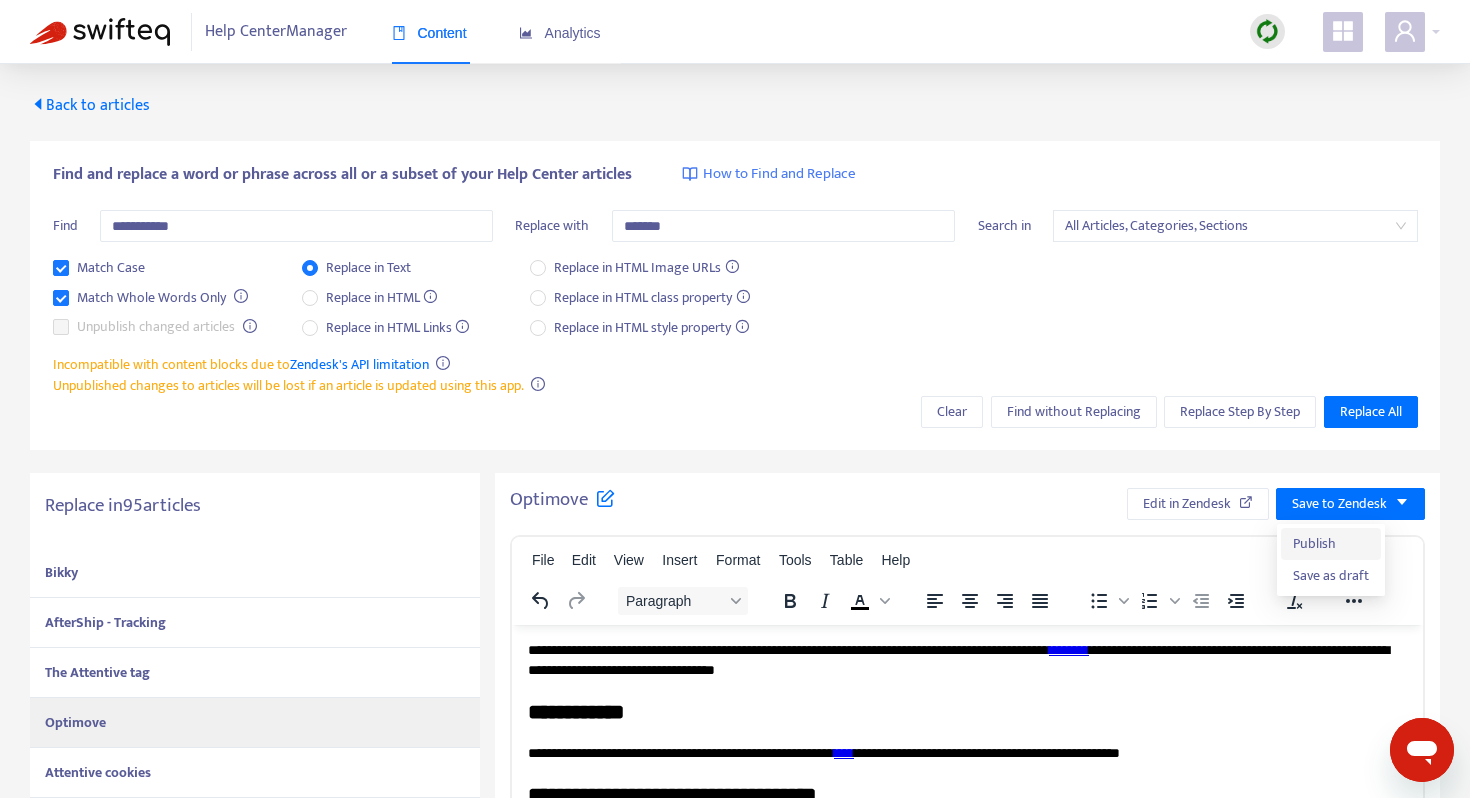 click on "Publish" at bounding box center [1331, 544] 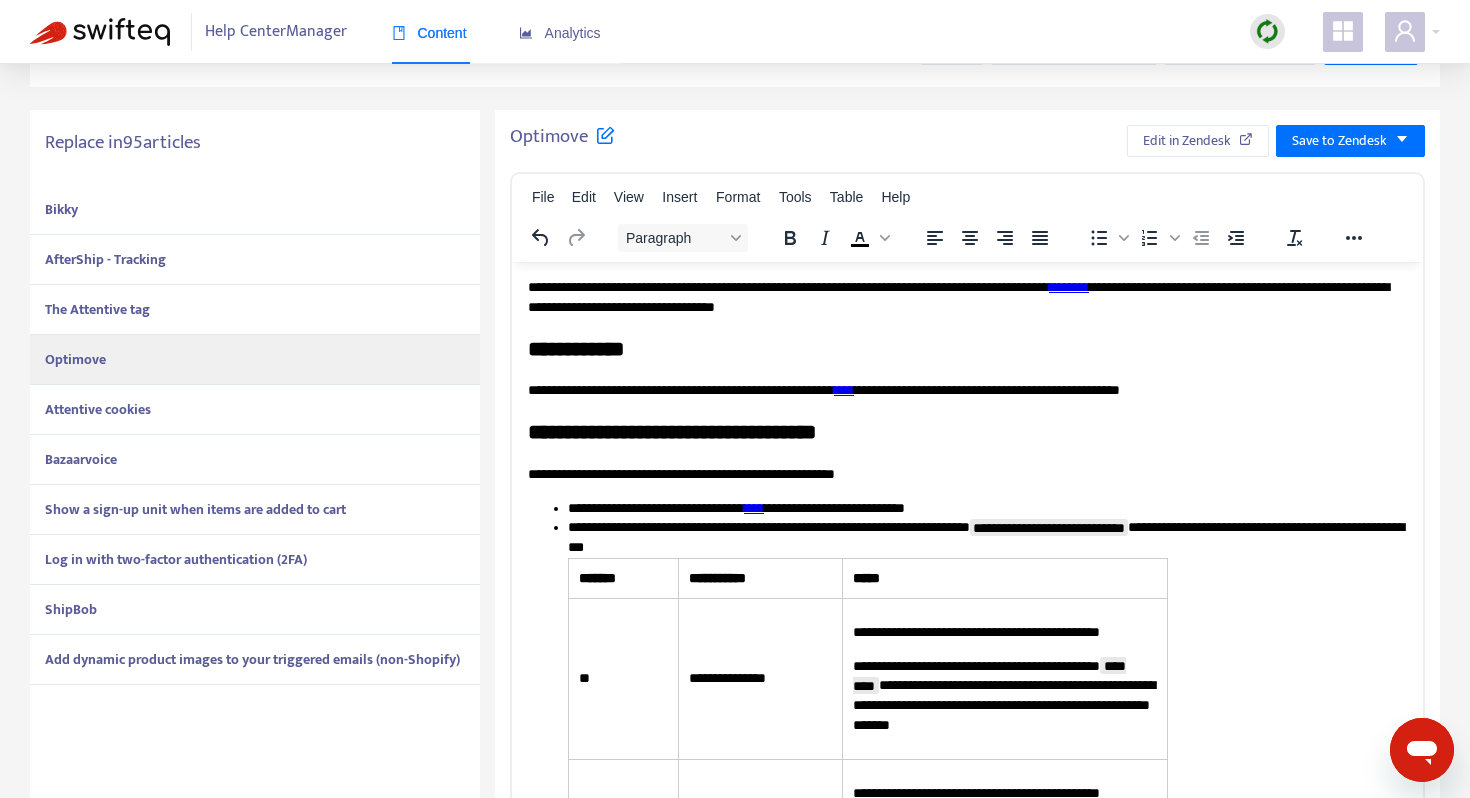 scroll, scrollTop: 365, scrollLeft: 0, axis: vertical 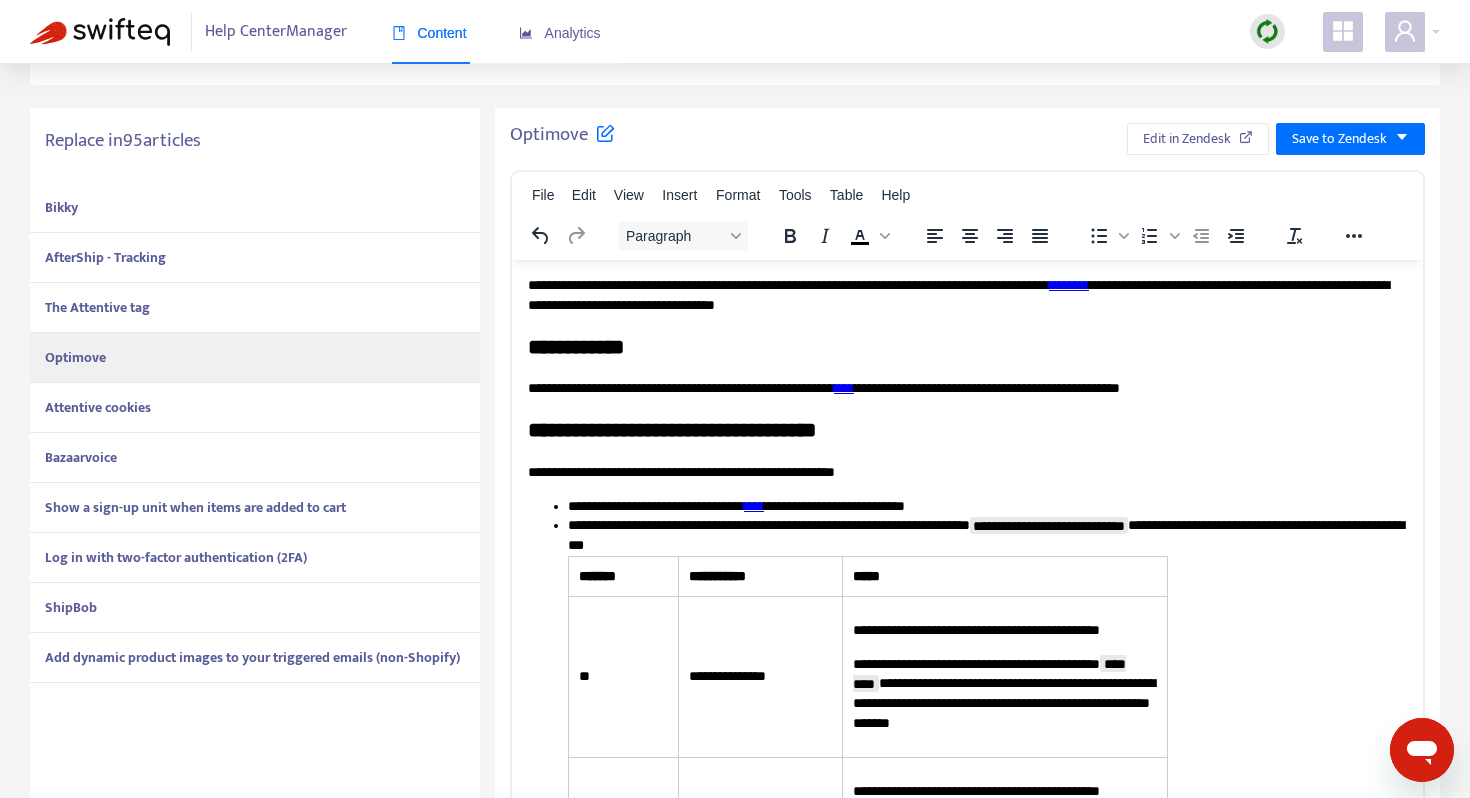 click on "Attentive cookies" at bounding box center [255, 408] 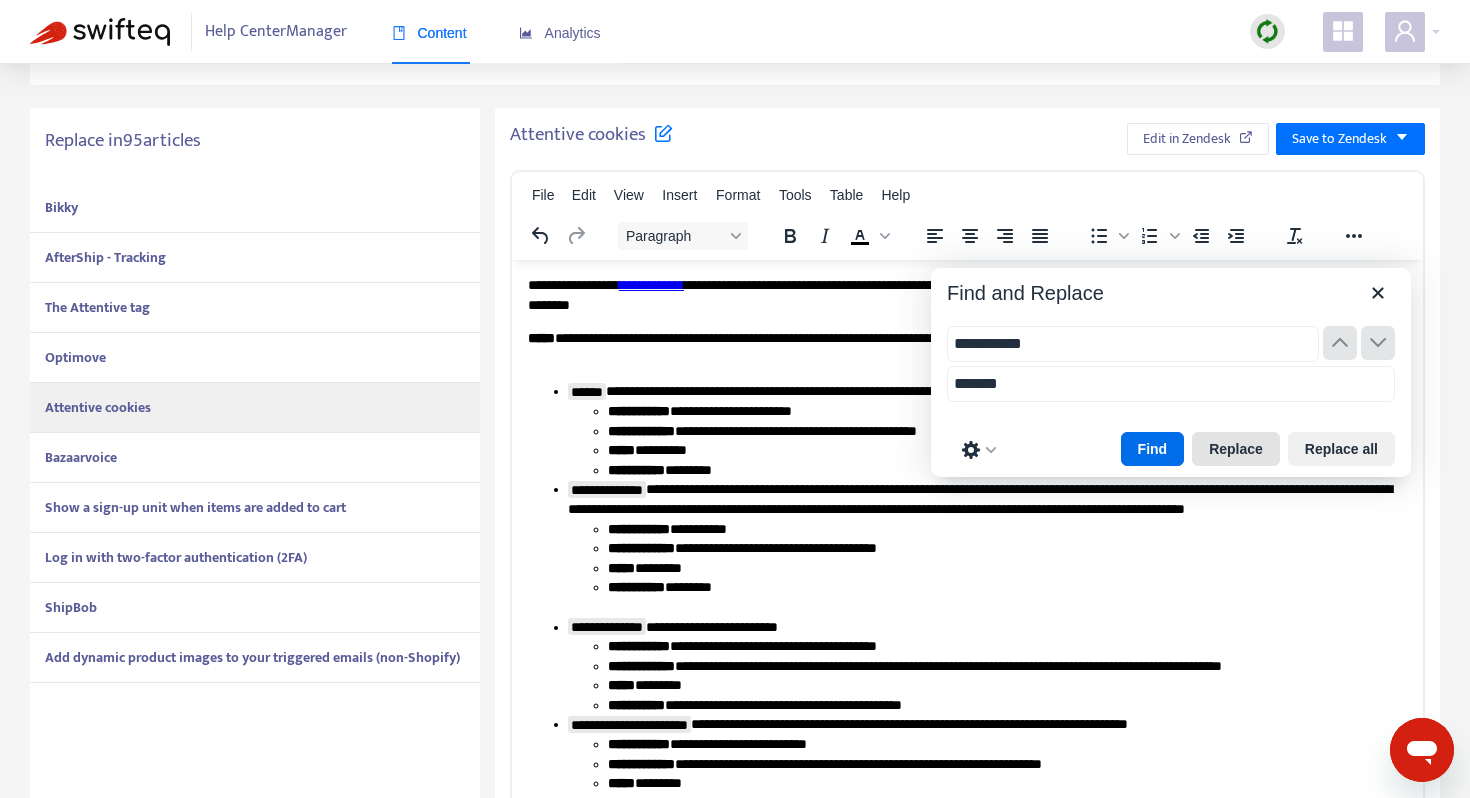 click on "Replace" at bounding box center (1236, 449) 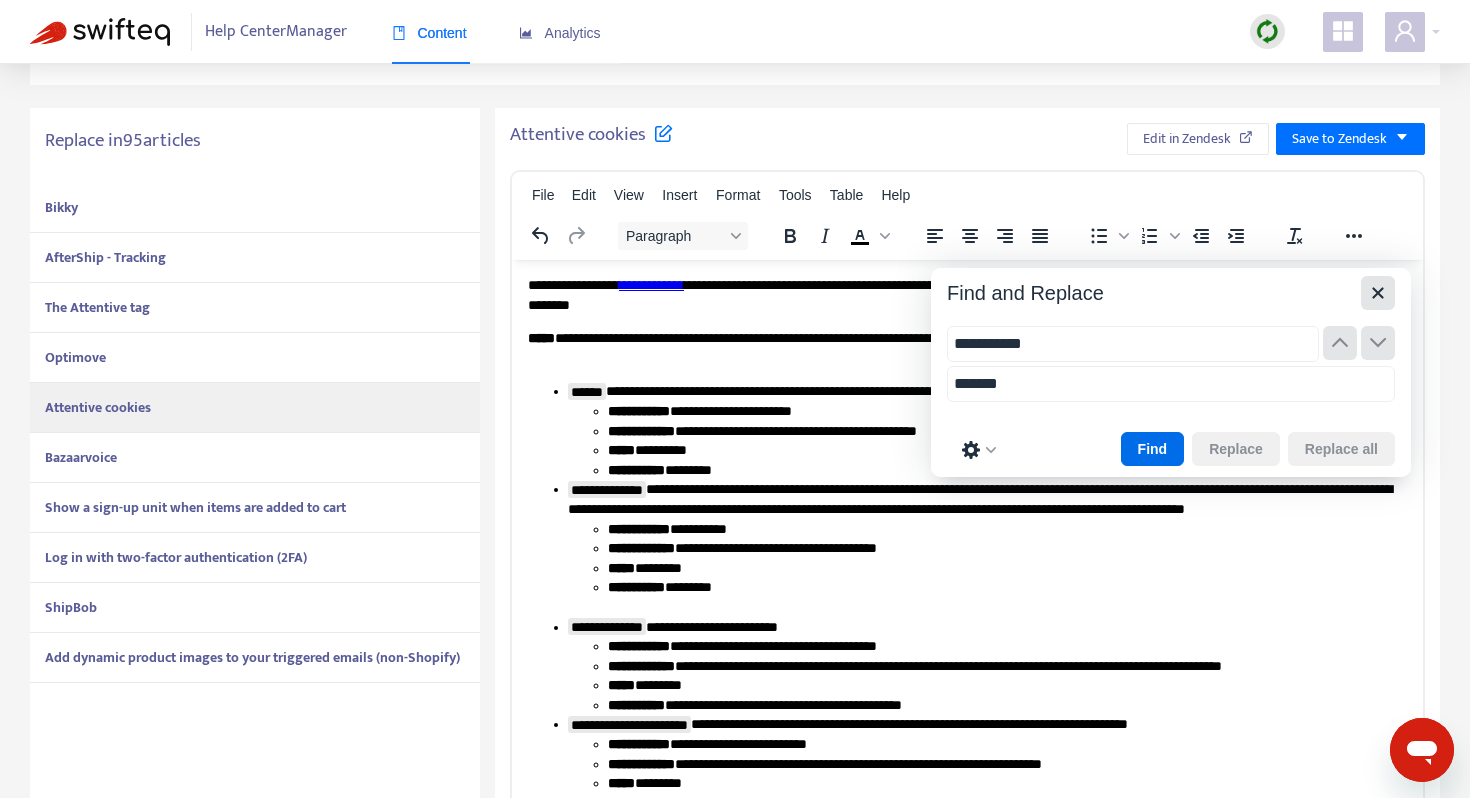 click 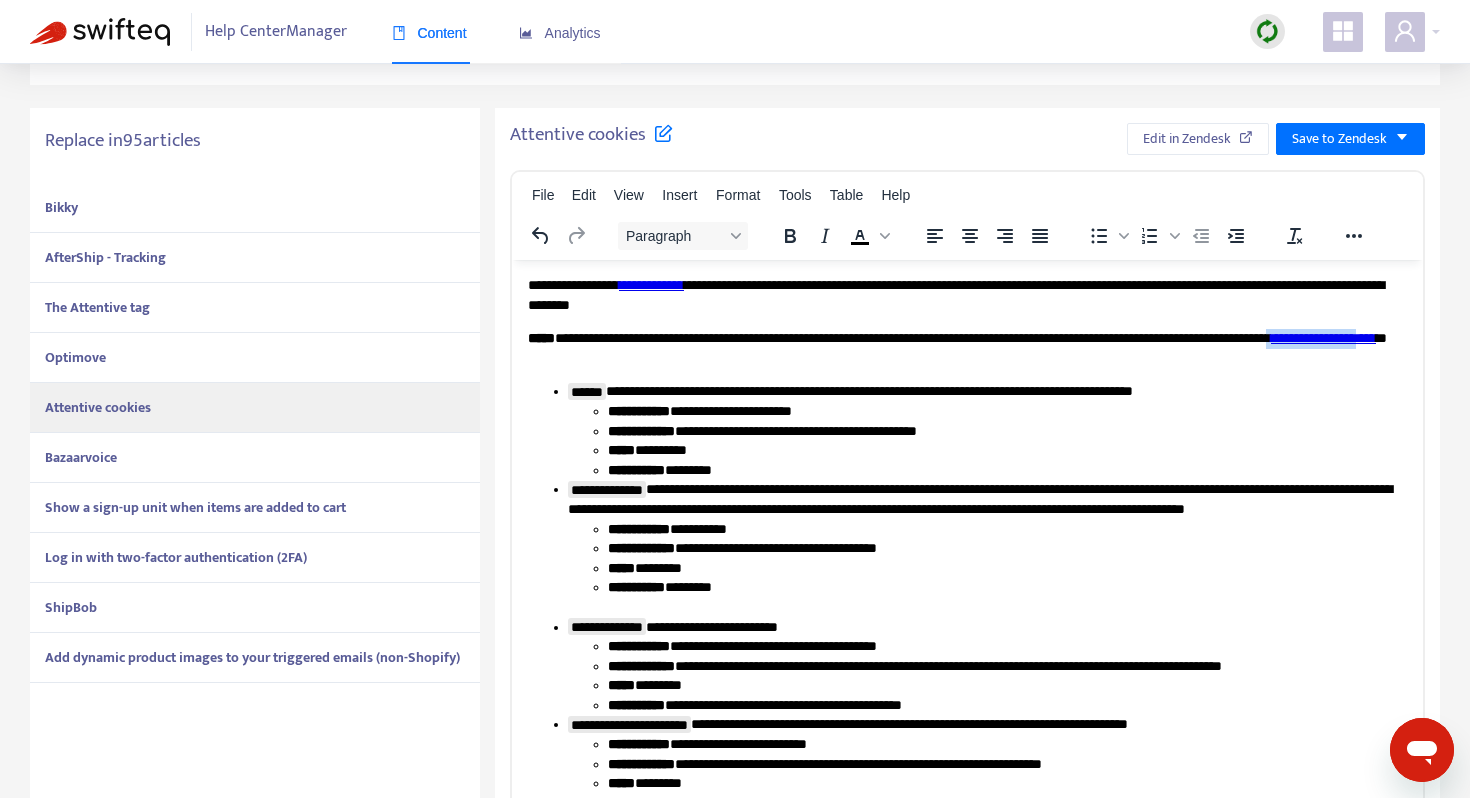 drag, startPoint x: 675, startPoint y: 357, endPoint x: 563, endPoint y: 359, distance: 112.01785 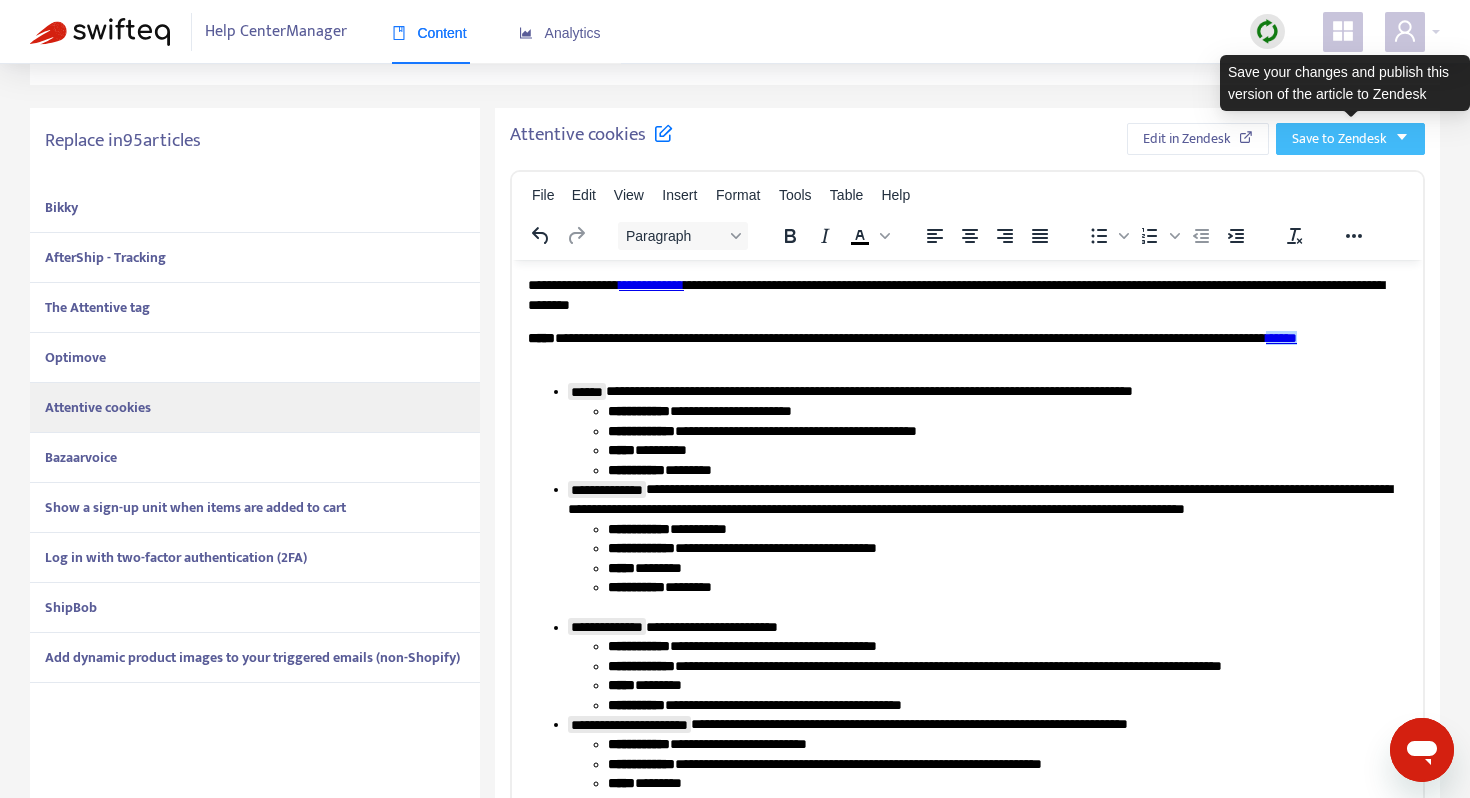 click on "Save to Zendesk" at bounding box center (1339, 139) 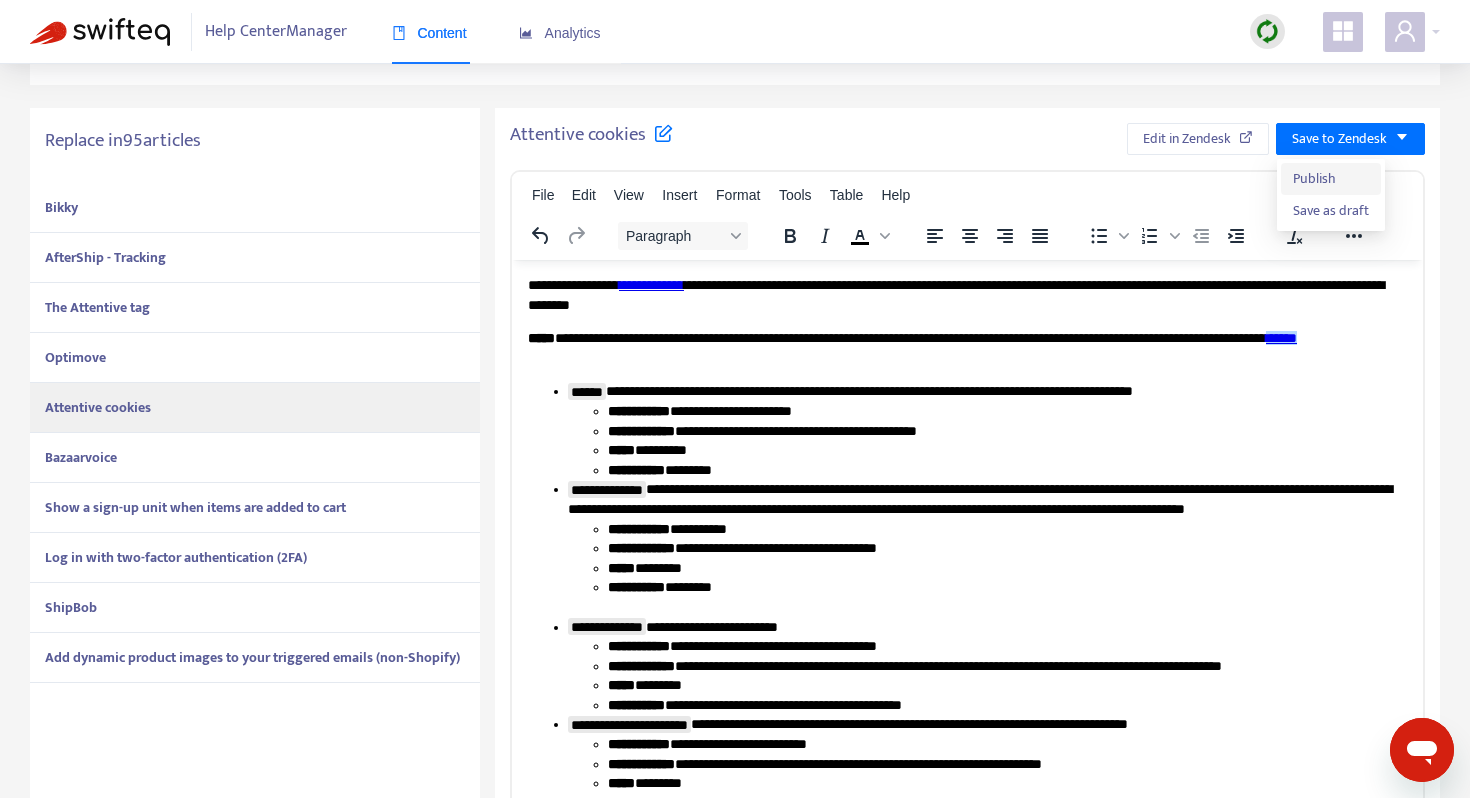 click on "Publish" at bounding box center (1331, 179) 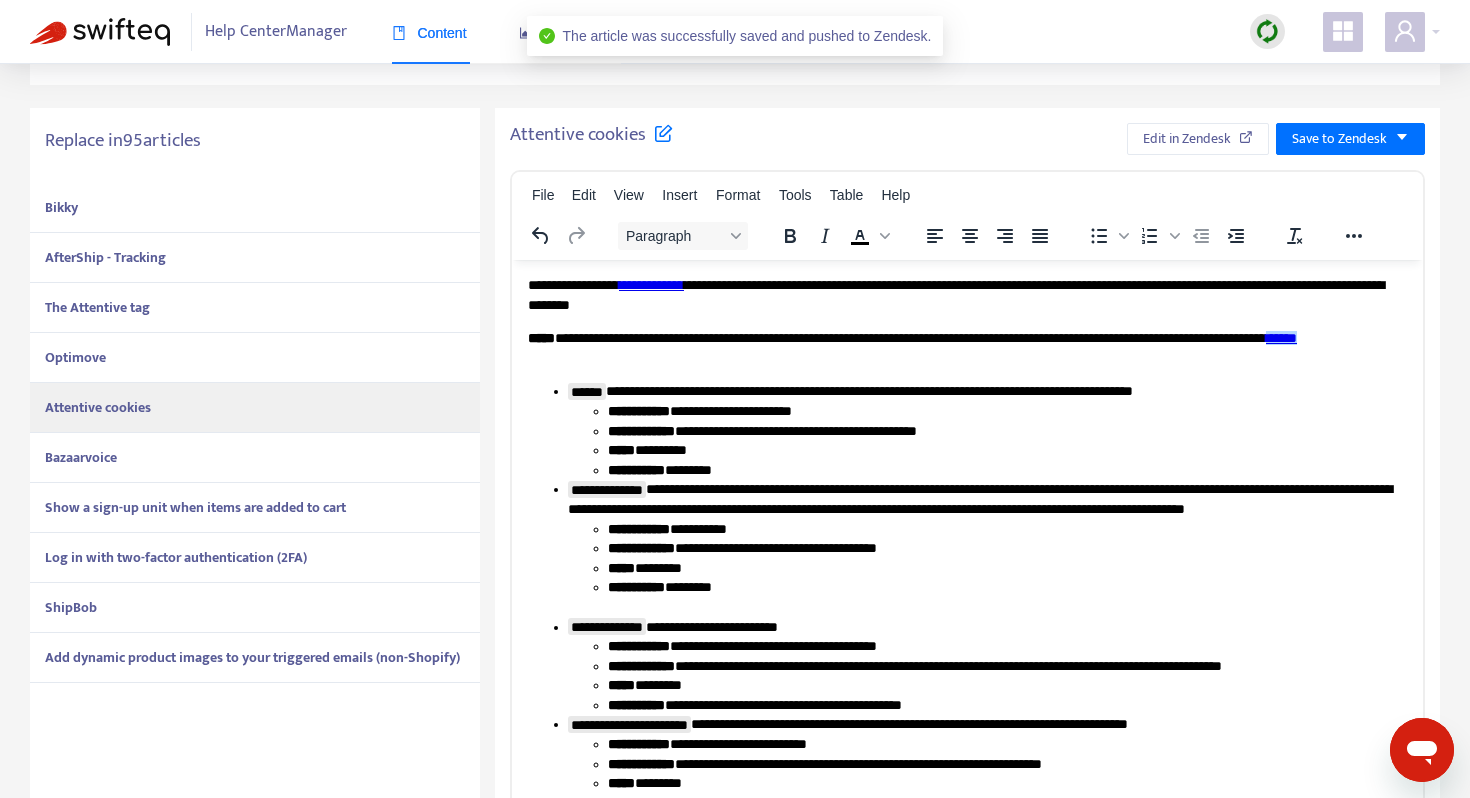 click on "Bazaarvoice" at bounding box center [255, 458] 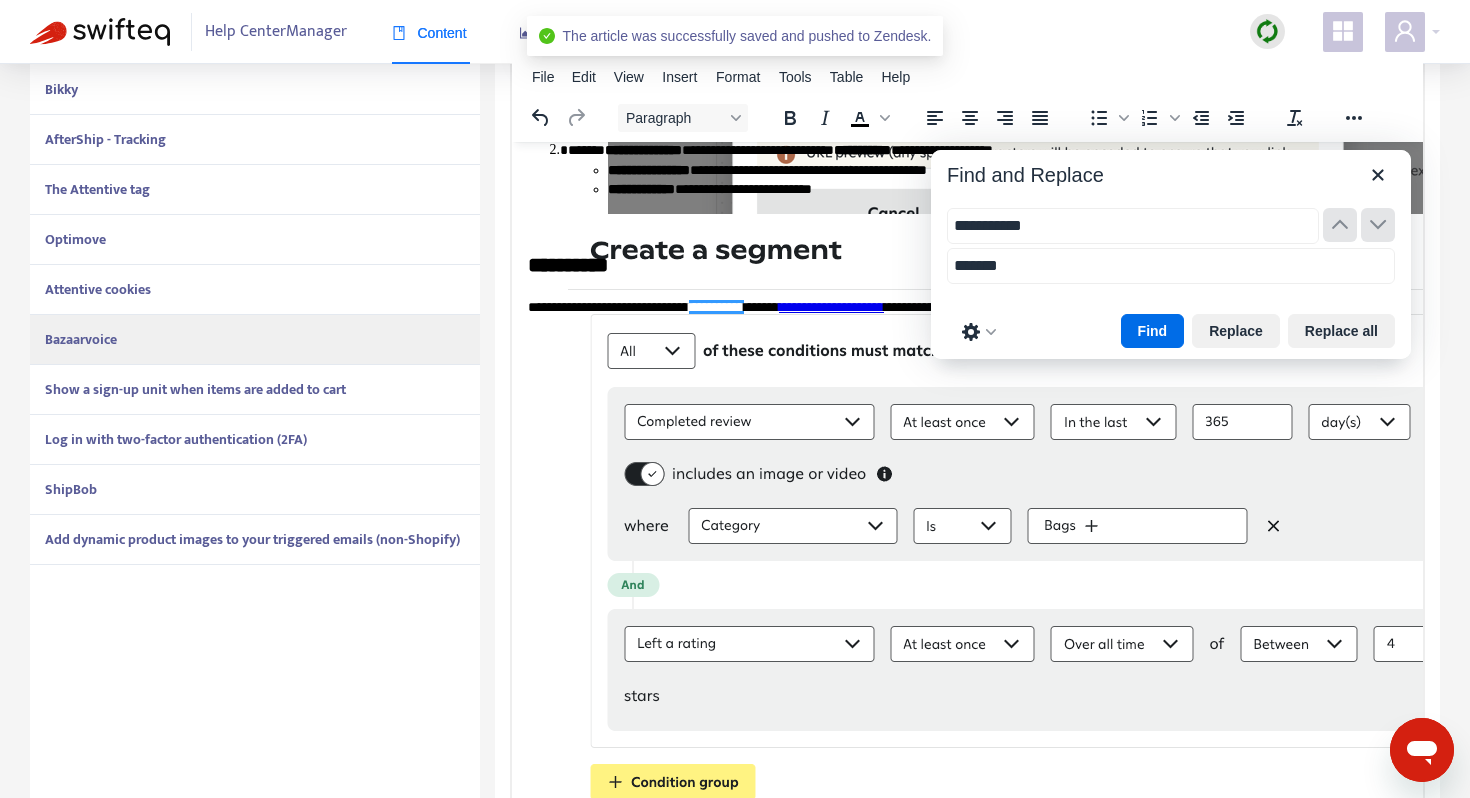 scroll, scrollTop: 509, scrollLeft: 0, axis: vertical 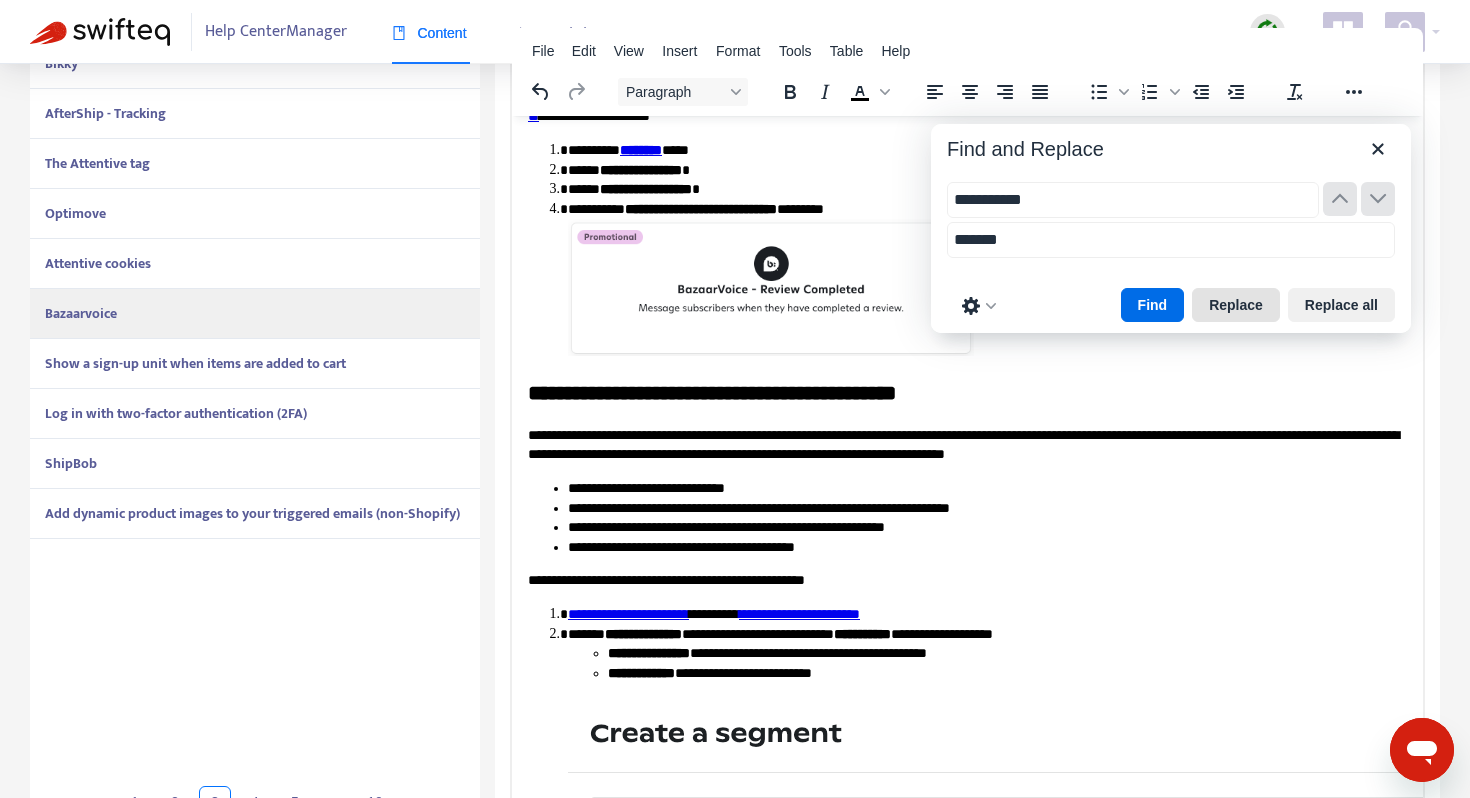 click on "Replace" at bounding box center [1236, 305] 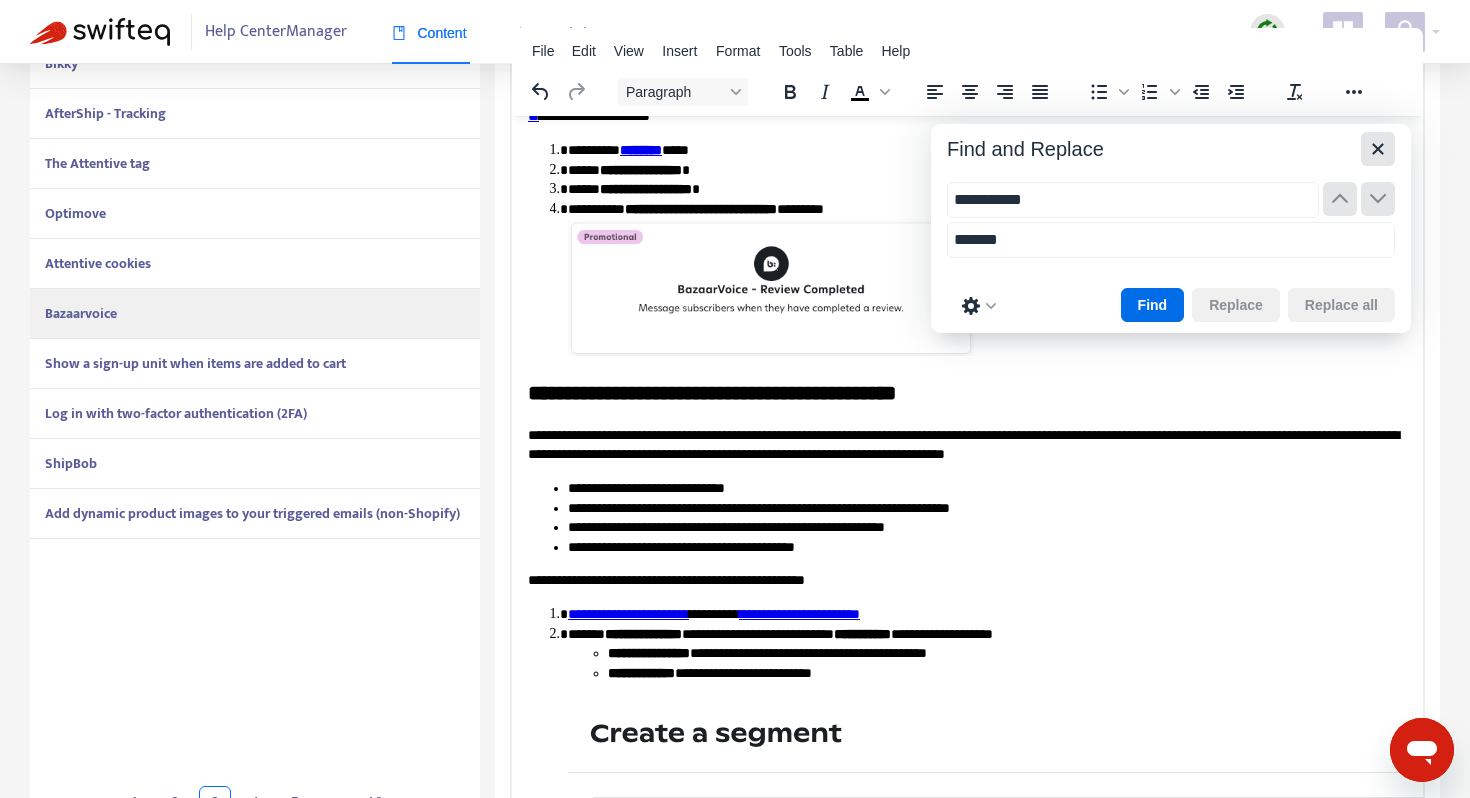 click 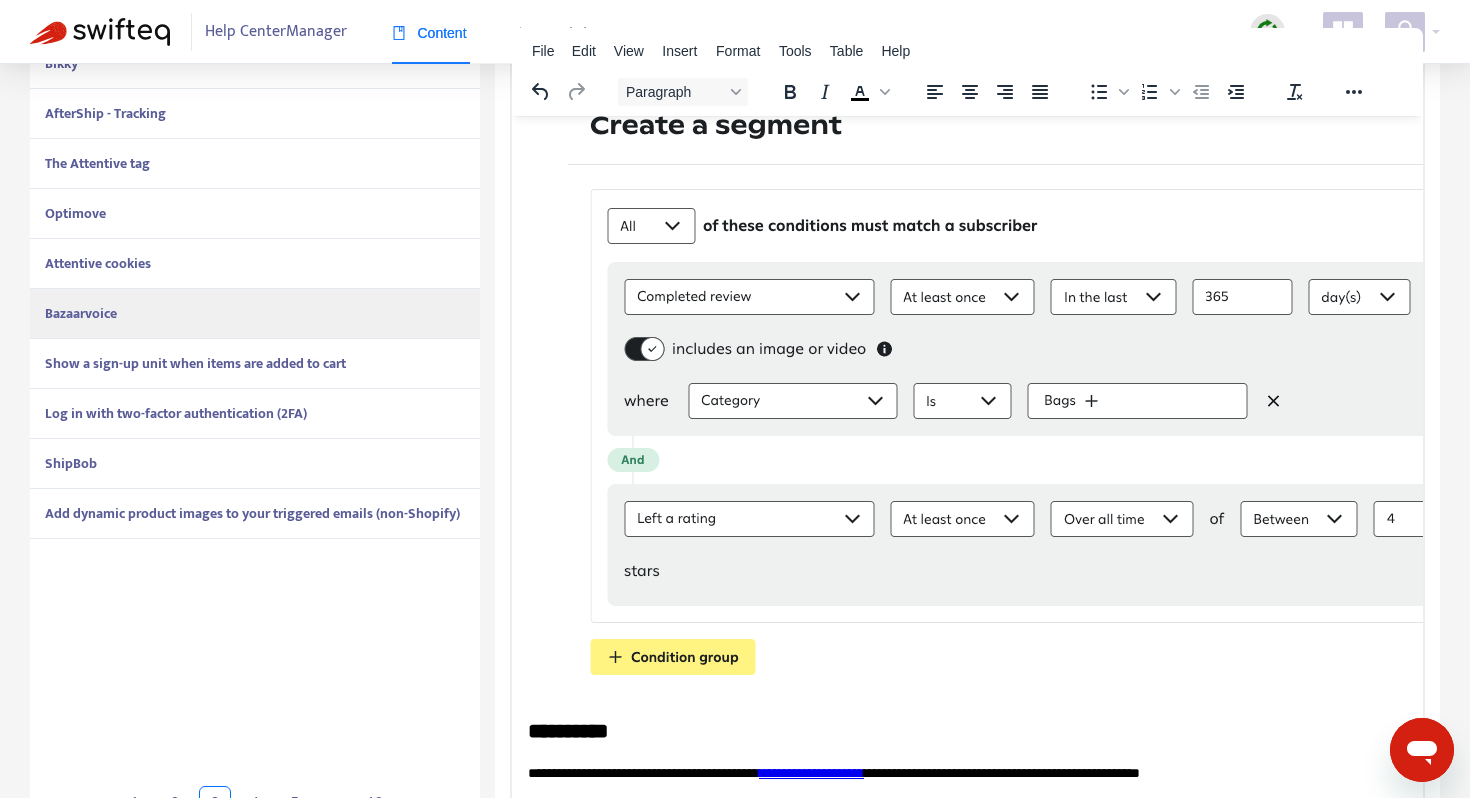scroll, scrollTop: 551, scrollLeft: 0, axis: vertical 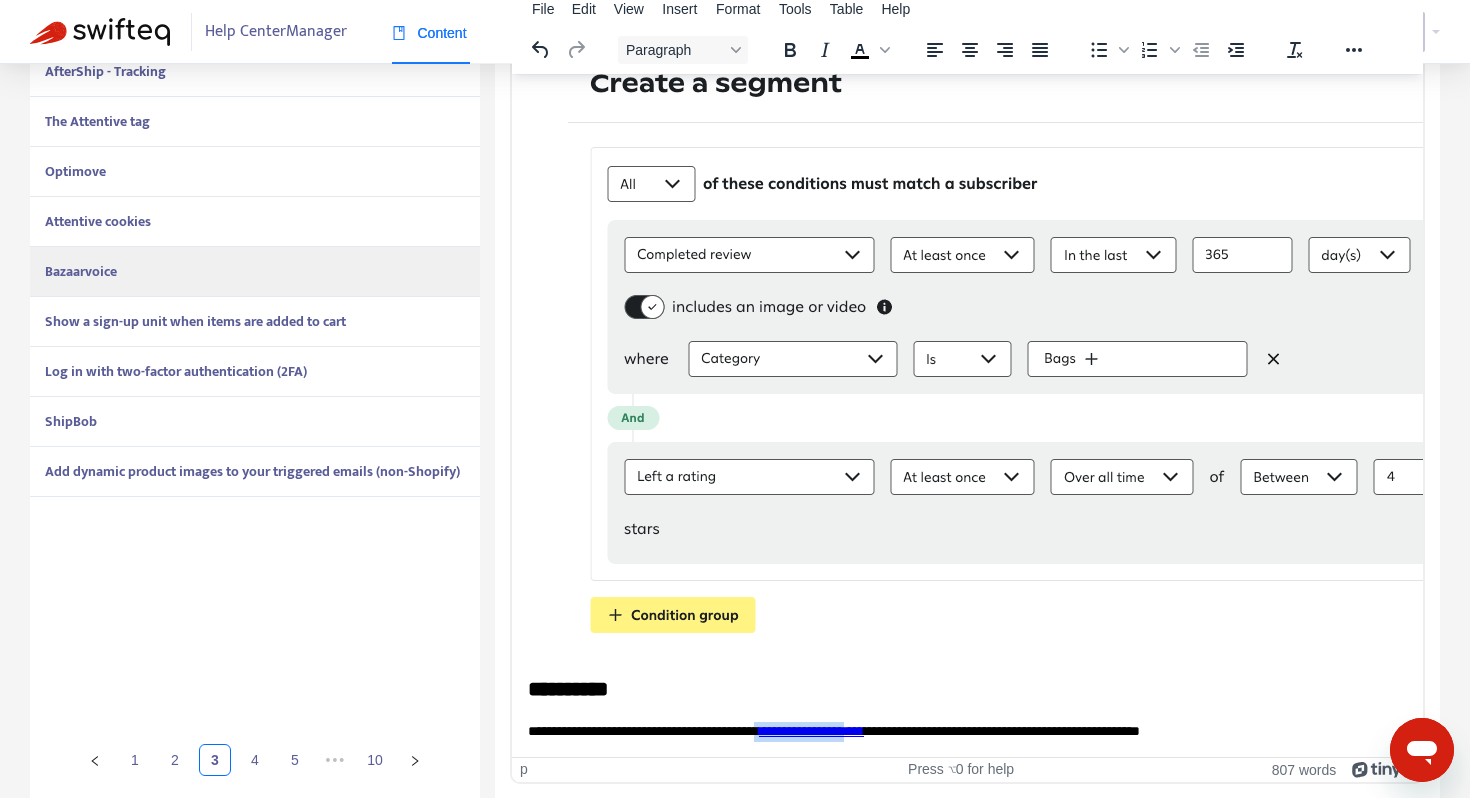 drag, startPoint x: 926, startPoint y: 730, endPoint x: 813, endPoint y: 735, distance: 113.110565 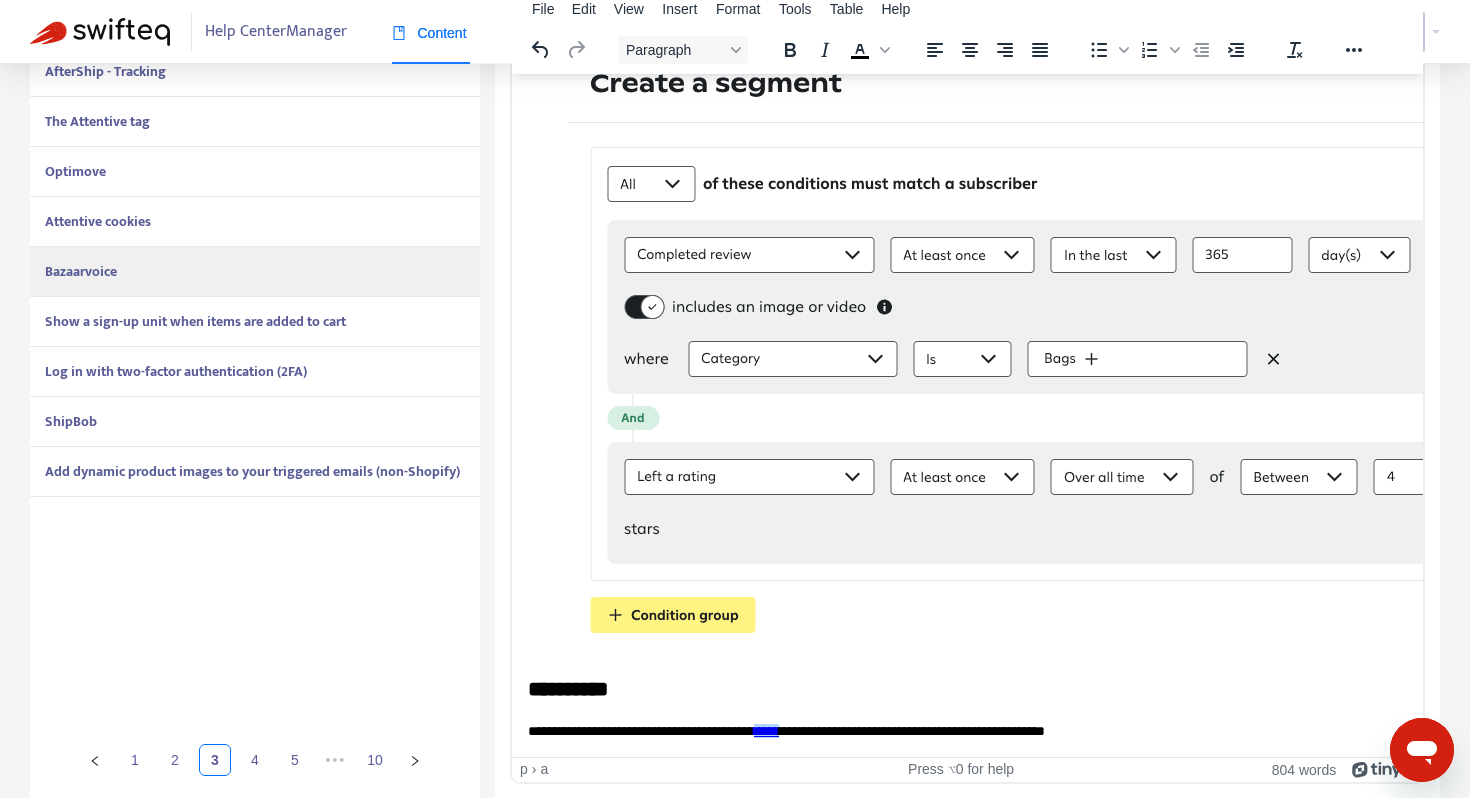click on "**********" at bounding box center (967, 688) 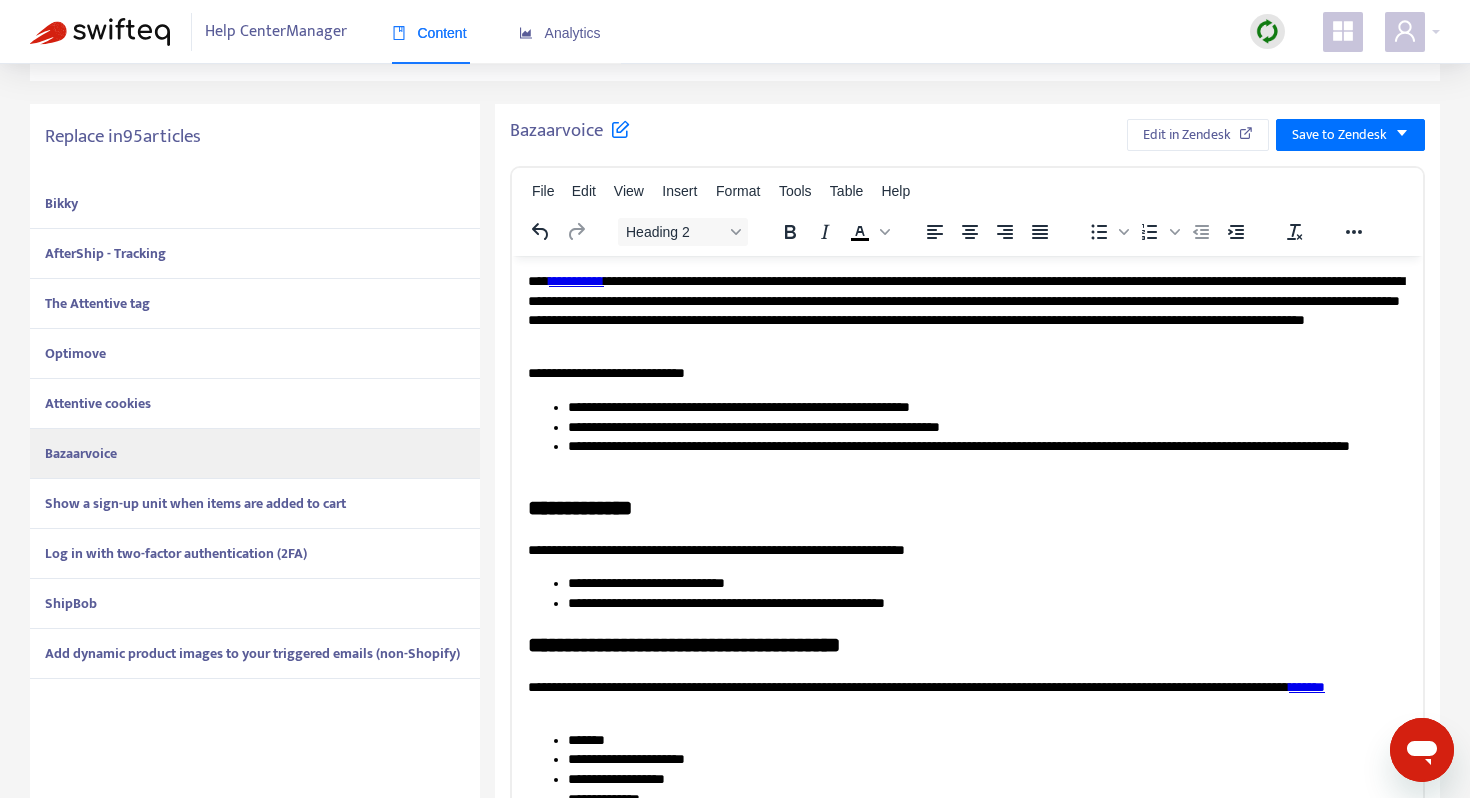 scroll, scrollTop: 0, scrollLeft: 0, axis: both 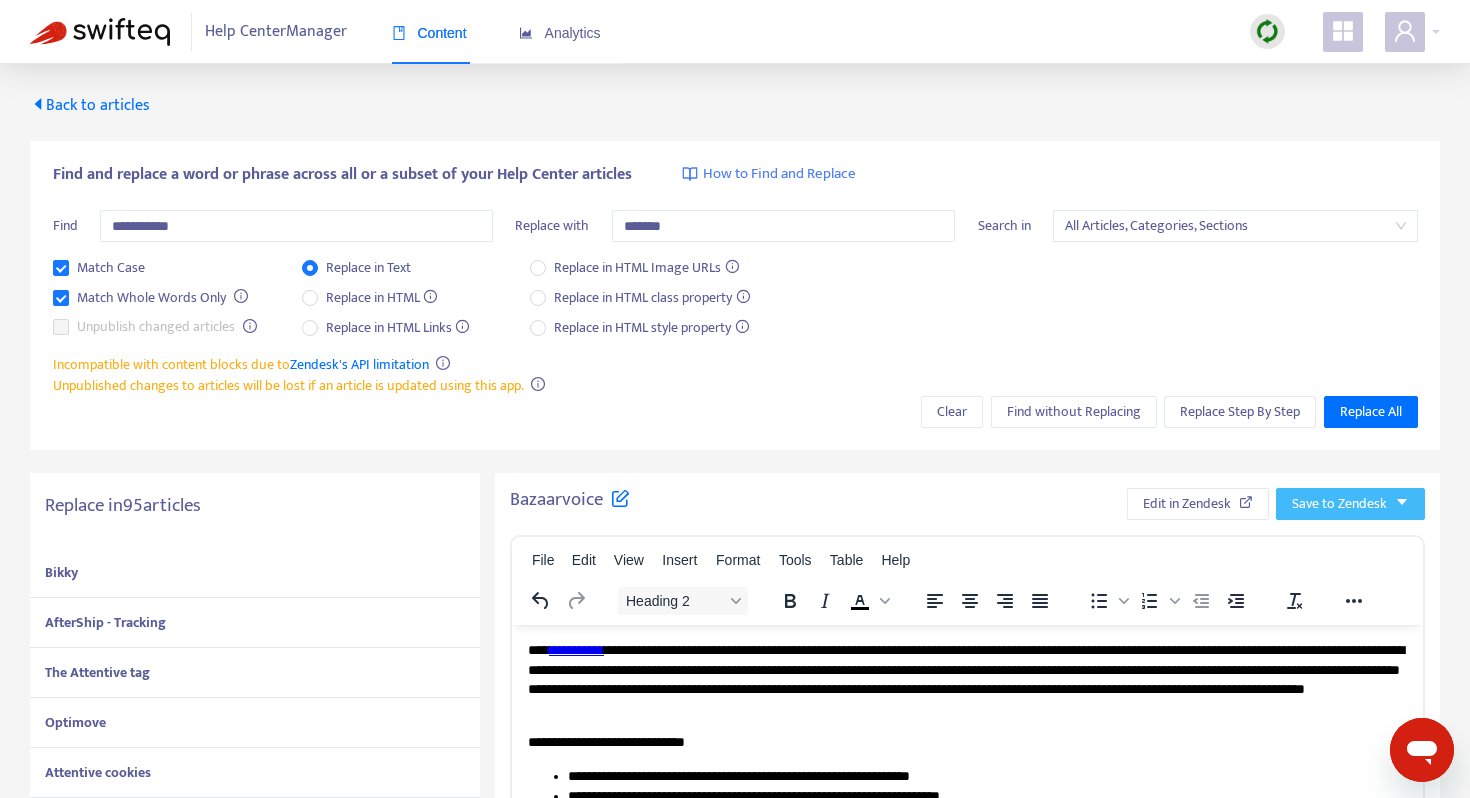 click on "Save to Zendesk" at bounding box center [1339, 504] 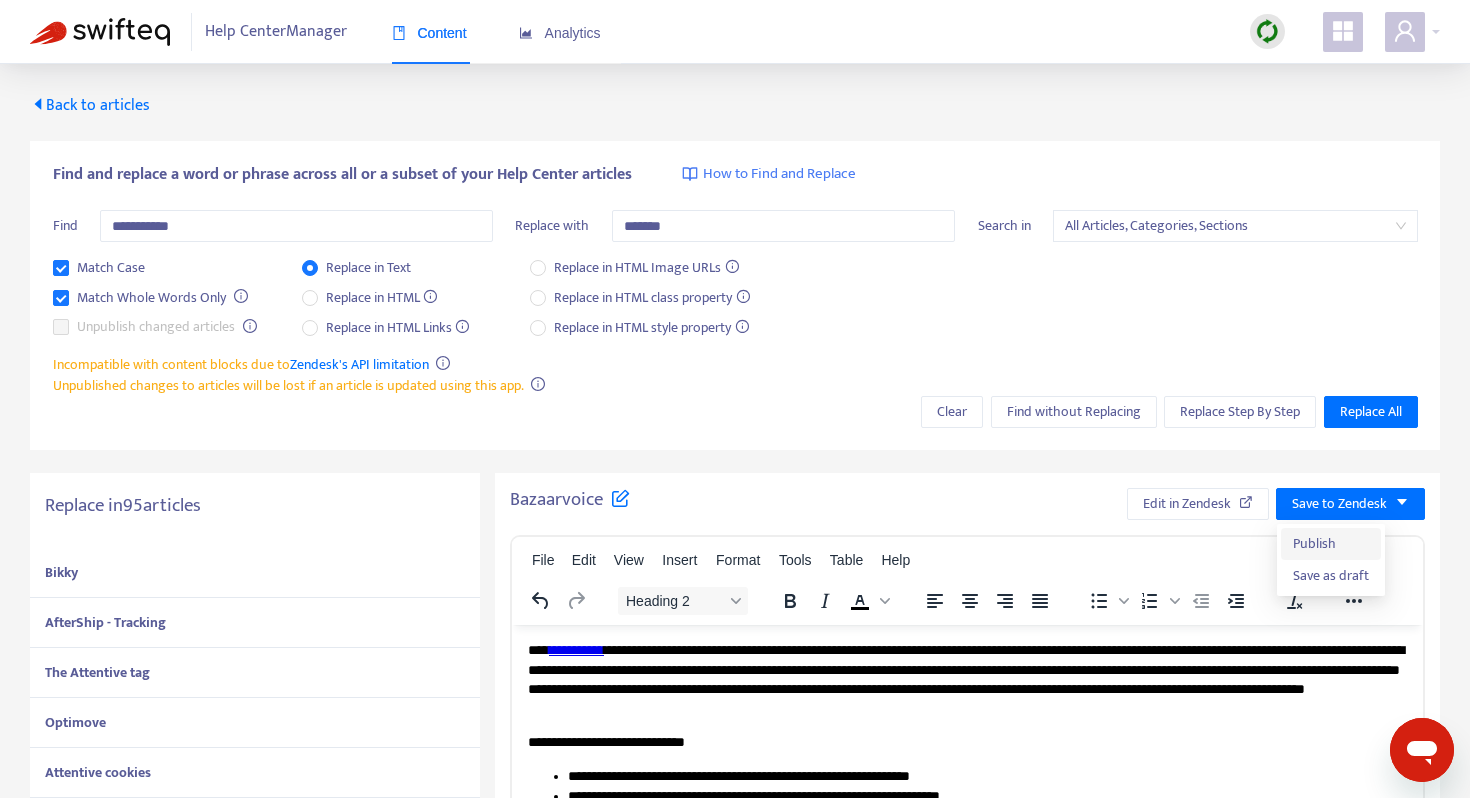 click on "Publish" at bounding box center [1331, 544] 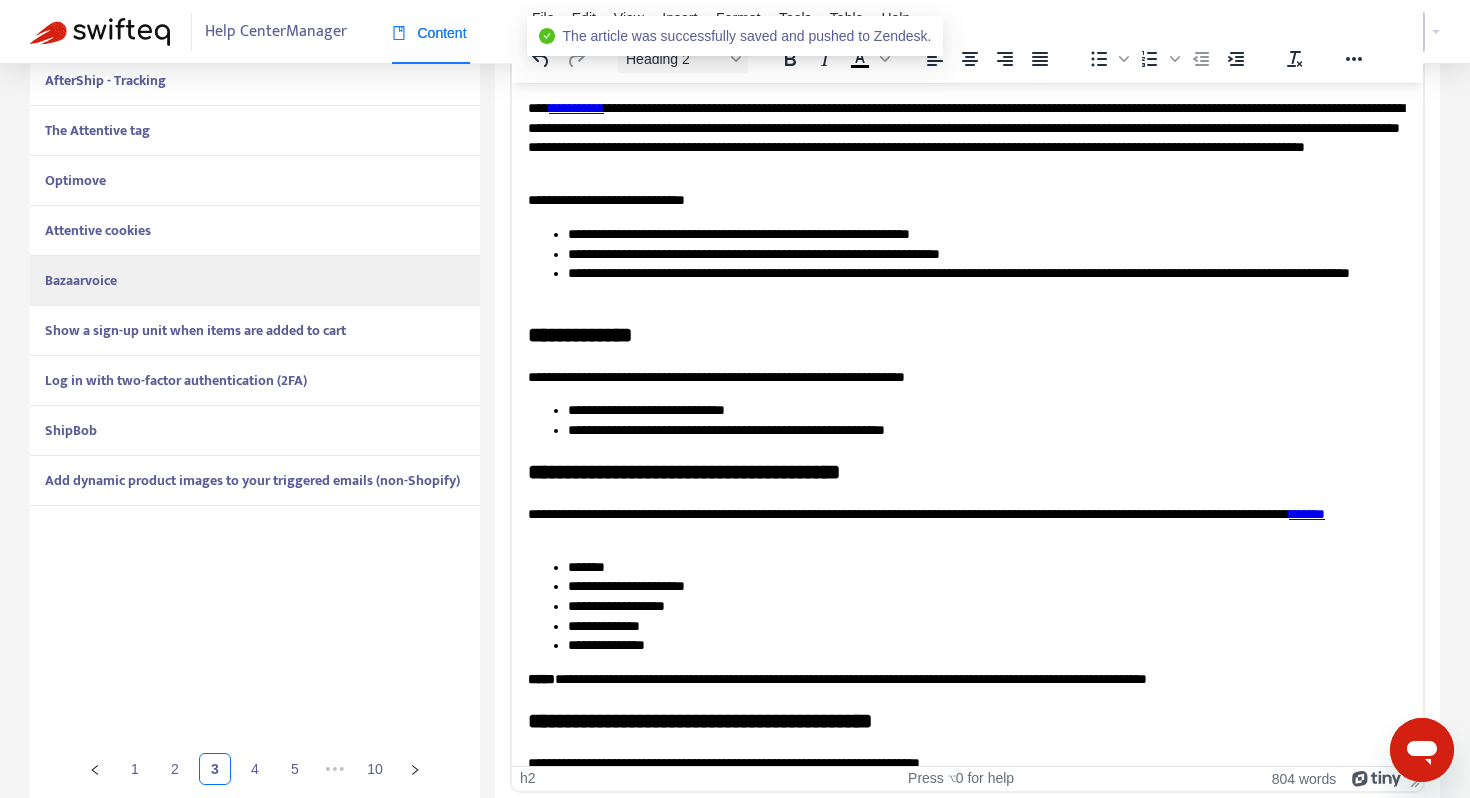 scroll, scrollTop: 543, scrollLeft: 0, axis: vertical 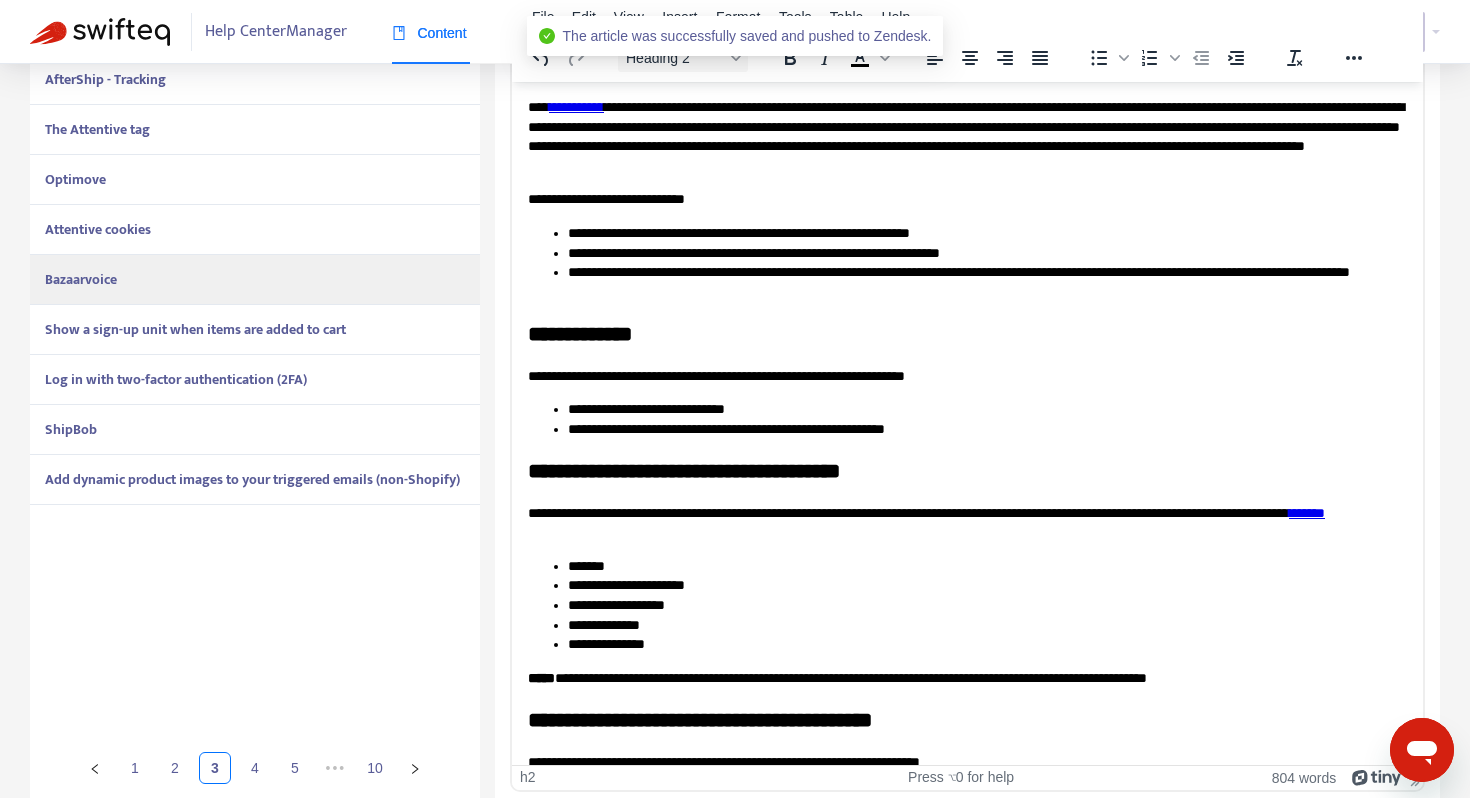 click on "Show a sign-up unit when items are added to cart" at bounding box center [195, 329] 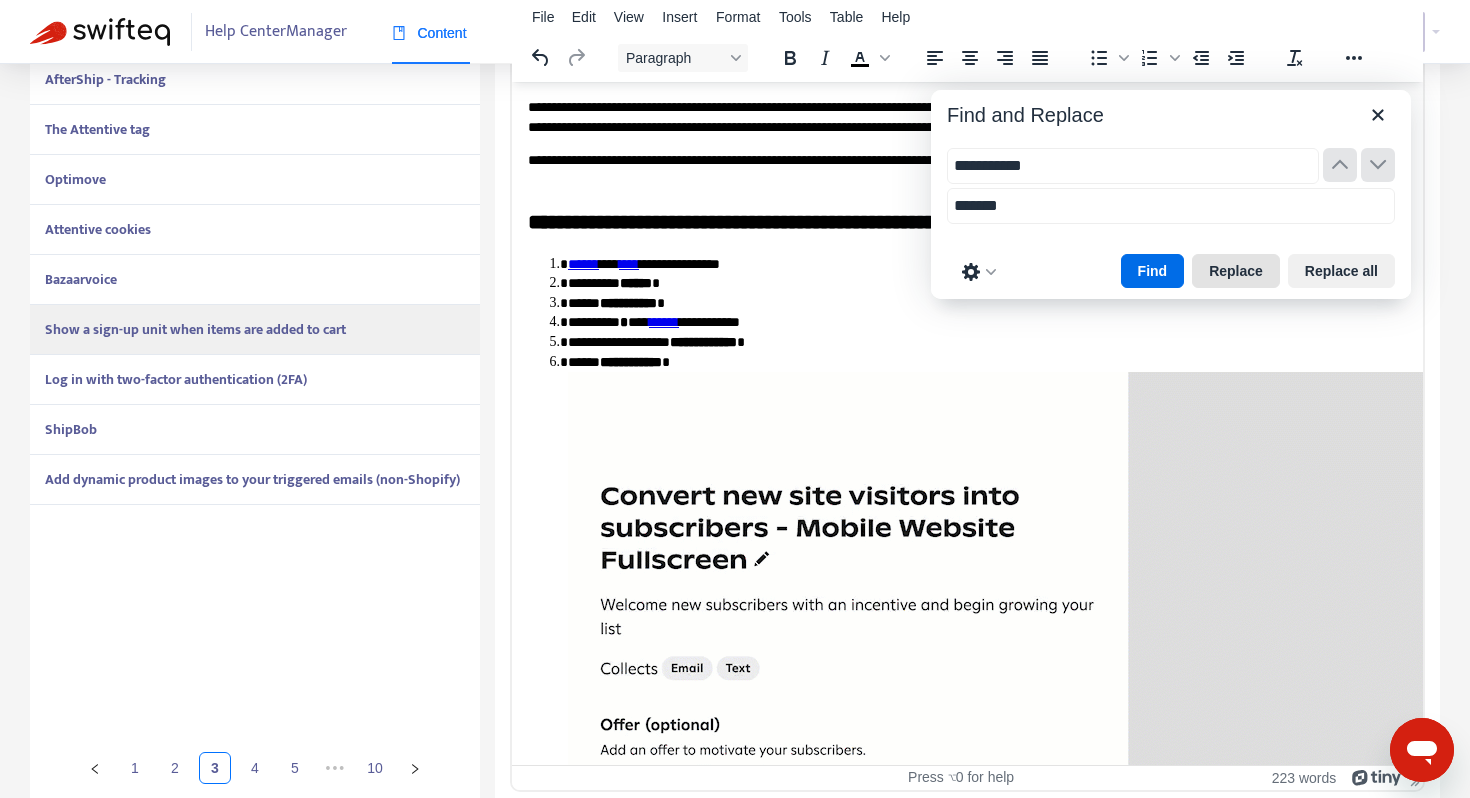click on "Replace" at bounding box center (1236, 271) 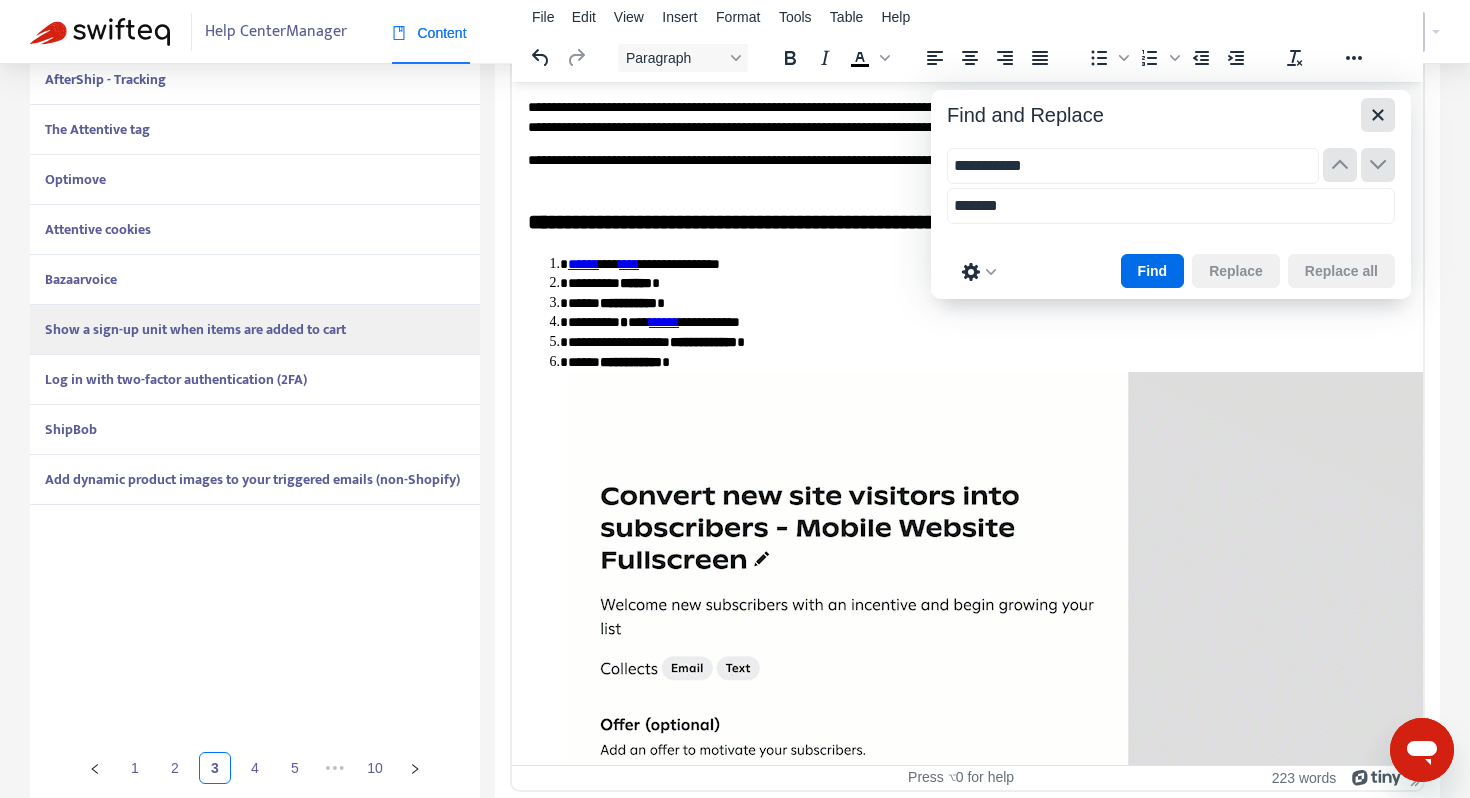 scroll, scrollTop: 538, scrollLeft: 0, axis: vertical 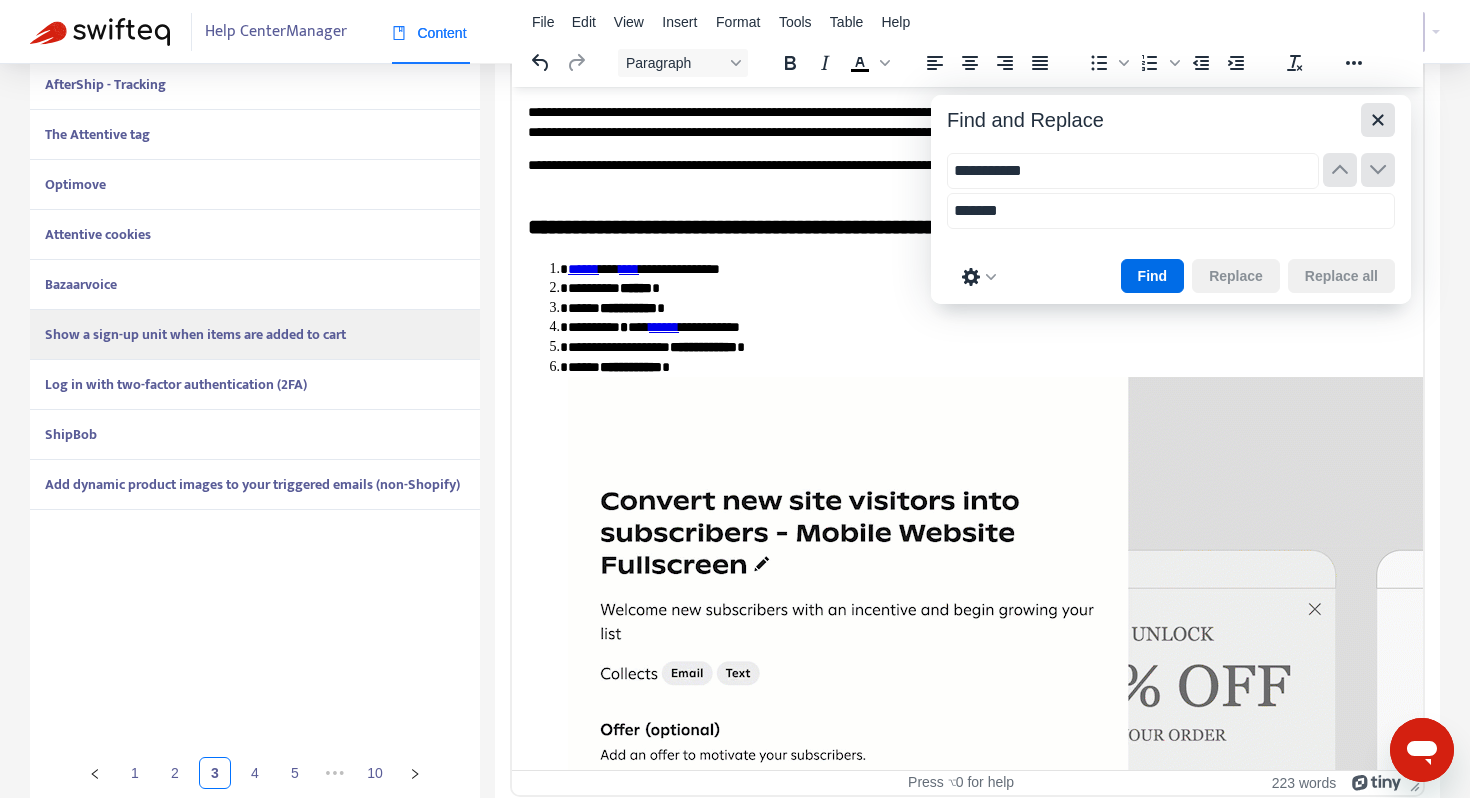 drag, startPoint x: 1382, startPoint y: 116, endPoint x: 715, endPoint y: 111, distance: 667.01874 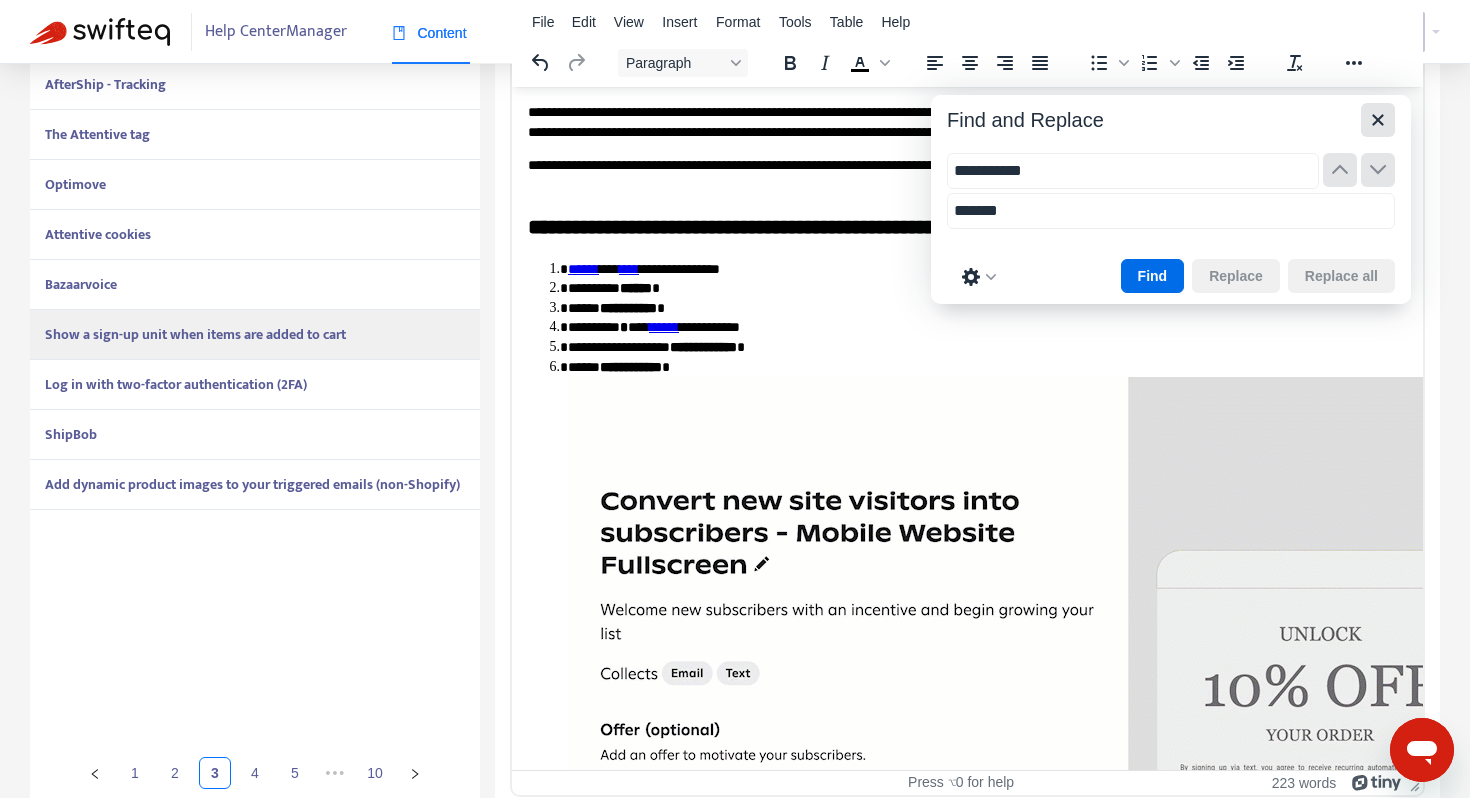 click 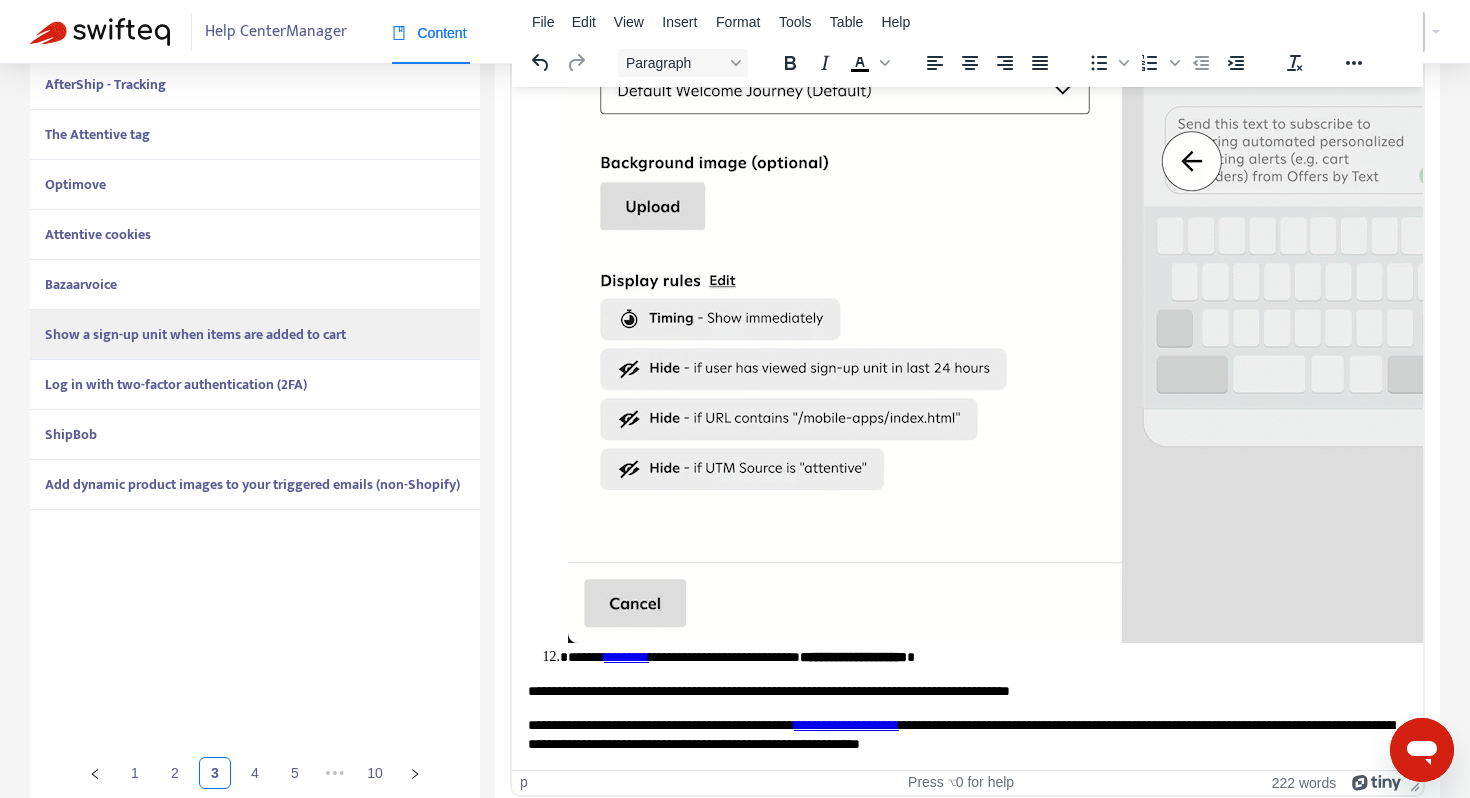 scroll, scrollTop: 551, scrollLeft: 0, axis: vertical 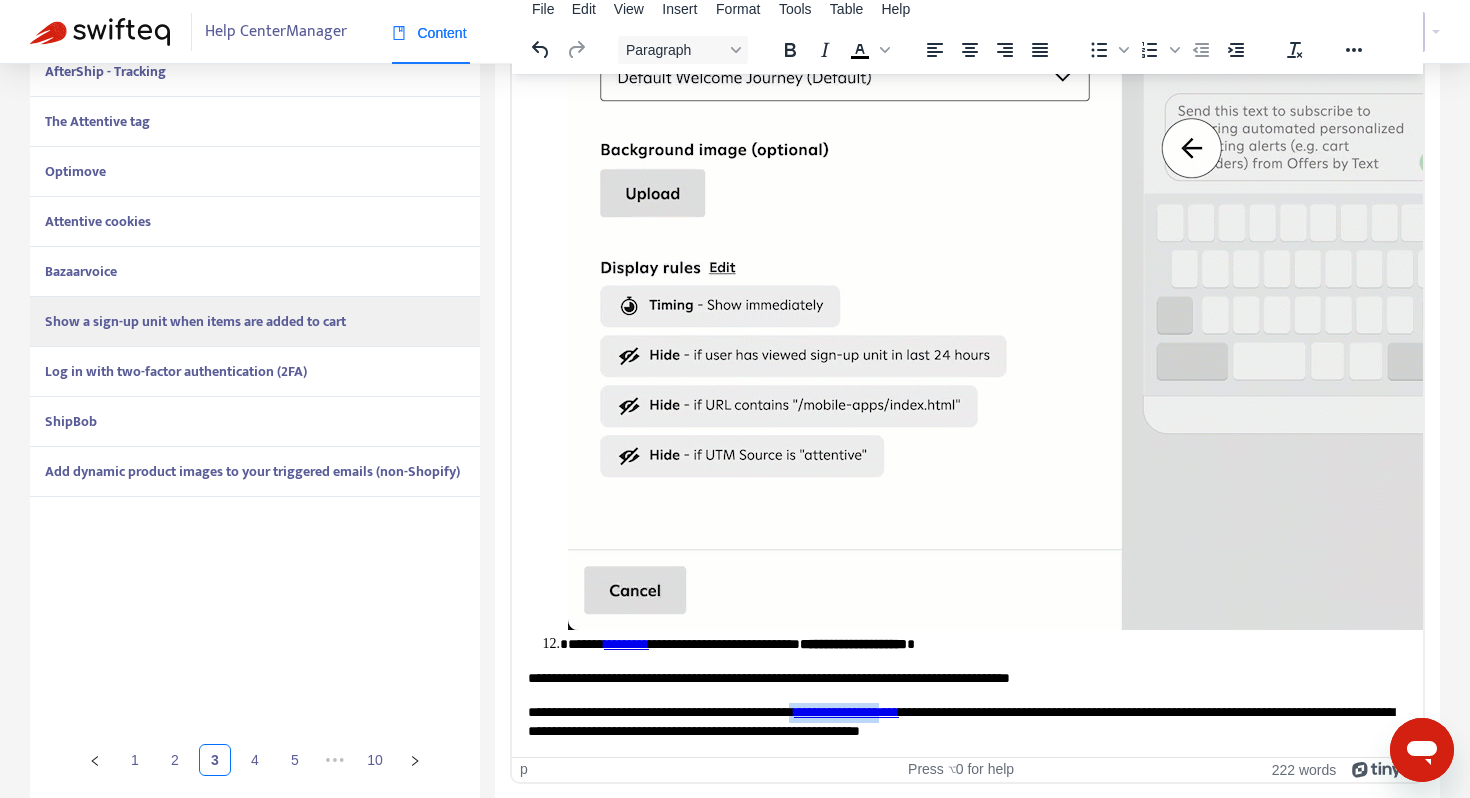 drag, startPoint x: 976, startPoint y: 711, endPoint x: 864, endPoint y: 706, distance: 112.11155 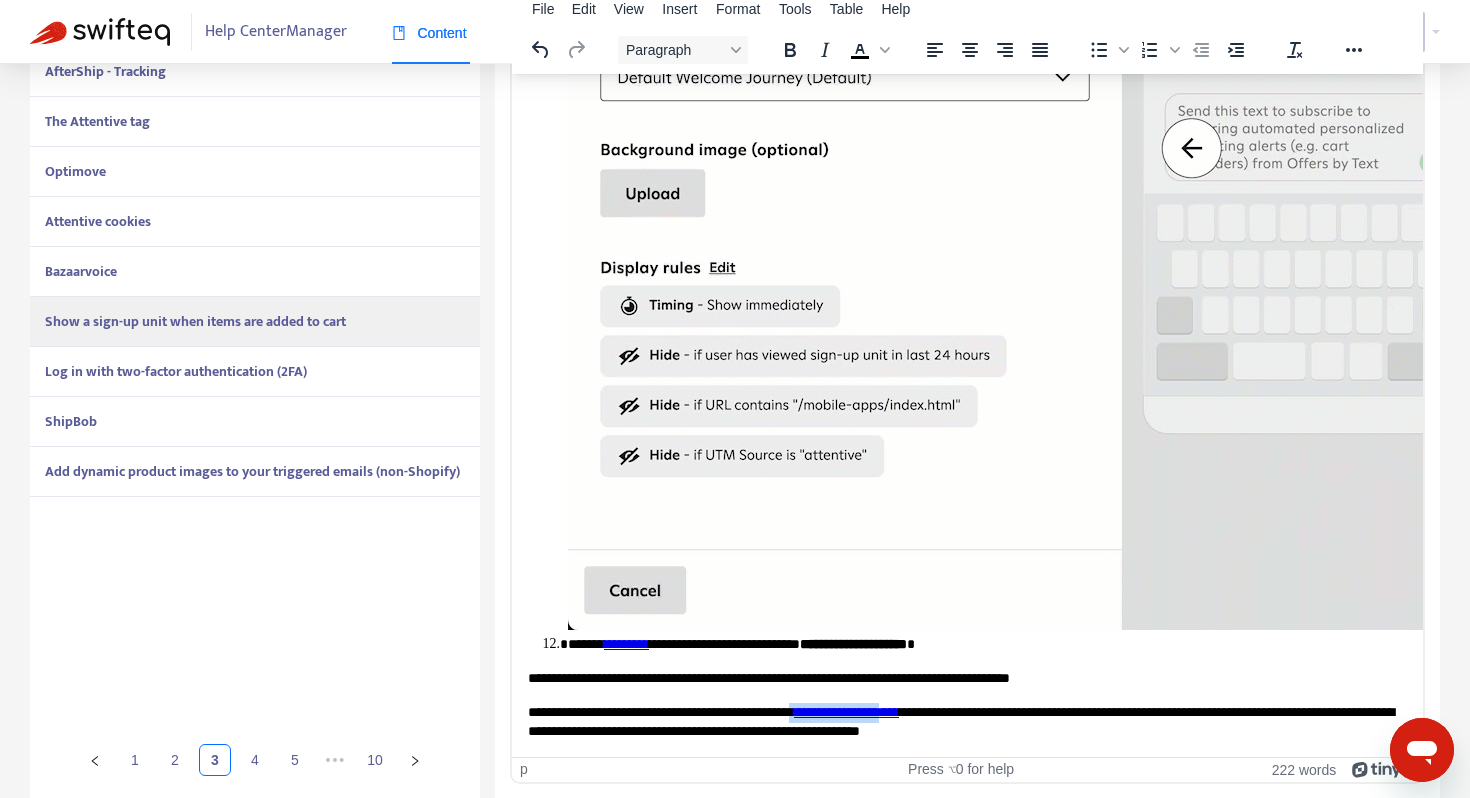 click on "[FIRST] [LAST] [NUMBER] [STREET] [CITY] [STATE] [ZIP] [COUNTRY] [PHONE] [EMAIL]" at bounding box center [967, 721] 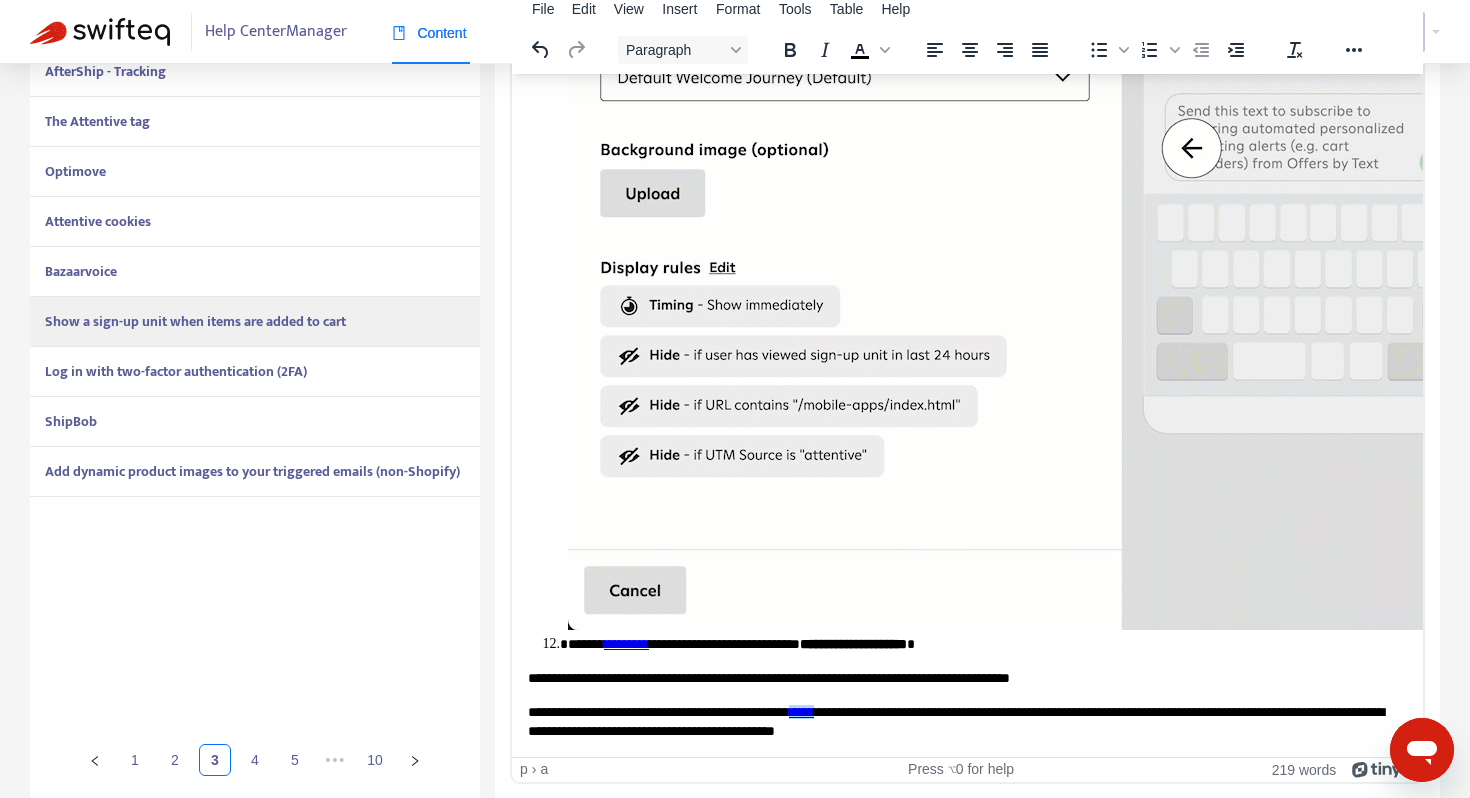 click on "**********" at bounding box center [967, 721] 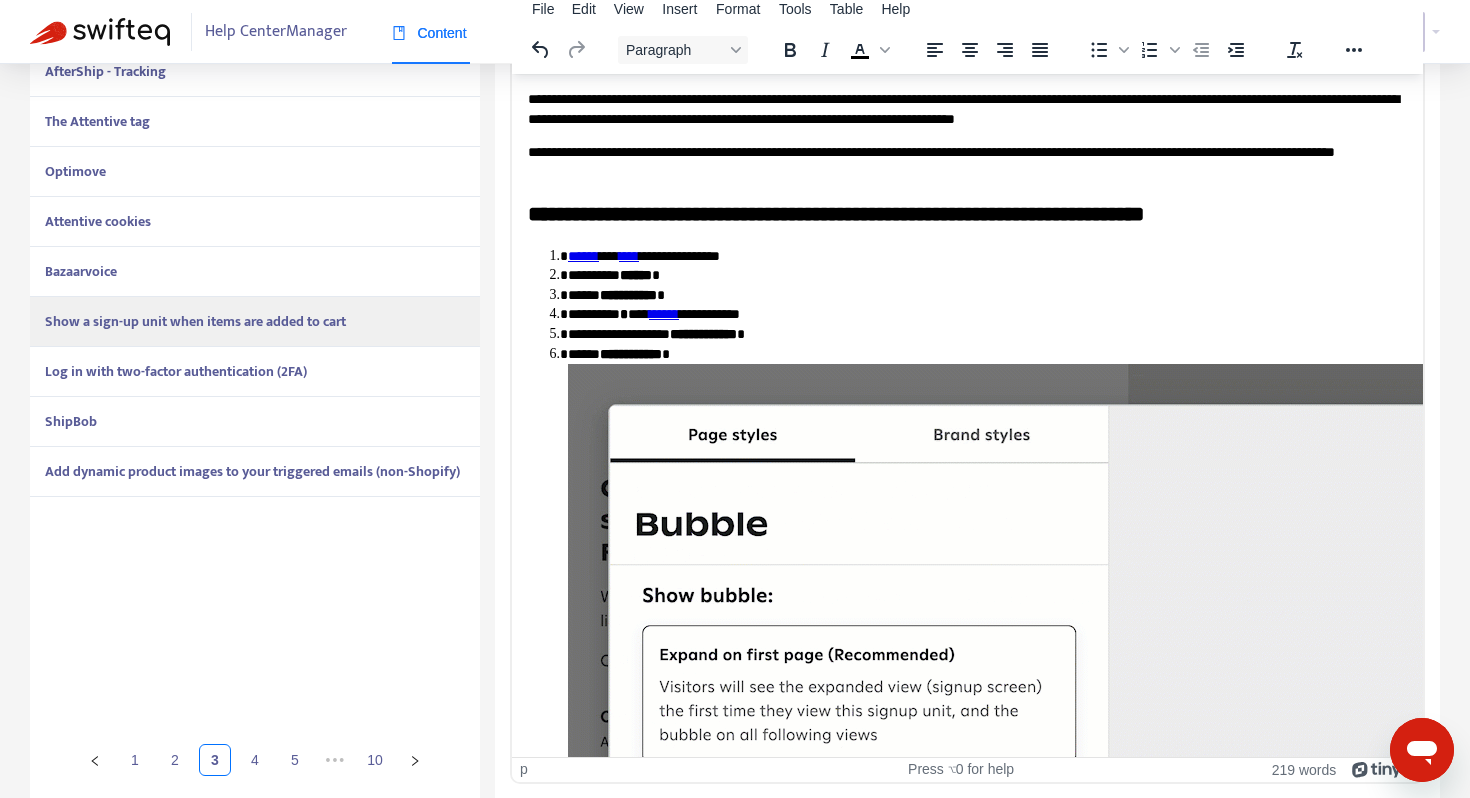 scroll, scrollTop: 0, scrollLeft: 0, axis: both 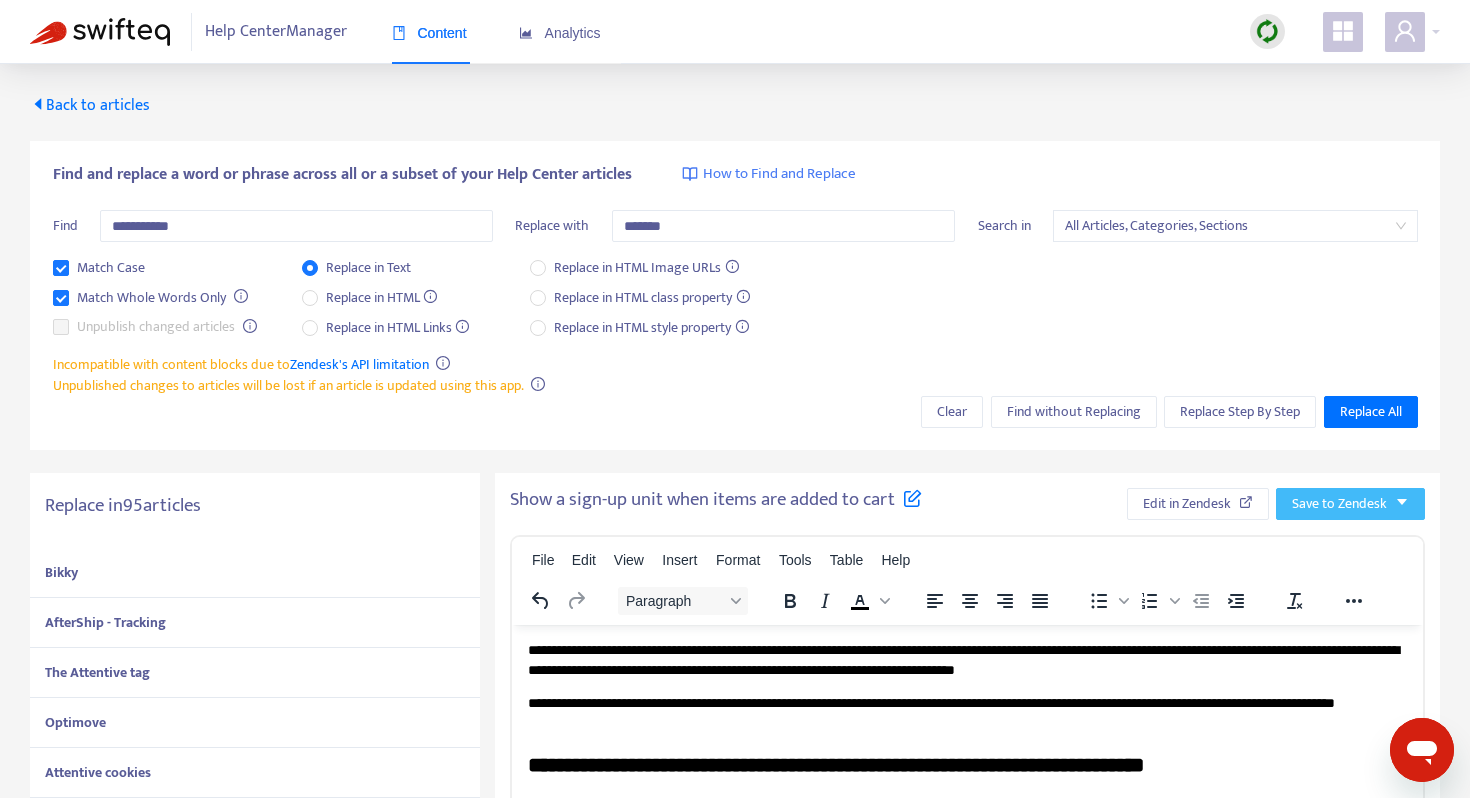 click on "Save to Zendesk" at bounding box center [1339, 504] 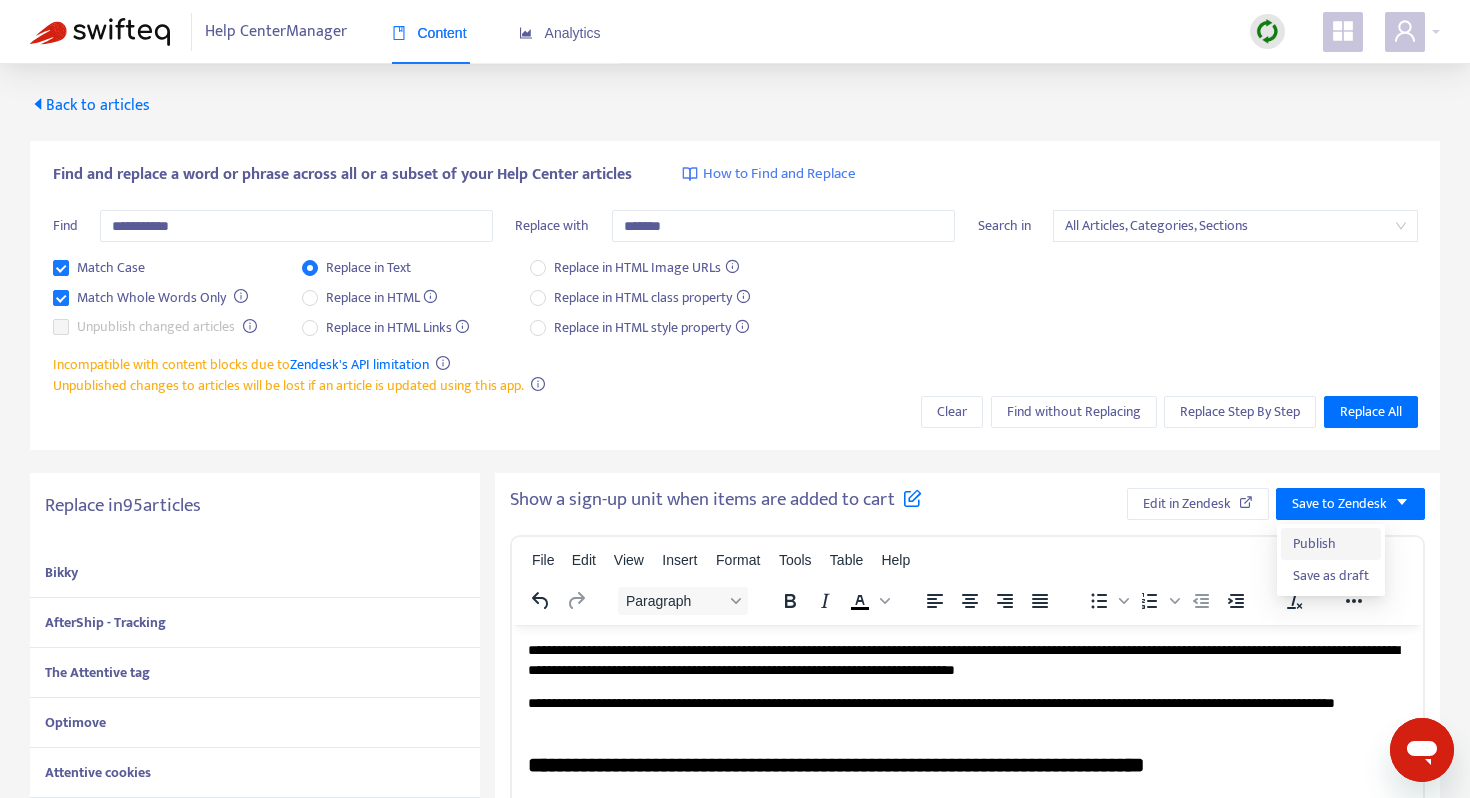 click on "Publish" at bounding box center [1331, 544] 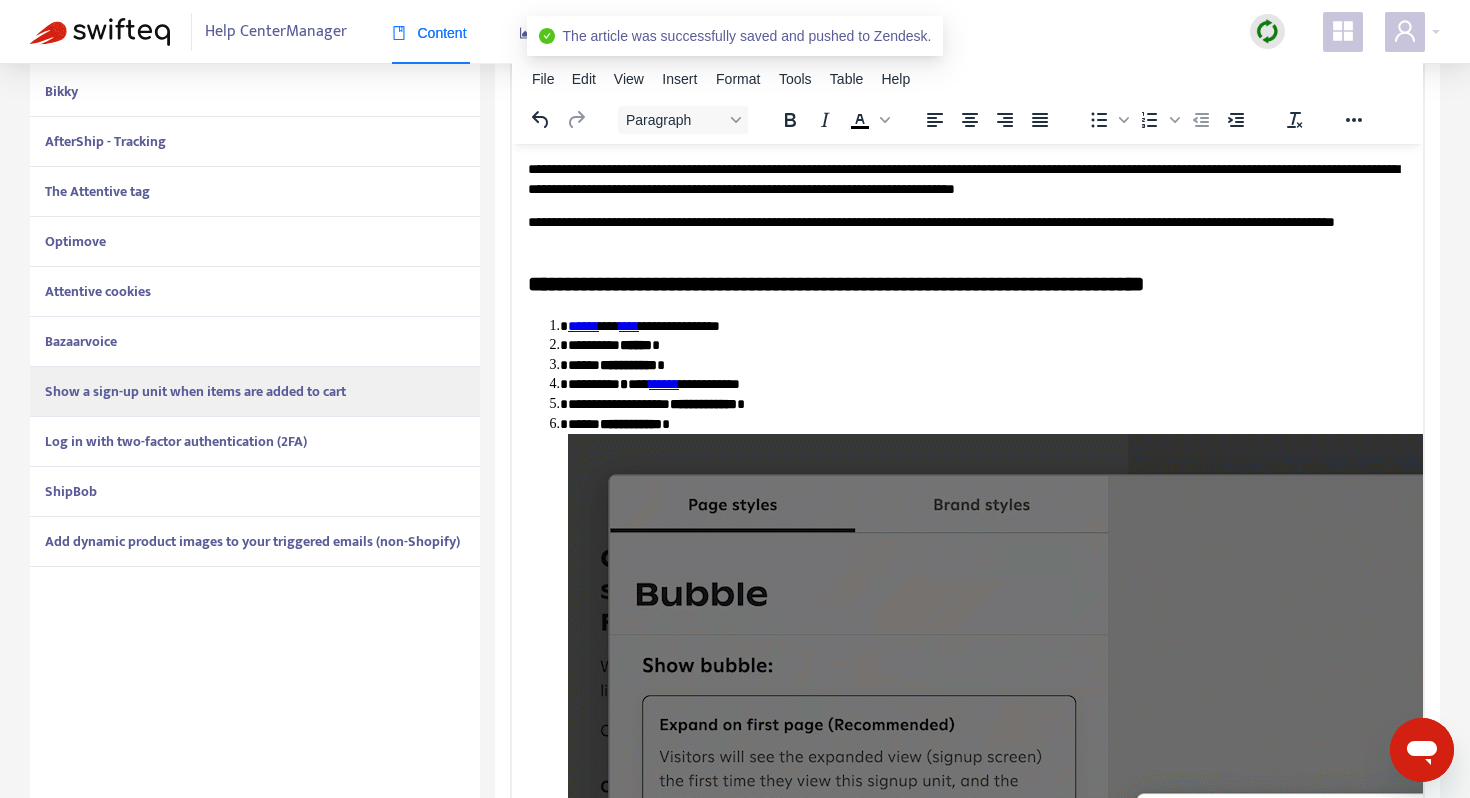 scroll, scrollTop: 551, scrollLeft: 0, axis: vertical 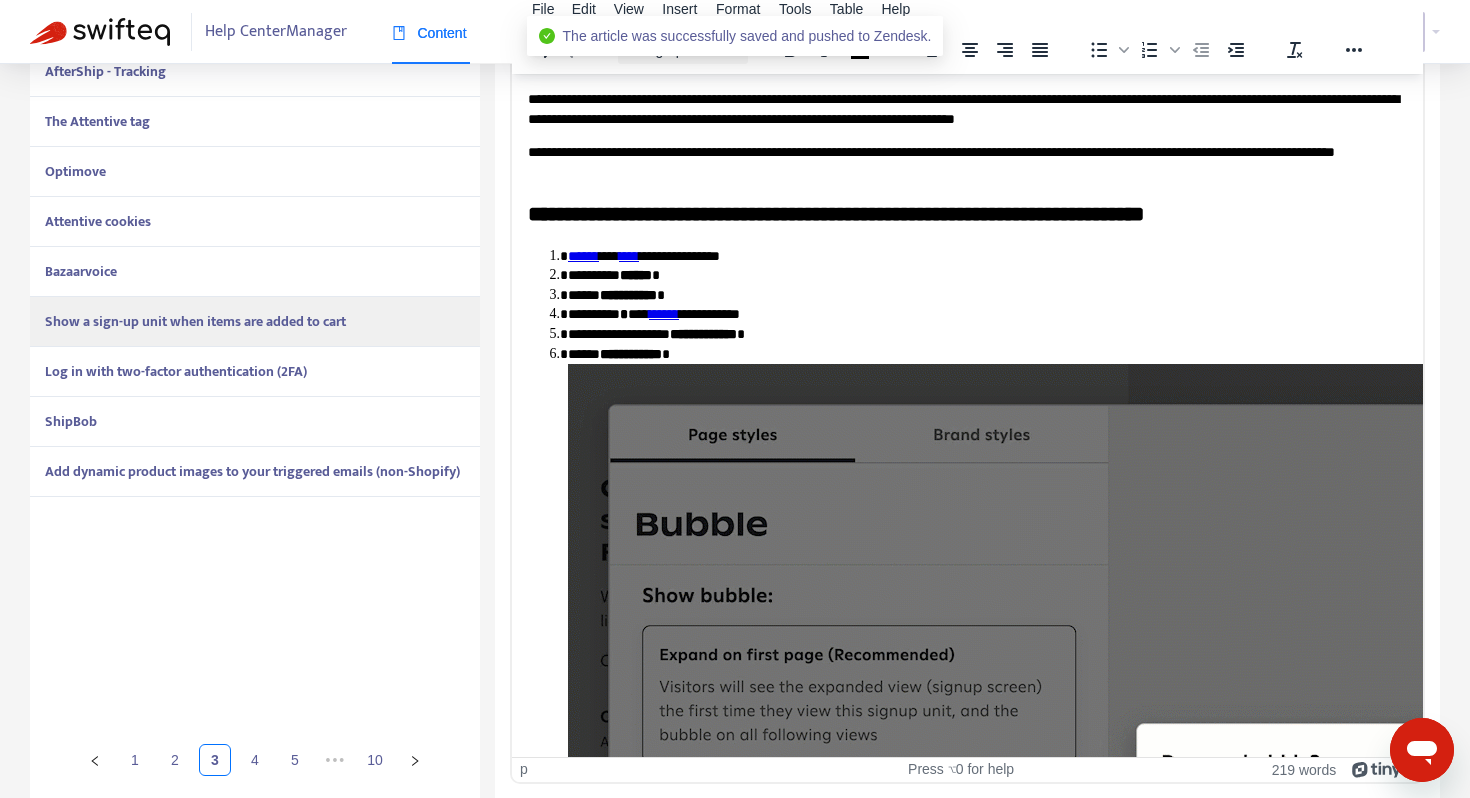 click on "Log in with two-factor authentication (2FA)" at bounding box center [176, 371] 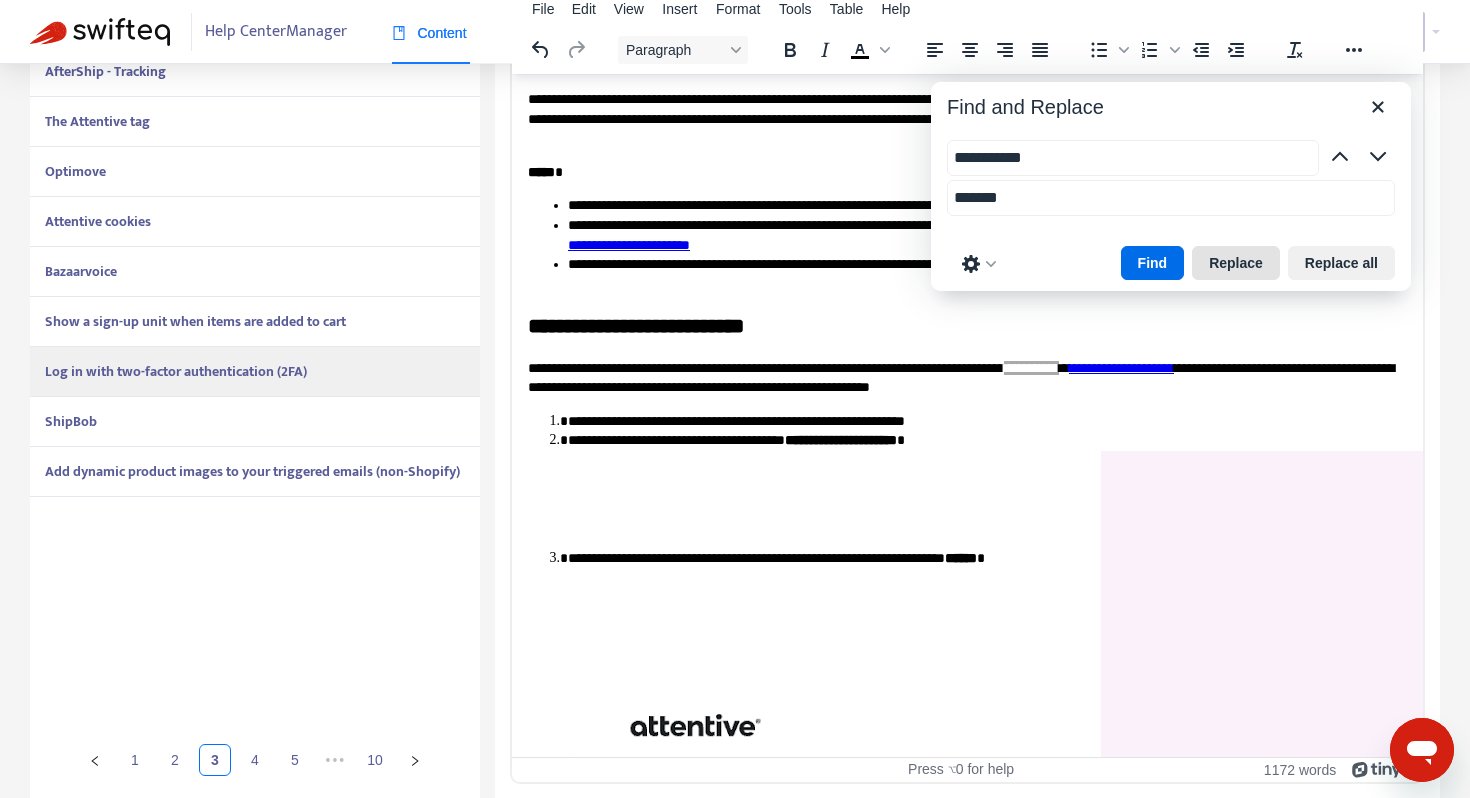 click on "Replace" at bounding box center [1236, 263] 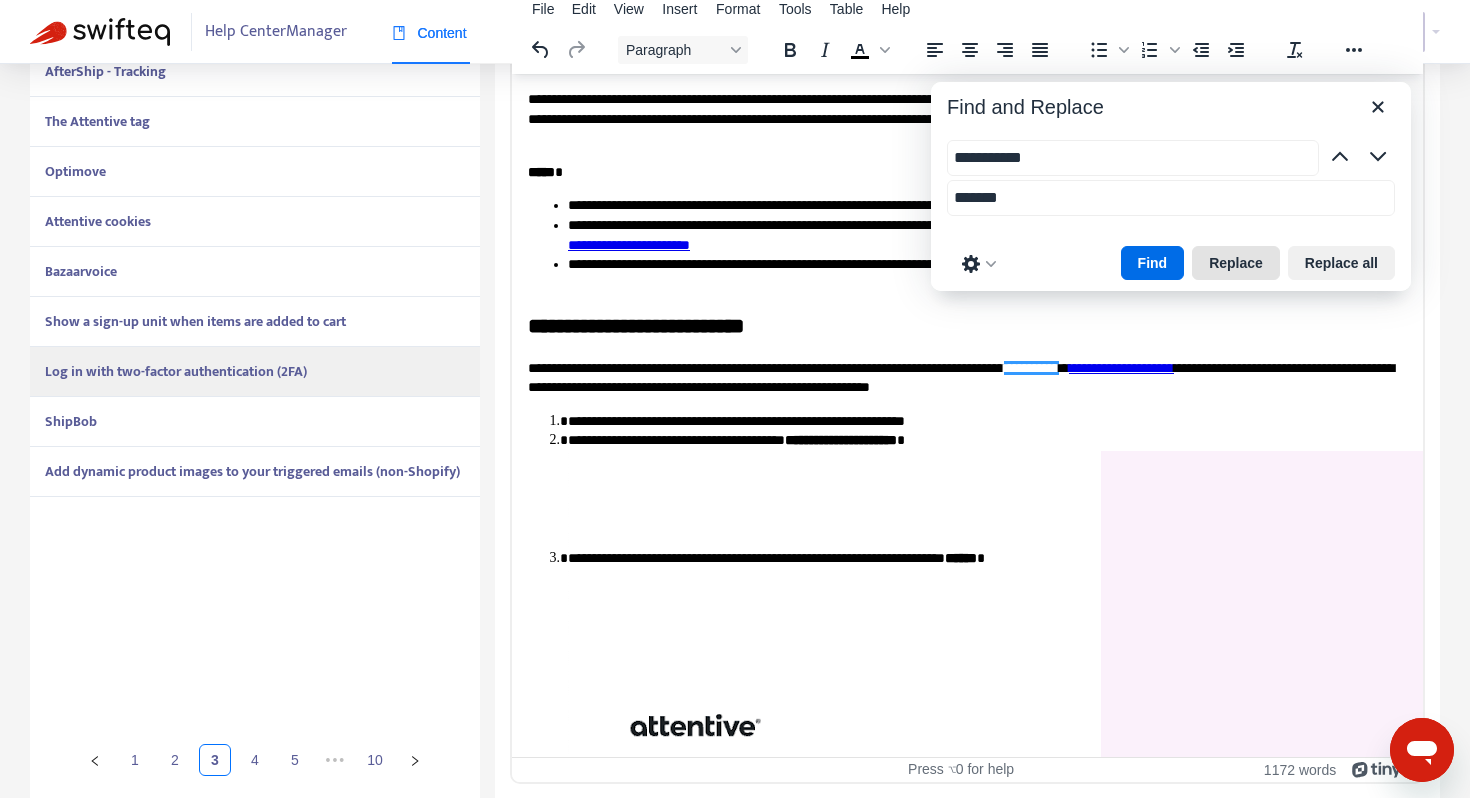 click on "Replace" at bounding box center (1236, 263) 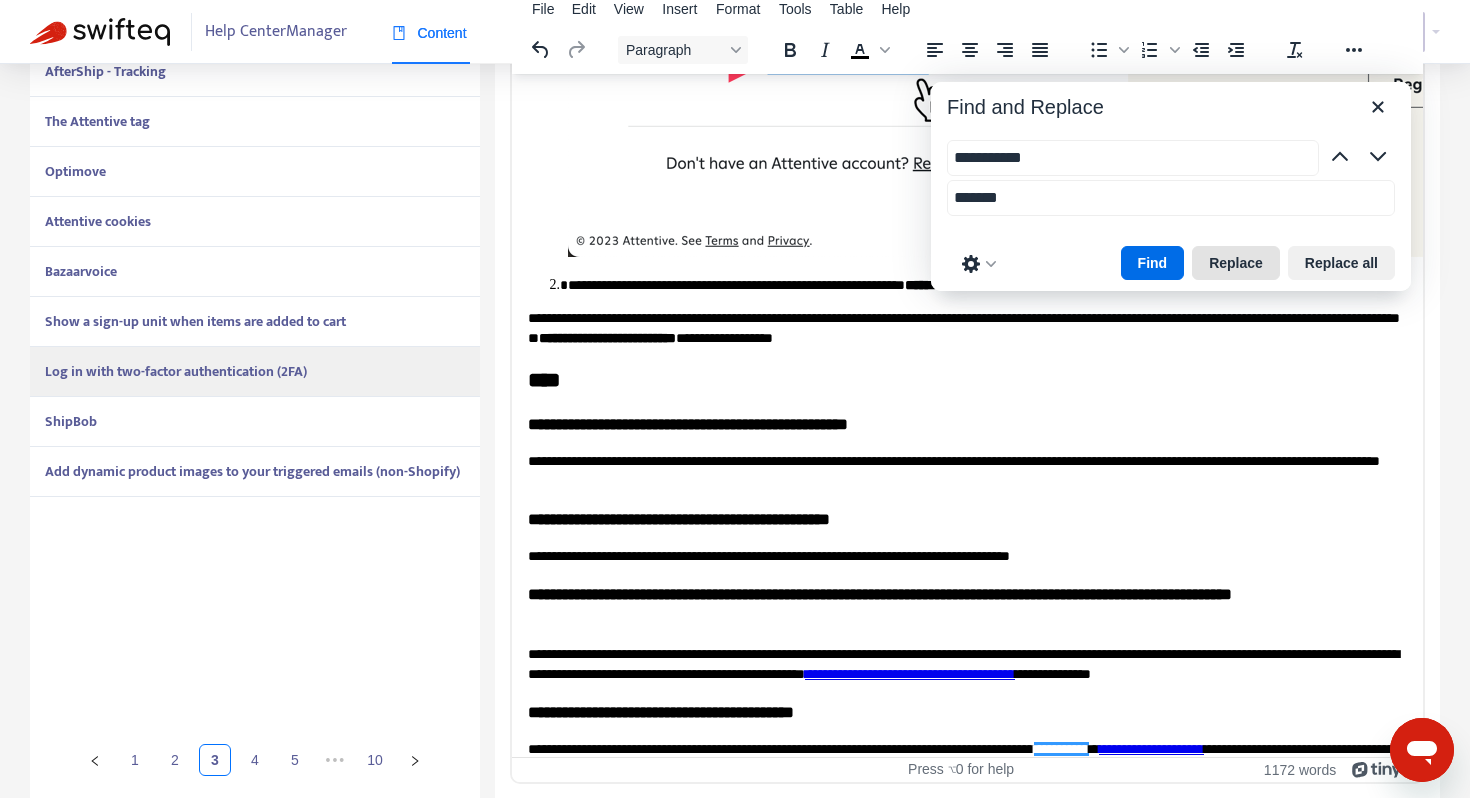 click on "Replace" at bounding box center [1236, 263] 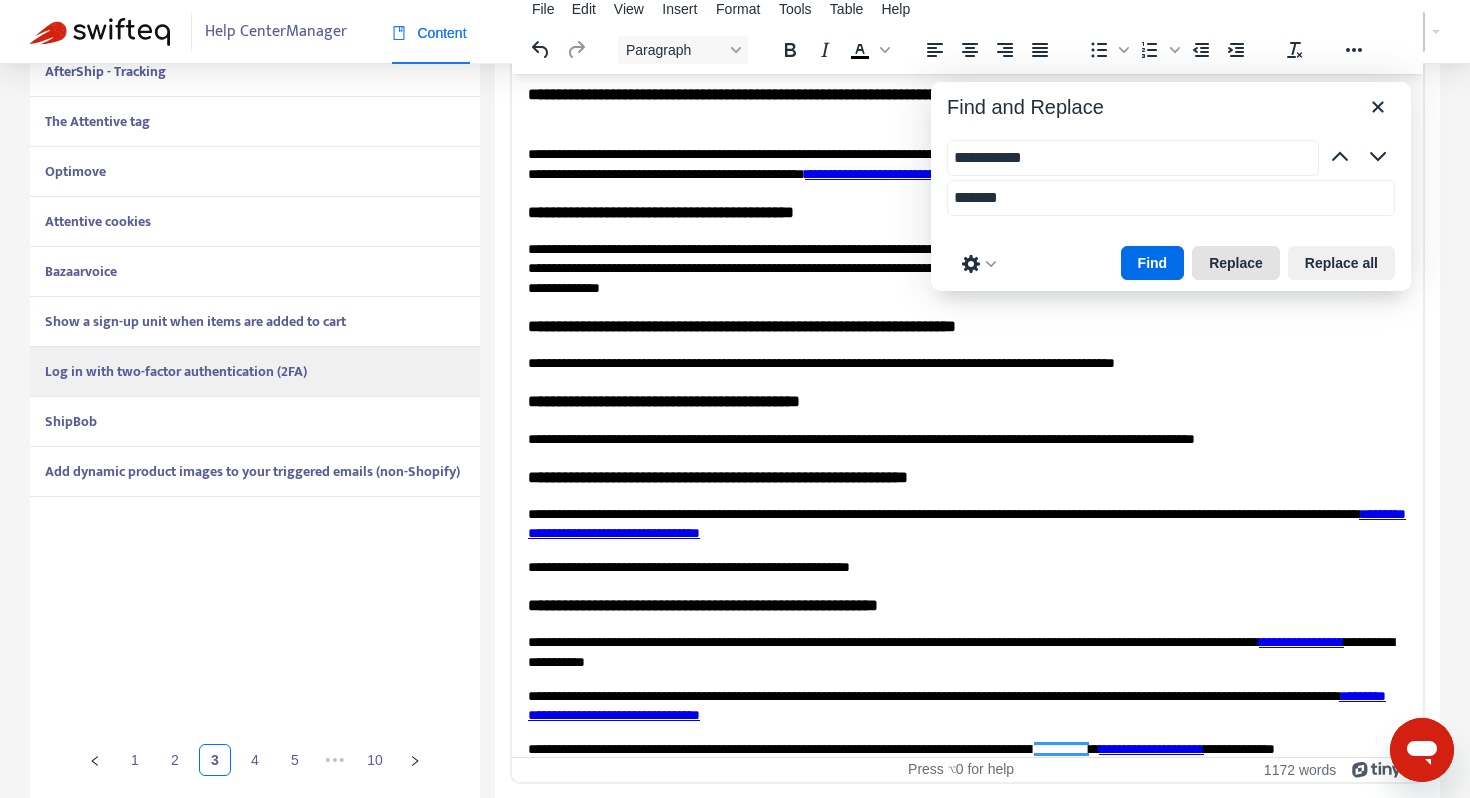 click on "Replace" at bounding box center [1236, 263] 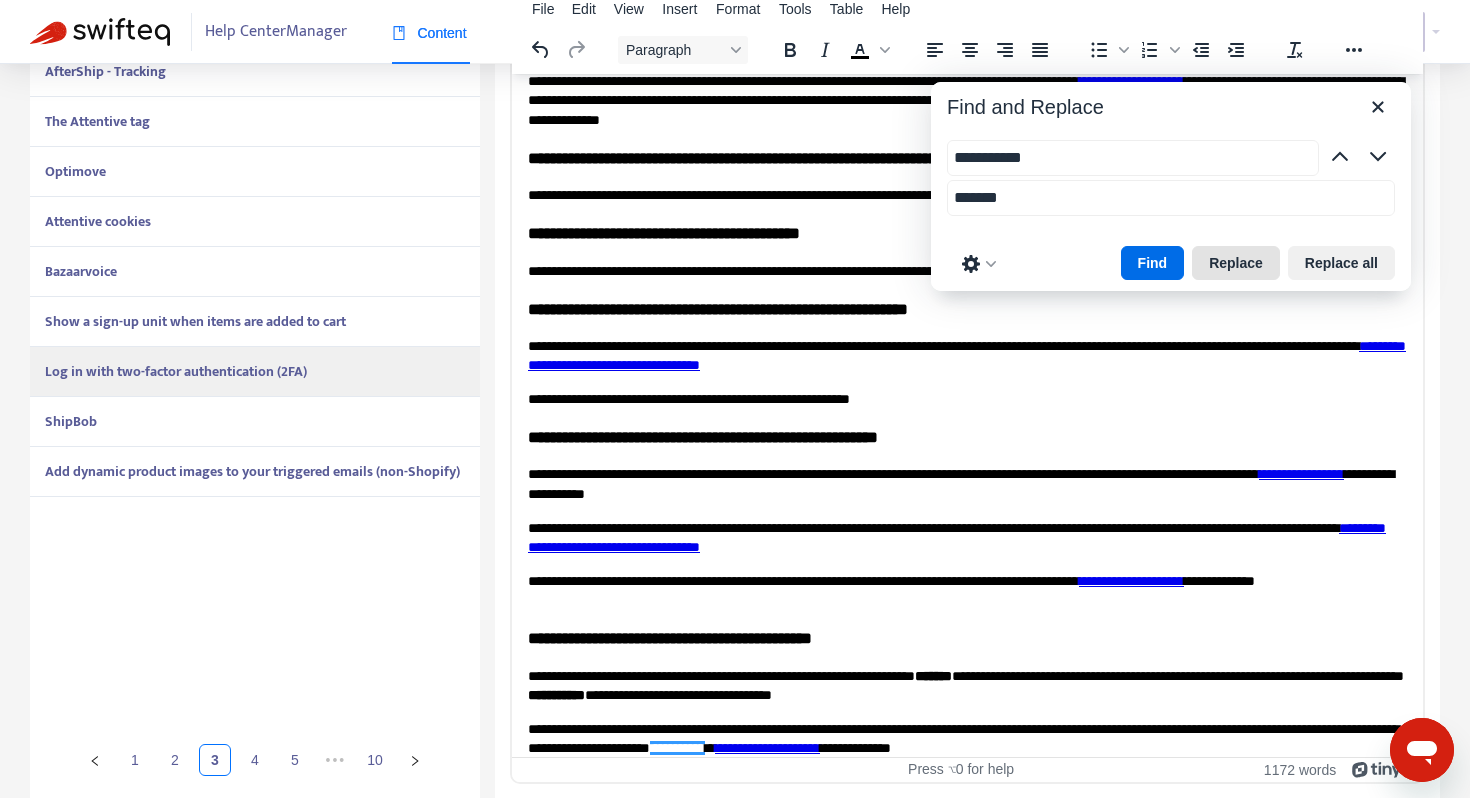 click on "Replace" at bounding box center (1236, 263) 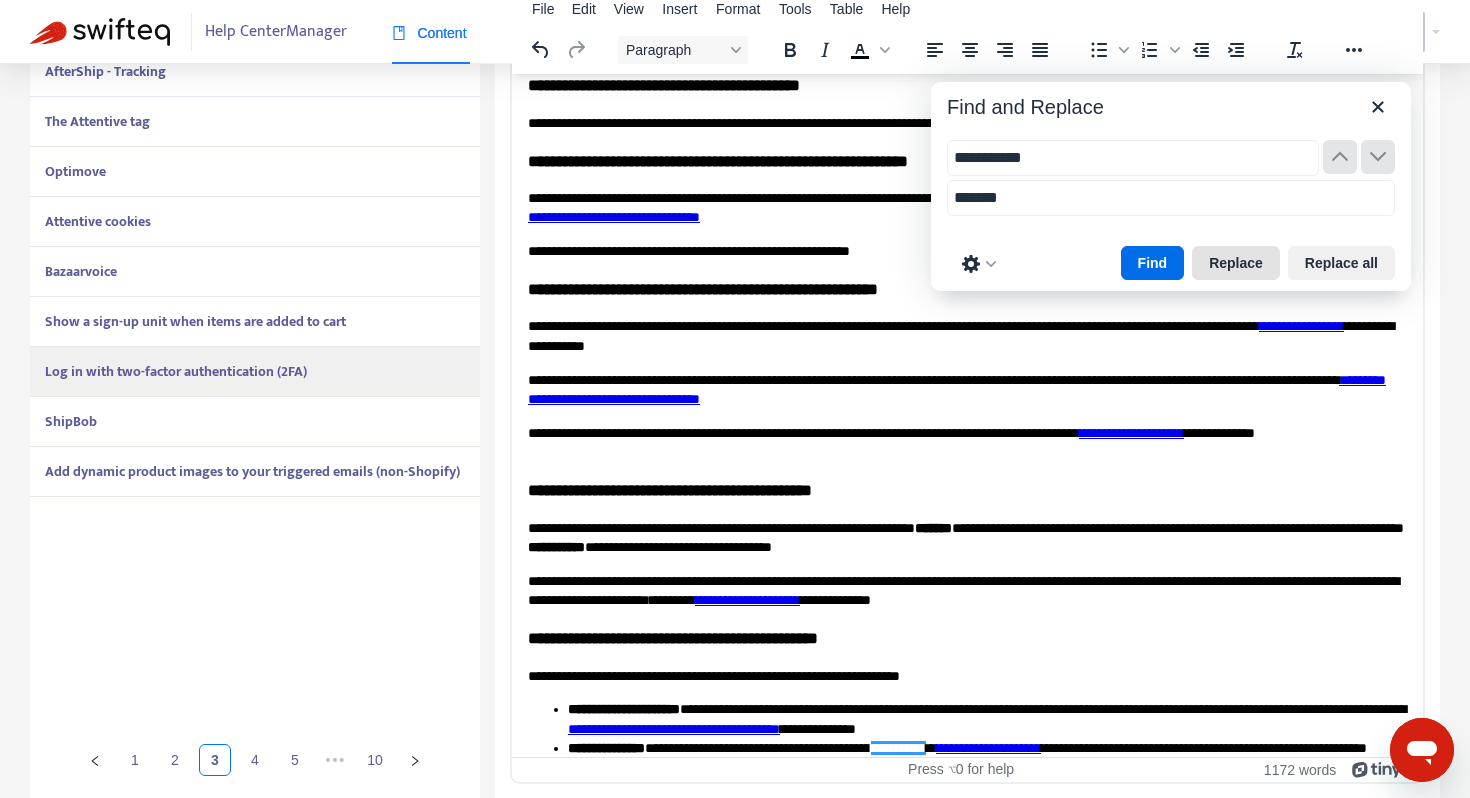 click on "Replace" at bounding box center [1236, 263] 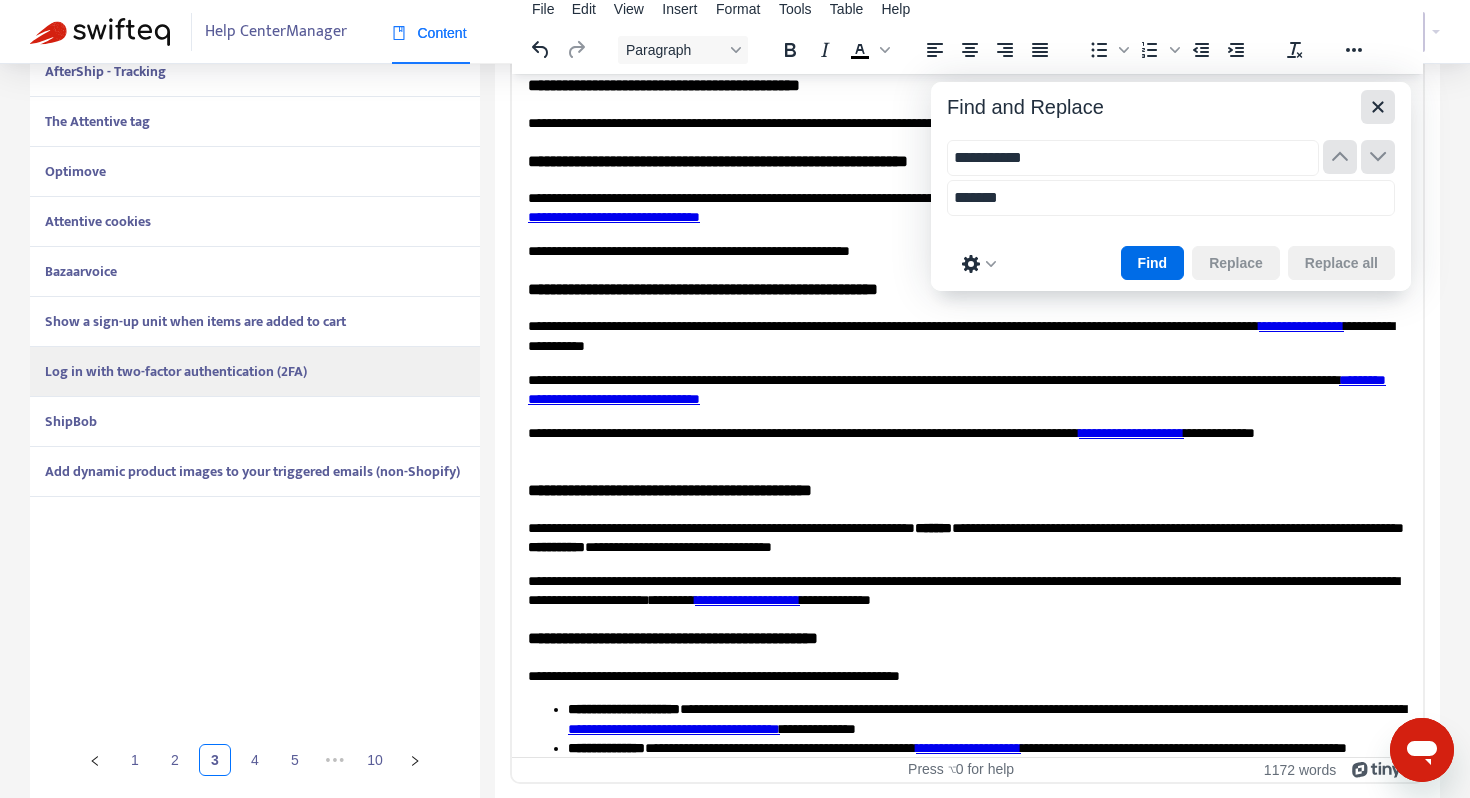 click 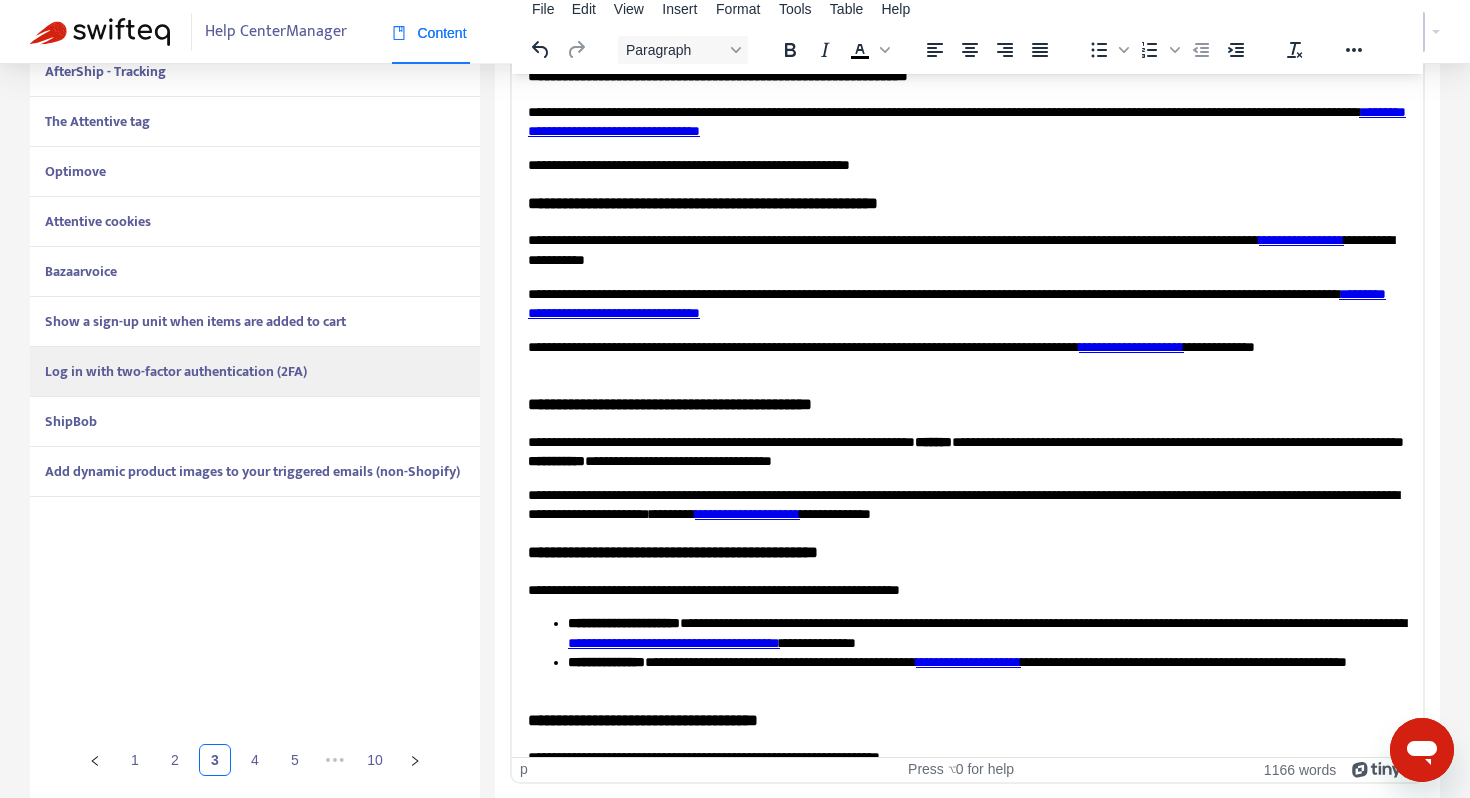 scroll, scrollTop: 3321, scrollLeft: 0, axis: vertical 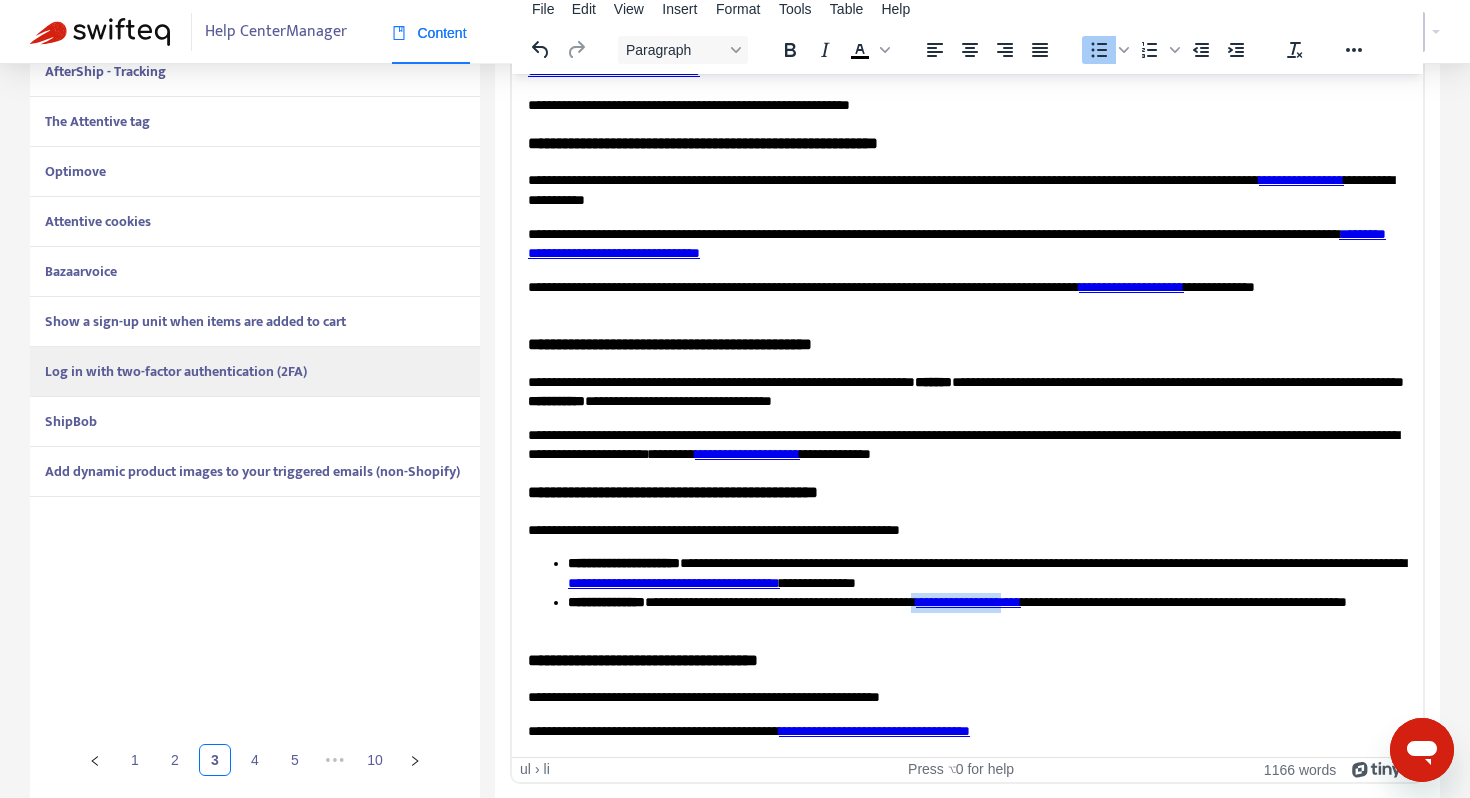 drag, startPoint x: 1123, startPoint y: 603, endPoint x: 1010, endPoint y: 605, distance: 113.0177 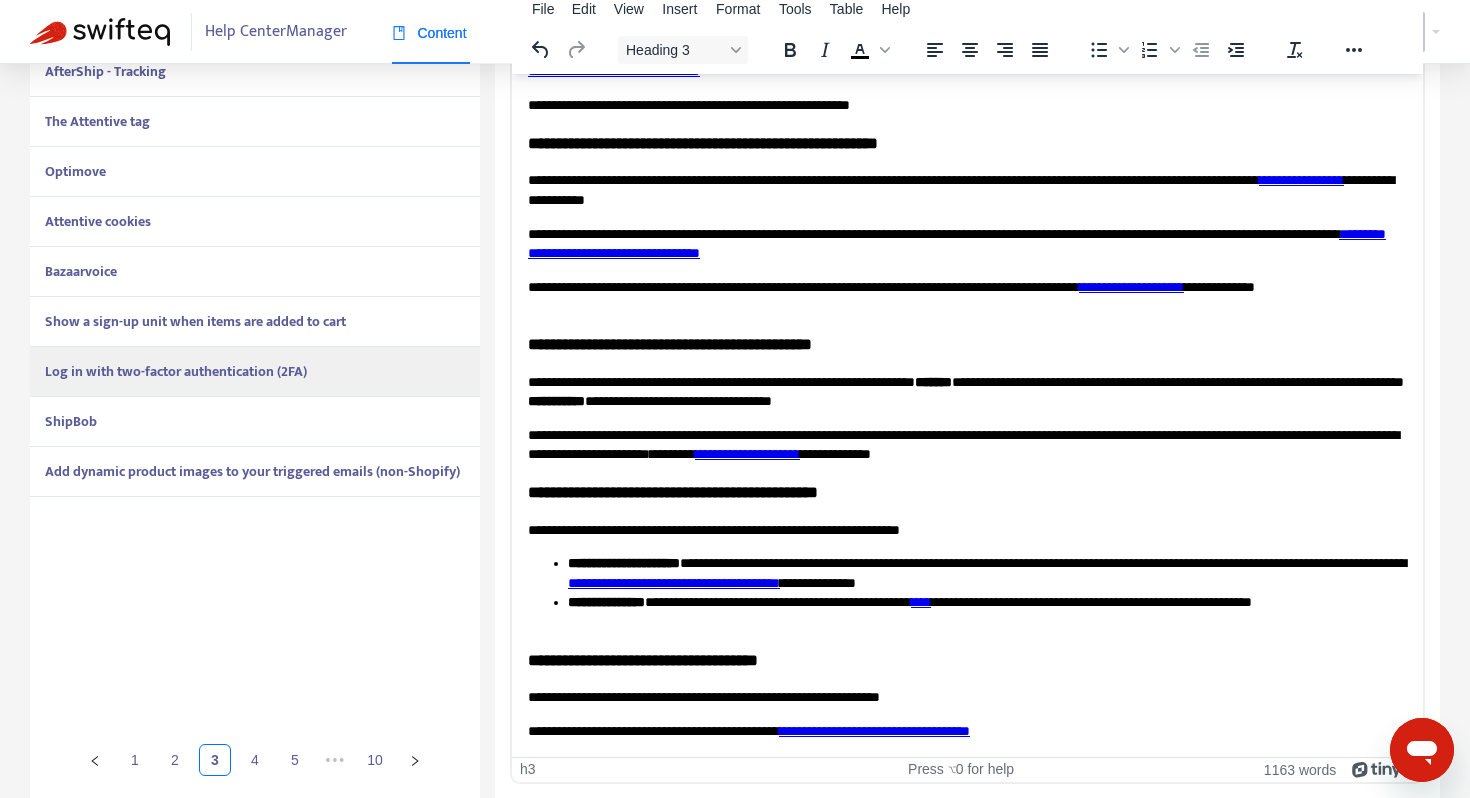 click on "**********" at bounding box center [967, 491] 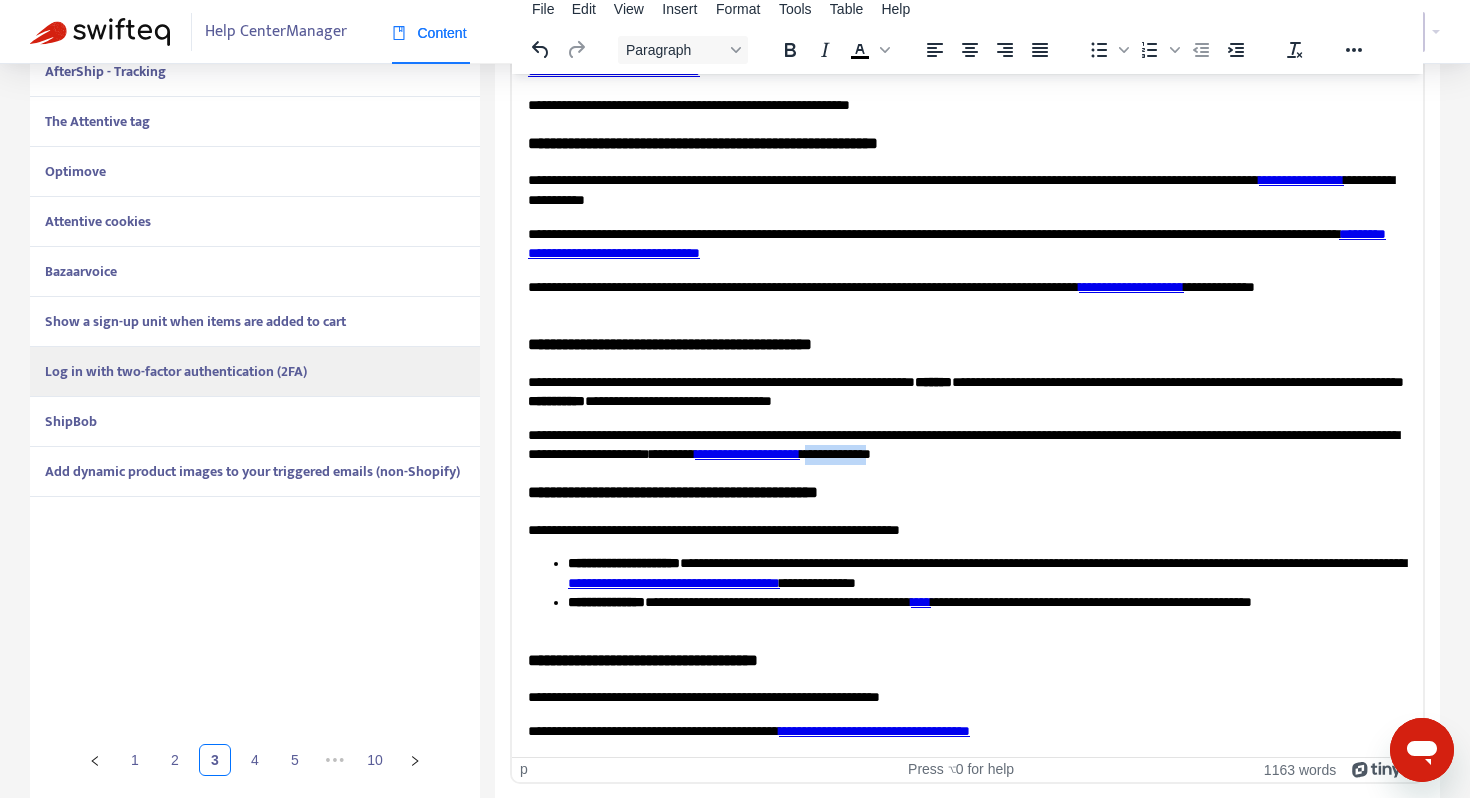 drag, startPoint x: 1101, startPoint y: 454, endPoint x: 1029, endPoint y: 451, distance: 72.06247 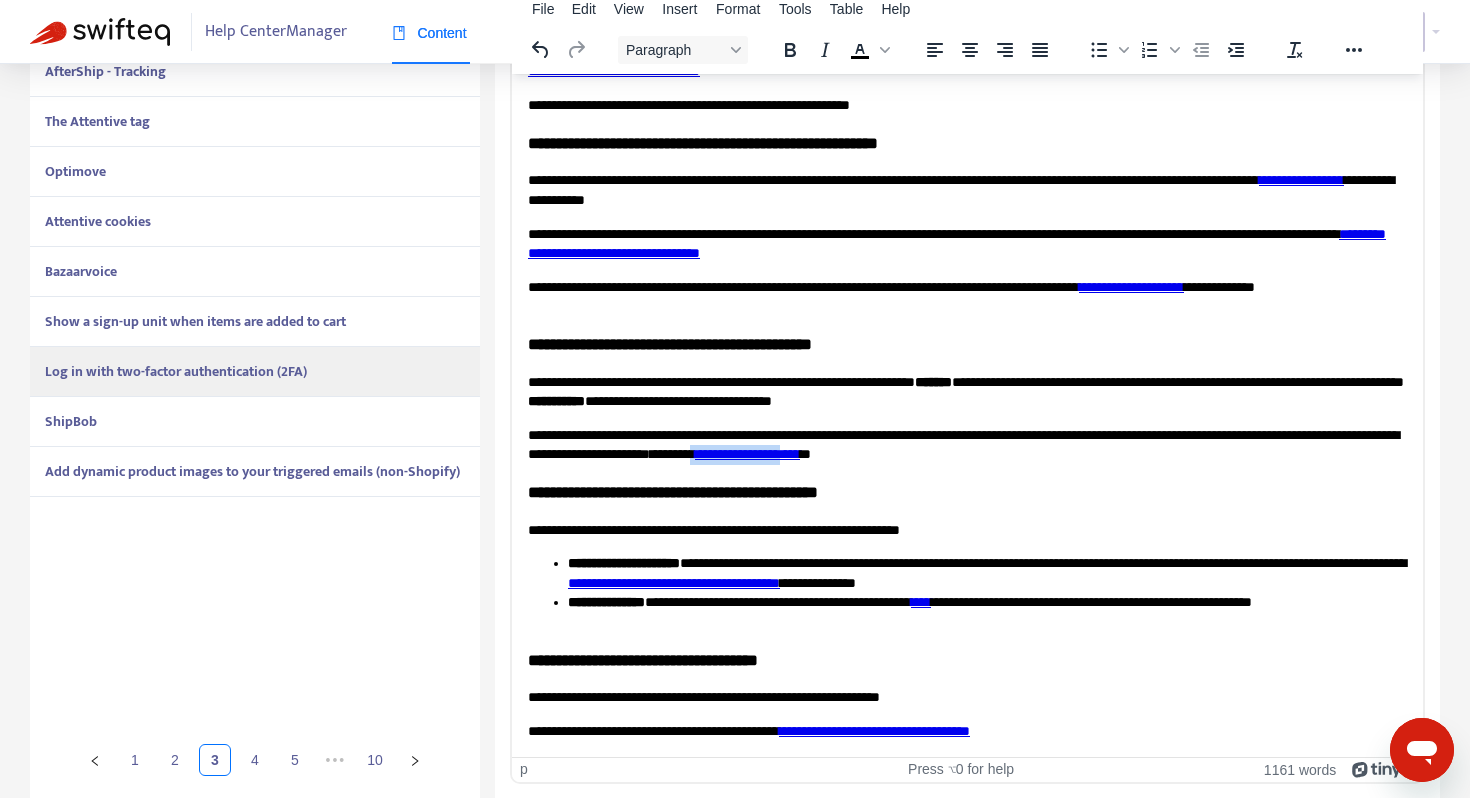 drag, startPoint x: 1000, startPoint y: 455, endPoint x: 885, endPoint y: 451, distance: 115.06954 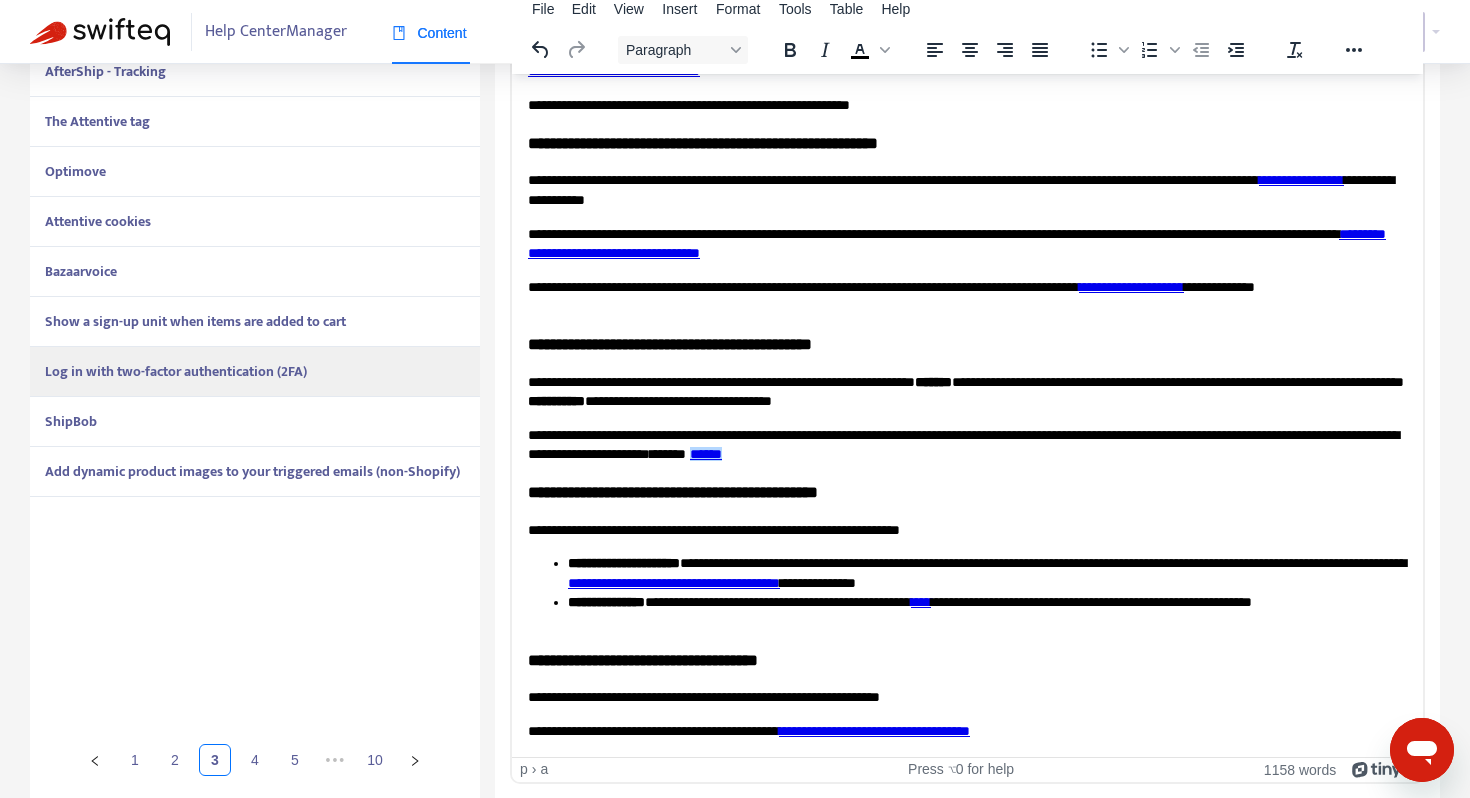 click on "**********" at bounding box center [967, -1246] 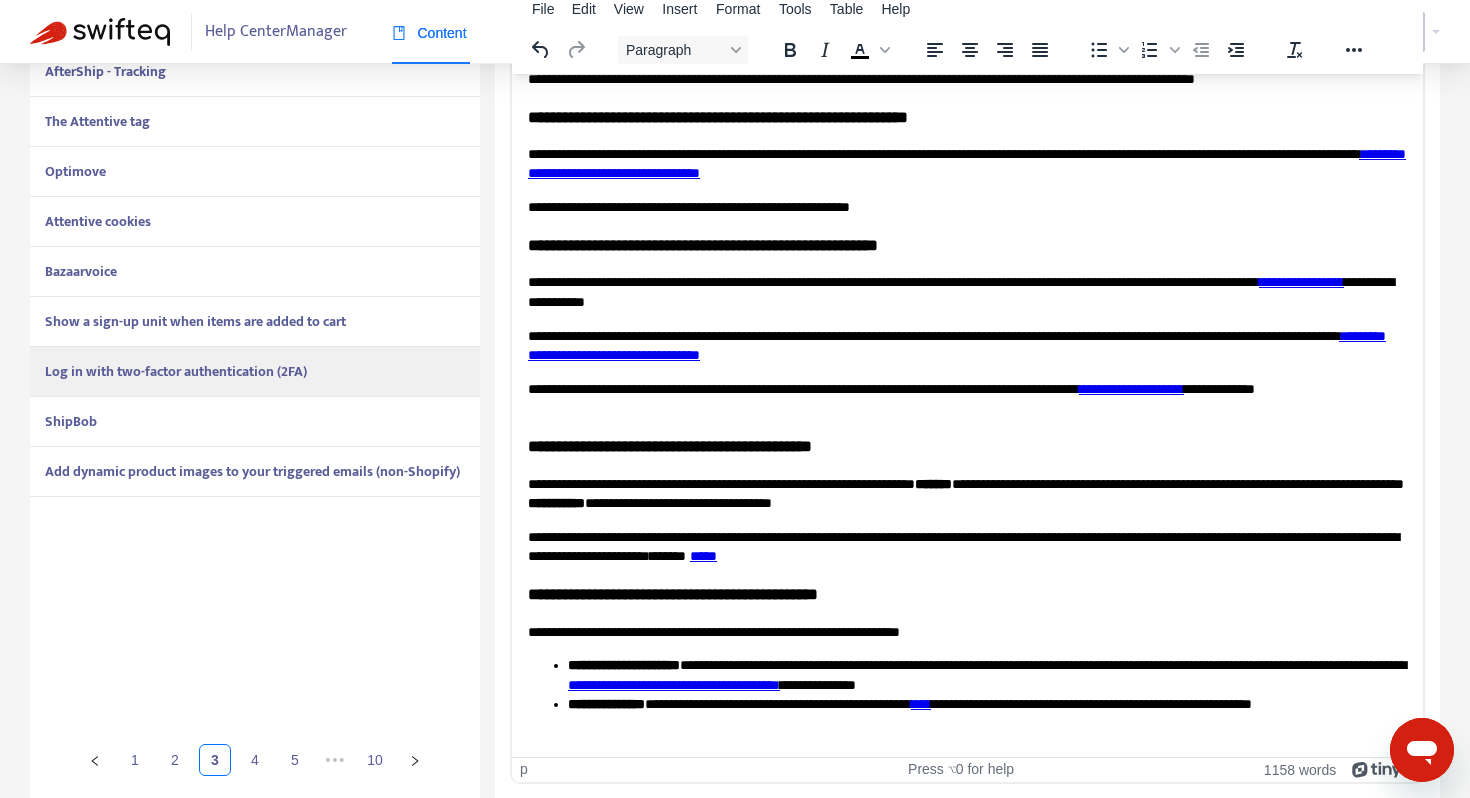 scroll, scrollTop: 3208, scrollLeft: 0, axis: vertical 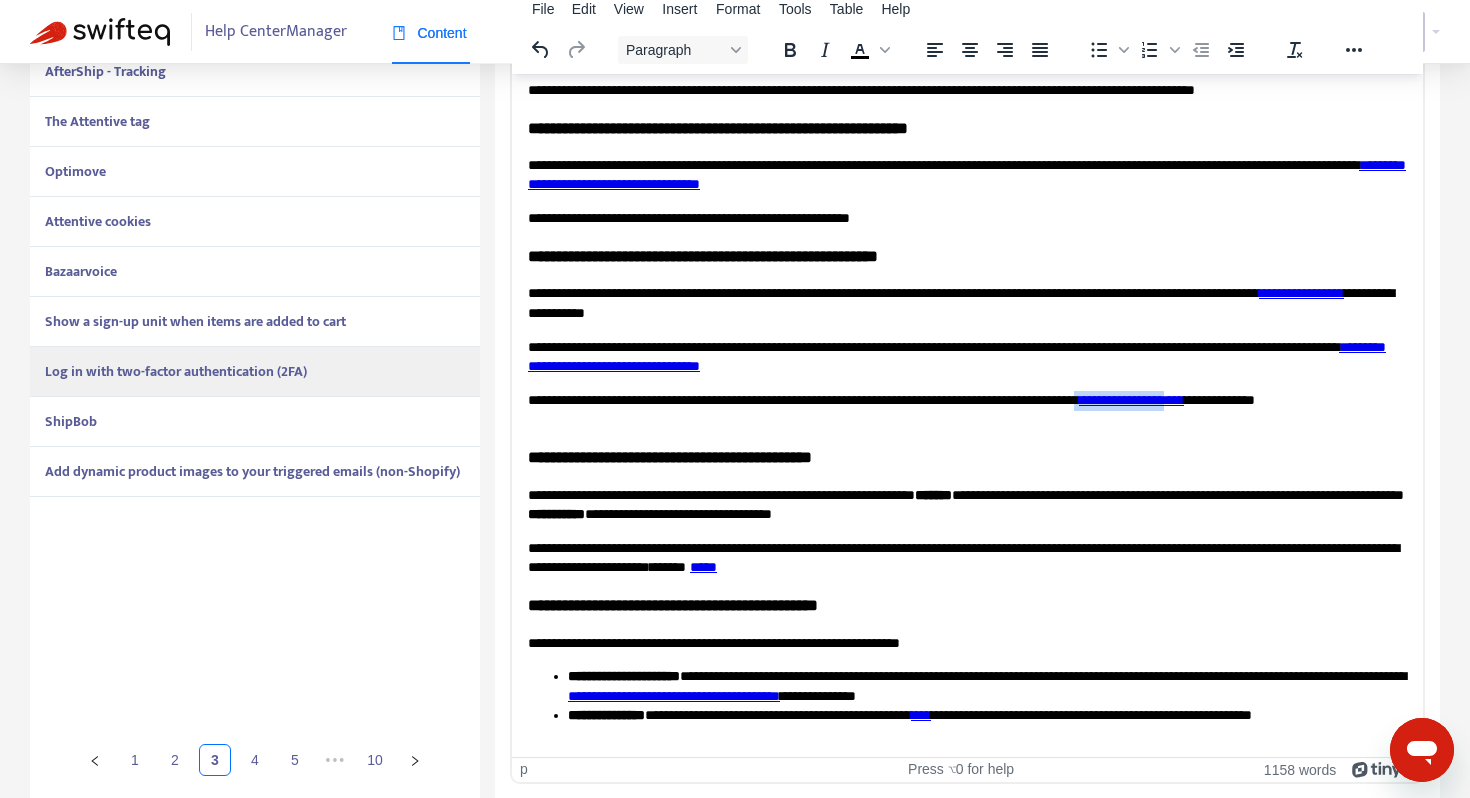 drag, startPoint x: 1302, startPoint y: 399, endPoint x: 1192, endPoint y: 402, distance: 110.0409 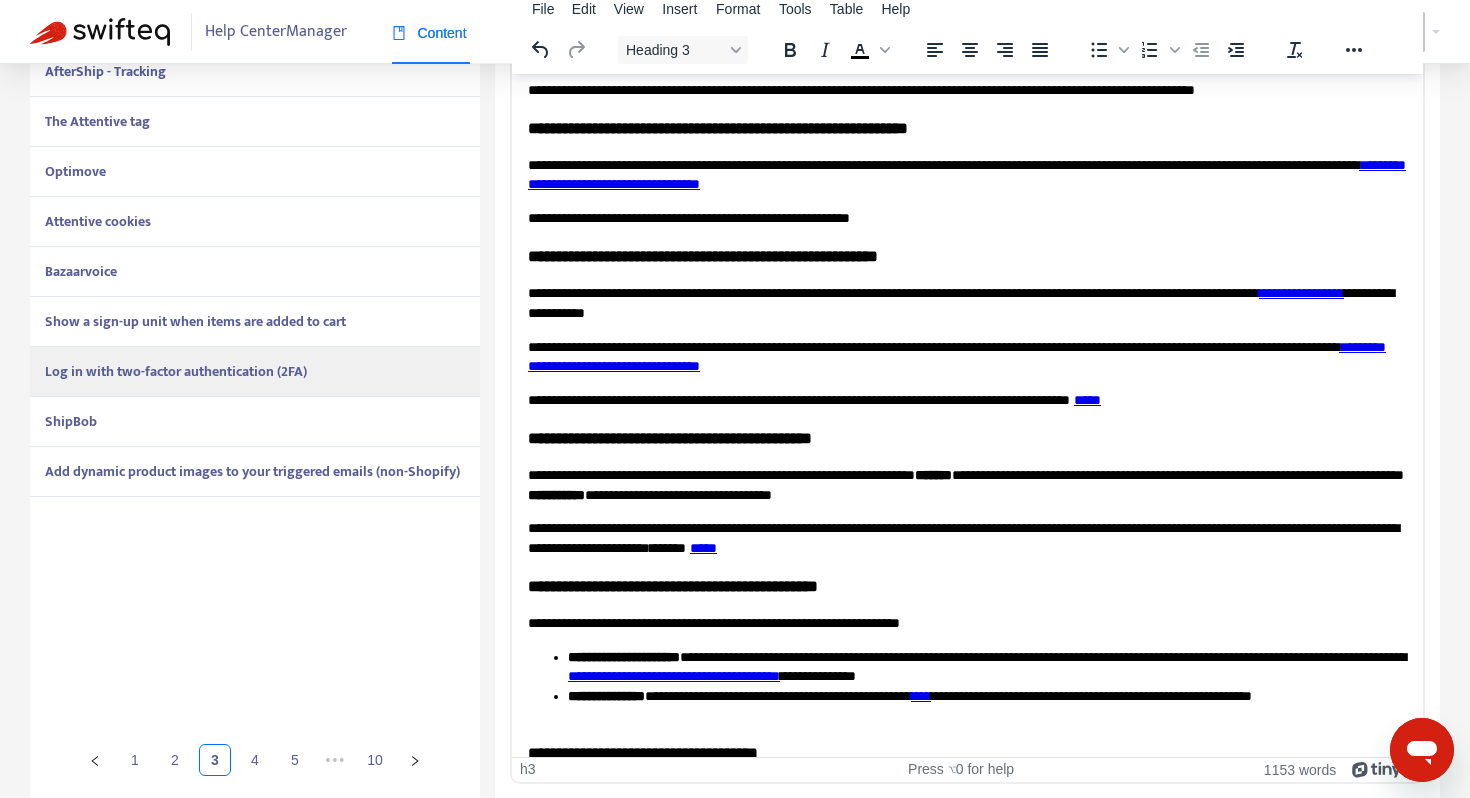 click on "**********" at bounding box center (967, 437) 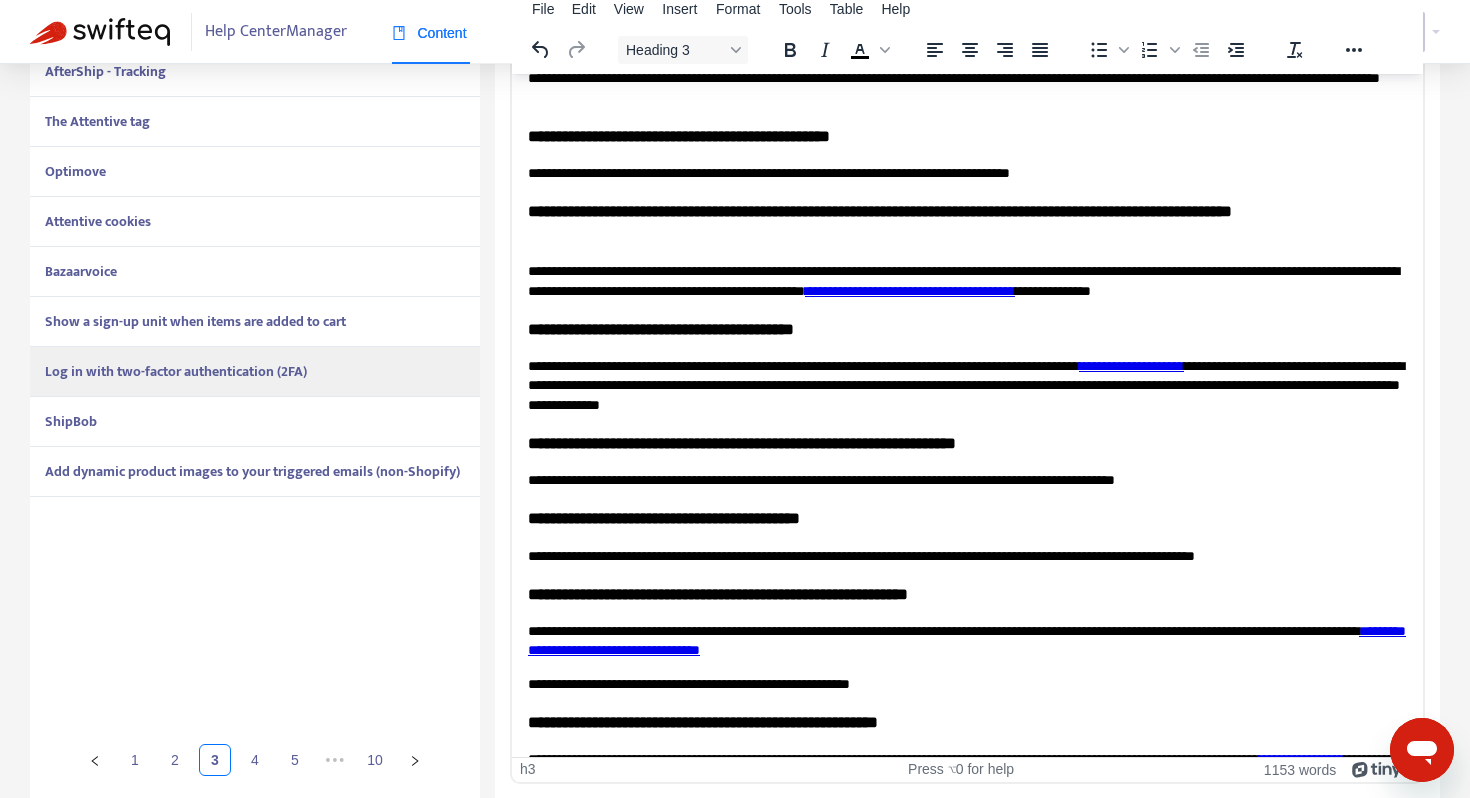 scroll, scrollTop: 2737, scrollLeft: 0, axis: vertical 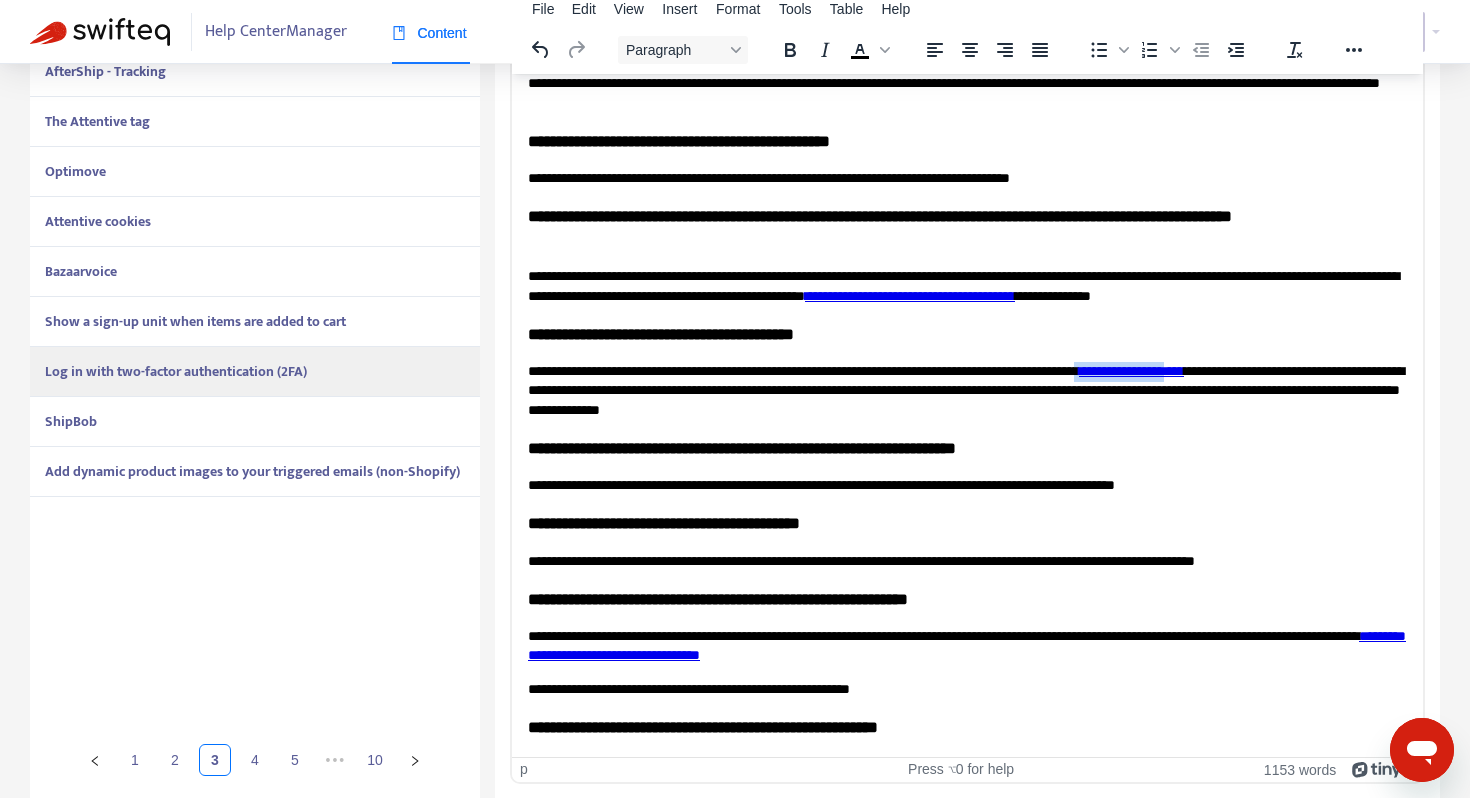 drag, startPoint x: 1321, startPoint y: 371, endPoint x: 1210, endPoint y: 374, distance: 111.040535 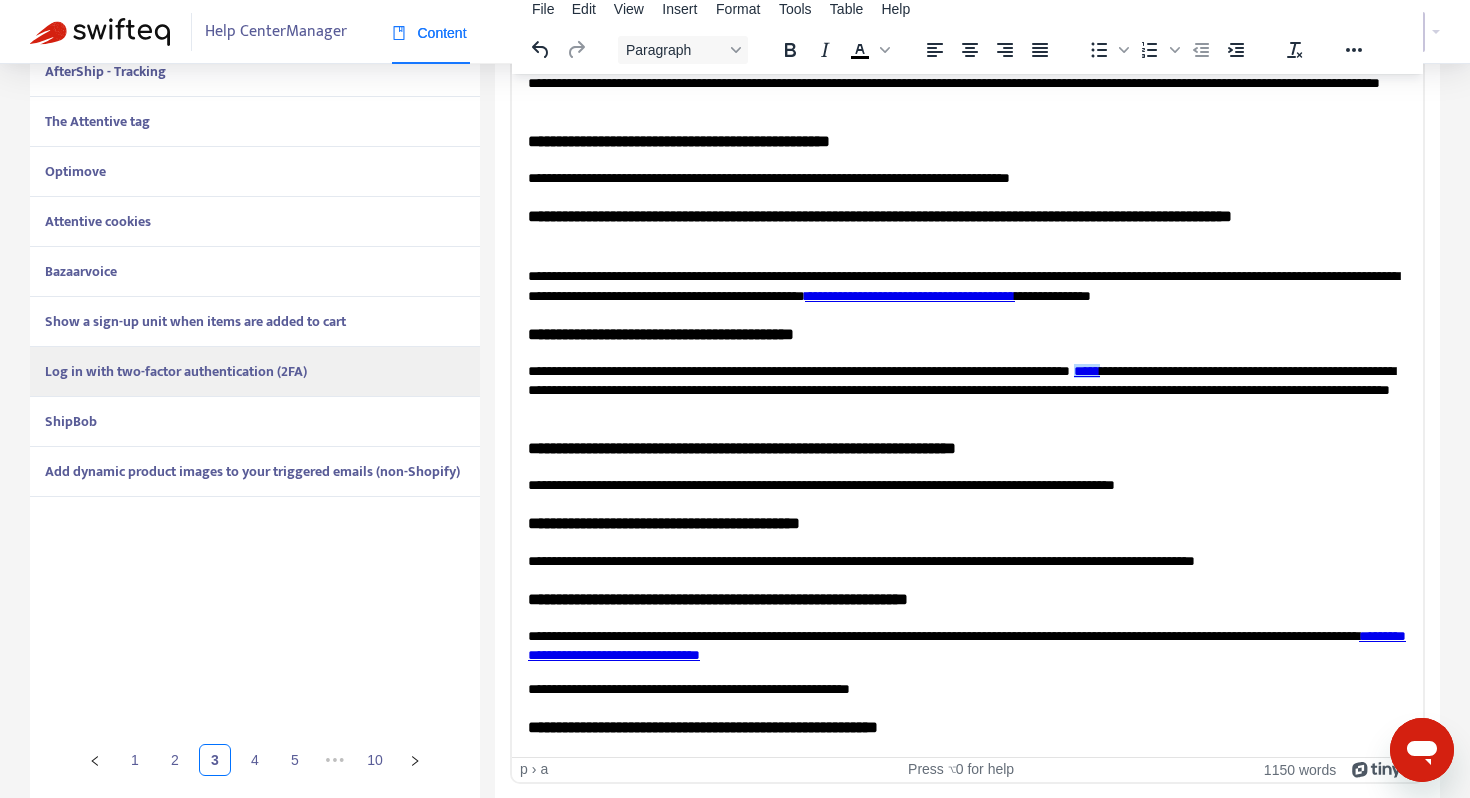 click on "**********" at bounding box center (967, 390) 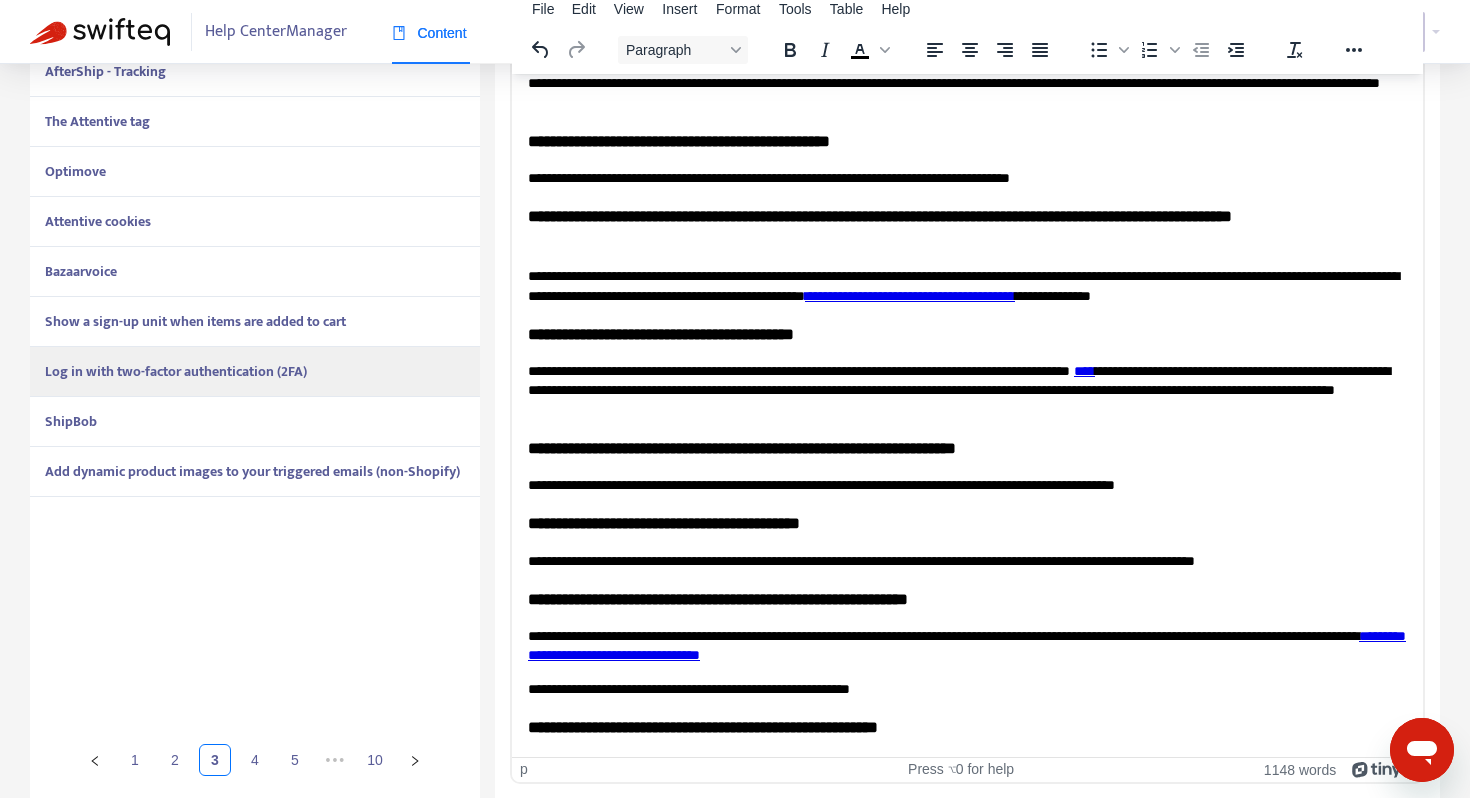 click on "**********" at bounding box center (967, 390) 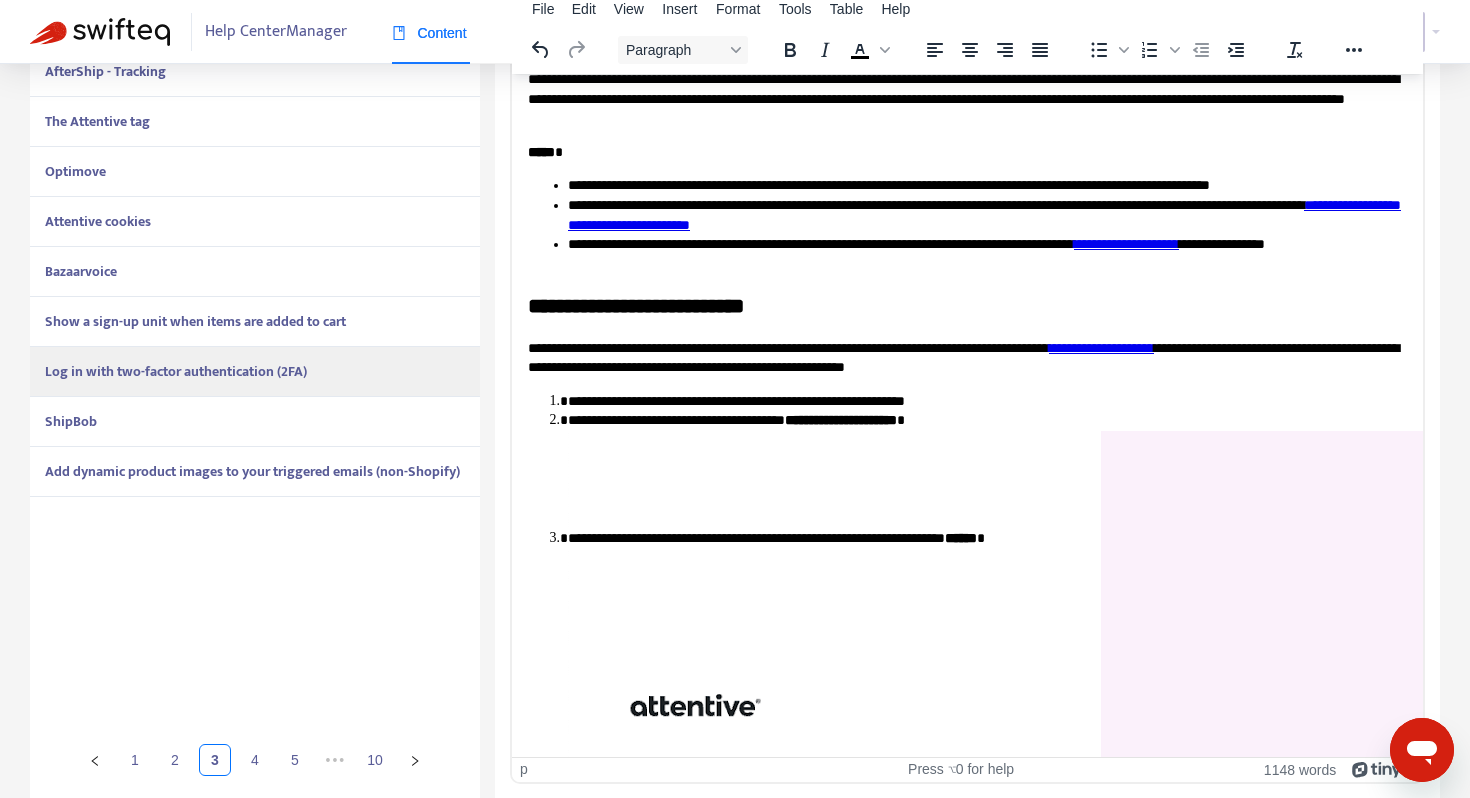 scroll, scrollTop: 0, scrollLeft: 0, axis: both 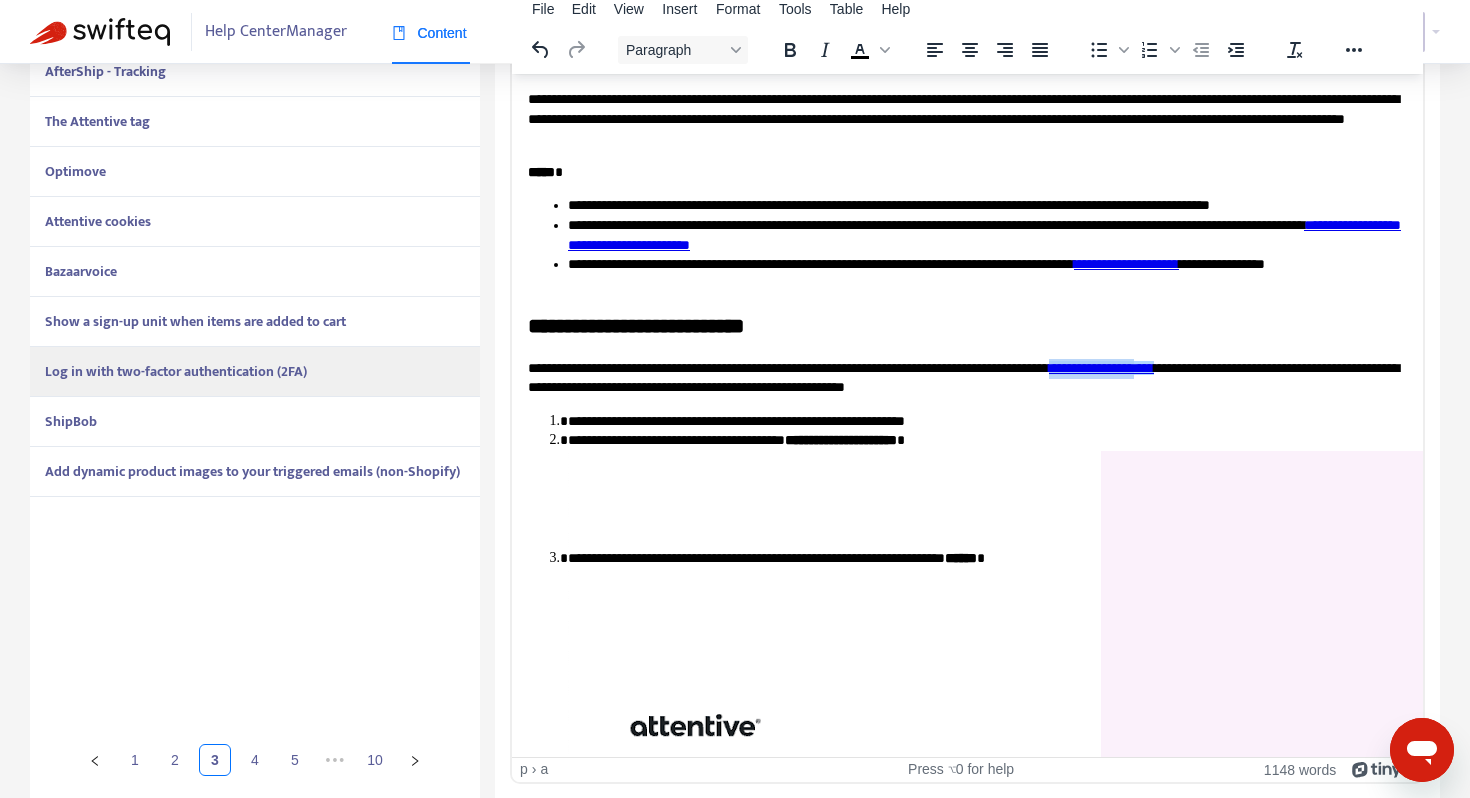 drag, startPoint x: 1287, startPoint y: 367, endPoint x: 1180, endPoint y: 372, distance: 107.11676 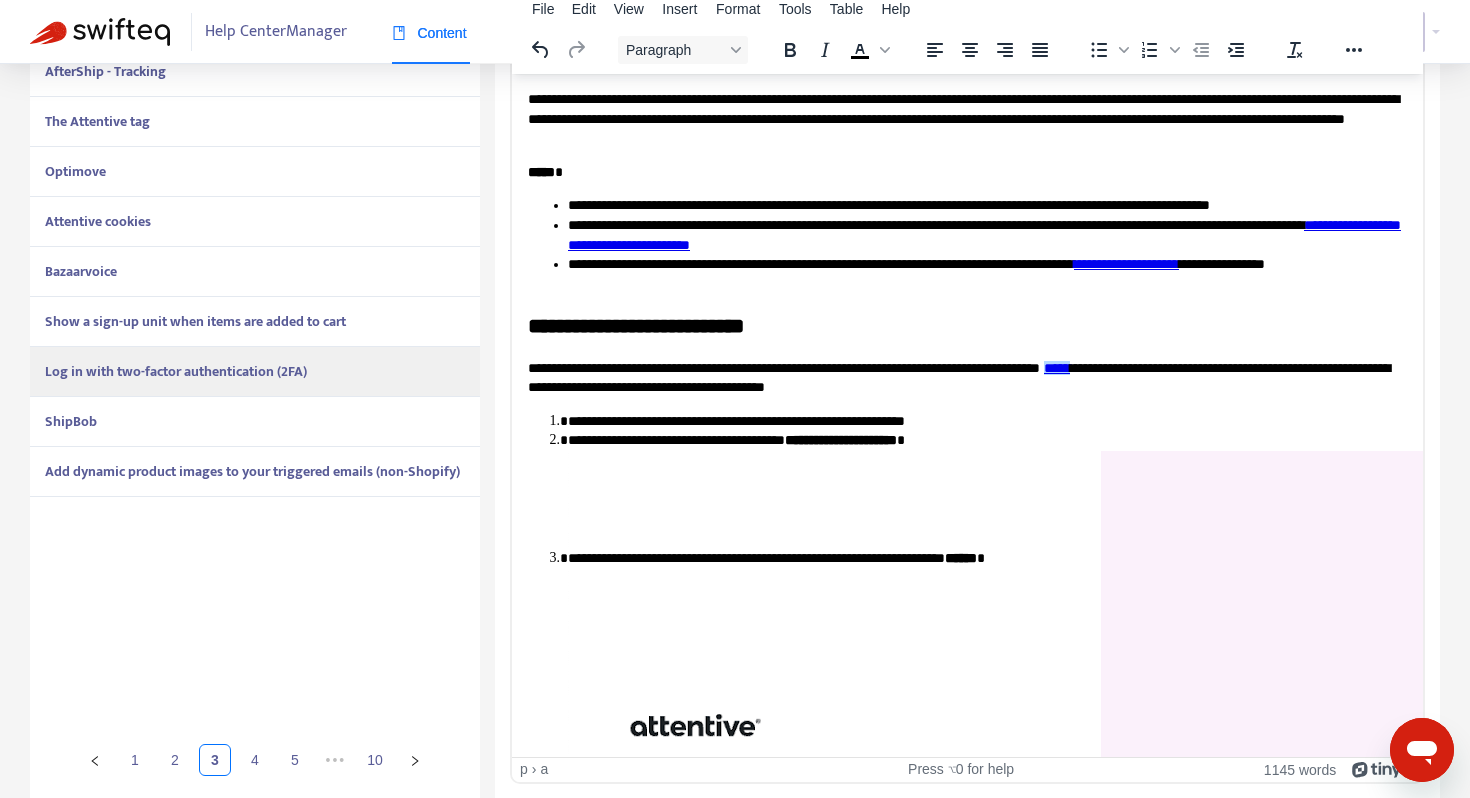 click on "**********" at bounding box center [987, 273] 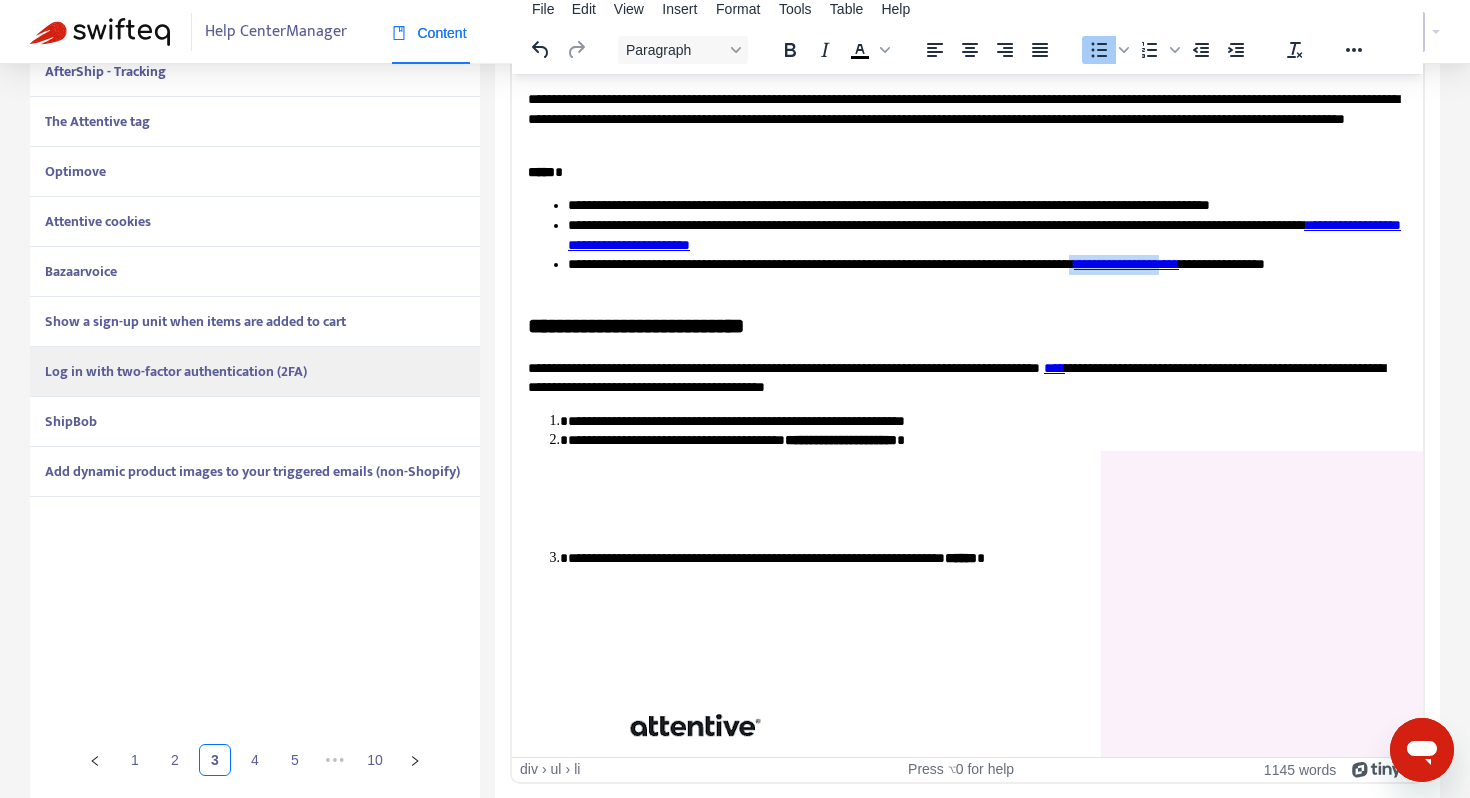 drag, startPoint x: 1296, startPoint y: 264, endPoint x: 1183, endPoint y: 270, distance: 113.15918 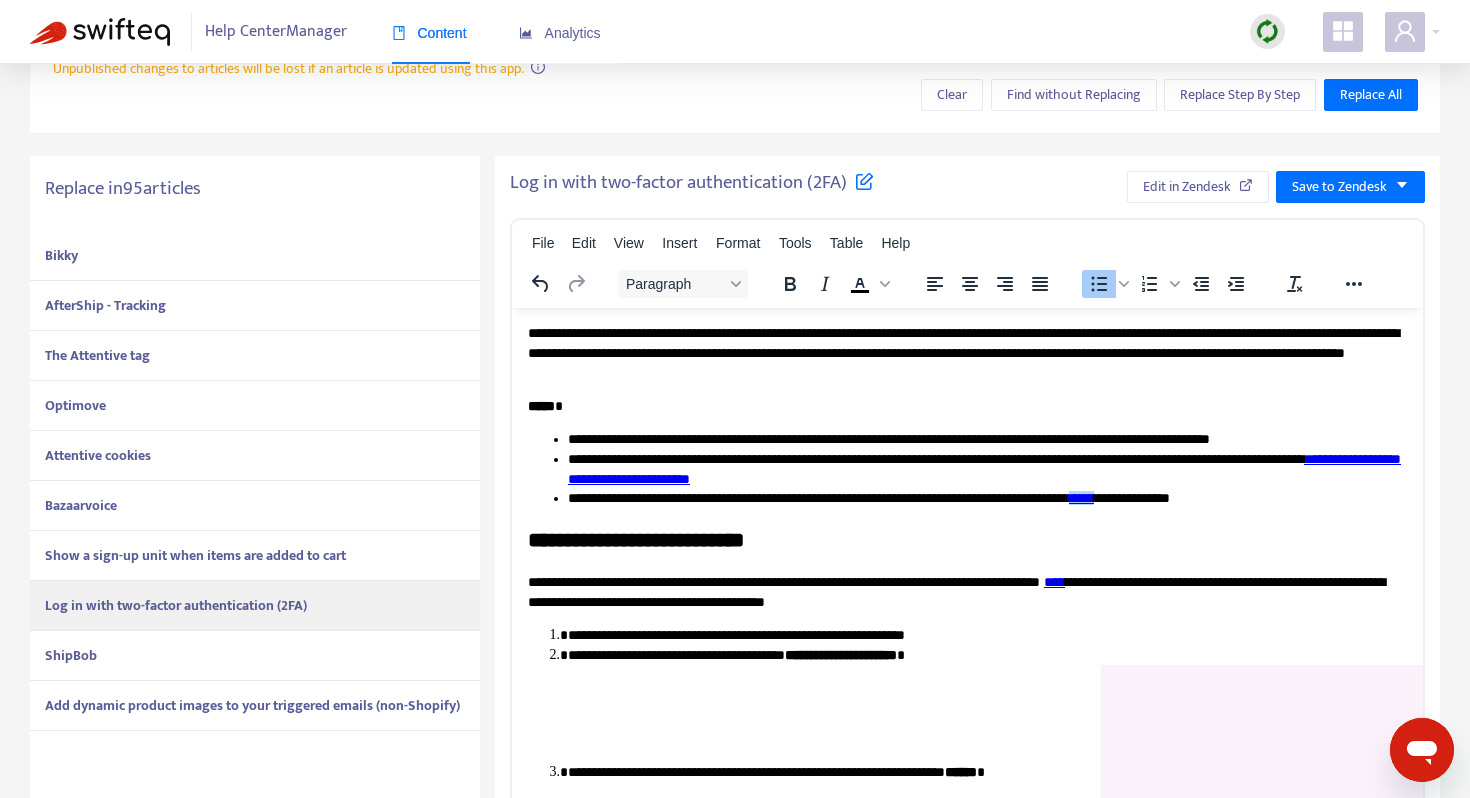 scroll, scrollTop: 0, scrollLeft: 0, axis: both 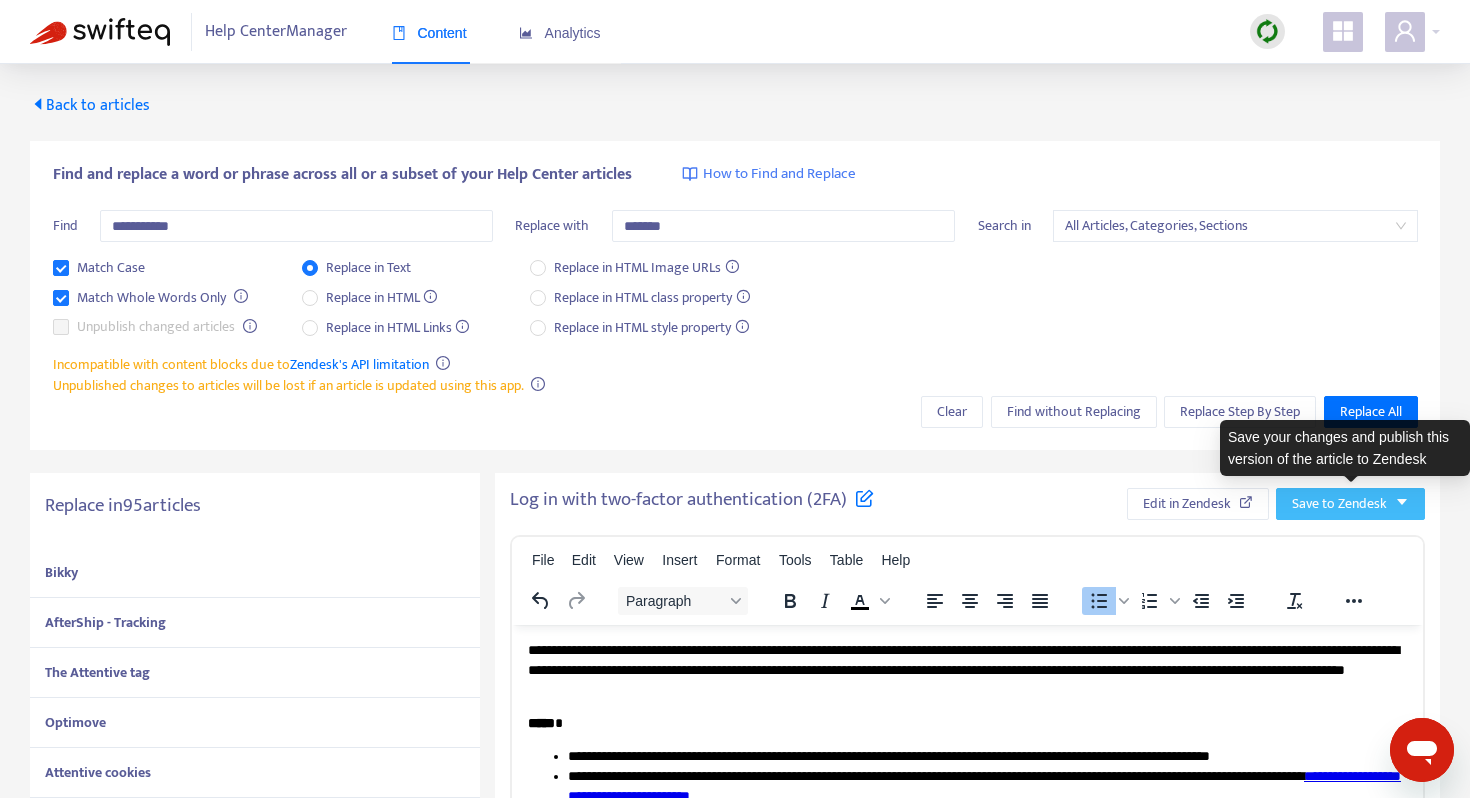 click on "Save to Zendesk" at bounding box center (1339, 504) 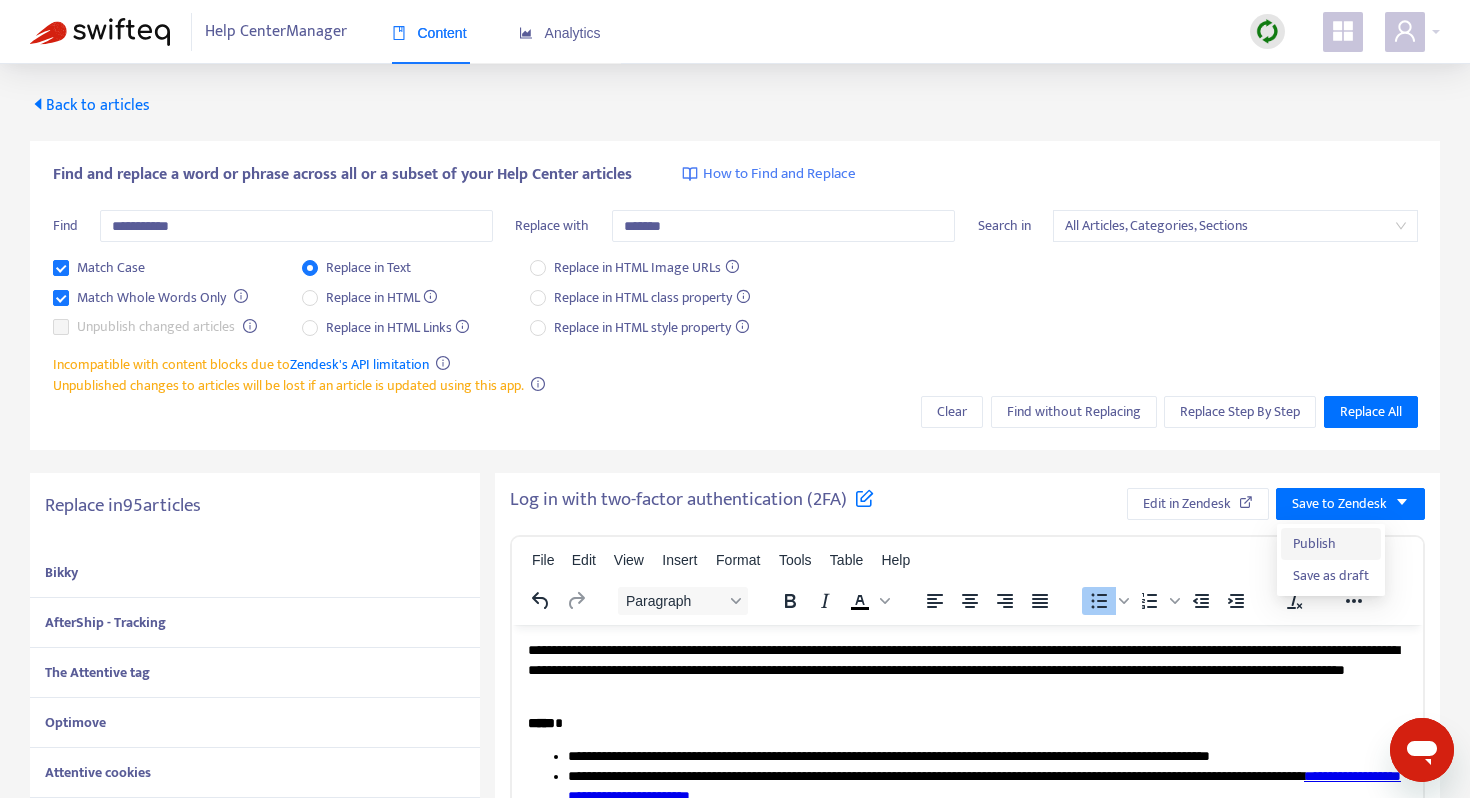 click on "Publish" at bounding box center [1331, 544] 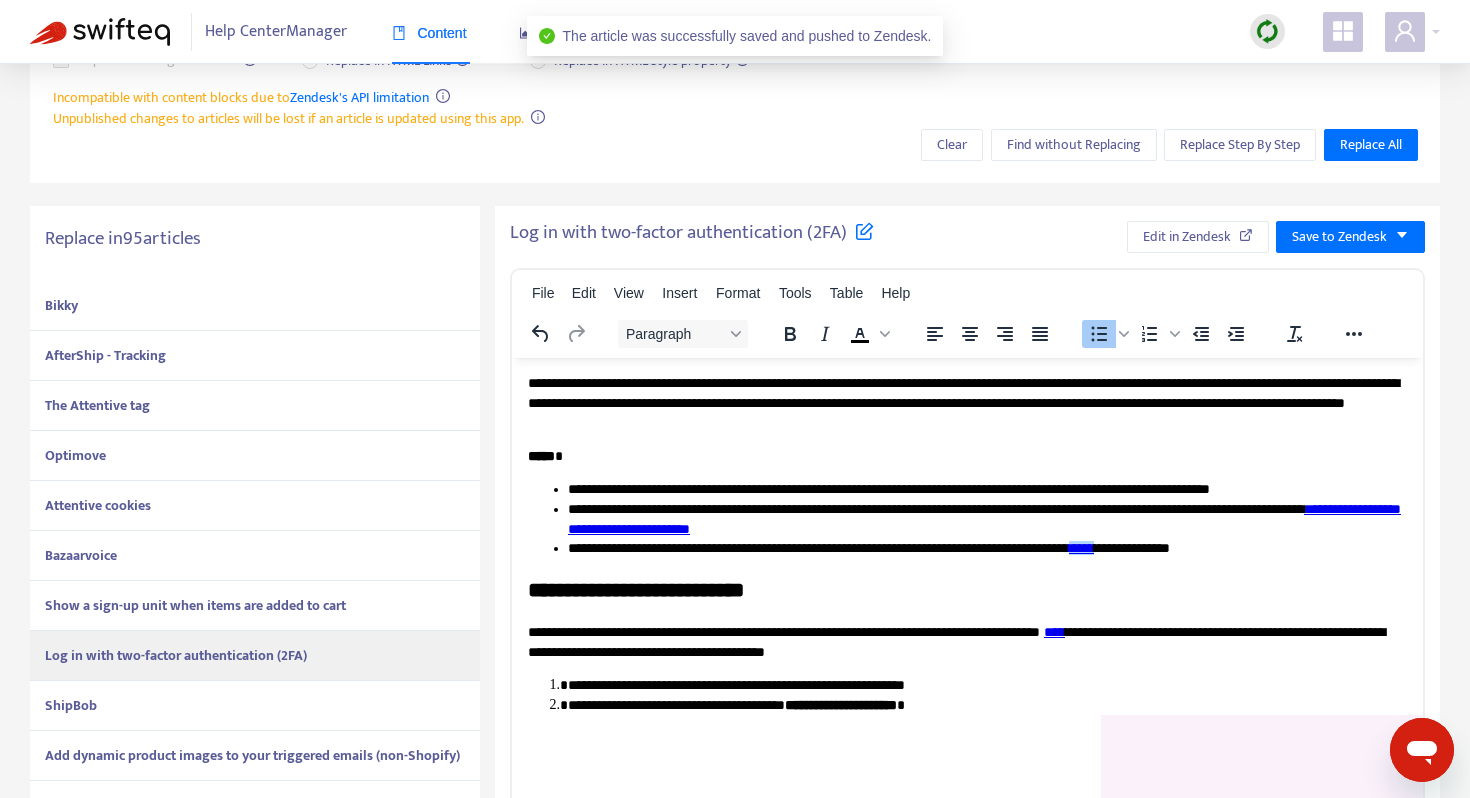 scroll, scrollTop: 551, scrollLeft: 0, axis: vertical 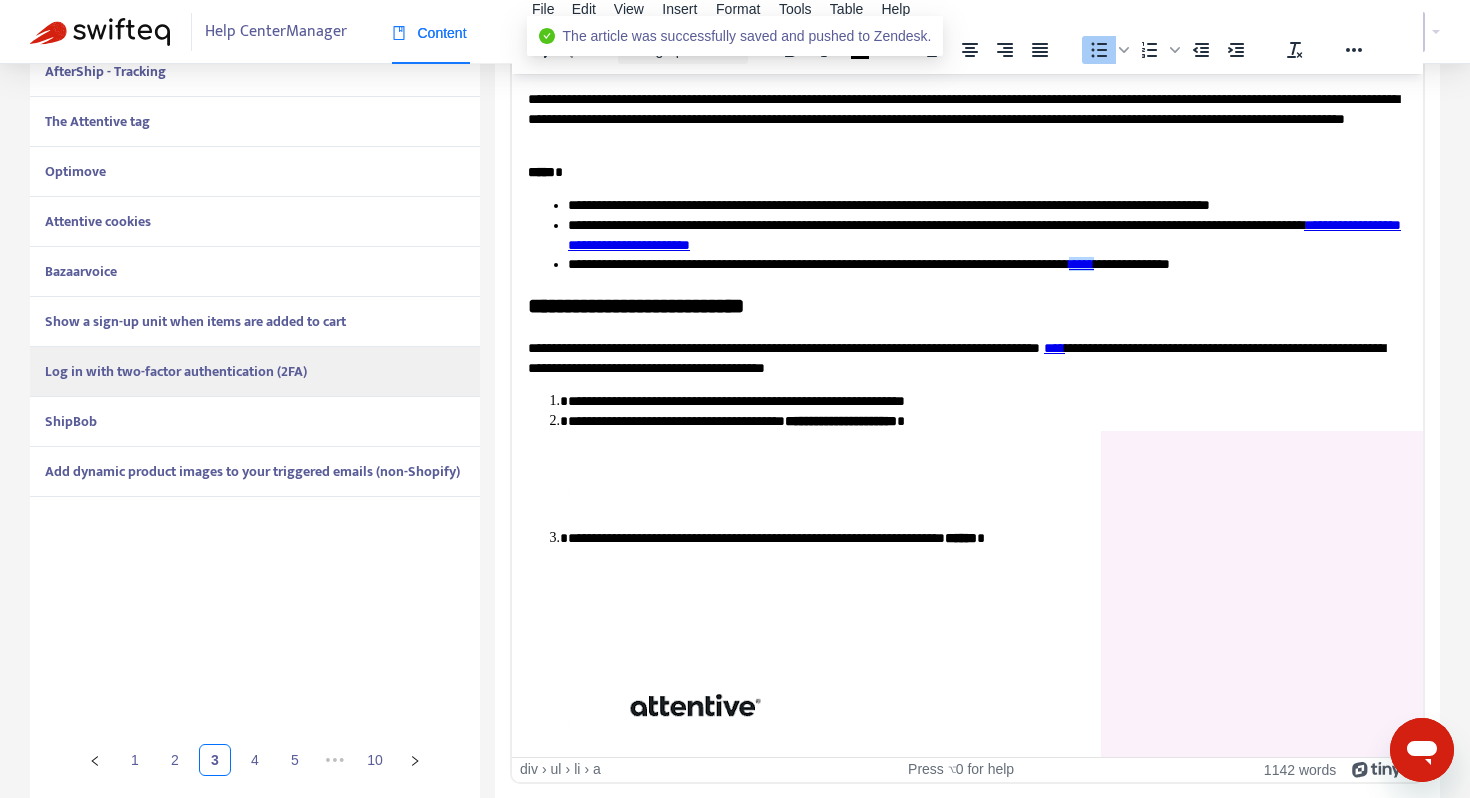 click on "ShipBob" at bounding box center (255, 422) 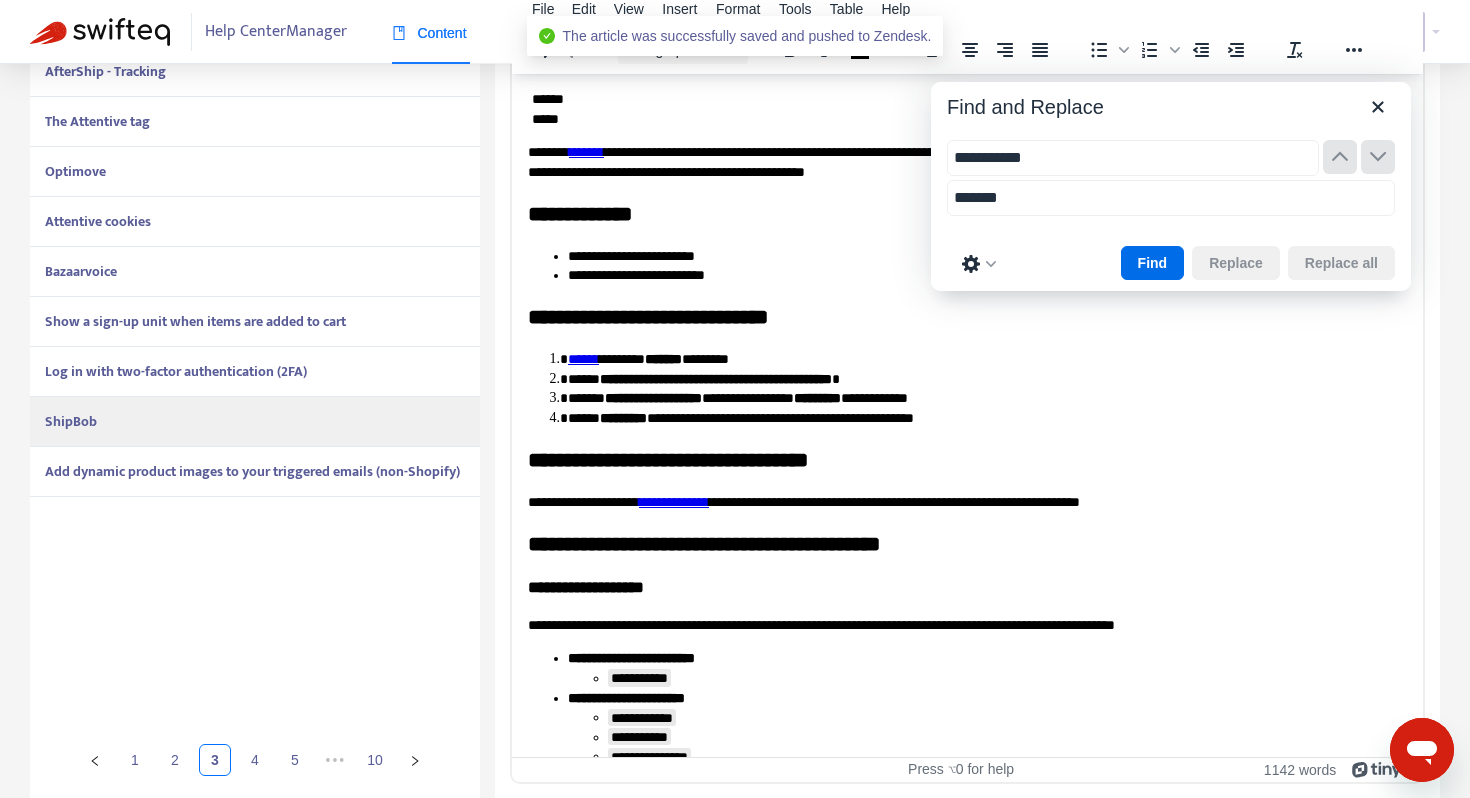 scroll, scrollTop: 816, scrollLeft: 0, axis: vertical 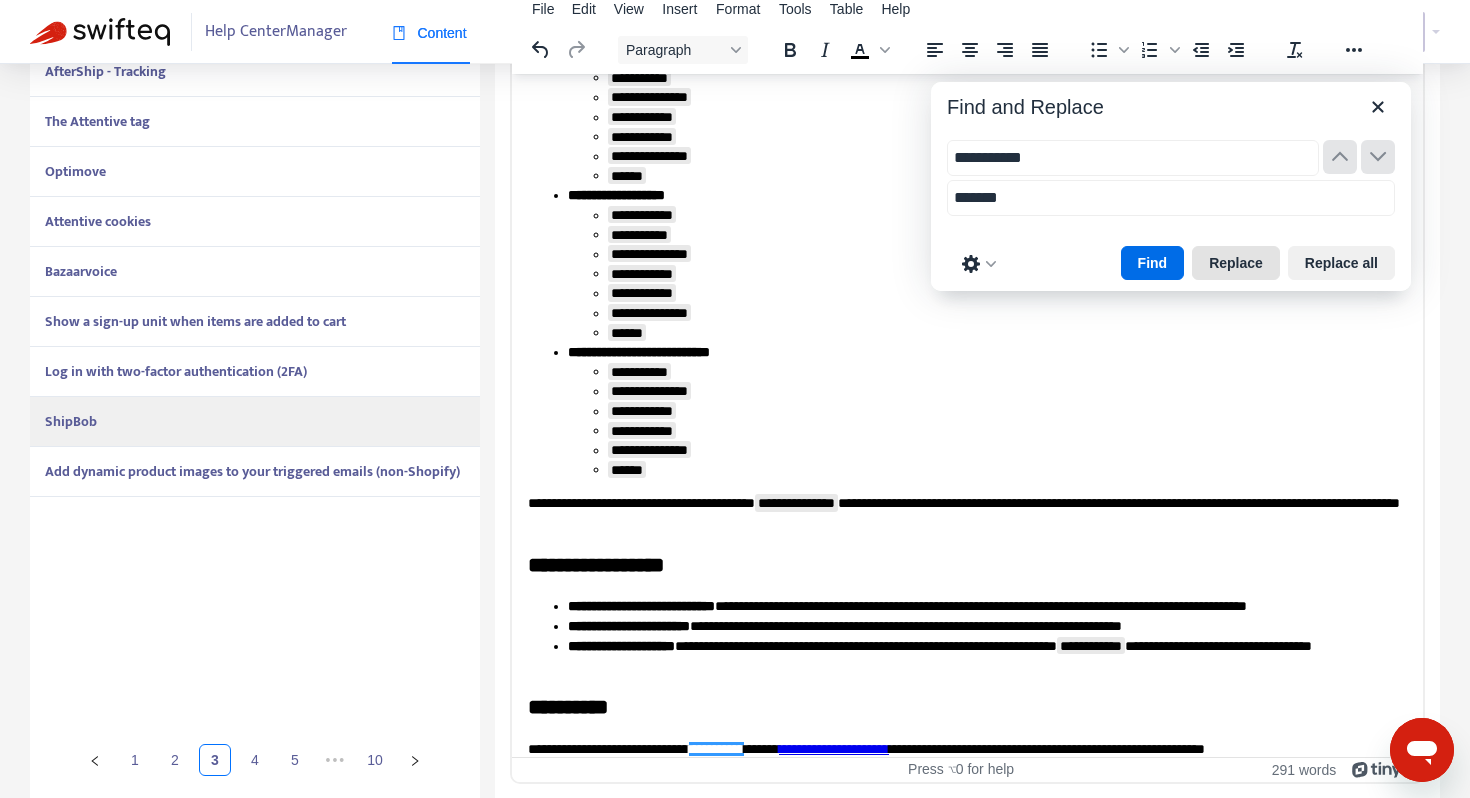 click on "Replace" at bounding box center [1236, 263] 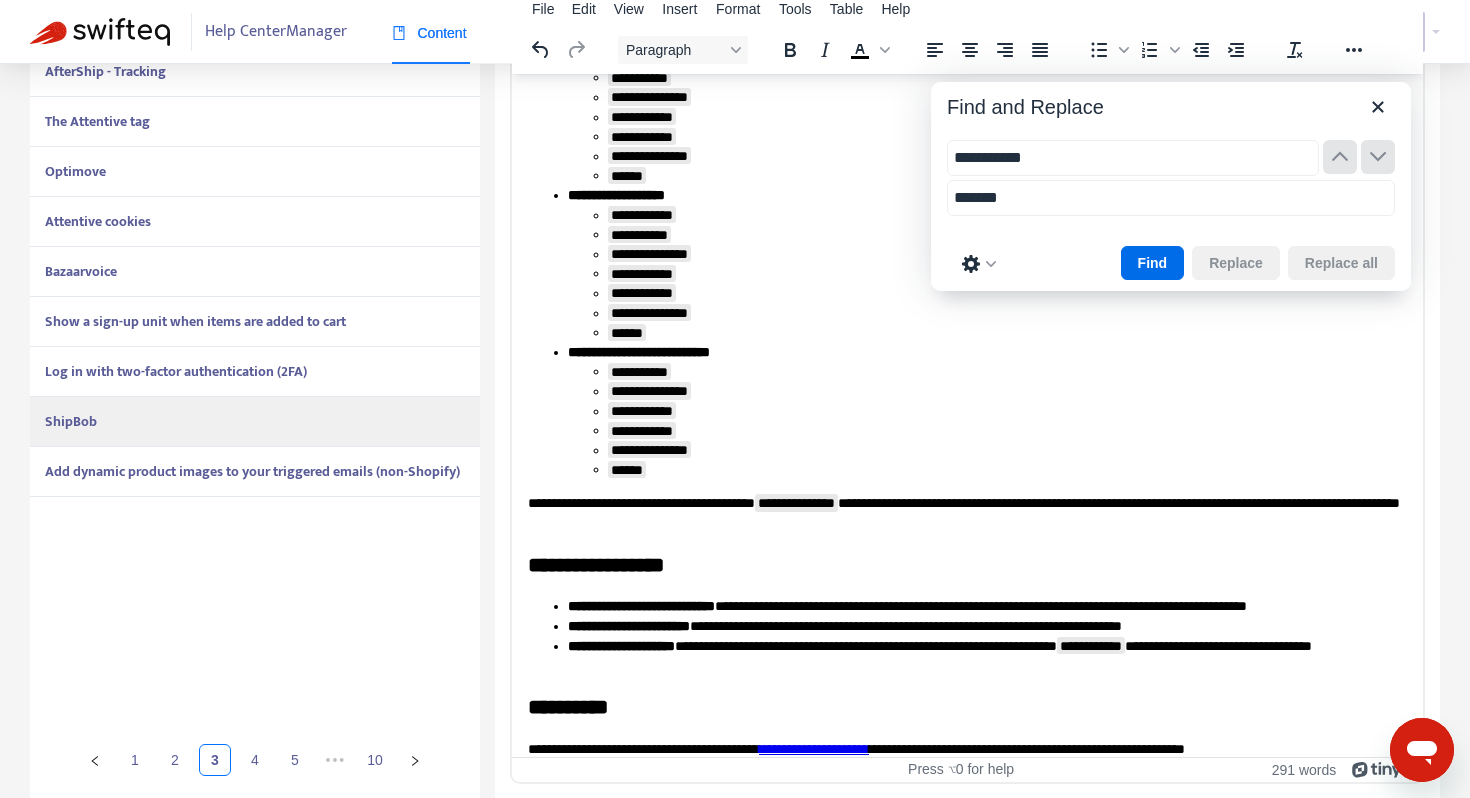 scroll, scrollTop: 834, scrollLeft: 0, axis: vertical 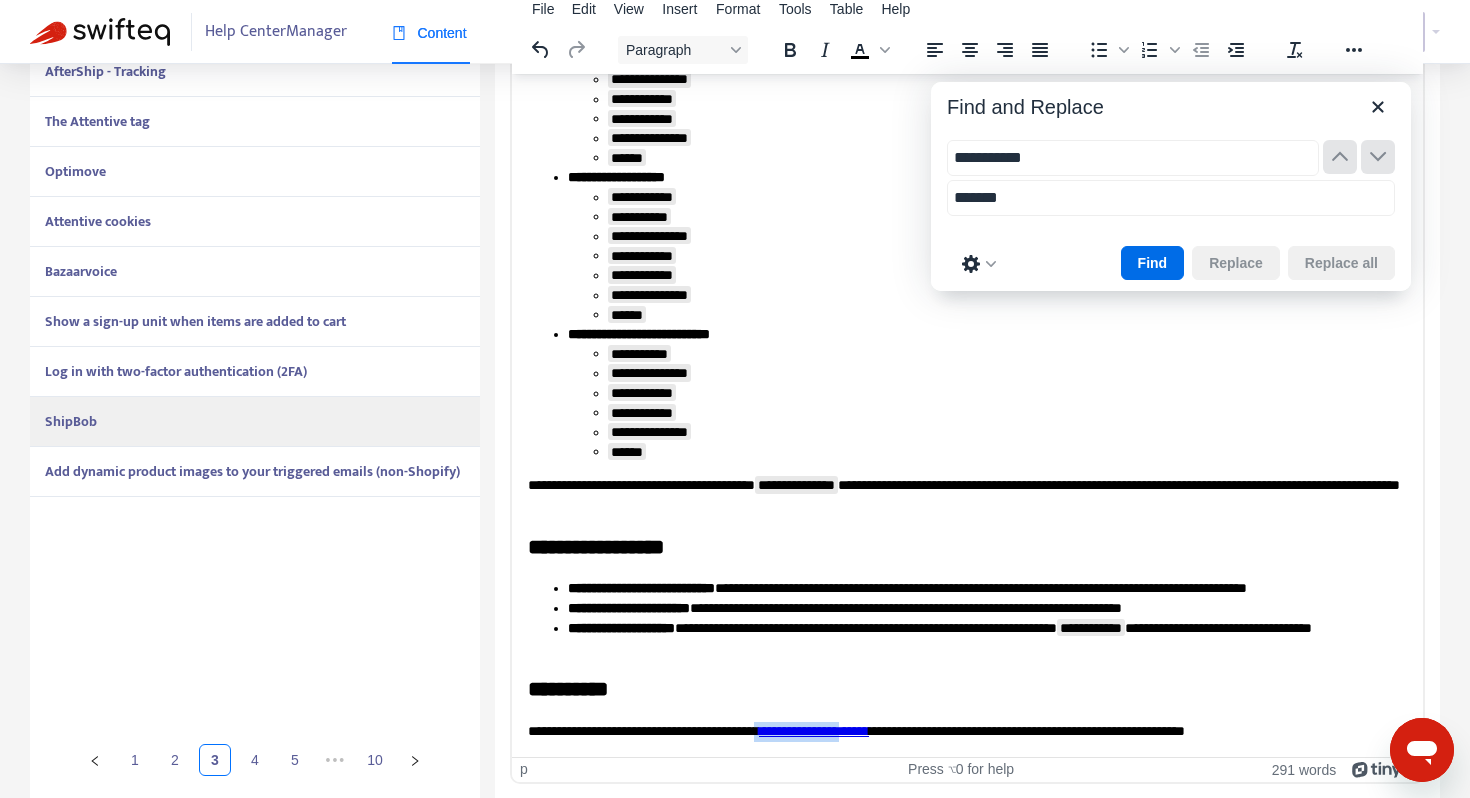 drag, startPoint x: 924, startPoint y: 730, endPoint x: 814, endPoint y: 739, distance: 110.36757 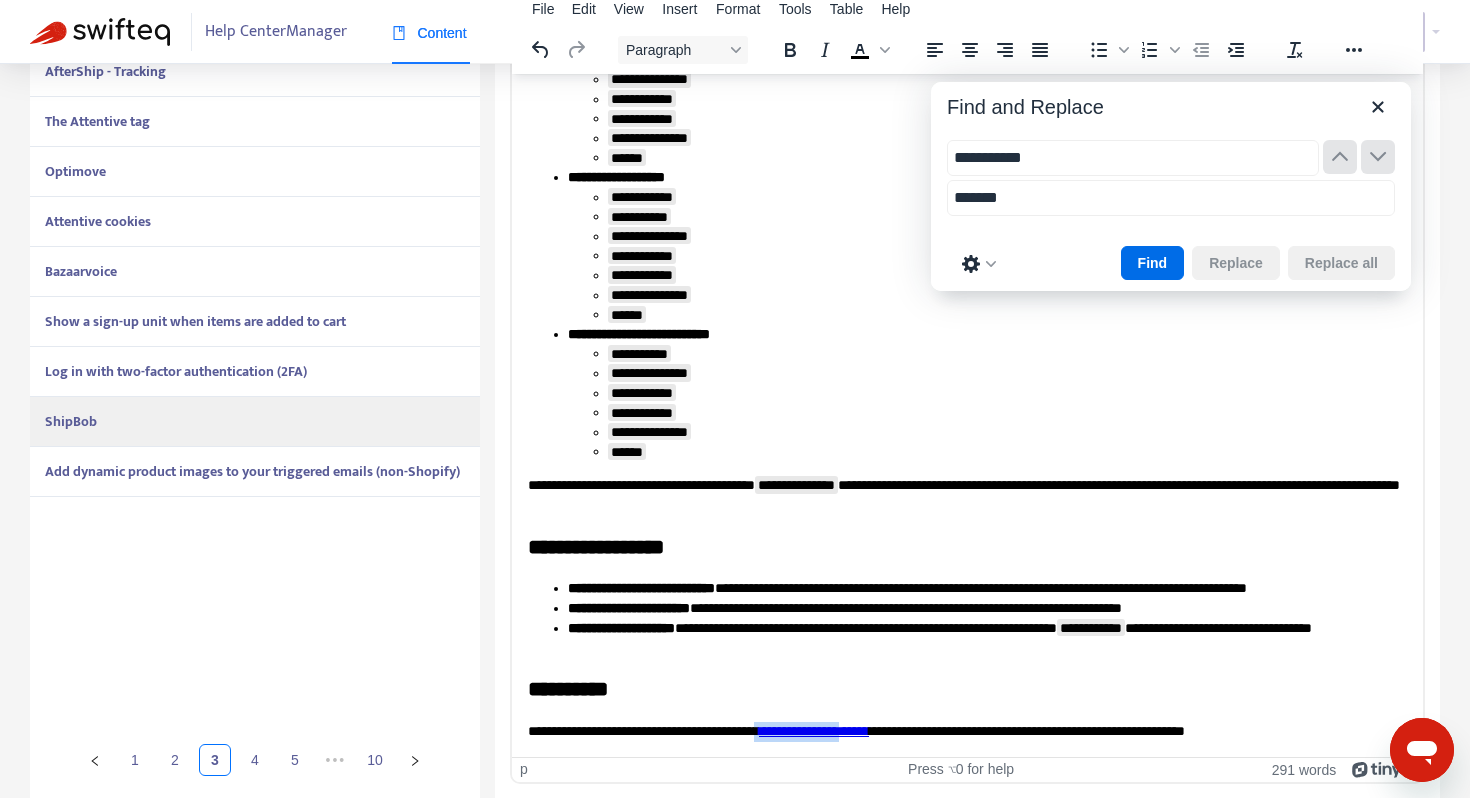 click on "**********" at bounding box center (967, 731) 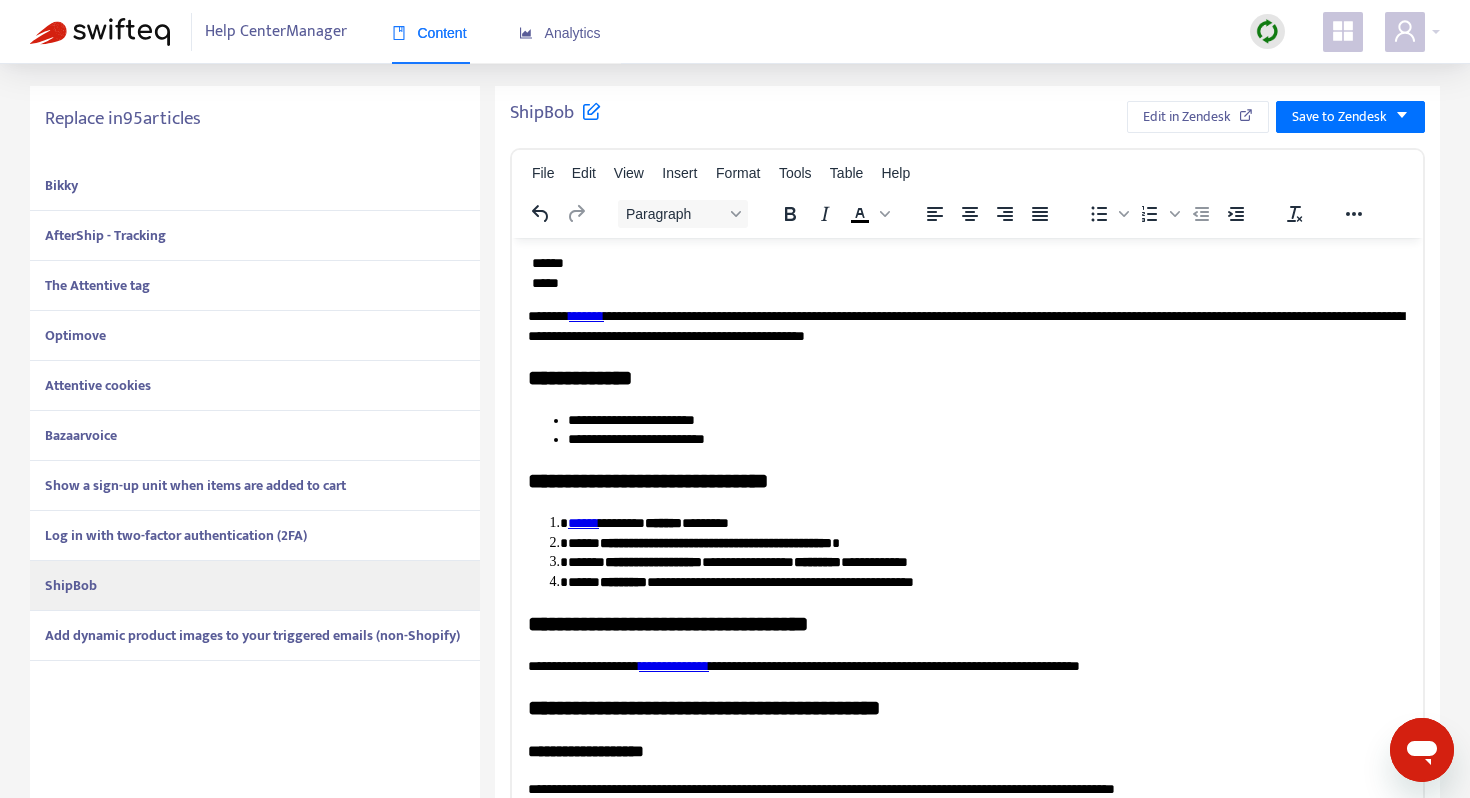 scroll, scrollTop: 0, scrollLeft: 0, axis: both 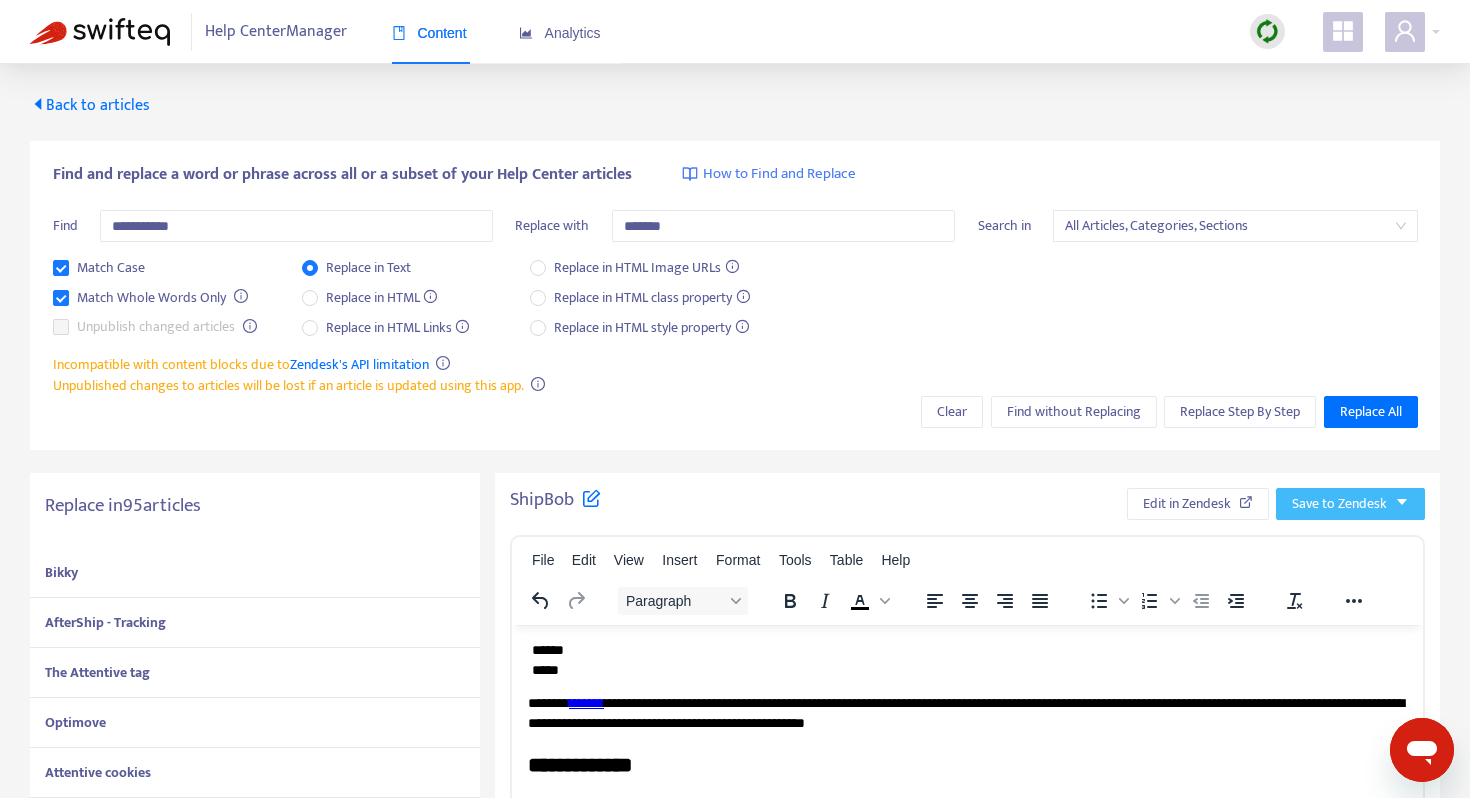 click on "Save to Zendesk" at bounding box center (1339, 504) 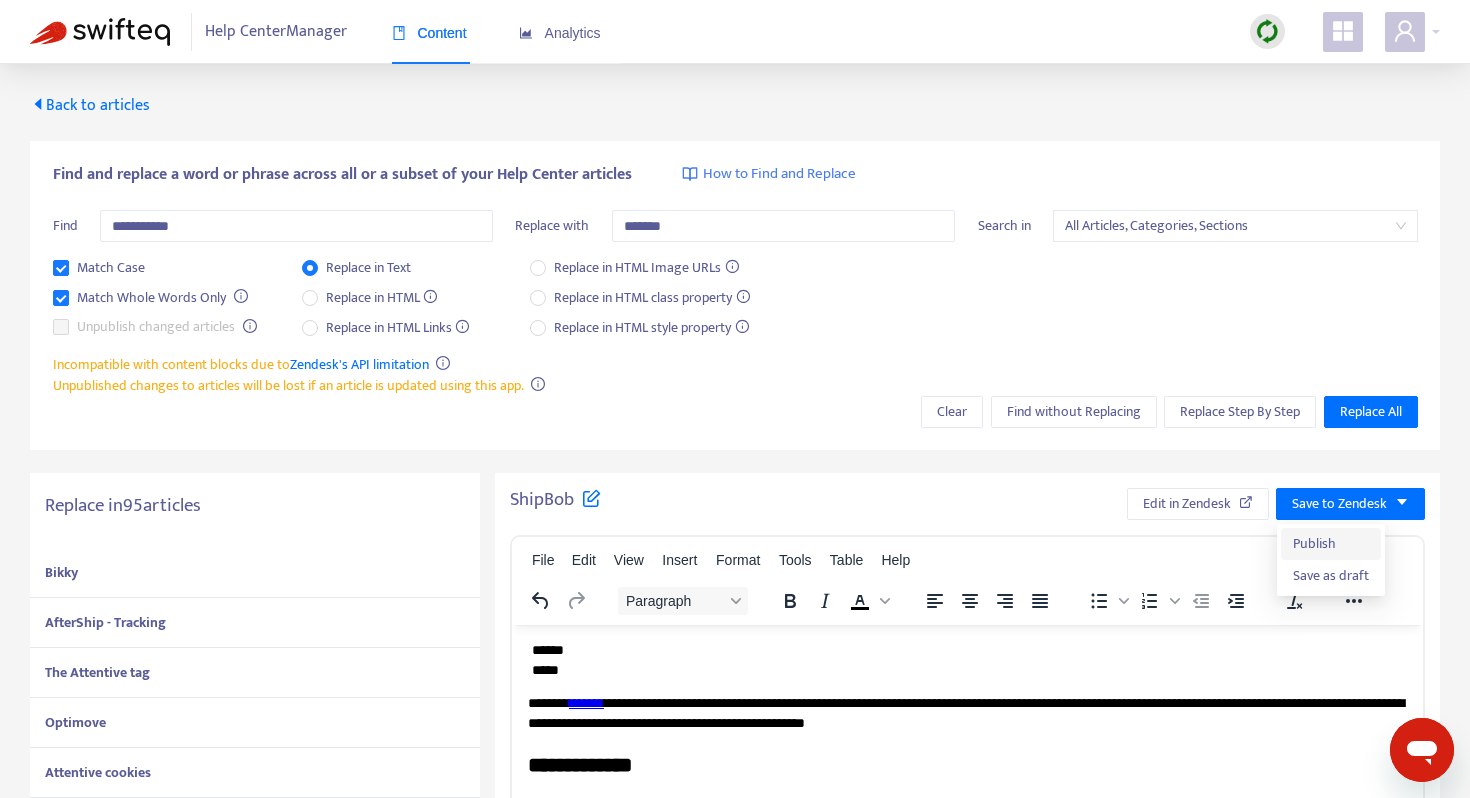 click on "Publish" at bounding box center [1331, 544] 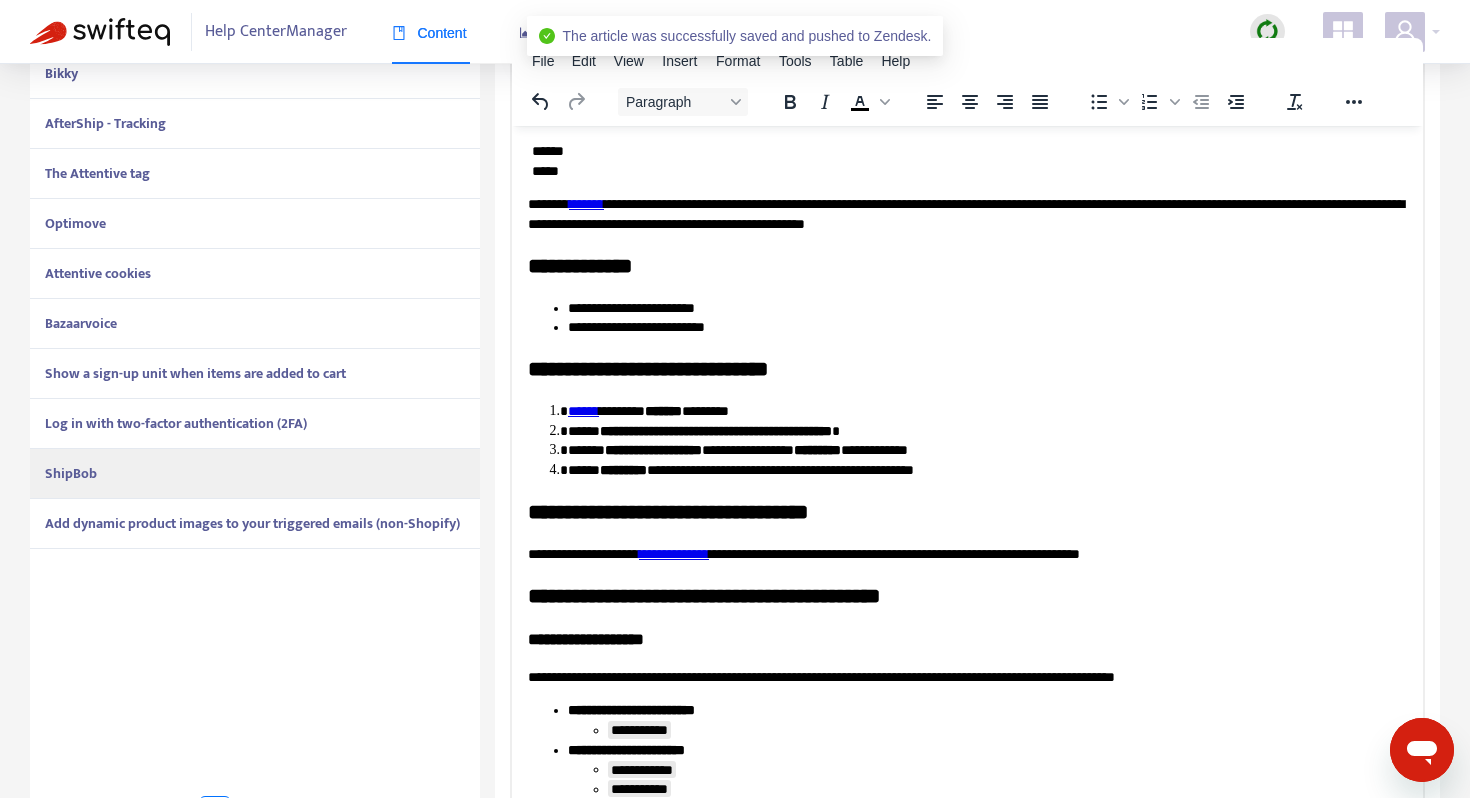 scroll, scrollTop: 505, scrollLeft: 0, axis: vertical 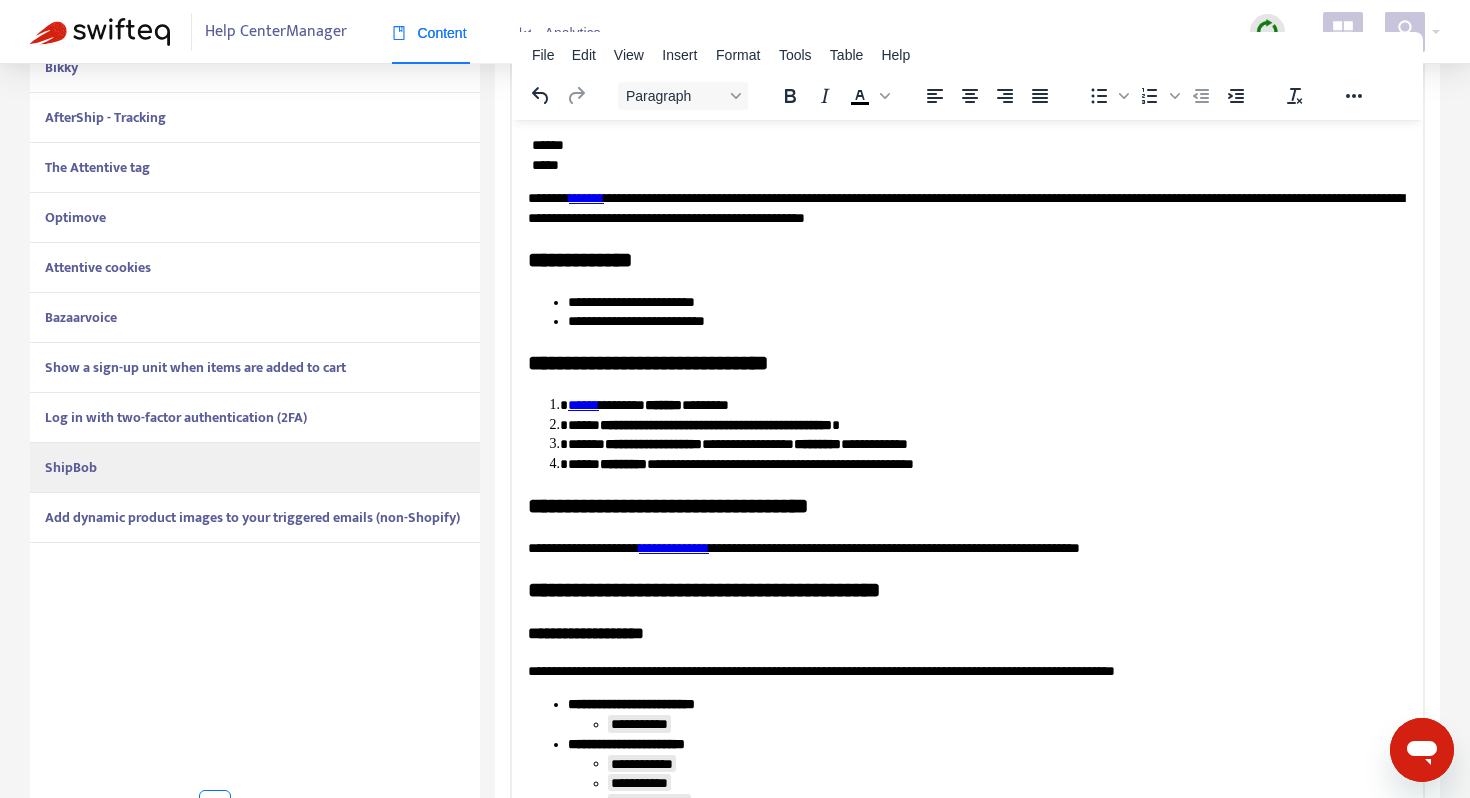 click on "Add dynamic product images to your triggered emails (non-Shopify)" at bounding box center [252, 517] 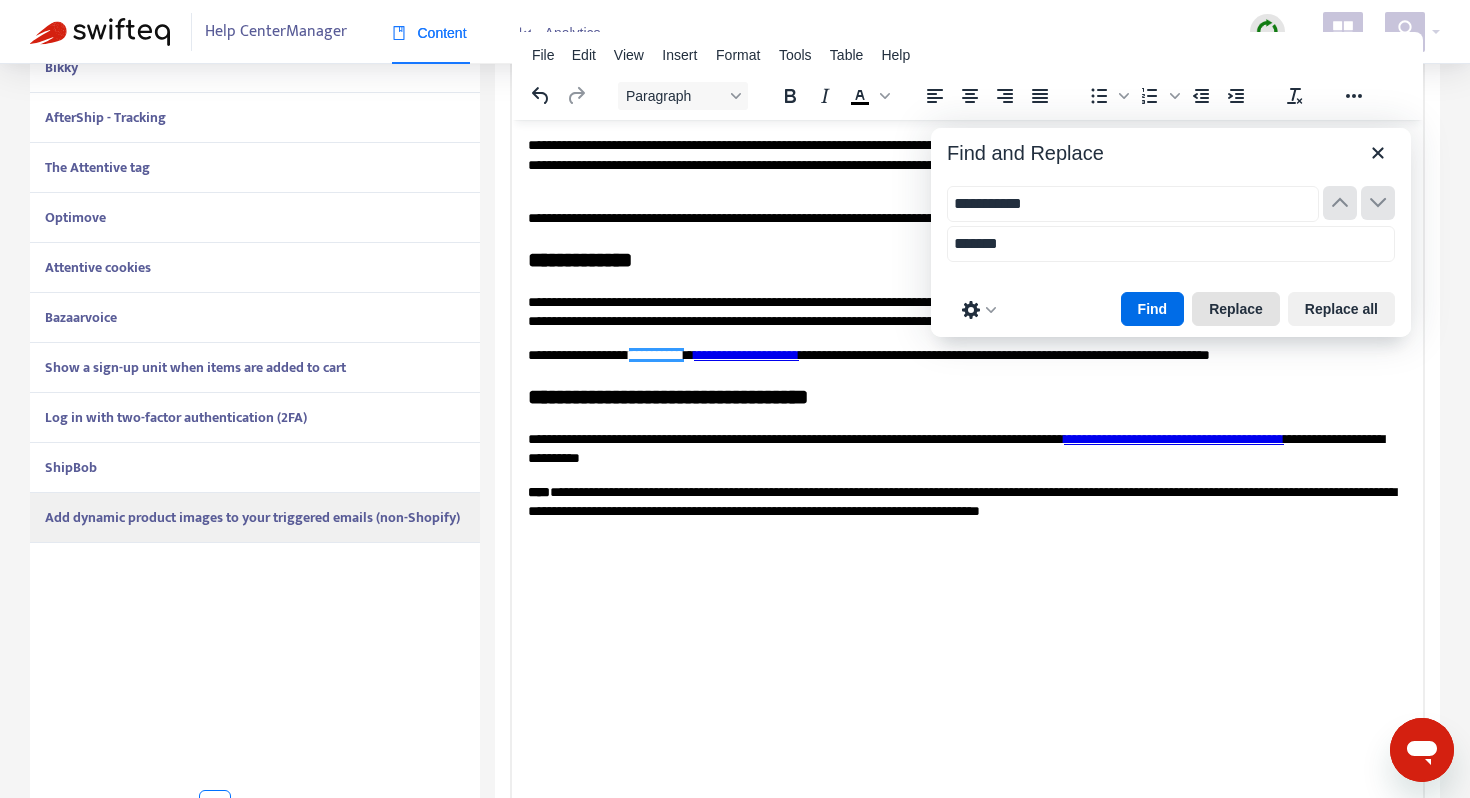 click on "Replace" at bounding box center [1236, 309] 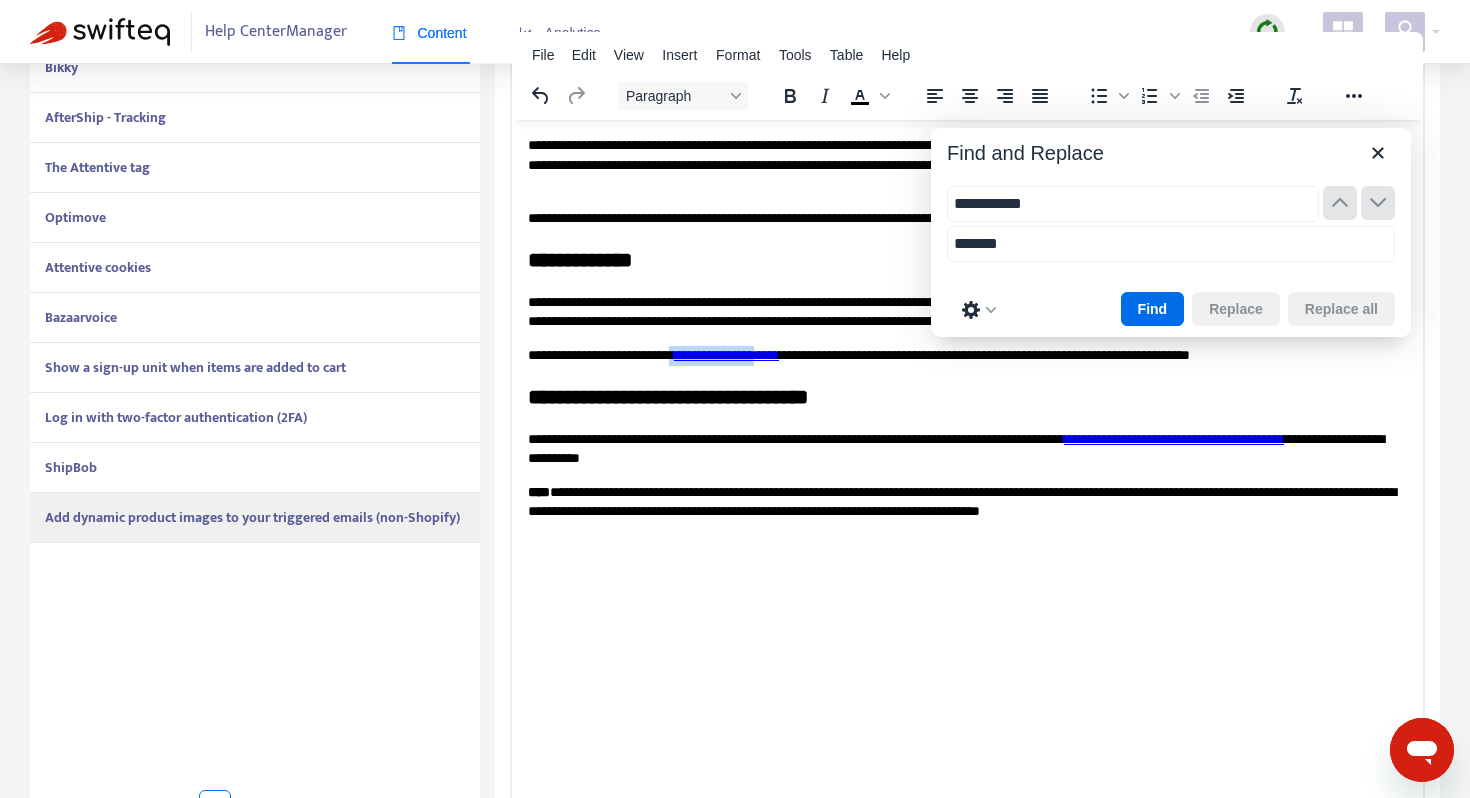 drag, startPoint x: 825, startPoint y: 354, endPoint x: 716, endPoint y: 355, distance: 109.004585 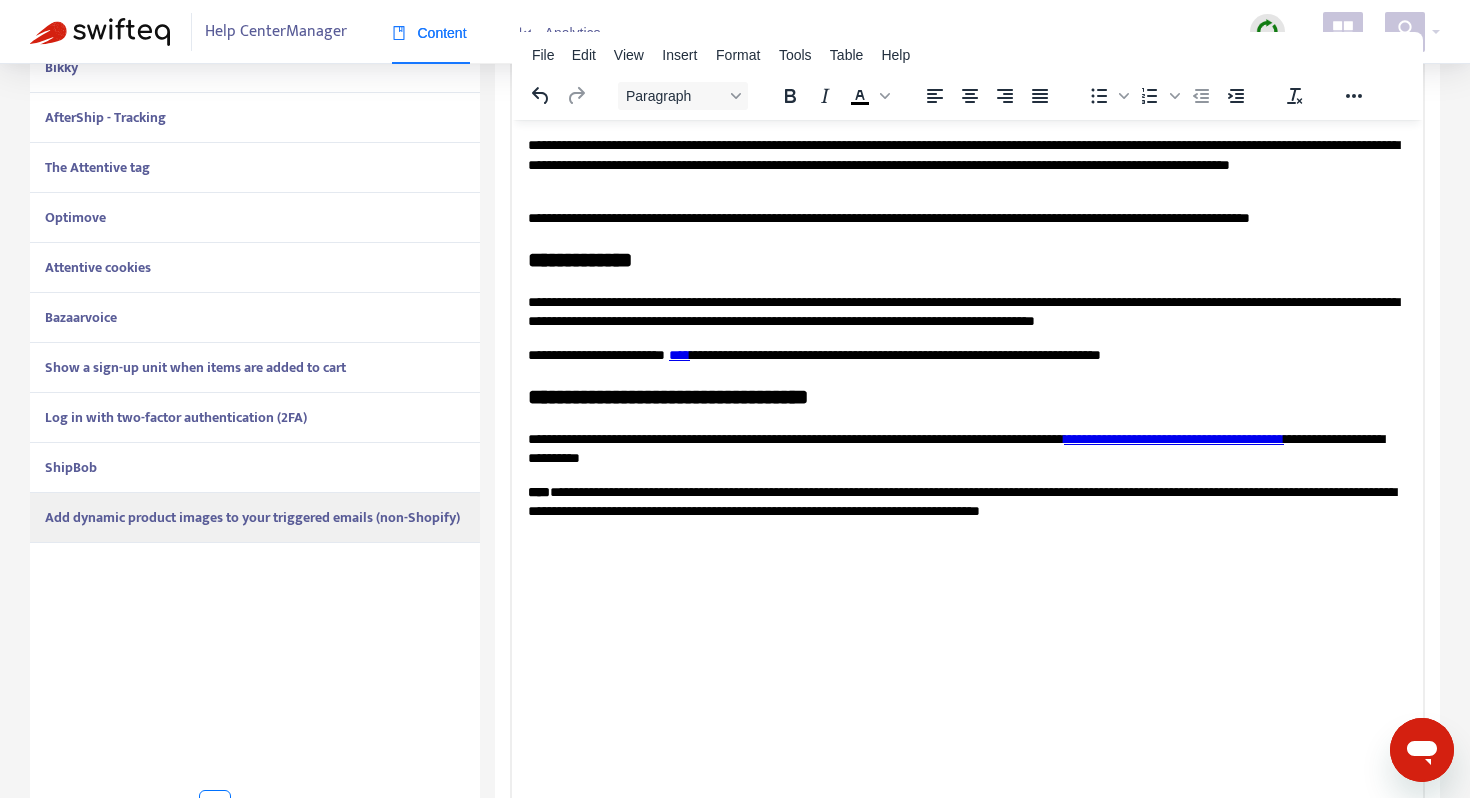 drag, startPoint x: 750, startPoint y: 354, endPoint x: 768, endPoint y: 427, distance: 75.18643 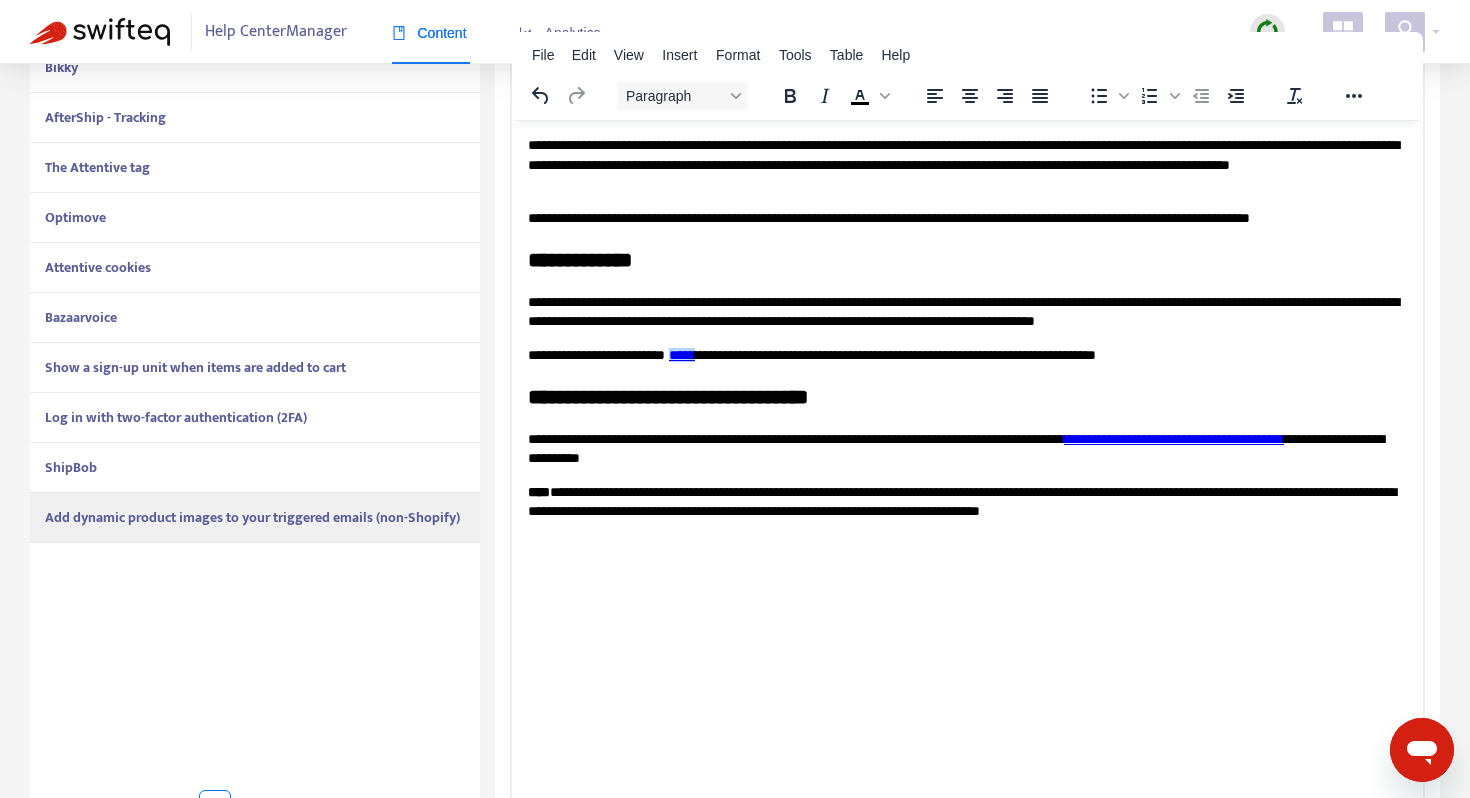 scroll, scrollTop: 506, scrollLeft: 0, axis: vertical 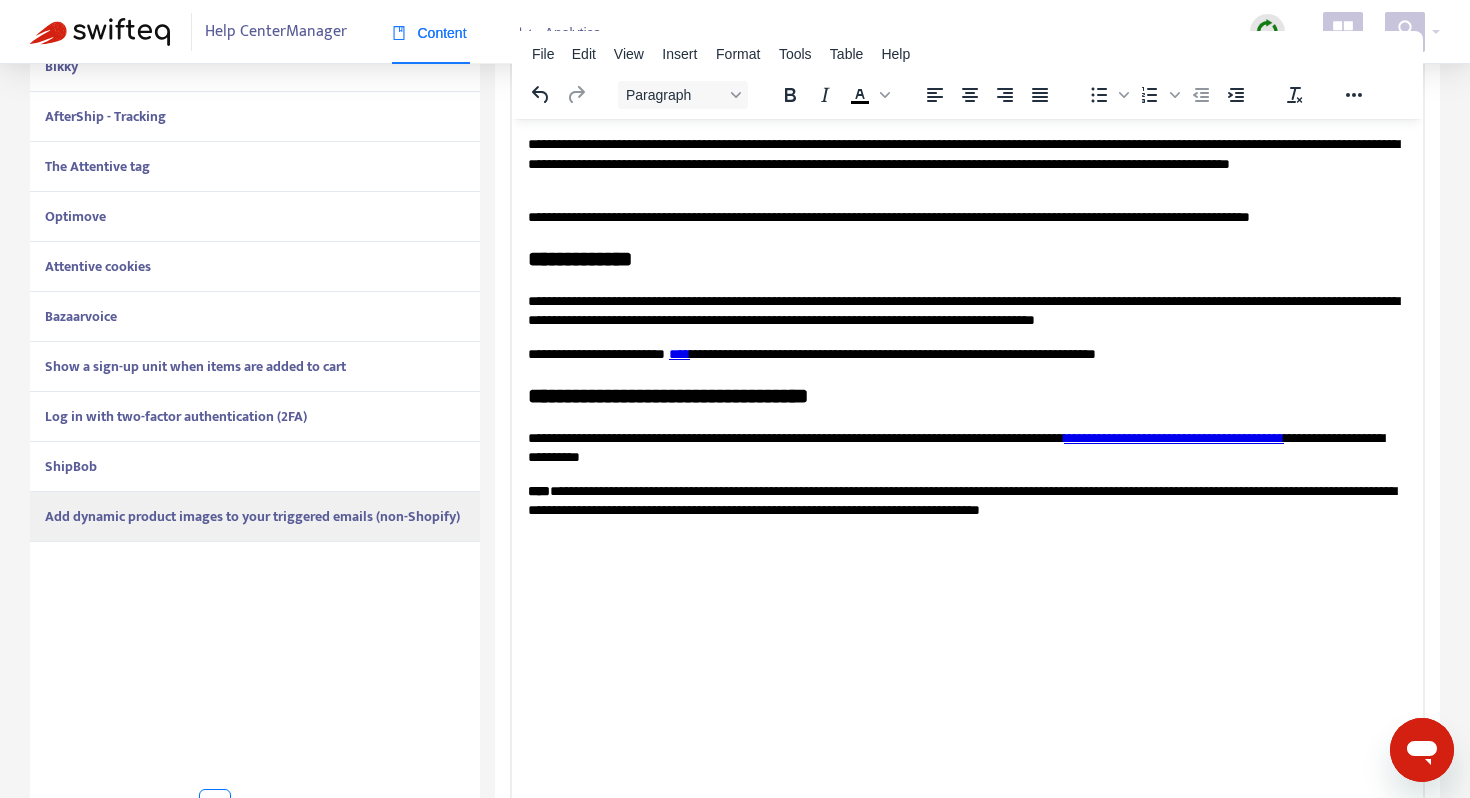 click on "[FIRST] [LAST] [NUMBER] [STREET] [CITY] [STATE] [ZIP] [COUNTRY] [PHONE] [EMAIL]" at bounding box center (967, 327) 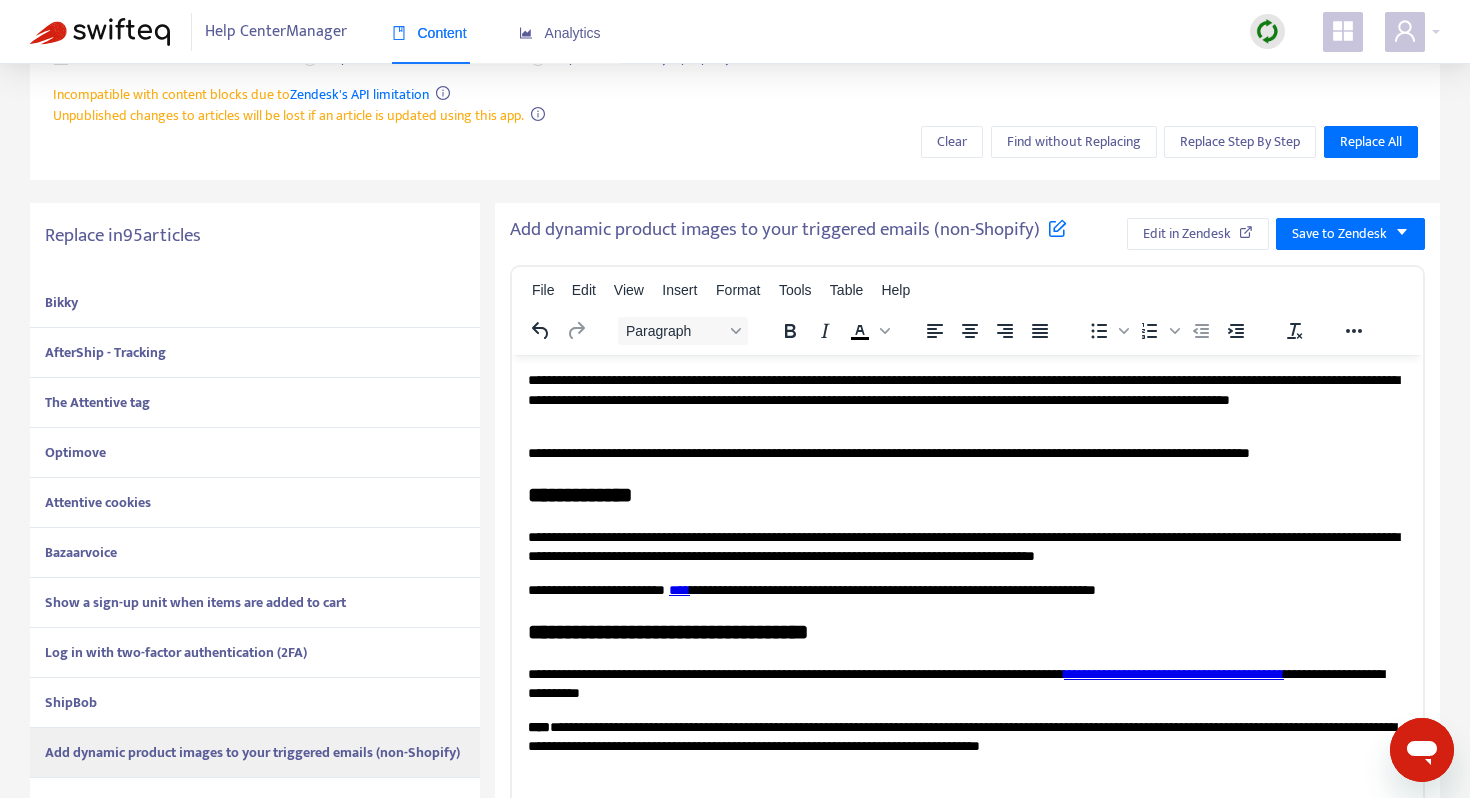 scroll, scrollTop: 0, scrollLeft: 0, axis: both 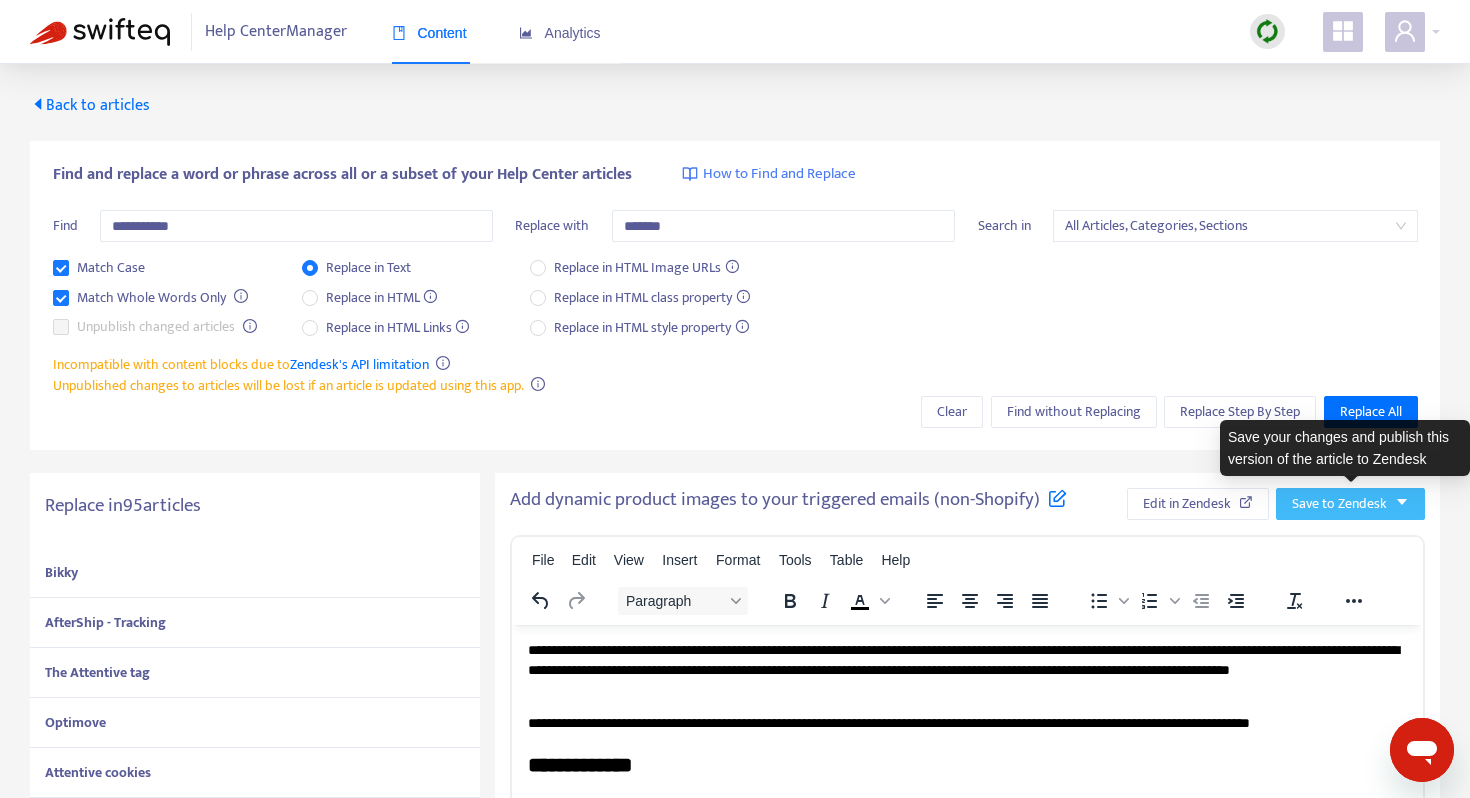 click on "Save to Zendesk" at bounding box center [1339, 504] 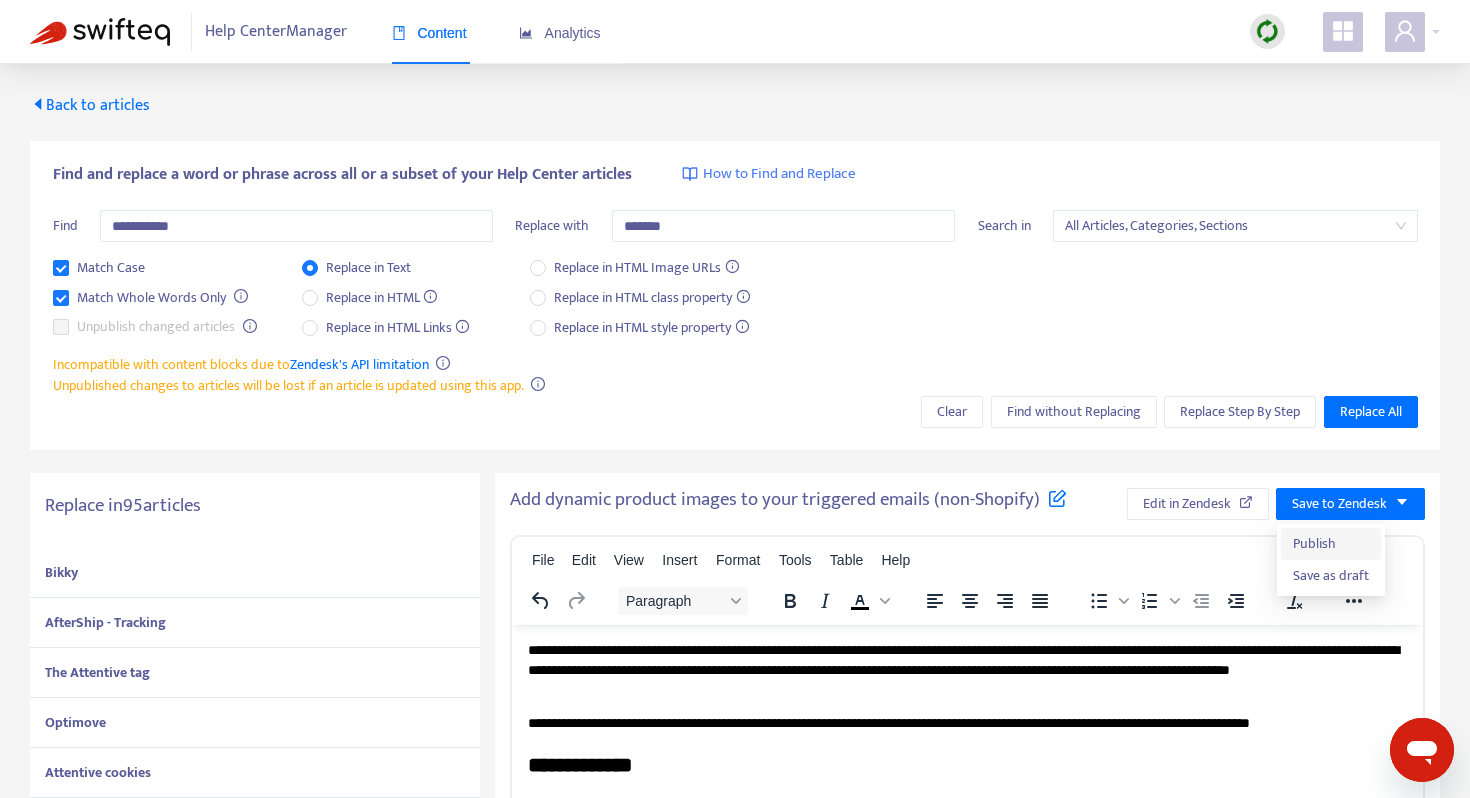 click on "Publish" at bounding box center [1331, 544] 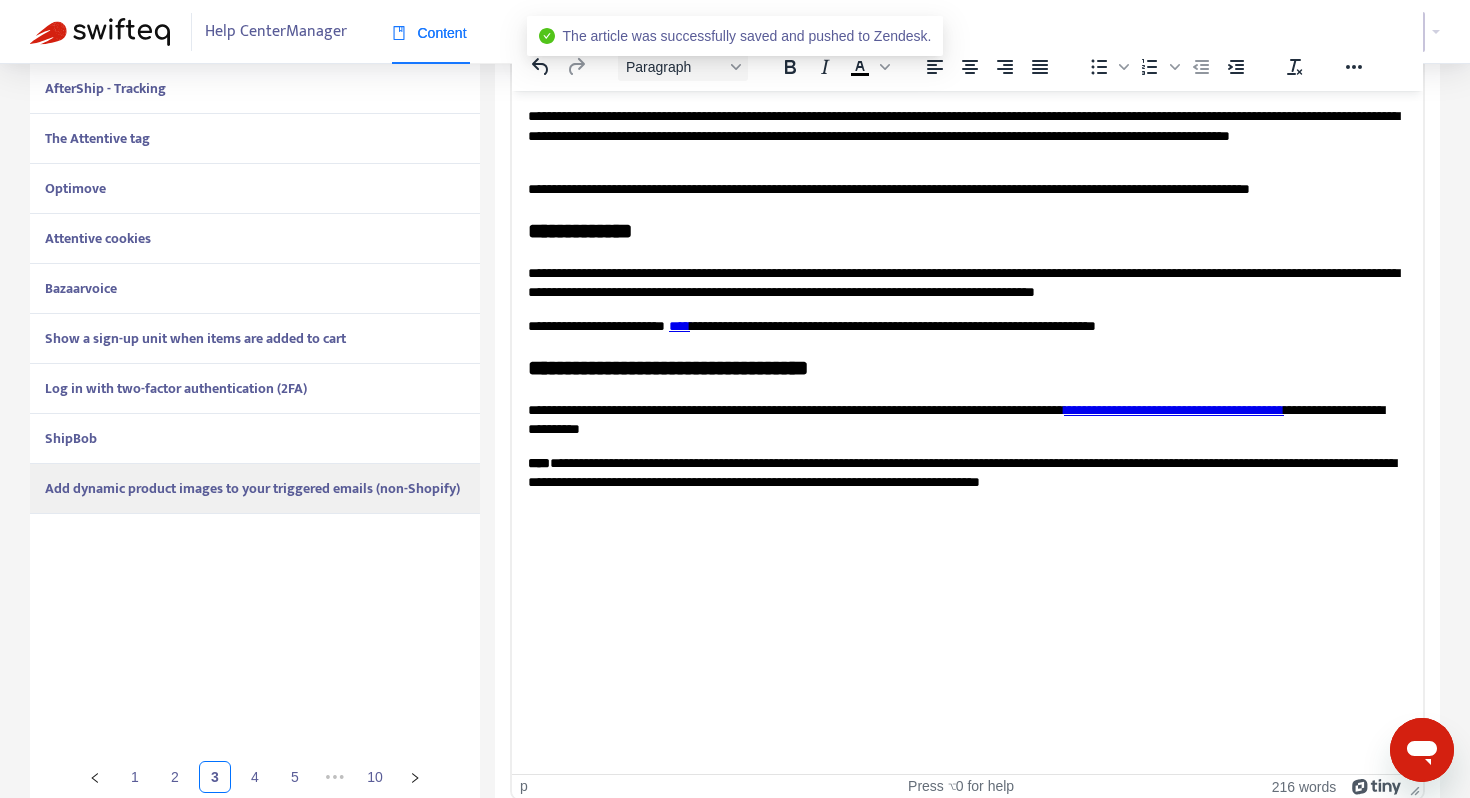 scroll, scrollTop: 551, scrollLeft: 0, axis: vertical 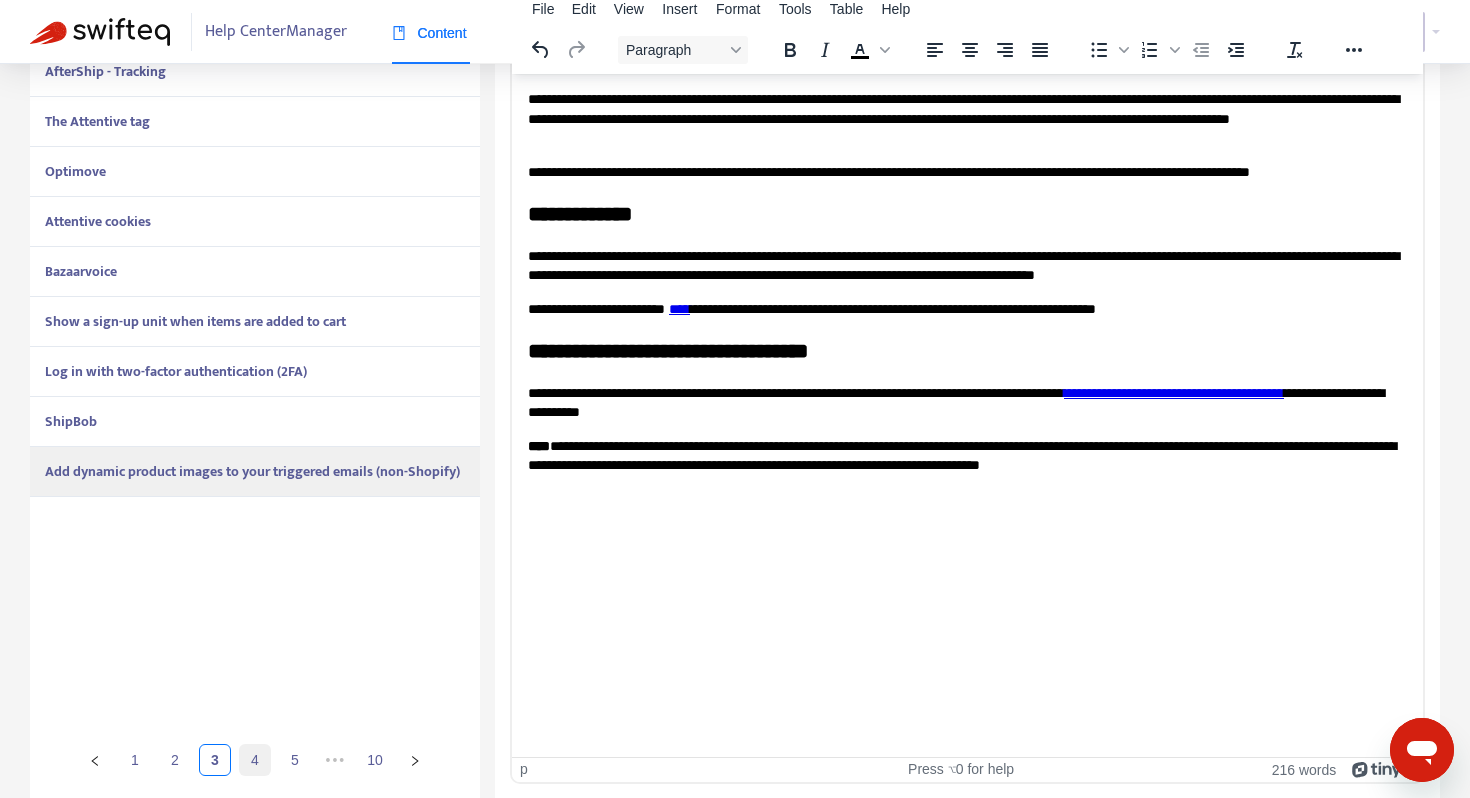 click on "4" at bounding box center [255, 760] 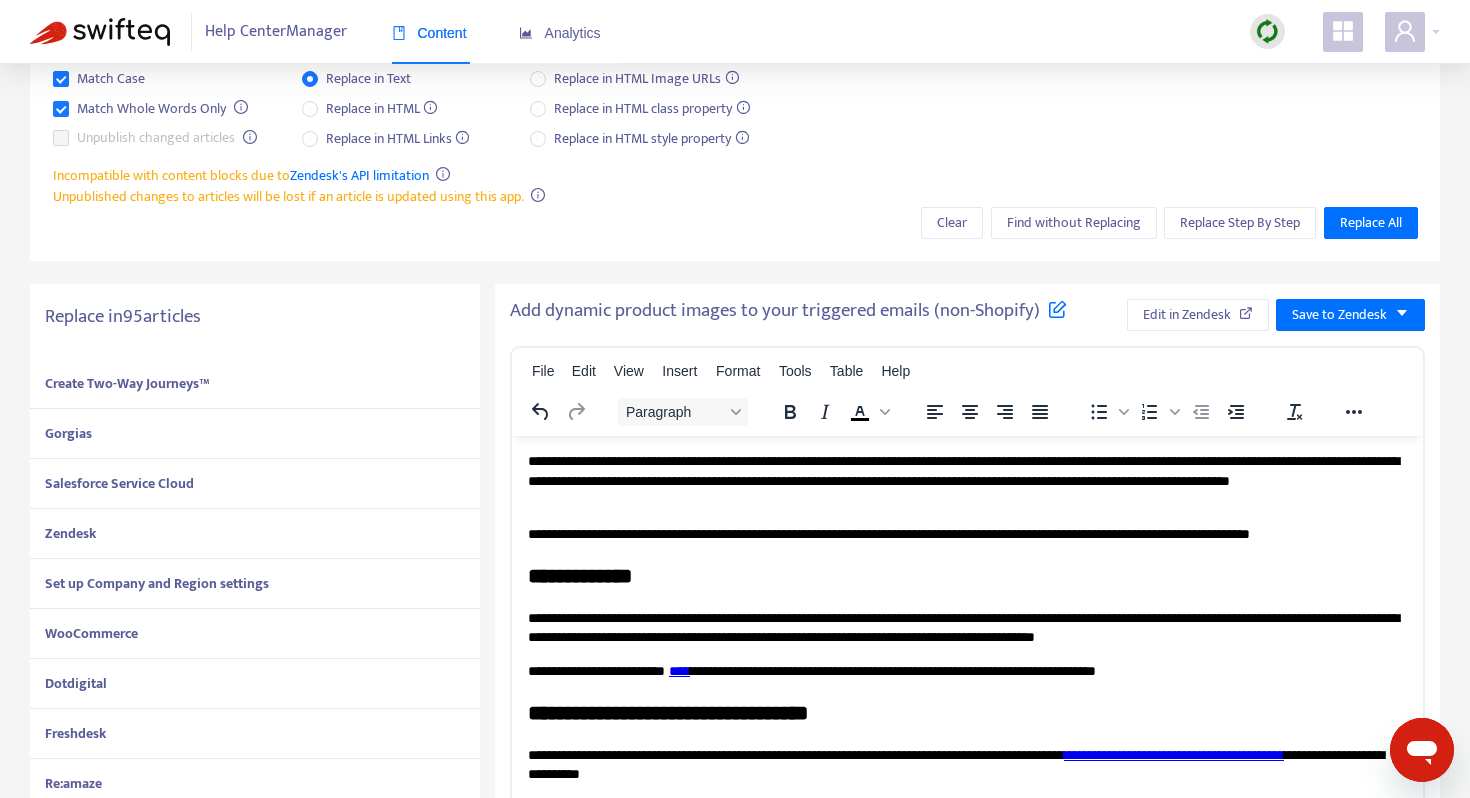 scroll, scrollTop: 184, scrollLeft: 0, axis: vertical 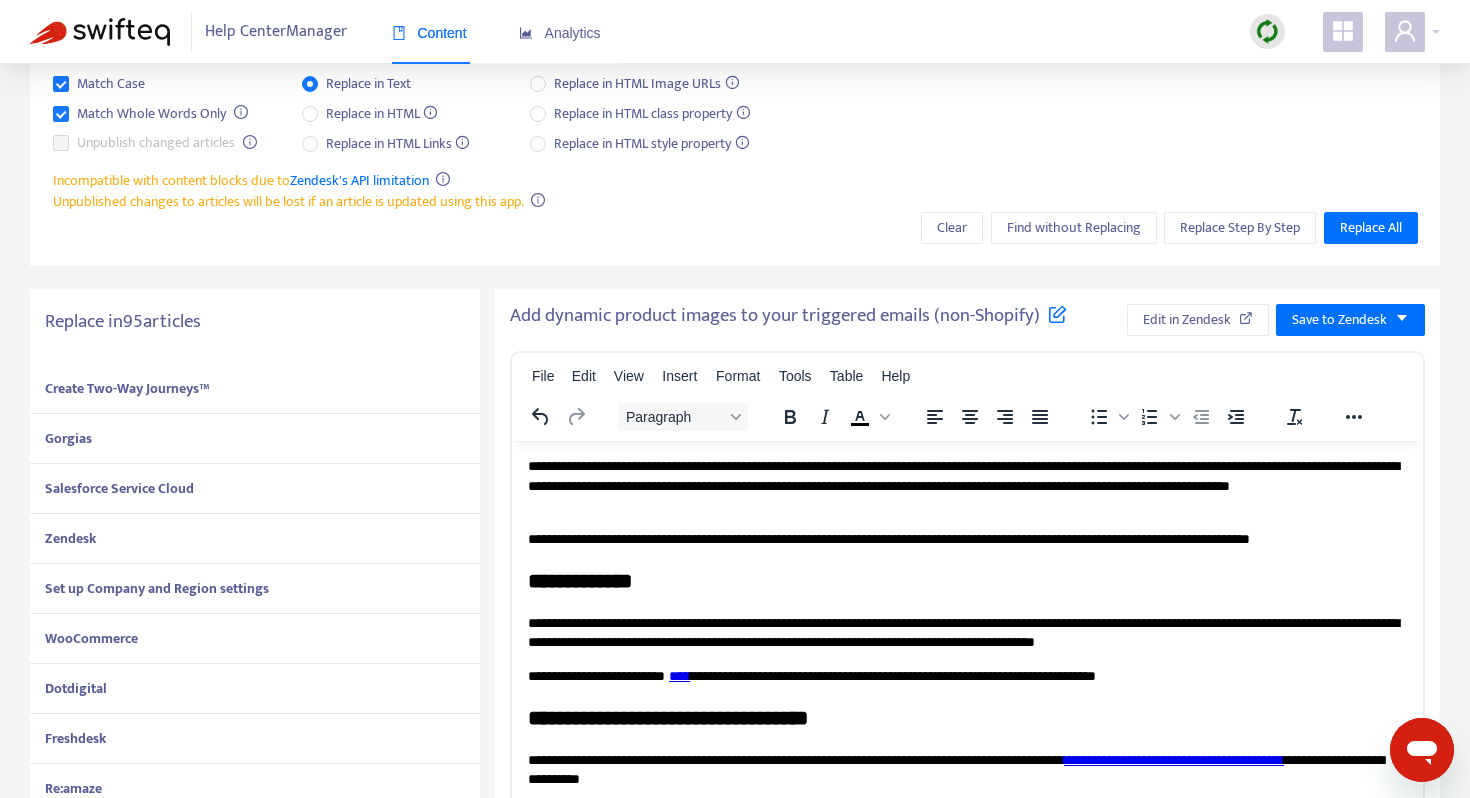 click on "Create Two-Way Journeys™" at bounding box center (127, 388) 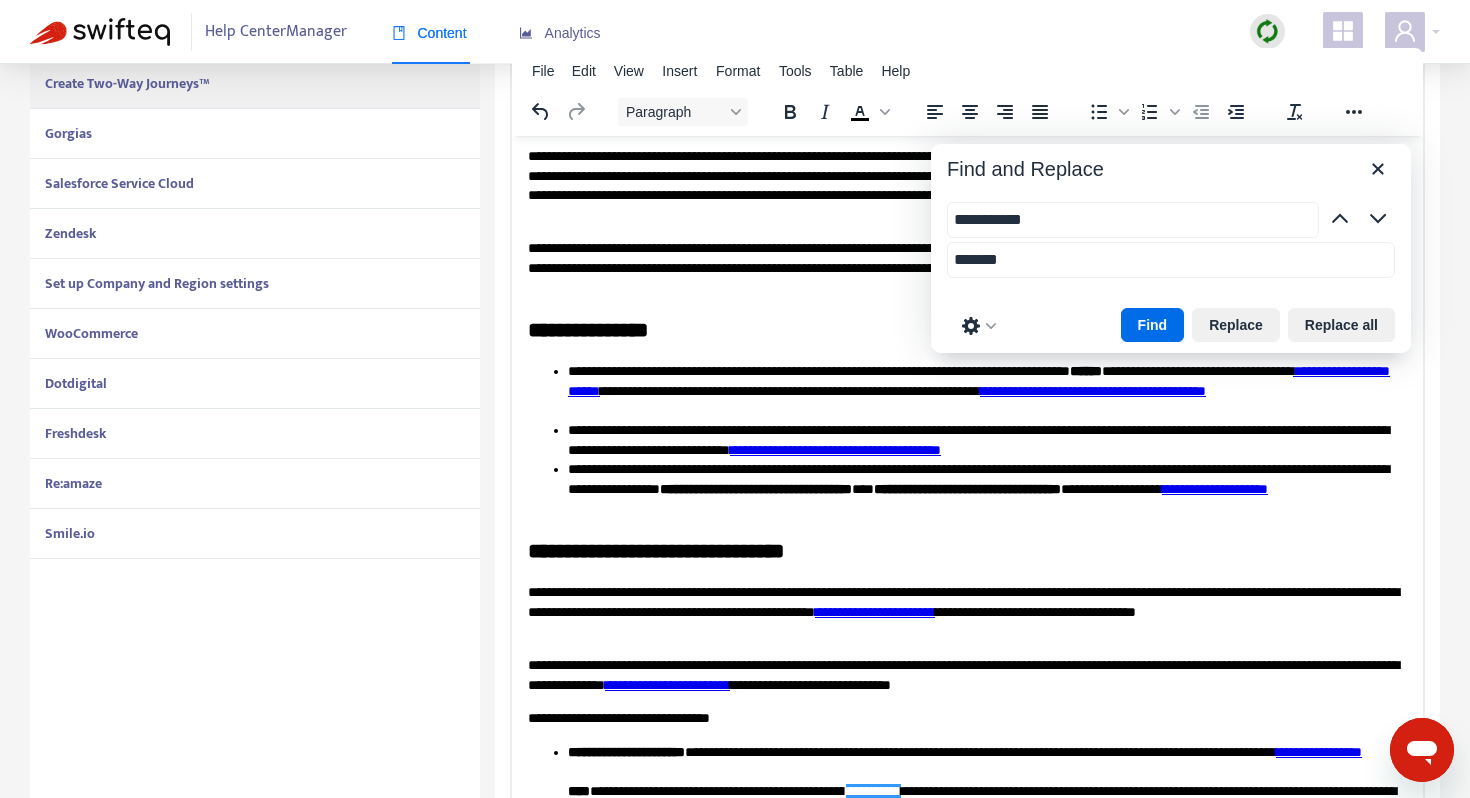 scroll, scrollTop: 509, scrollLeft: 0, axis: vertical 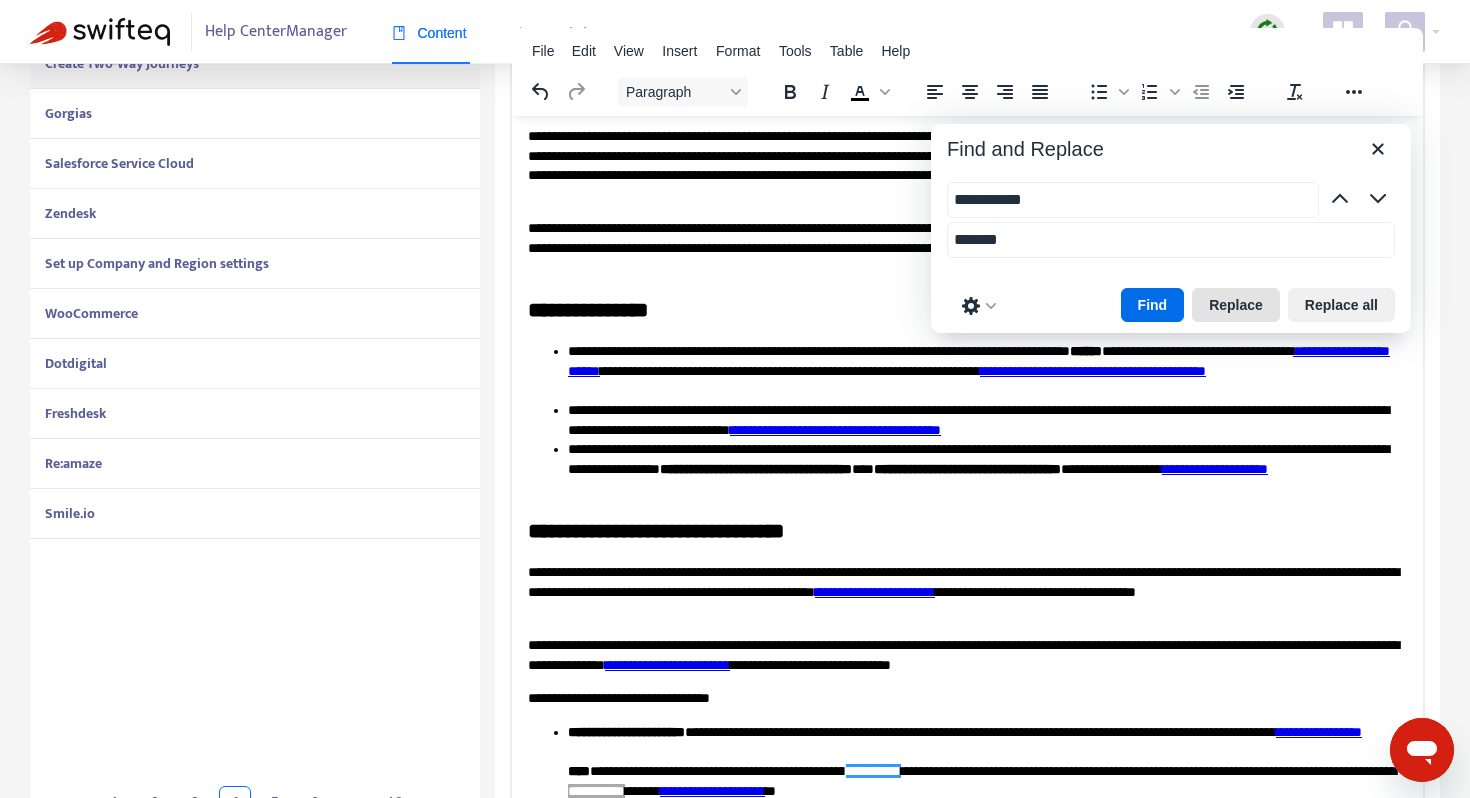click on "Replace" at bounding box center (1236, 305) 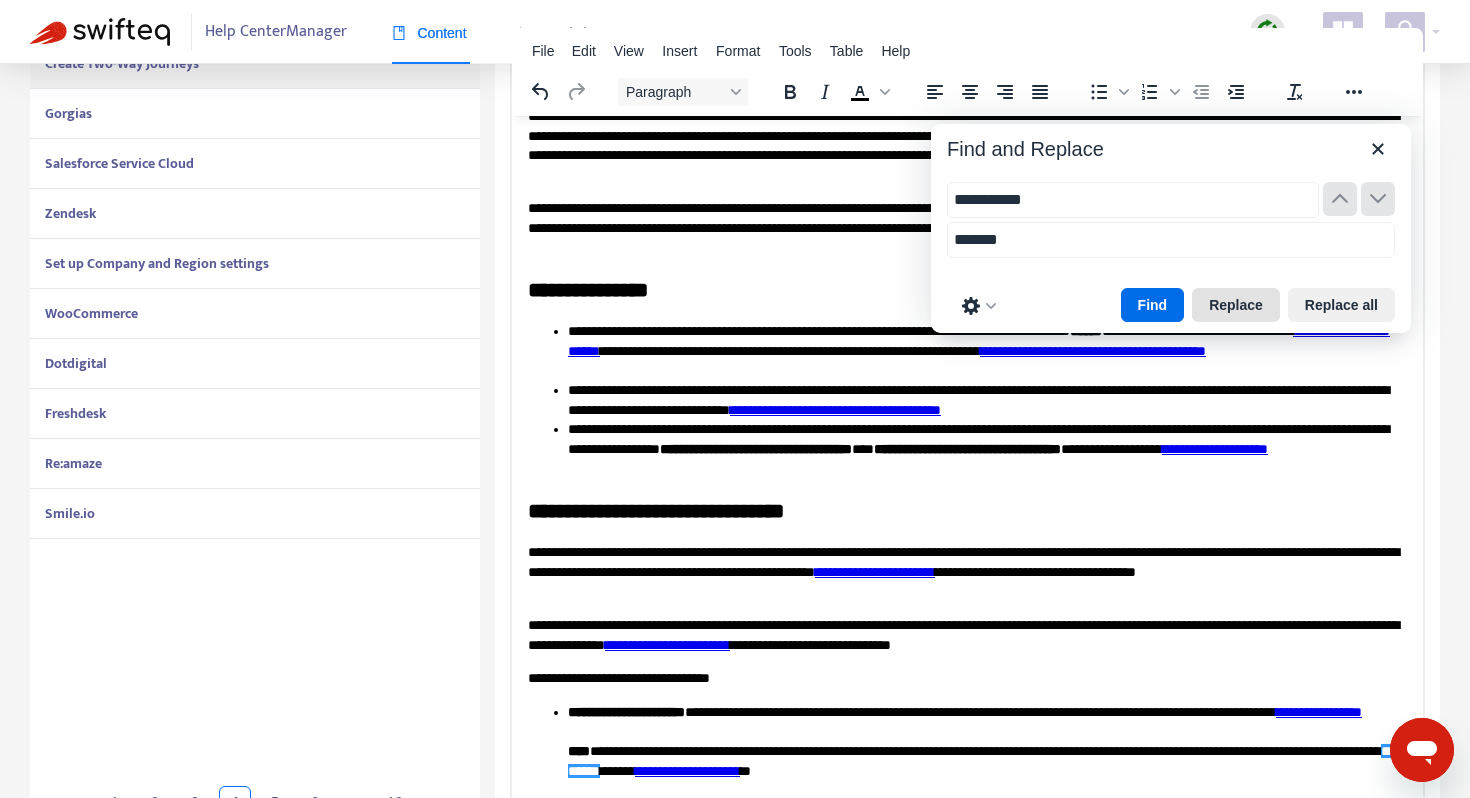 click on "Replace" at bounding box center (1236, 305) 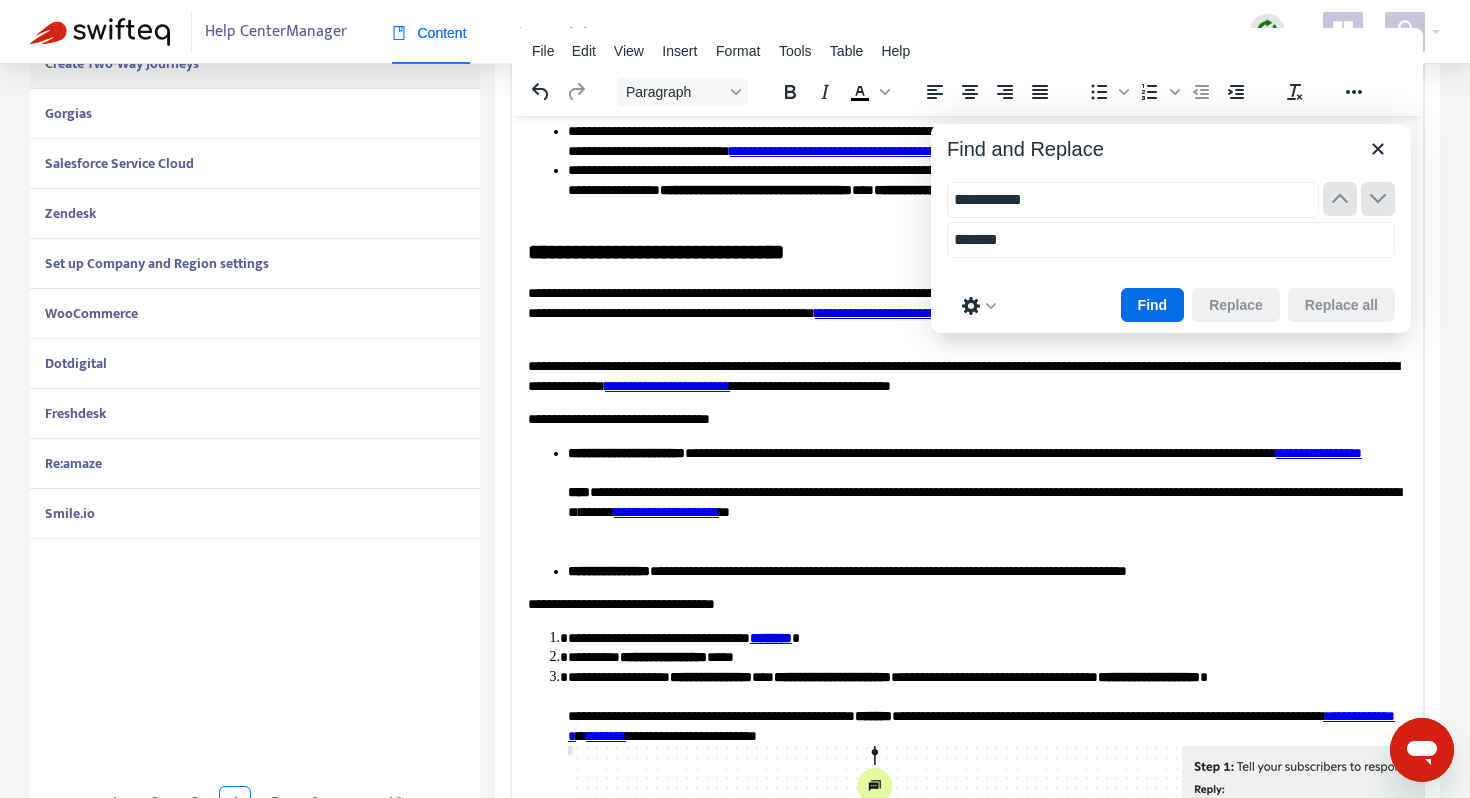 scroll, scrollTop: 291, scrollLeft: 0, axis: vertical 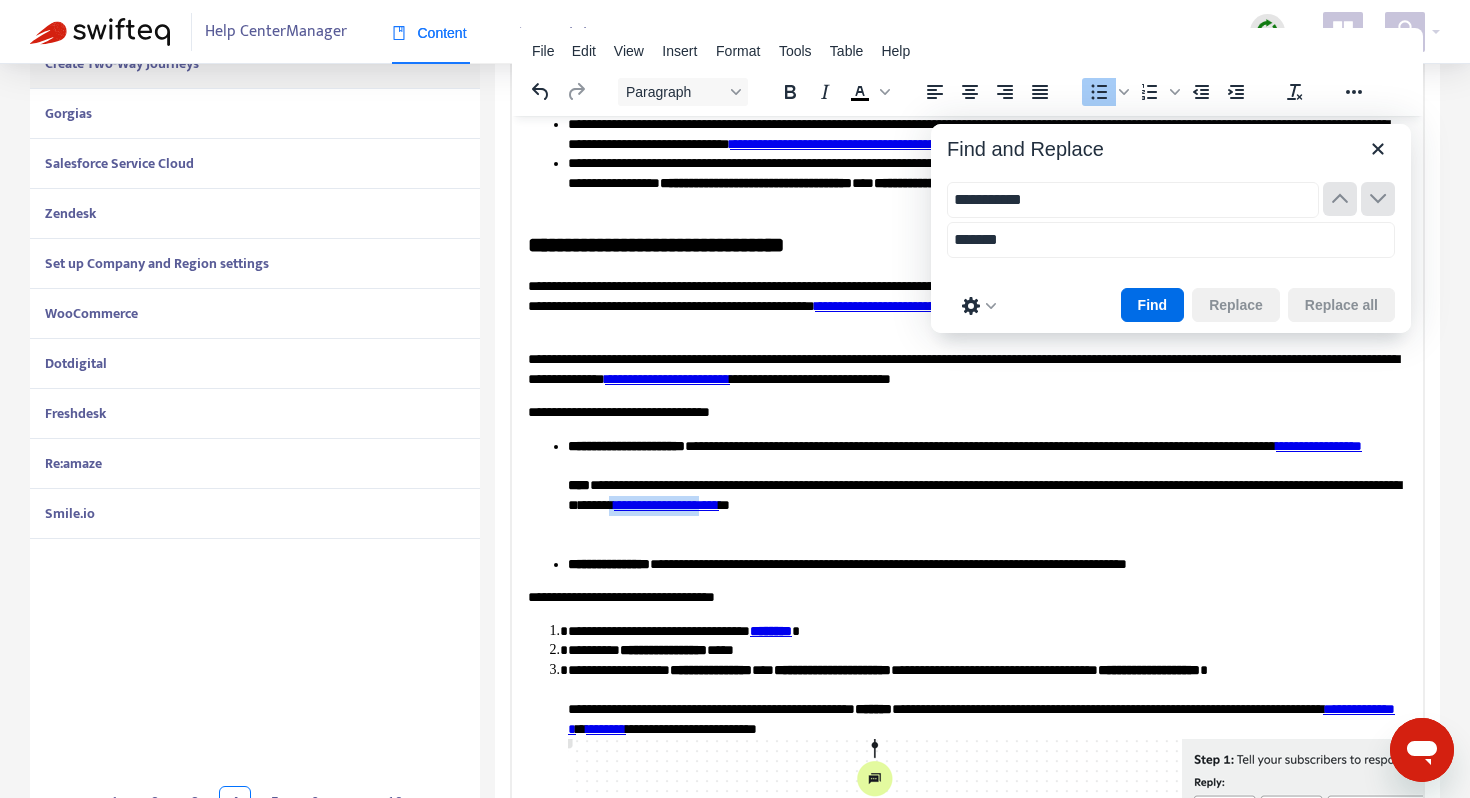 drag, startPoint x: 992, startPoint y: 522, endPoint x: 878, endPoint y: 524, distance: 114.01754 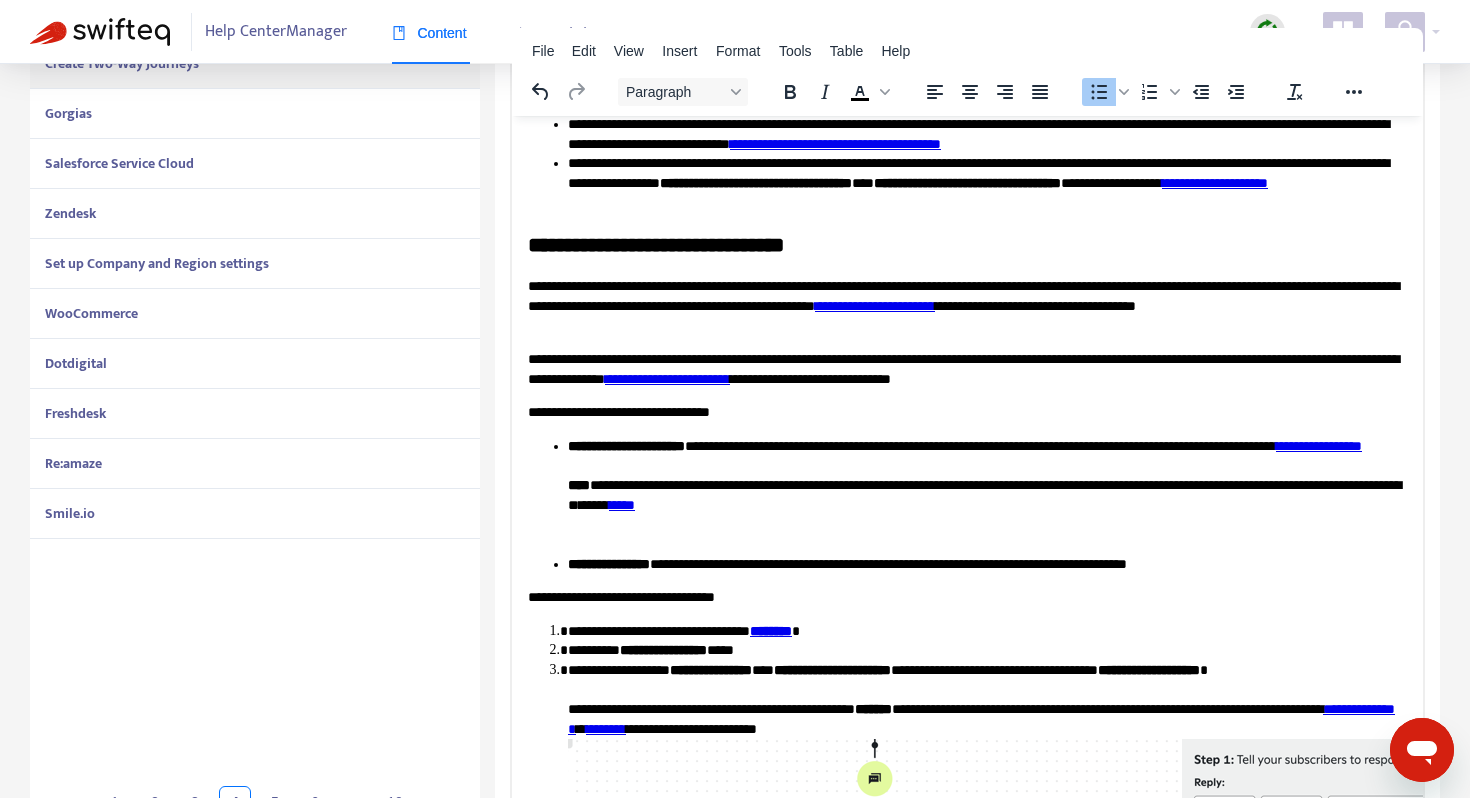 click on "**********" at bounding box center [987, 495] 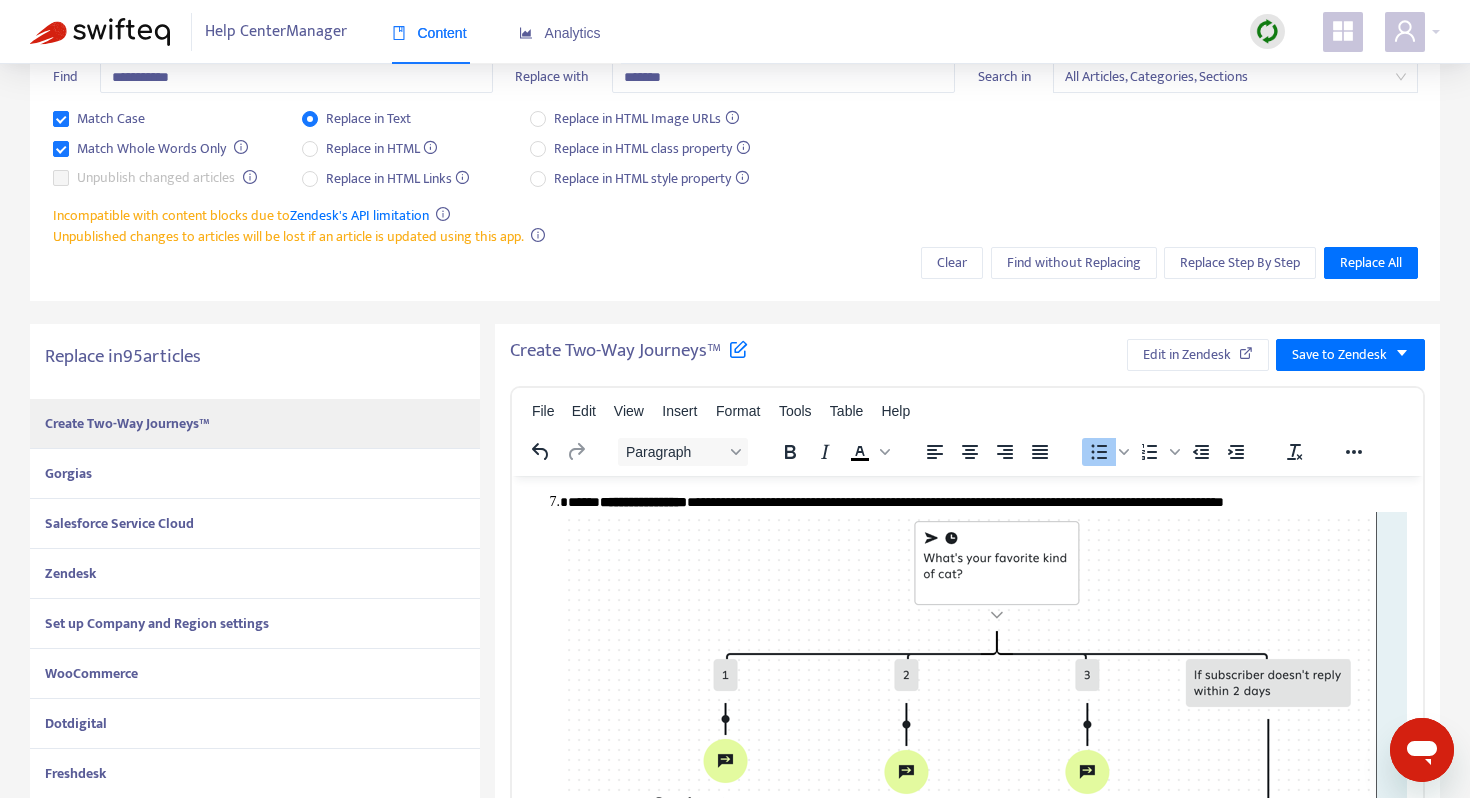 scroll, scrollTop: 0, scrollLeft: 0, axis: both 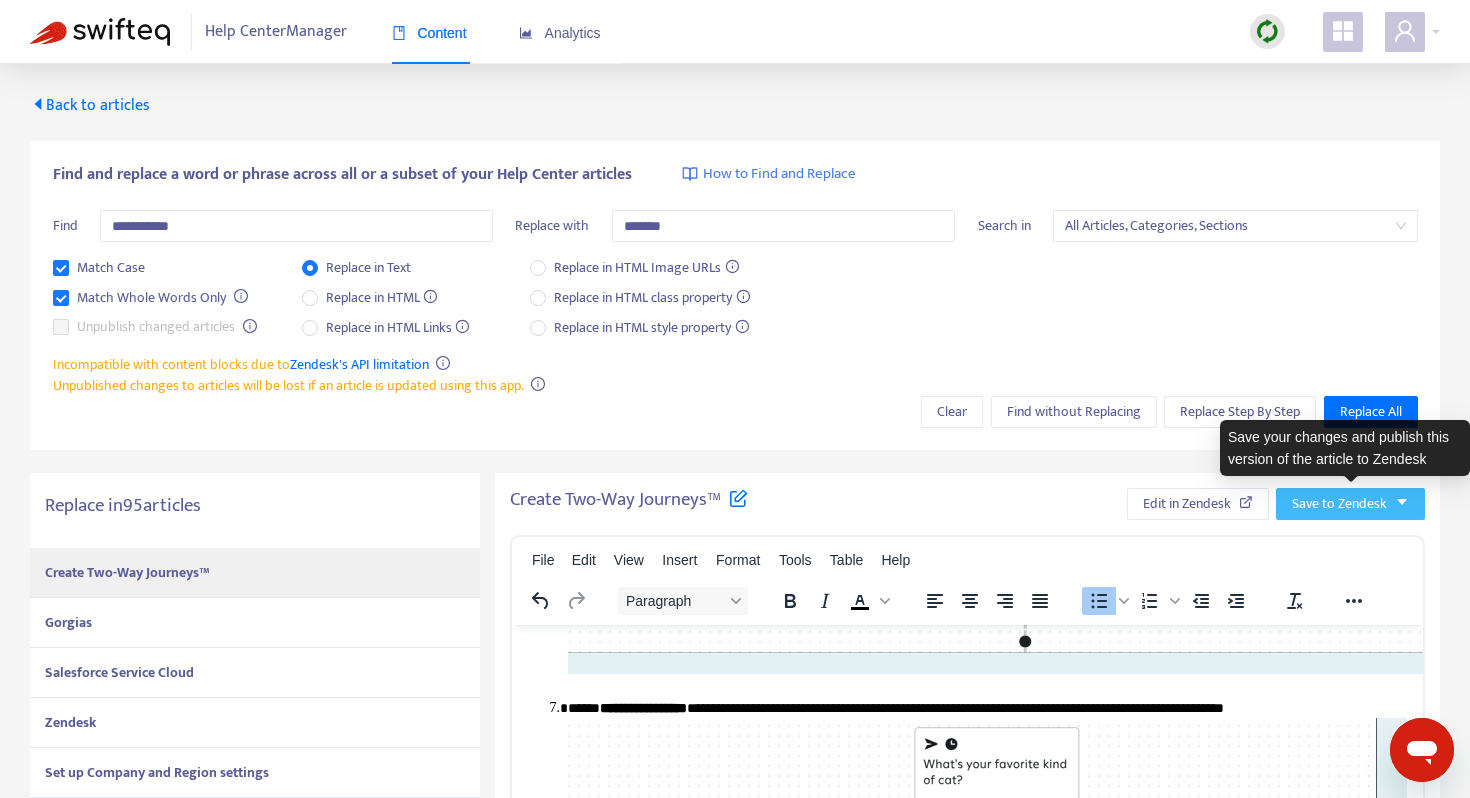 click on "Save to Zendesk" at bounding box center [1339, 504] 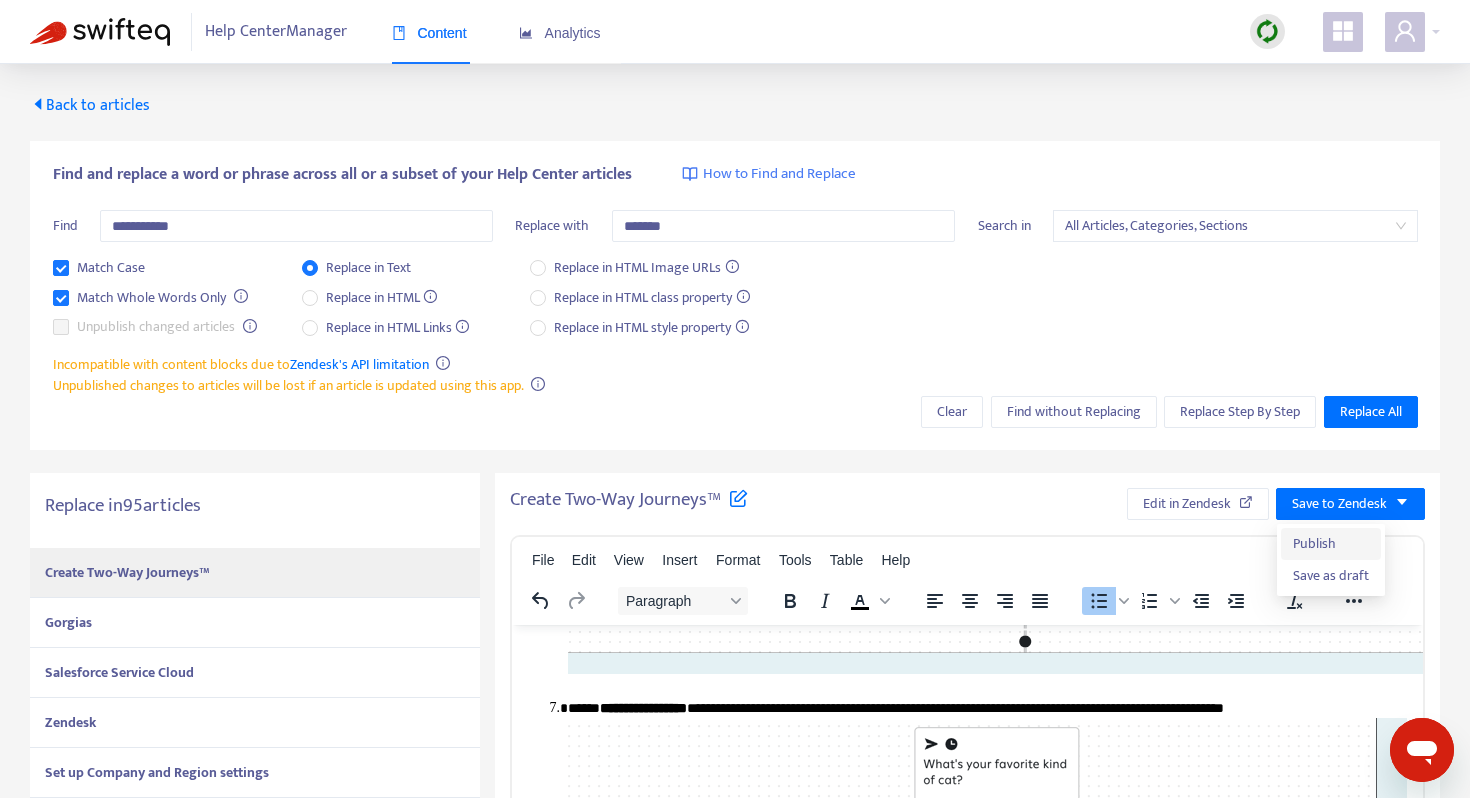 click on "Publish" at bounding box center [1331, 544] 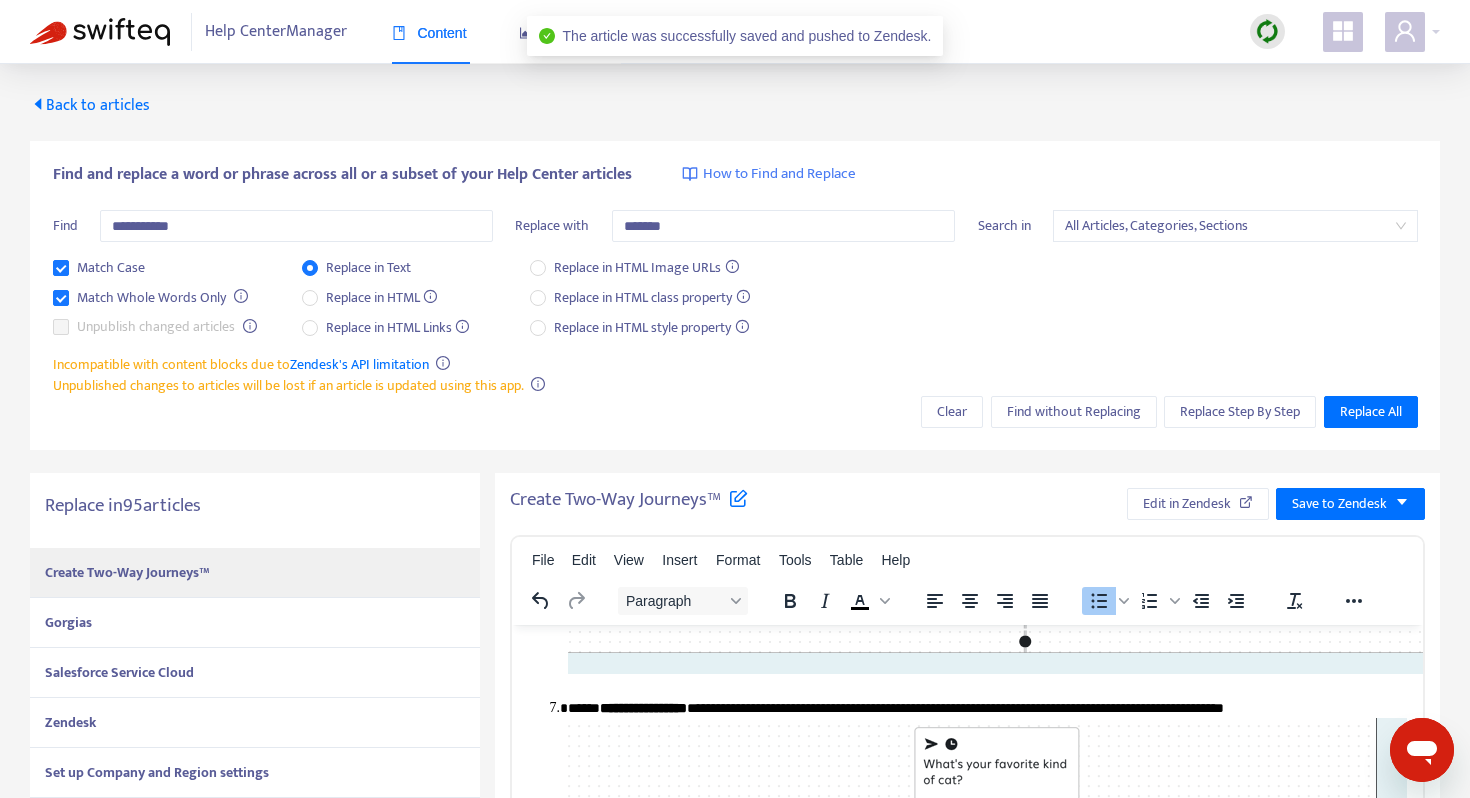 click on "Gorgias" at bounding box center [68, 622] 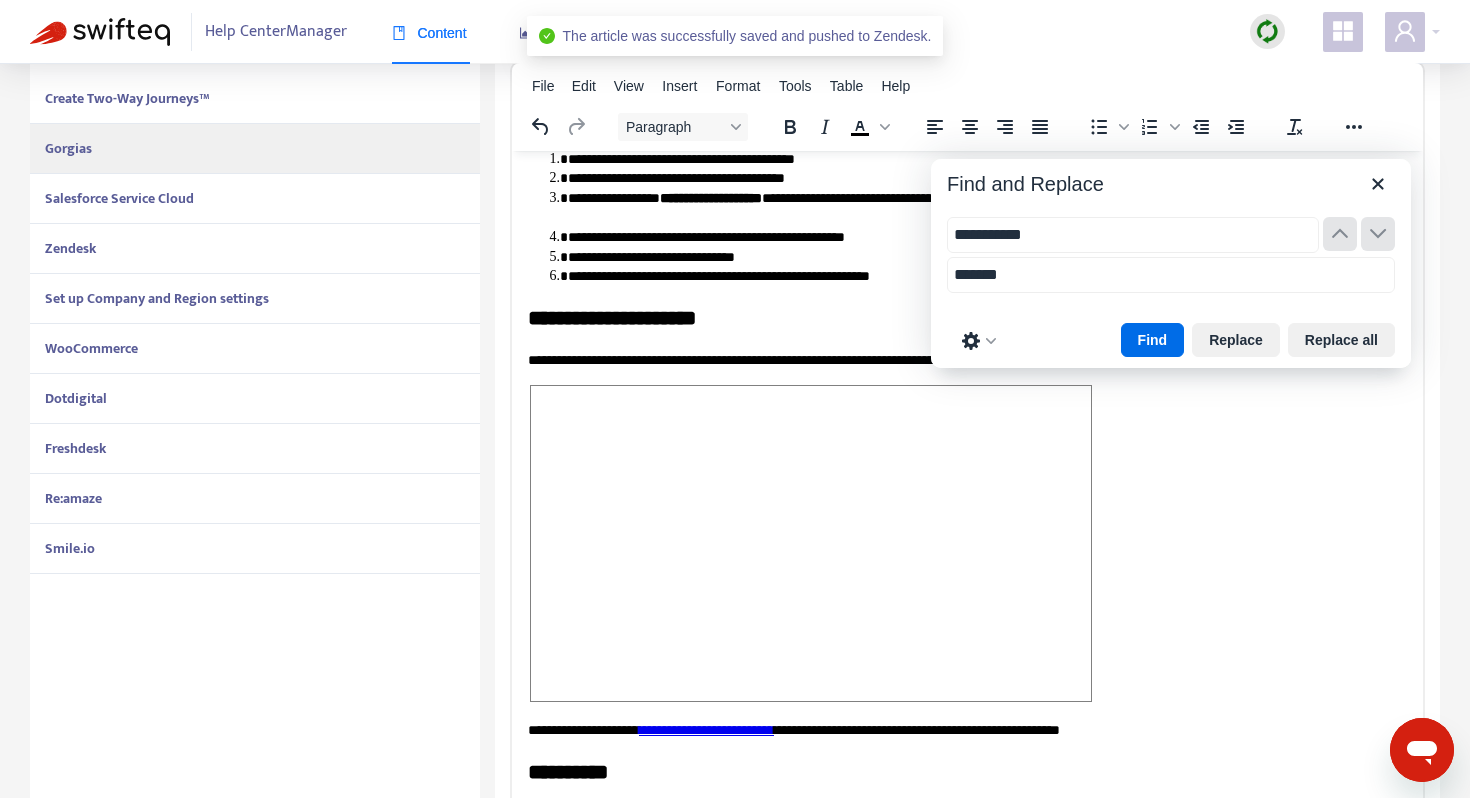 scroll, scrollTop: 509, scrollLeft: 0, axis: vertical 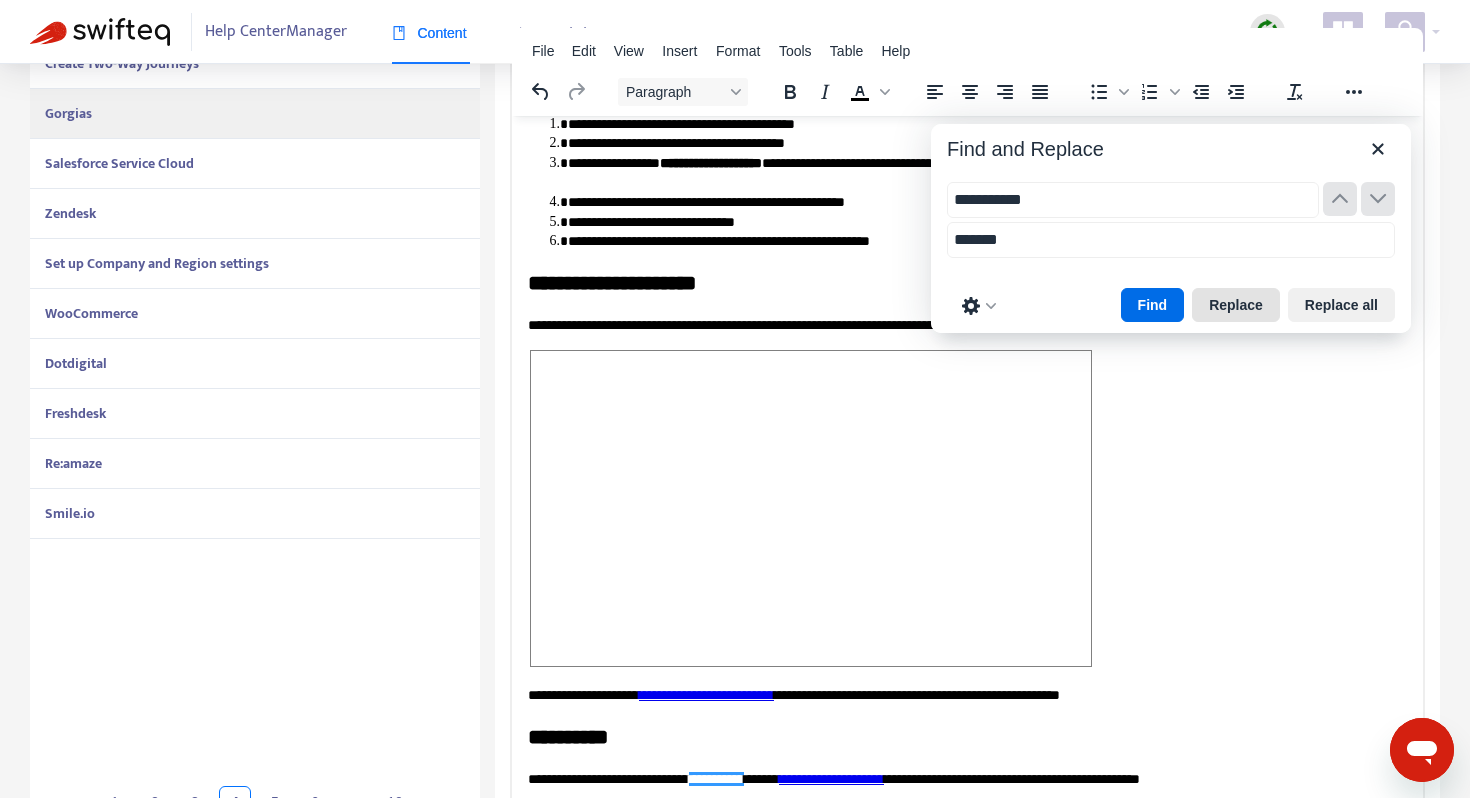 click on "Replace" at bounding box center [1236, 305] 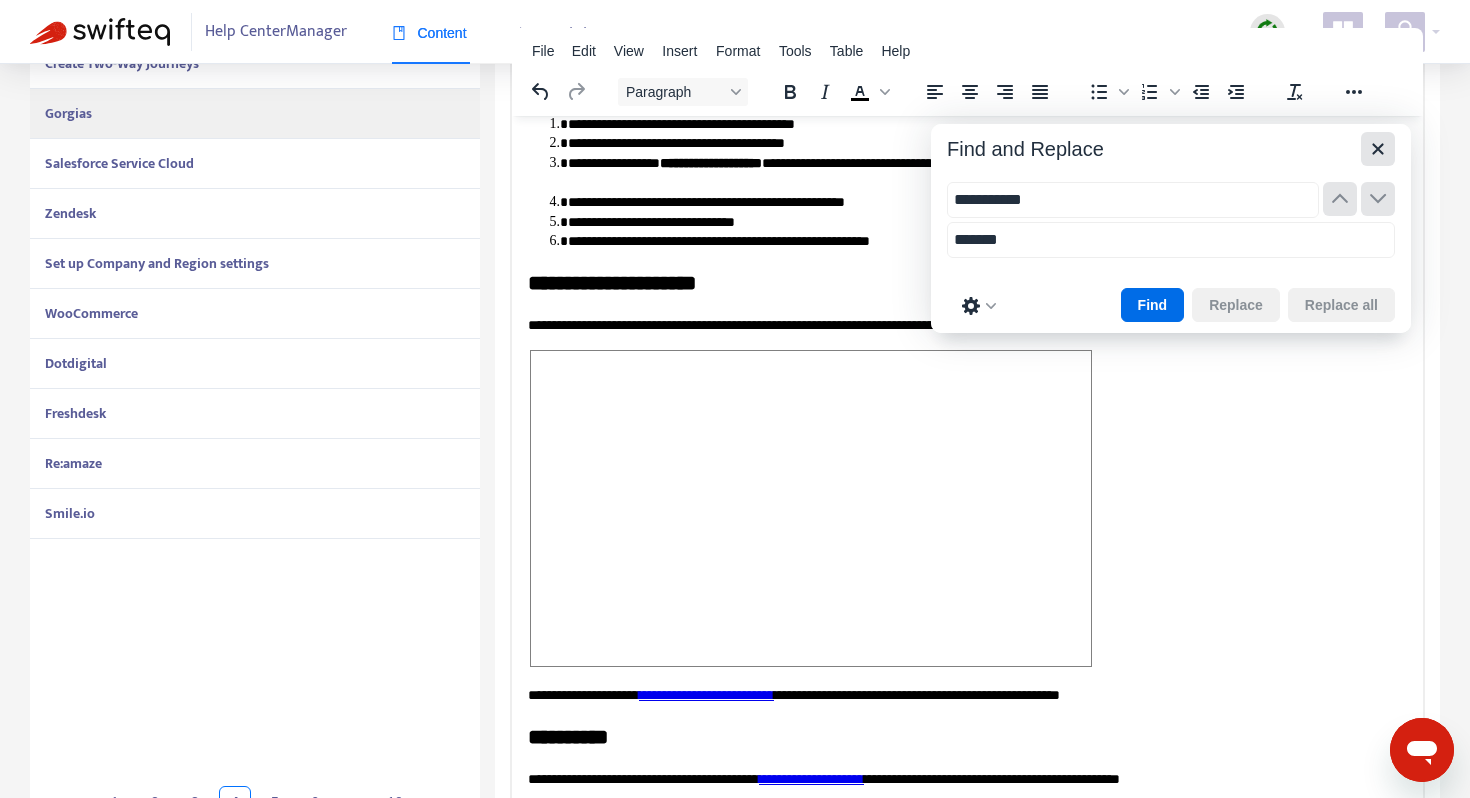 click 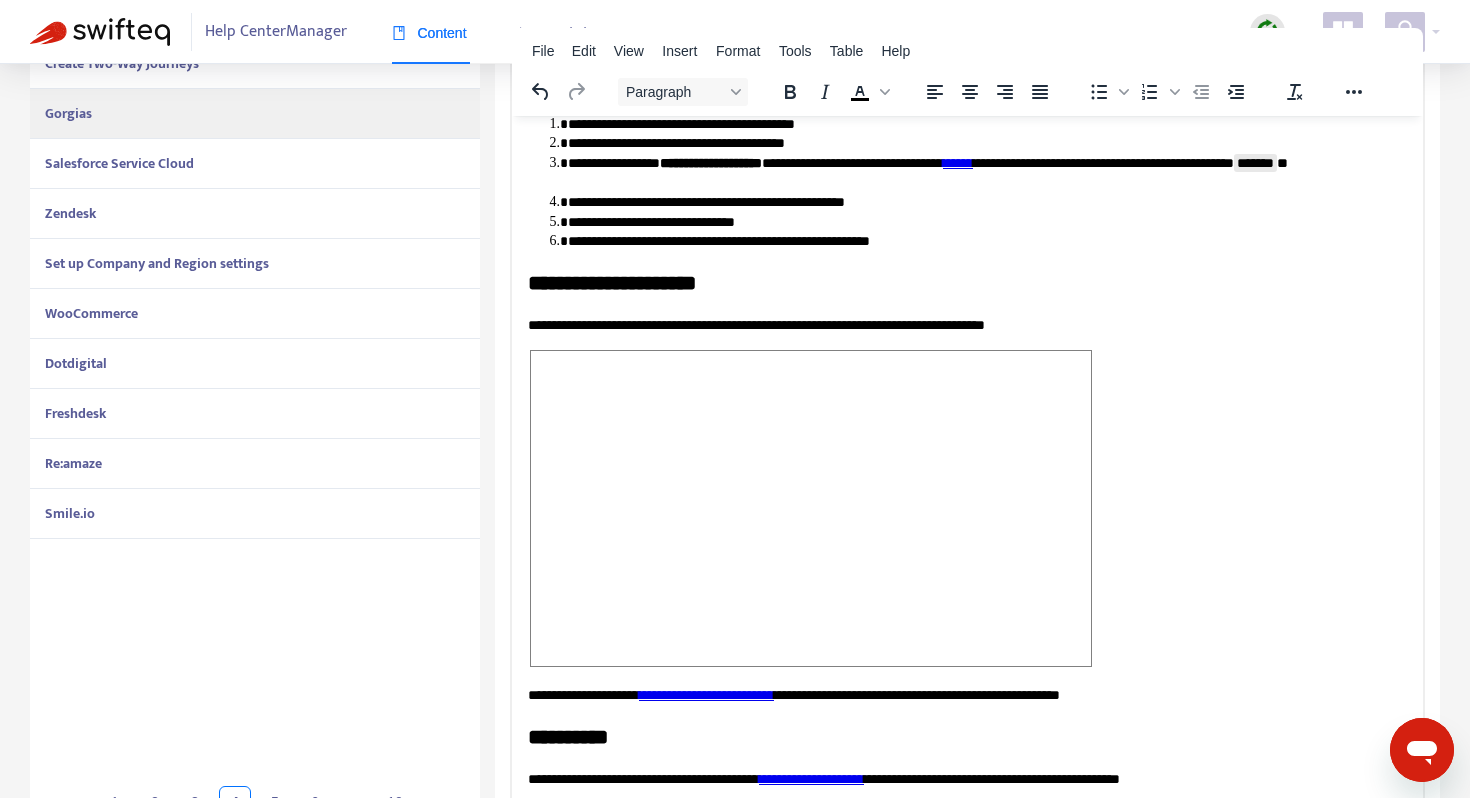scroll, scrollTop: 4762, scrollLeft: 0, axis: vertical 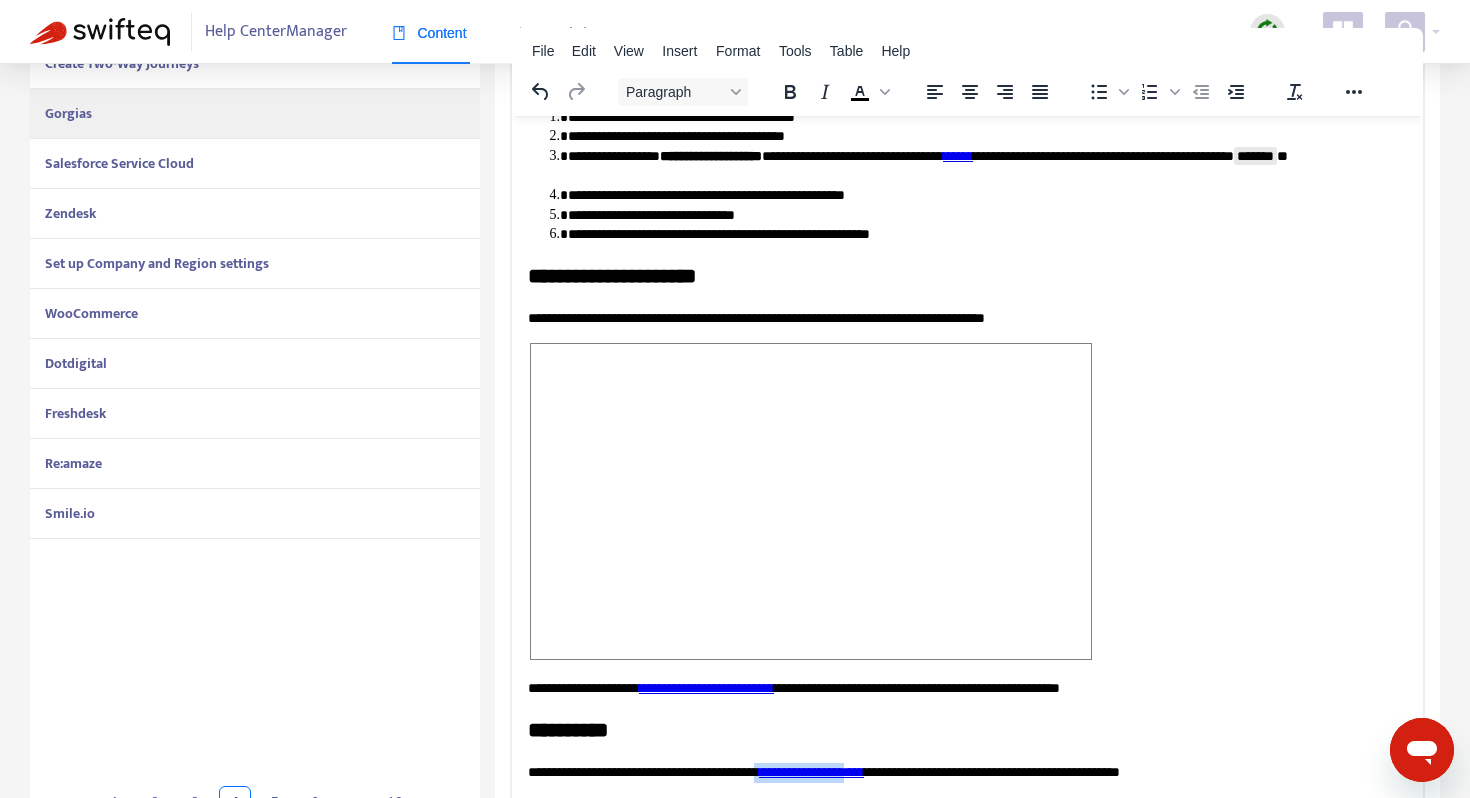 drag, startPoint x: 925, startPoint y: 772, endPoint x: 815, endPoint y: 771, distance: 110.00455 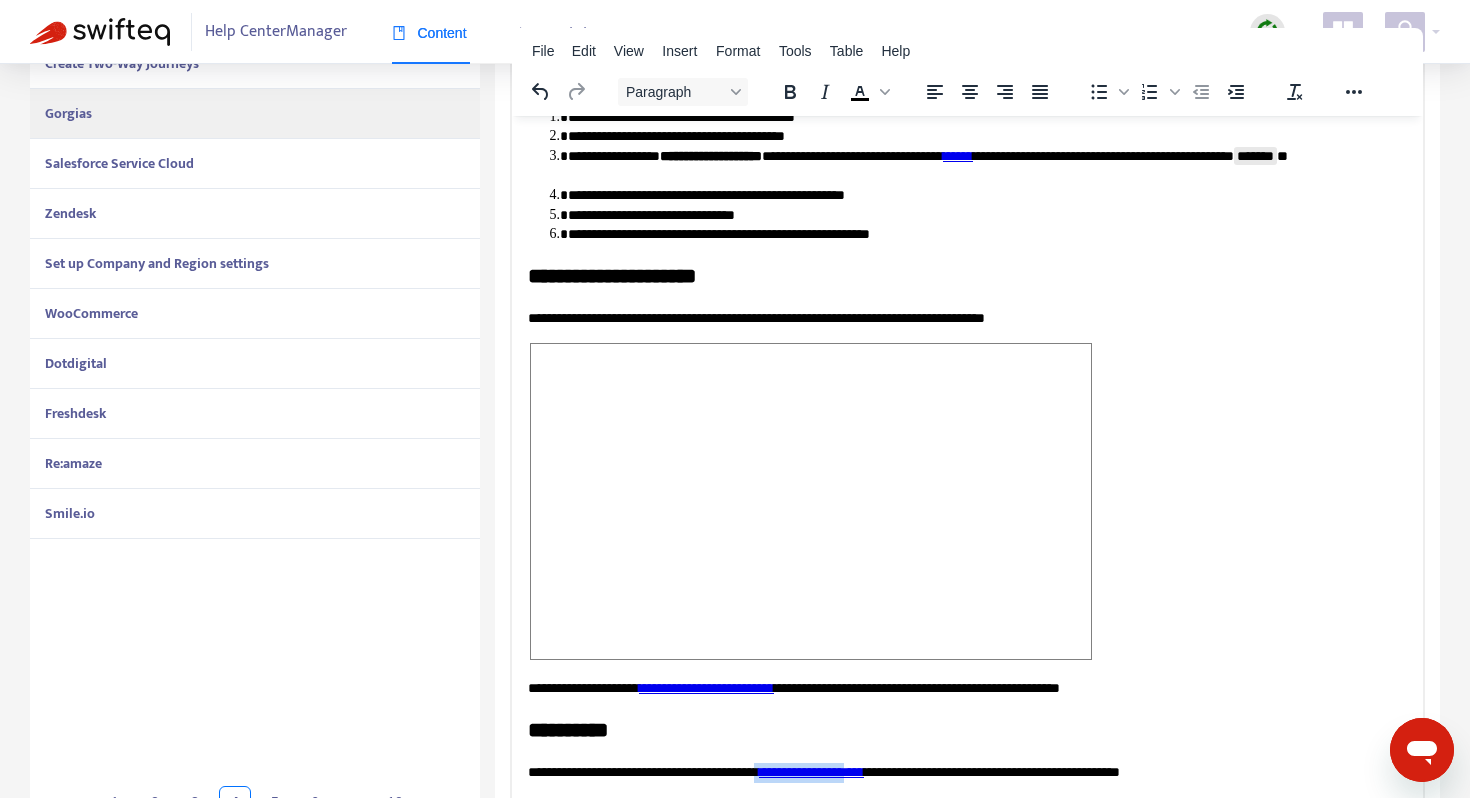 click on "**********" at bounding box center [967, 772] 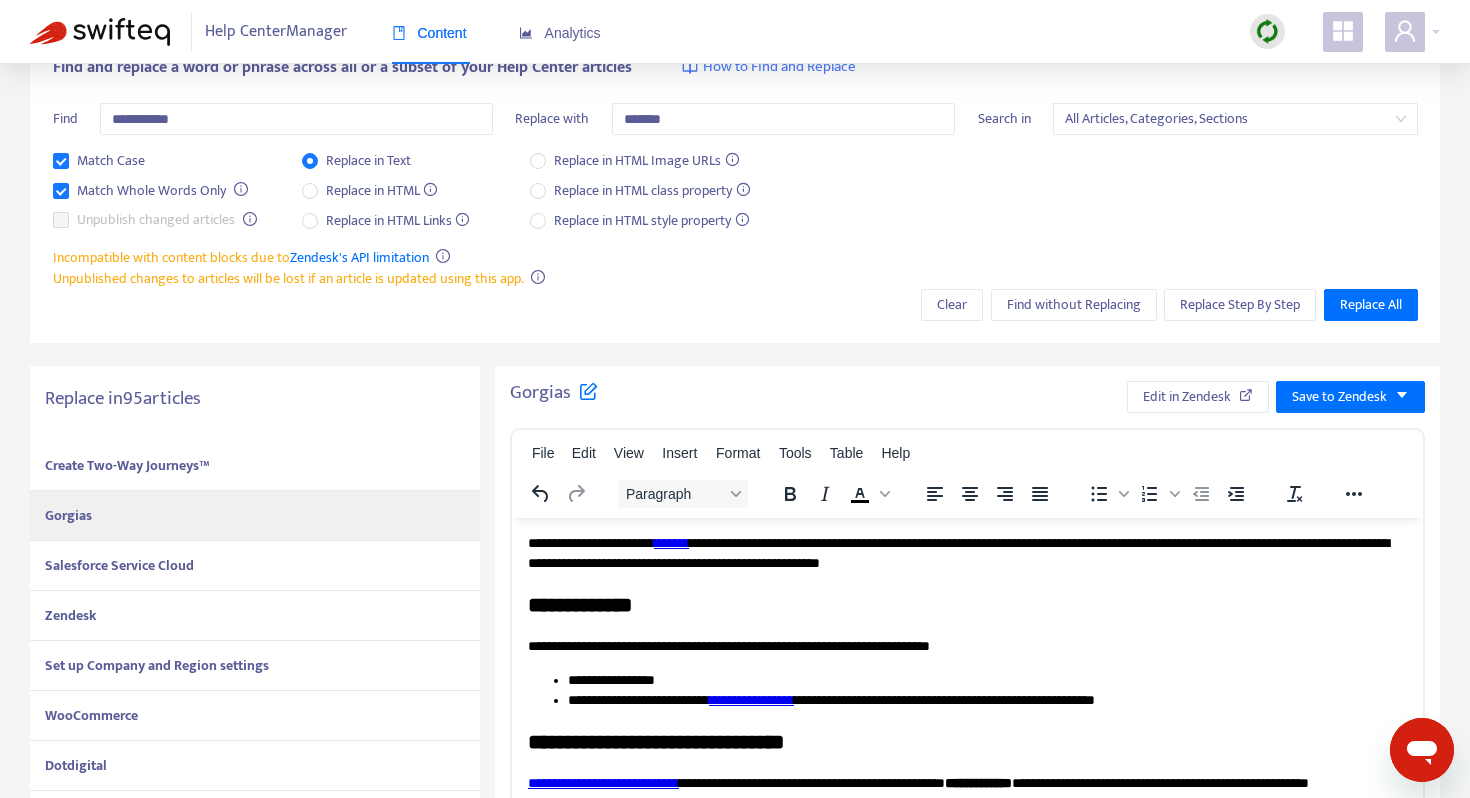 scroll, scrollTop: 104, scrollLeft: 0, axis: vertical 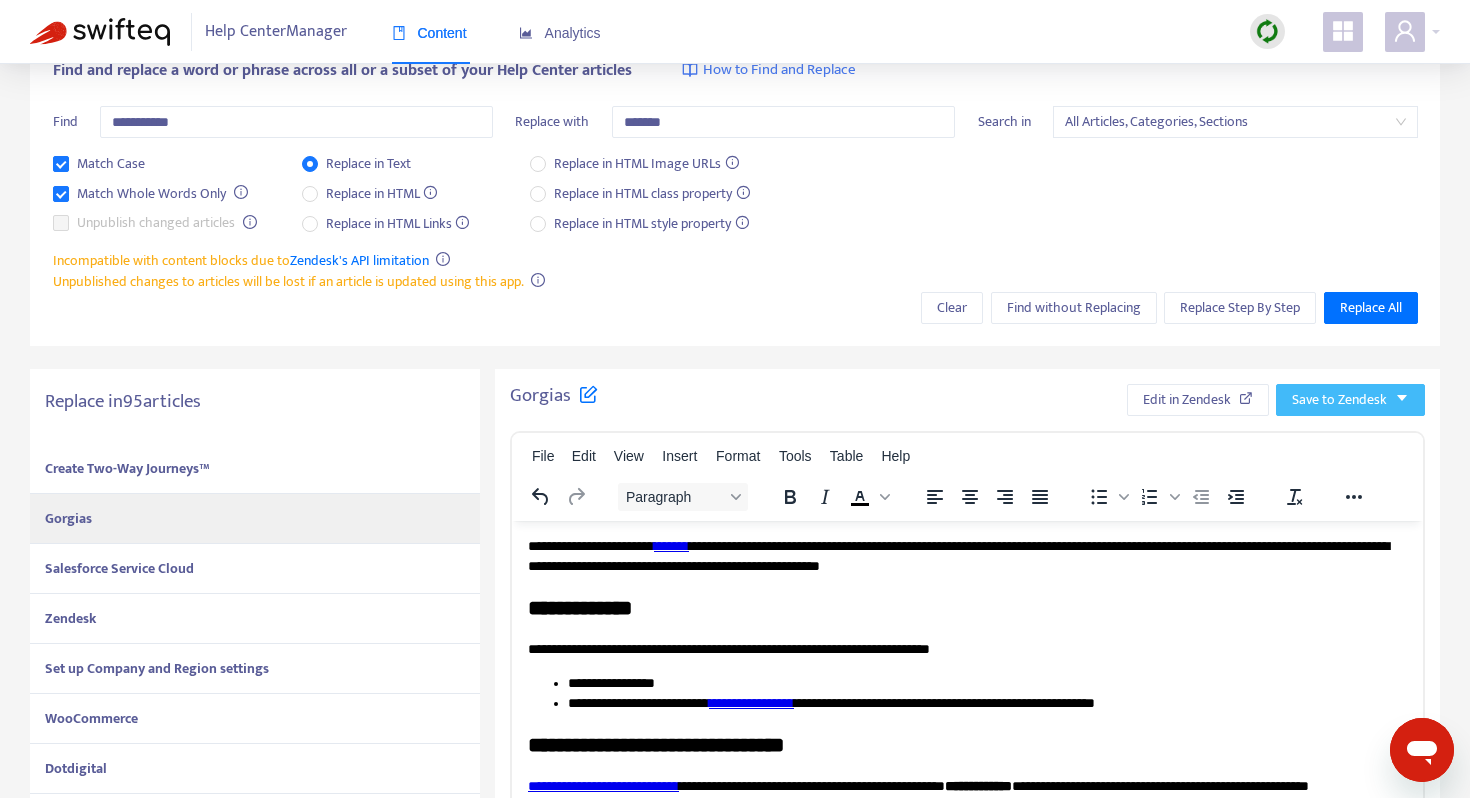 click on "Save to Zendesk" at bounding box center [1339, 400] 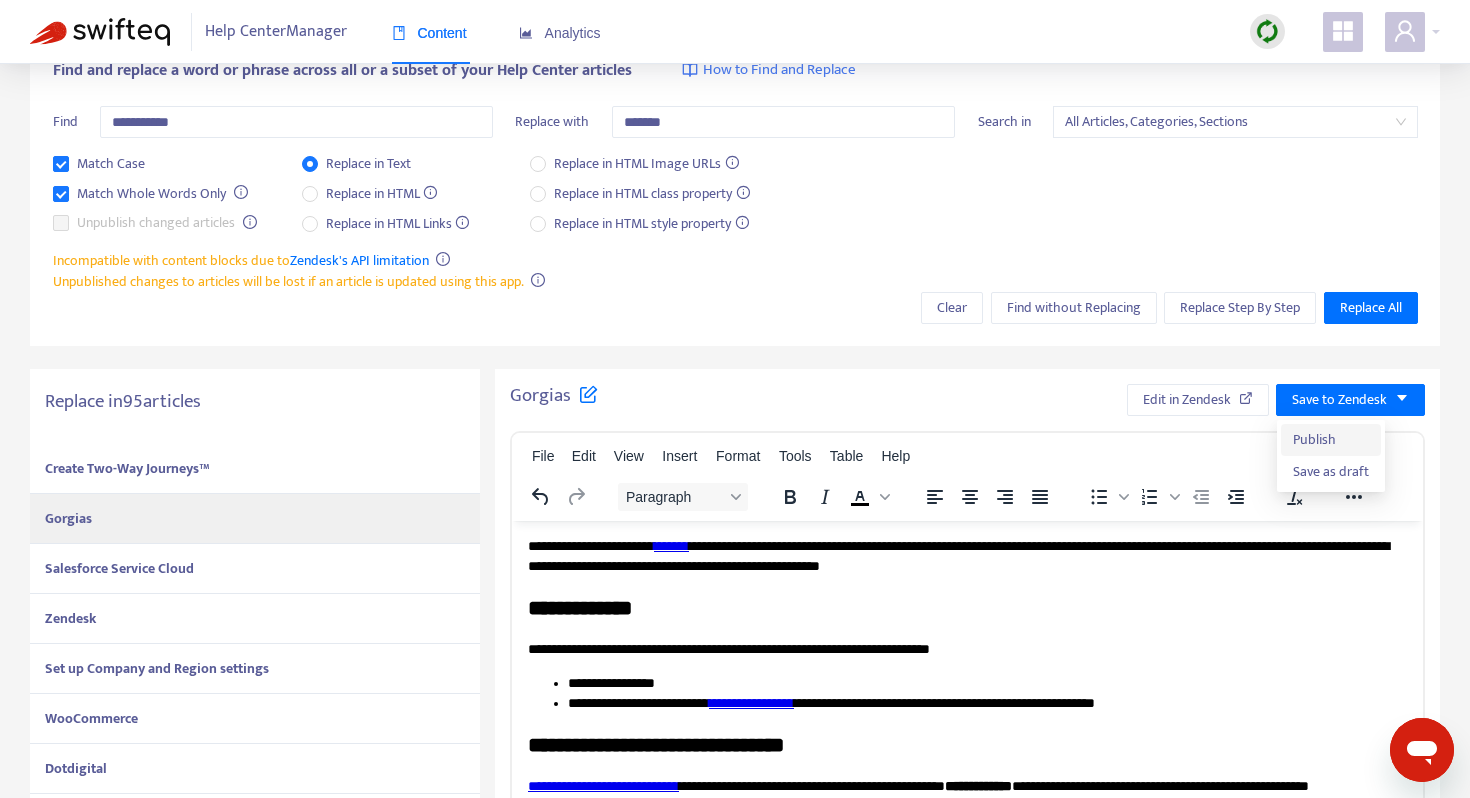 click on "Publish" at bounding box center [1331, 440] 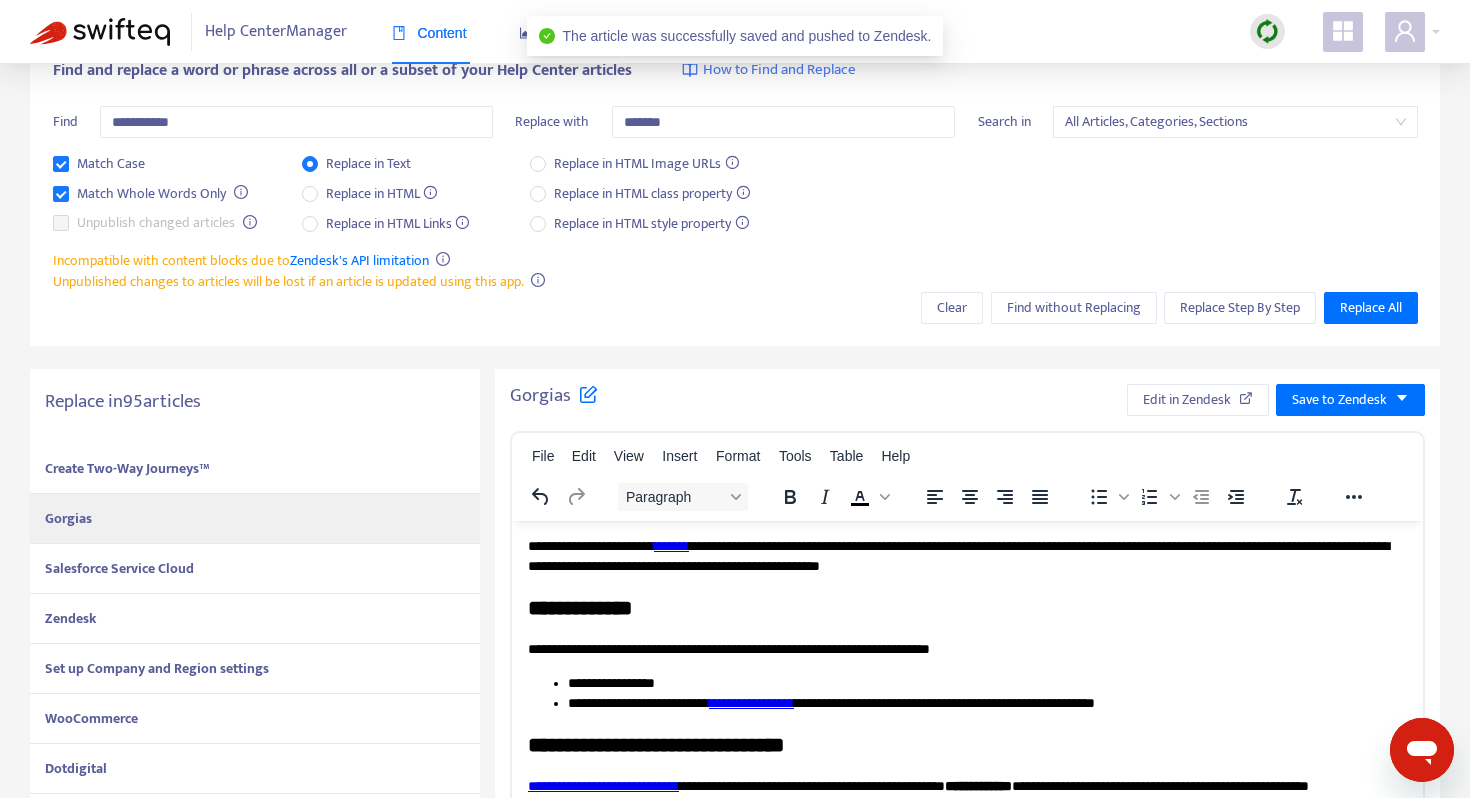click on "Salesforce Service Cloud" at bounding box center (119, 568) 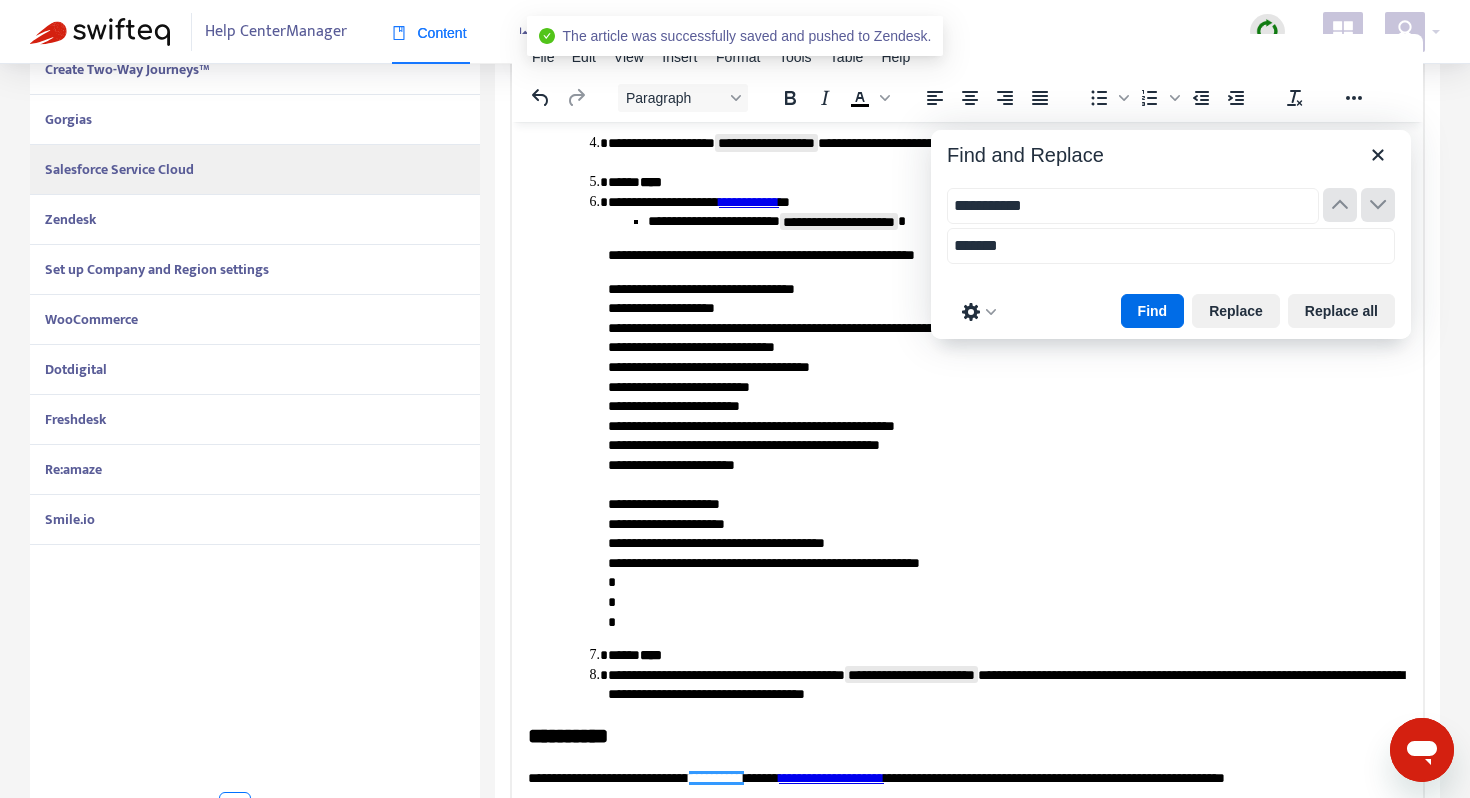 scroll, scrollTop: 509, scrollLeft: 0, axis: vertical 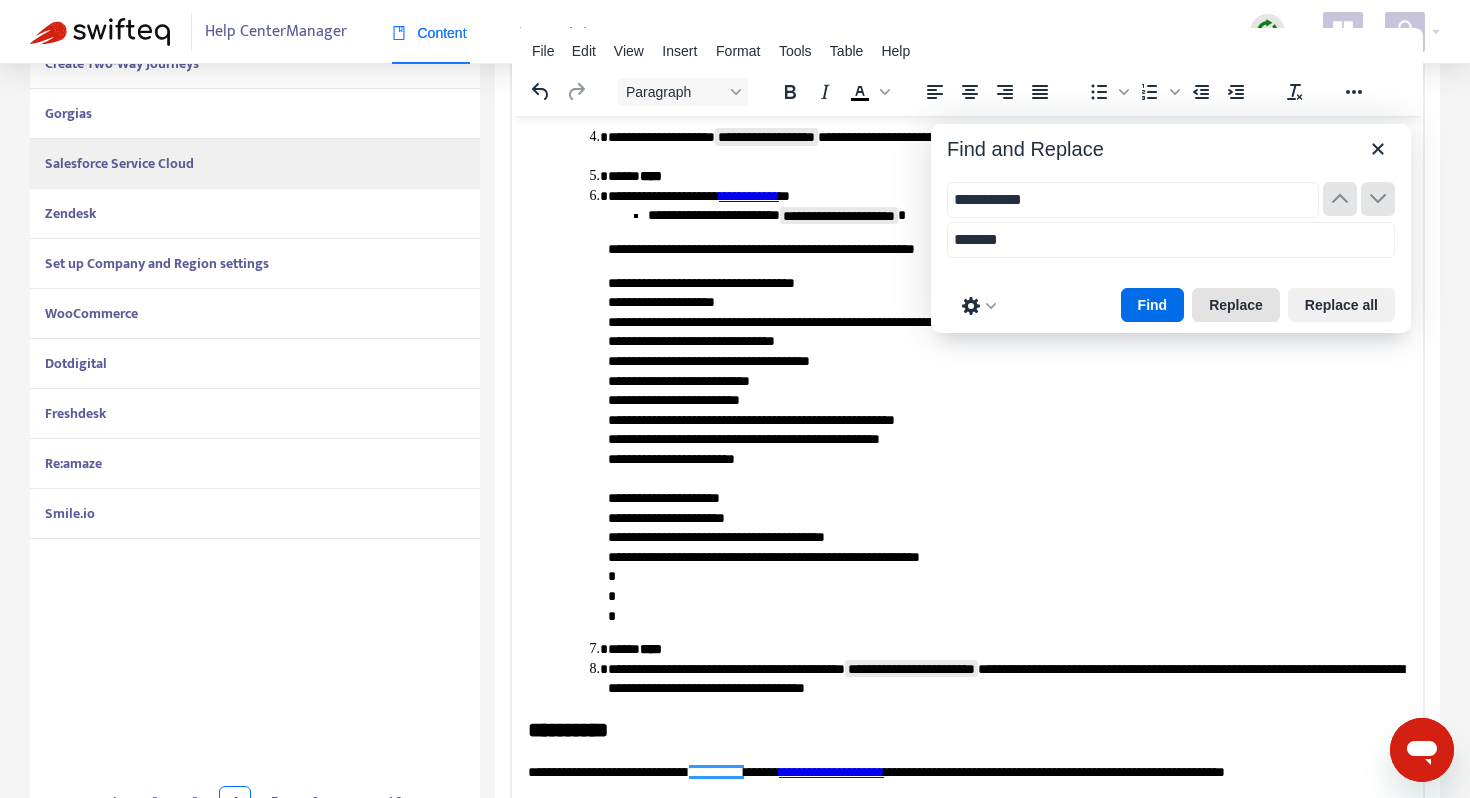click on "Replace" at bounding box center (1236, 305) 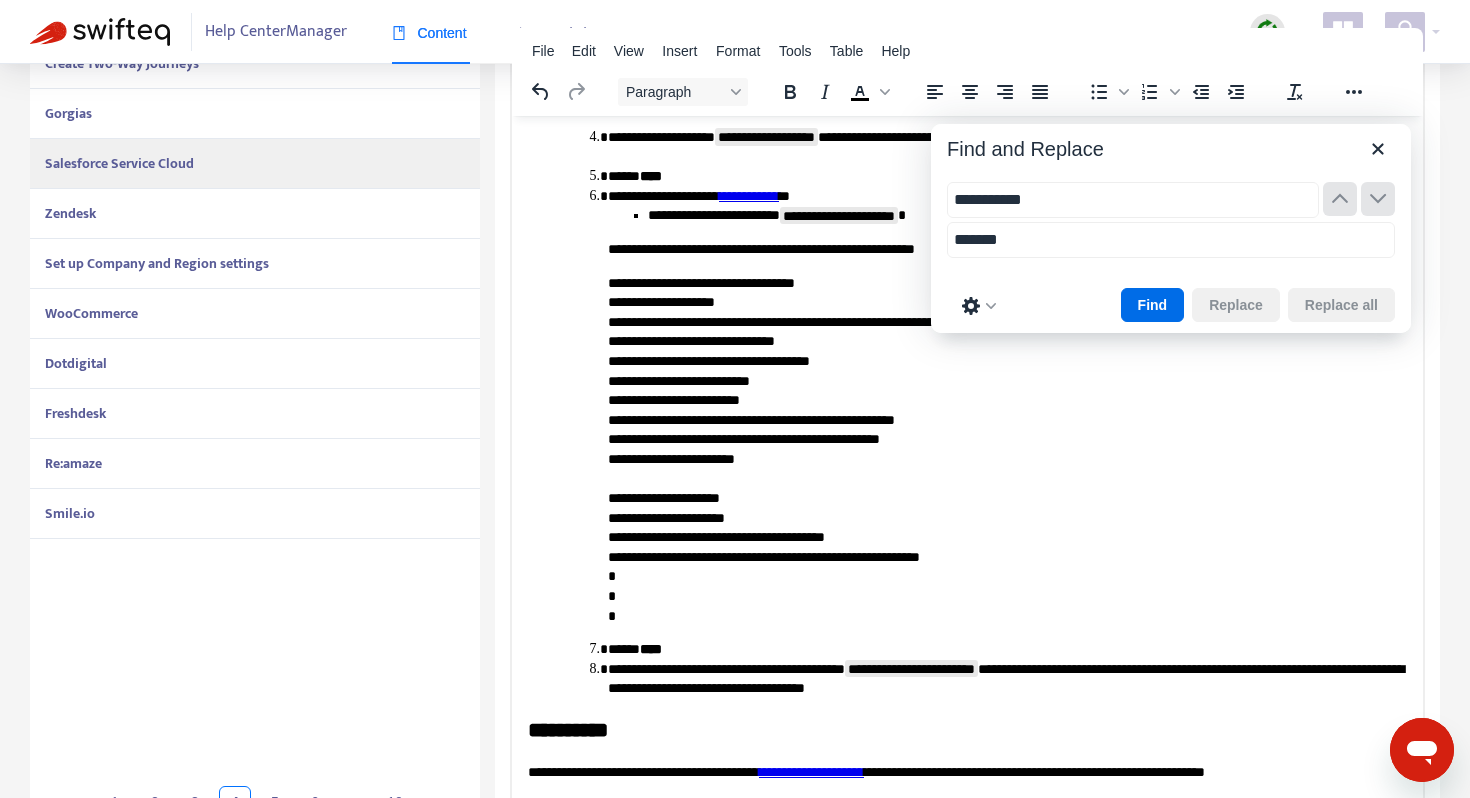 scroll, scrollTop: 7305, scrollLeft: 0, axis: vertical 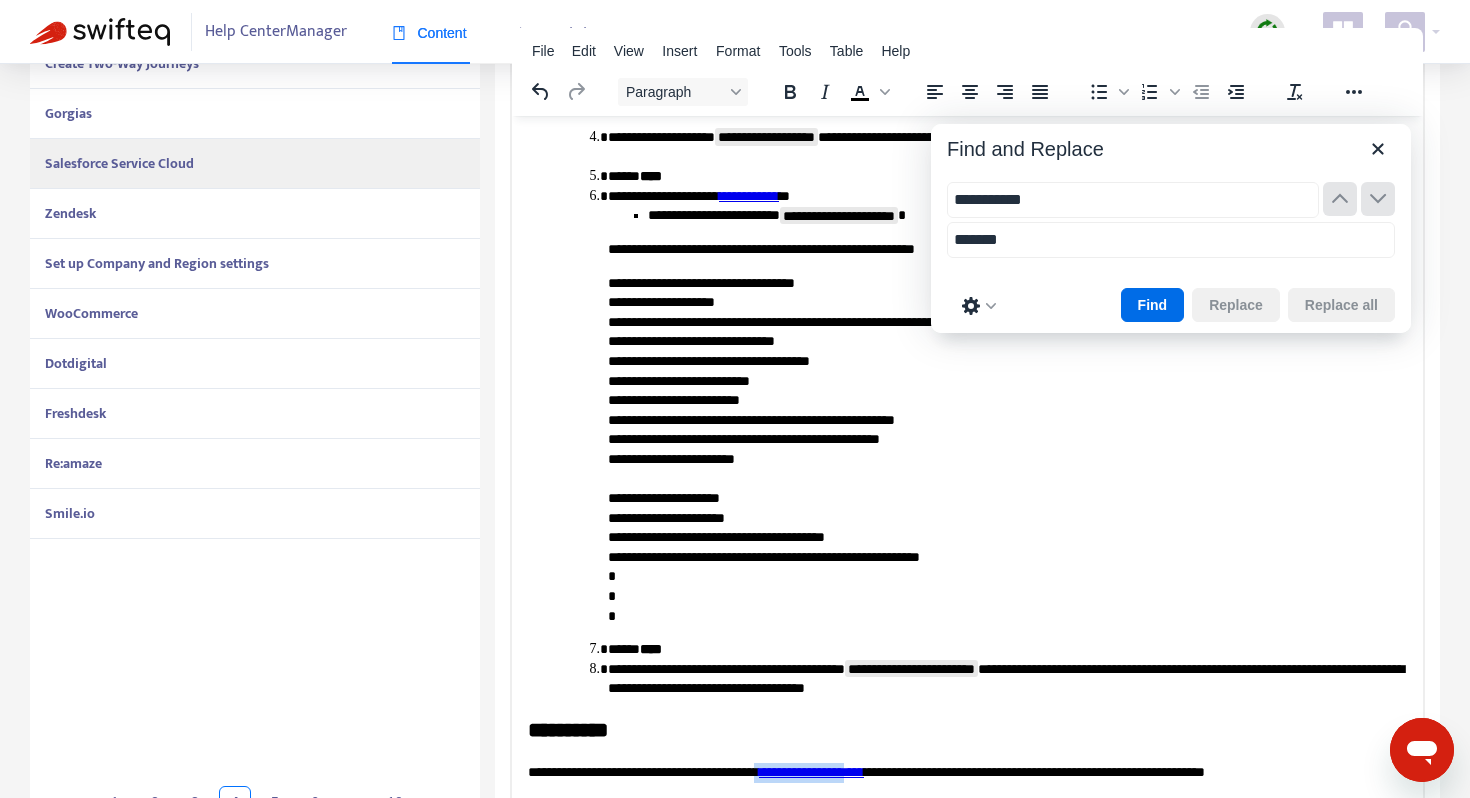drag, startPoint x: 928, startPoint y: 773, endPoint x: 814, endPoint y: 763, distance: 114.43776 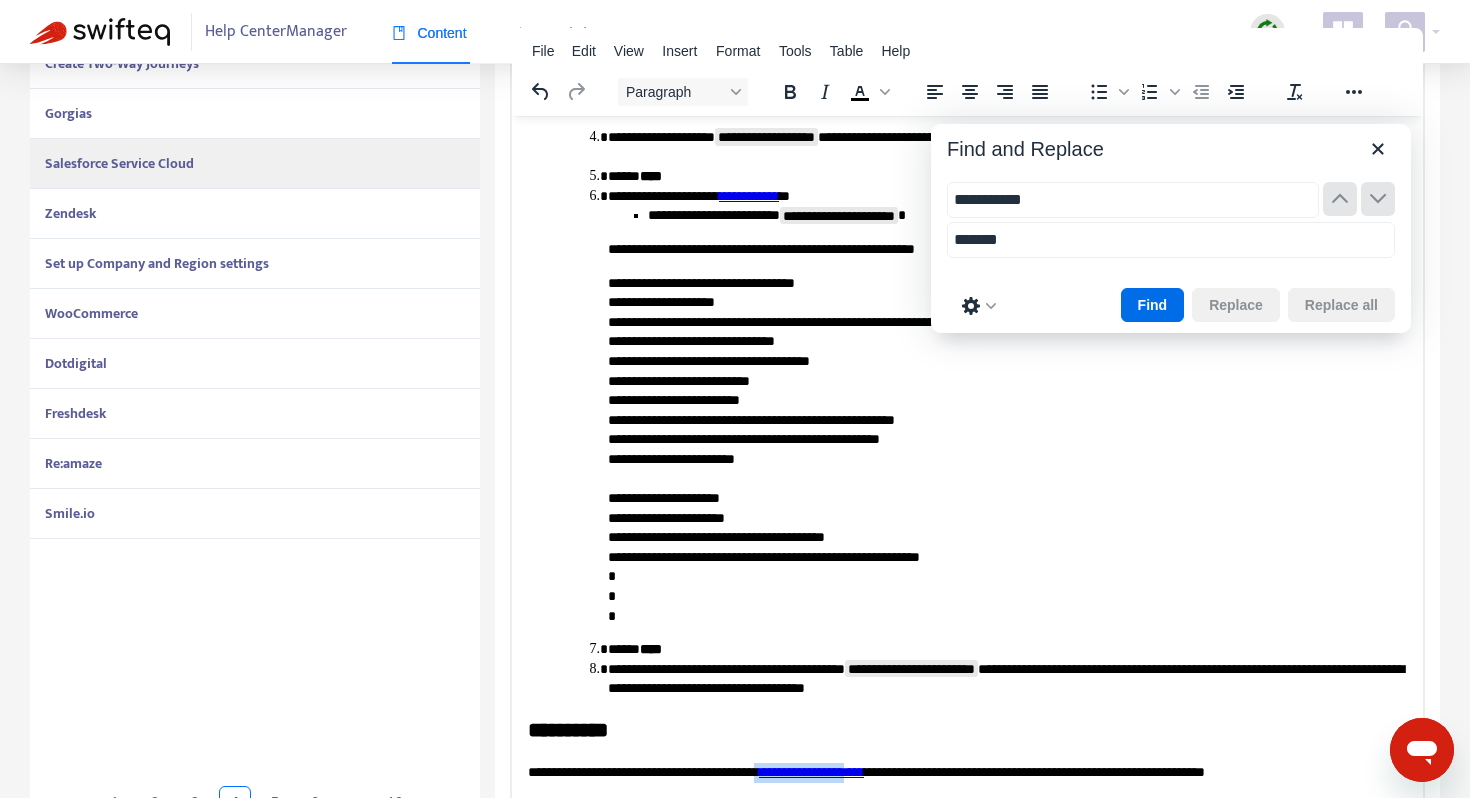 click on "**********" at bounding box center [967, 772] 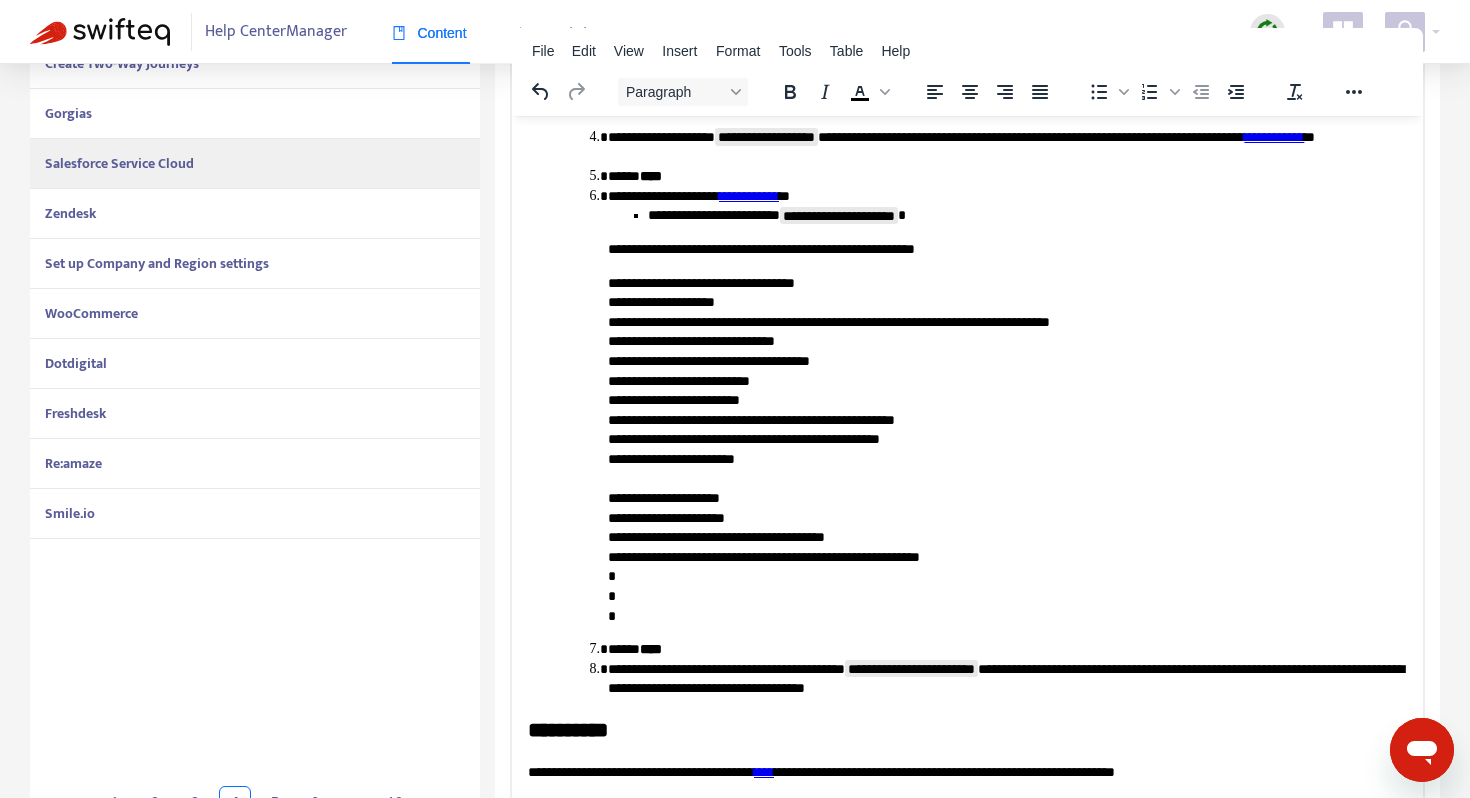 click on "[FIRST] [LAST] [NUMBER] [STREET] [CITY] [STATE] [ZIP] [COUNTRY] [PHONE] [EMAIL]" at bounding box center [967, 772] 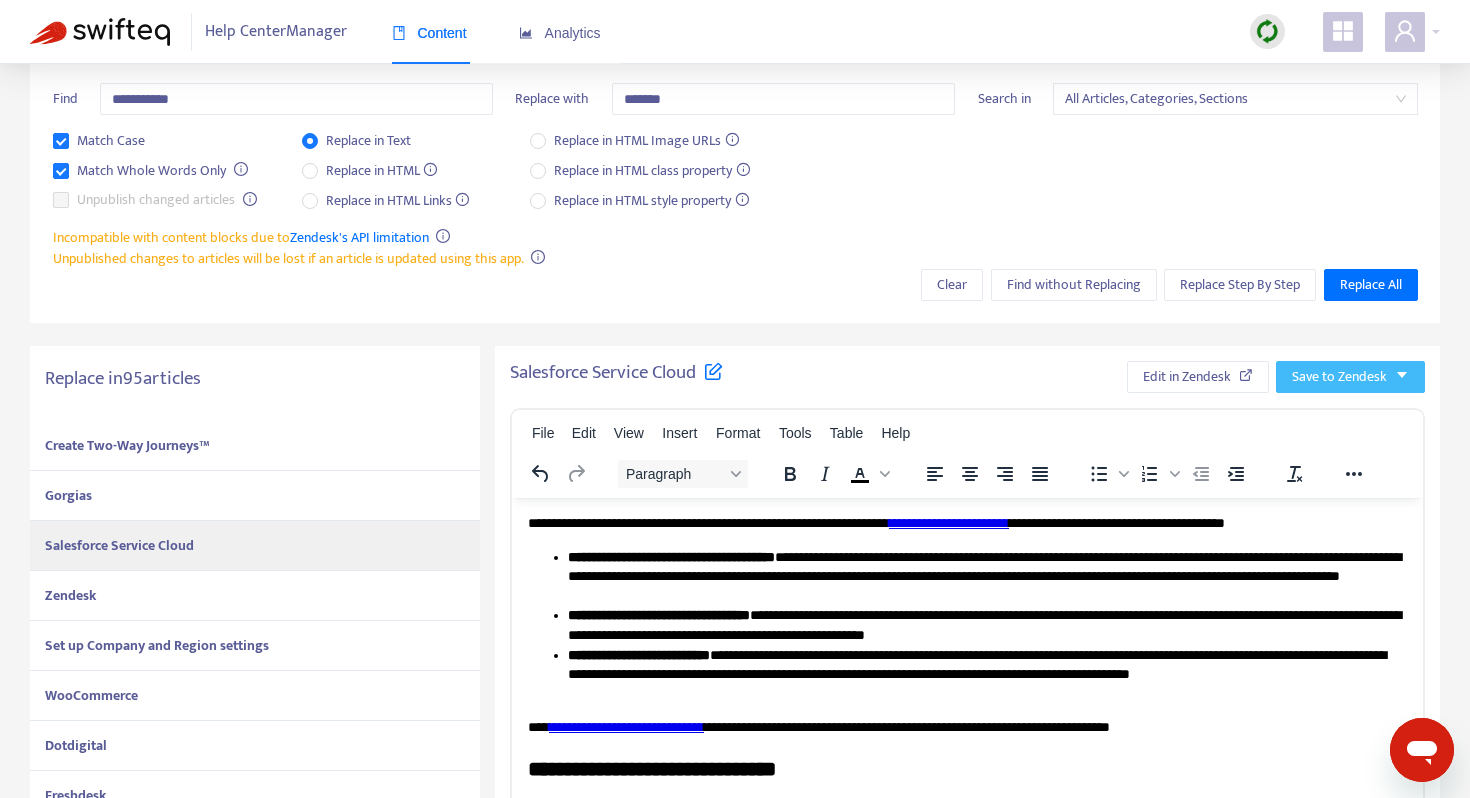 scroll, scrollTop: 126, scrollLeft: 0, axis: vertical 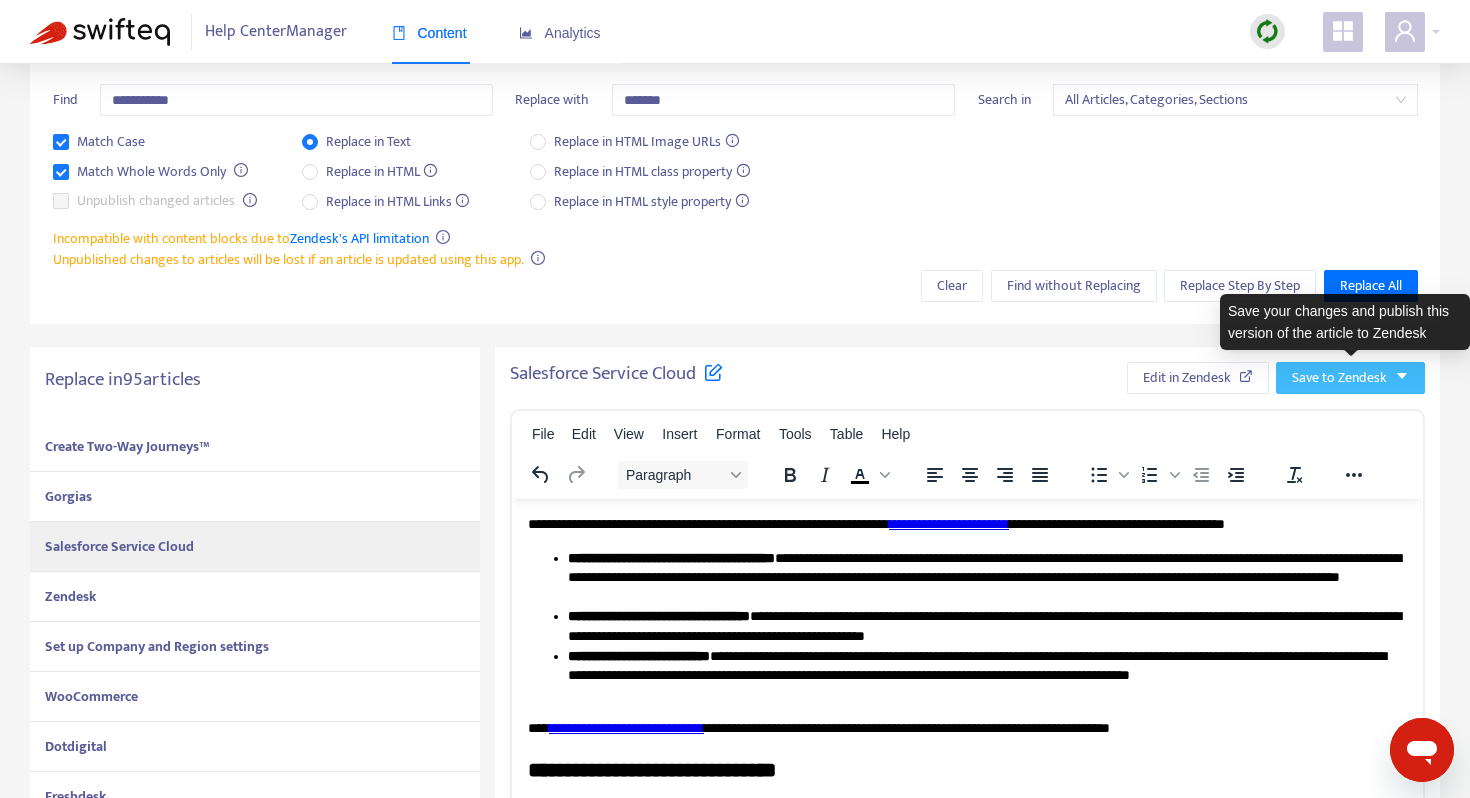 click on "Save to Zendesk" at bounding box center [1339, 378] 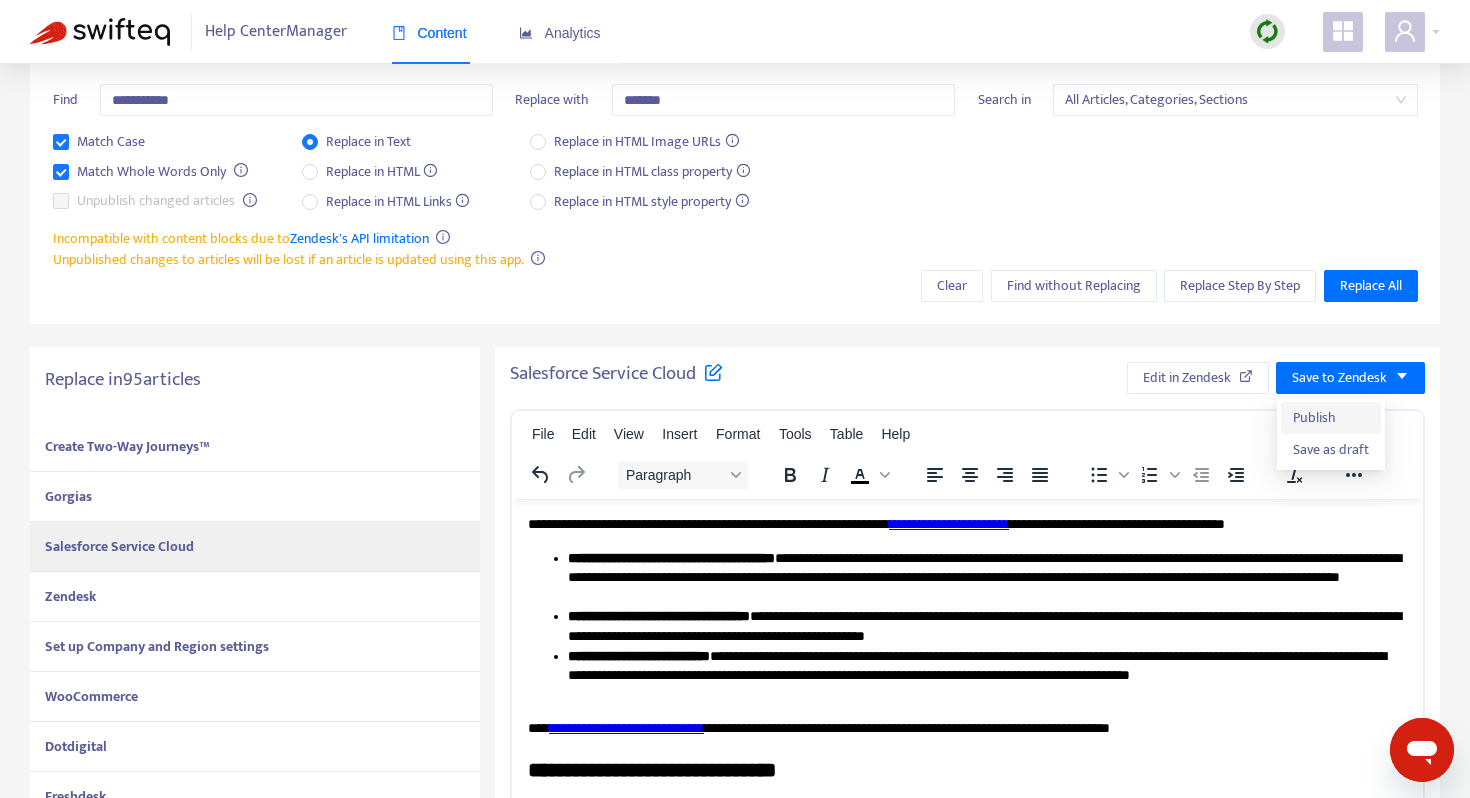 click on "Publish" at bounding box center (1331, 418) 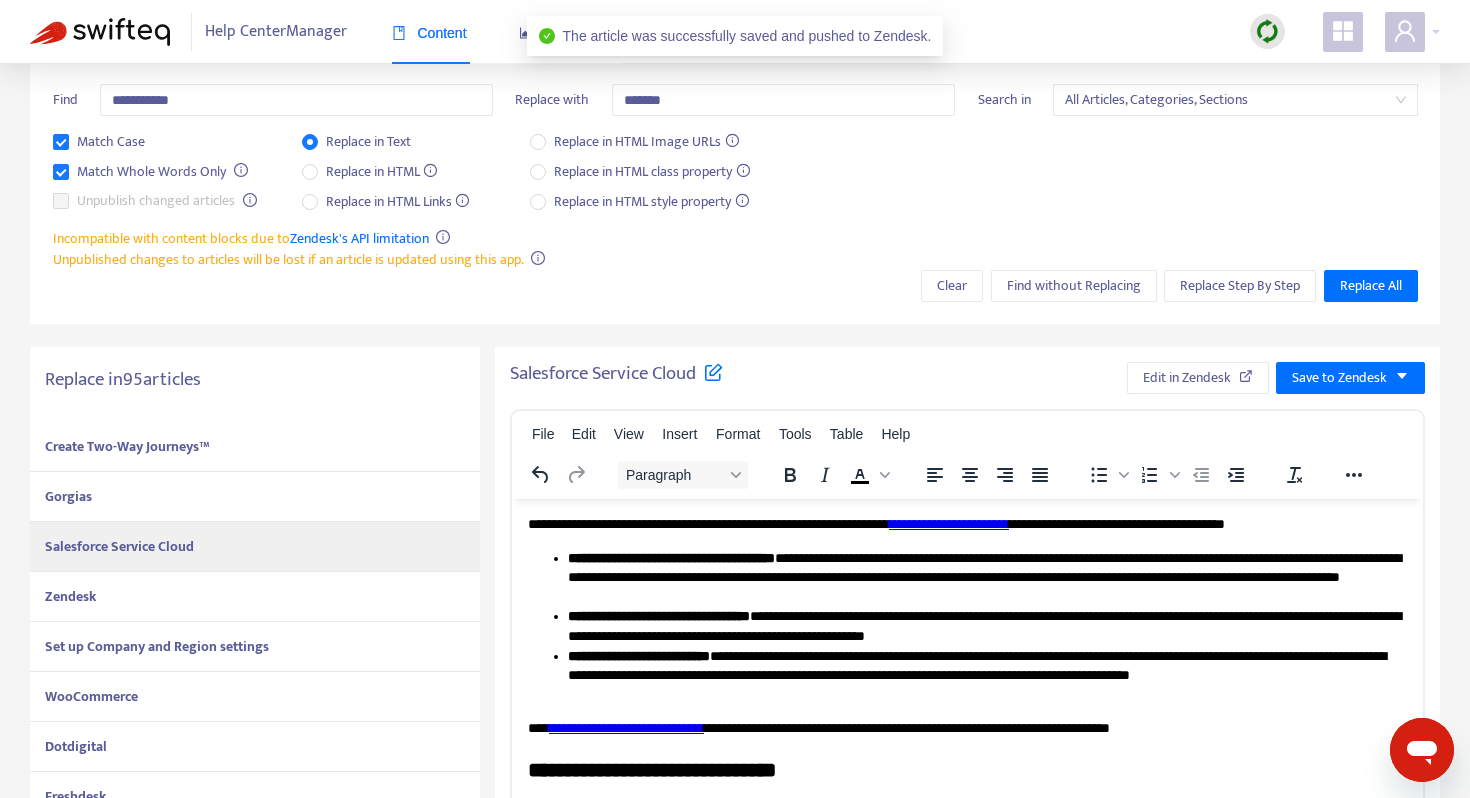 click on "Zendesk" at bounding box center (255, 597) 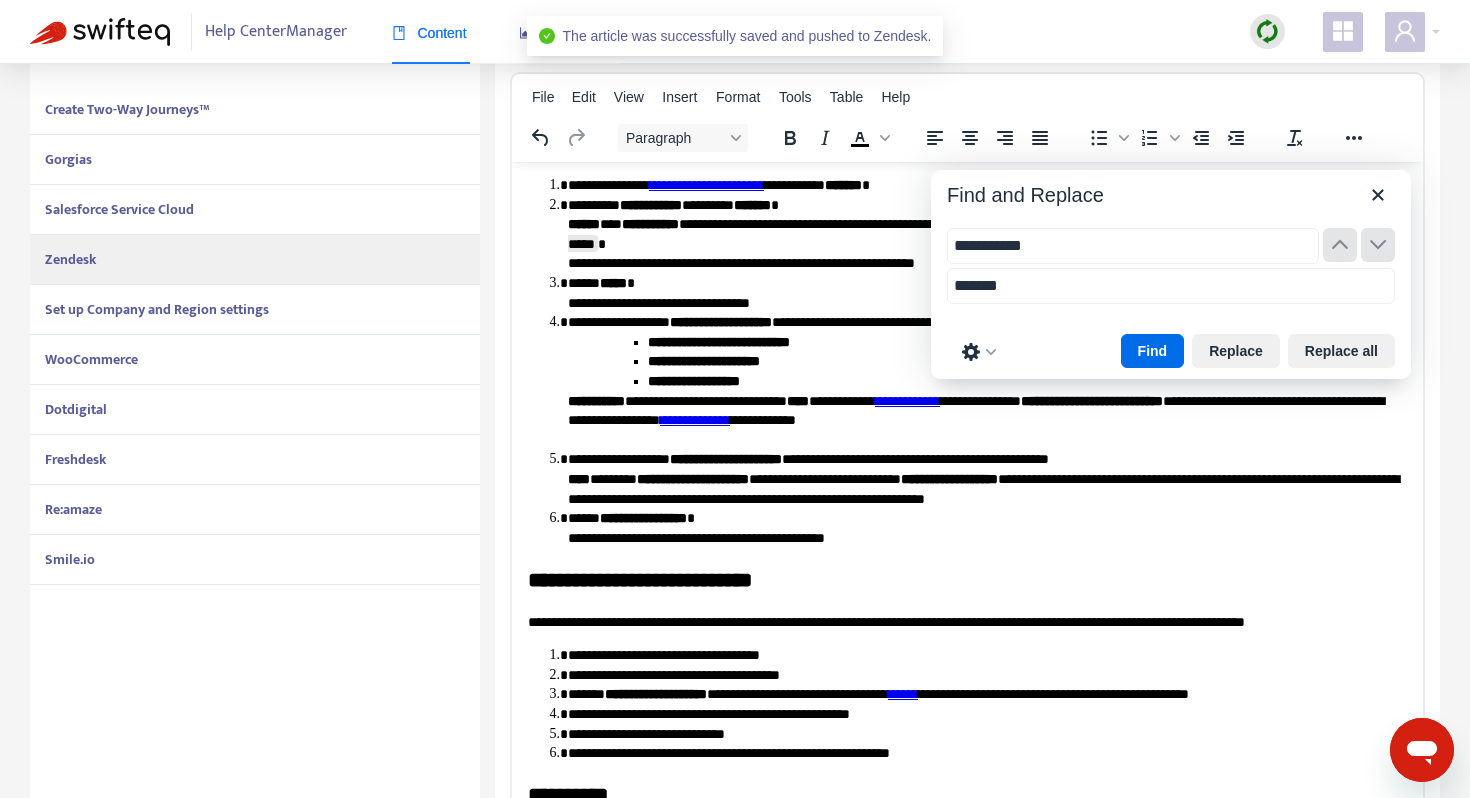 scroll, scrollTop: 509, scrollLeft: 0, axis: vertical 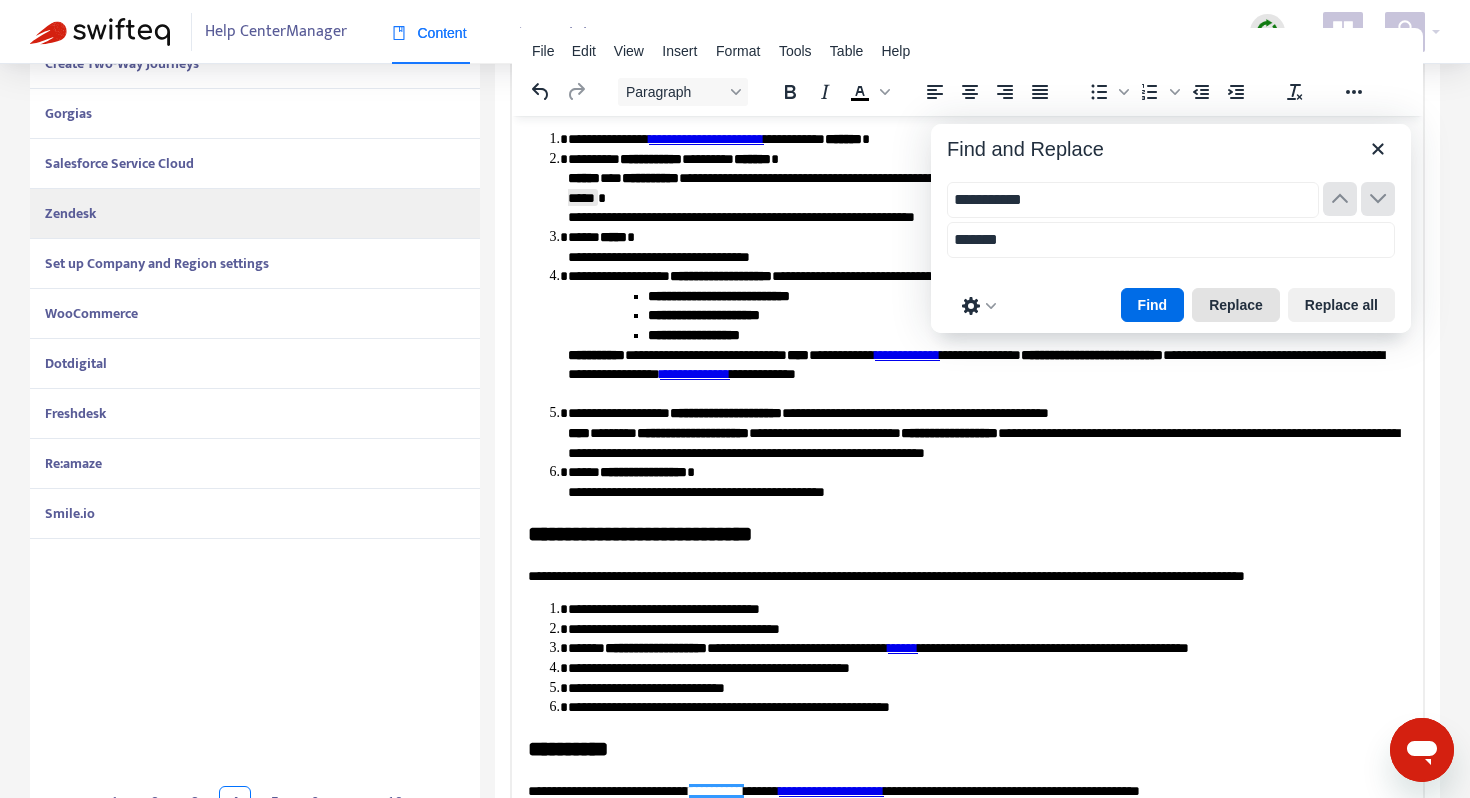 click on "Replace" at bounding box center [1236, 305] 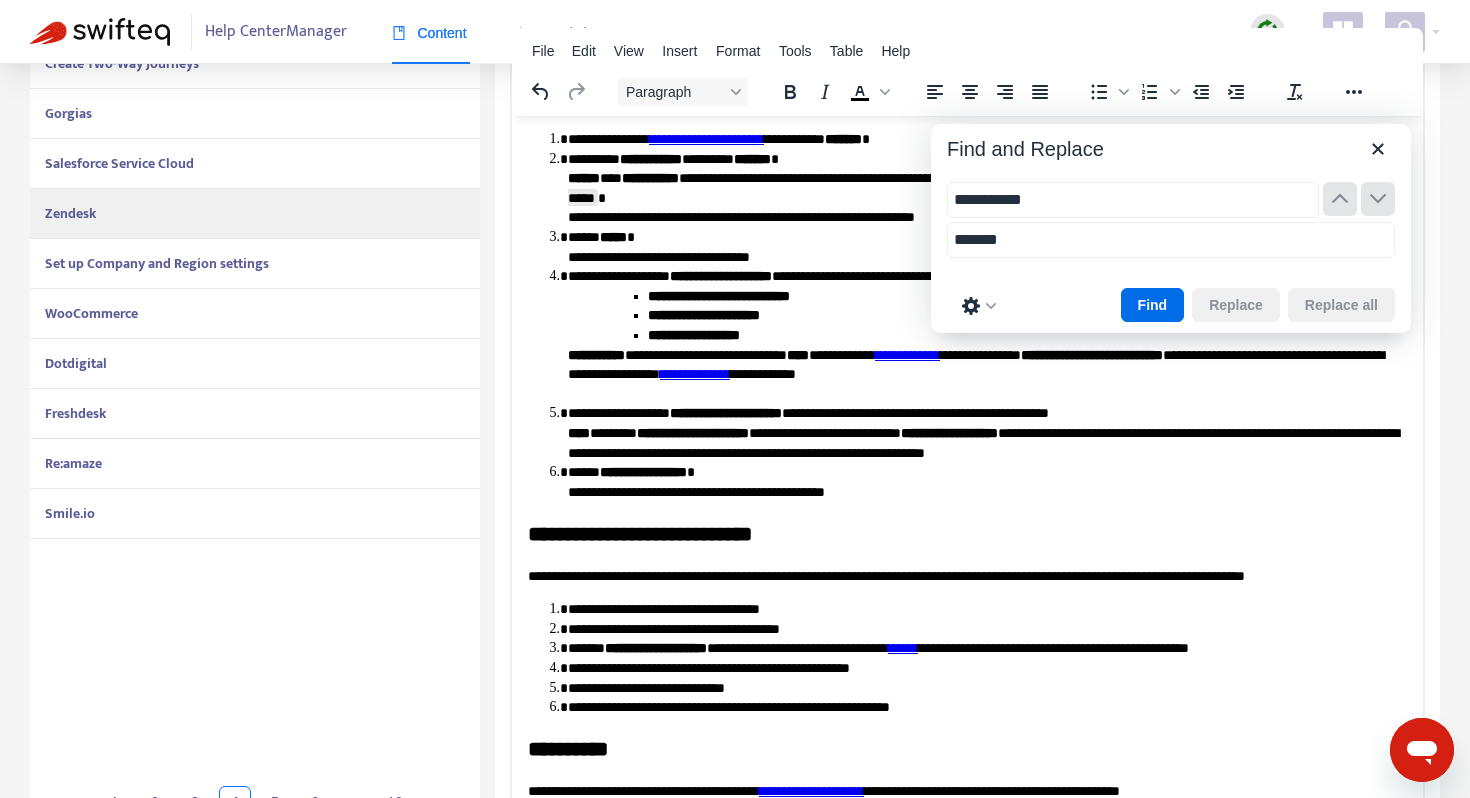 scroll, scrollTop: 571, scrollLeft: 0, axis: vertical 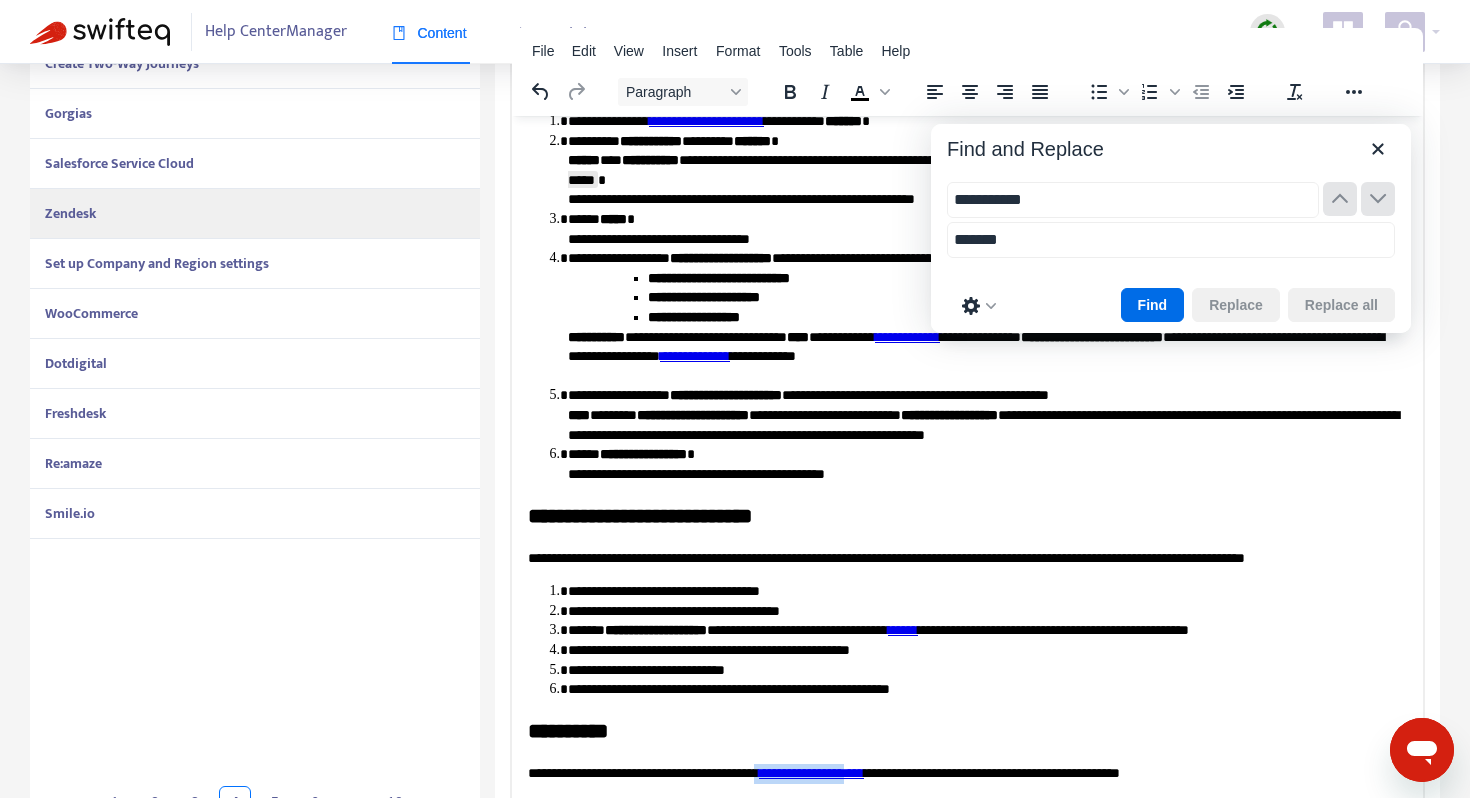 drag, startPoint x: 928, startPoint y: 774, endPoint x: 813, endPoint y: 773, distance: 115.00435 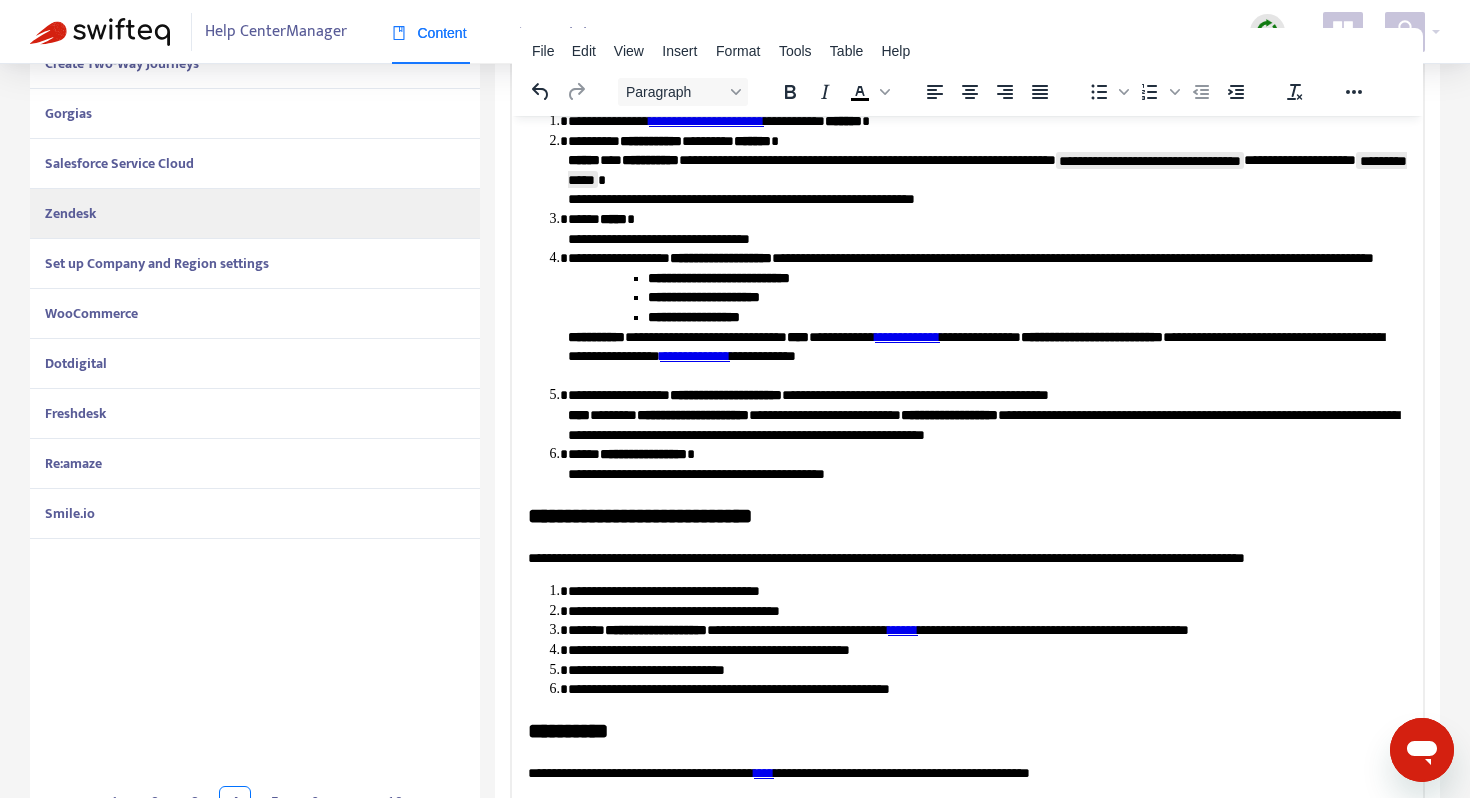 click on "**********" at bounding box center [967, 773] 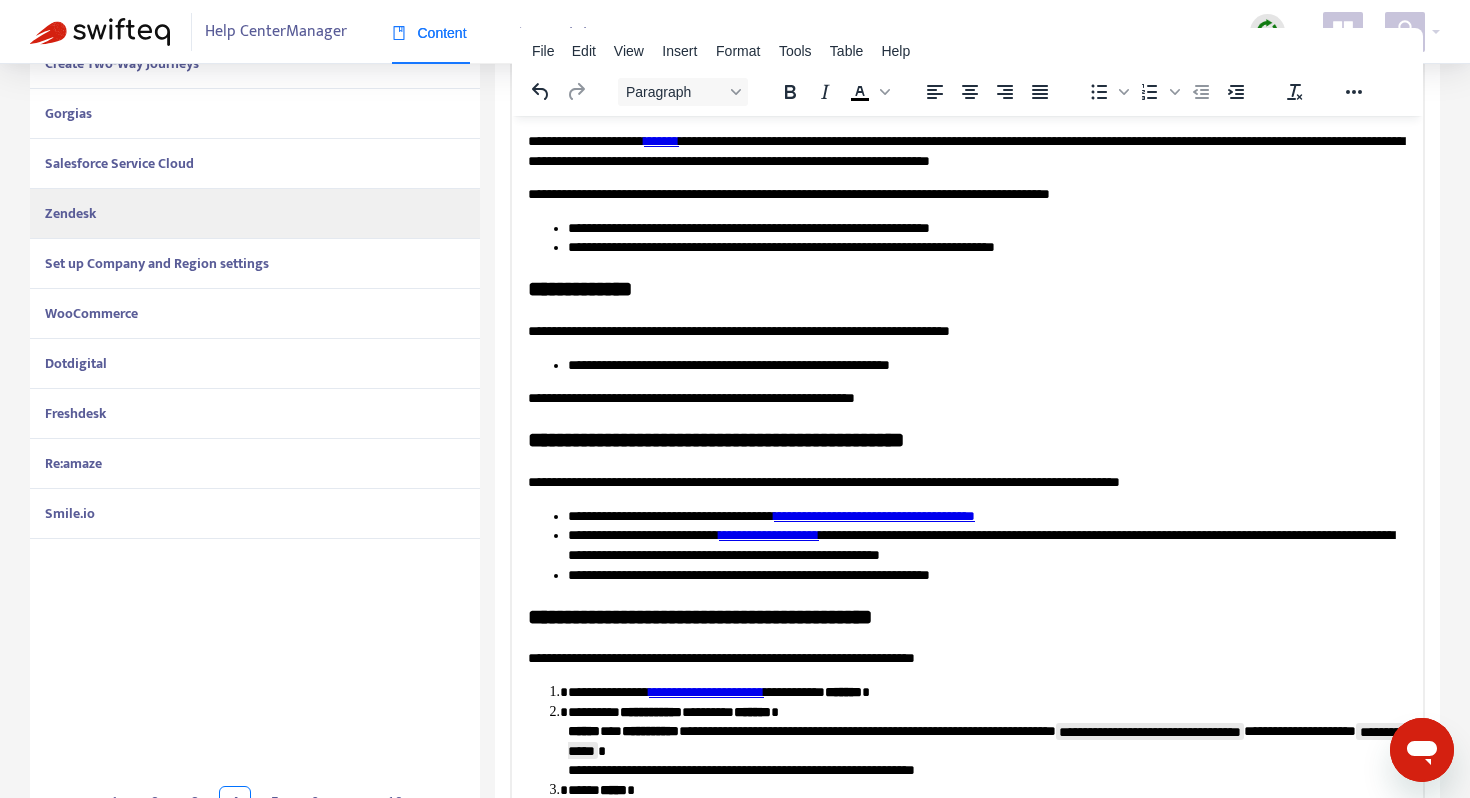scroll, scrollTop: 0, scrollLeft: 0, axis: both 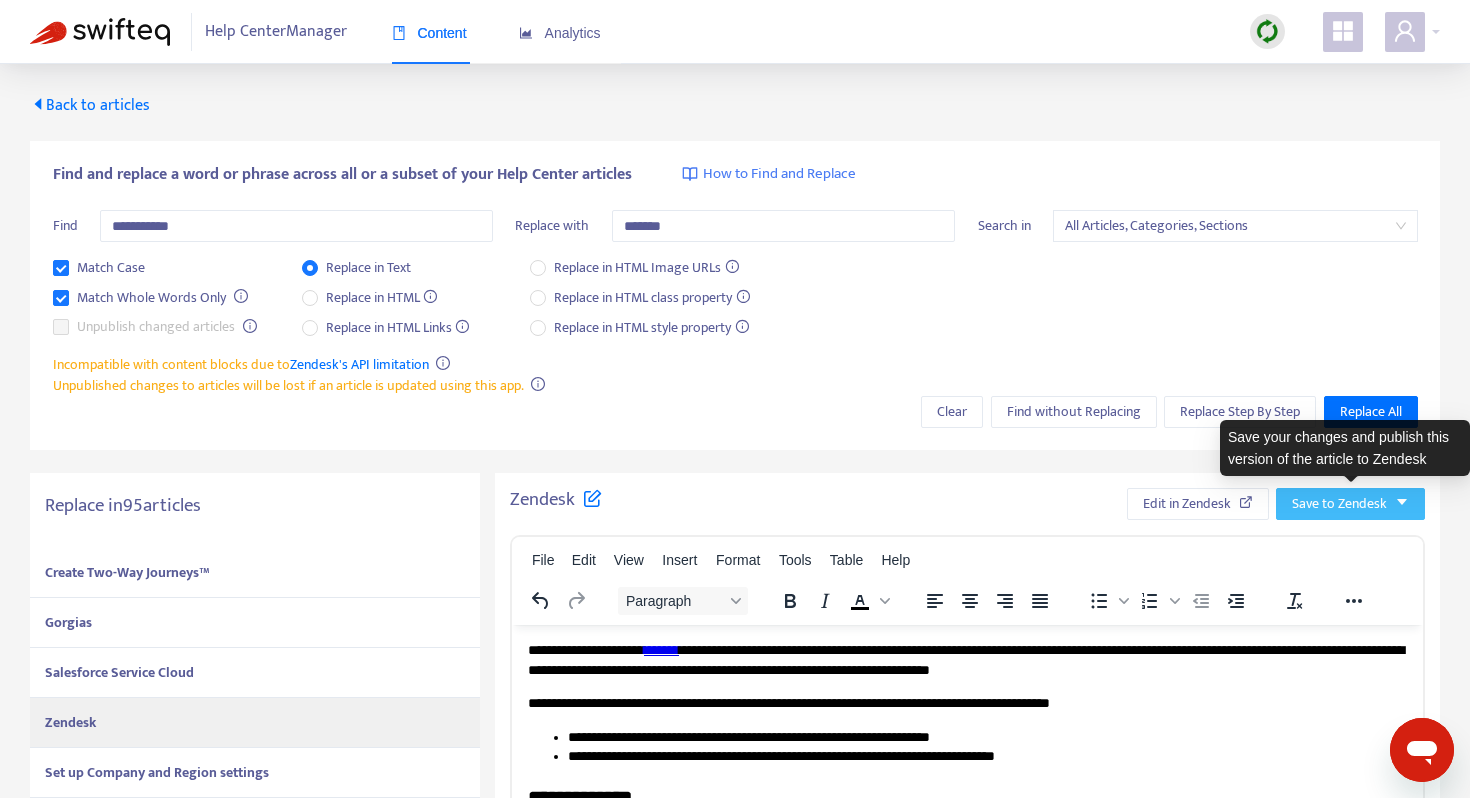click on "Save to Zendesk" at bounding box center (1339, 504) 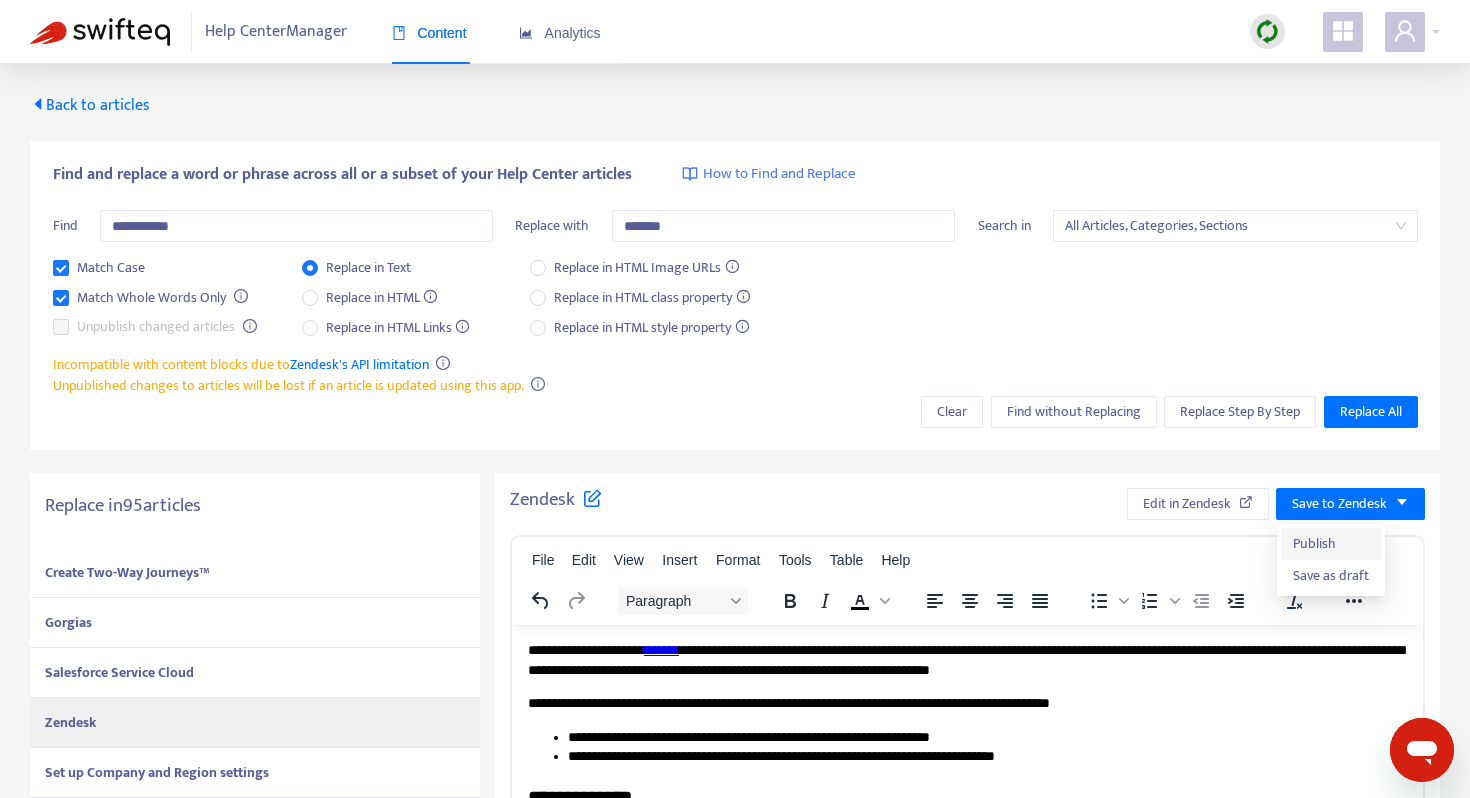 click on "Publish" at bounding box center (1331, 544) 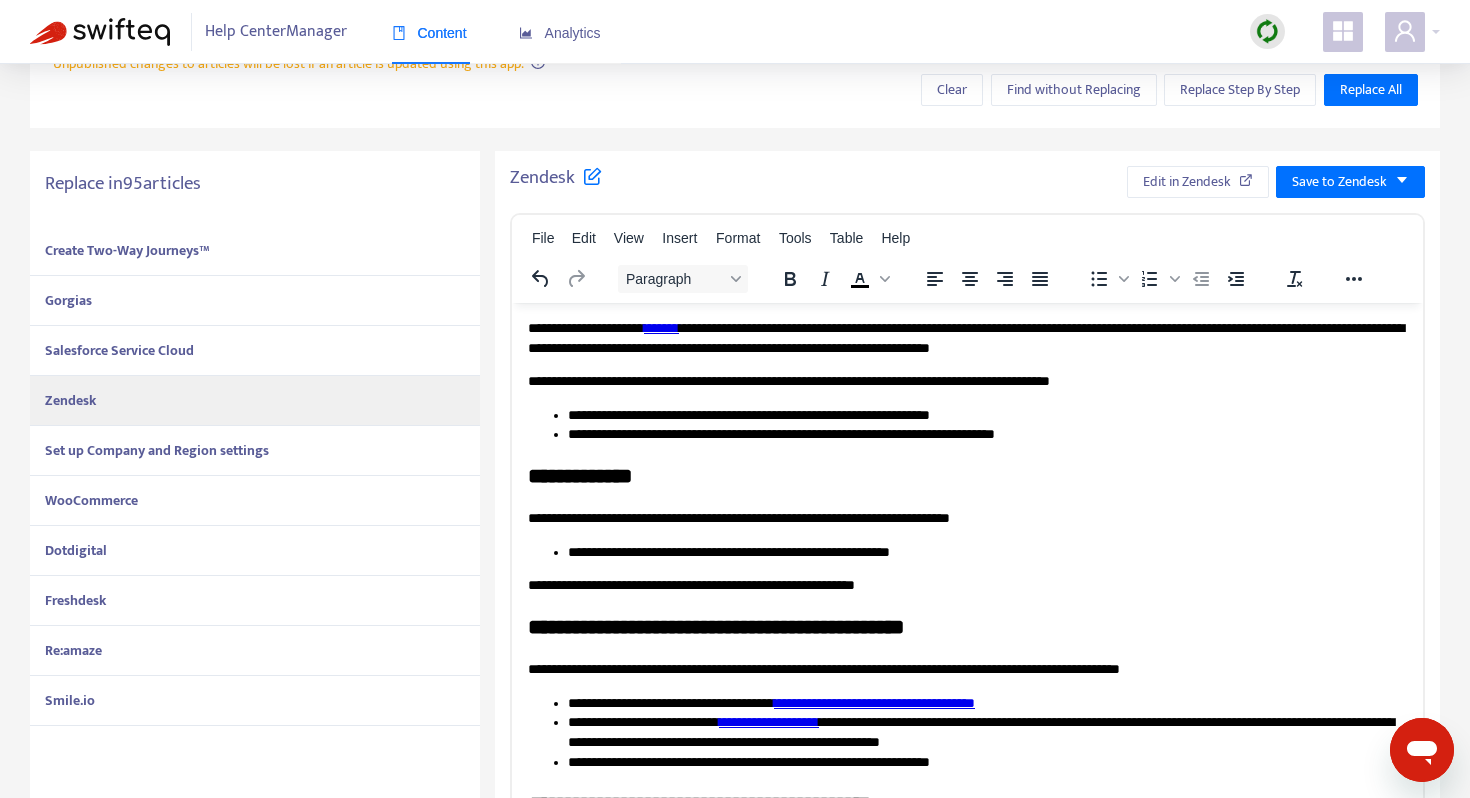 scroll, scrollTop: 324, scrollLeft: 0, axis: vertical 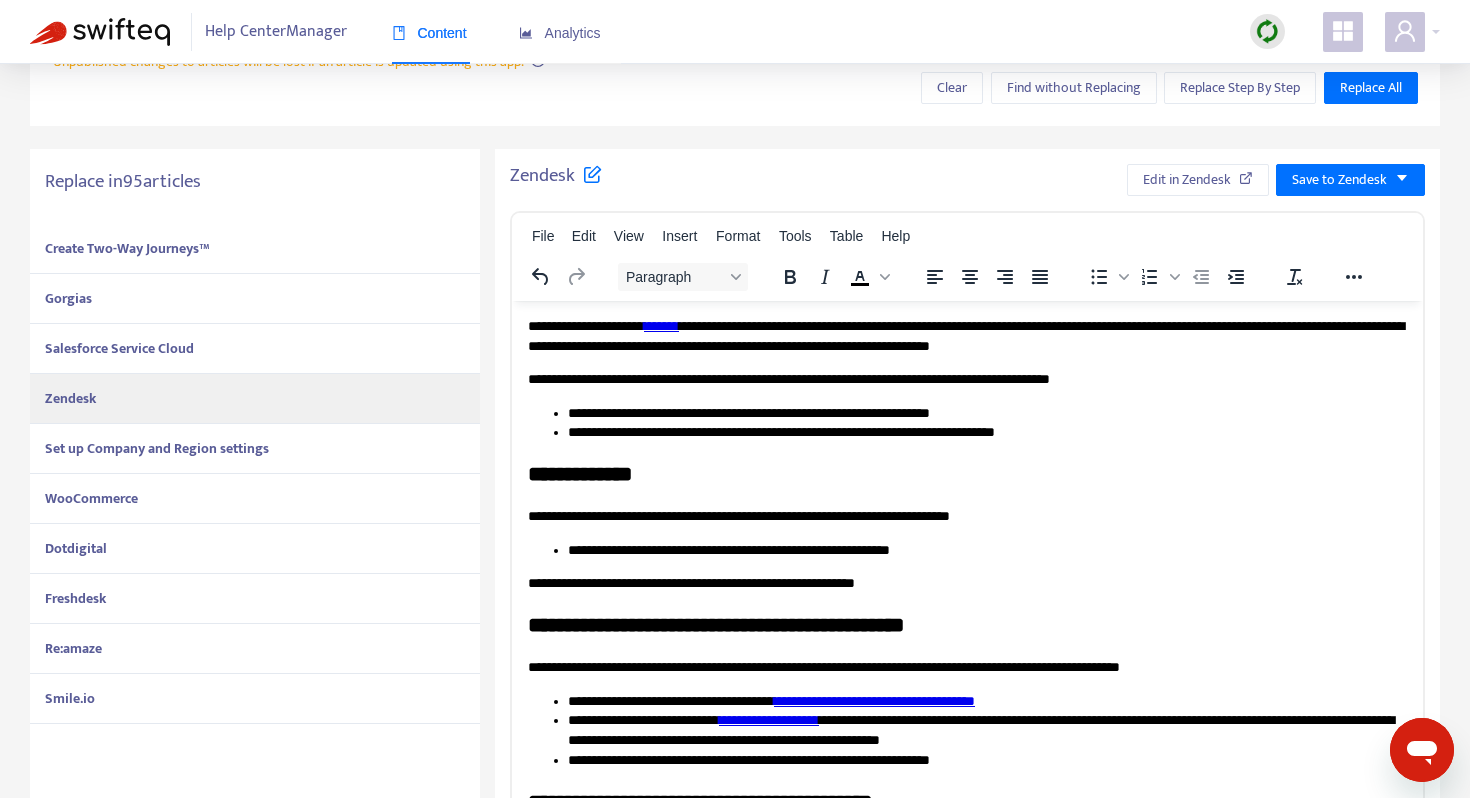 click on "Set up Company and Region settings" at bounding box center (157, 448) 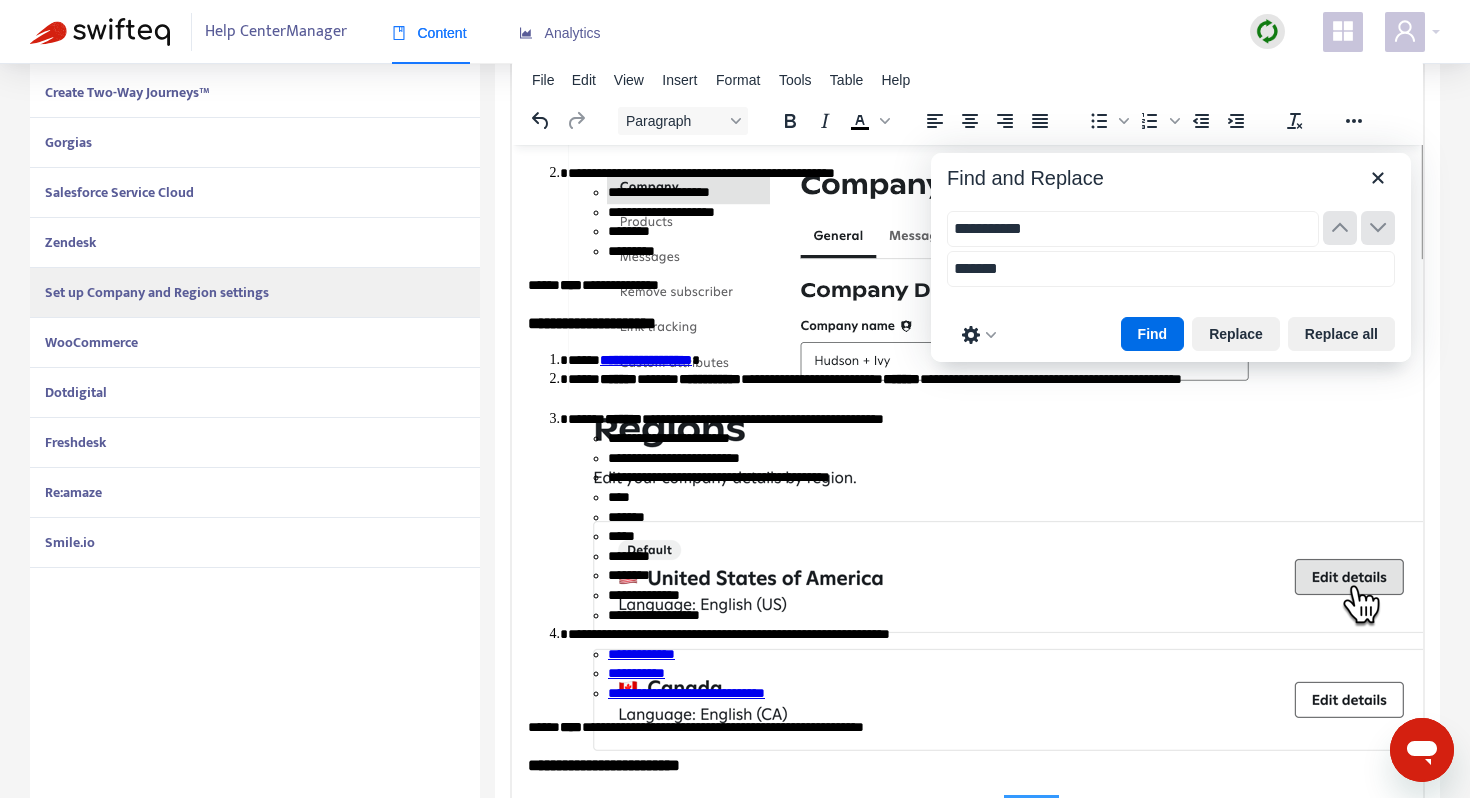 scroll, scrollTop: 509, scrollLeft: 0, axis: vertical 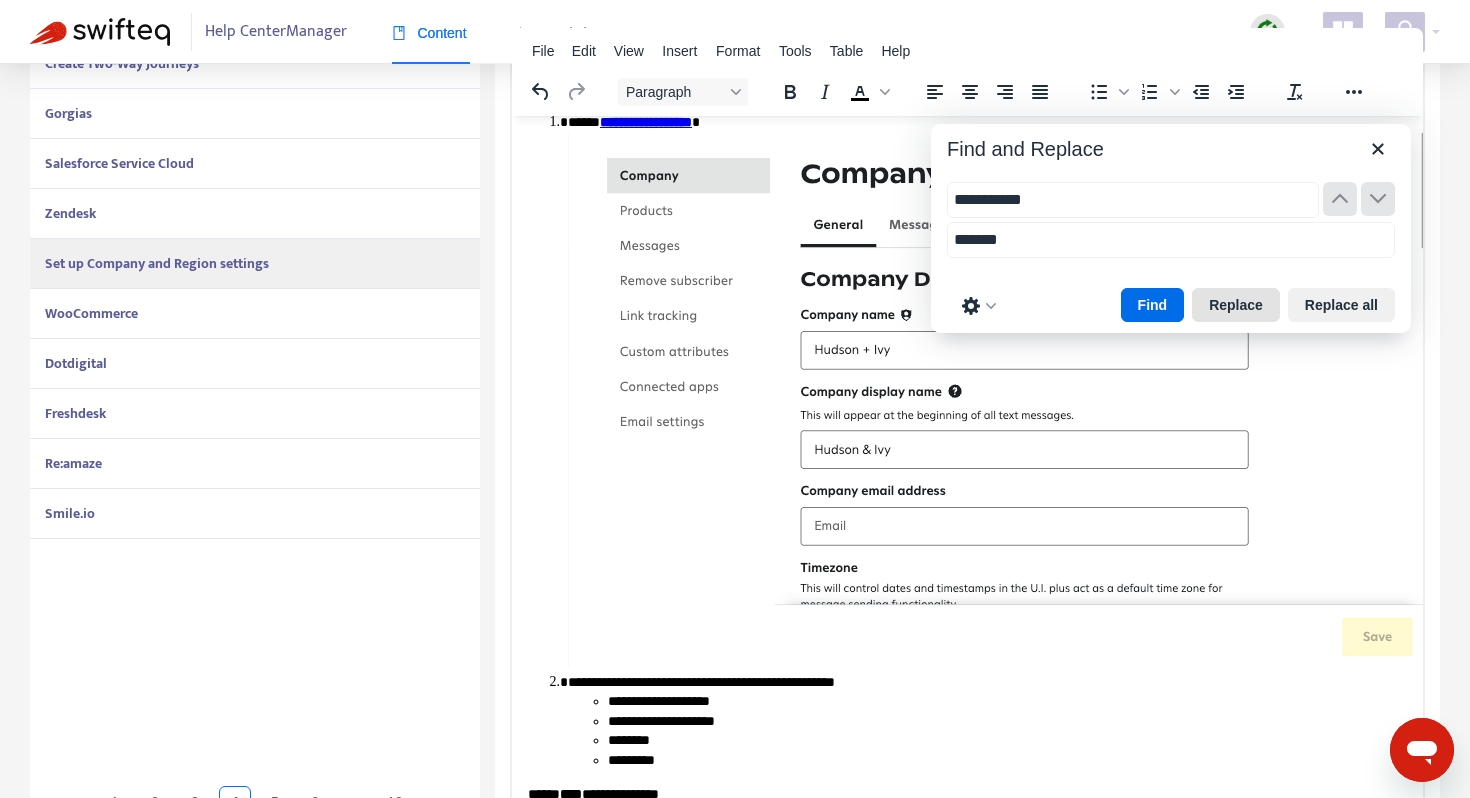 click on "Replace" at bounding box center (1236, 305) 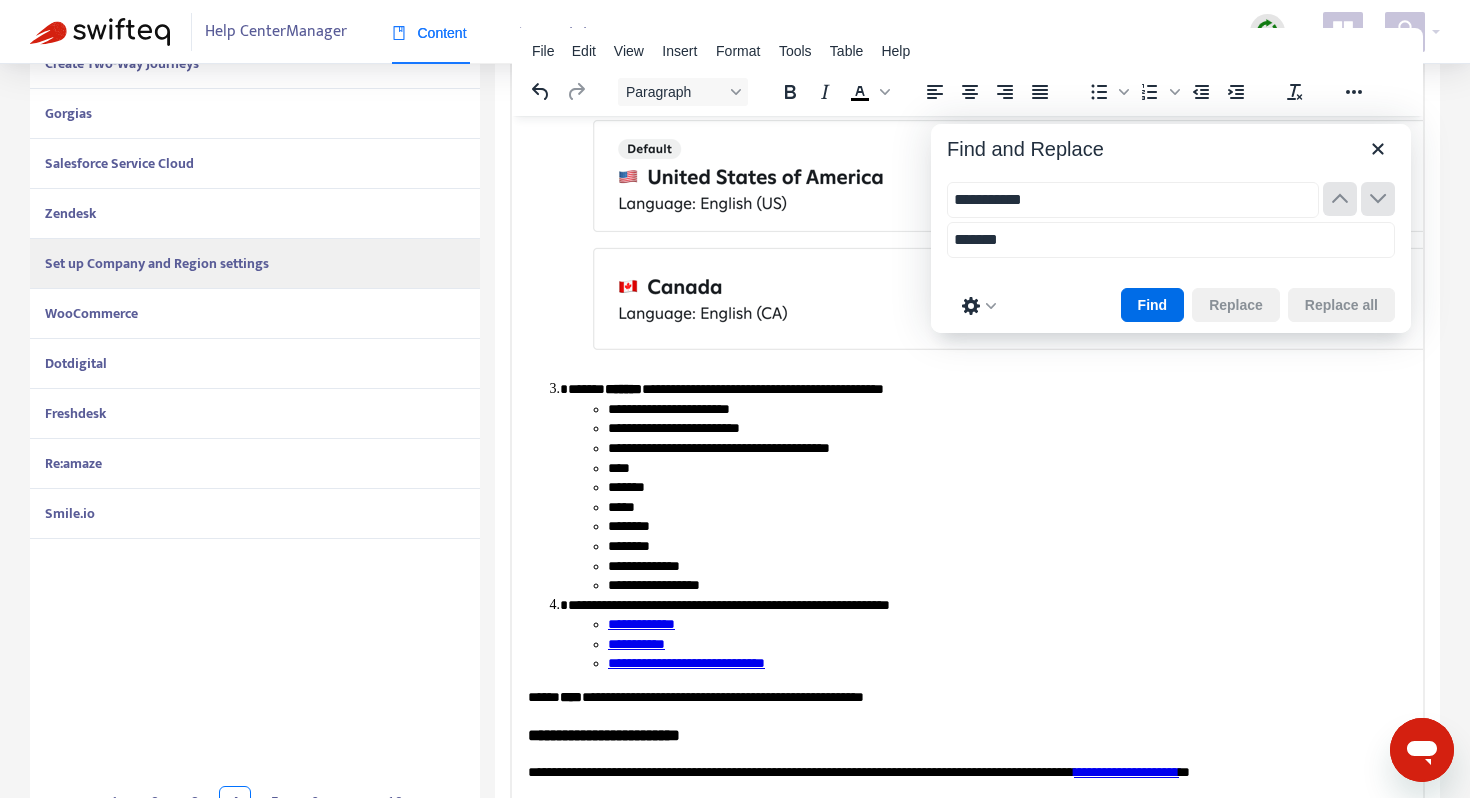 scroll, scrollTop: 551, scrollLeft: 0, axis: vertical 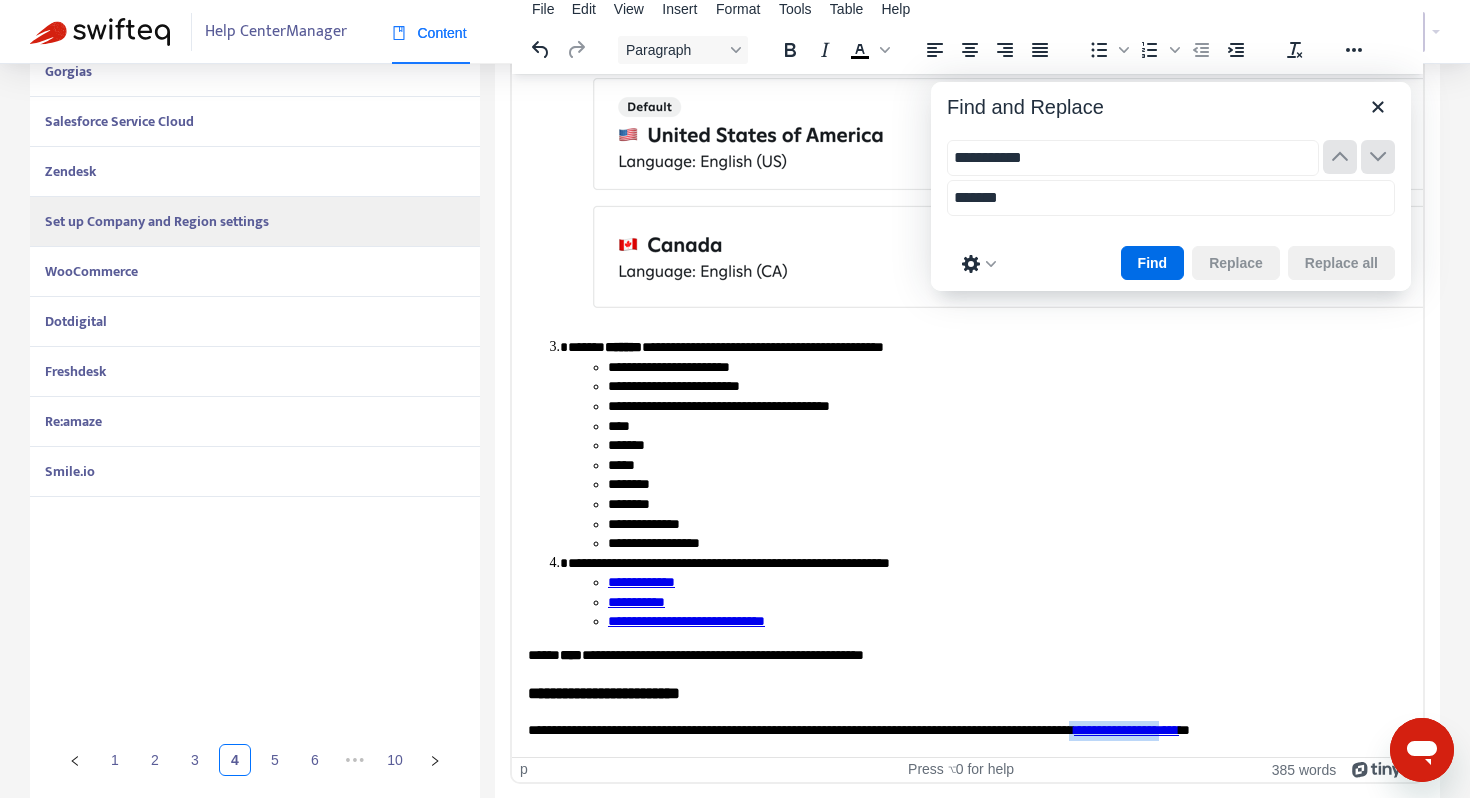 drag, startPoint x: 1305, startPoint y: 732, endPoint x: 1193, endPoint y: 732, distance: 112 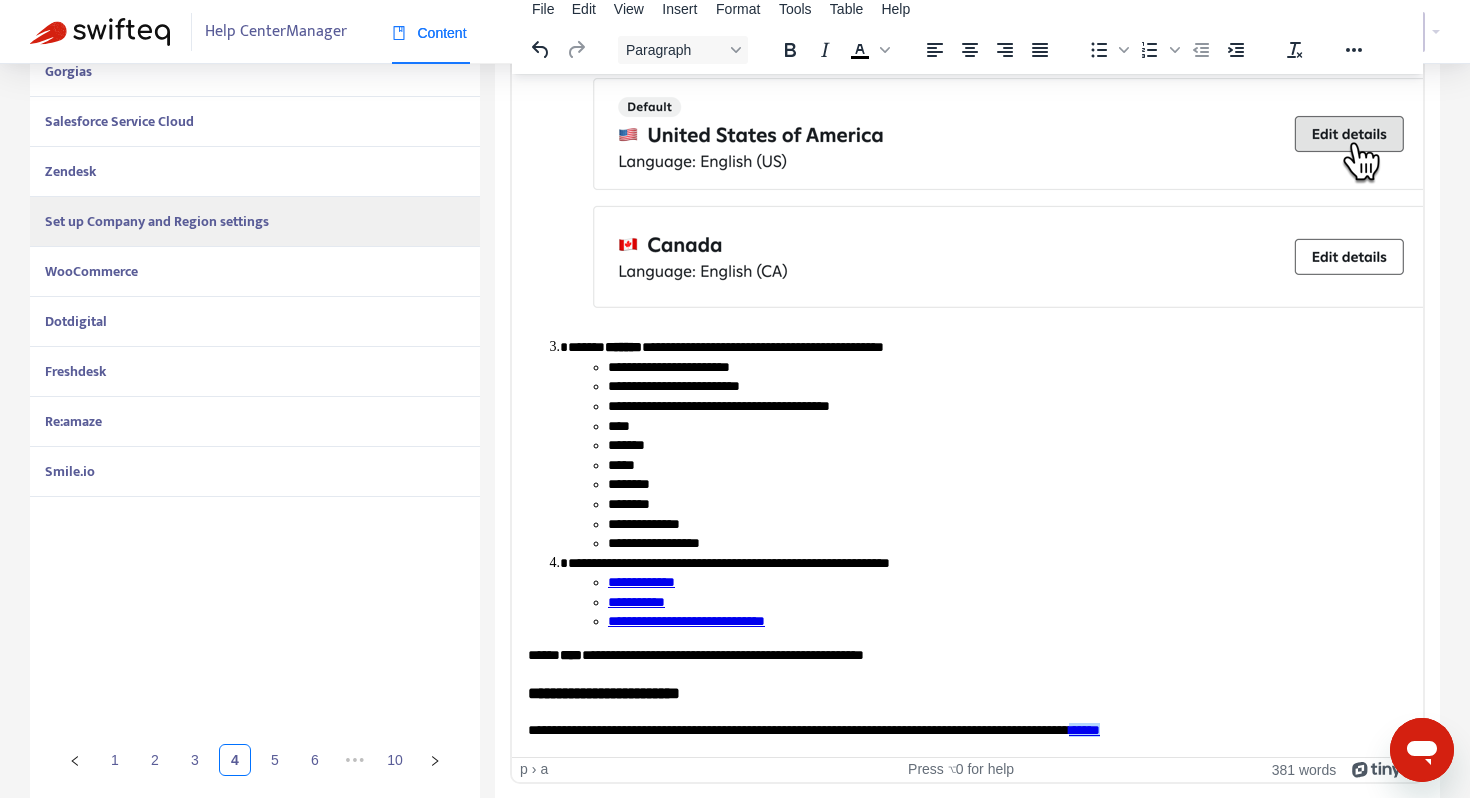 click on "**********" at bounding box center (1007, 621) 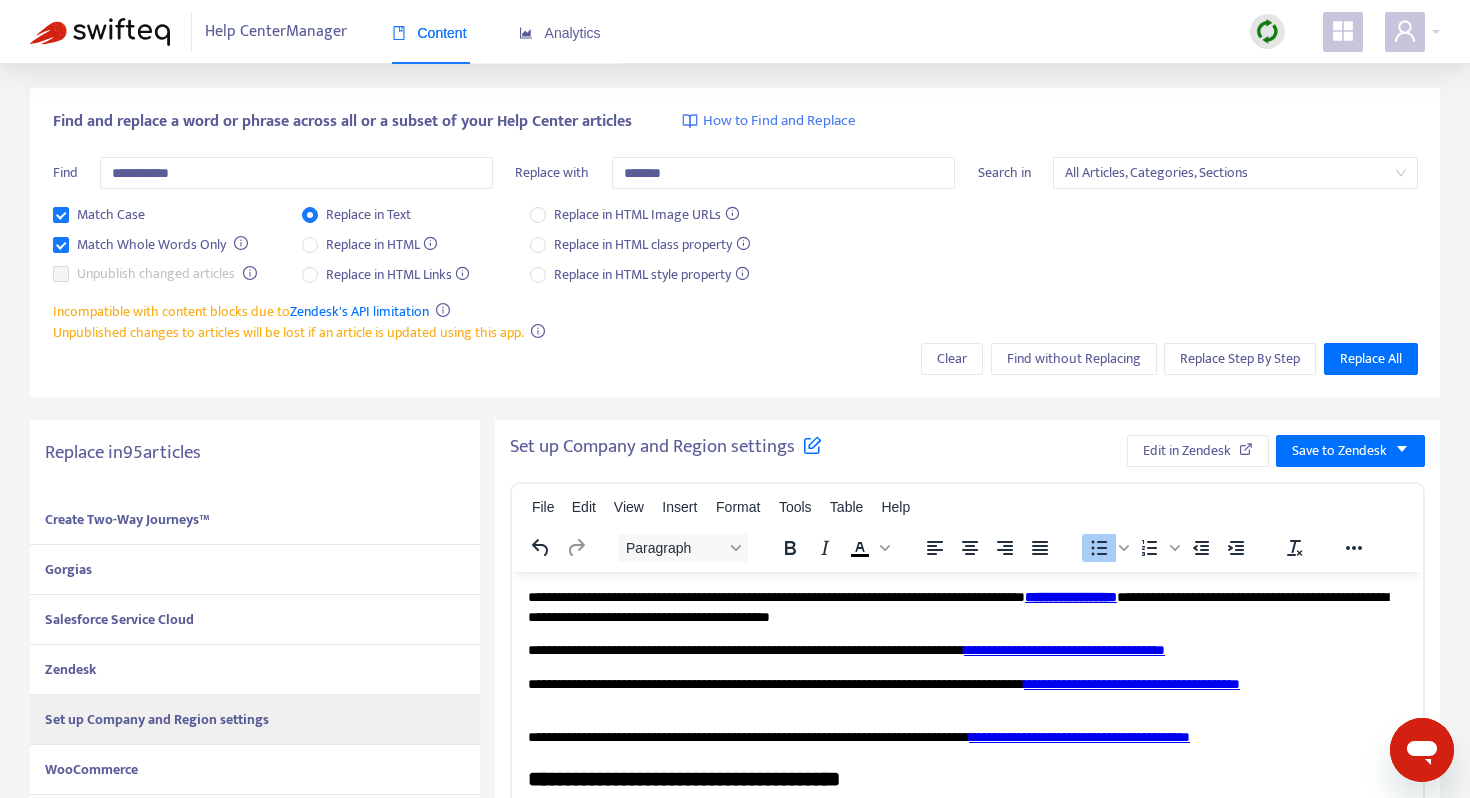 scroll, scrollTop: 51, scrollLeft: 0, axis: vertical 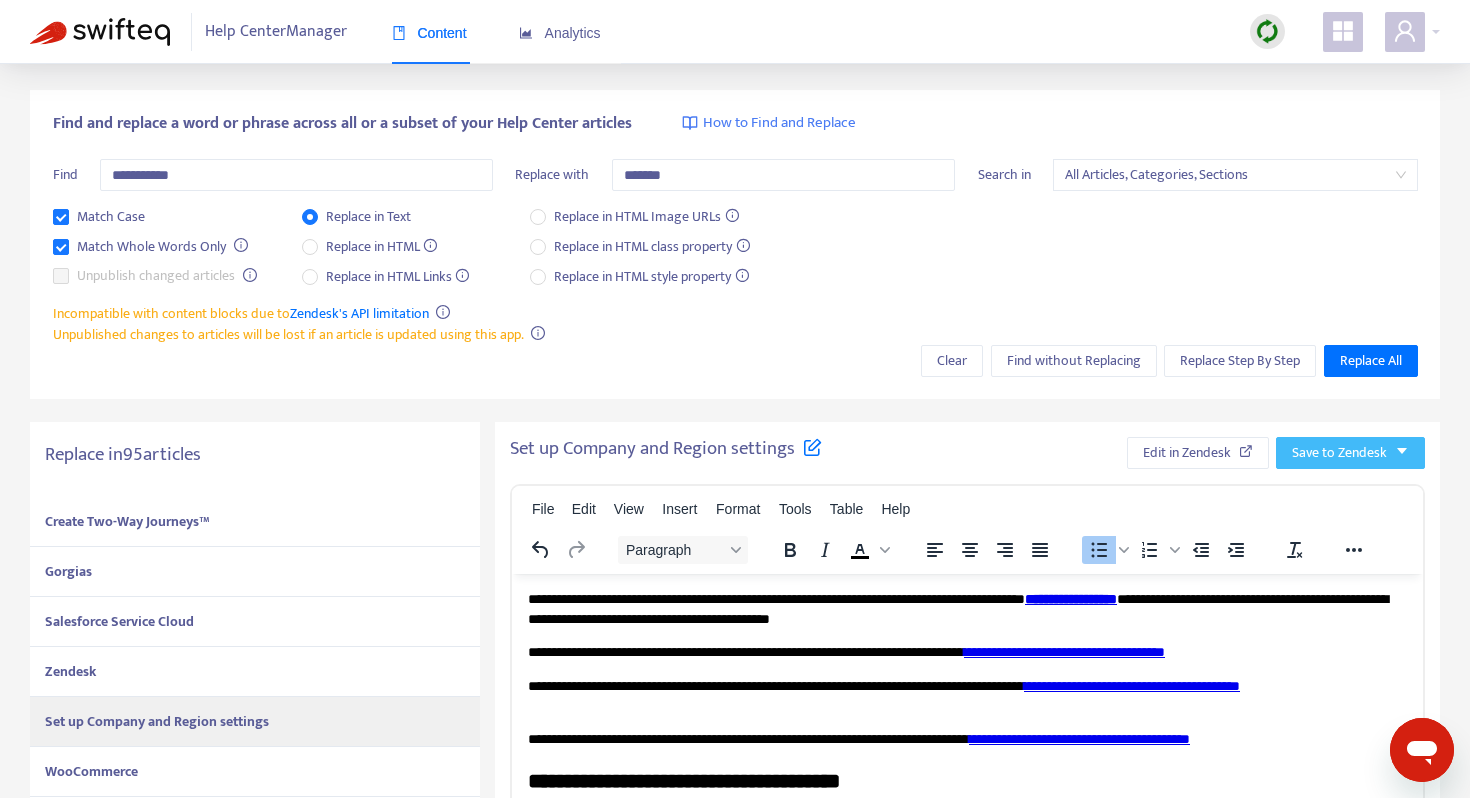 click on "Save to Zendesk" at bounding box center [1339, 453] 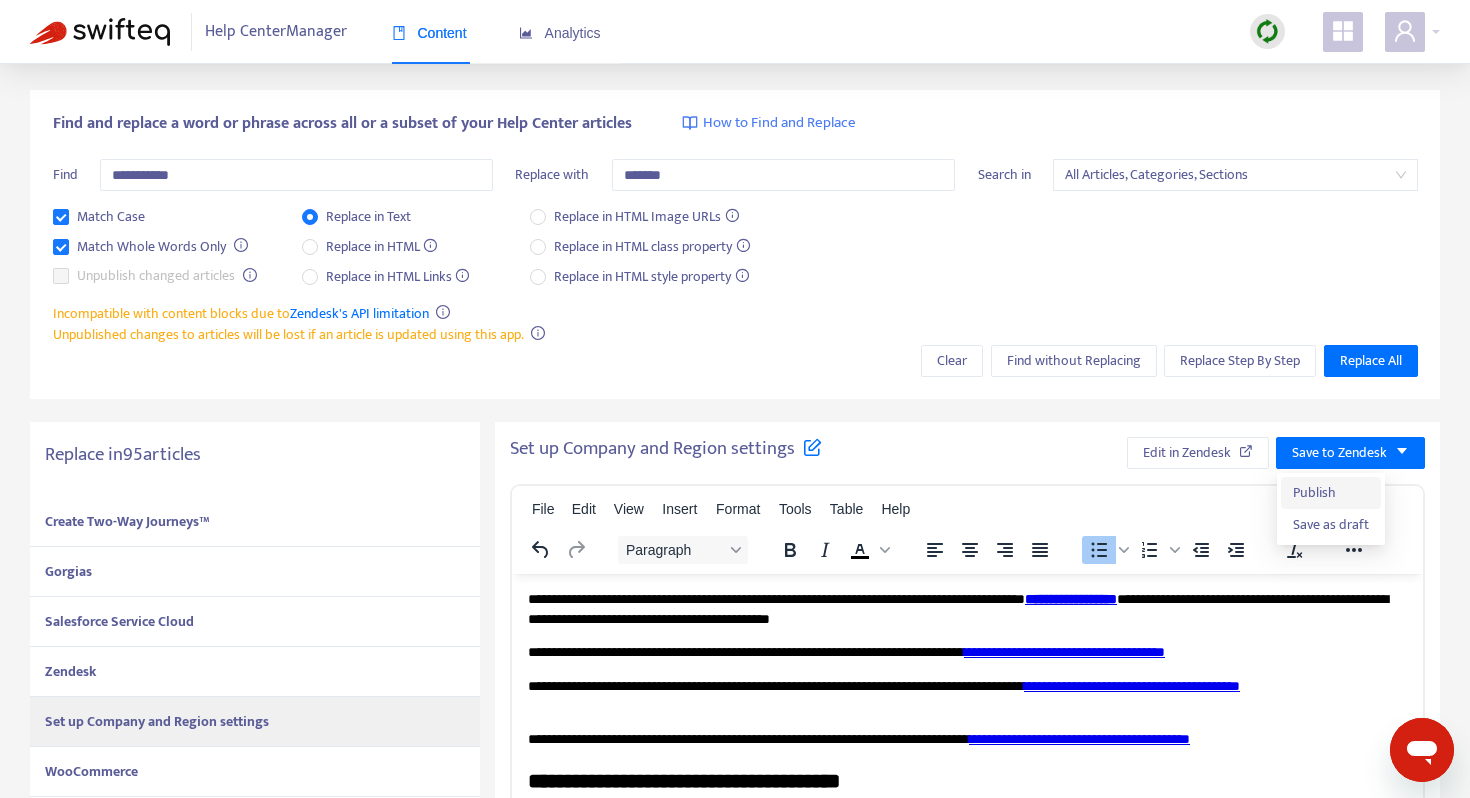 click on "Publish" at bounding box center (1331, 493) 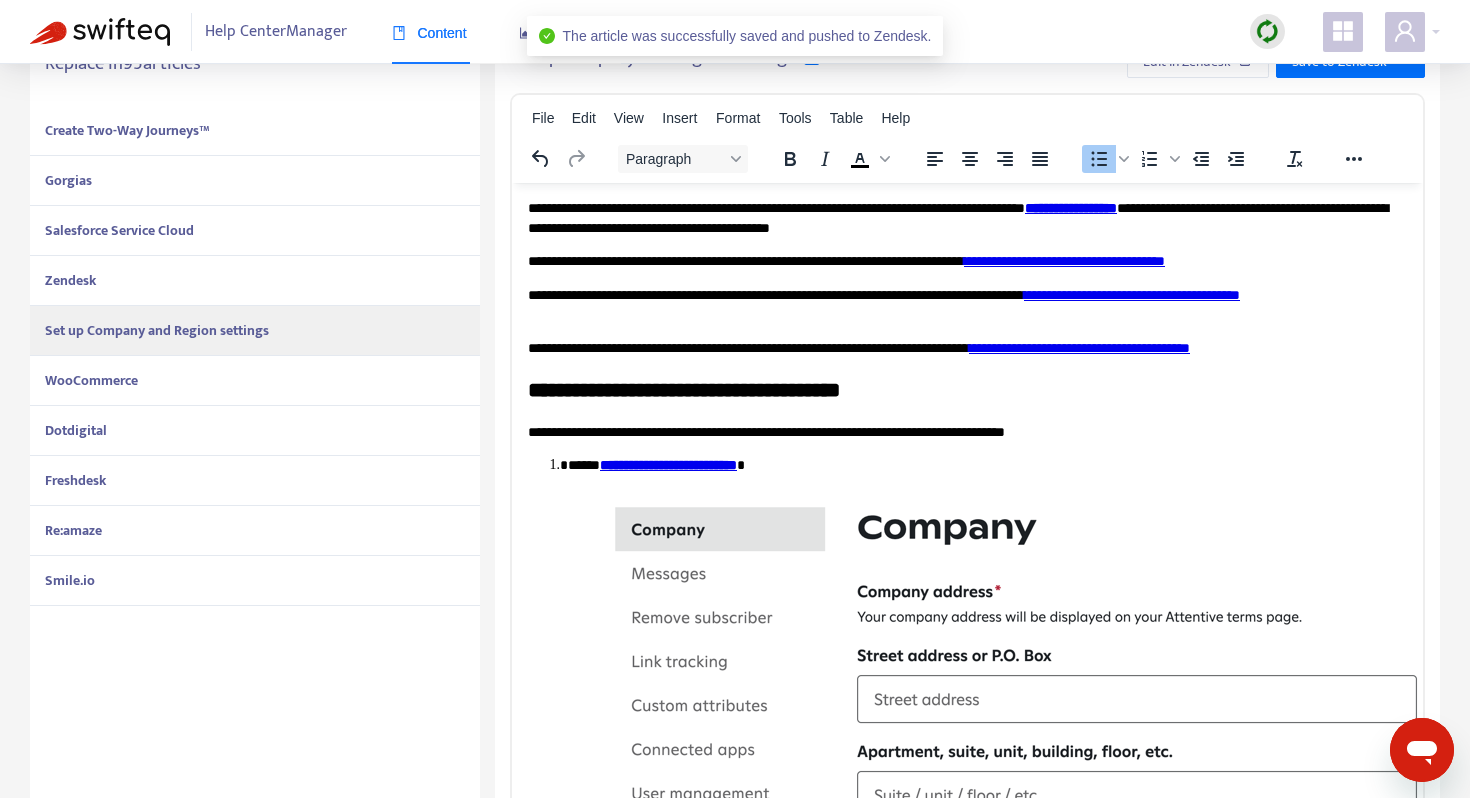 click on "WooCommerce" at bounding box center [91, 380] 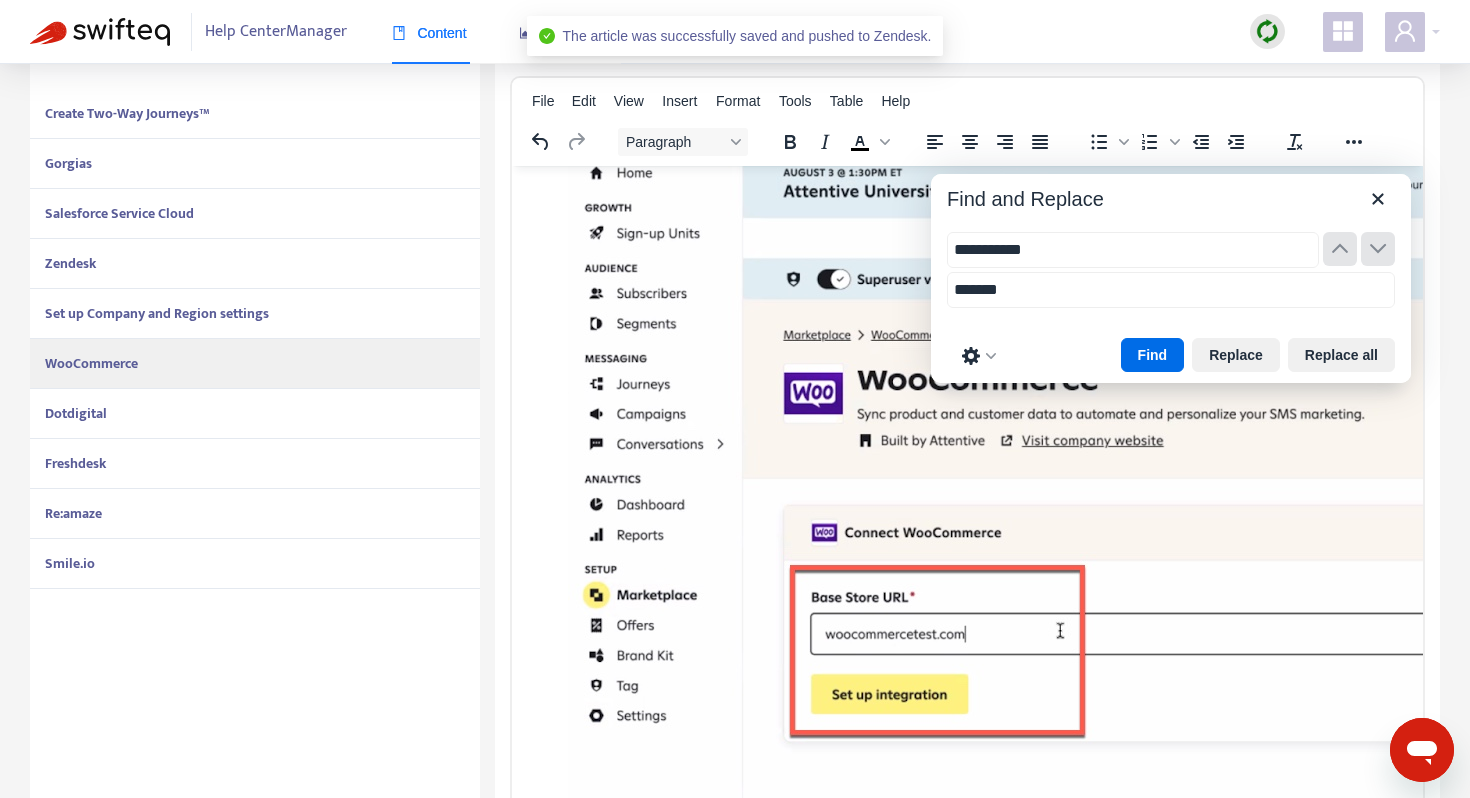 scroll, scrollTop: 509, scrollLeft: 0, axis: vertical 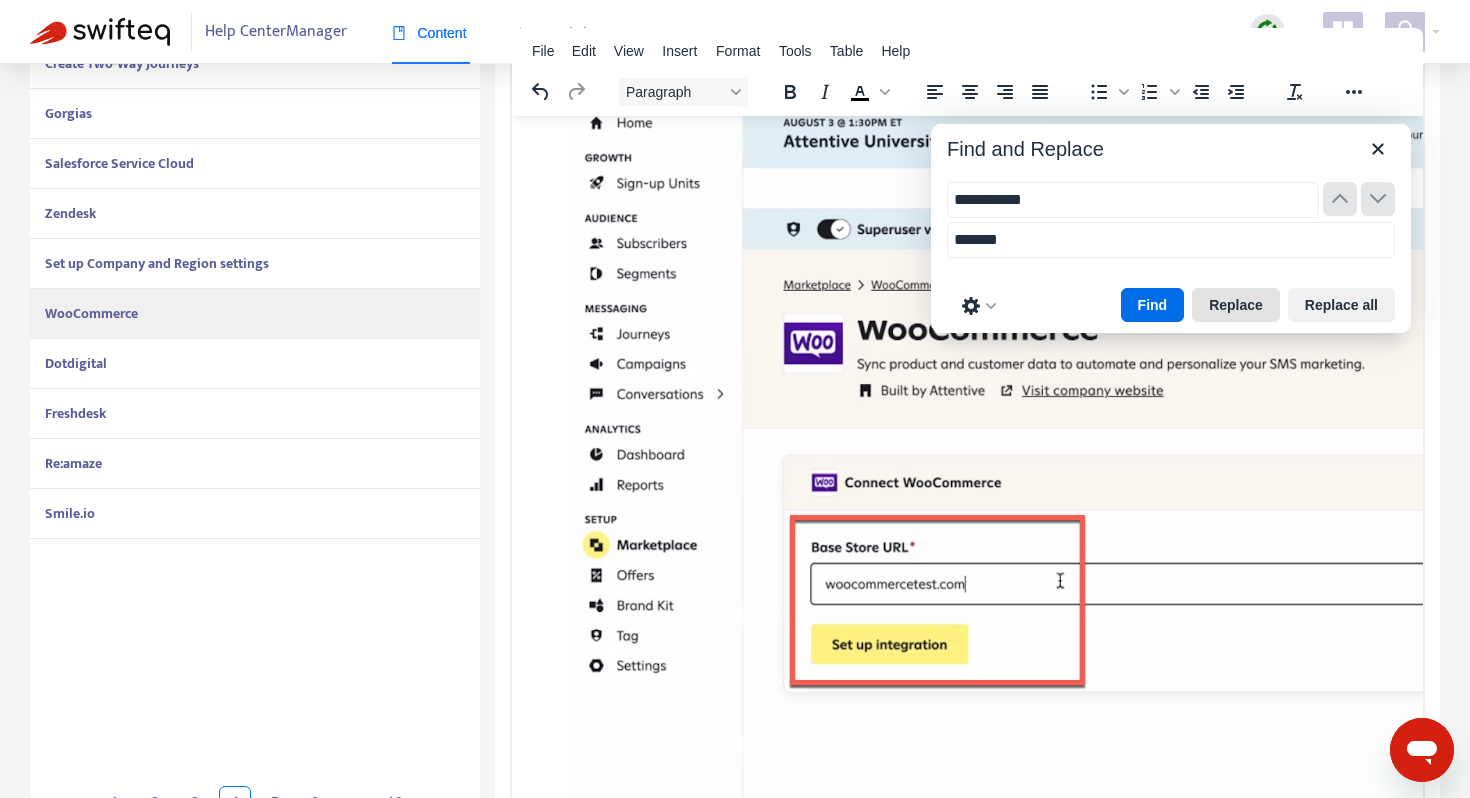 click on "Replace" at bounding box center [1236, 305] 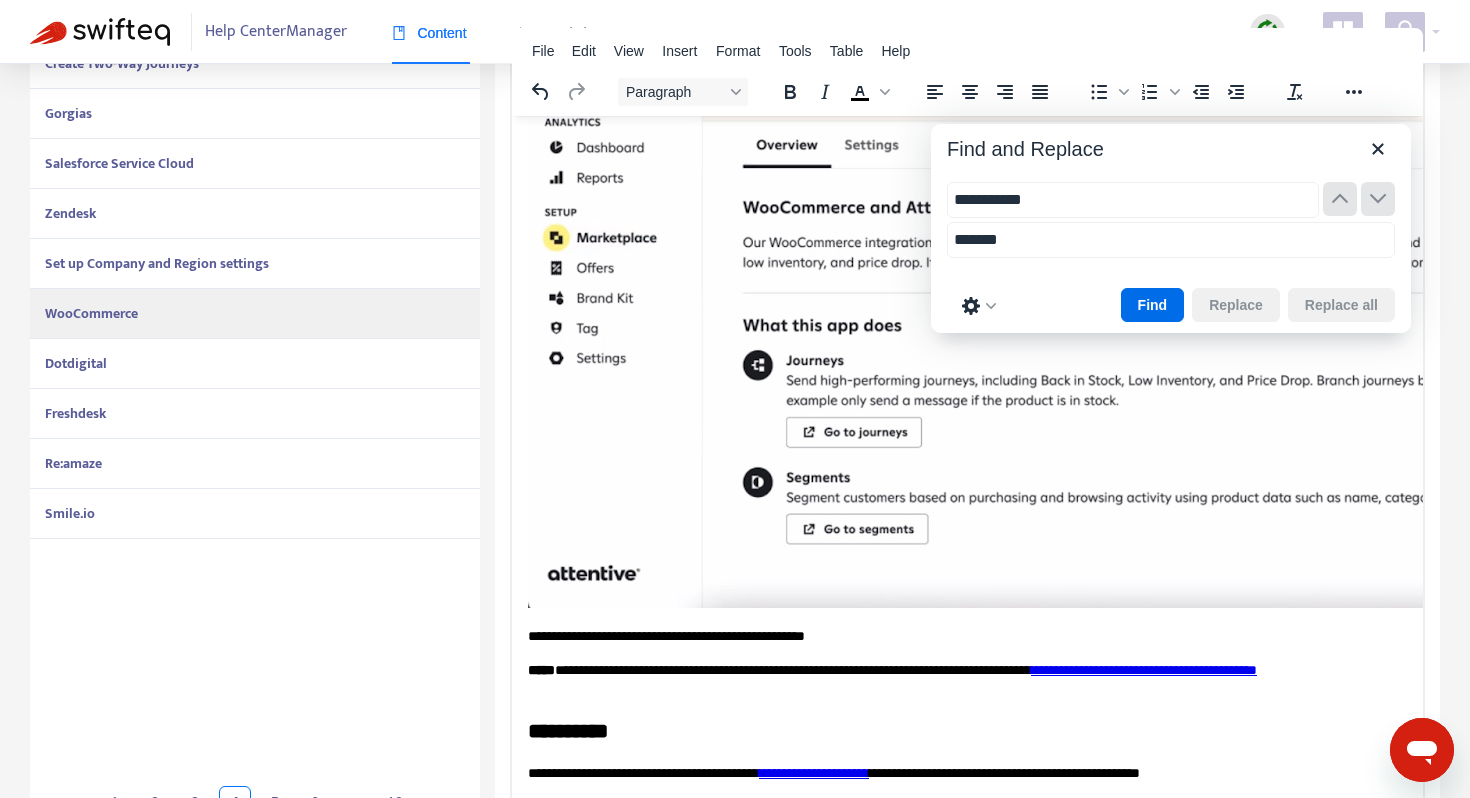 scroll, scrollTop: 551, scrollLeft: 0, axis: vertical 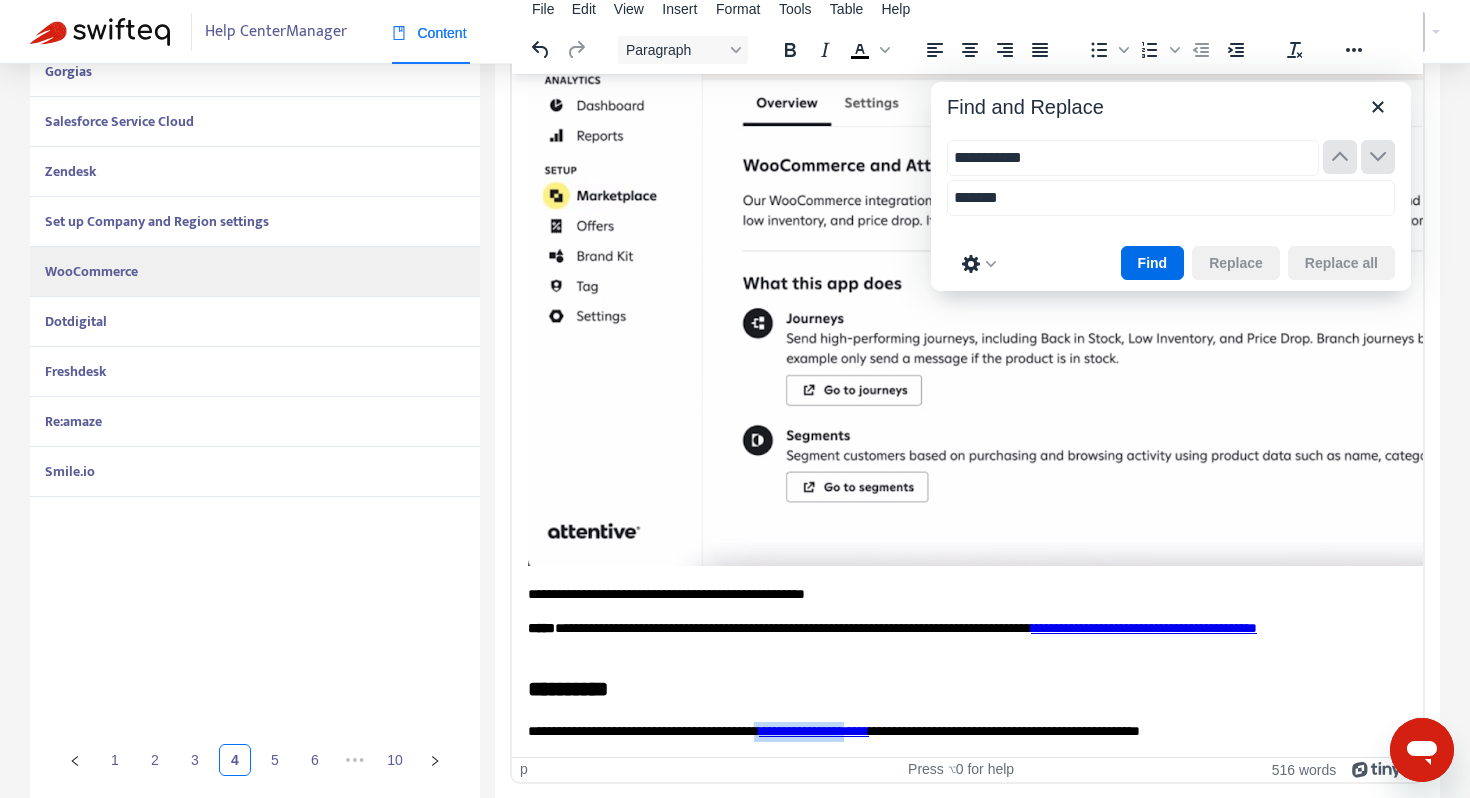drag, startPoint x: 926, startPoint y: 731, endPoint x: 814, endPoint y: 730, distance: 112.00446 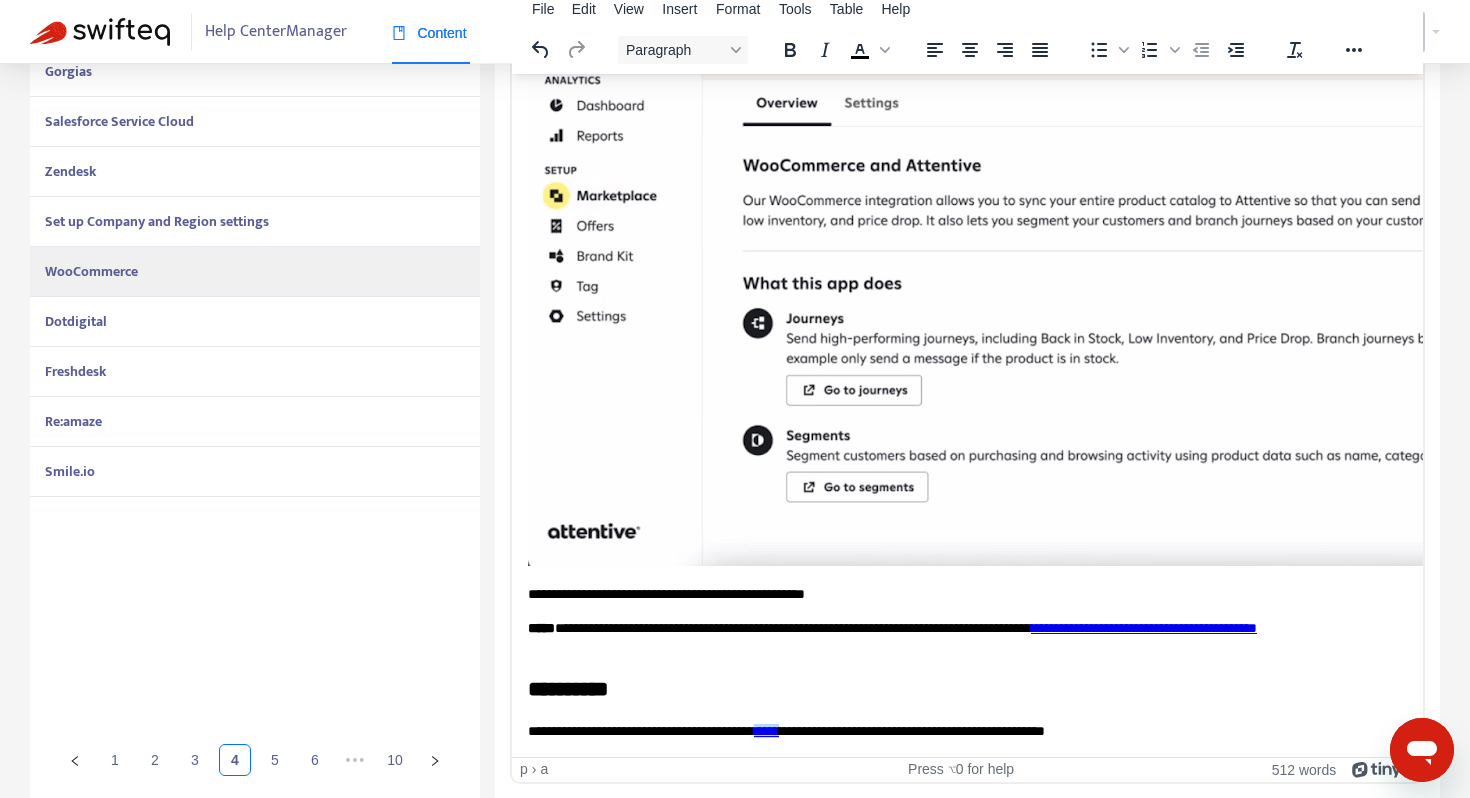 click on "**********" at bounding box center [967, 731] 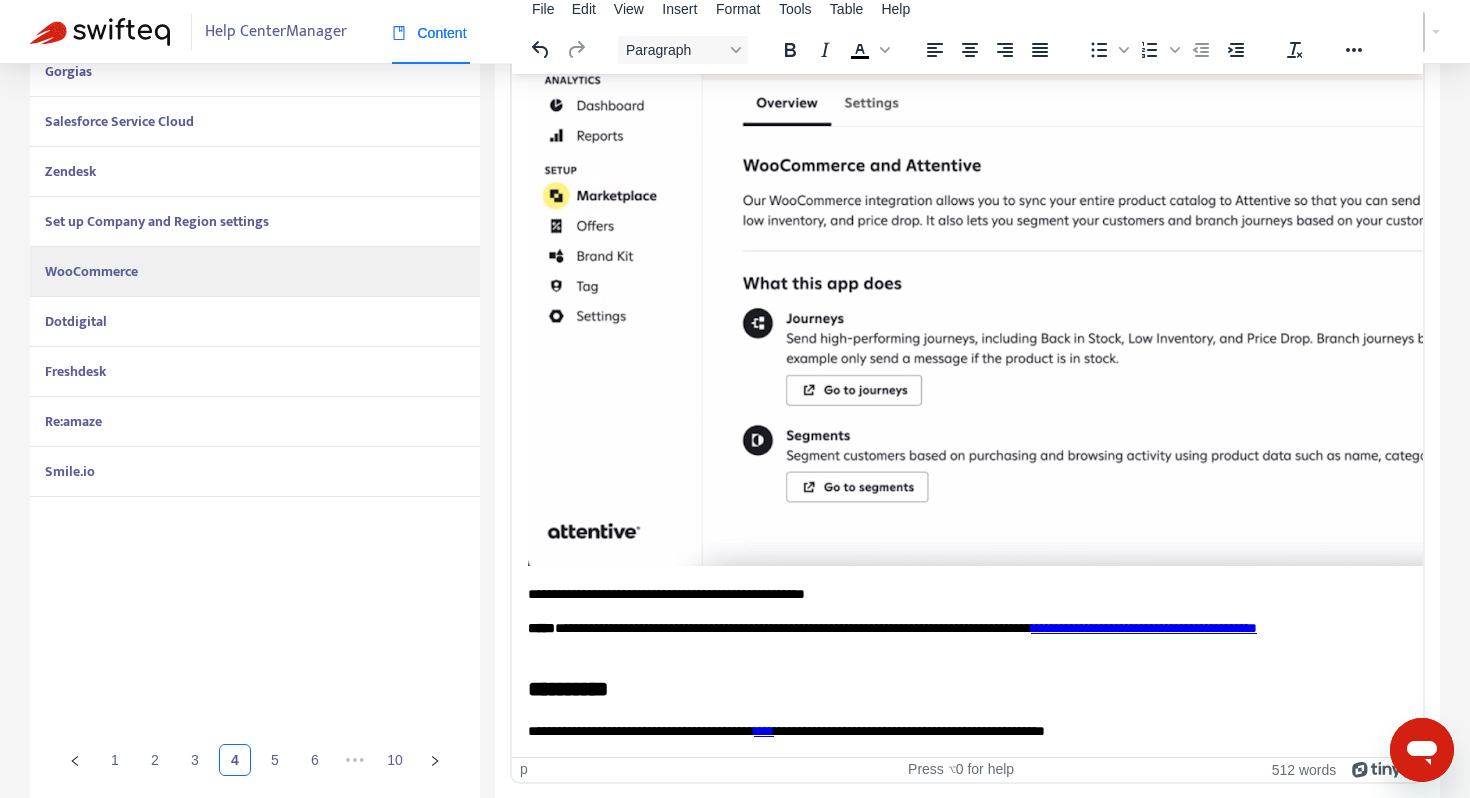 scroll, scrollTop: 0, scrollLeft: 0, axis: both 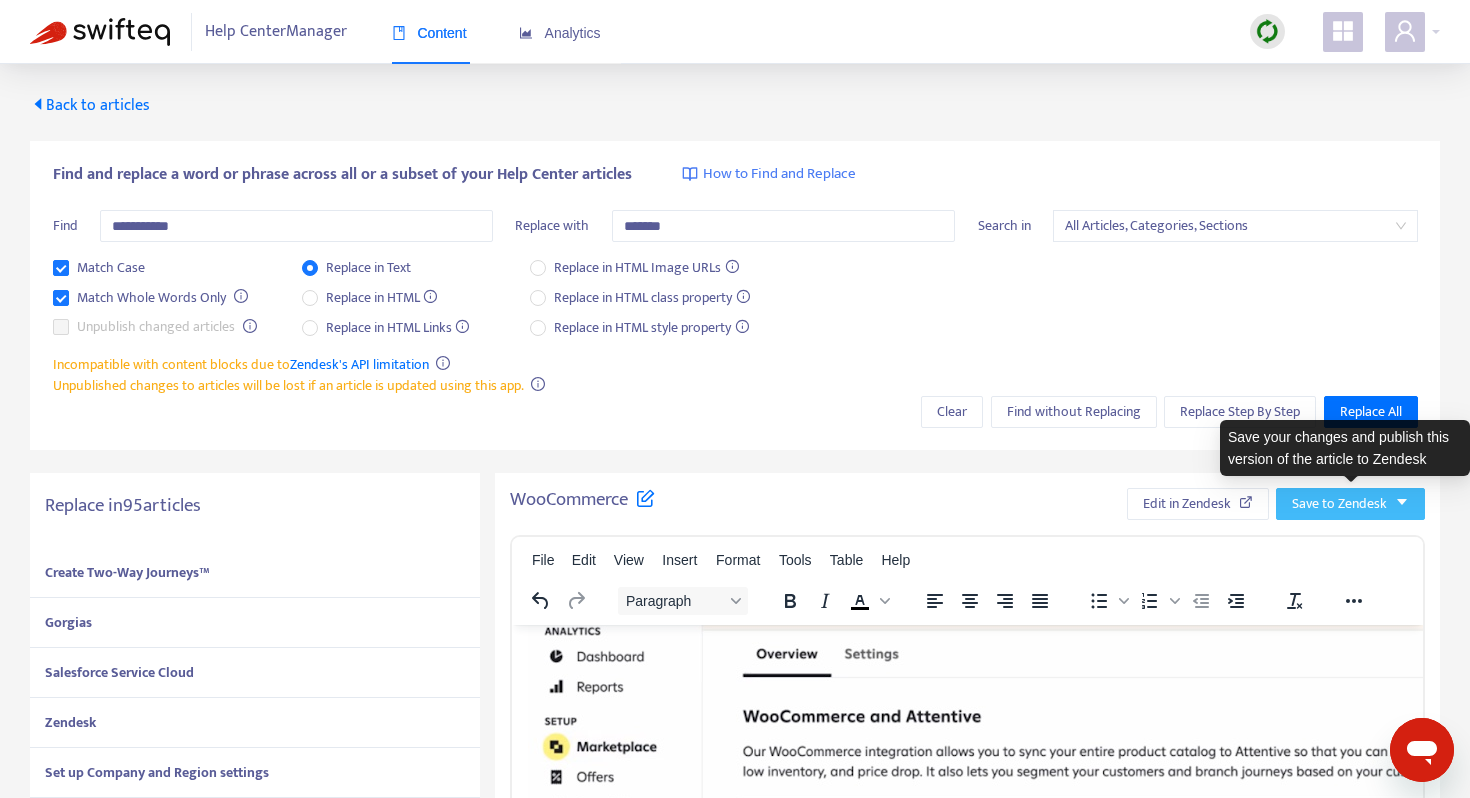 click on "Save to Zendesk" at bounding box center [1339, 504] 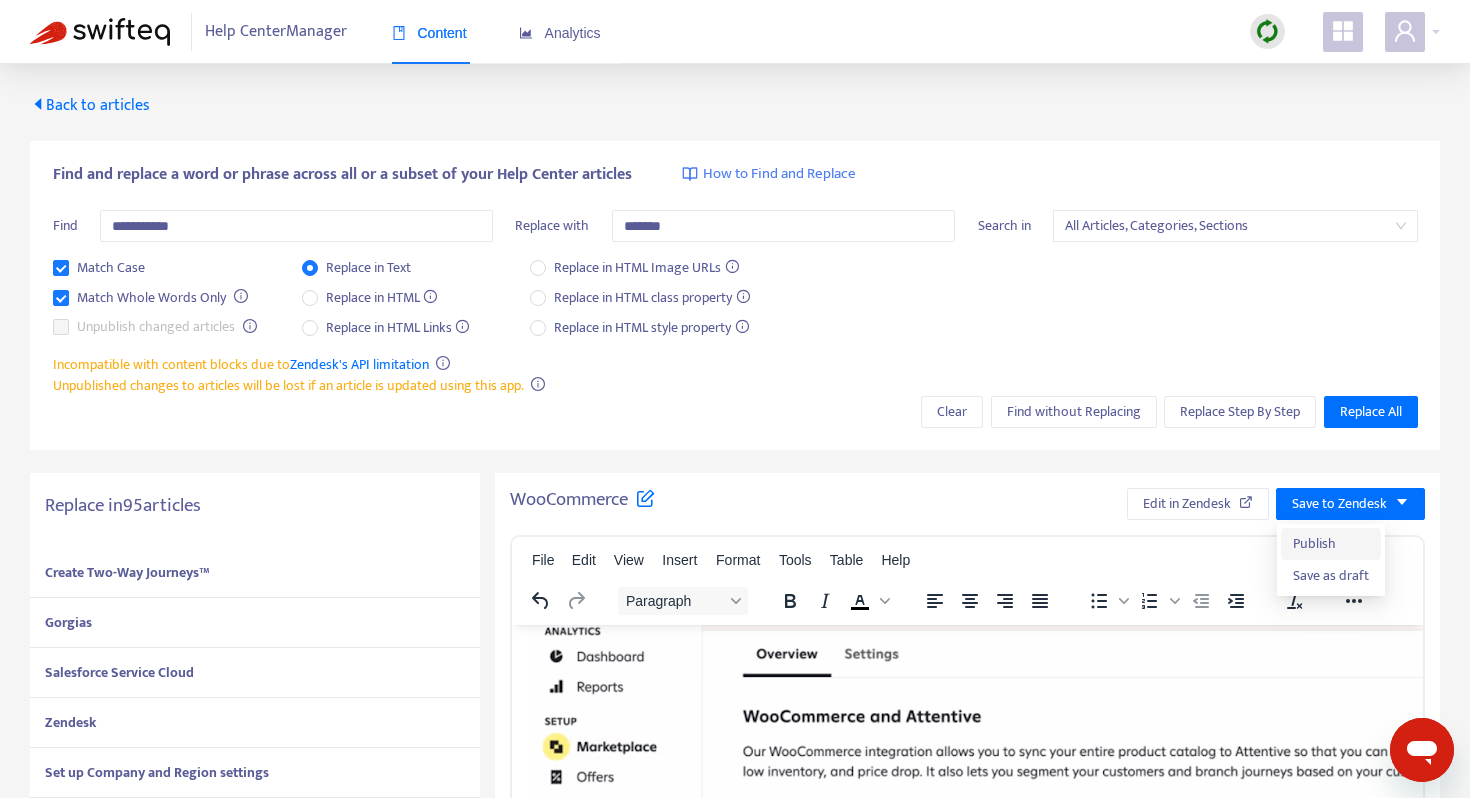 click on "Publish" at bounding box center [1331, 544] 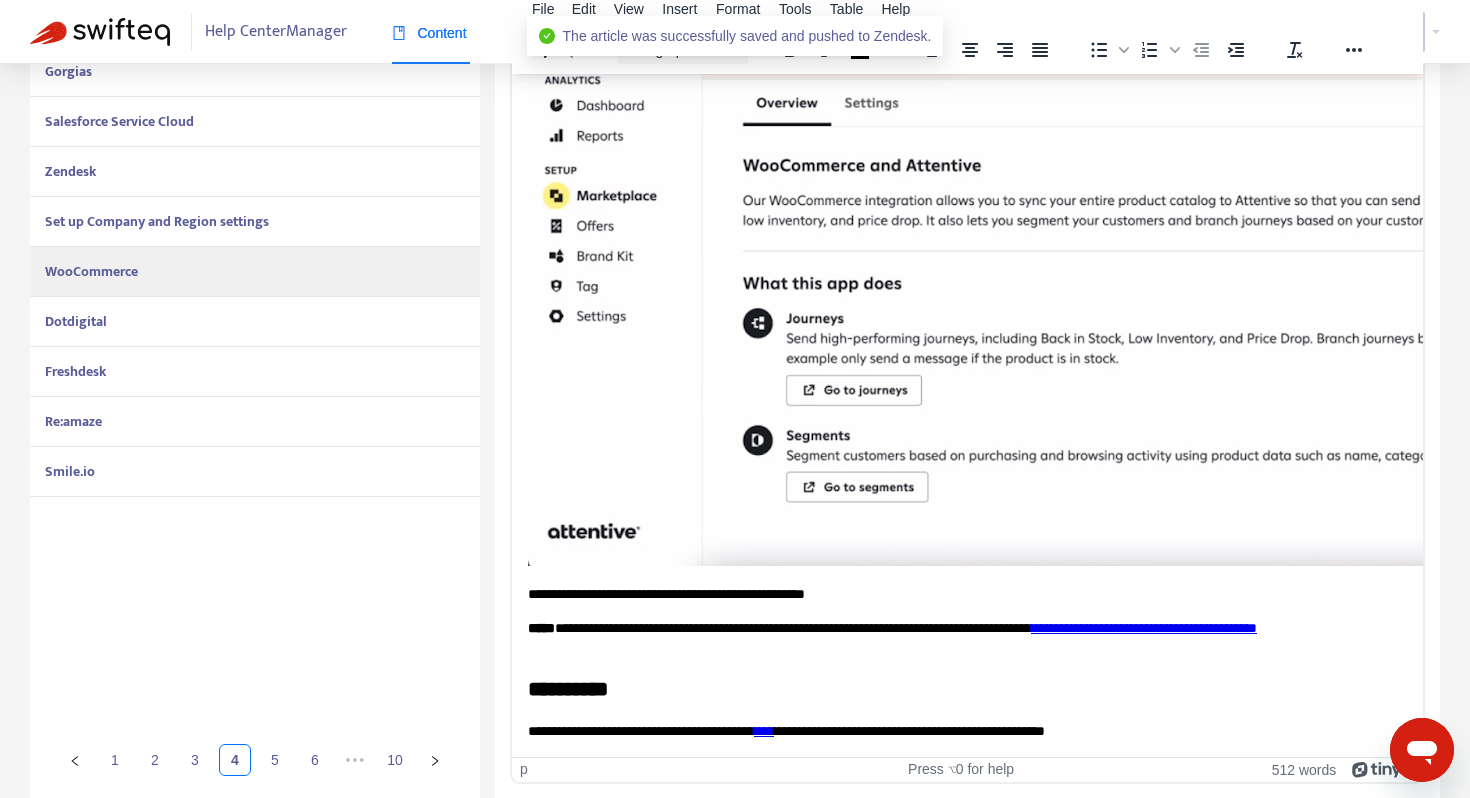 scroll, scrollTop: 551, scrollLeft: 0, axis: vertical 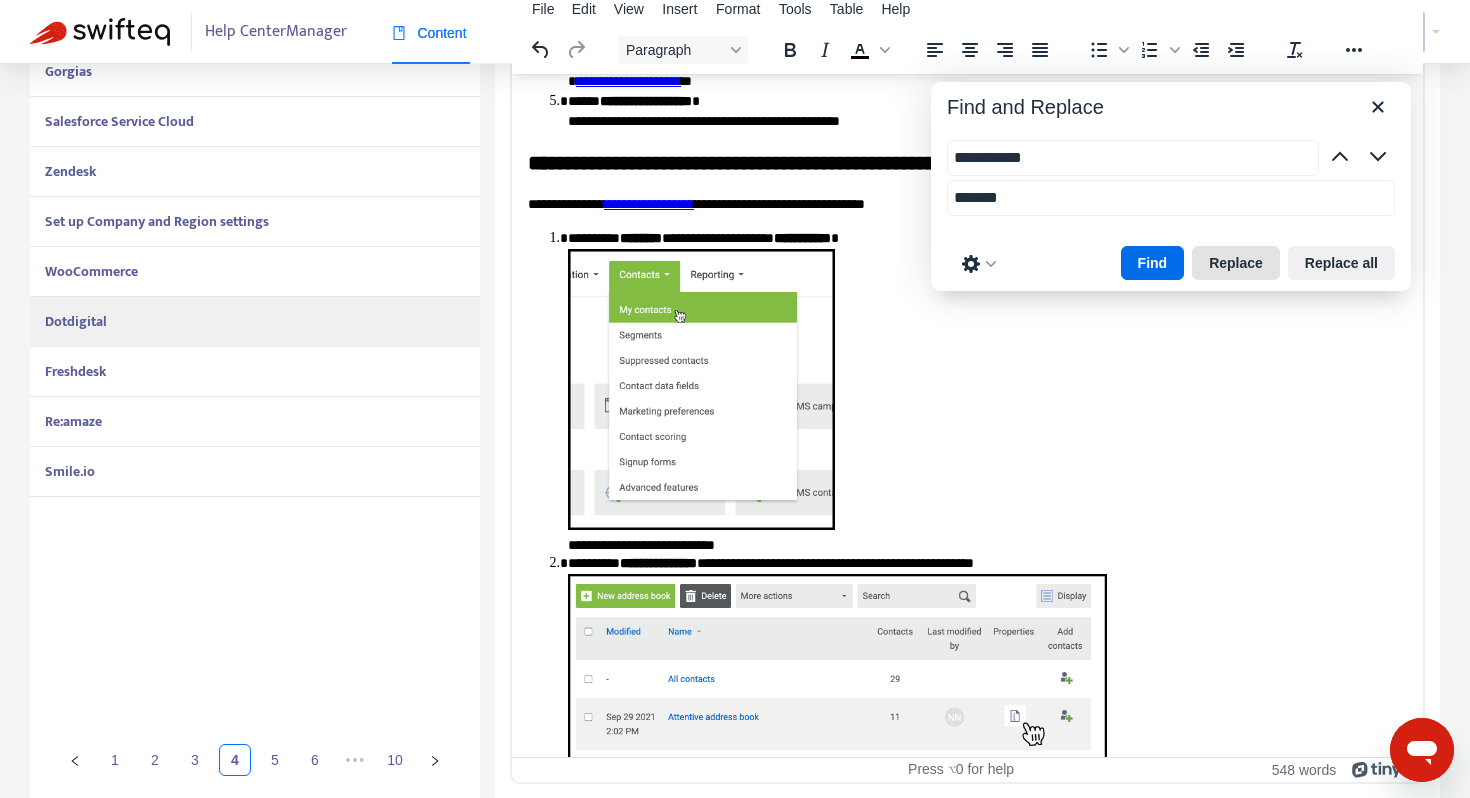 click on "Replace" at bounding box center (1236, 263) 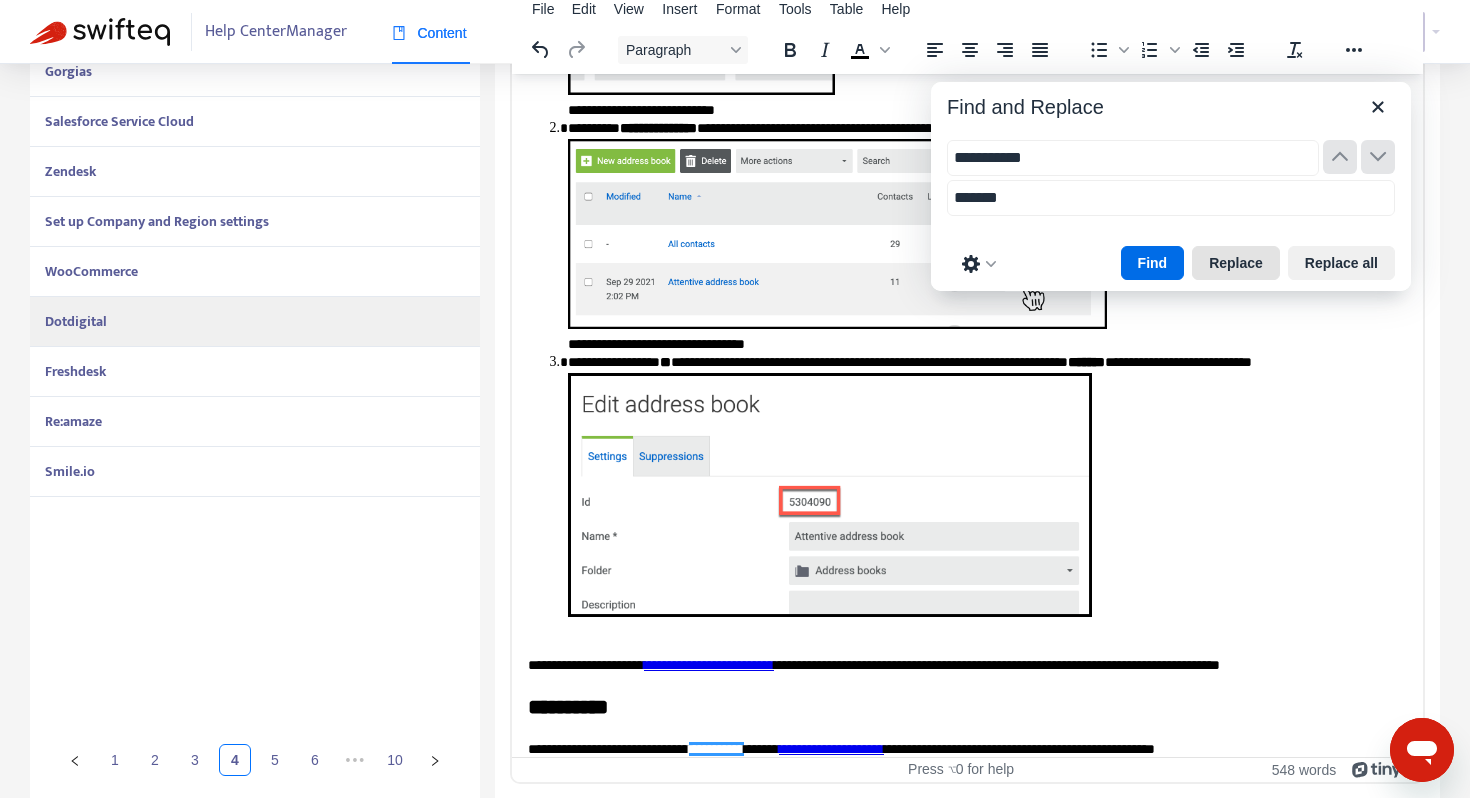 click on "Replace" at bounding box center [1236, 263] 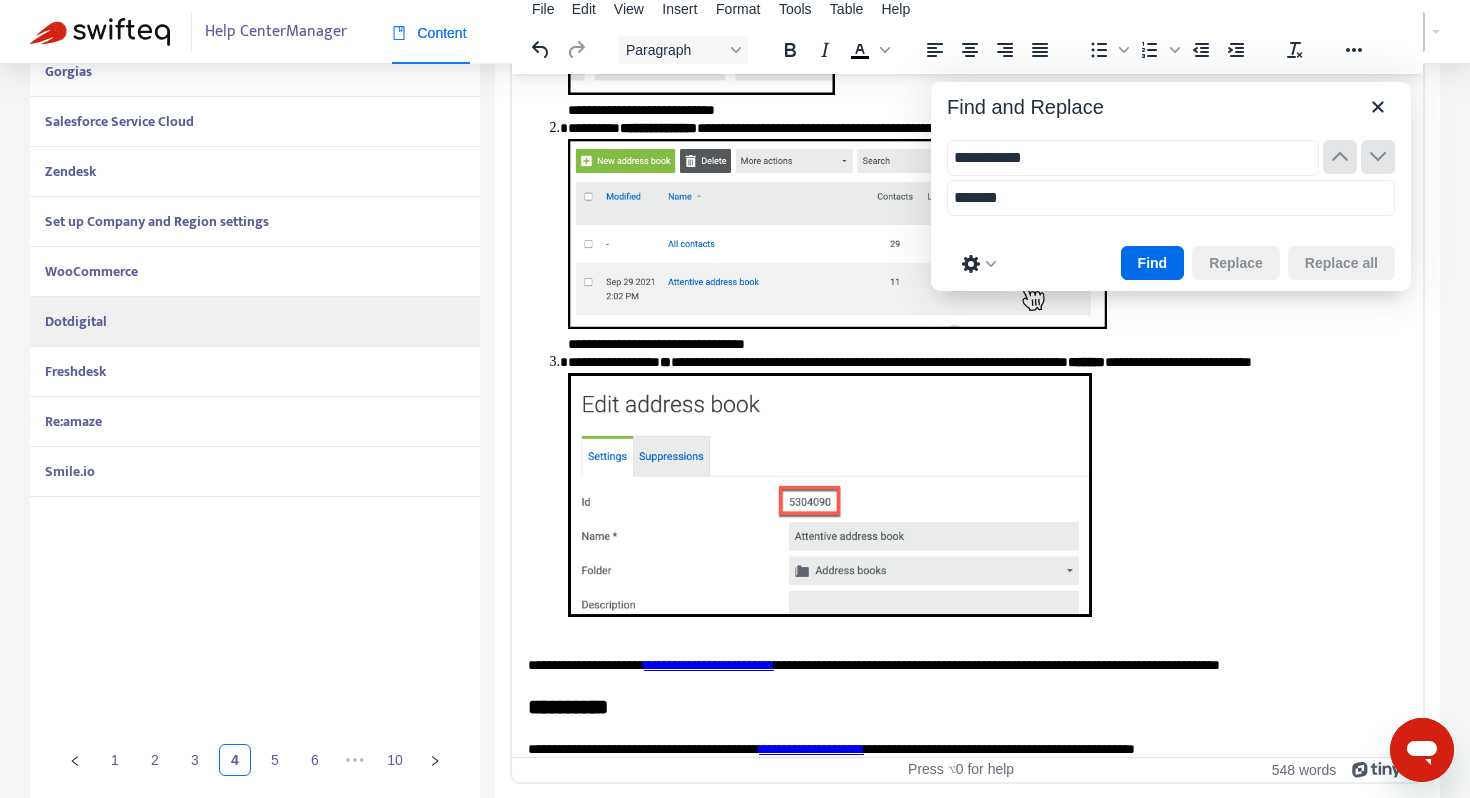 scroll, scrollTop: 1489, scrollLeft: 0, axis: vertical 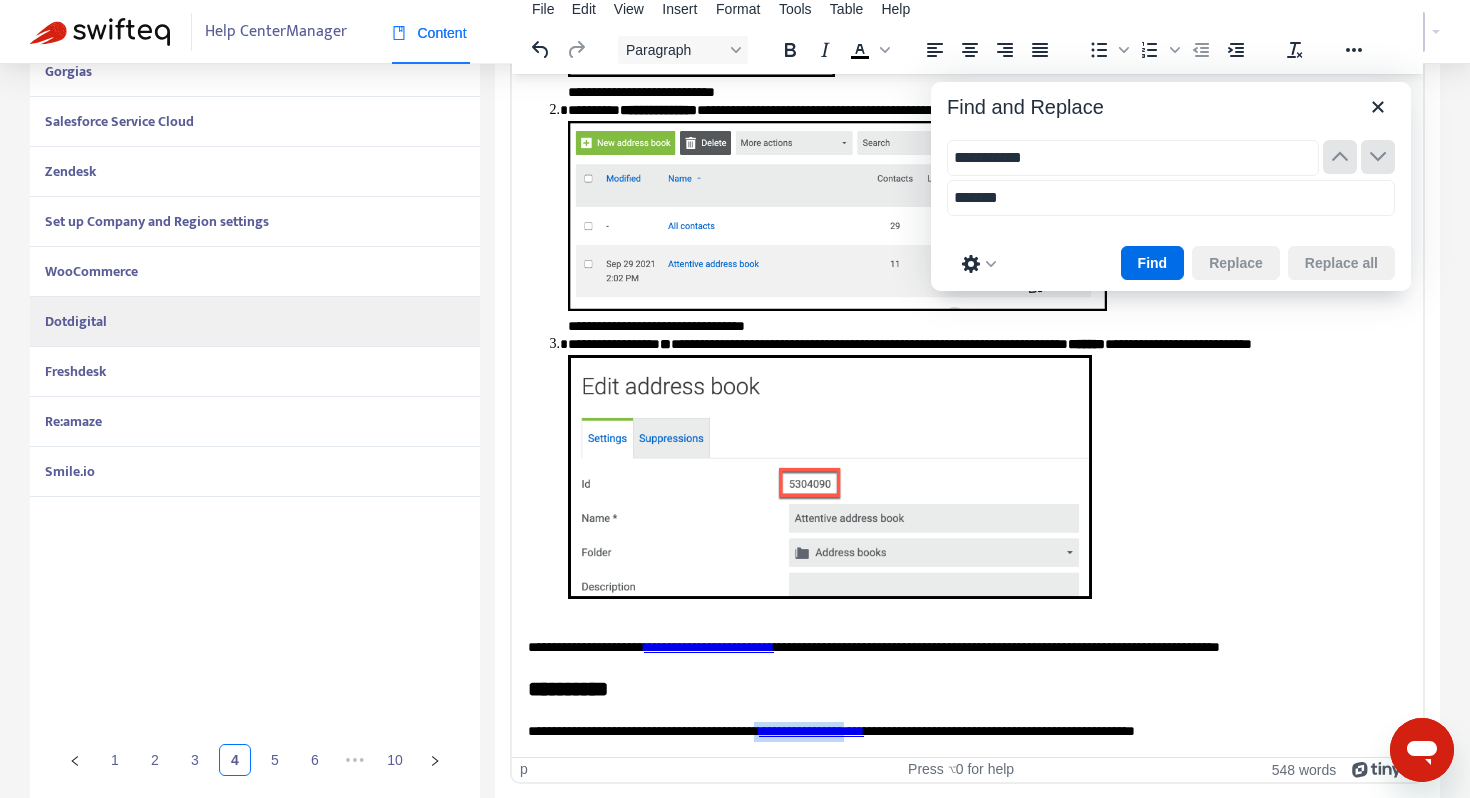drag, startPoint x: 929, startPoint y: 731, endPoint x: 815, endPoint y: 729, distance: 114.01754 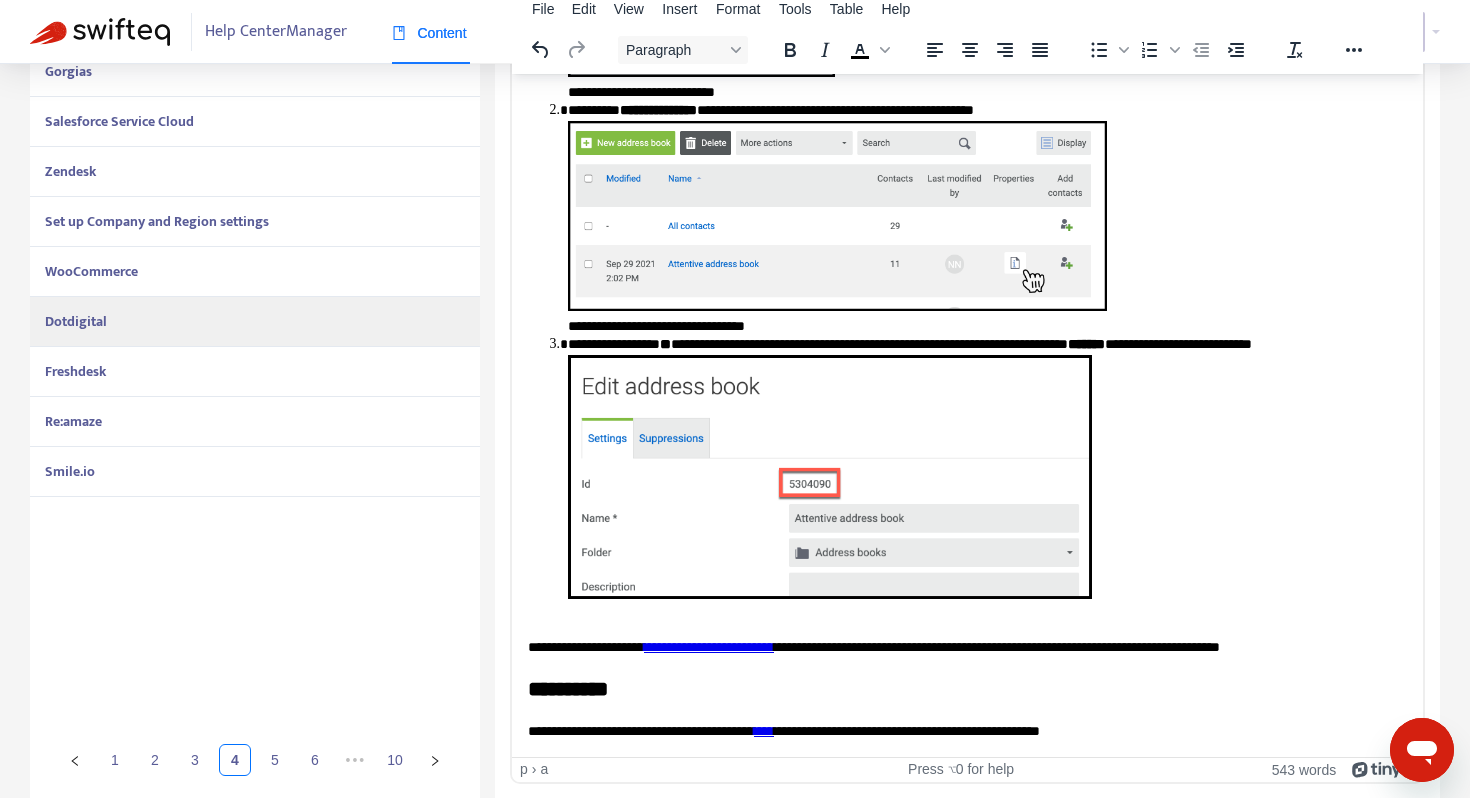 click on "**********" at bounding box center [967, 647] 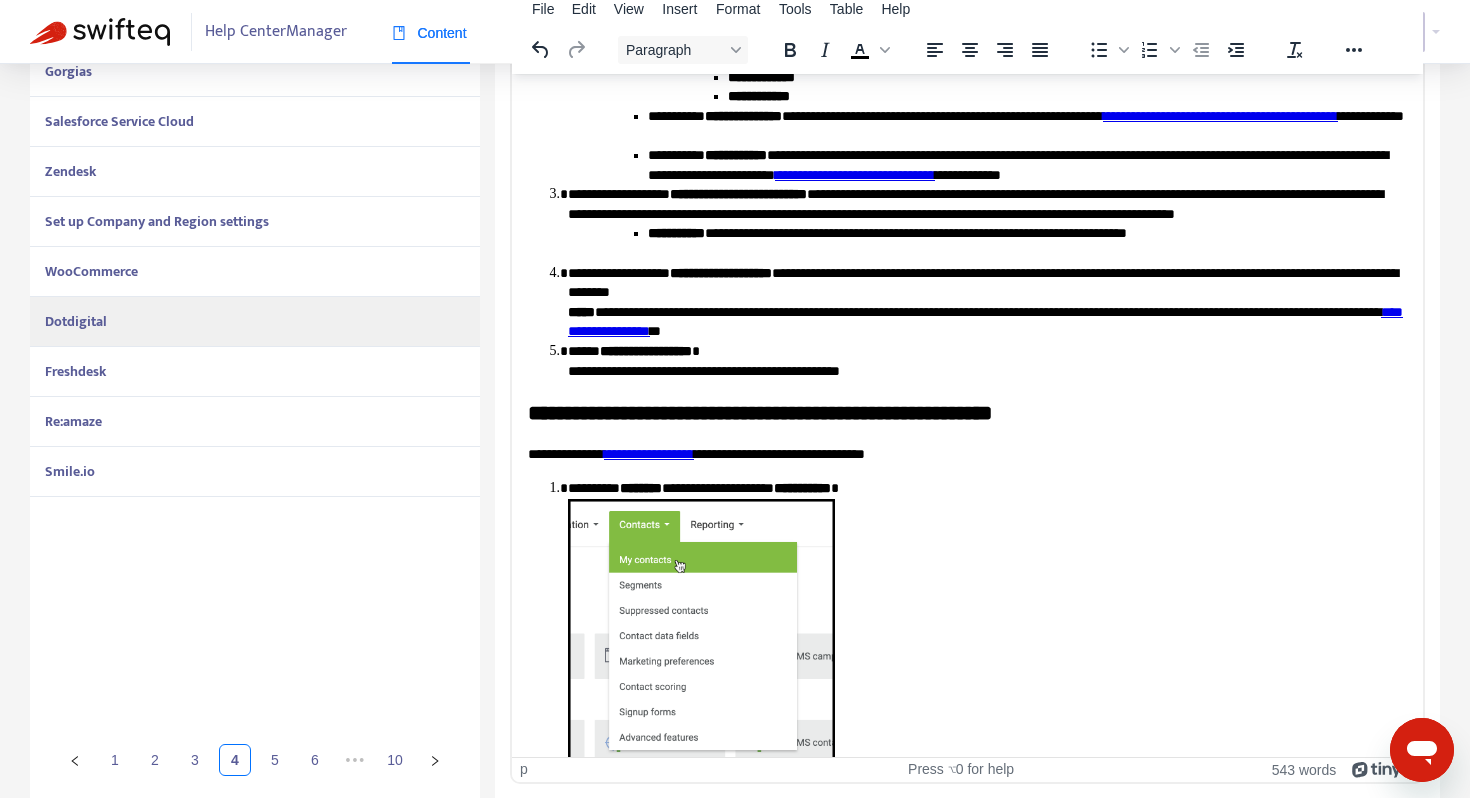scroll, scrollTop: 784, scrollLeft: 0, axis: vertical 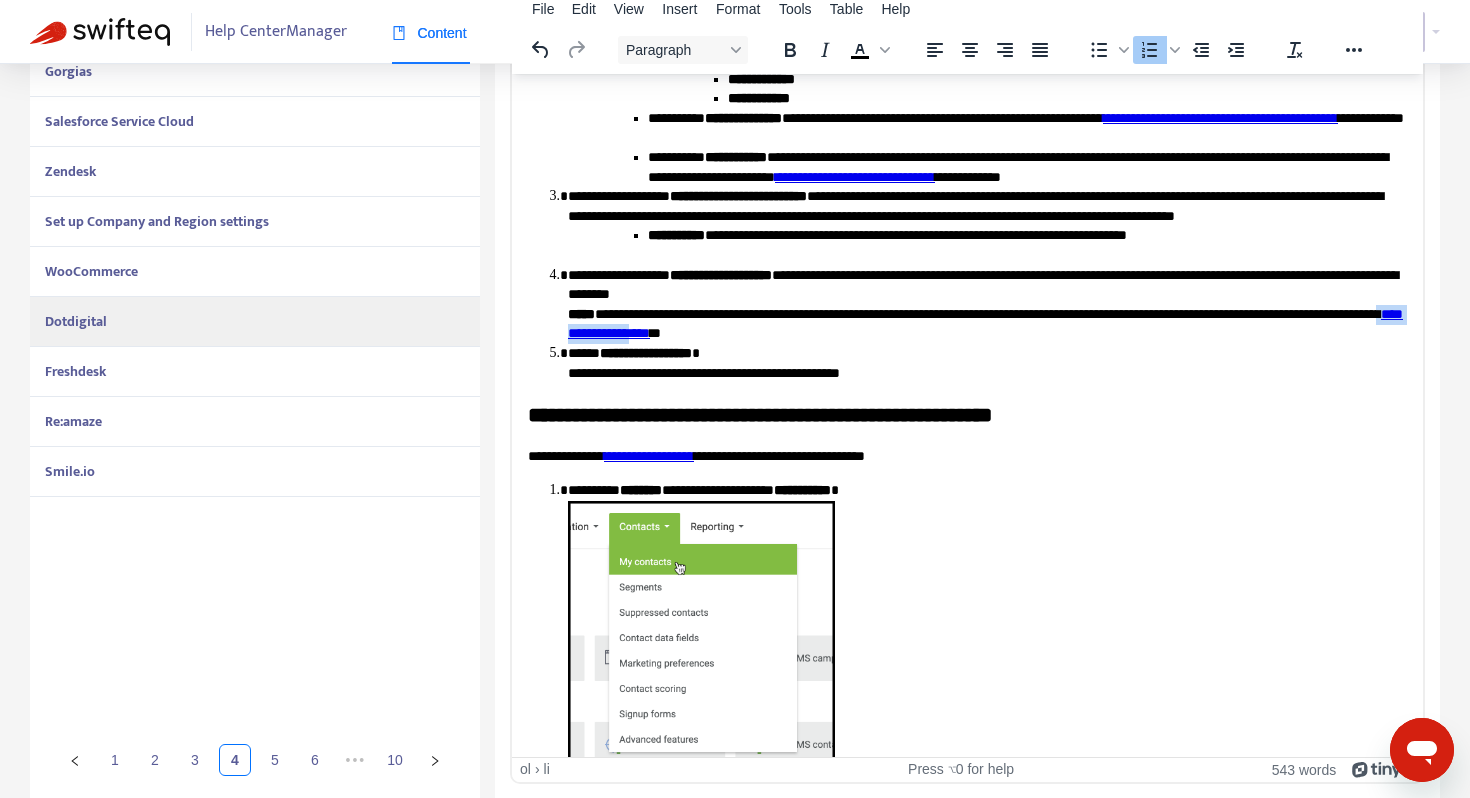 drag, startPoint x: 841, startPoint y: 332, endPoint x: 728, endPoint y: 334, distance: 113.0177 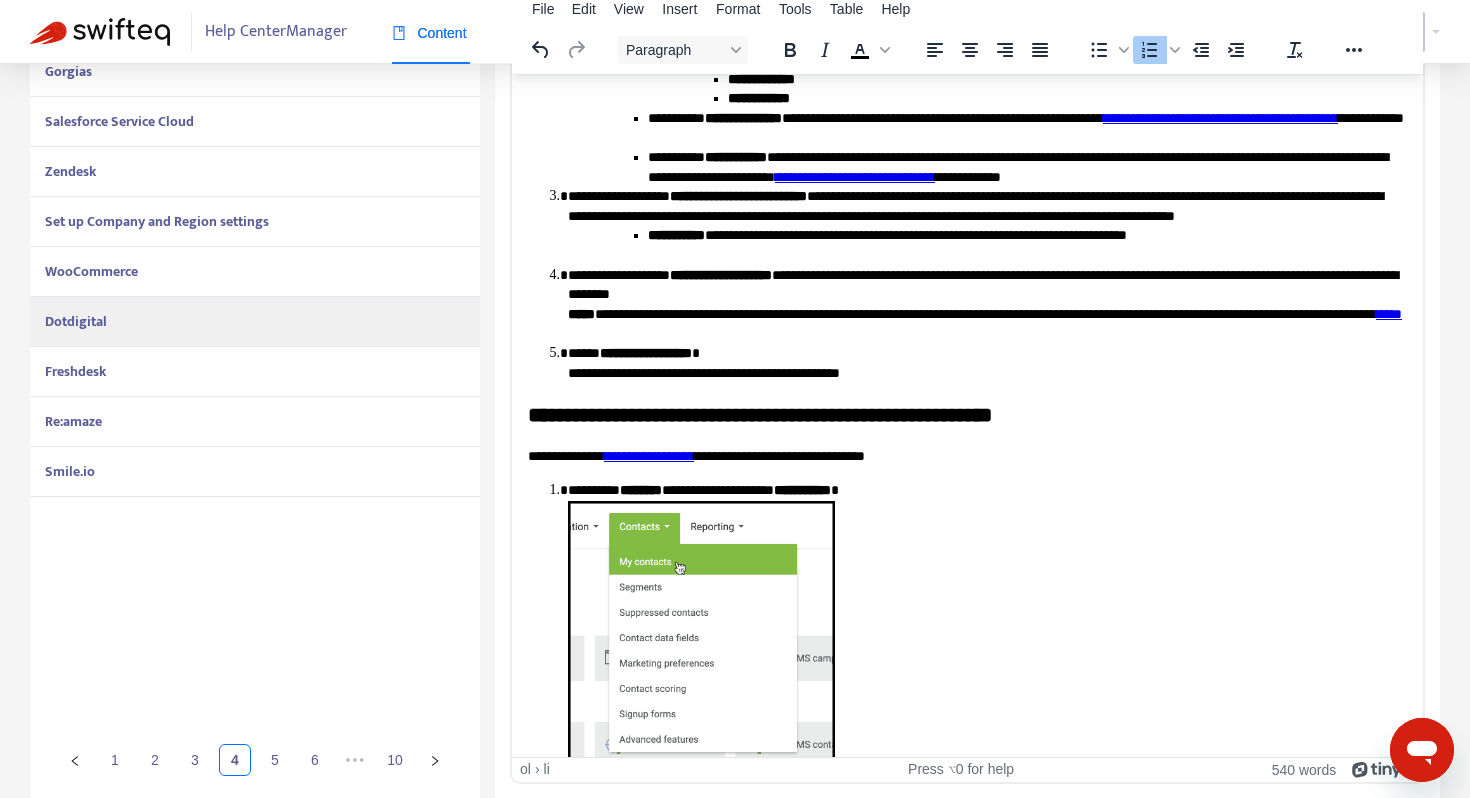 click on "**********" at bounding box center [987, 304] 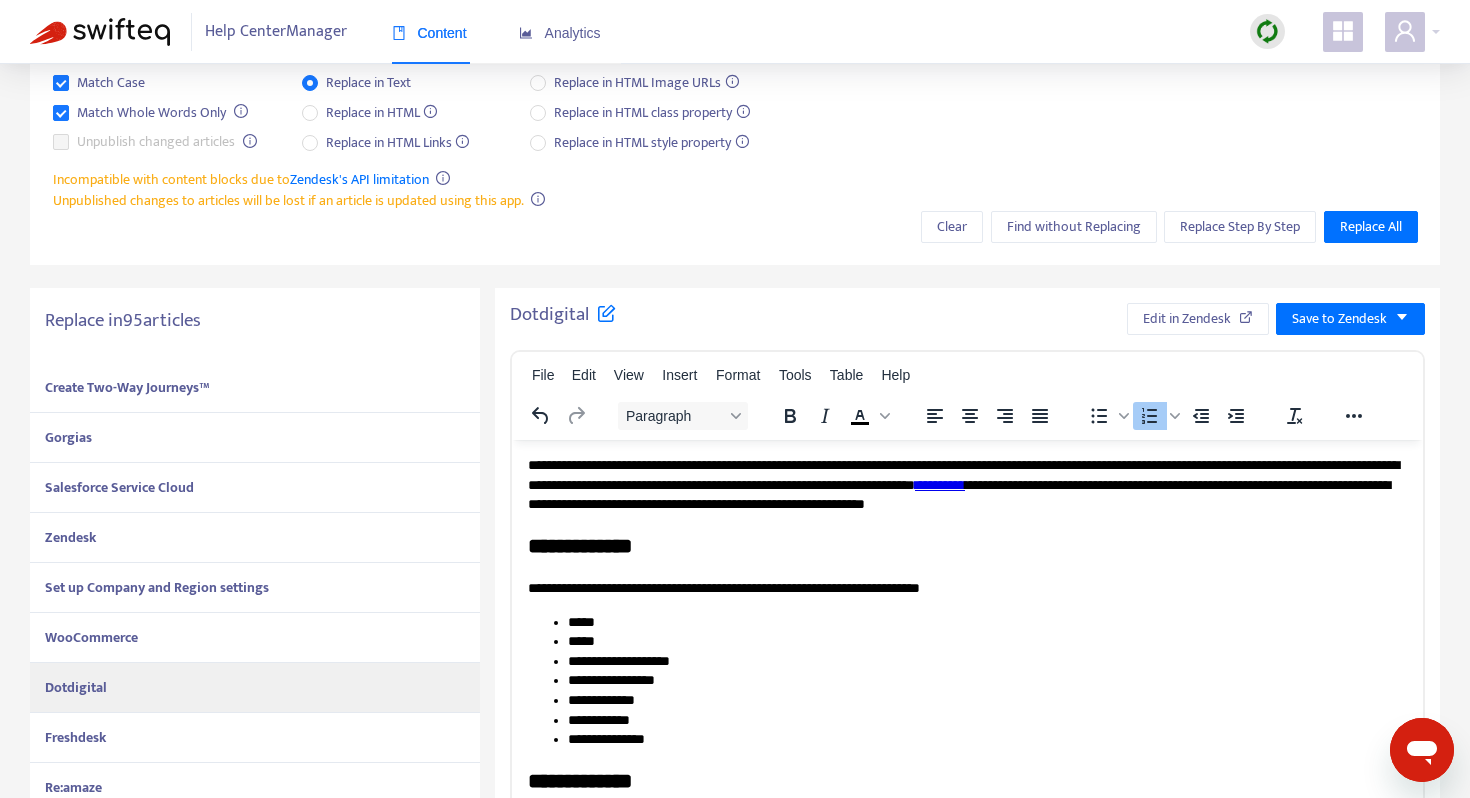 scroll, scrollTop: 178, scrollLeft: 0, axis: vertical 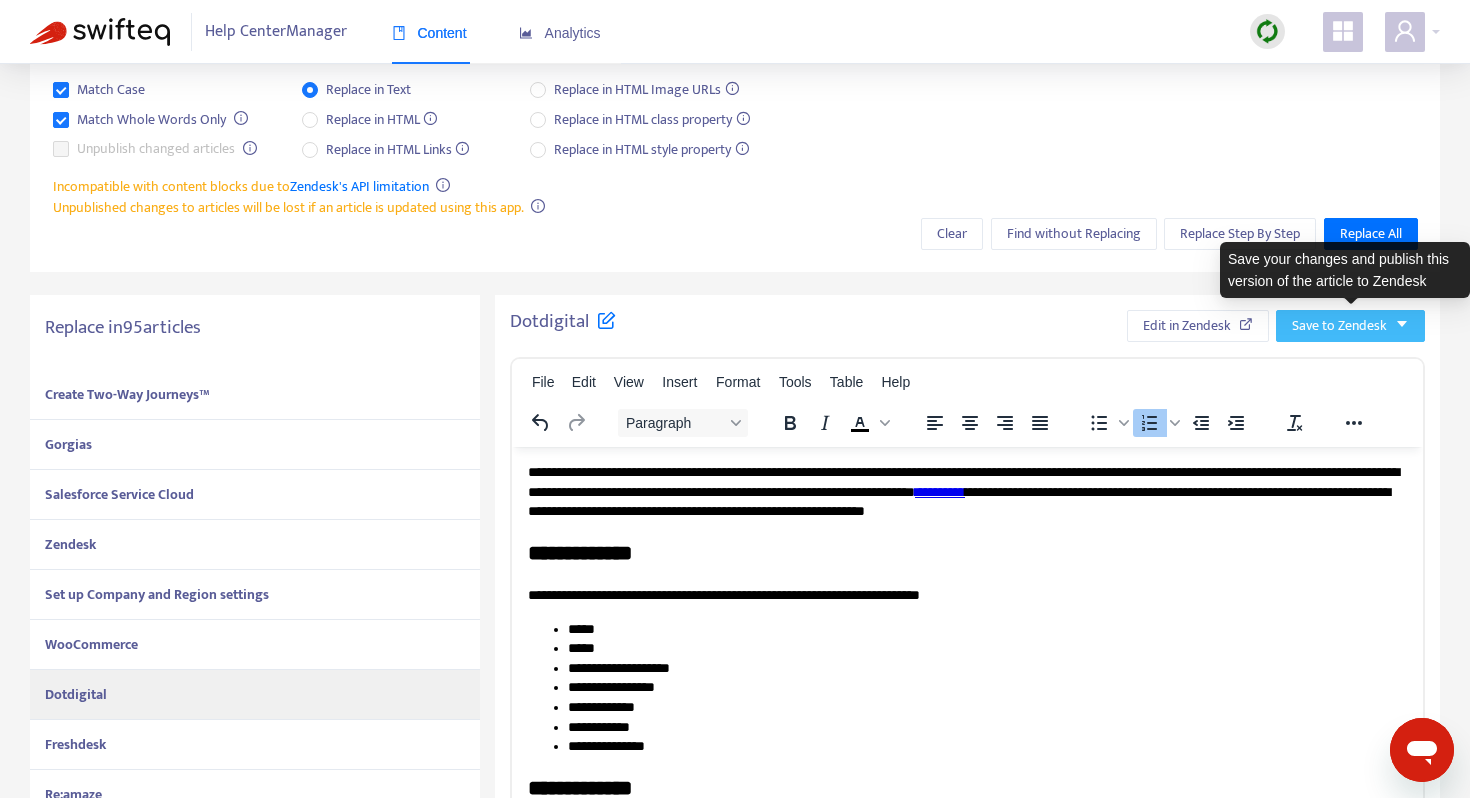 click on "Save to Zendesk" at bounding box center [1339, 326] 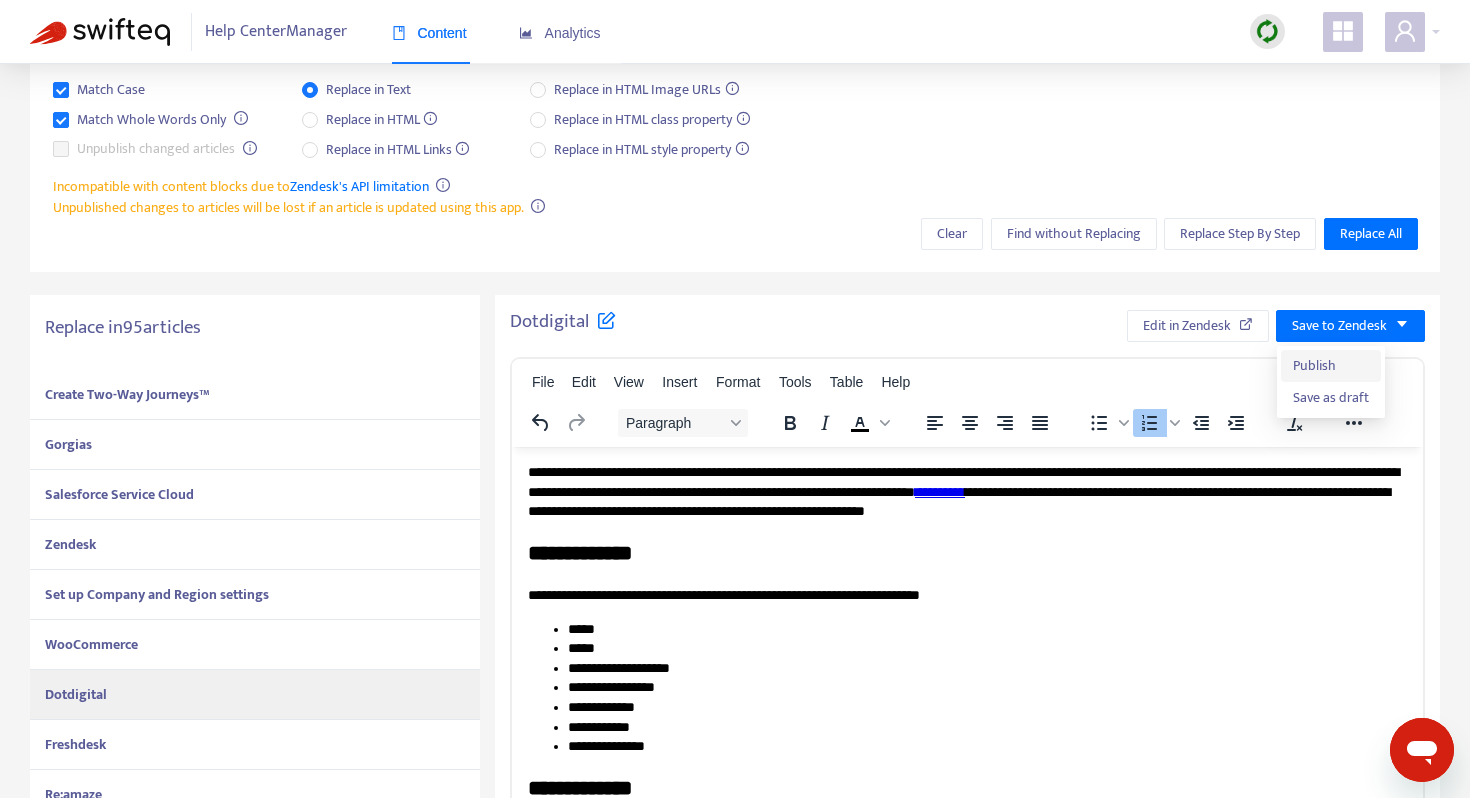 click on "Publish" at bounding box center (1331, 366) 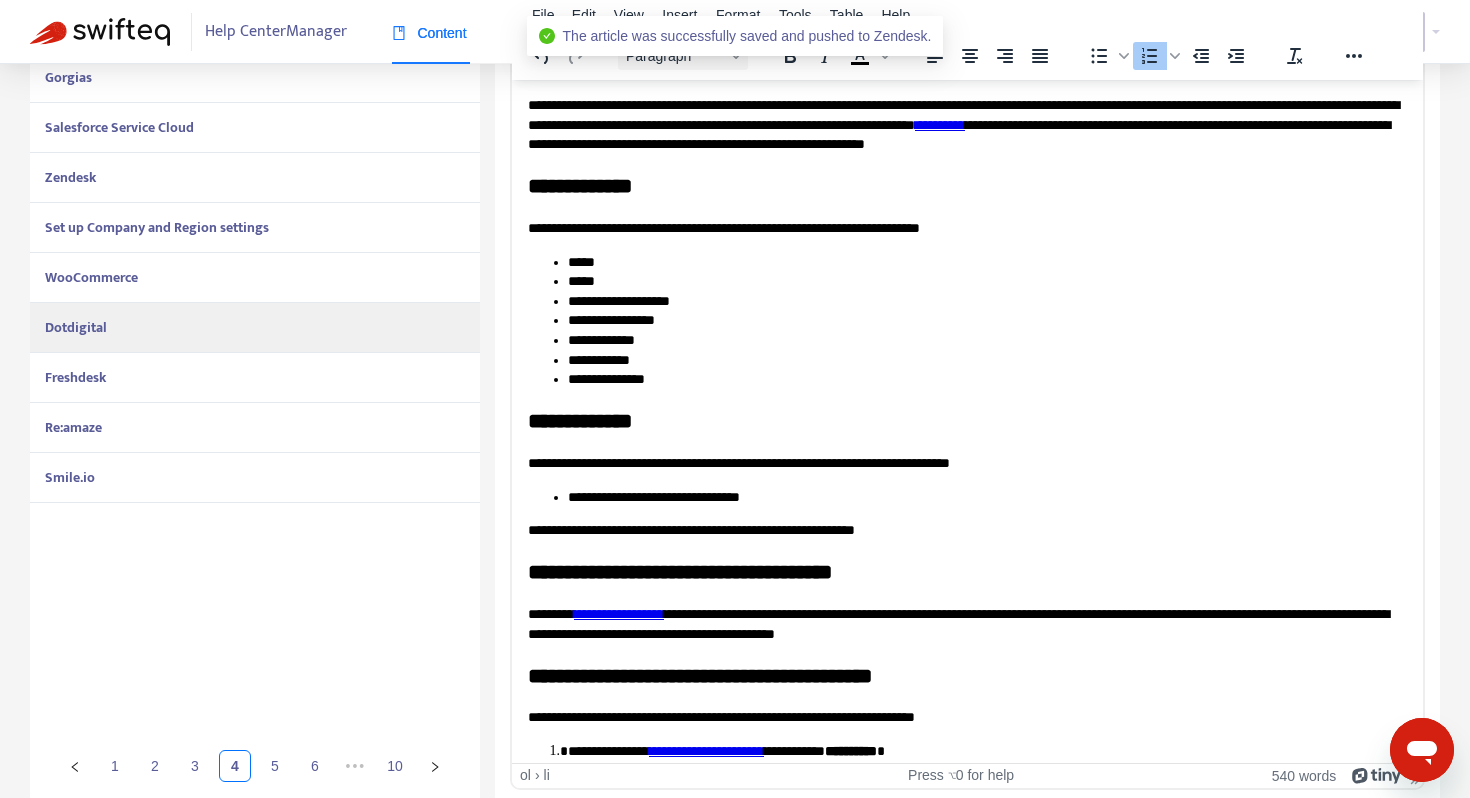 scroll, scrollTop: 551, scrollLeft: 0, axis: vertical 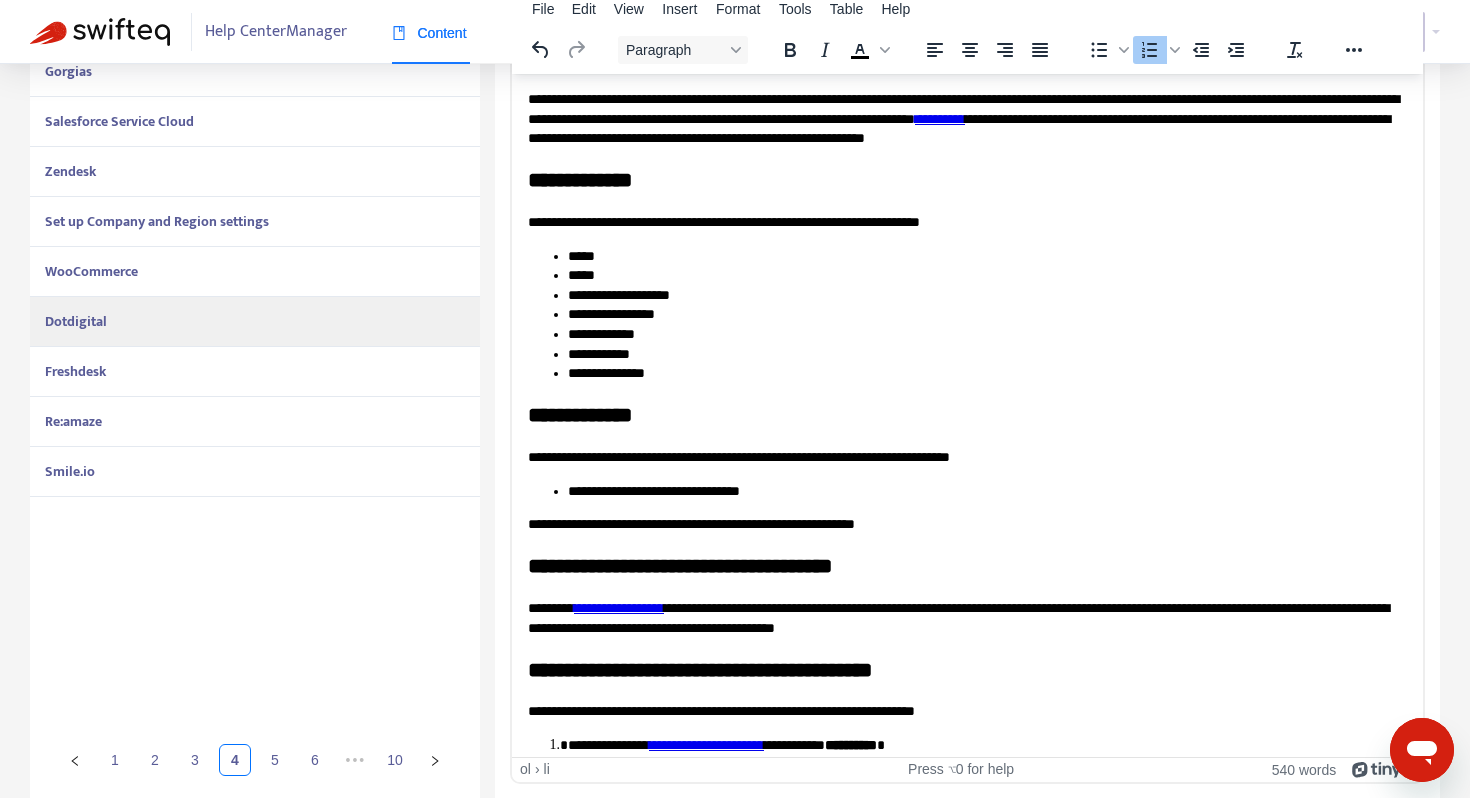 click on "Freshdesk" at bounding box center (255, 372) 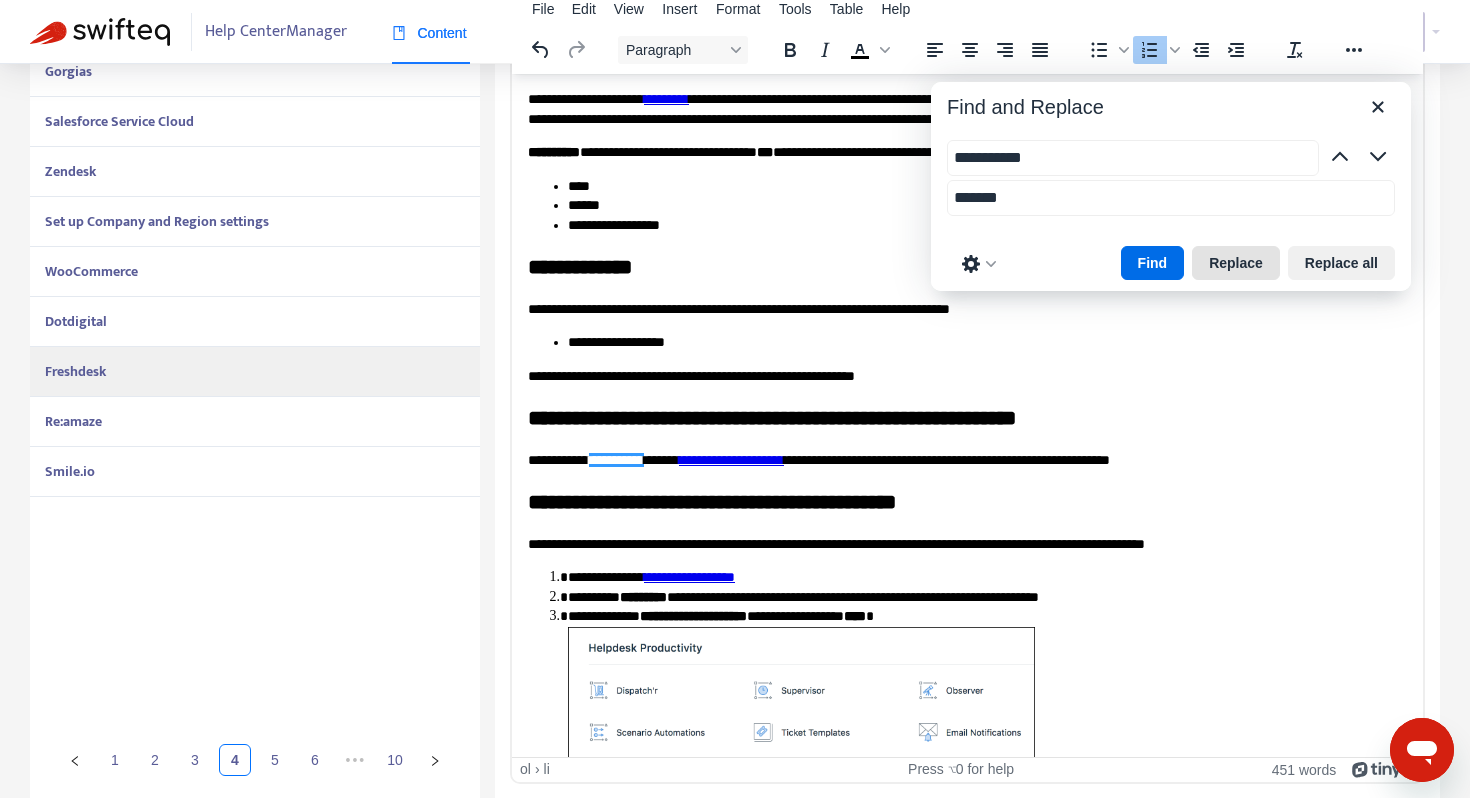 click on "Replace" at bounding box center [1236, 263] 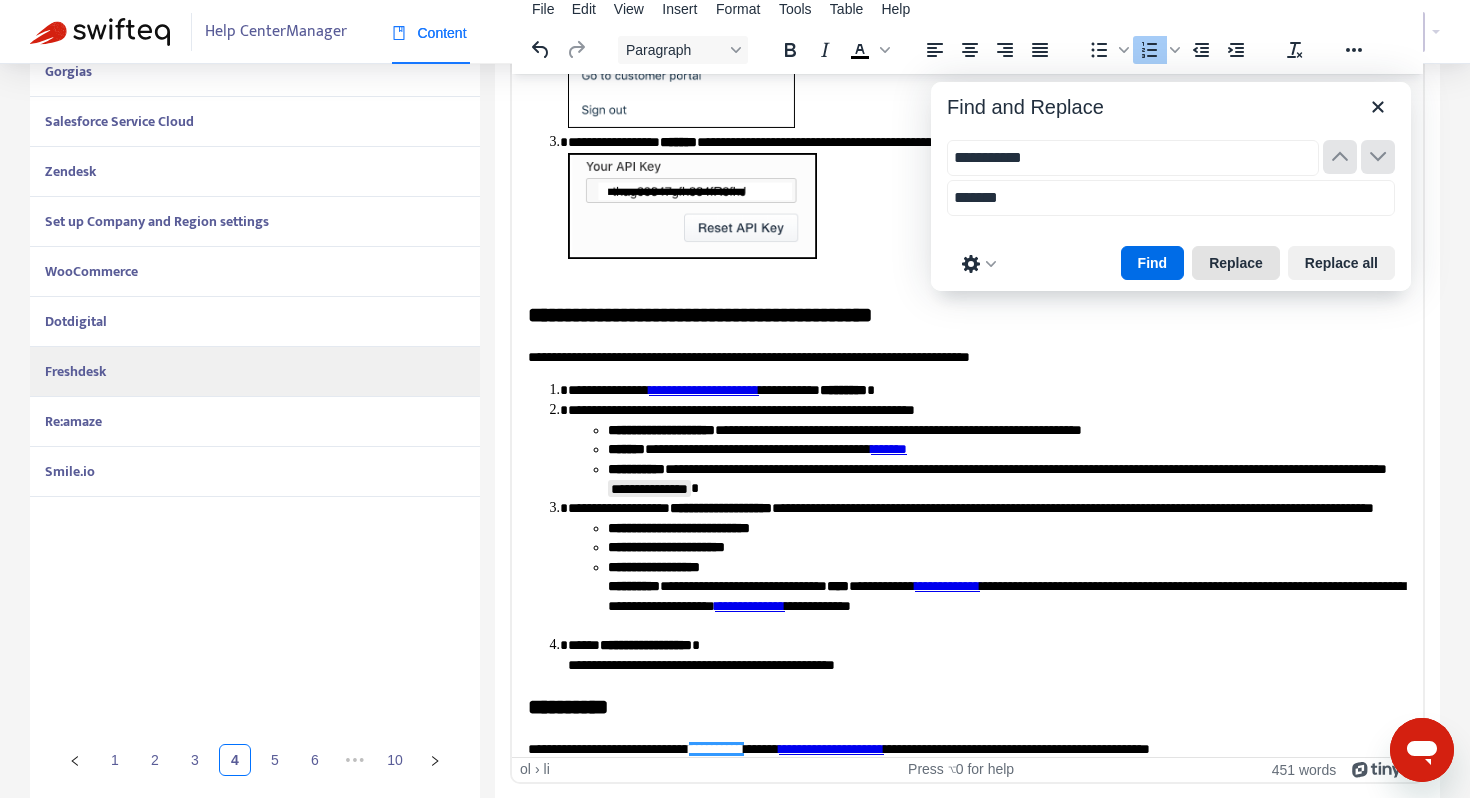 click on "Replace" at bounding box center [1236, 263] 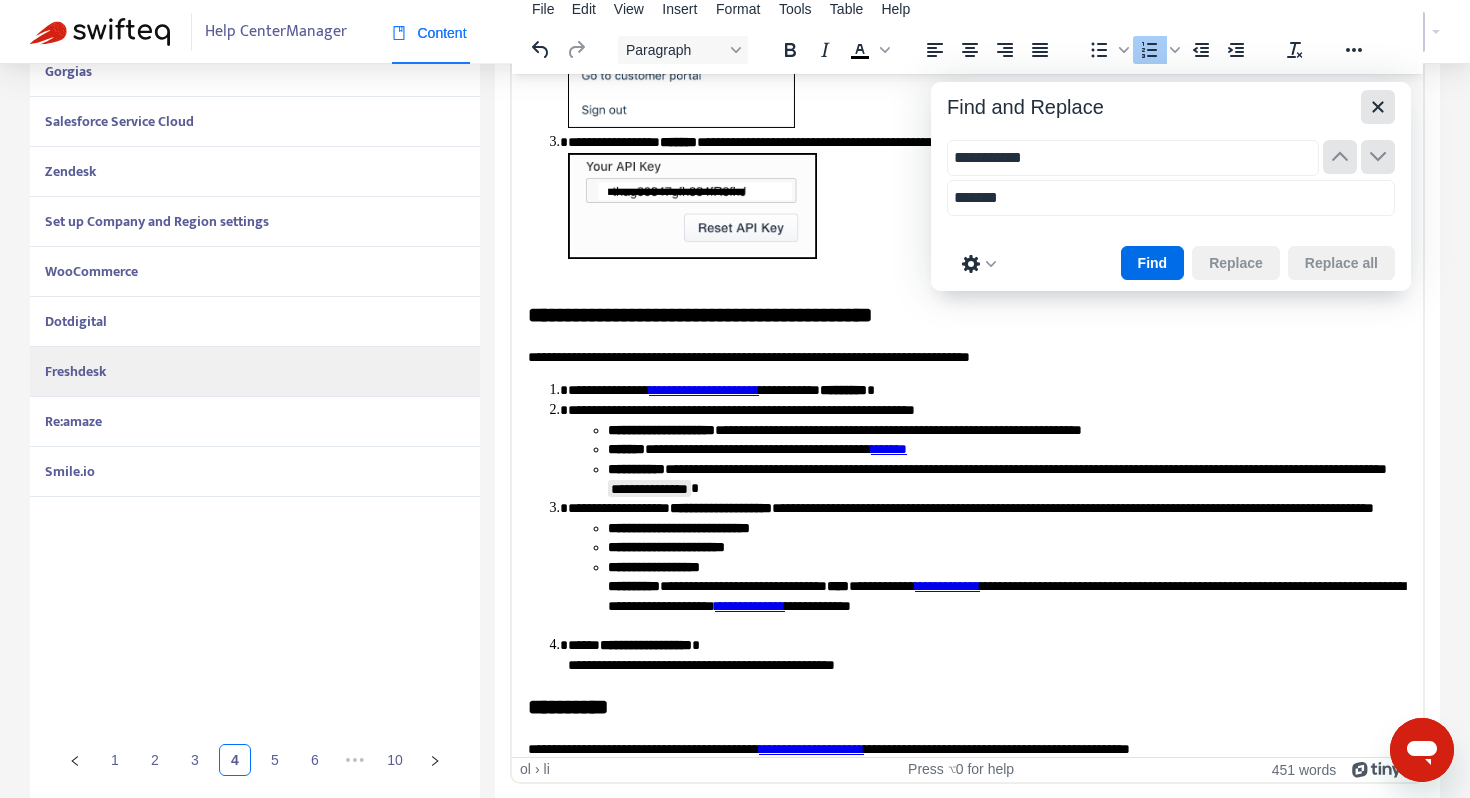 click 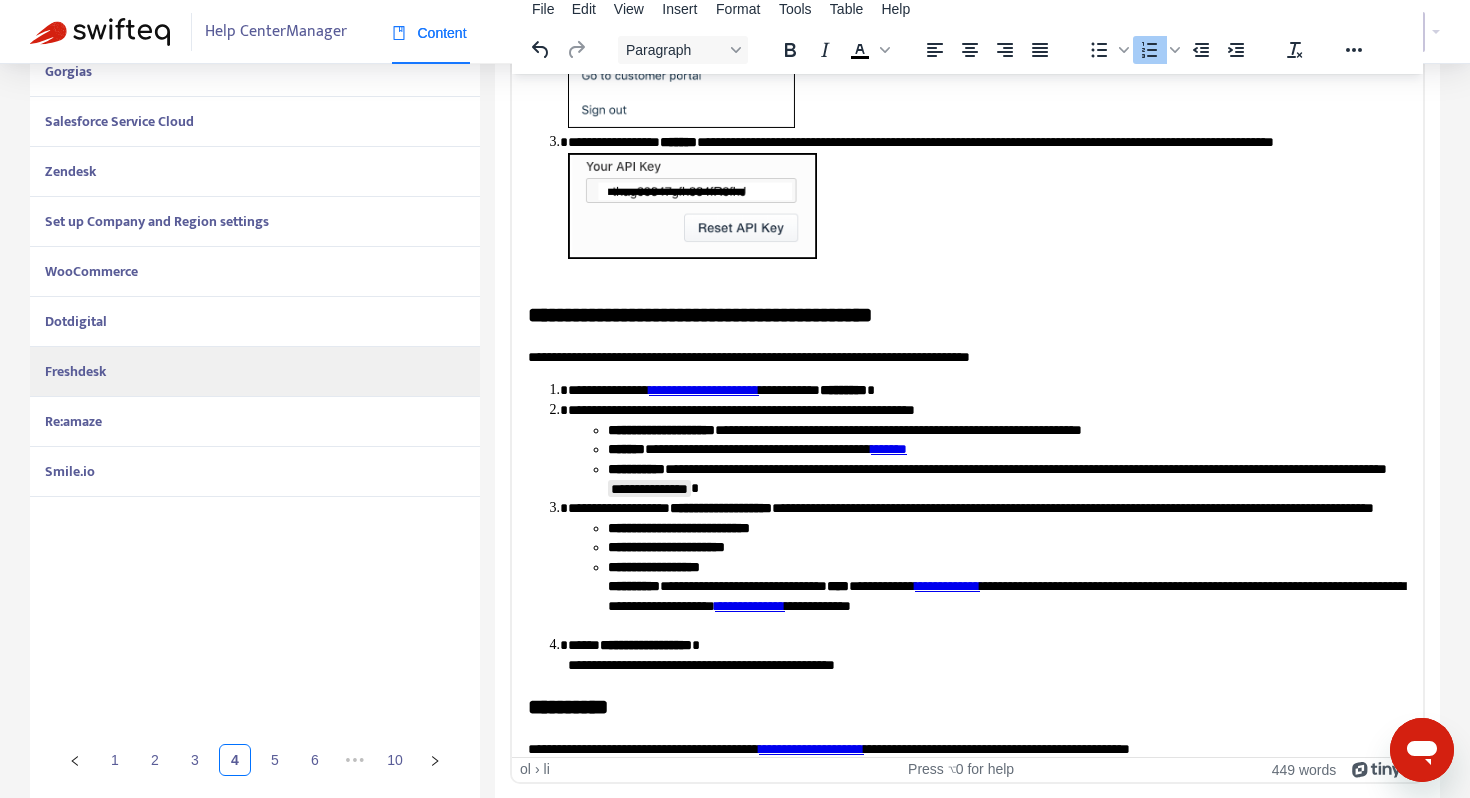 scroll, scrollTop: 1335, scrollLeft: 0, axis: vertical 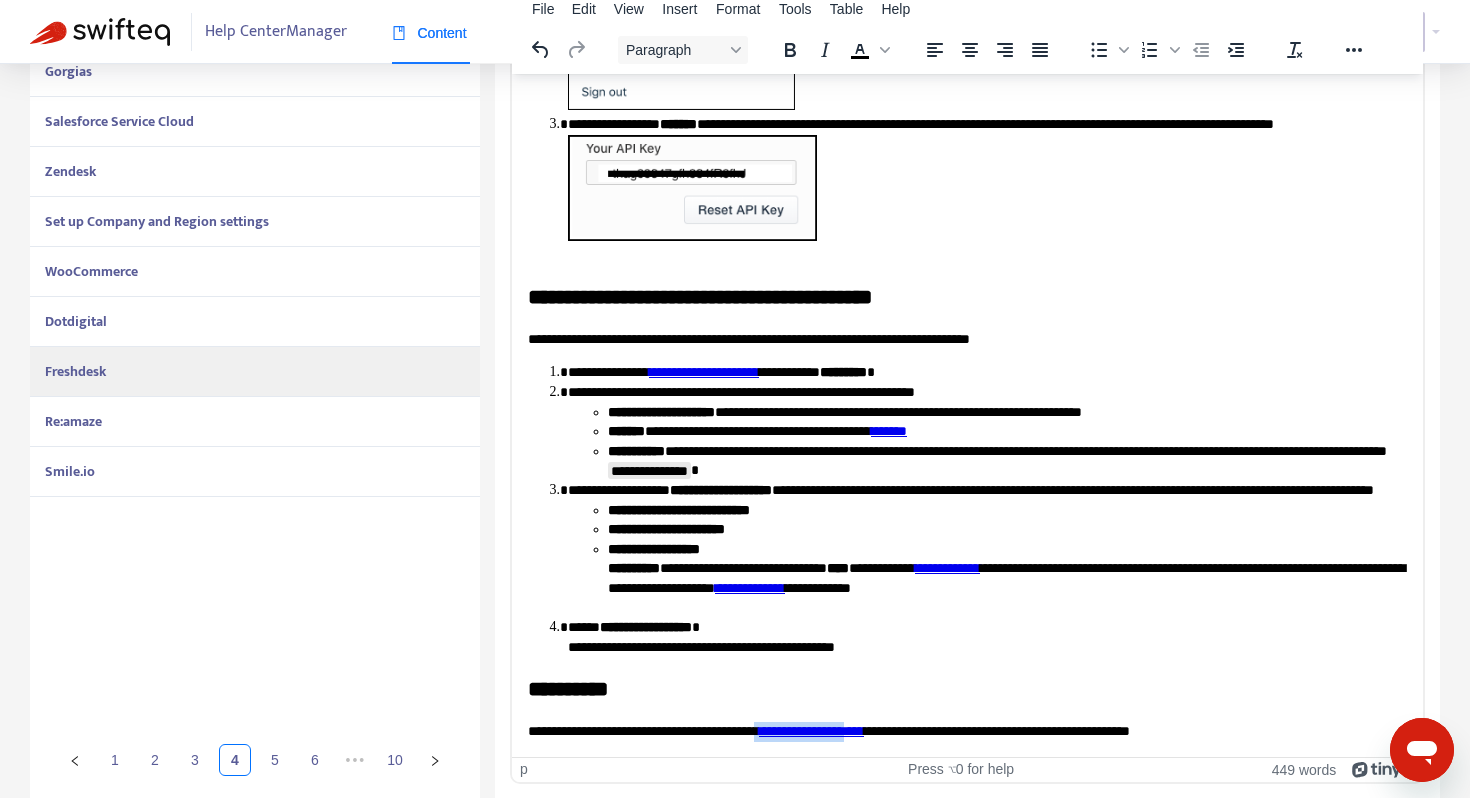 drag, startPoint x: 926, startPoint y: 730, endPoint x: 814, endPoint y: 729, distance: 112.00446 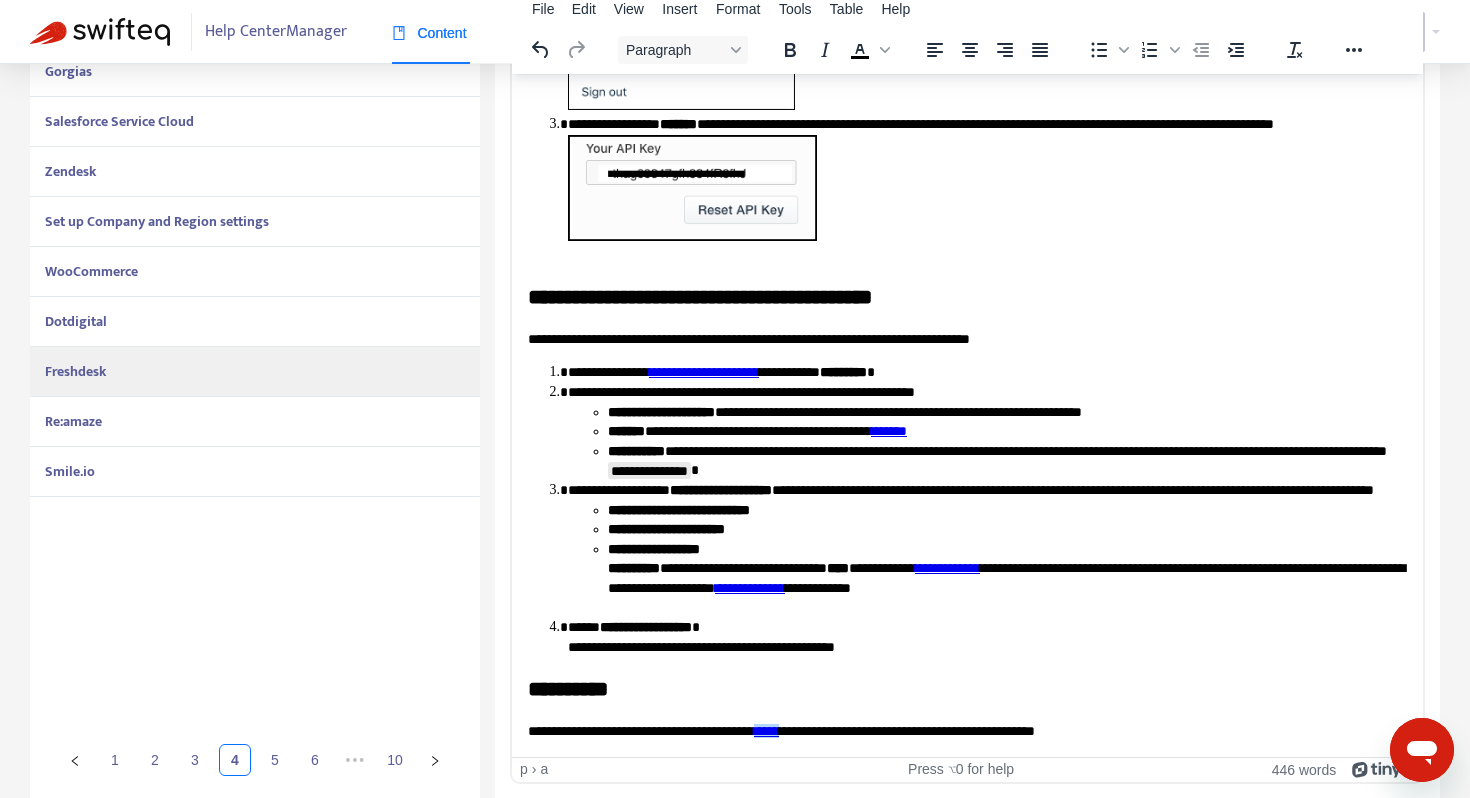 click on "**********" at bounding box center (987, 636) 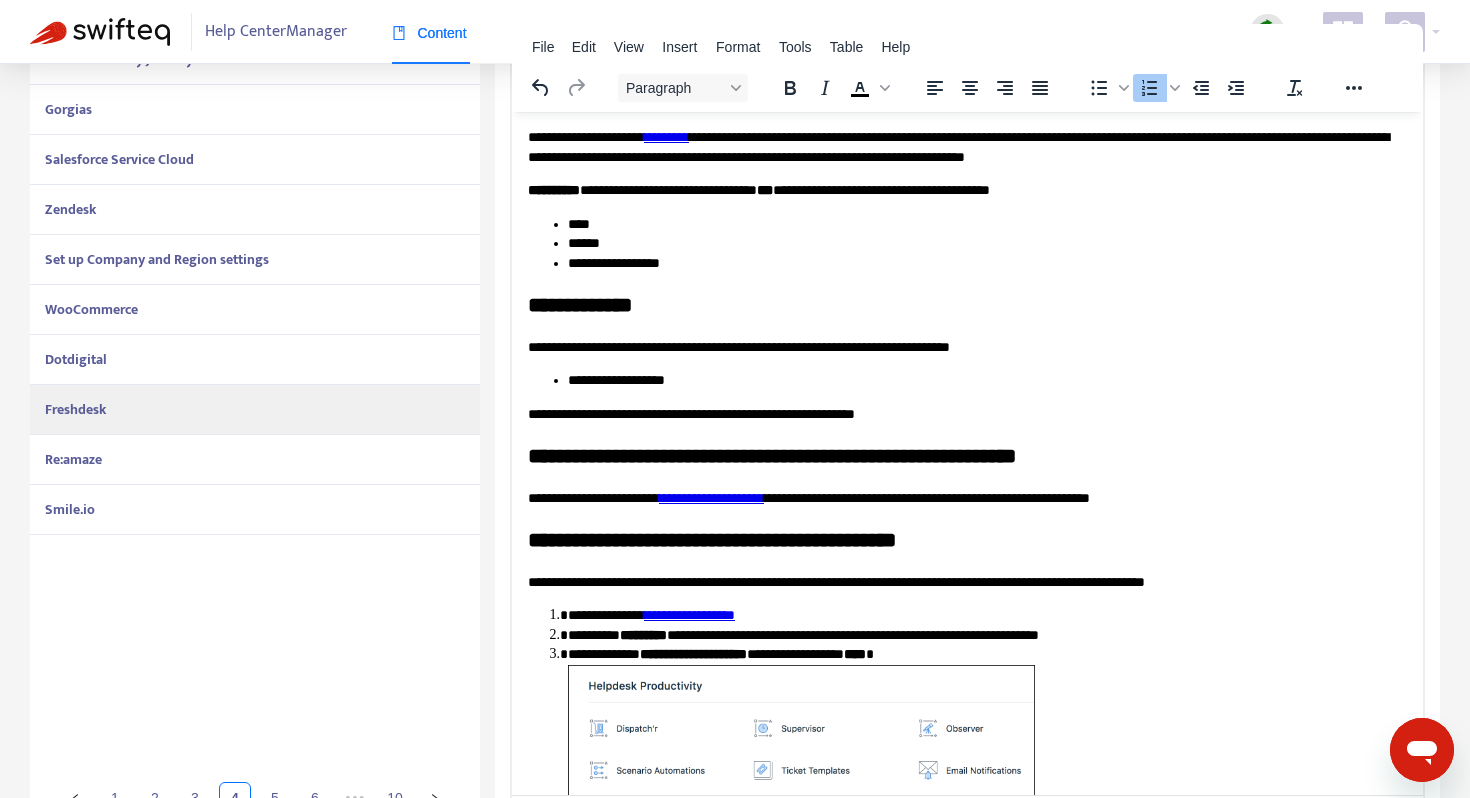 scroll, scrollTop: 508, scrollLeft: 0, axis: vertical 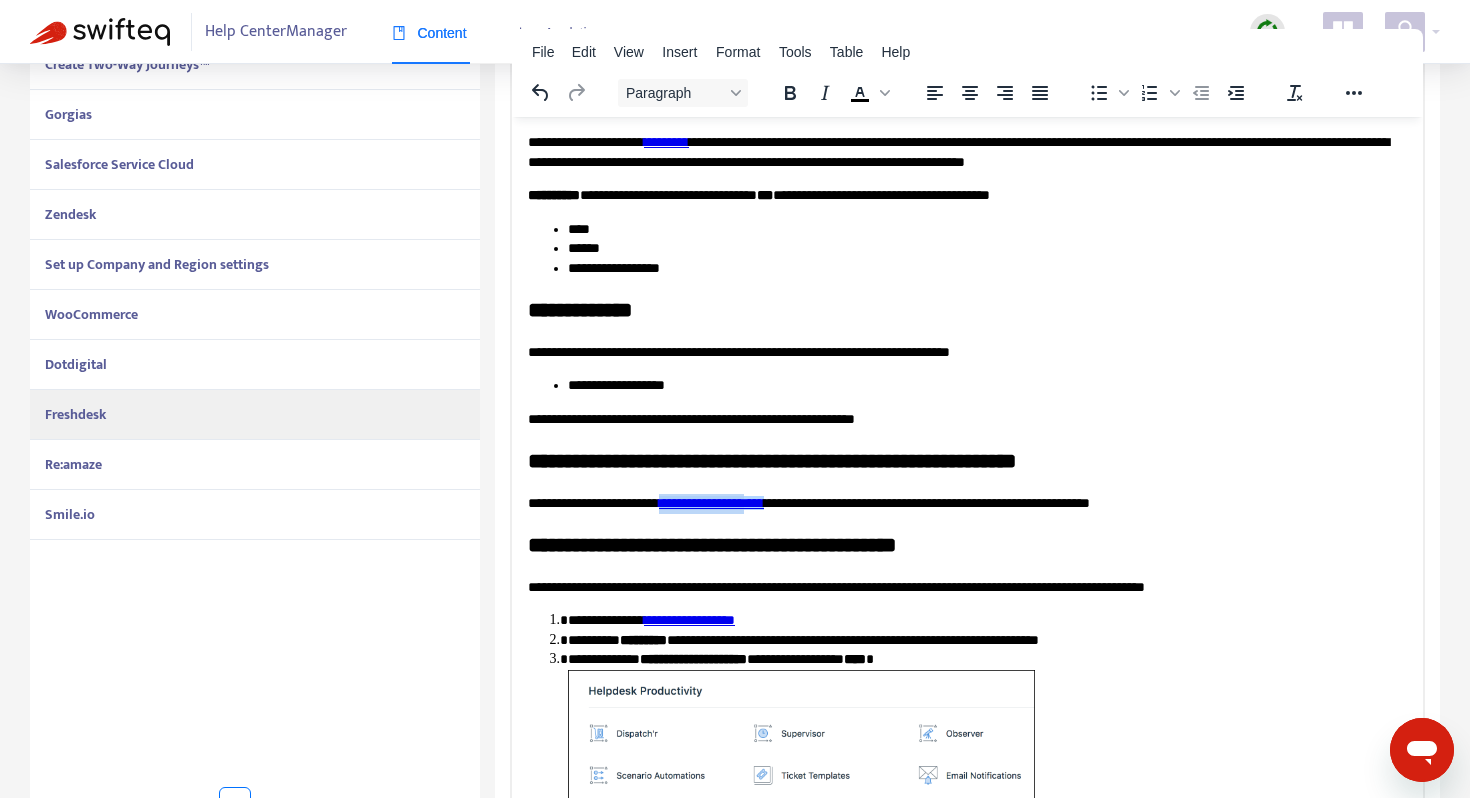 drag, startPoint x: 806, startPoint y: 504, endPoint x: 696, endPoint y: 499, distance: 110.11358 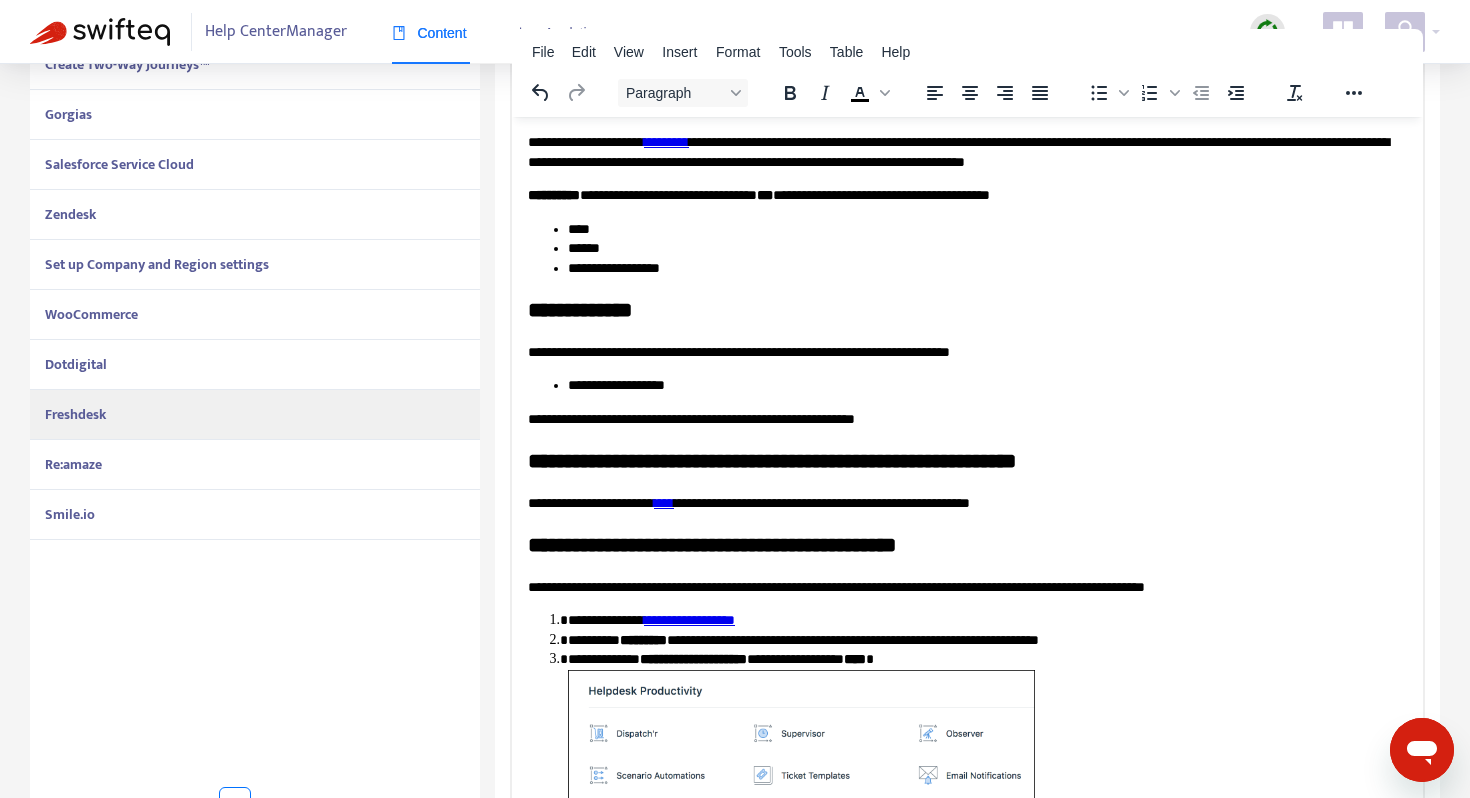 click on "**********" at bounding box center (967, 503) 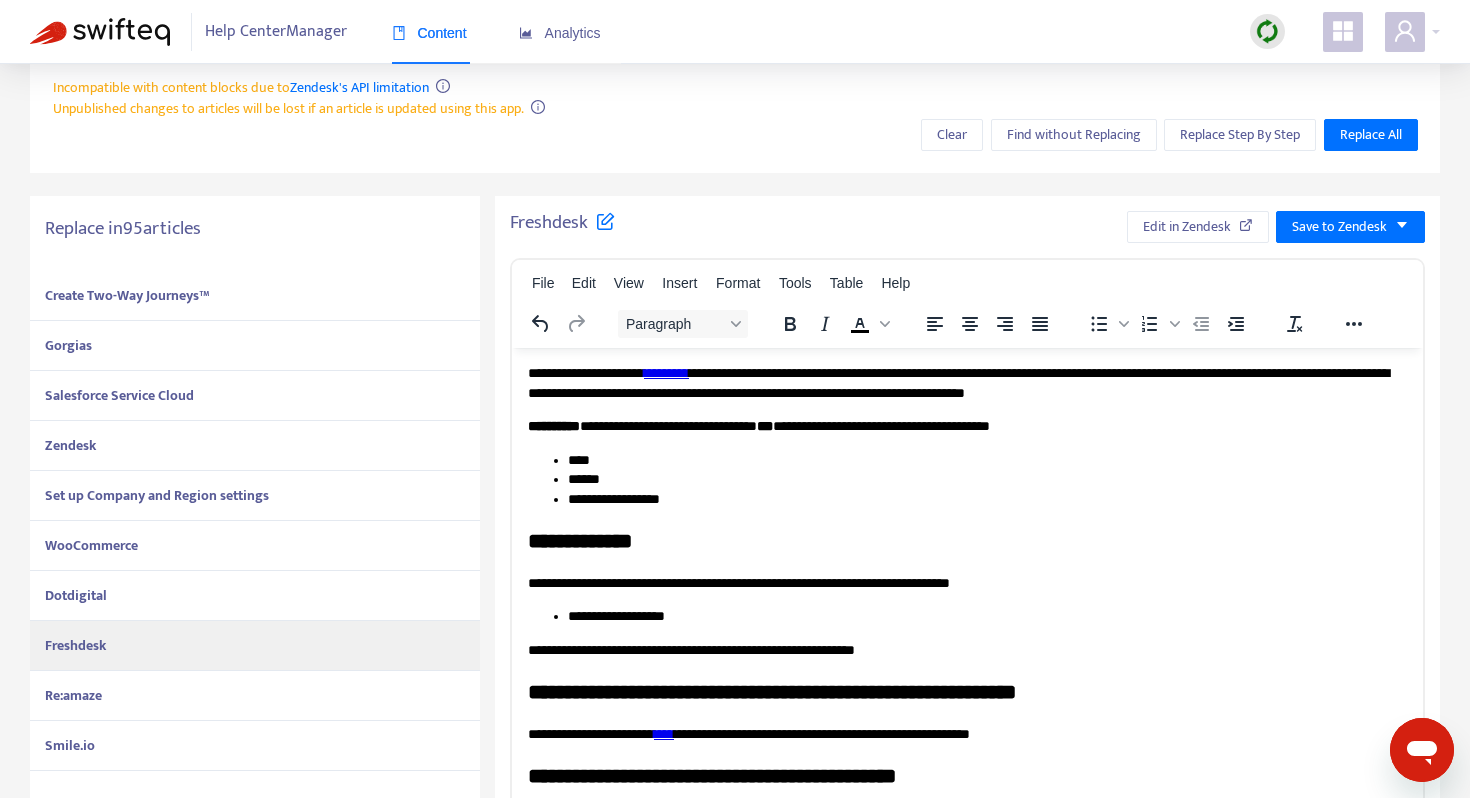 scroll, scrollTop: 0, scrollLeft: 0, axis: both 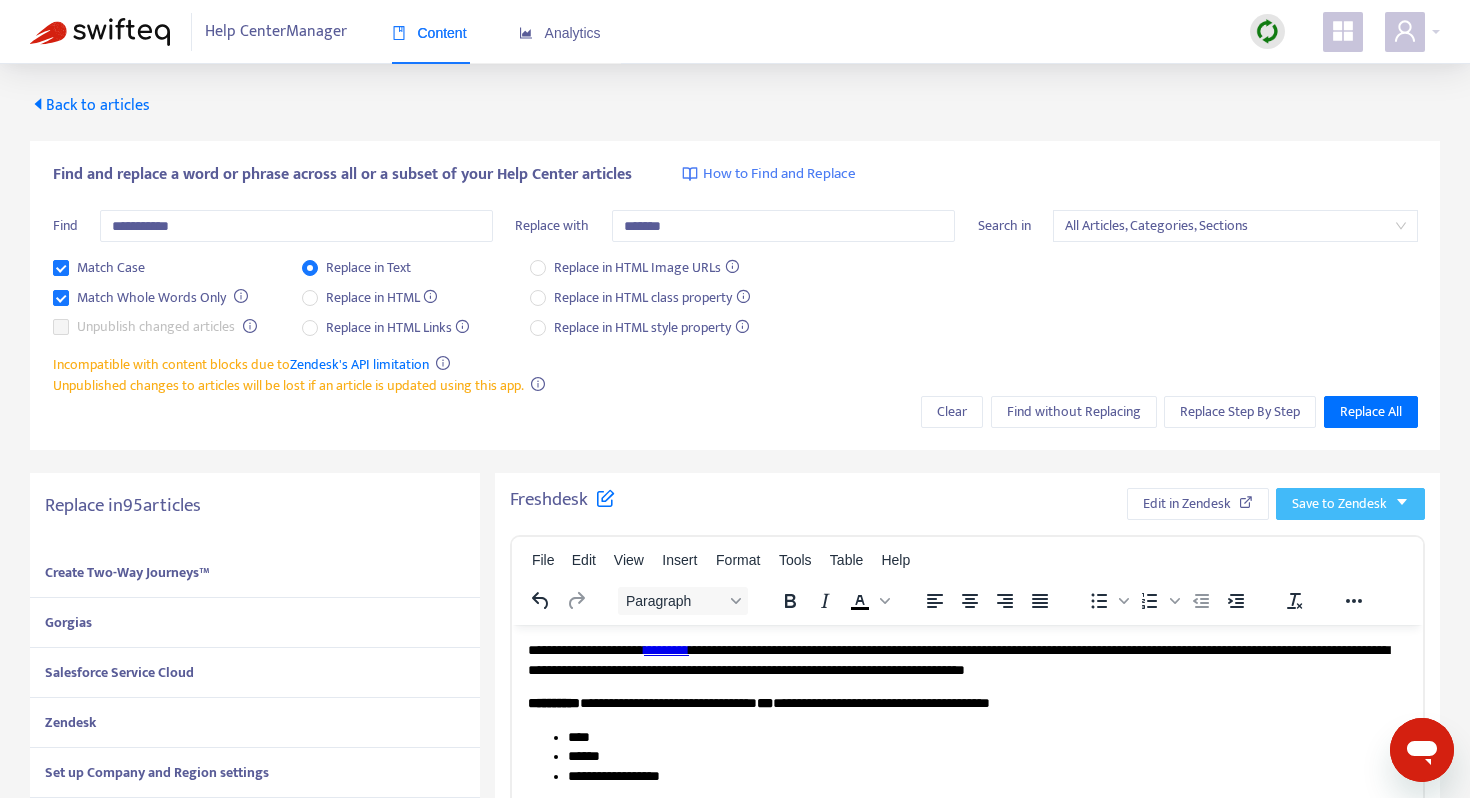 click on "Save to Zendesk" at bounding box center (1339, 504) 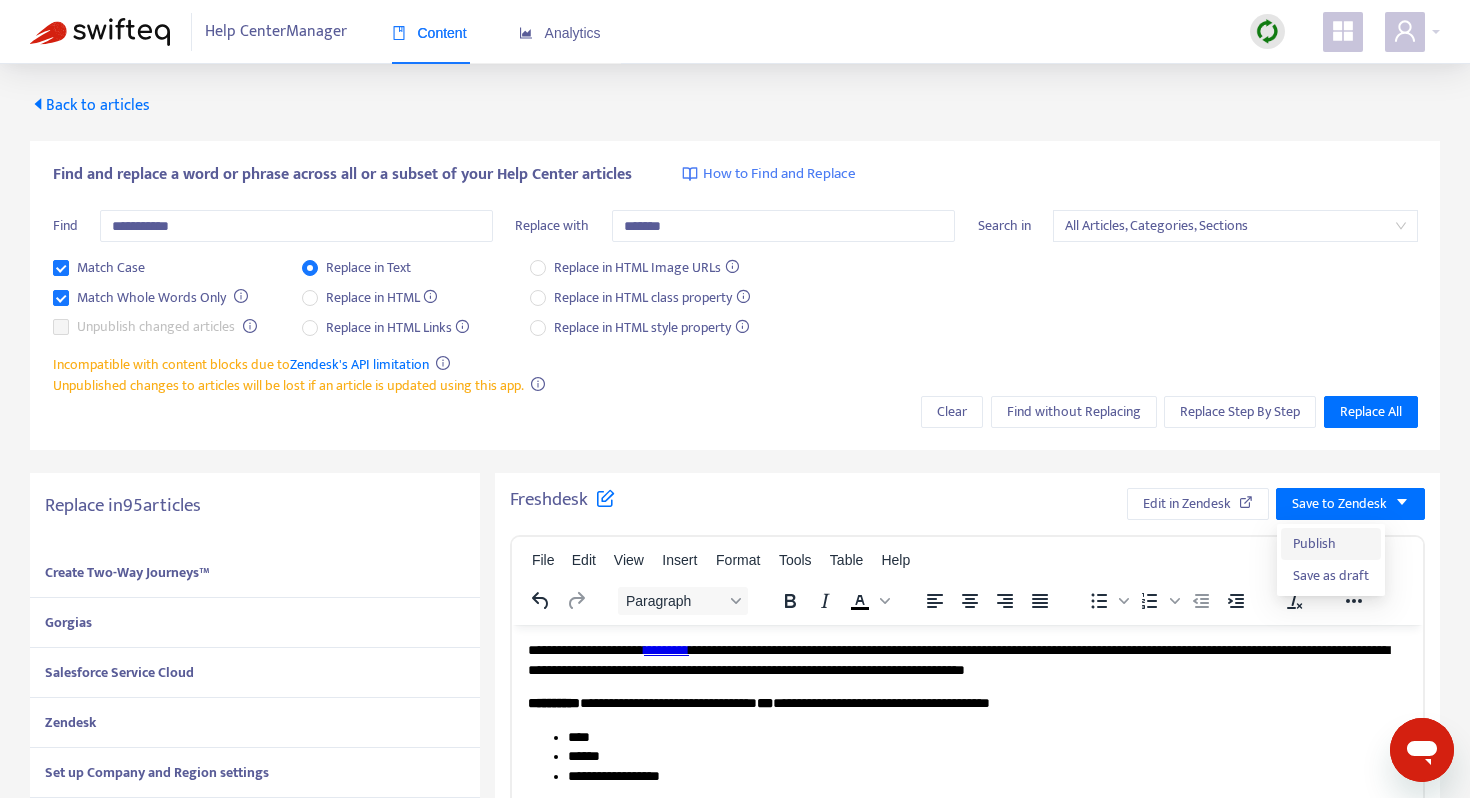 click on "Publish" at bounding box center (1331, 544) 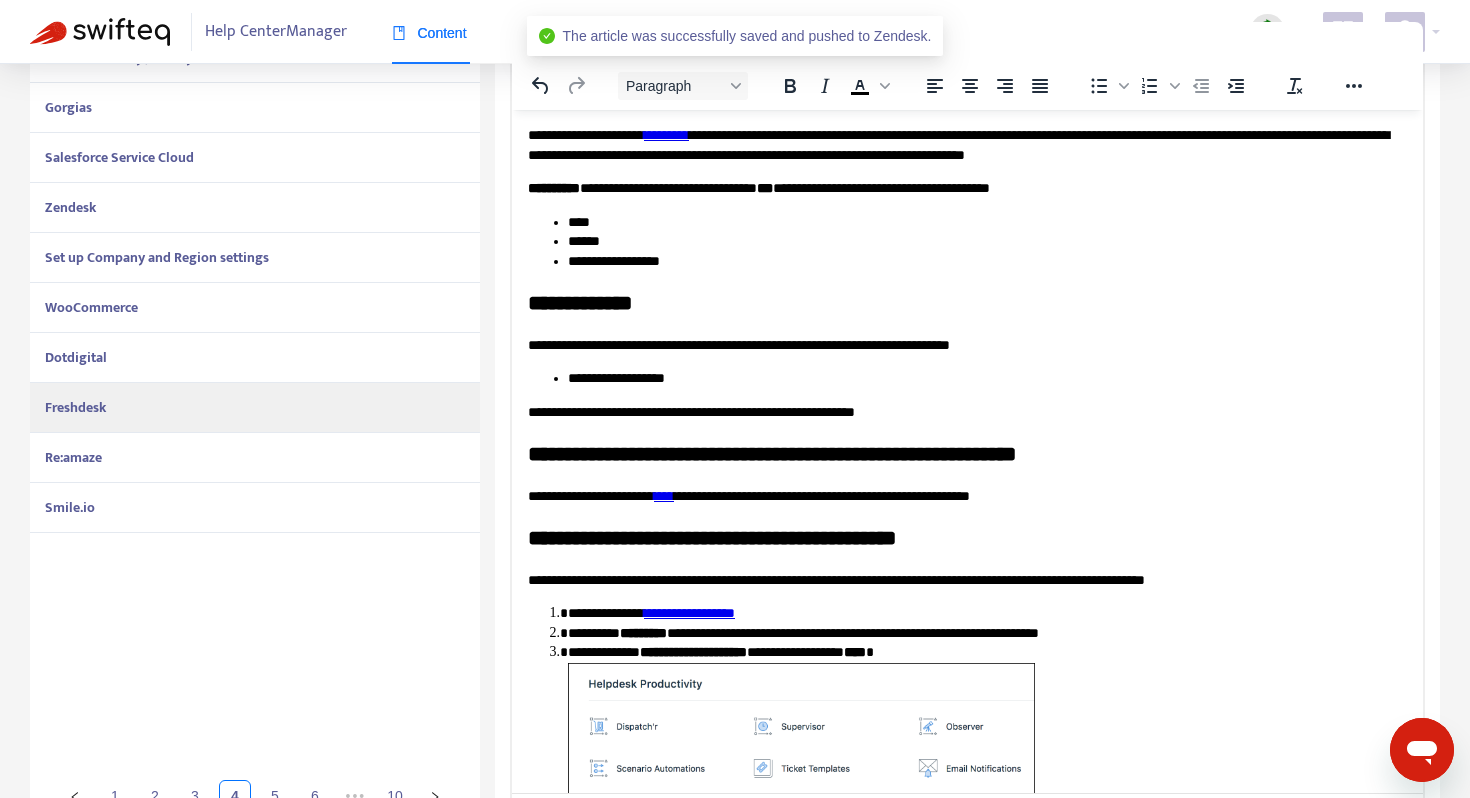 scroll, scrollTop: 551, scrollLeft: 0, axis: vertical 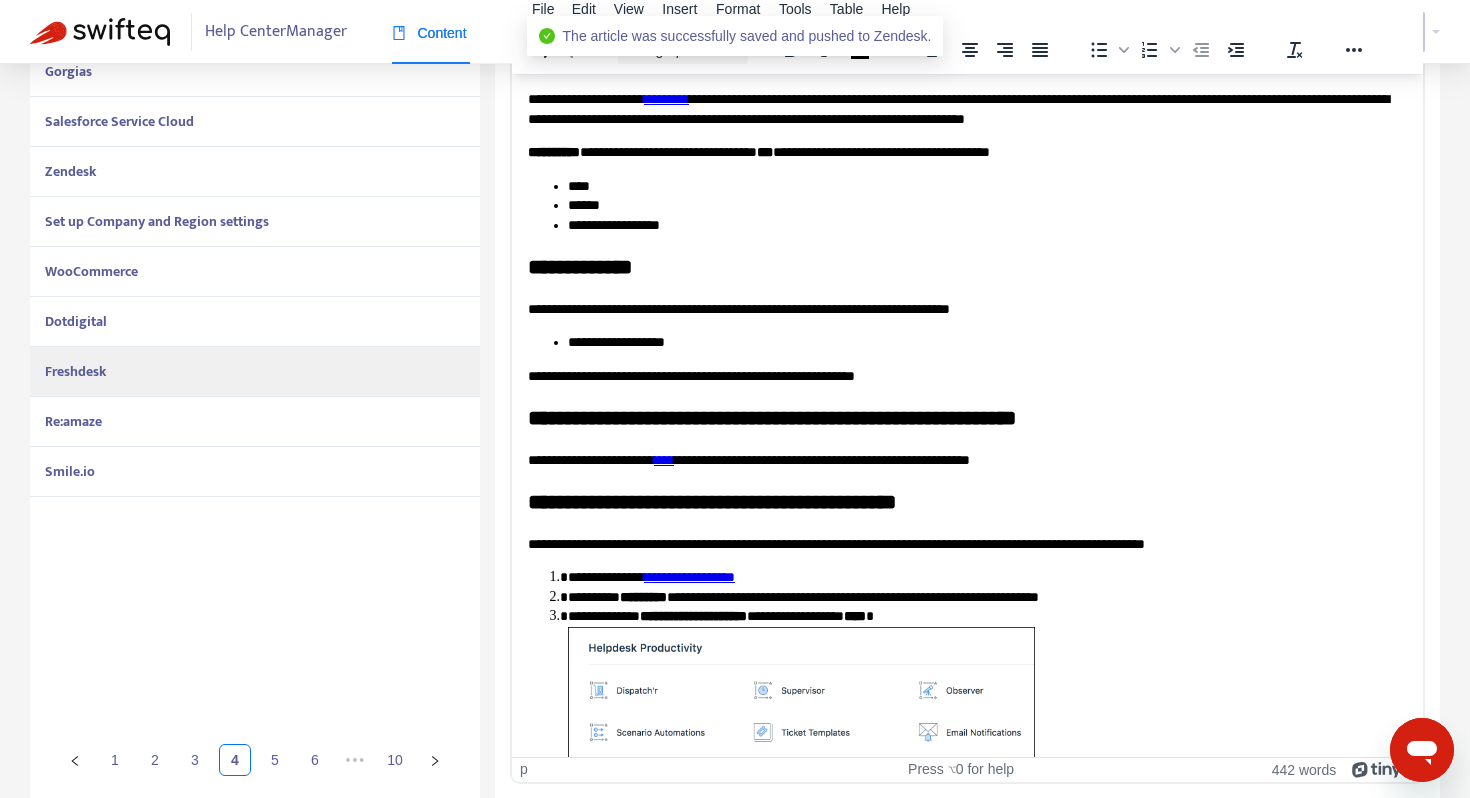 click on "Re:amaze" at bounding box center (255, 422) 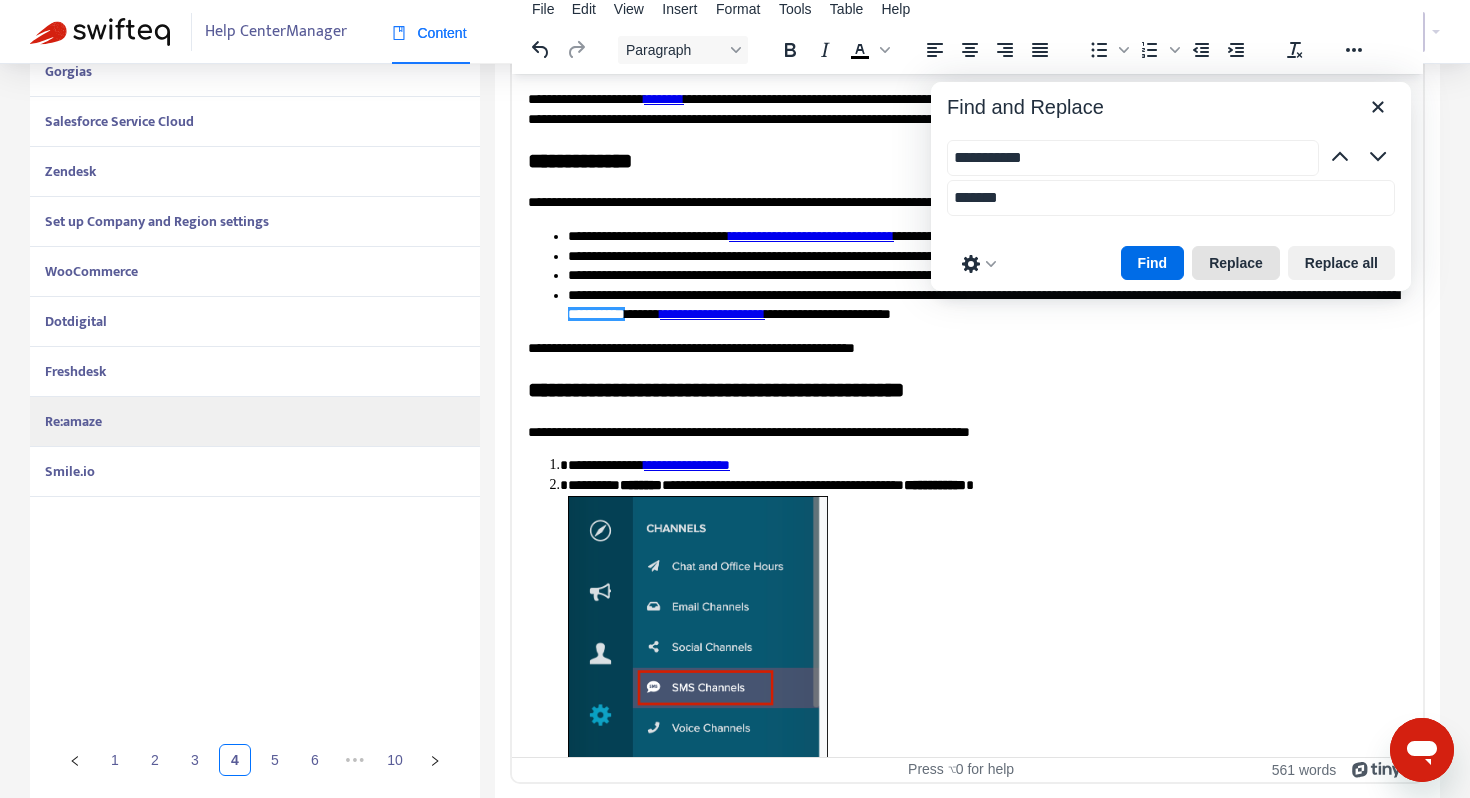 click on "Replace" at bounding box center [1236, 263] 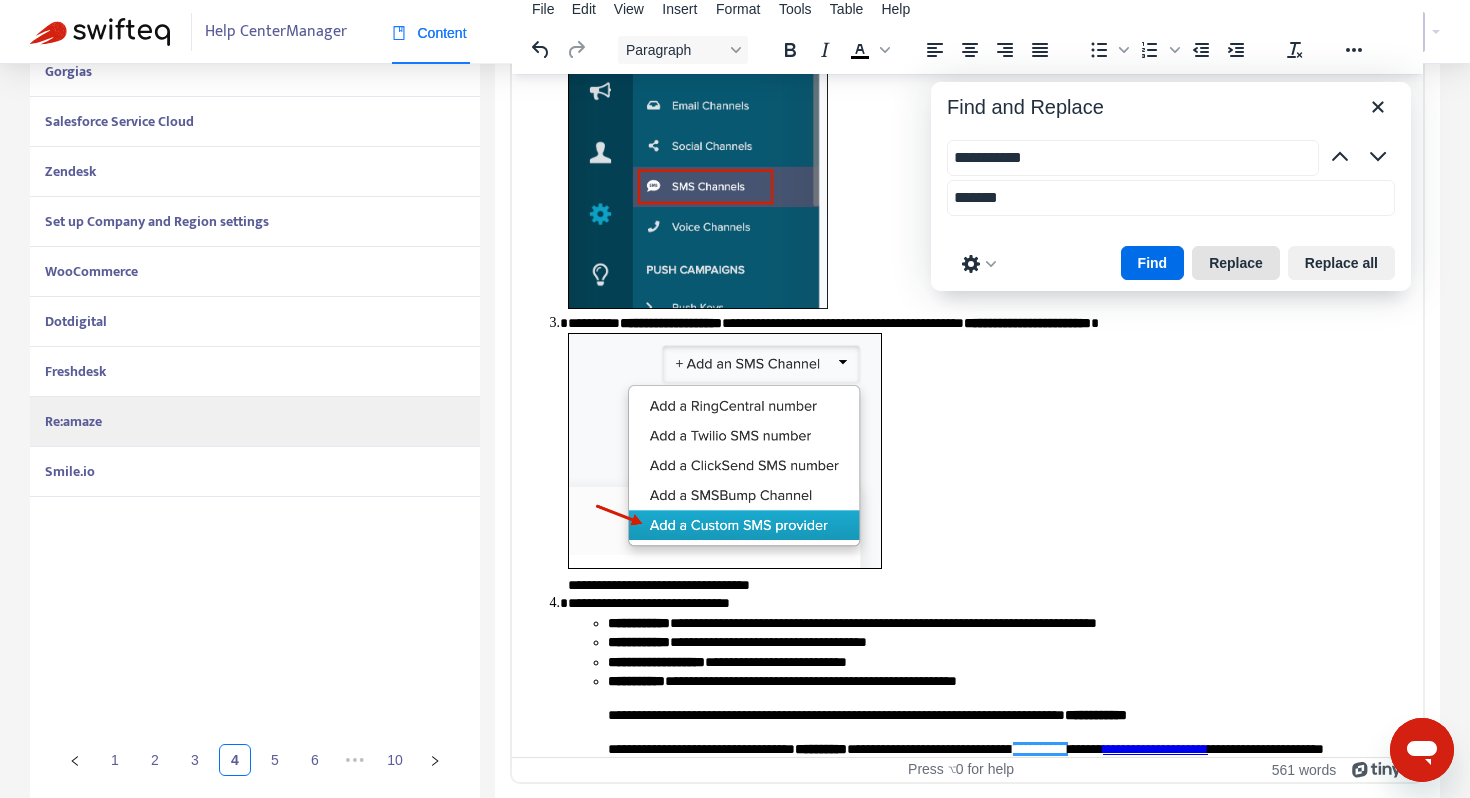 click on "Replace" at bounding box center [1236, 263] 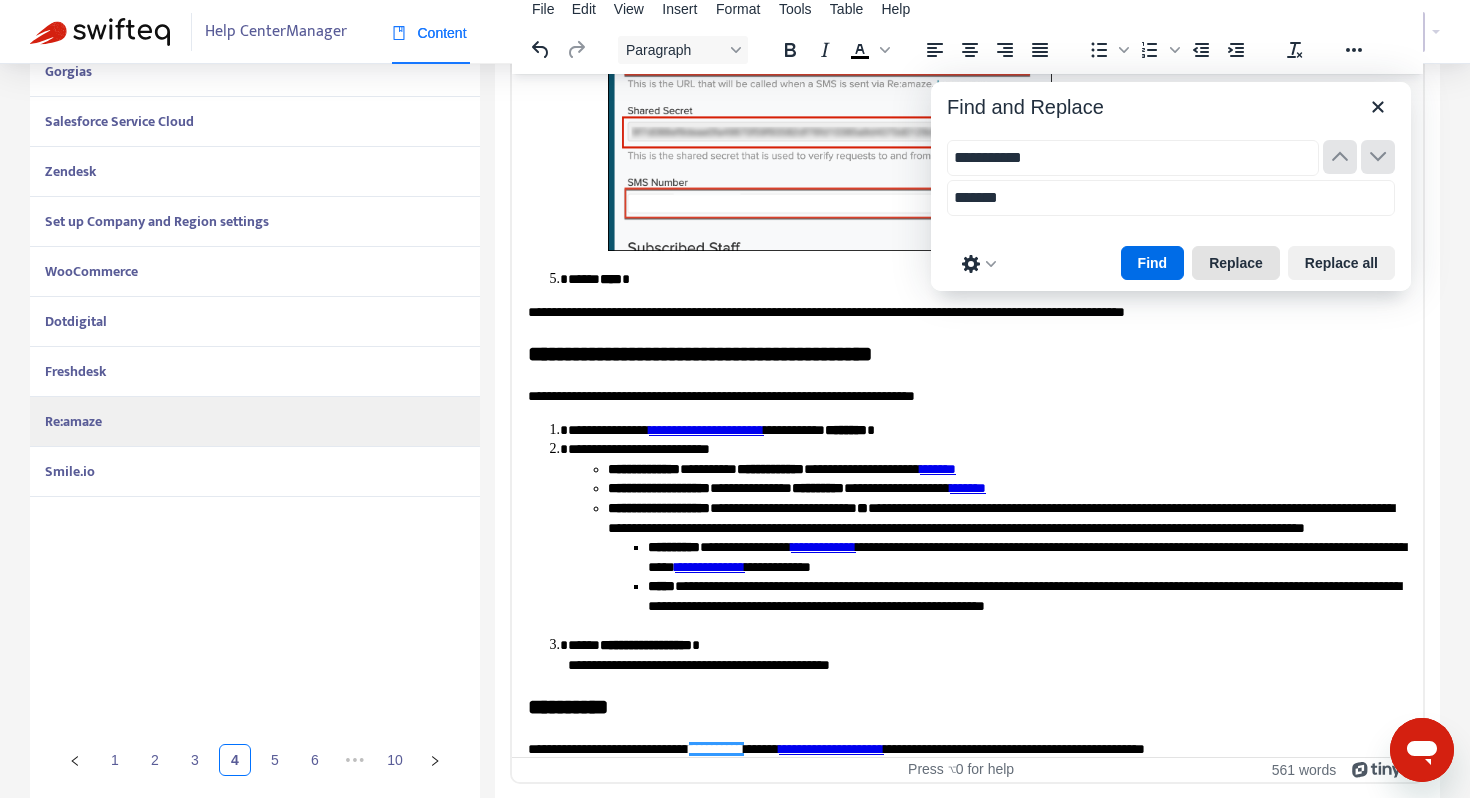 click on "Replace" at bounding box center [1236, 263] 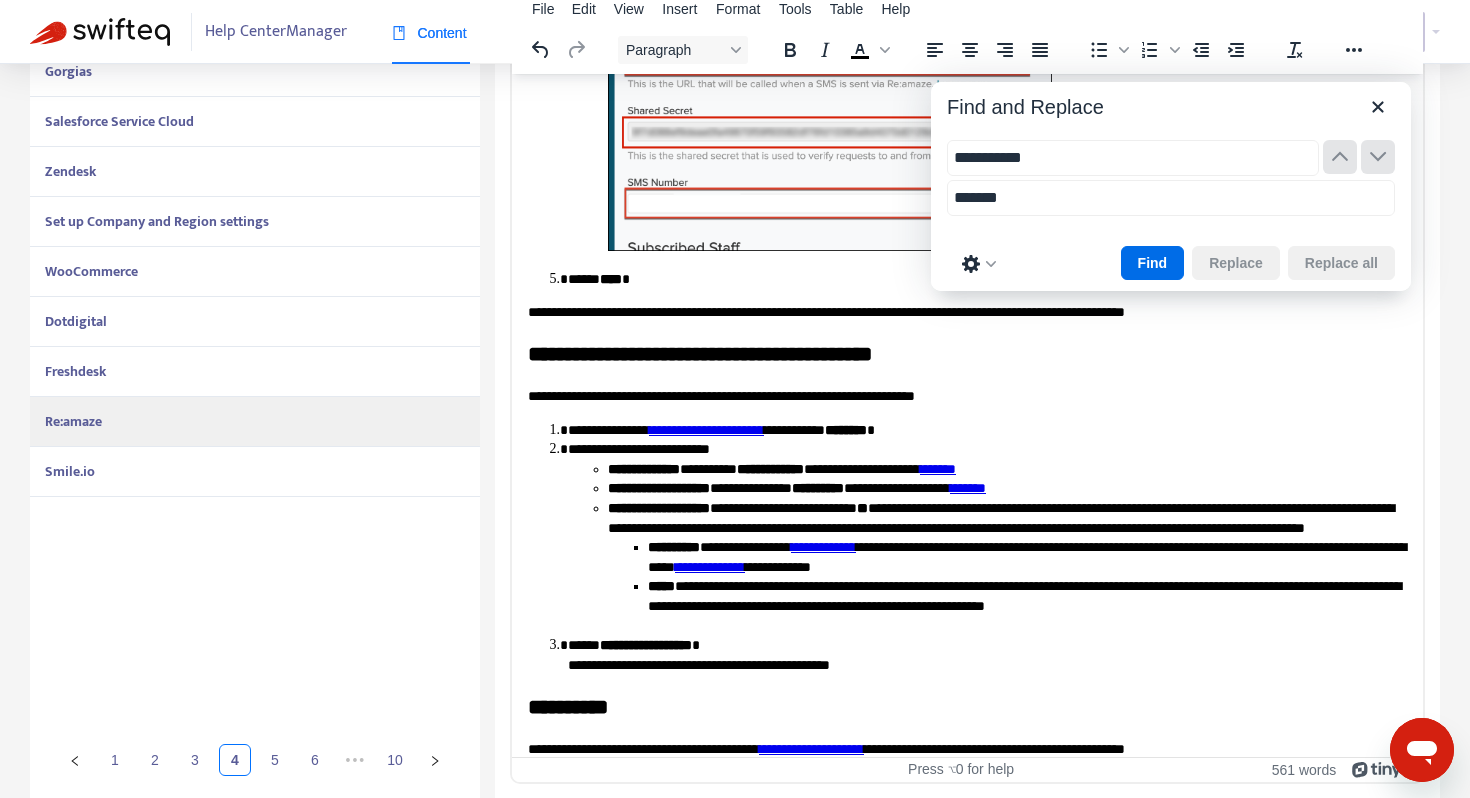 scroll, scrollTop: 1553, scrollLeft: 0, axis: vertical 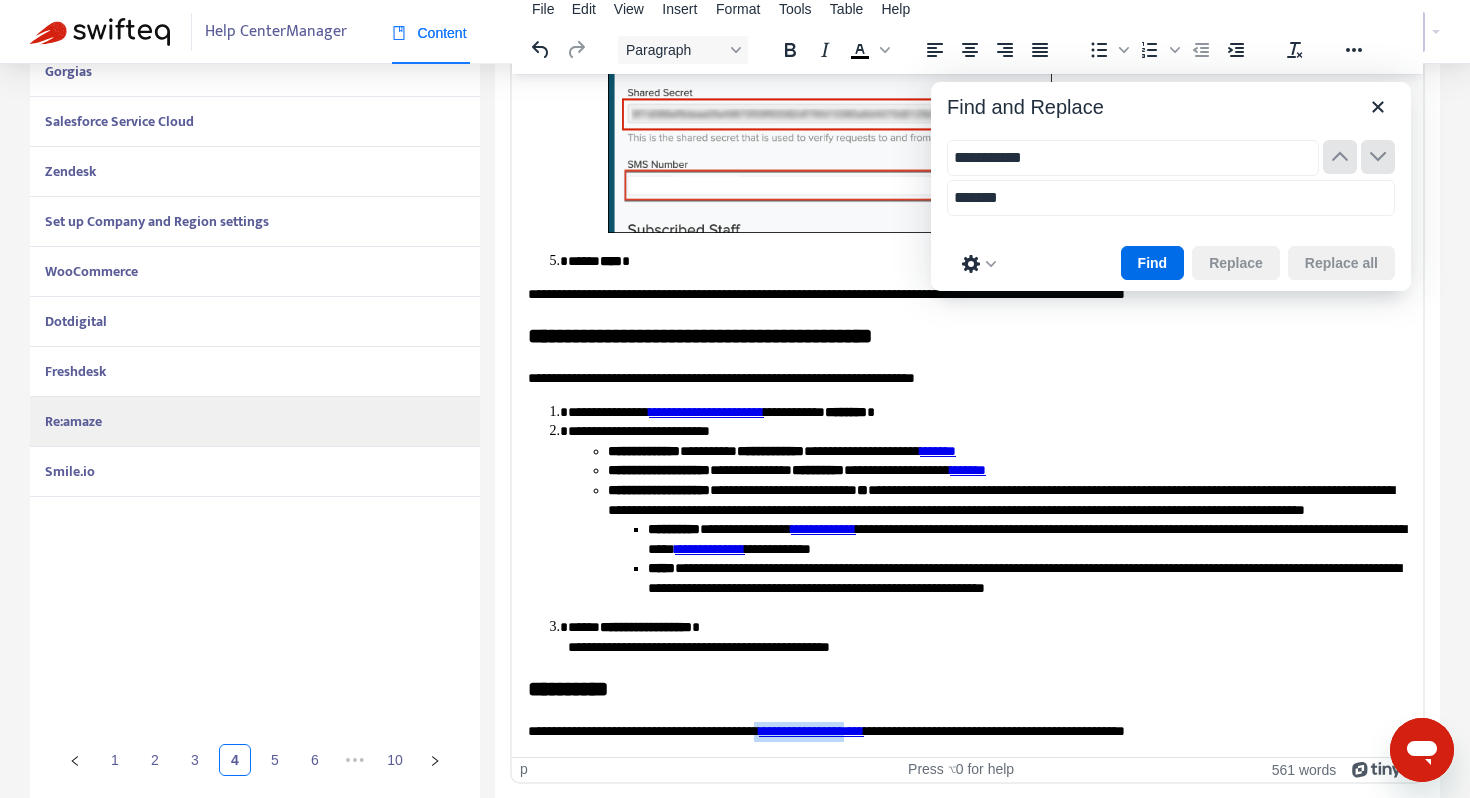 drag, startPoint x: 928, startPoint y: 733, endPoint x: 814, endPoint y: 729, distance: 114.07015 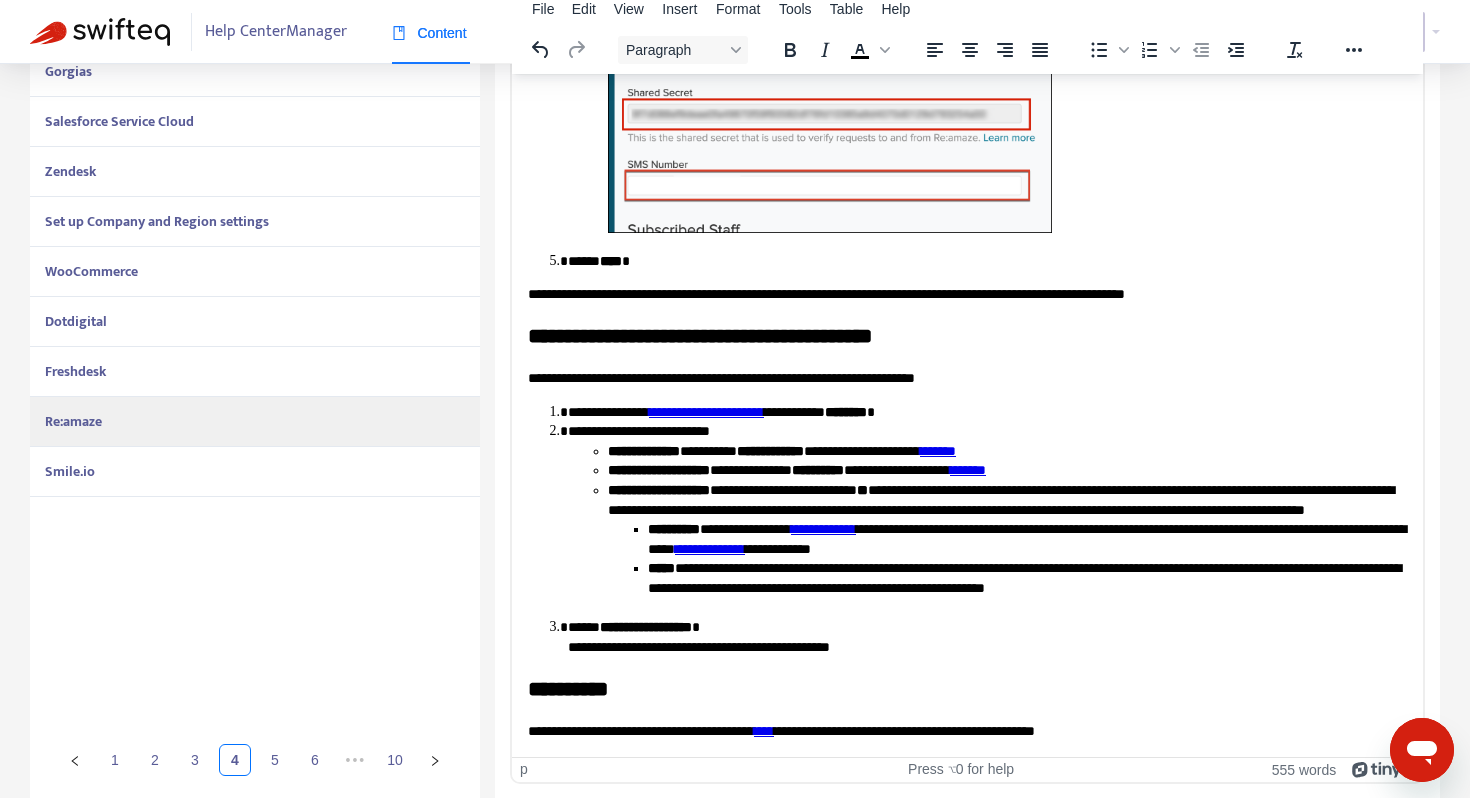 click on "**********" at bounding box center (967, 731) 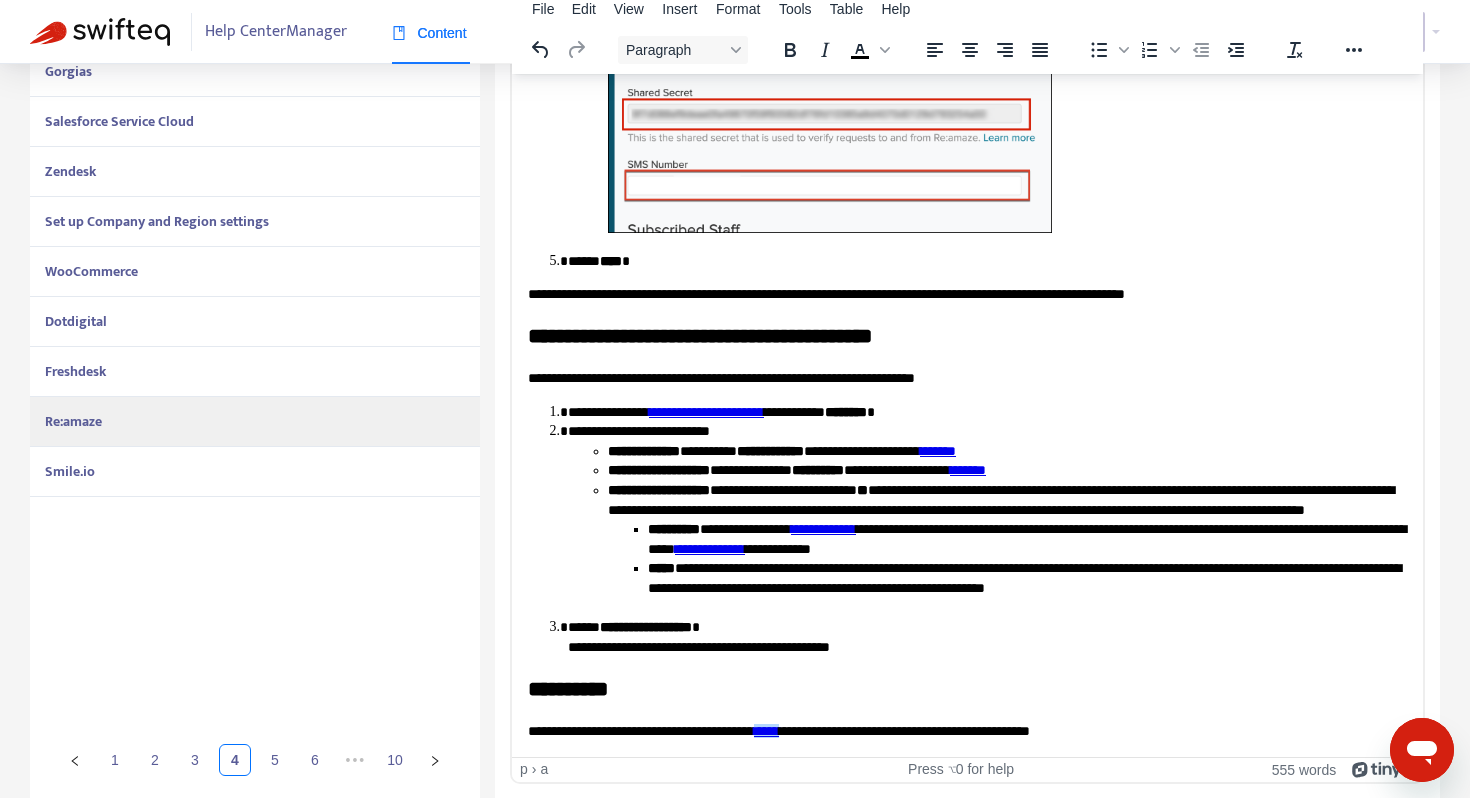 click on "**********" at bounding box center (987, 636) 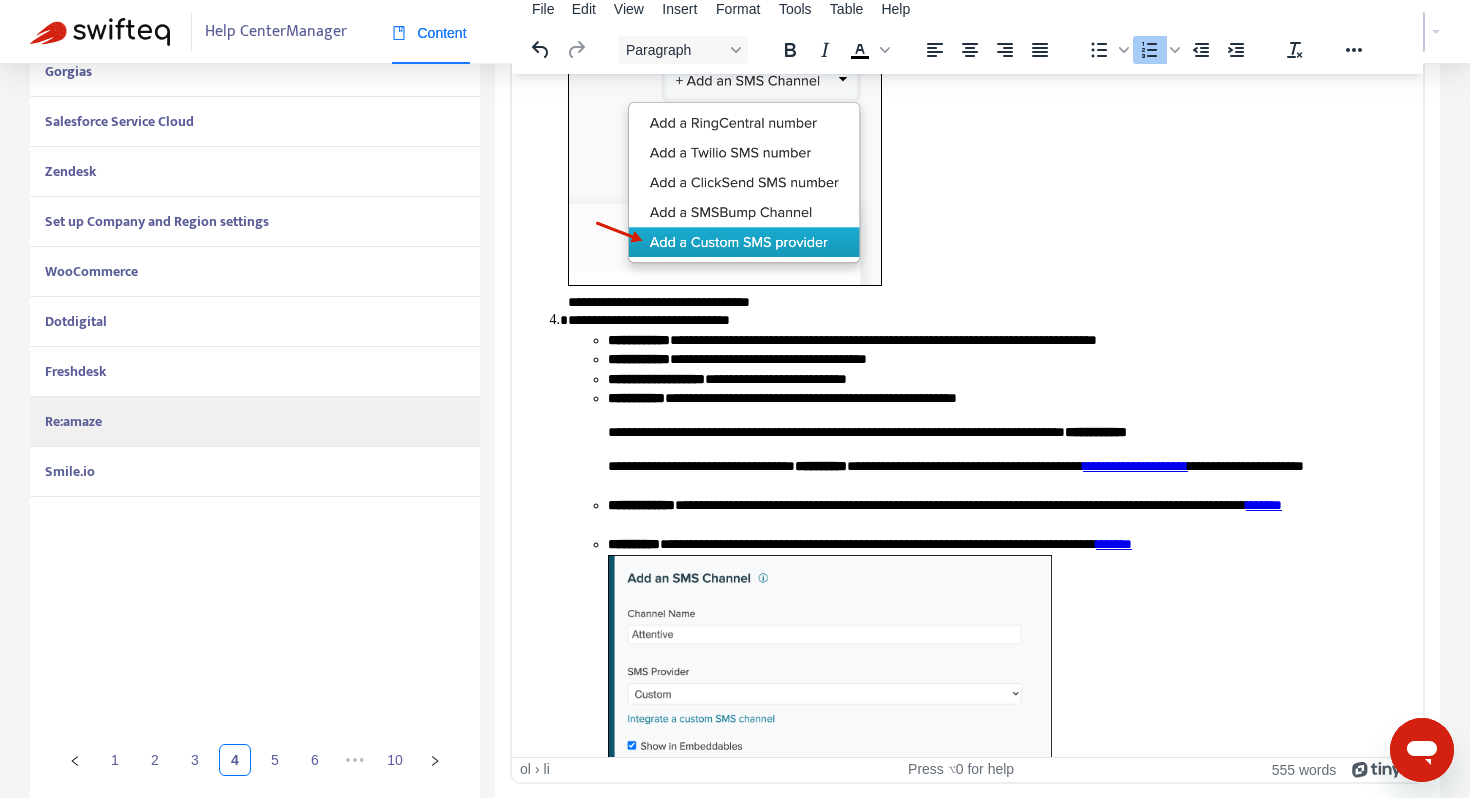 scroll, scrollTop: 781, scrollLeft: 0, axis: vertical 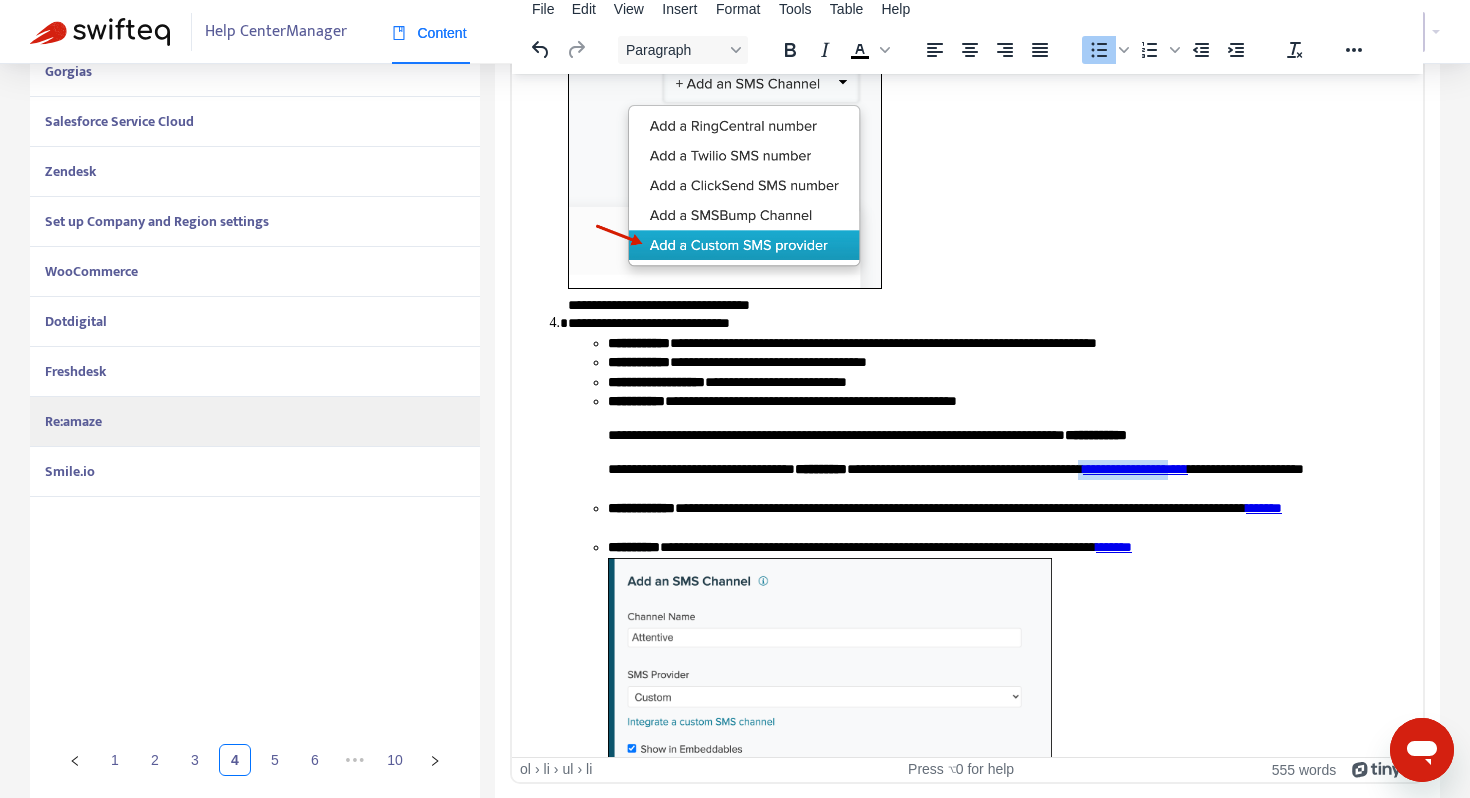 drag, startPoint x: 1327, startPoint y: 469, endPoint x: 1216, endPoint y: 468, distance: 111.0045 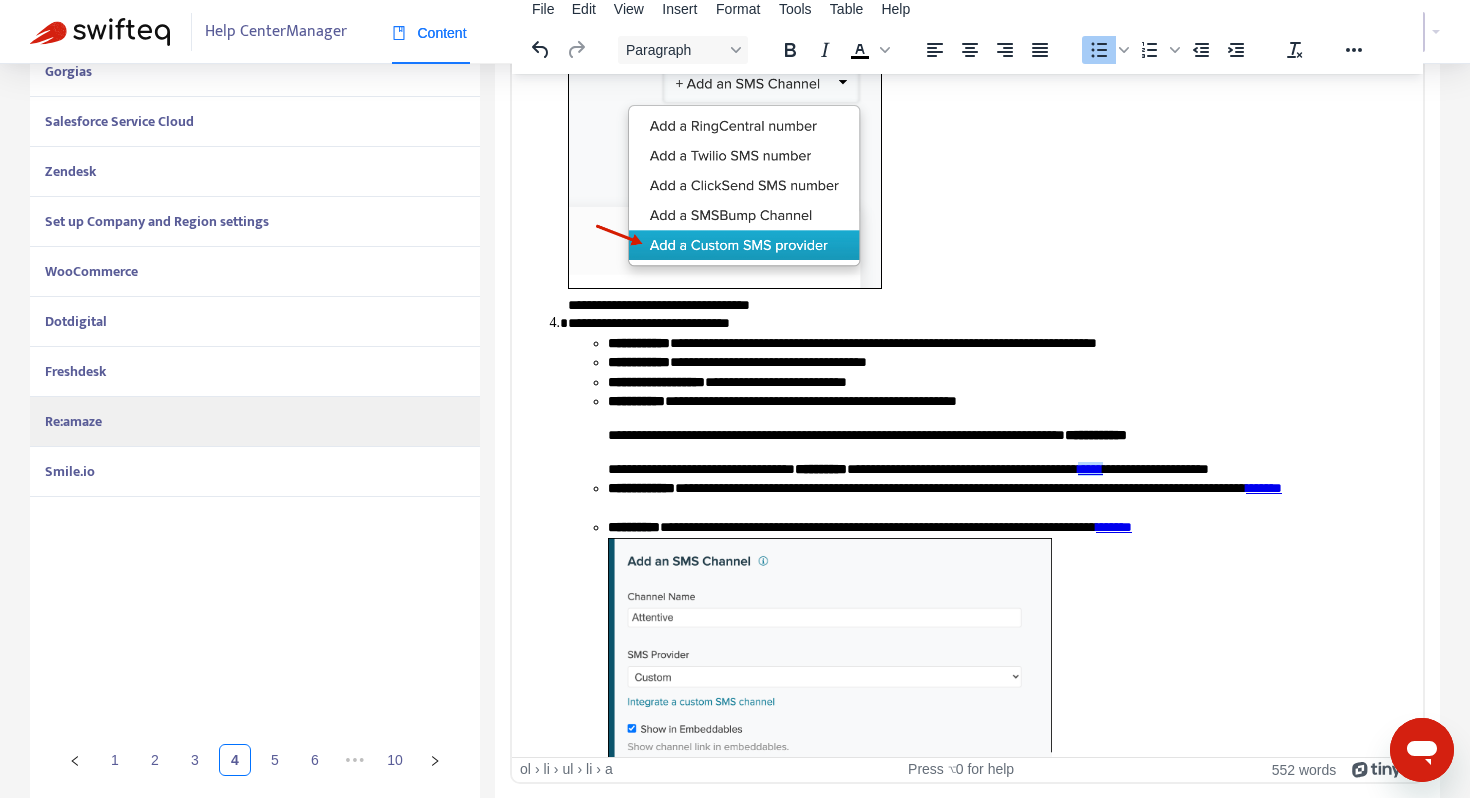 click on "**********" at bounding box center (1007, 497) 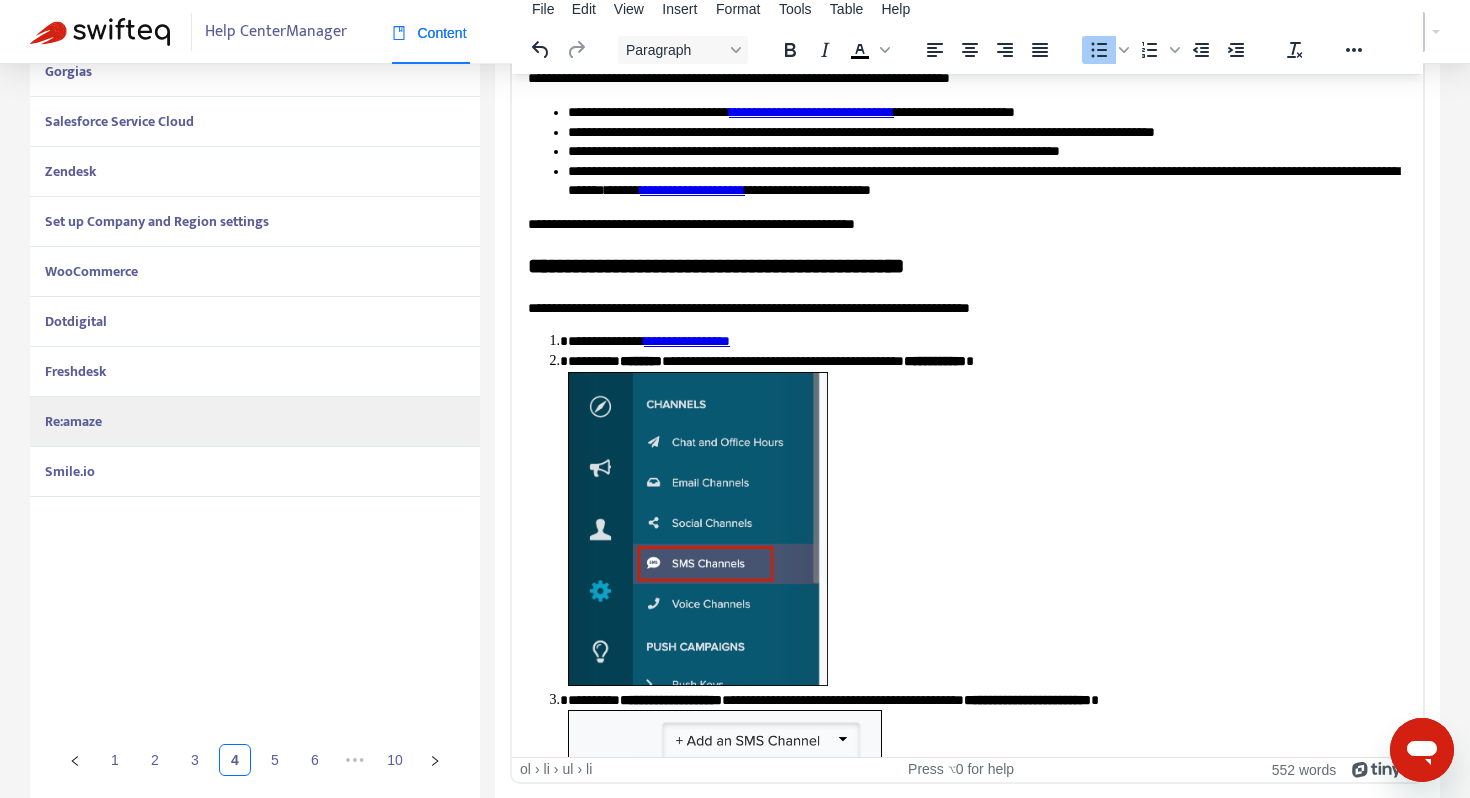 scroll, scrollTop: 0, scrollLeft: 0, axis: both 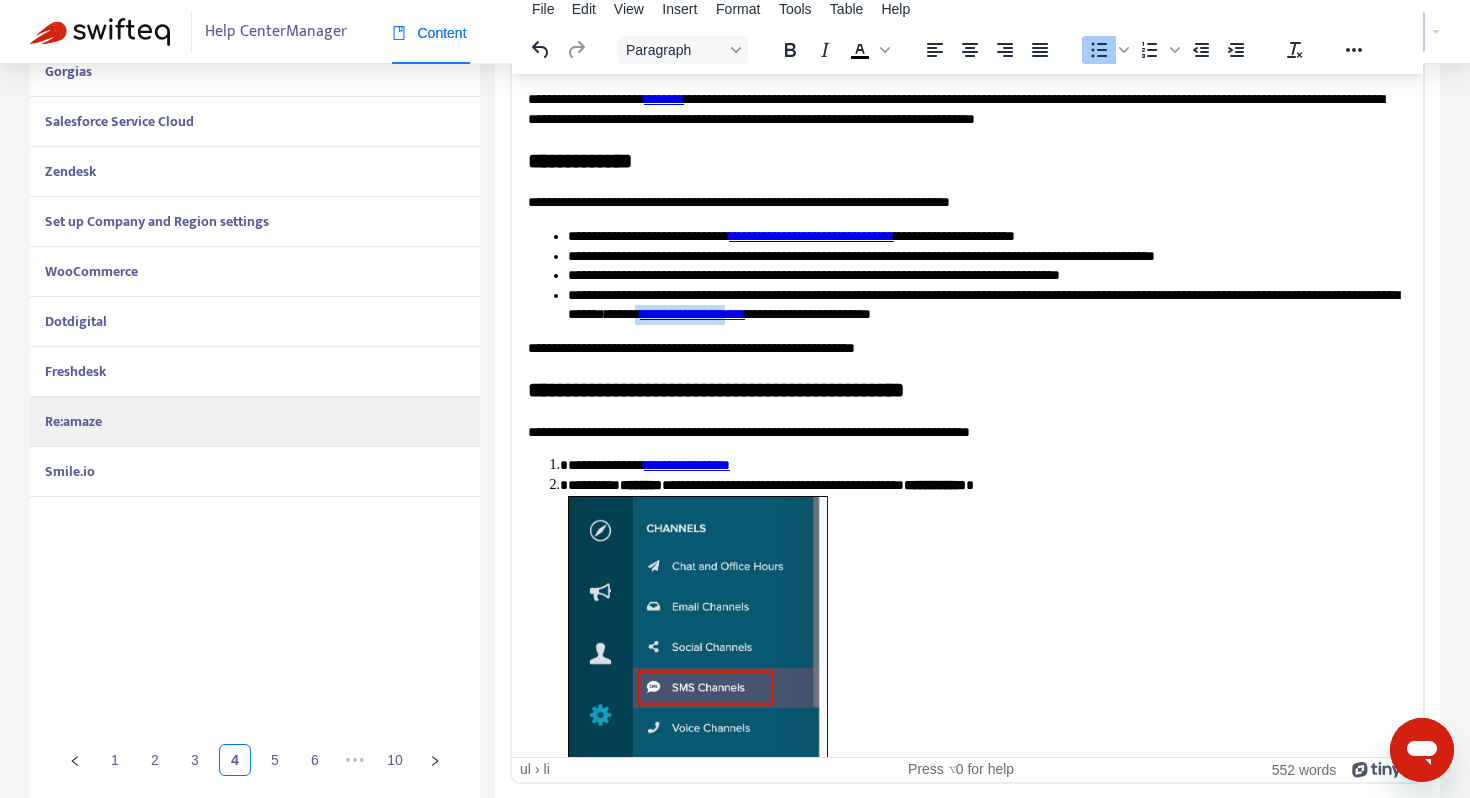 drag, startPoint x: 975, startPoint y: 315, endPoint x: 864, endPoint y: 315, distance: 111 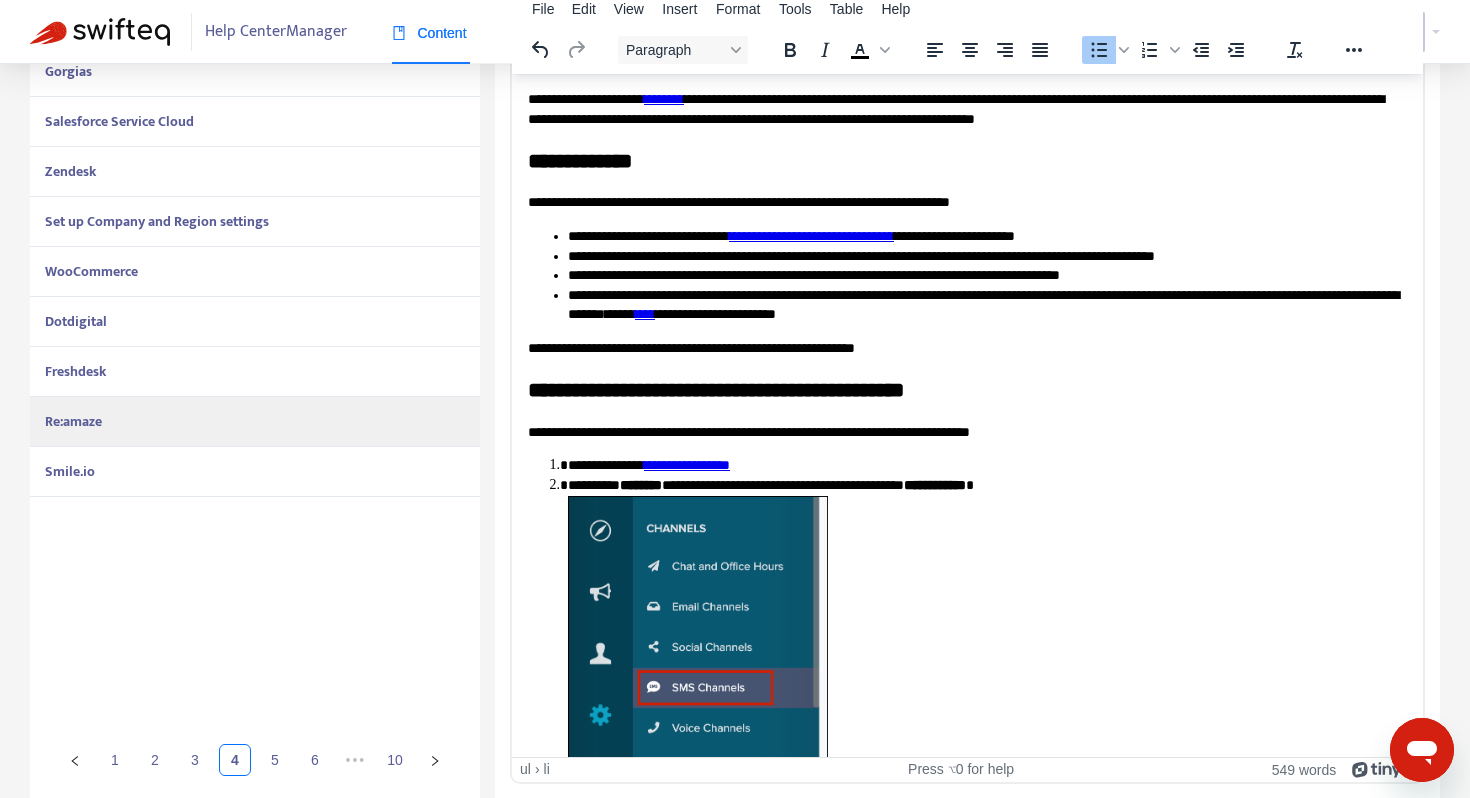 click on "**********" at bounding box center [987, 236] 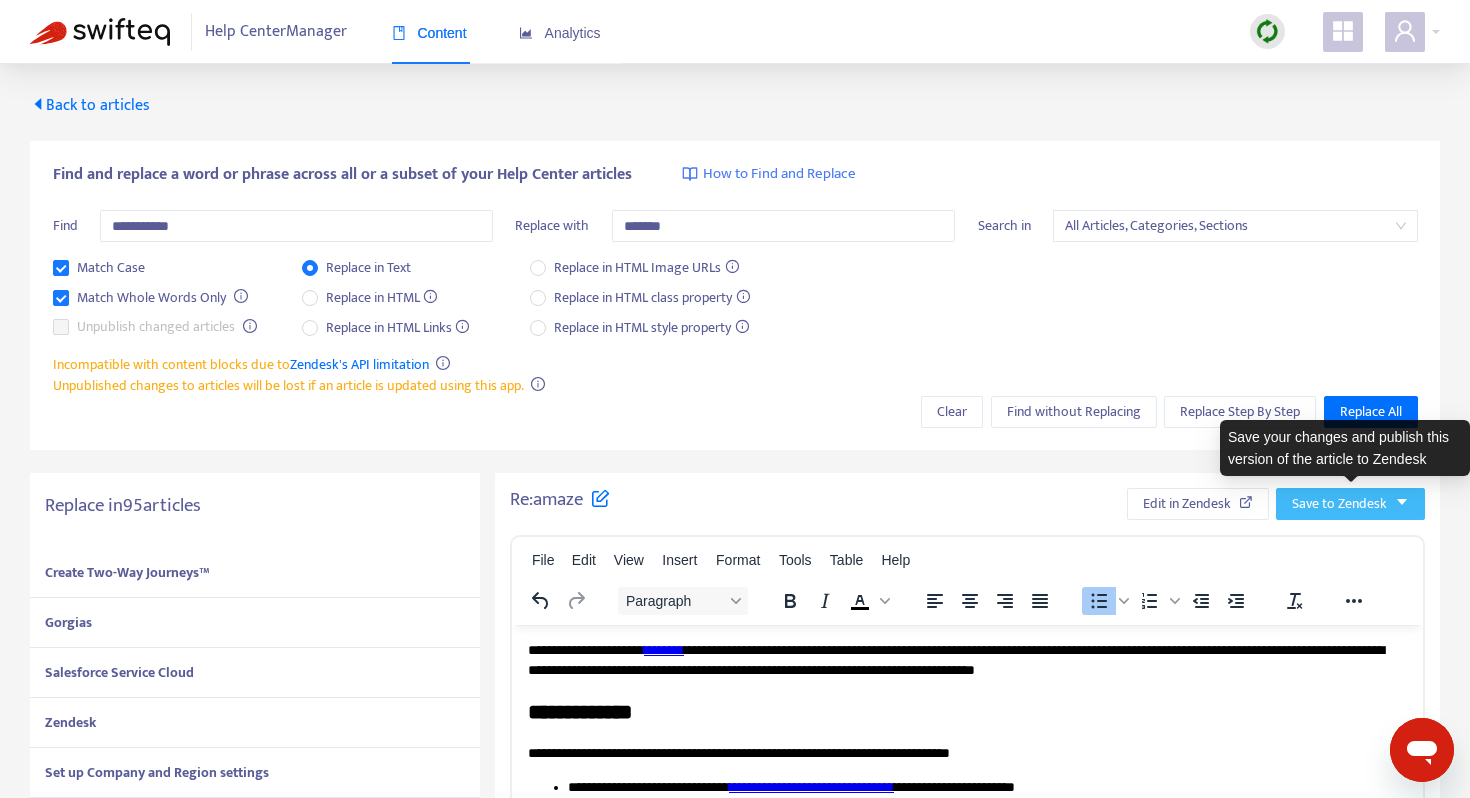 click on "Save to Zendesk" at bounding box center [1339, 504] 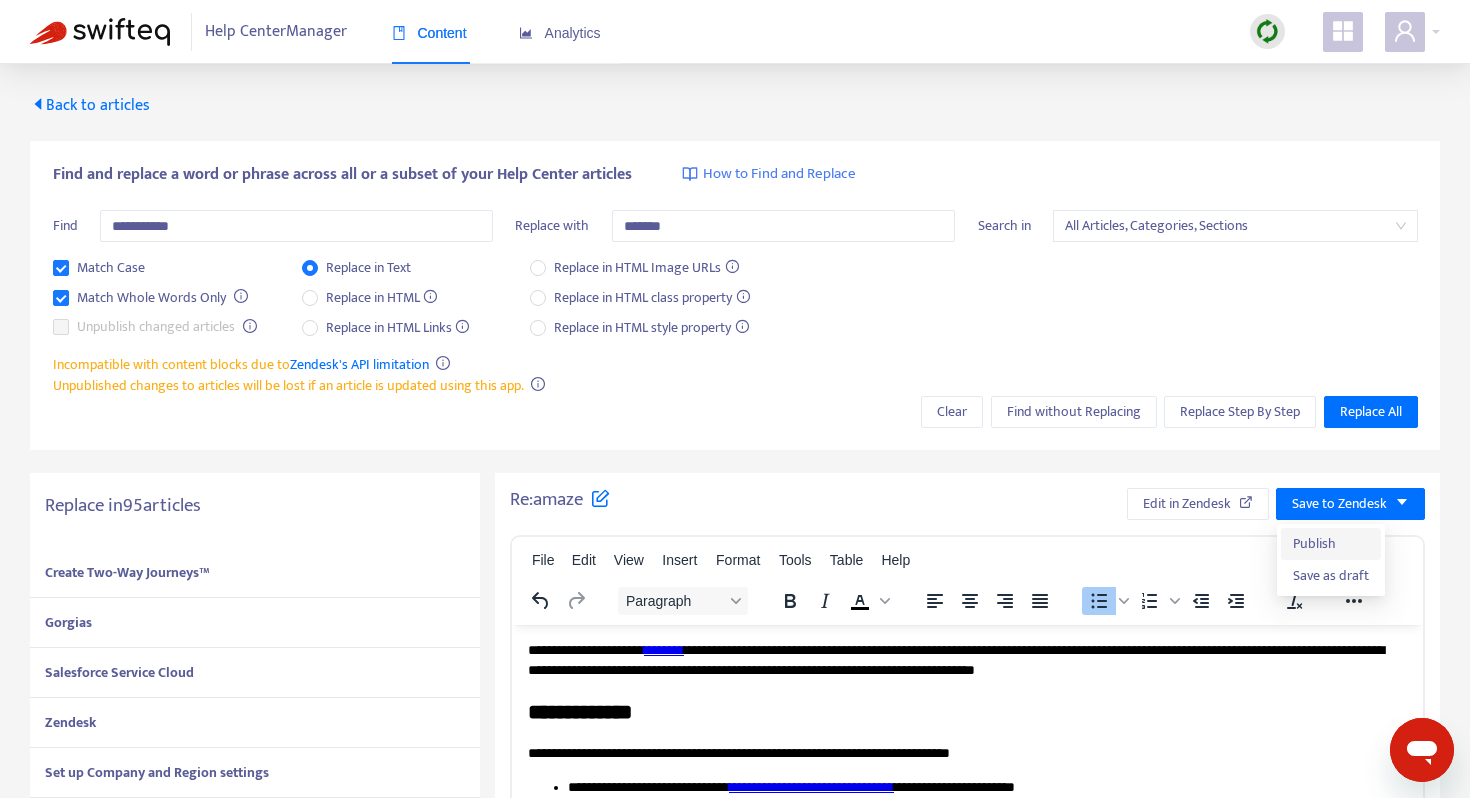 click on "Publish" at bounding box center (1331, 544) 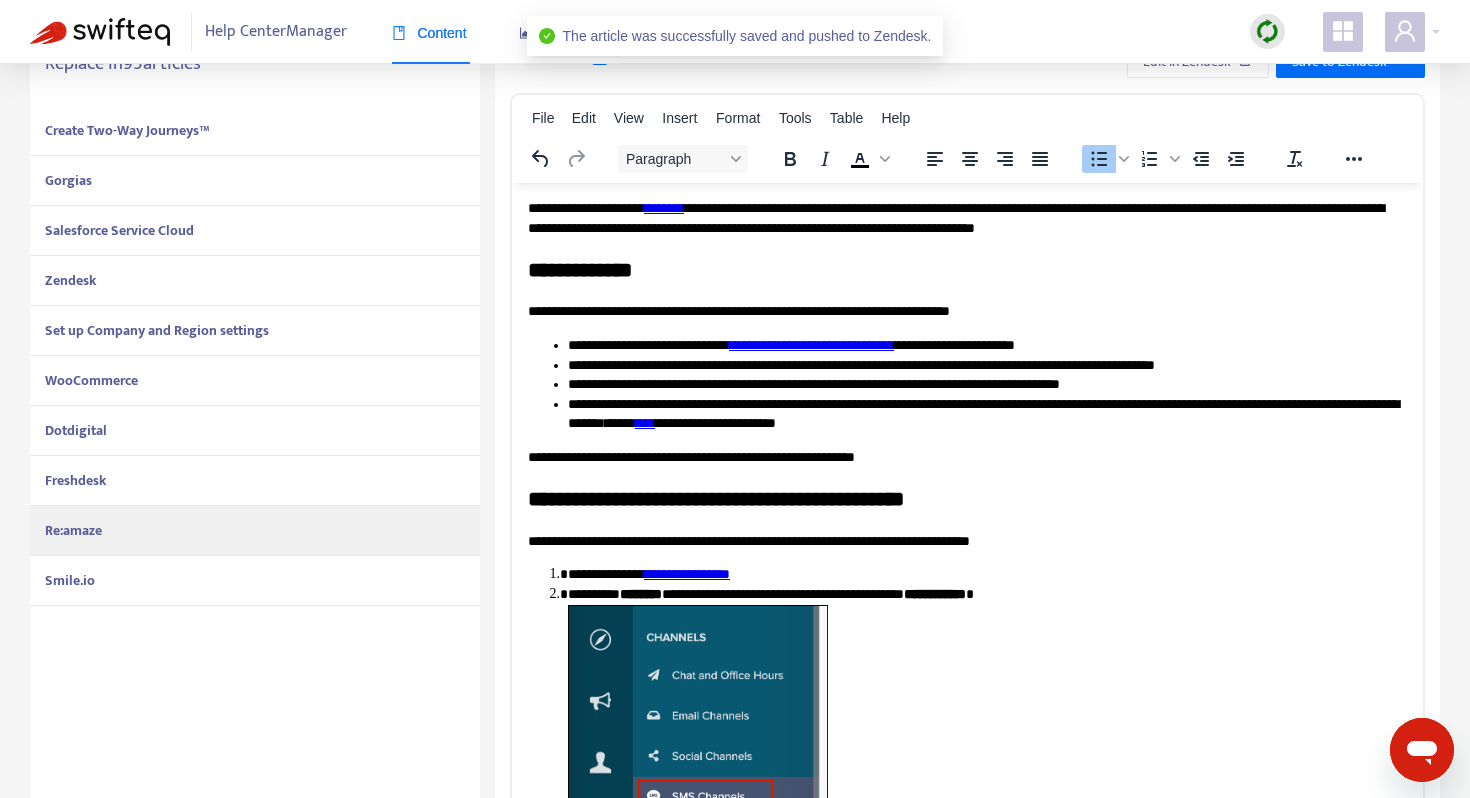 scroll, scrollTop: 551, scrollLeft: 0, axis: vertical 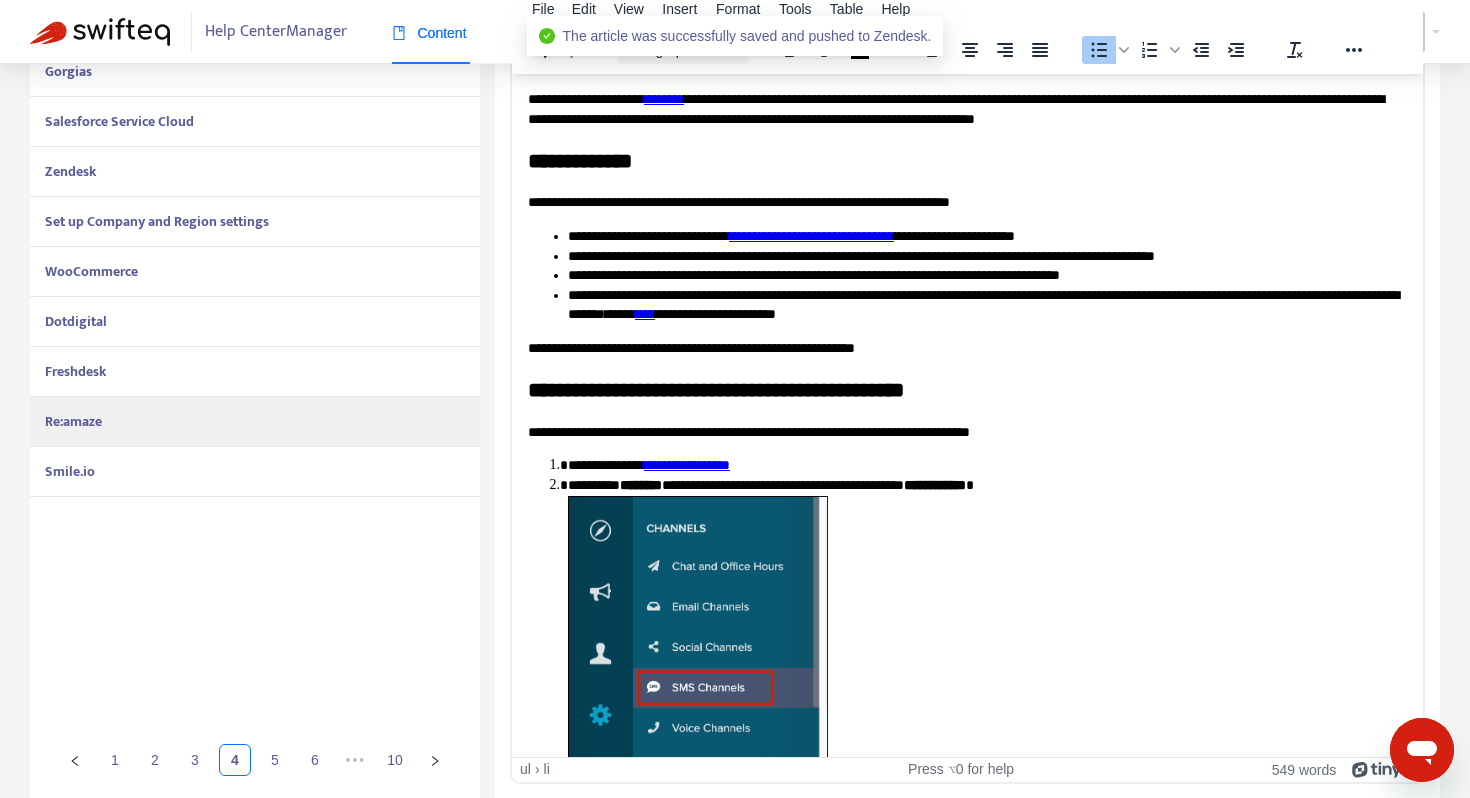 click on "Smile.io" at bounding box center [255, 472] 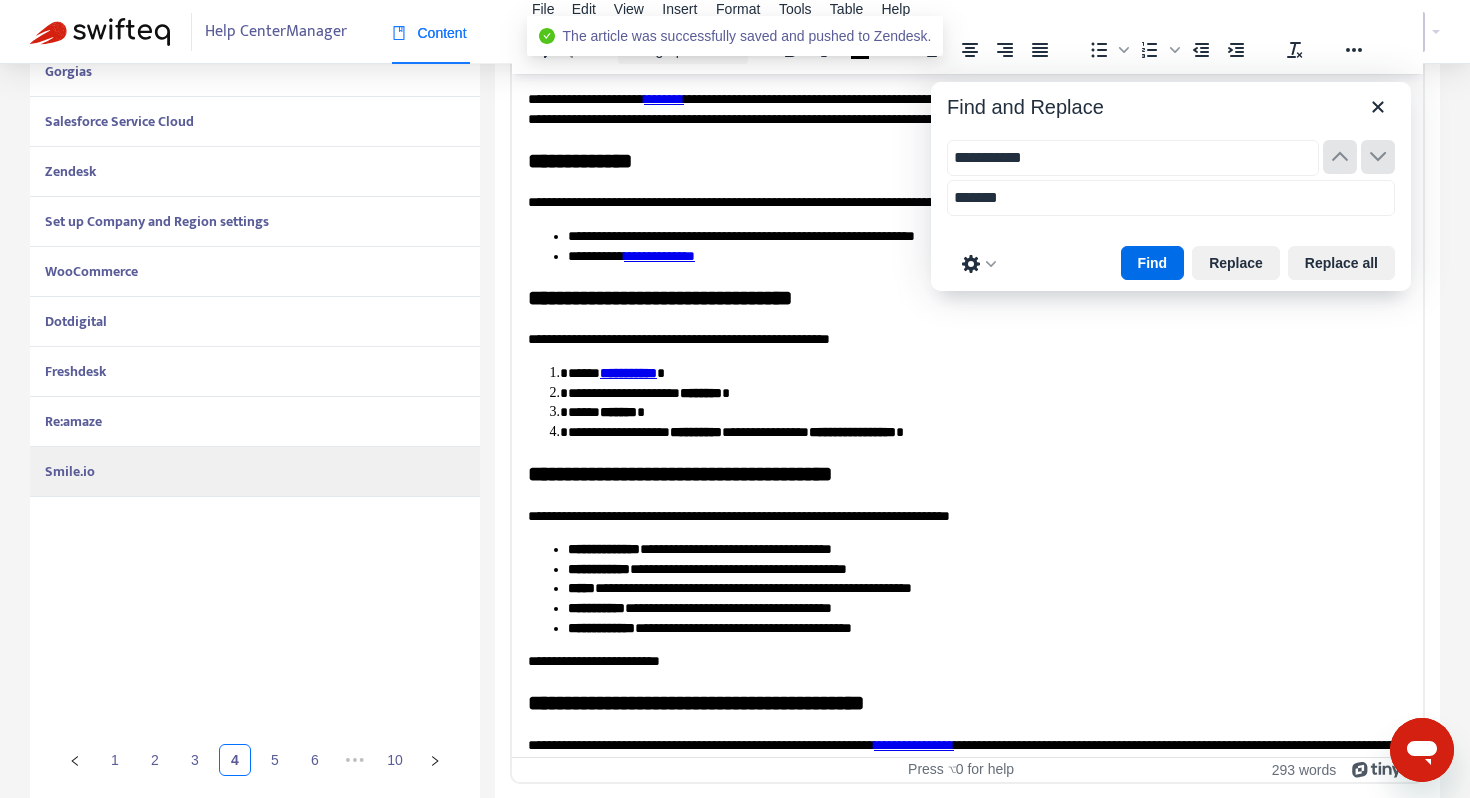 scroll, scrollTop: 192, scrollLeft: 0, axis: vertical 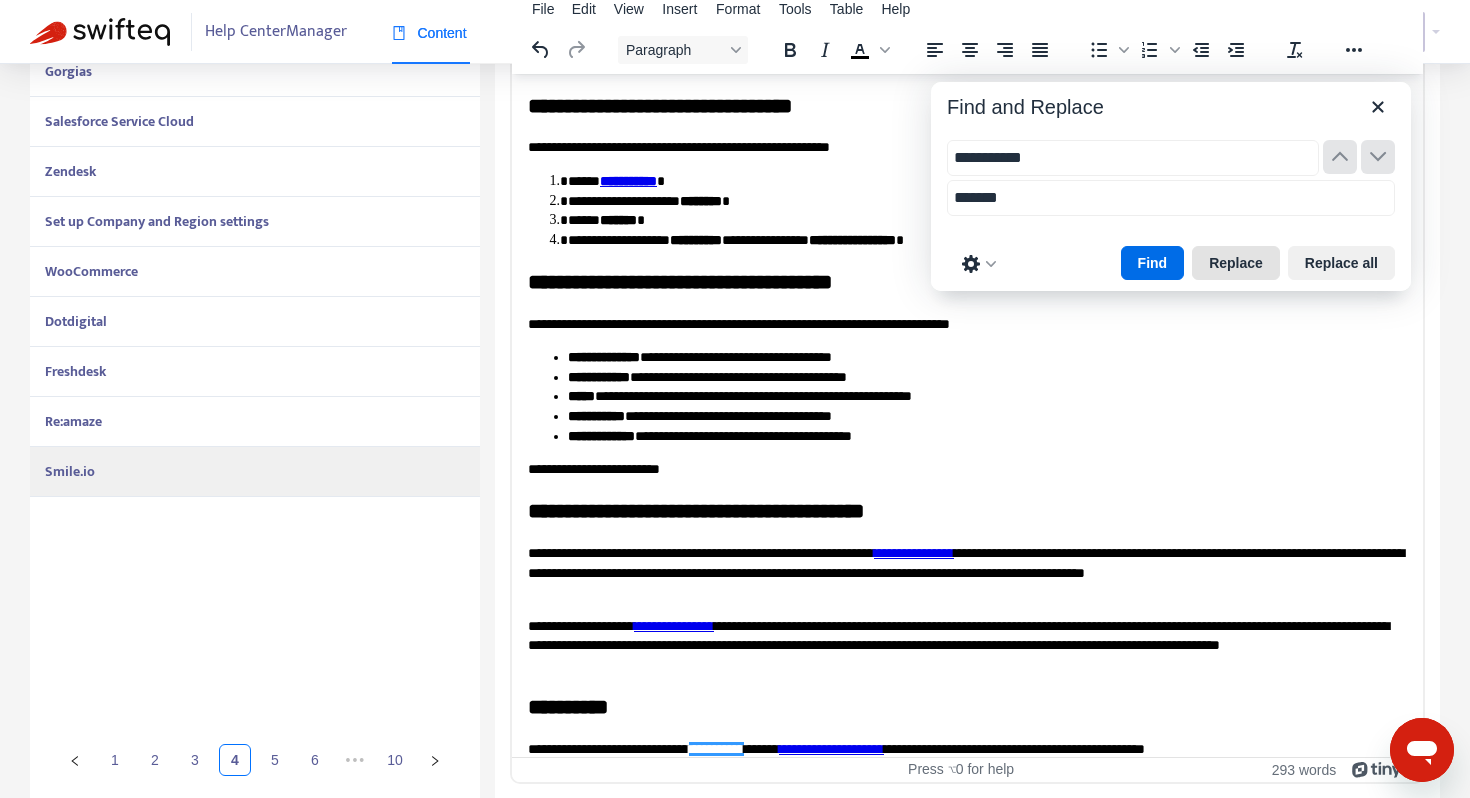 click on "Replace" at bounding box center [1236, 263] 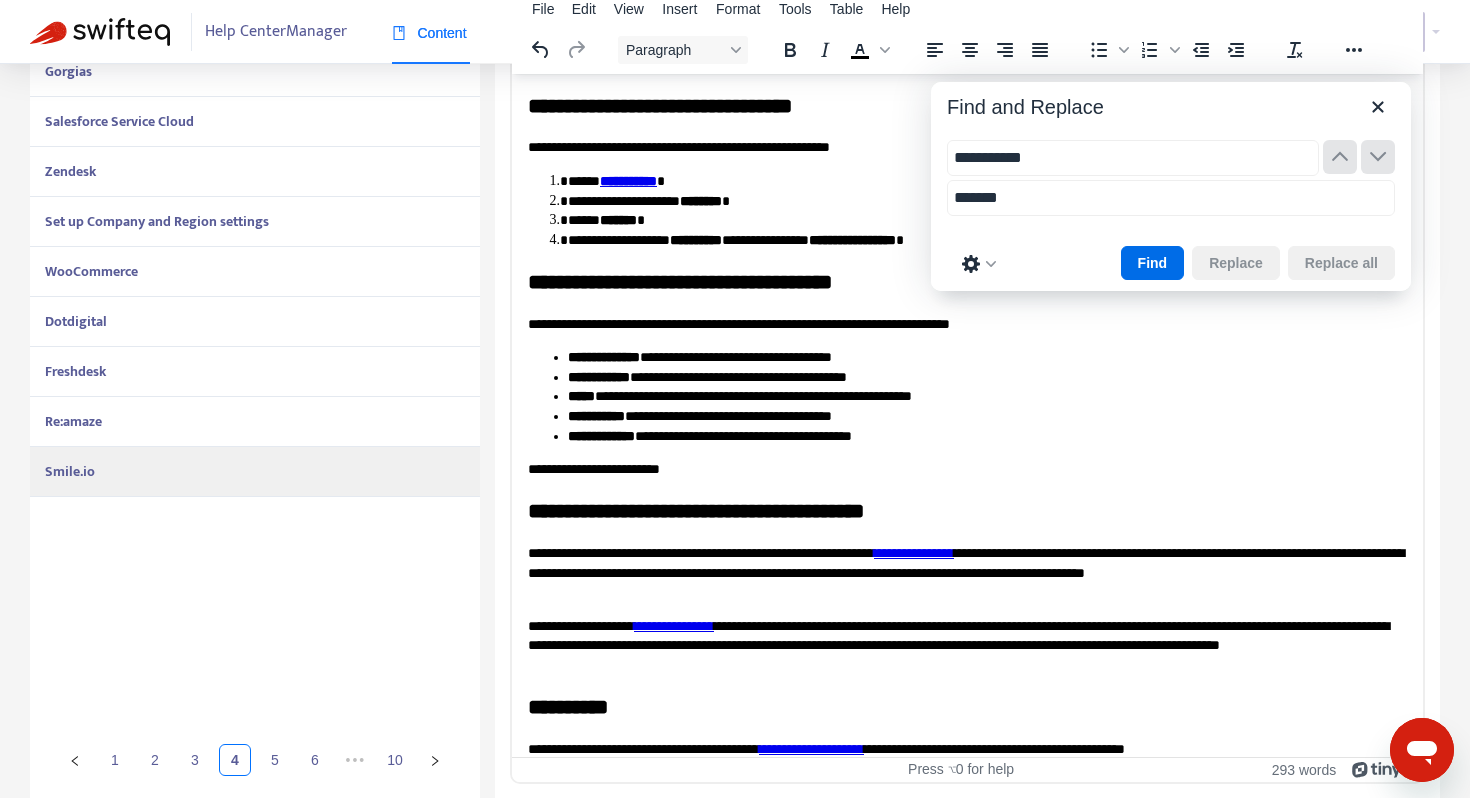 scroll, scrollTop: 210, scrollLeft: 0, axis: vertical 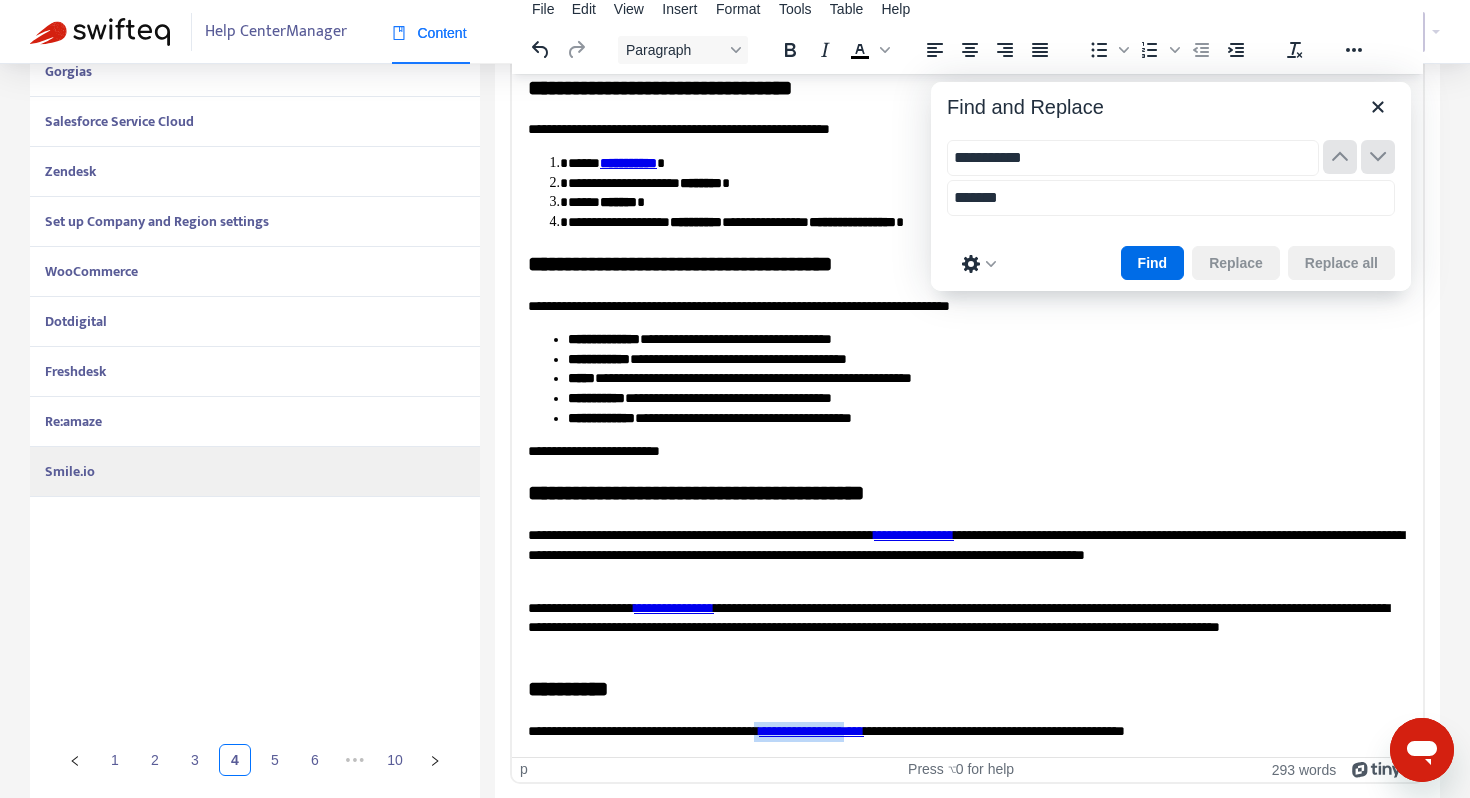 drag, startPoint x: 925, startPoint y: 731, endPoint x: 823, endPoint y: 734, distance: 102.044106 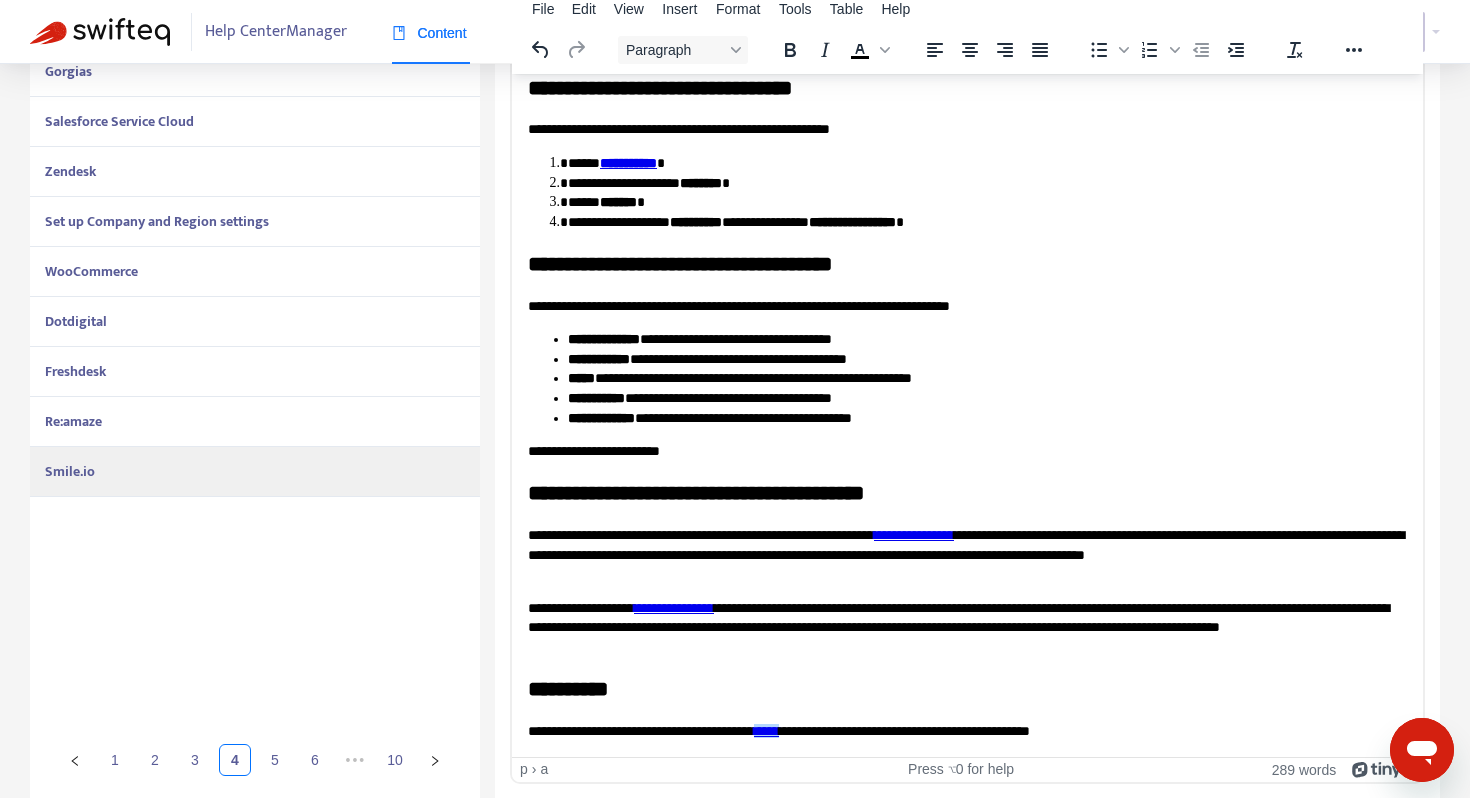 click on "**********" at bounding box center (967, 309) 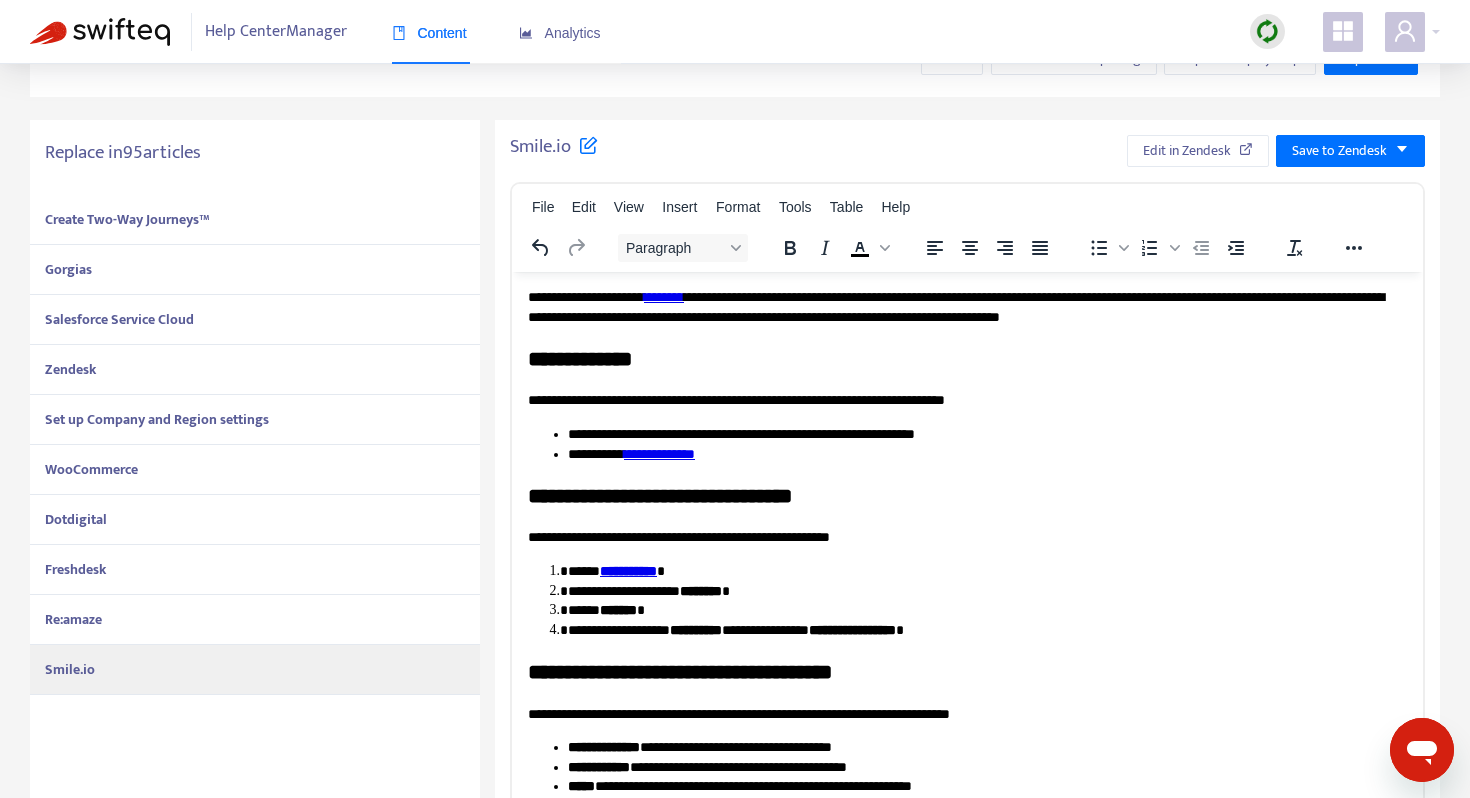 scroll, scrollTop: 0, scrollLeft: 0, axis: both 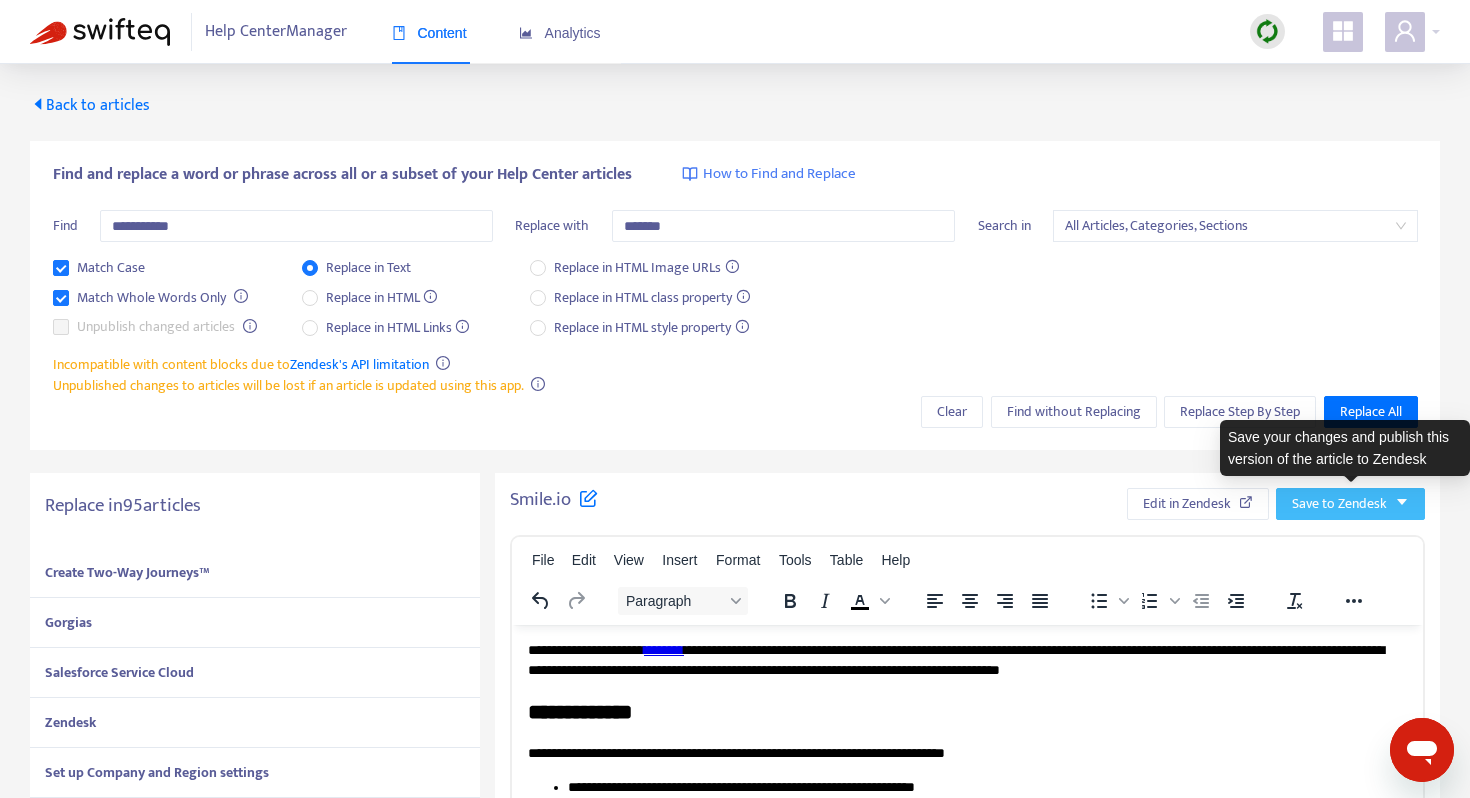 click on "Save to Zendesk" at bounding box center [1339, 504] 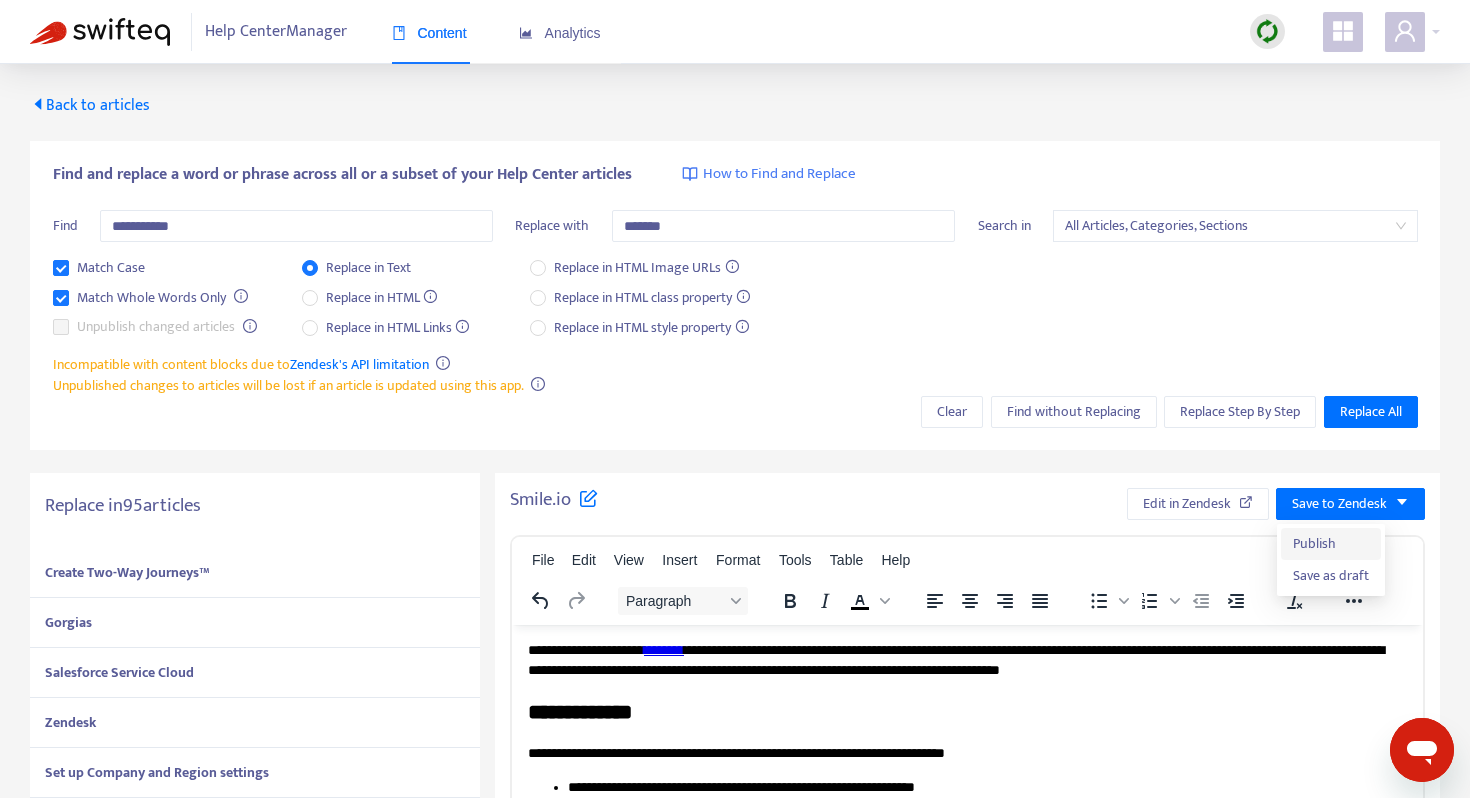 click on "Publish" at bounding box center [1331, 544] 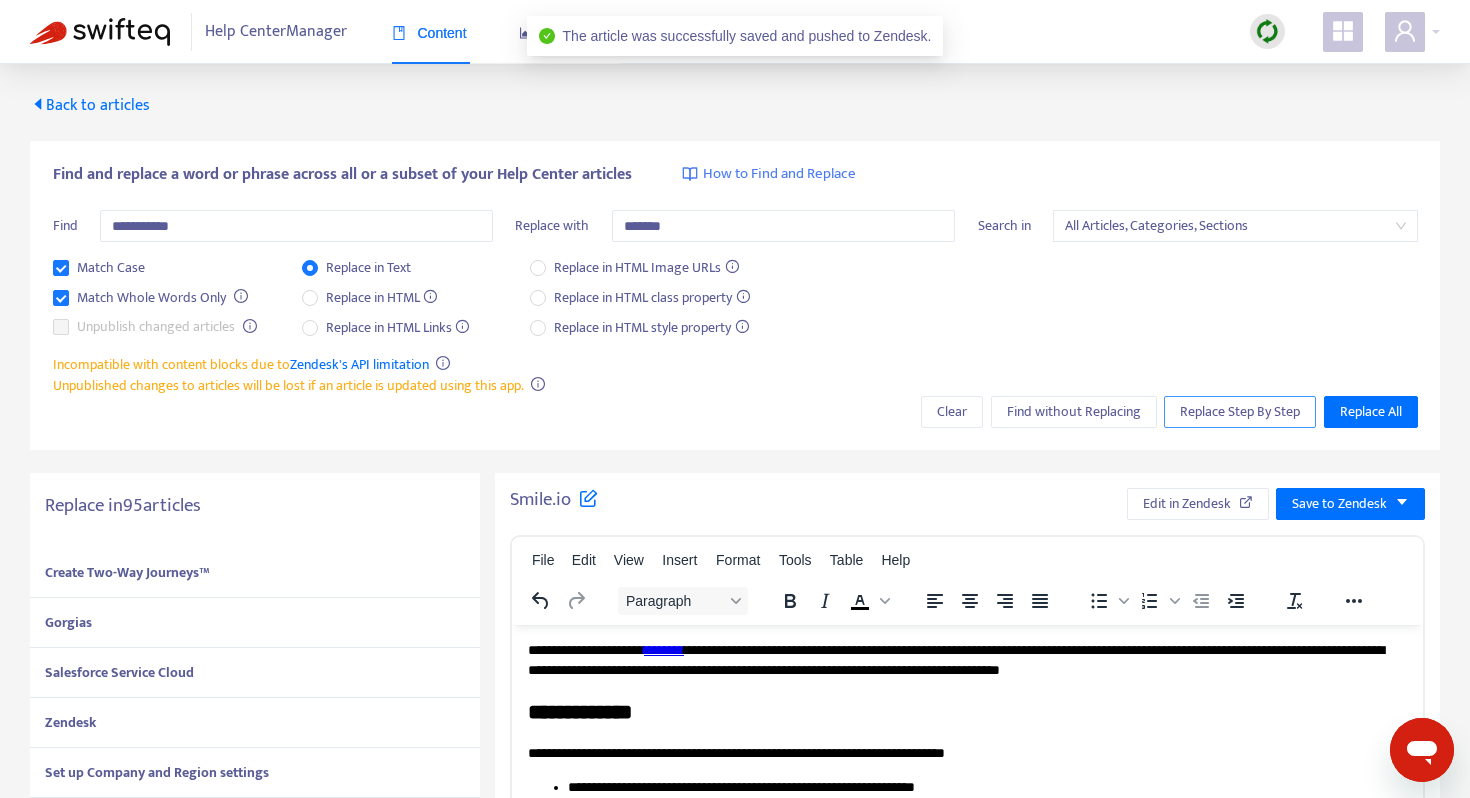 click on "Replace Step By Step" at bounding box center (1240, 412) 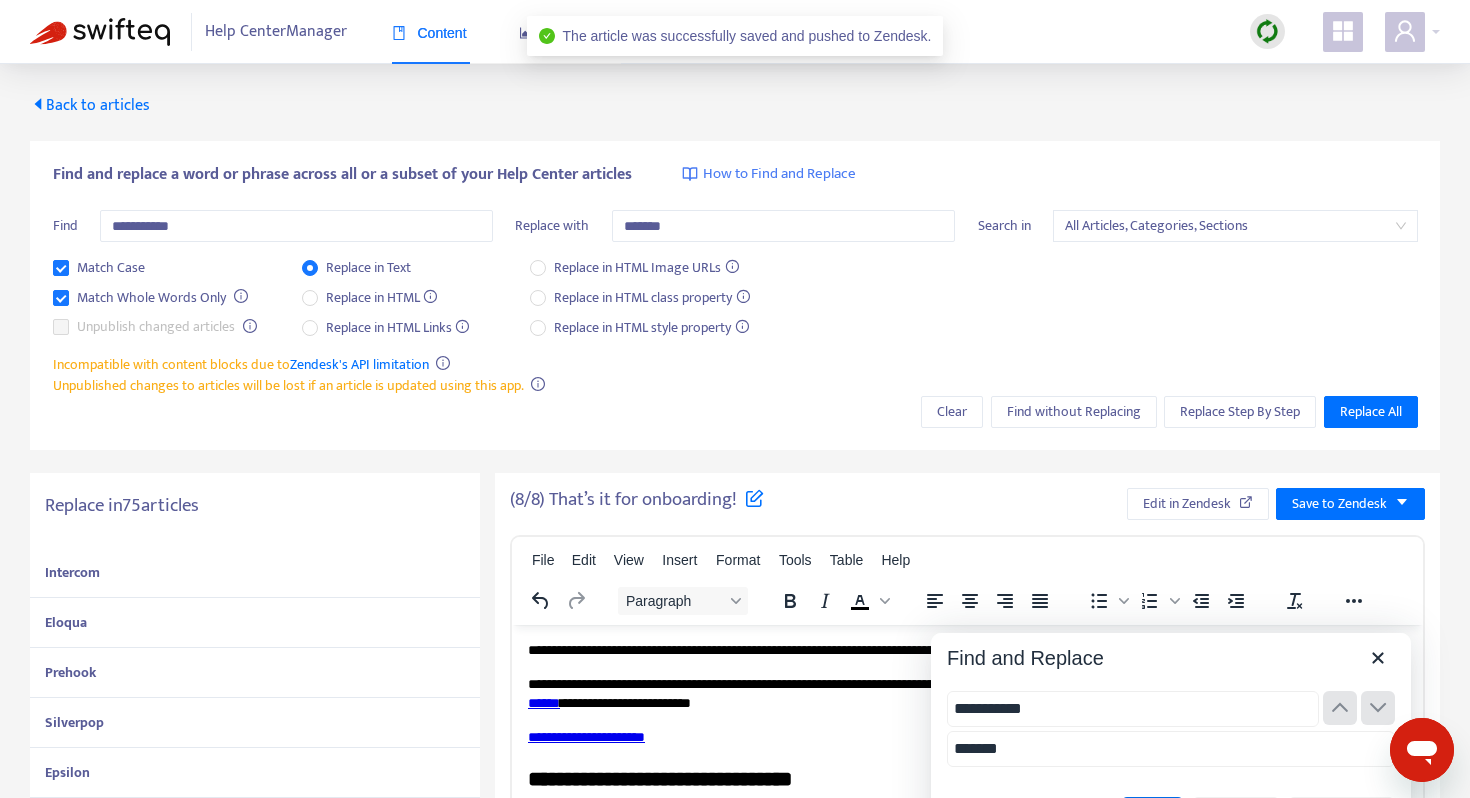 click on "Intercom" at bounding box center [255, 573] 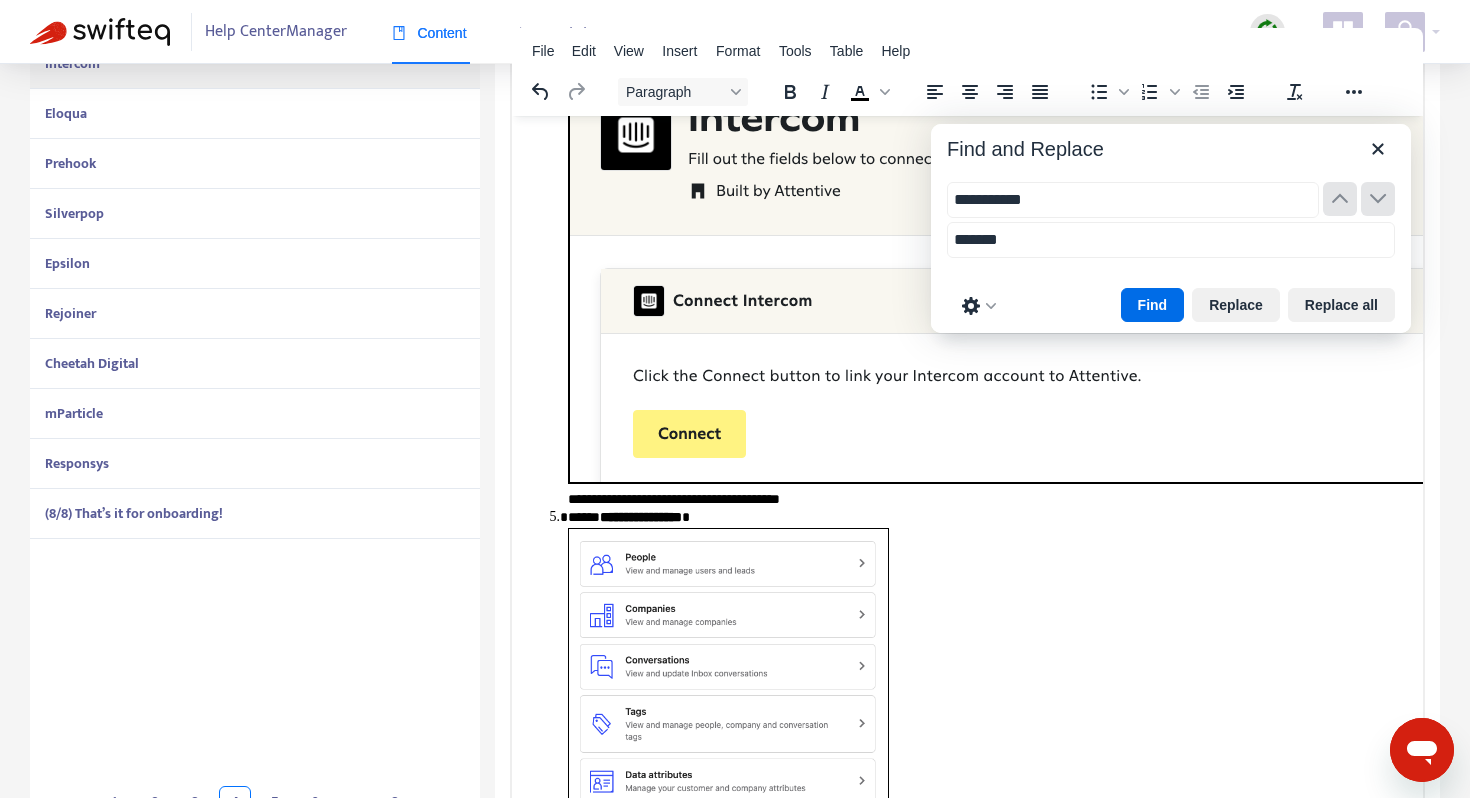 scroll, scrollTop: 747, scrollLeft: 0, axis: vertical 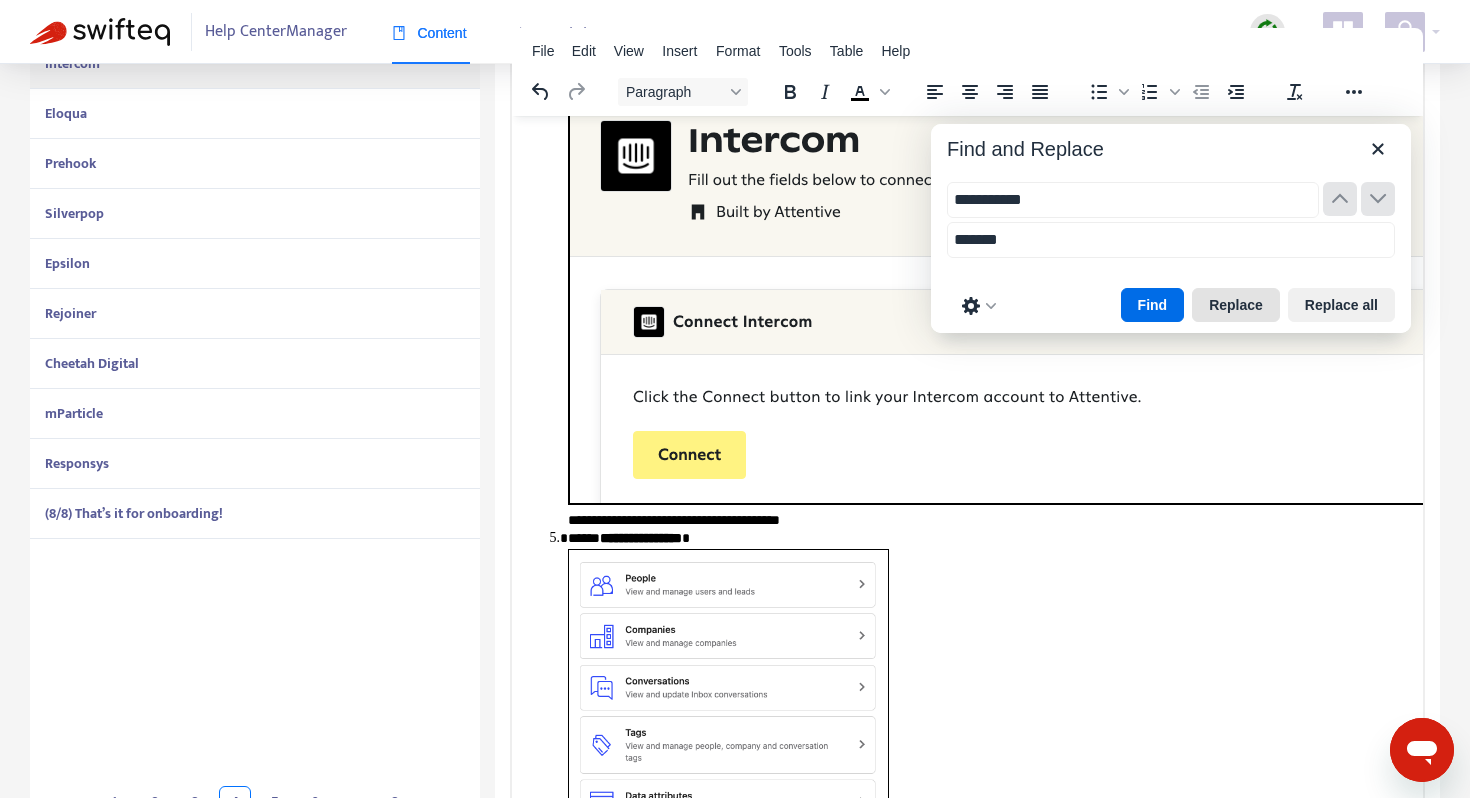 click on "Replace" at bounding box center (1236, 305) 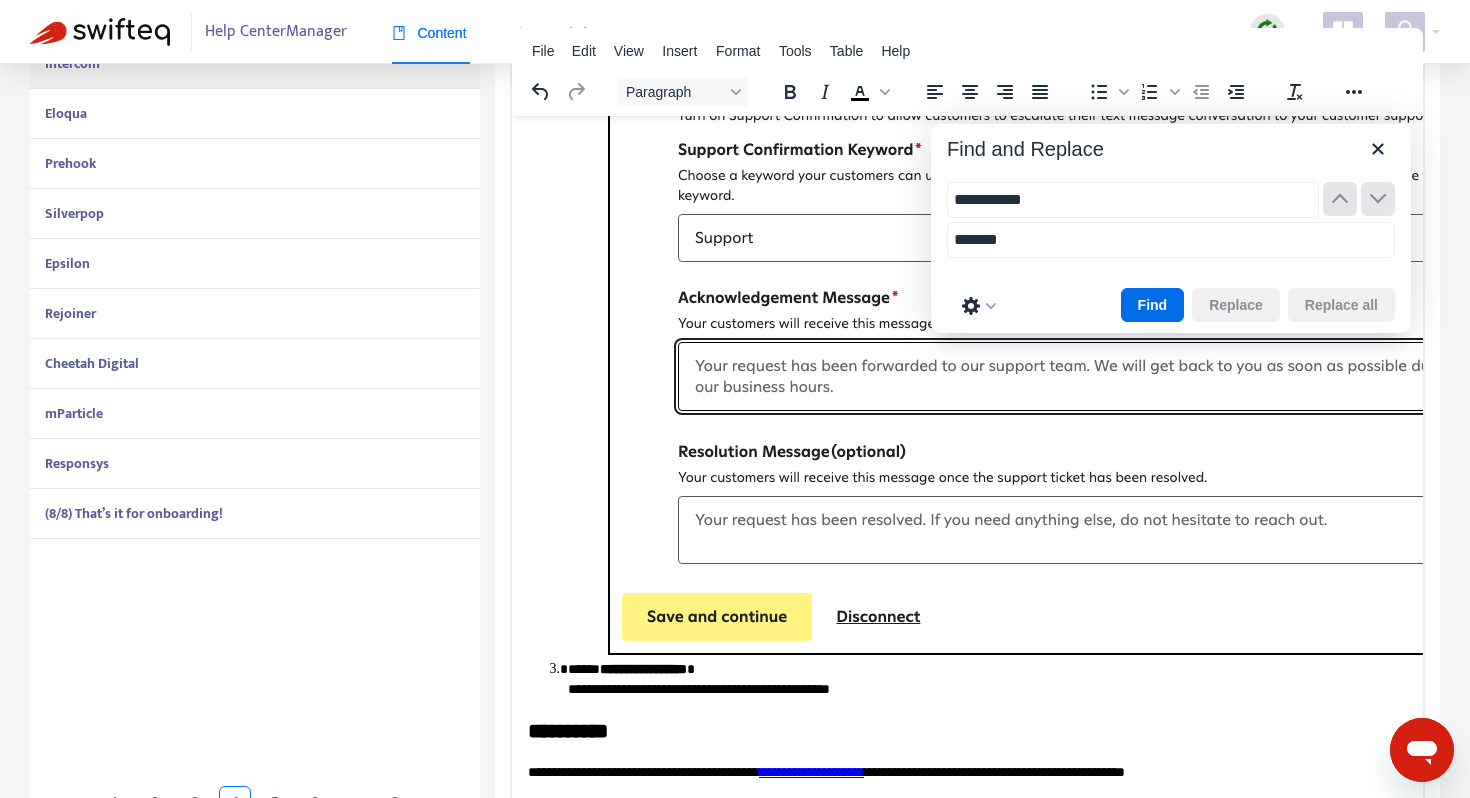 scroll, scrollTop: 551, scrollLeft: 0, axis: vertical 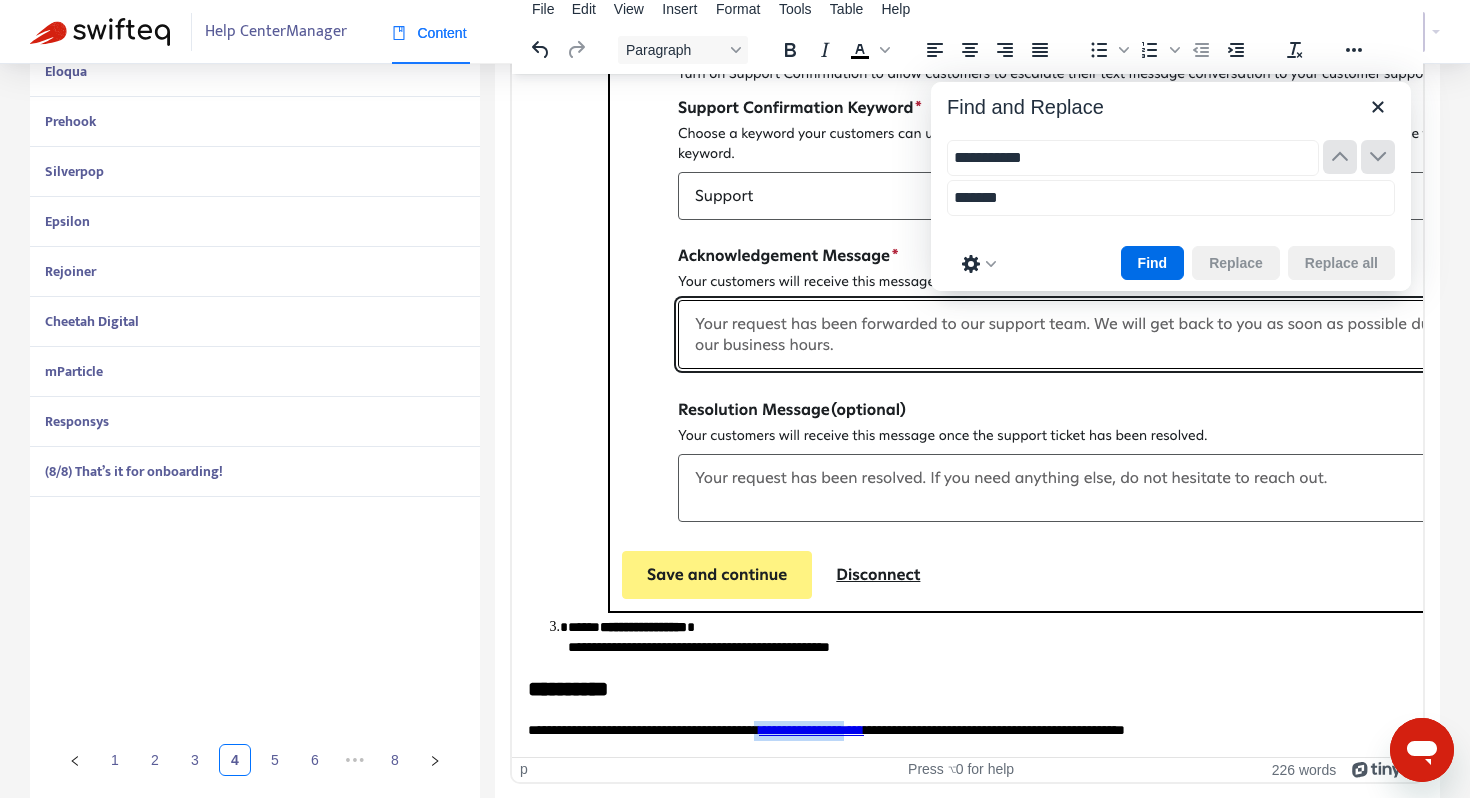 drag, startPoint x: 927, startPoint y: 731, endPoint x: 814, endPoint y: 729, distance: 113.0177 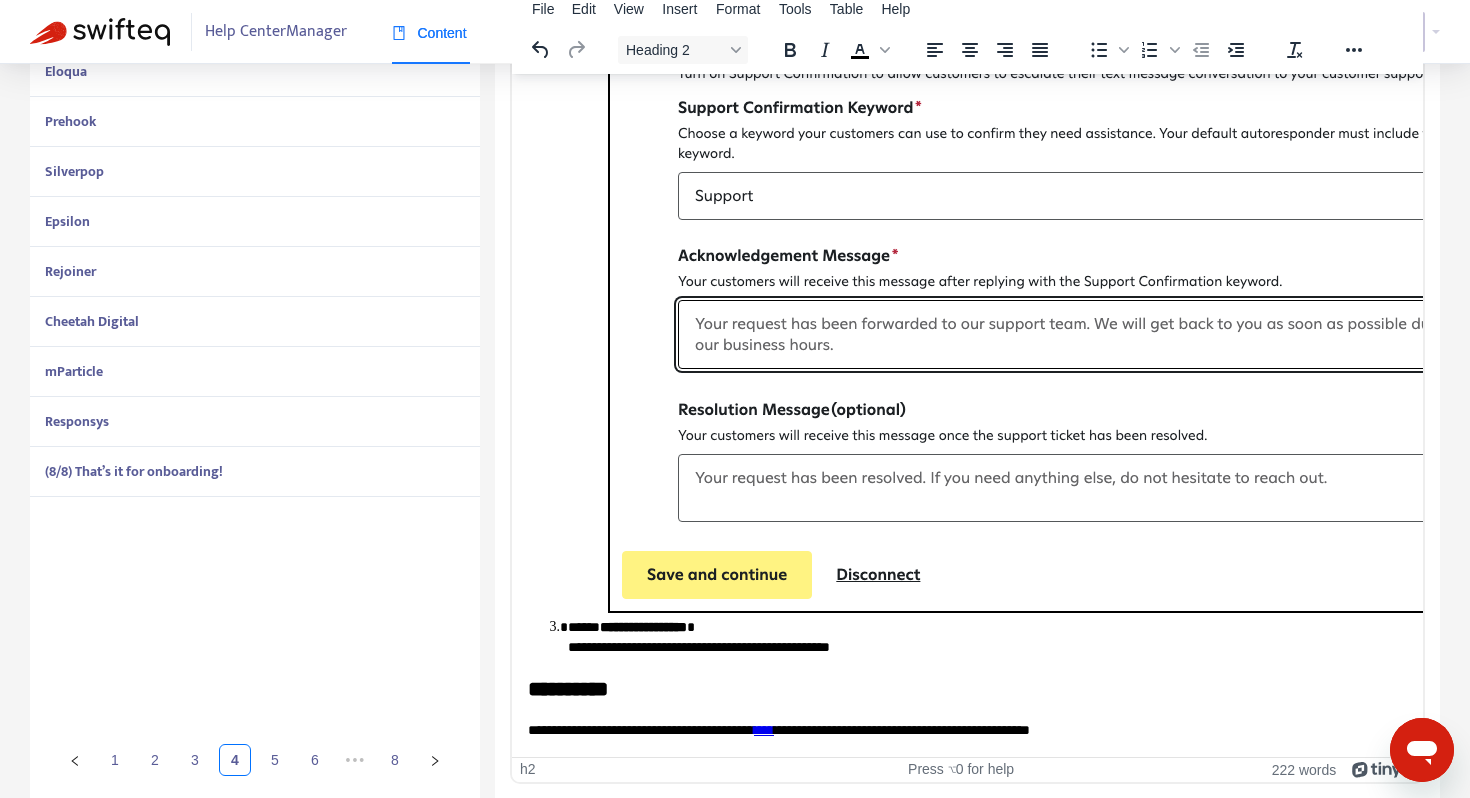 click on "**********" at bounding box center [967, -521] 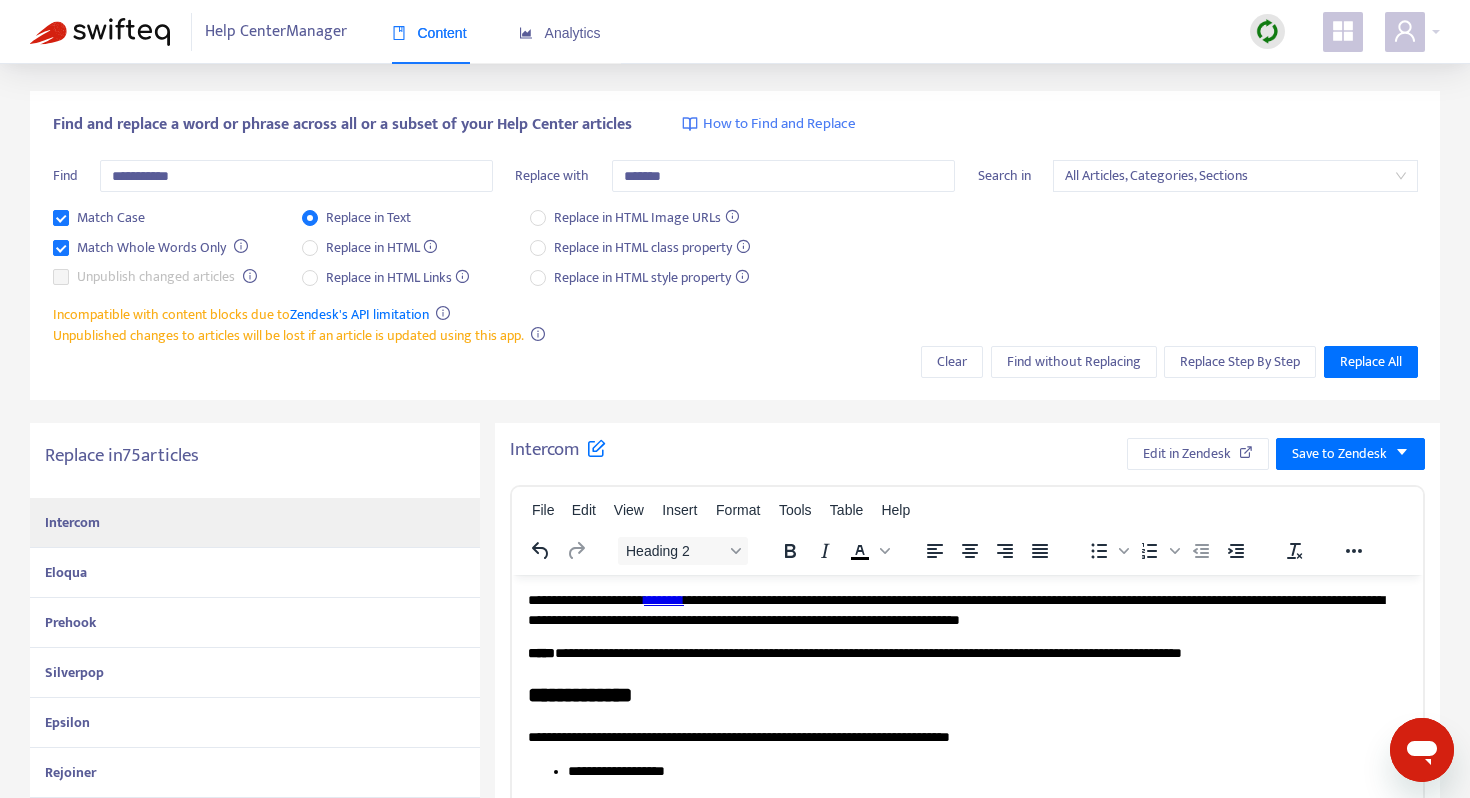 scroll, scrollTop: 0, scrollLeft: 0, axis: both 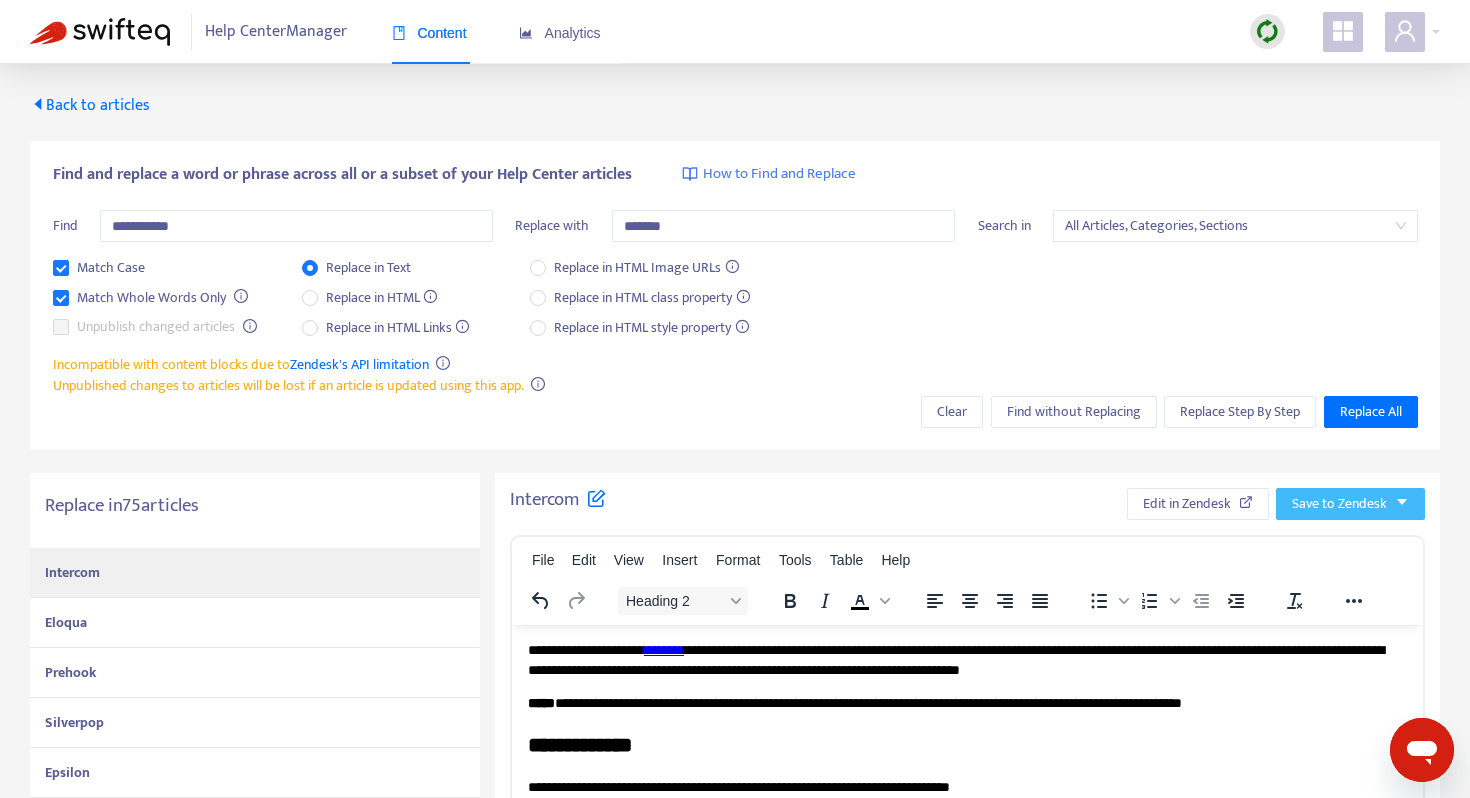 click on "Save to Zendesk" at bounding box center [1339, 504] 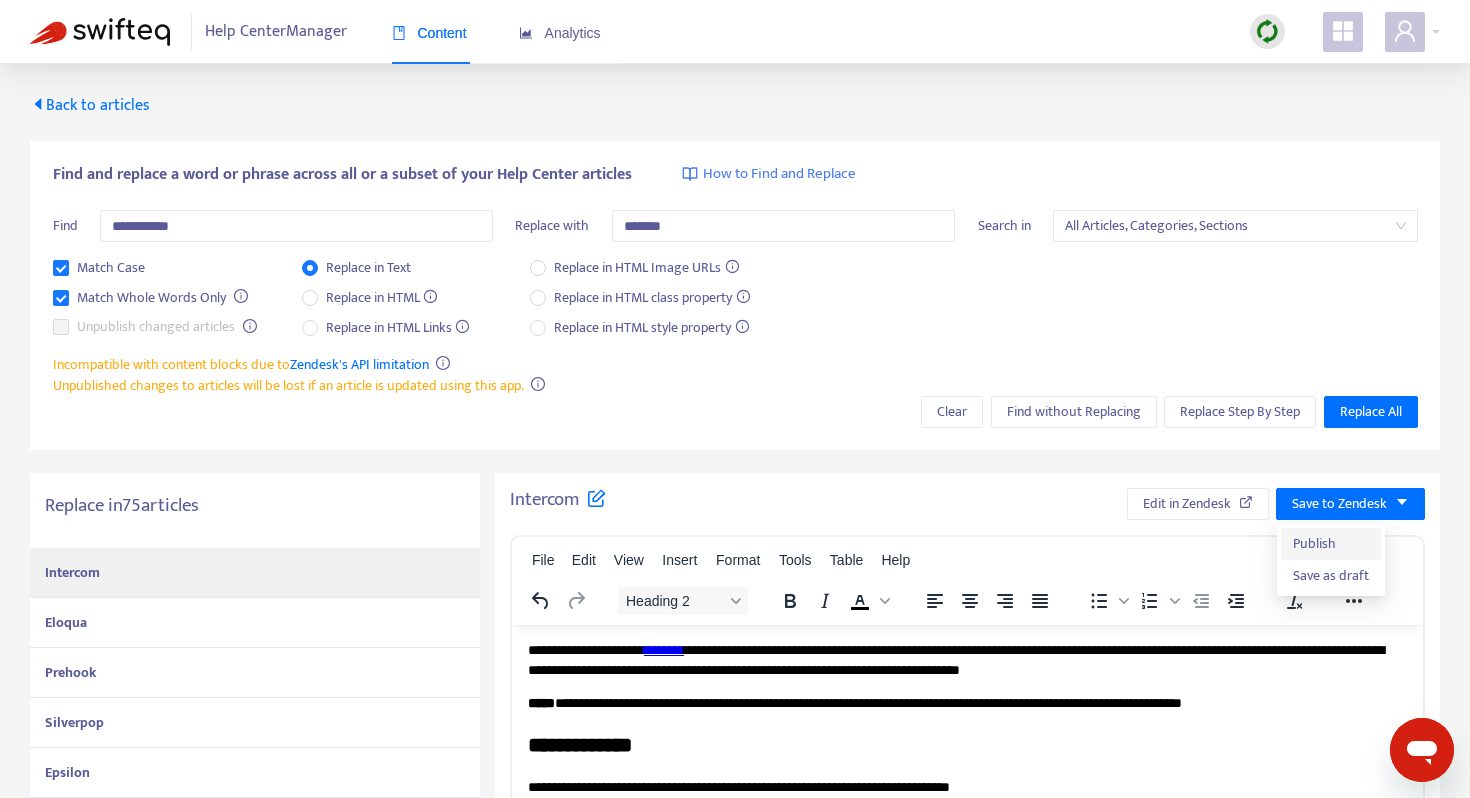 click on "Publish" at bounding box center (1331, 544) 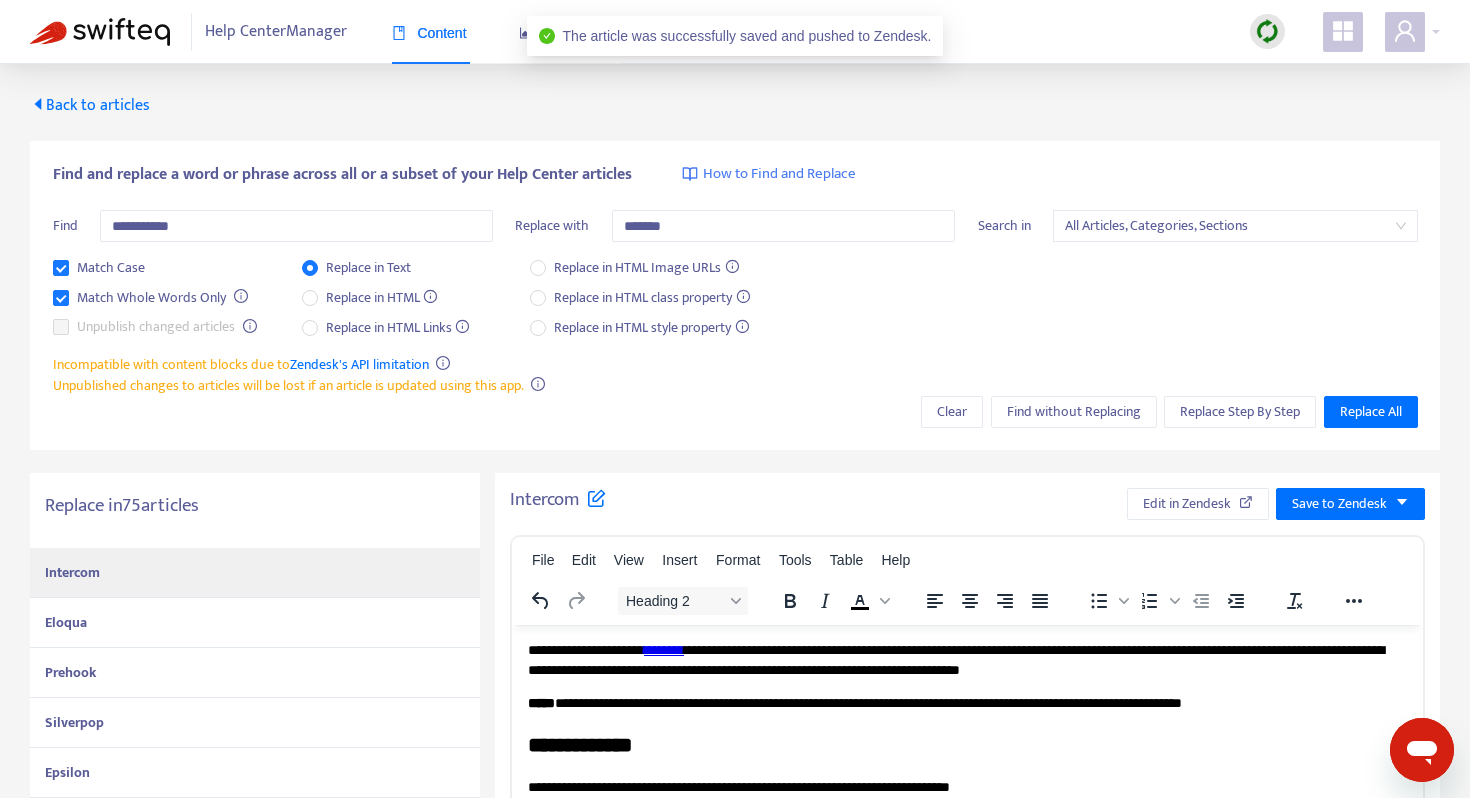 click on "Eloqua" at bounding box center (255, 623) 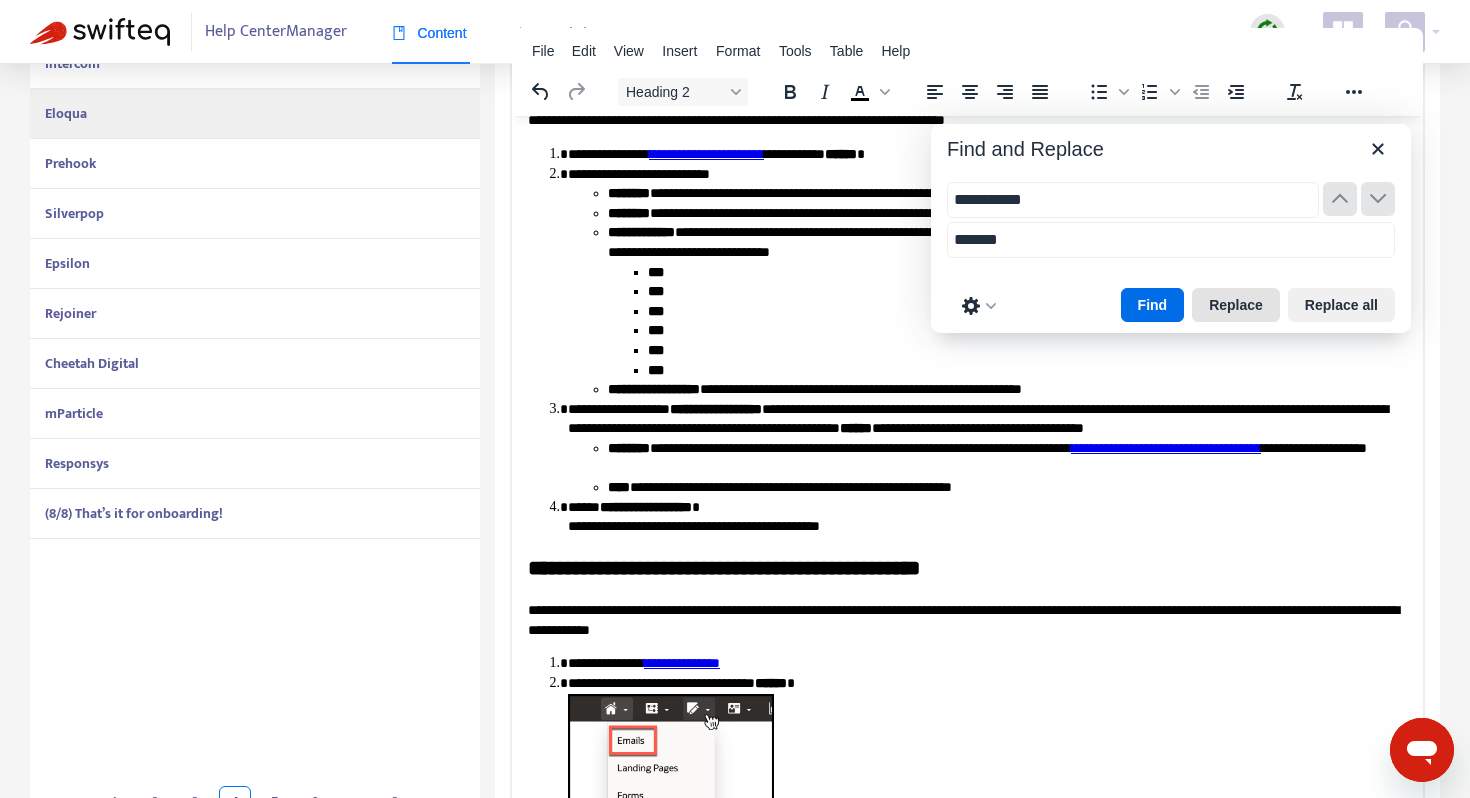 scroll, scrollTop: 523, scrollLeft: 0, axis: vertical 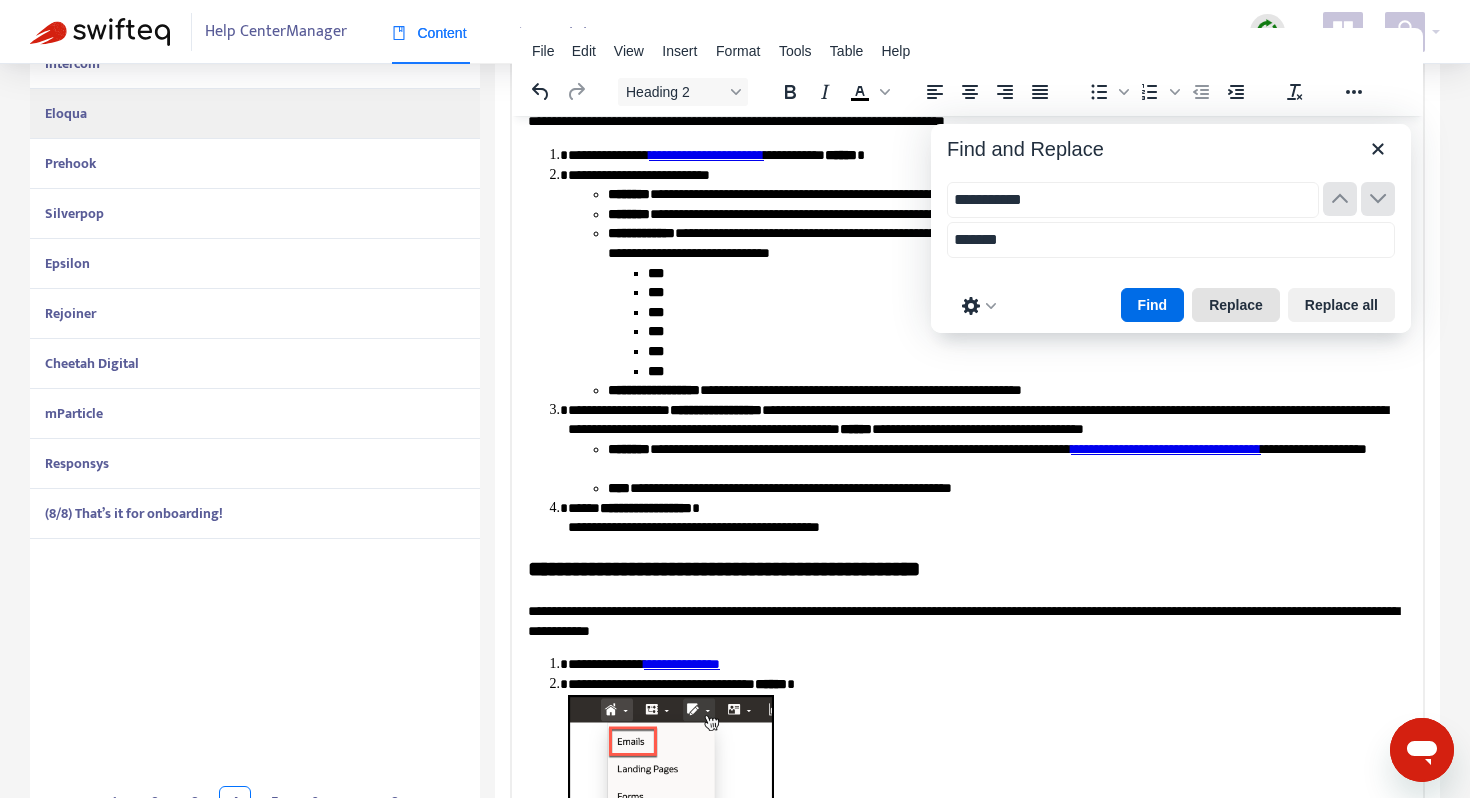 click on "Replace" at bounding box center [1236, 305] 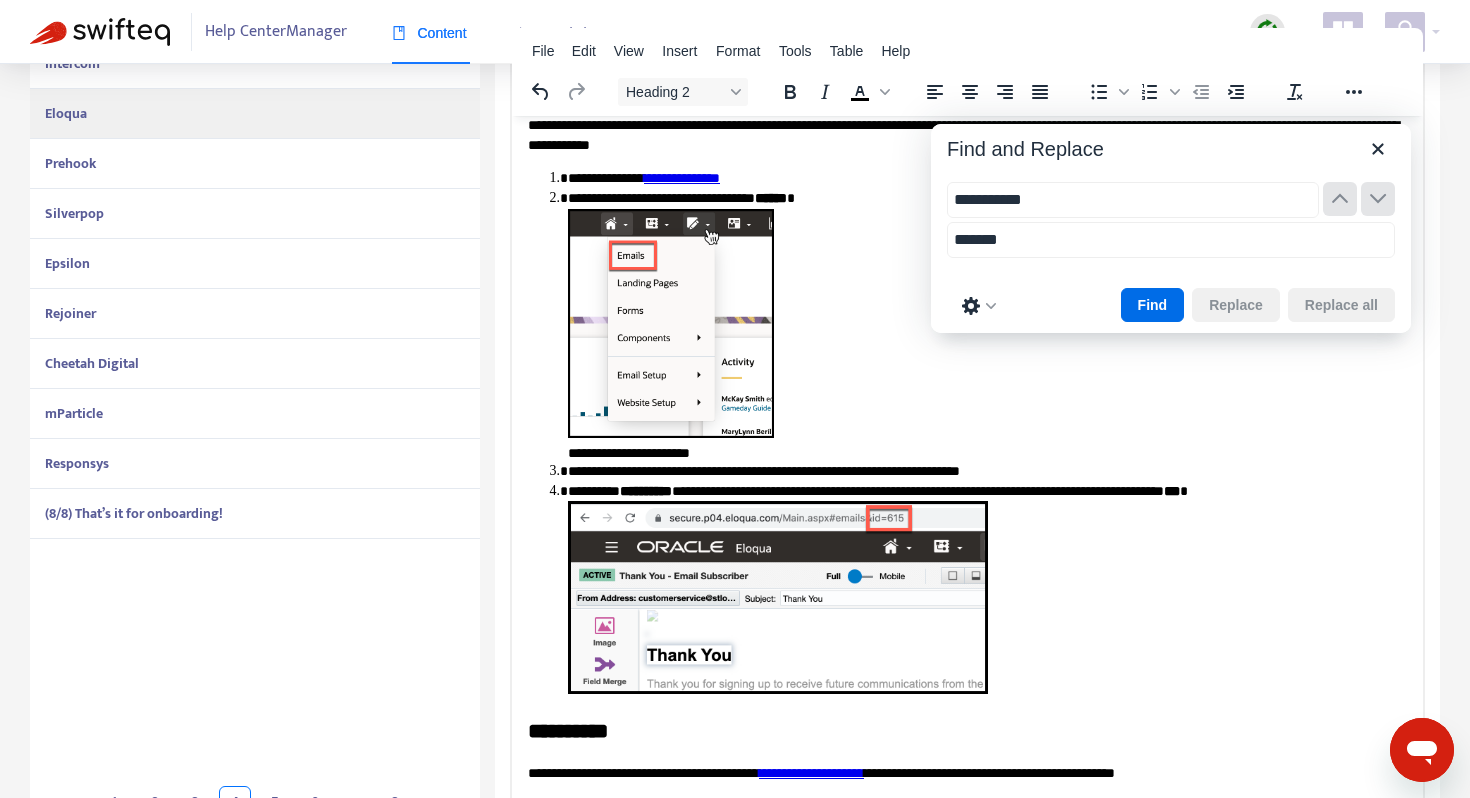 scroll, scrollTop: 1008, scrollLeft: 0, axis: vertical 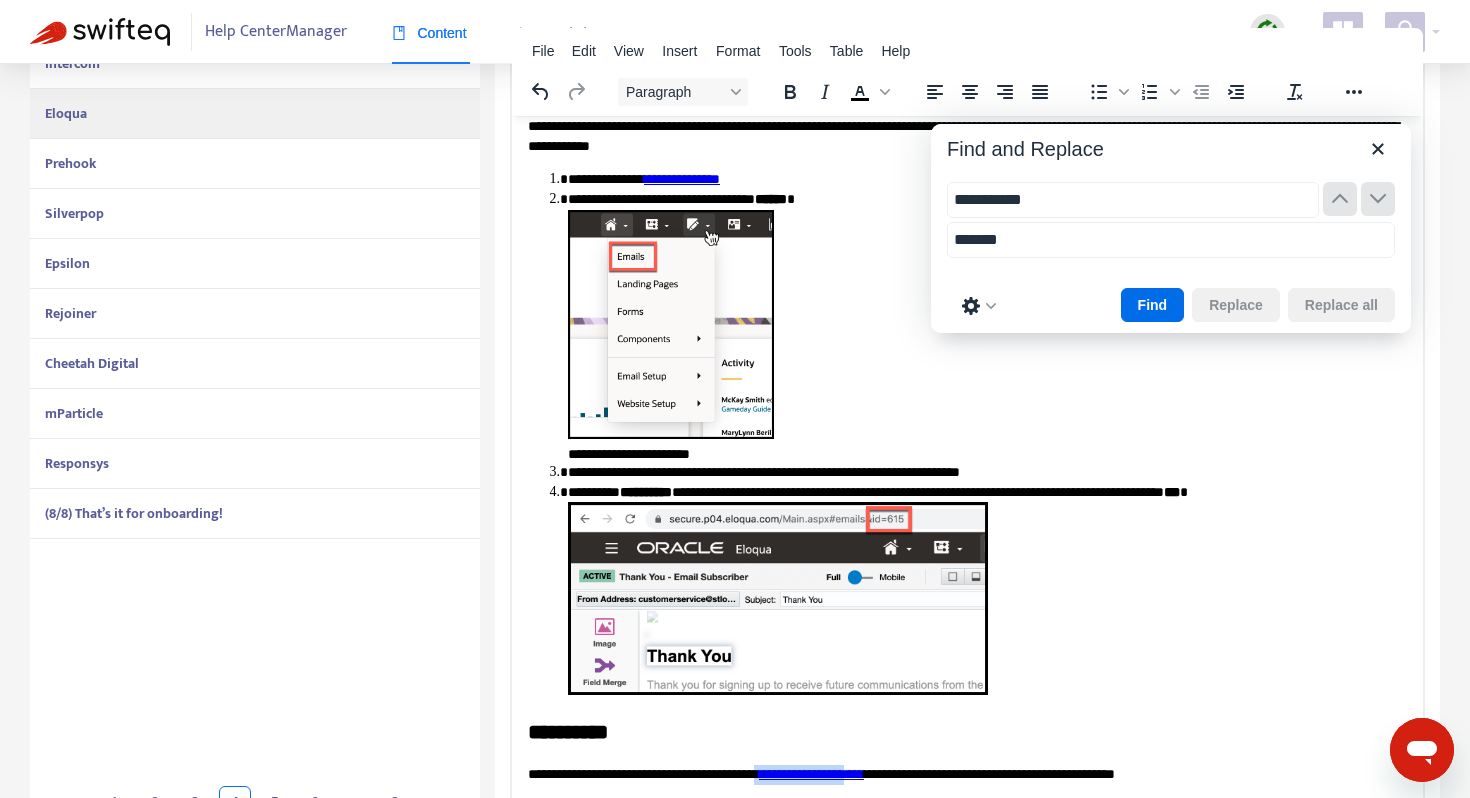 drag, startPoint x: 927, startPoint y: 774, endPoint x: 816, endPoint y: 770, distance: 111.07205 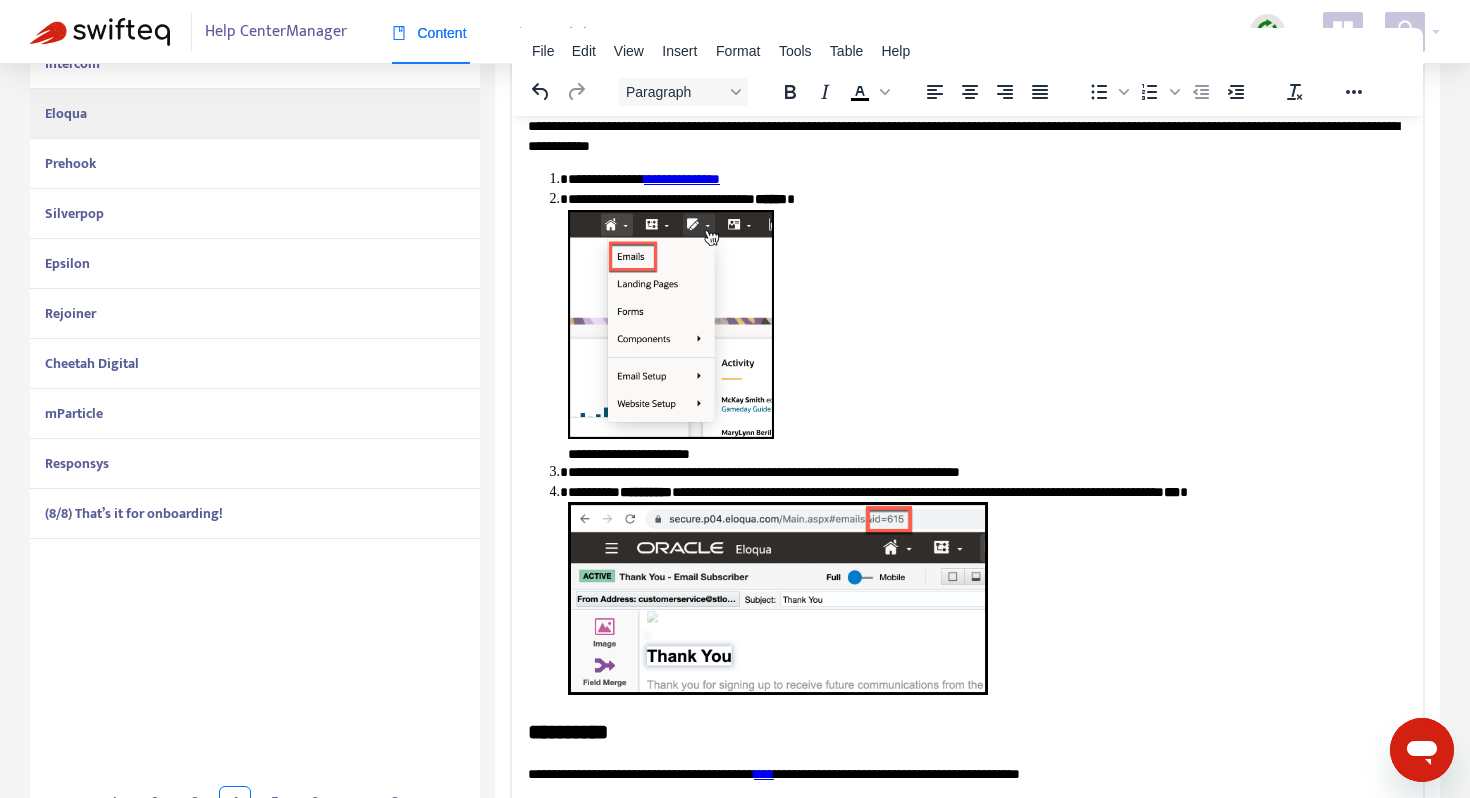 click on "**********" at bounding box center (967, 774) 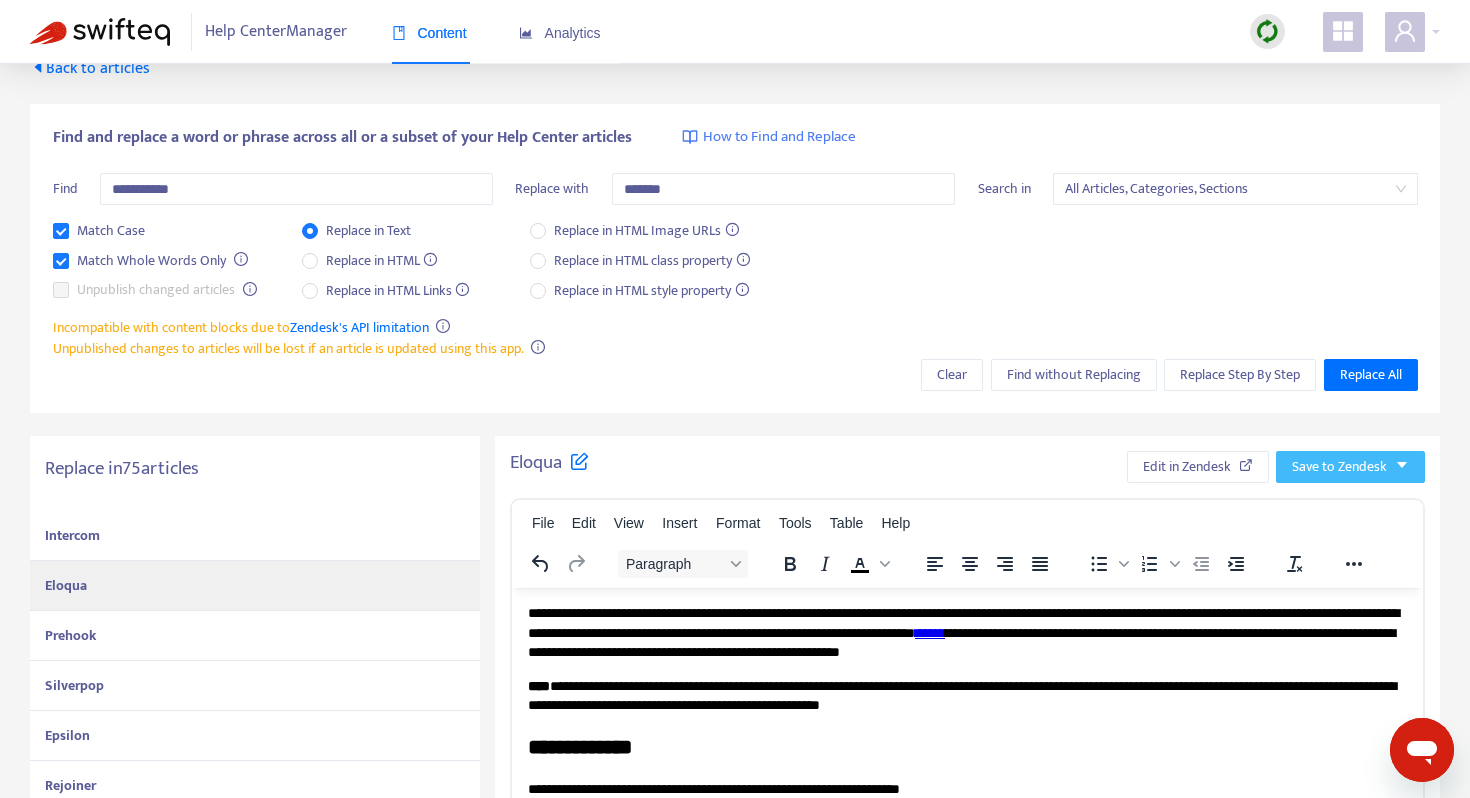 scroll, scrollTop: 29, scrollLeft: 0, axis: vertical 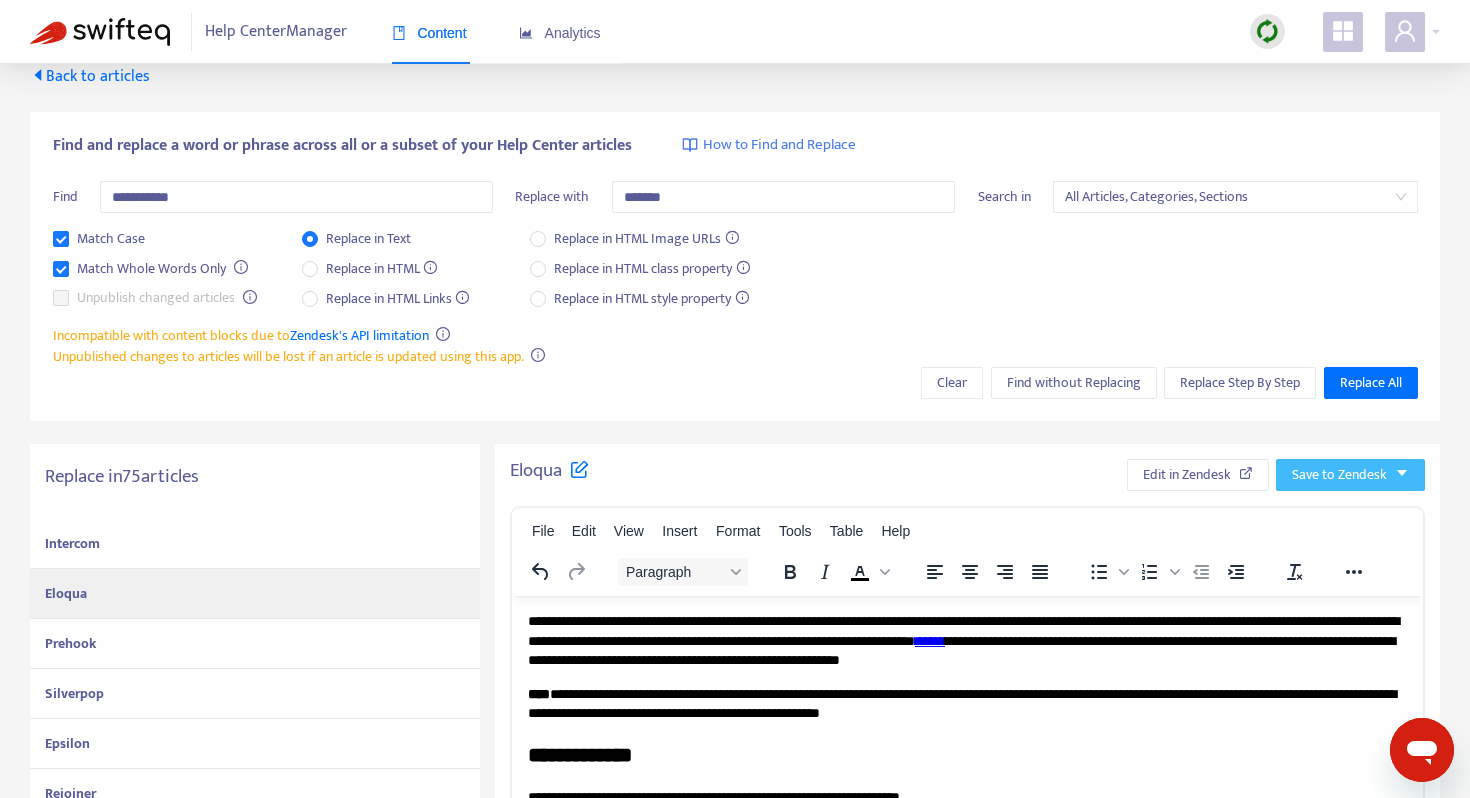 click on "Save to Zendesk" at bounding box center [1339, 475] 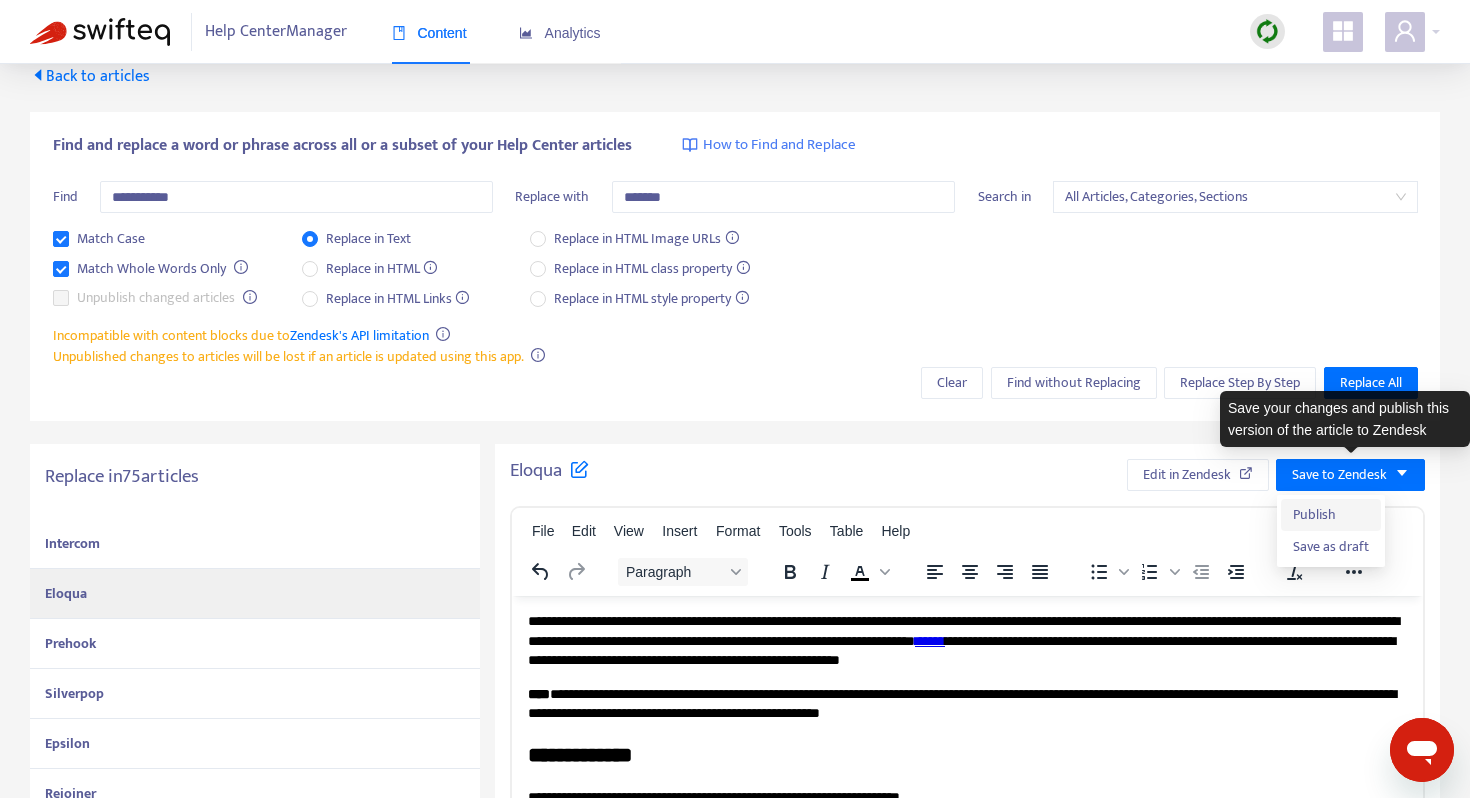 click on "Publish" at bounding box center [1331, 515] 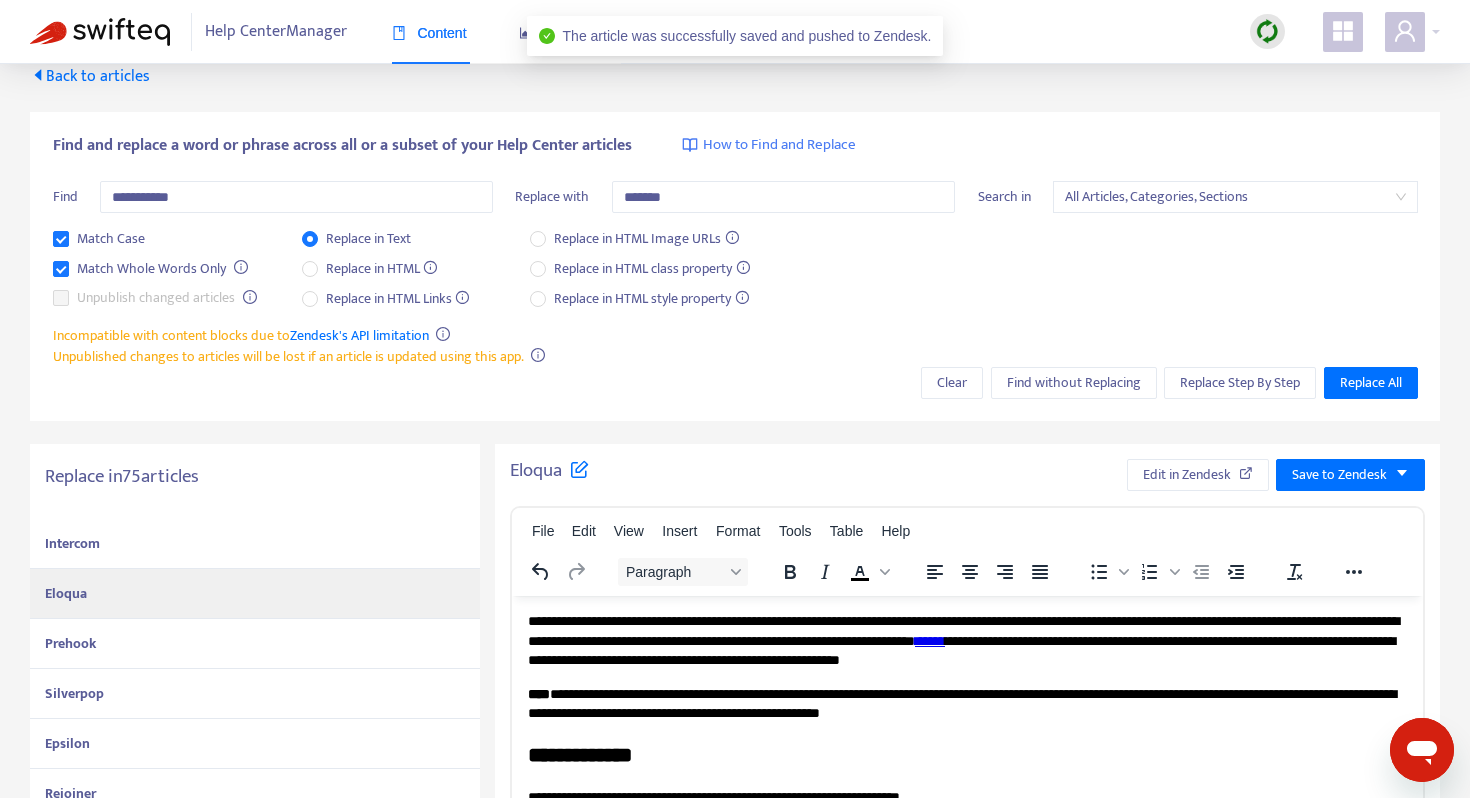 click on "Prehook" at bounding box center [255, 644] 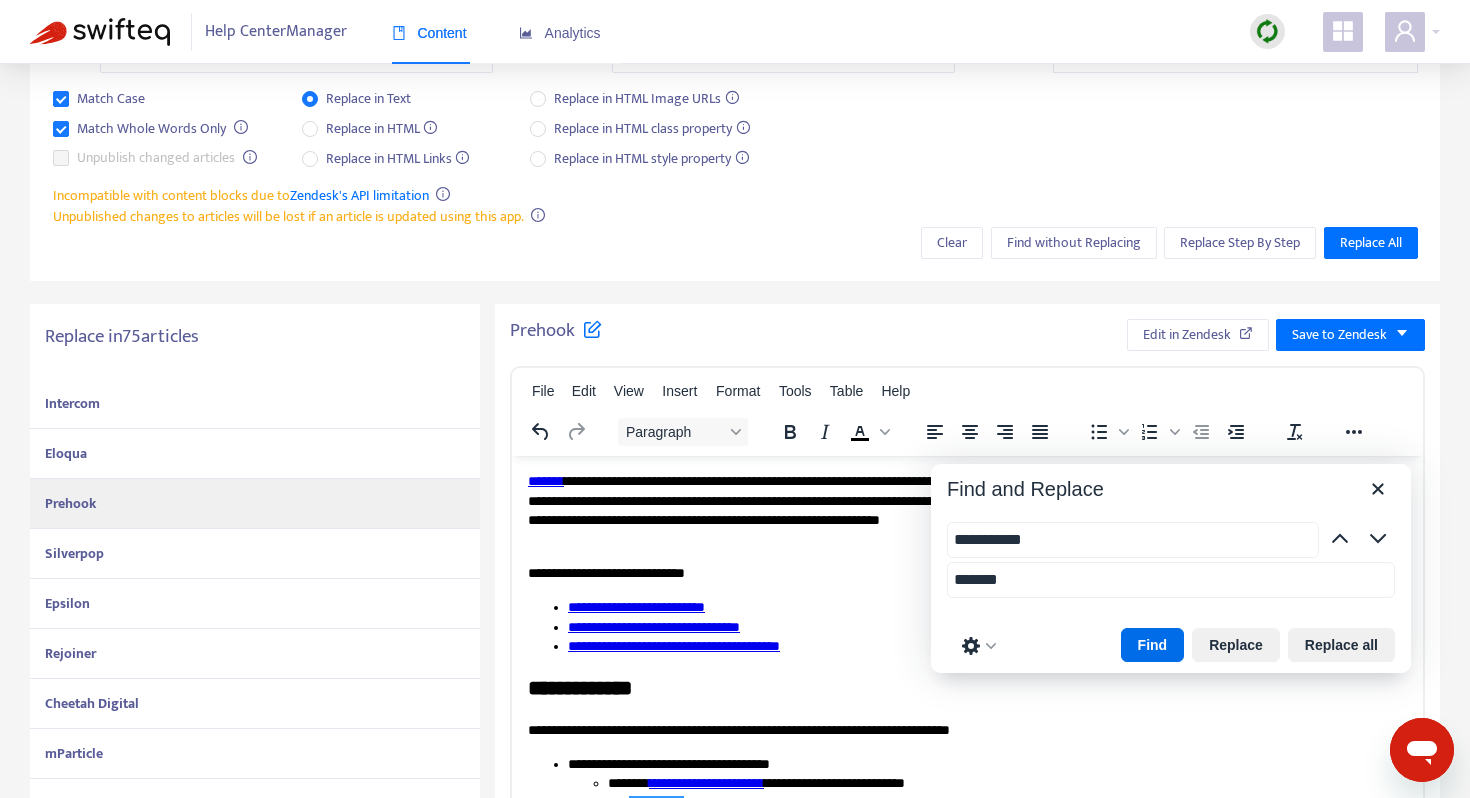 scroll, scrollTop: 182, scrollLeft: 0, axis: vertical 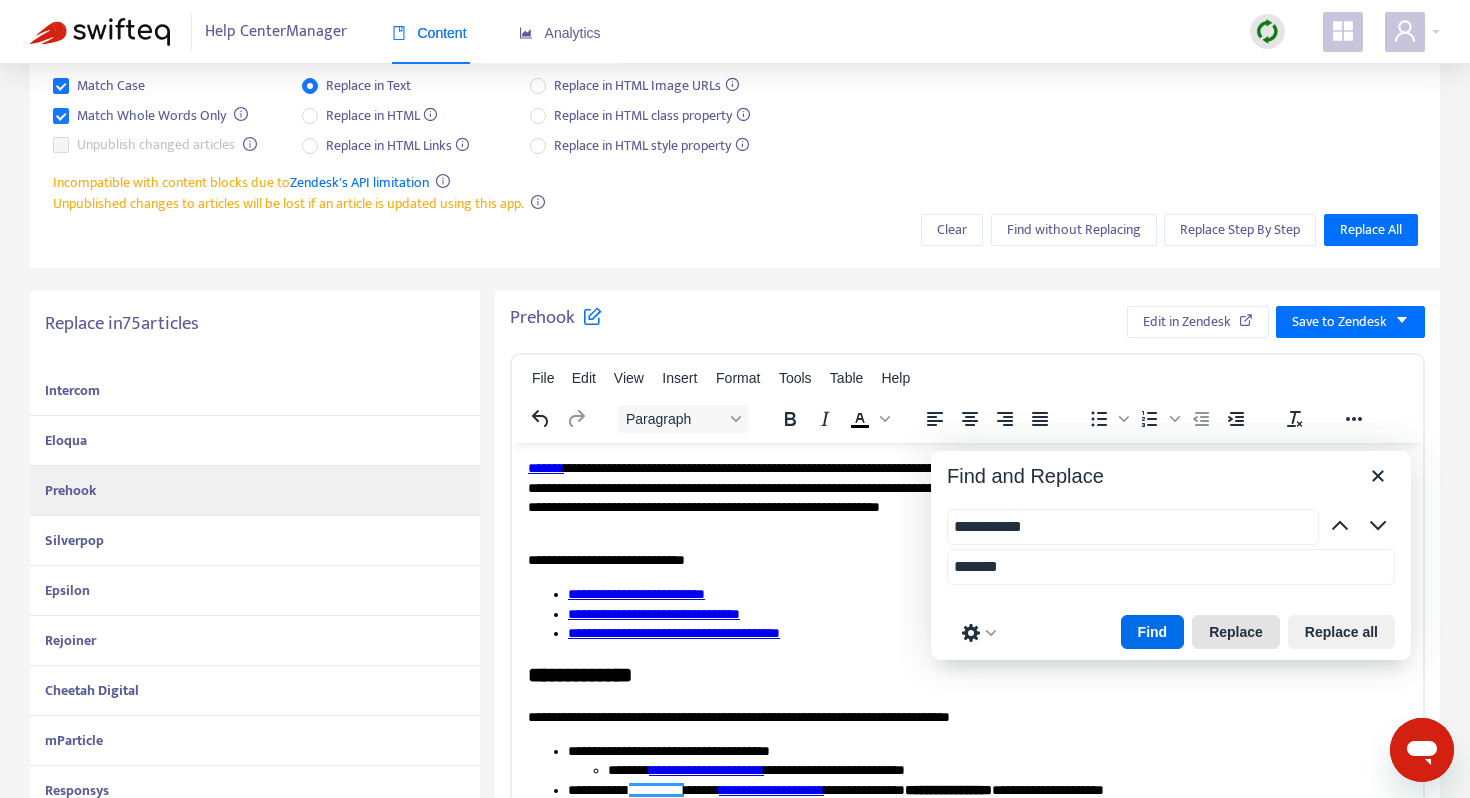 click on "Replace" at bounding box center (1236, 632) 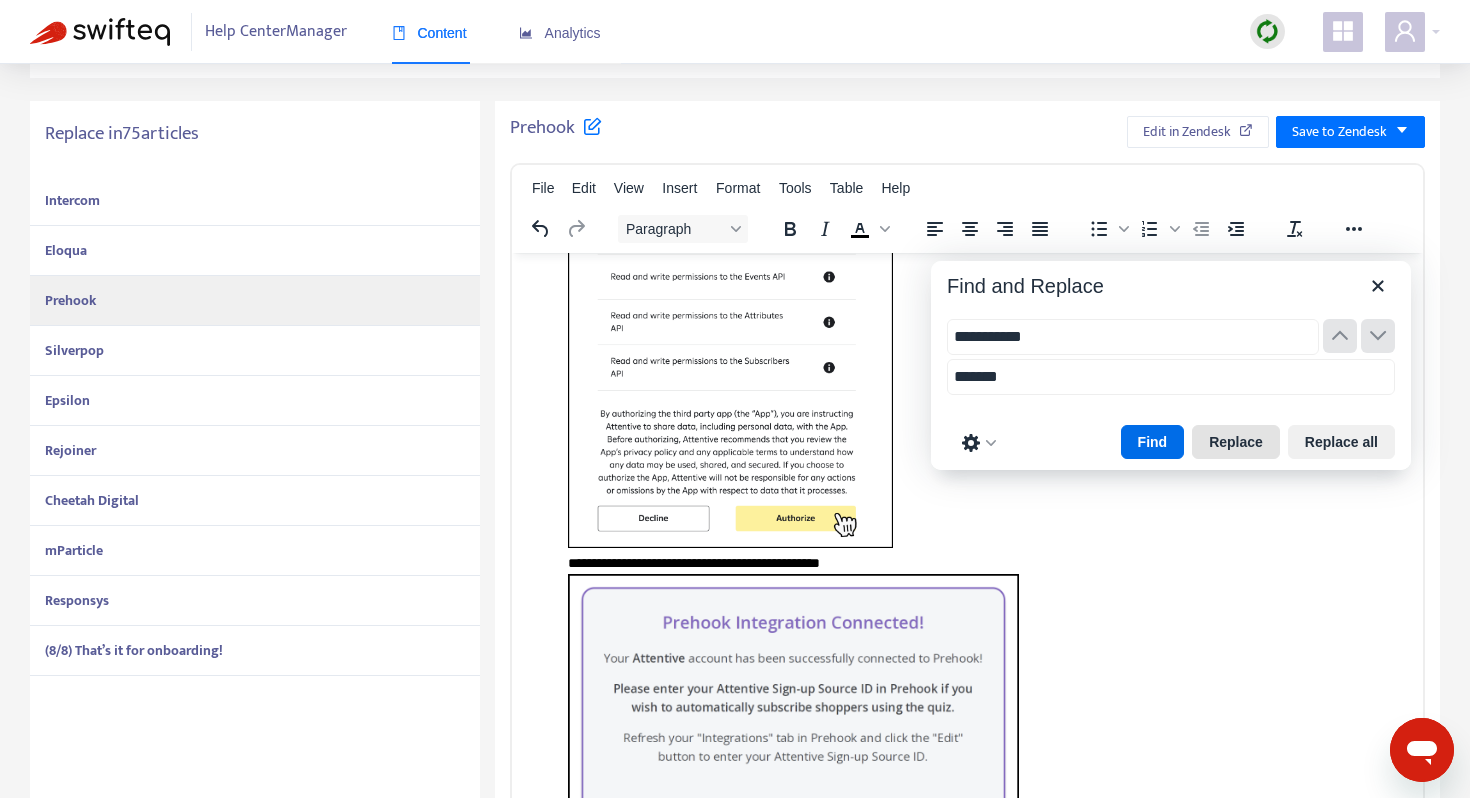 scroll, scrollTop: 509, scrollLeft: 0, axis: vertical 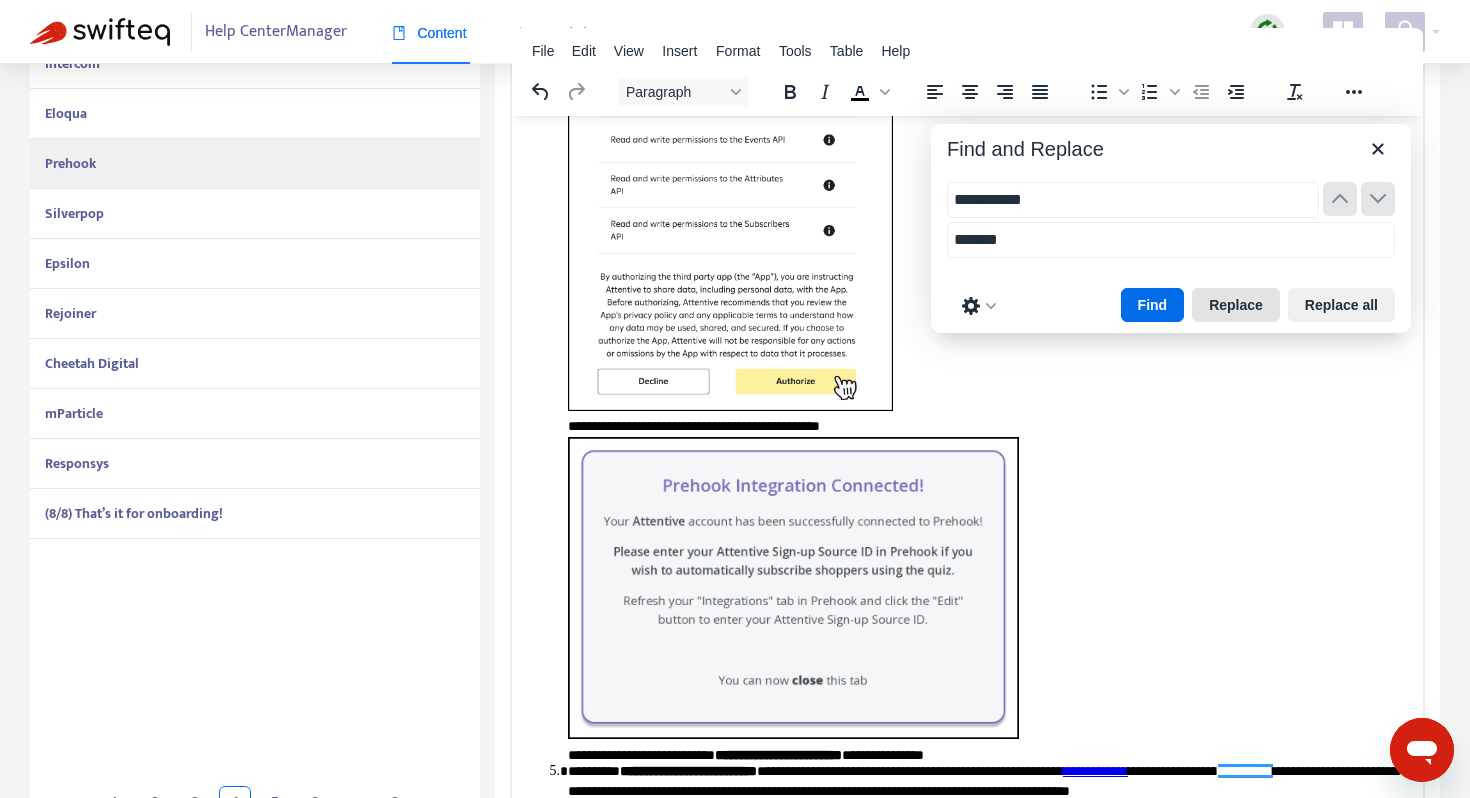 click on "Replace" at bounding box center [1236, 305] 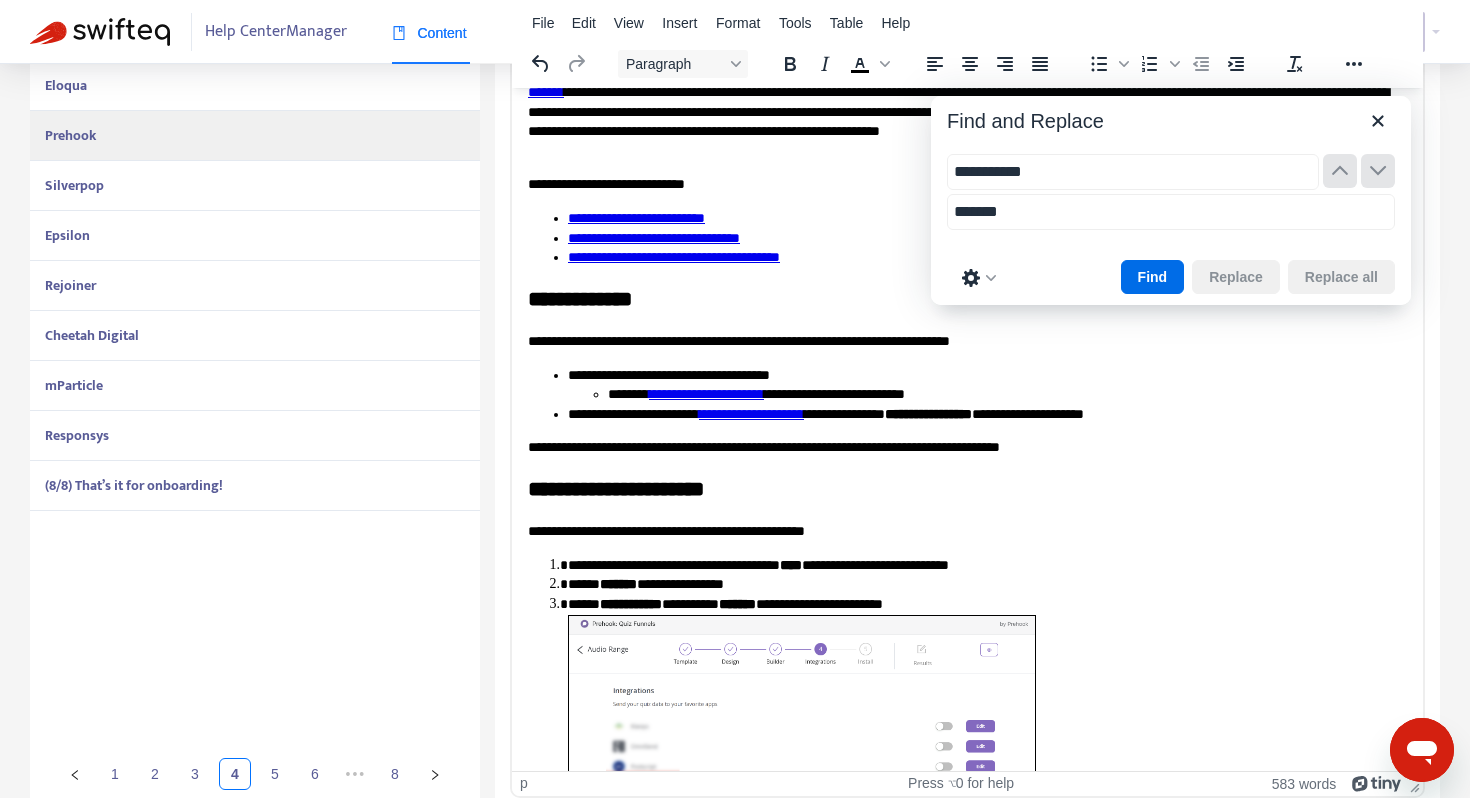 scroll, scrollTop: 19, scrollLeft: 0, axis: vertical 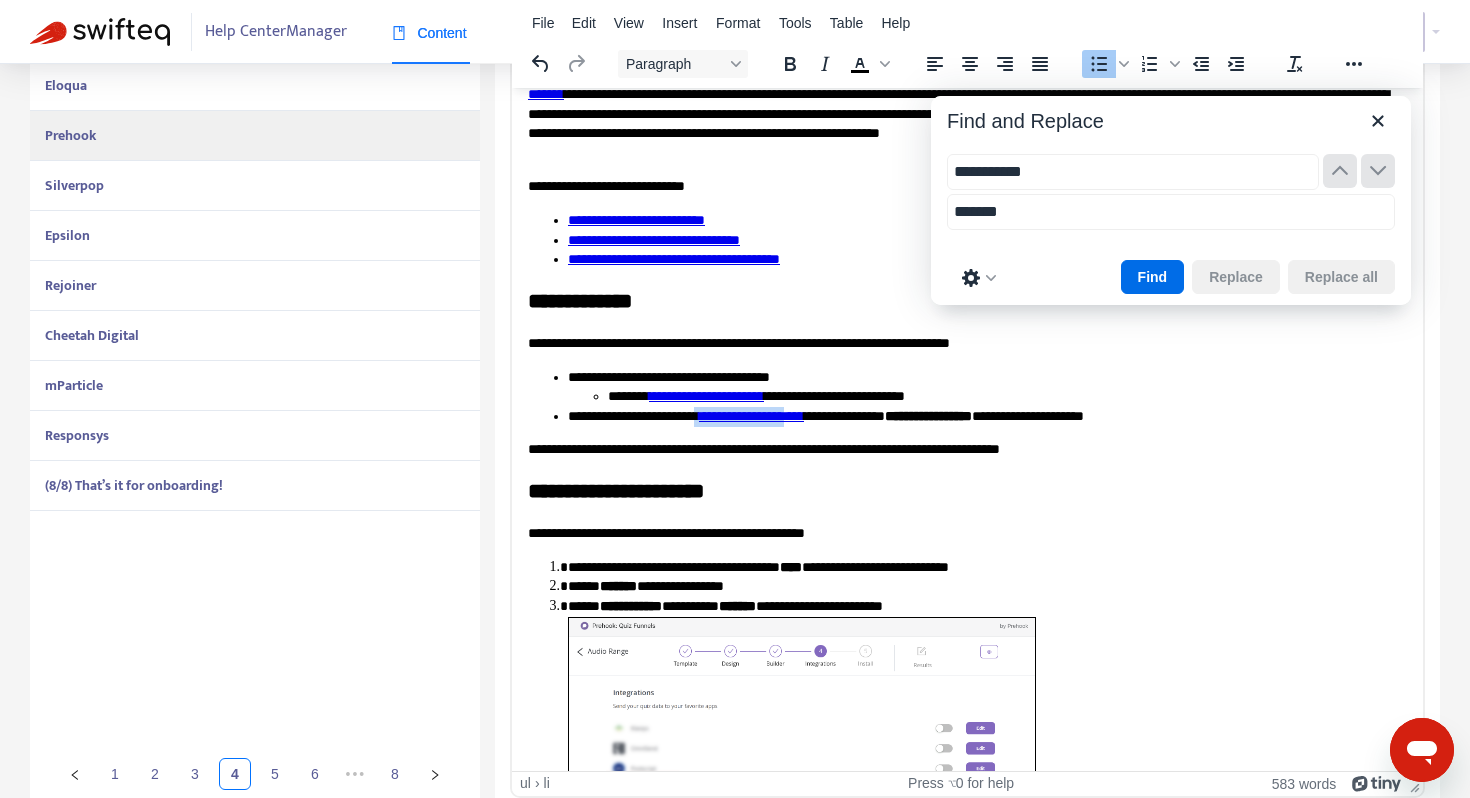 drag, startPoint x: 845, startPoint y: 416, endPoint x: 733, endPoint y: 414, distance: 112.01785 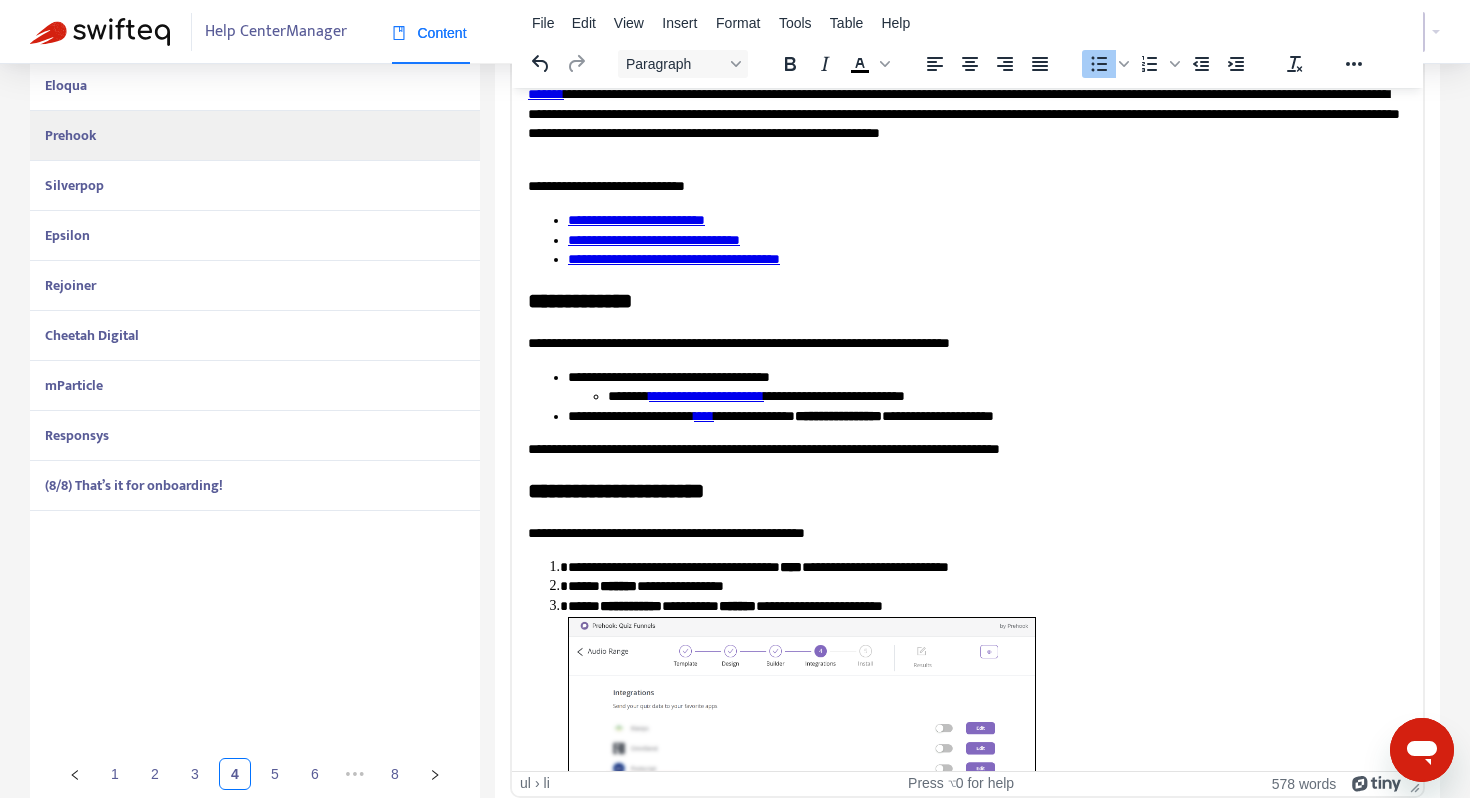 click on "[FIRST] [LAST] [NUMBER] [STREET] [CITY] [STATE] [ZIP] [COUNTRY] [PHONE] [EMAIL]" at bounding box center (987, 416) 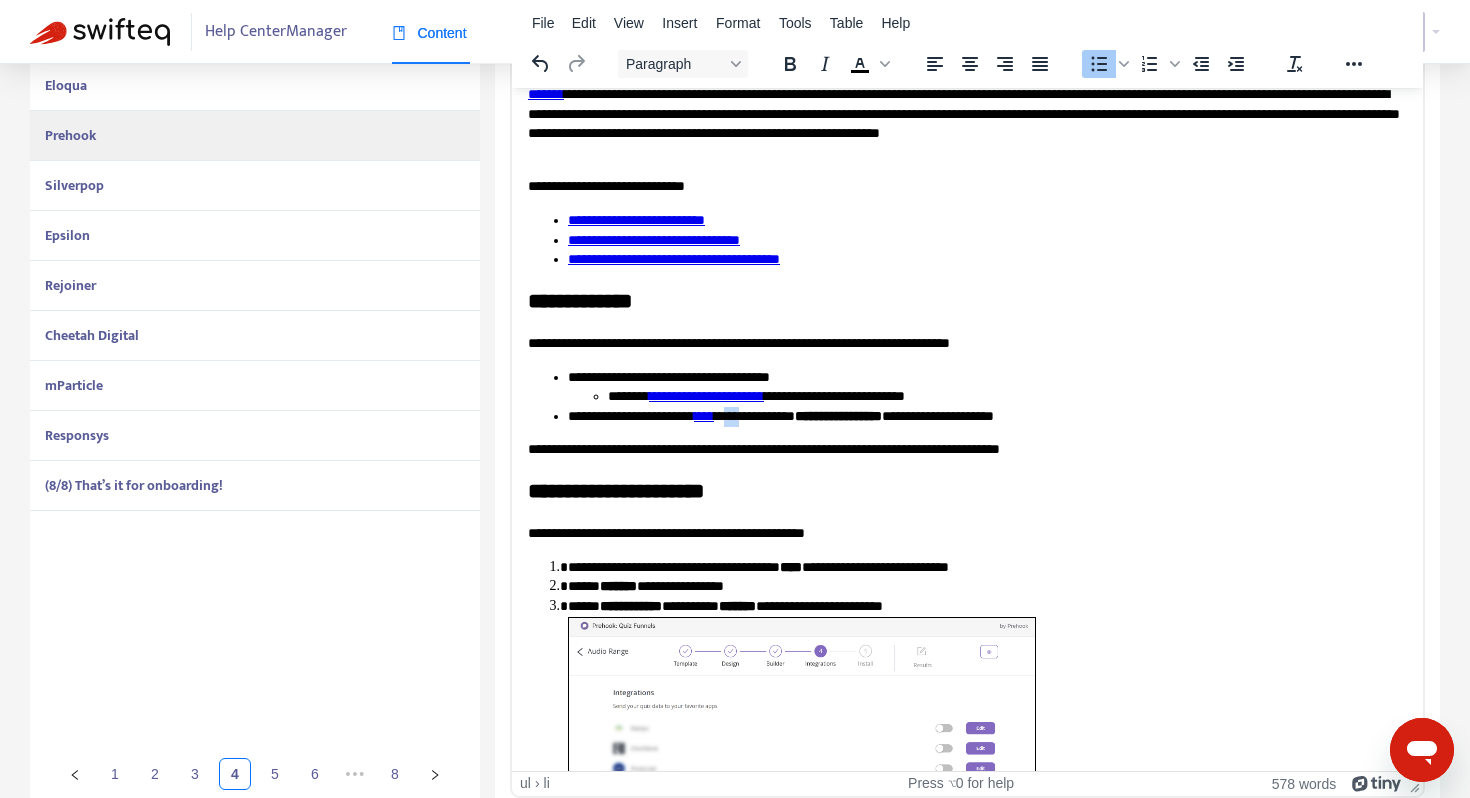 click on "[FIRST] [LAST] [NUMBER] [STREET] [CITY] [STATE] [ZIP] [COUNTRY] [PHONE] [EMAIL]" at bounding box center [987, 416] 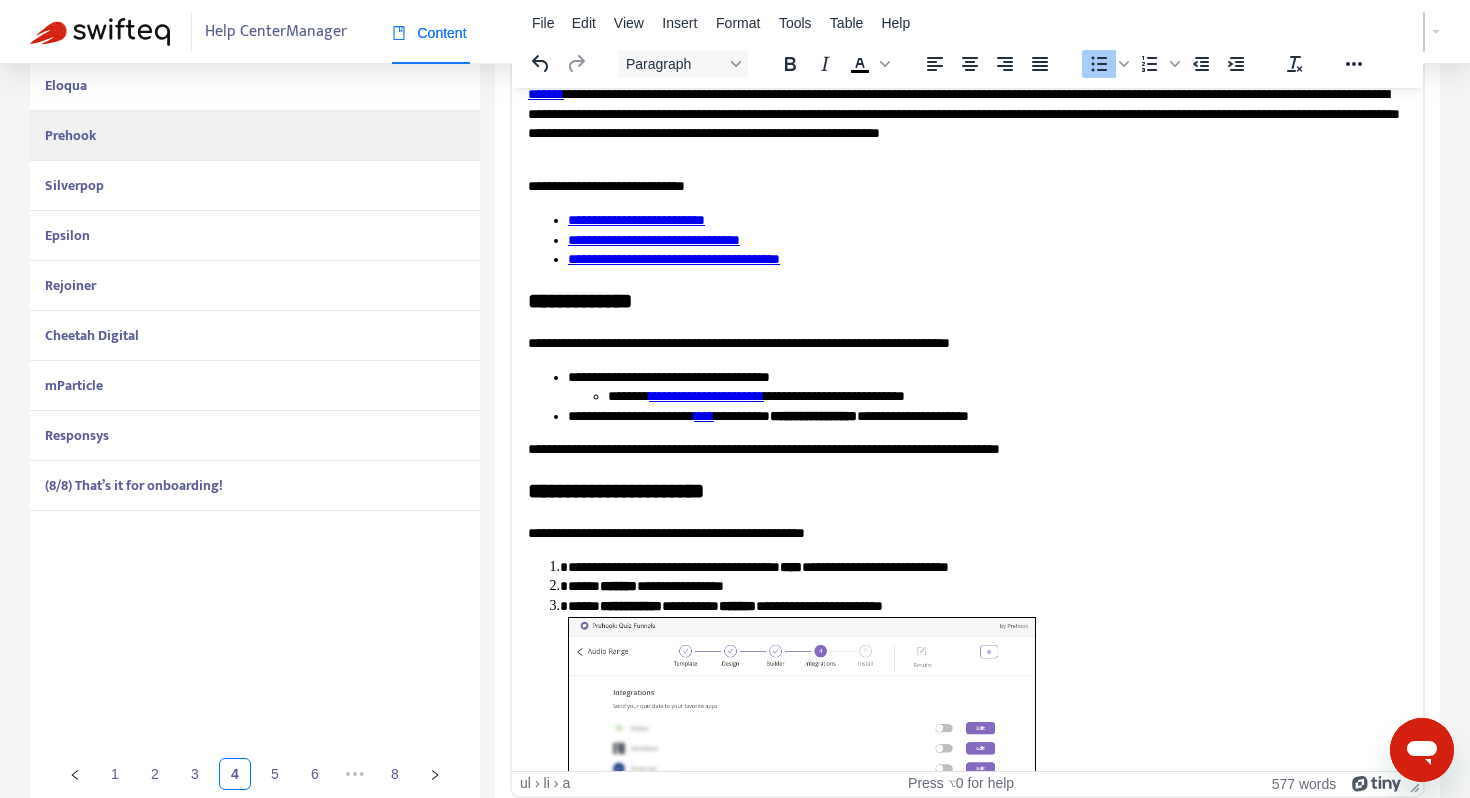 click on "**********" at bounding box center (1007, 396) 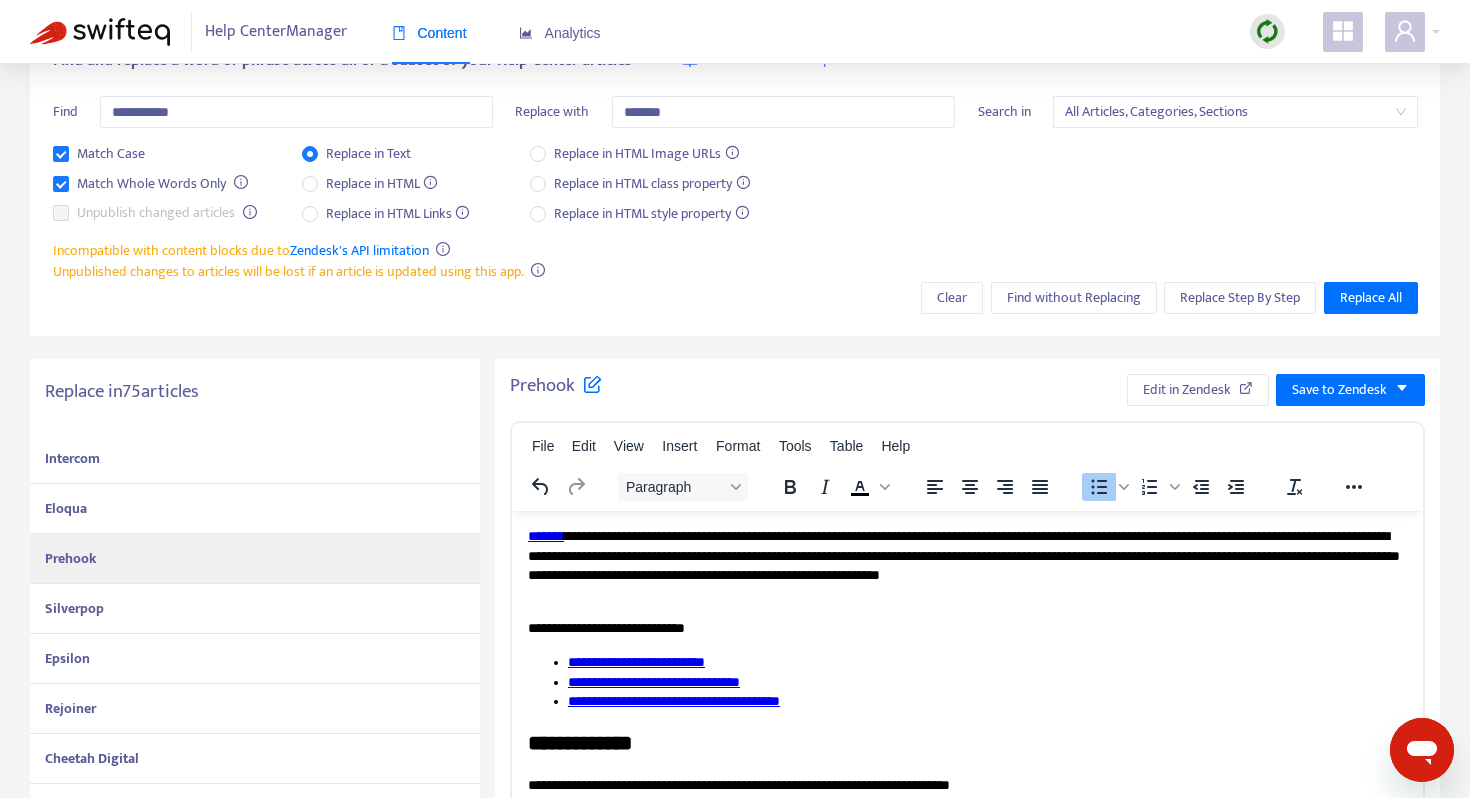 scroll, scrollTop: 111, scrollLeft: 0, axis: vertical 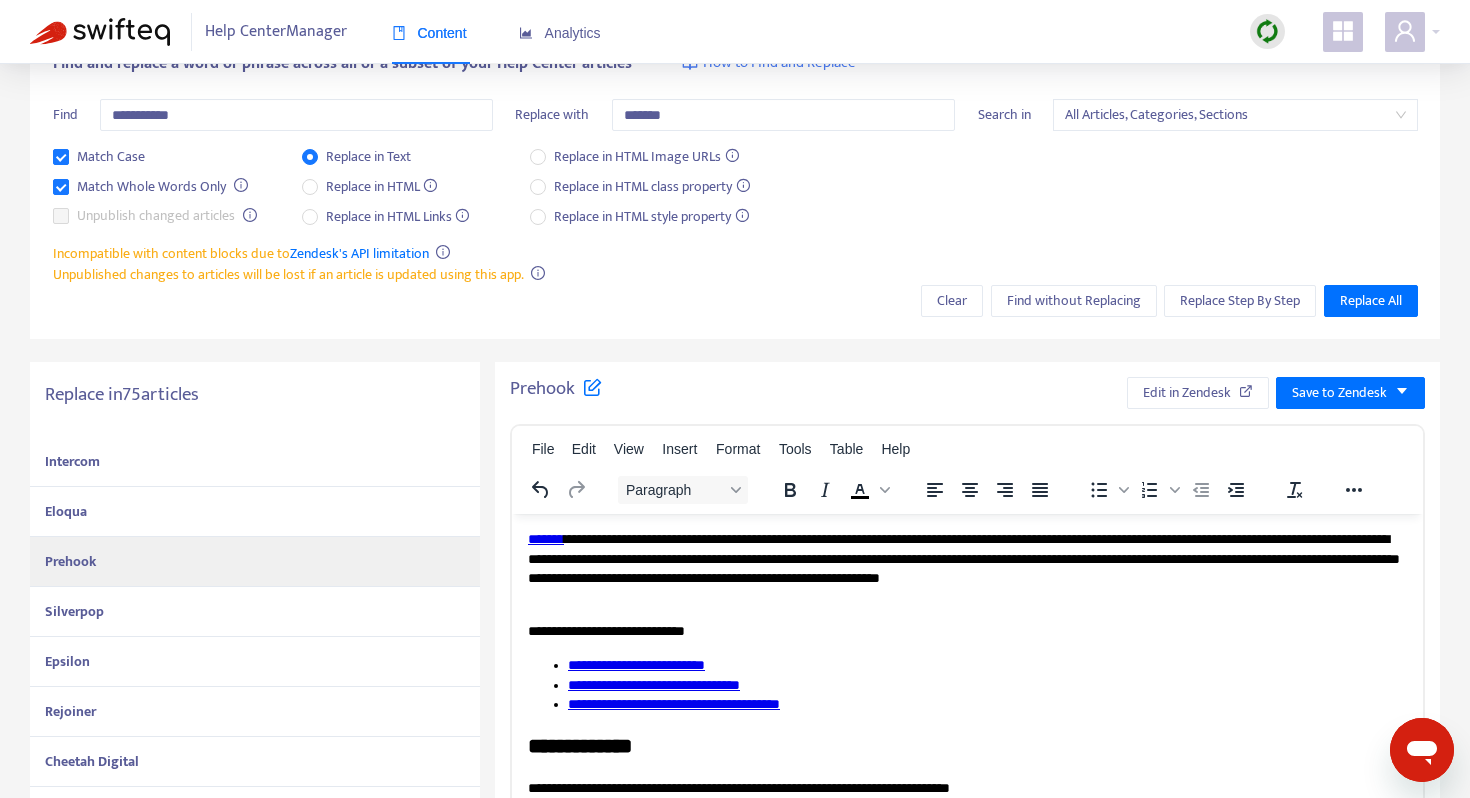 click on "[FIRST] [LAST] [NUMBER] [STREET] [CITY] [STATE] [ZIP] [COUNTRY] [PHONE] [EMAIL]" at bounding box center (967, 568) 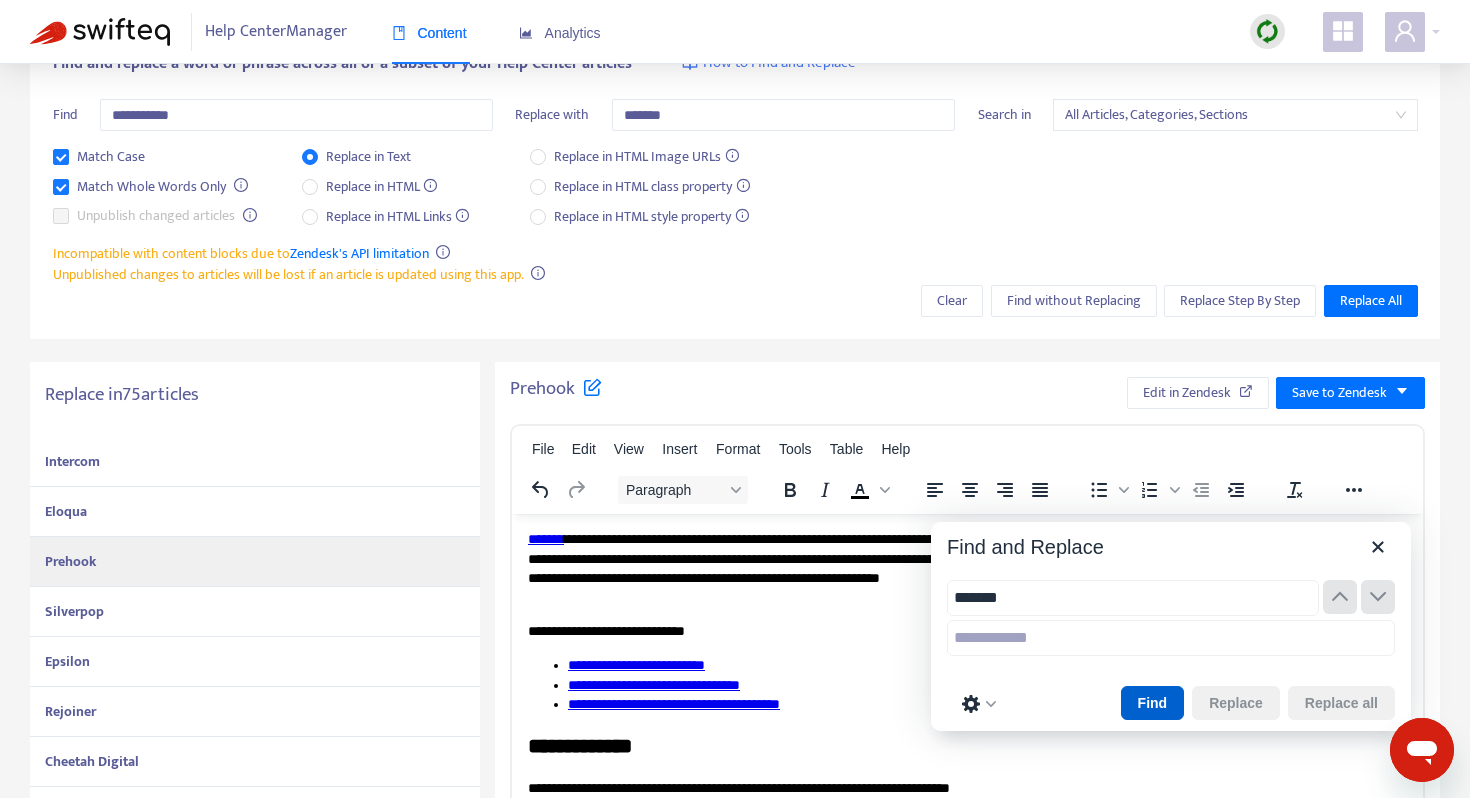 click on "Find" at bounding box center (1153, 703) 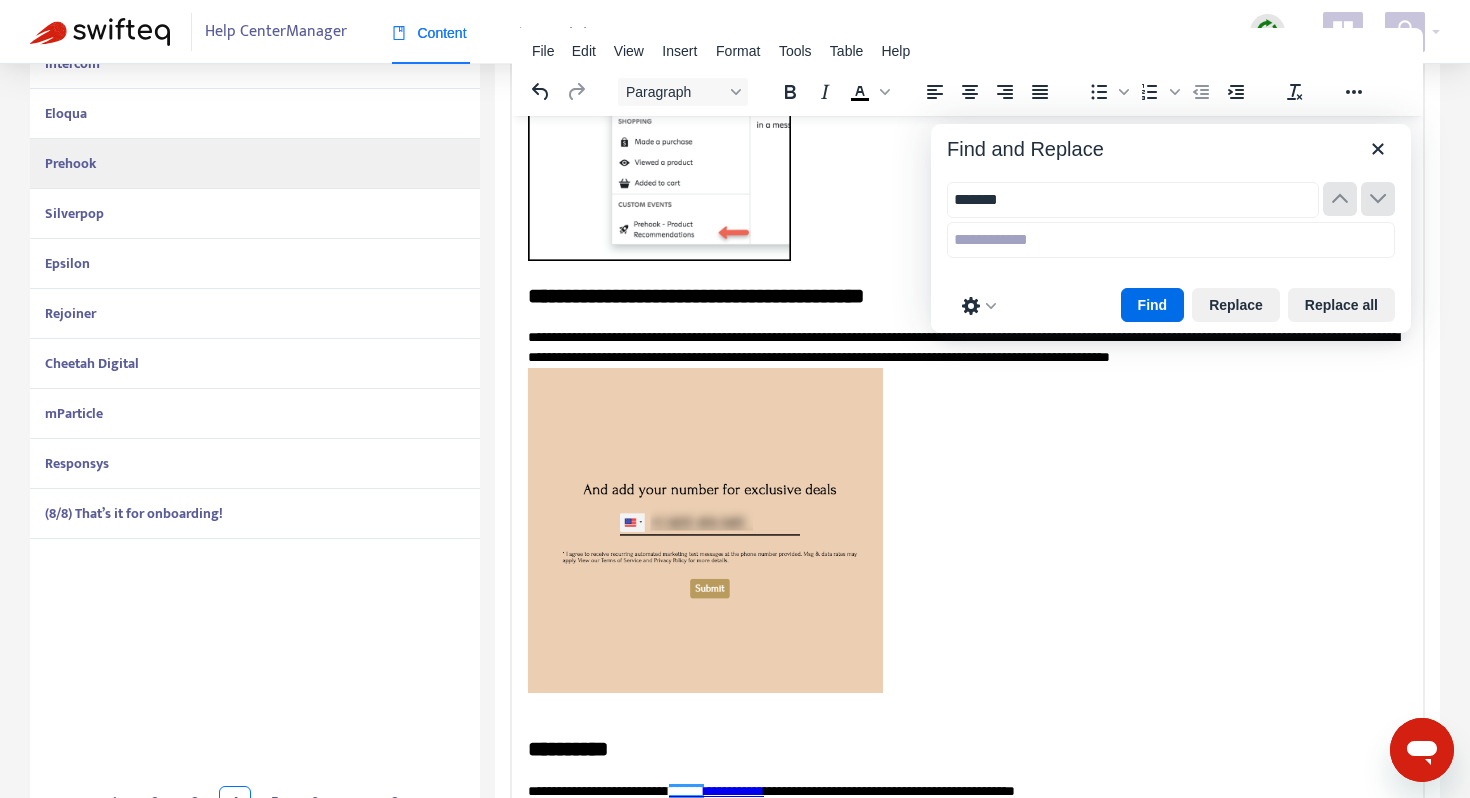 scroll, scrollTop: 2983, scrollLeft: 0, axis: vertical 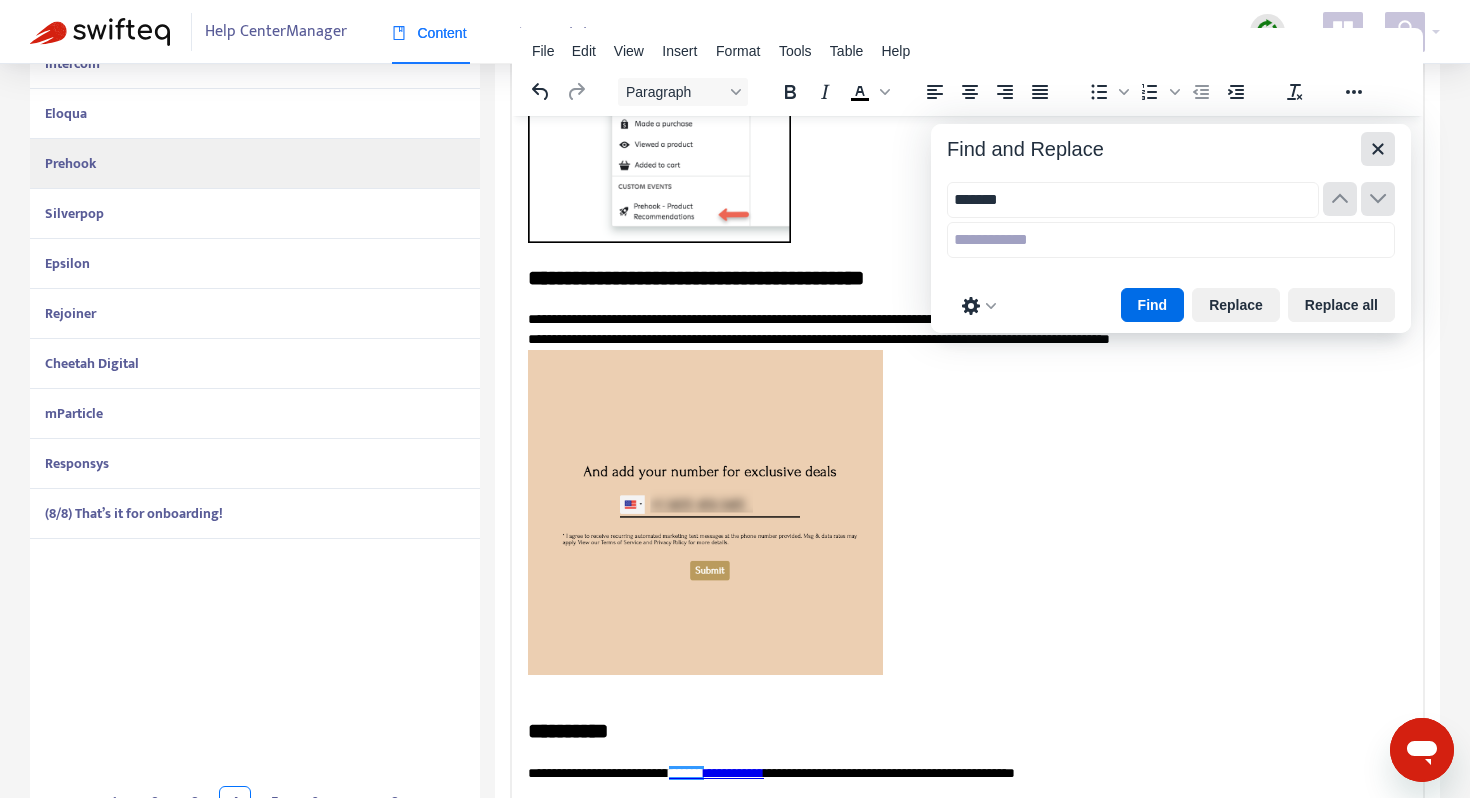 type on "*******" 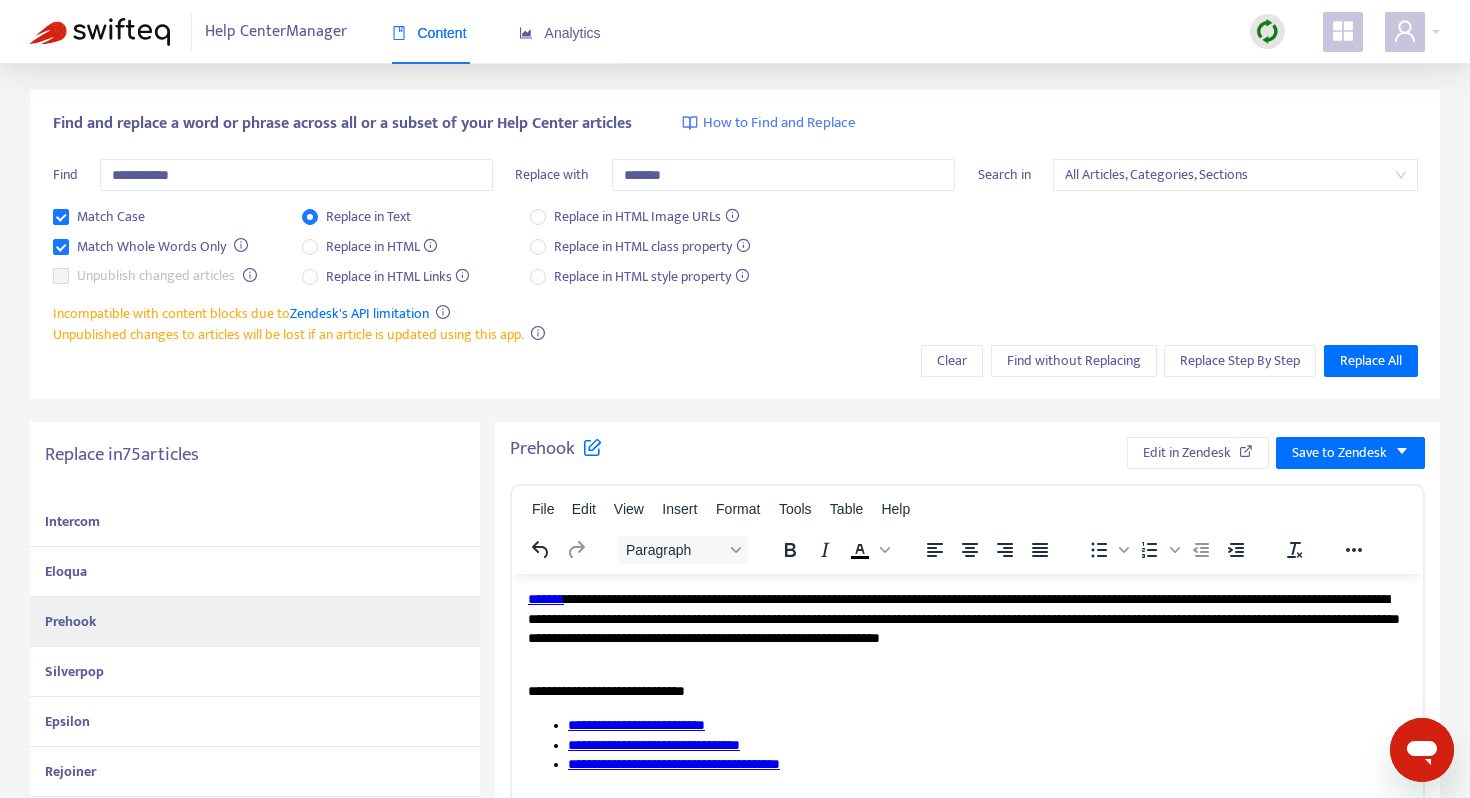 scroll, scrollTop: 50, scrollLeft: 0, axis: vertical 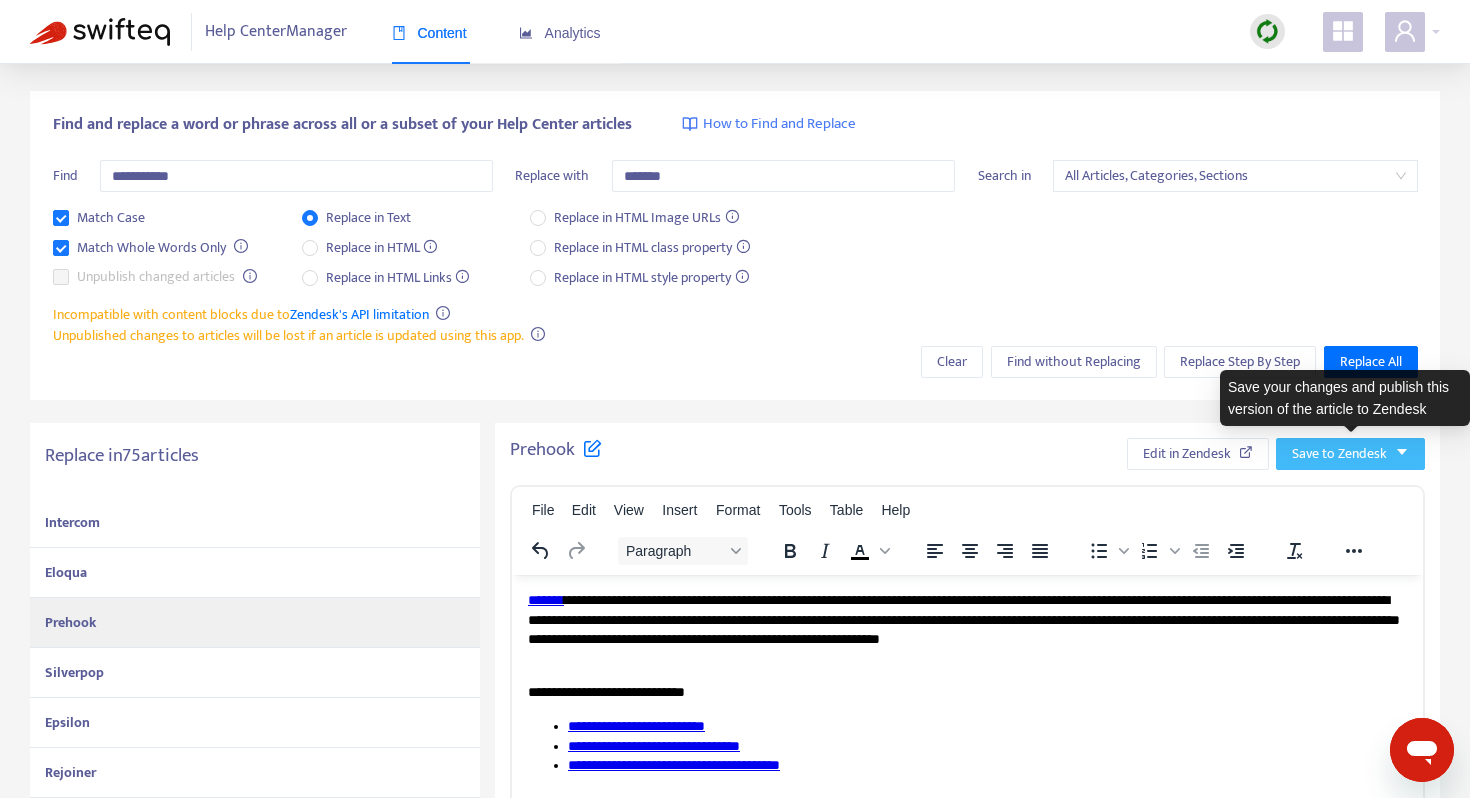 click on "Save to Zendesk" at bounding box center (1339, 454) 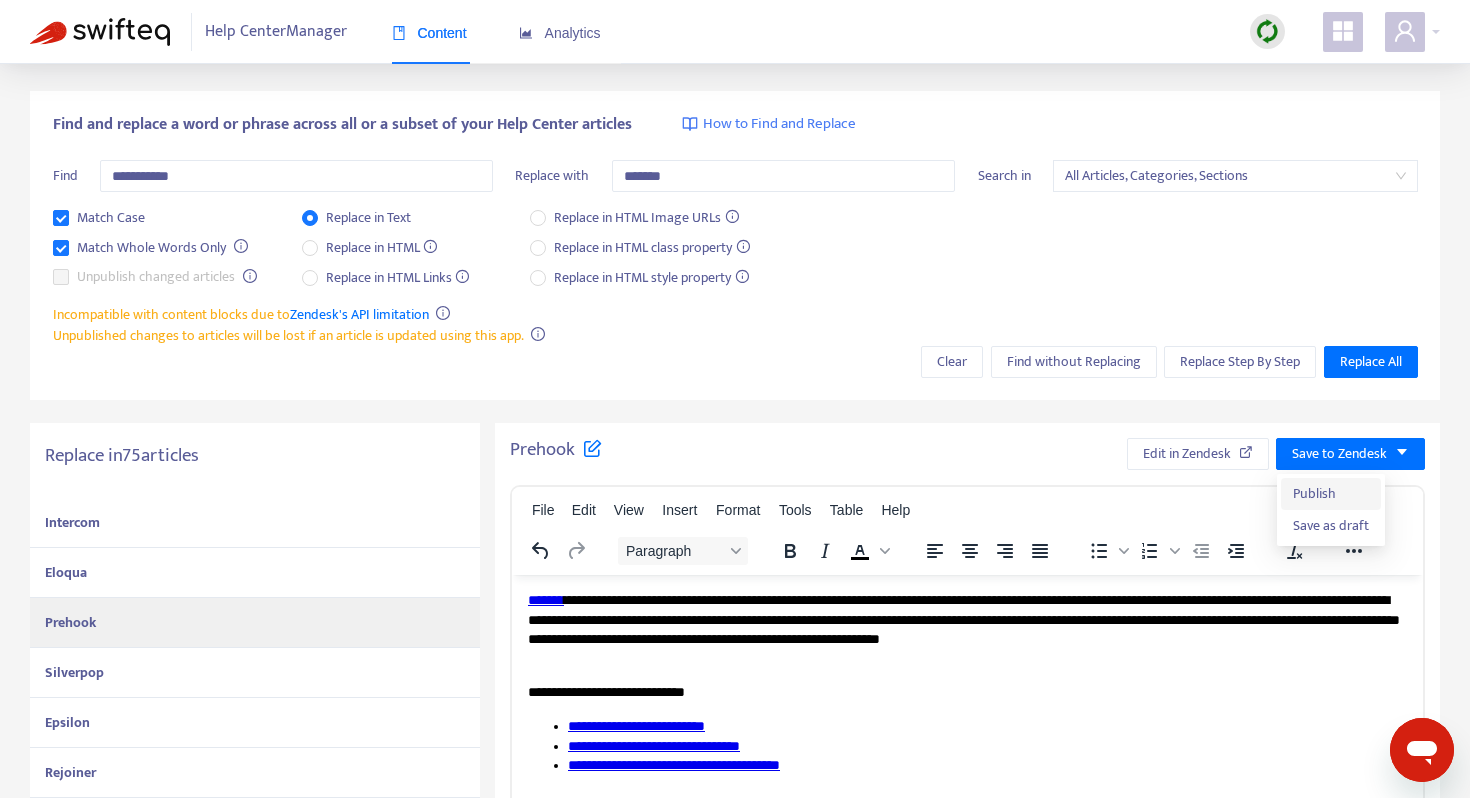 click on "Publish" at bounding box center (1331, 494) 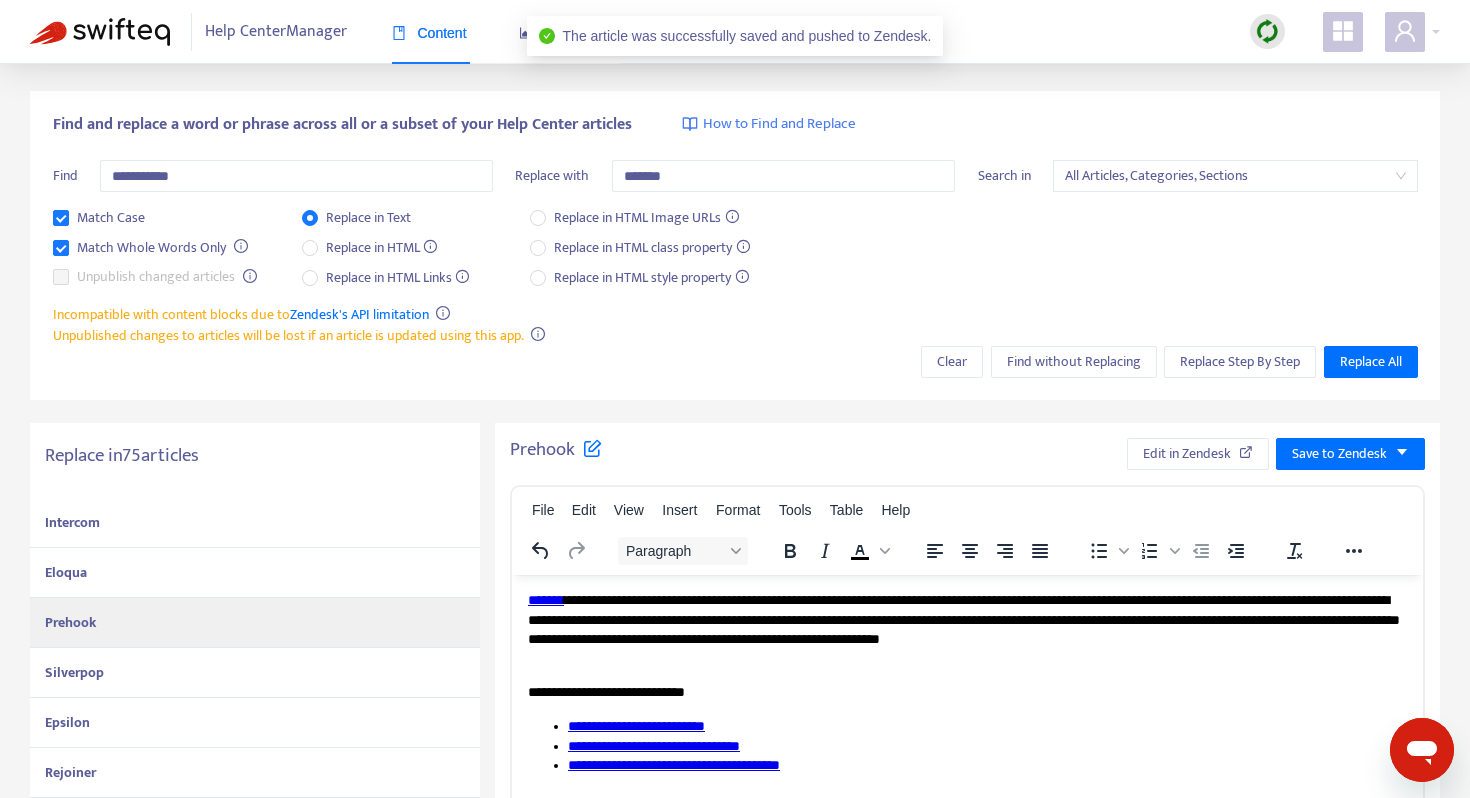 click on "Silverpop" at bounding box center [74, 672] 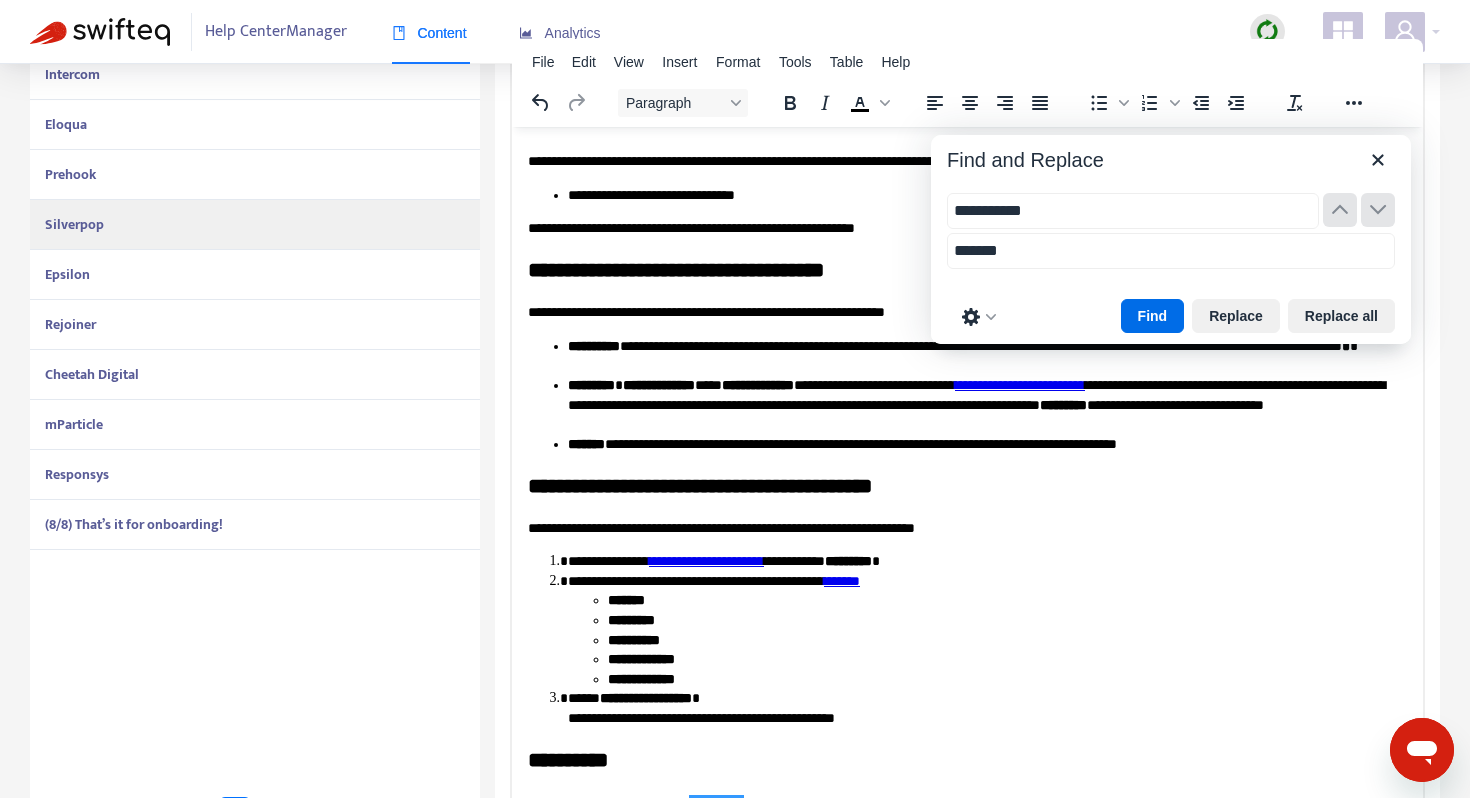 scroll, scrollTop: 509, scrollLeft: 0, axis: vertical 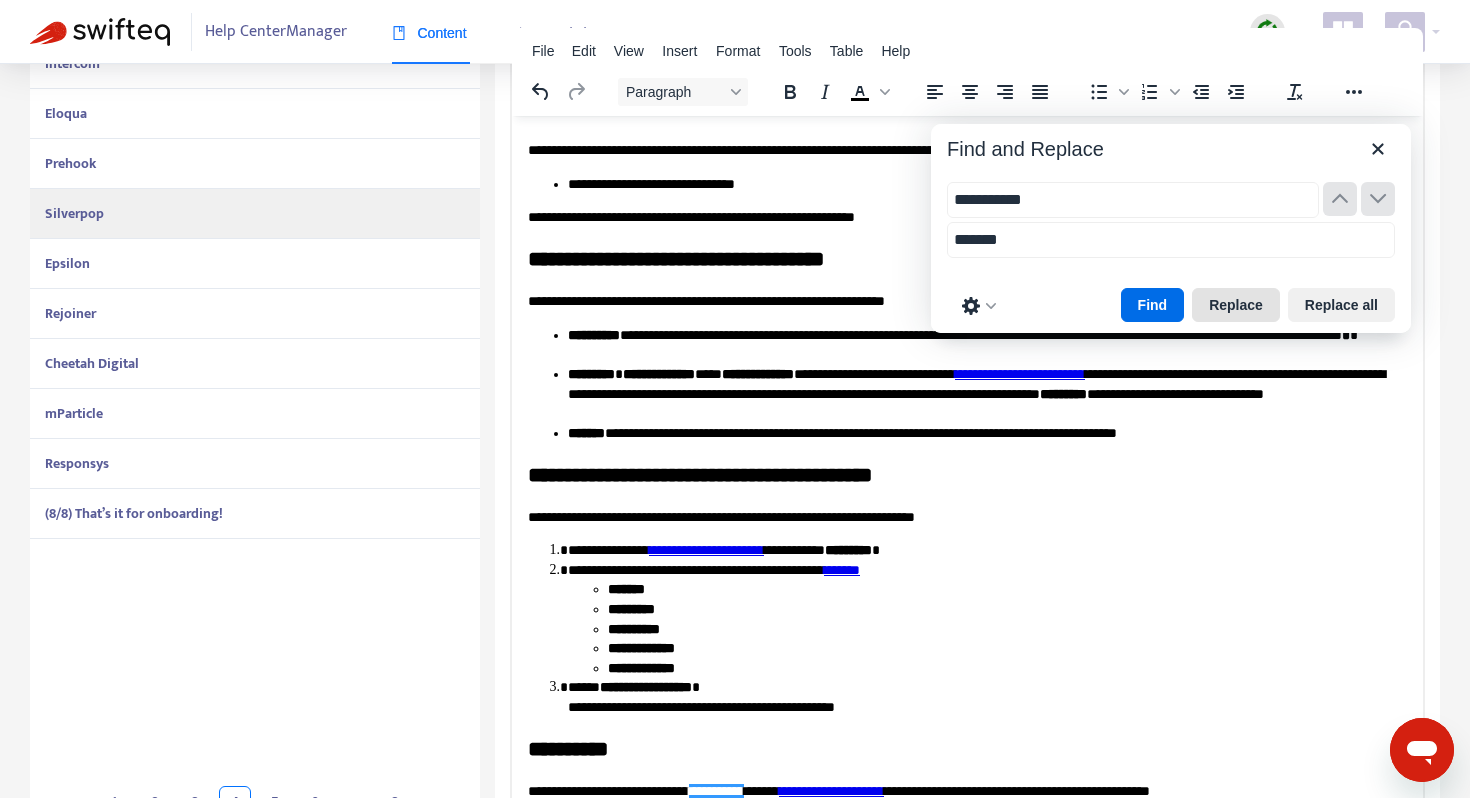 click on "Replace" at bounding box center (1236, 305) 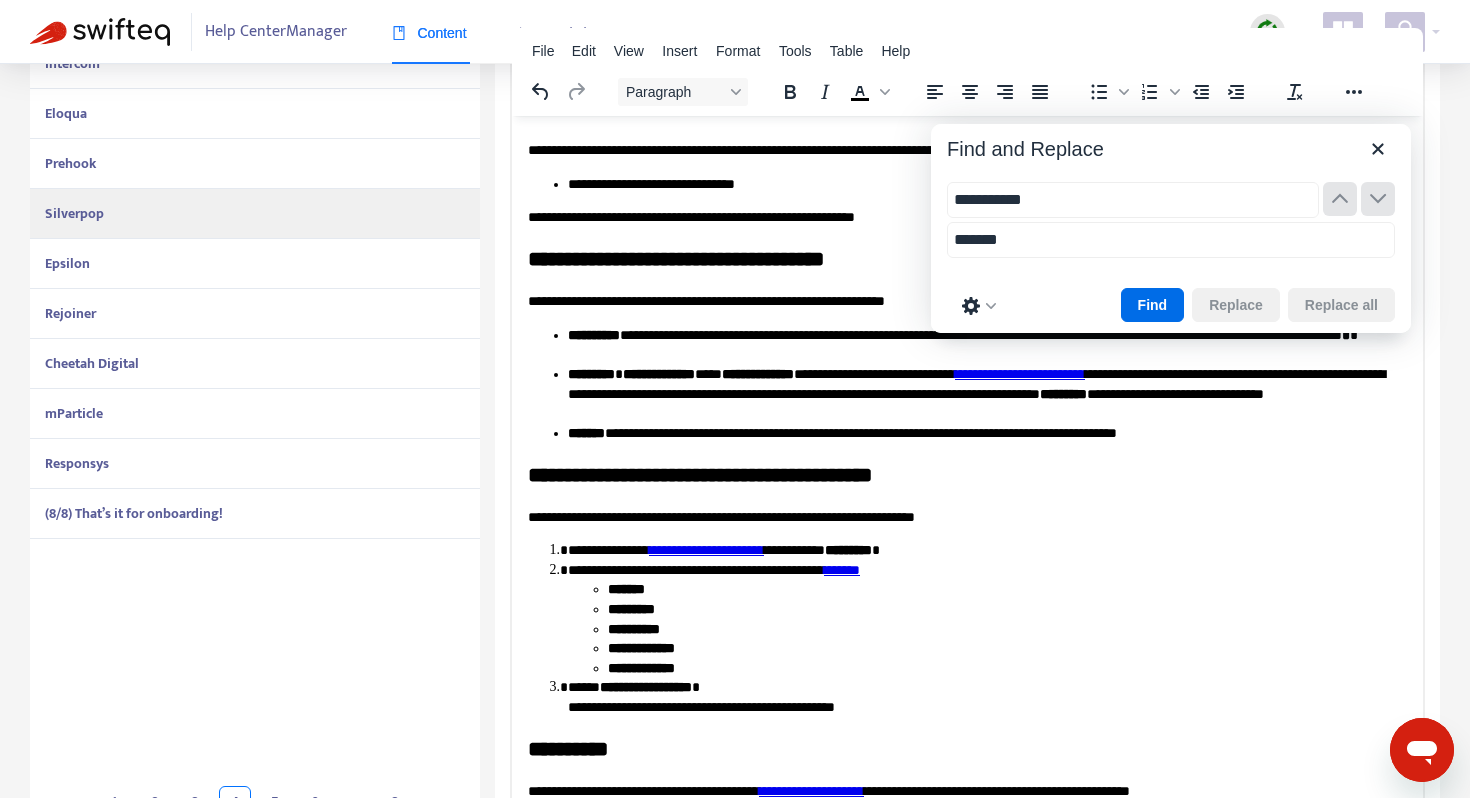 scroll, scrollTop: 308, scrollLeft: 0, axis: vertical 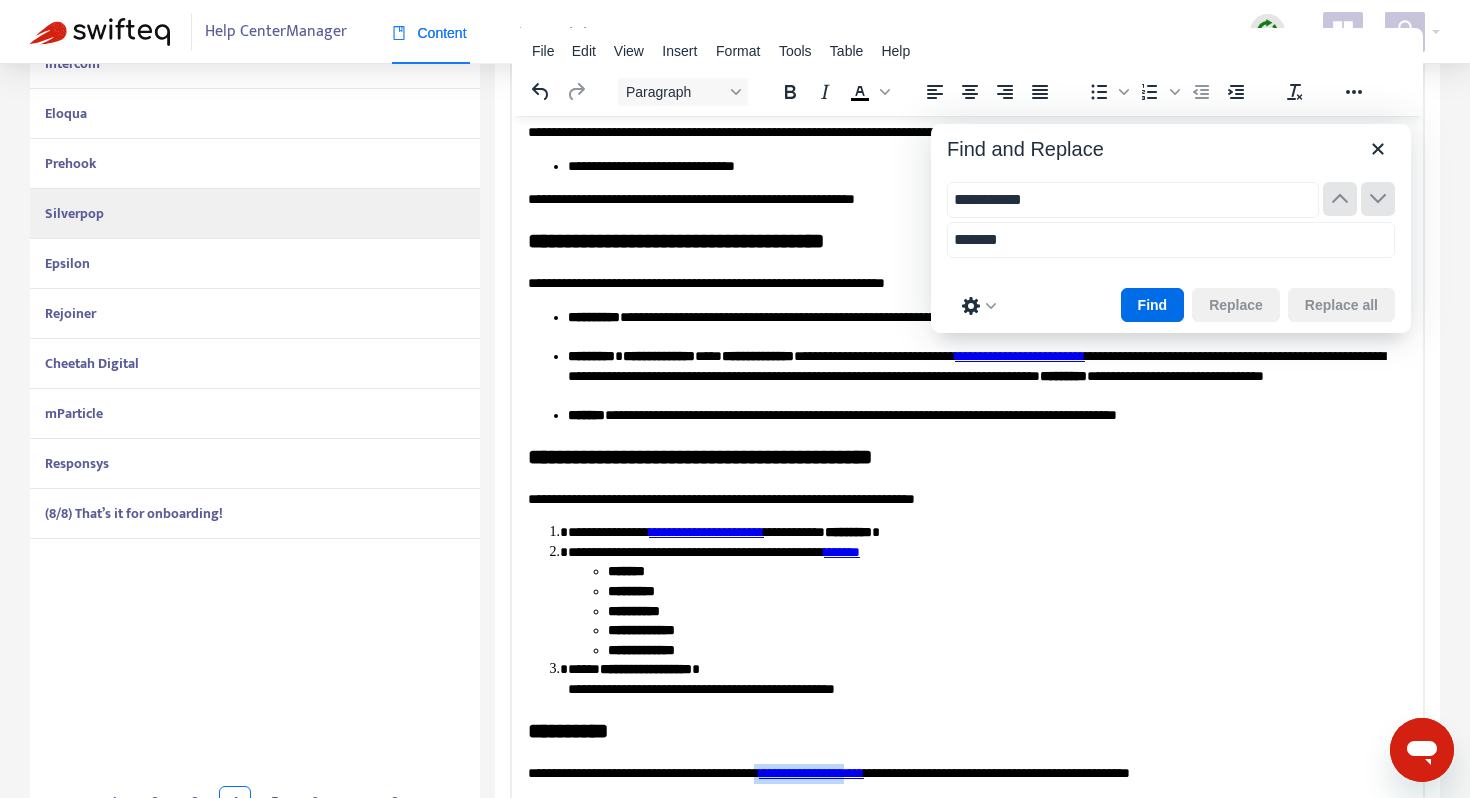 drag, startPoint x: 925, startPoint y: 772, endPoint x: 814, endPoint y: 772, distance: 111 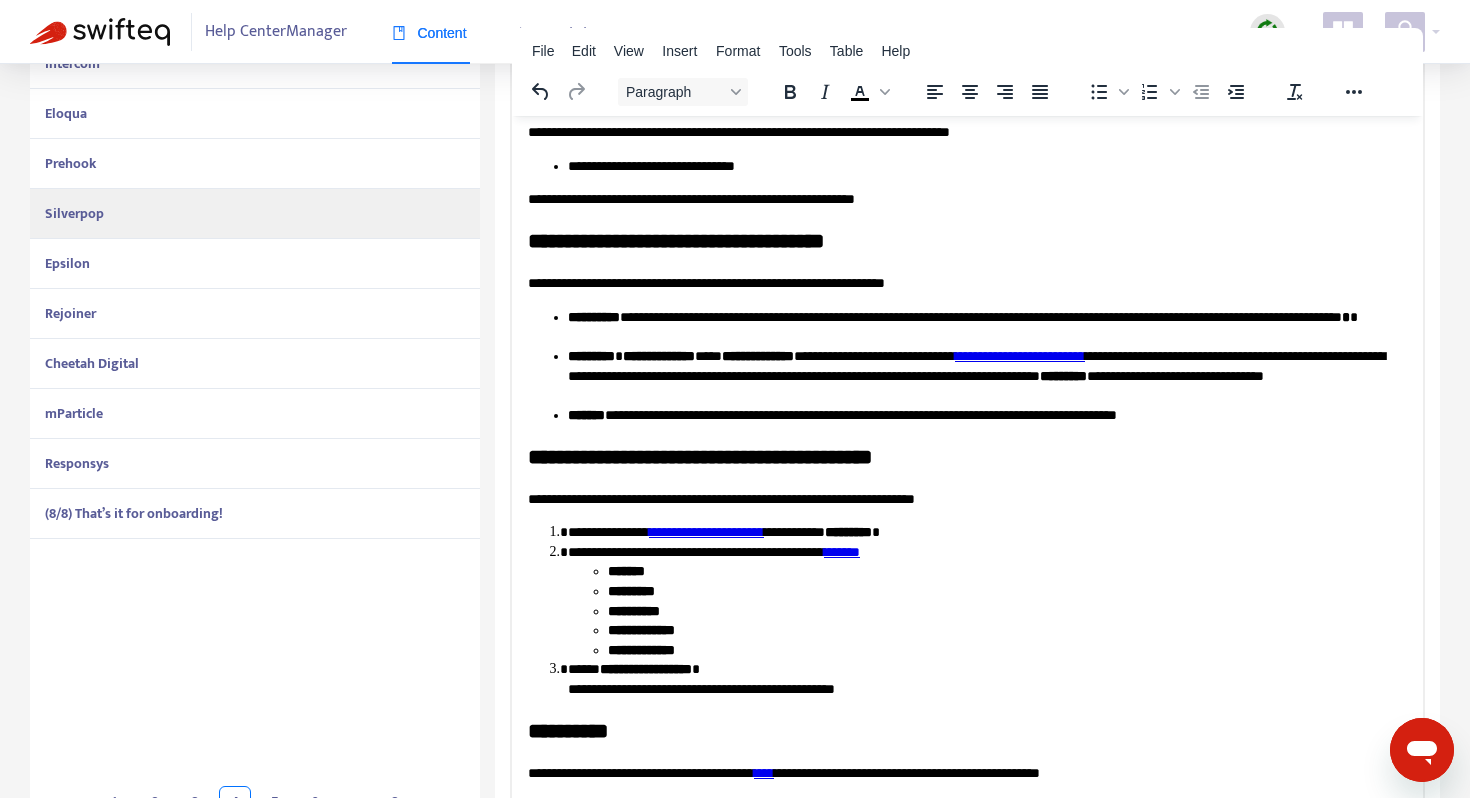 click on "**********" at bounding box center (967, 773) 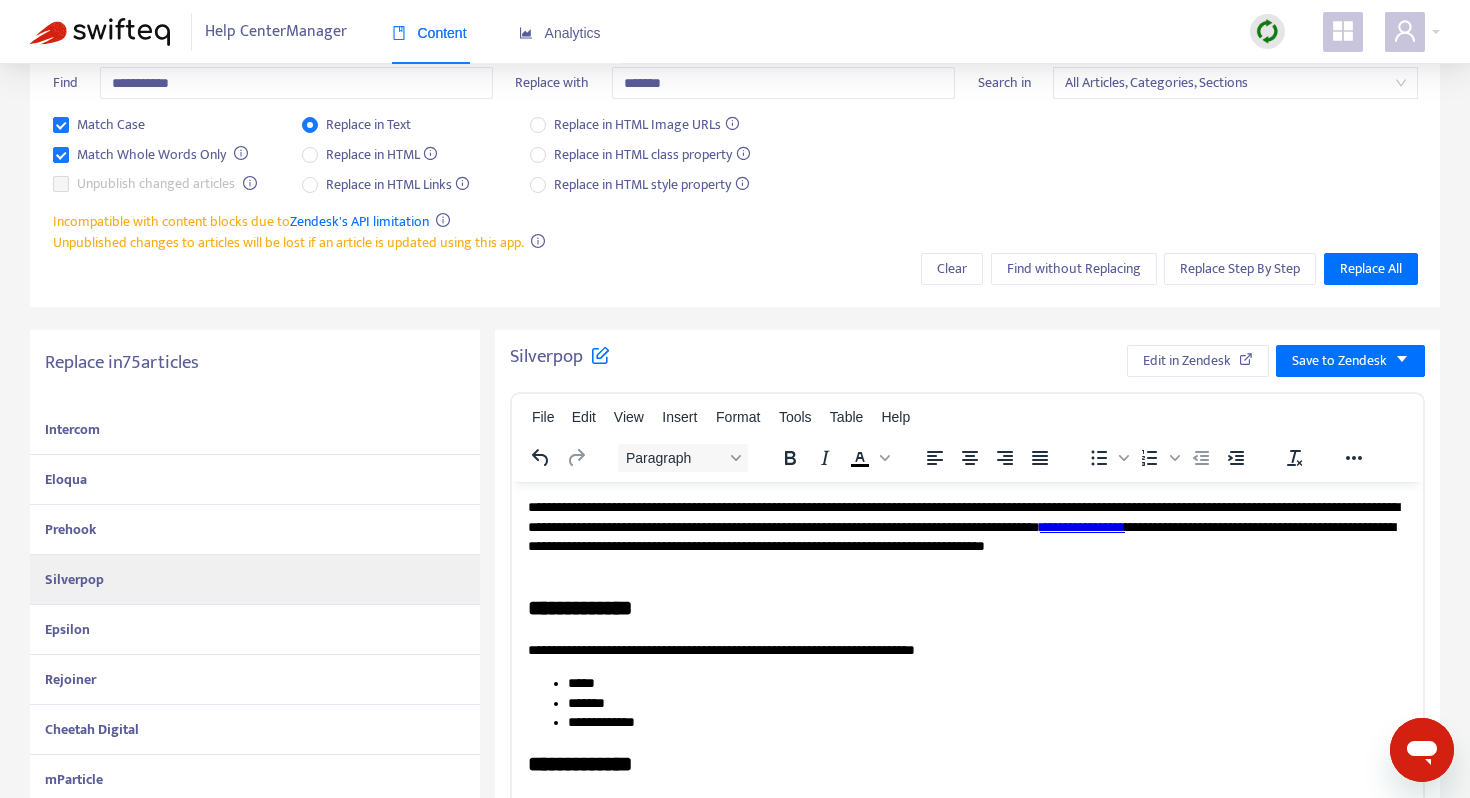 scroll, scrollTop: 0, scrollLeft: 0, axis: both 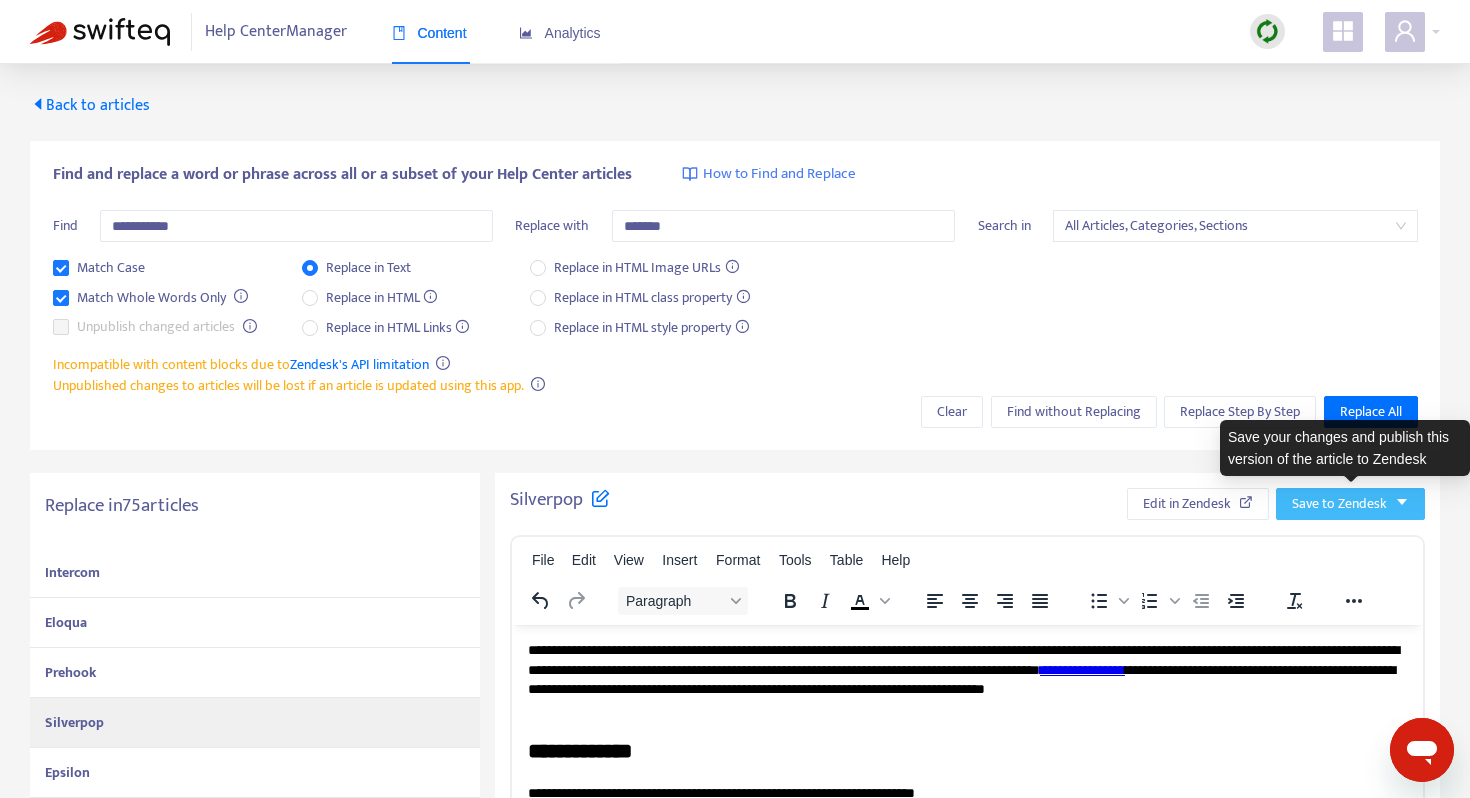 click on "Save to Zendesk" at bounding box center (1339, 504) 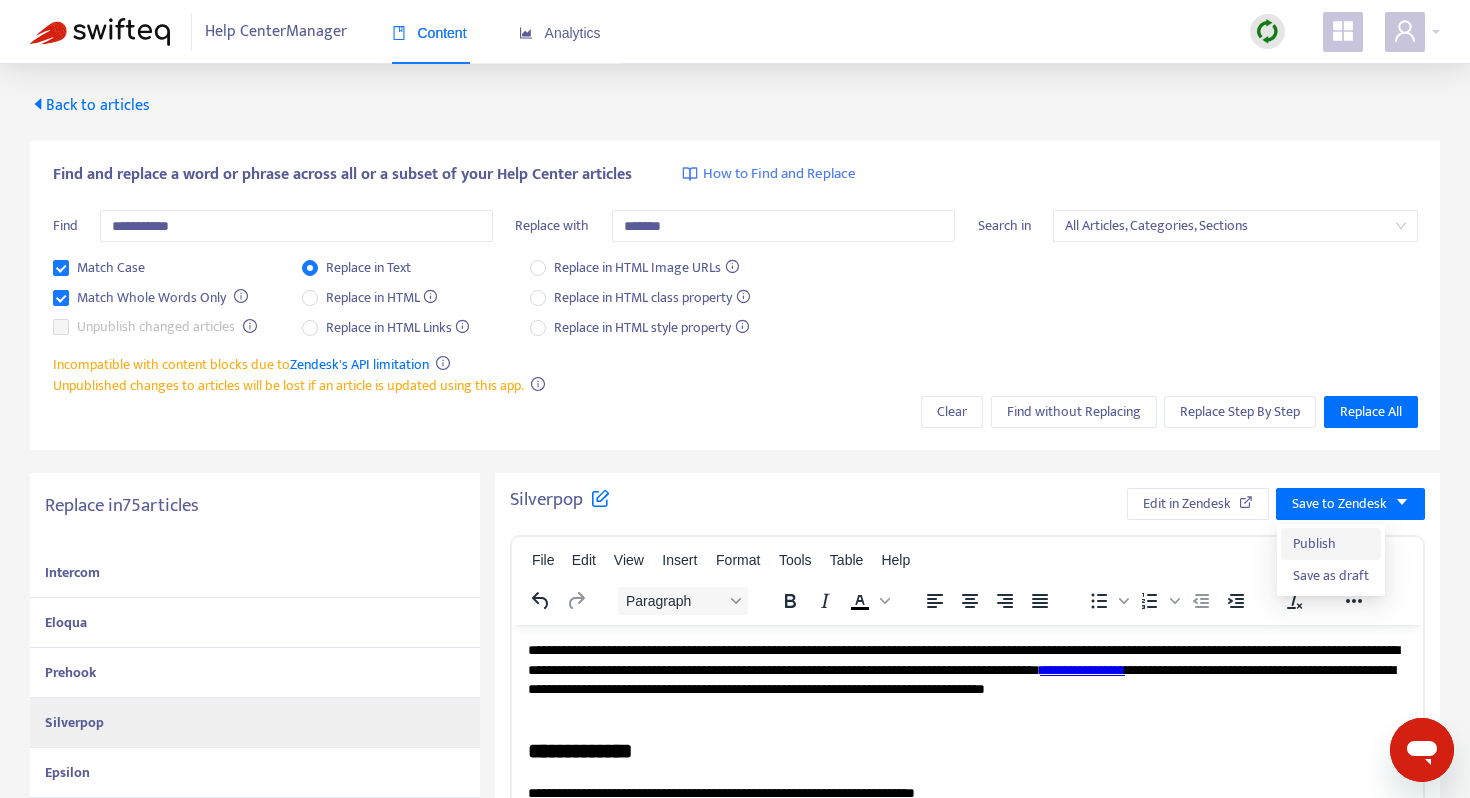 click on "Publish" at bounding box center (1331, 544) 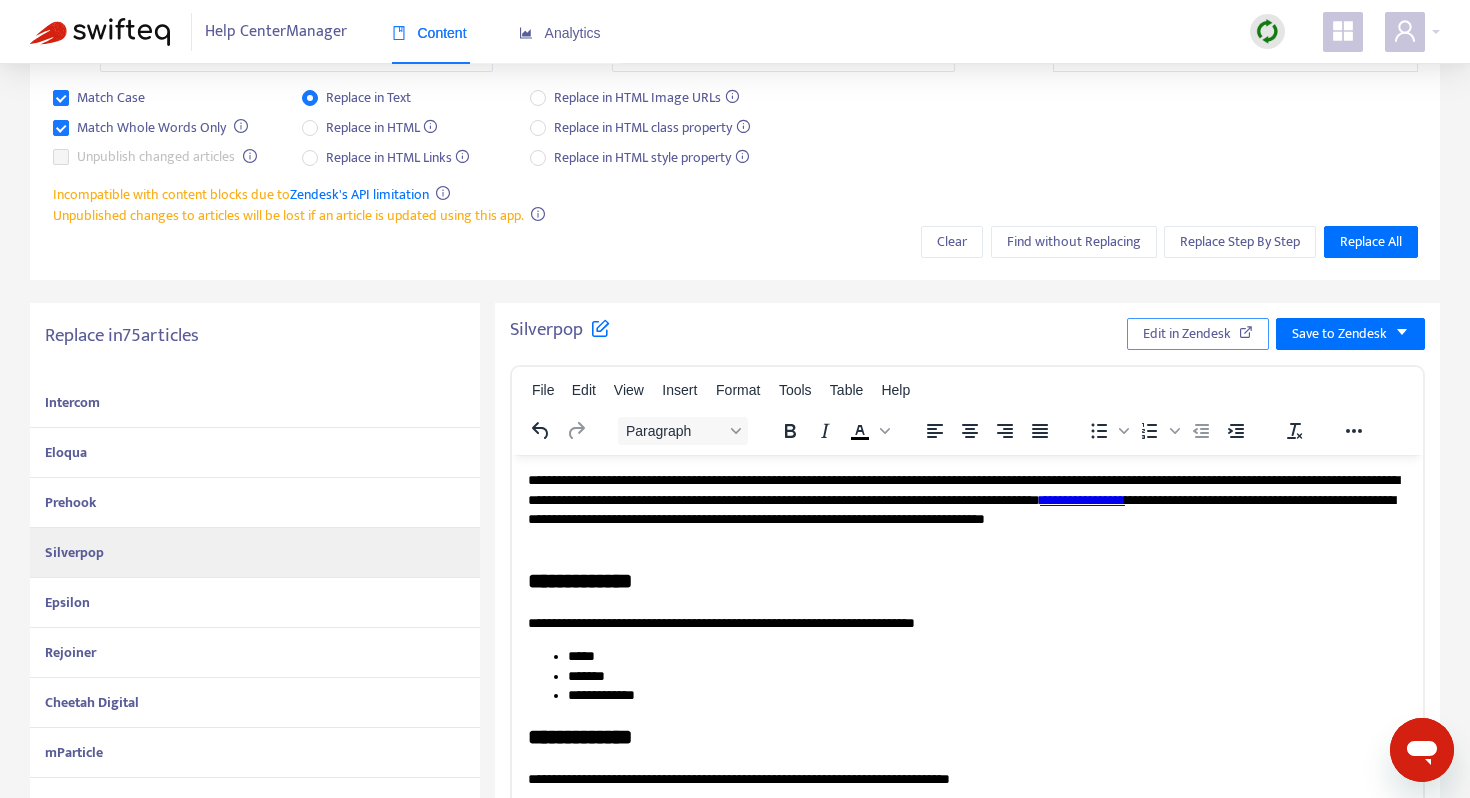 scroll, scrollTop: 166, scrollLeft: 0, axis: vertical 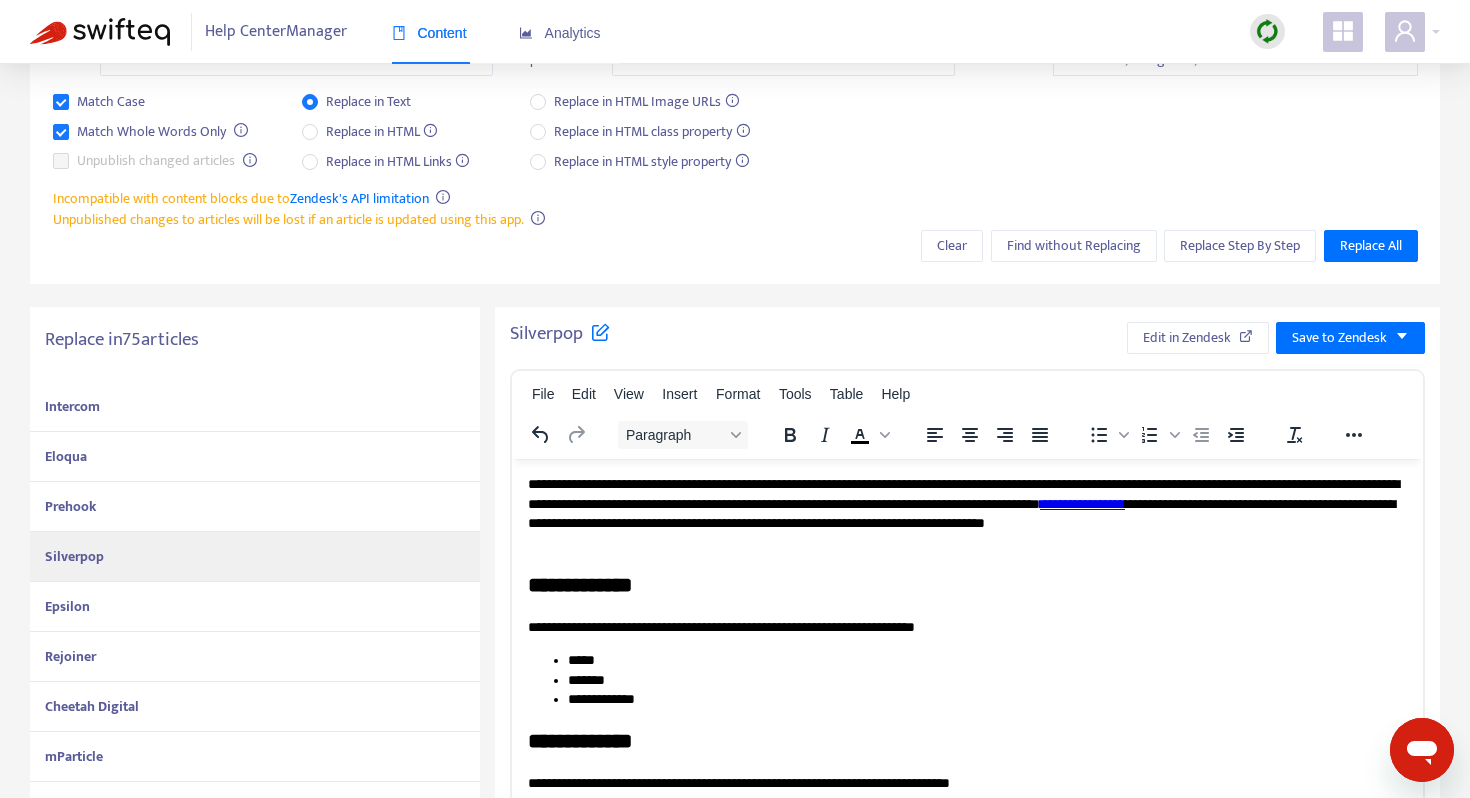 click on "Prehook" at bounding box center [255, 507] 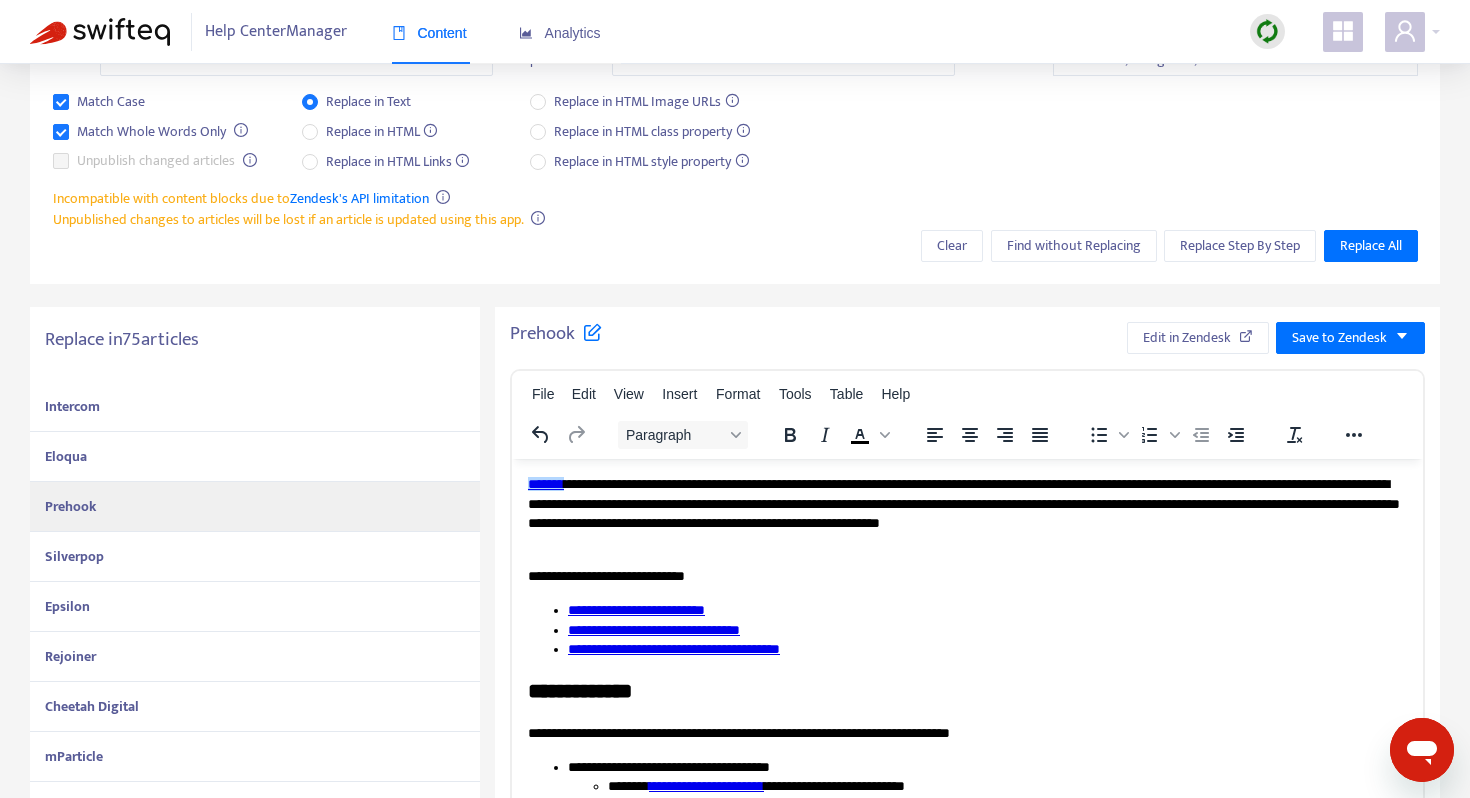click on "Silverpop" at bounding box center (255, 557) 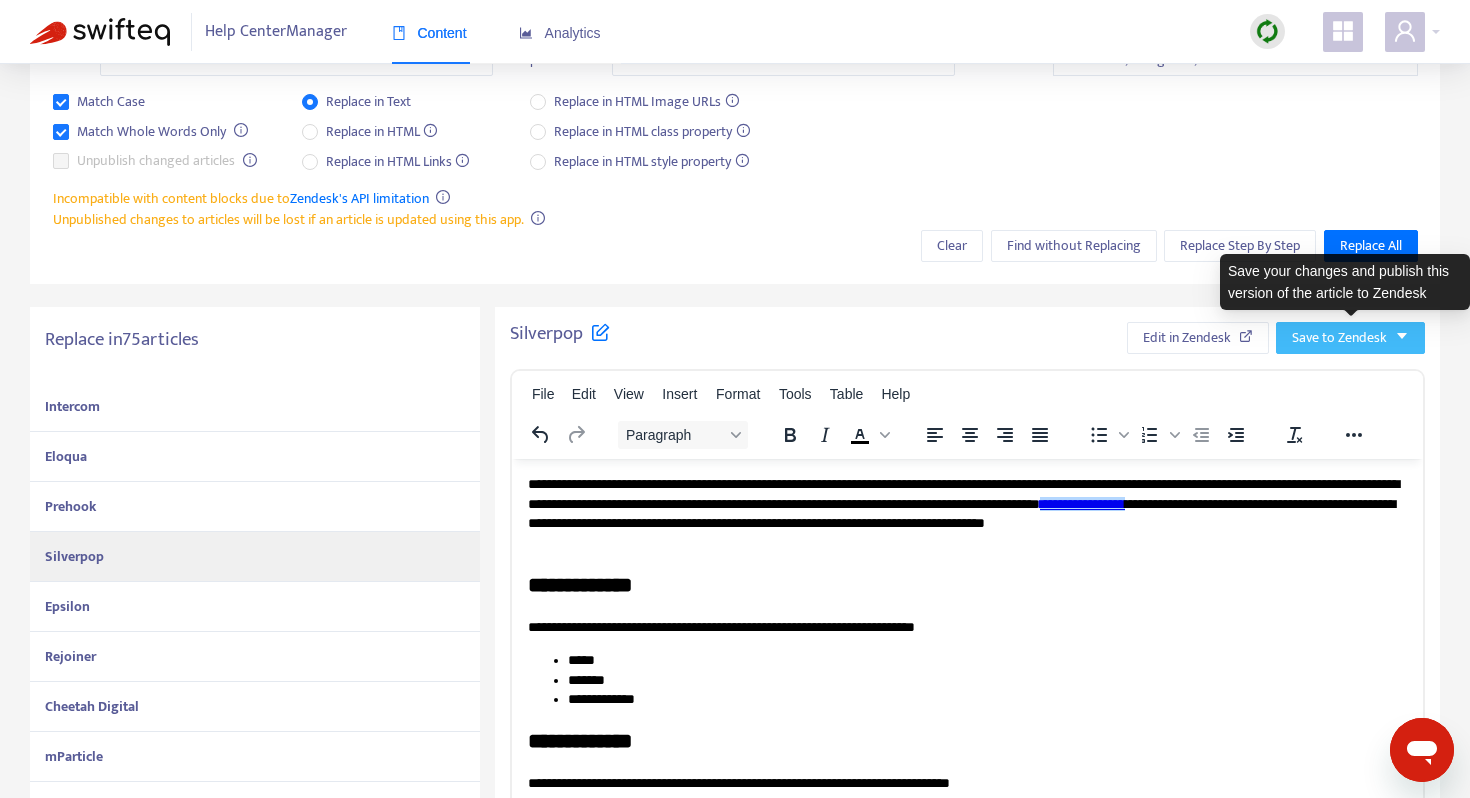 click on "Save to Zendesk" at bounding box center [1339, 338] 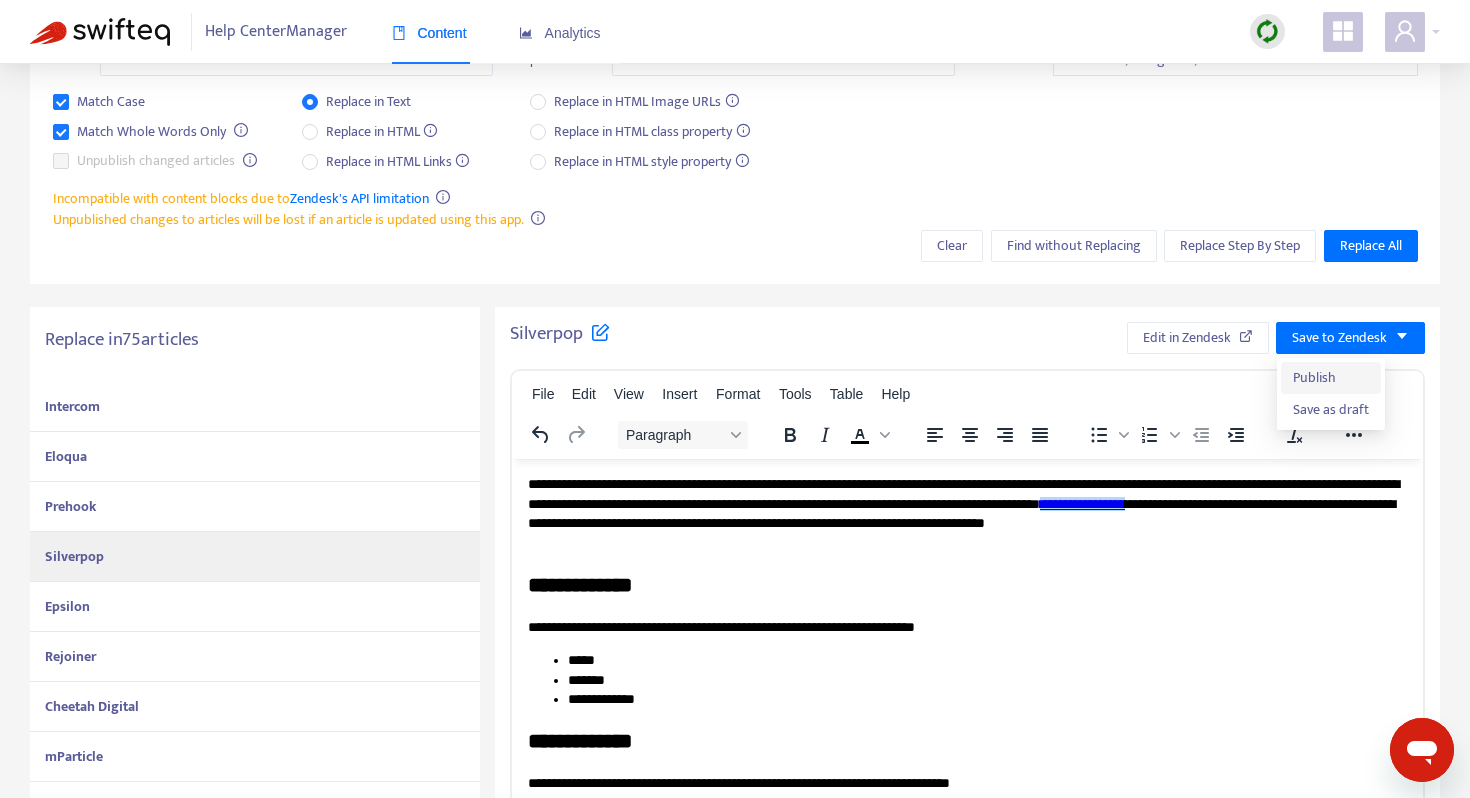 click on "Publish" at bounding box center [1331, 378] 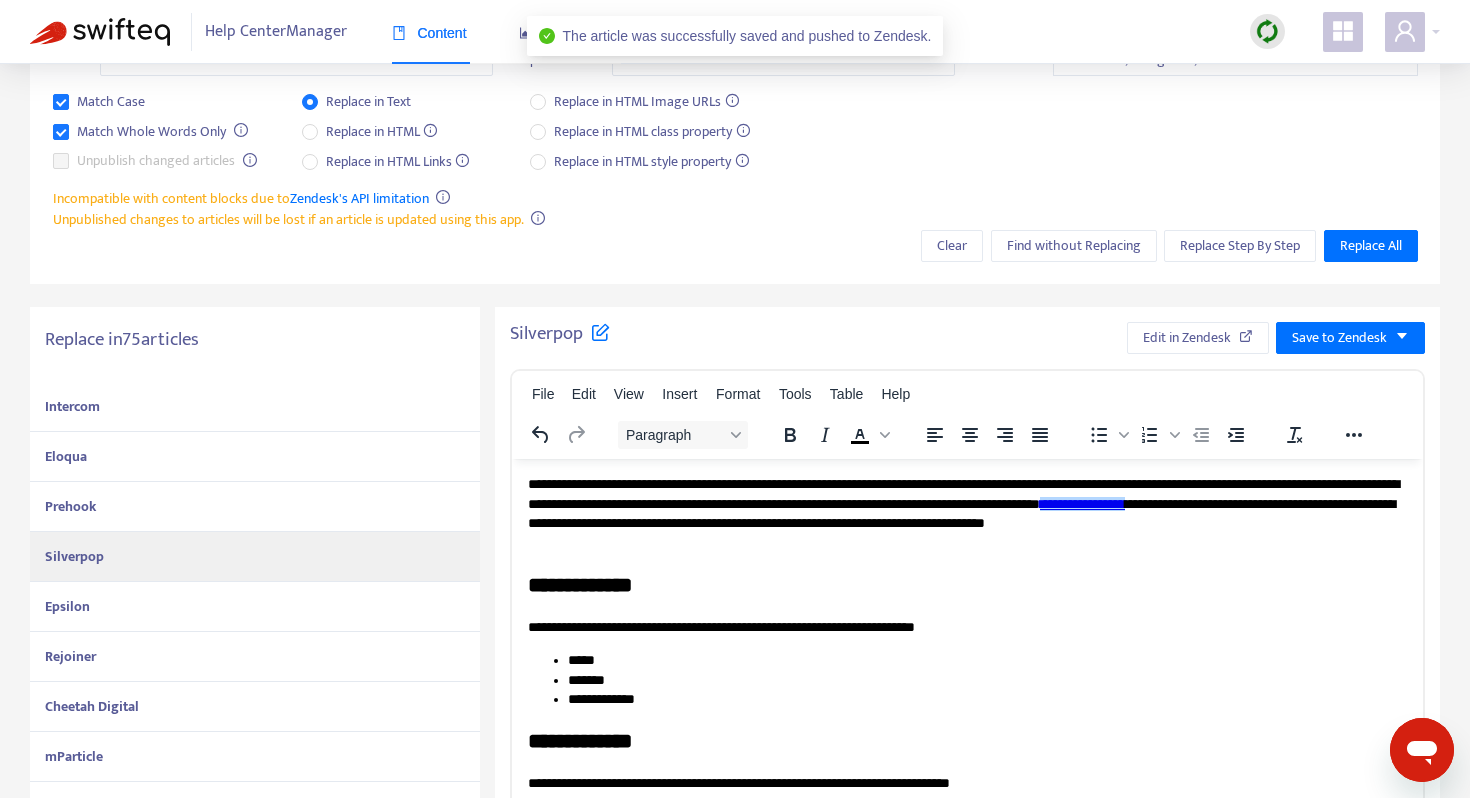 click on "Epsilon" at bounding box center (255, 607) 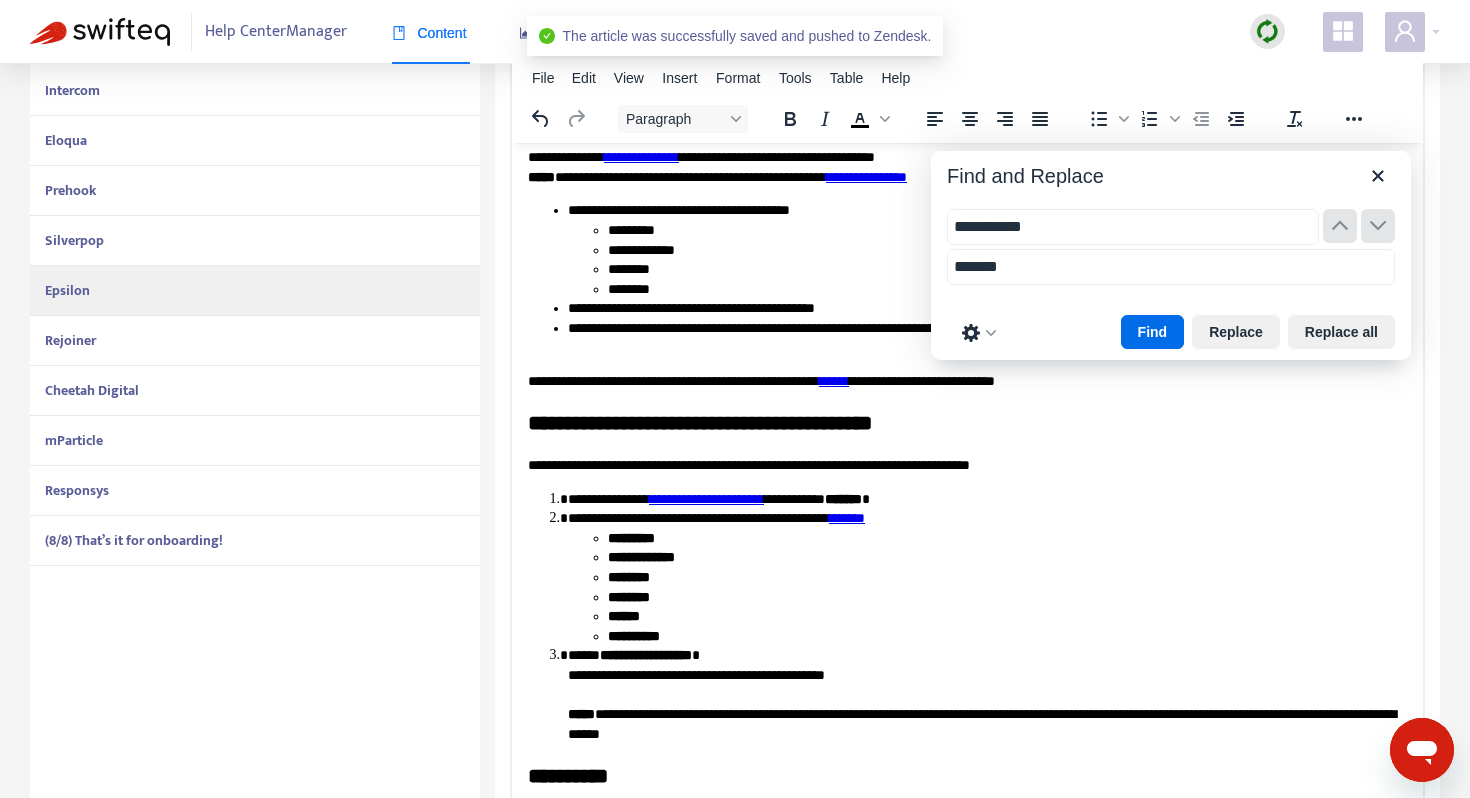 scroll, scrollTop: 509, scrollLeft: 0, axis: vertical 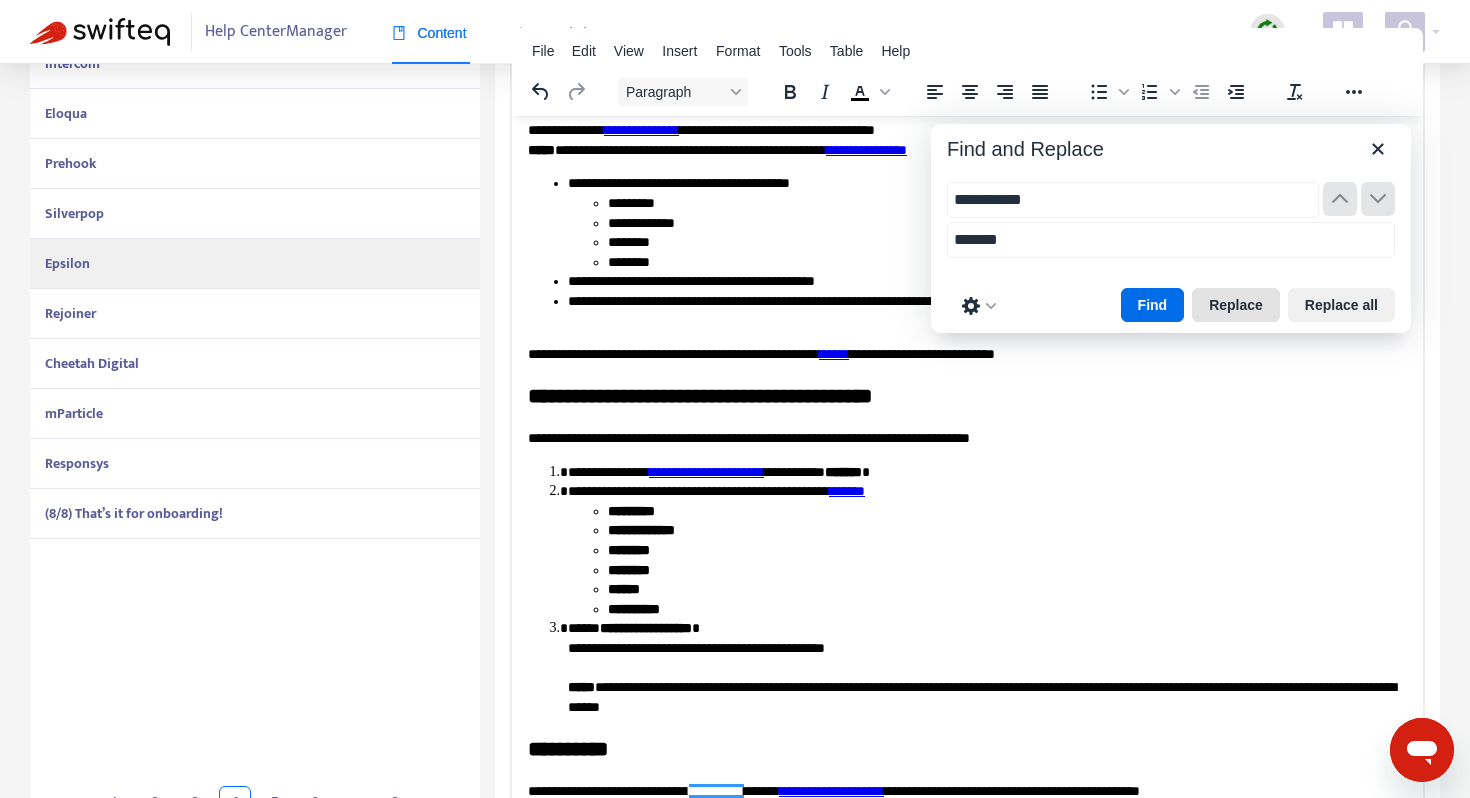 click on "Replace" at bounding box center (1236, 305) 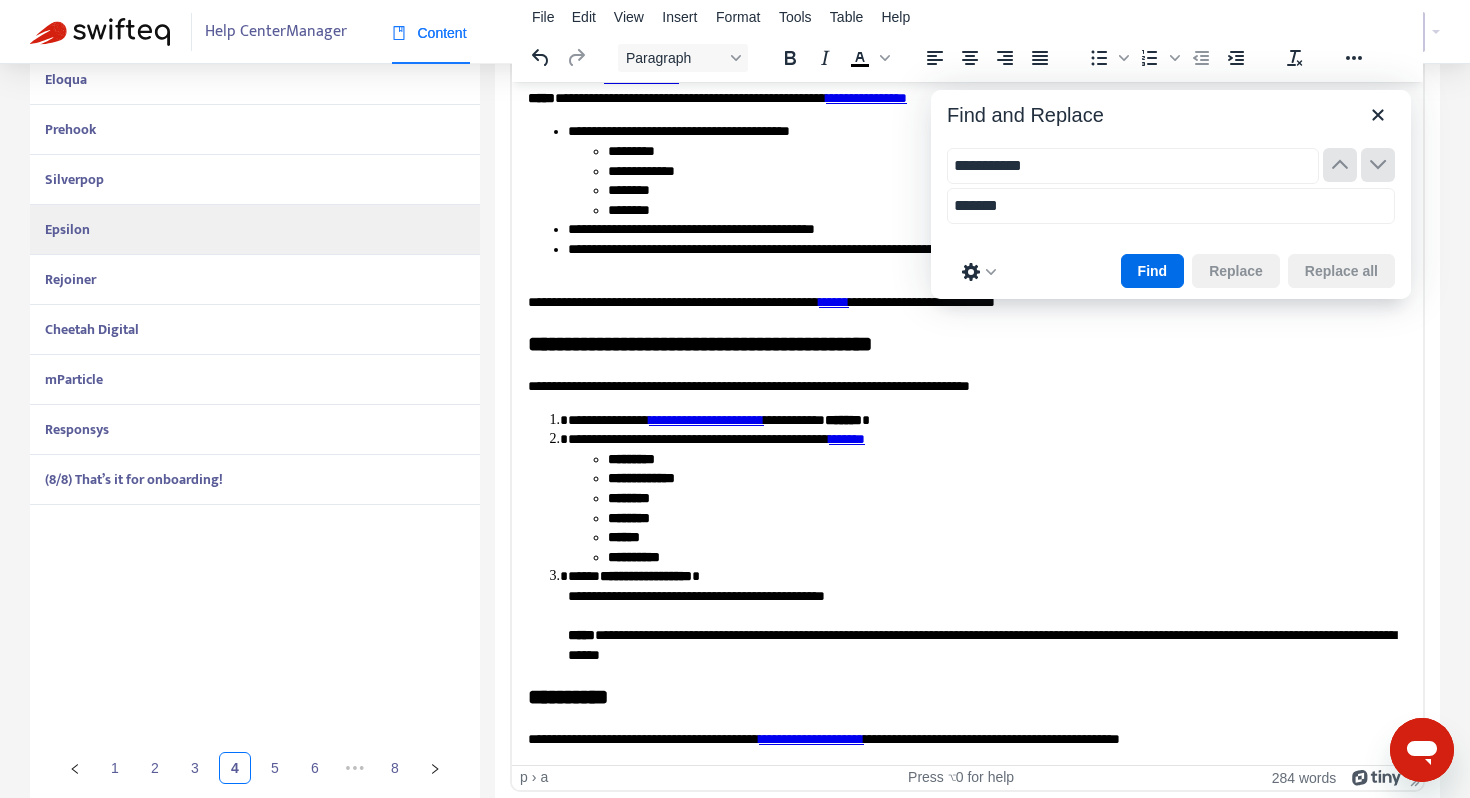 scroll, scrollTop: 551, scrollLeft: 0, axis: vertical 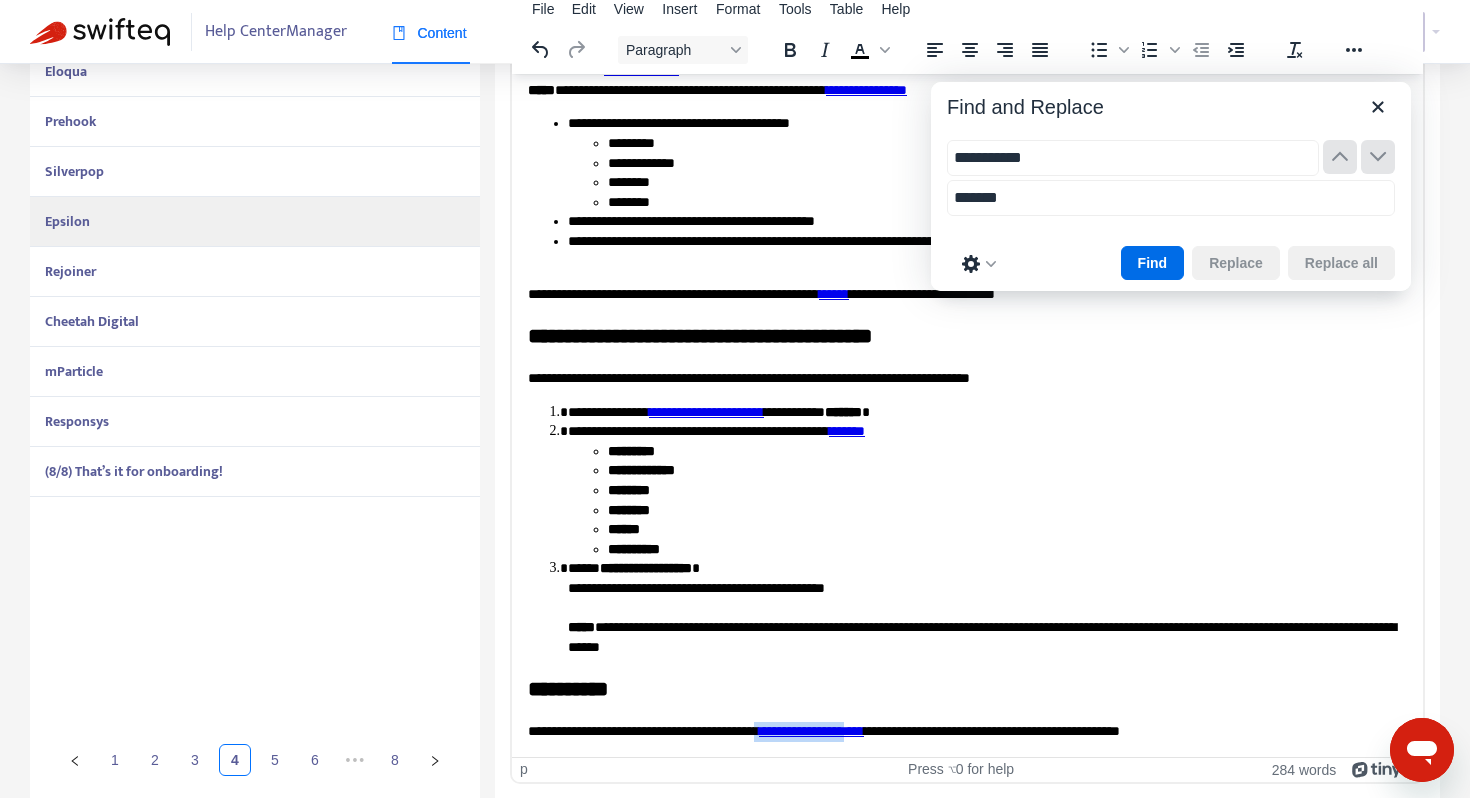 drag, startPoint x: 927, startPoint y: 732, endPoint x: 815, endPoint y: 728, distance: 112.0714 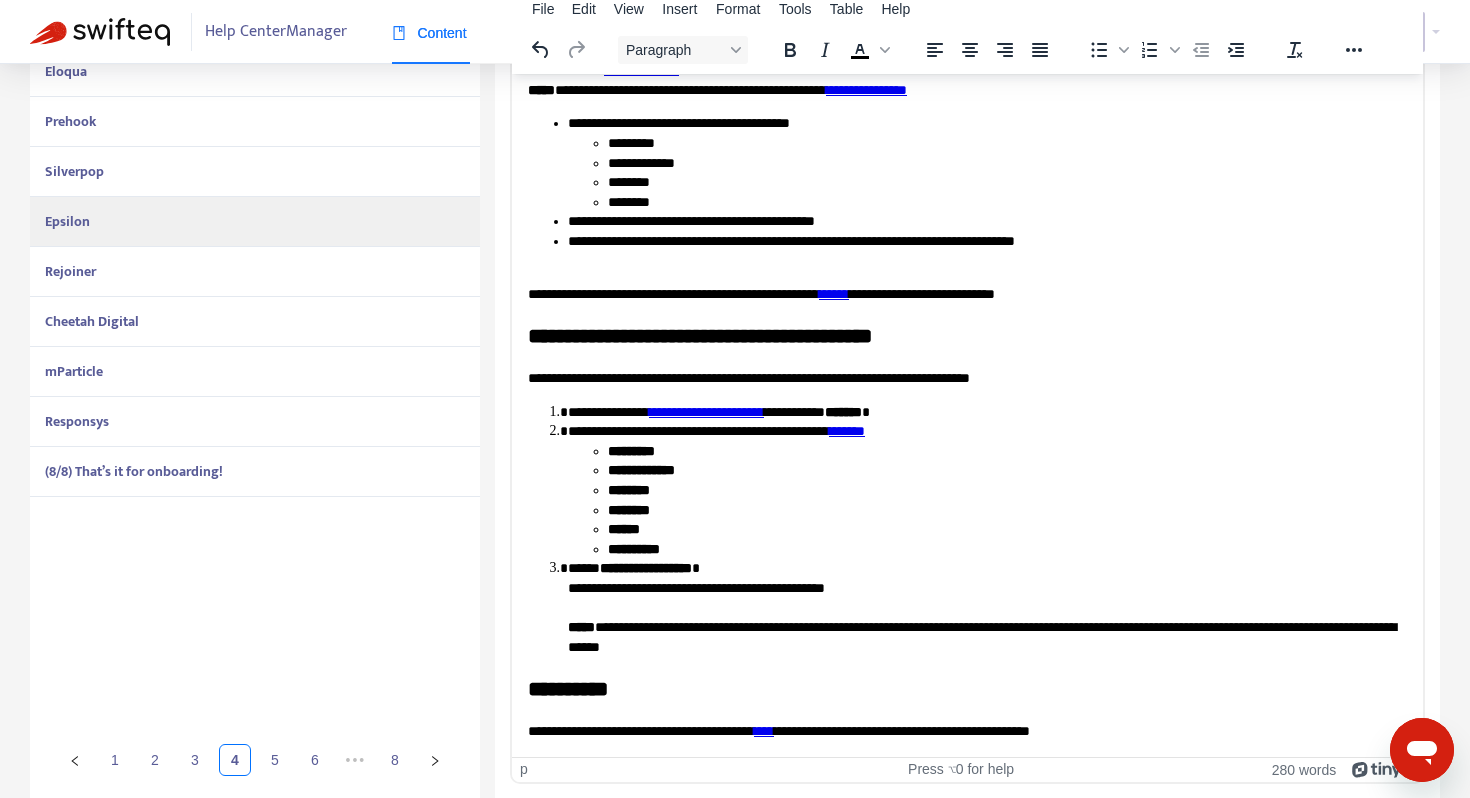 click on "**********" at bounding box center [967, 731] 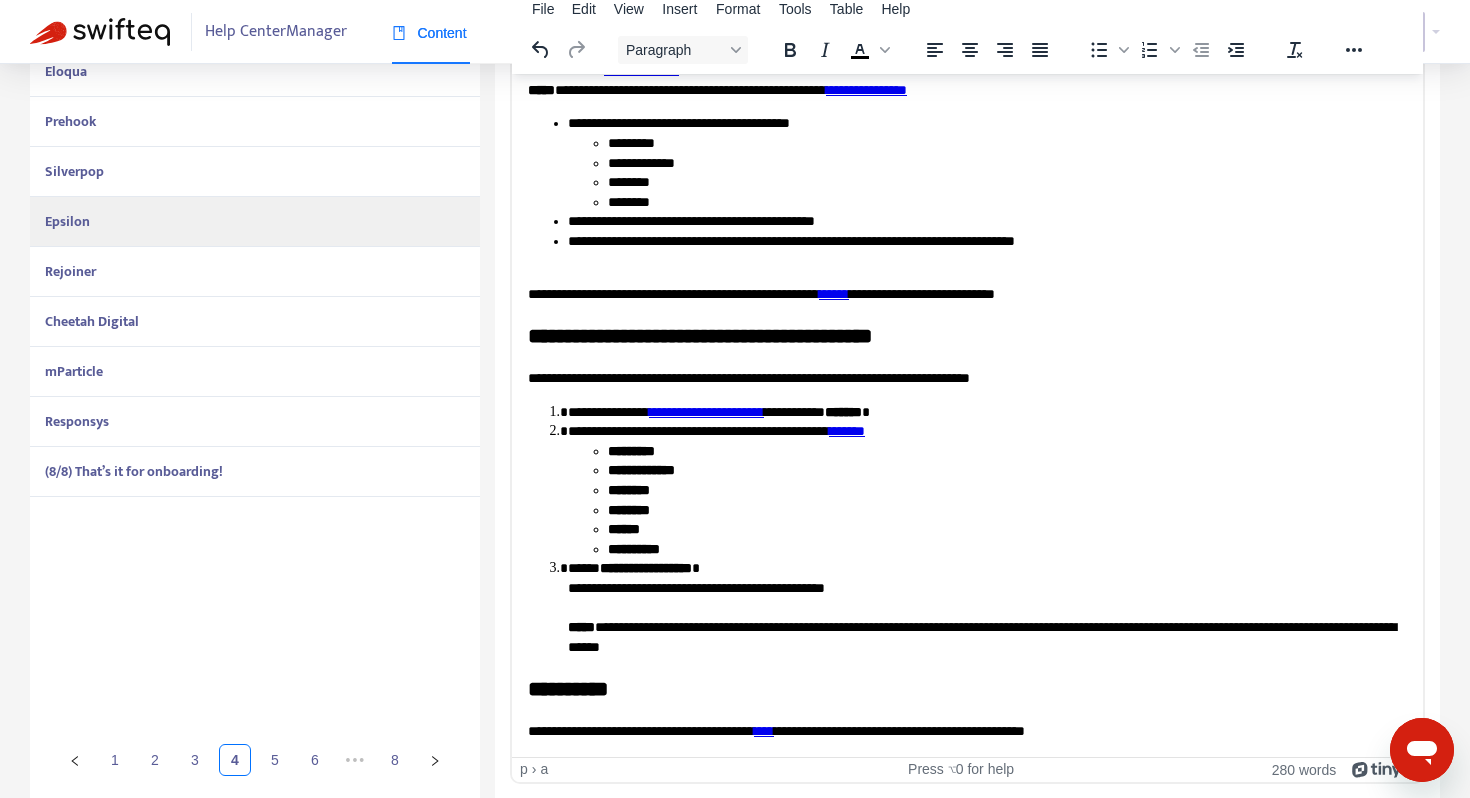 click on "**********" at bounding box center [987, 607] 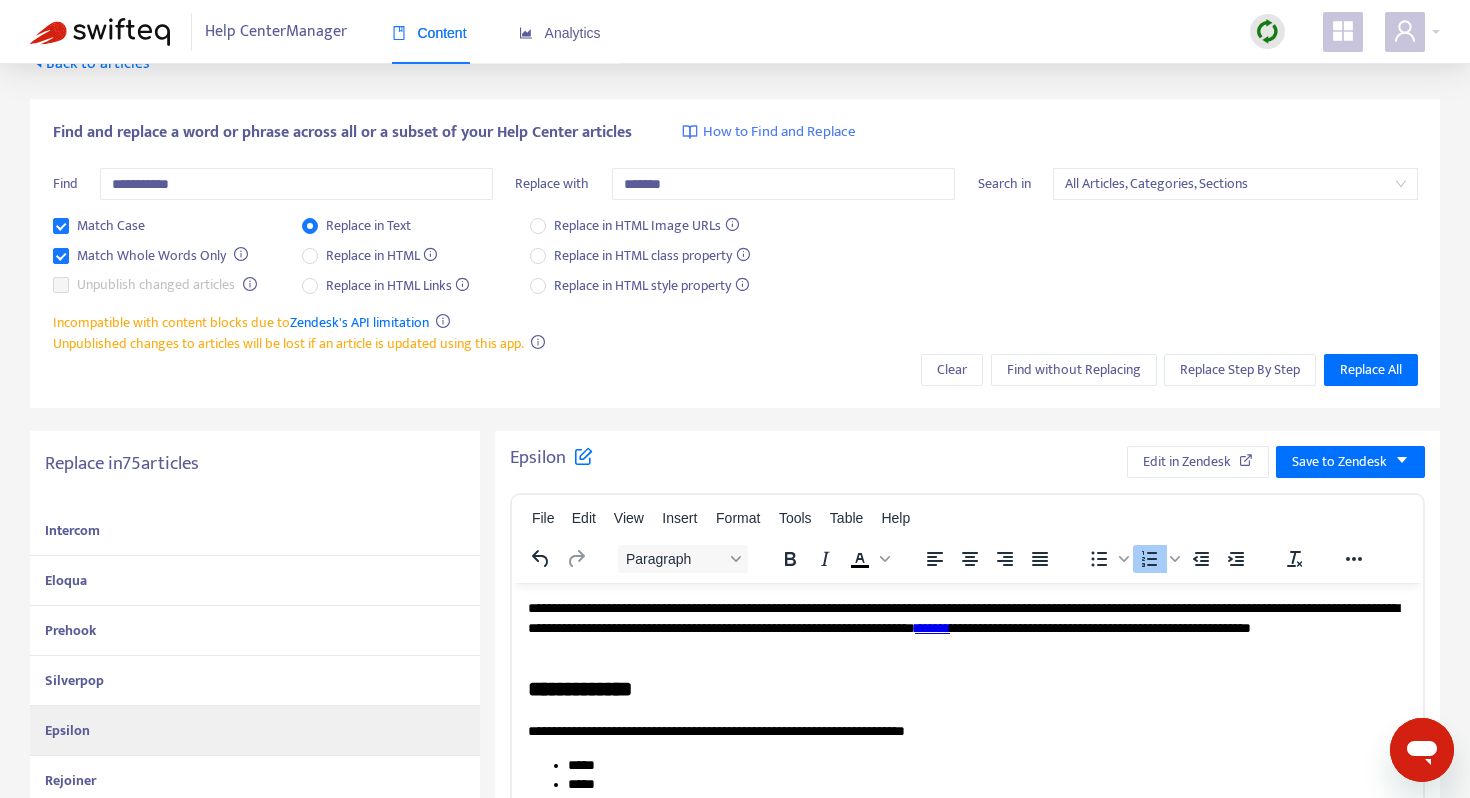 scroll, scrollTop: 38, scrollLeft: 0, axis: vertical 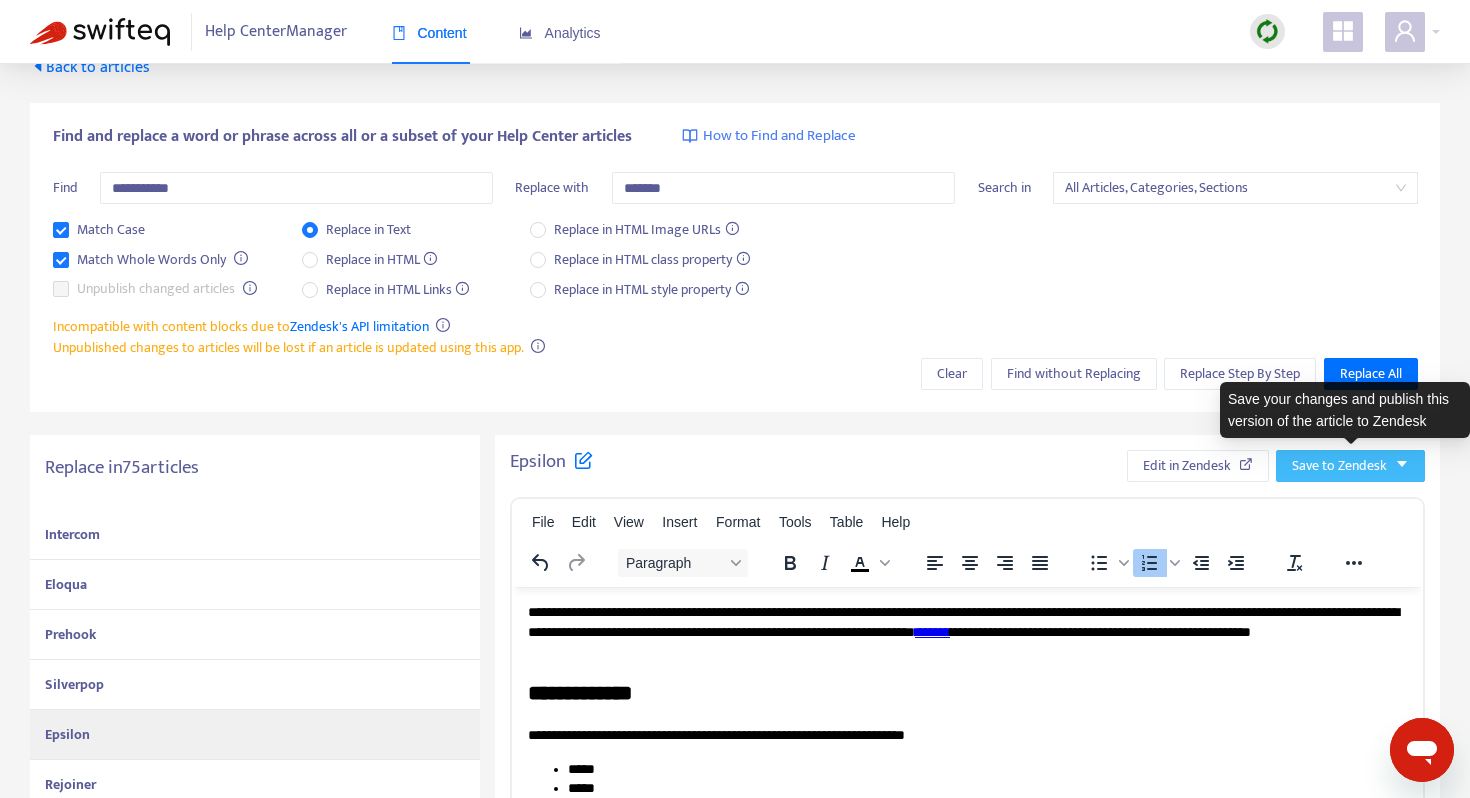 click on "Save to Zendesk" at bounding box center [1339, 466] 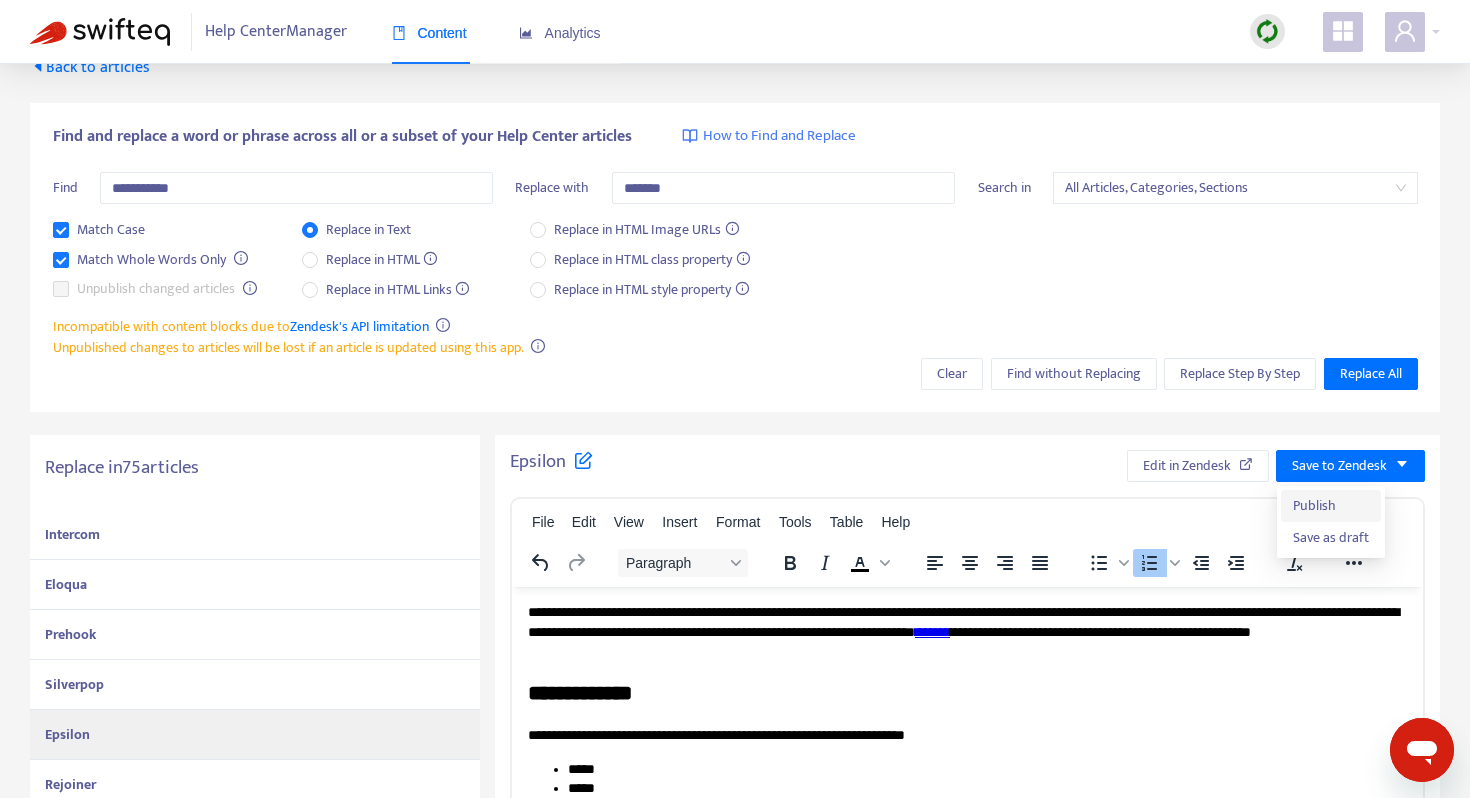 click on "Publish" at bounding box center [1331, 506] 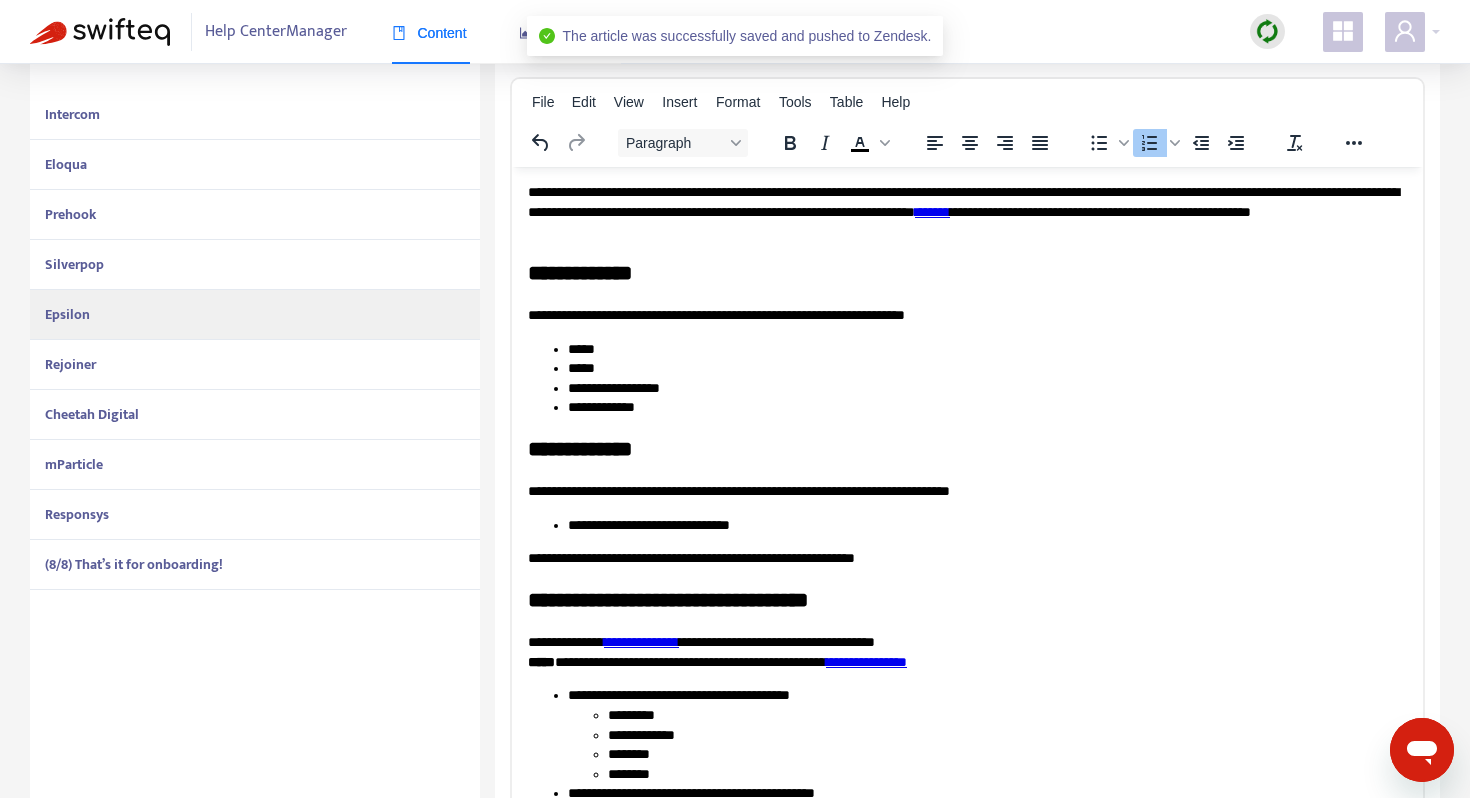 scroll, scrollTop: 464, scrollLeft: 0, axis: vertical 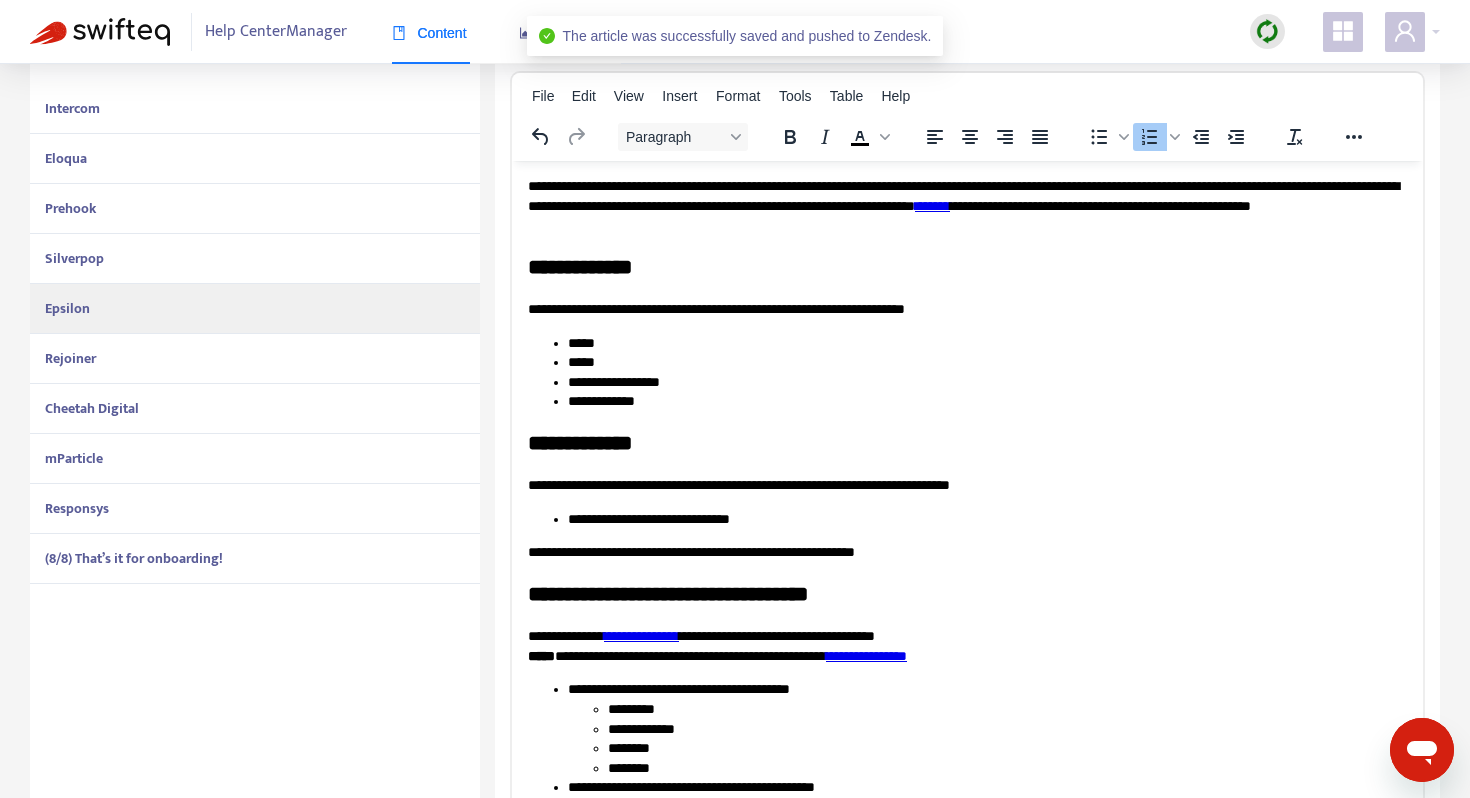 click on "Rejoiner" at bounding box center [255, 359] 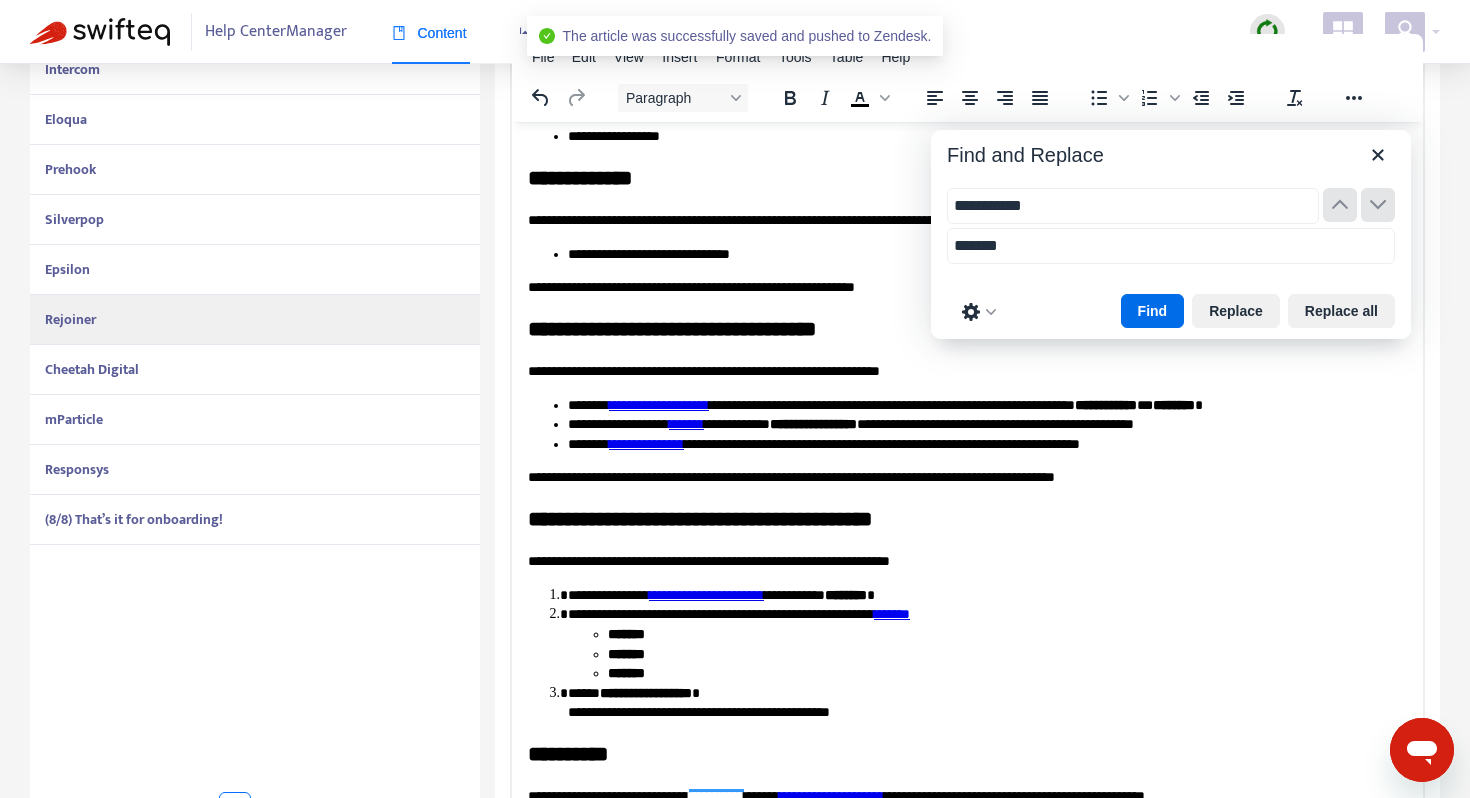 scroll, scrollTop: 509, scrollLeft: 0, axis: vertical 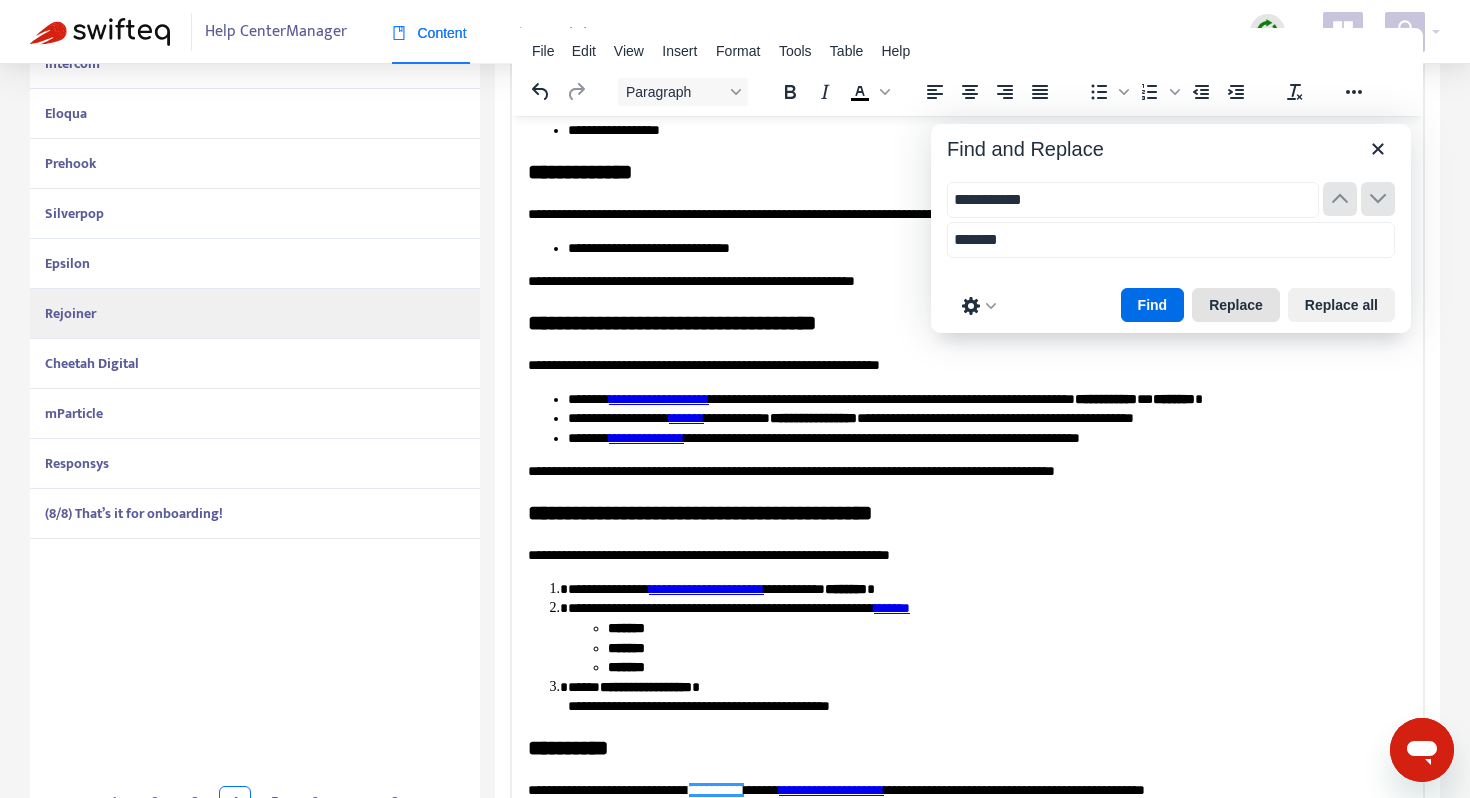 click on "Replace" at bounding box center [1236, 305] 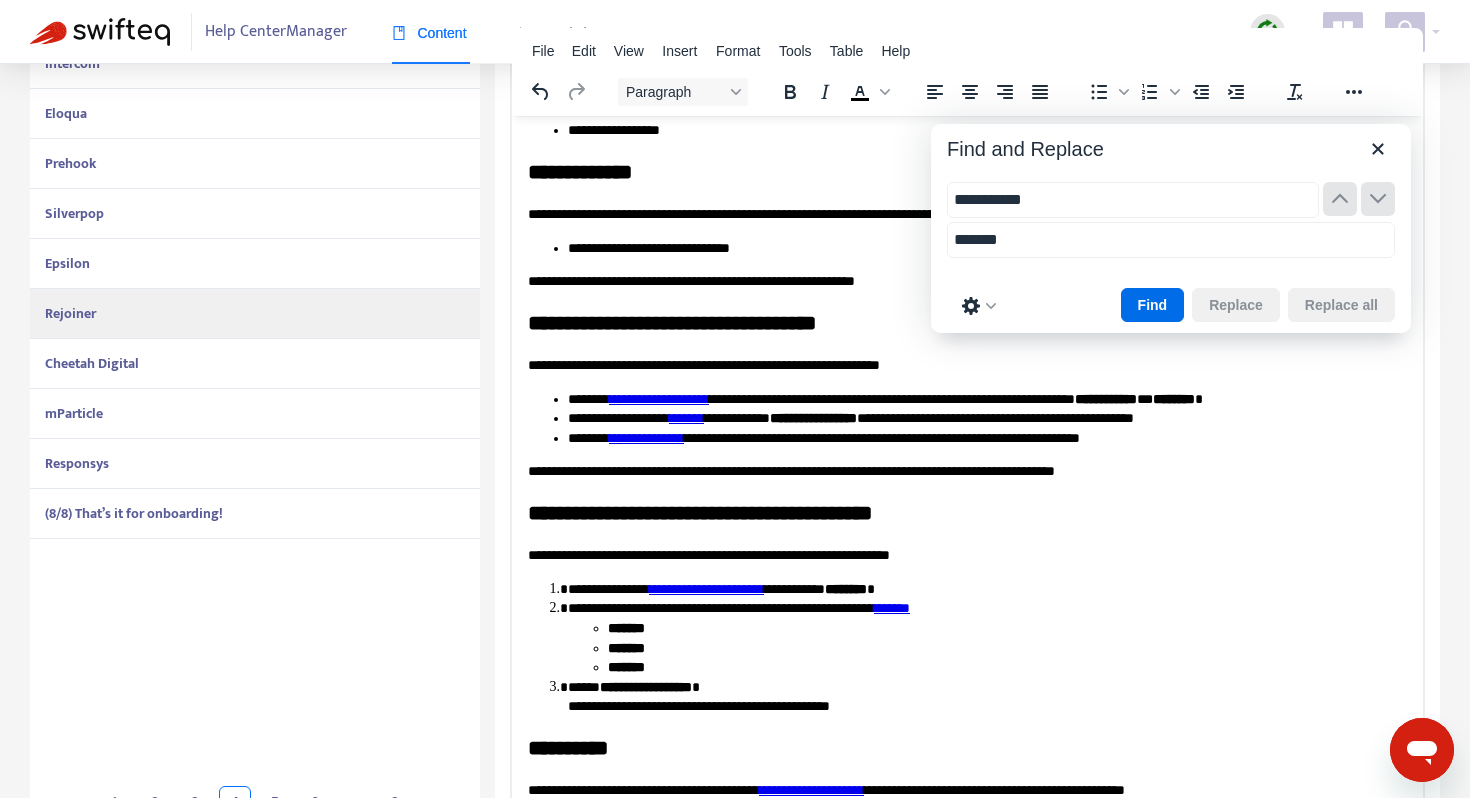 scroll, scrollTop: 205, scrollLeft: 0, axis: vertical 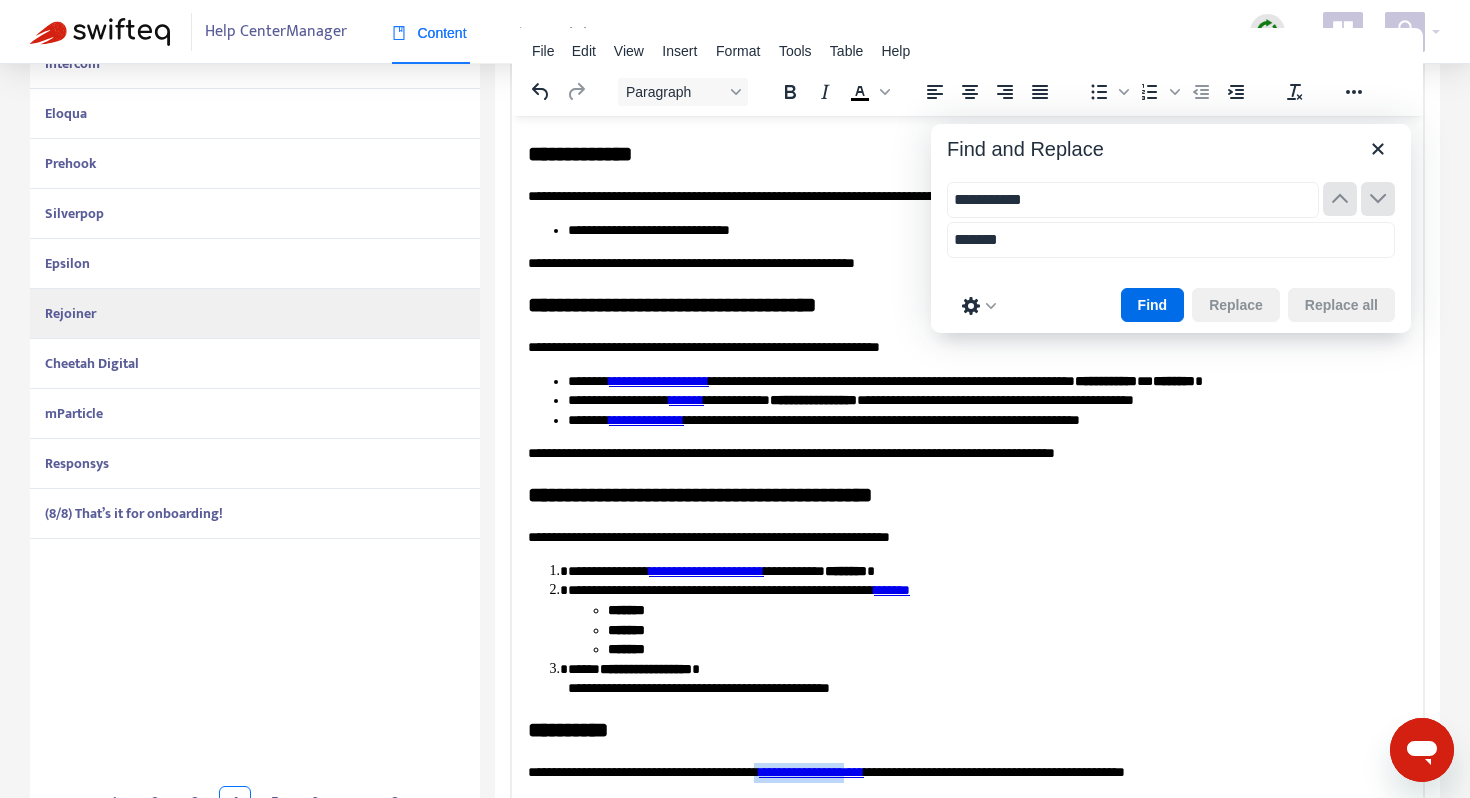 drag, startPoint x: 925, startPoint y: 772, endPoint x: 816, endPoint y: 771, distance: 109.004585 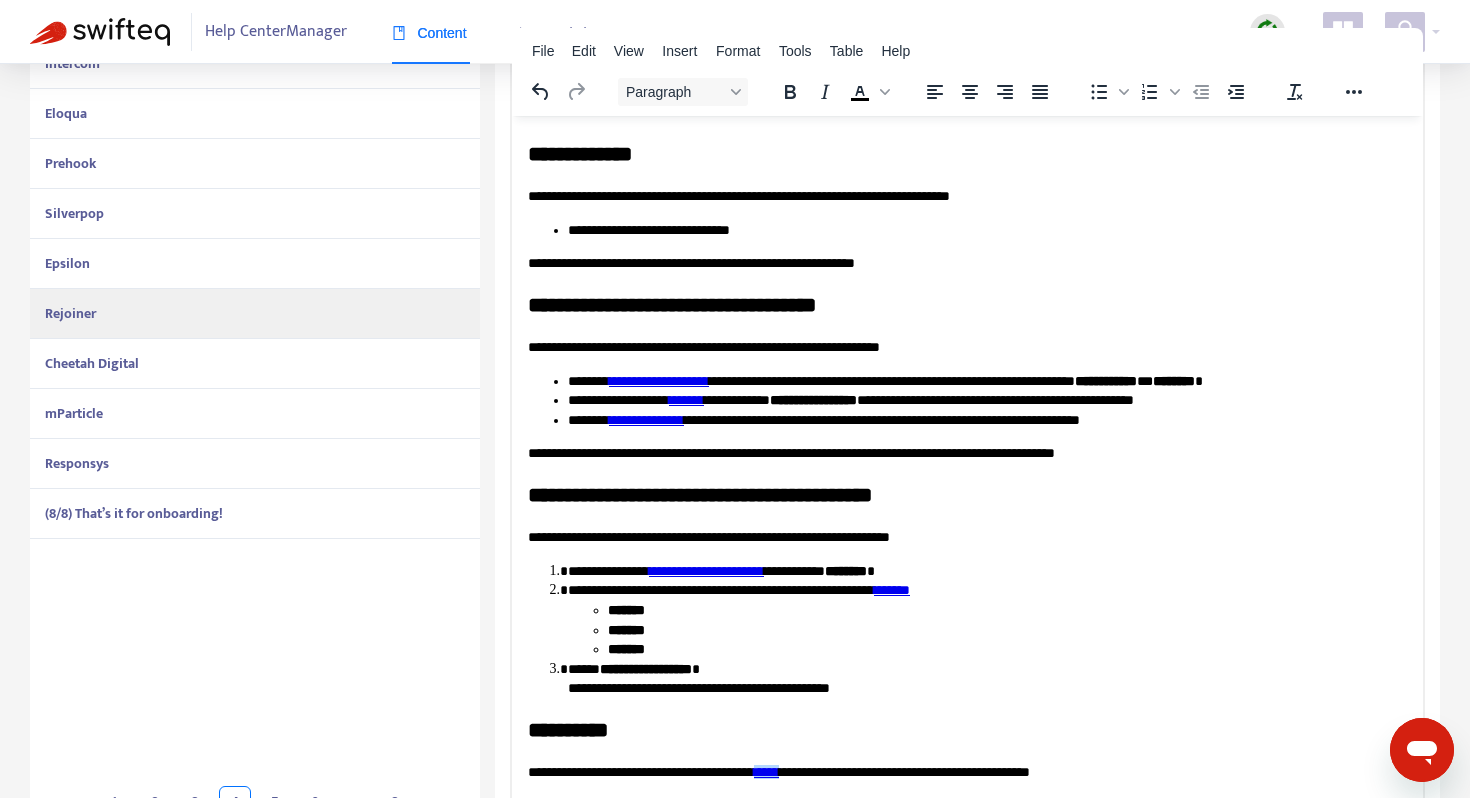 click on "**********" at bounding box center (967, 354) 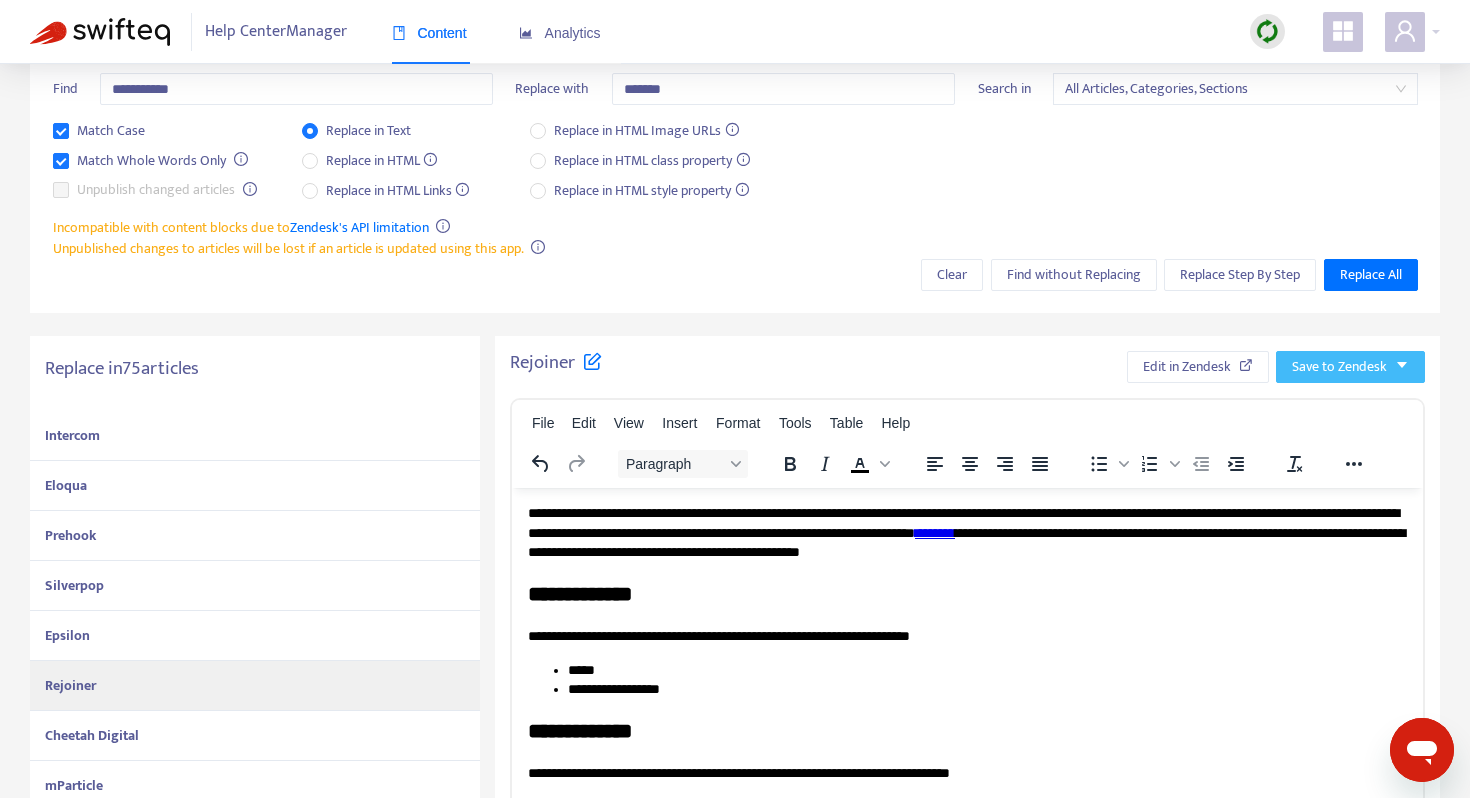 scroll, scrollTop: 135, scrollLeft: 0, axis: vertical 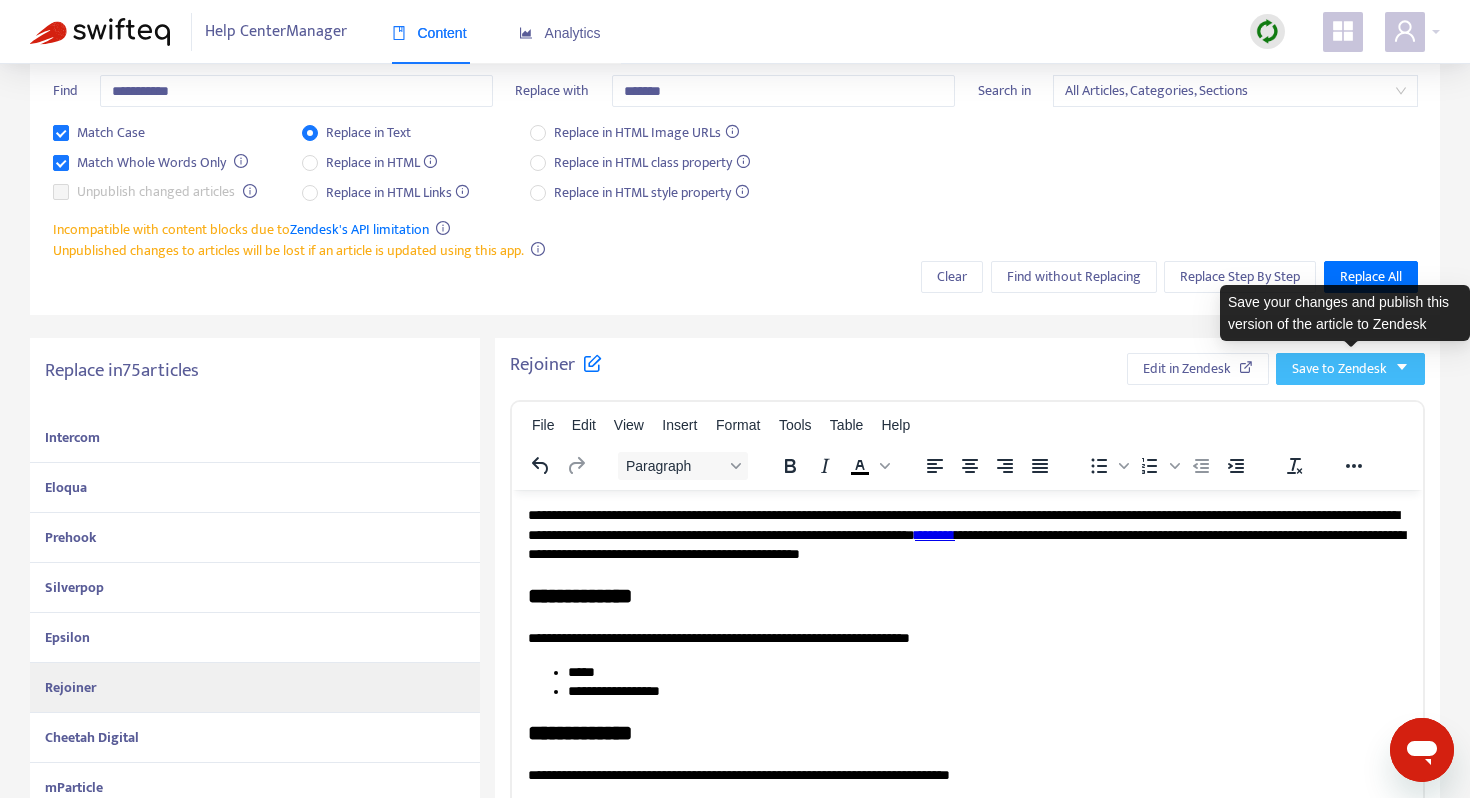click on "Save to Zendesk" at bounding box center (1339, 369) 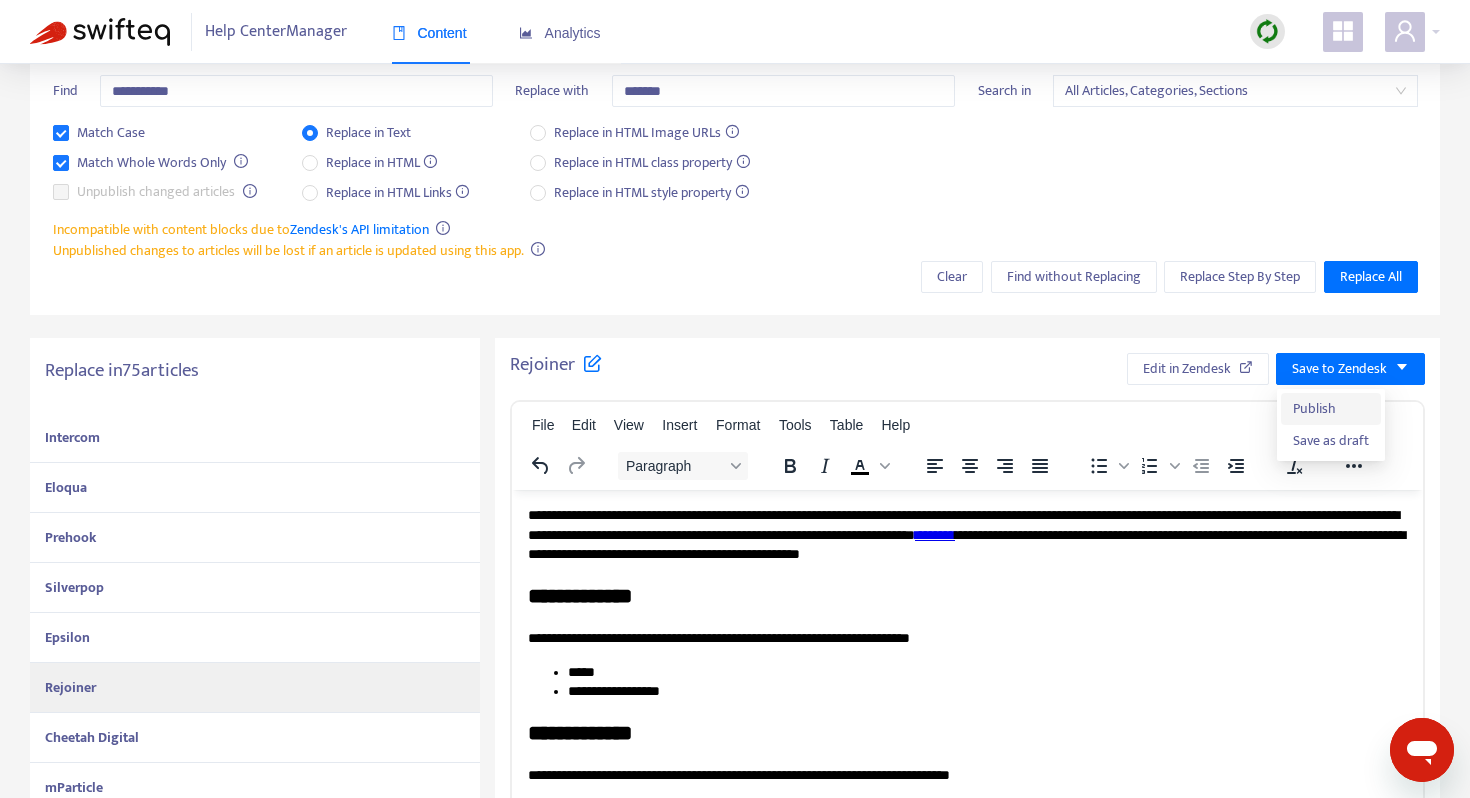 click on "Publish" at bounding box center (1331, 409) 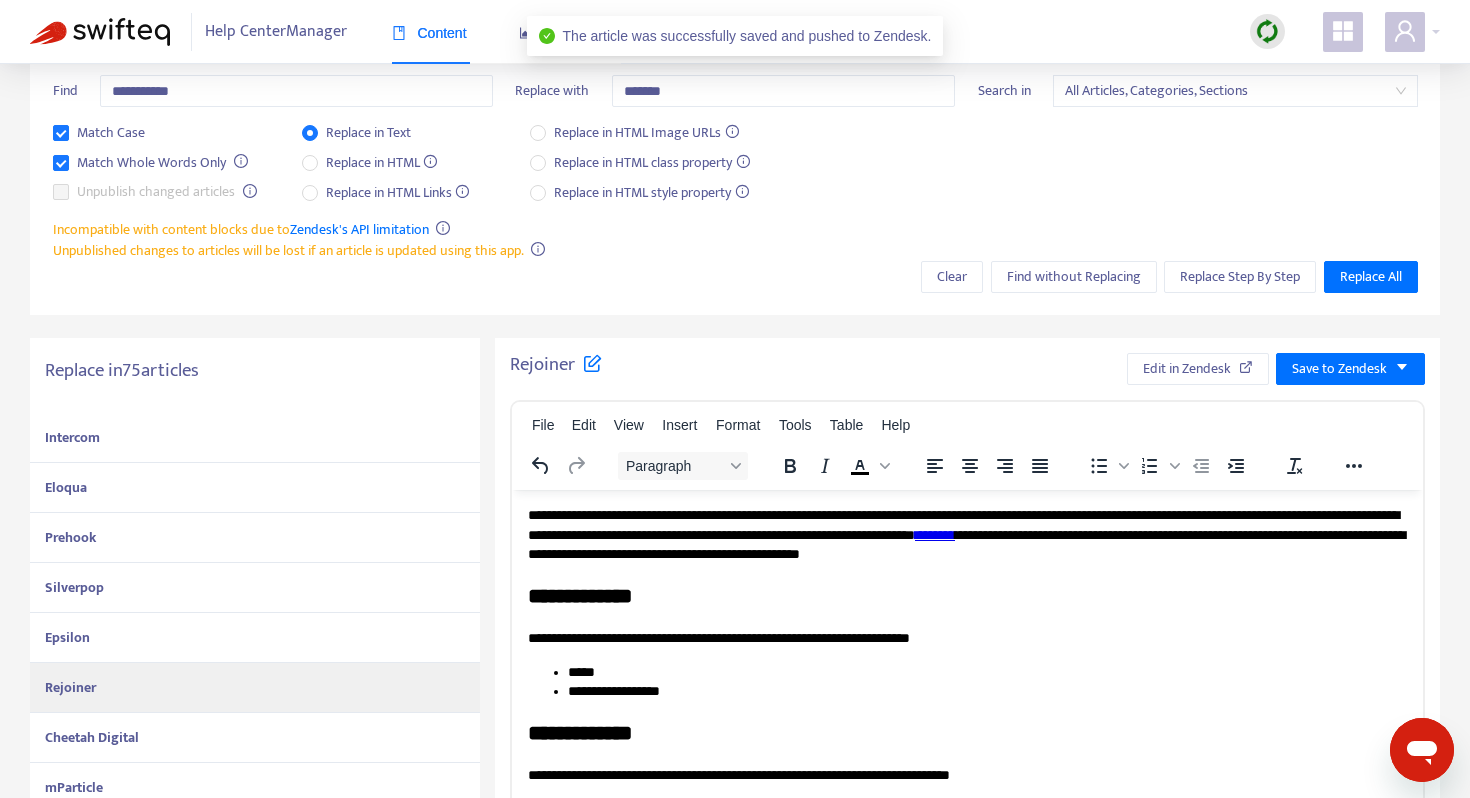 click on "Cheetah Digital" at bounding box center [92, 737] 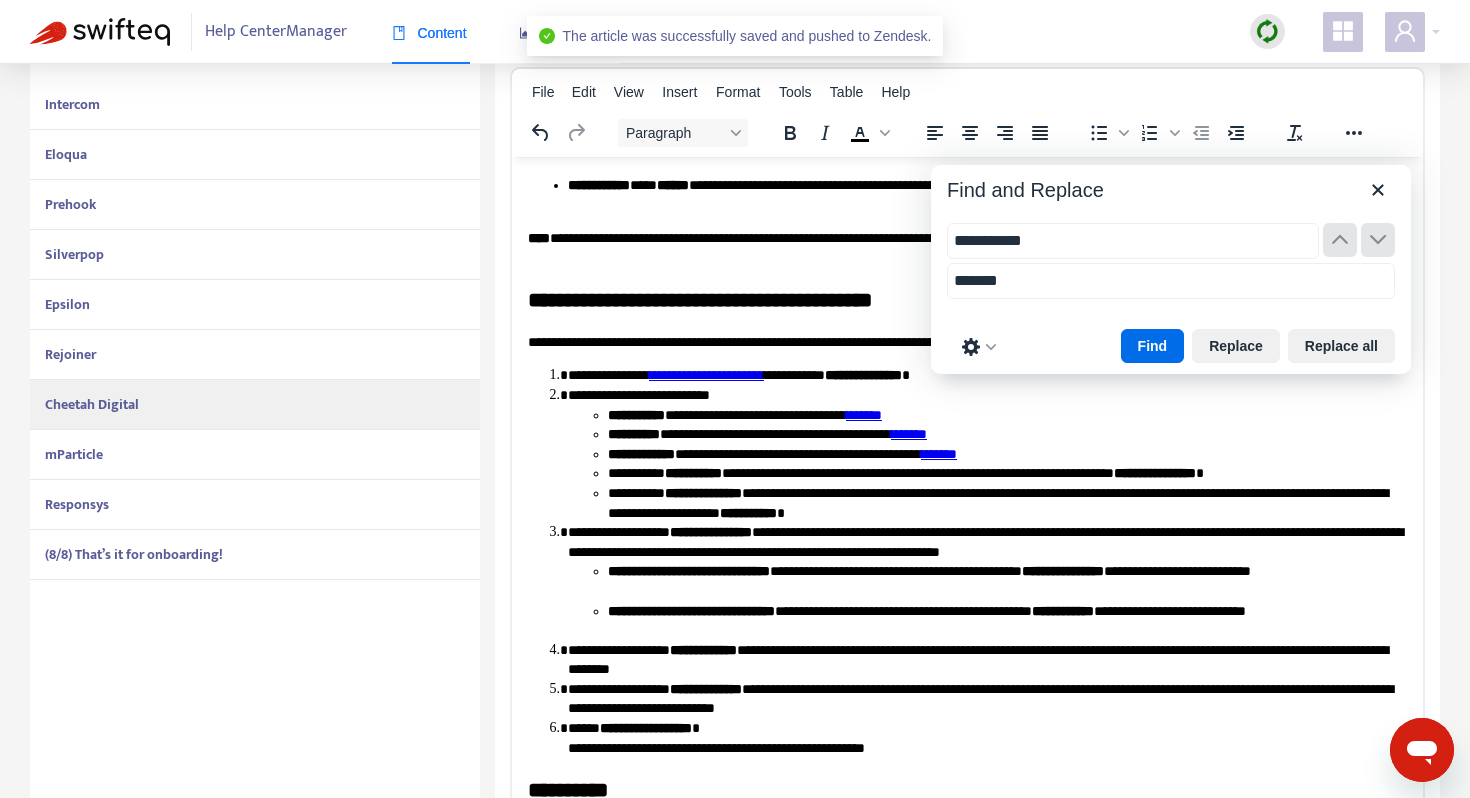 scroll, scrollTop: 509, scrollLeft: 0, axis: vertical 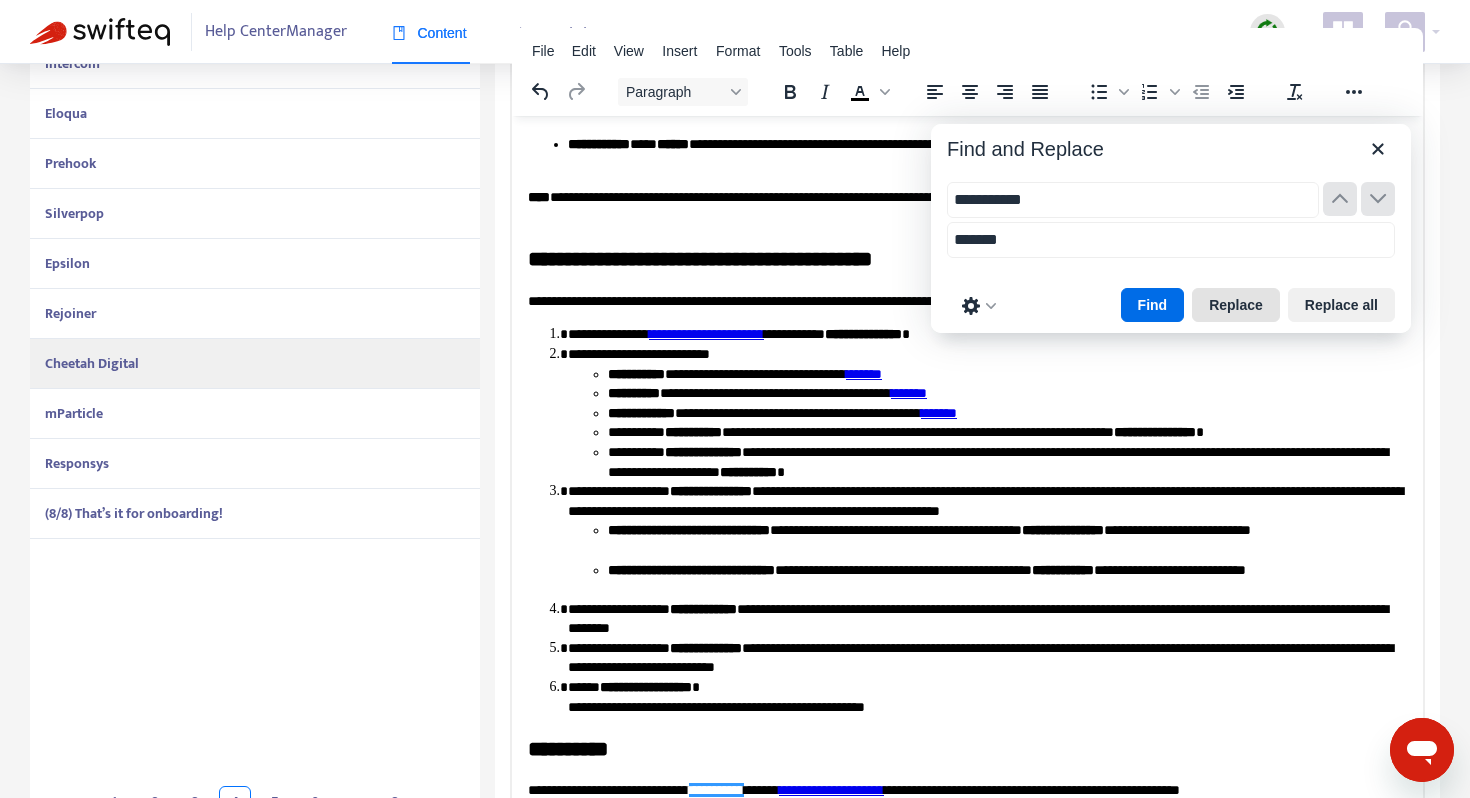 click on "Replace" at bounding box center [1236, 305] 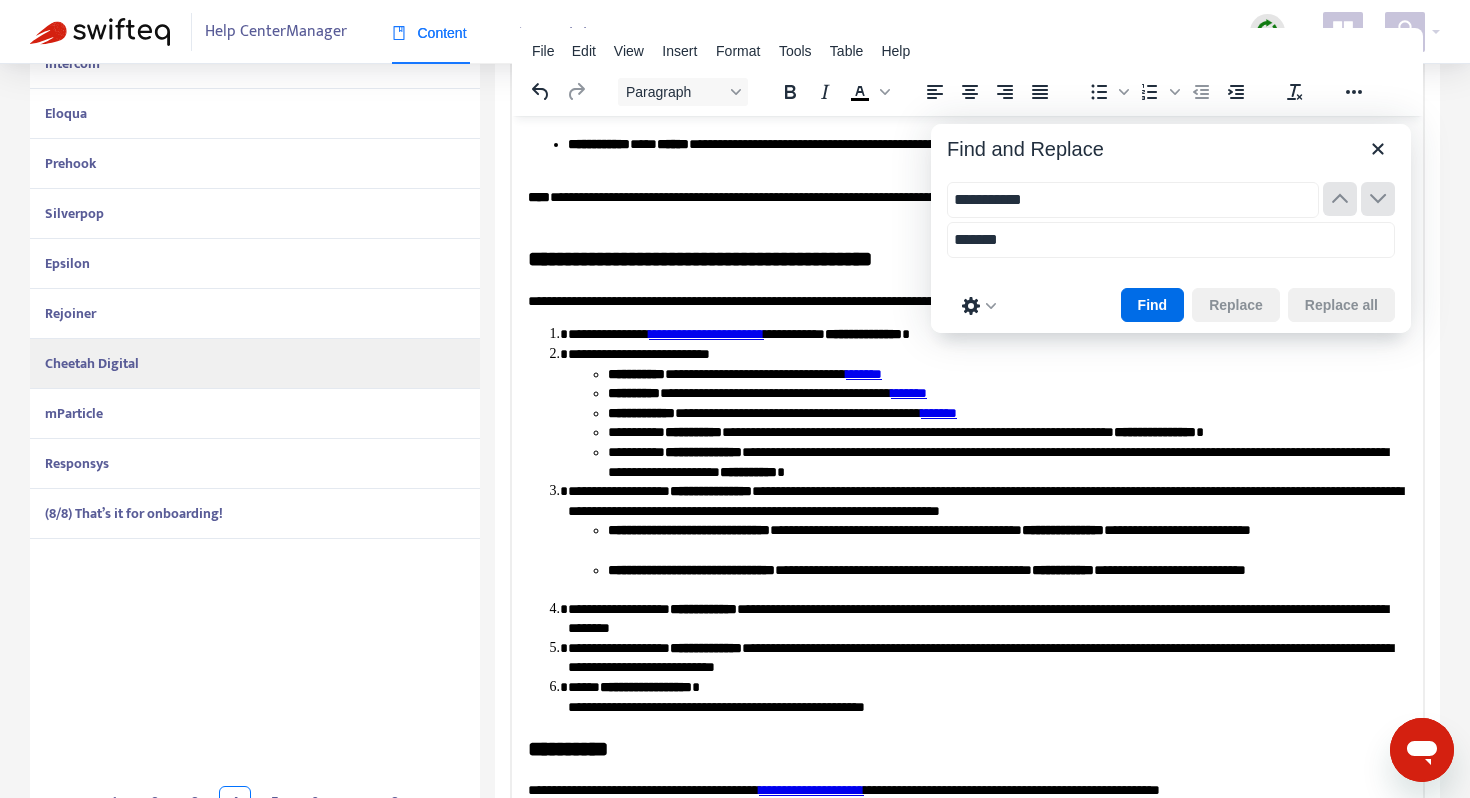 scroll, scrollTop: 675, scrollLeft: 0, axis: vertical 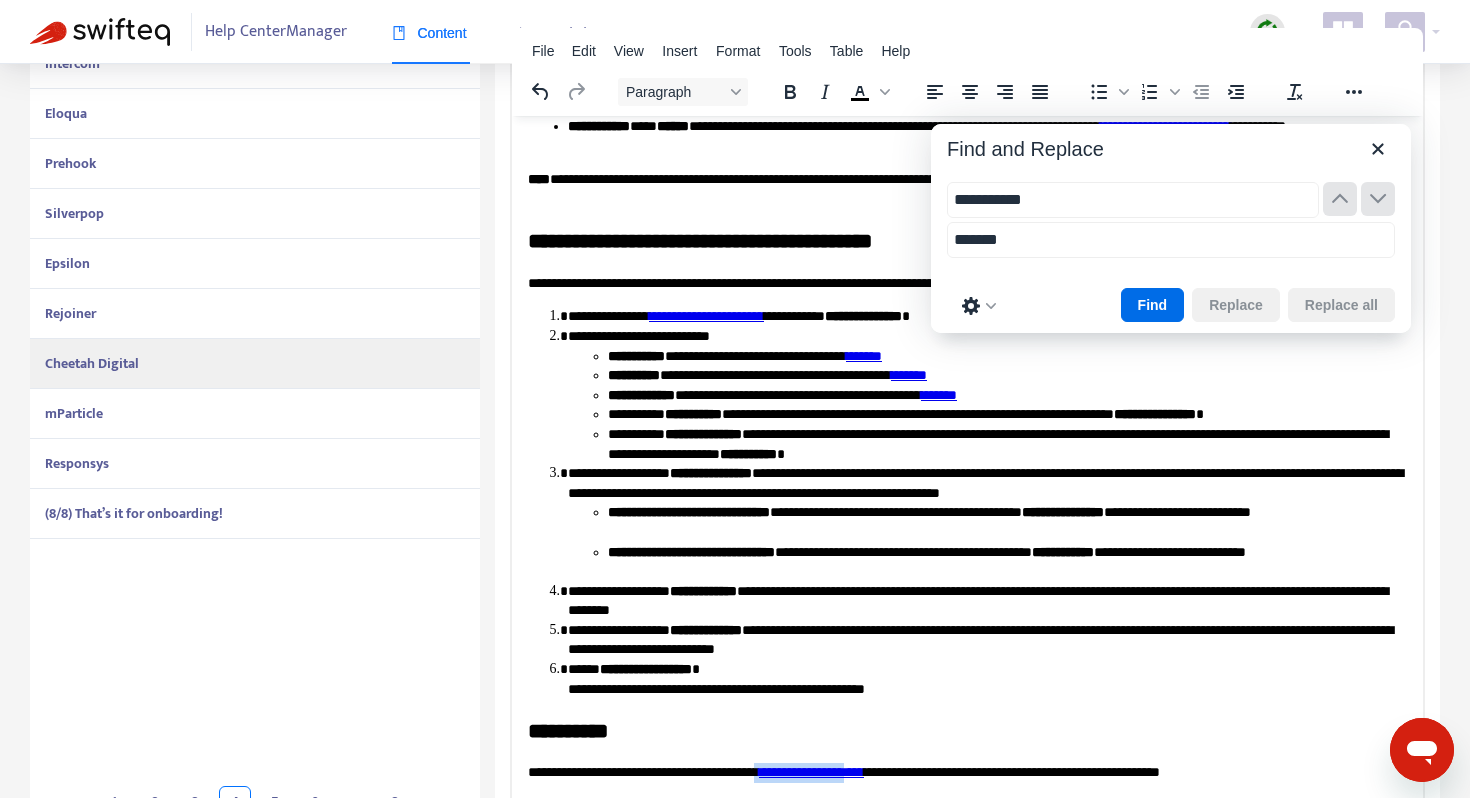 drag, startPoint x: 926, startPoint y: 771, endPoint x: 813, endPoint y: 770, distance: 113.004425 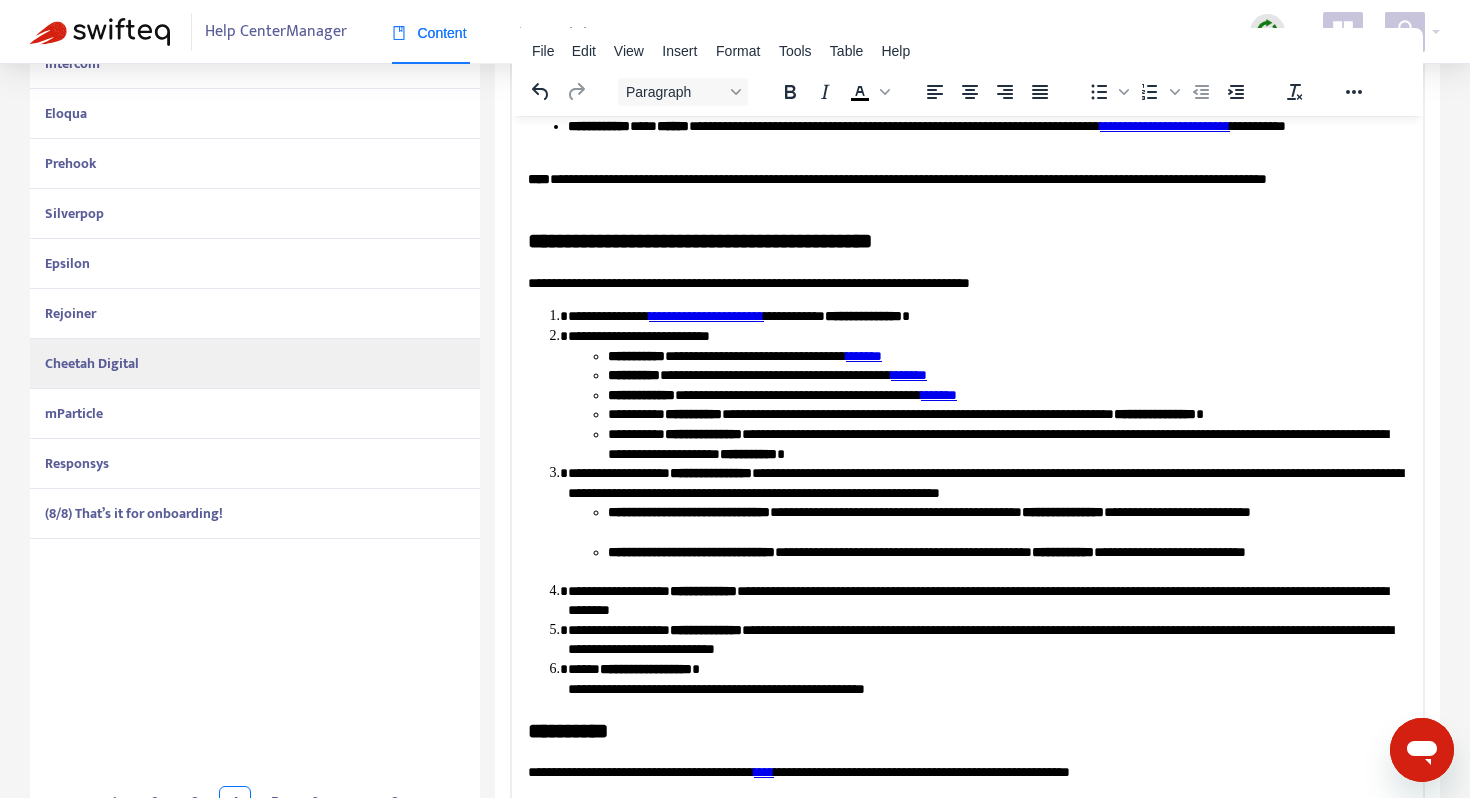 click on "**********" at bounding box center (967, 772) 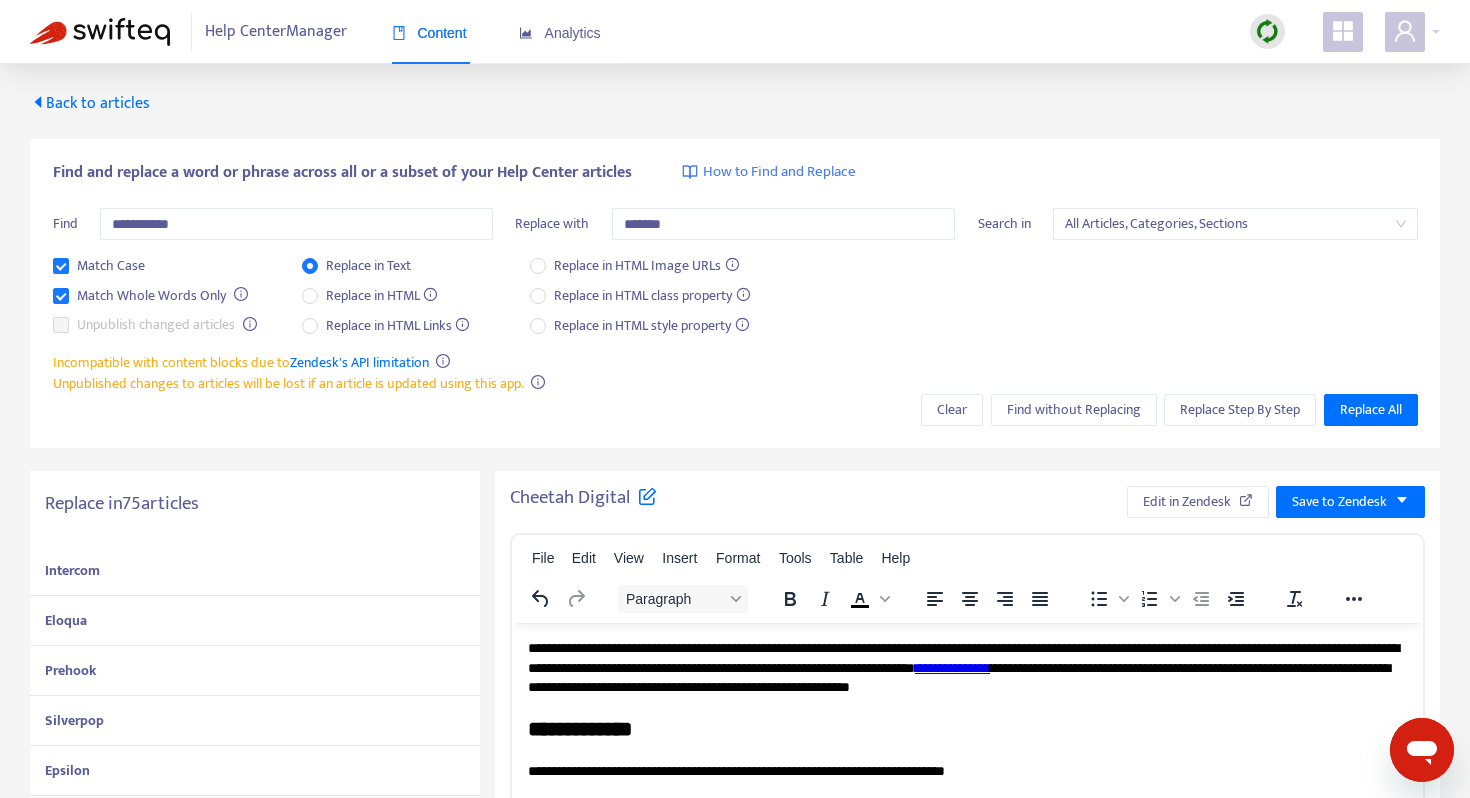 scroll, scrollTop: 0, scrollLeft: 0, axis: both 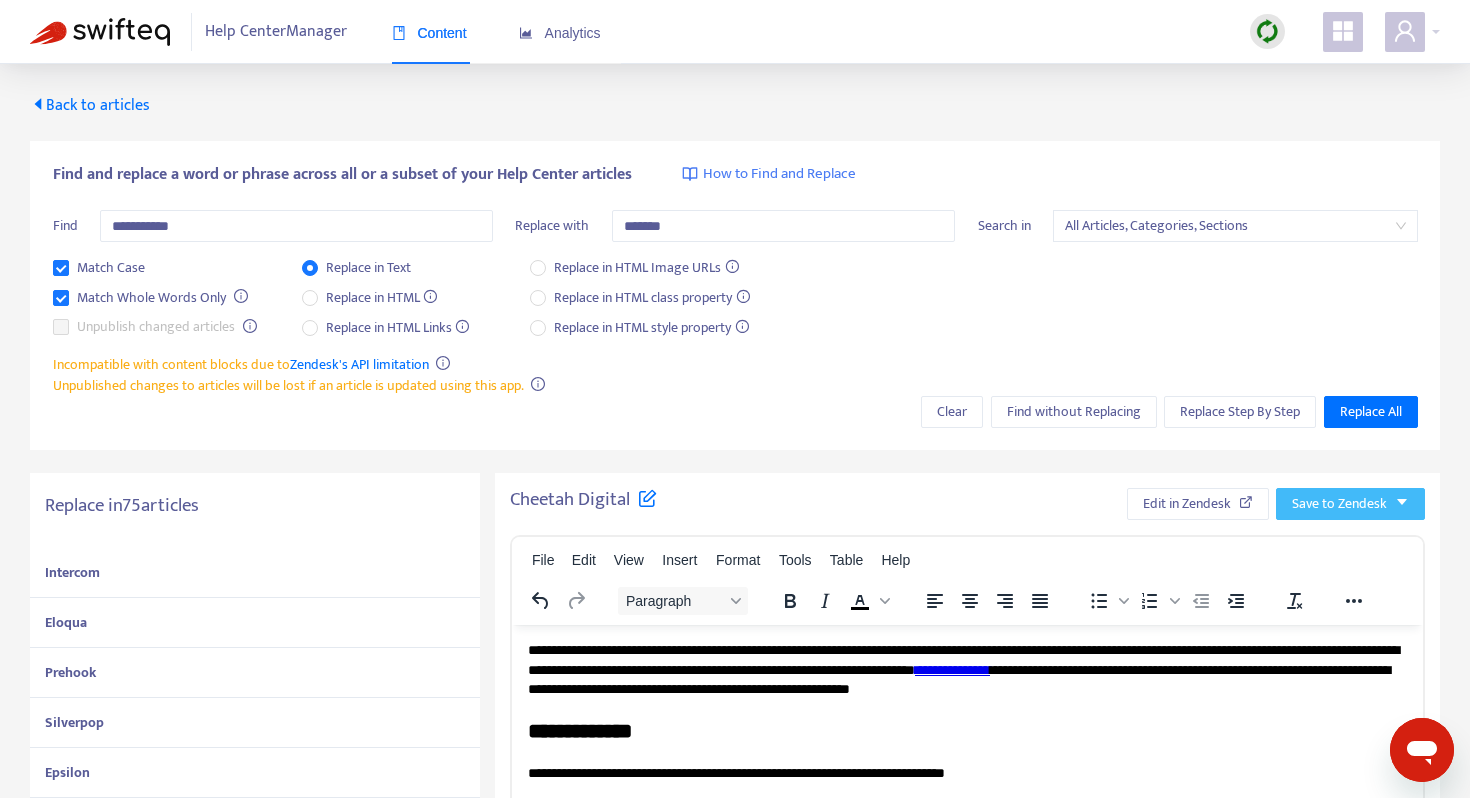 click on "Save to Zendesk" at bounding box center [1339, 504] 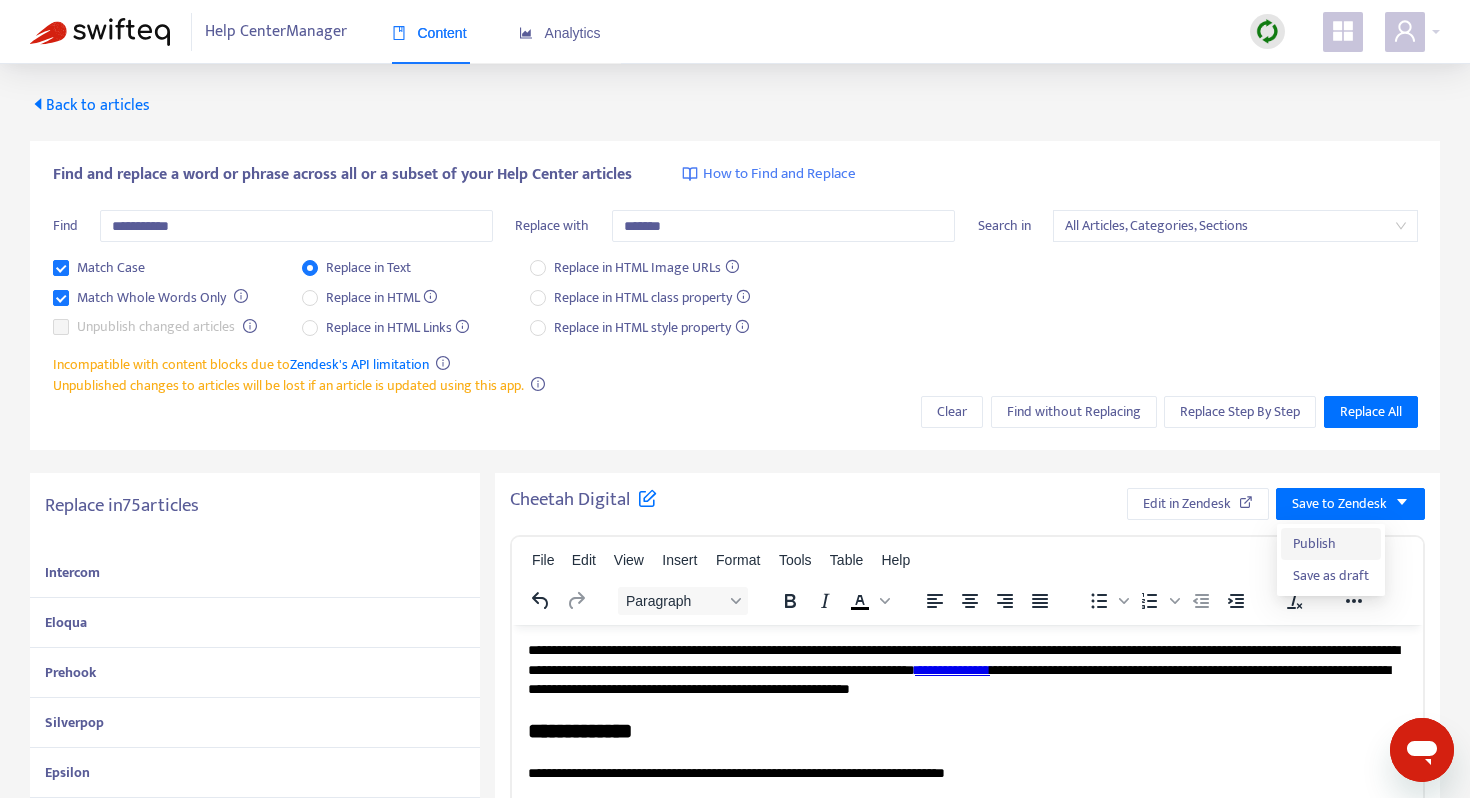 click on "Publish" at bounding box center [1331, 544] 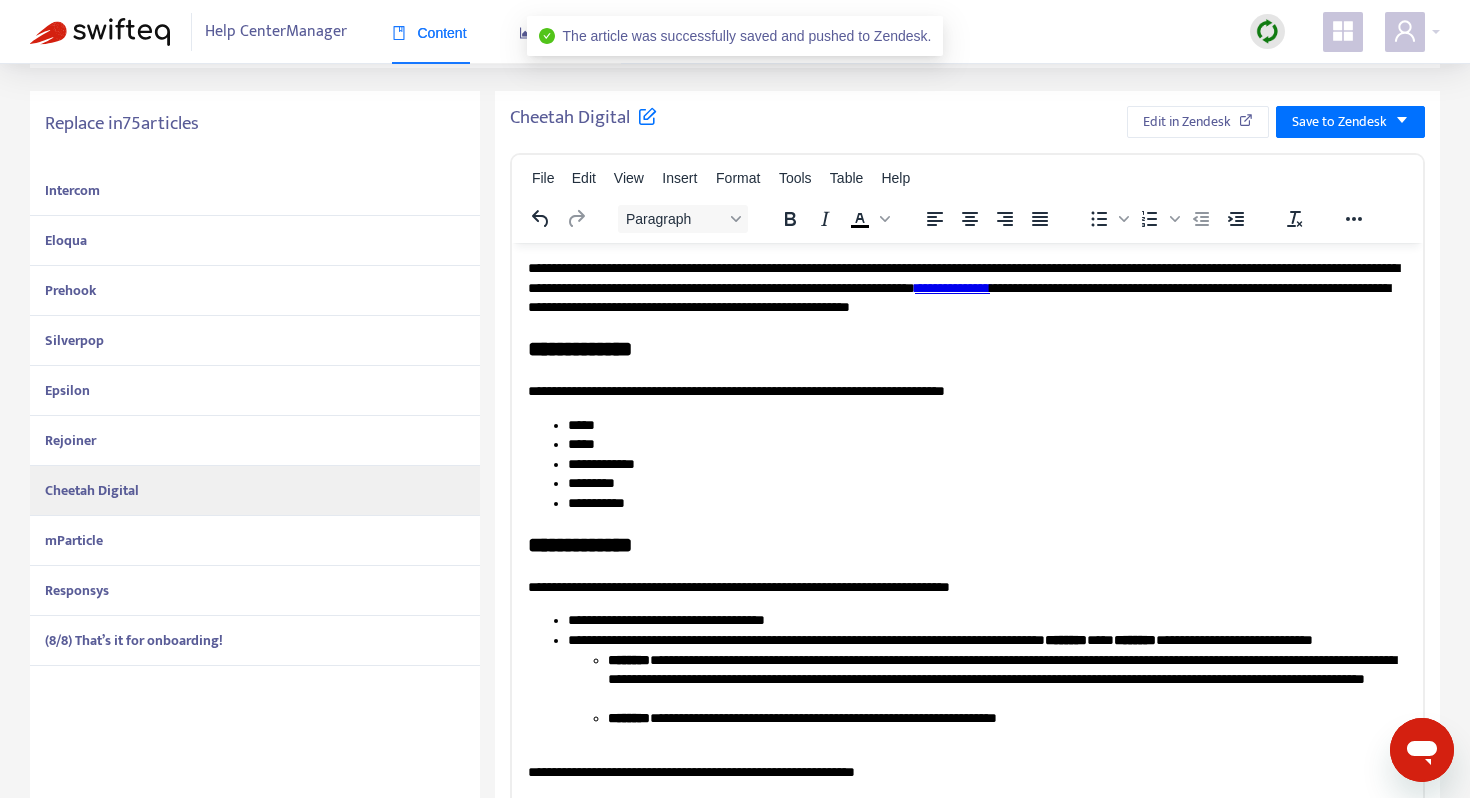 scroll, scrollTop: 387, scrollLeft: 0, axis: vertical 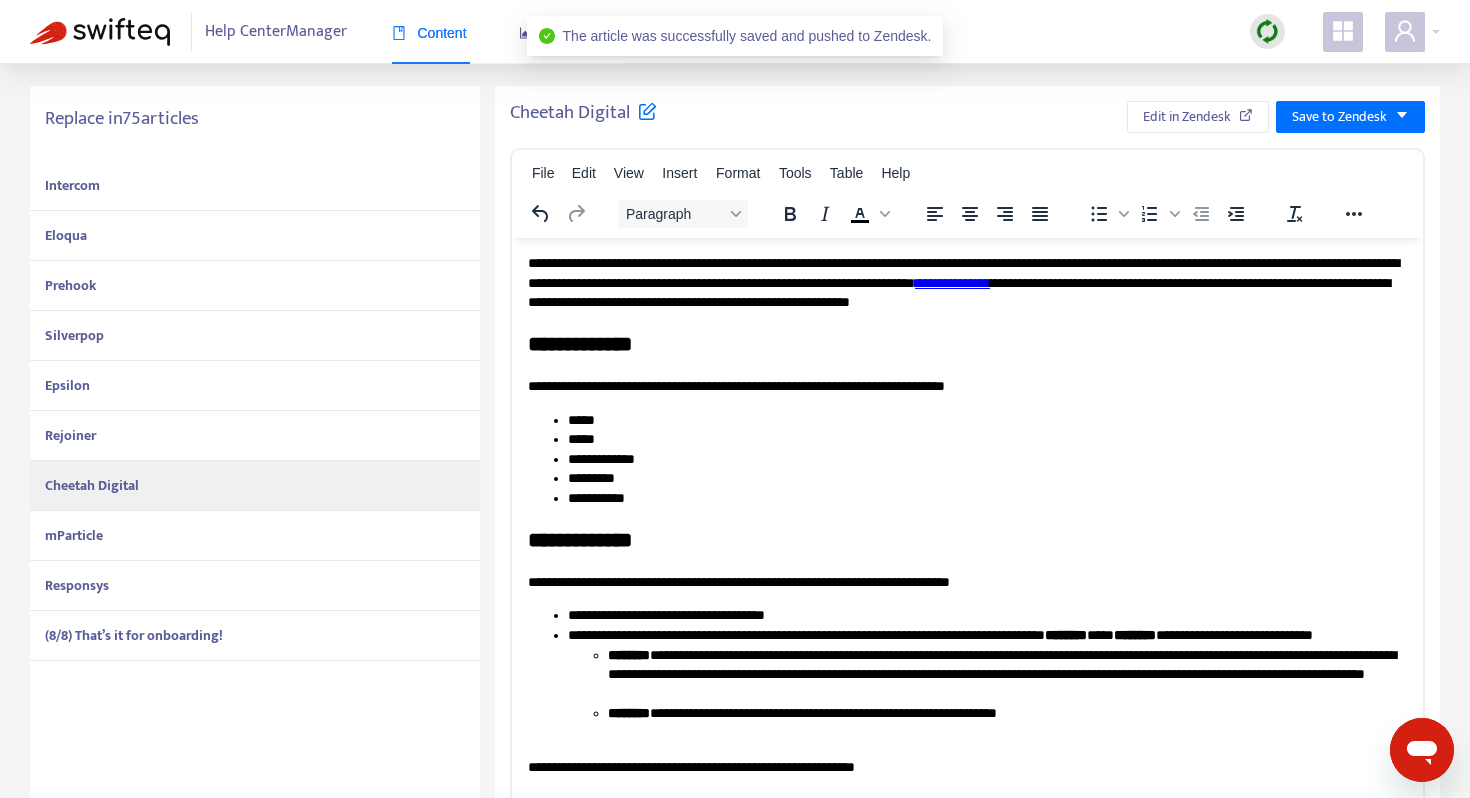 click on "mParticle" at bounding box center [255, 536] 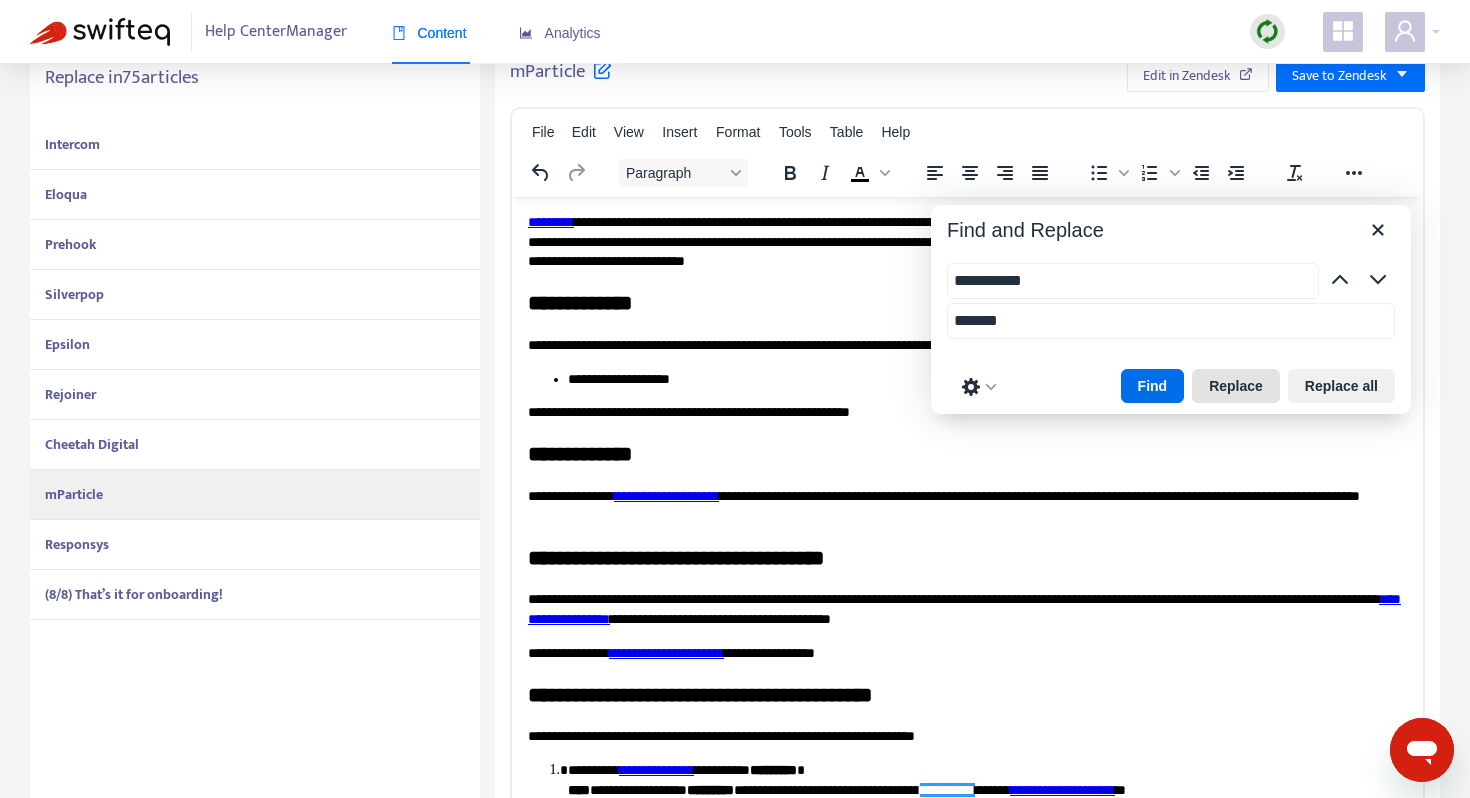click on "Replace" at bounding box center (1236, 386) 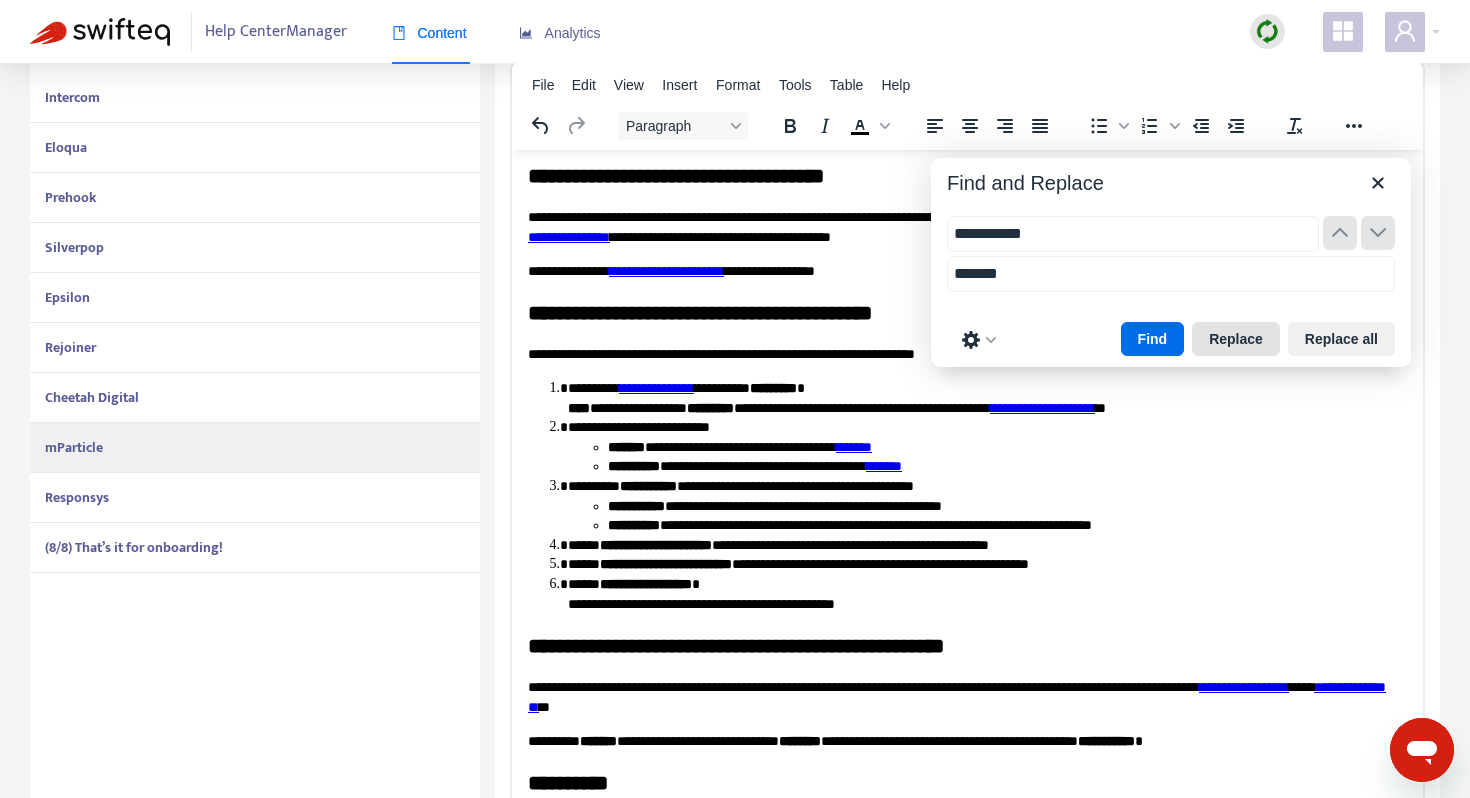 scroll, scrollTop: 509, scrollLeft: 0, axis: vertical 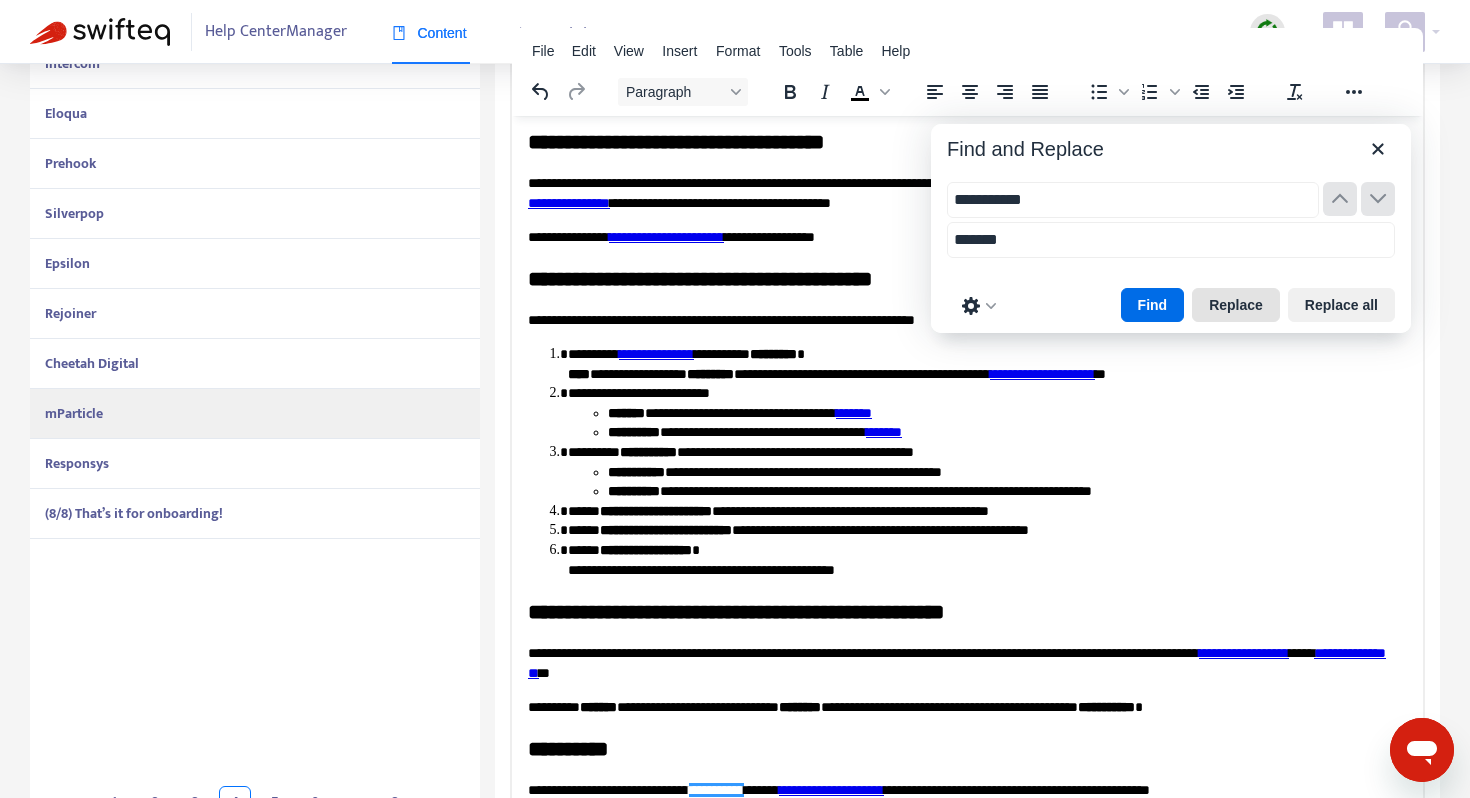 drag, startPoint x: 1224, startPoint y: 308, endPoint x: 1237, endPoint y: 287, distance: 24.698177 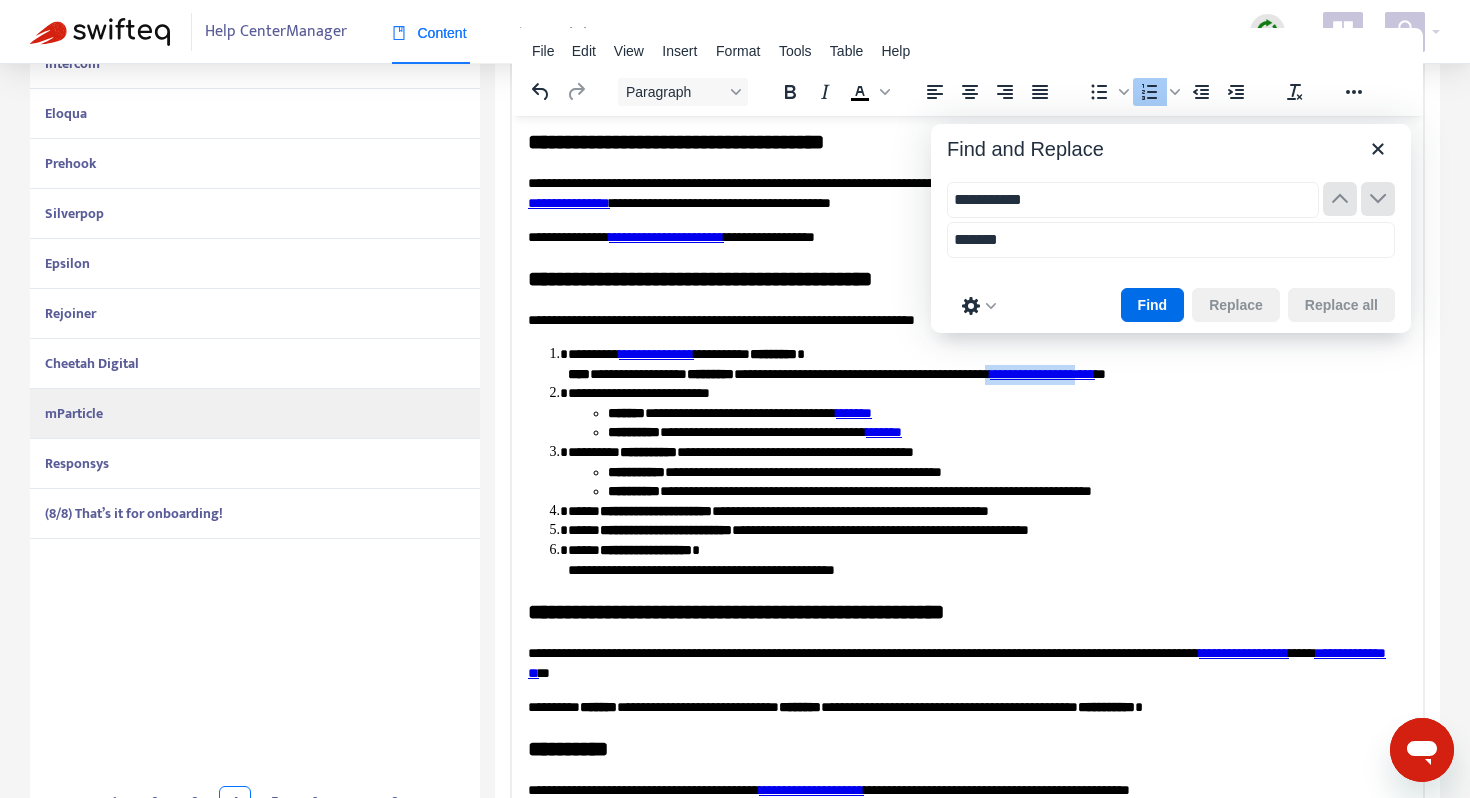 drag, startPoint x: 1198, startPoint y: 375, endPoint x: 1084, endPoint y: 376, distance: 114.00439 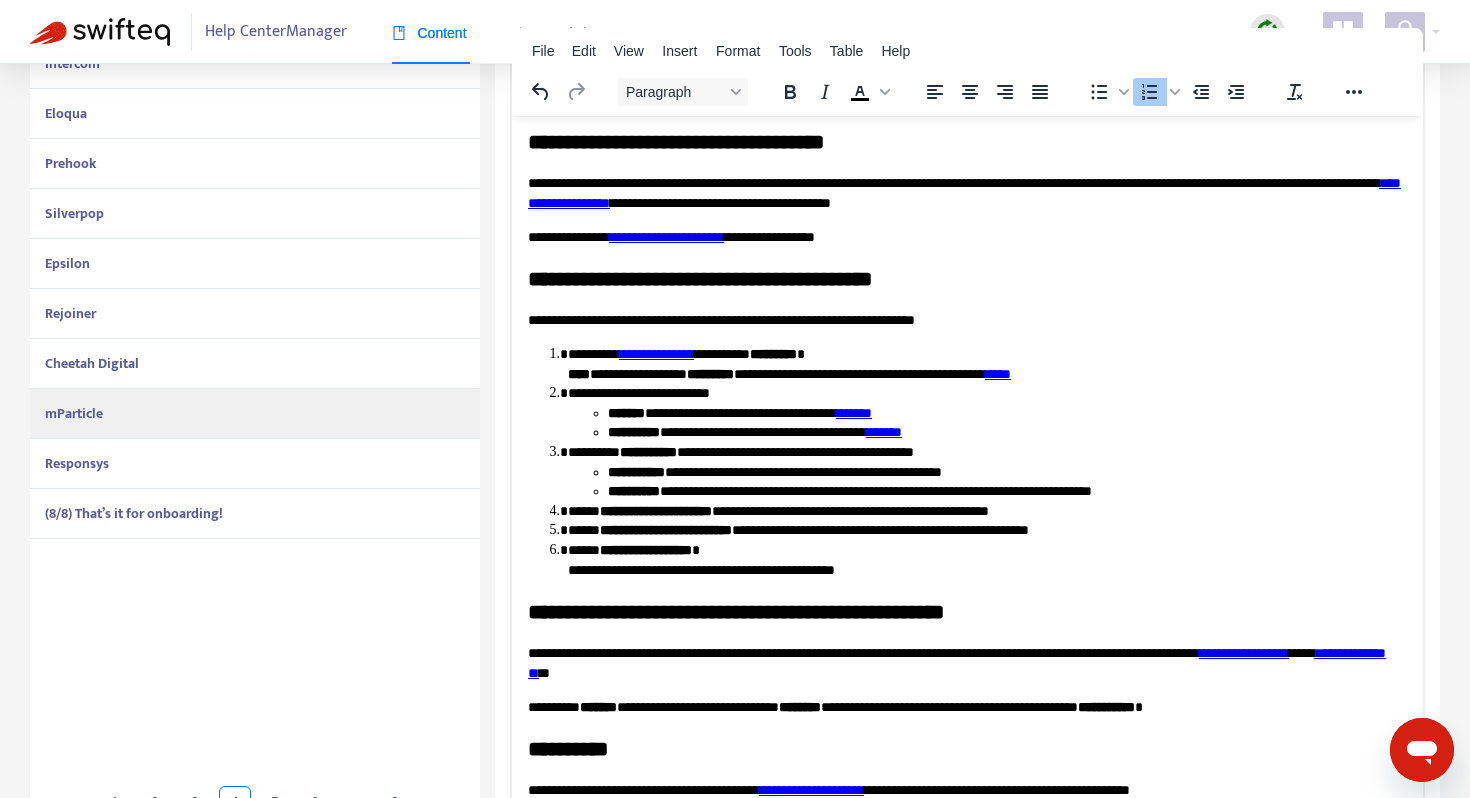 click on "[FIRST] [LAST] [NUMBER] [STREET] [CITY] [STATE] [ZIP] [COUNTRY] [PHONE] [EMAIL]" at bounding box center (987, 471) 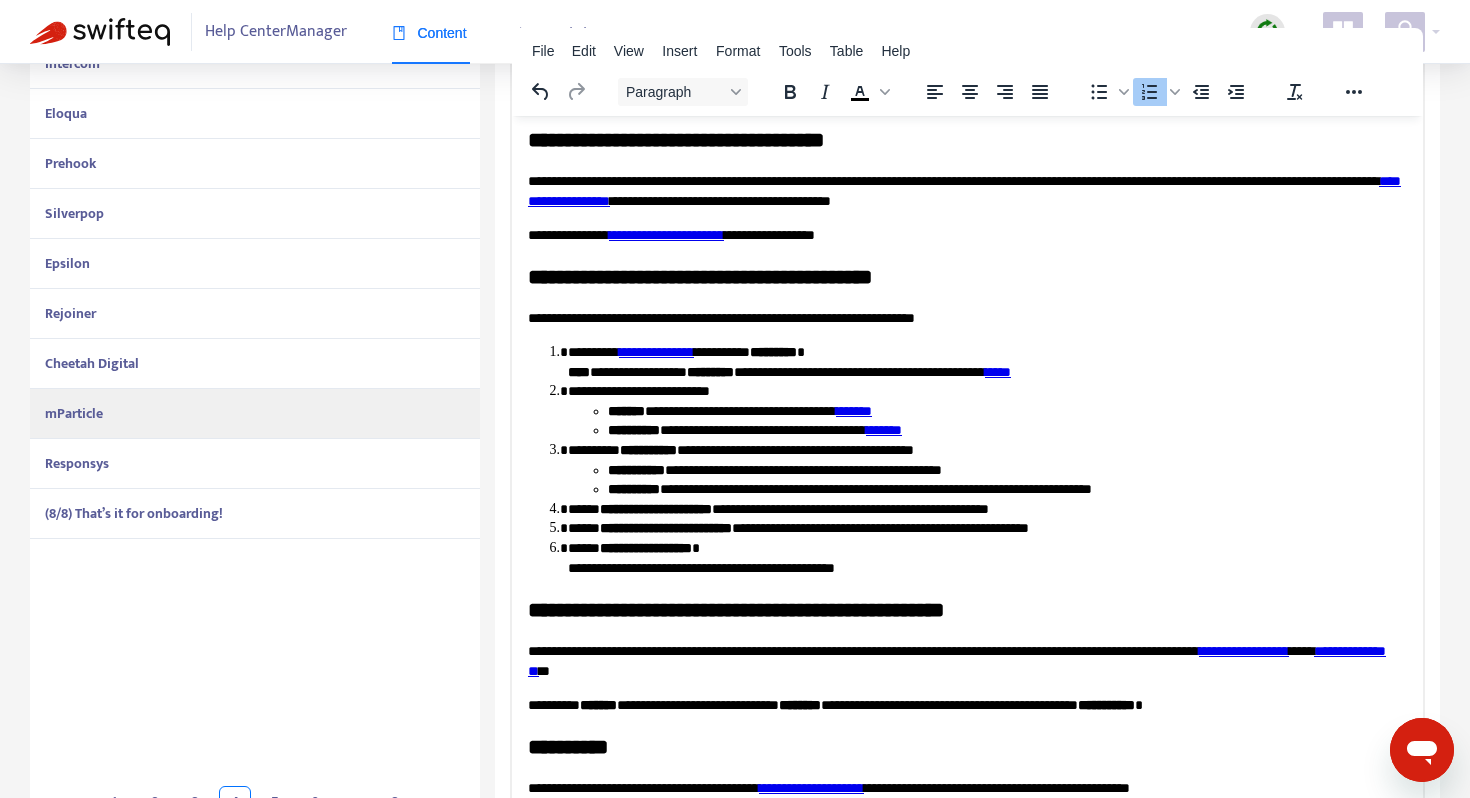 scroll, scrollTop: 353, scrollLeft: 0, axis: vertical 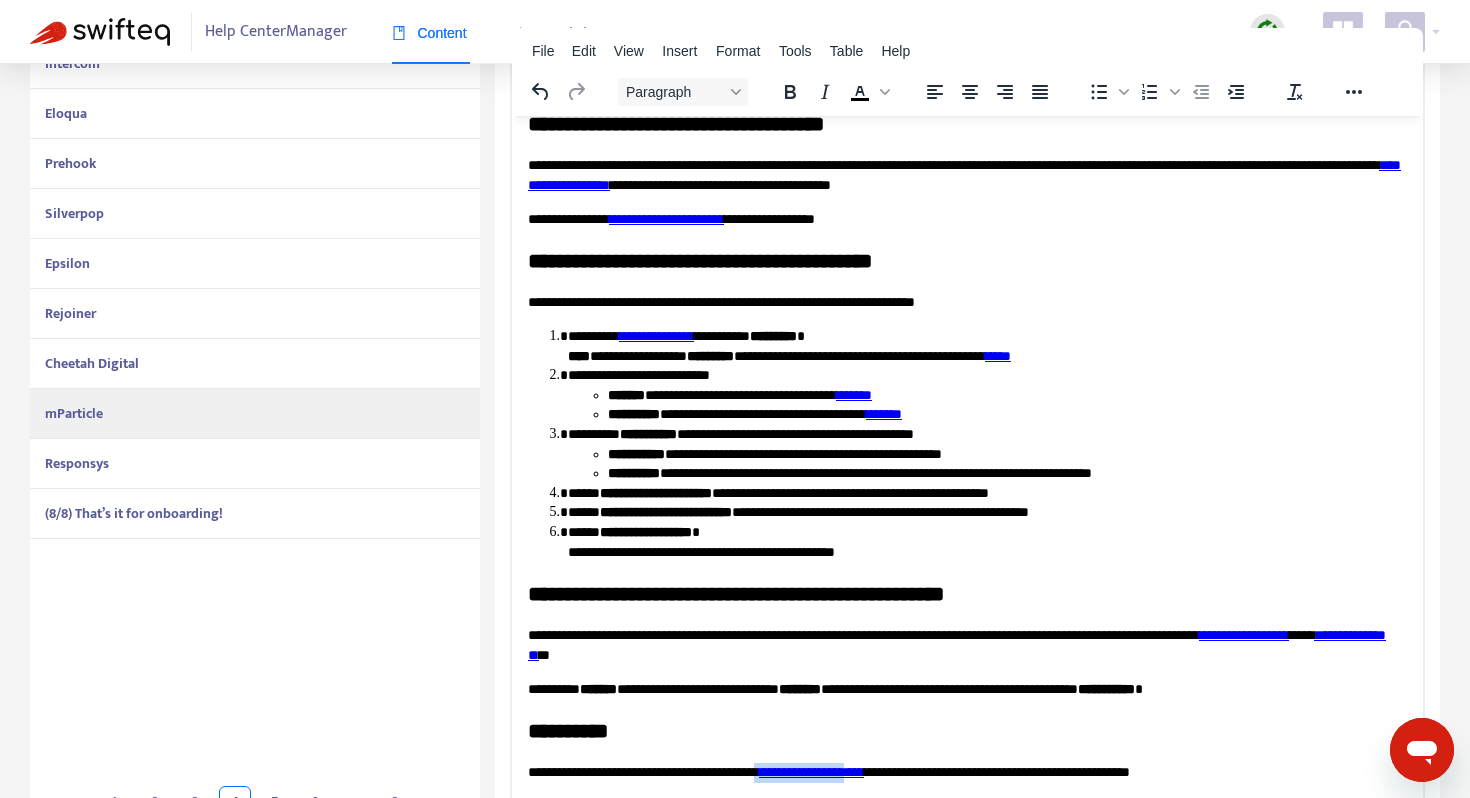 drag, startPoint x: 927, startPoint y: 770, endPoint x: 815, endPoint y: 770, distance: 112 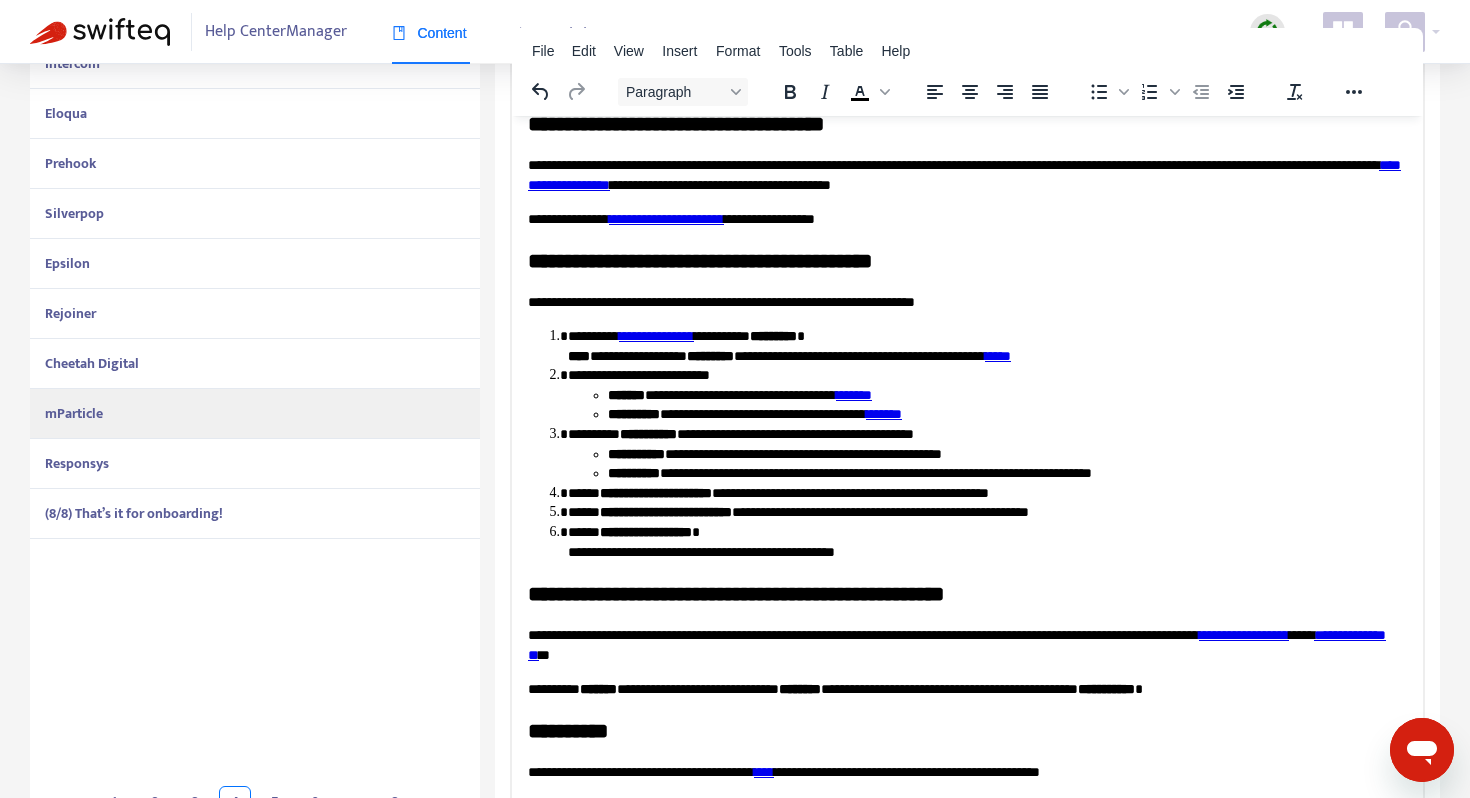 click on "**********" at bounding box center (967, 772) 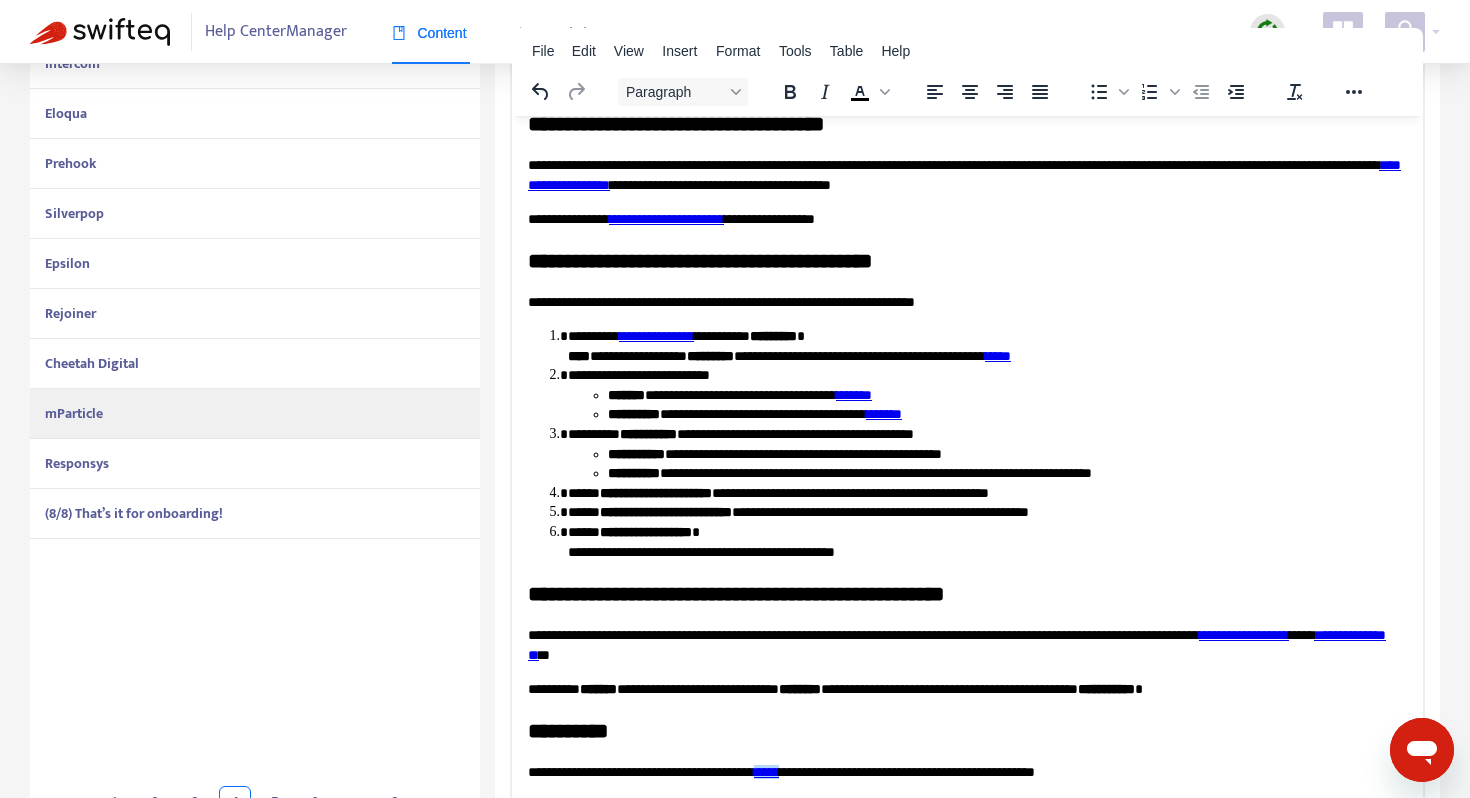 click on "**********" at bounding box center [967, 730] 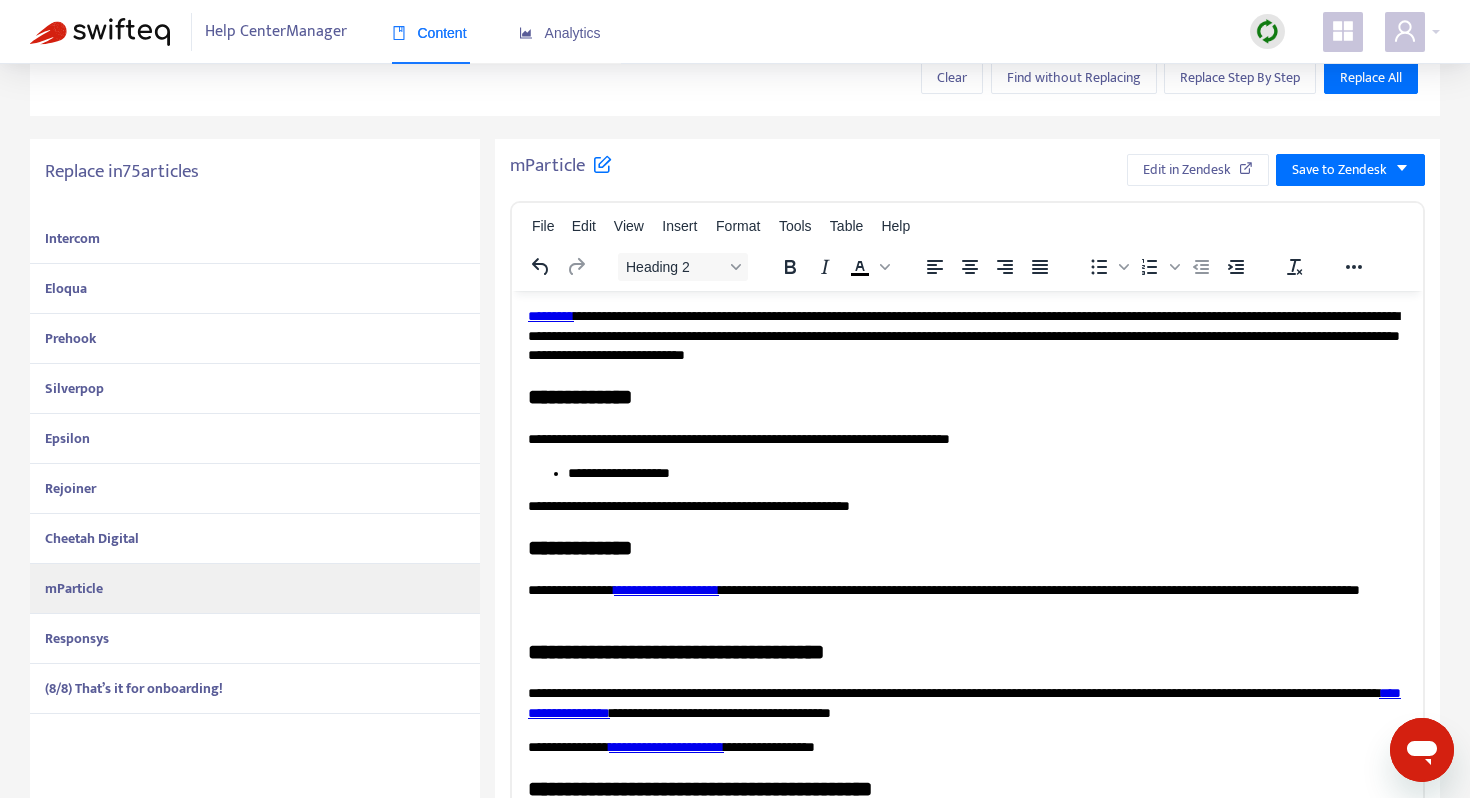 scroll, scrollTop: 0, scrollLeft: 0, axis: both 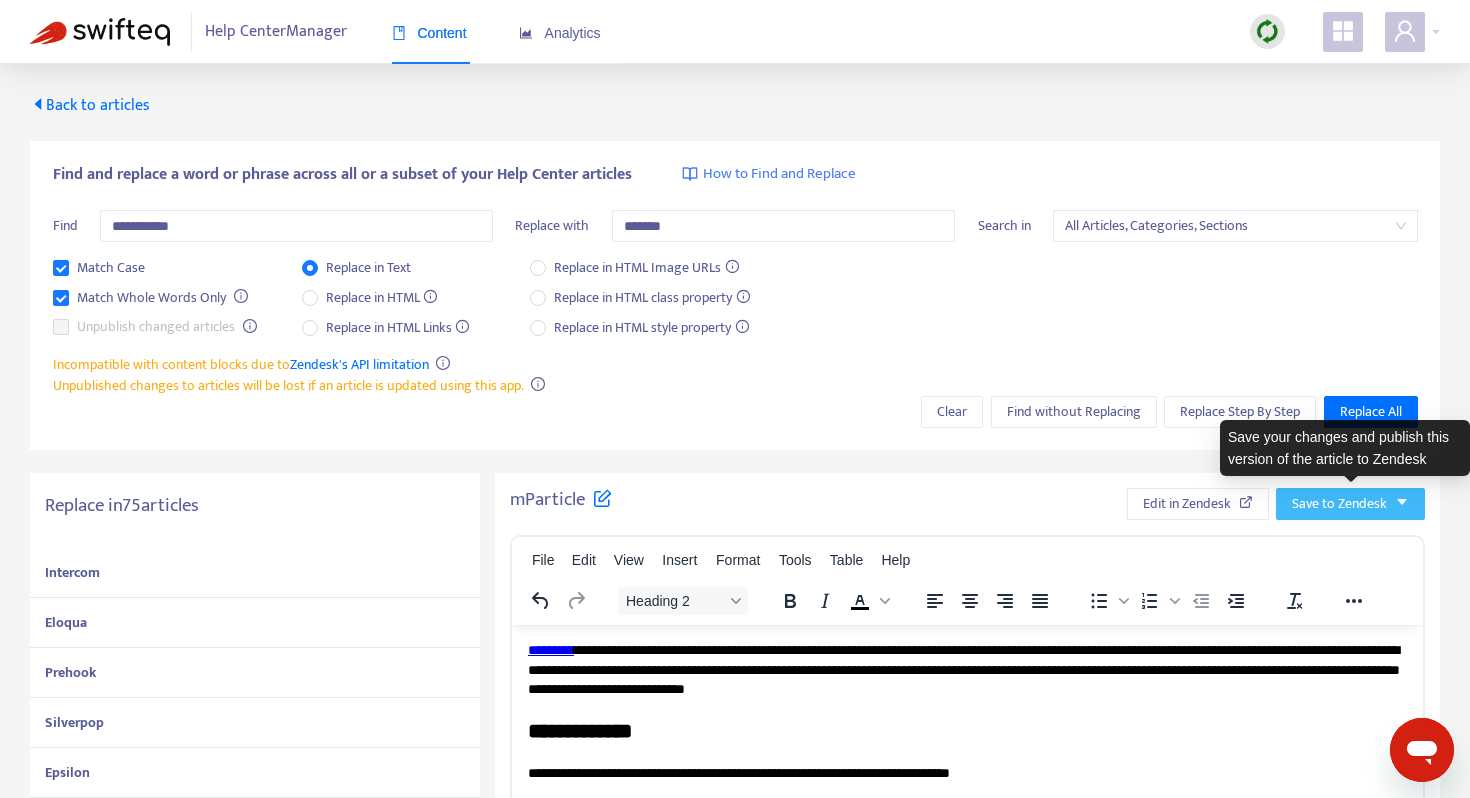 click on "Save to Zendesk" at bounding box center (1339, 504) 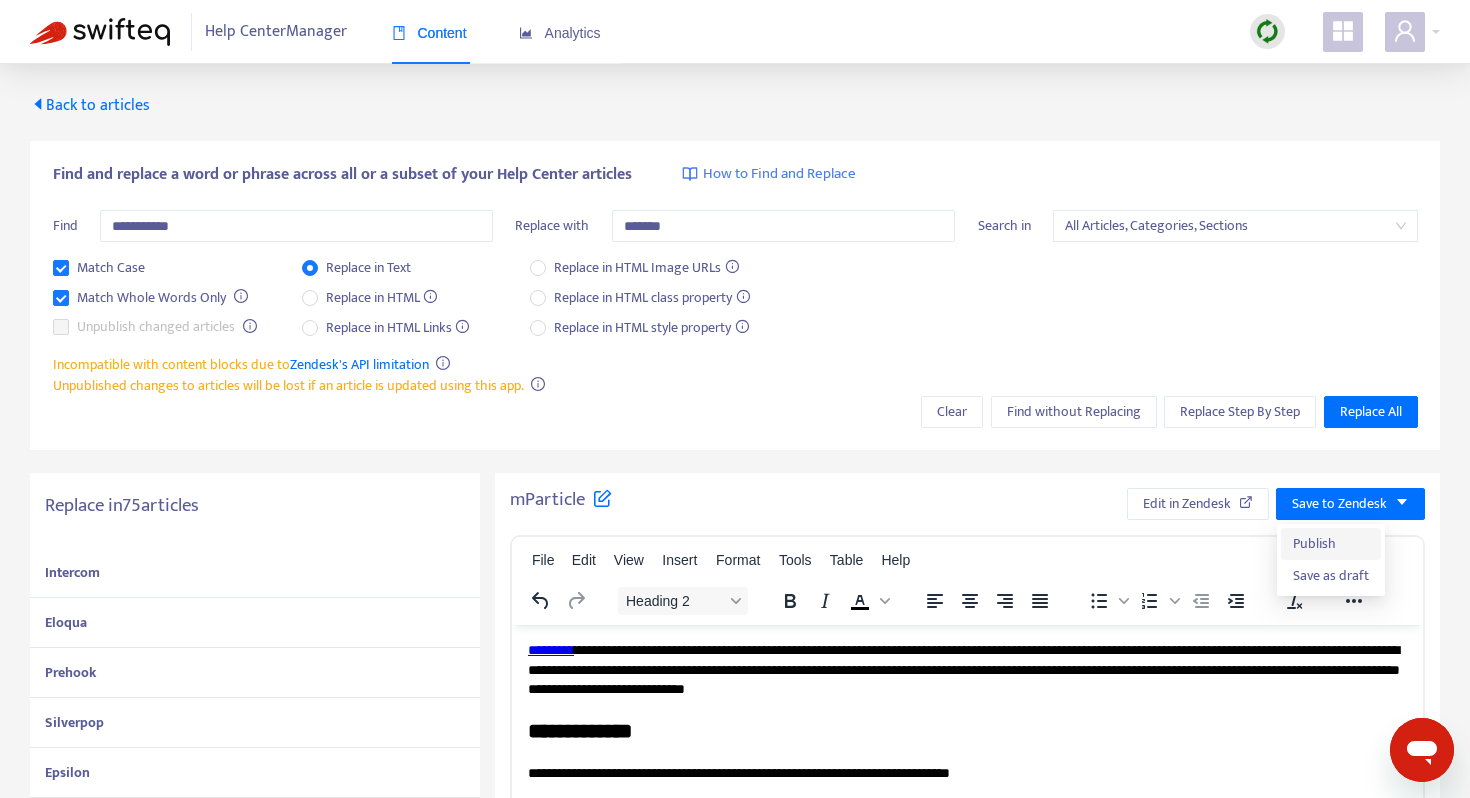 click on "Publish" at bounding box center [1331, 544] 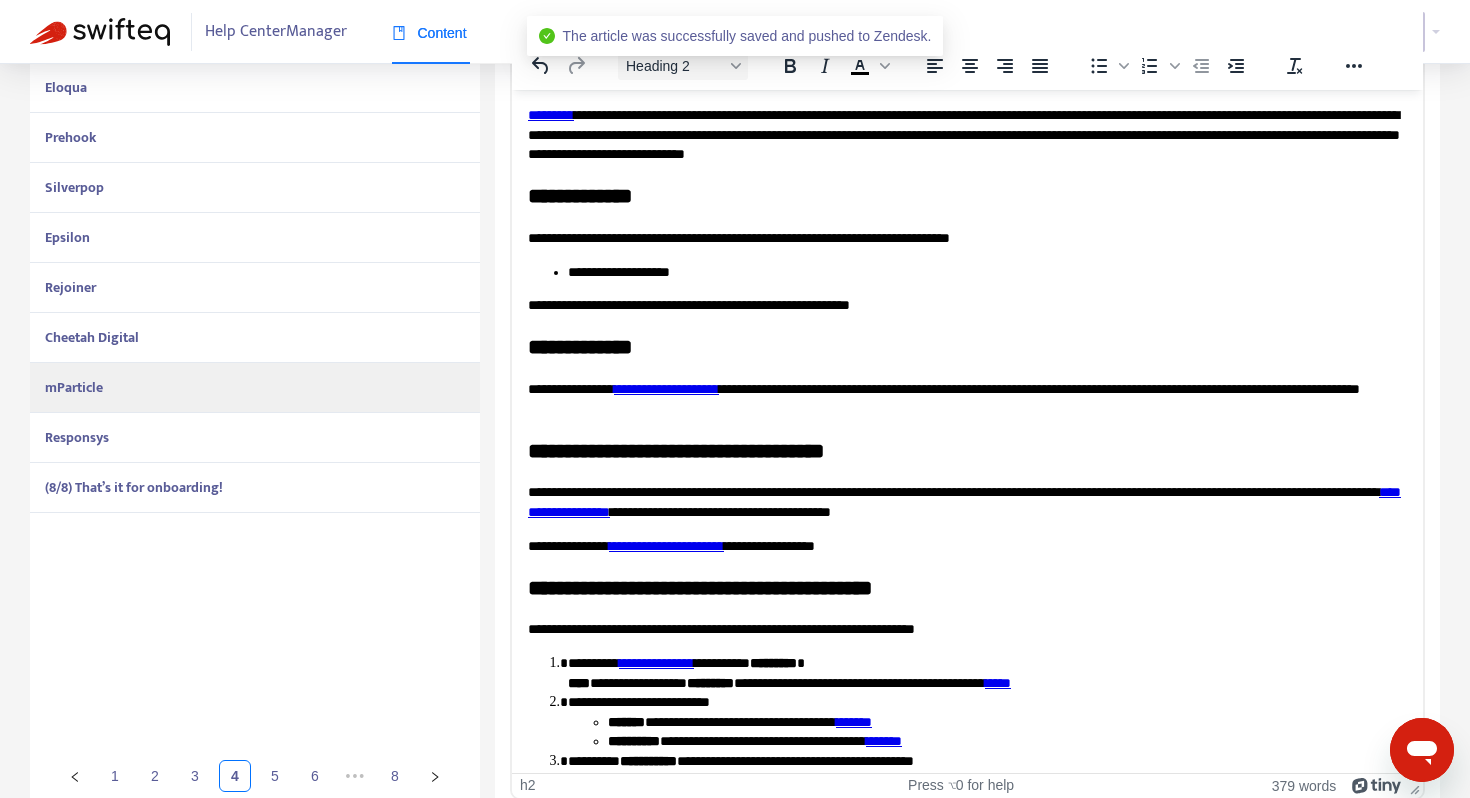 scroll, scrollTop: 551, scrollLeft: 0, axis: vertical 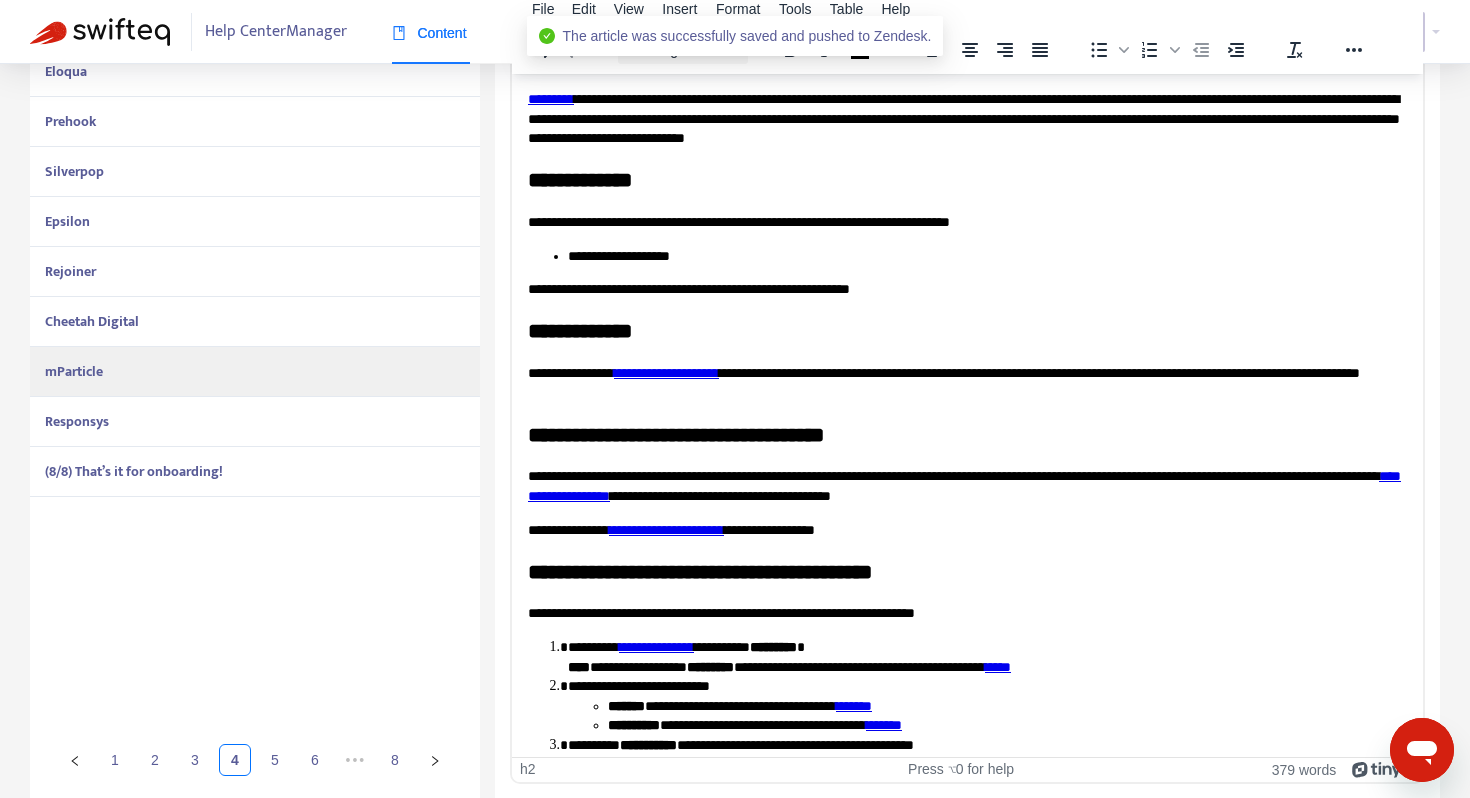 click on "Responsys" at bounding box center (255, 422) 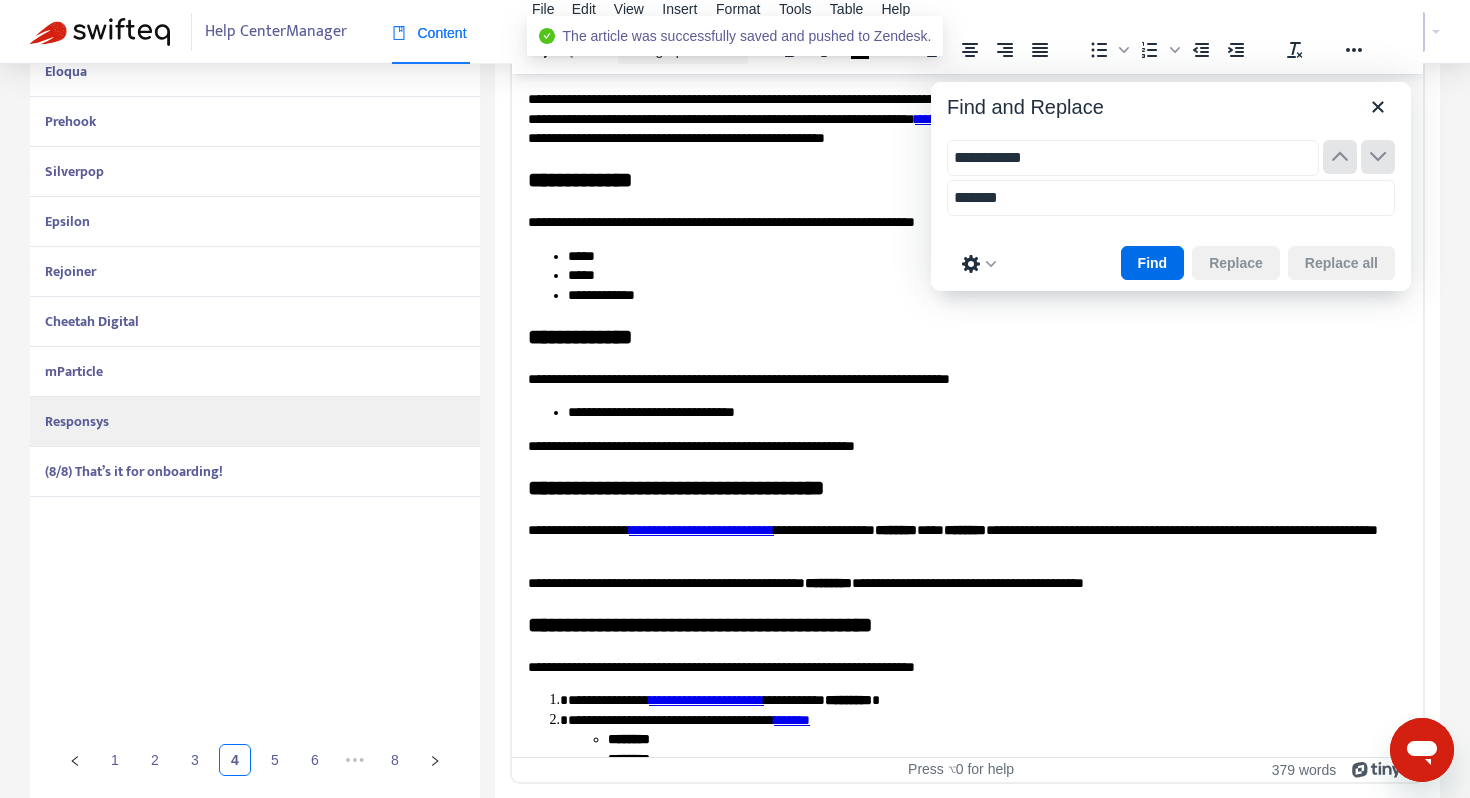 scroll, scrollTop: 212, scrollLeft: 0, axis: vertical 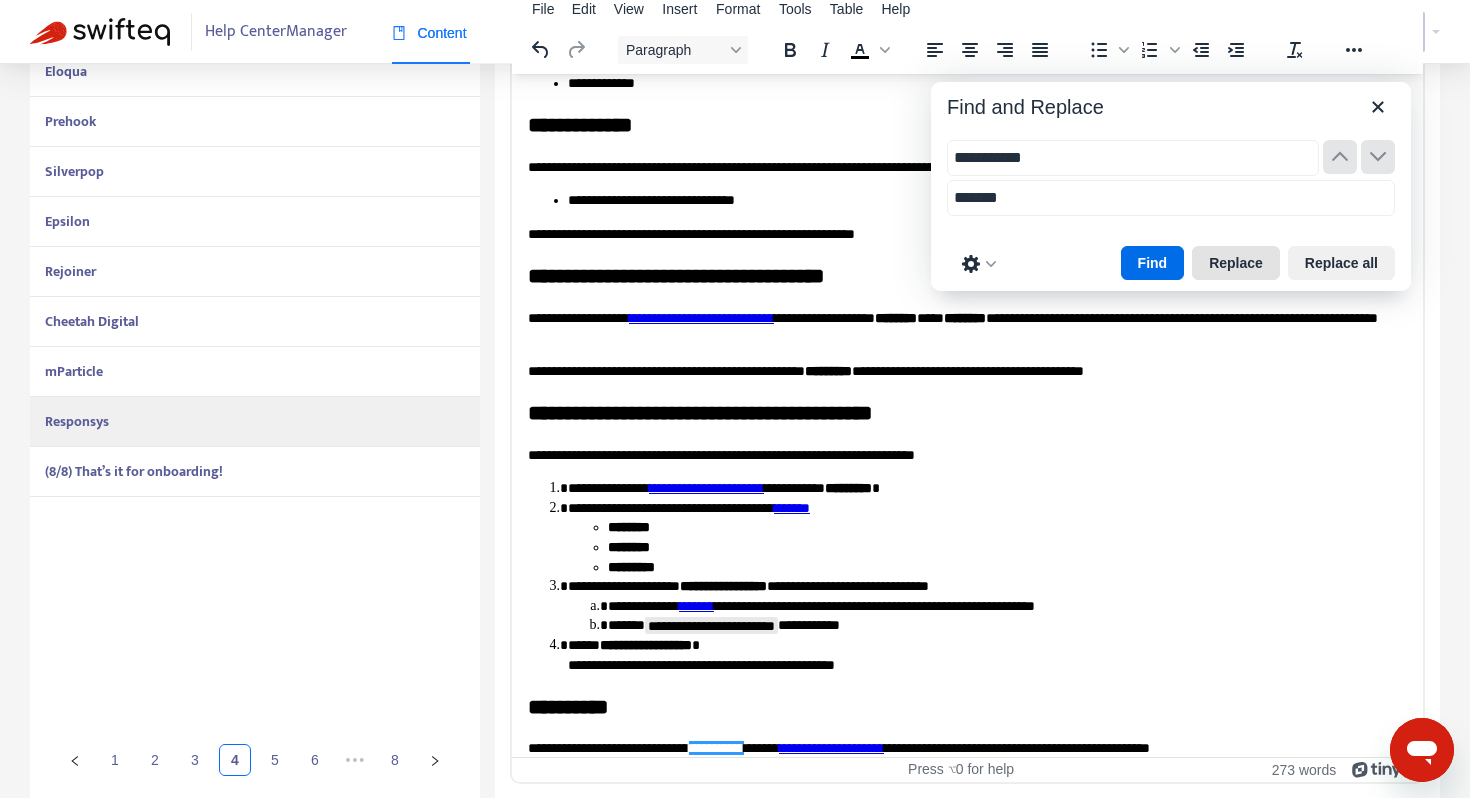 click on "Replace" at bounding box center [1236, 263] 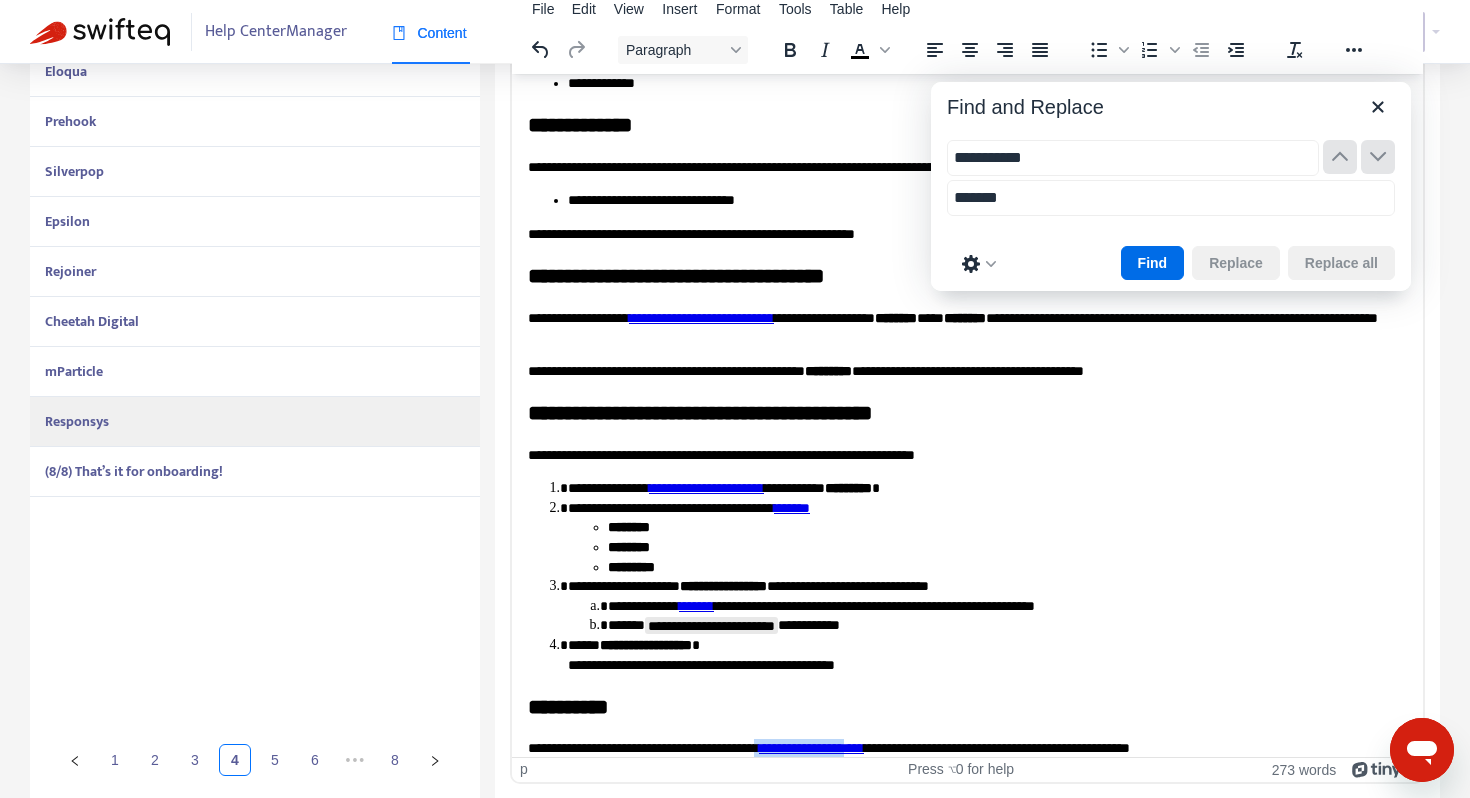 drag, startPoint x: 925, startPoint y: 744, endPoint x: 813, endPoint y: 745, distance: 112.00446 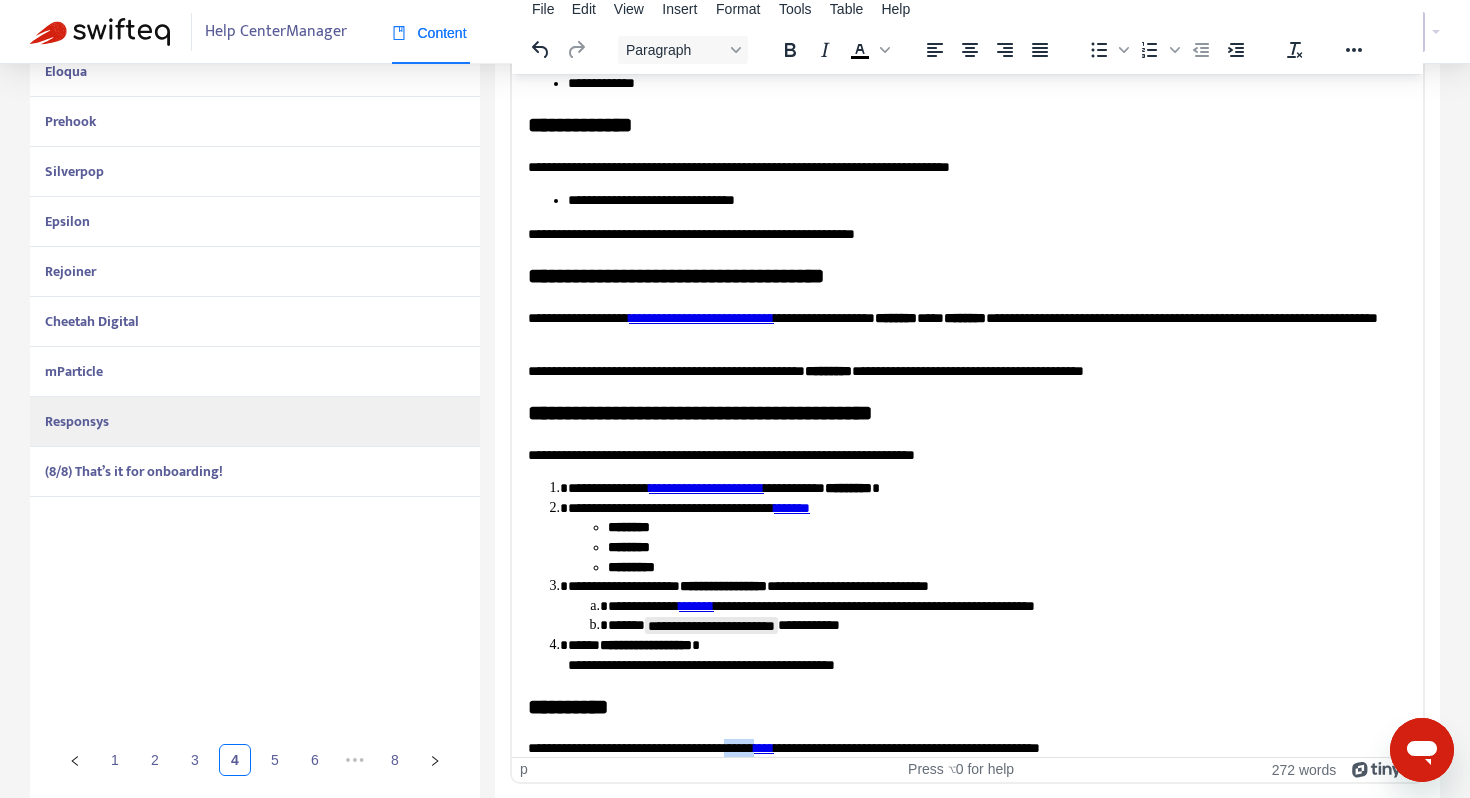 scroll, scrollTop: 212, scrollLeft: 0, axis: vertical 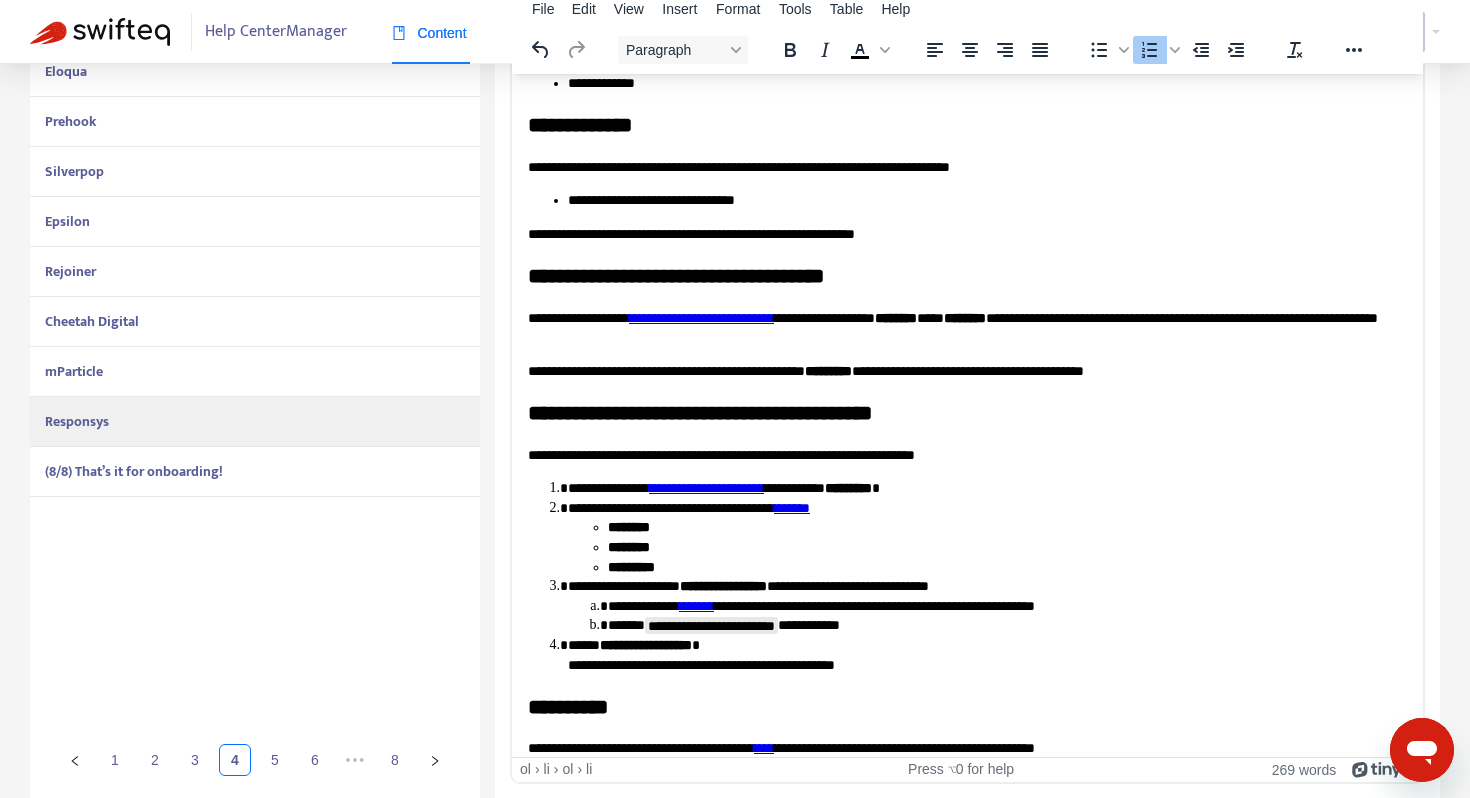 click on "**********" at bounding box center (1007, 606) 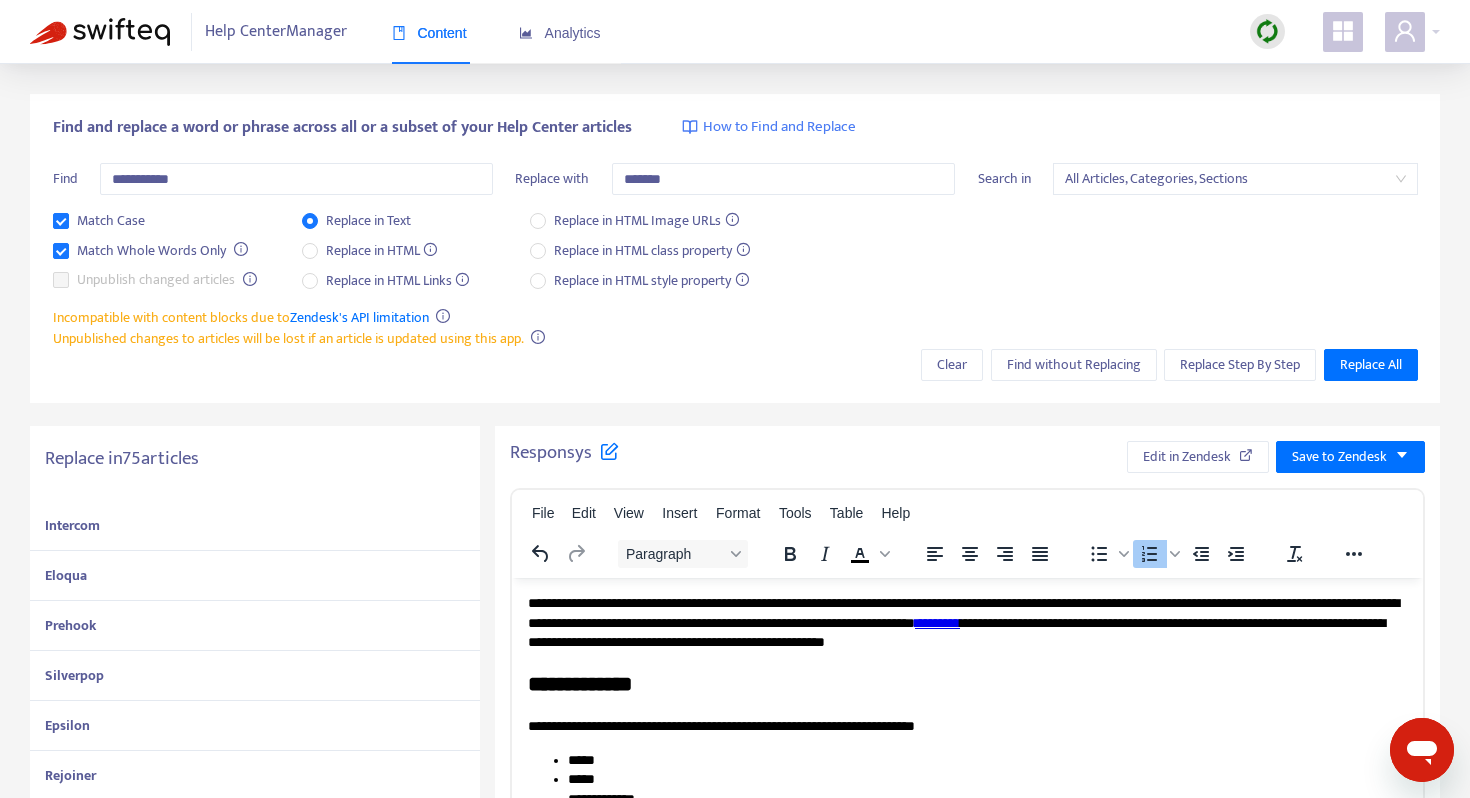 scroll, scrollTop: 46, scrollLeft: 0, axis: vertical 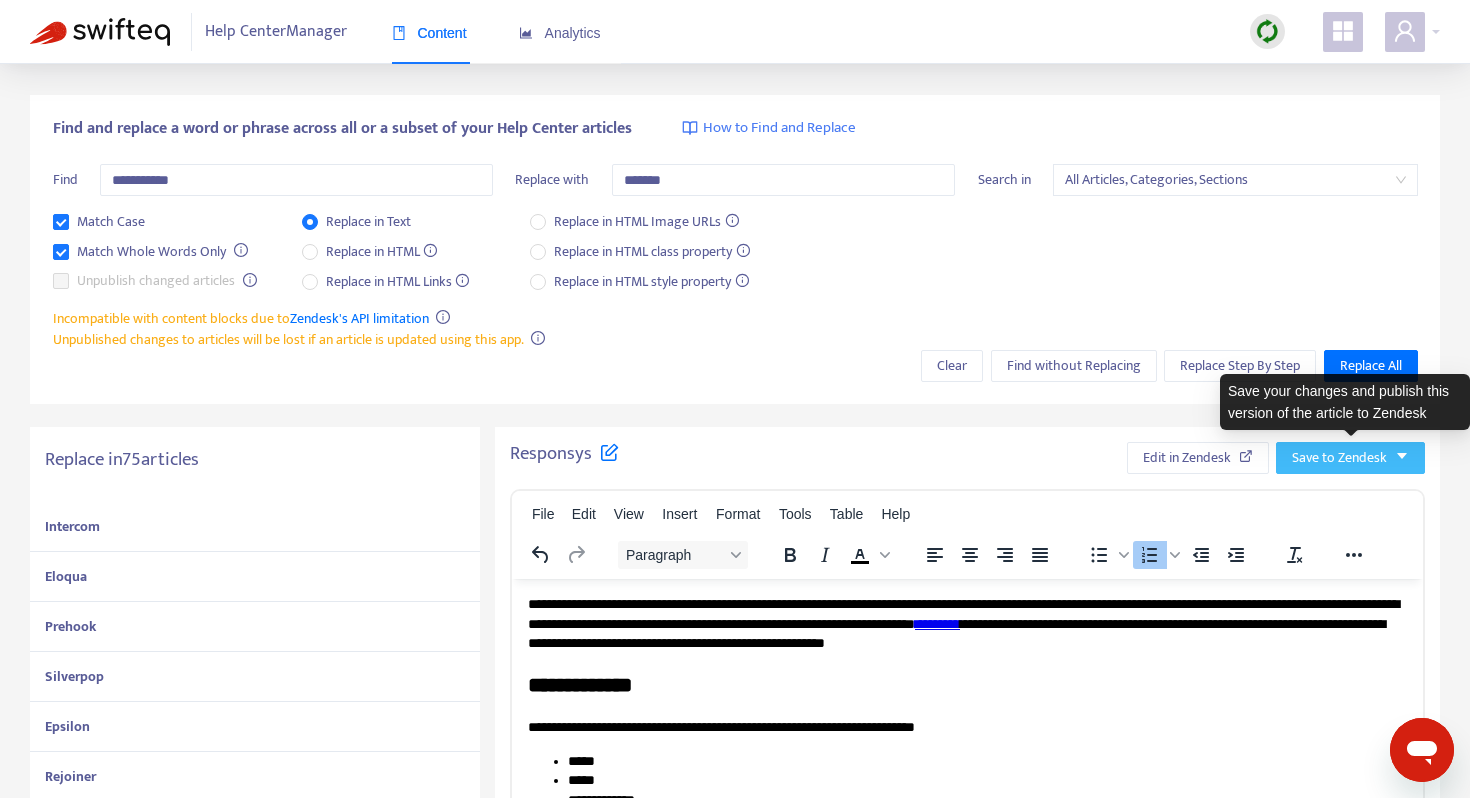 click on "Save to Zendesk" at bounding box center [1339, 458] 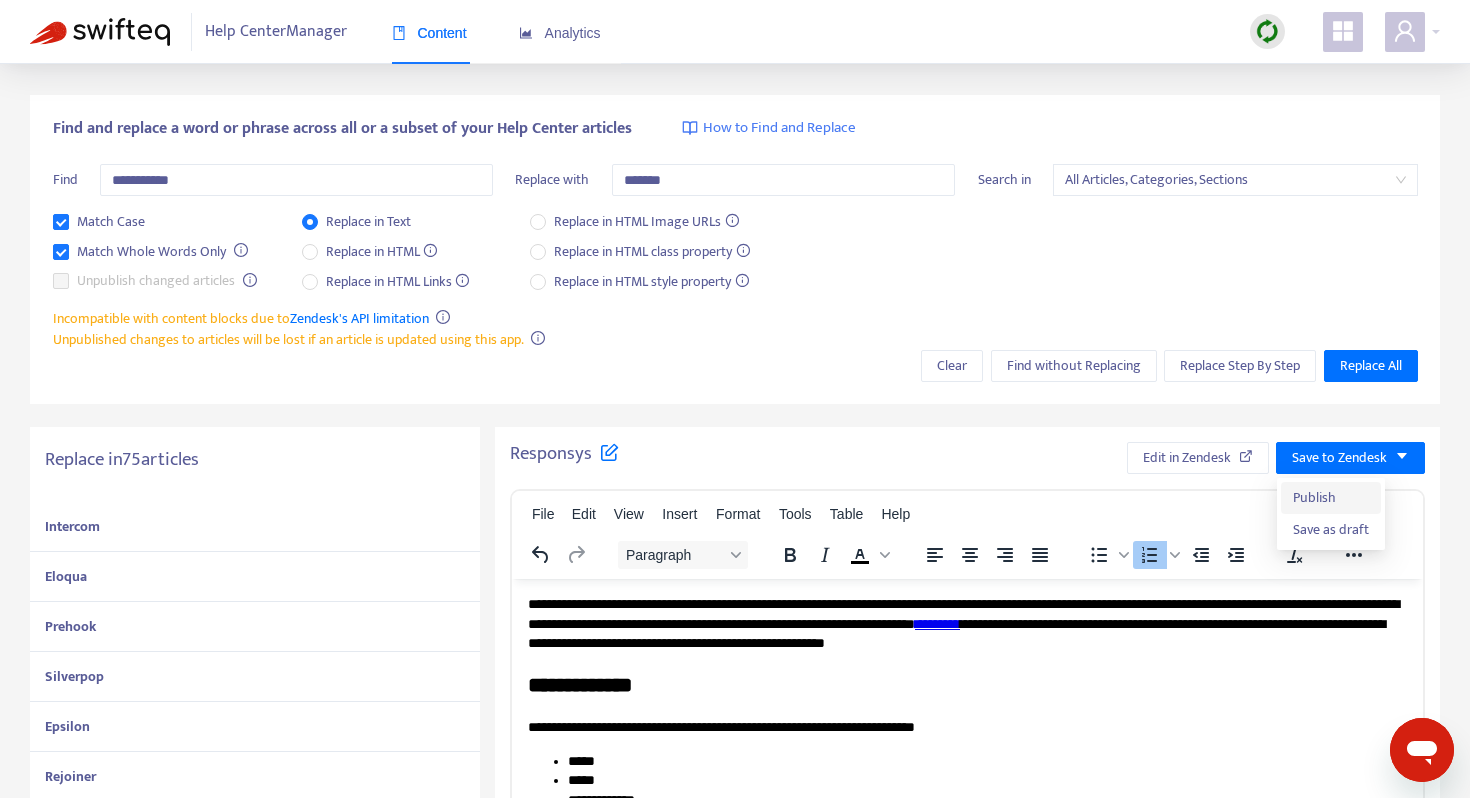 click on "Publish" at bounding box center (1331, 498) 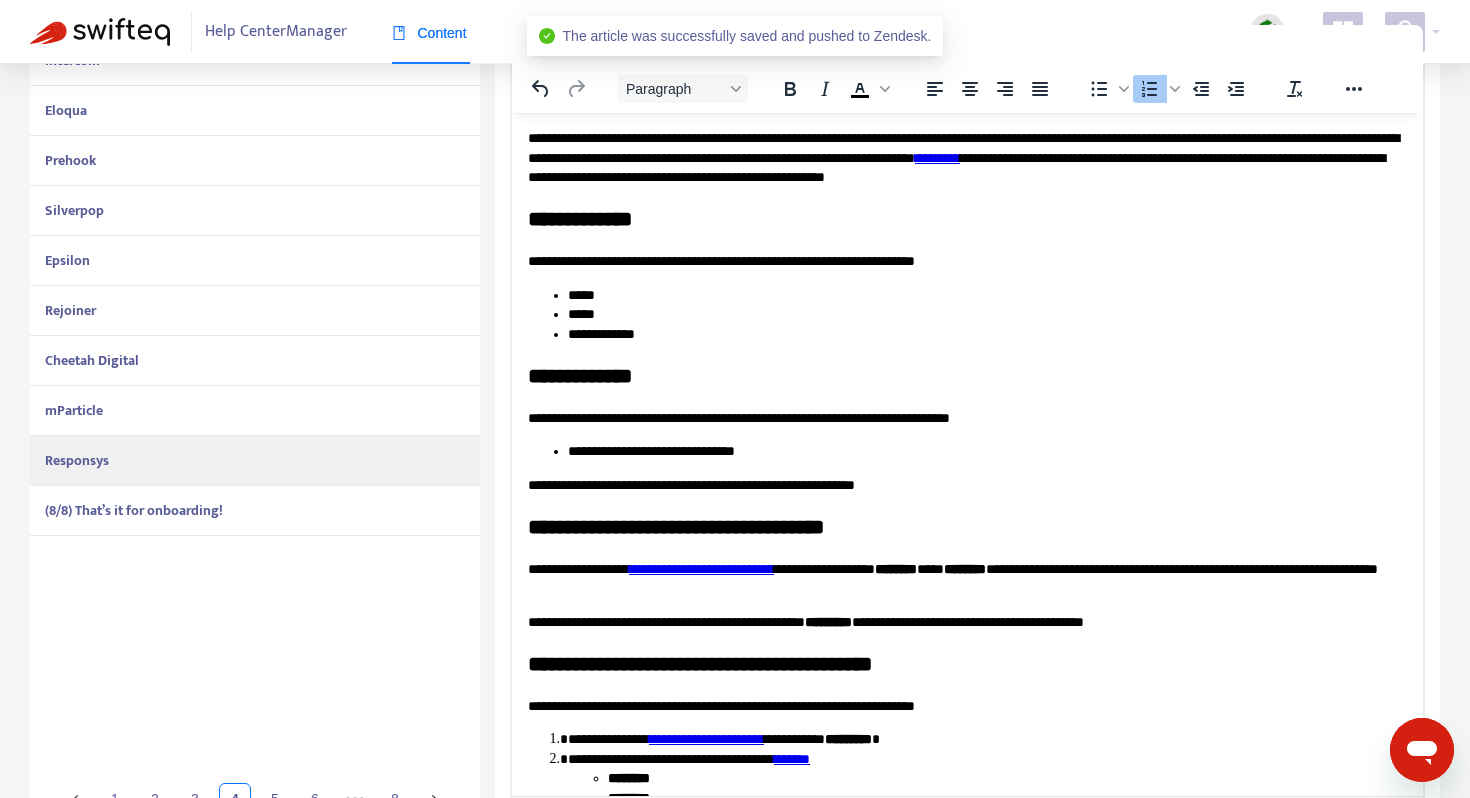 scroll, scrollTop: 517, scrollLeft: 0, axis: vertical 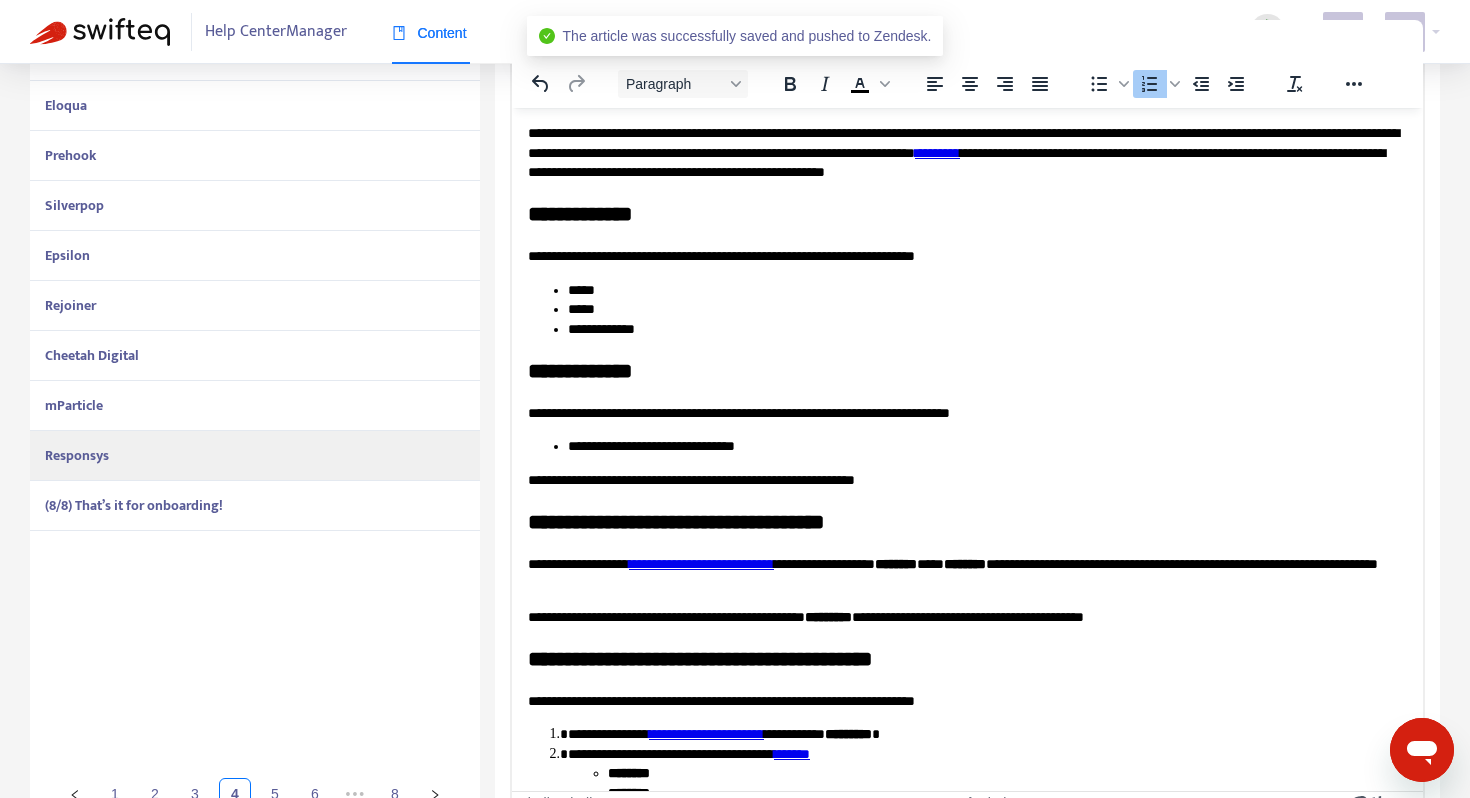 click on "(8/8) That’s it for onboarding!" at bounding box center (134, 505) 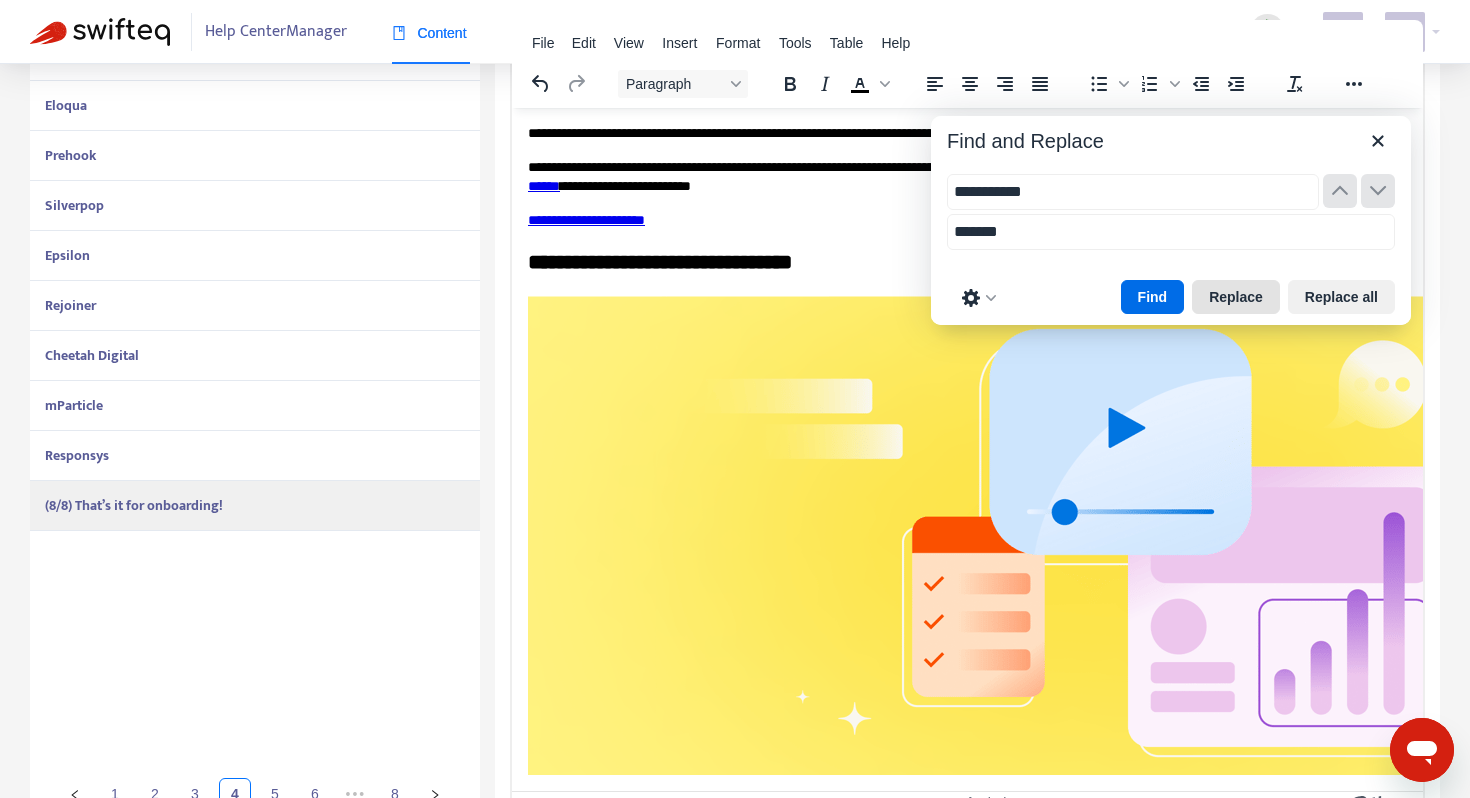 click on "Replace" at bounding box center (1236, 297) 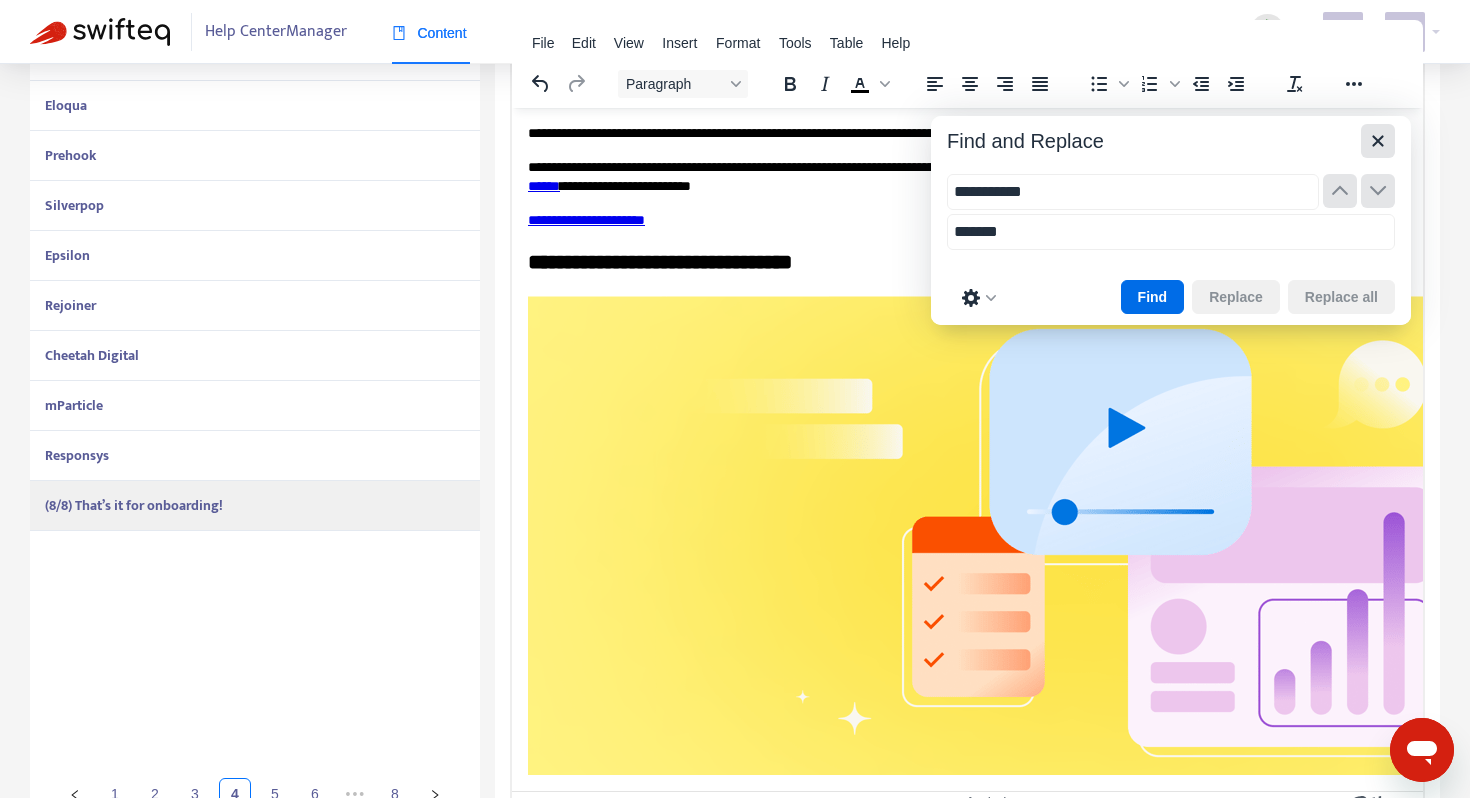 click 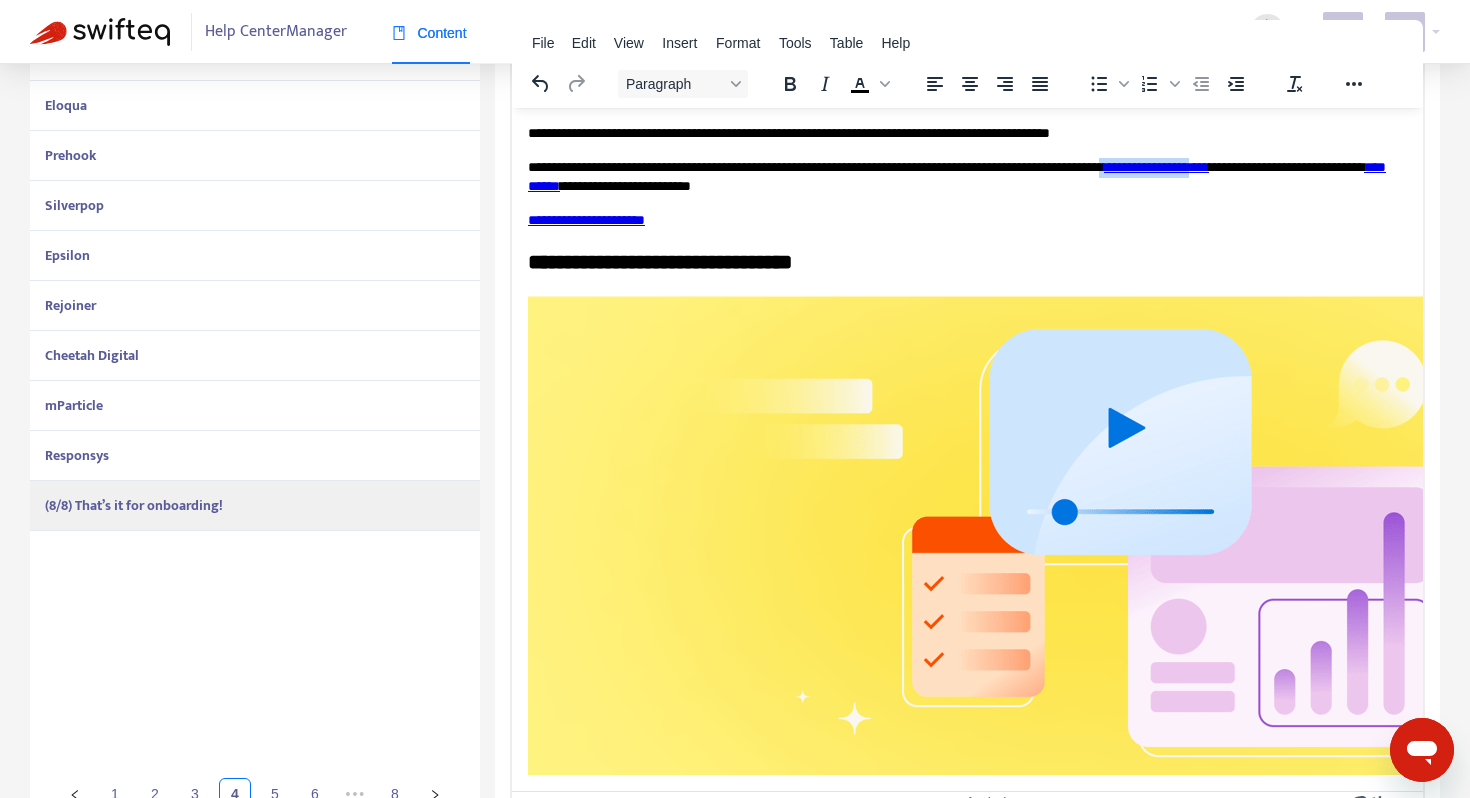 drag, startPoint x: 1372, startPoint y: 168, endPoint x: 1259, endPoint y: 171, distance: 113.03982 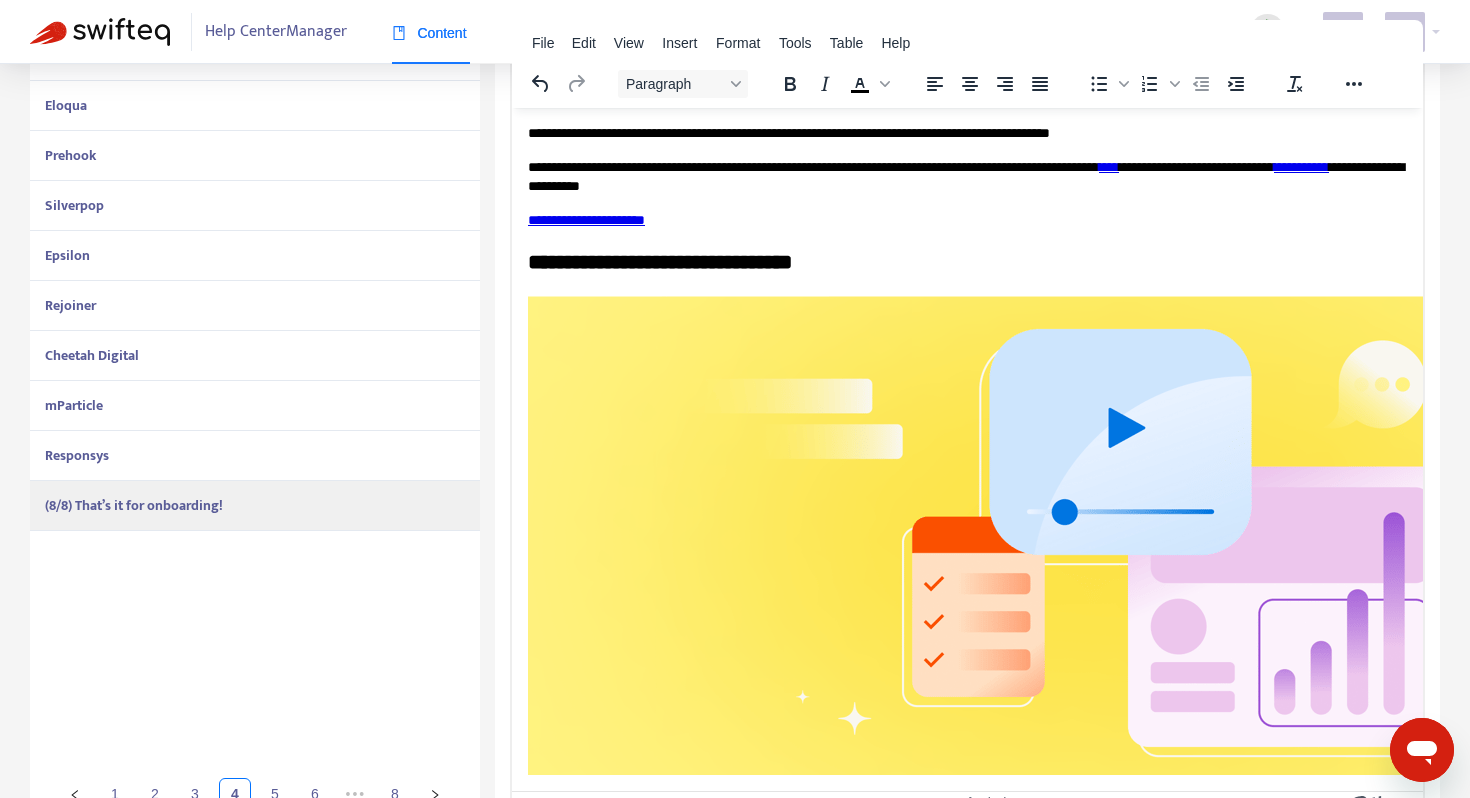 click on "**********" at bounding box center (967, 176) 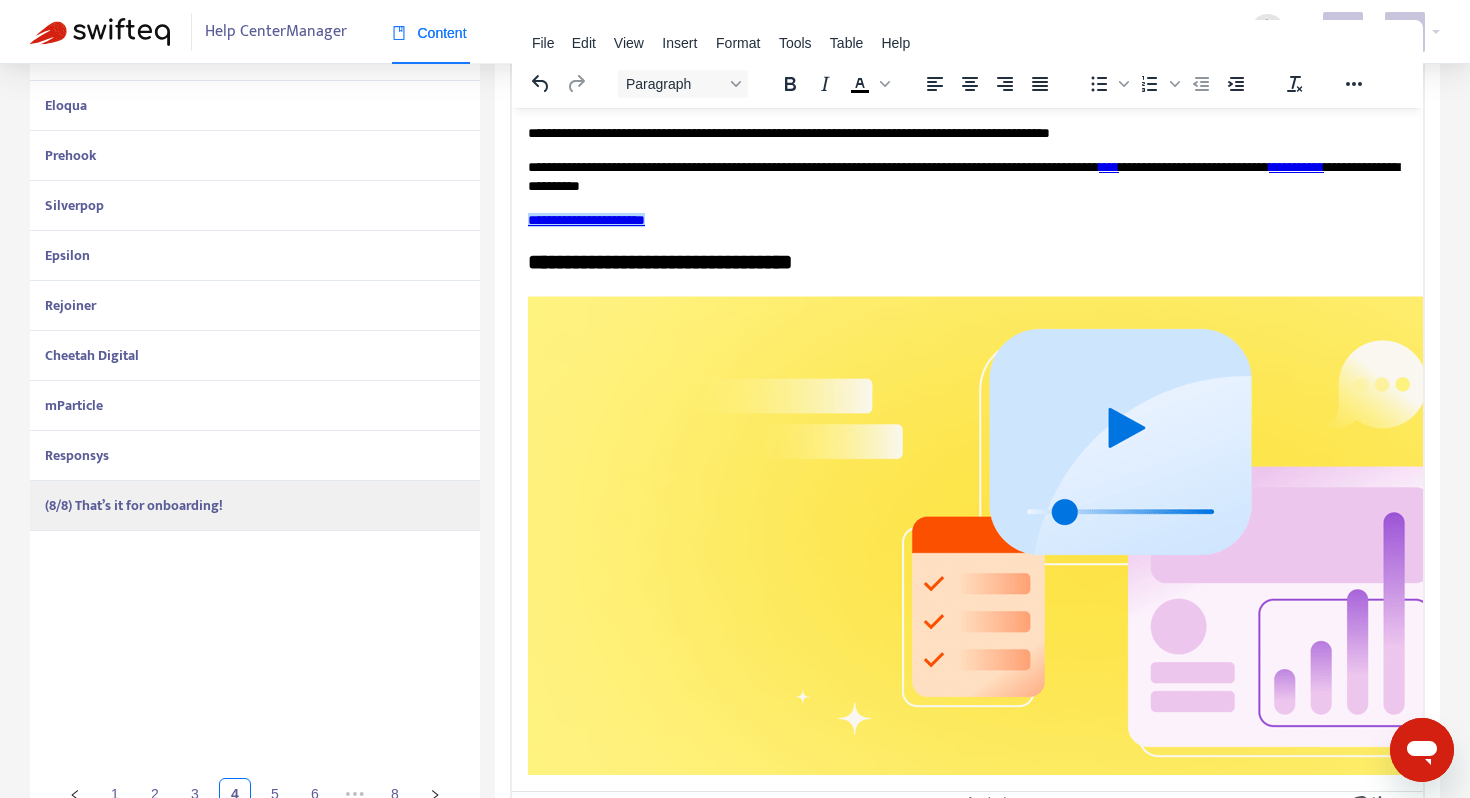 click on "**********" at bounding box center [967, 220] 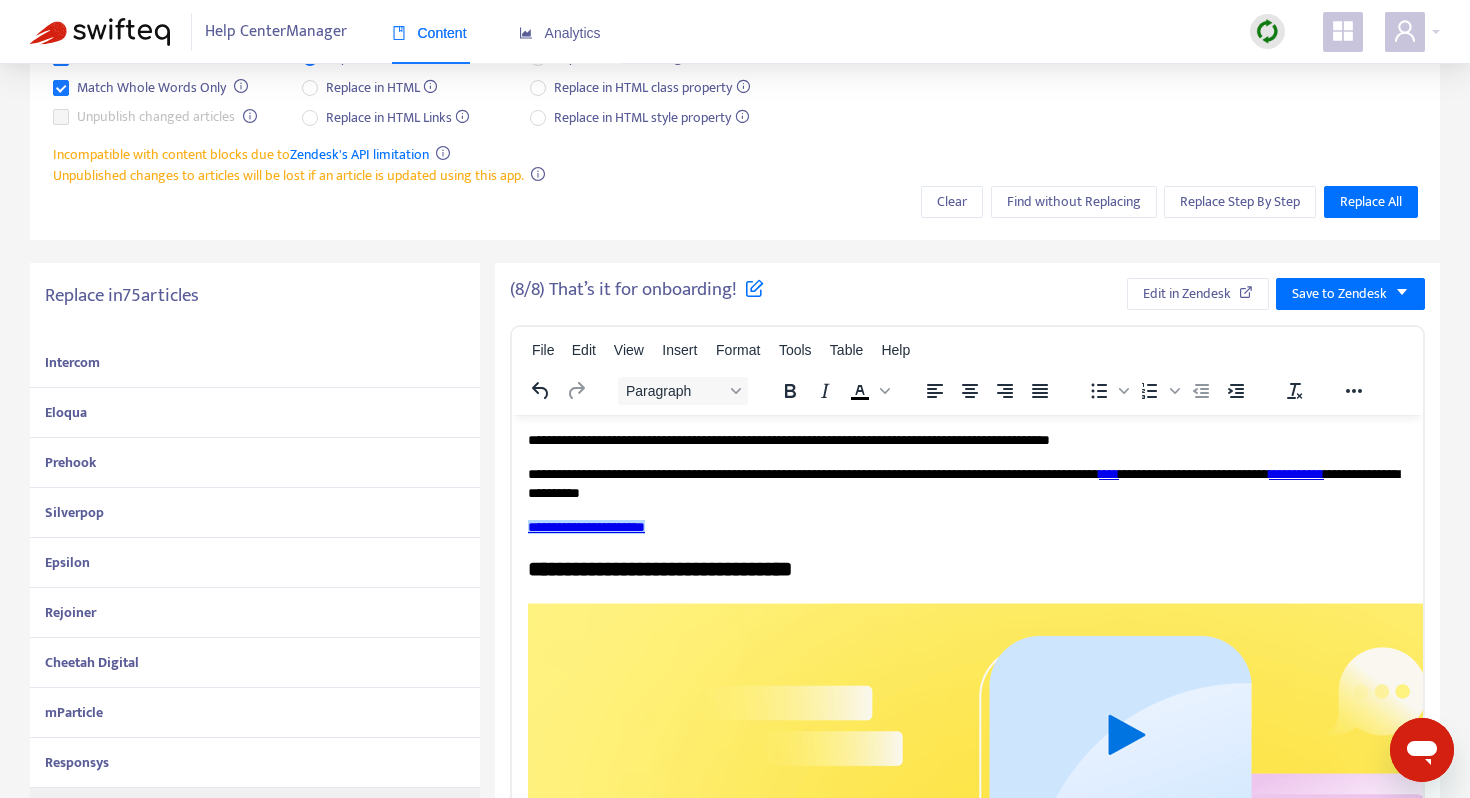 scroll, scrollTop: 0, scrollLeft: 0, axis: both 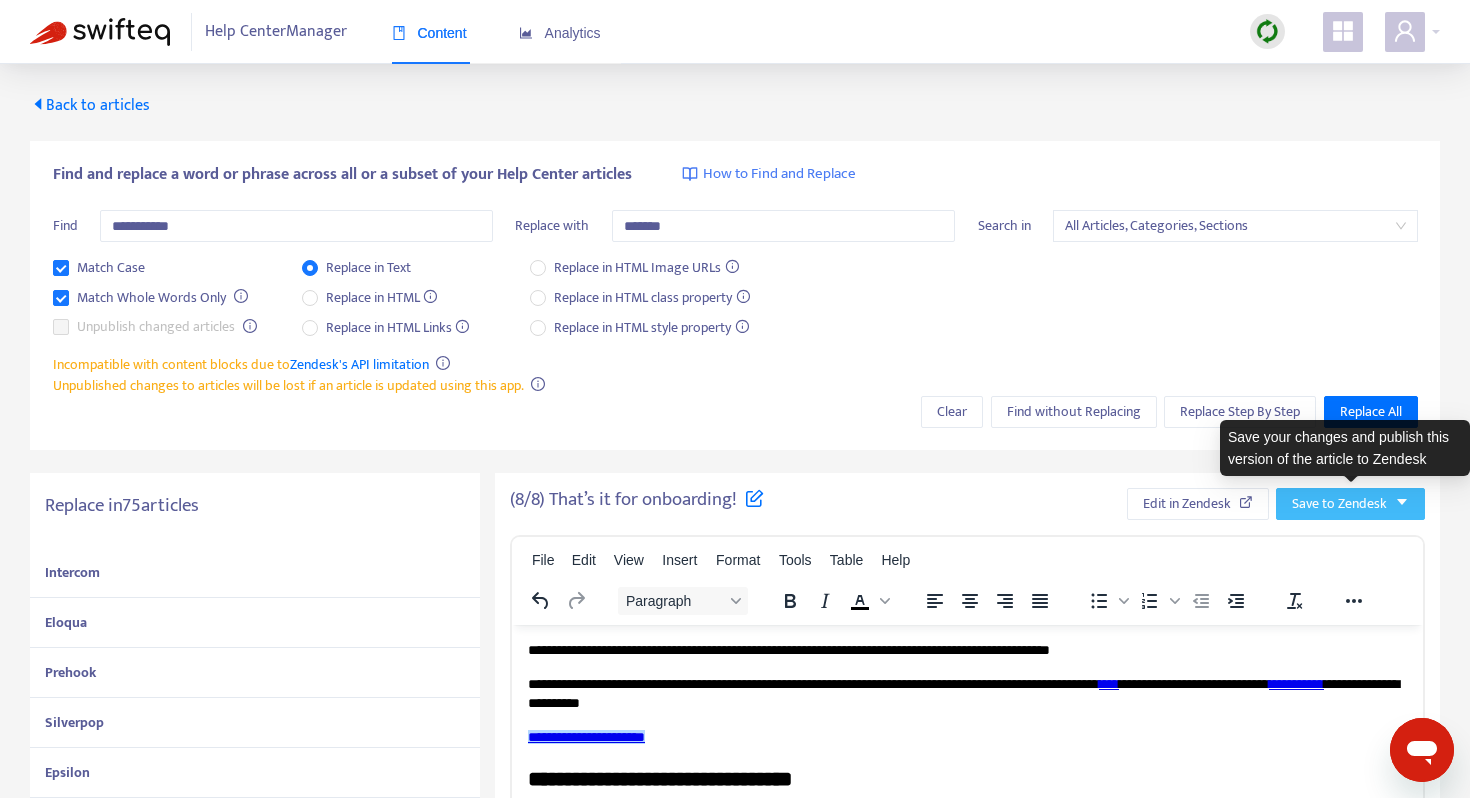 click on "Save to Zendesk" at bounding box center [1339, 504] 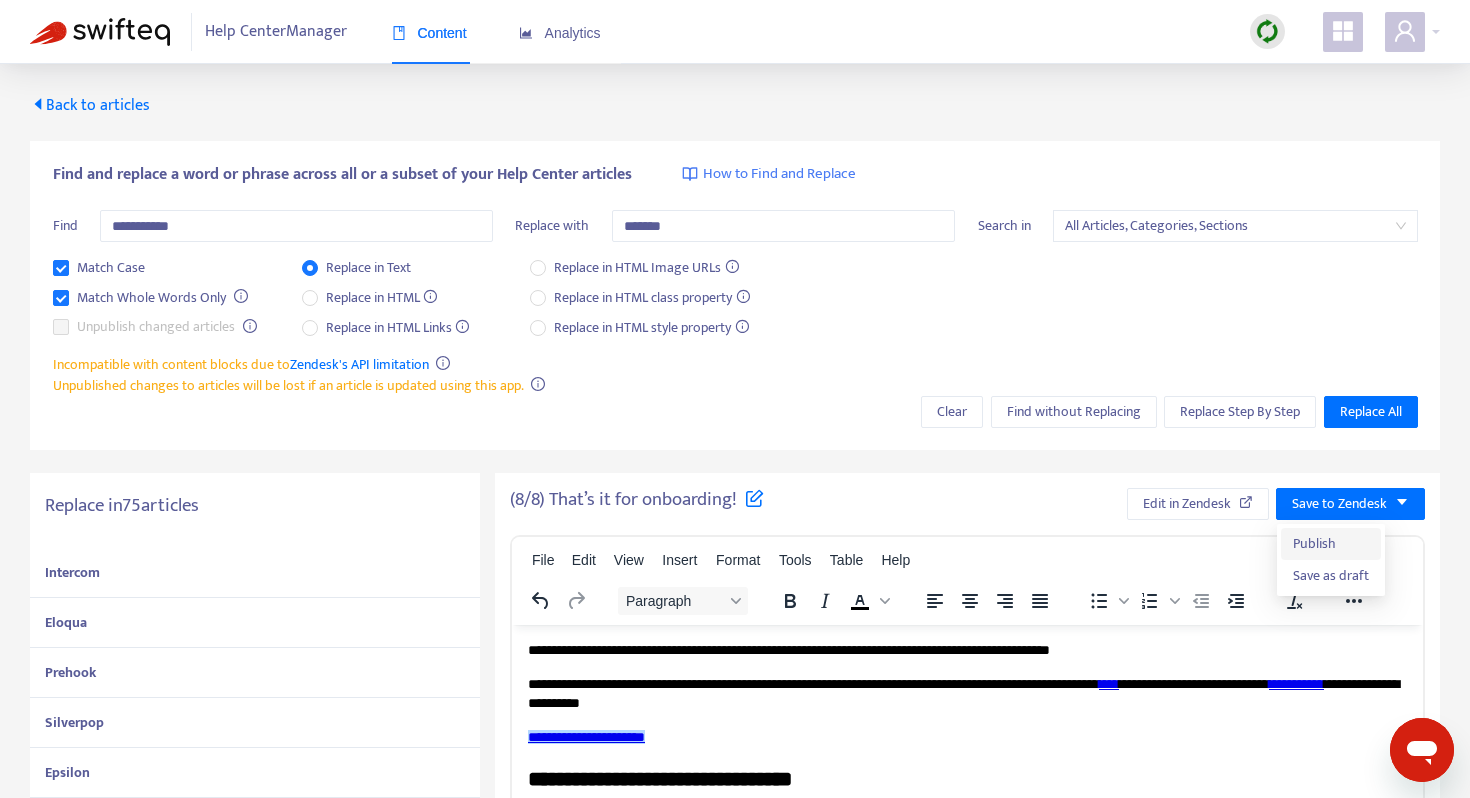 click on "Publish" at bounding box center [1331, 544] 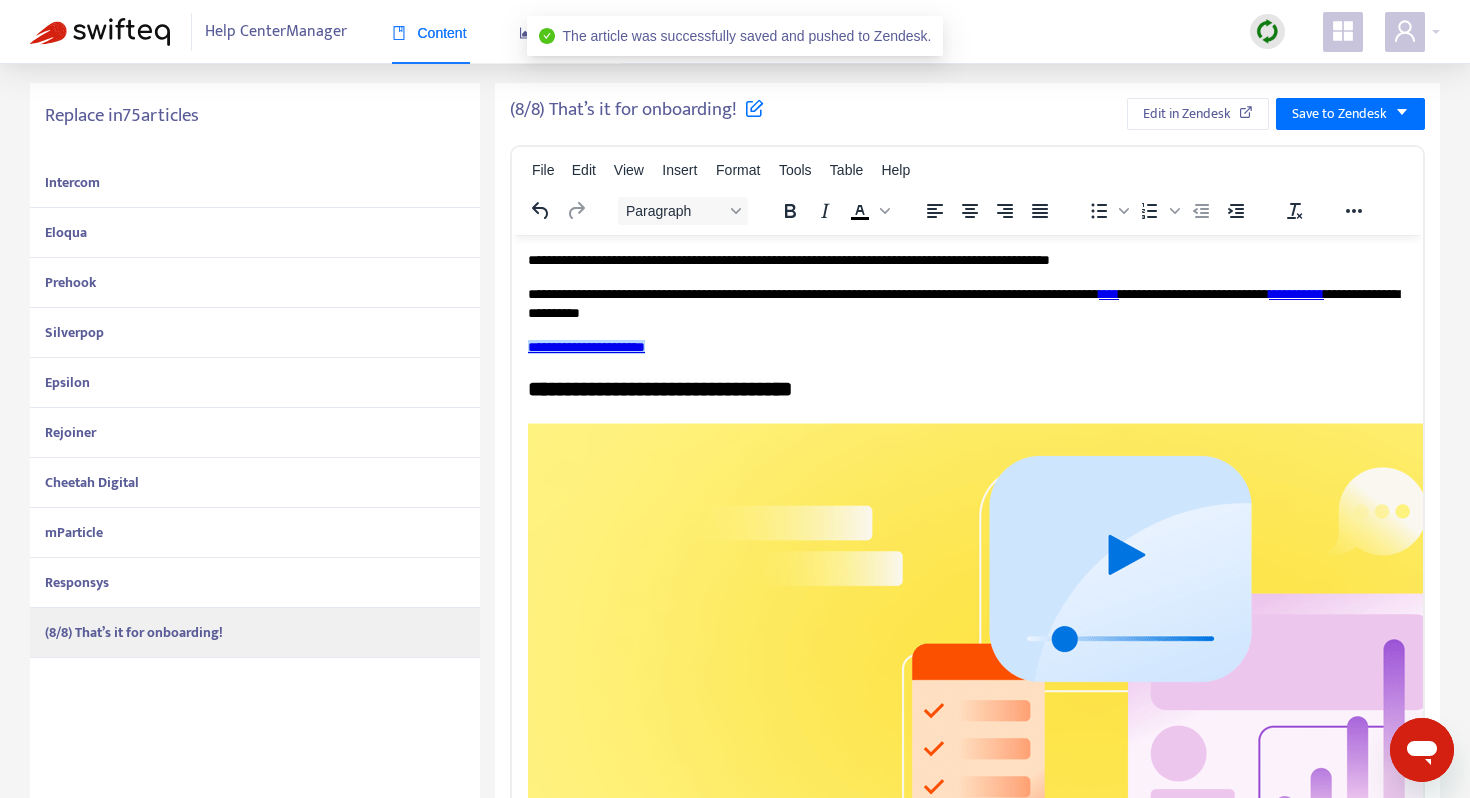 scroll, scrollTop: 0, scrollLeft: 0, axis: both 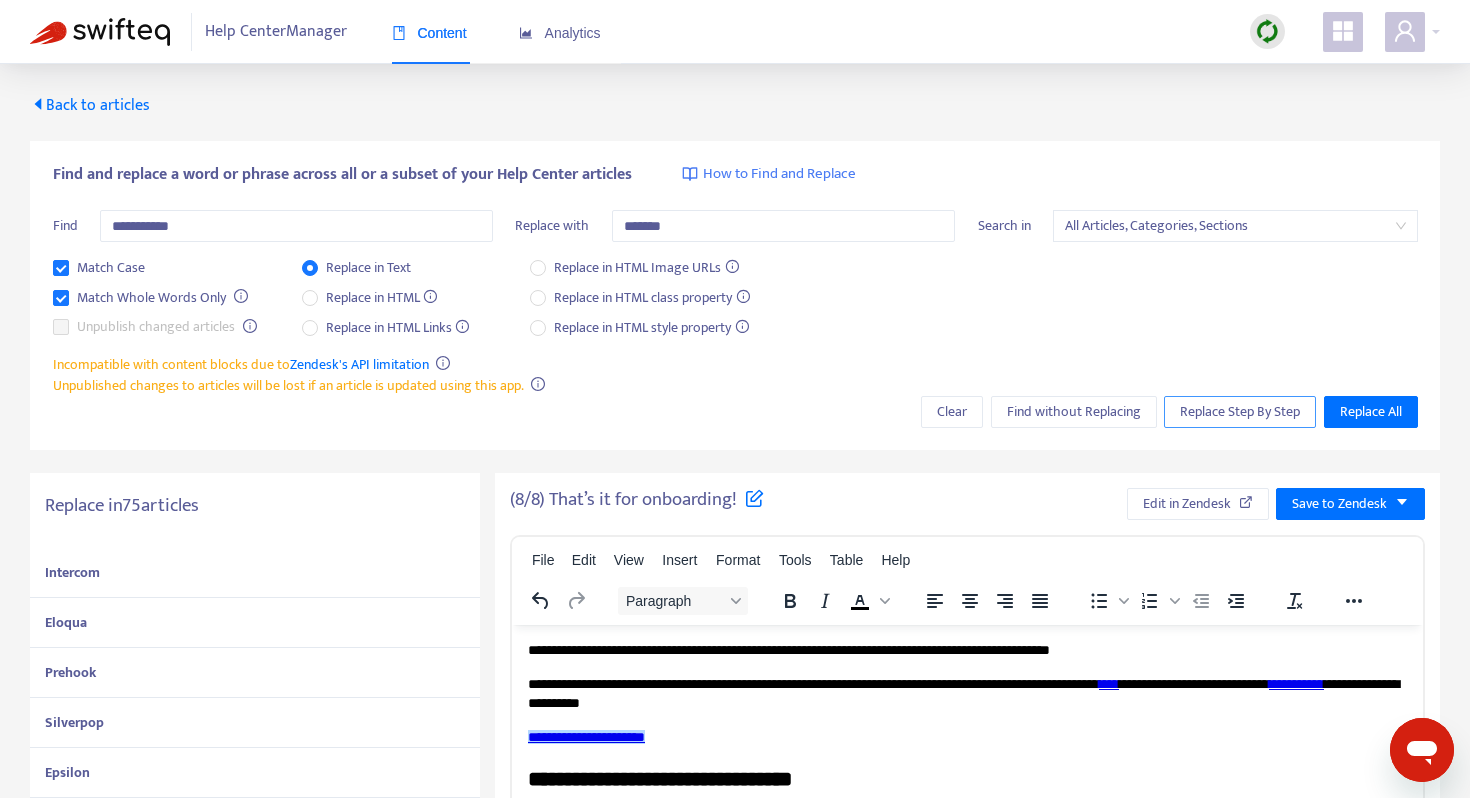 click on "Replace Step By Step" at bounding box center [1240, 412] 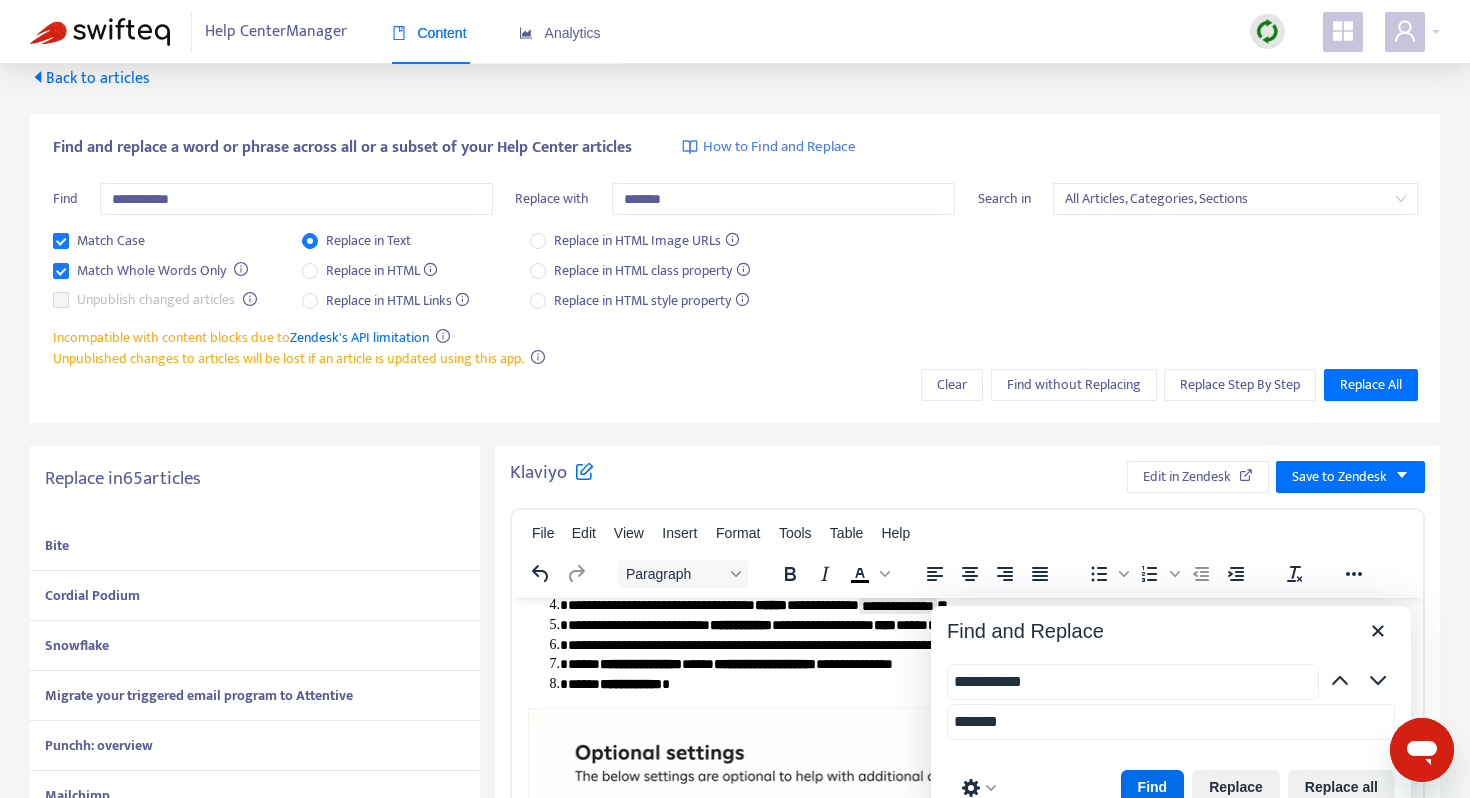scroll, scrollTop: 25, scrollLeft: 0, axis: vertical 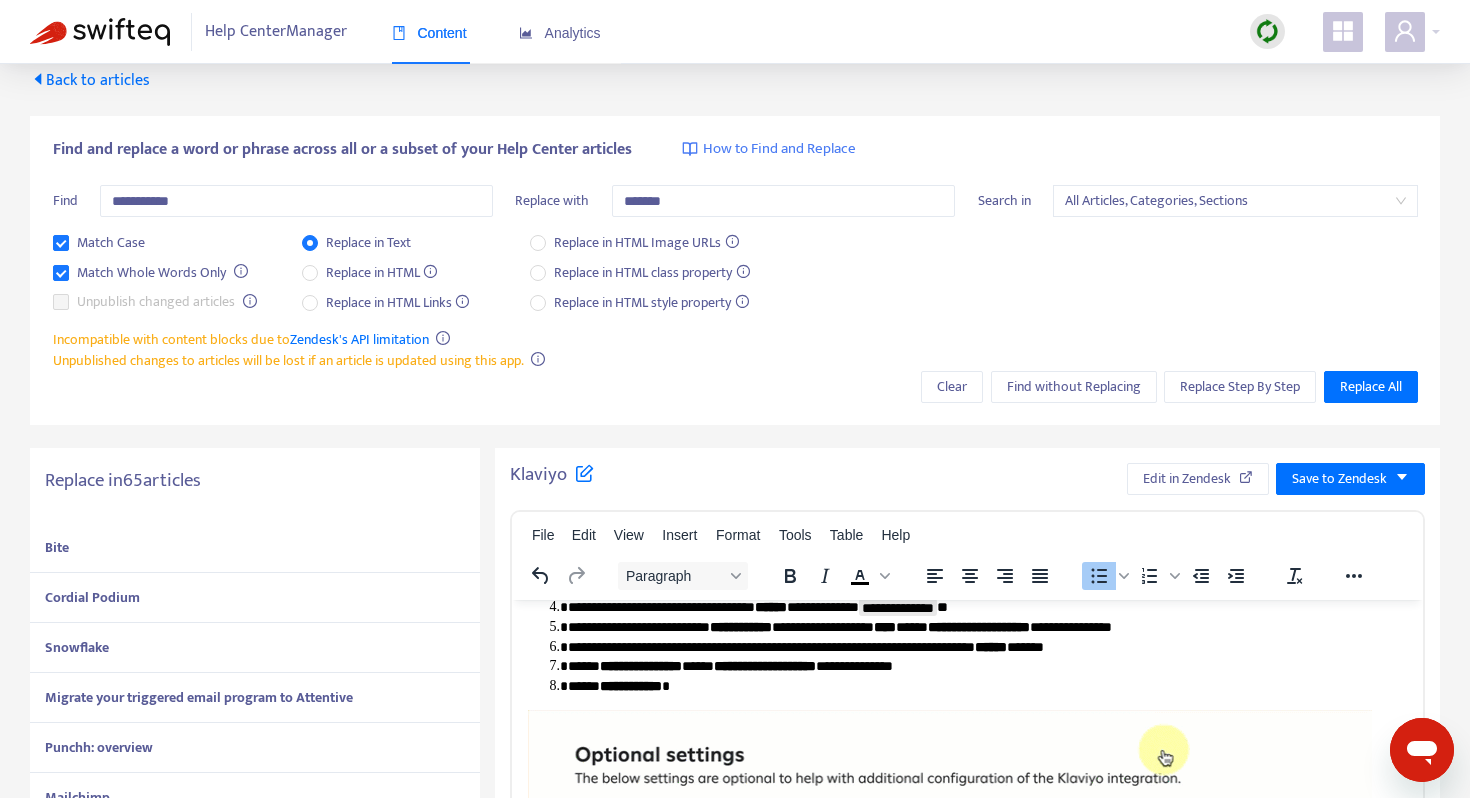 click on "Bite" at bounding box center [255, 548] 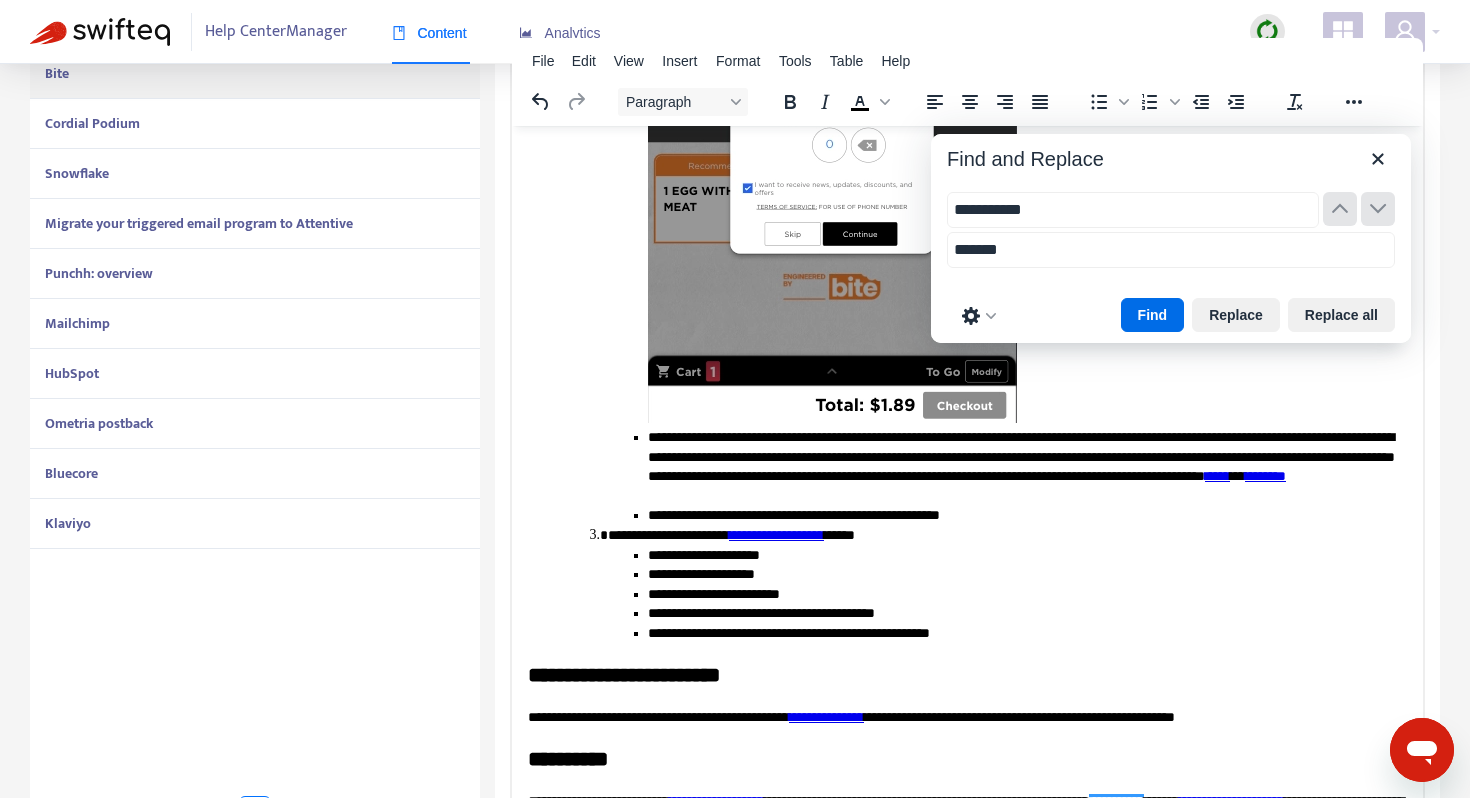 scroll, scrollTop: 509, scrollLeft: 0, axis: vertical 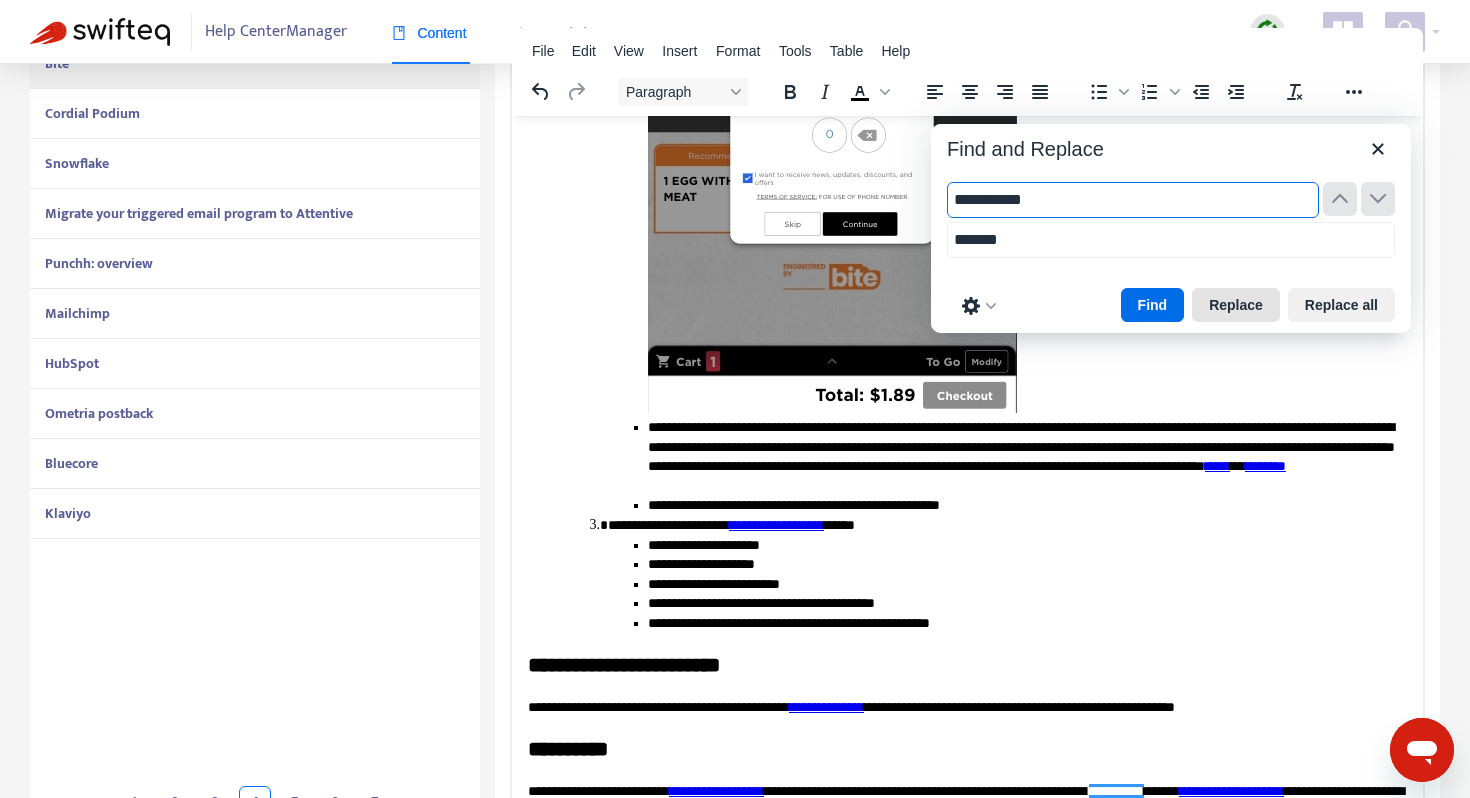 click on "Replace" at bounding box center [1236, 305] 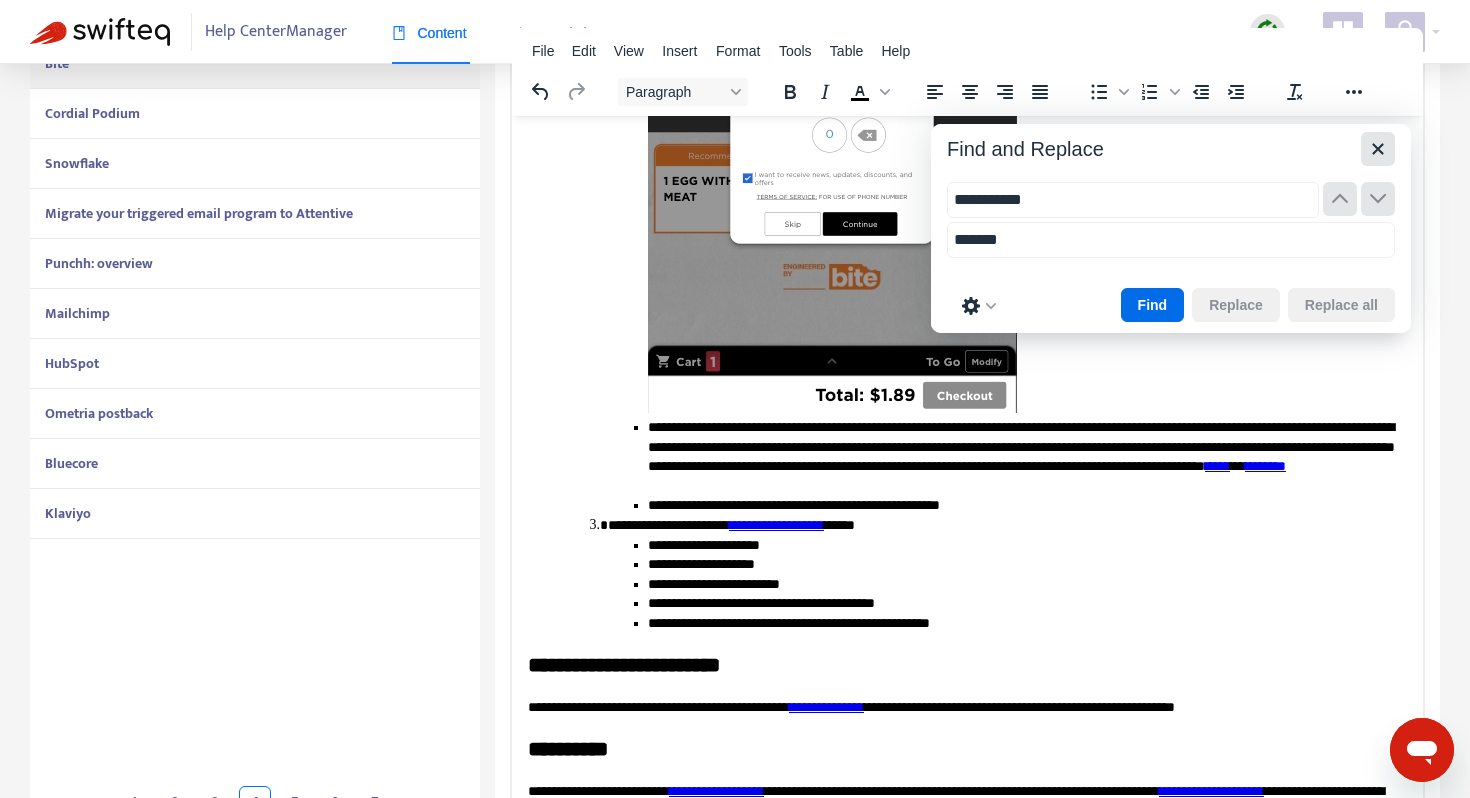 click 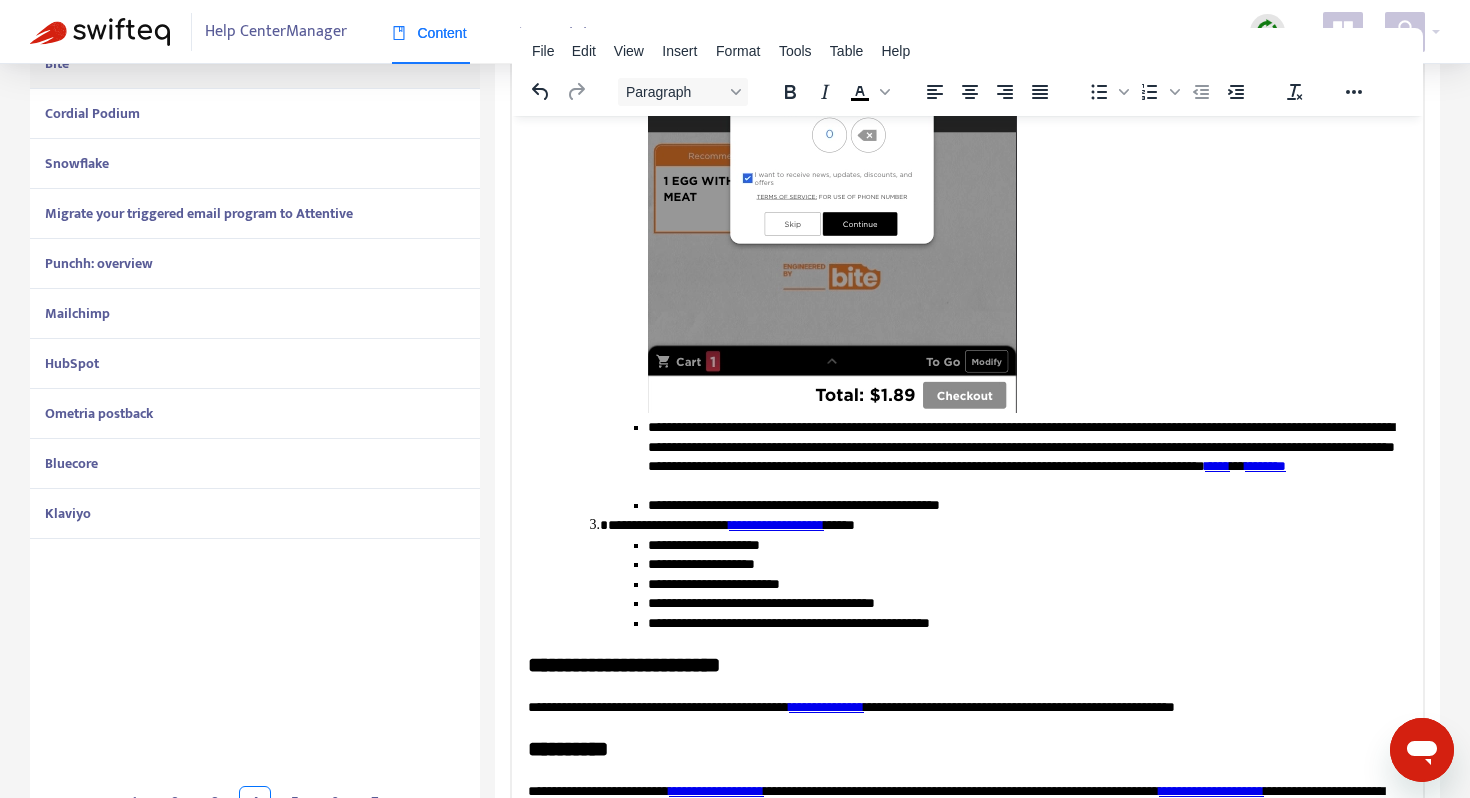 scroll, scrollTop: 911, scrollLeft: 0, axis: vertical 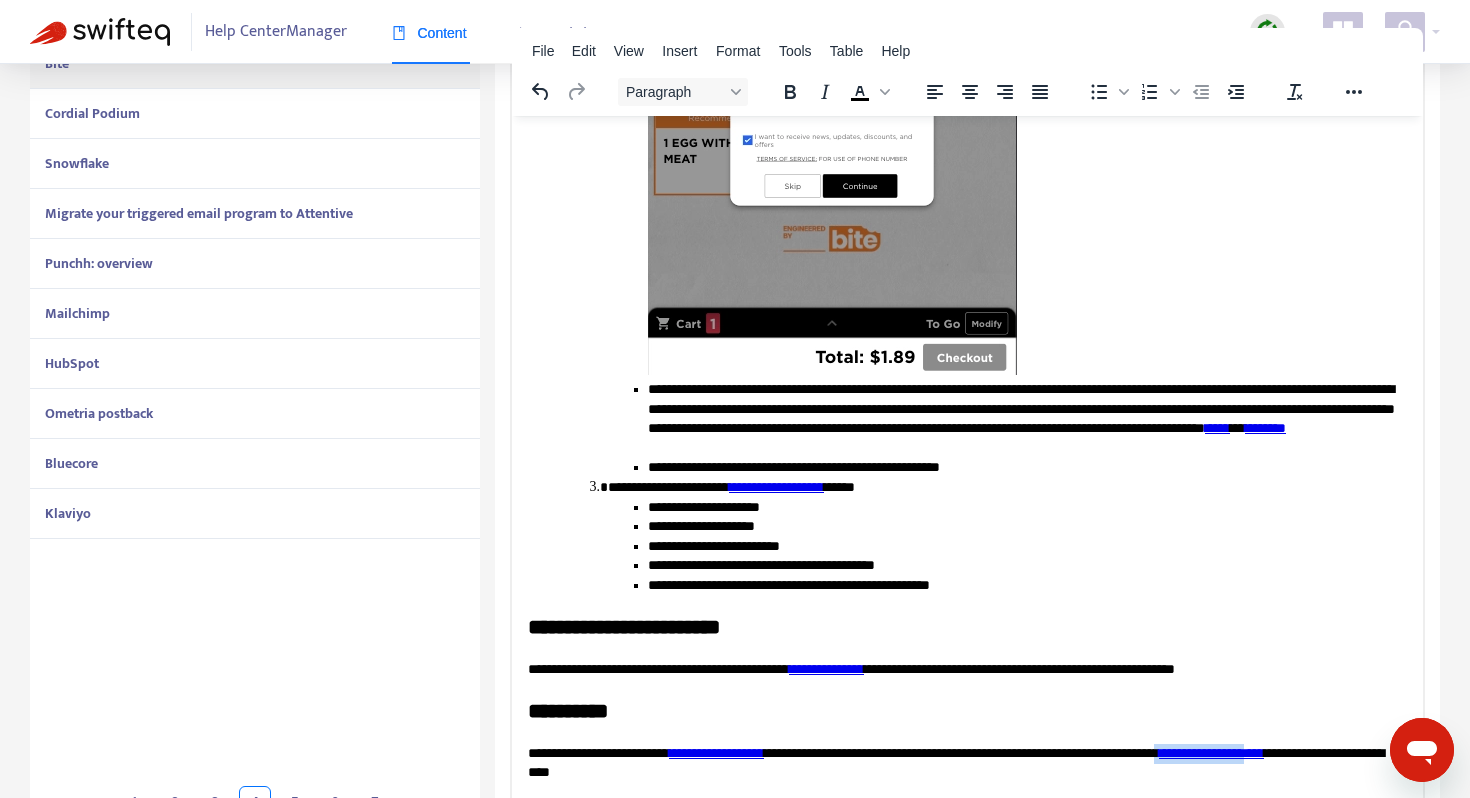 drag, startPoint x: 577, startPoint y: 773, endPoint x: 1317, endPoint y: 749, distance: 740.3891 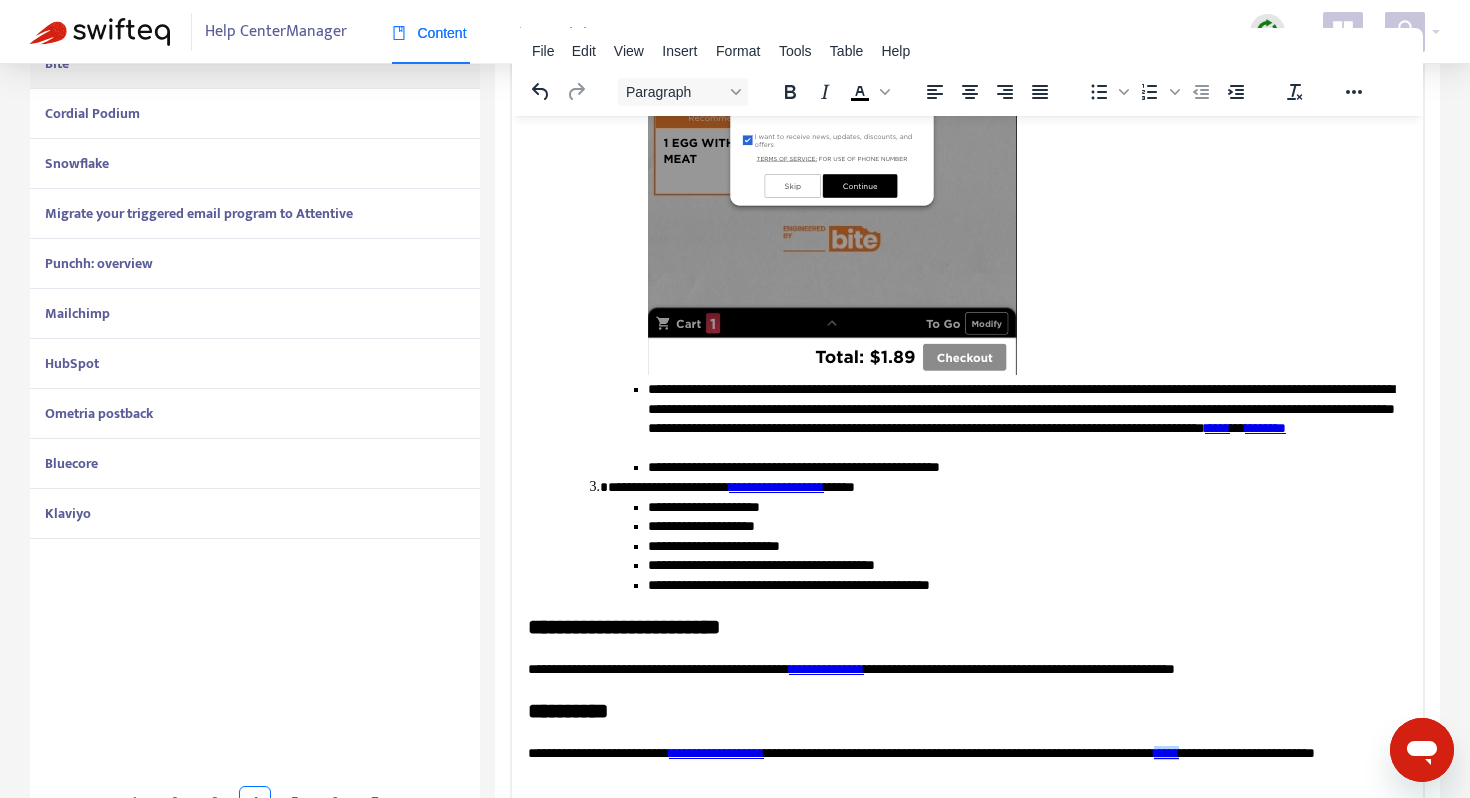click on "**********" at bounding box center (967, 762) 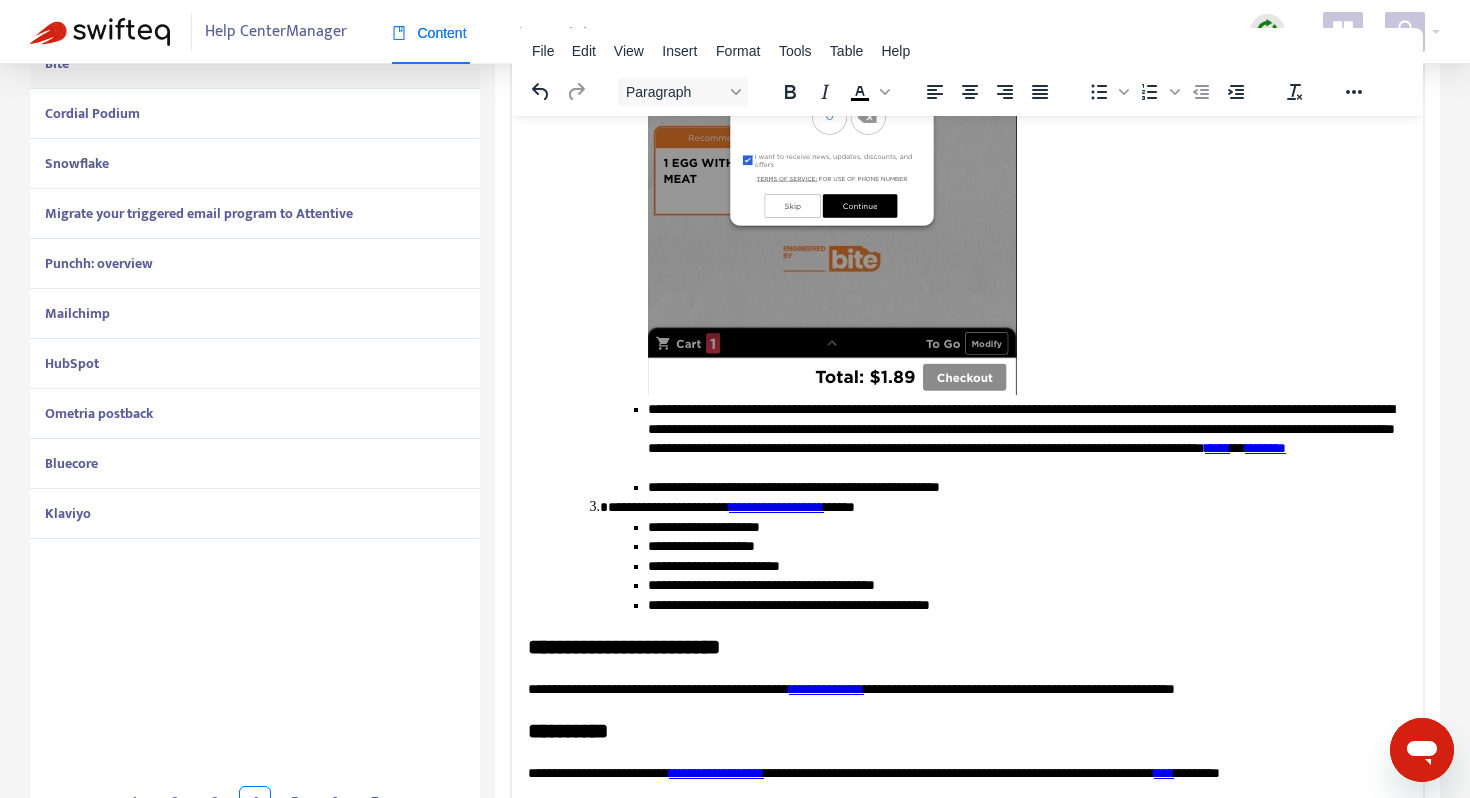 scroll, scrollTop: 891, scrollLeft: 0, axis: vertical 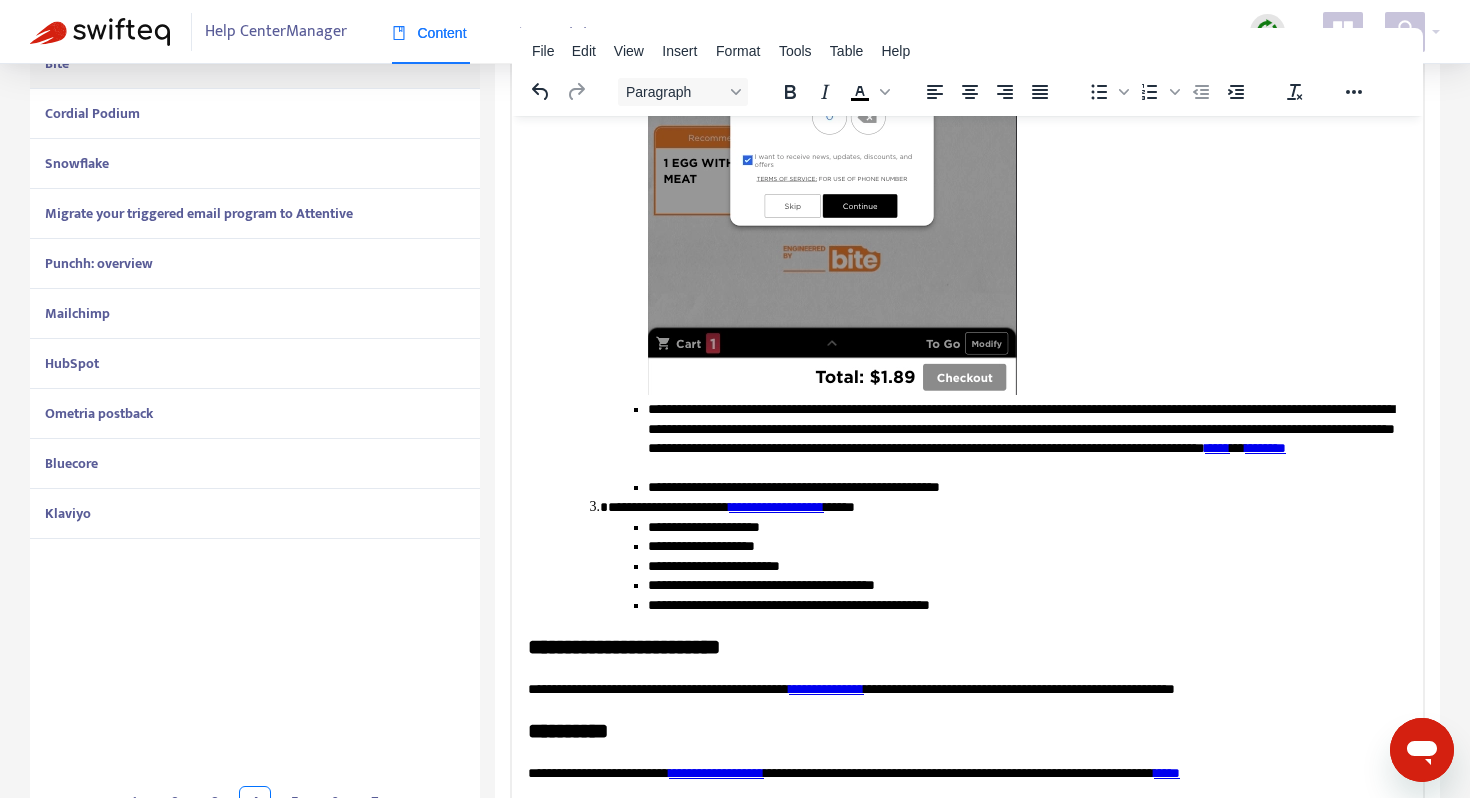 click on "**********" at bounding box center (967, 11) 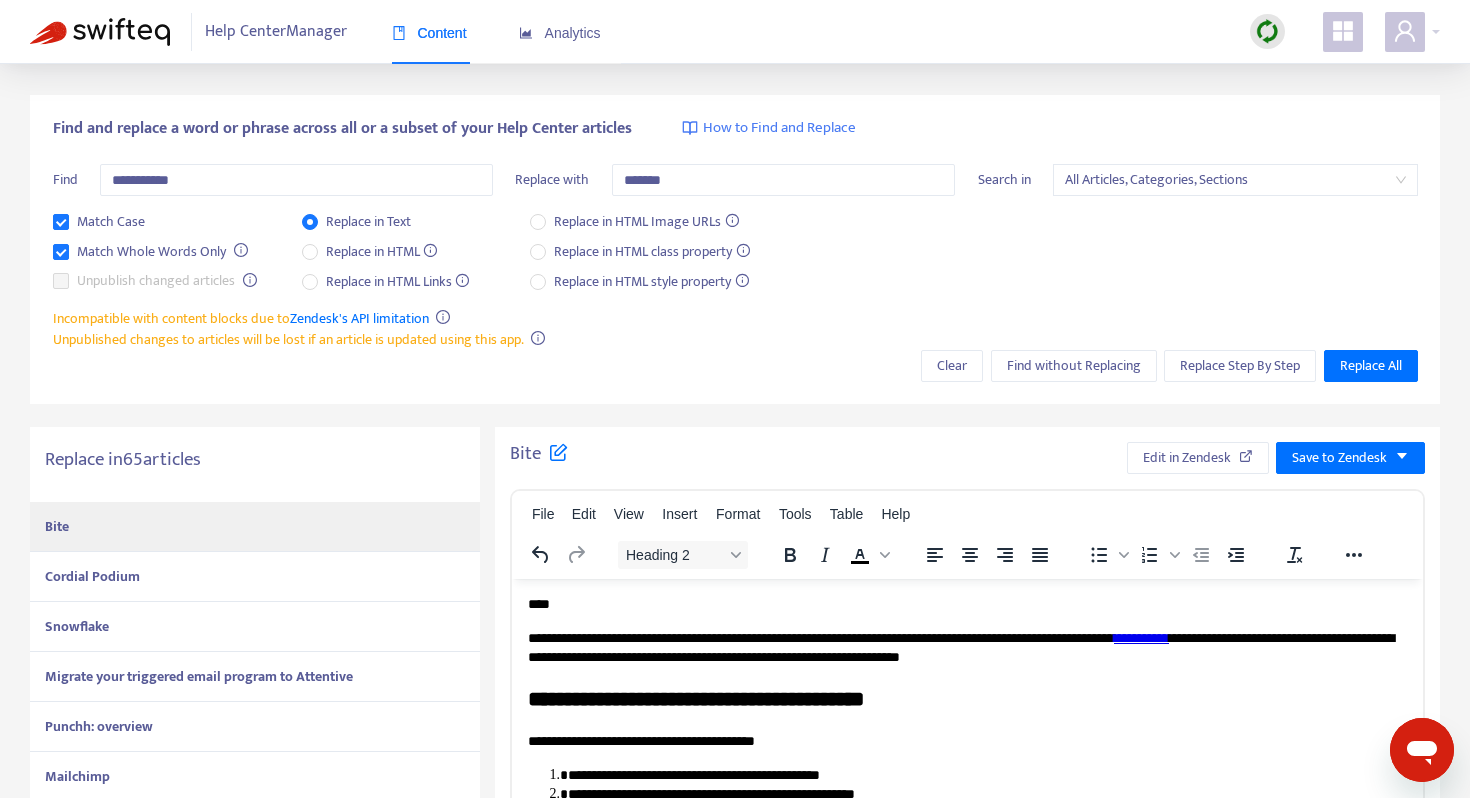 scroll, scrollTop: 0, scrollLeft: 0, axis: both 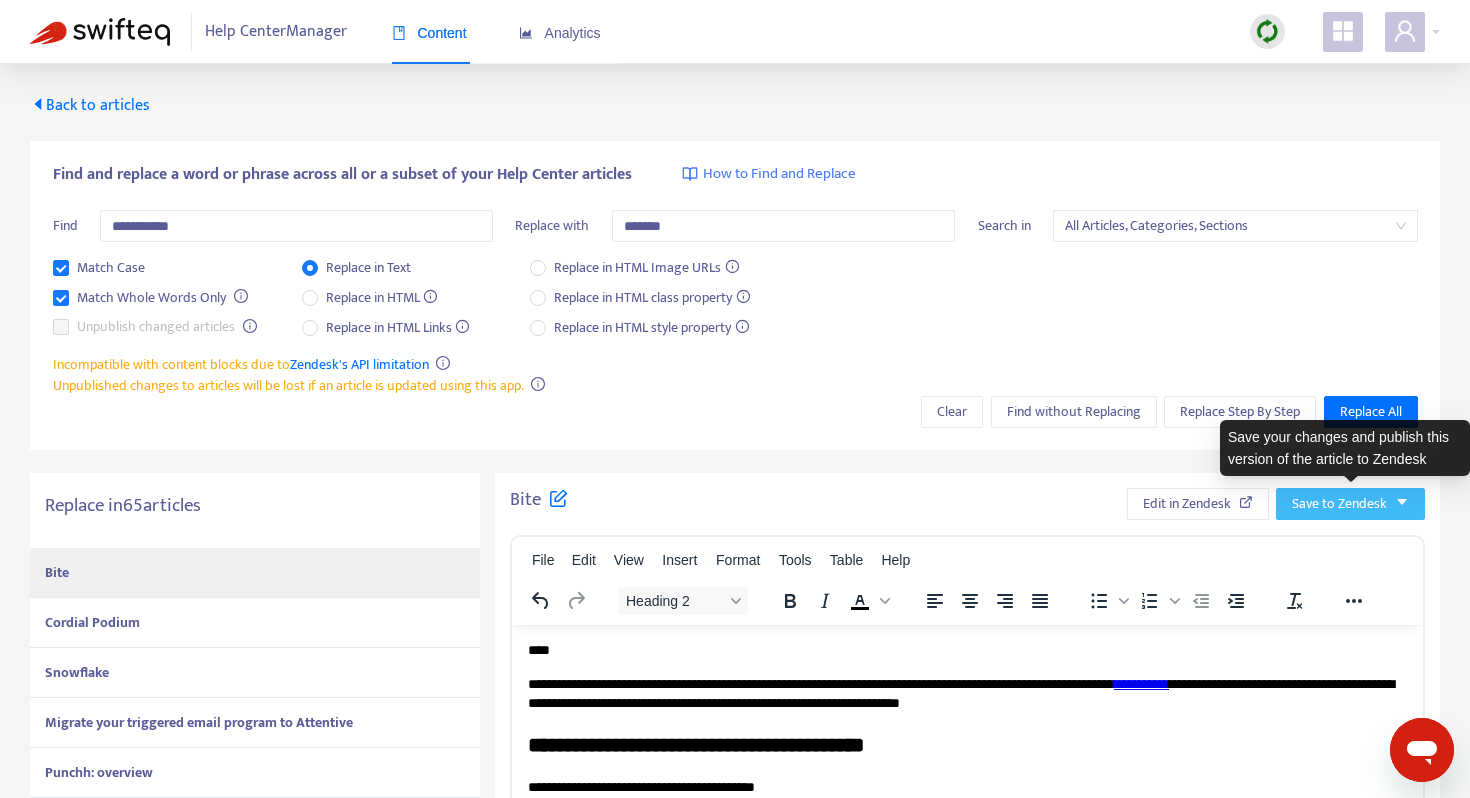 click on "Save to Zendesk" at bounding box center [1339, 504] 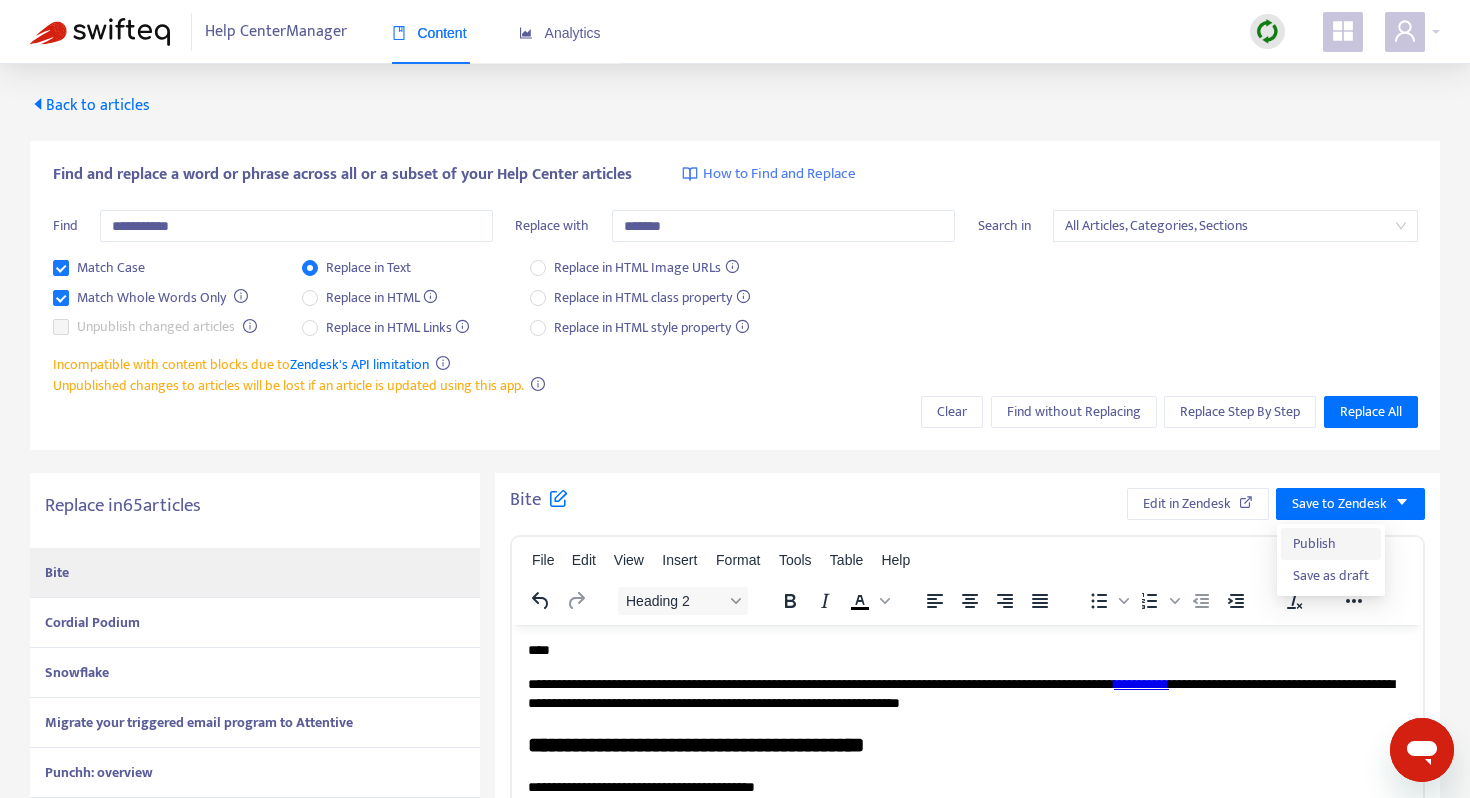 click on "Publish" at bounding box center (1331, 544) 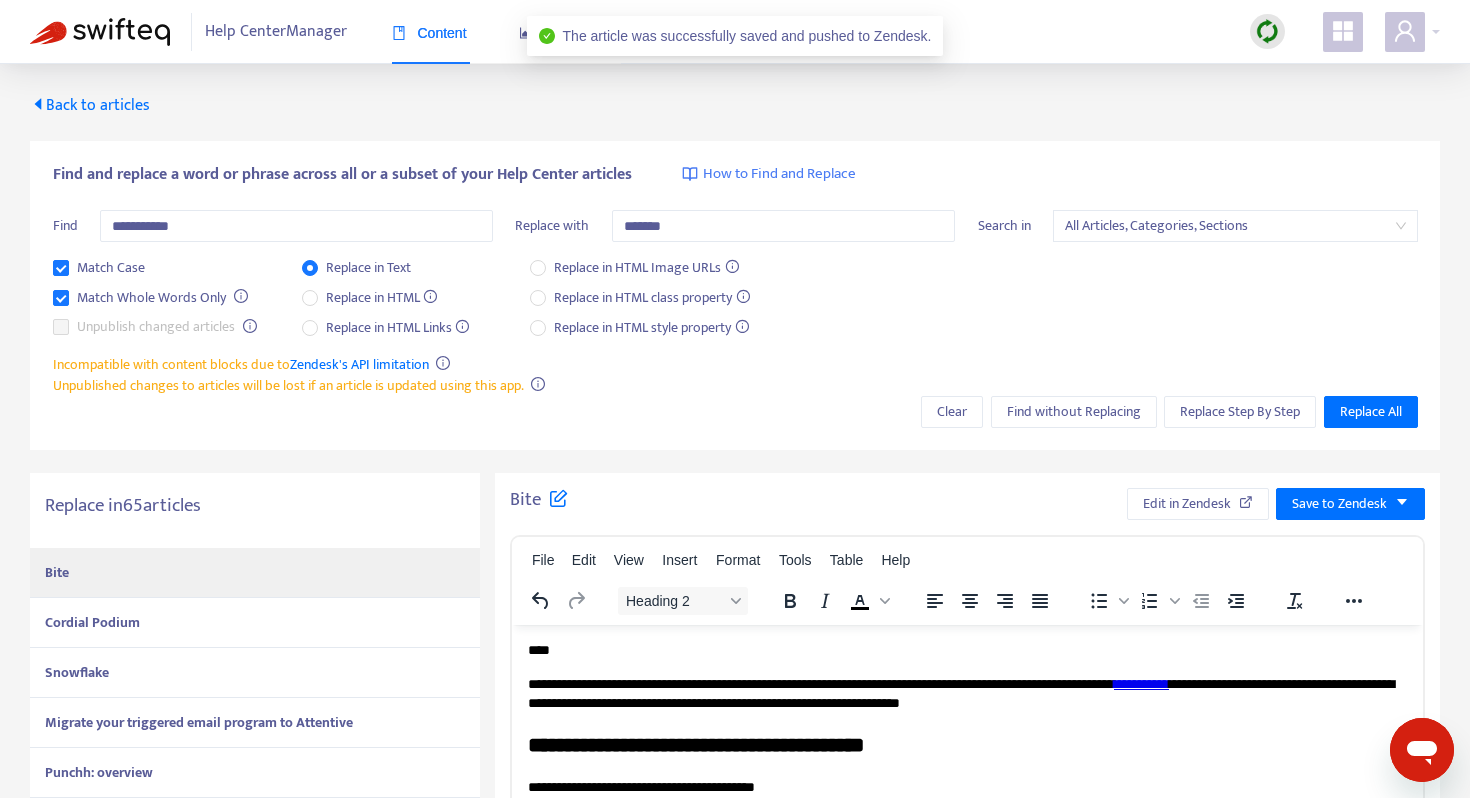 click on "Cordial Podium" at bounding box center [92, 622] 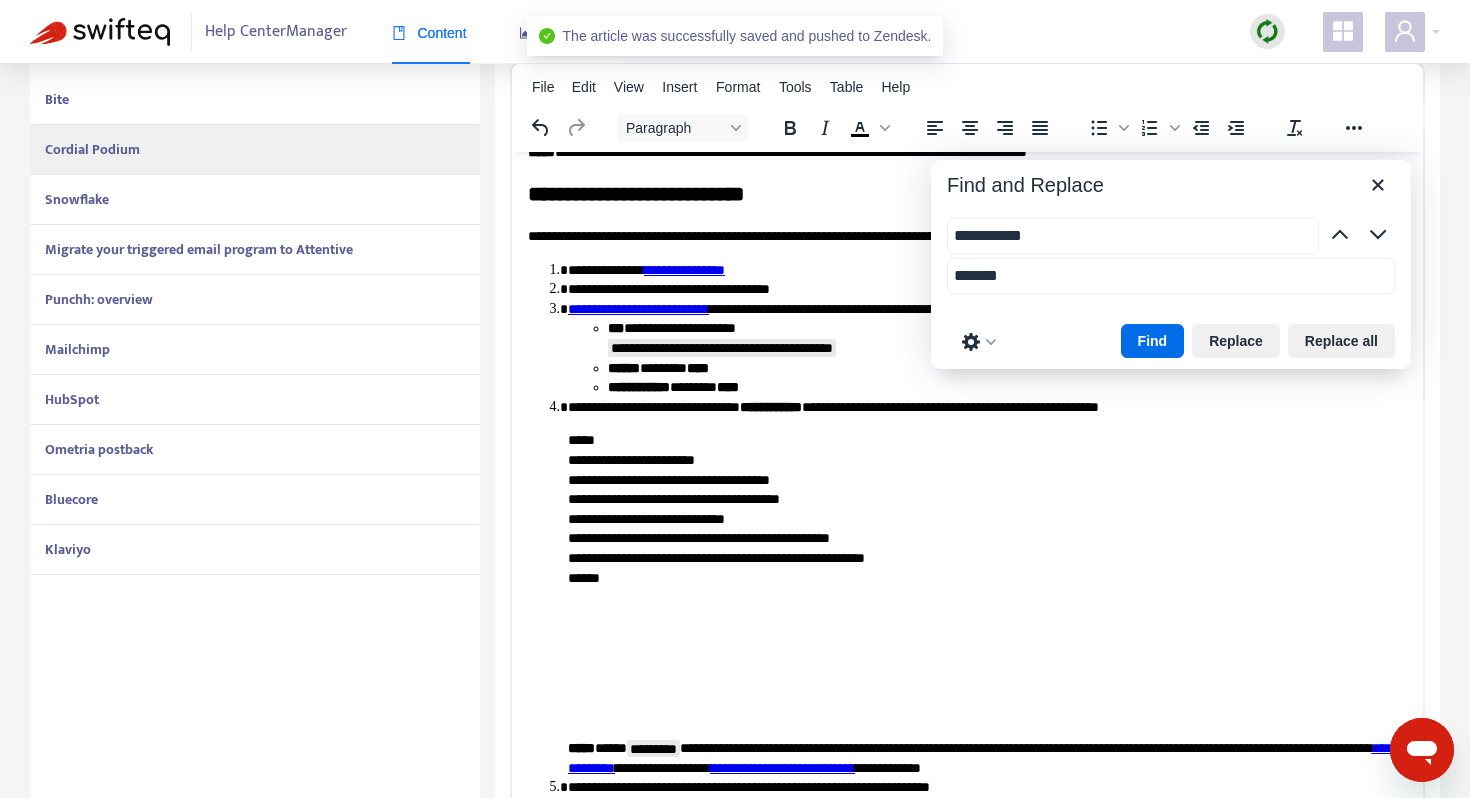 scroll, scrollTop: 509, scrollLeft: 0, axis: vertical 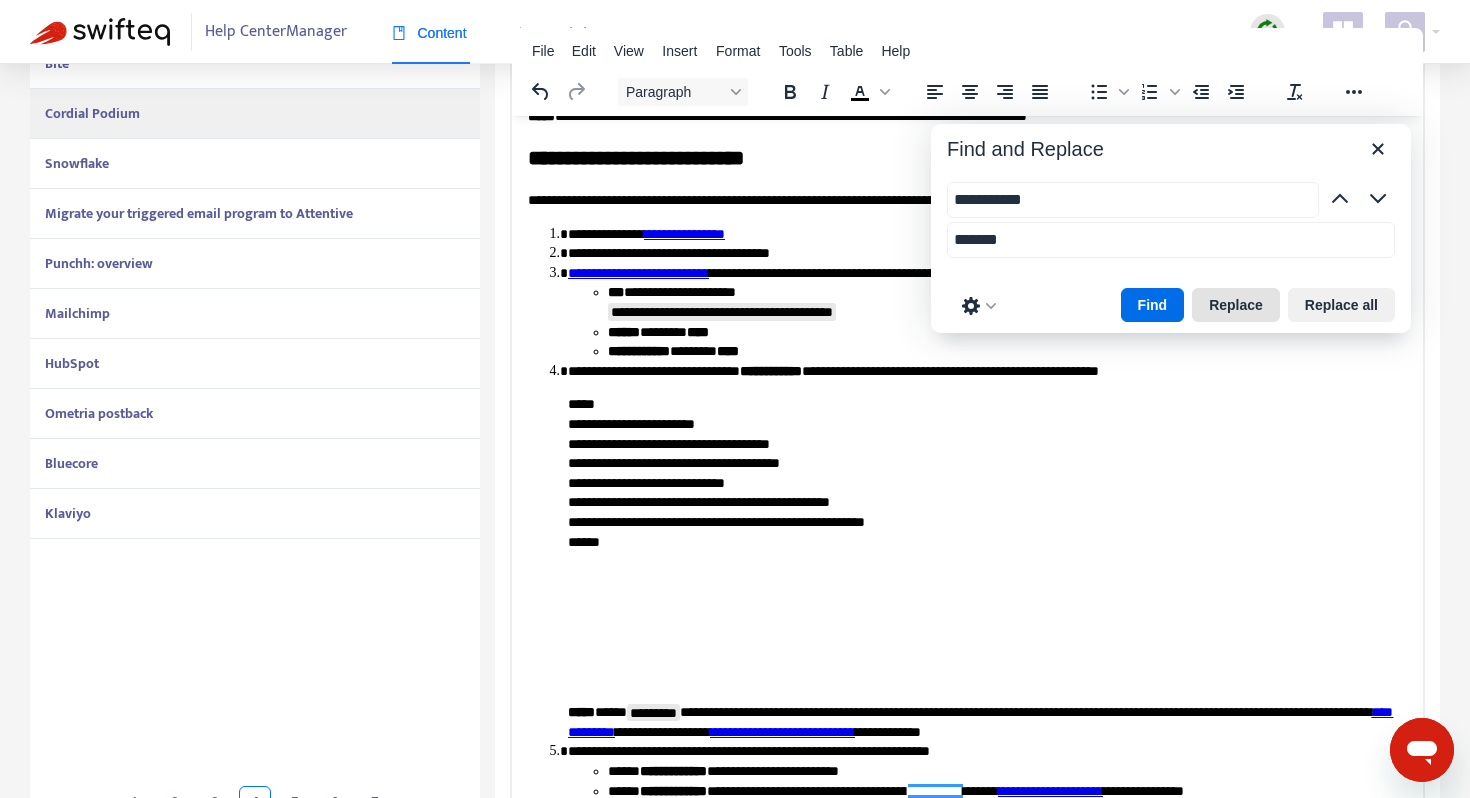 click on "Replace" at bounding box center (1236, 305) 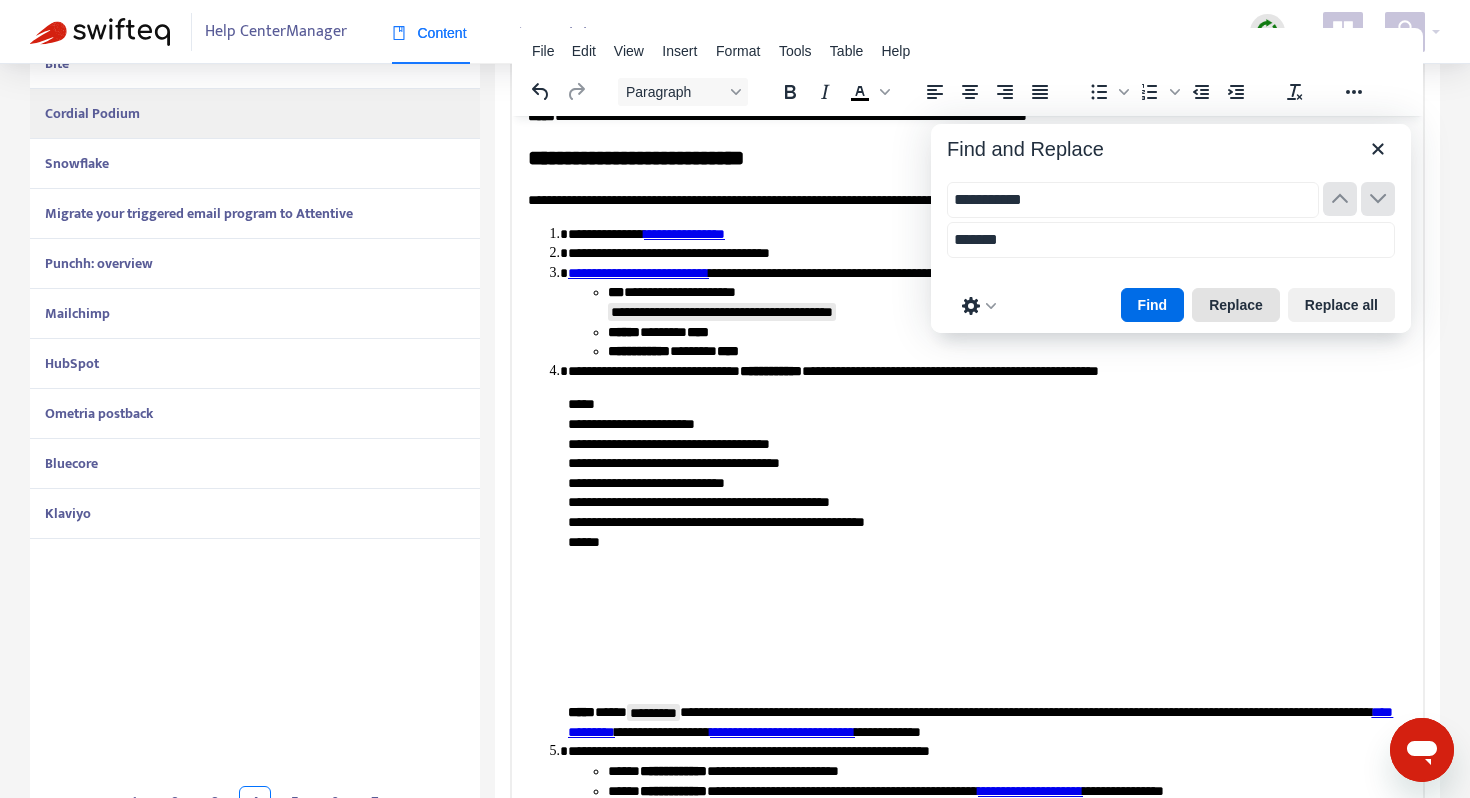 scroll, scrollTop: 411, scrollLeft: 0, axis: vertical 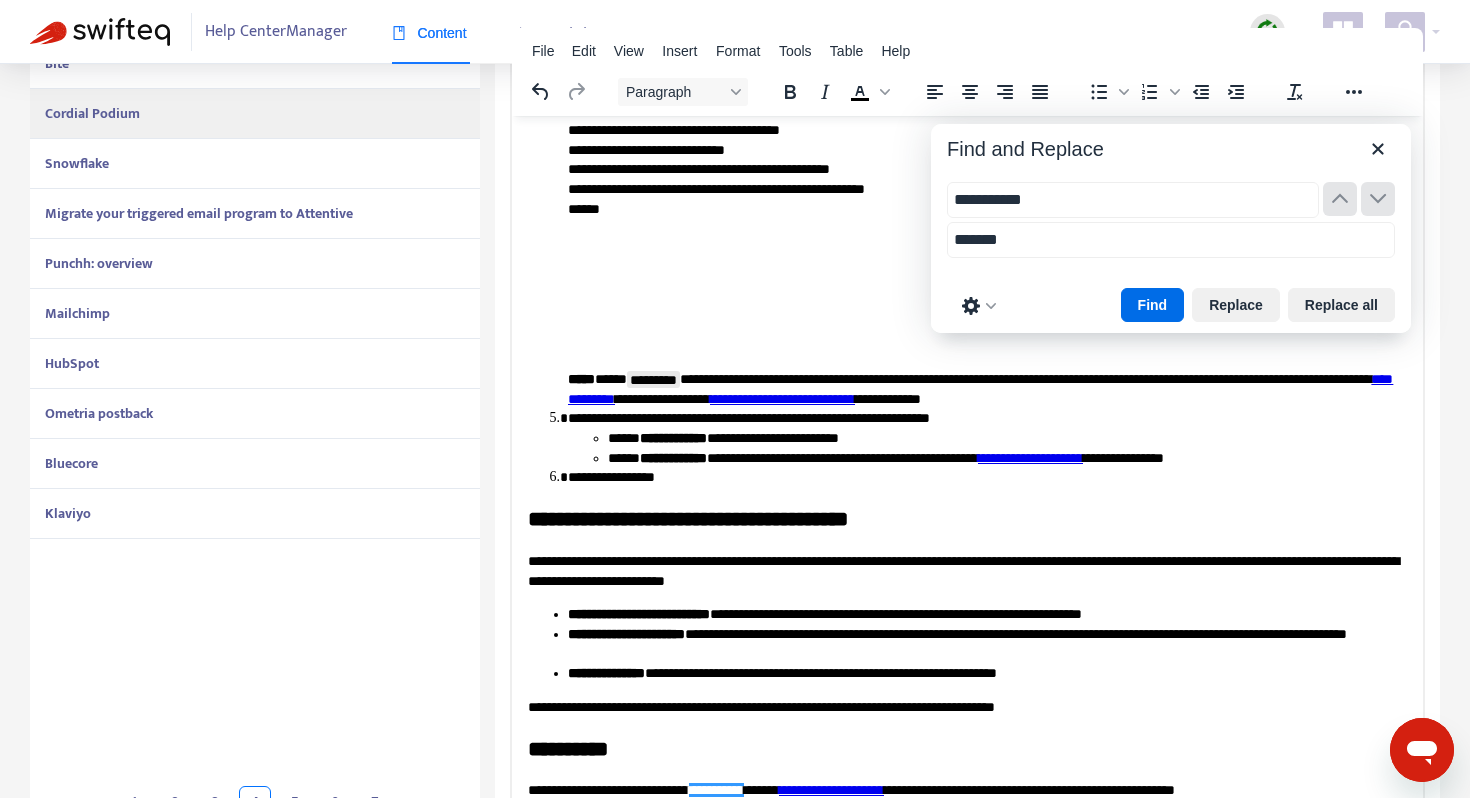 drag, startPoint x: 1230, startPoint y: 301, endPoint x: 1253, endPoint y: 282, distance: 29.832869 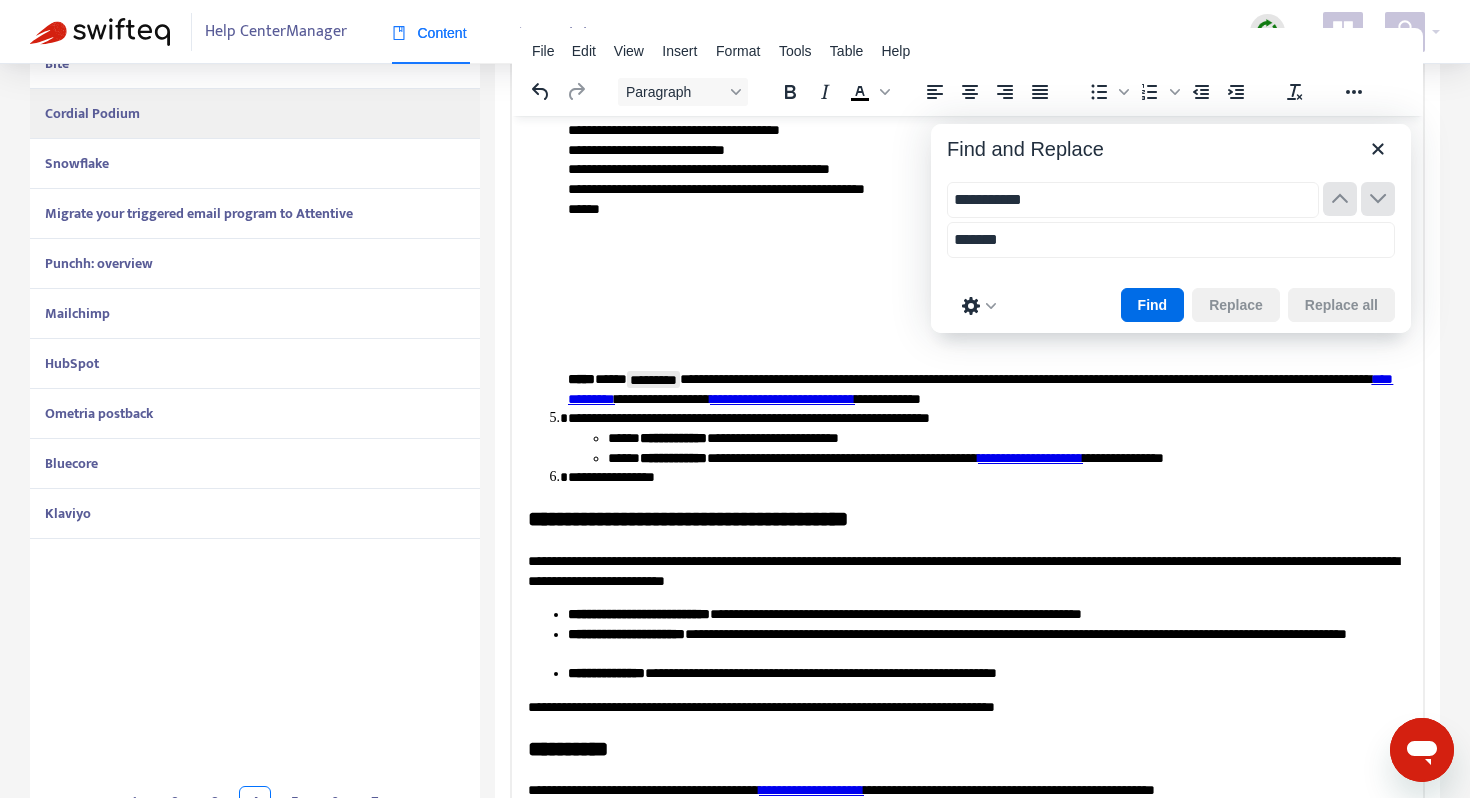 scroll, scrollTop: 429, scrollLeft: 0, axis: vertical 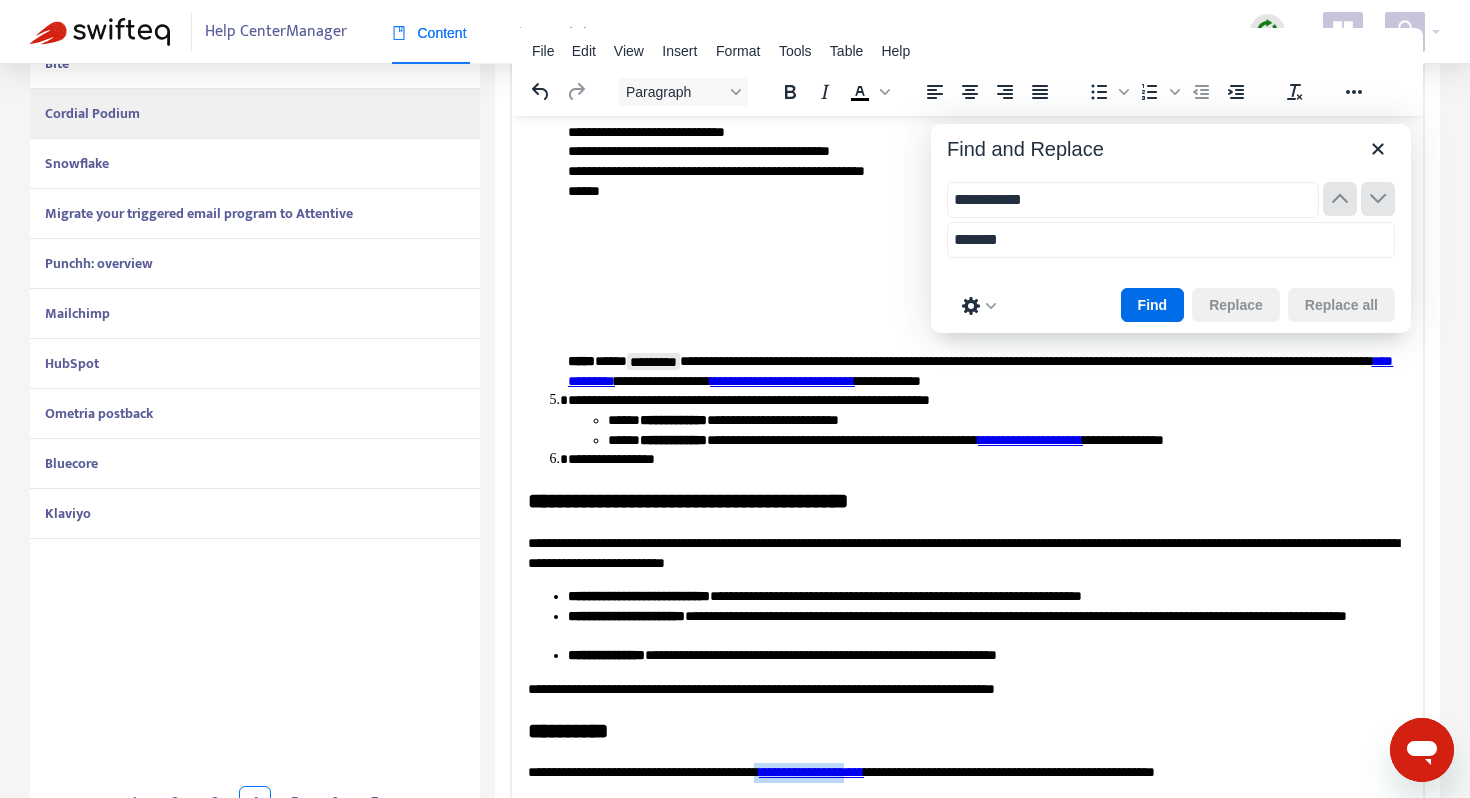 drag, startPoint x: 927, startPoint y: 774, endPoint x: 814, endPoint y: 771, distance: 113.03982 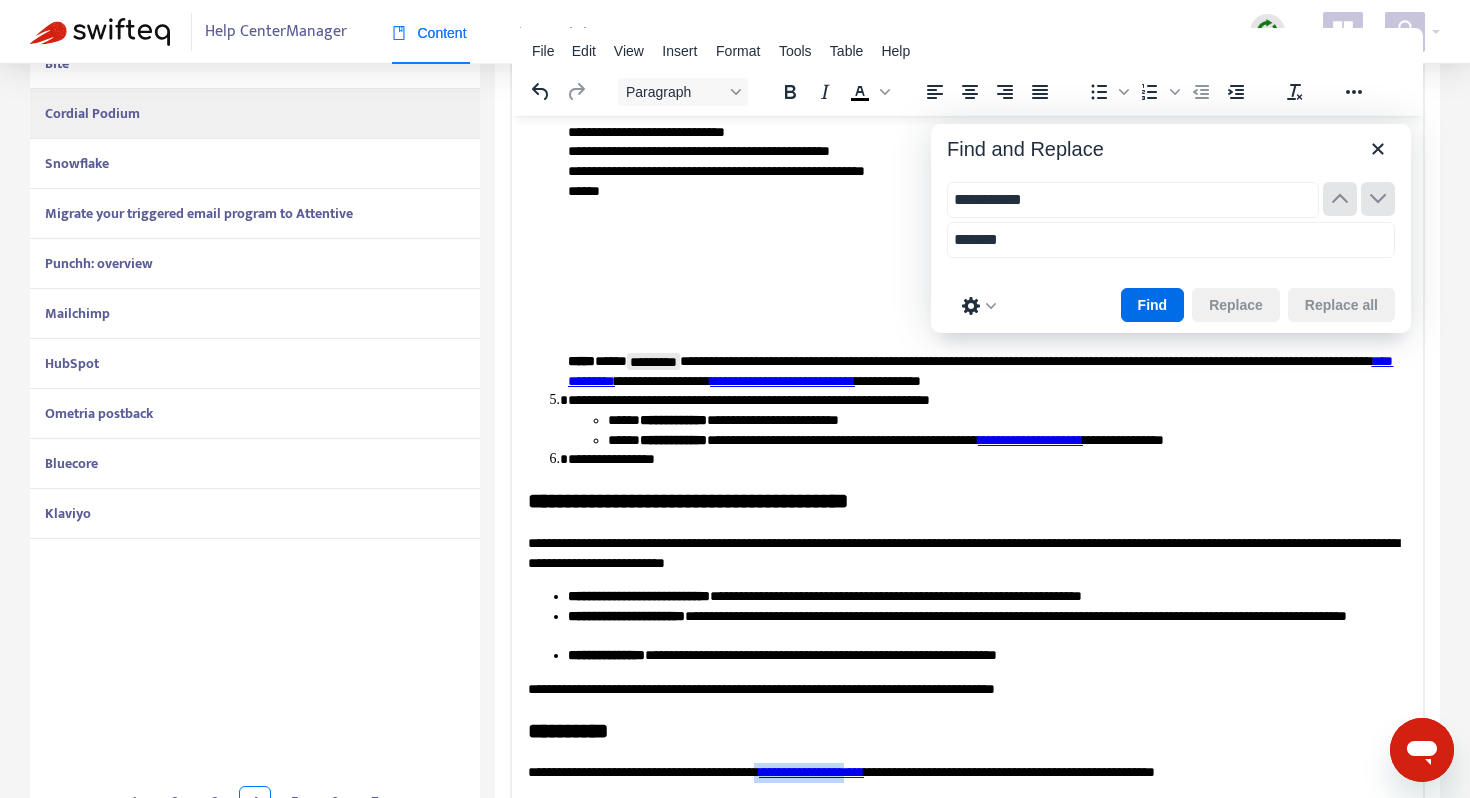 click on "**********" at bounding box center (967, 772) 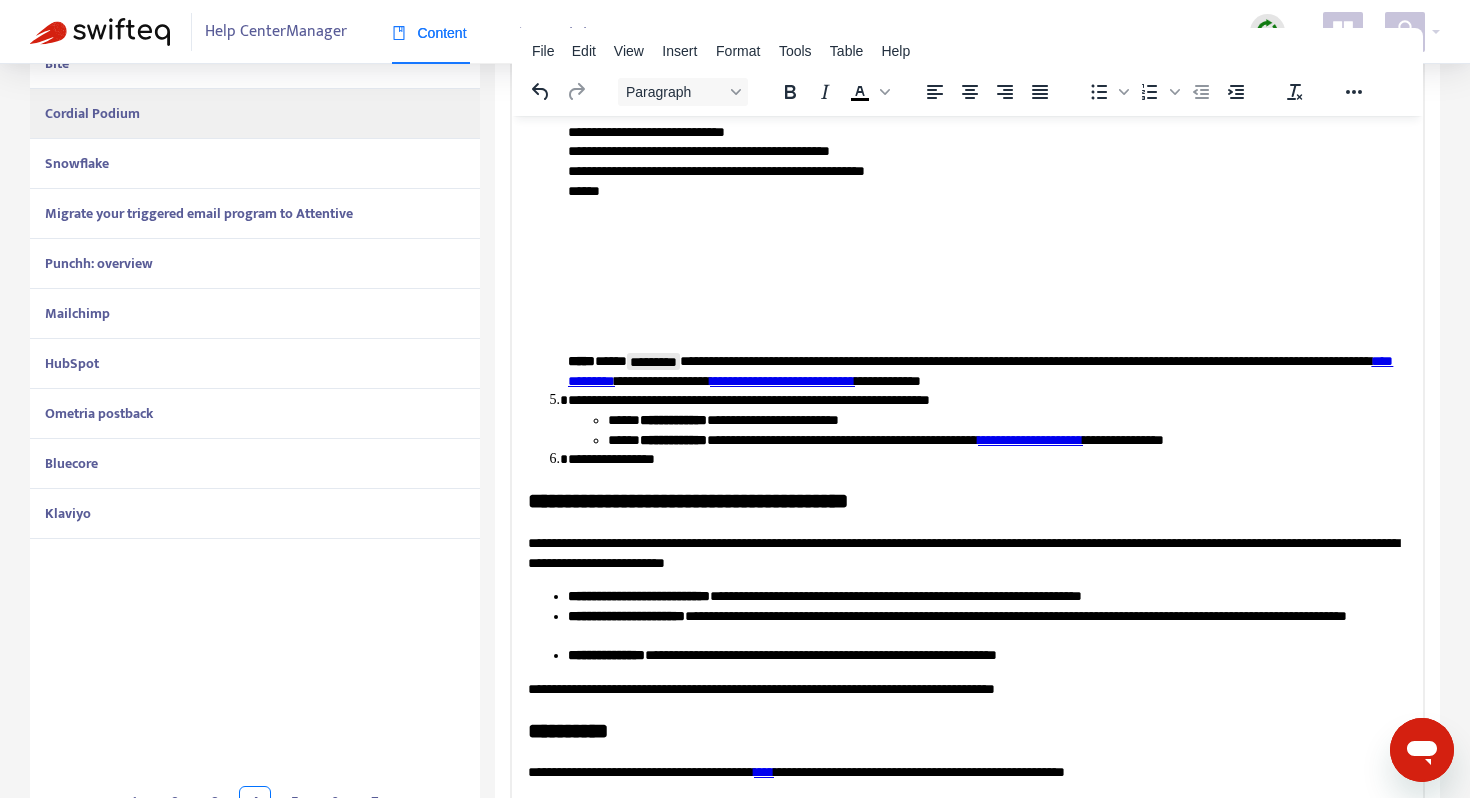 click on "**********" at bounding box center [967, 772] 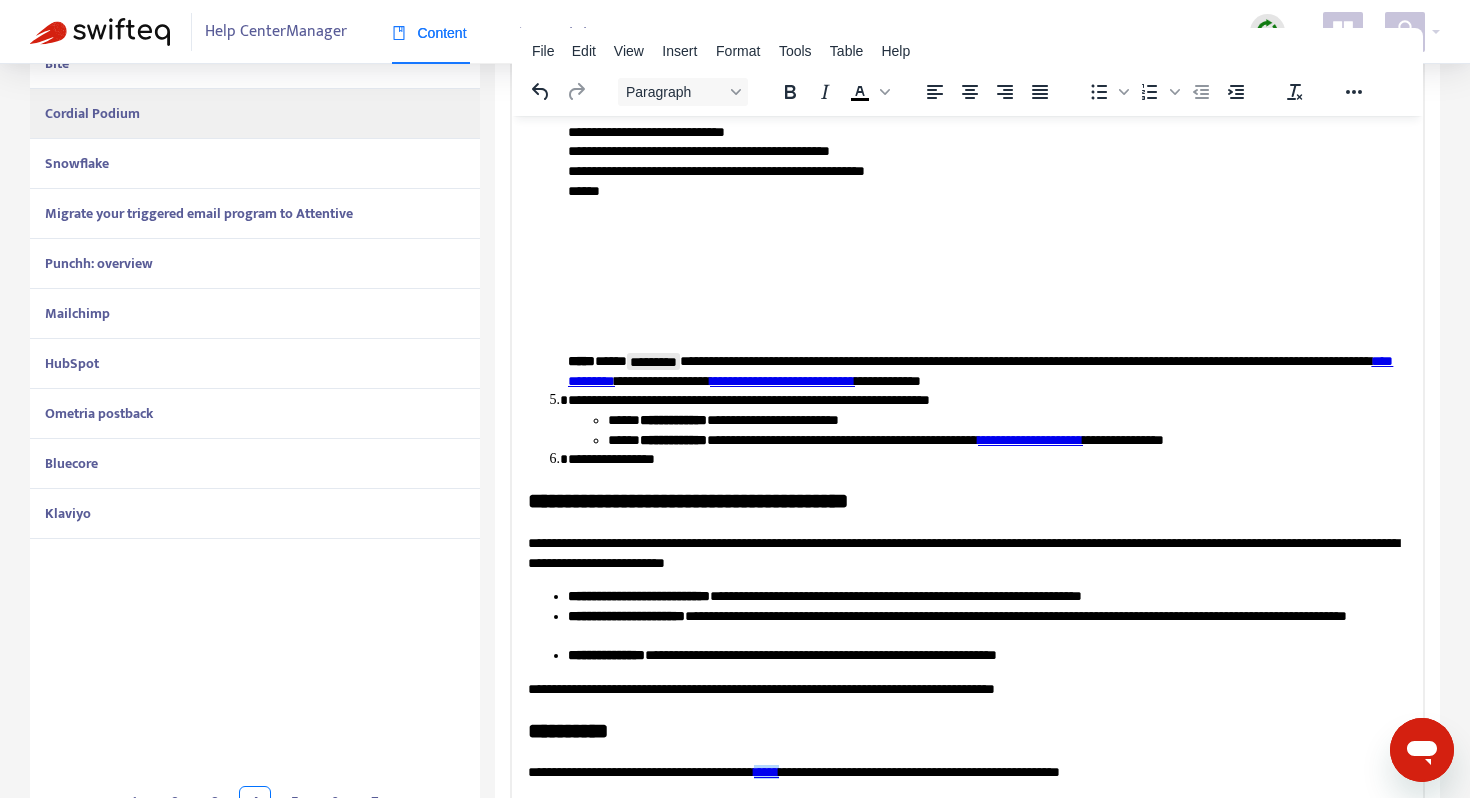 click on "**********" at bounding box center [967, 772] 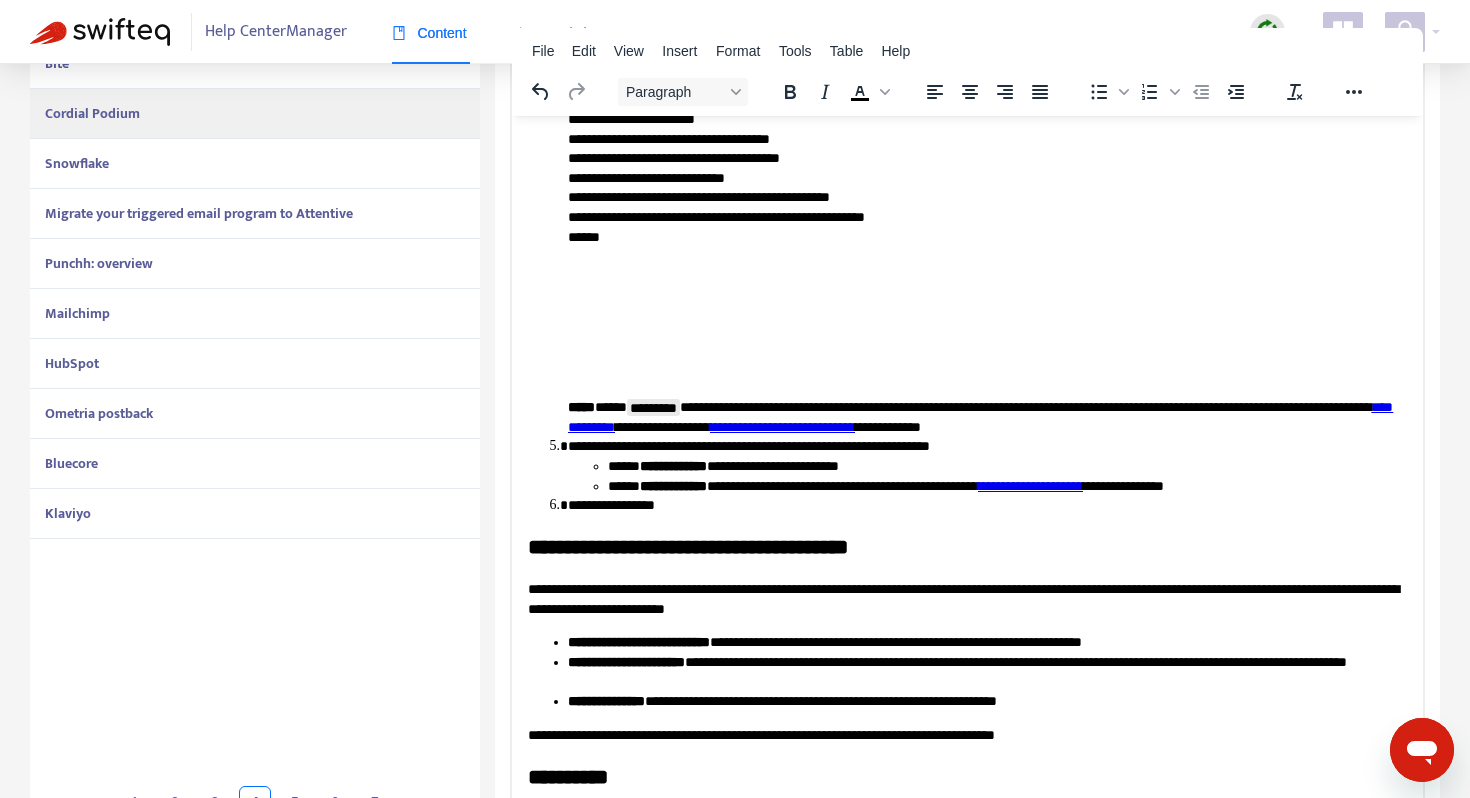 scroll, scrollTop: 382, scrollLeft: 0, axis: vertical 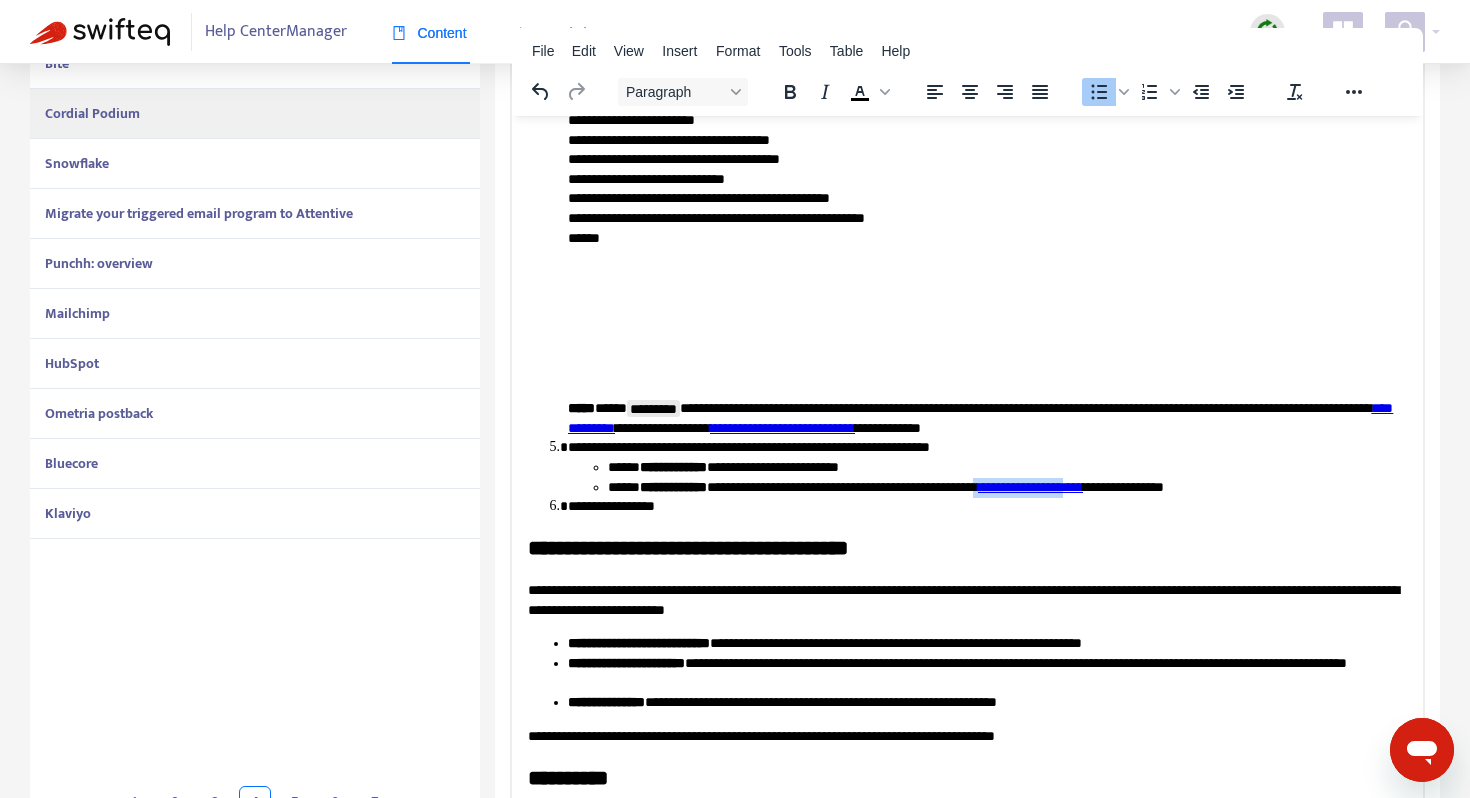 drag, startPoint x: 1194, startPoint y: 487, endPoint x: 1082, endPoint y: 487, distance: 112 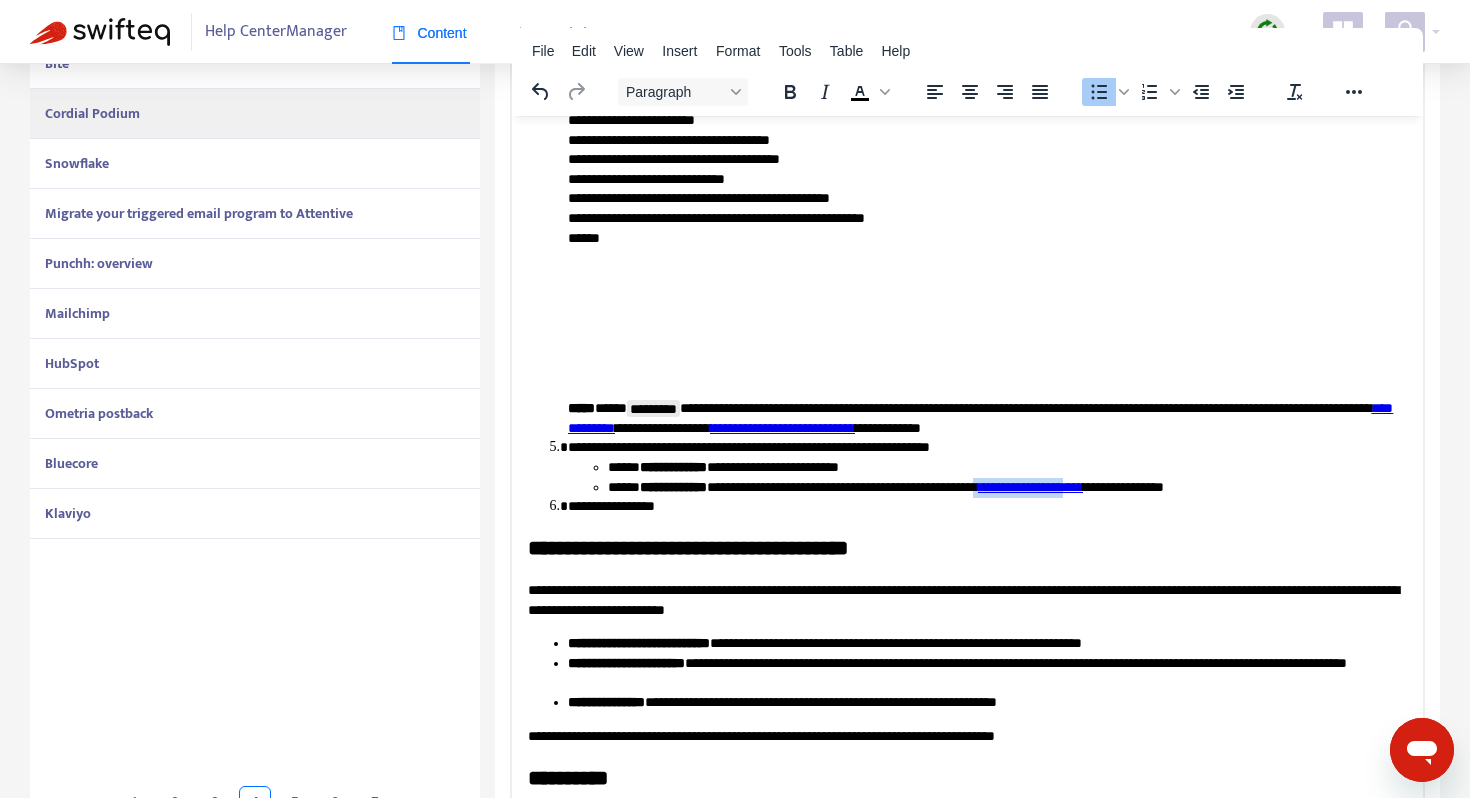 click on "**********" at bounding box center (1007, 487) 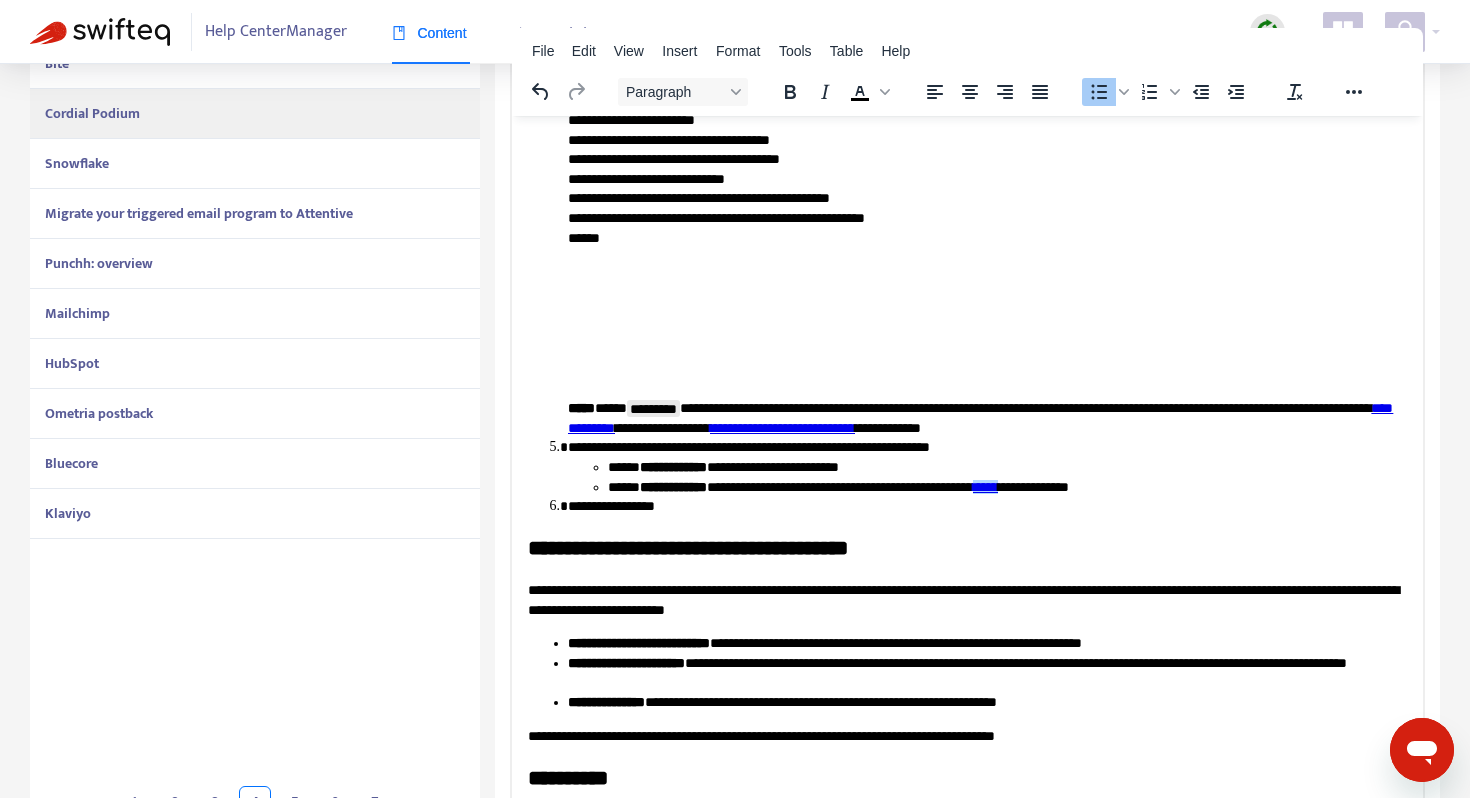 click on "**********" at bounding box center [967, 547] 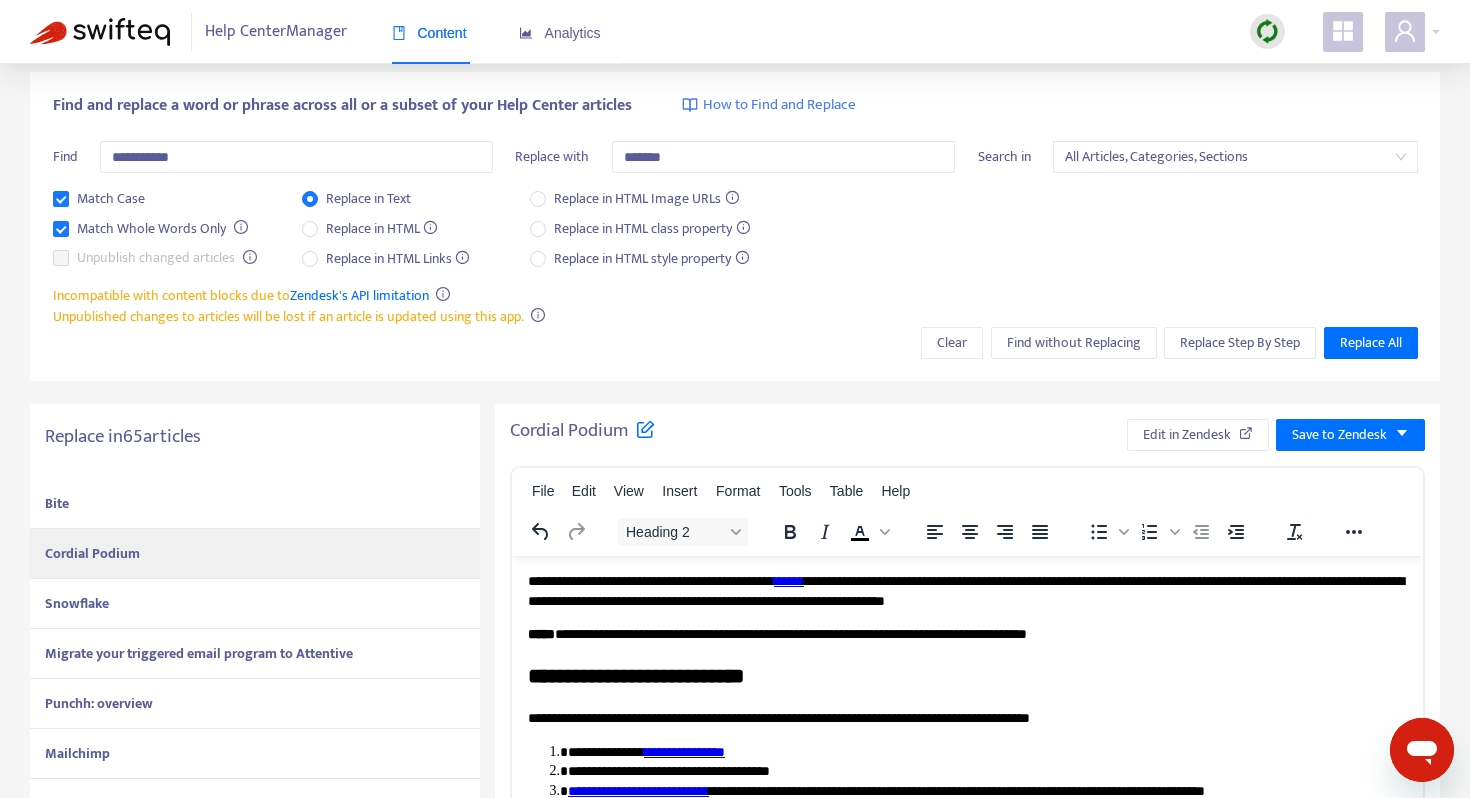 scroll, scrollTop: 0, scrollLeft: 0, axis: both 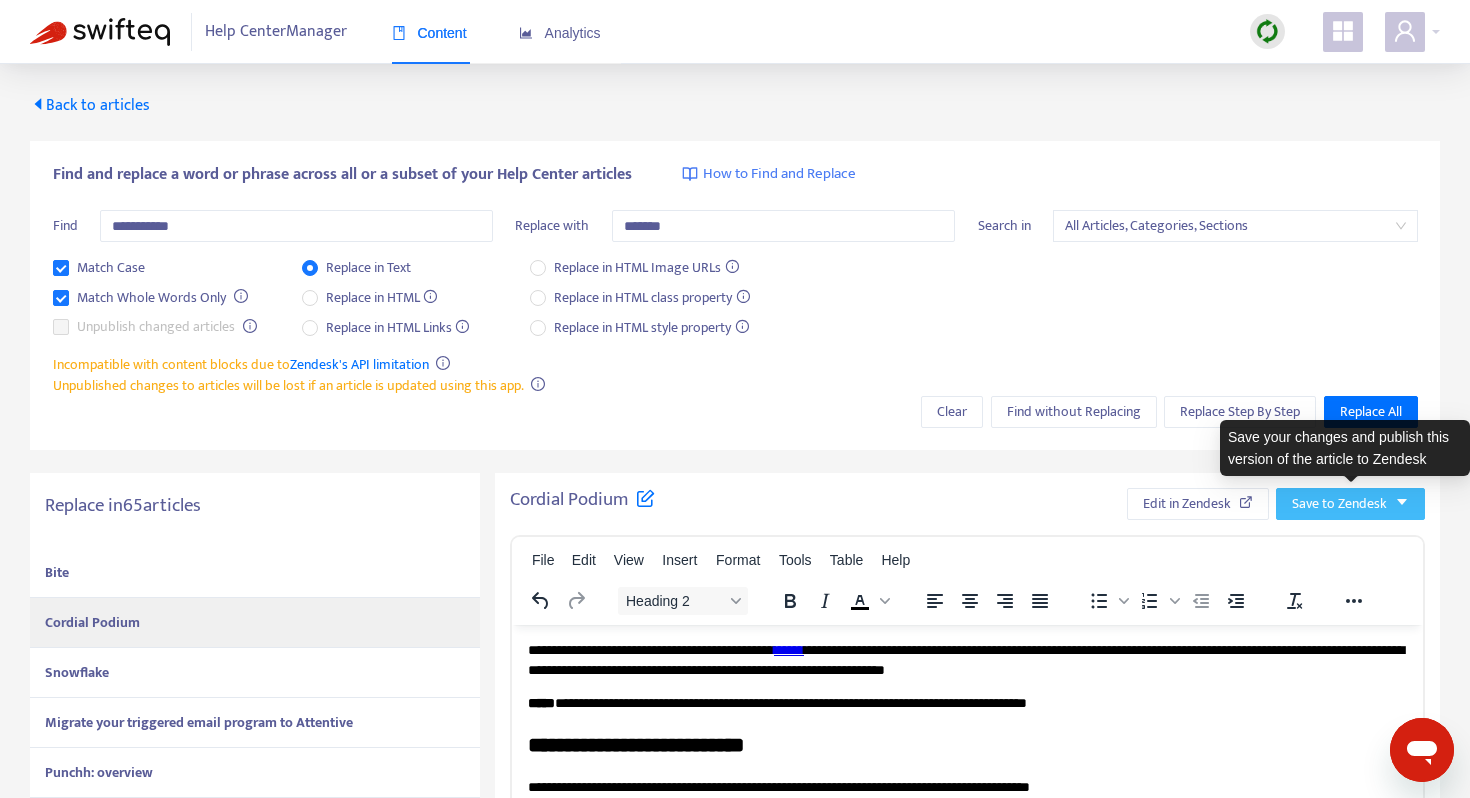 click on "Save to Zendesk" at bounding box center [1339, 504] 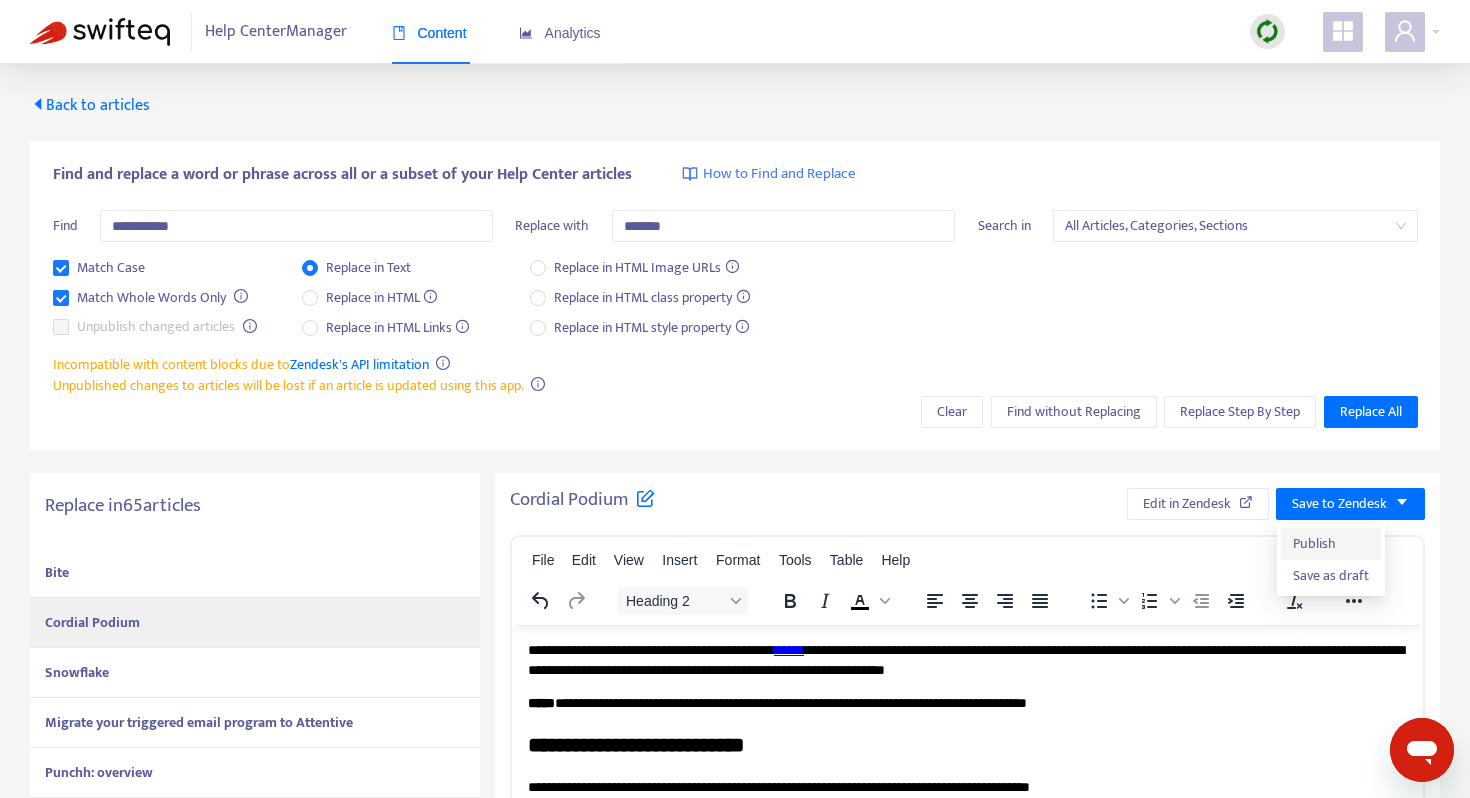 click on "Publish" at bounding box center (1331, 544) 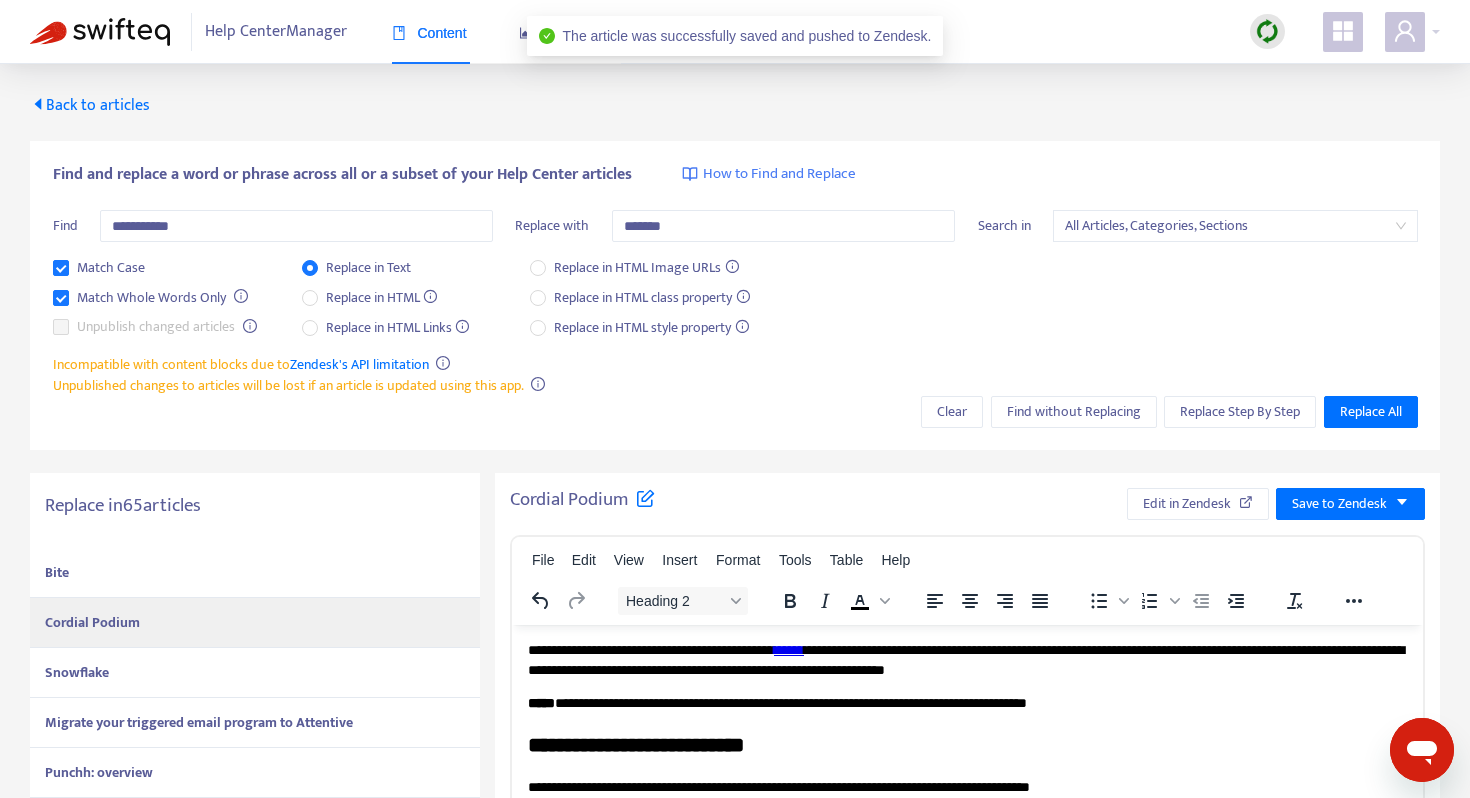 click on "Snowflake" at bounding box center [77, 672] 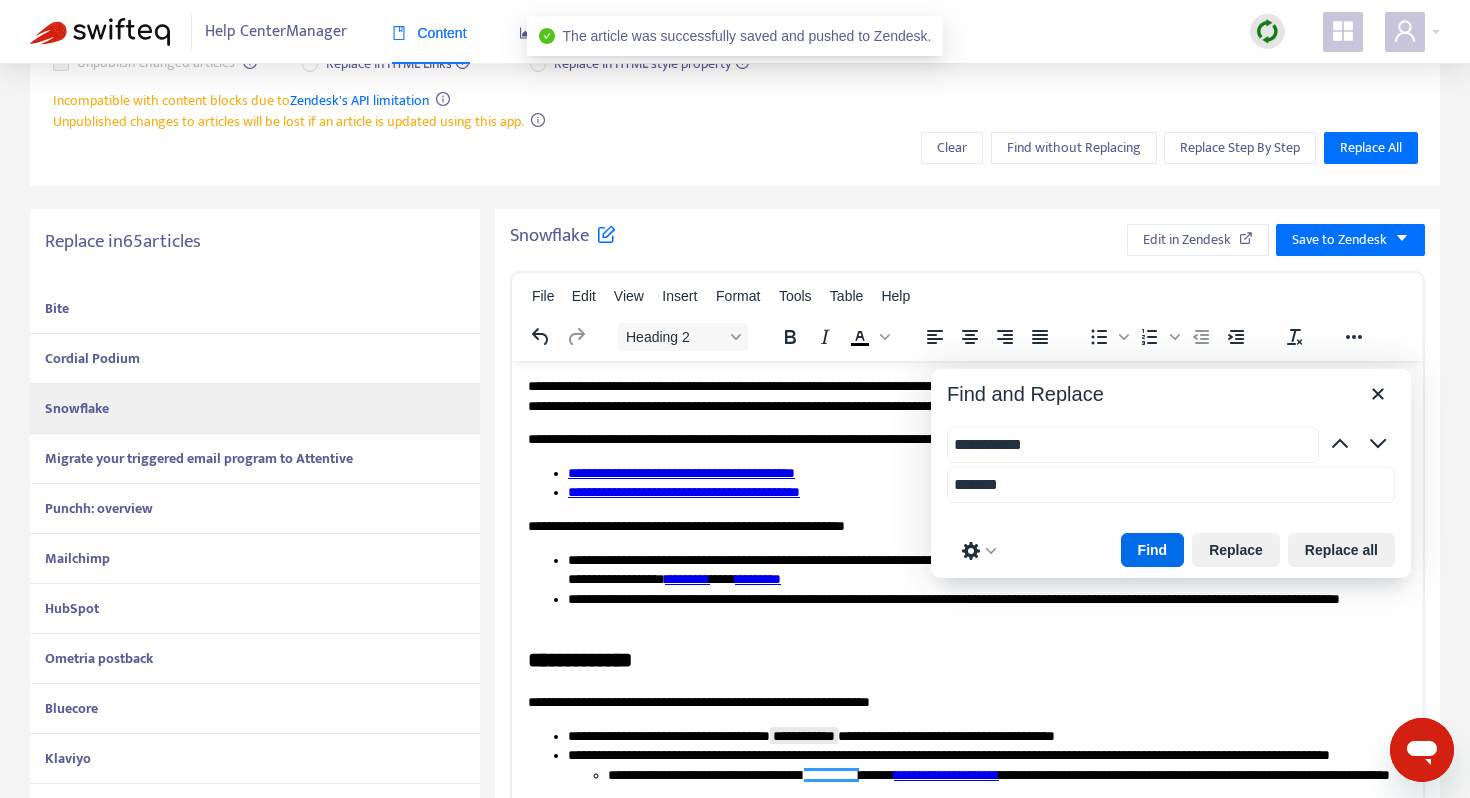 scroll, scrollTop: 268, scrollLeft: 0, axis: vertical 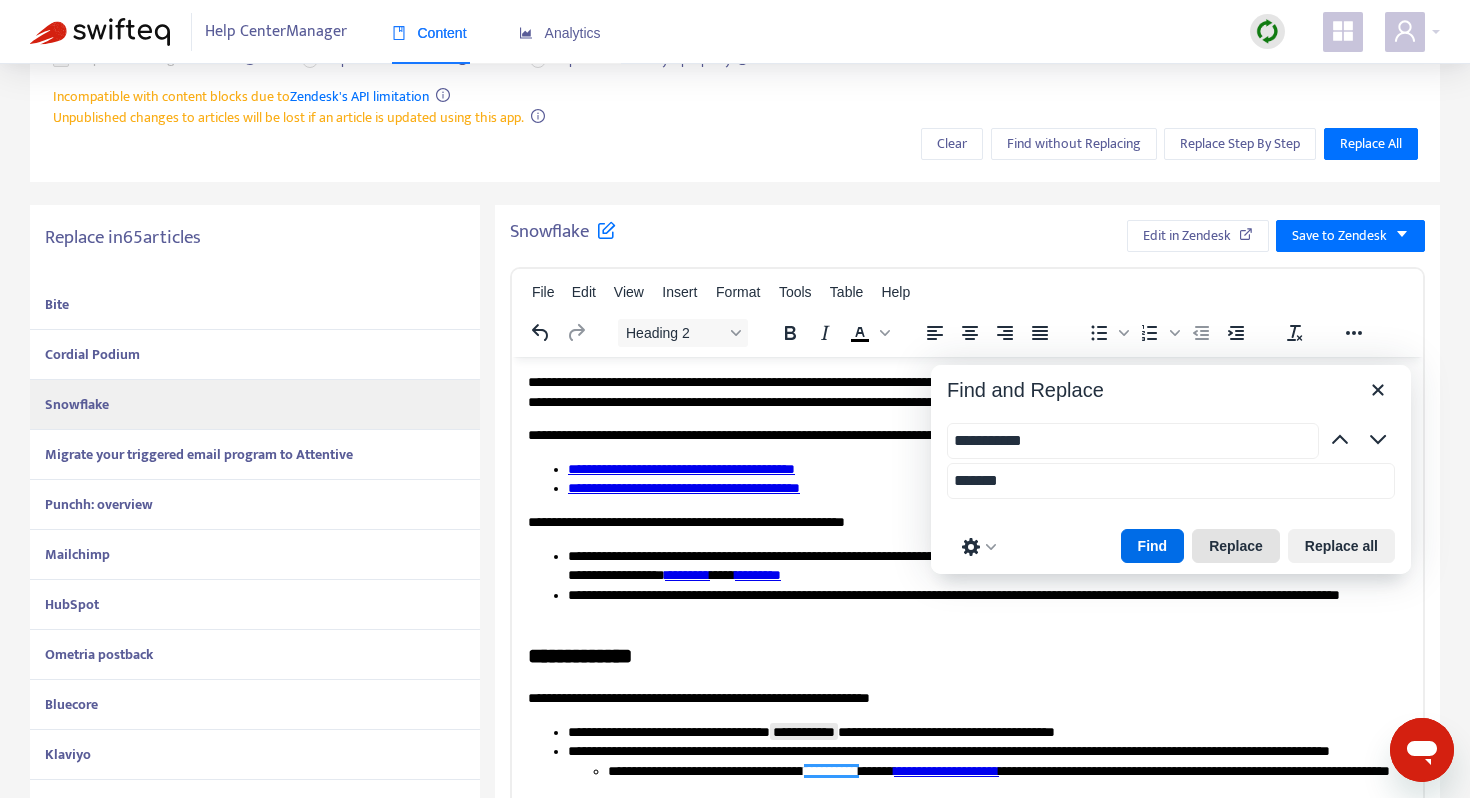 click on "Replace" at bounding box center [1236, 546] 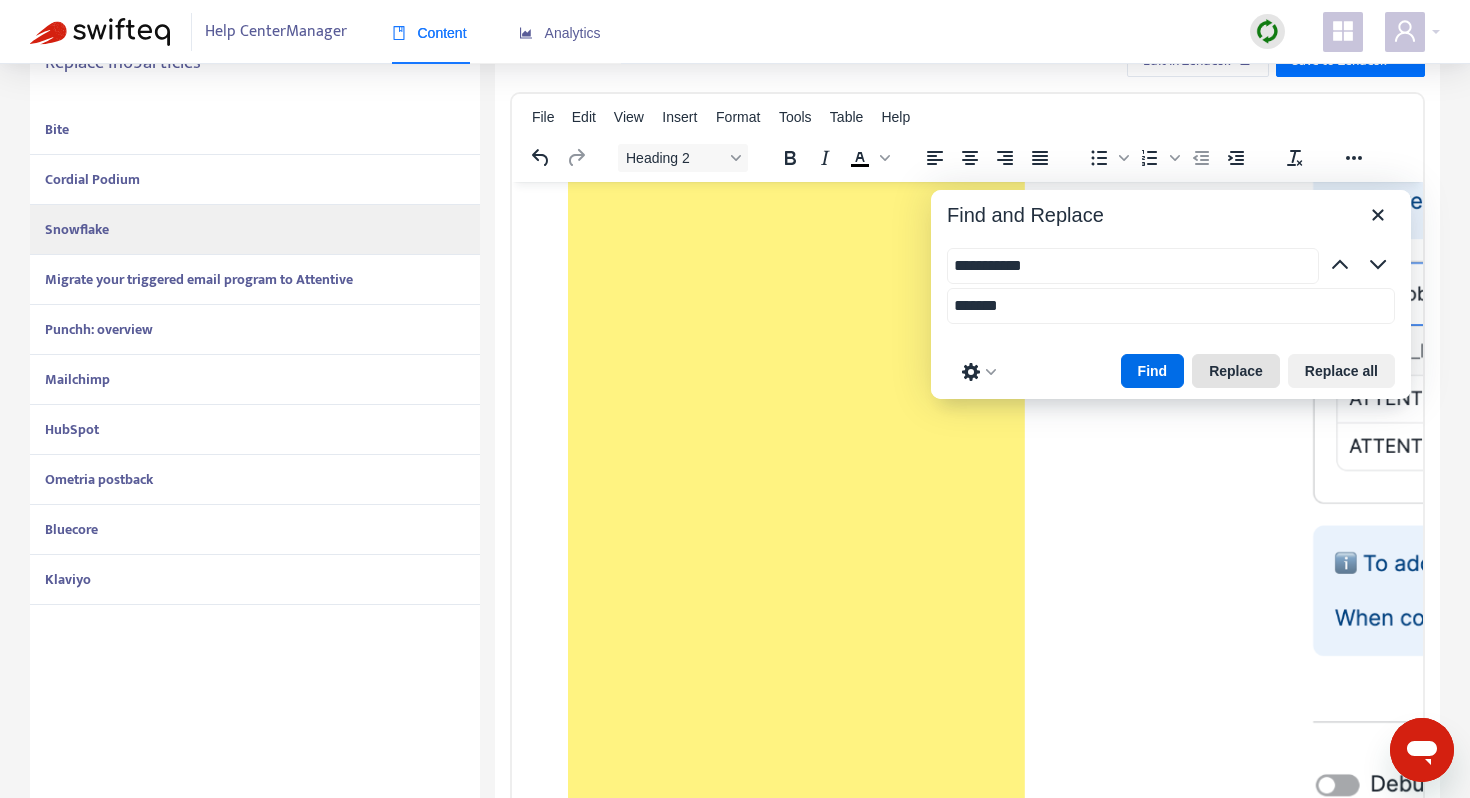 scroll, scrollTop: 509, scrollLeft: 0, axis: vertical 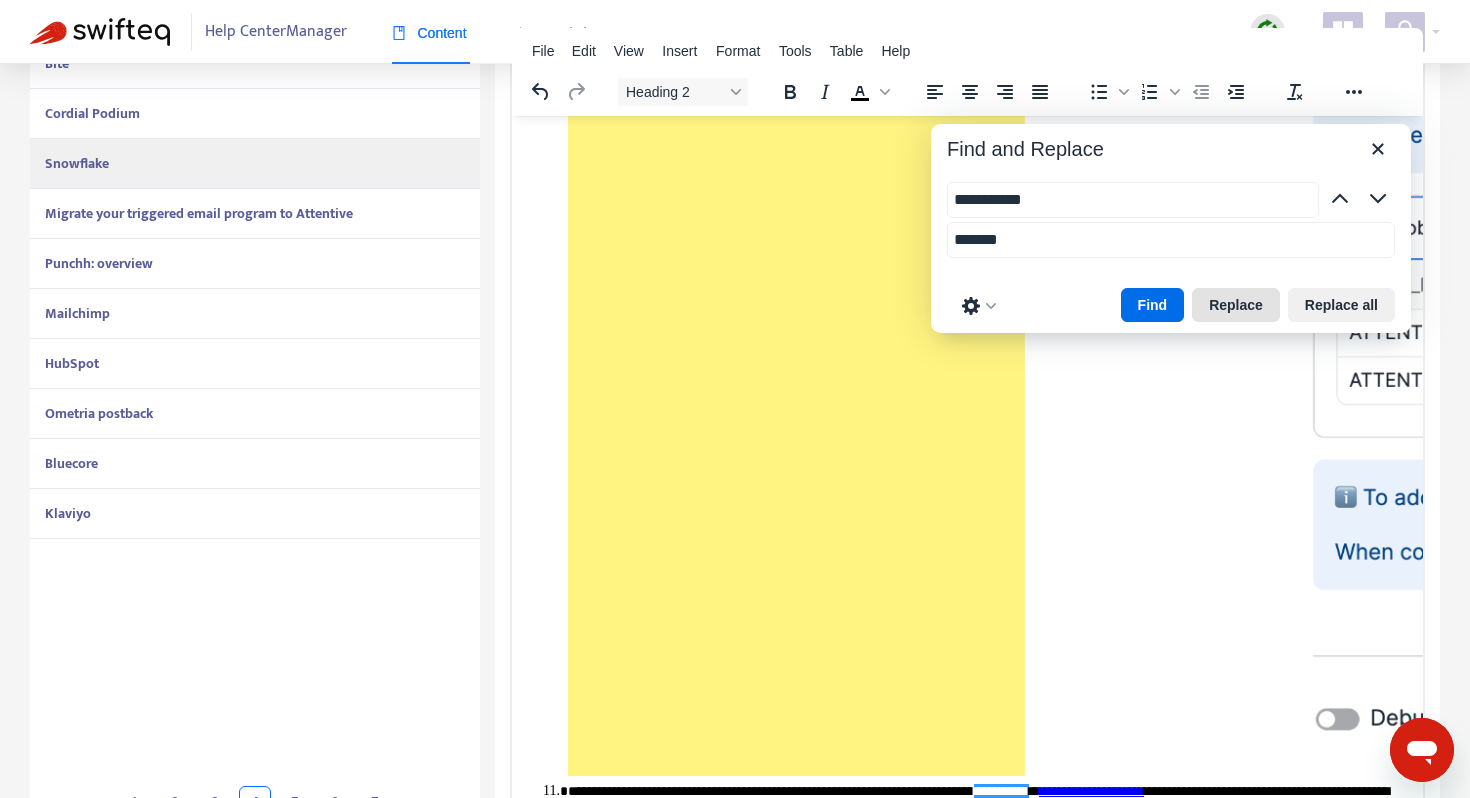 click on "Replace" at bounding box center (1236, 305) 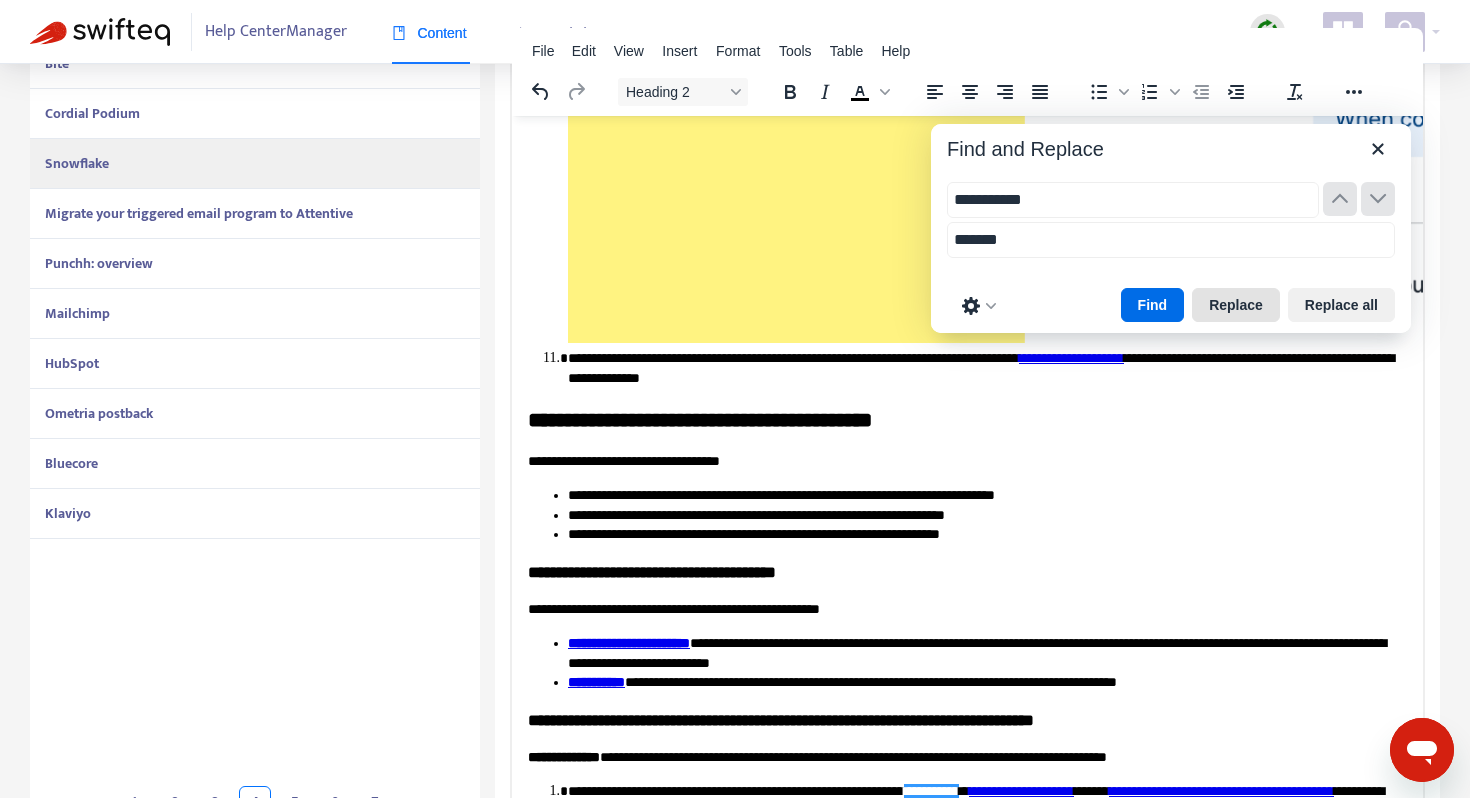 click on "Replace" at bounding box center [1236, 305] 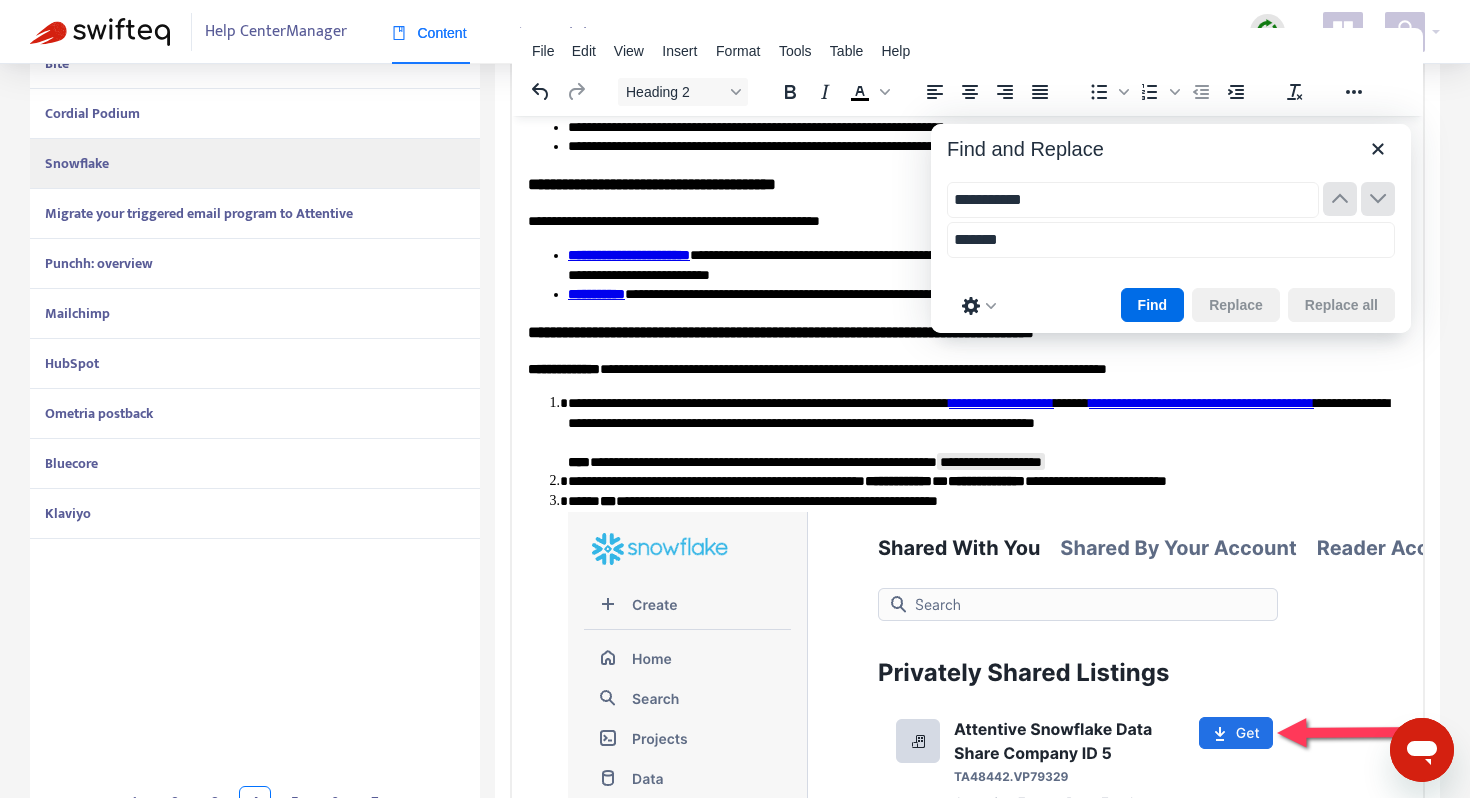 scroll, scrollTop: 12422, scrollLeft: 0, axis: vertical 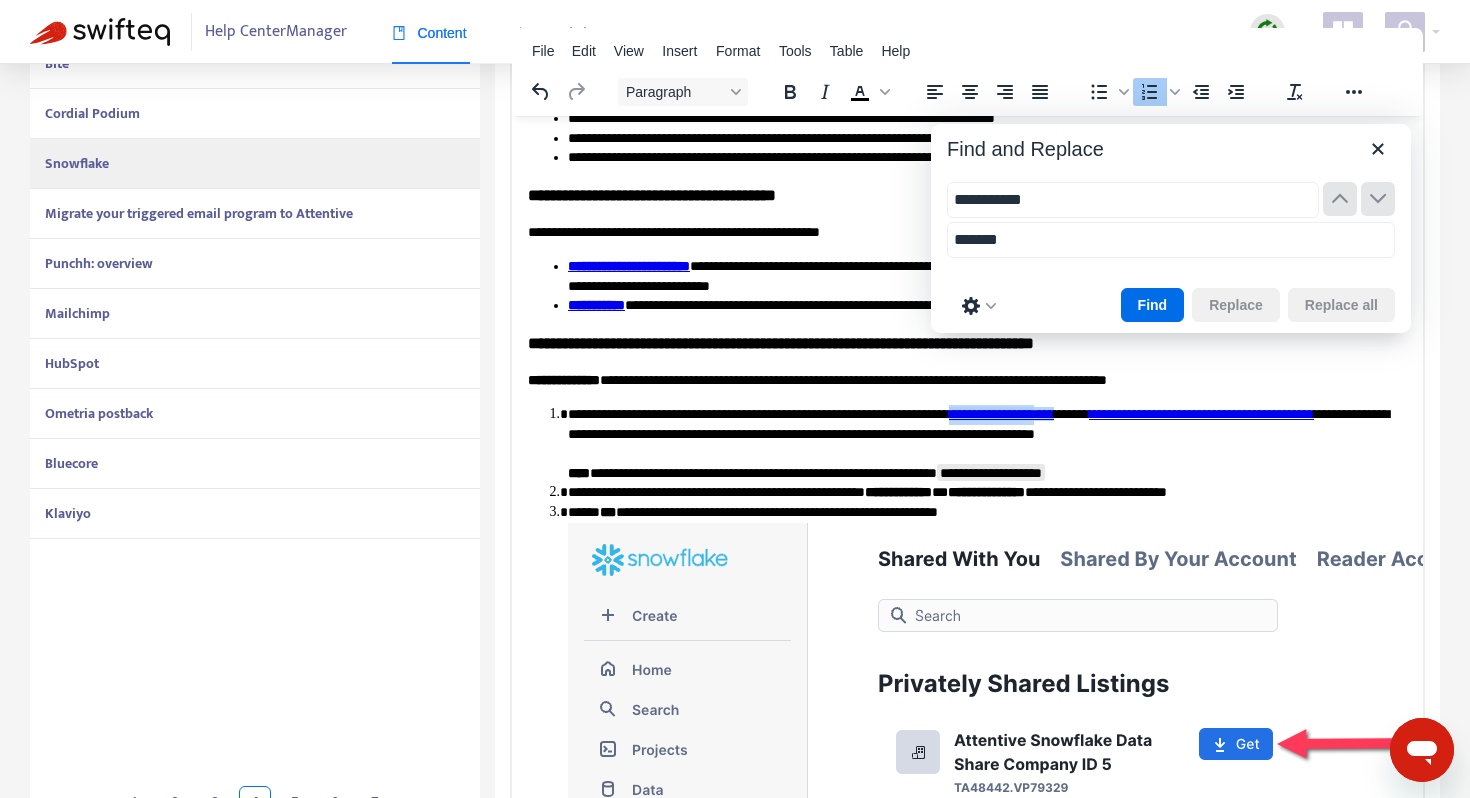 drag, startPoint x: 1155, startPoint y: 417, endPoint x: 1043, endPoint y: 417, distance: 112 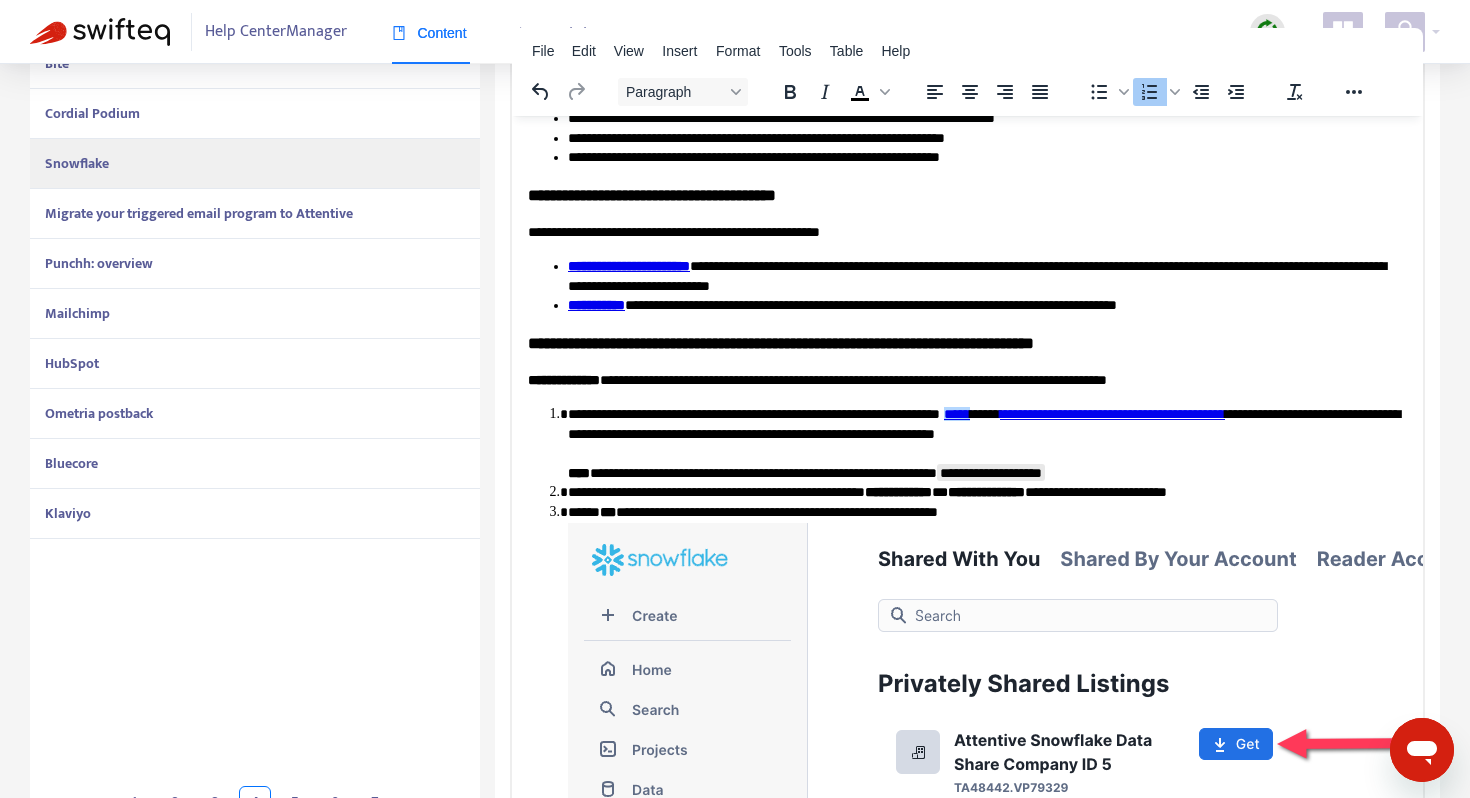 click on "**********" at bounding box center (987, 443) 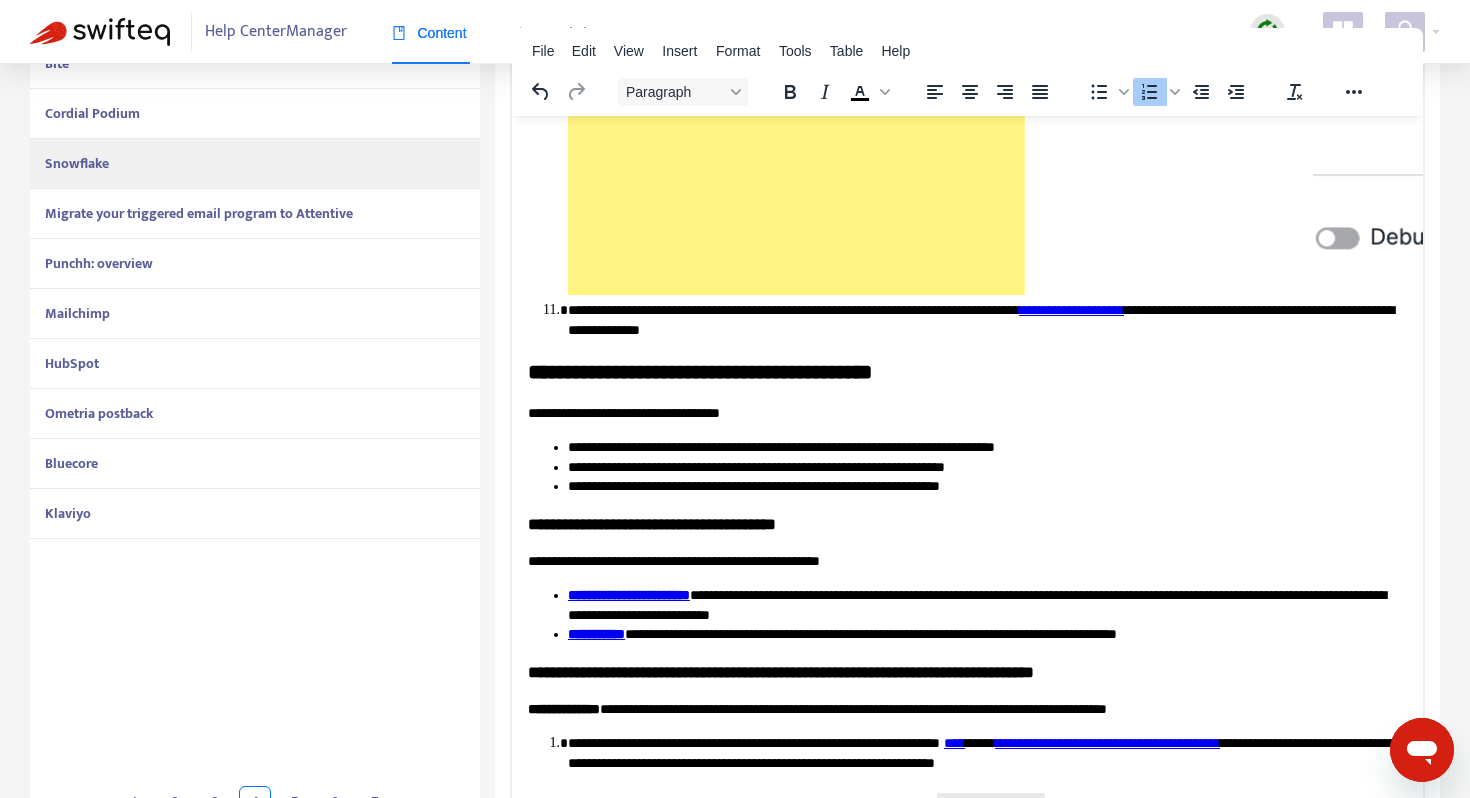 scroll, scrollTop: 12092, scrollLeft: 0, axis: vertical 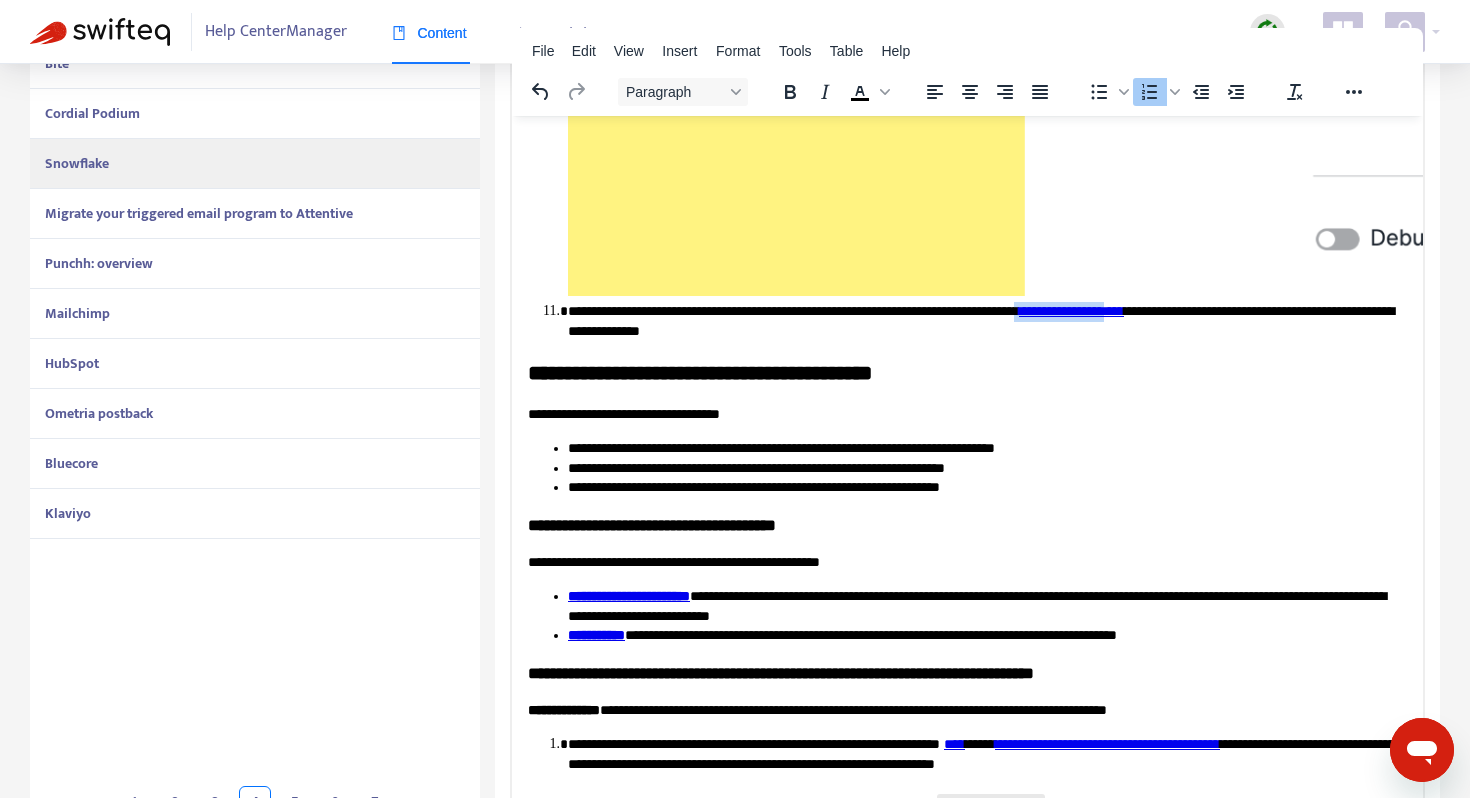 drag, startPoint x: 1239, startPoint y: 311, endPoint x: 1127, endPoint y: 313, distance: 112.01785 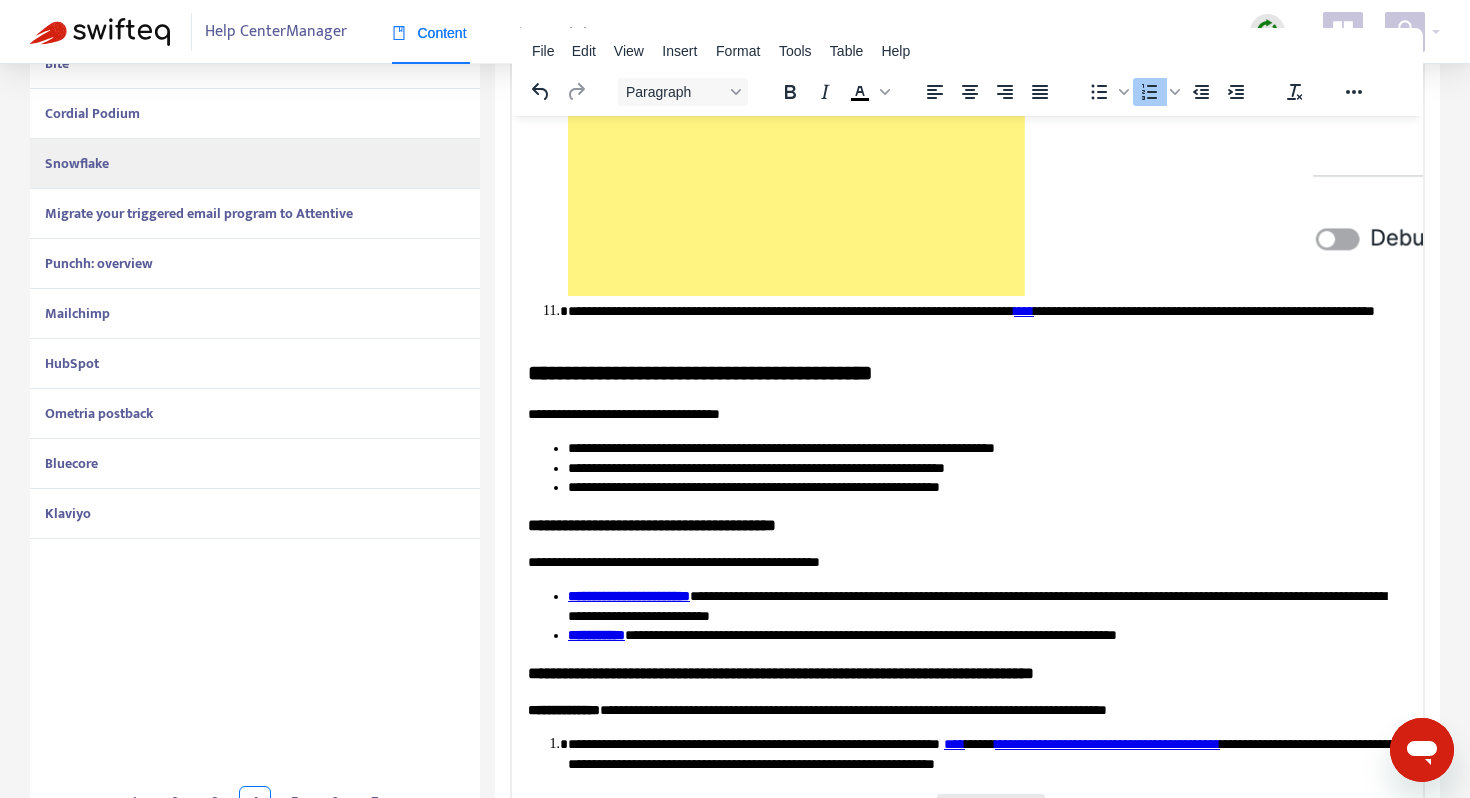 click on "[FIRST] [LAST] [NUMBER] [STREET] [CITY] [STATE] [ZIP] [COUNTRY] [PHONE] [EMAIL]" at bounding box center (987, 320) 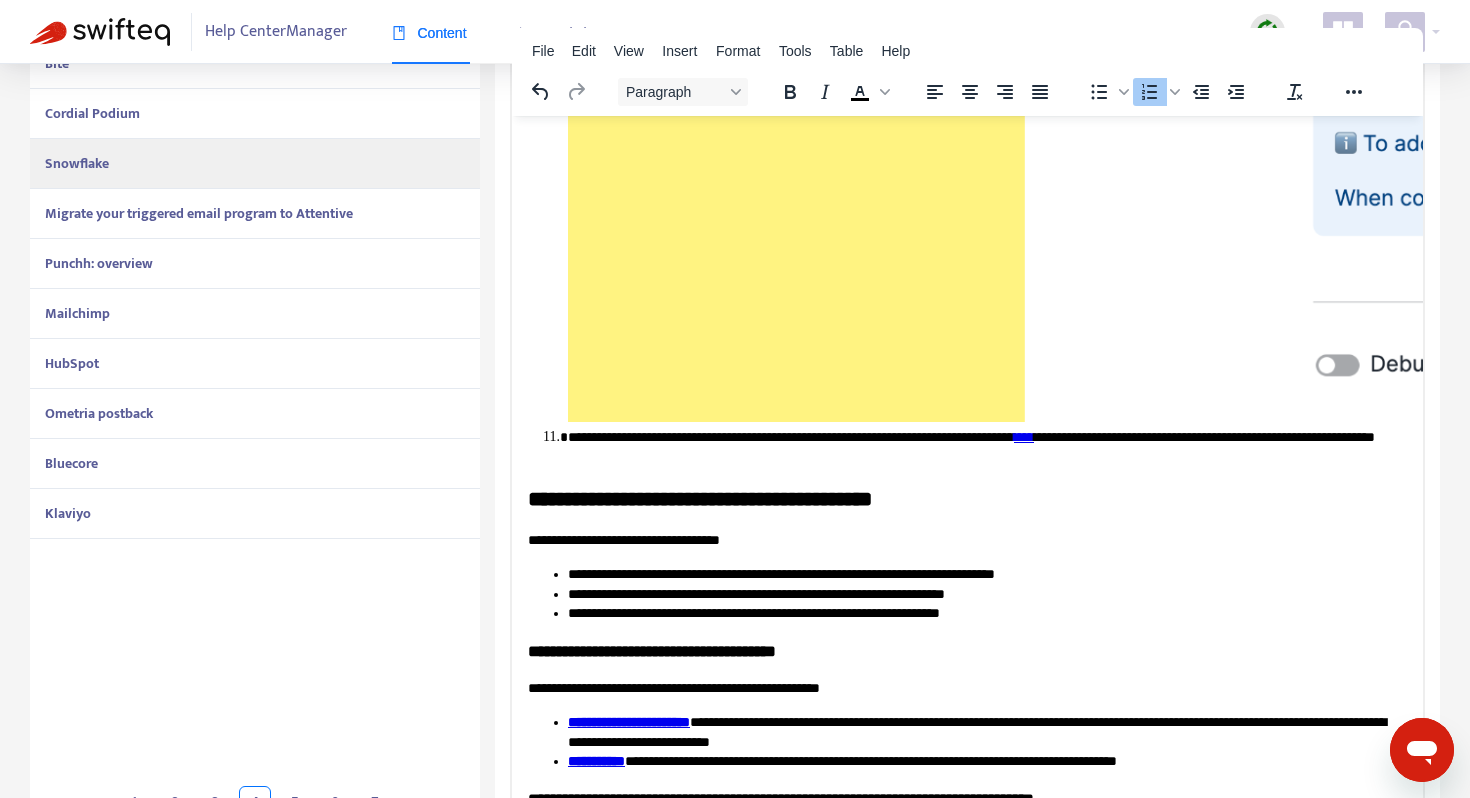 scroll, scrollTop: 11964, scrollLeft: 0, axis: vertical 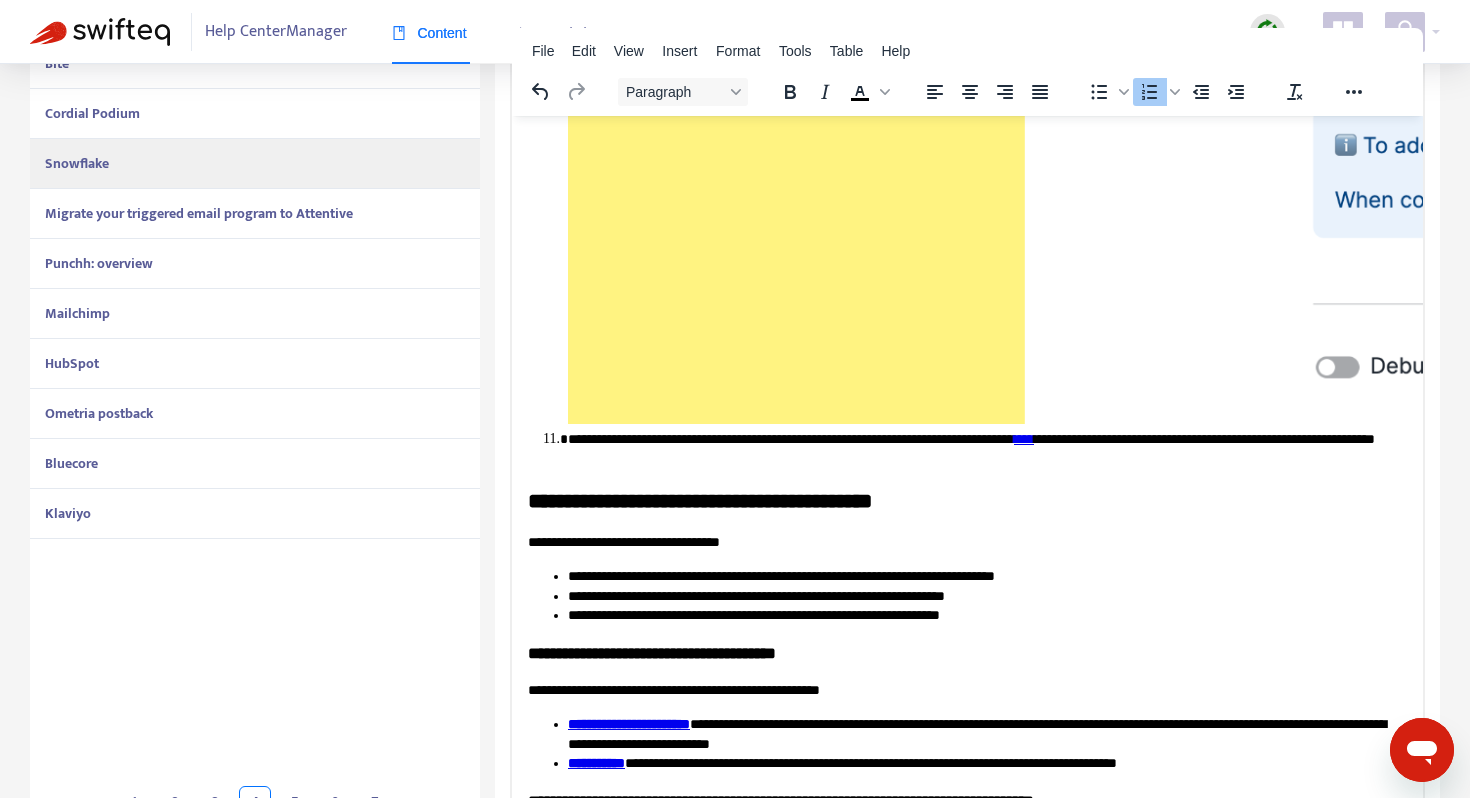click on "[FIRST] [LAST] [NUMBER] [STREET] [CITY] [STATE] [ZIP] [COUNTRY] [PHONE] [EMAIL]" at bounding box center [987, 448] 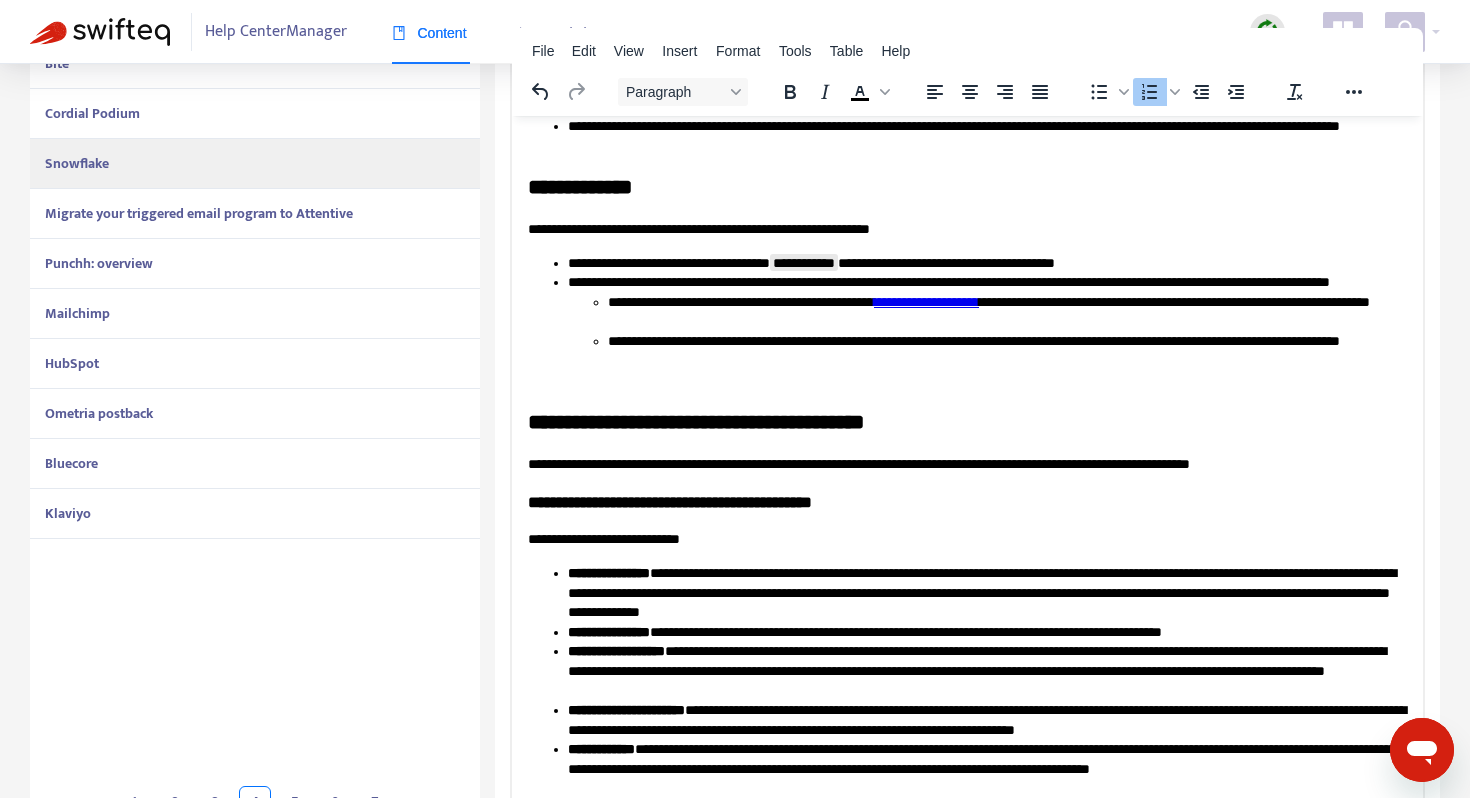 scroll, scrollTop: 234, scrollLeft: 0, axis: vertical 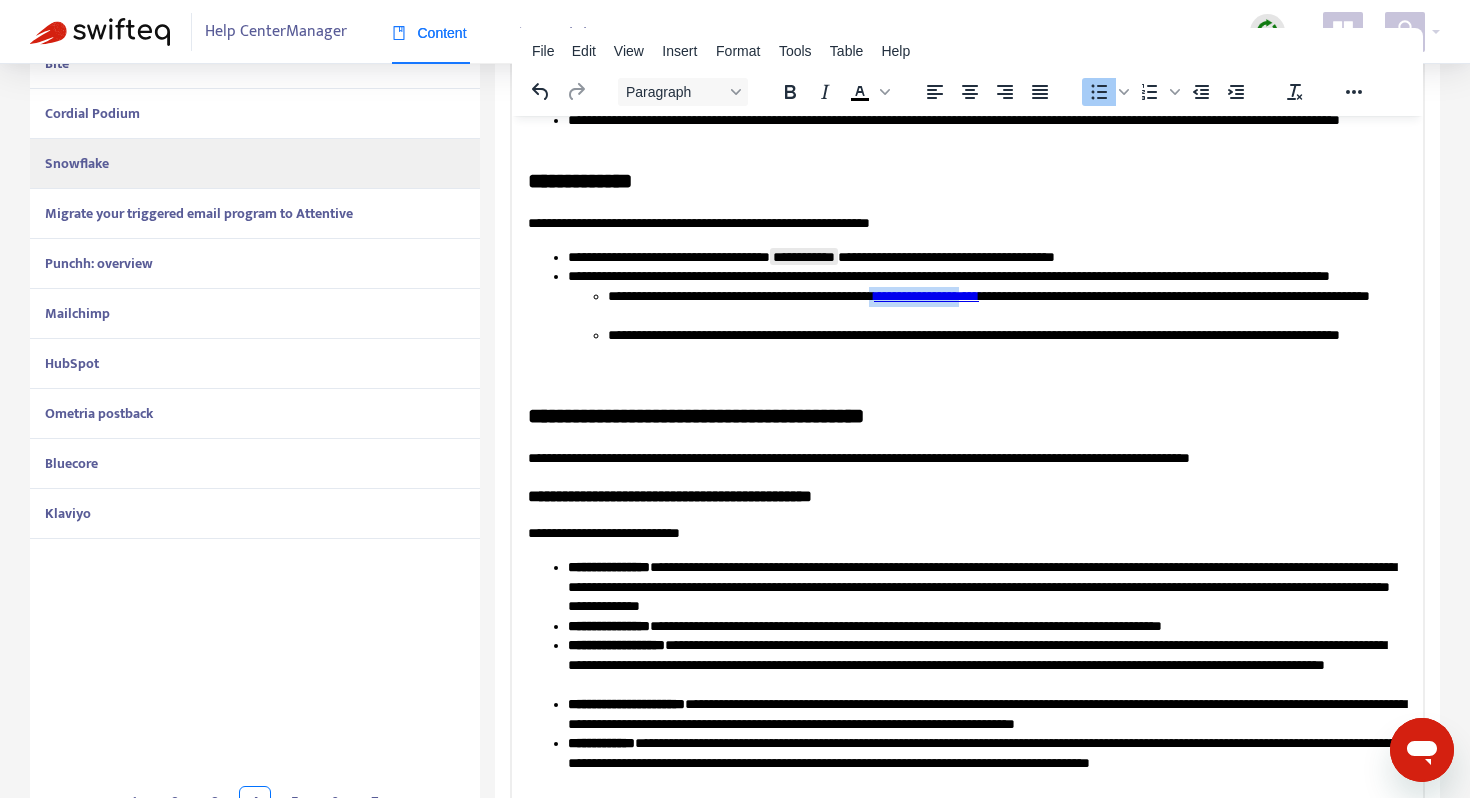 drag, startPoint x: 1056, startPoint y: 315, endPoint x: 943, endPoint y: 317, distance: 113.0177 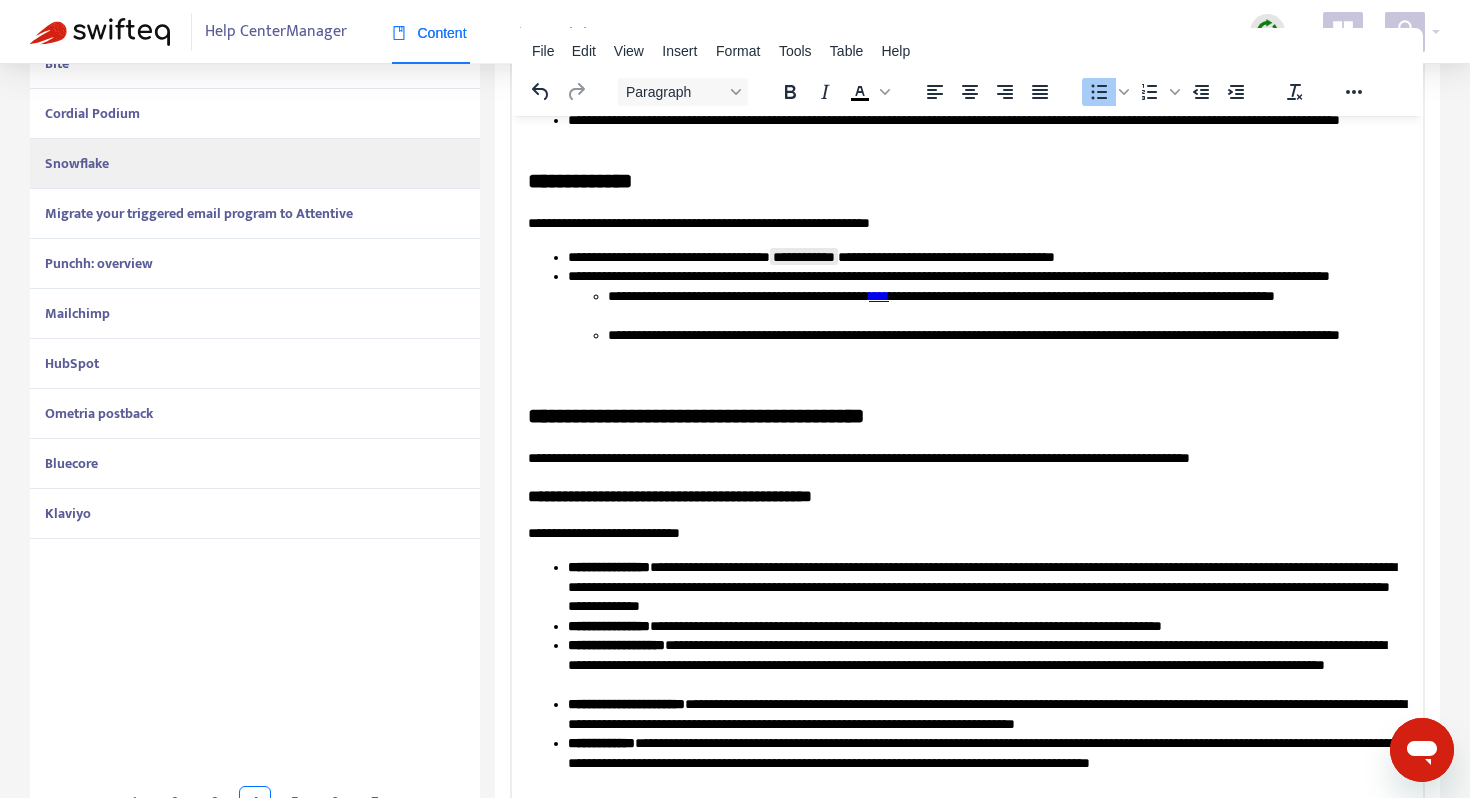 click on "**********" at bounding box center (1007, 305) 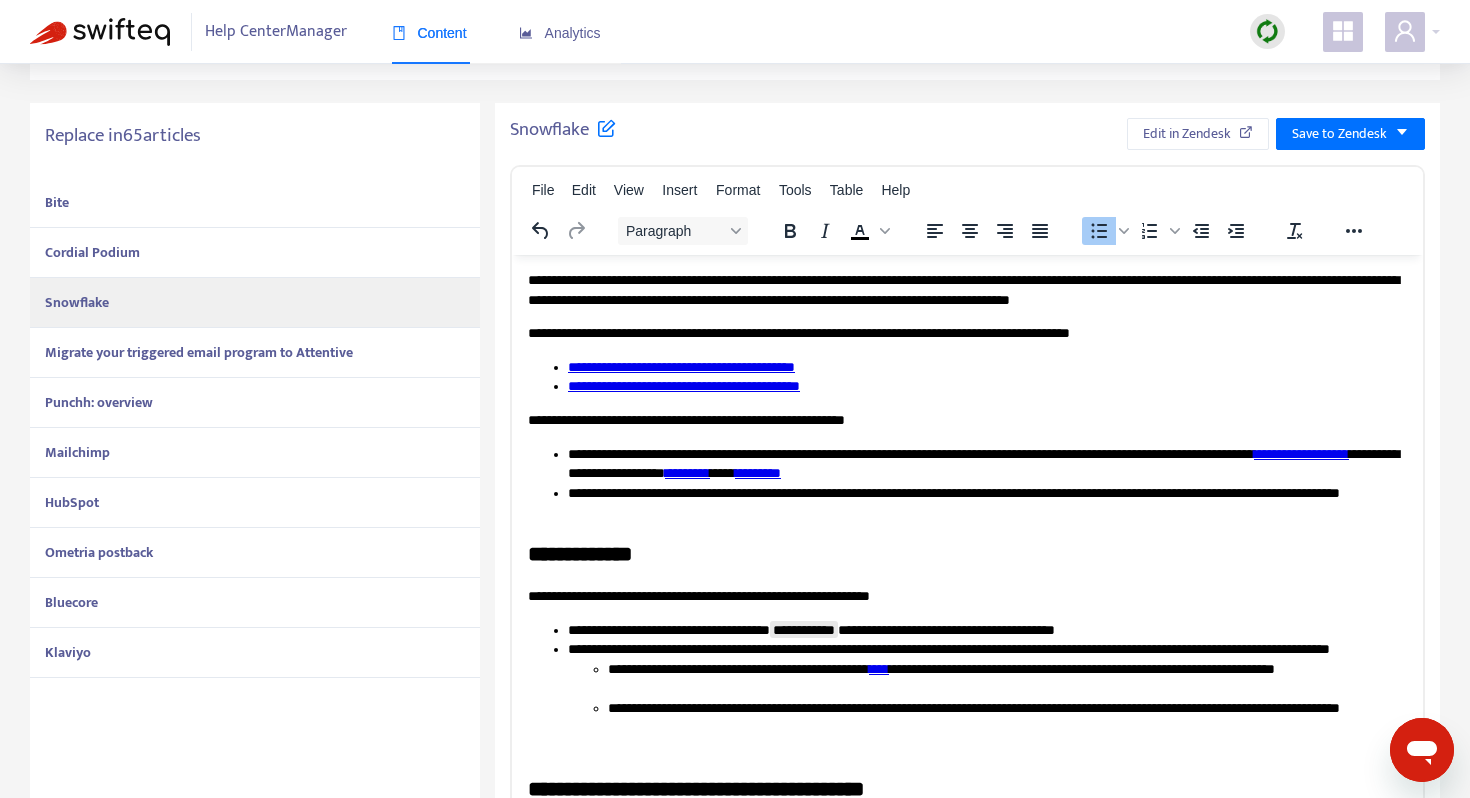 scroll, scrollTop: 369, scrollLeft: 0, axis: vertical 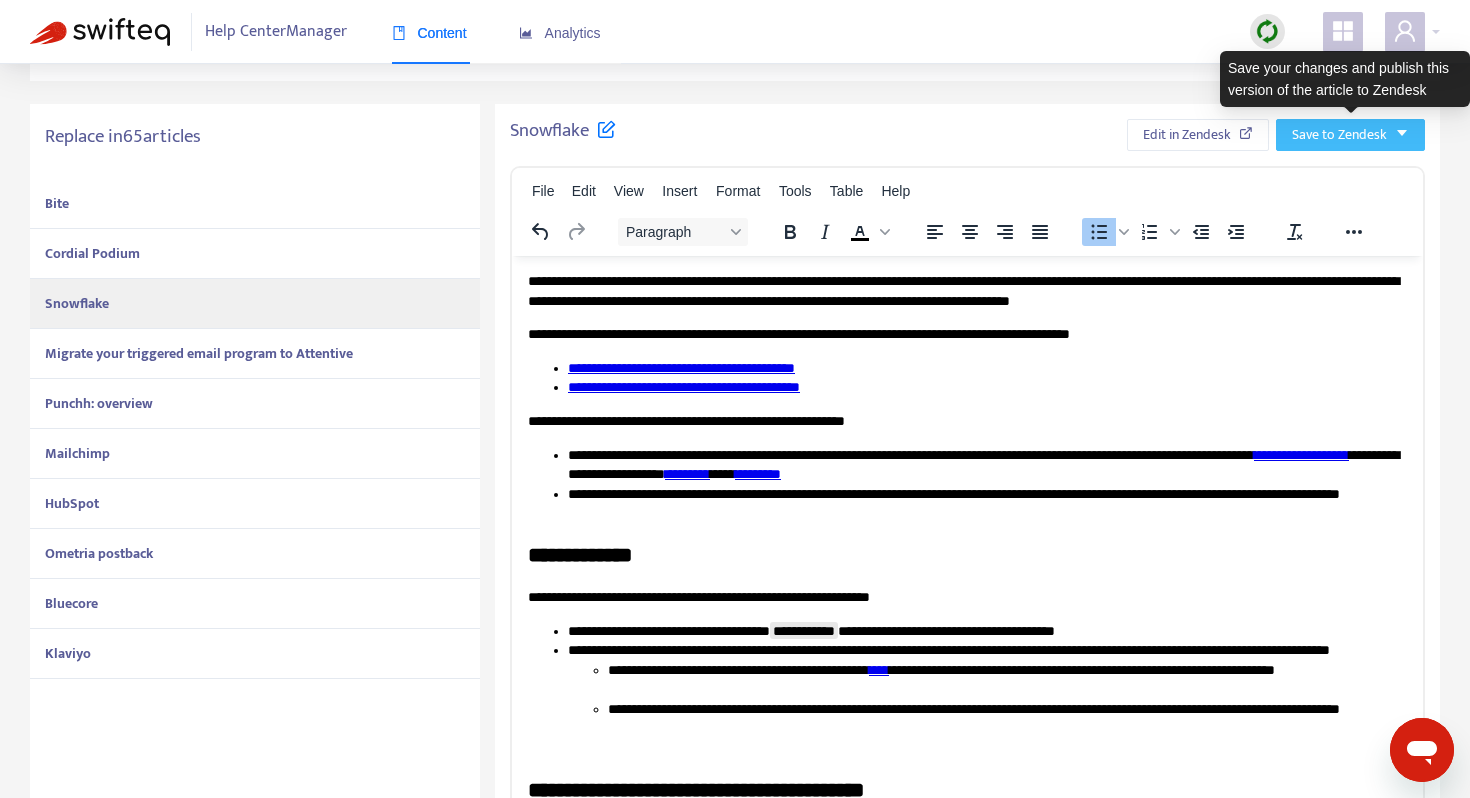 click on "Save to Zendesk" at bounding box center [1339, 135] 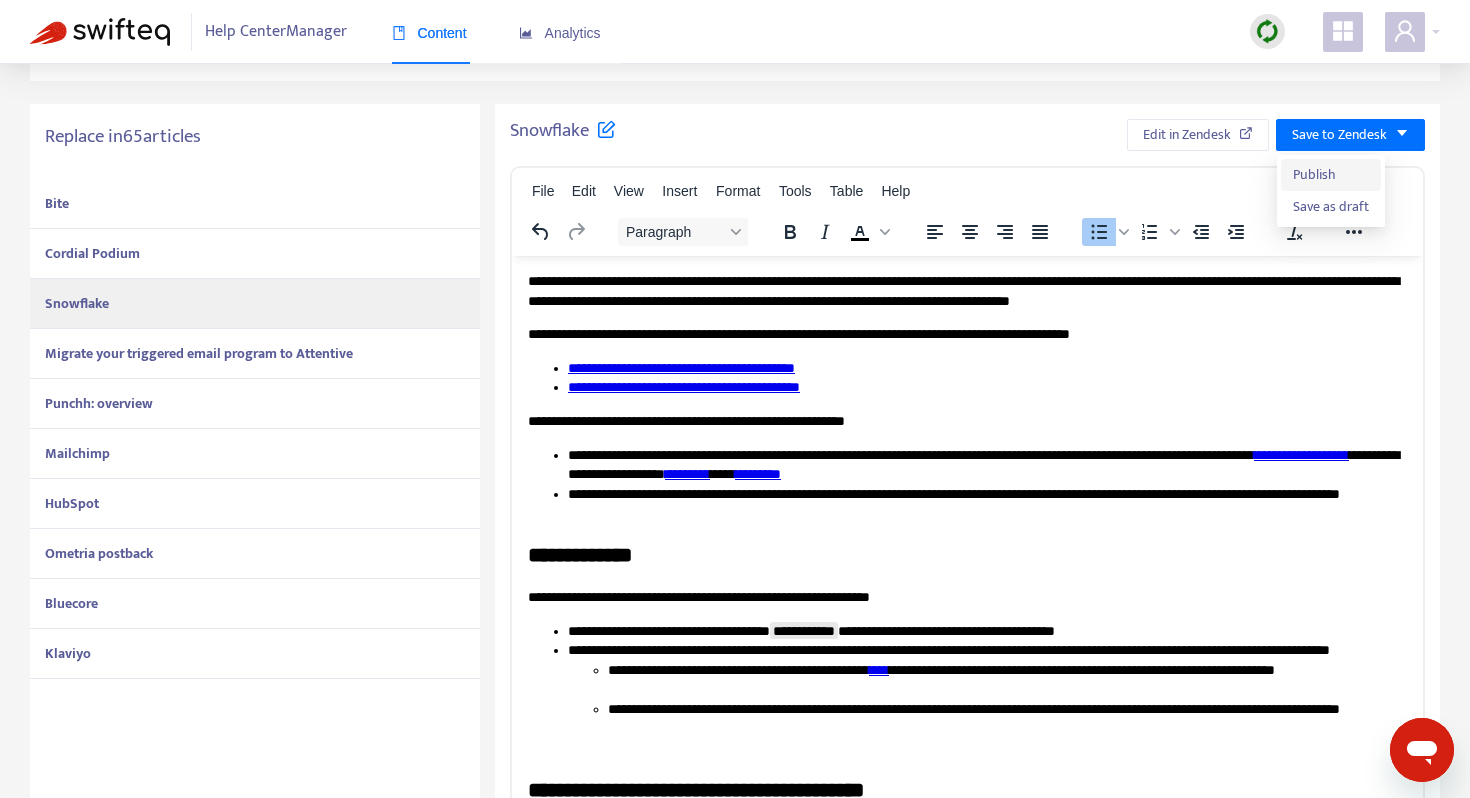 click on "Publish" at bounding box center [1331, 175] 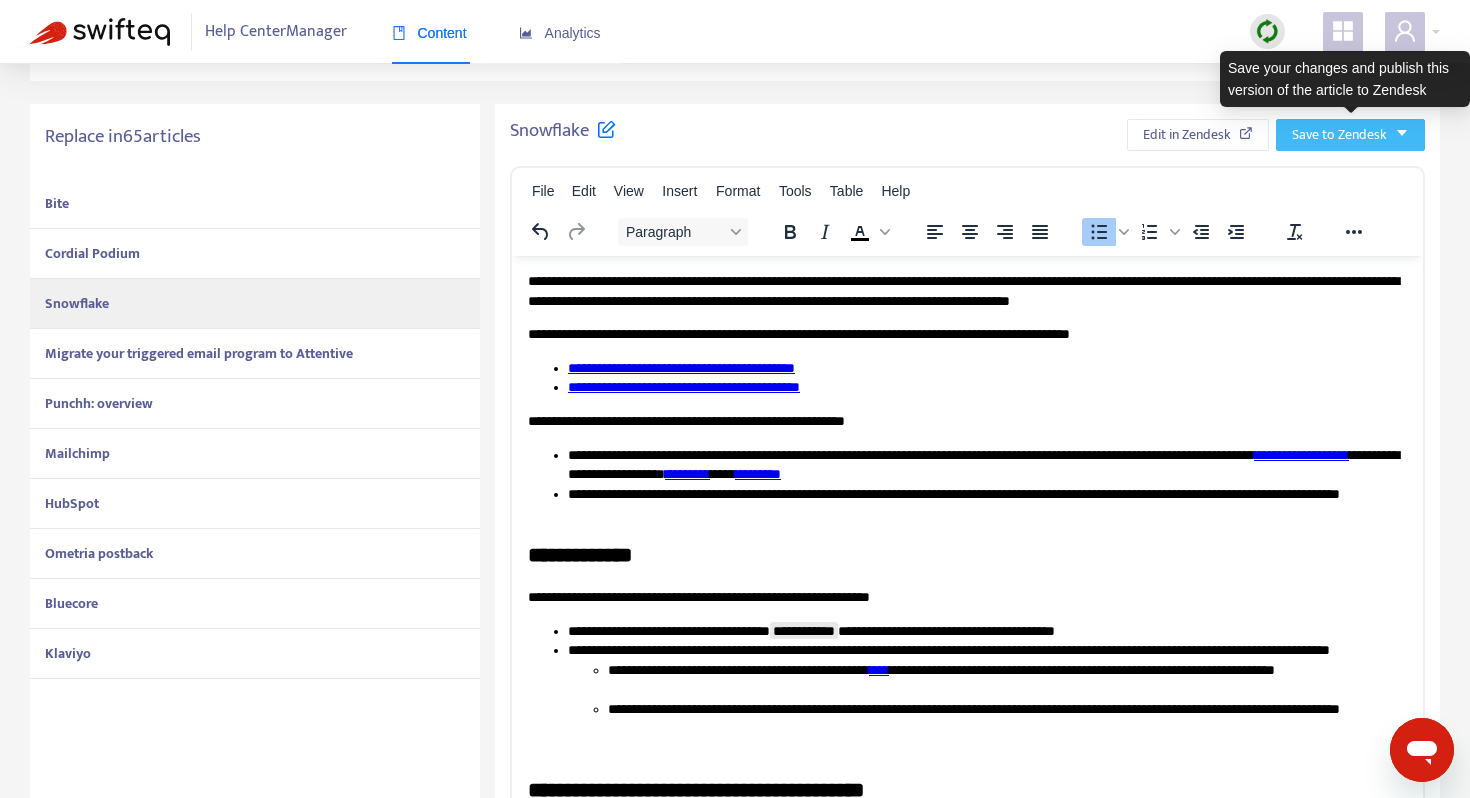 click on "Save to Zendesk" at bounding box center [1339, 135] 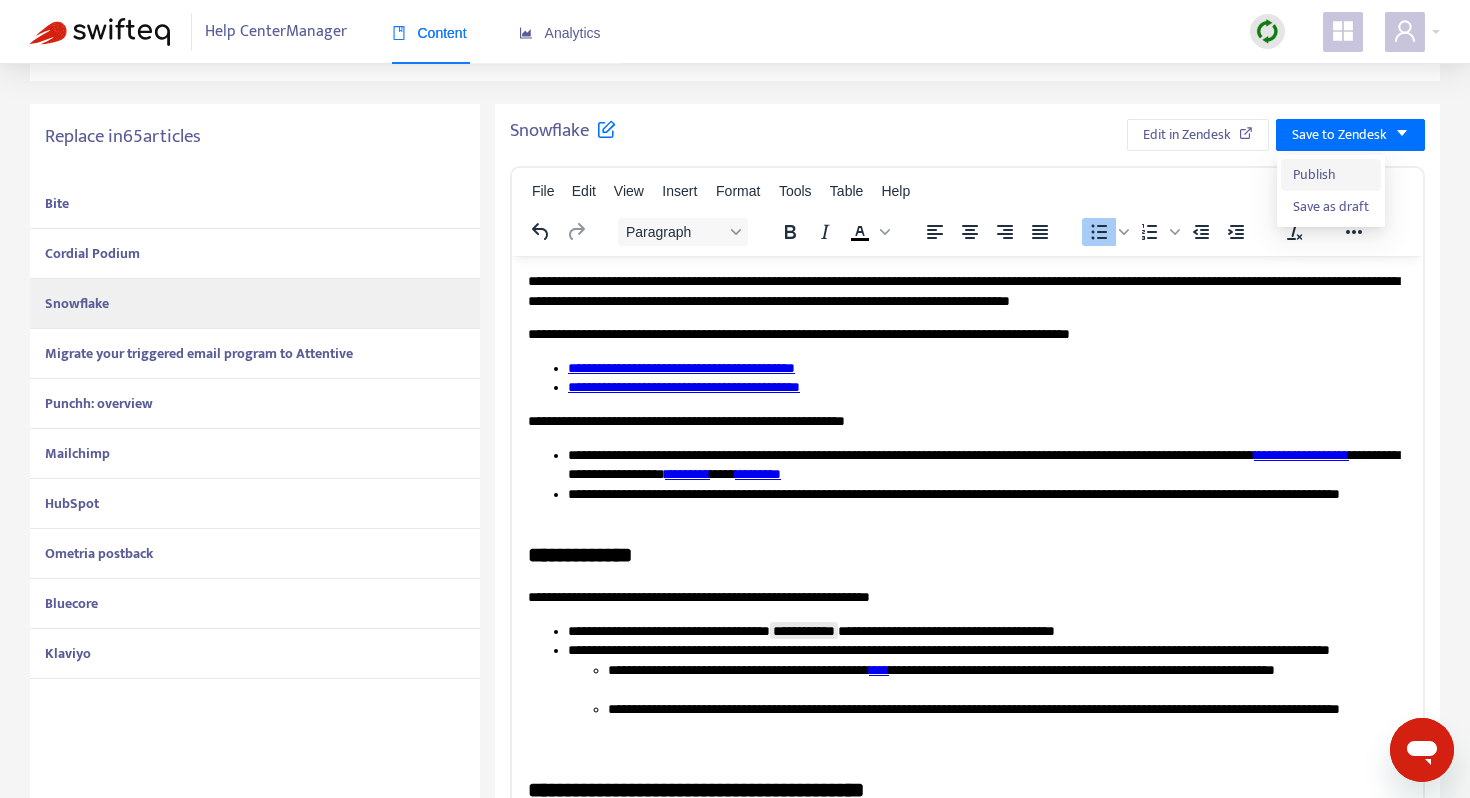 click on "Publish" at bounding box center (1331, 175) 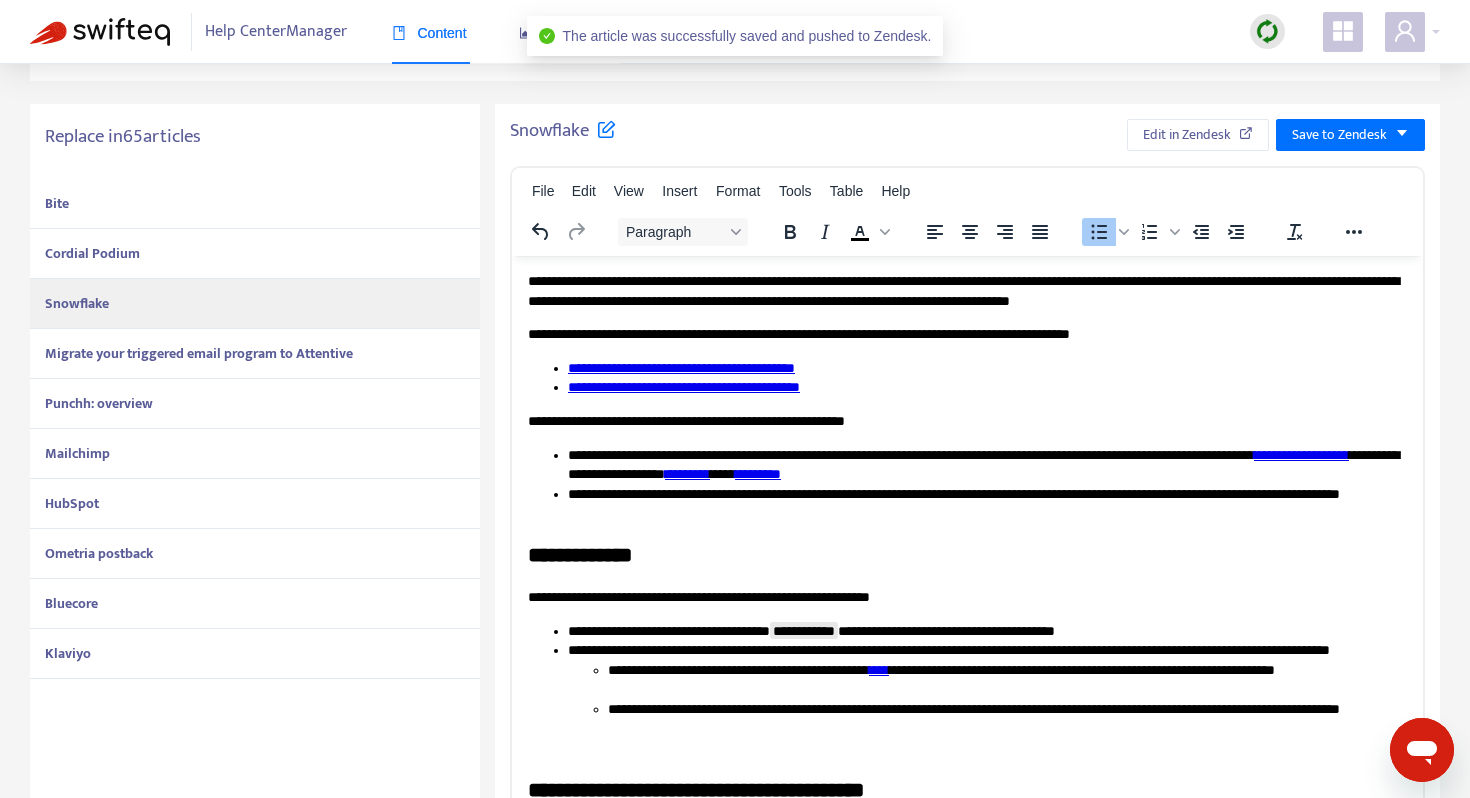 click on "Migrate your triggered email program to Attentive" at bounding box center [199, 353] 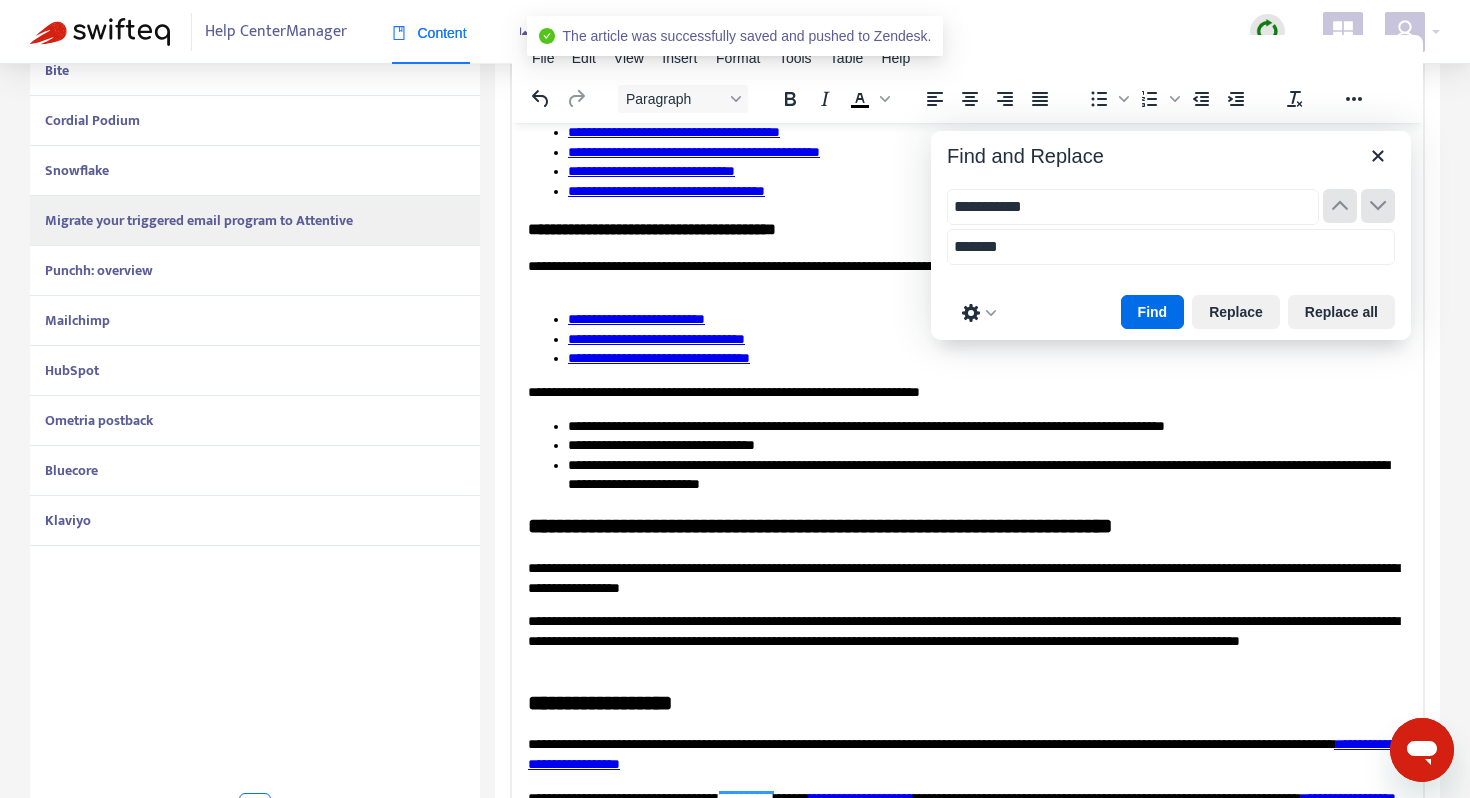 scroll, scrollTop: 509, scrollLeft: 0, axis: vertical 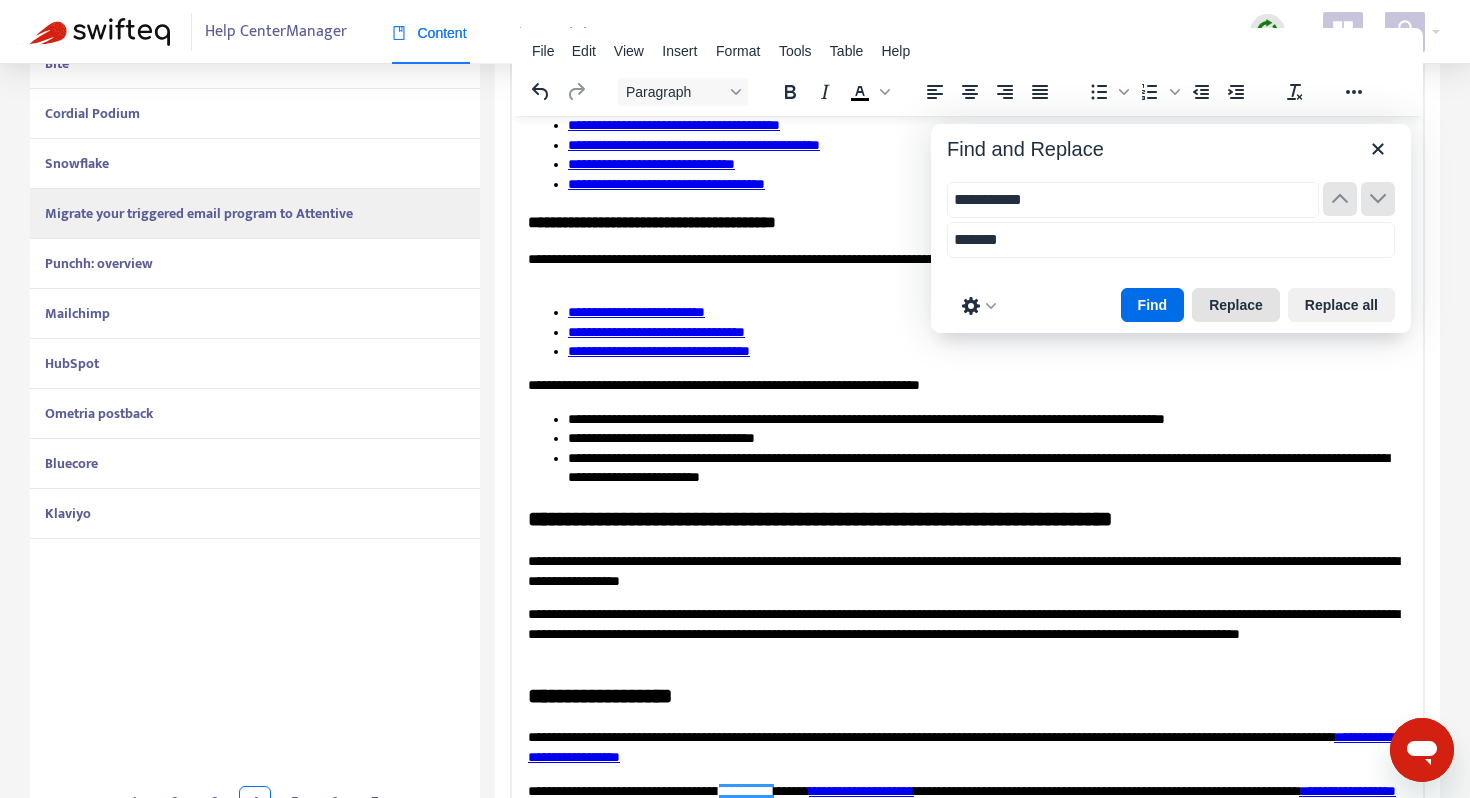 click on "Replace" at bounding box center [1236, 305] 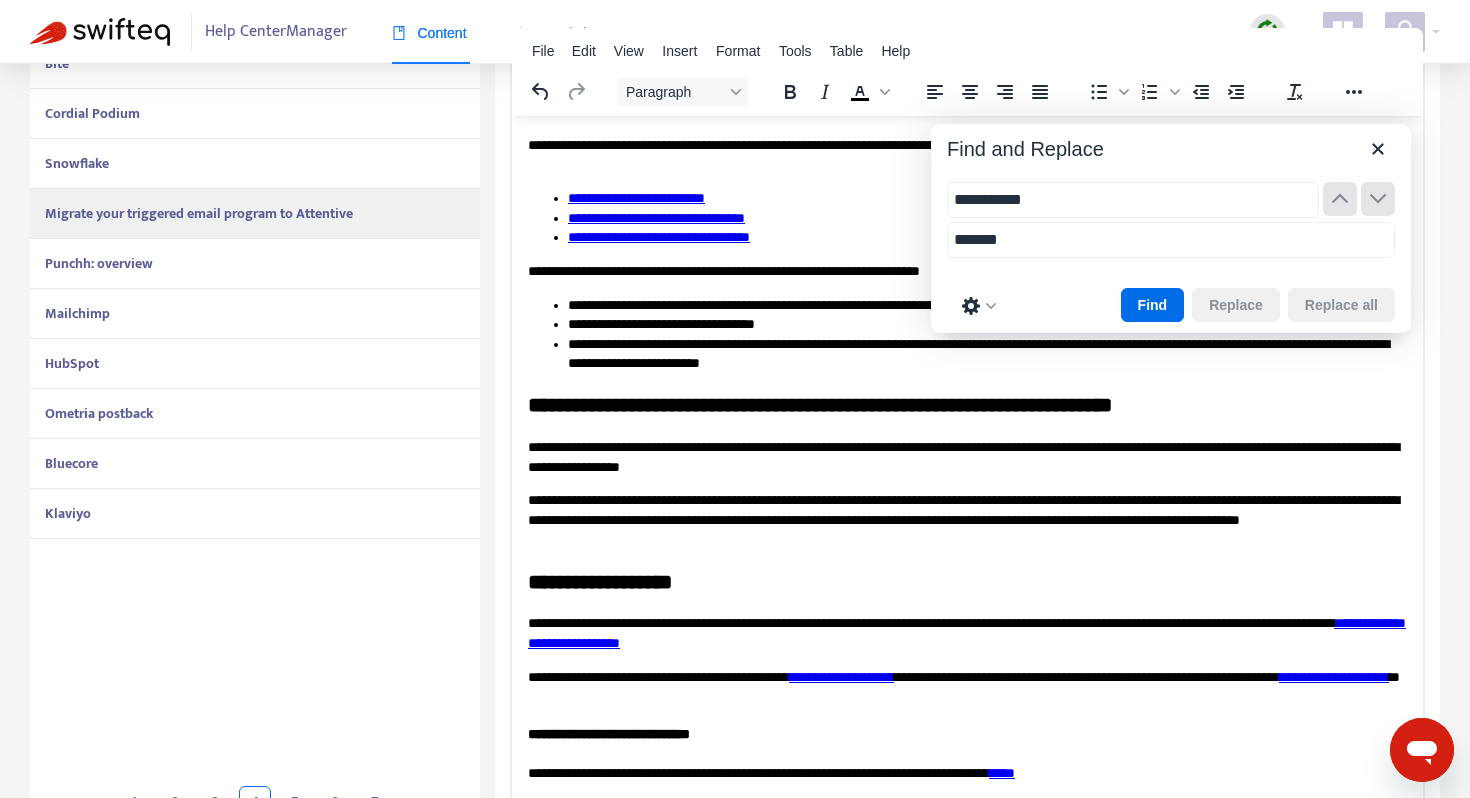 scroll, scrollTop: 551, scrollLeft: 0, axis: vertical 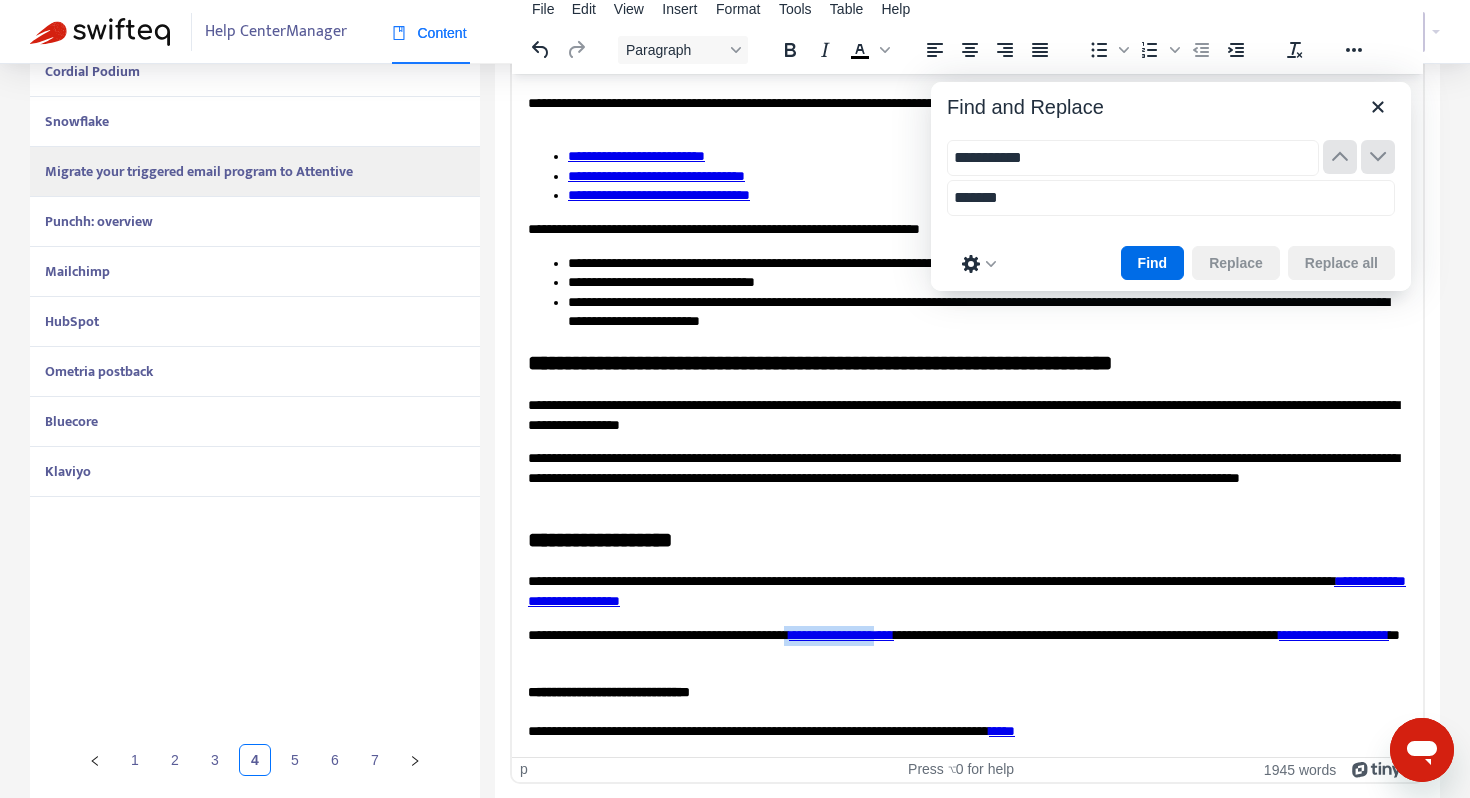 drag, startPoint x: 955, startPoint y: 635, endPoint x: 845, endPoint y: 632, distance: 110.0409 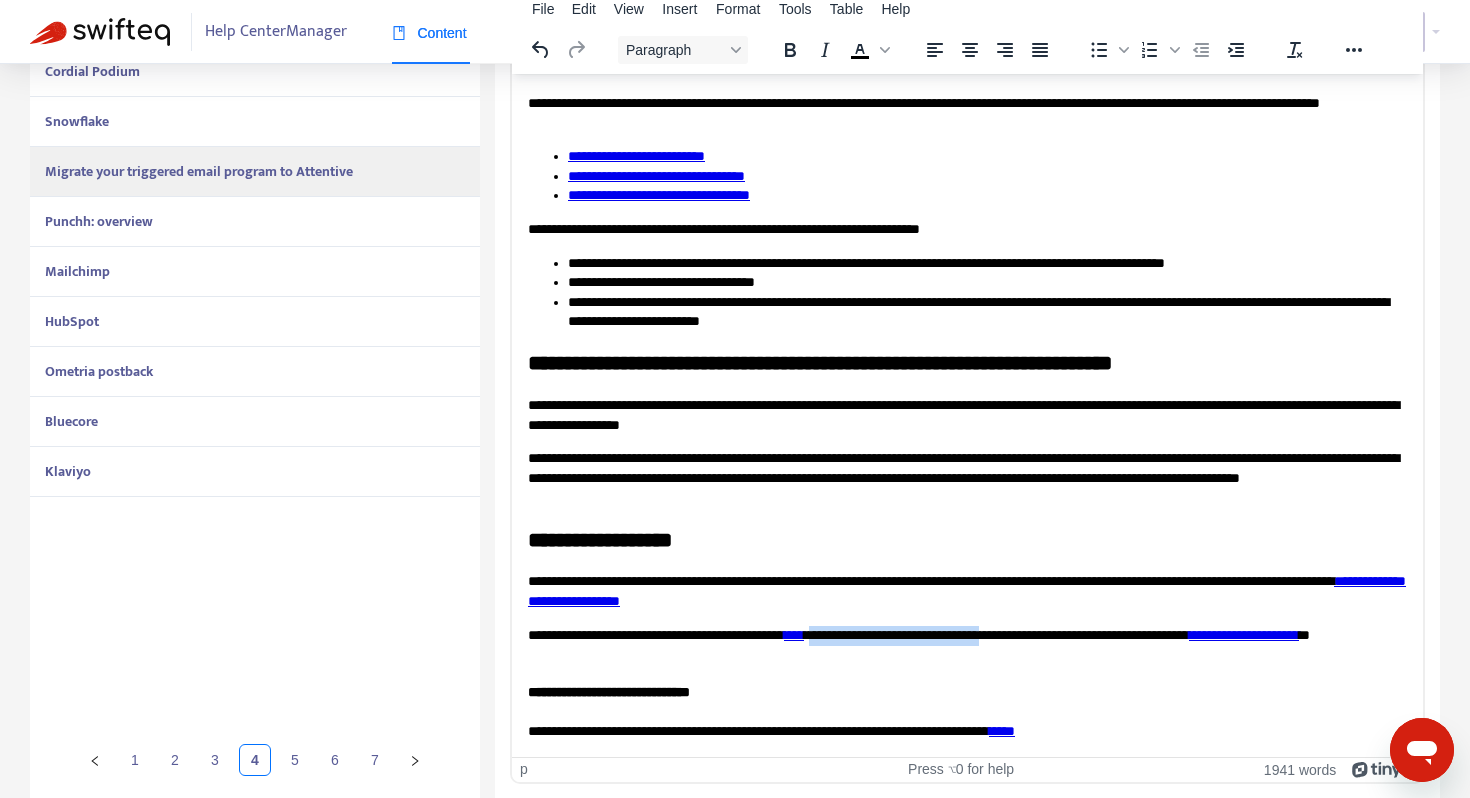 drag, startPoint x: 1072, startPoint y: 634, endPoint x: 878, endPoint y: 636, distance: 194.01031 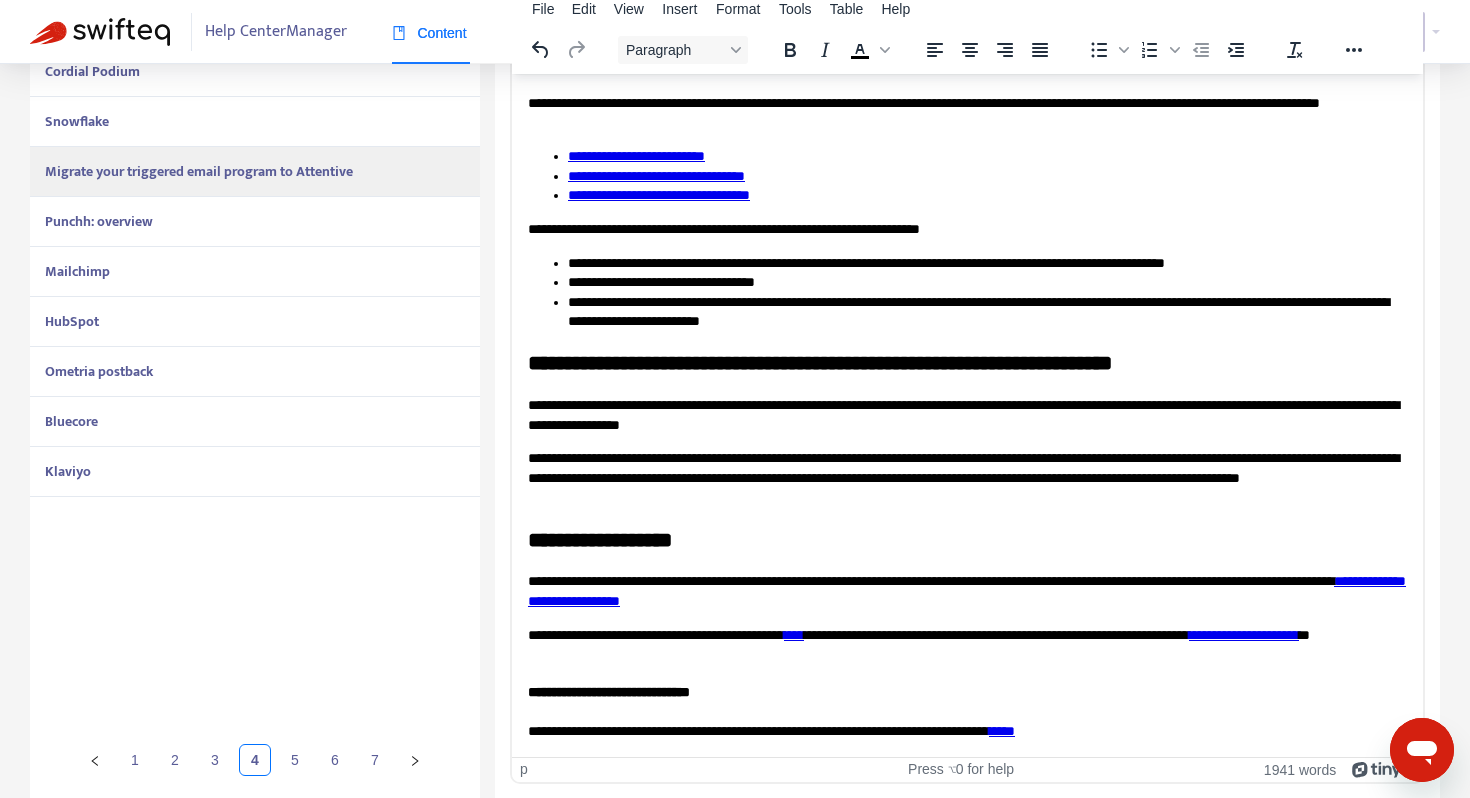 scroll, scrollTop: 3568, scrollLeft: 0, axis: vertical 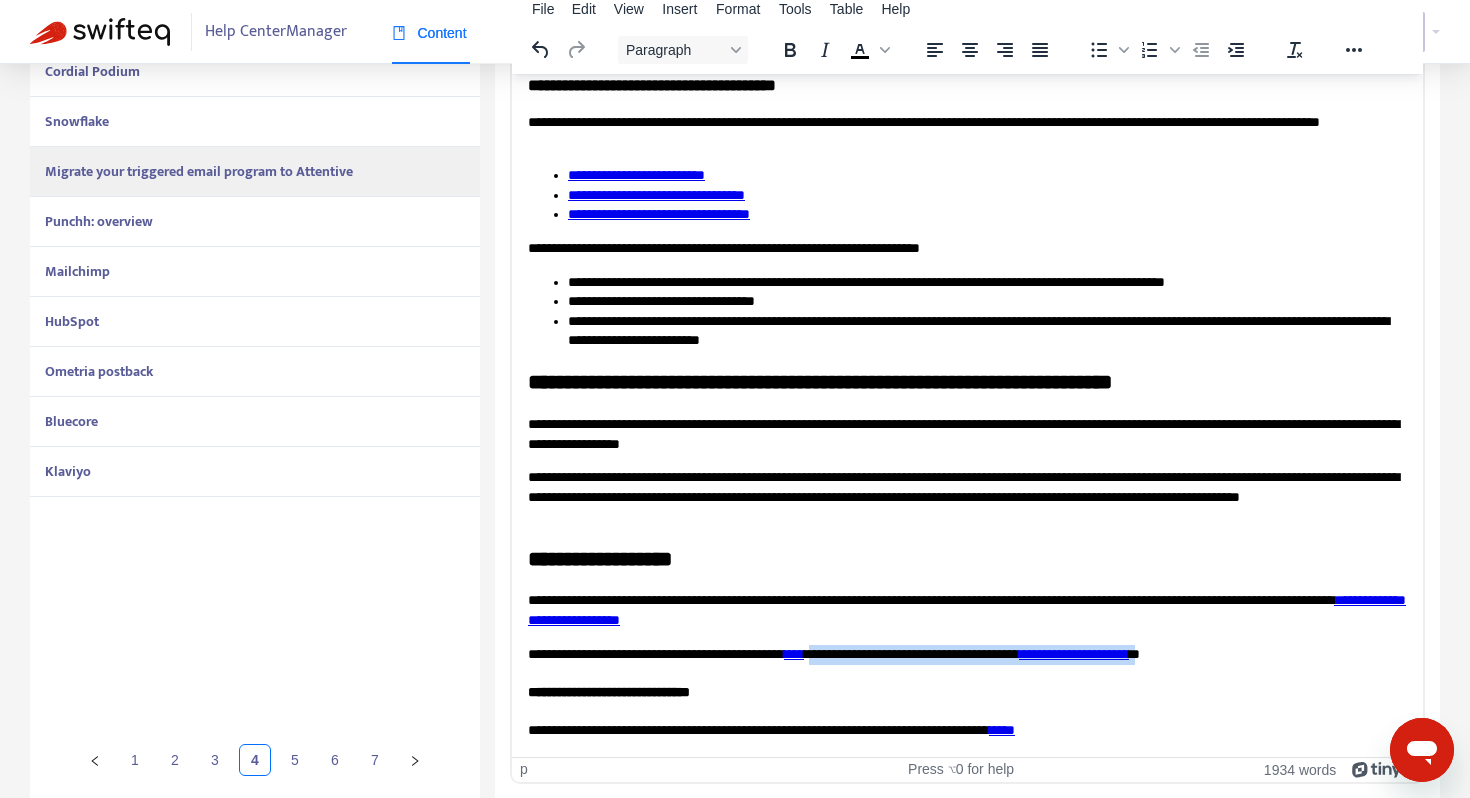 drag, startPoint x: 879, startPoint y: 655, endPoint x: 1294, endPoint y: 649, distance: 415.04337 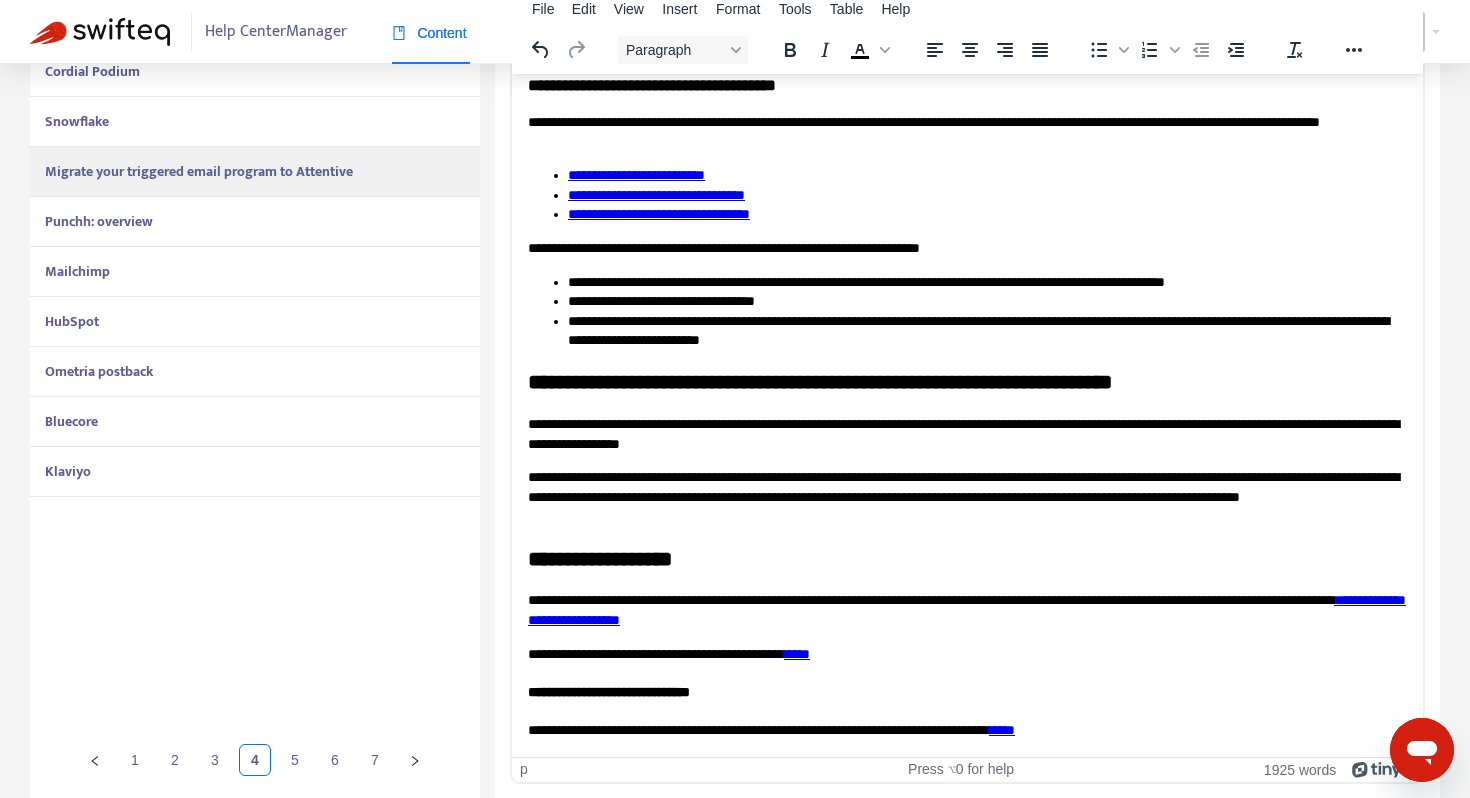 click on "**********" at bounding box center (967, 609) 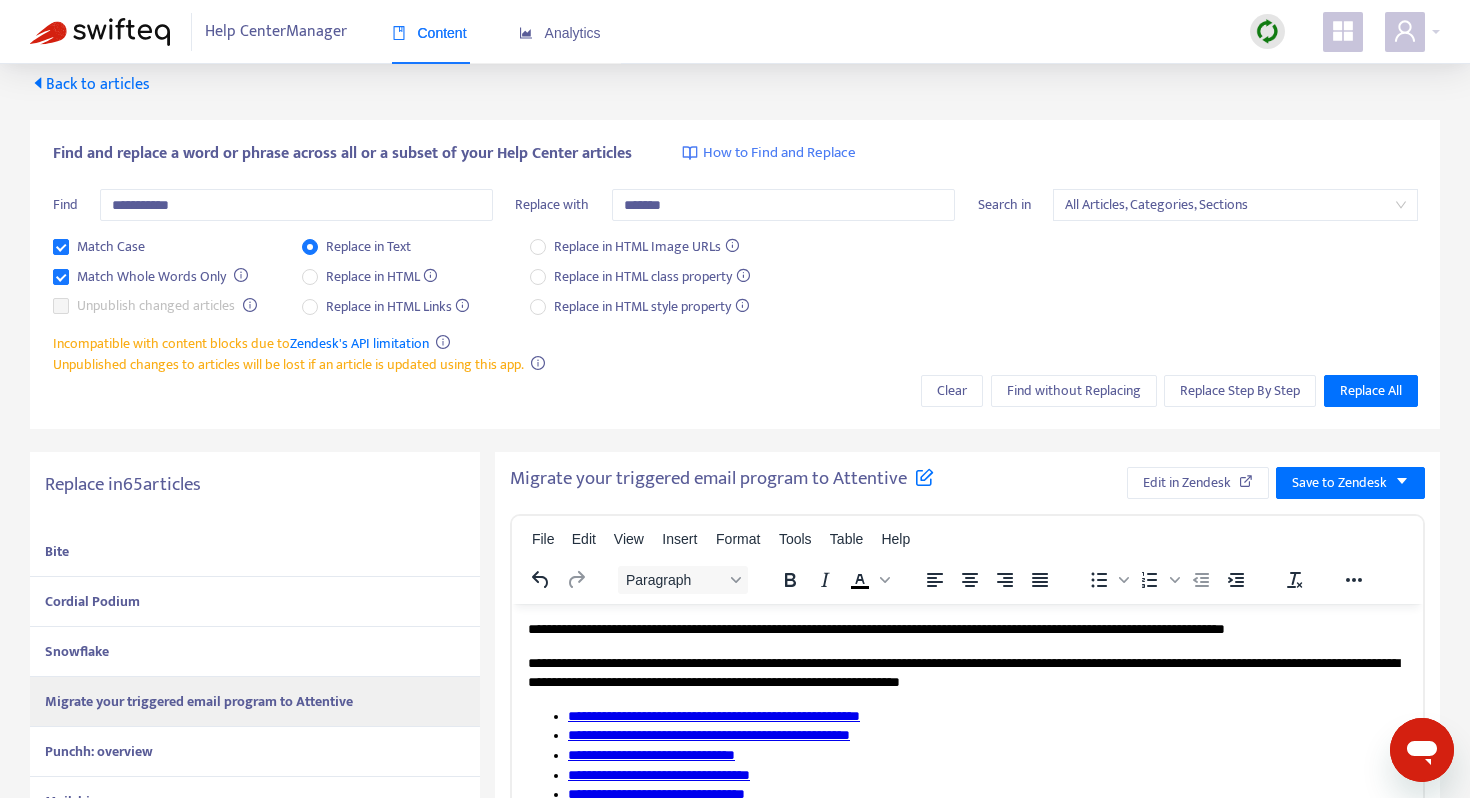 scroll, scrollTop: 0, scrollLeft: 0, axis: both 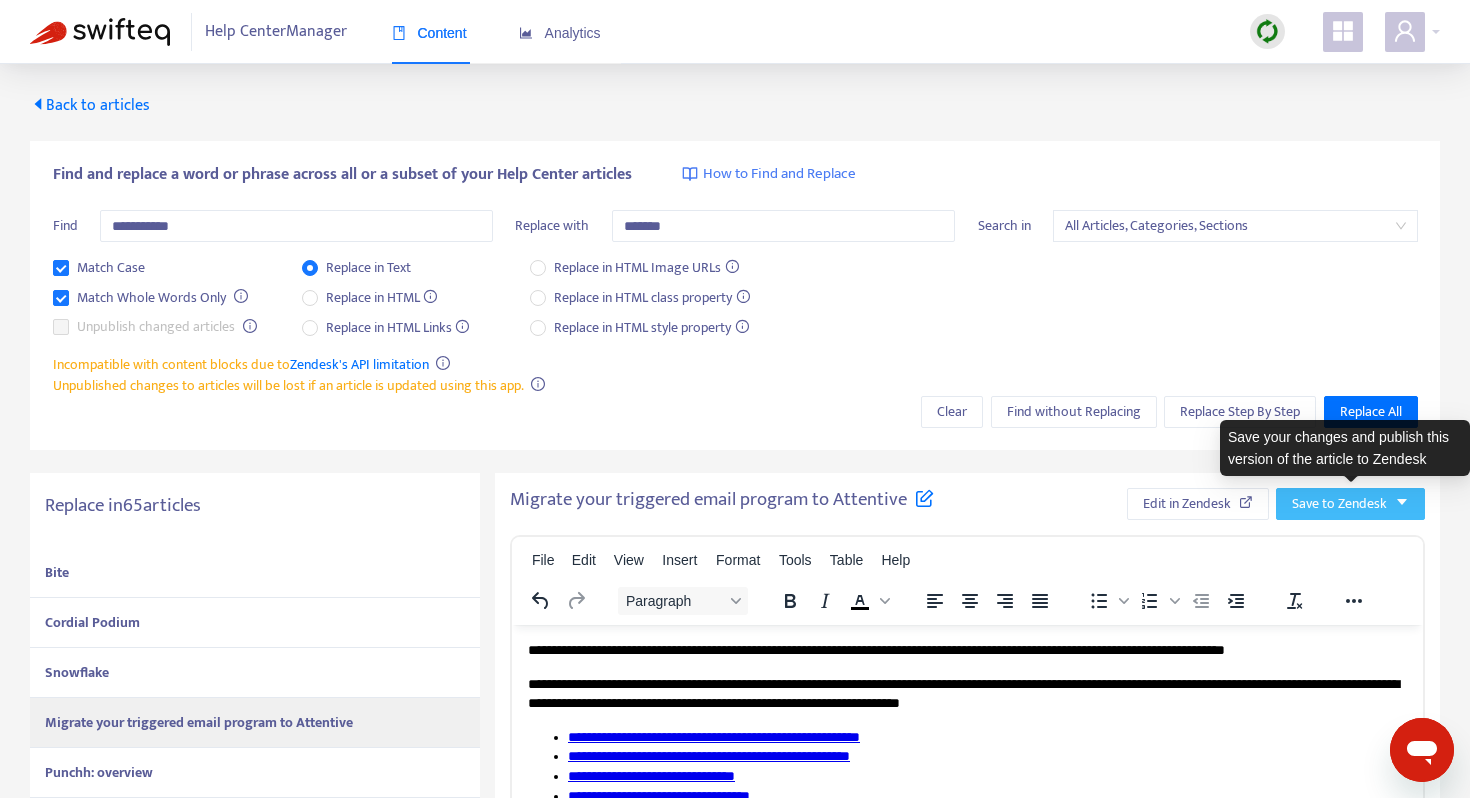 click on "Save to Zendesk" at bounding box center [1339, 504] 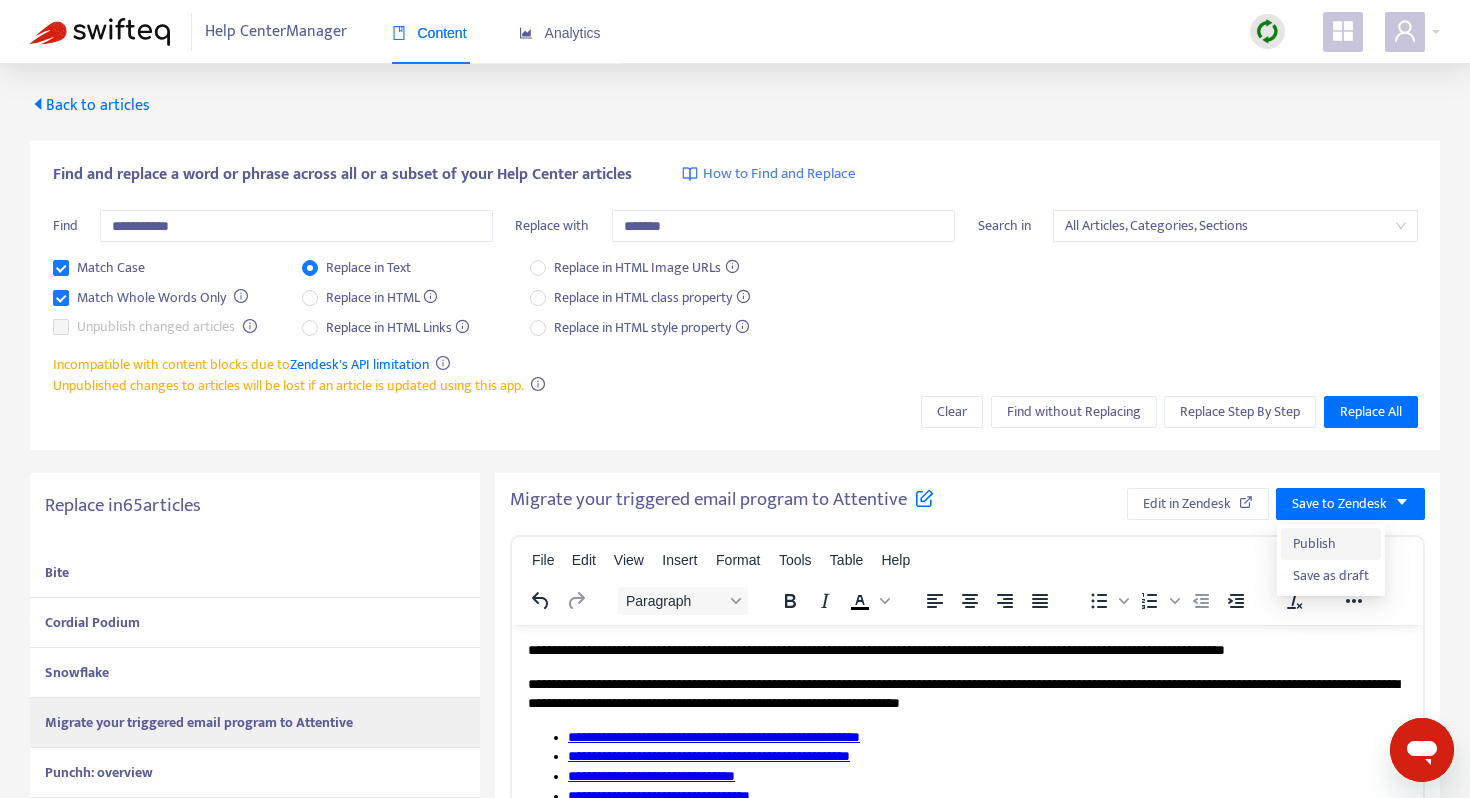 click on "Publish" at bounding box center [1331, 544] 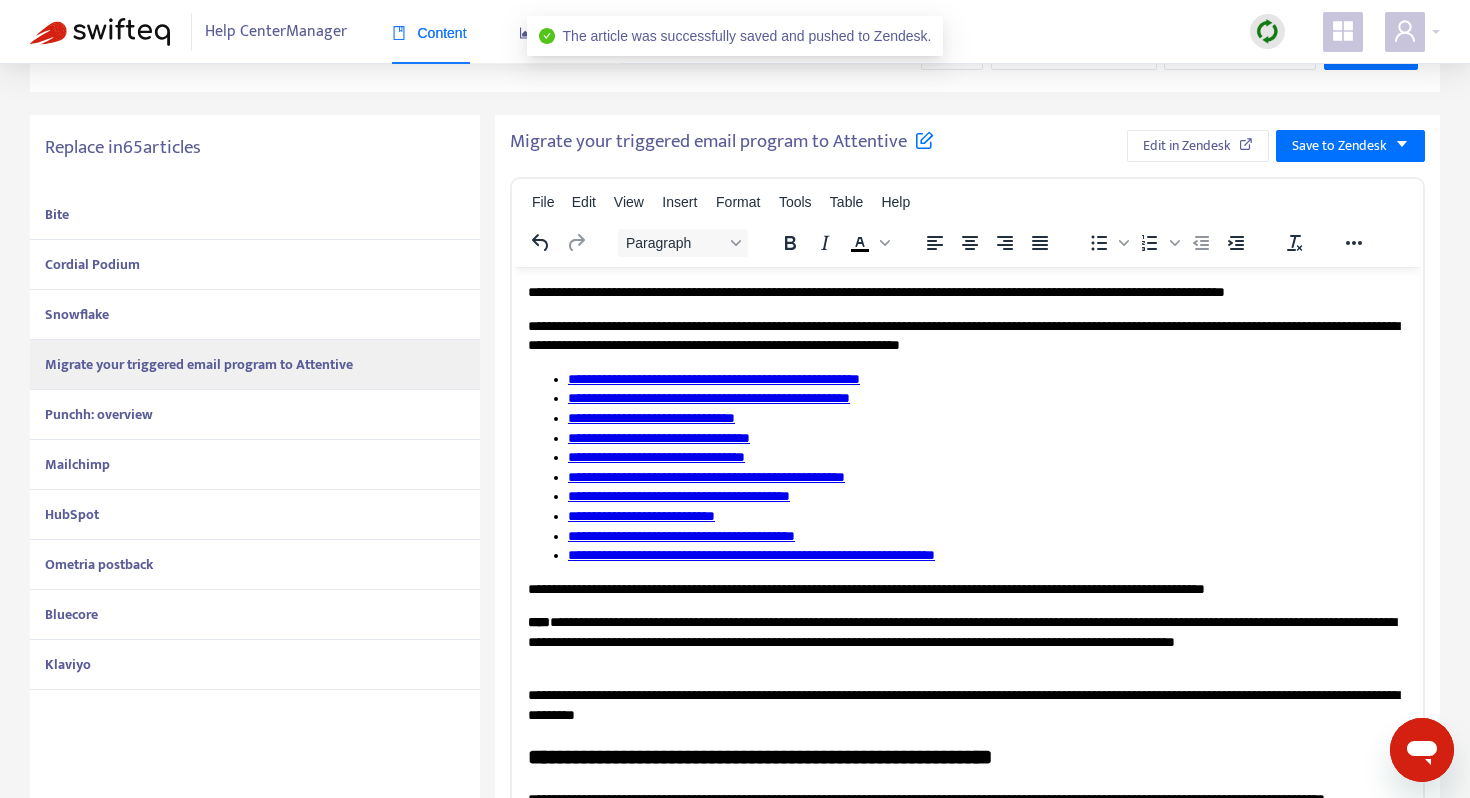 scroll, scrollTop: 362, scrollLeft: 0, axis: vertical 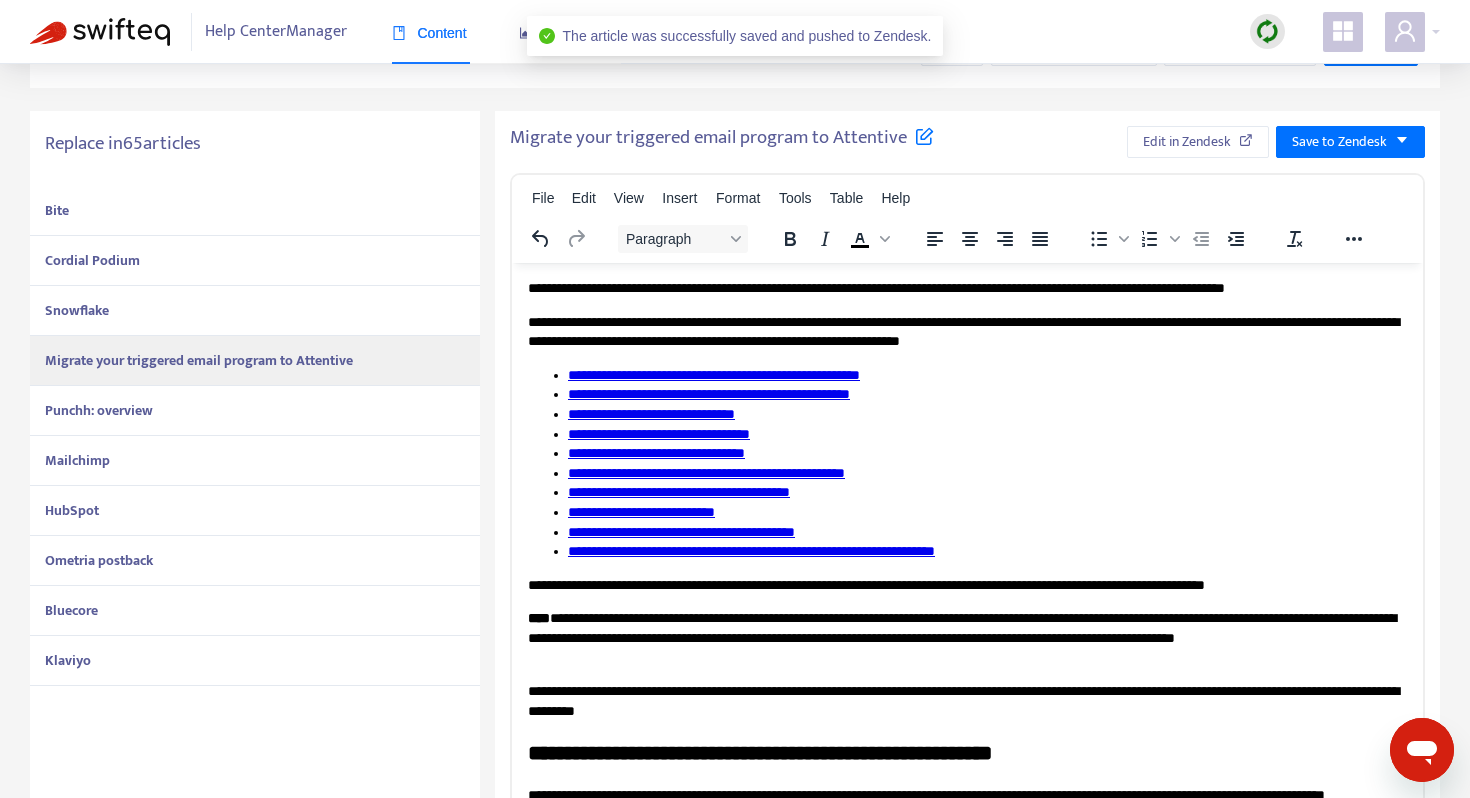 click on "Punchh: overview" at bounding box center [255, 411] 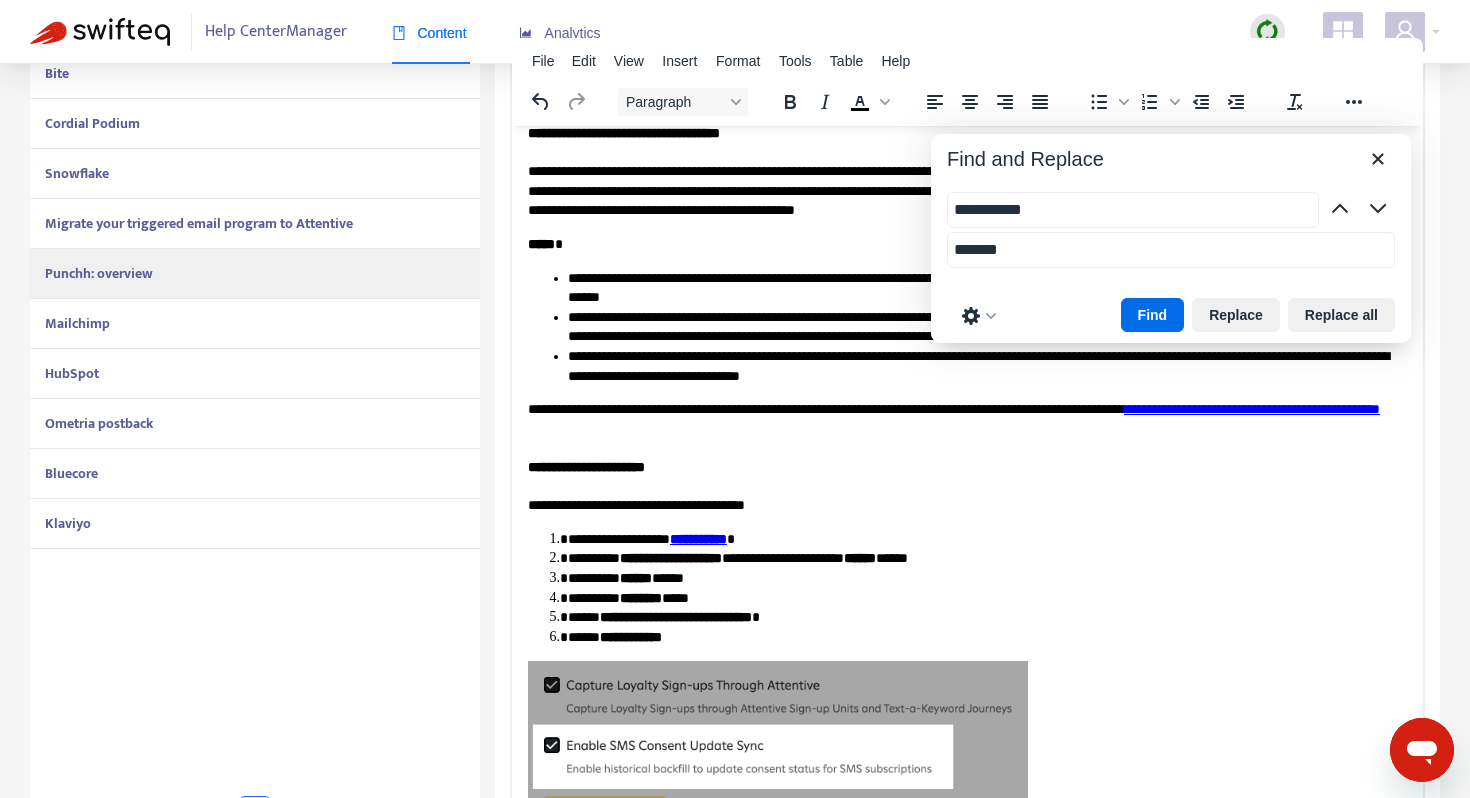 scroll, scrollTop: 509, scrollLeft: 0, axis: vertical 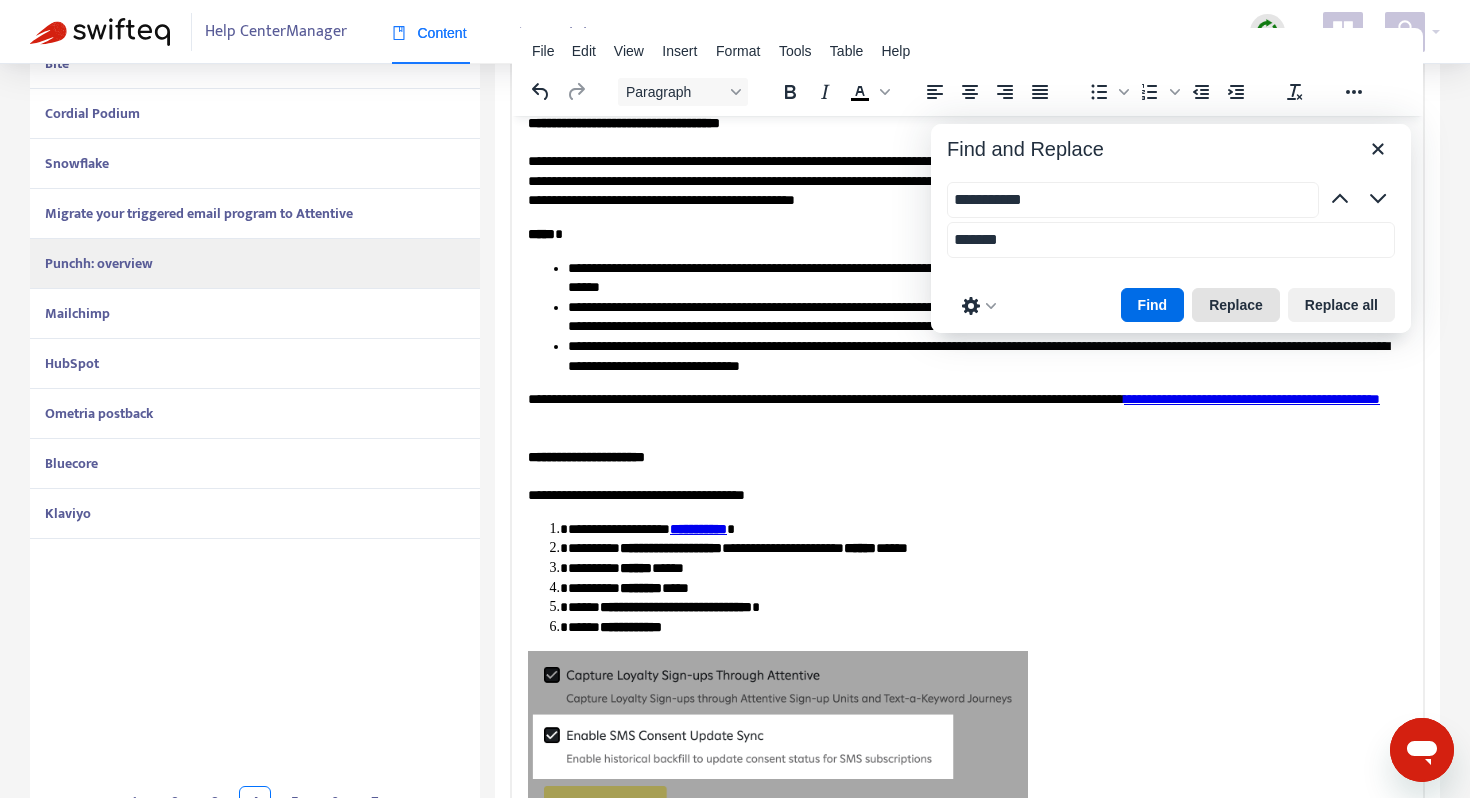 click on "Replace" at bounding box center (1236, 305) 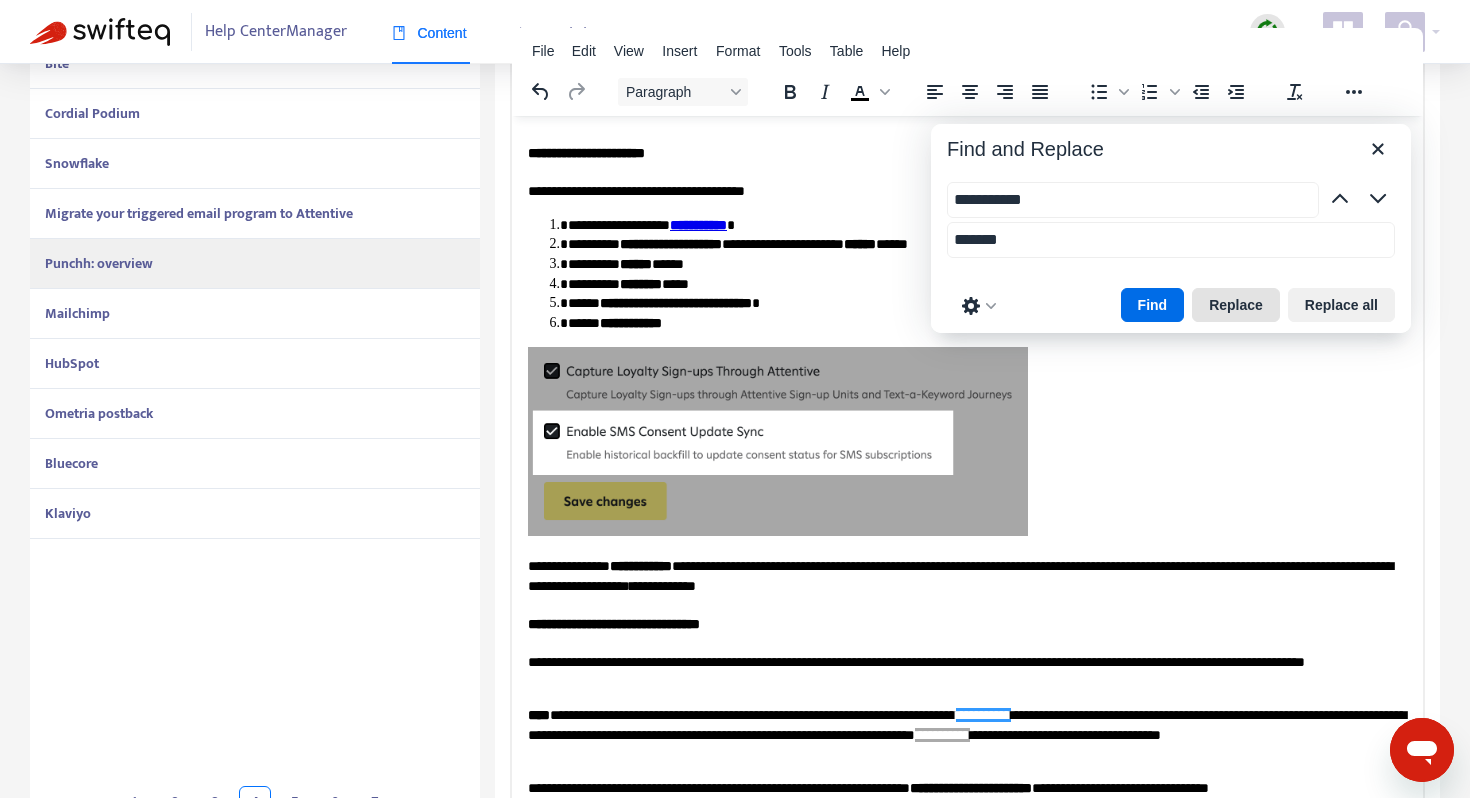click on "Replace" at bounding box center [1236, 305] 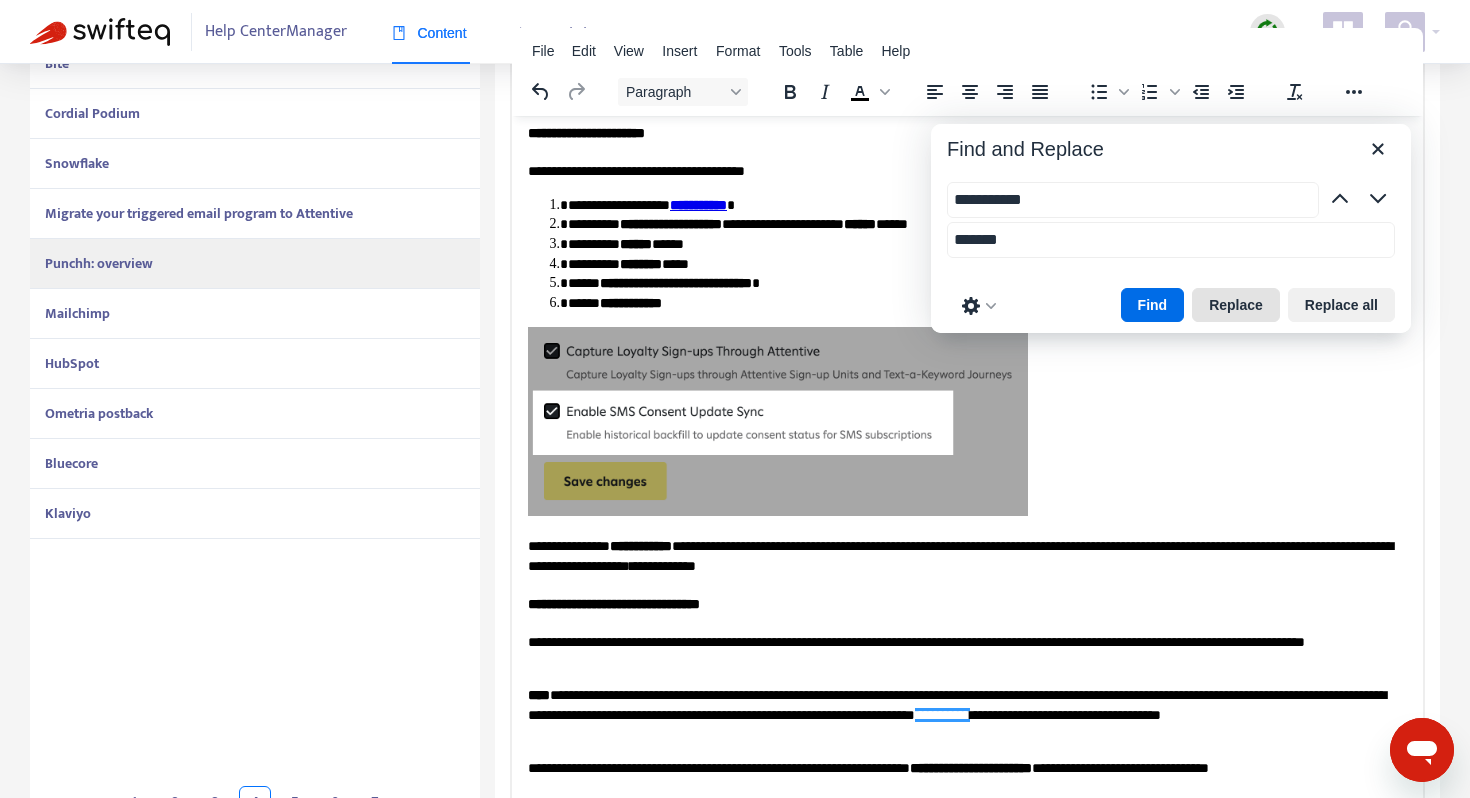 click on "Replace" at bounding box center [1236, 305] 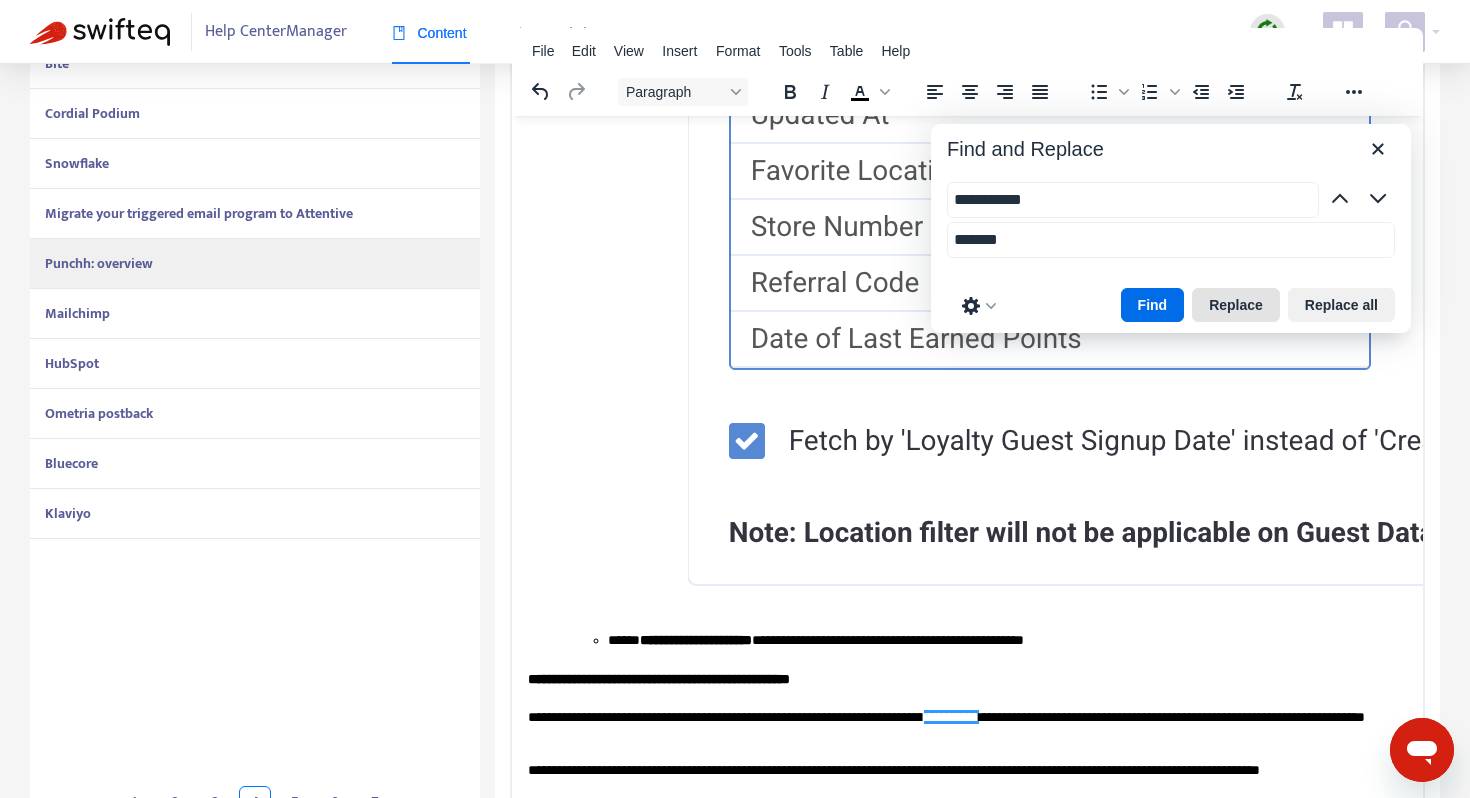 click on "Replace" at bounding box center [1236, 305] 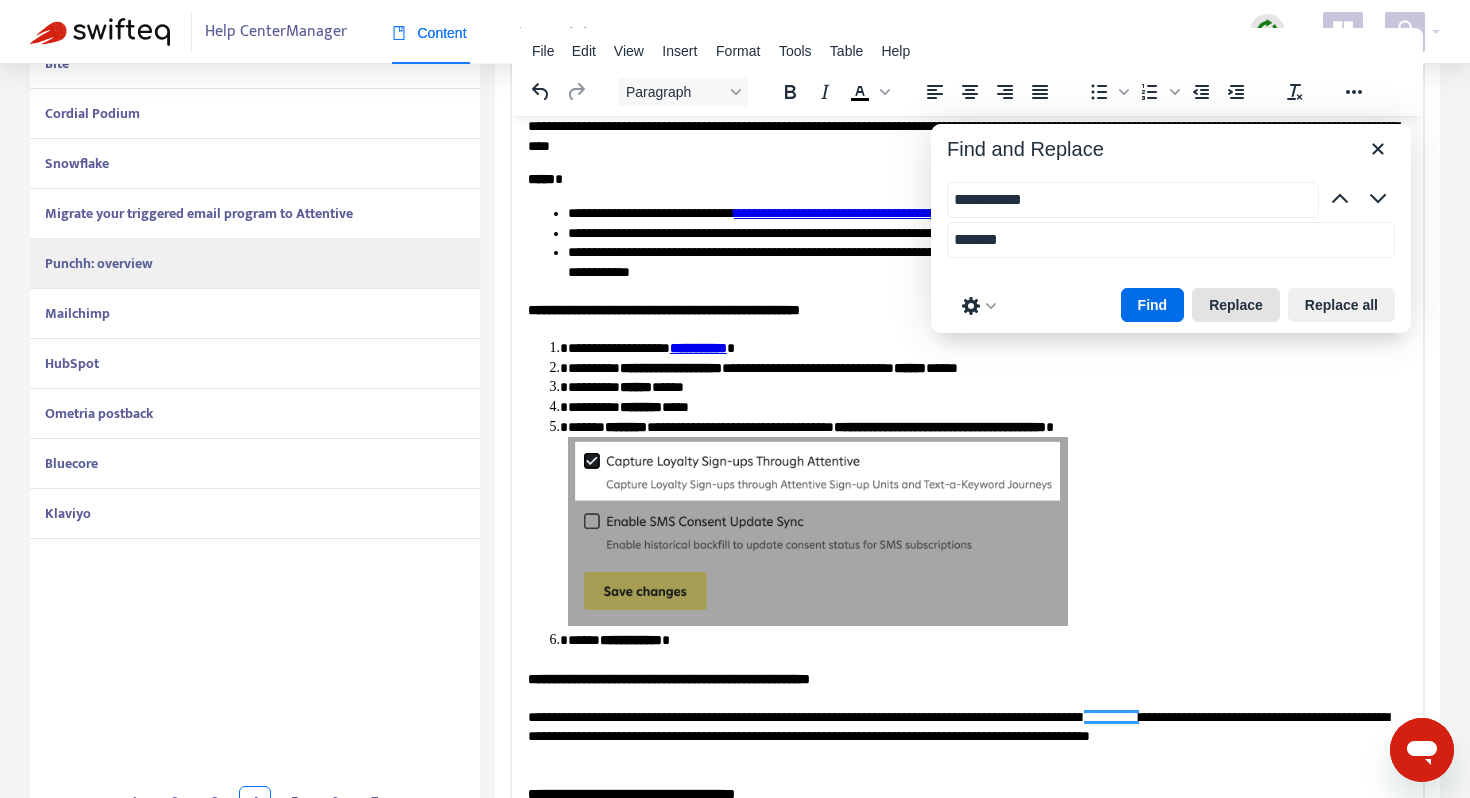 drag, startPoint x: 1245, startPoint y: 311, endPoint x: 1257, endPoint y: 298, distance: 17.691807 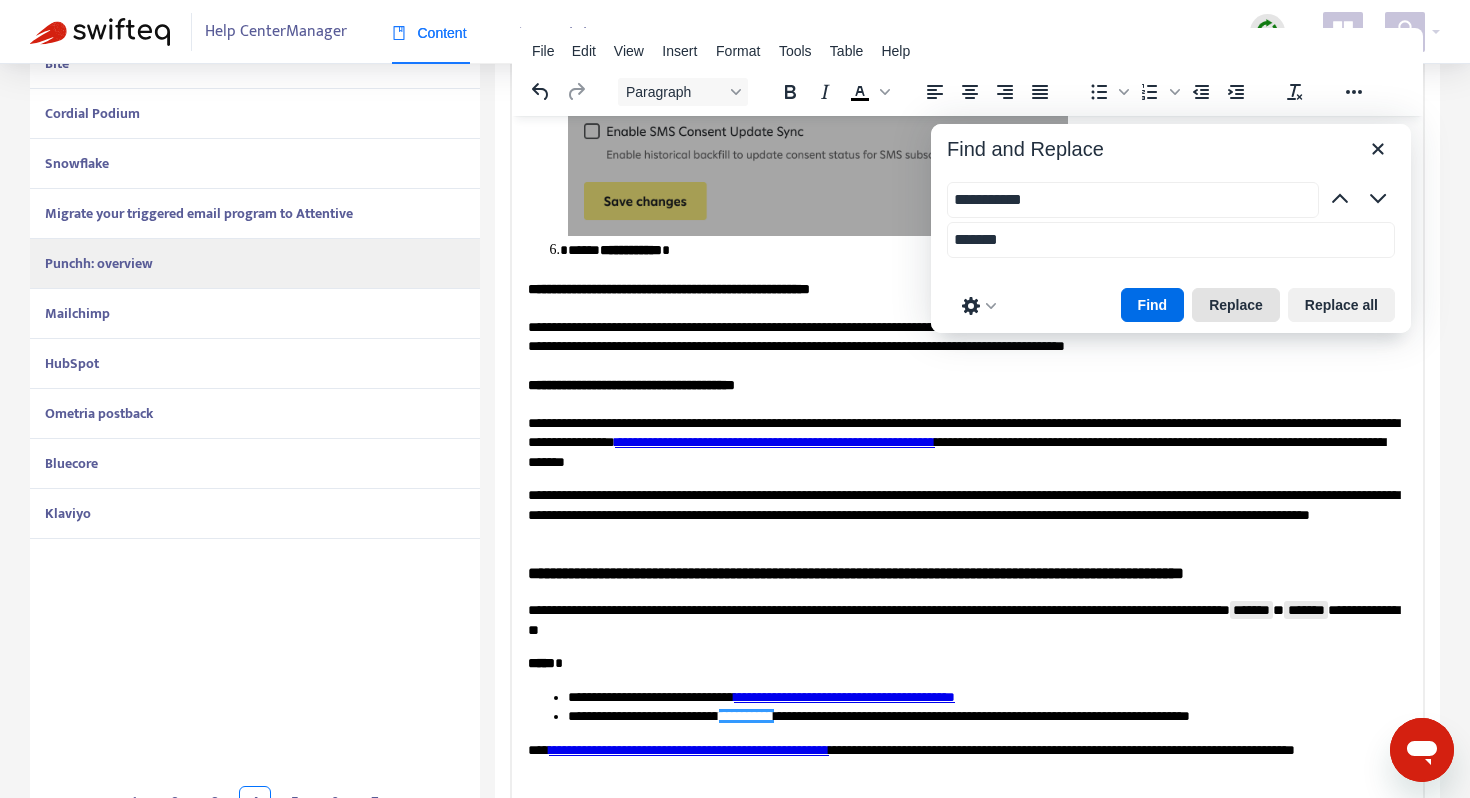 click on "Replace" at bounding box center (1236, 305) 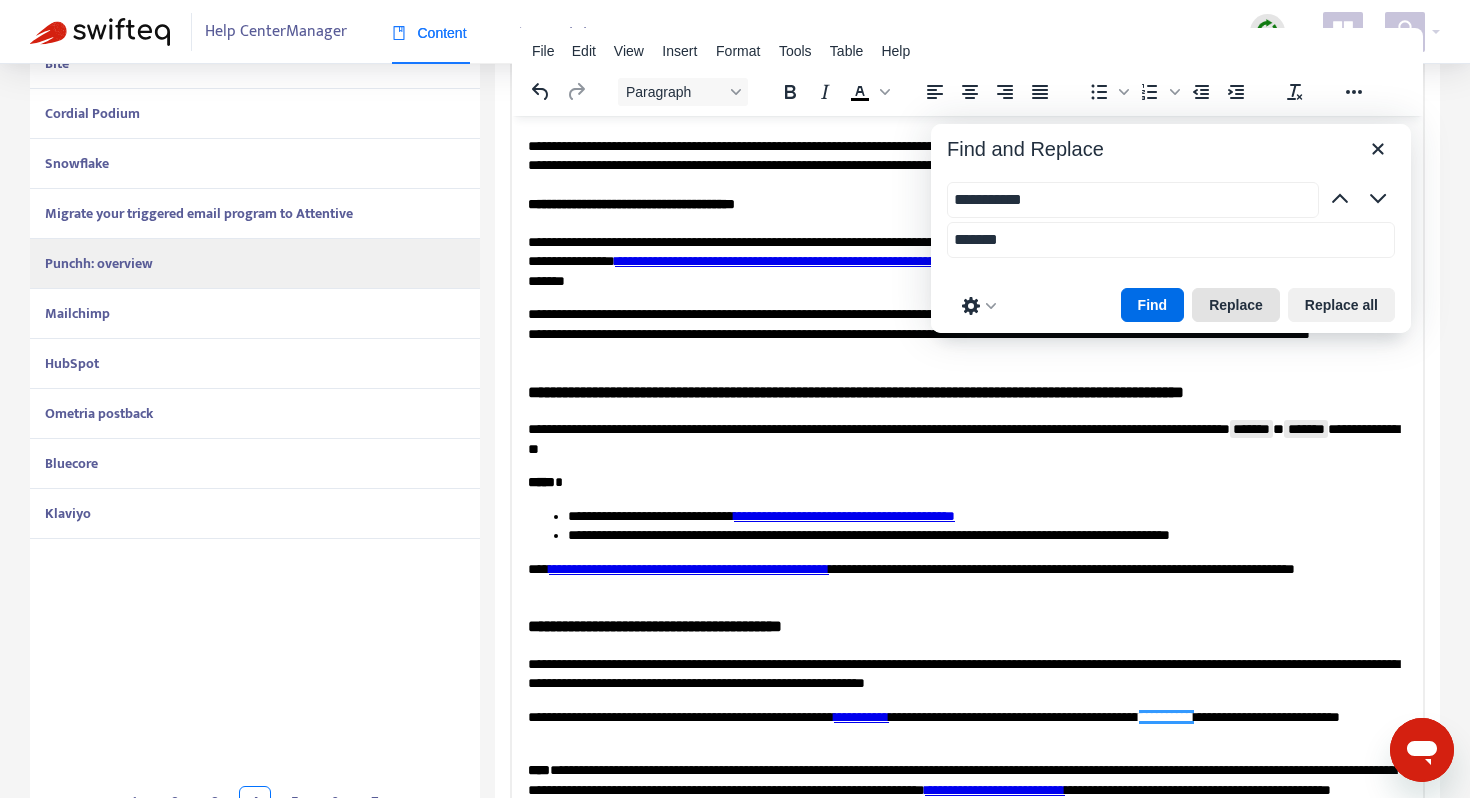 click on "Replace" at bounding box center (1236, 305) 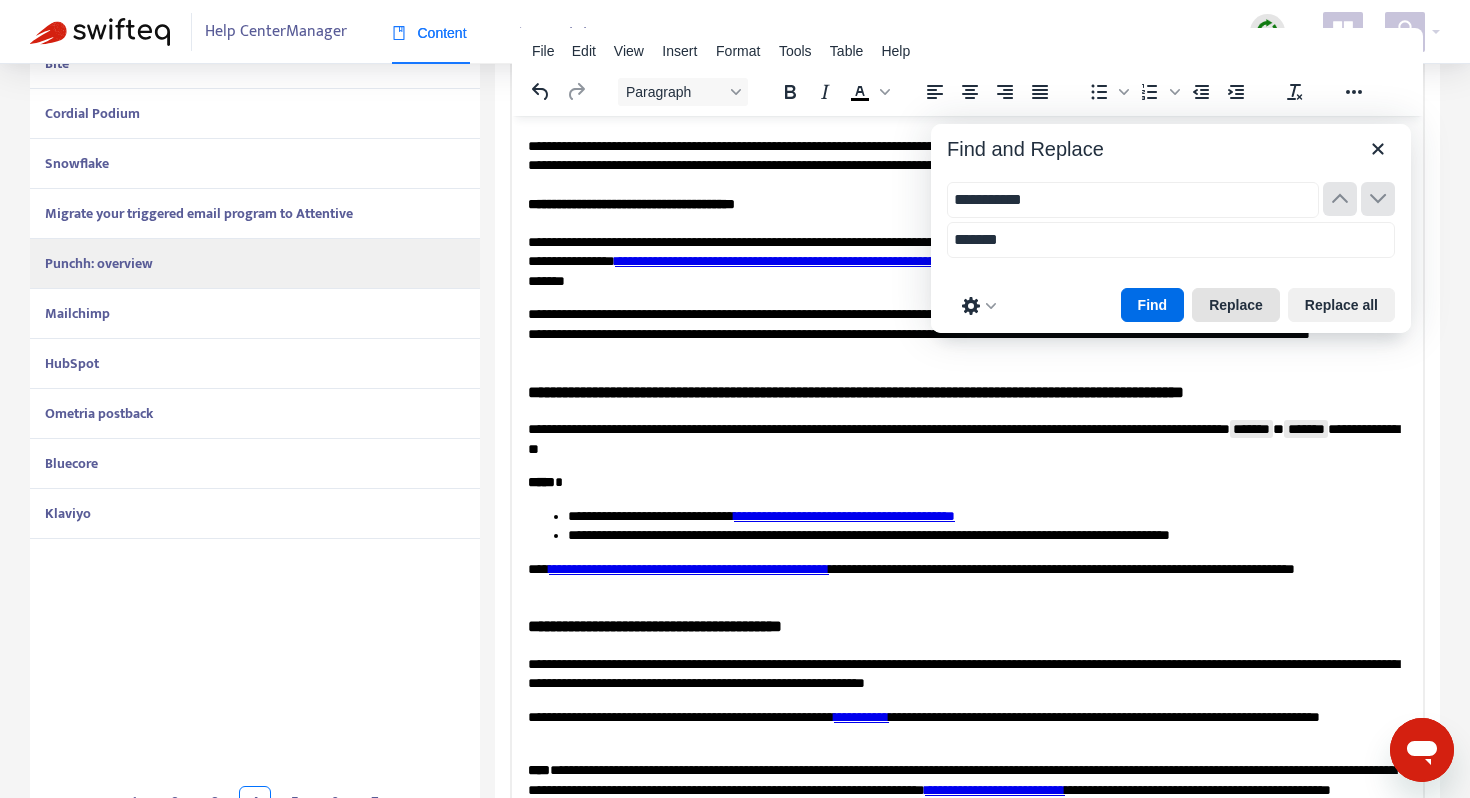 scroll, scrollTop: 19294, scrollLeft: 0, axis: vertical 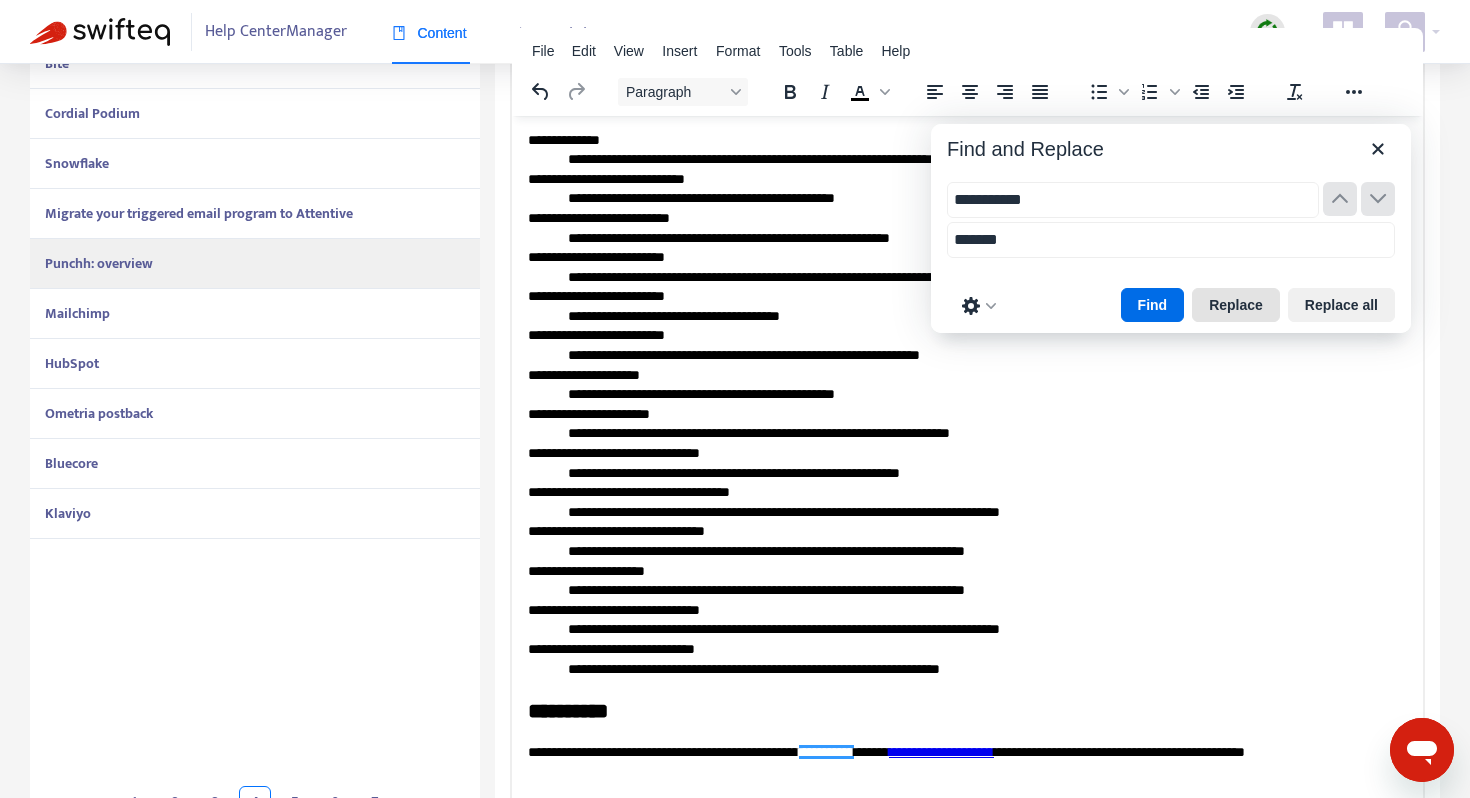 click on "Replace" at bounding box center (1236, 305) 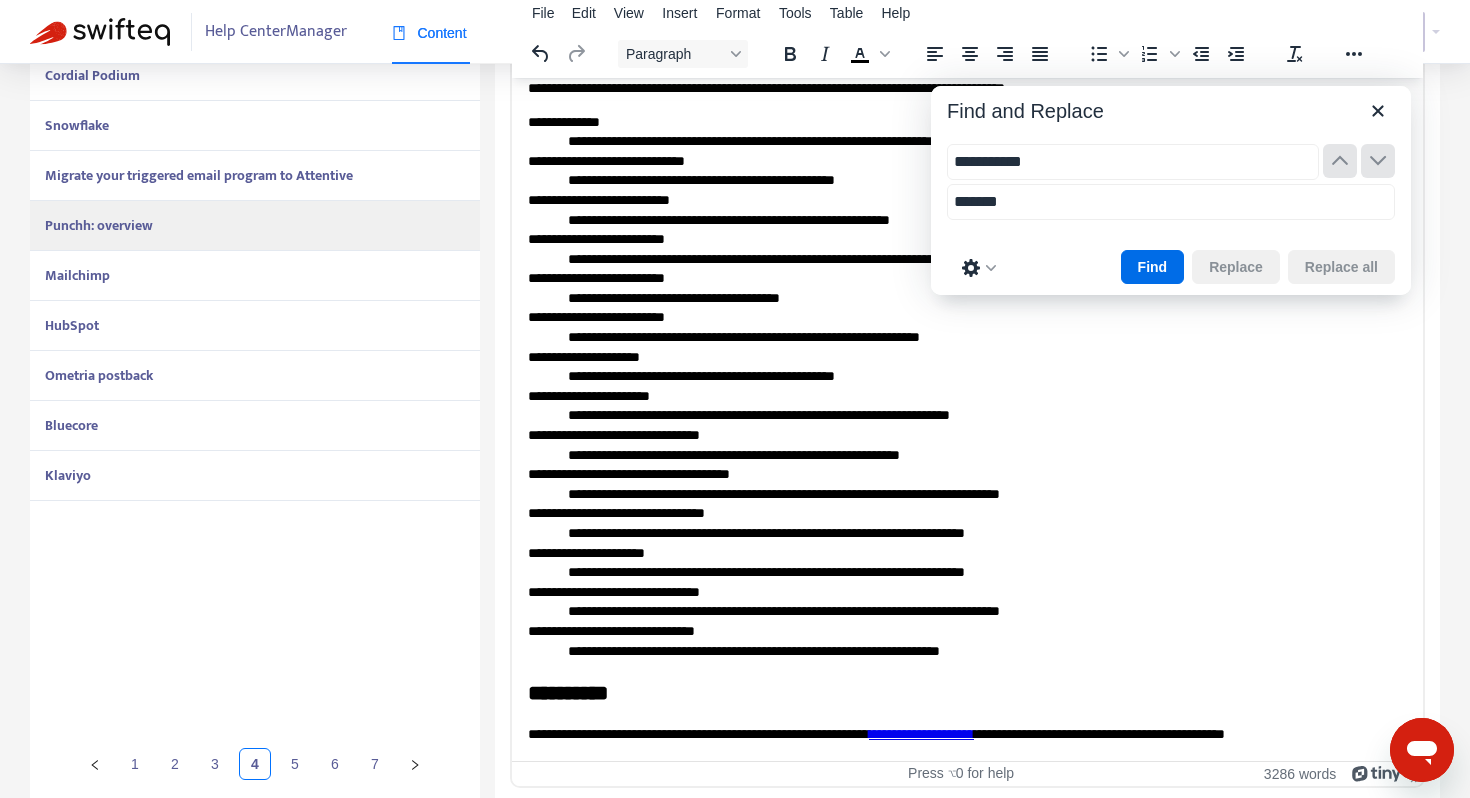 scroll, scrollTop: 551, scrollLeft: 0, axis: vertical 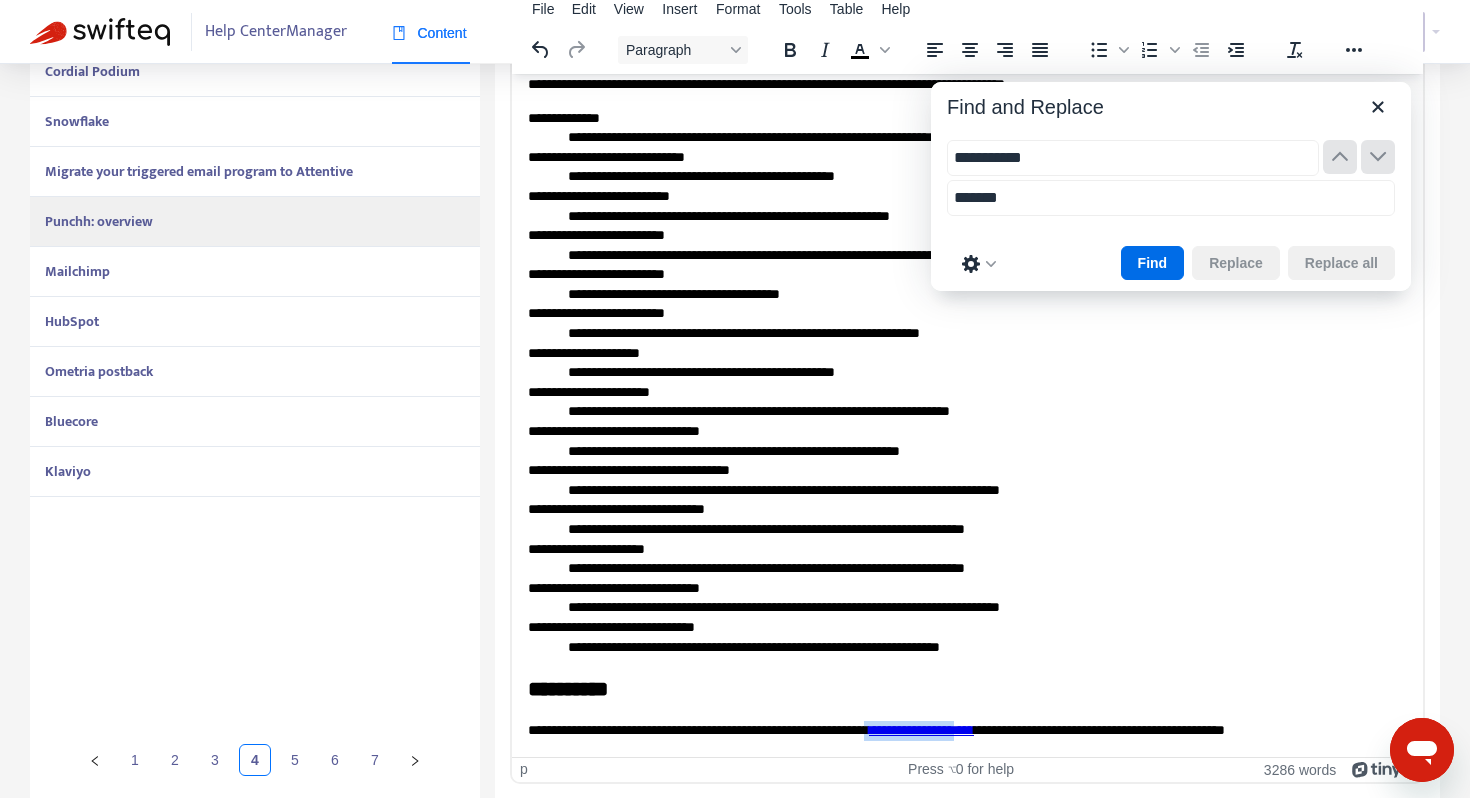 drag, startPoint x: 1066, startPoint y: 731, endPoint x: 953, endPoint y: 728, distance: 113.03982 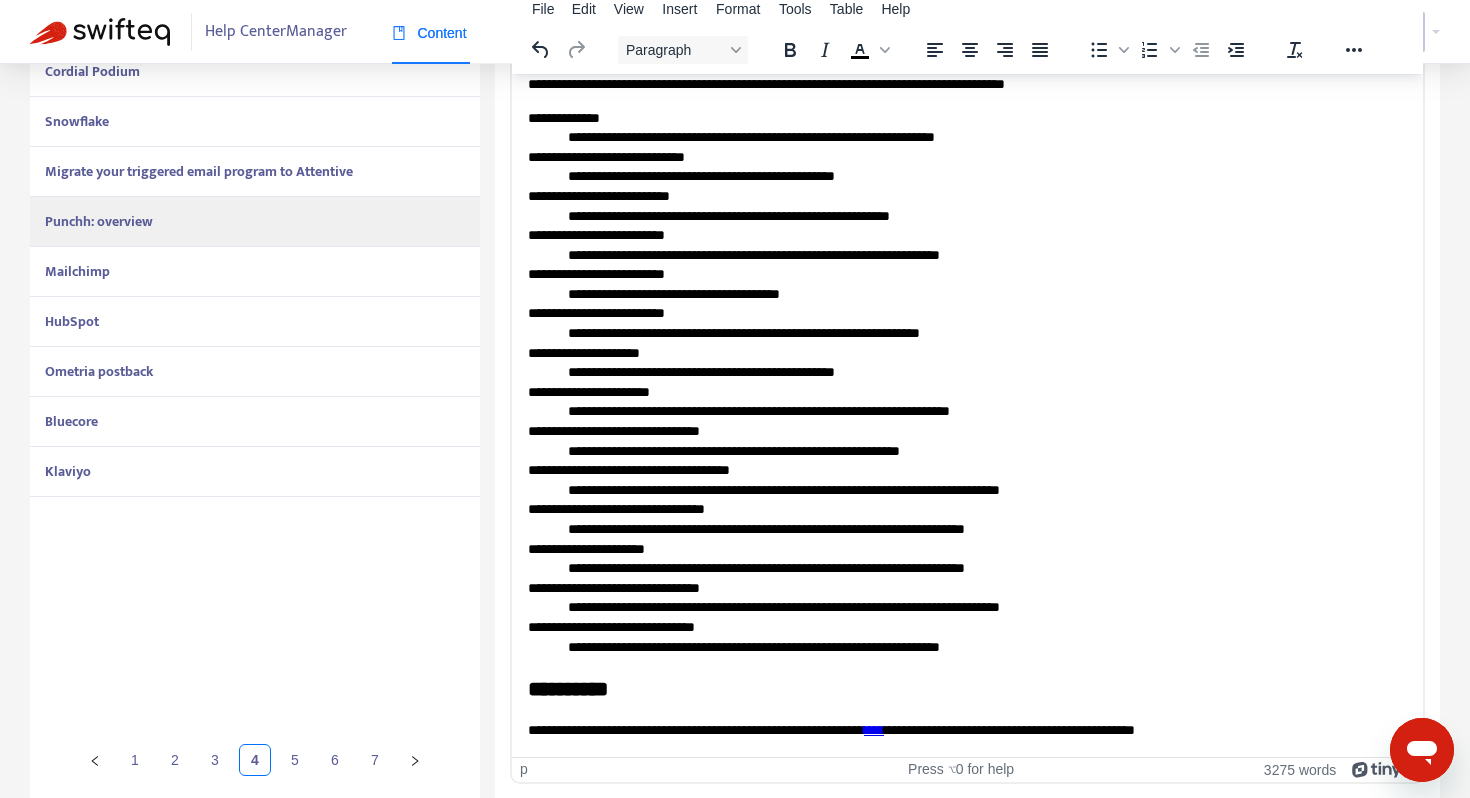 click on "**********" at bounding box center [967, 730] 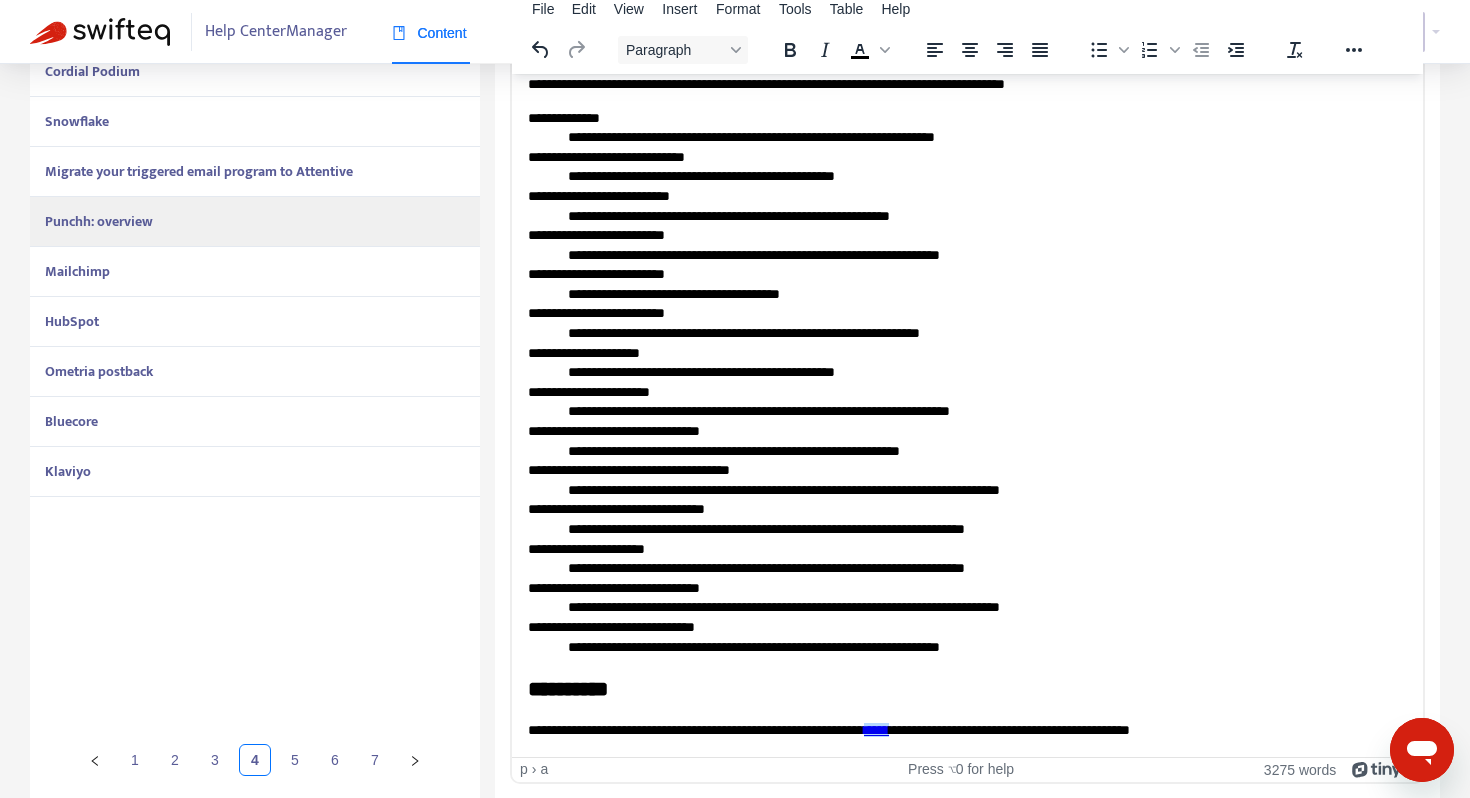 click on "**********" at bounding box center (967, 730) 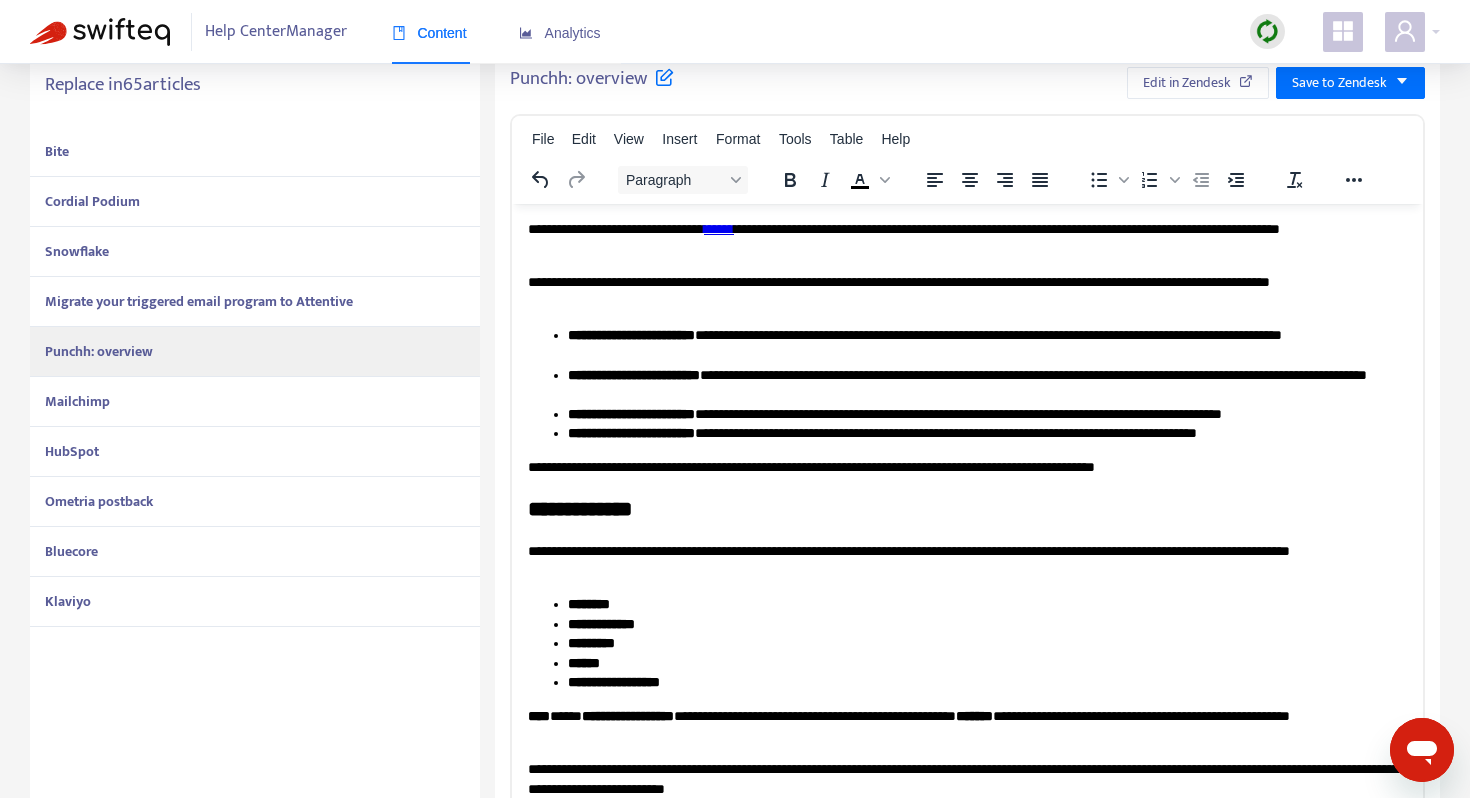 scroll, scrollTop: 416, scrollLeft: 0, axis: vertical 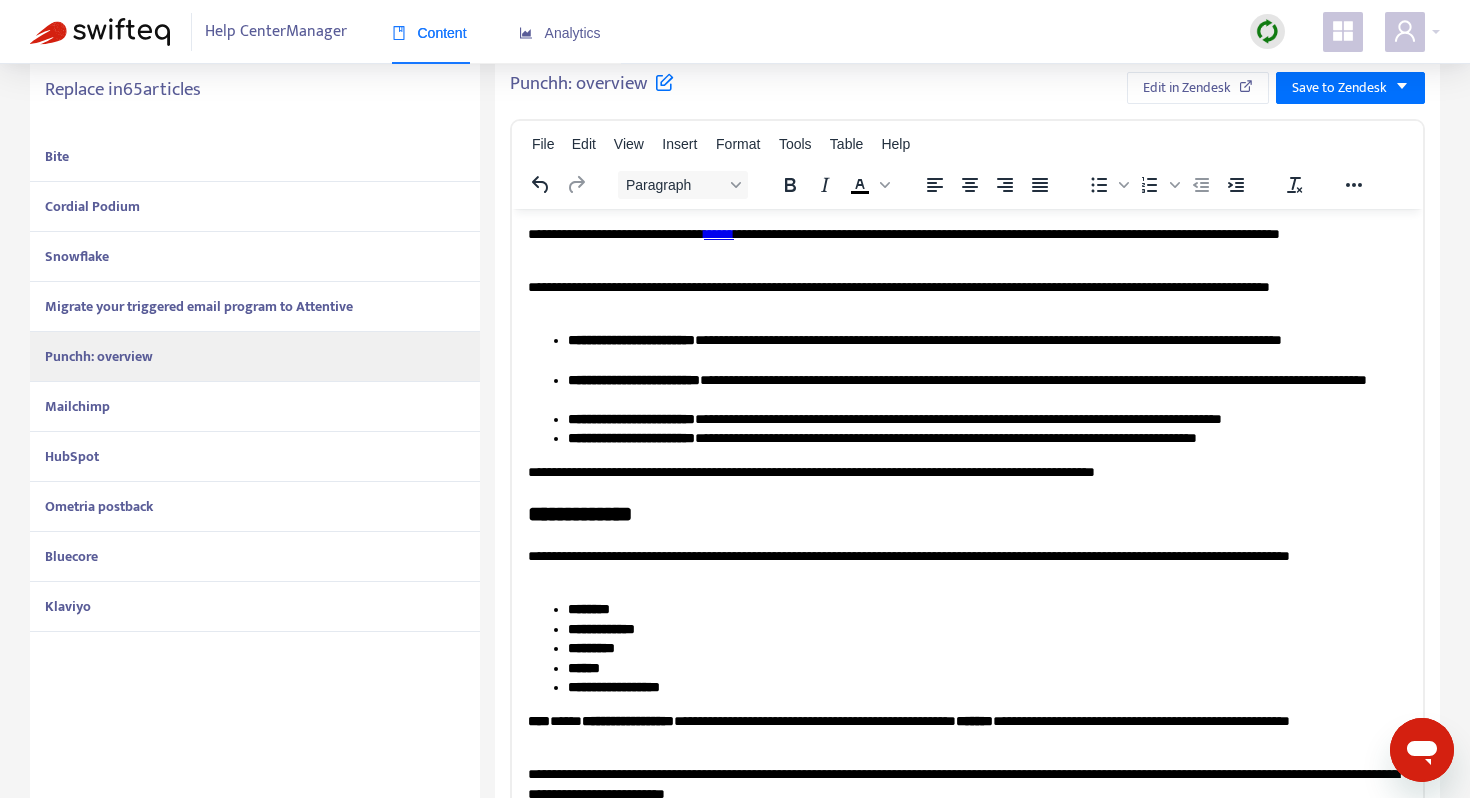 click on "**********" at bounding box center (967, 472) 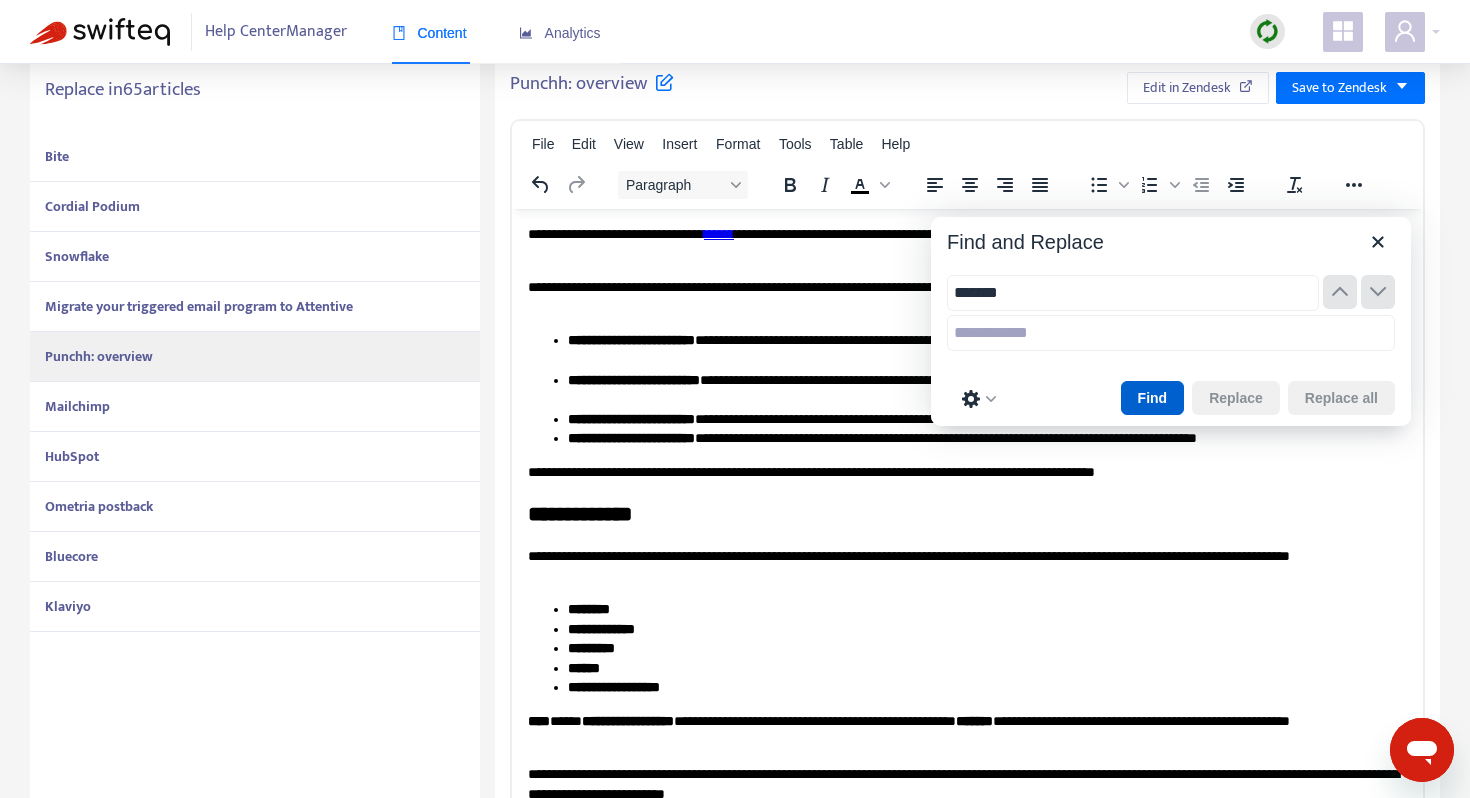 click on "Find" at bounding box center [1153, 398] 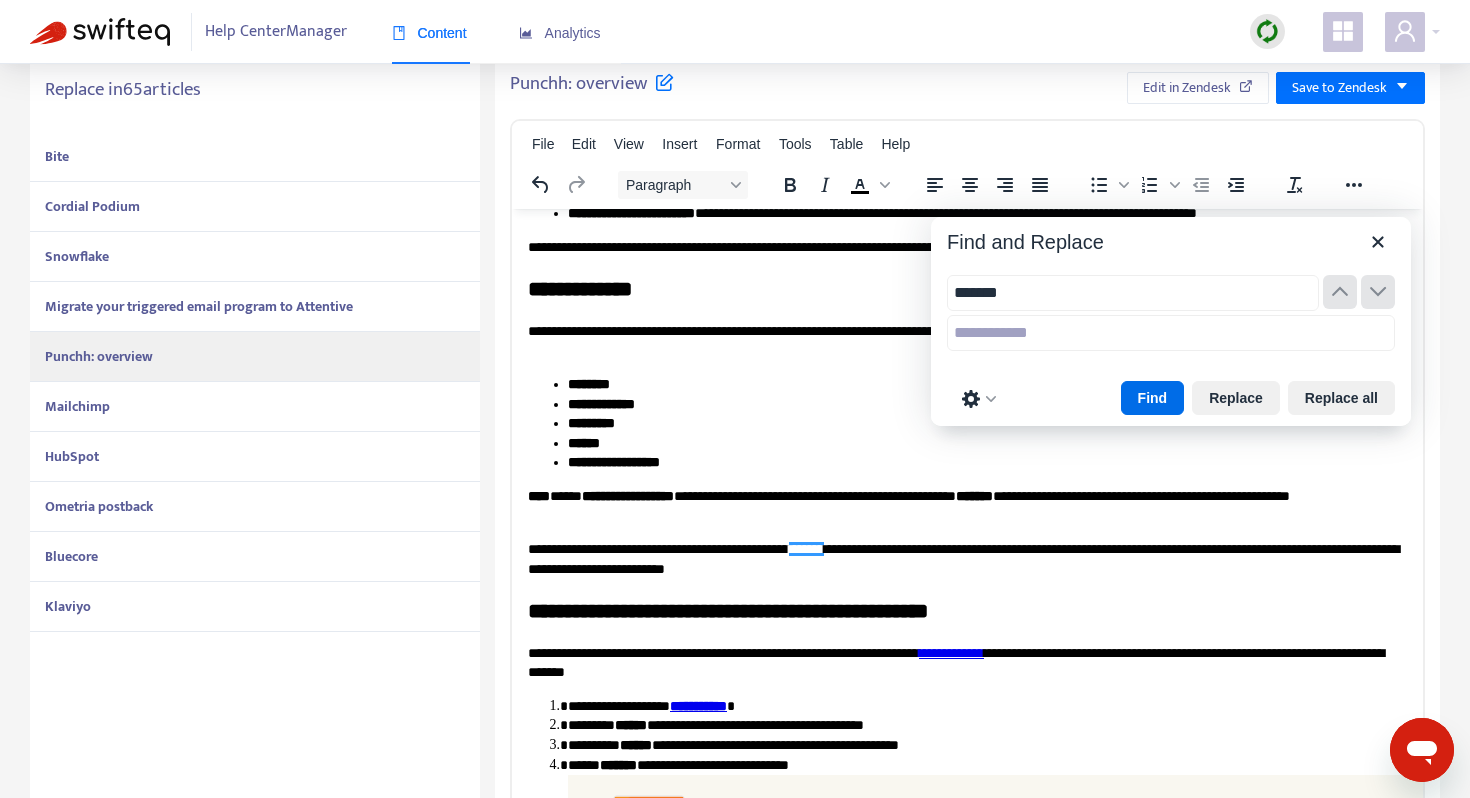 scroll, scrollTop: 232, scrollLeft: 0, axis: vertical 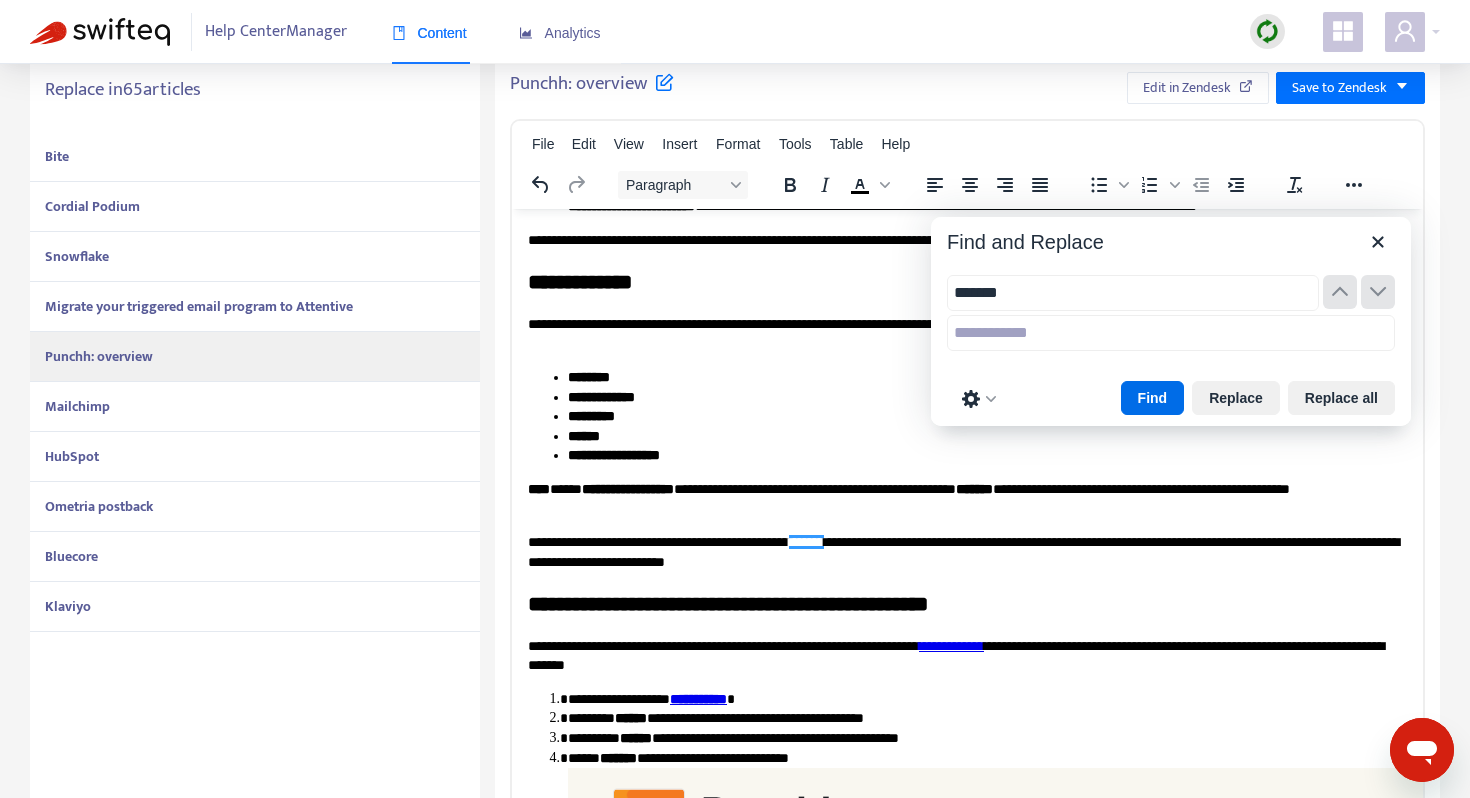 type on "*******" 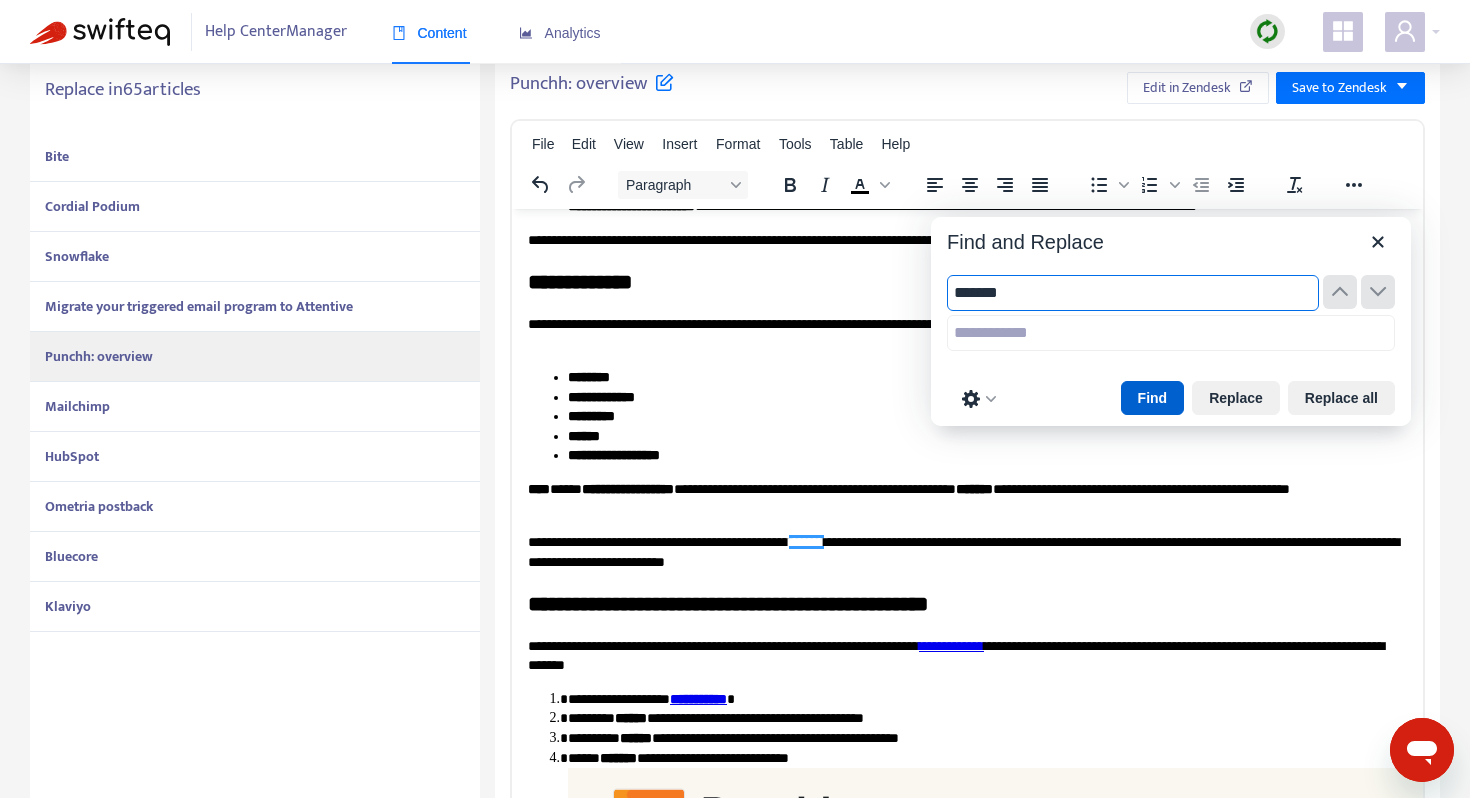 click on "Find" at bounding box center [1153, 398] 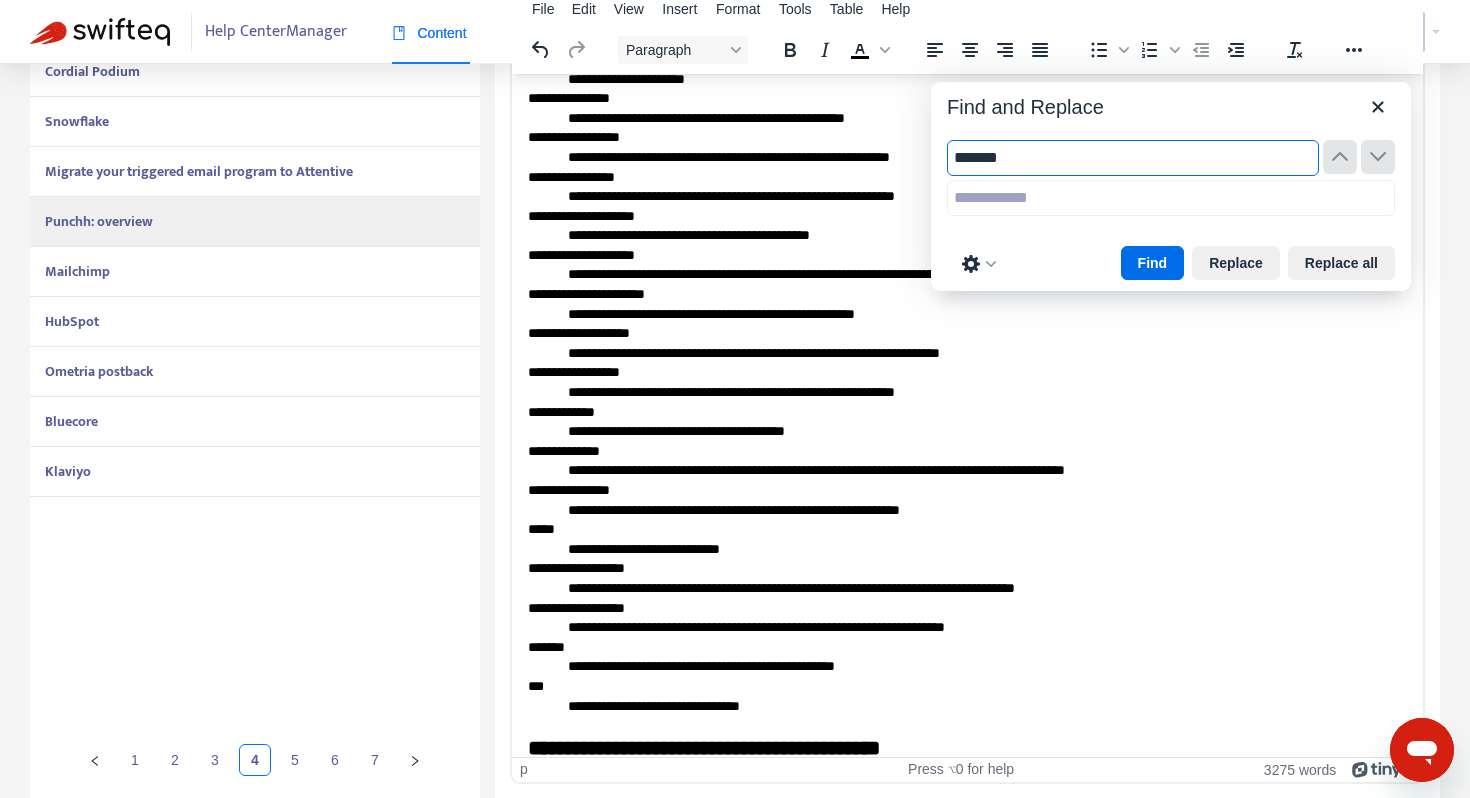 scroll, scrollTop: 19312, scrollLeft: 0, axis: vertical 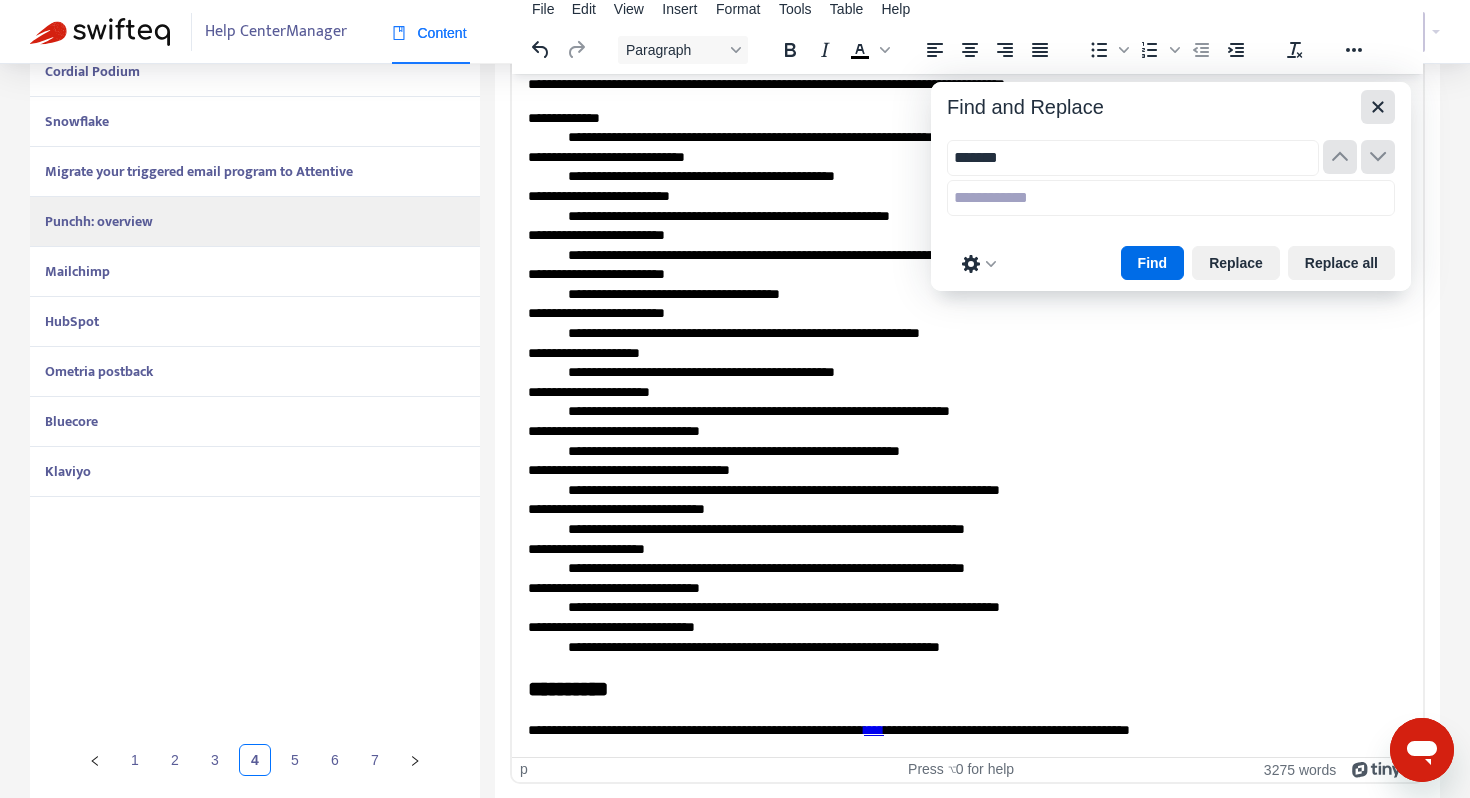 click 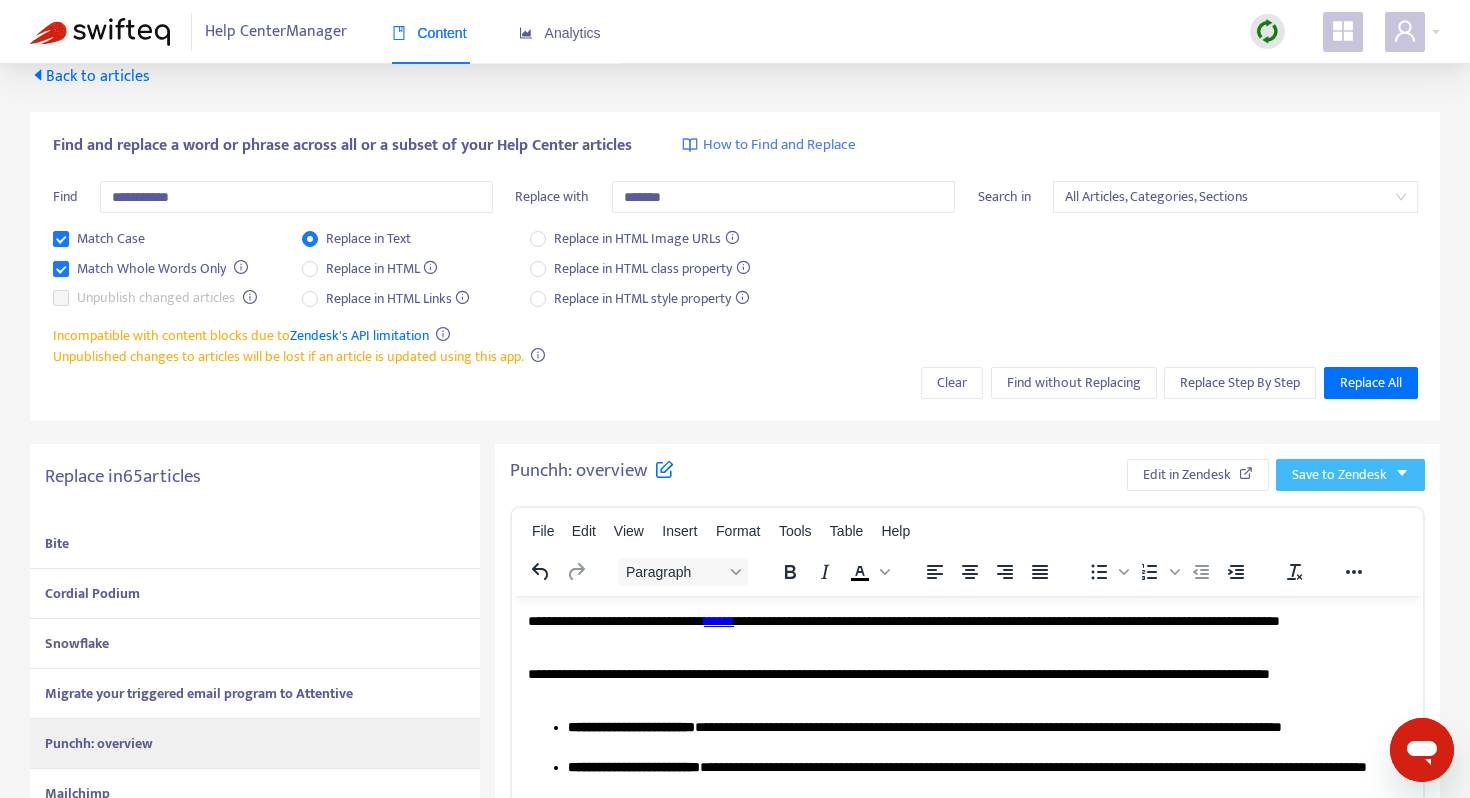 scroll, scrollTop: 0, scrollLeft: 0, axis: both 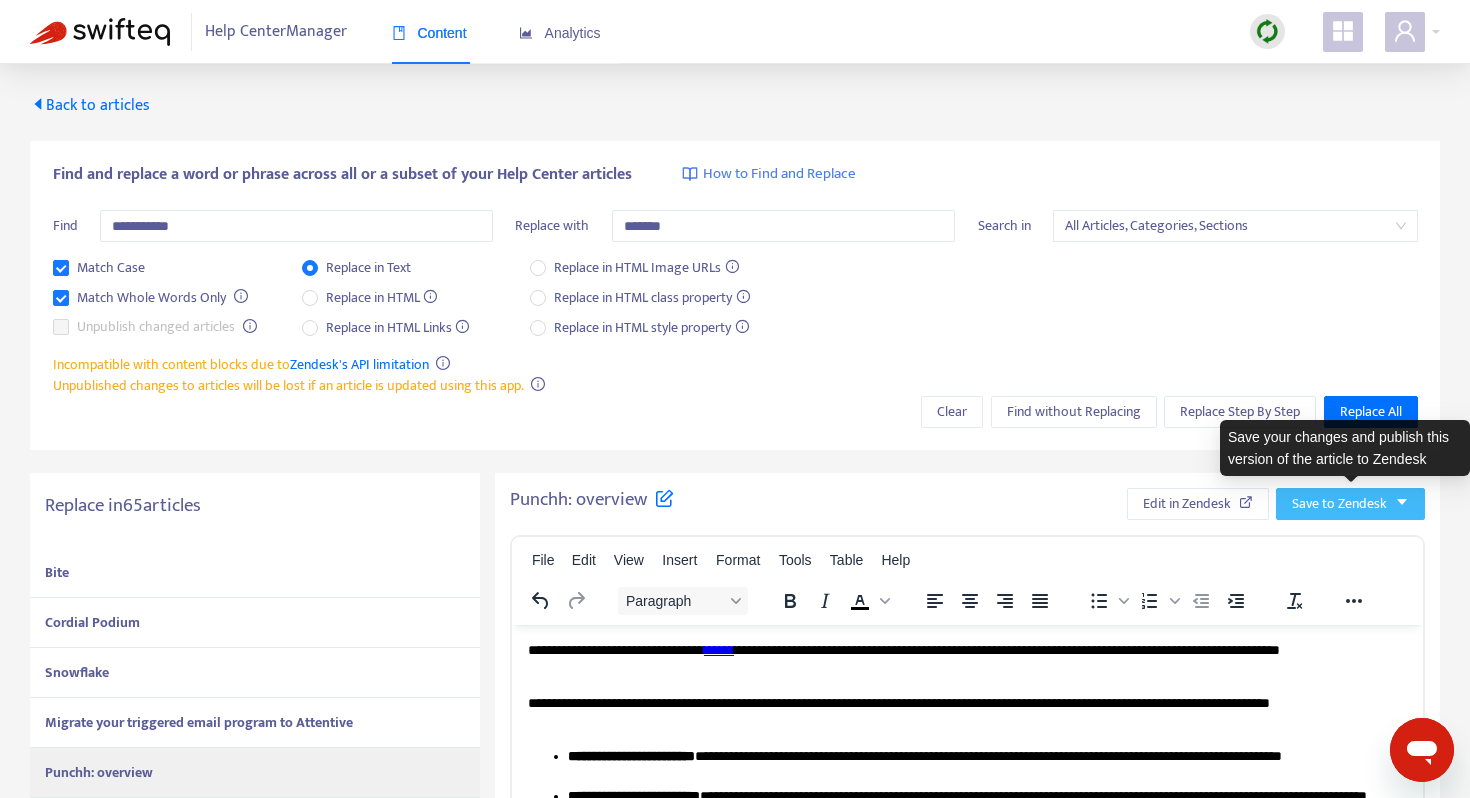 click on "Save to Zendesk" at bounding box center [1339, 504] 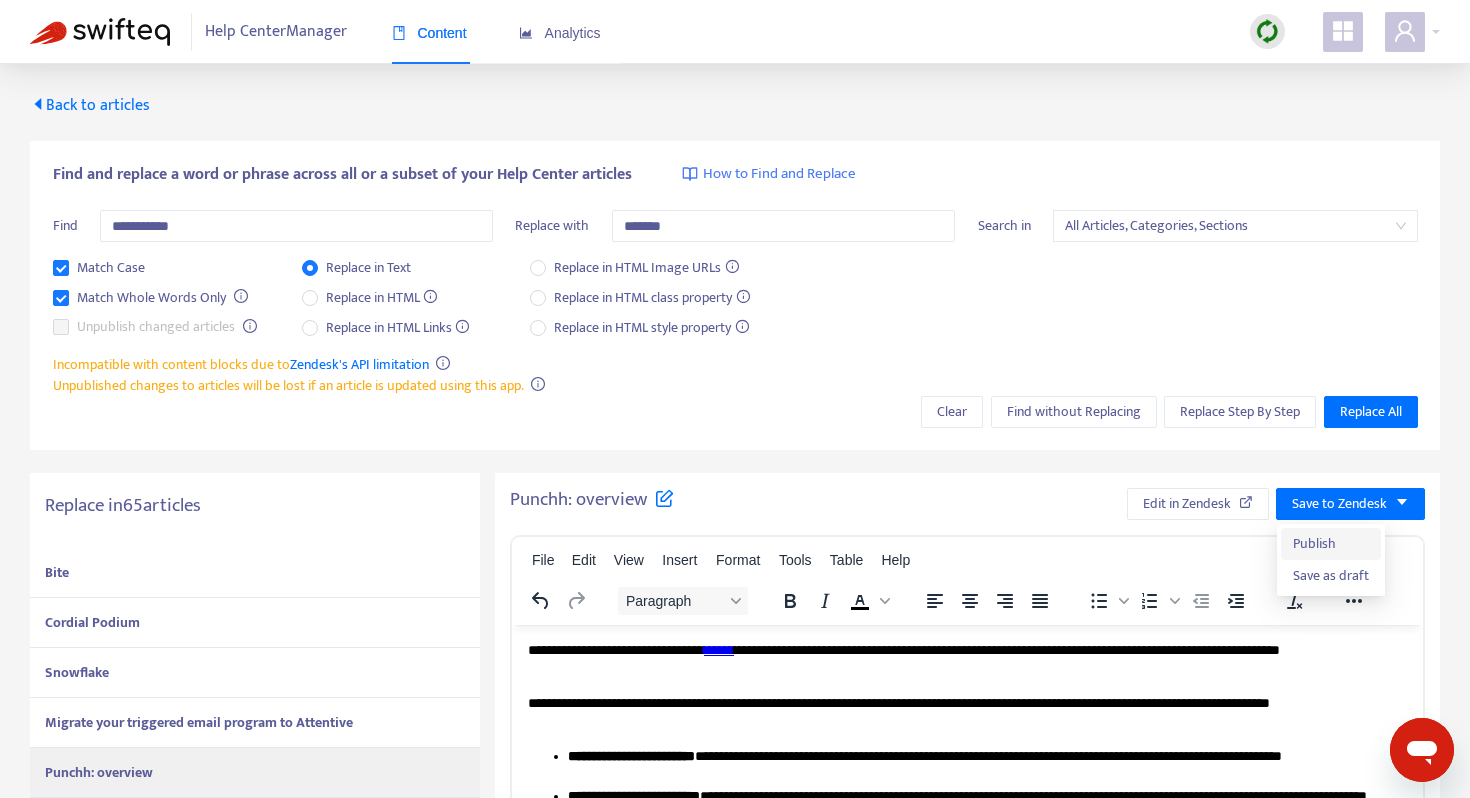 click on "Publish" at bounding box center [1331, 544] 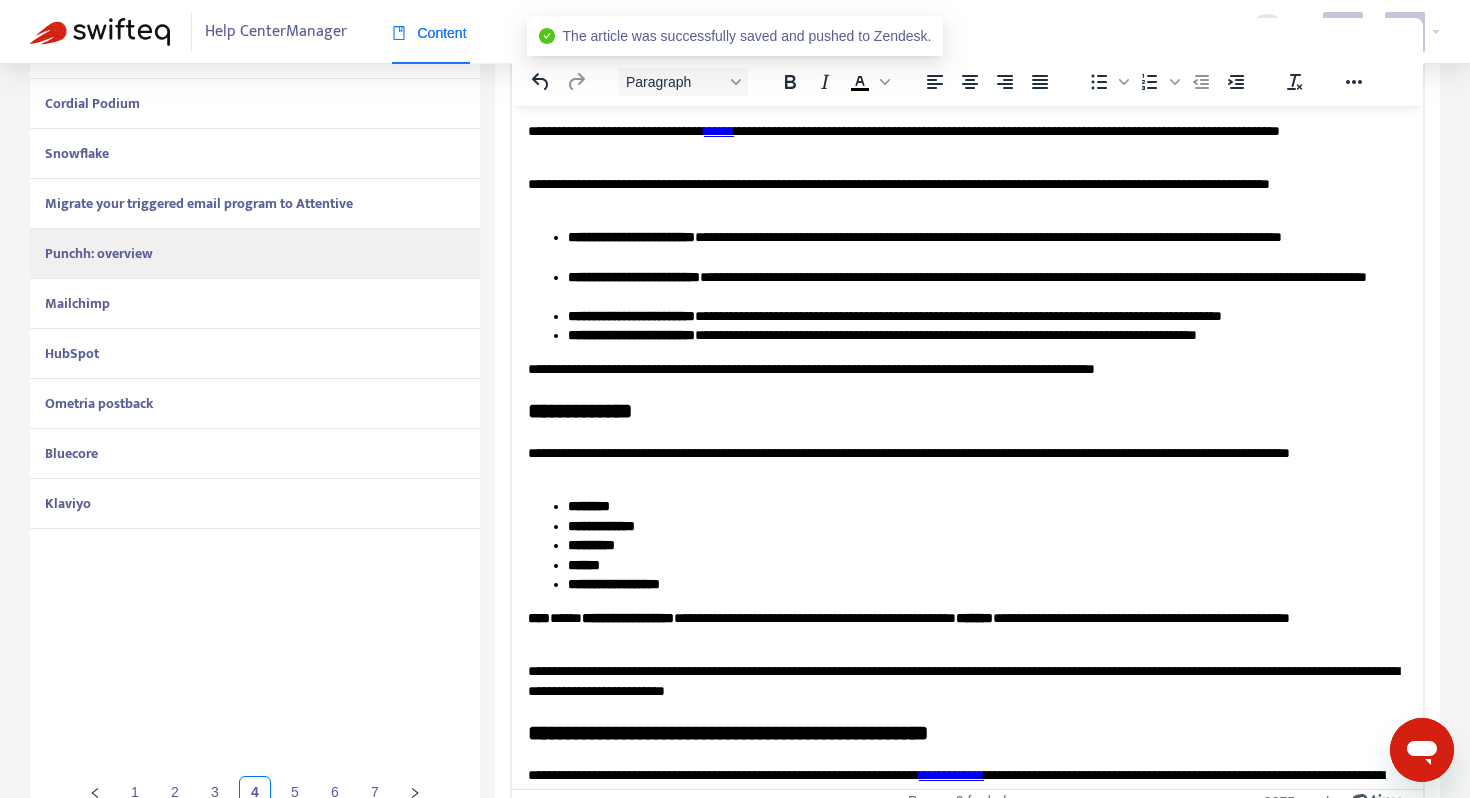 scroll, scrollTop: 535, scrollLeft: 0, axis: vertical 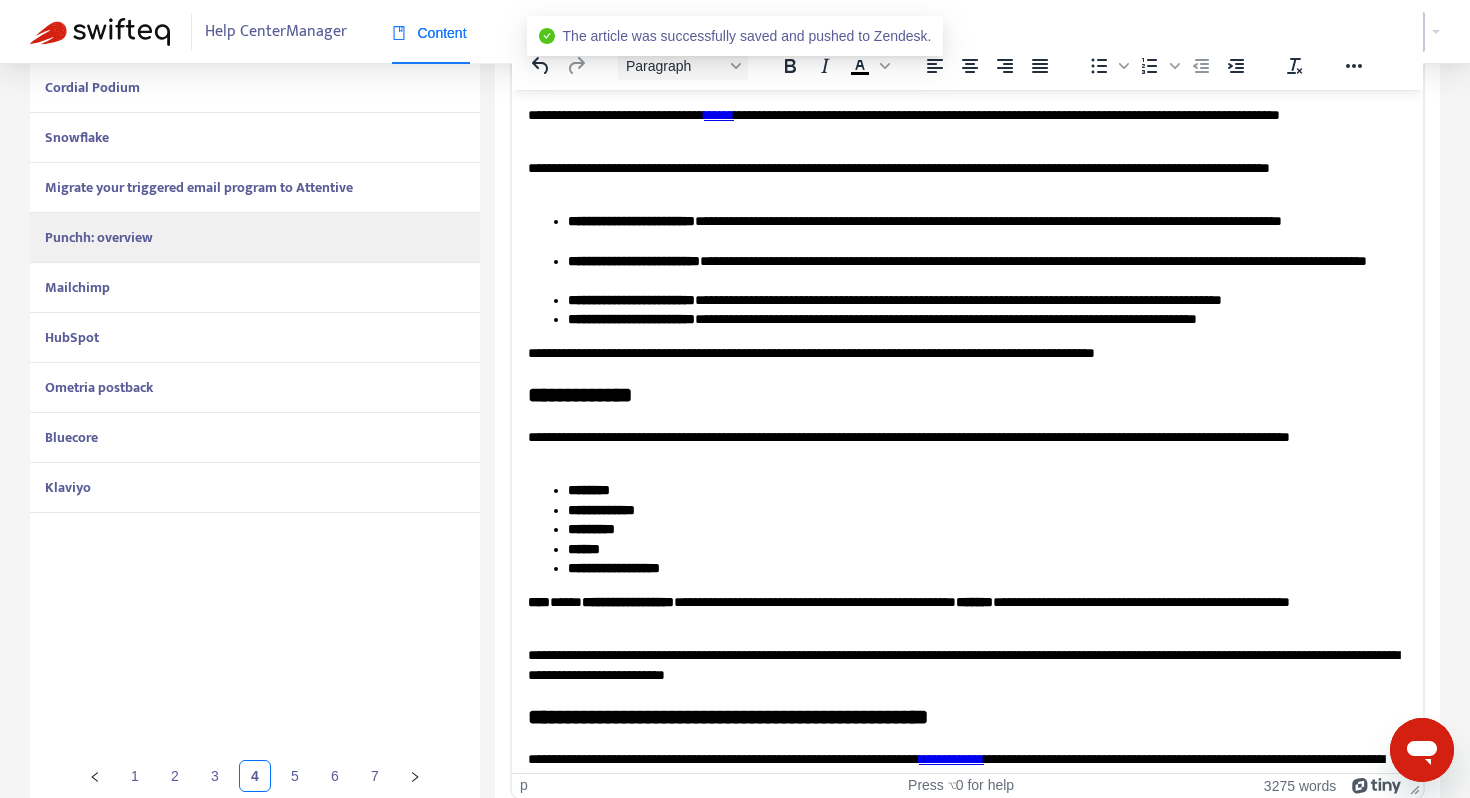 click on "Mailchimp" at bounding box center [77, 287] 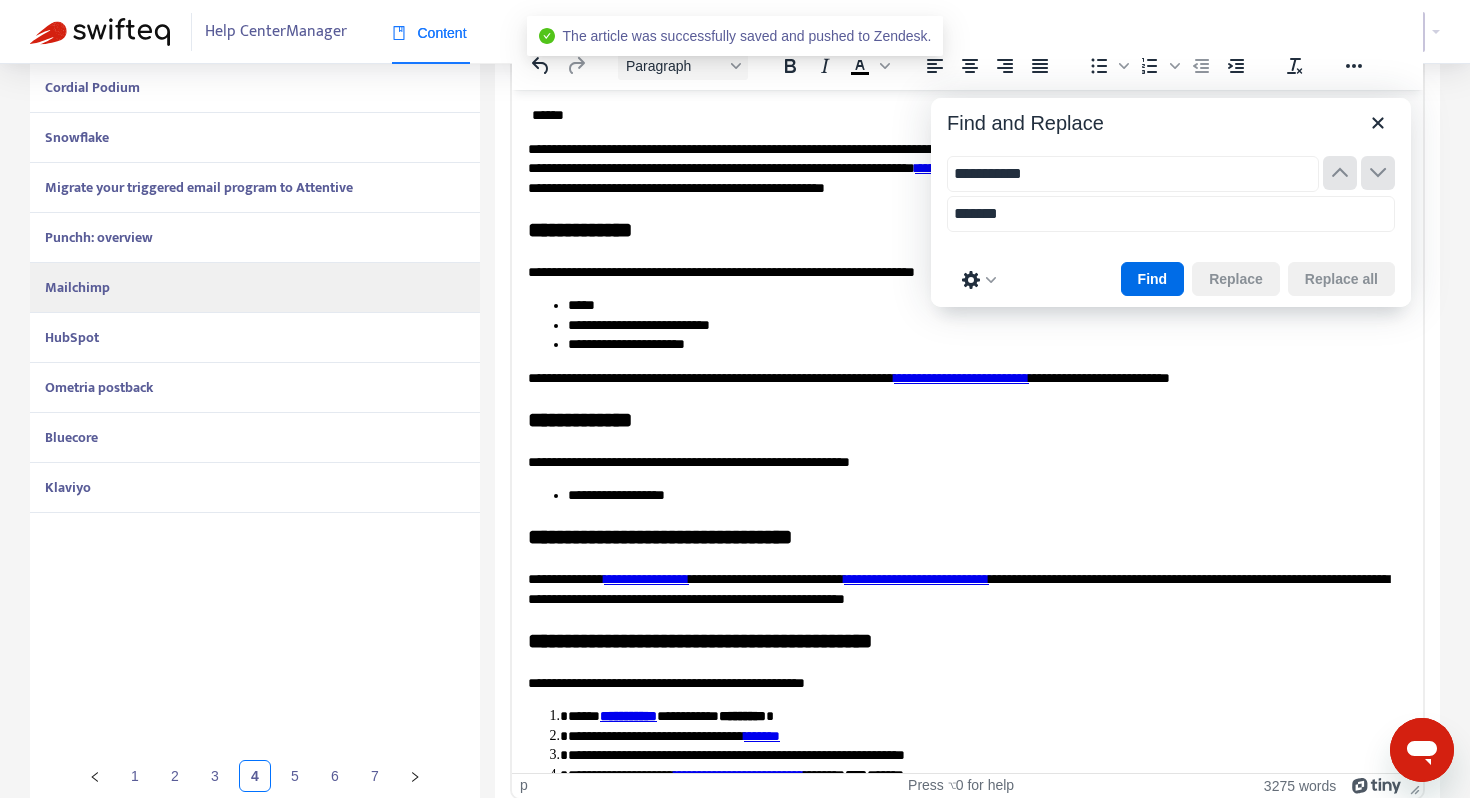 scroll, scrollTop: 948, scrollLeft: 0, axis: vertical 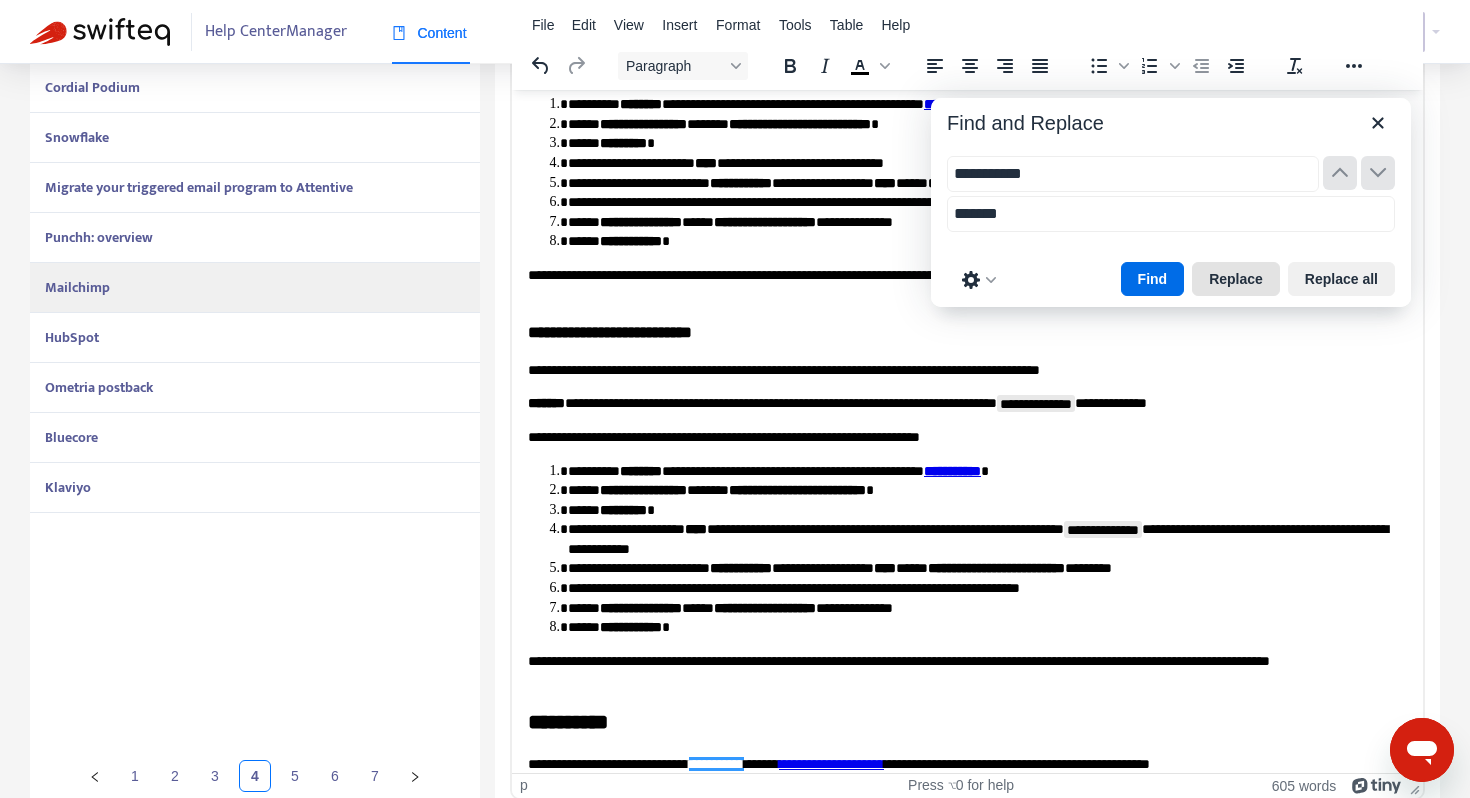 click on "Replace" at bounding box center [1236, 279] 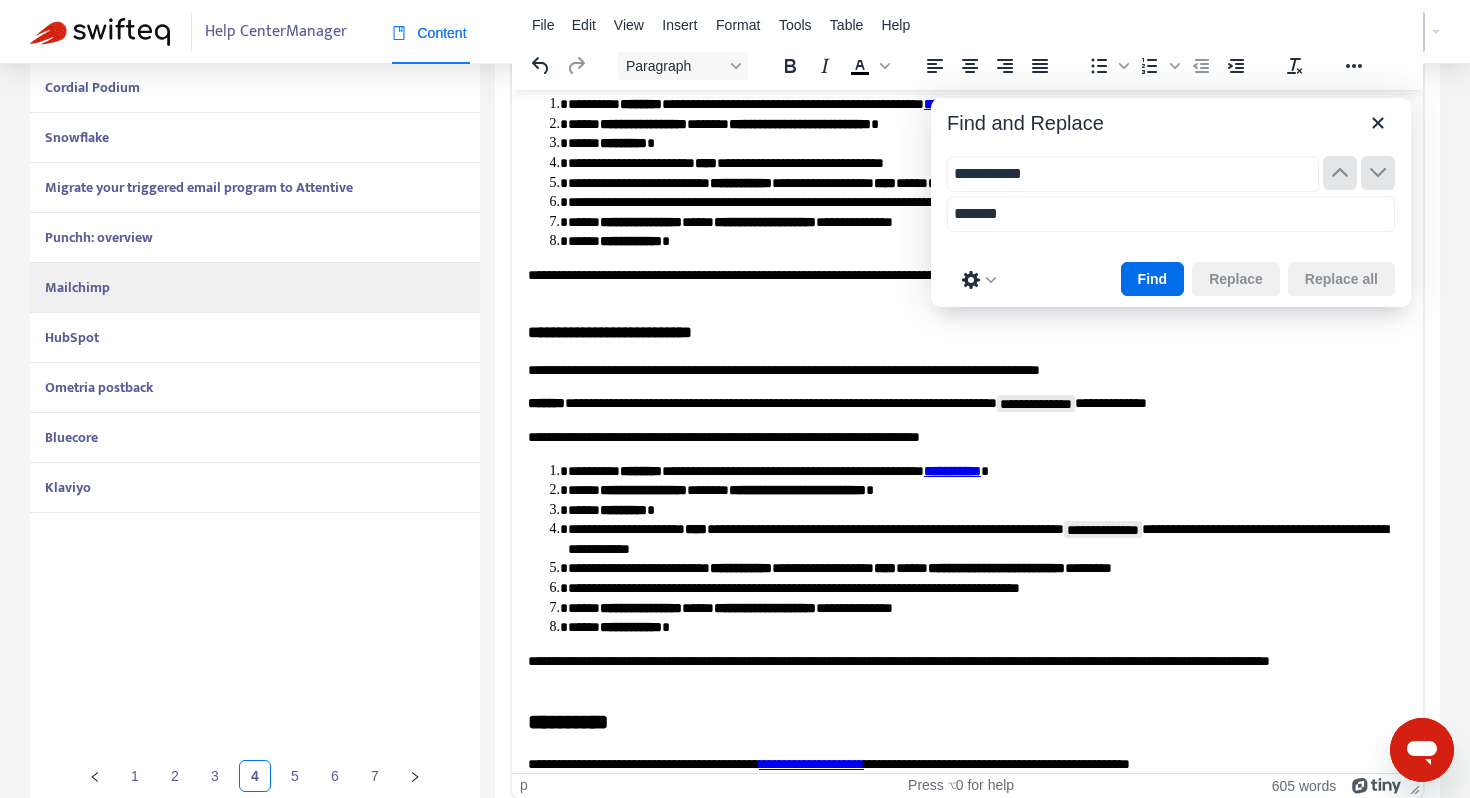 scroll, scrollTop: 966, scrollLeft: 0, axis: vertical 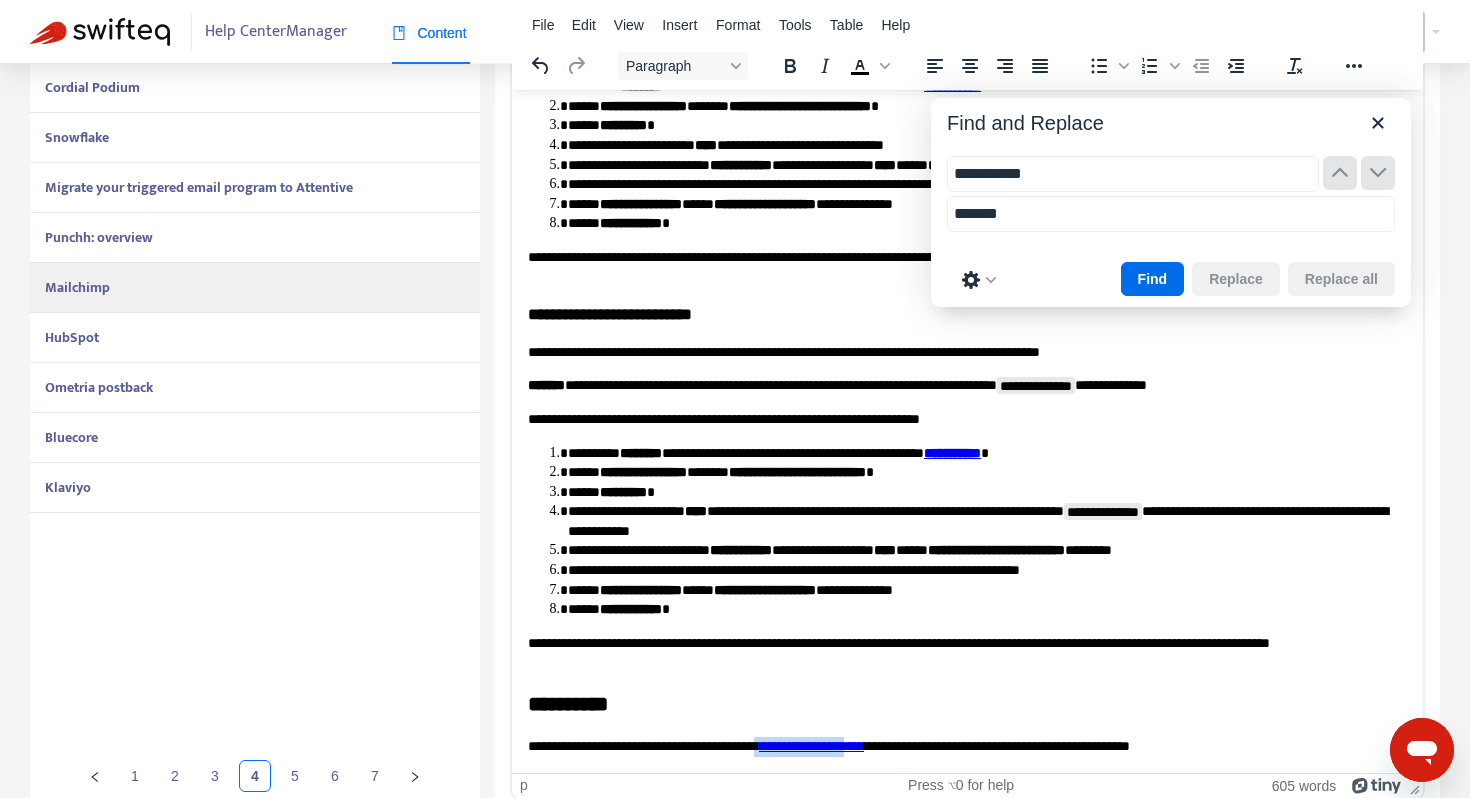 drag, startPoint x: 925, startPoint y: 745, endPoint x: 814, endPoint y: 740, distance: 111.11256 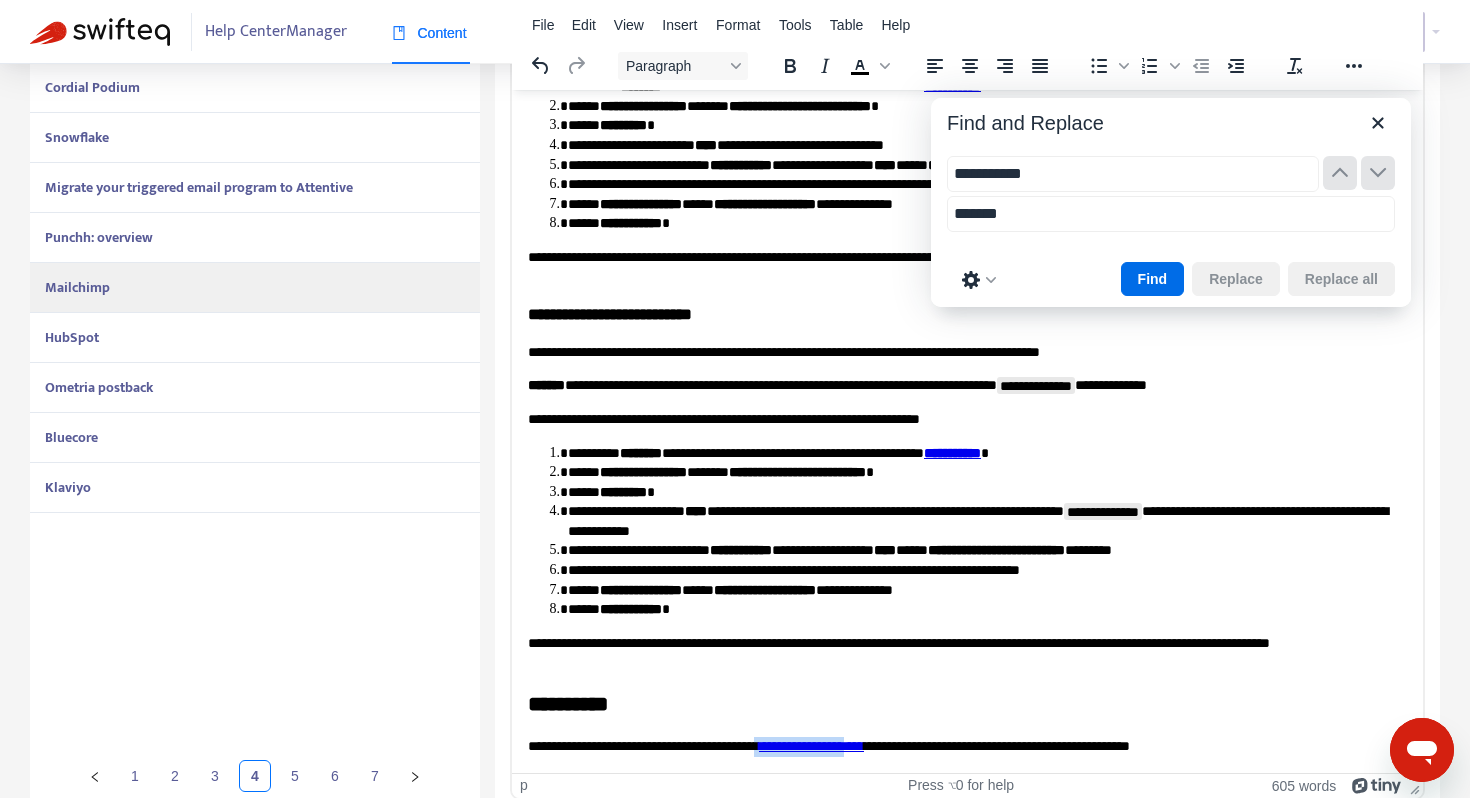 click on "**********" at bounding box center [967, 746] 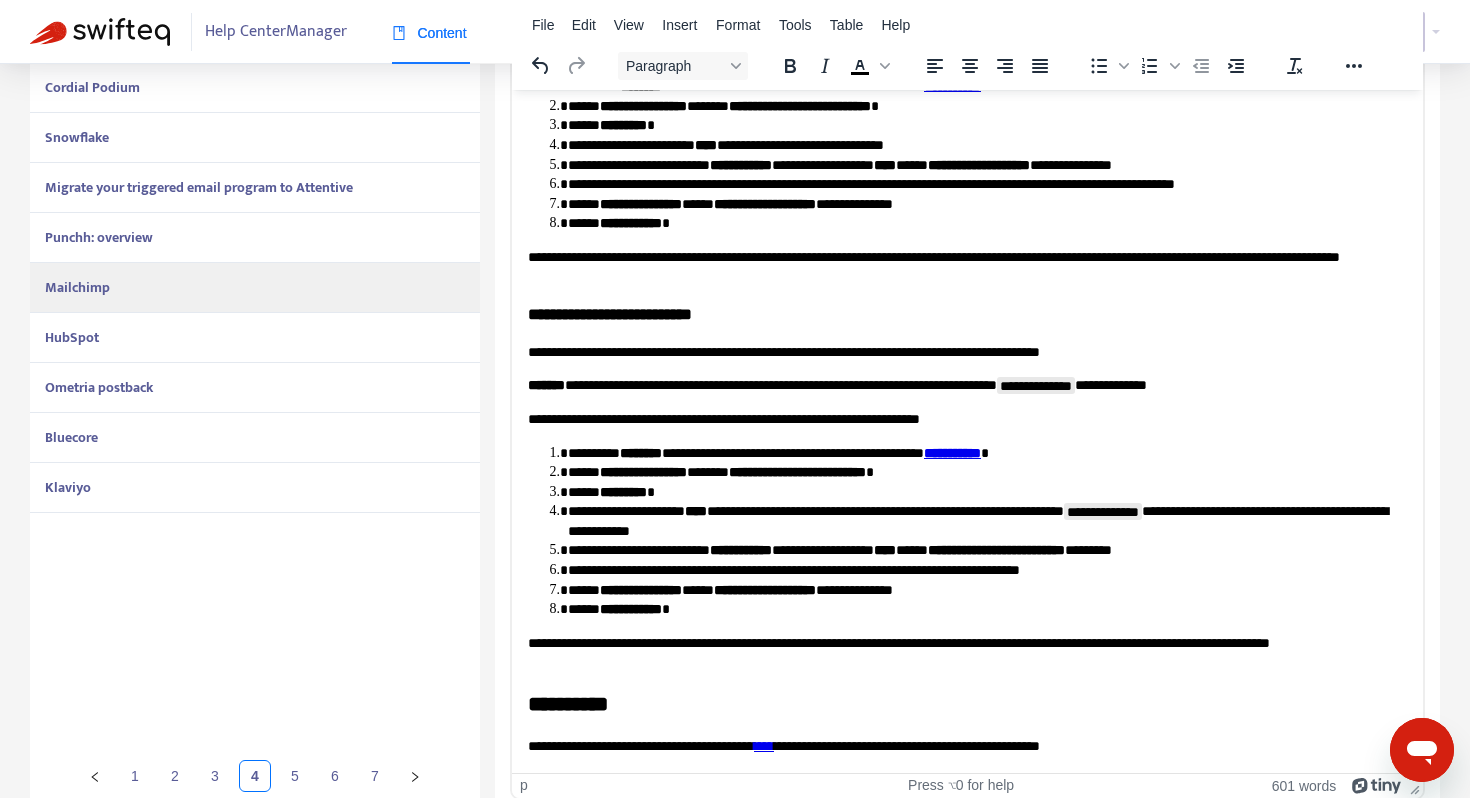 click on "**********" at bounding box center [967, 746] 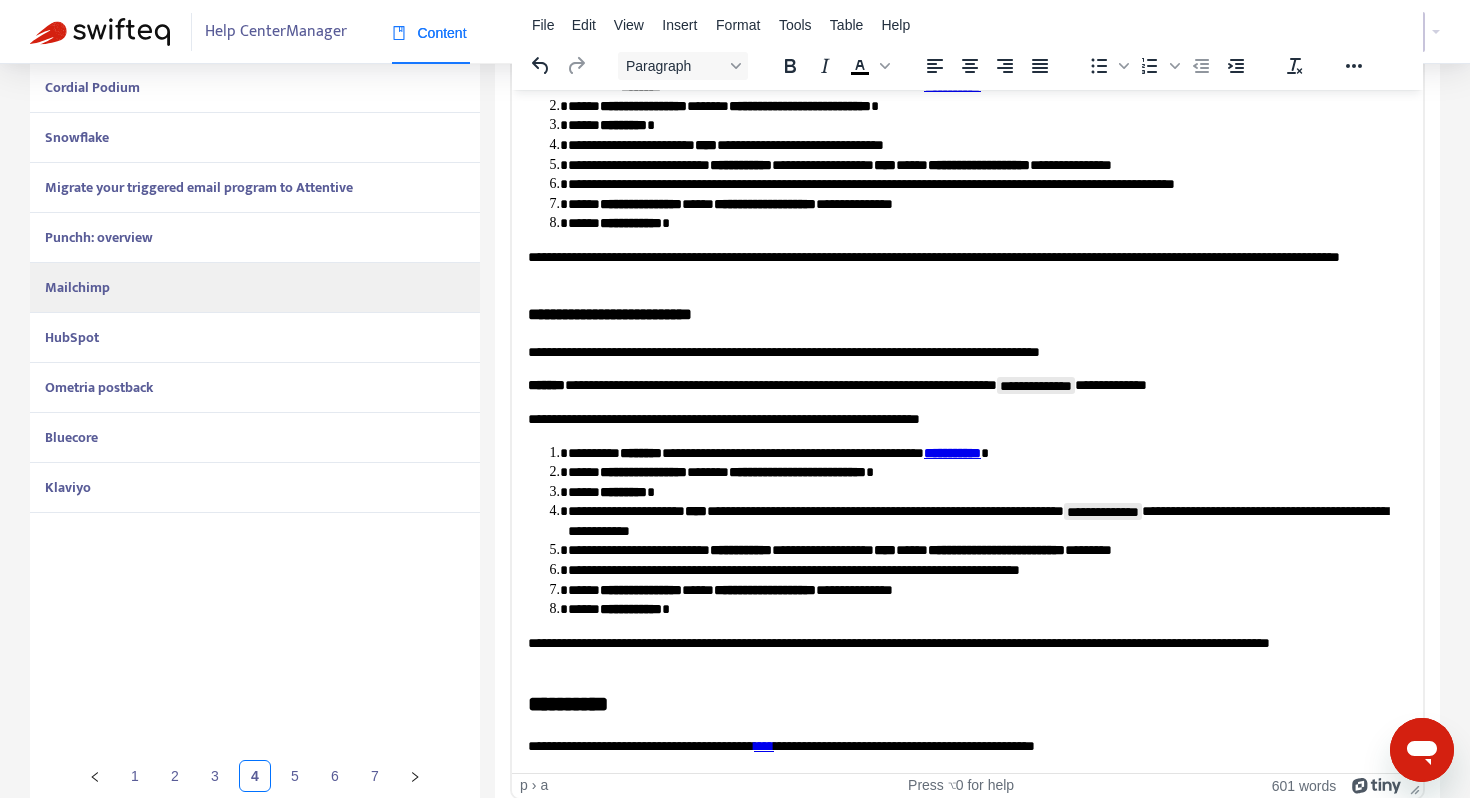 click on "**********" at bounding box center (967, 703) 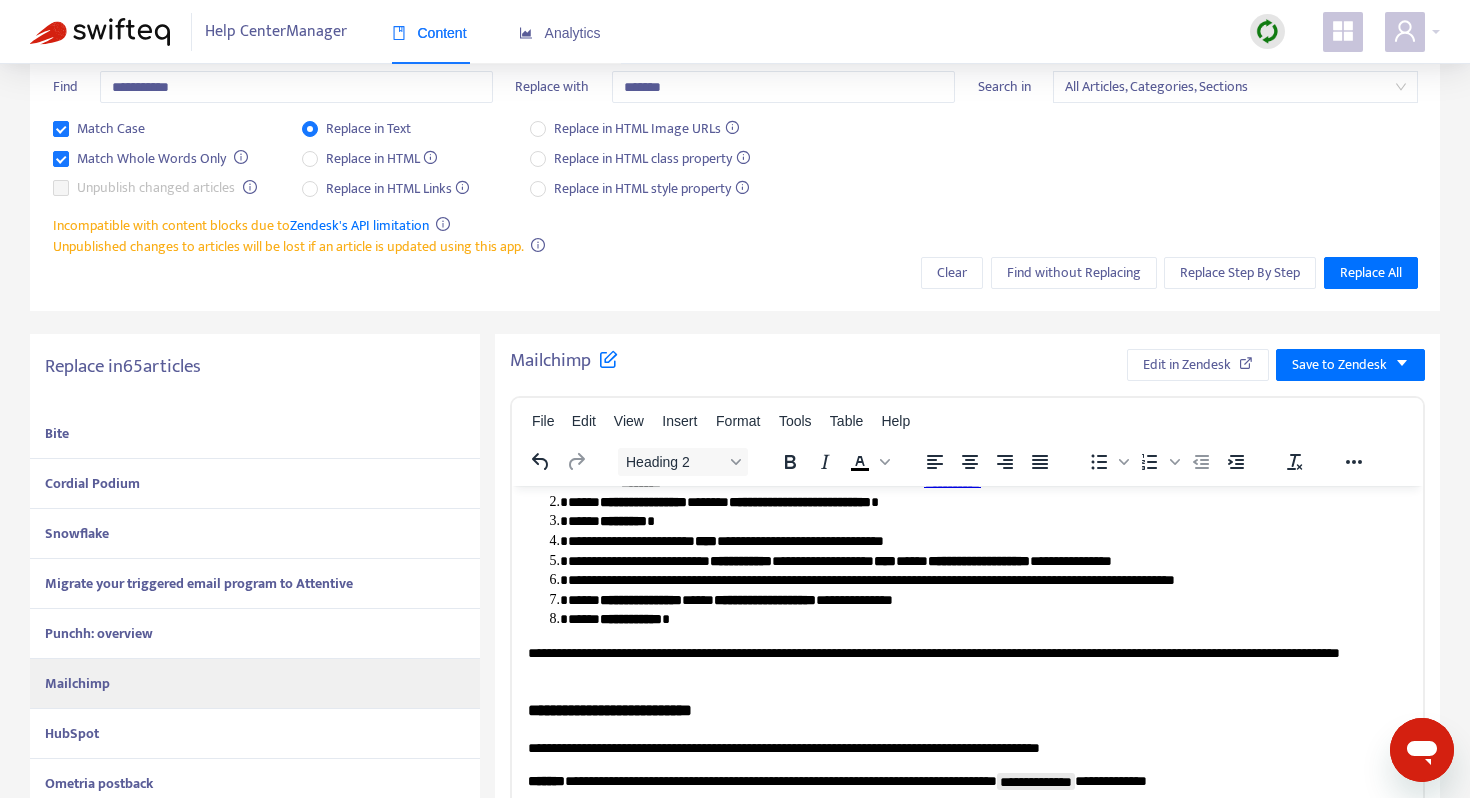 scroll, scrollTop: 0, scrollLeft: 0, axis: both 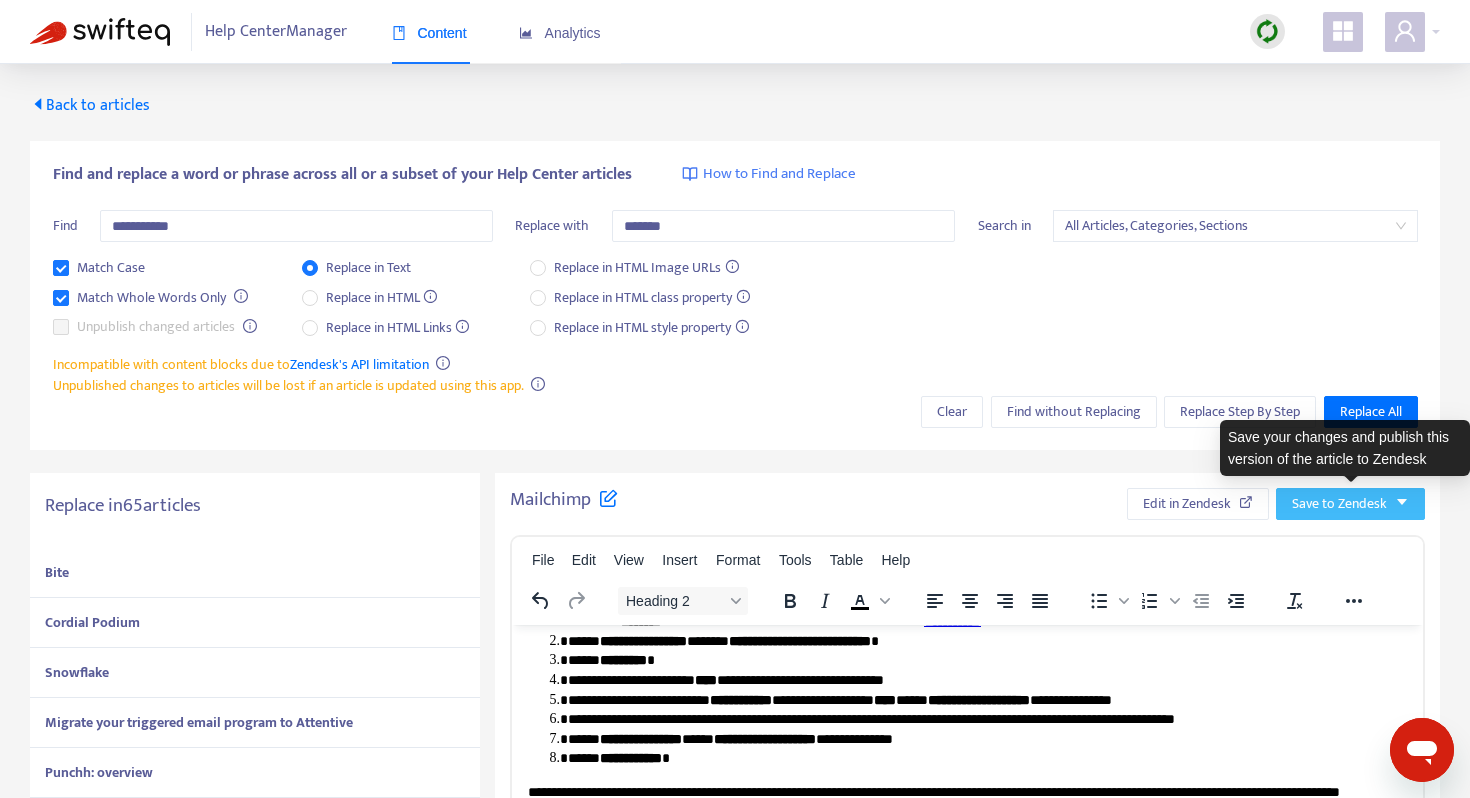 click on "Save to Zendesk" at bounding box center [1339, 504] 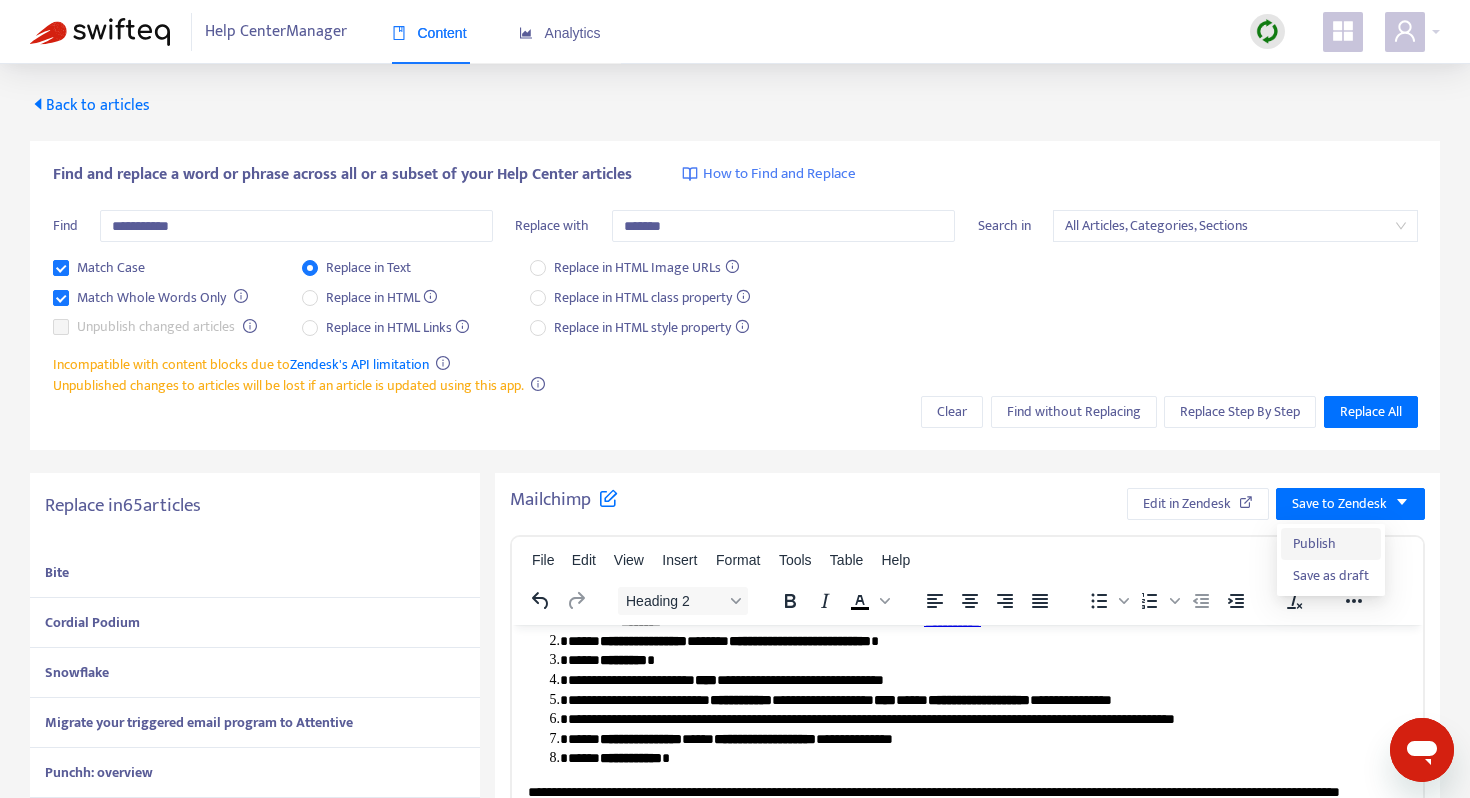 click on "Publish" at bounding box center [1331, 544] 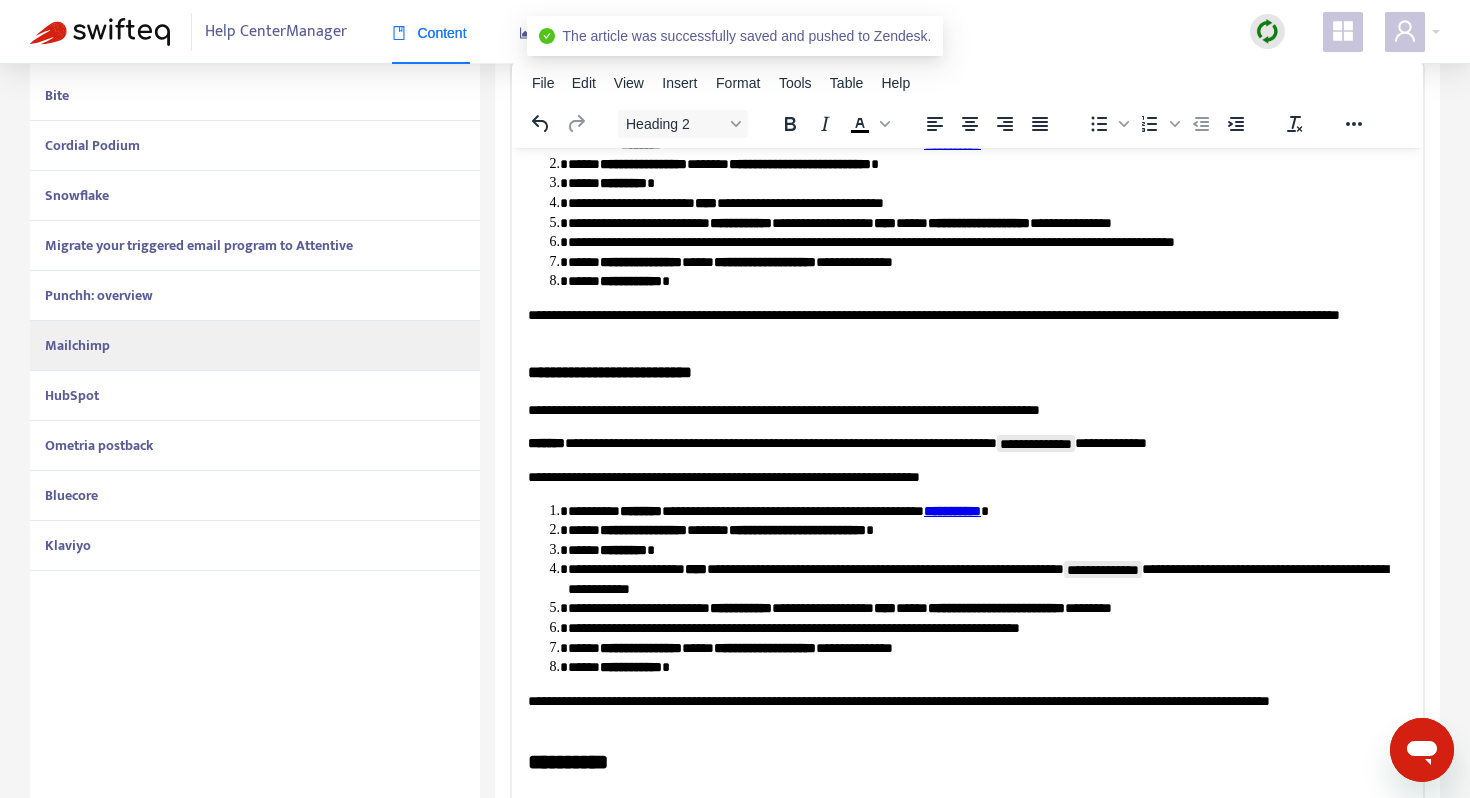 scroll, scrollTop: 488, scrollLeft: 0, axis: vertical 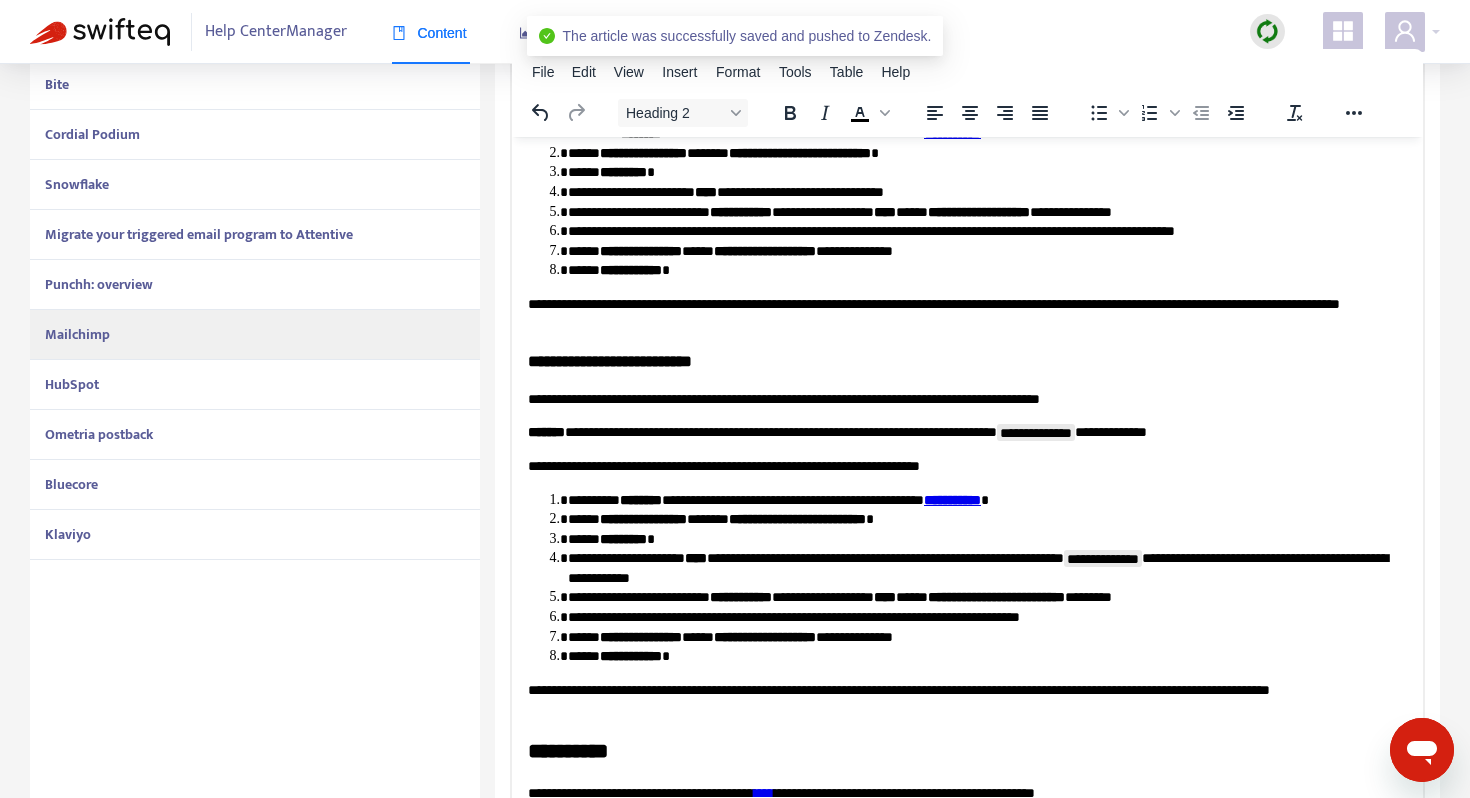 click on "HubSpot" at bounding box center (72, 384) 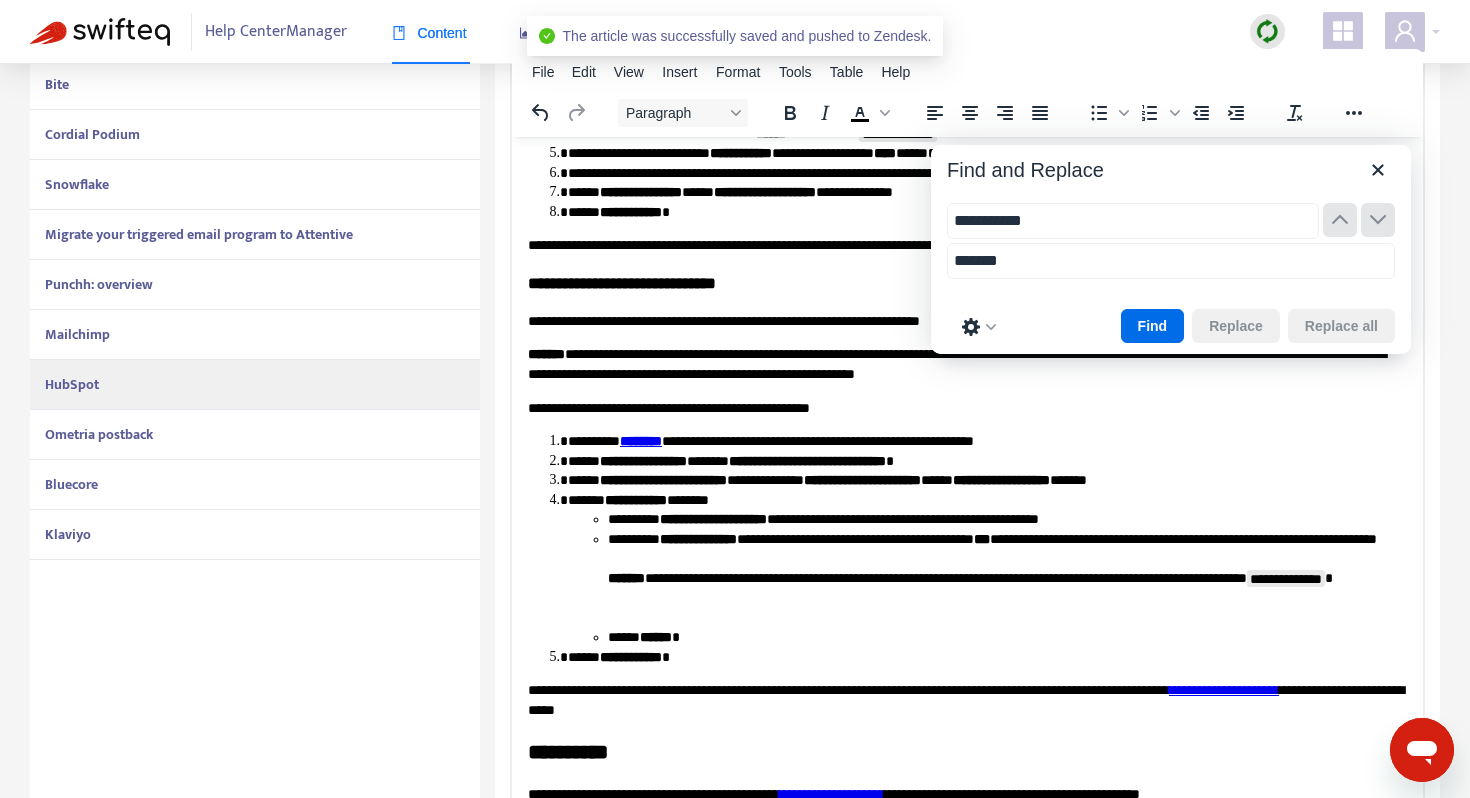scroll, scrollTop: 893, scrollLeft: 0, axis: vertical 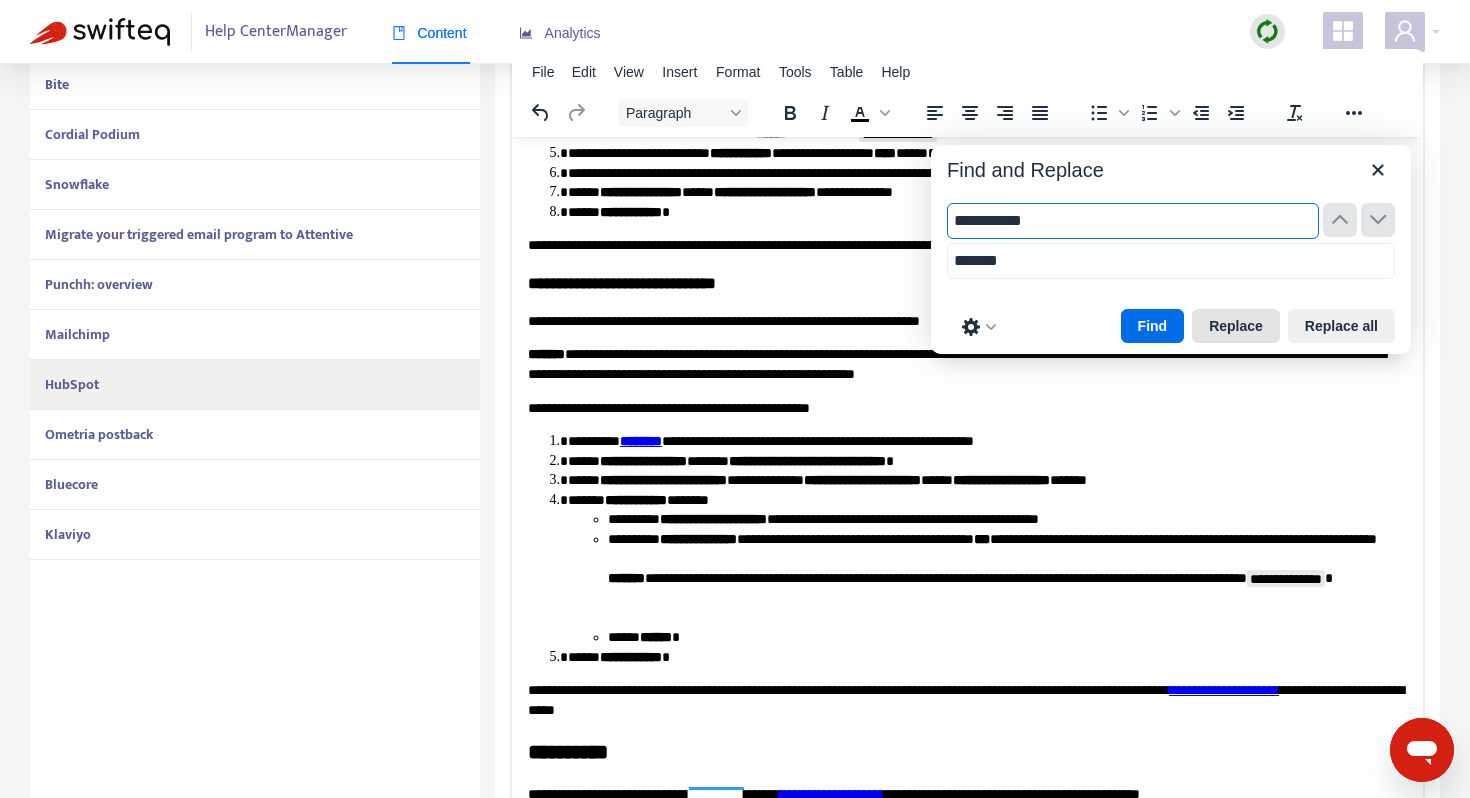 click on "Replace" at bounding box center [1236, 326] 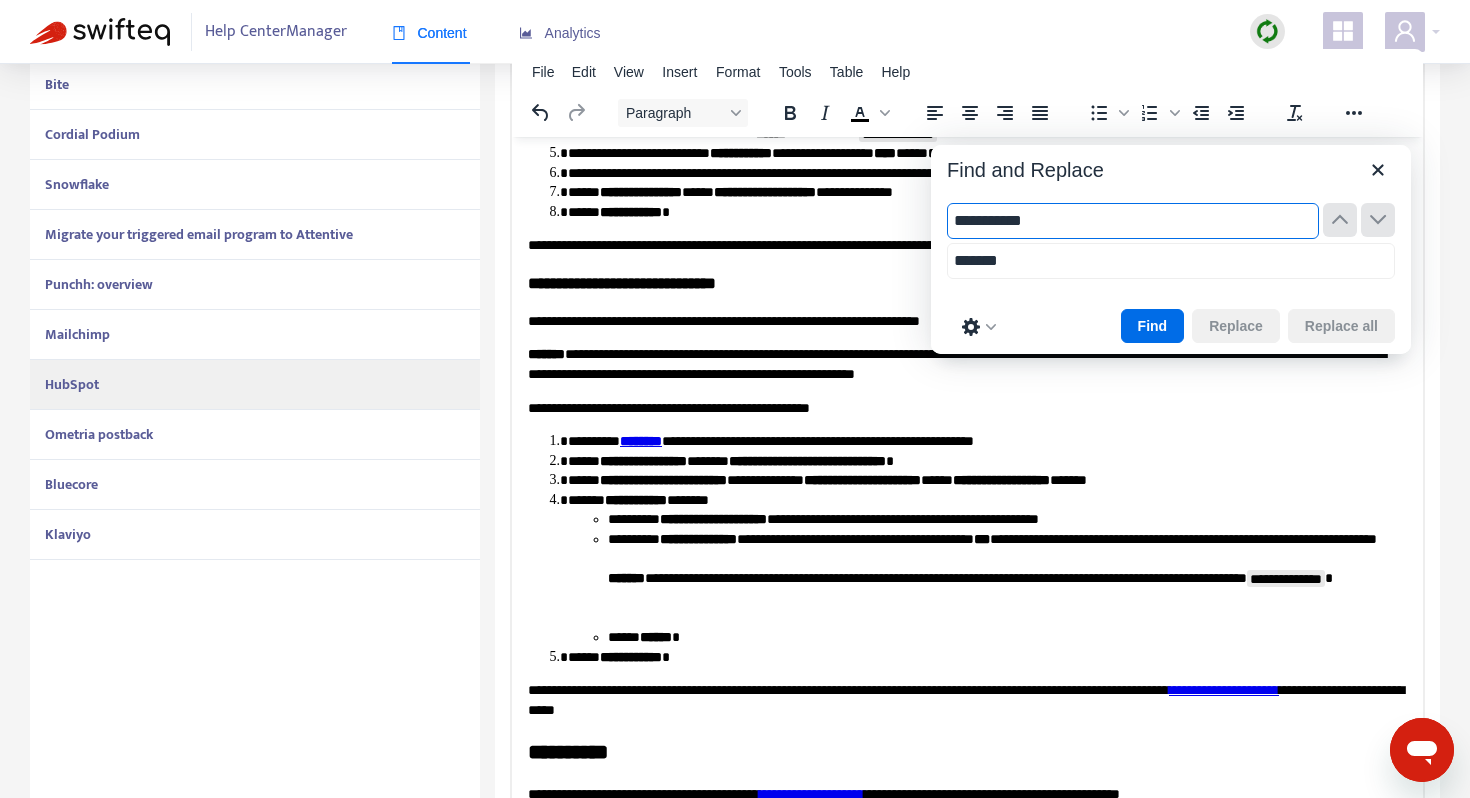 scroll, scrollTop: 551, scrollLeft: 0, axis: vertical 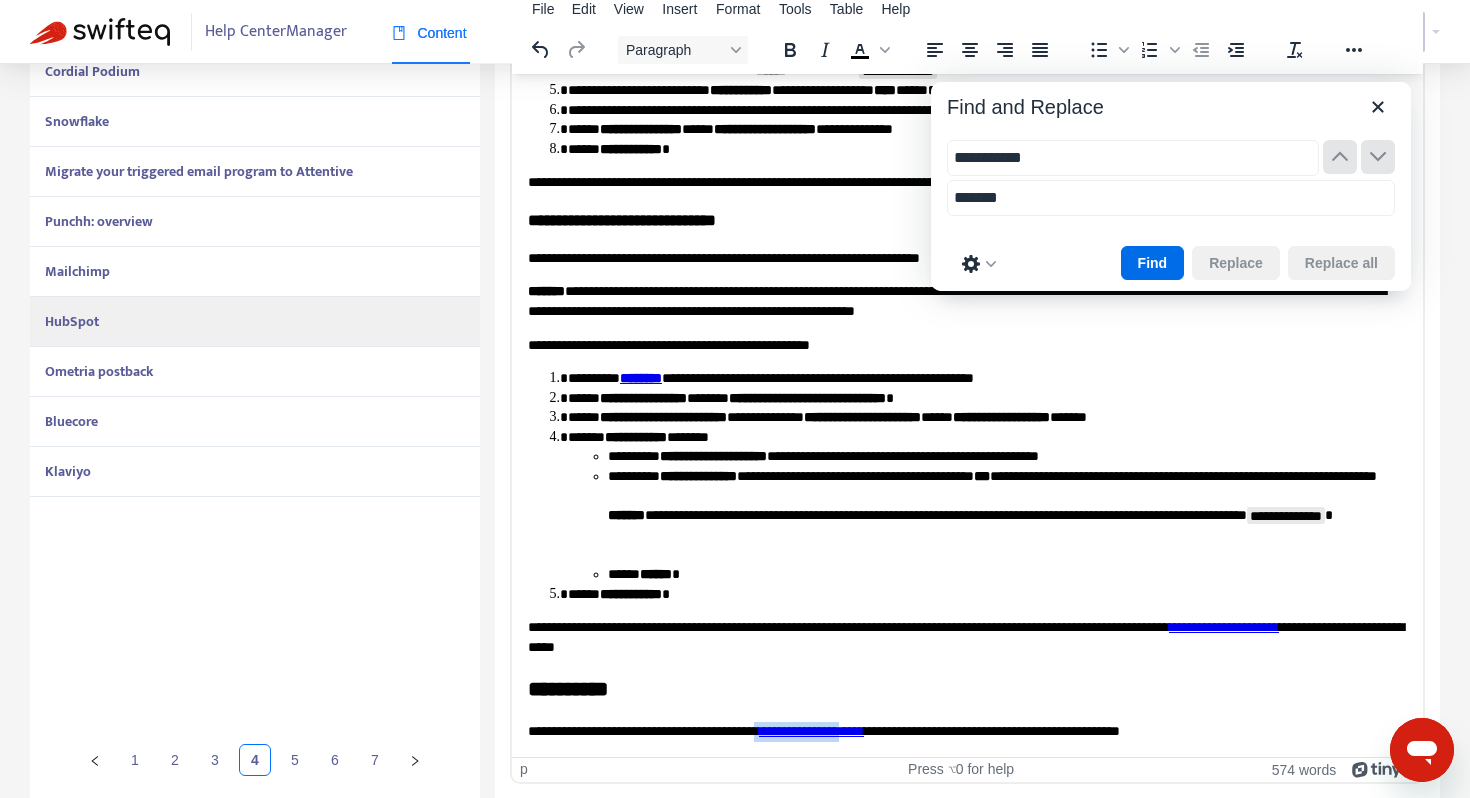 drag, startPoint x: 923, startPoint y: 729, endPoint x: 814, endPoint y: 729, distance: 109 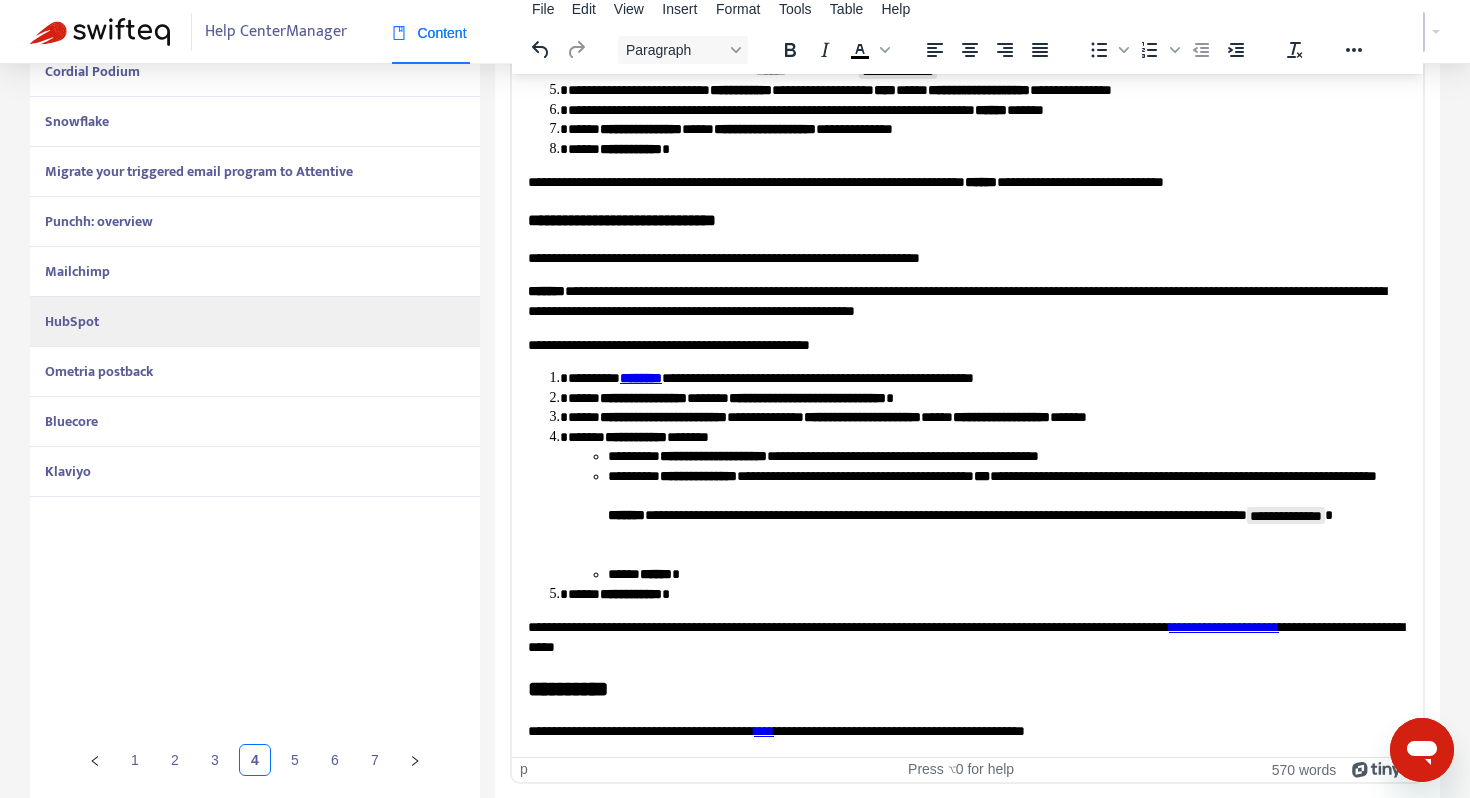click on "**********" at bounding box center (967, 636) 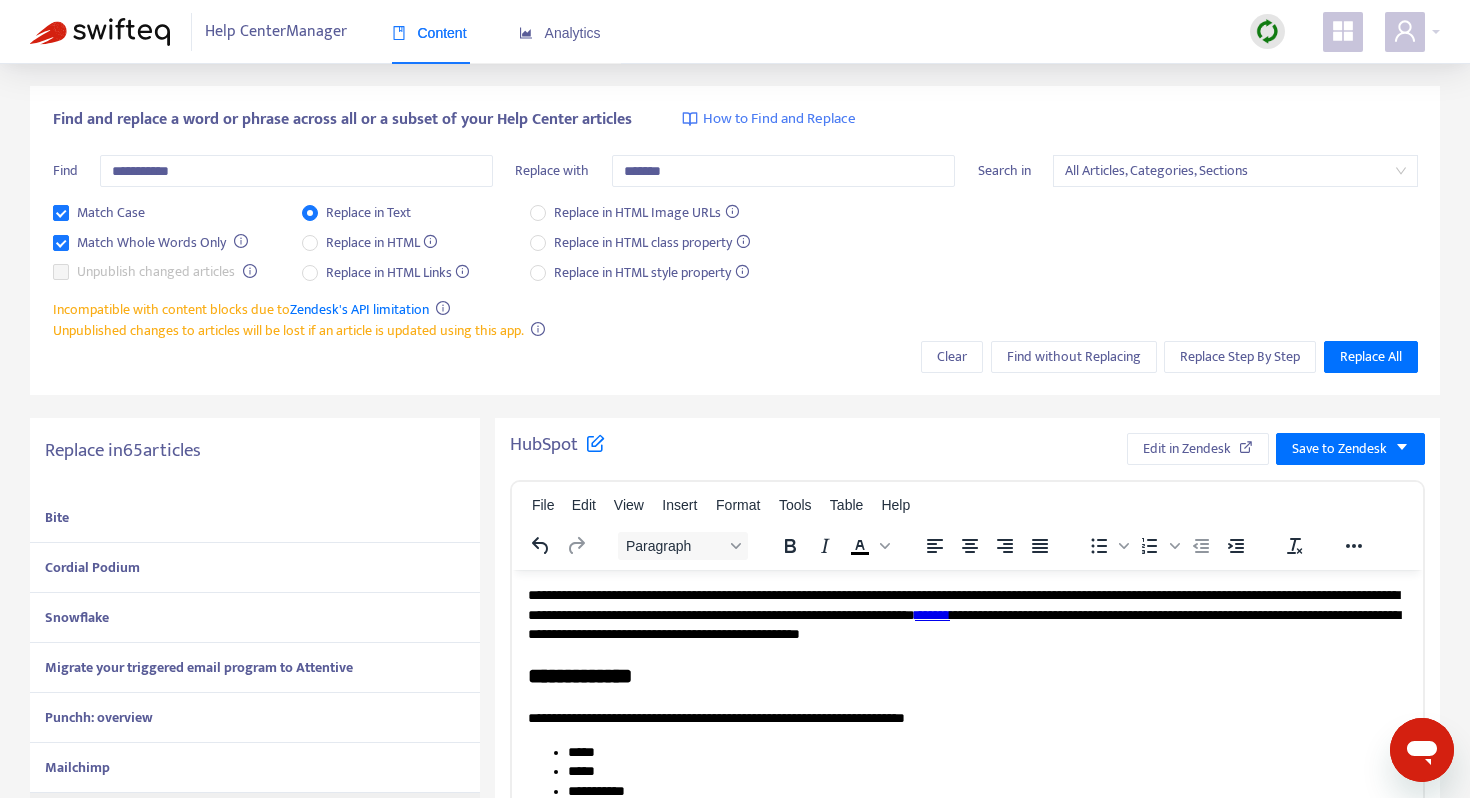 scroll, scrollTop: 0, scrollLeft: 0, axis: both 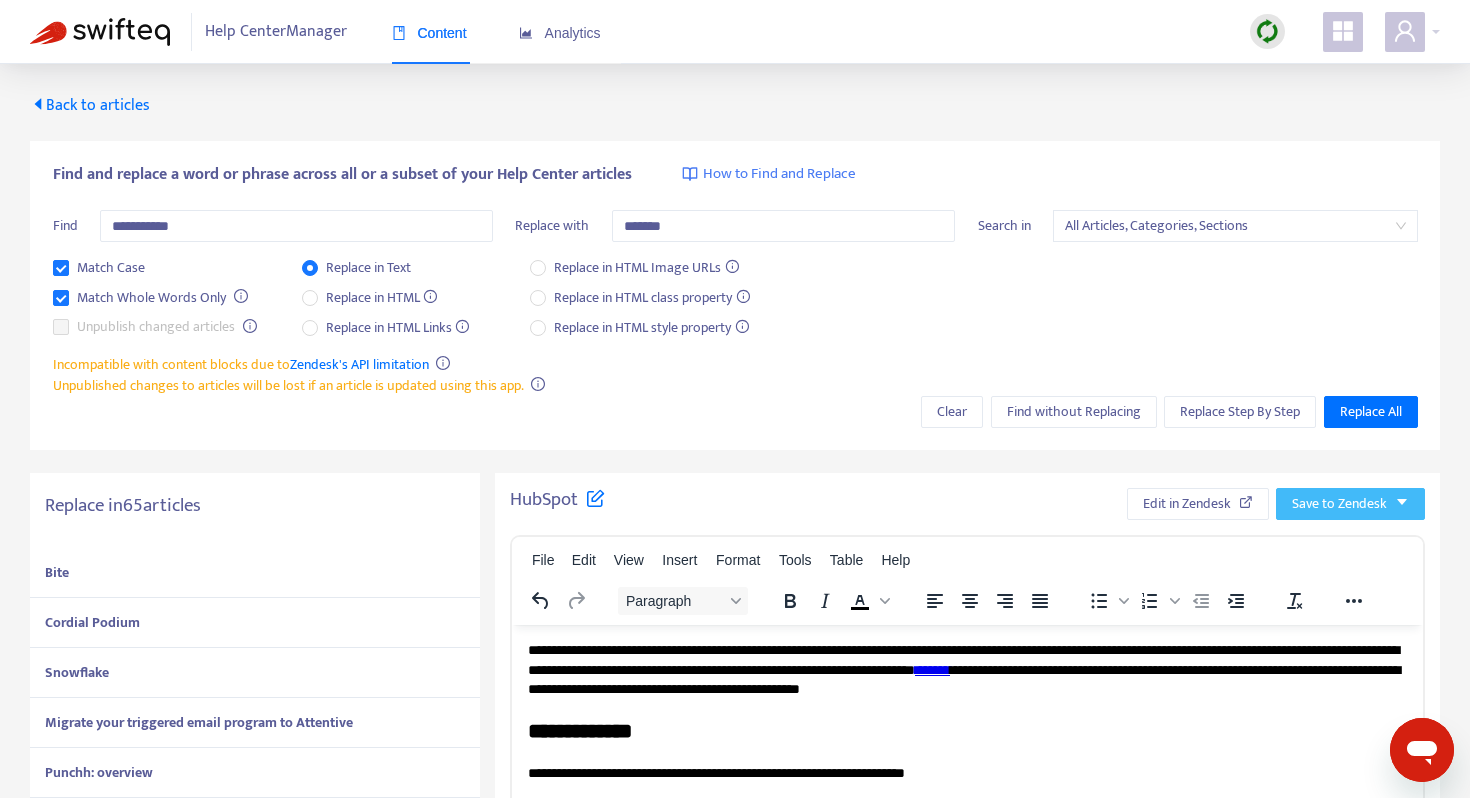 click on "Save to Zendesk" at bounding box center (1339, 504) 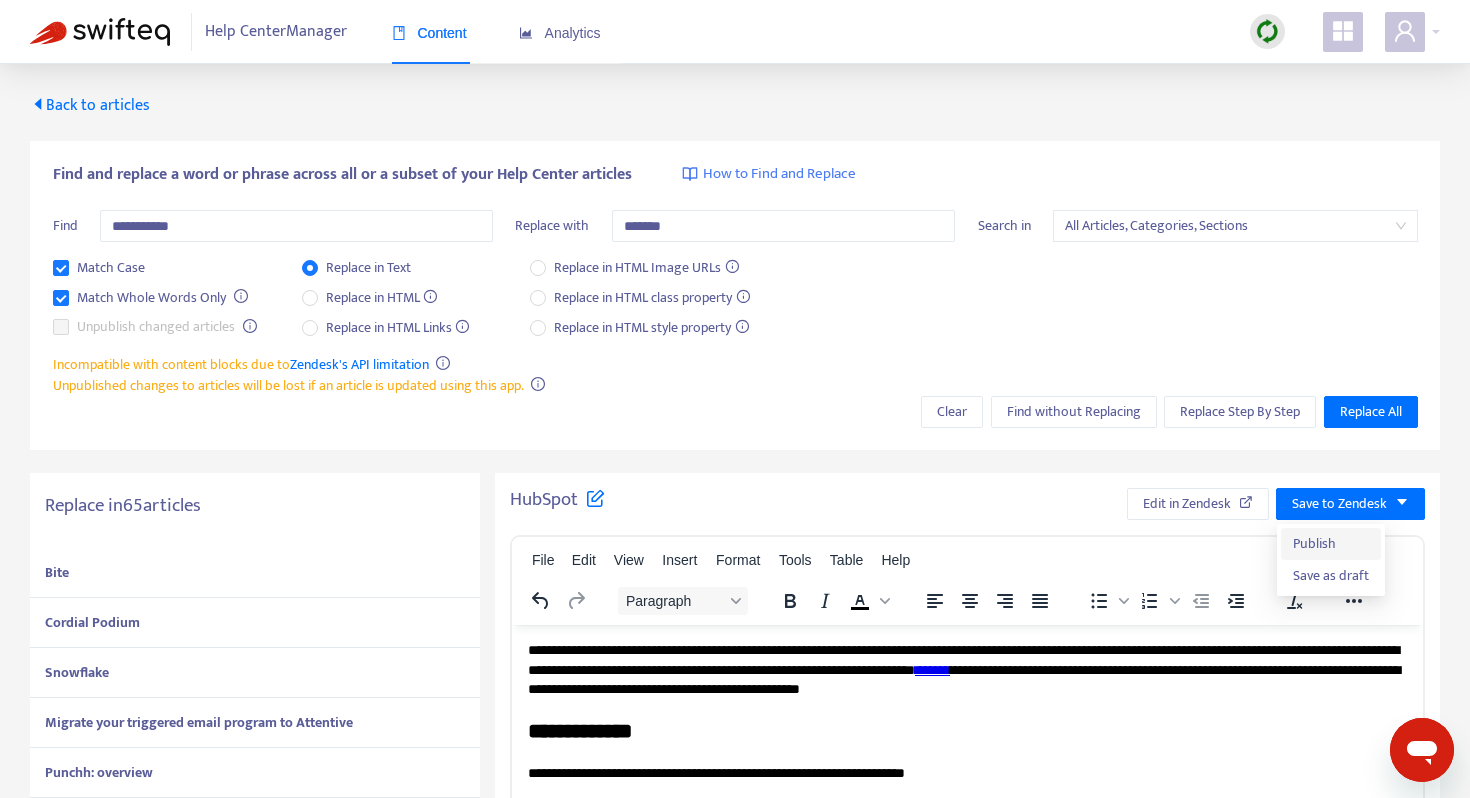 click on "Publish" at bounding box center [1331, 544] 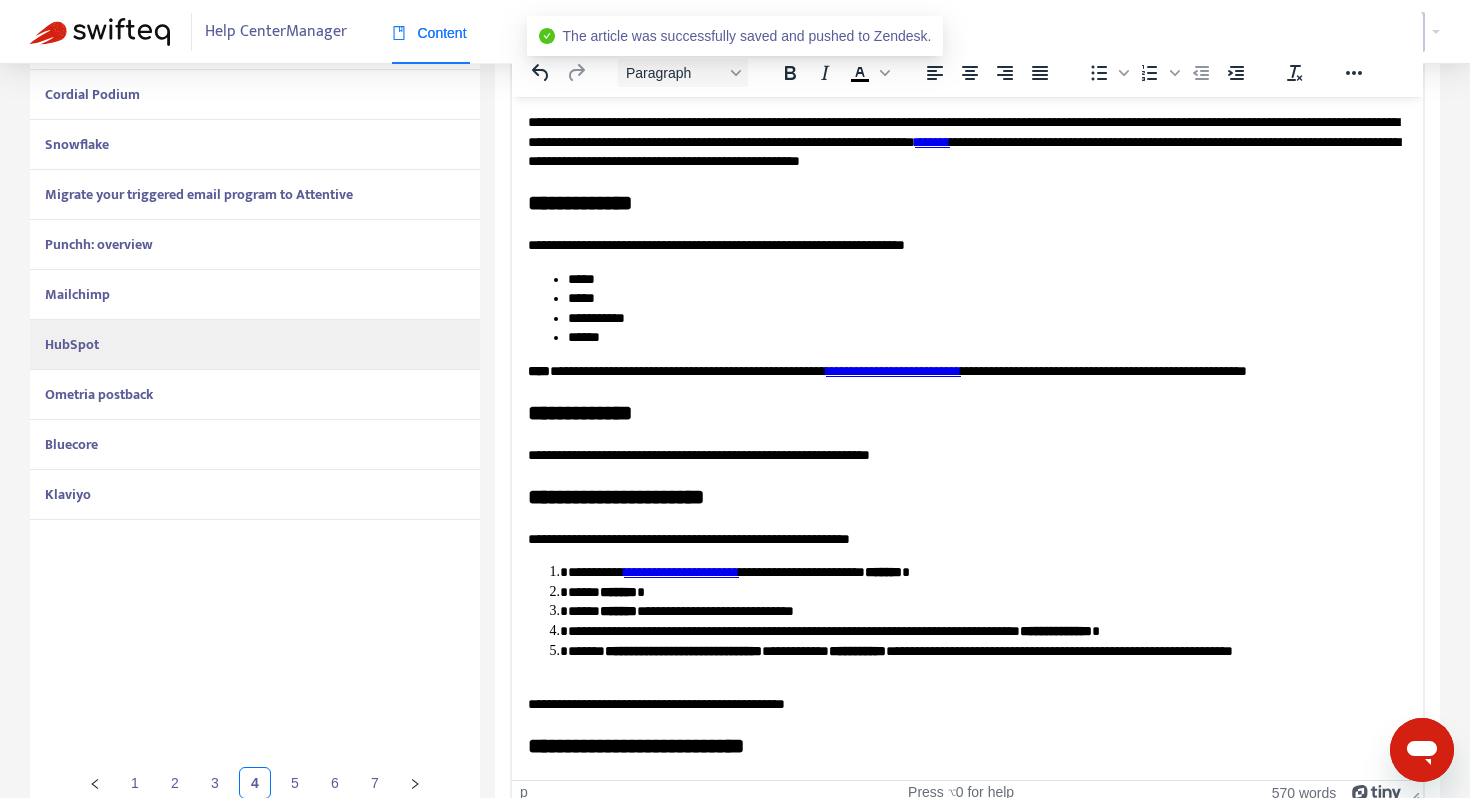 scroll, scrollTop: 551, scrollLeft: 0, axis: vertical 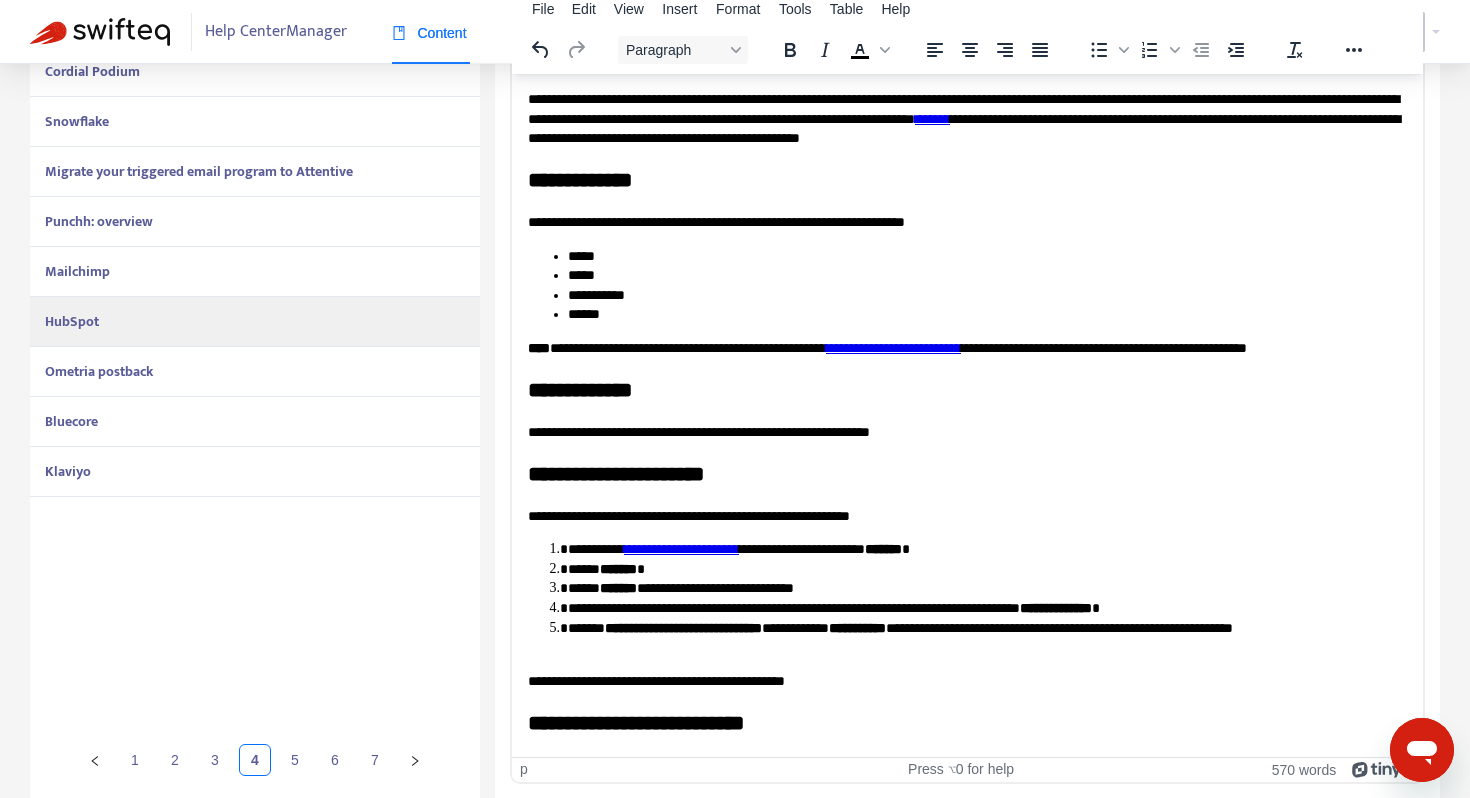 click on "Ometria postback" at bounding box center (99, 371) 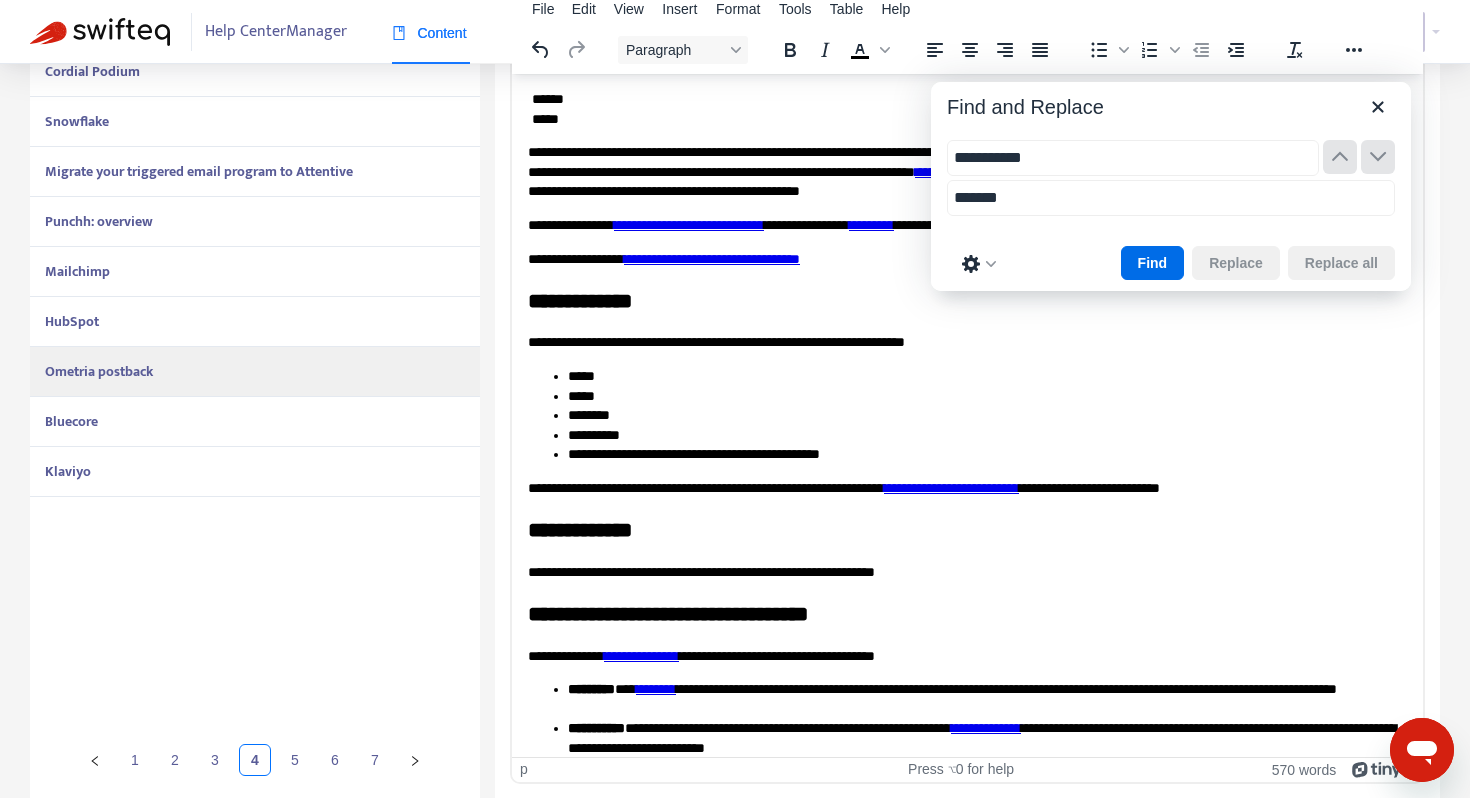 scroll, scrollTop: 1695, scrollLeft: 0, axis: vertical 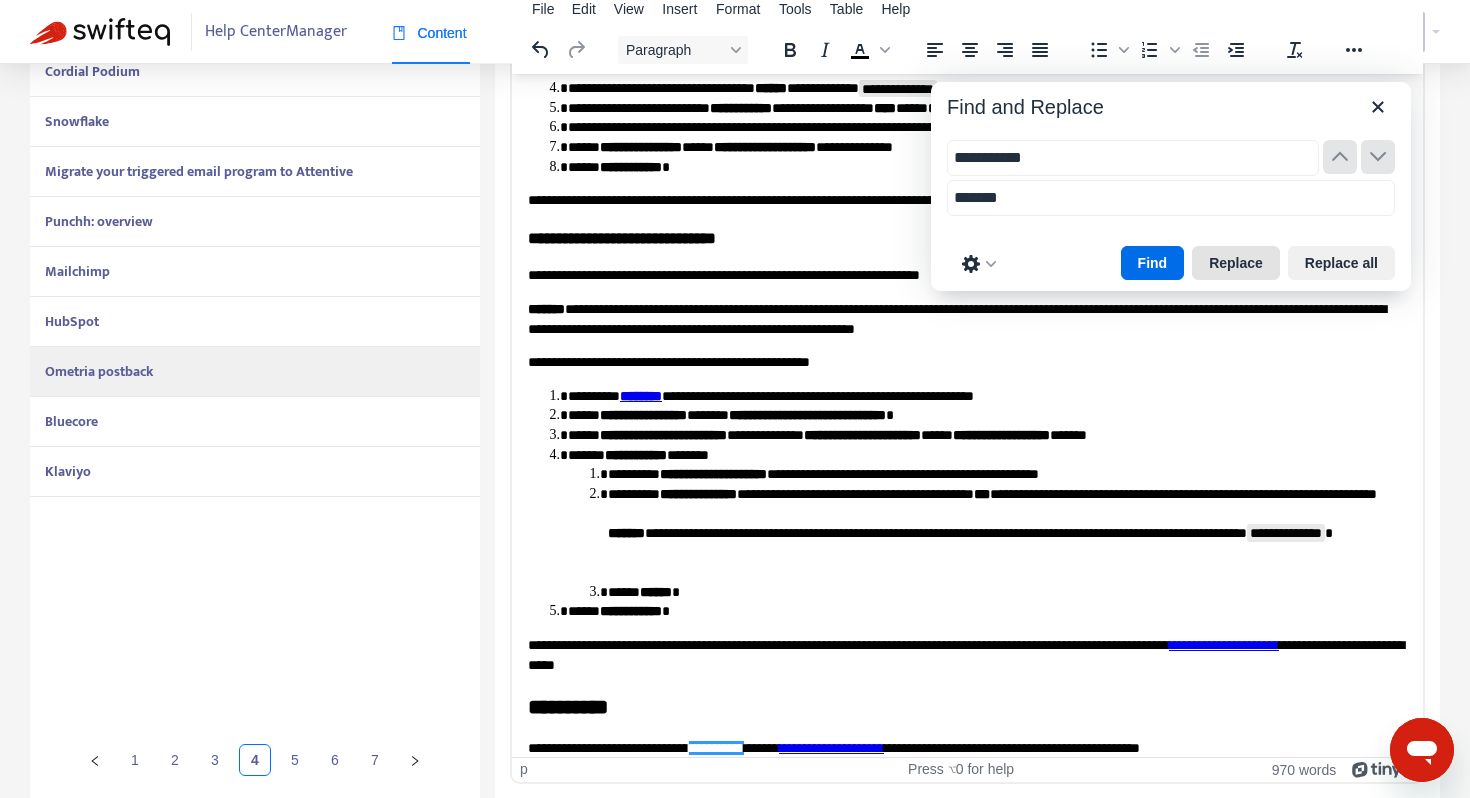 click on "Replace" at bounding box center (1236, 263) 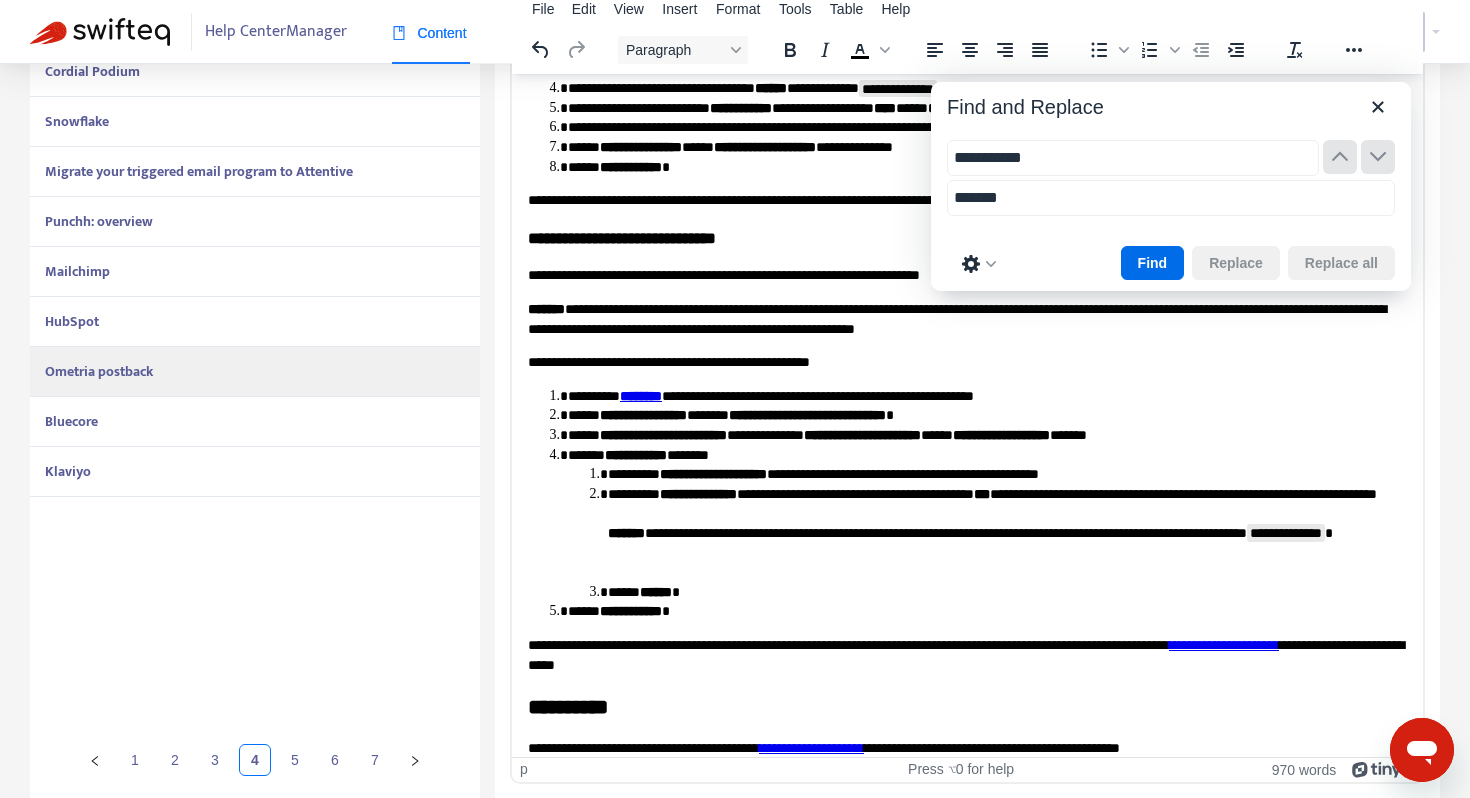 scroll, scrollTop: 1713, scrollLeft: 0, axis: vertical 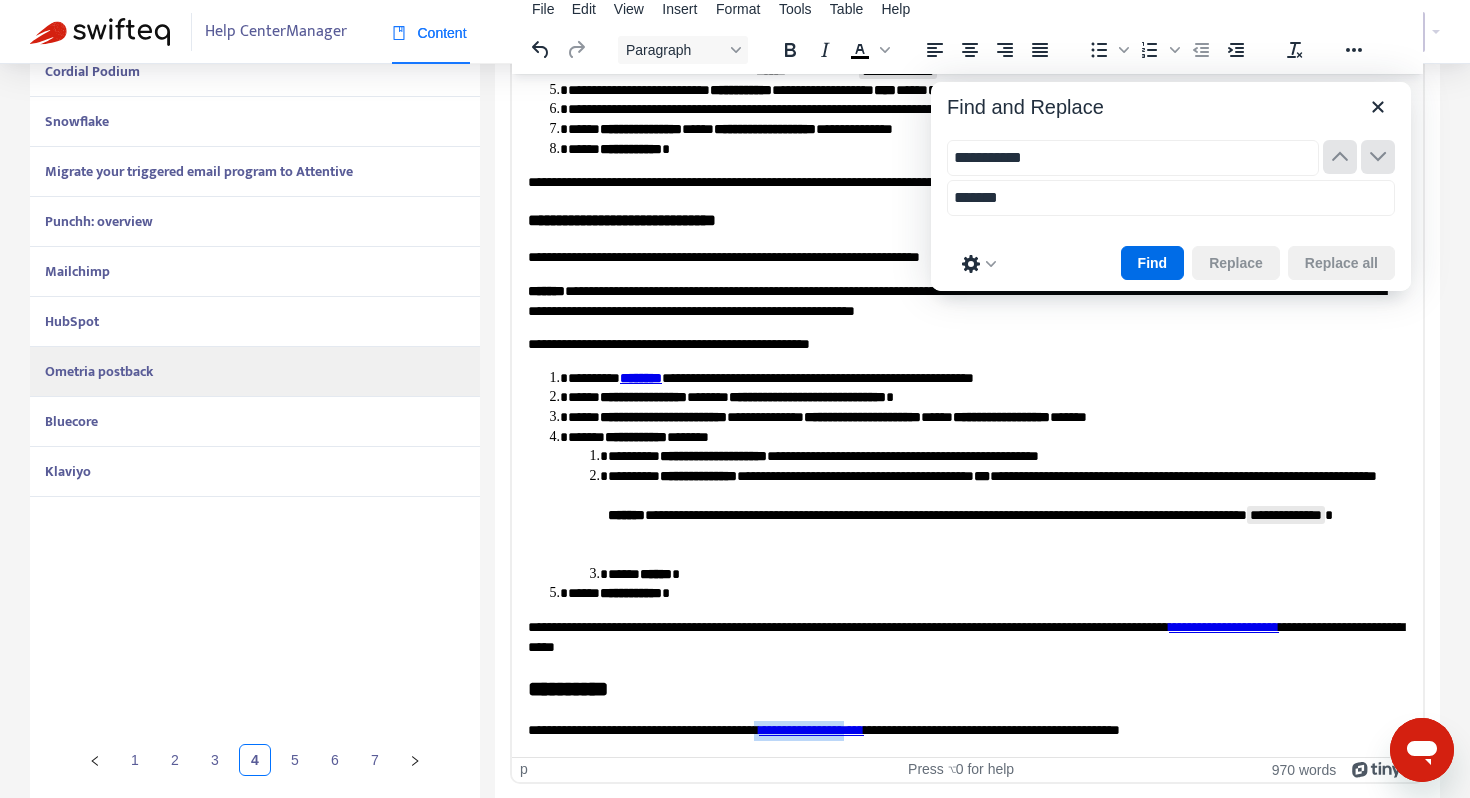 drag, startPoint x: 925, startPoint y: 731, endPoint x: 814, endPoint y: 731, distance: 111 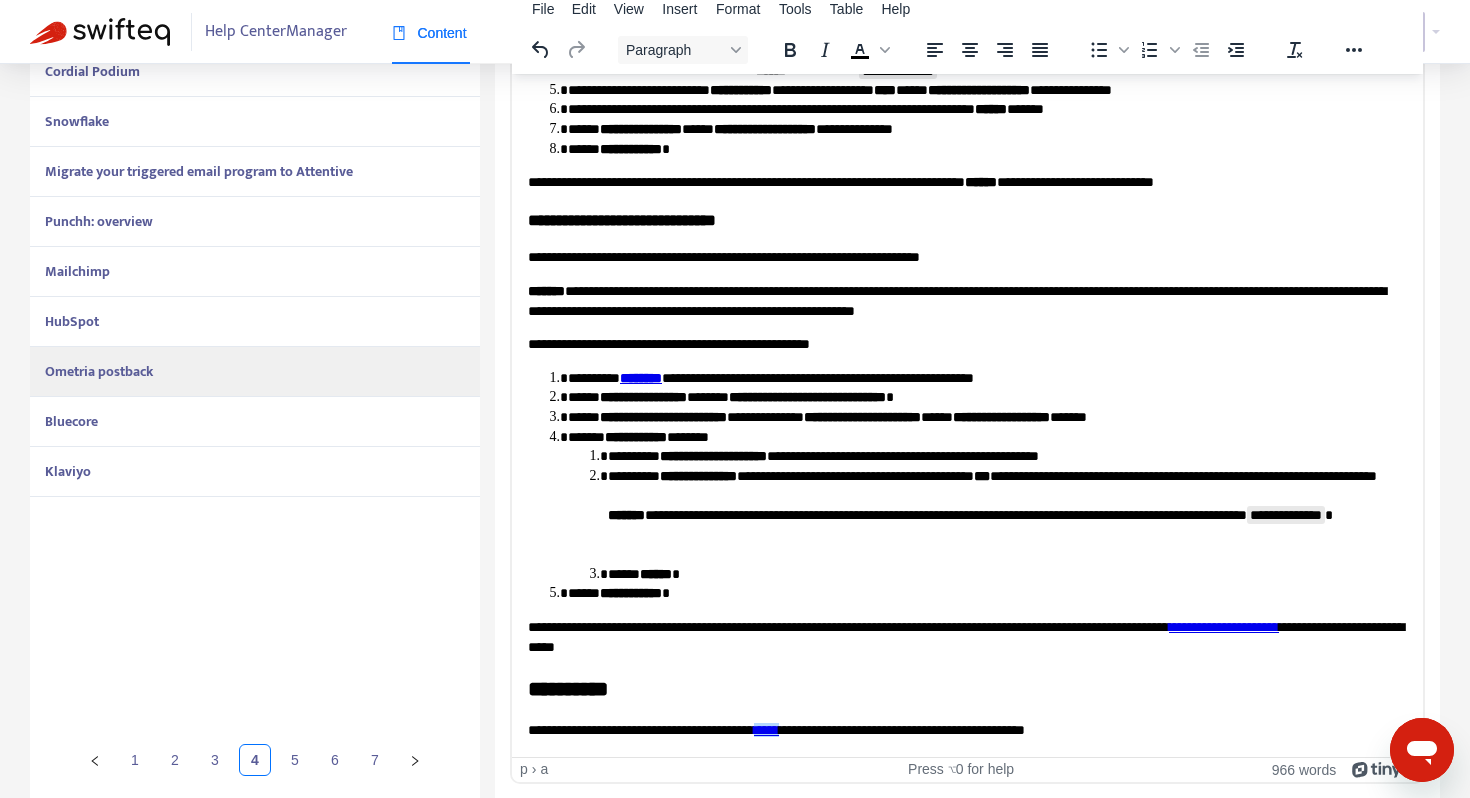click on "**********" at bounding box center (967, 636) 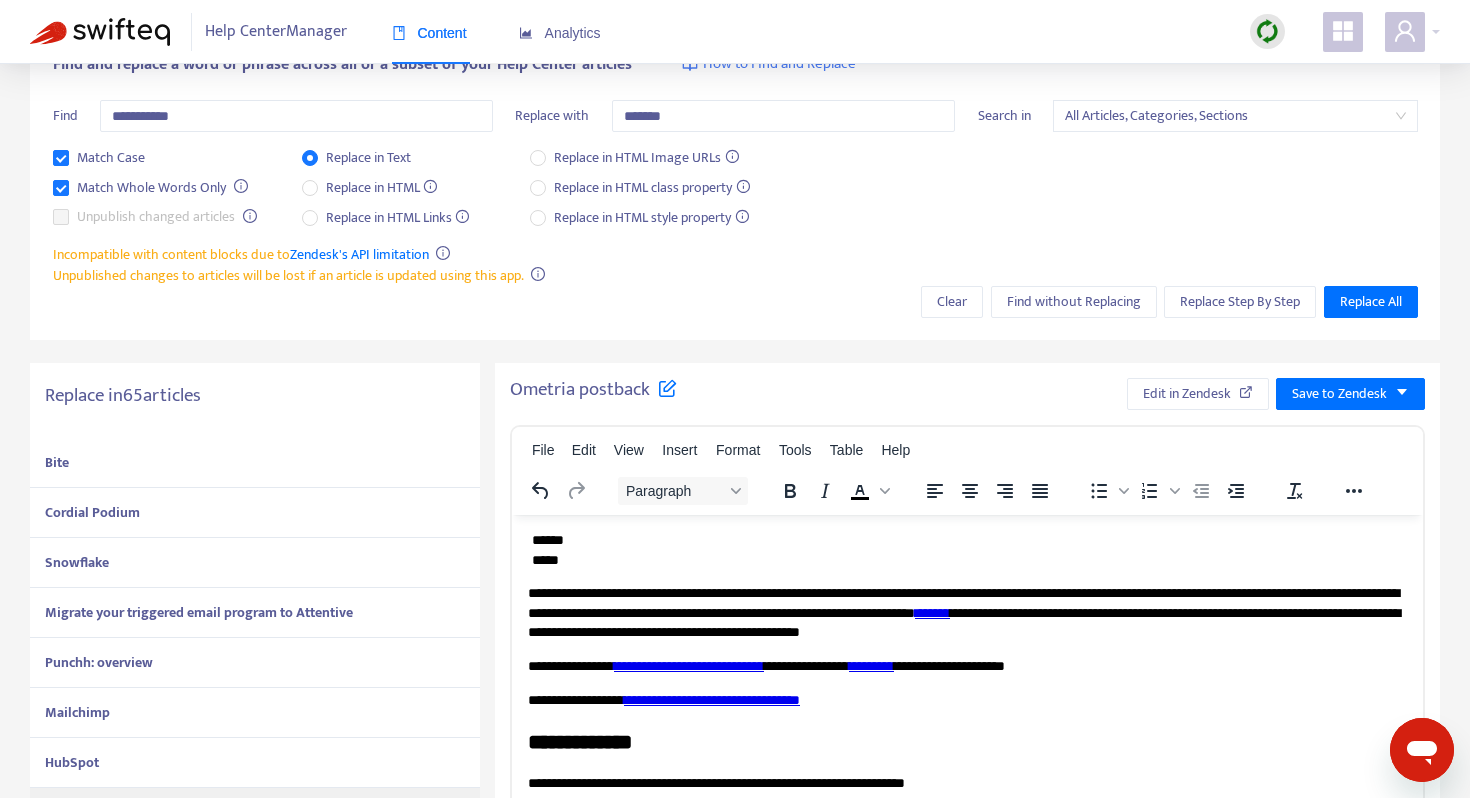 scroll, scrollTop: 0, scrollLeft: 0, axis: both 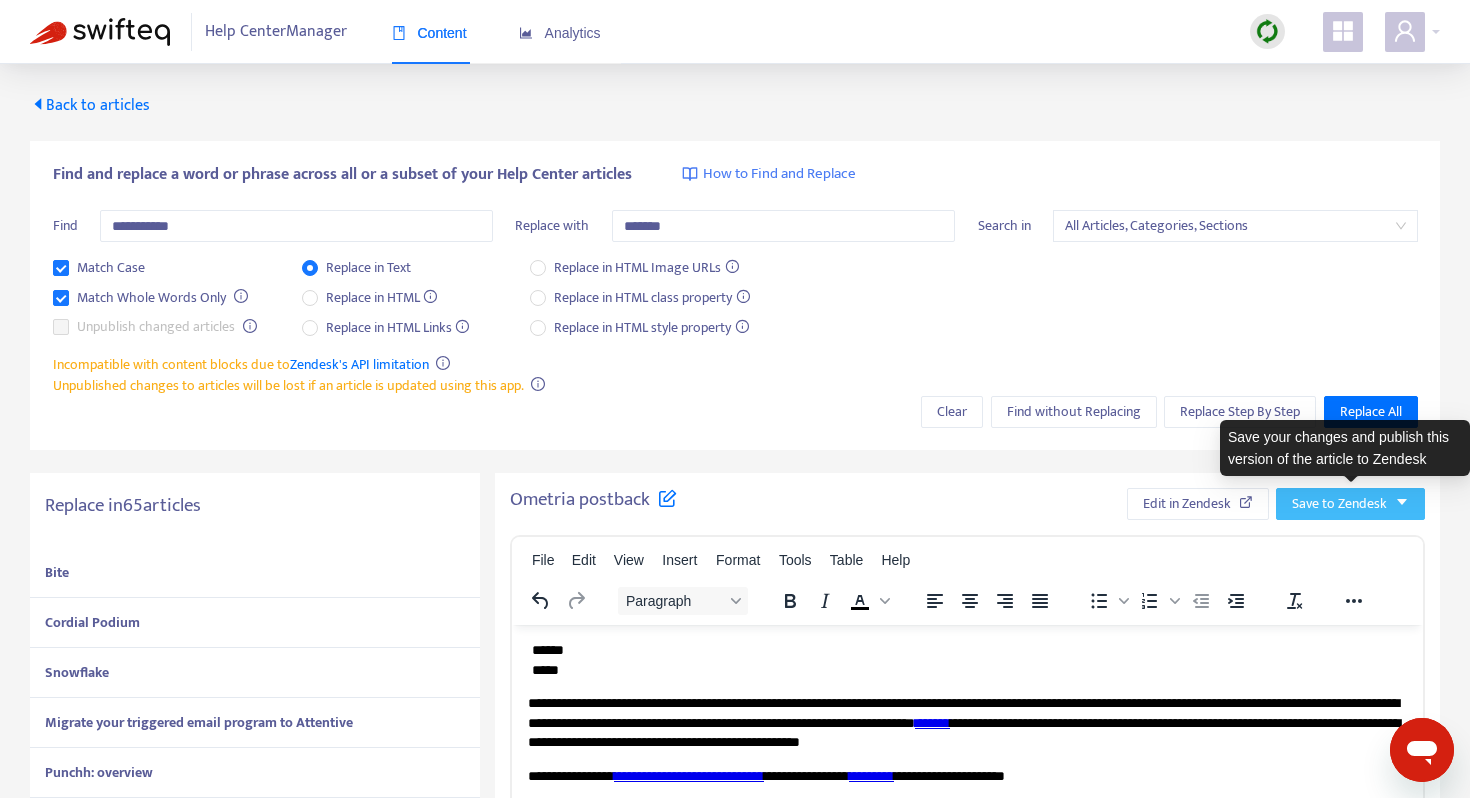 click on "Save to Zendesk" at bounding box center (1339, 504) 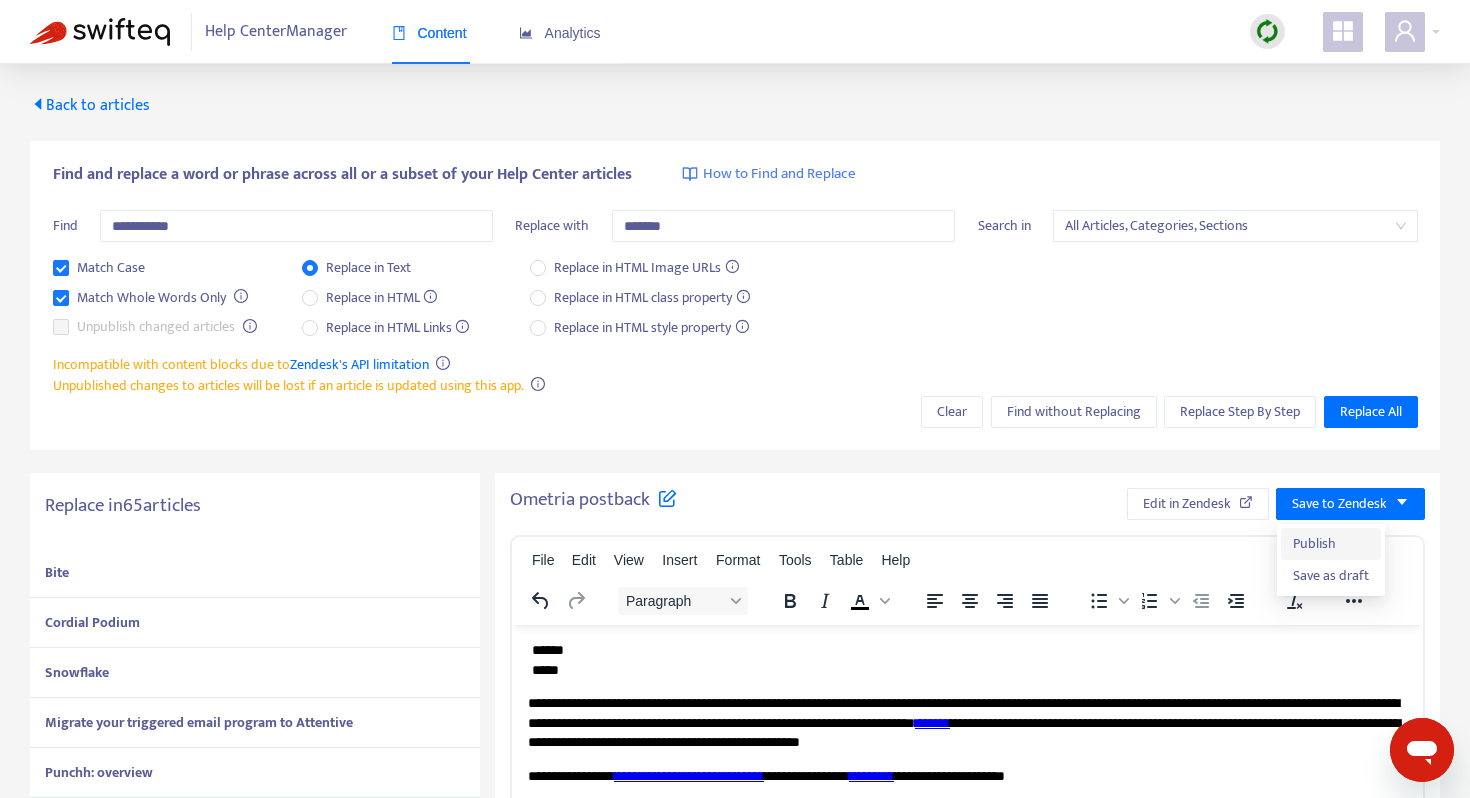 click on "Publish" at bounding box center [1331, 544] 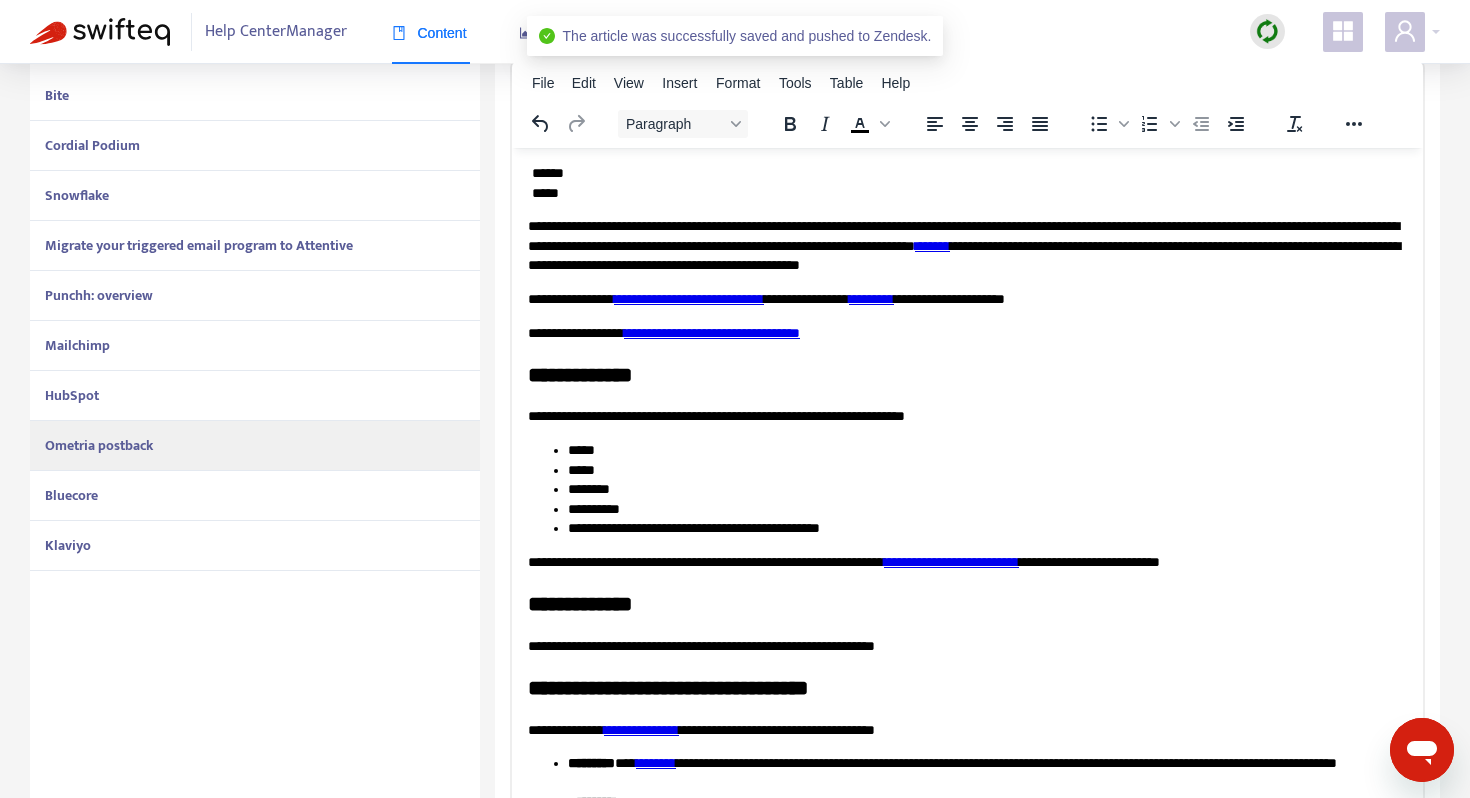 scroll, scrollTop: 551, scrollLeft: 0, axis: vertical 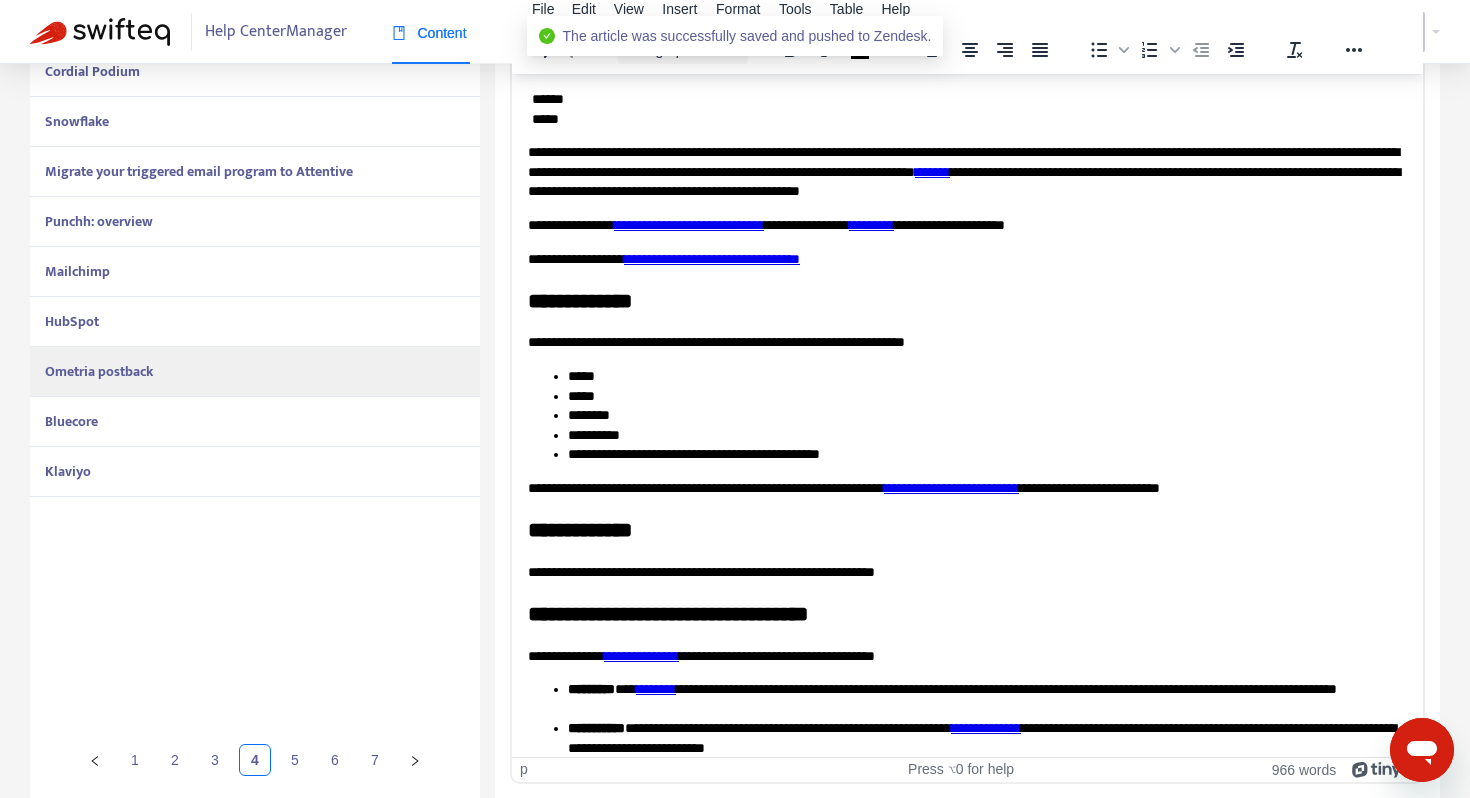 click on "Bluecore" at bounding box center (255, 422) 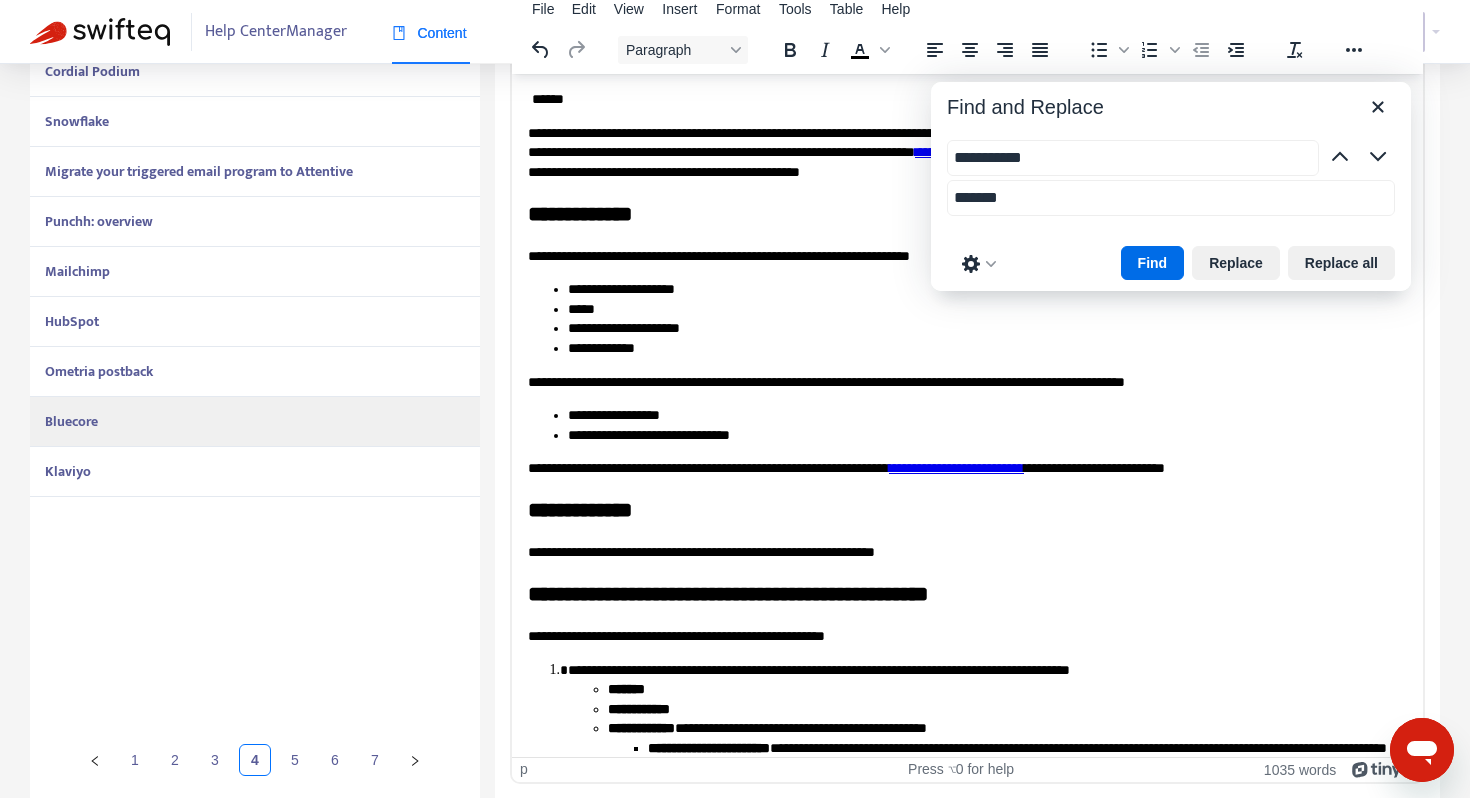scroll, scrollTop: 136, scrollLeft: 0, axis: vertical 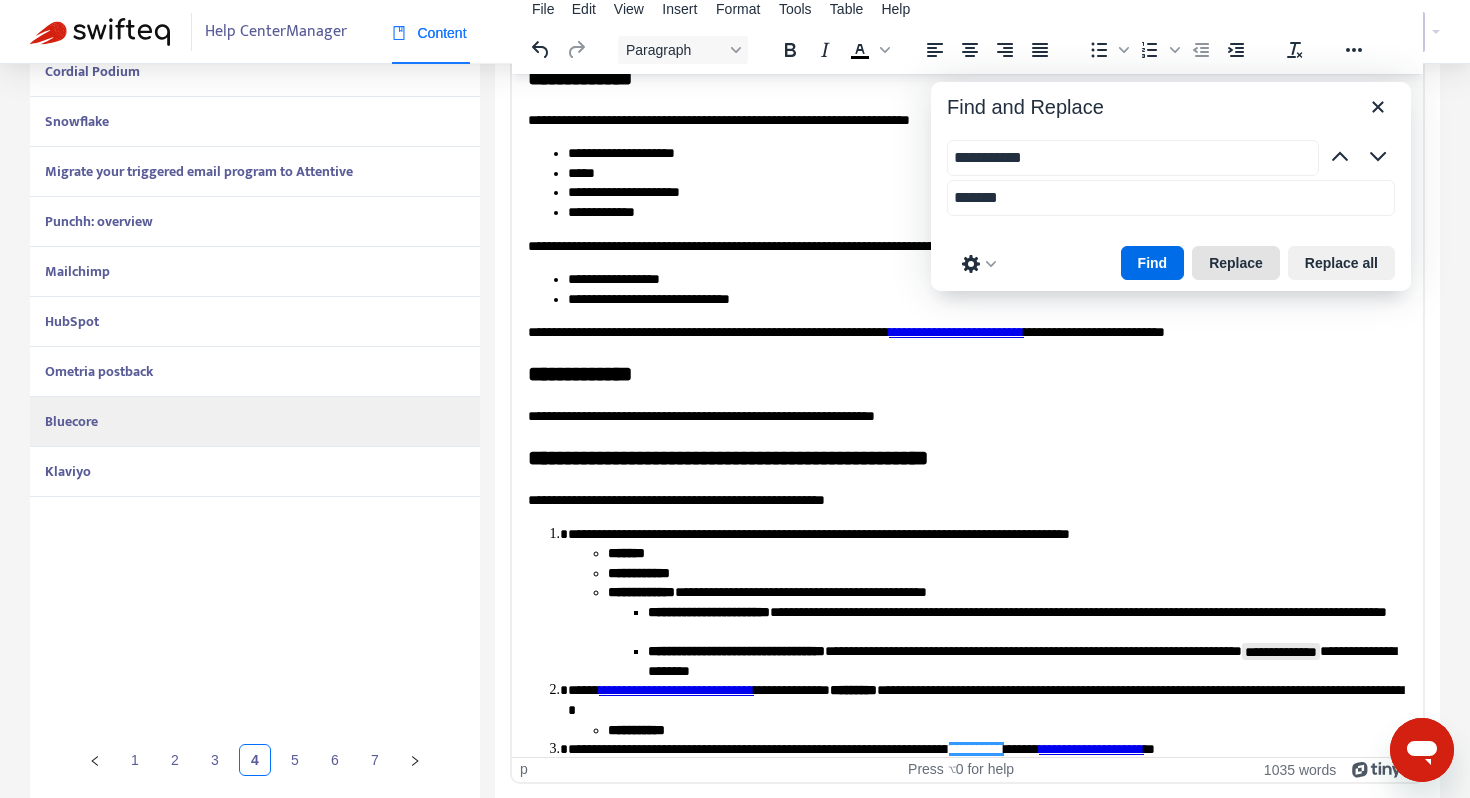 click on "Replace" at bounding box center (1236, 263) 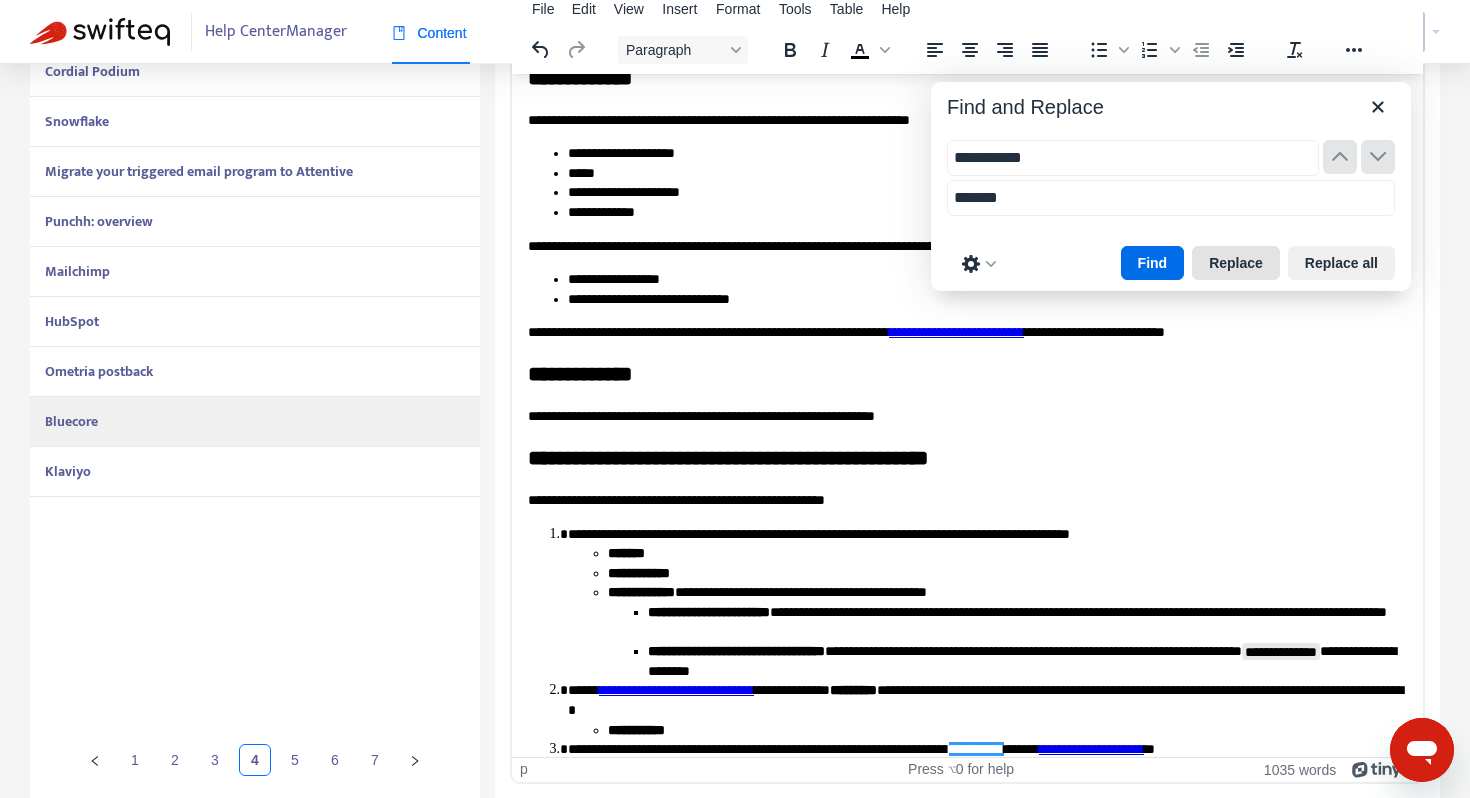 scroll, scrollTop: 1832, scrollLeft: 0, axis: vertical 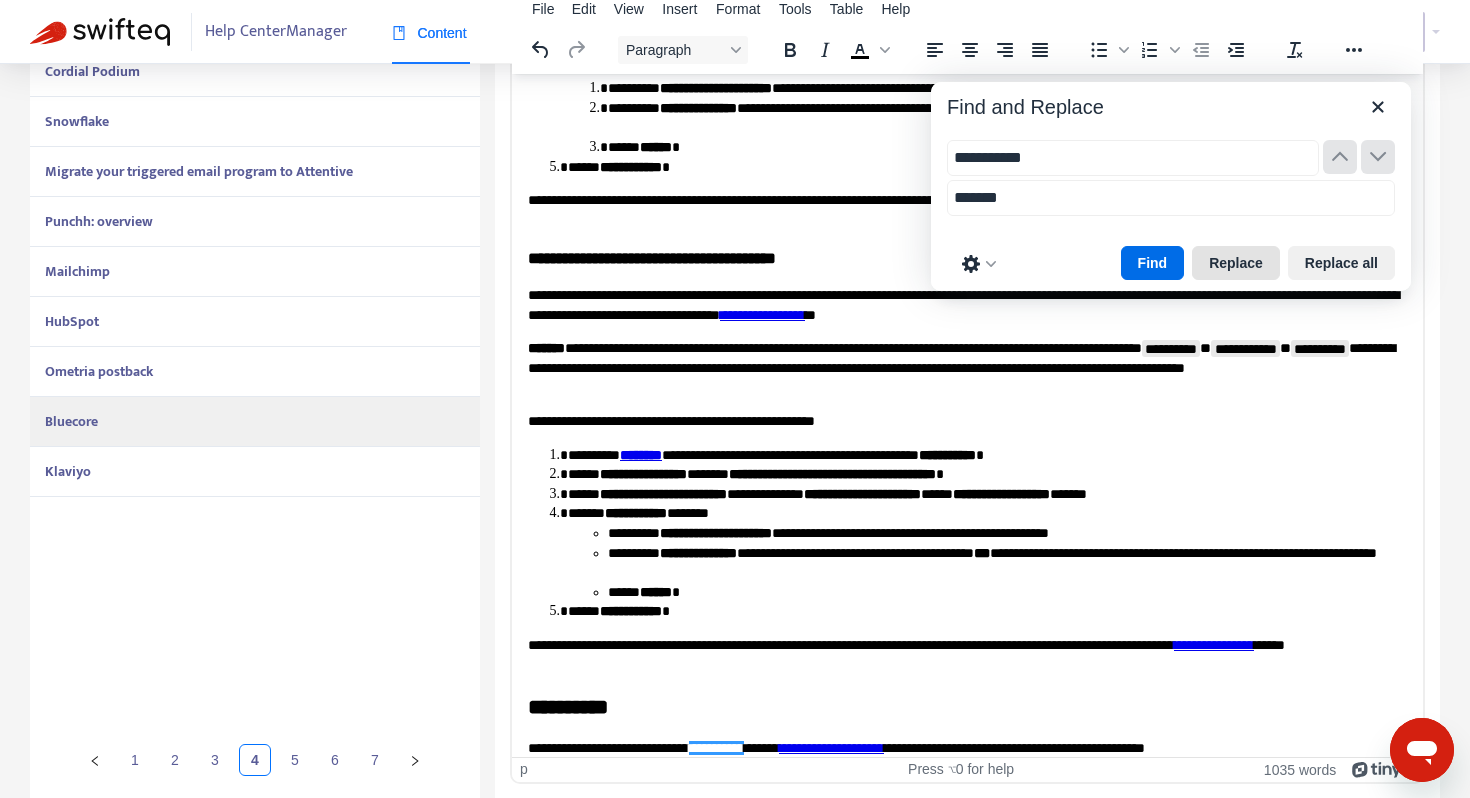 click on "Replace" at bounding box center (1236, 263) 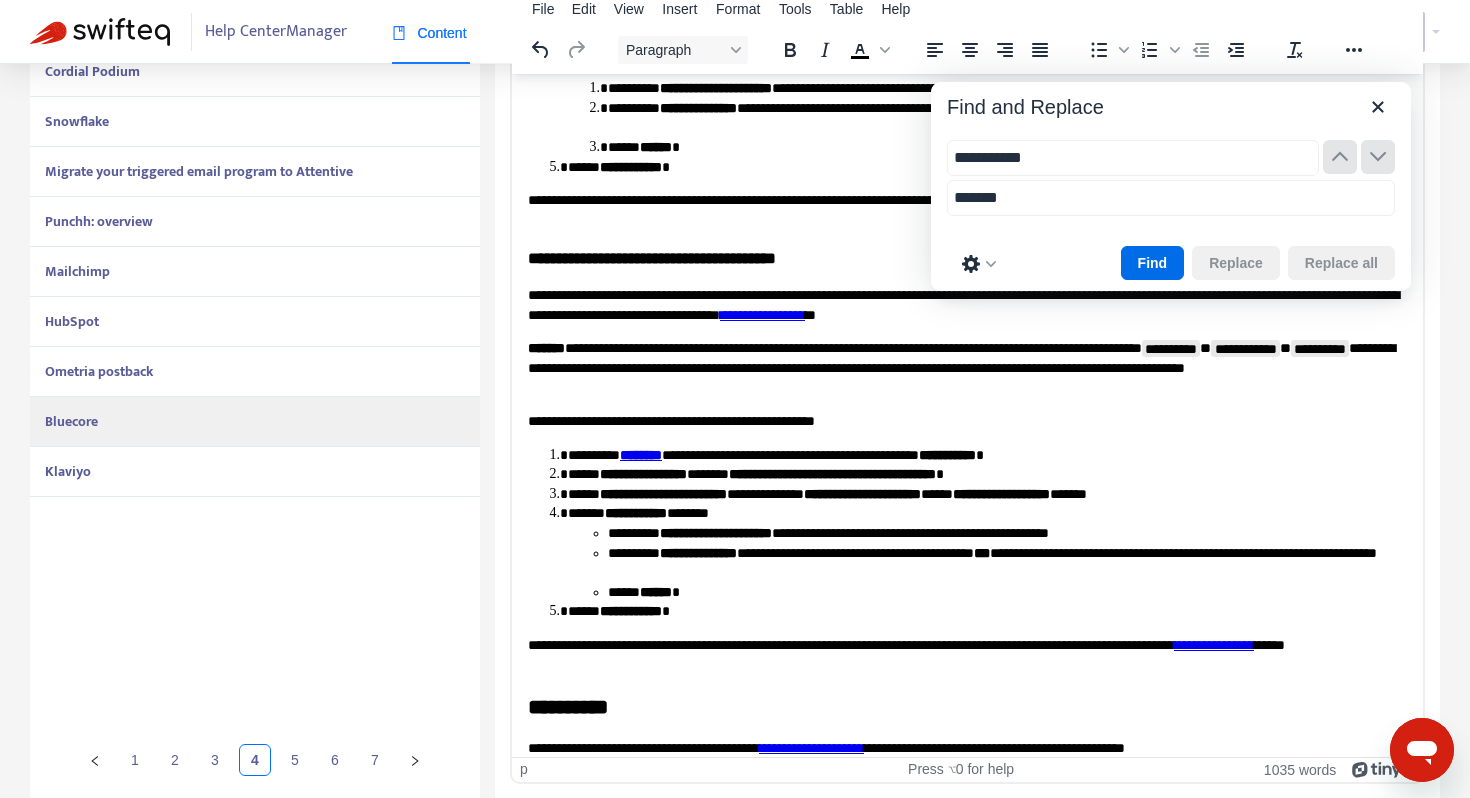 scroll, scrollTop: 1850, scrollLeft: 0, axis: vertical 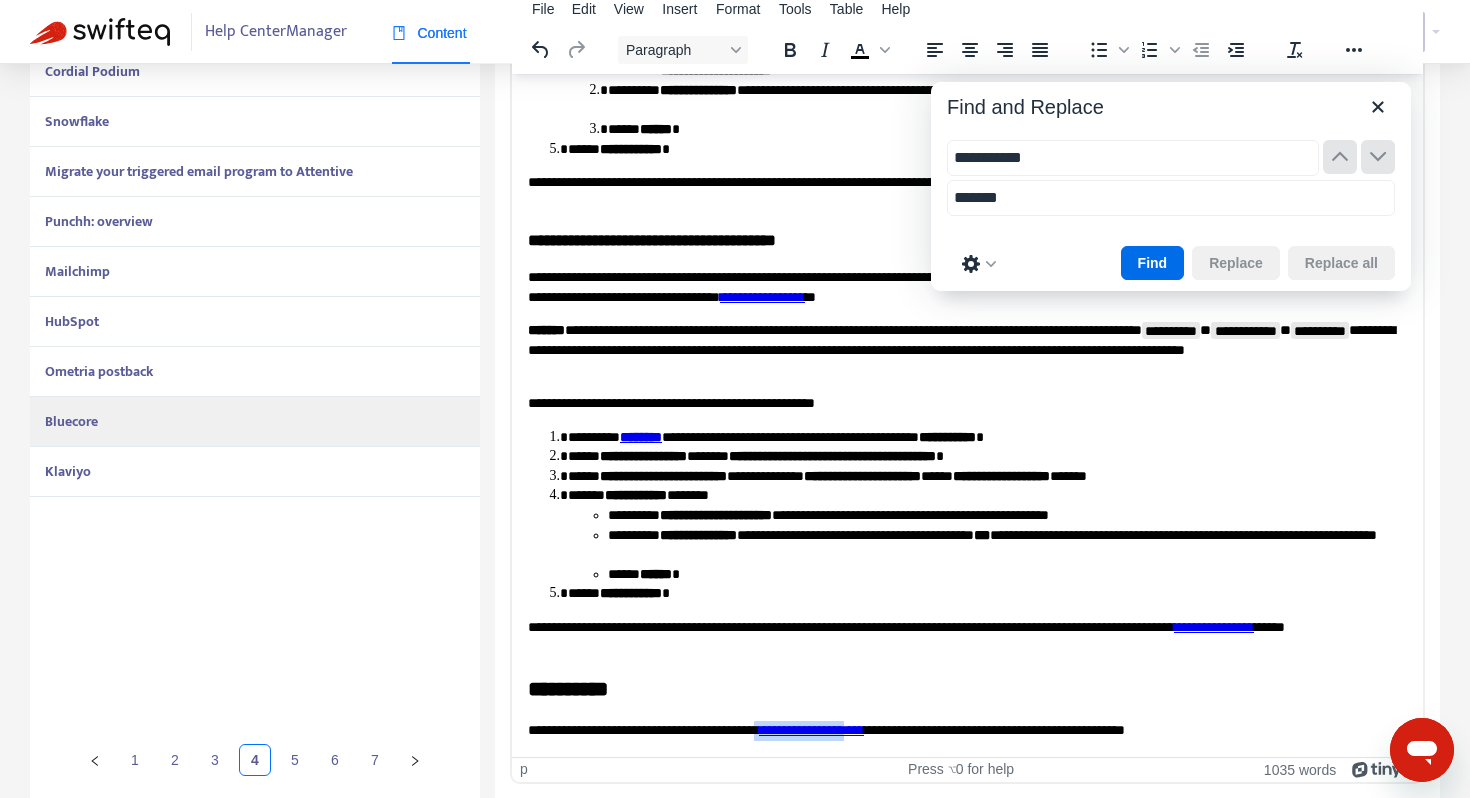 drag, startPoint x: 926, startPoint y: 729, endPoint x: 815, endPoint y: 729, distance: 111 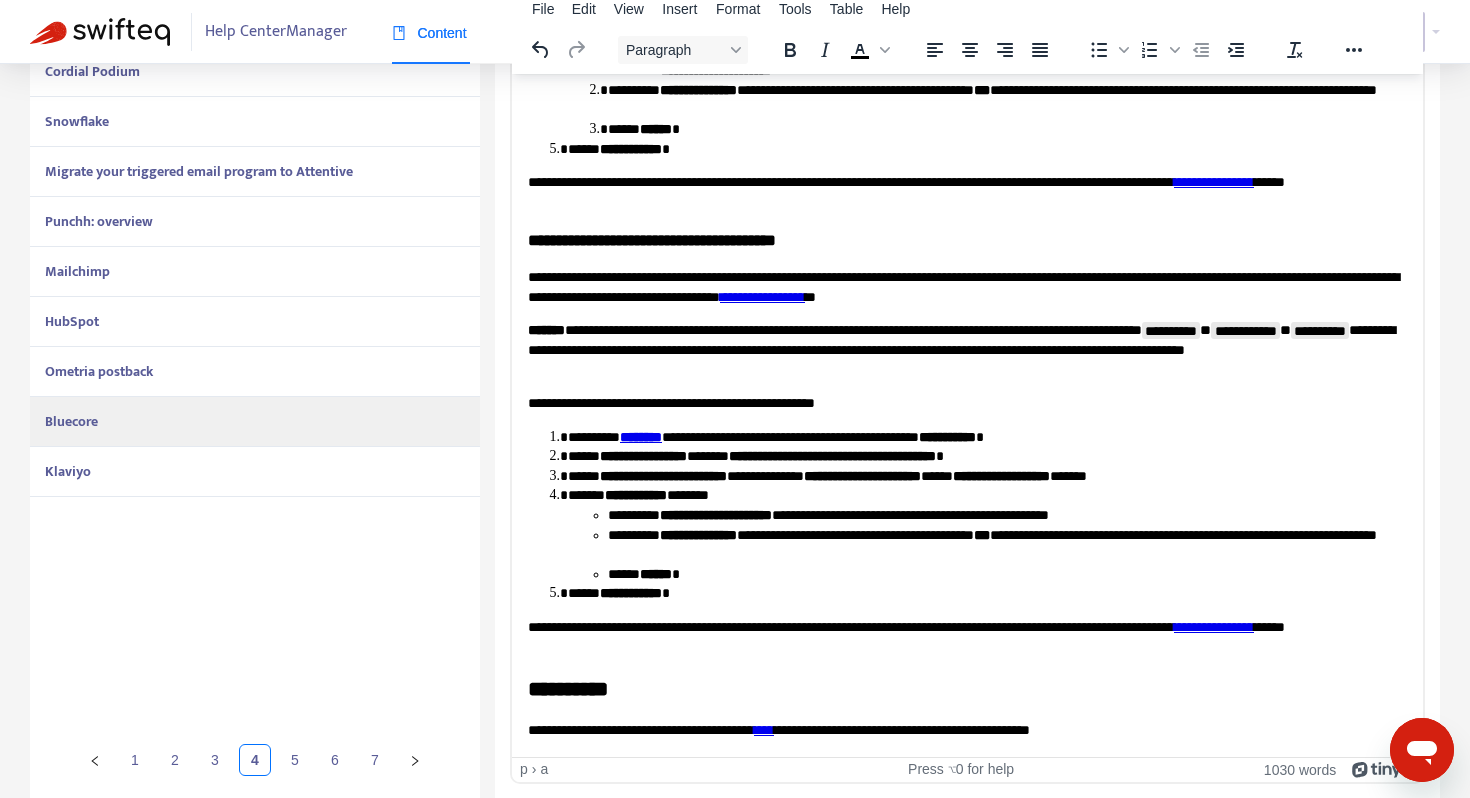 click on "**********" at bounding box center [967, 730] 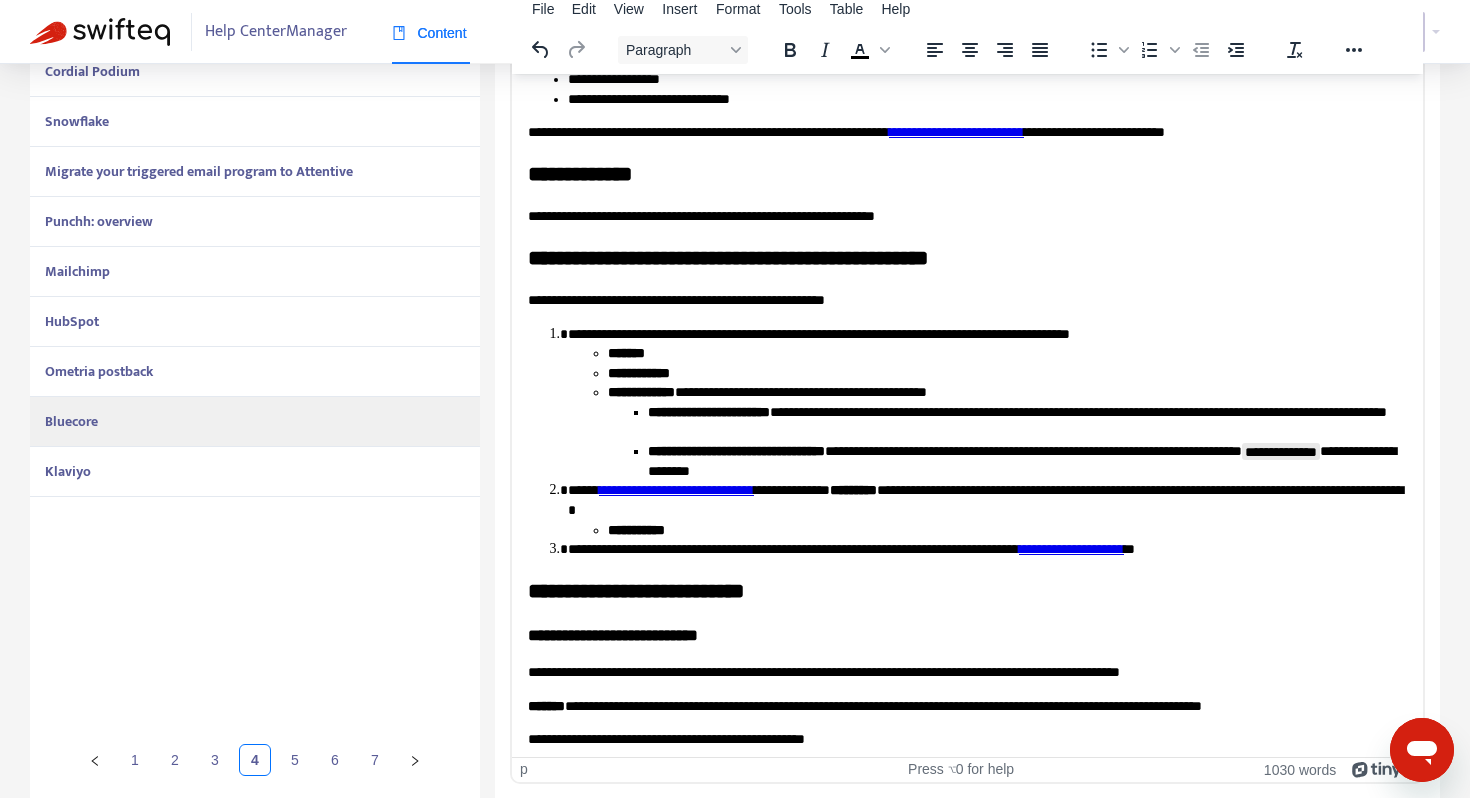 scroll, scrollTop: 341, scrollLeft: 0, axis: vertical 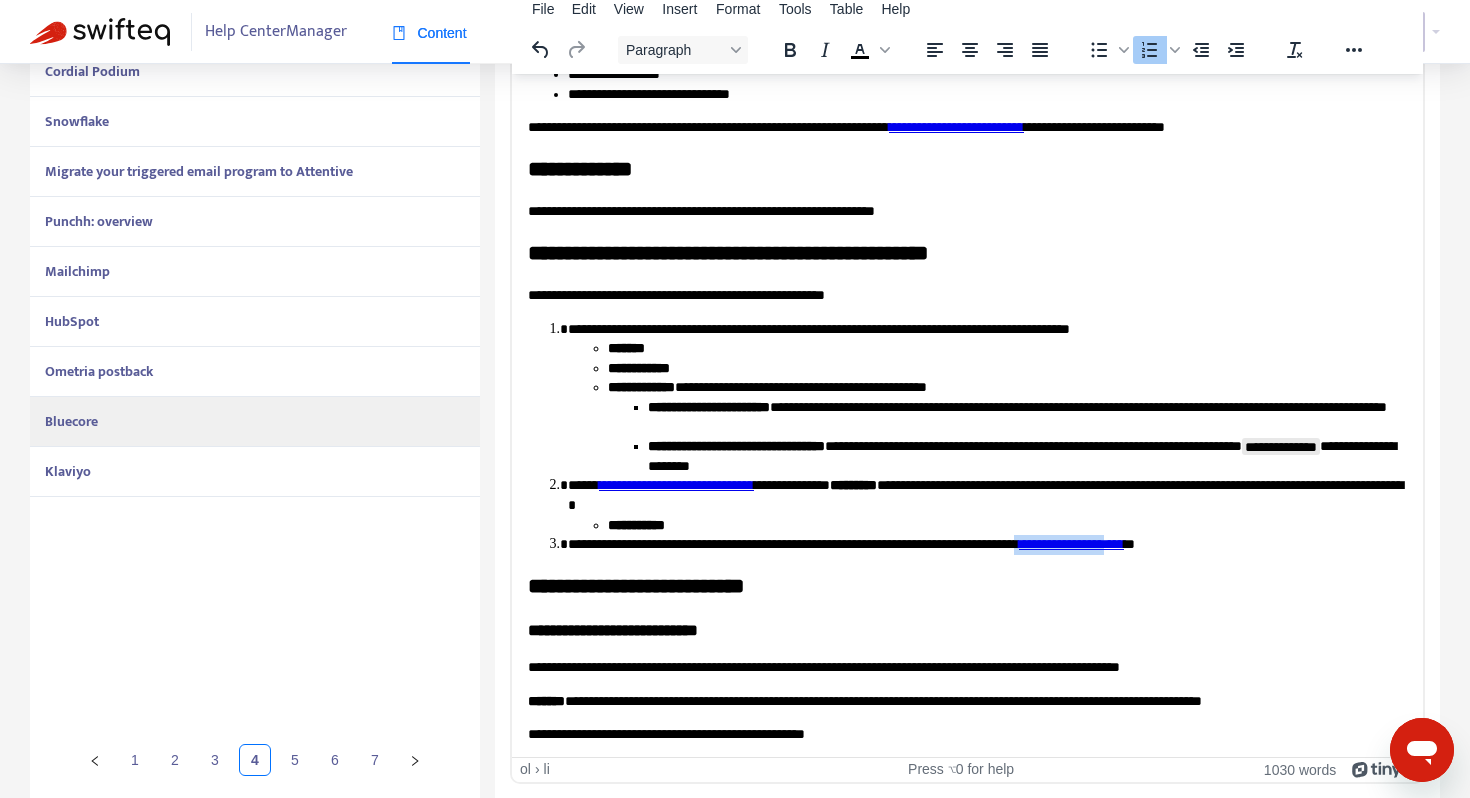 drag, startPoint x: 1236, startPoint y: 544, endPoint x: 1121, endPoint y: 546, distance: 115.01739 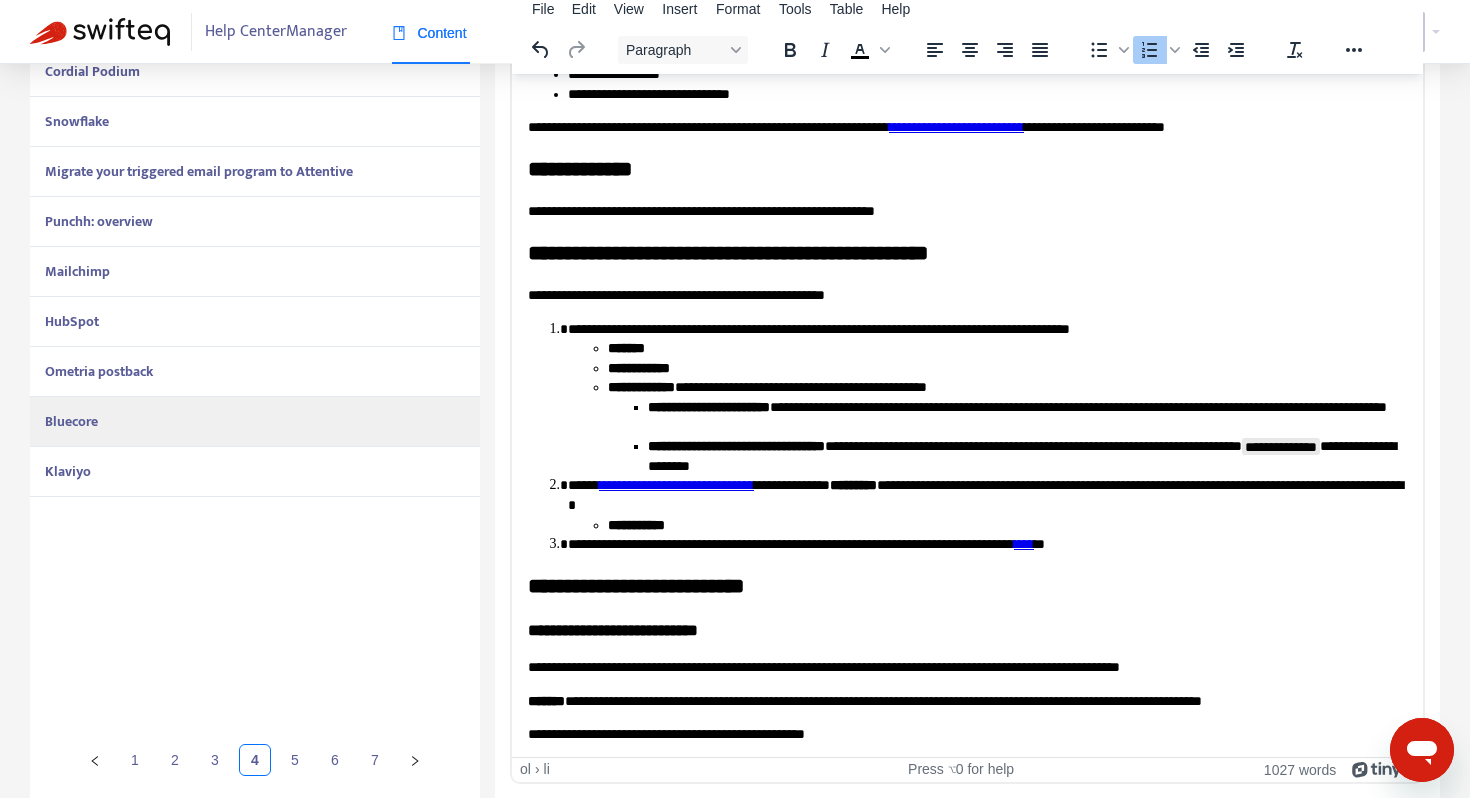 click on "**********" at bounding box center (987, 544) 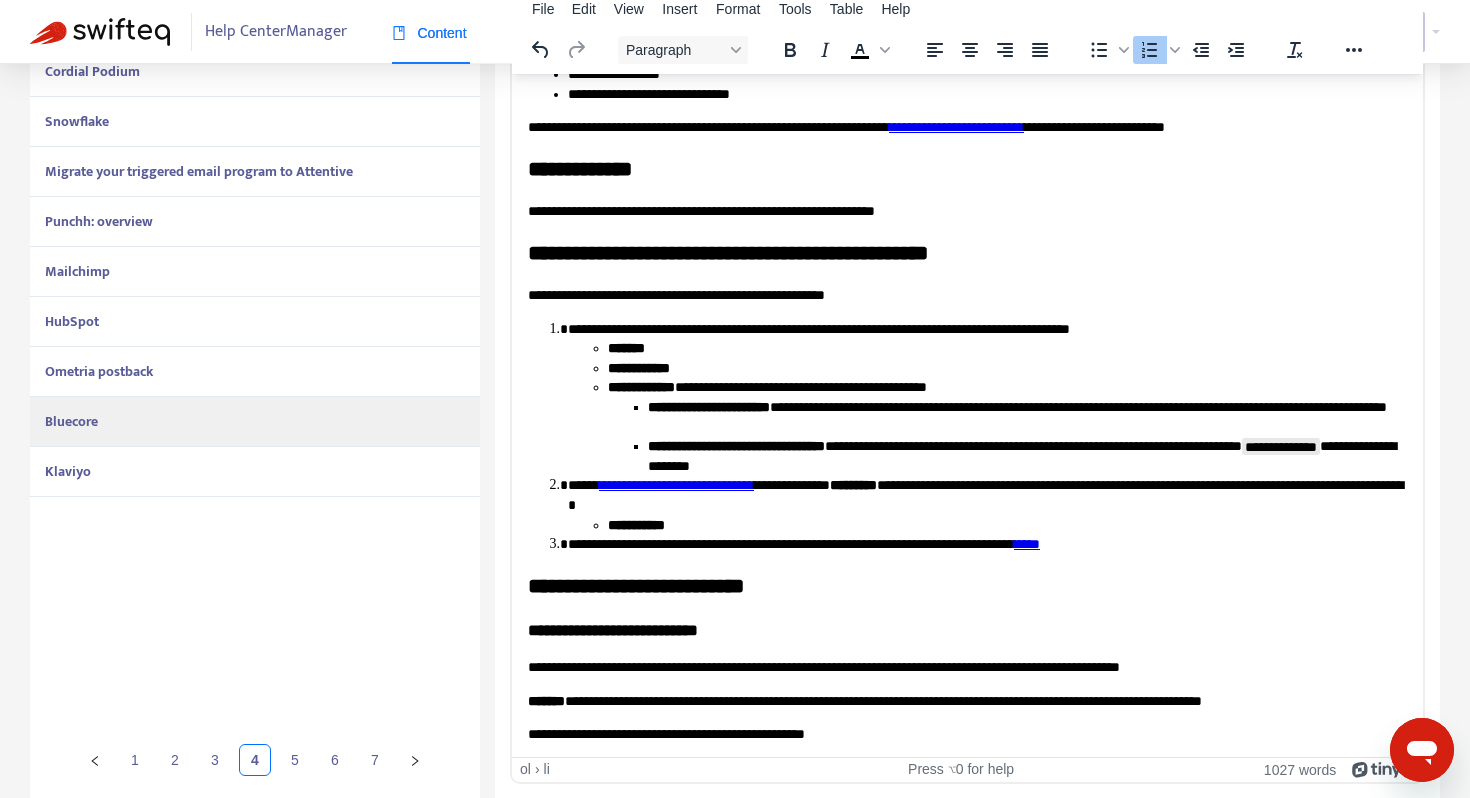 click on "**********" at bounding box center [987, 544] 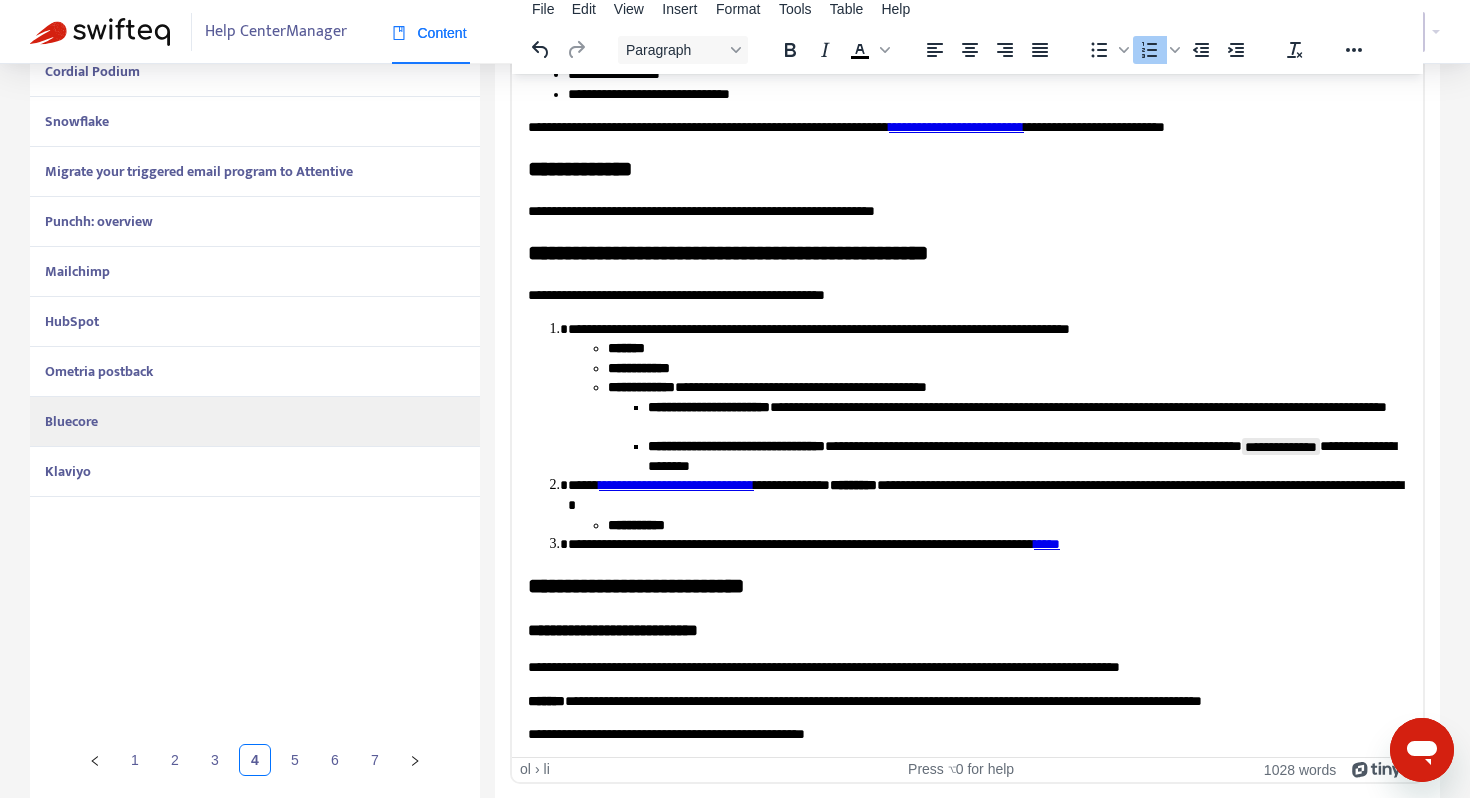 click on "[FIRST] [LAST] [NUMBER] [STREET] [CITY] [STATE] [ZIP] [COUNTRY] [PHONE] [EMAIL]" at bounding box center [987, 504] 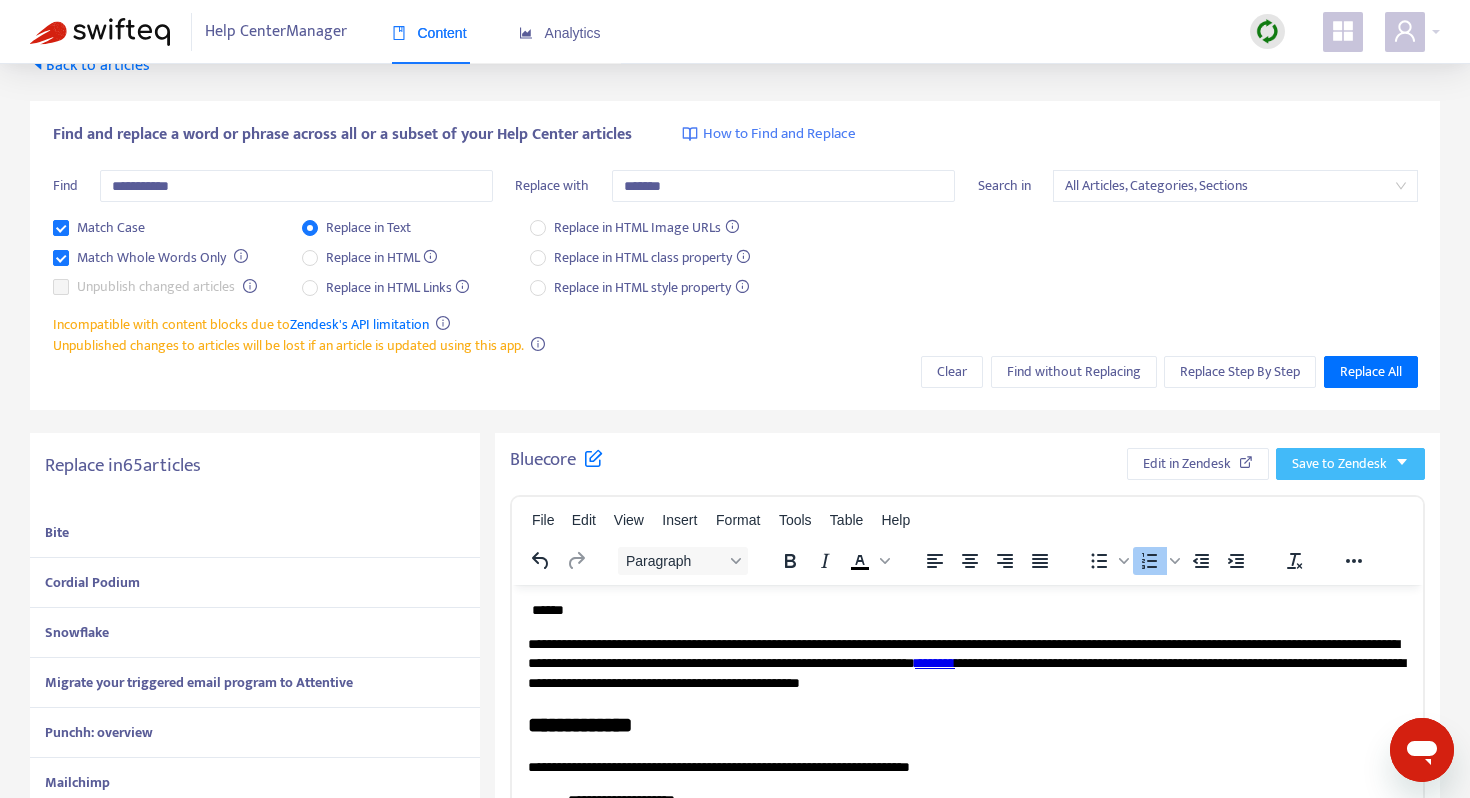 scroll, scrollTop: 36, scrollLeft: 0, axis: vertical 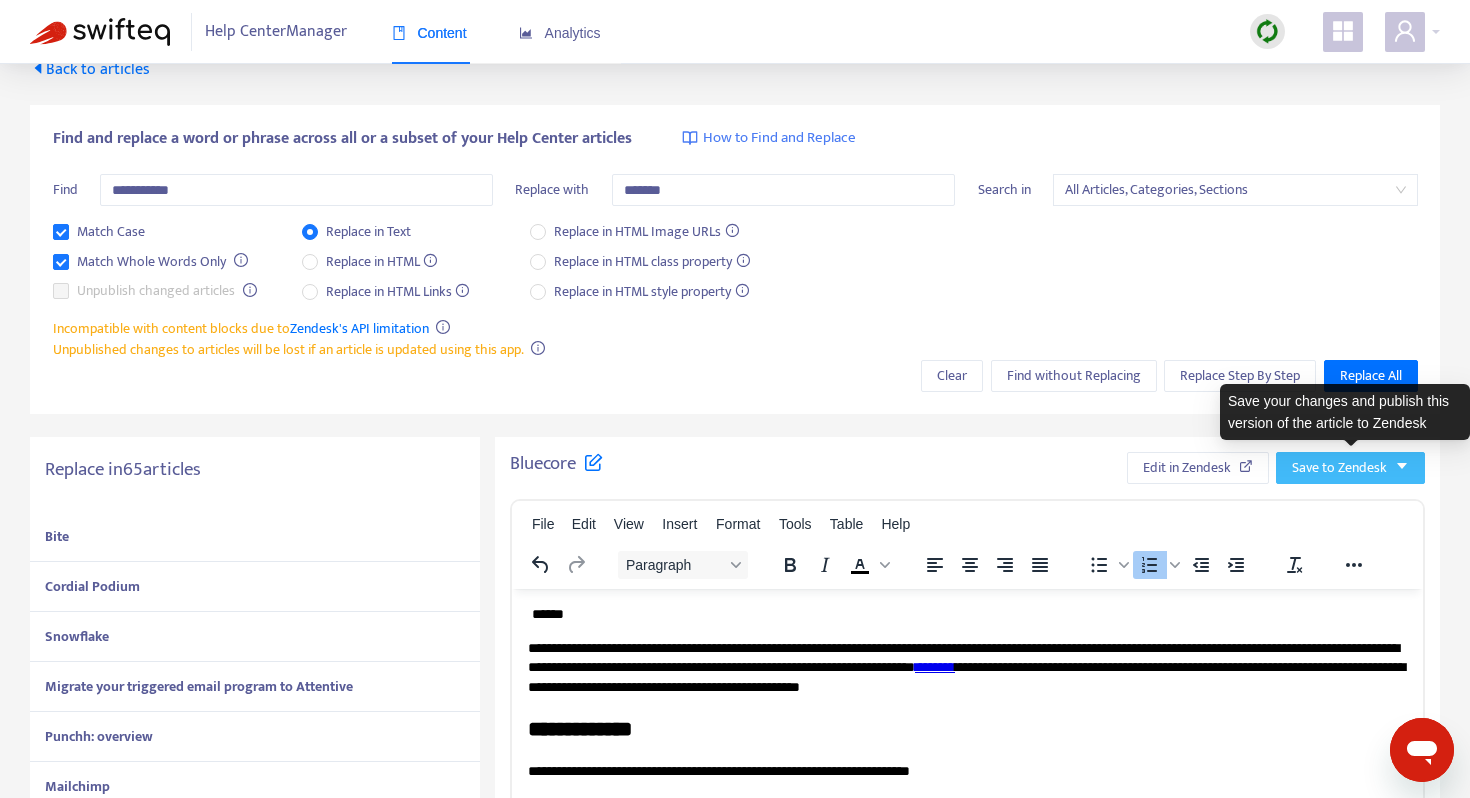 click on "Save to Zendesk" at bounding box center (1339, 468) 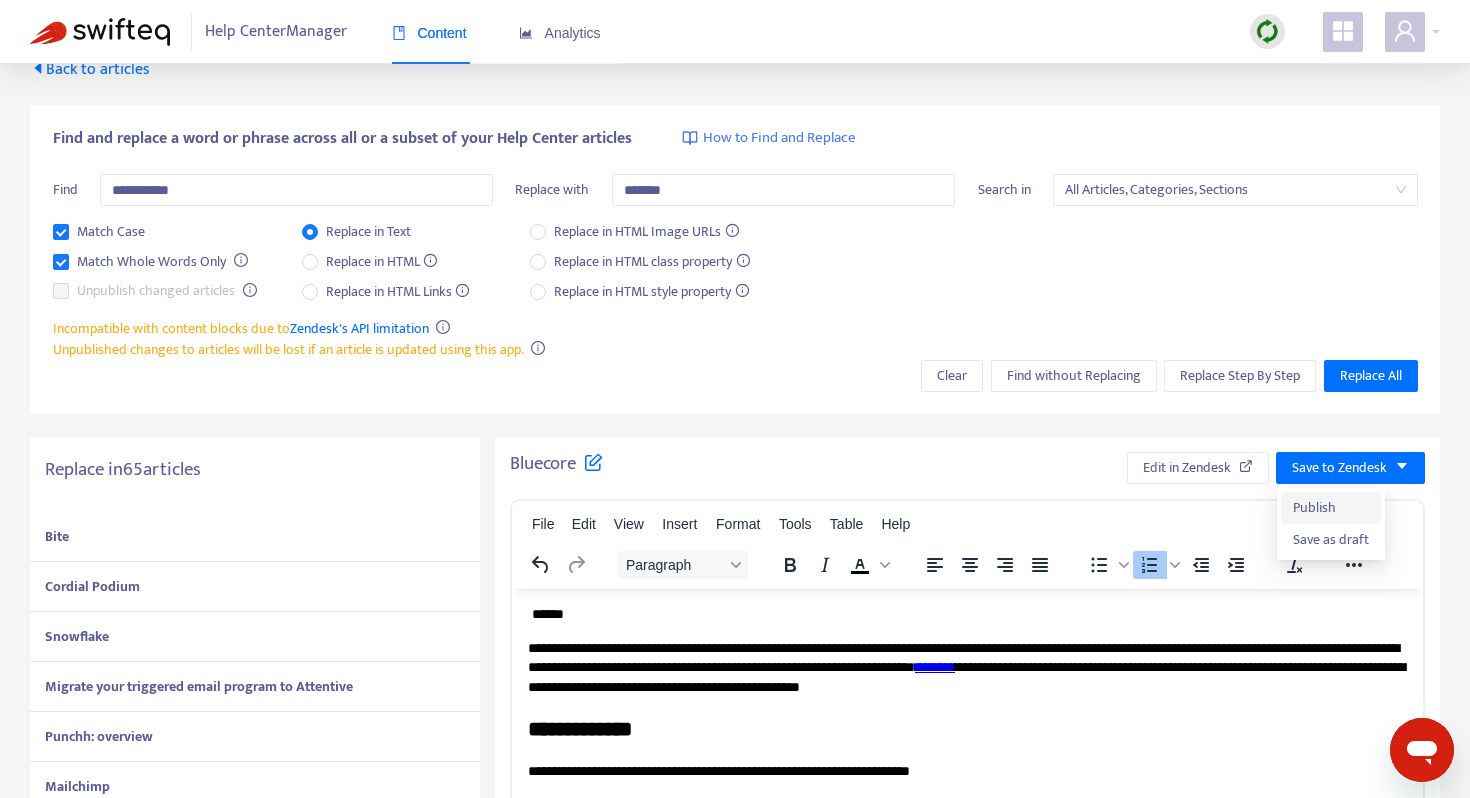 click on "Publish" at bounding box center (1331, 508) 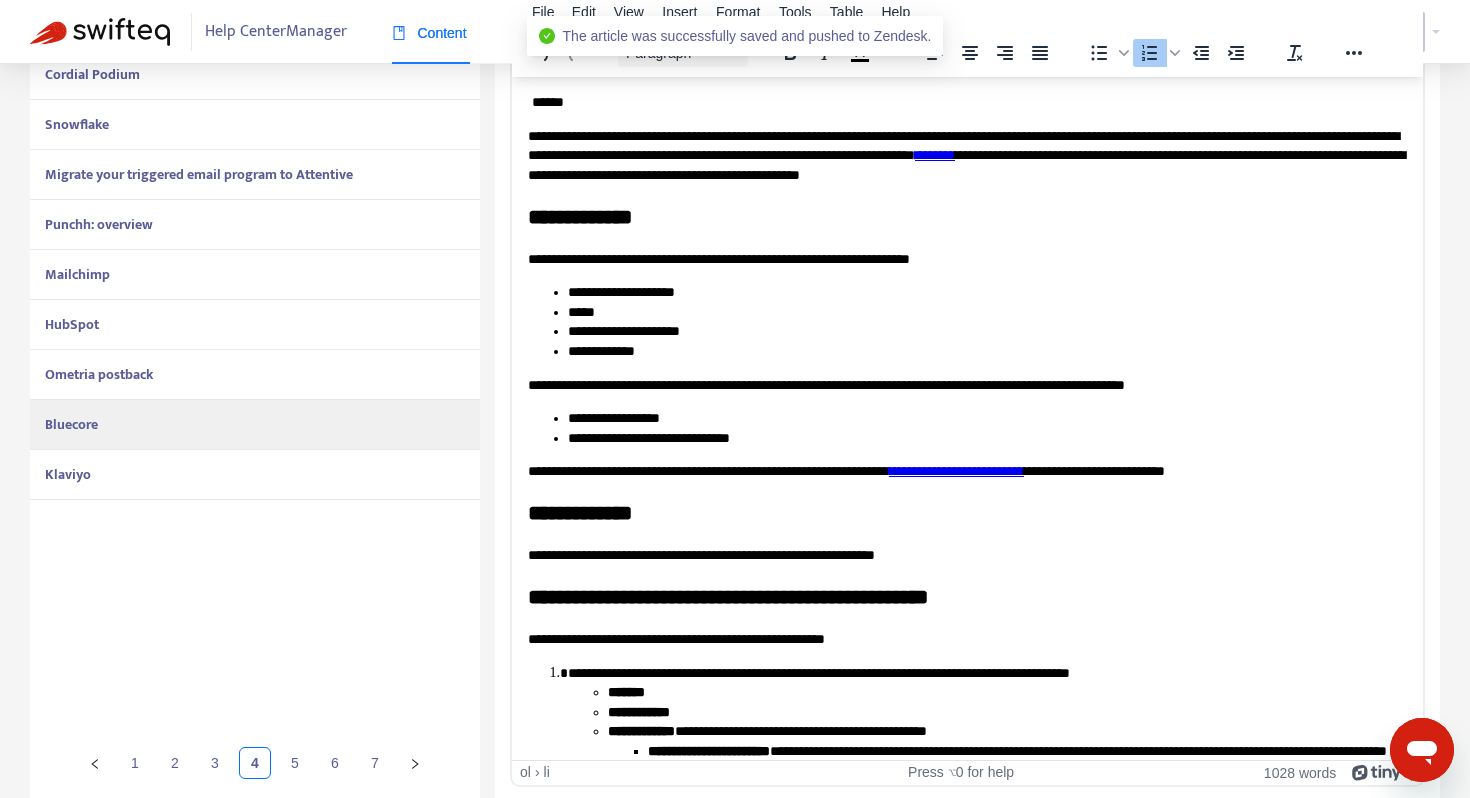 scroll, scrollTop: 551, scrollLeft: 0, axis: vertical 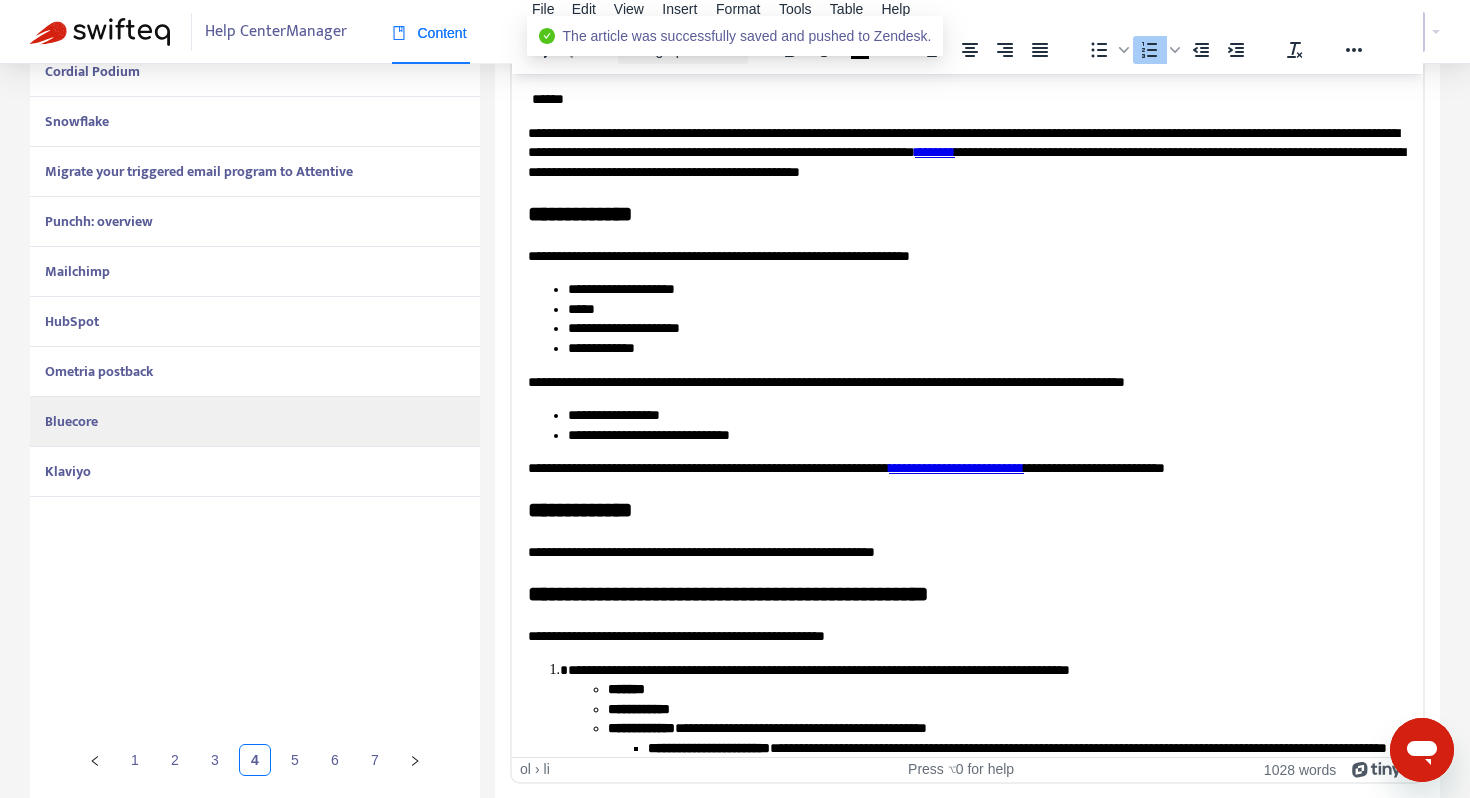 click on "Klaviyo" at bounding box center (255, 472) 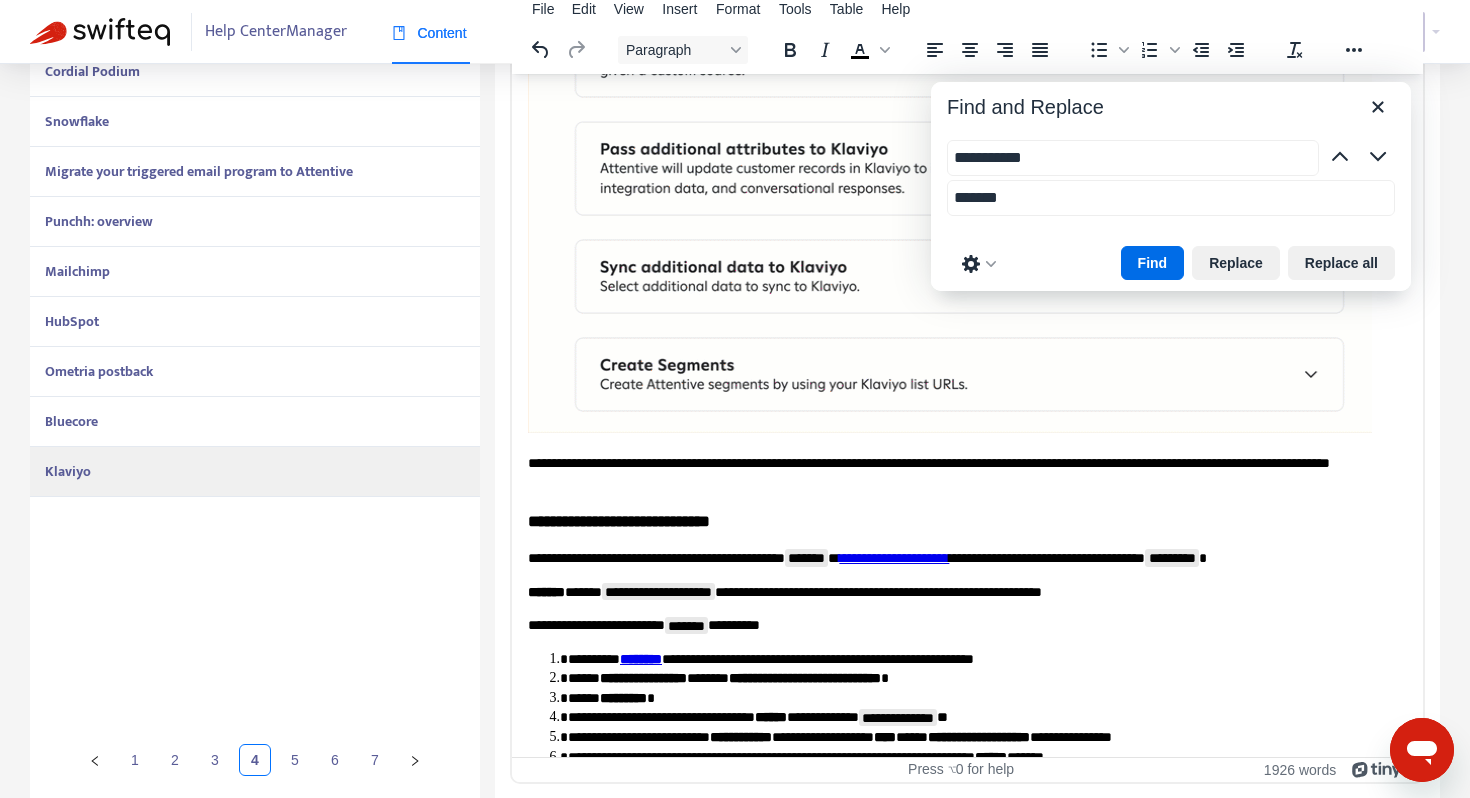 scroll, scrollTop: 2056, scrollLeft: 0, axis: vertical 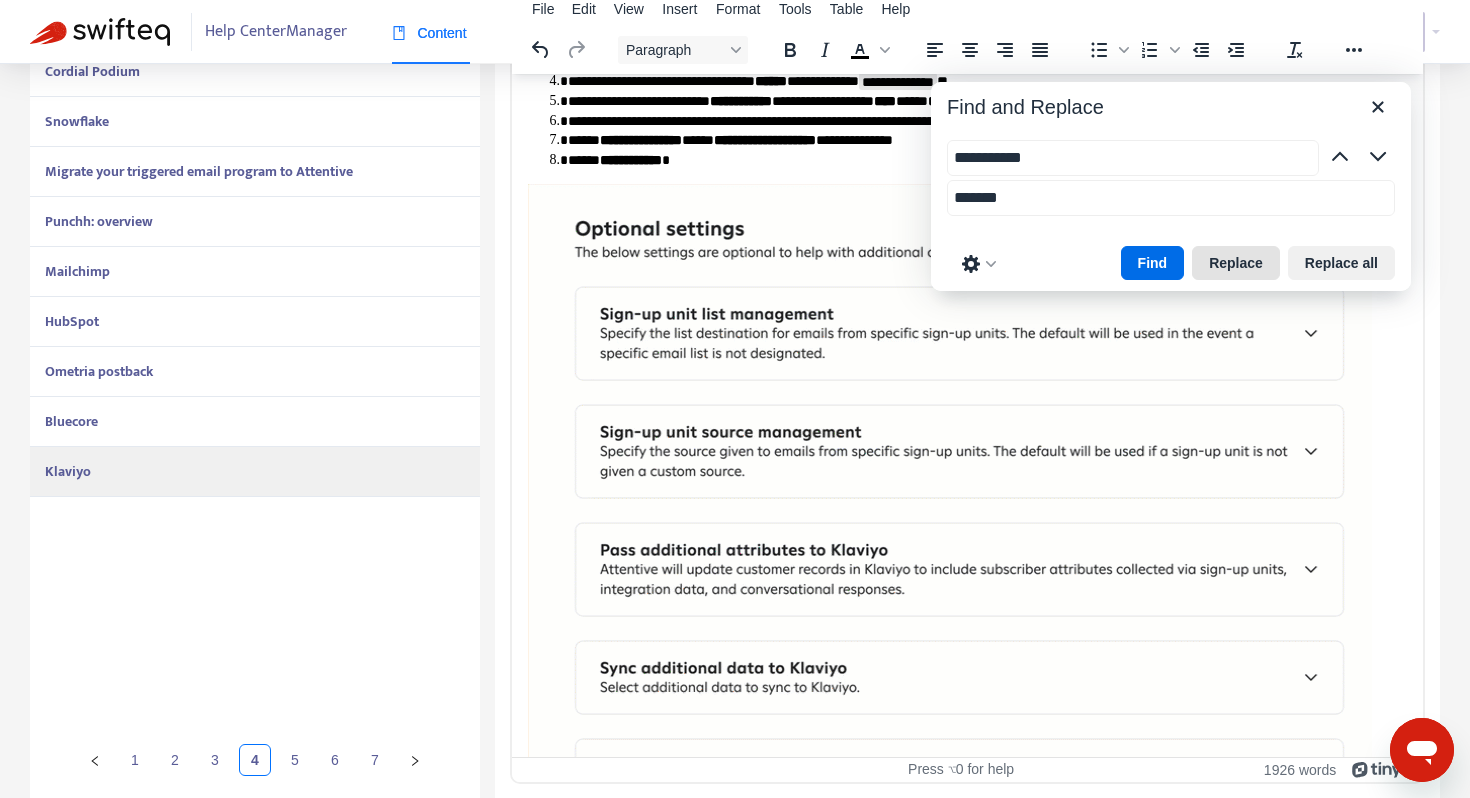 click on "Replace" at bounding box center (1236, 263) 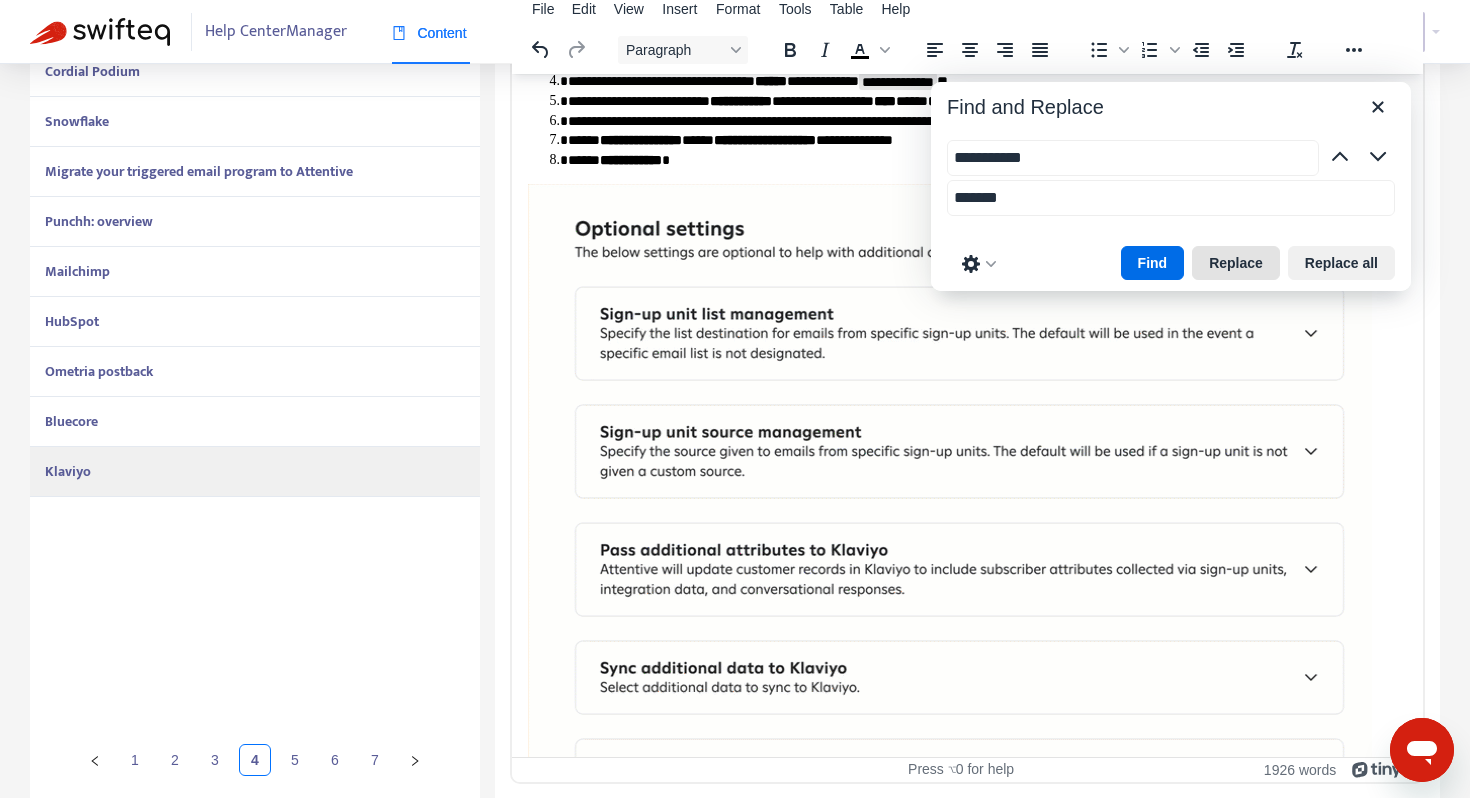 scroll, scrollTop: 8789, scrollLeft: 0, axis: vertical 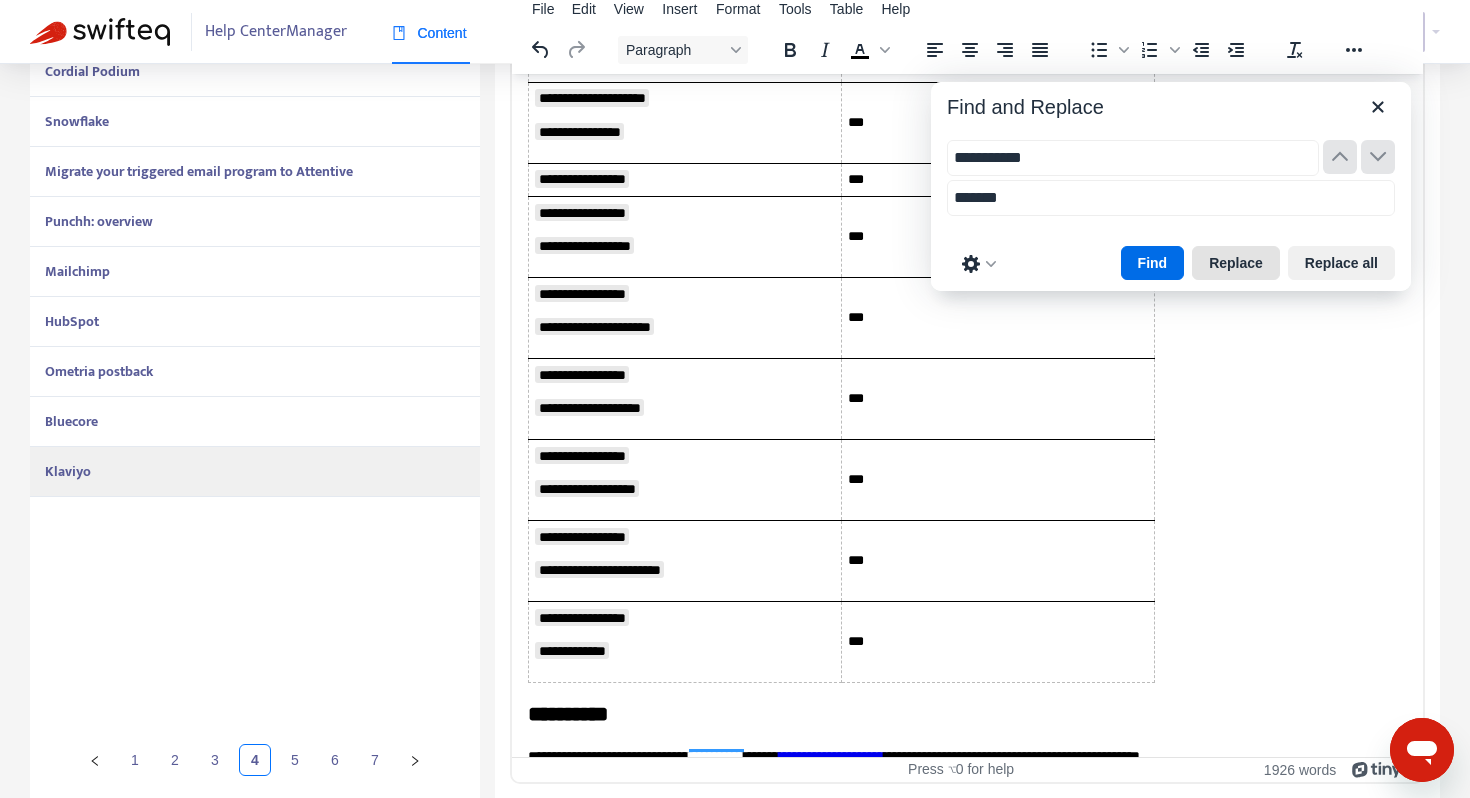 click on "Replace" at bounding box center [1236, 263] 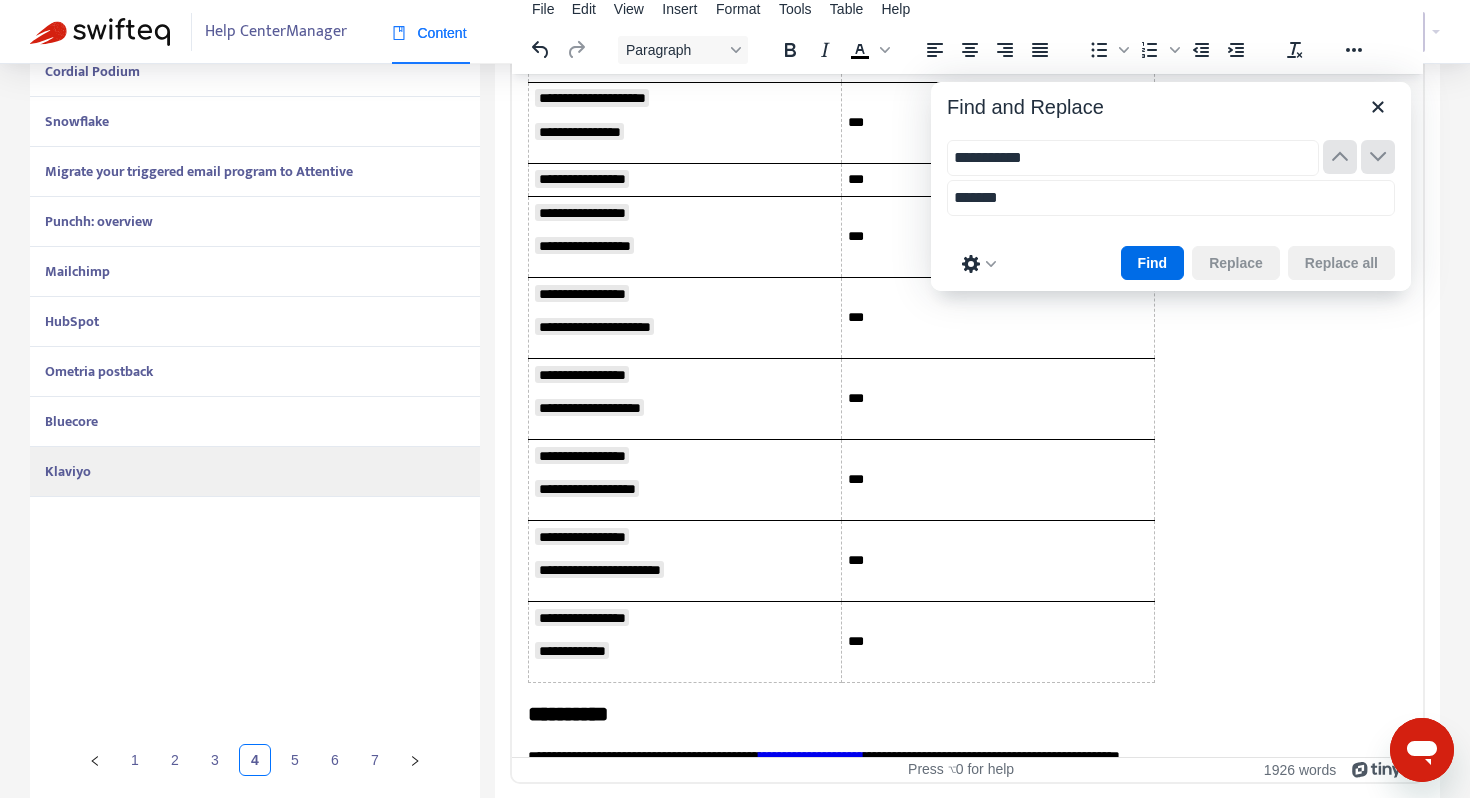 scroll, scrollTop: 8807, scrollLeft: 0, axis: vertical 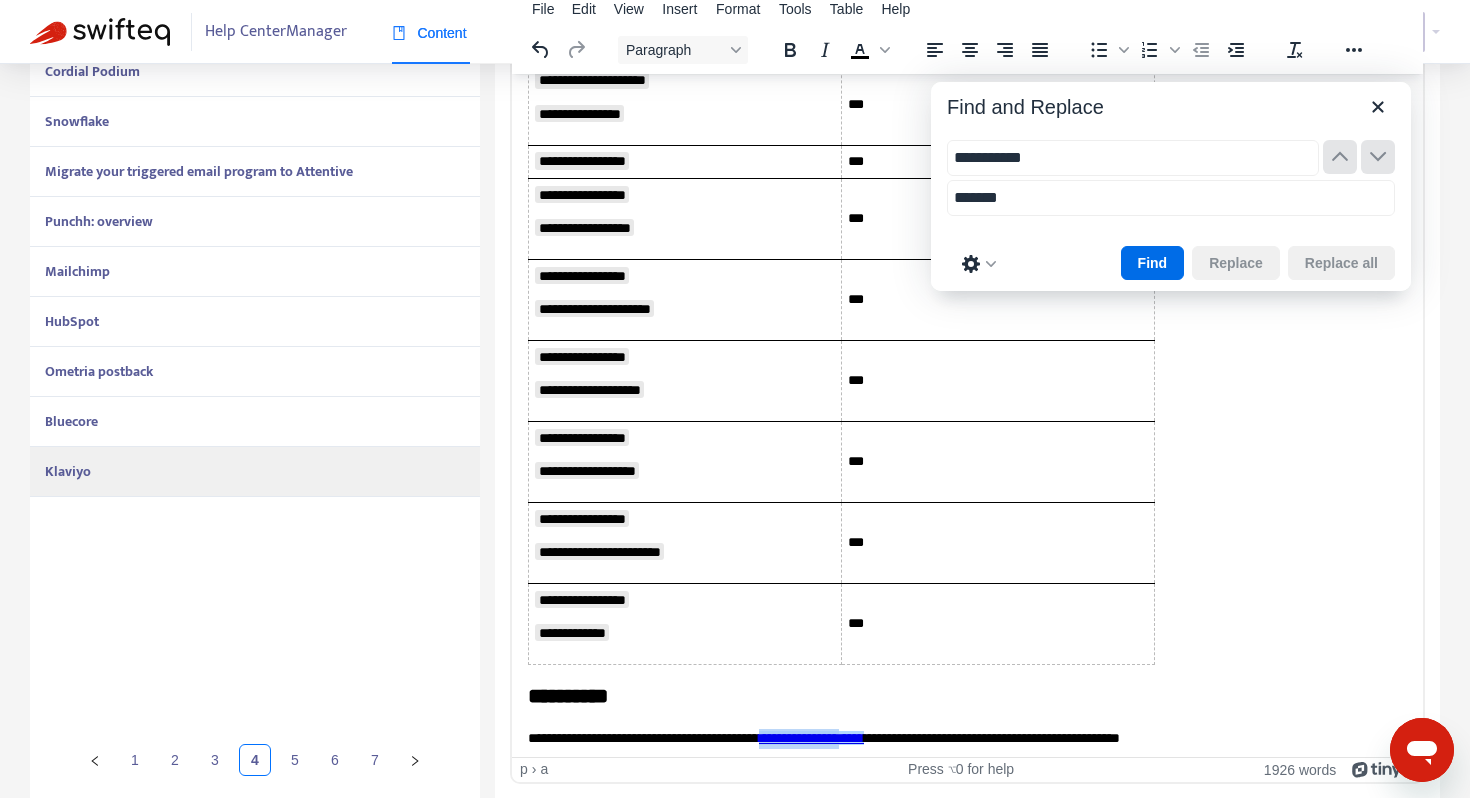 drag, startPoint x: 923, startPoint y: 728, endPoint x: 817, endPoint y: 735, distance: 106.23088 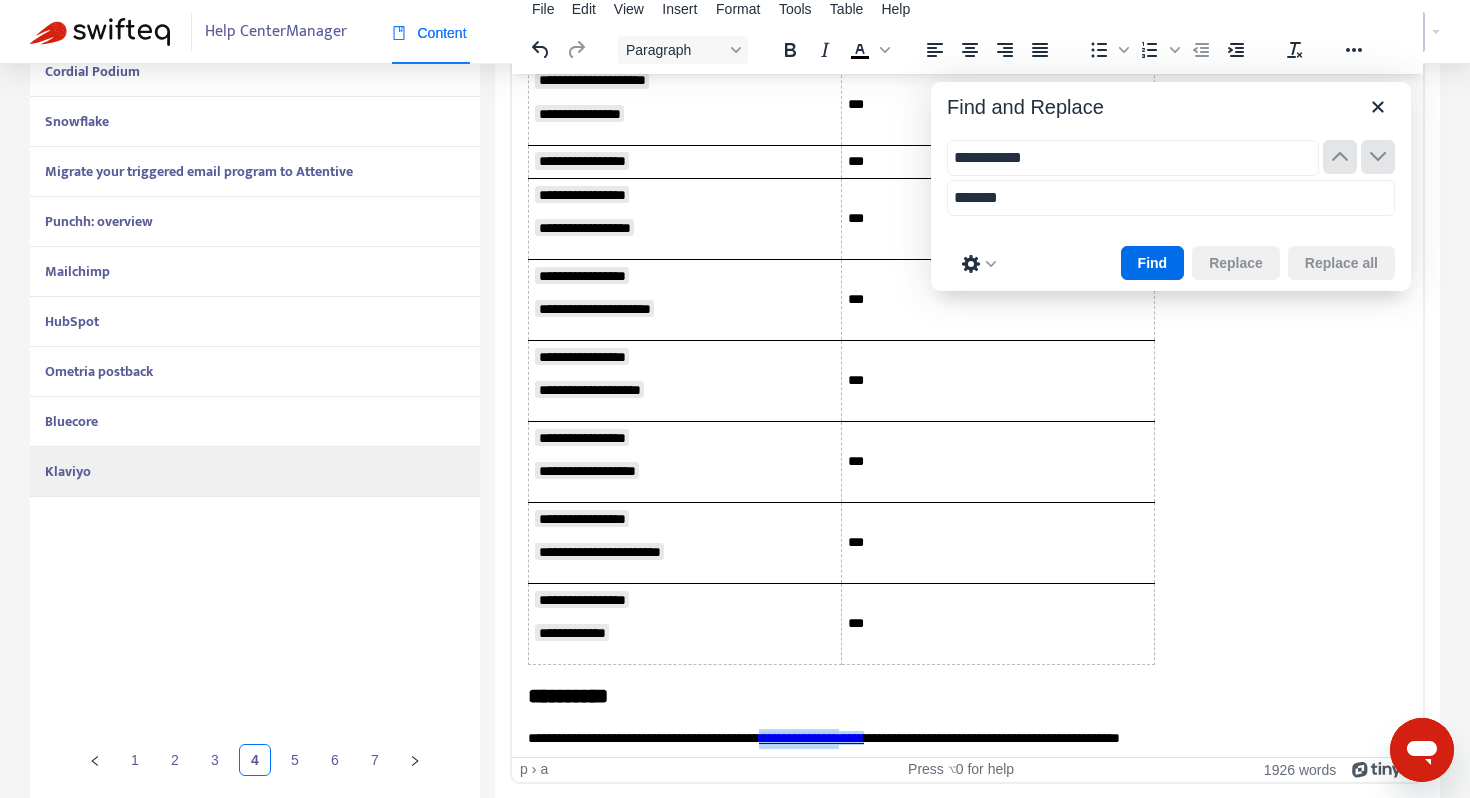 click on "**********" at bounding box center [967, 738] 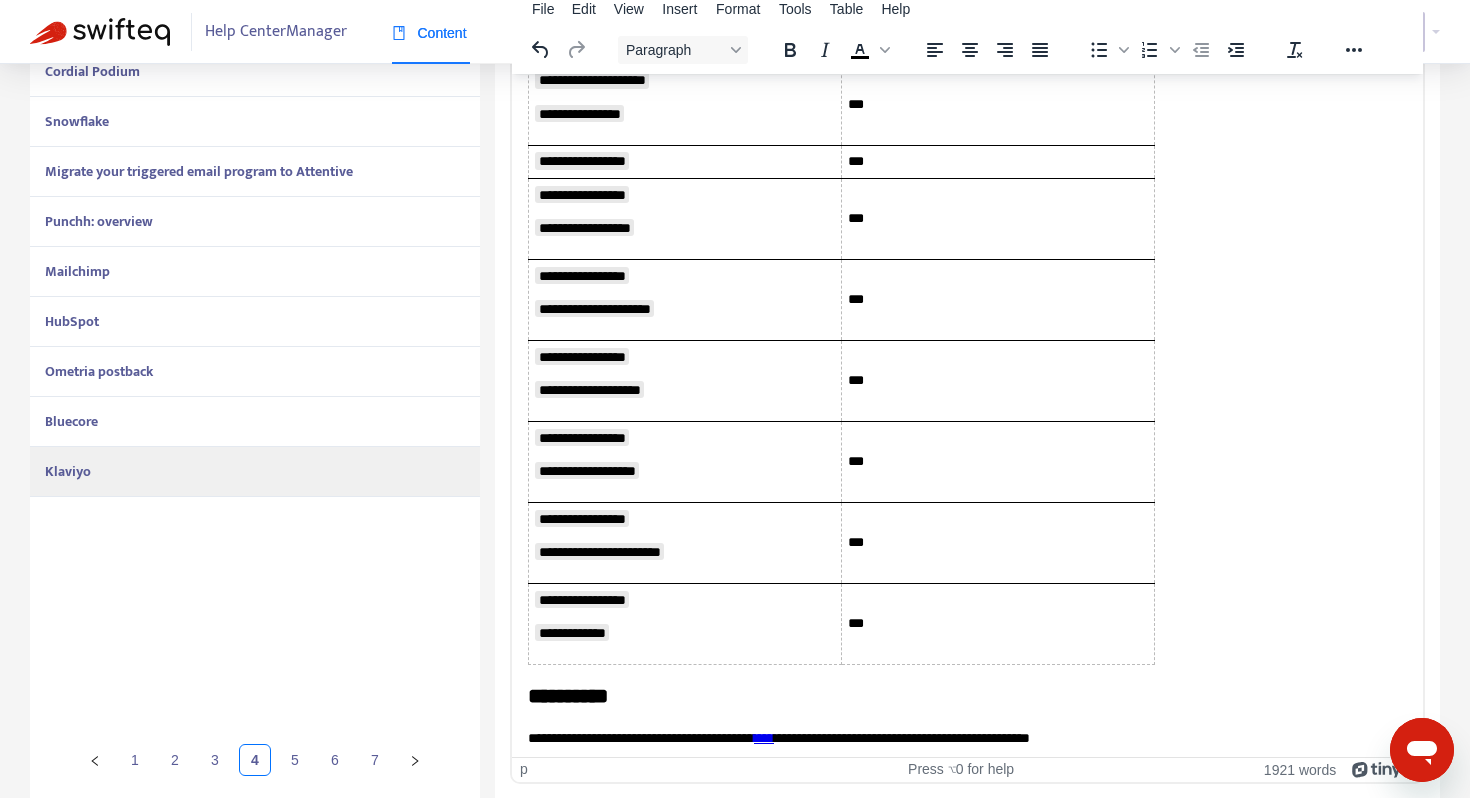 click on "**********" at bounding box center [967, 738] 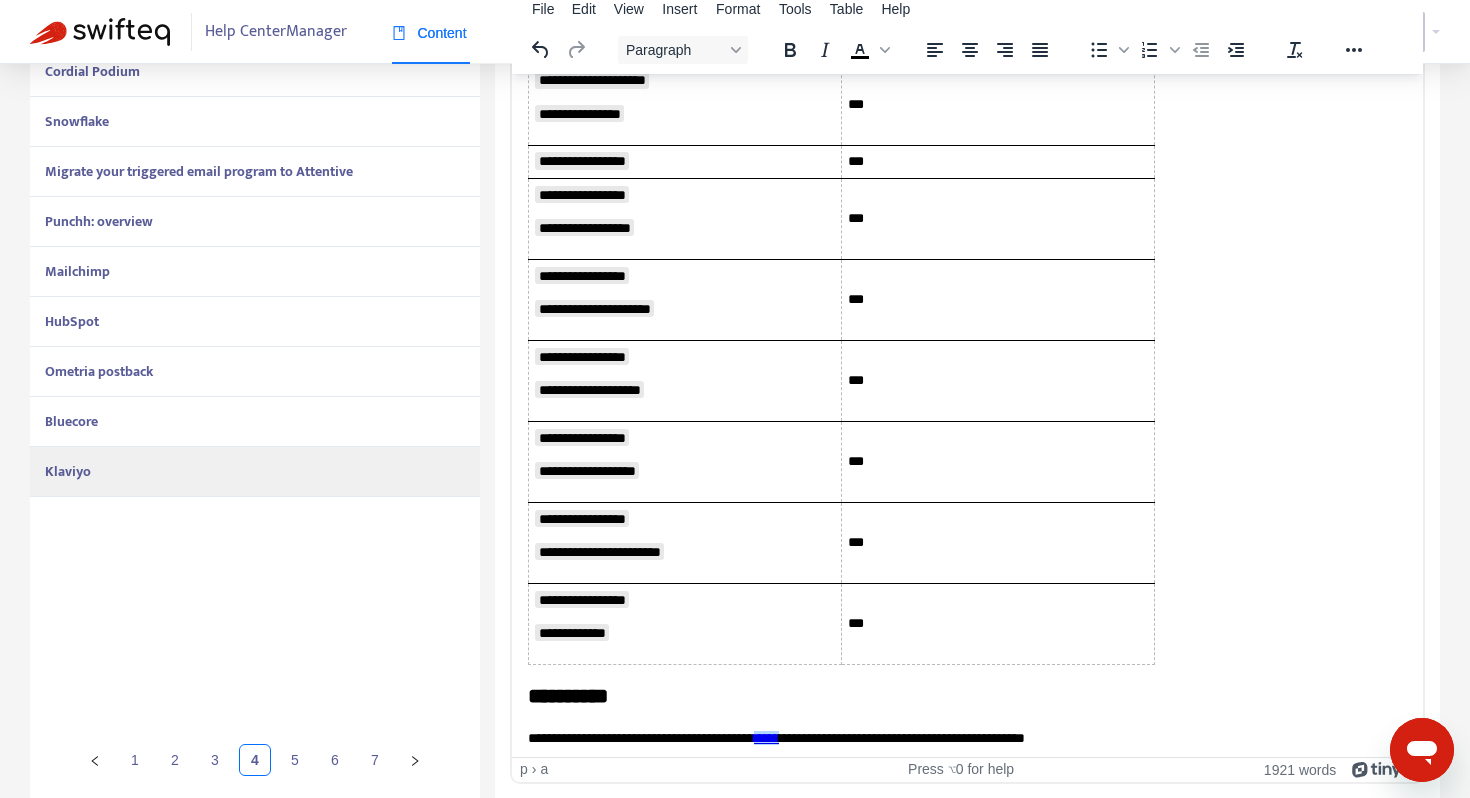 click on "[FIRST] [LAST] [NUMBER] [STREET] [CITY] [STATE] [ZIP] [COUNTRY] [PHONE] [EMAIL]" at bounding box center (967, 738) 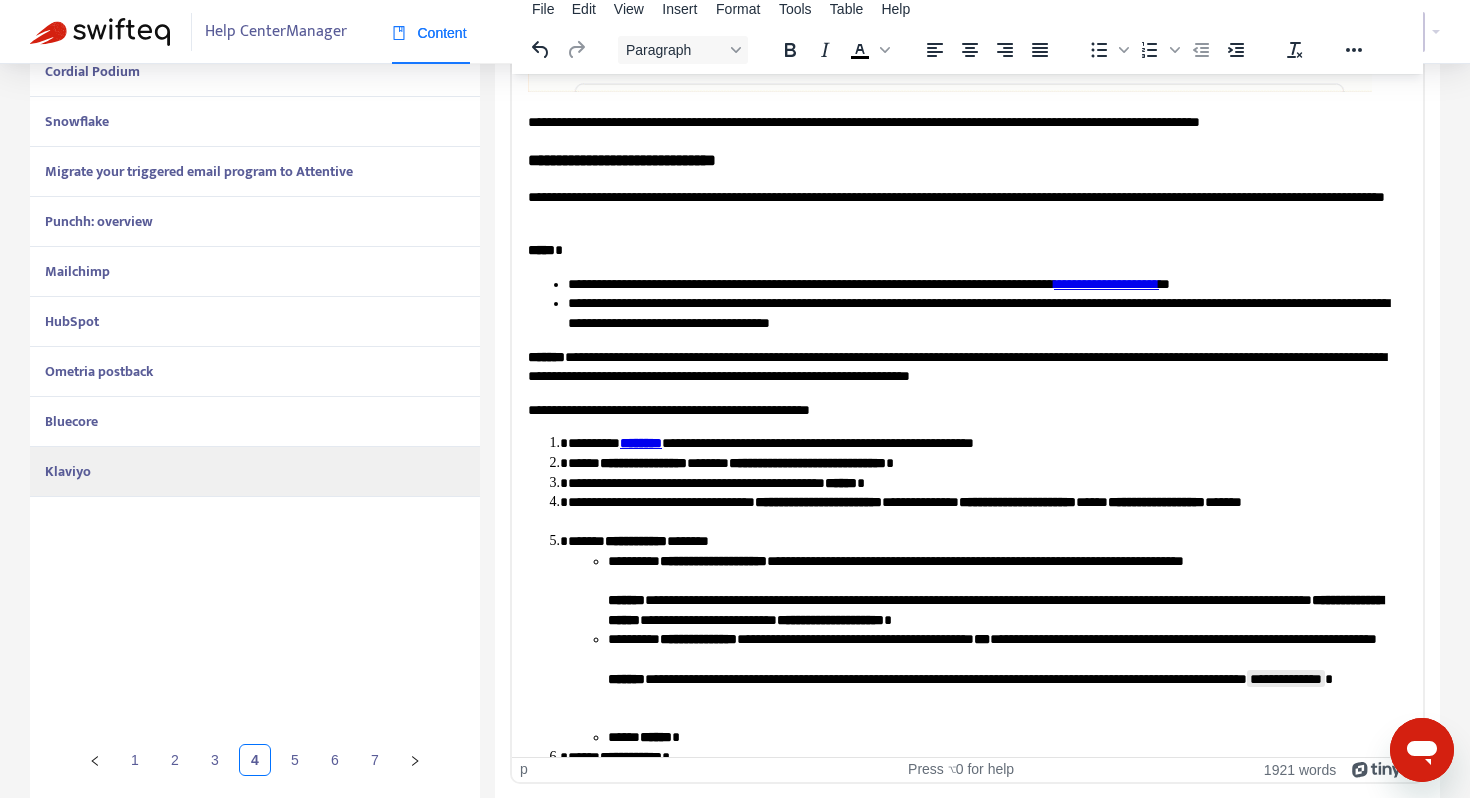 scroll, scrollTop: 3790, scrollLeft: 0, axis: vertical 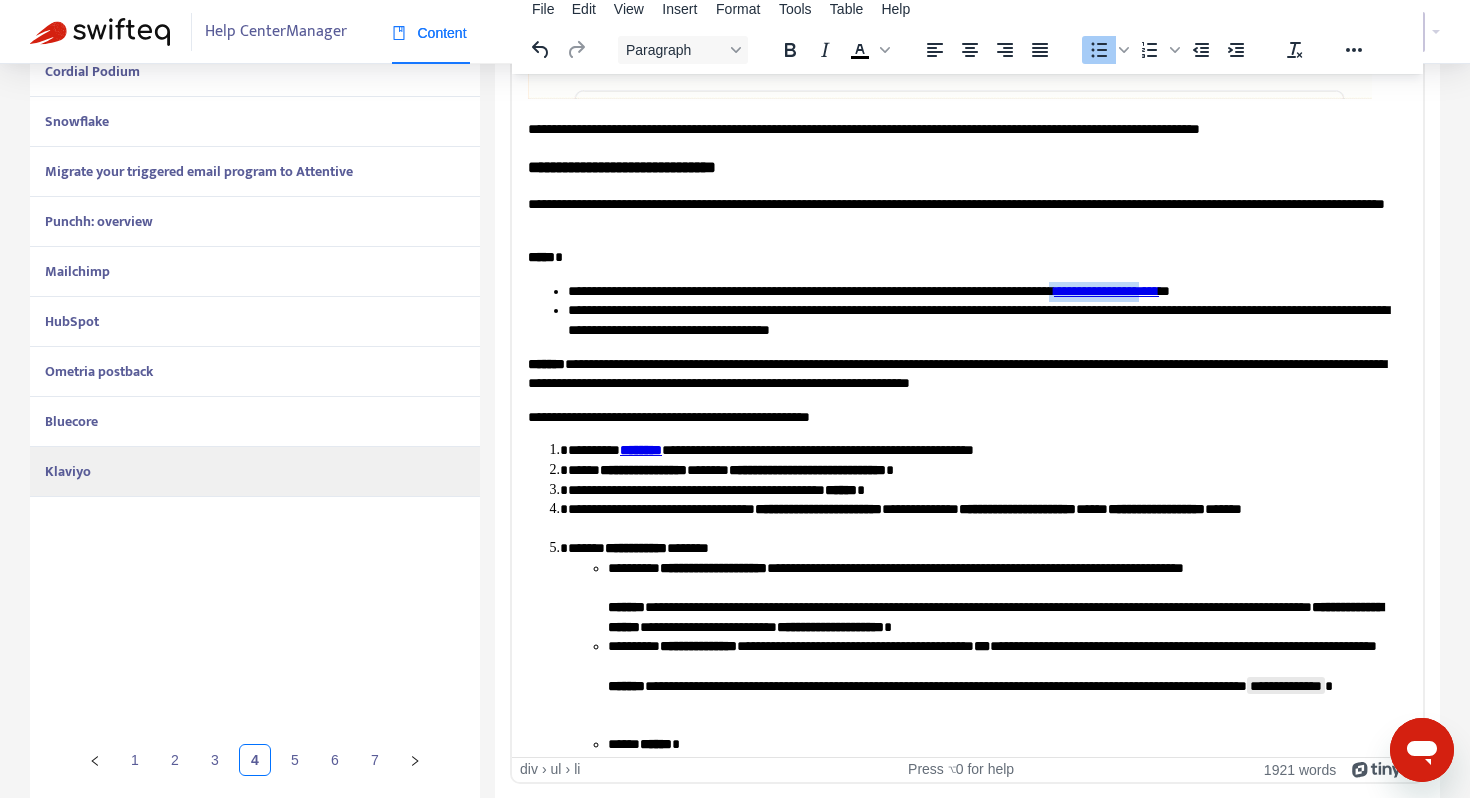 drag, startPoint x: 1290, startPoint y: 285, endPoint x: 1178, endPoint y: 283, distance: 112.01785 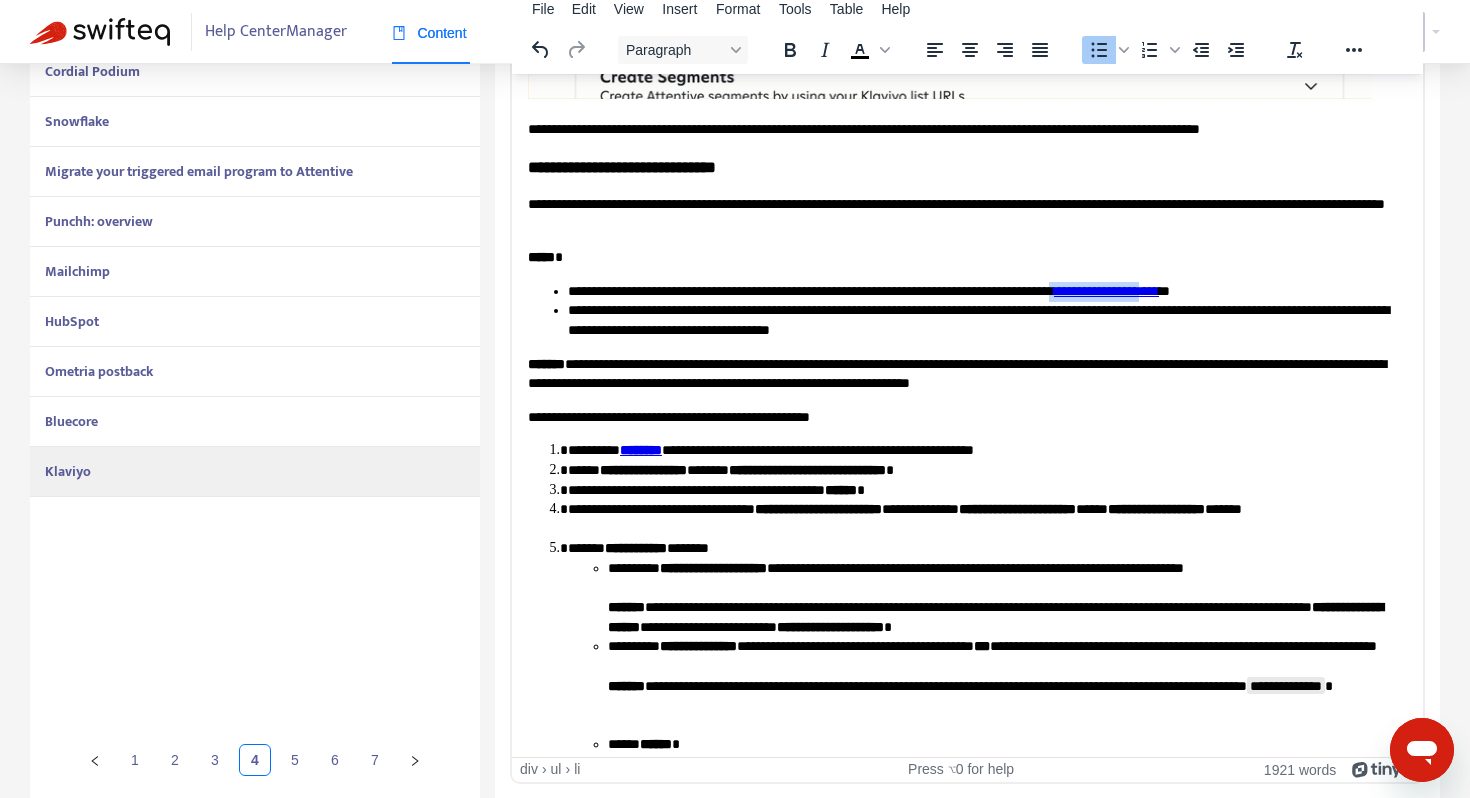 click on "**********" at bounding box center (987, 291) 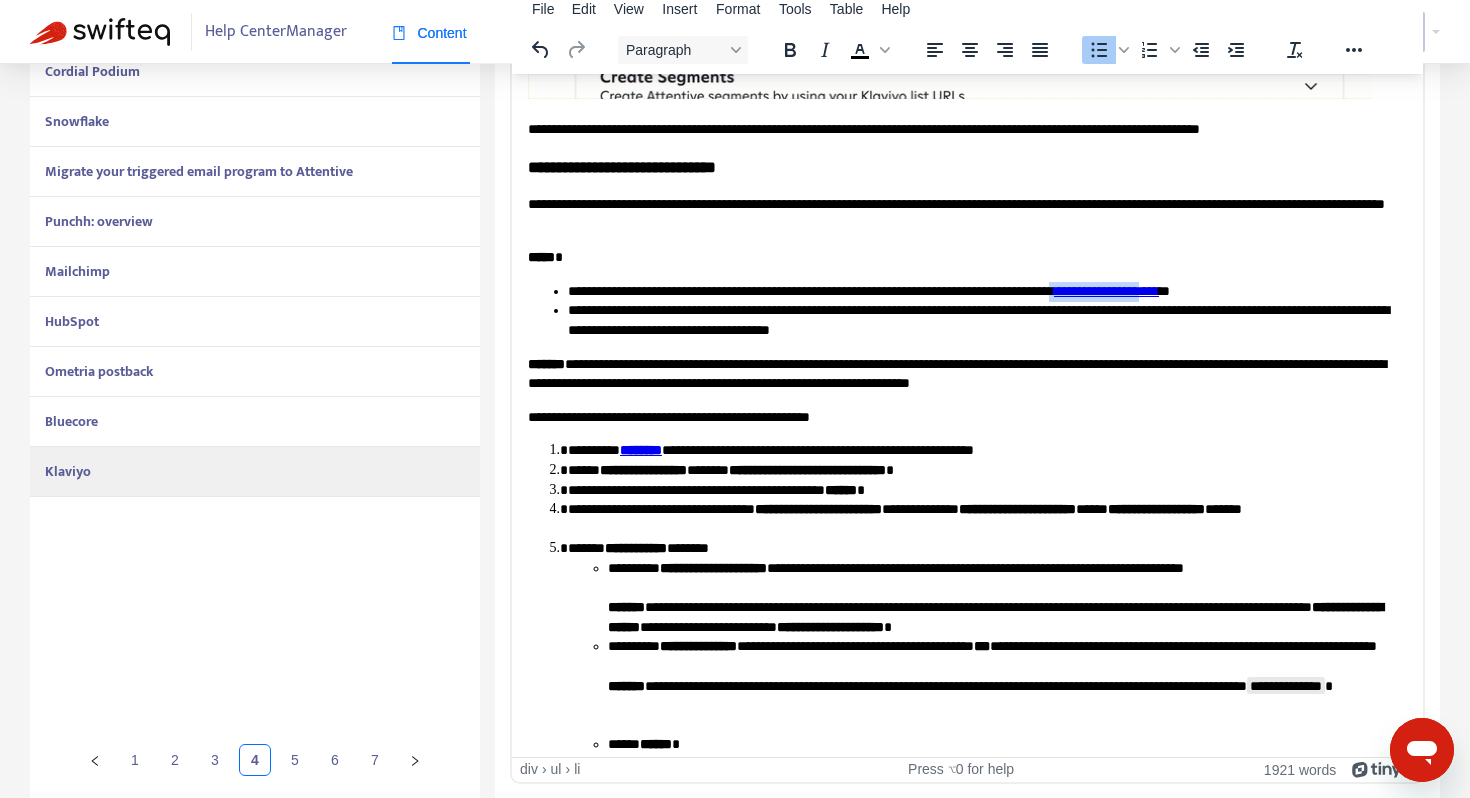 scroll, scrollTop: 3789, scrollLeft: 4, axis: both 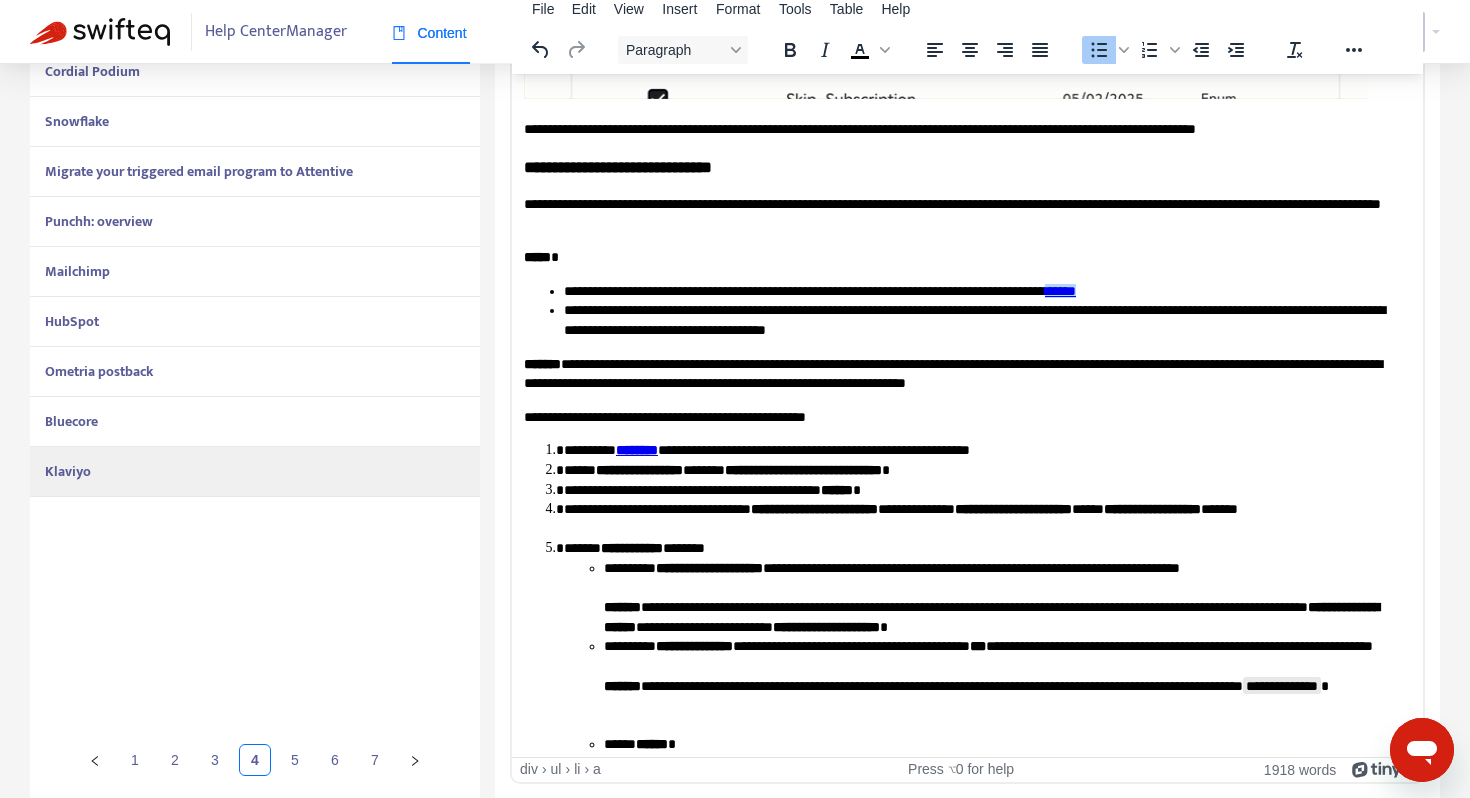 click on "**********" at bounding box center (963, 373) 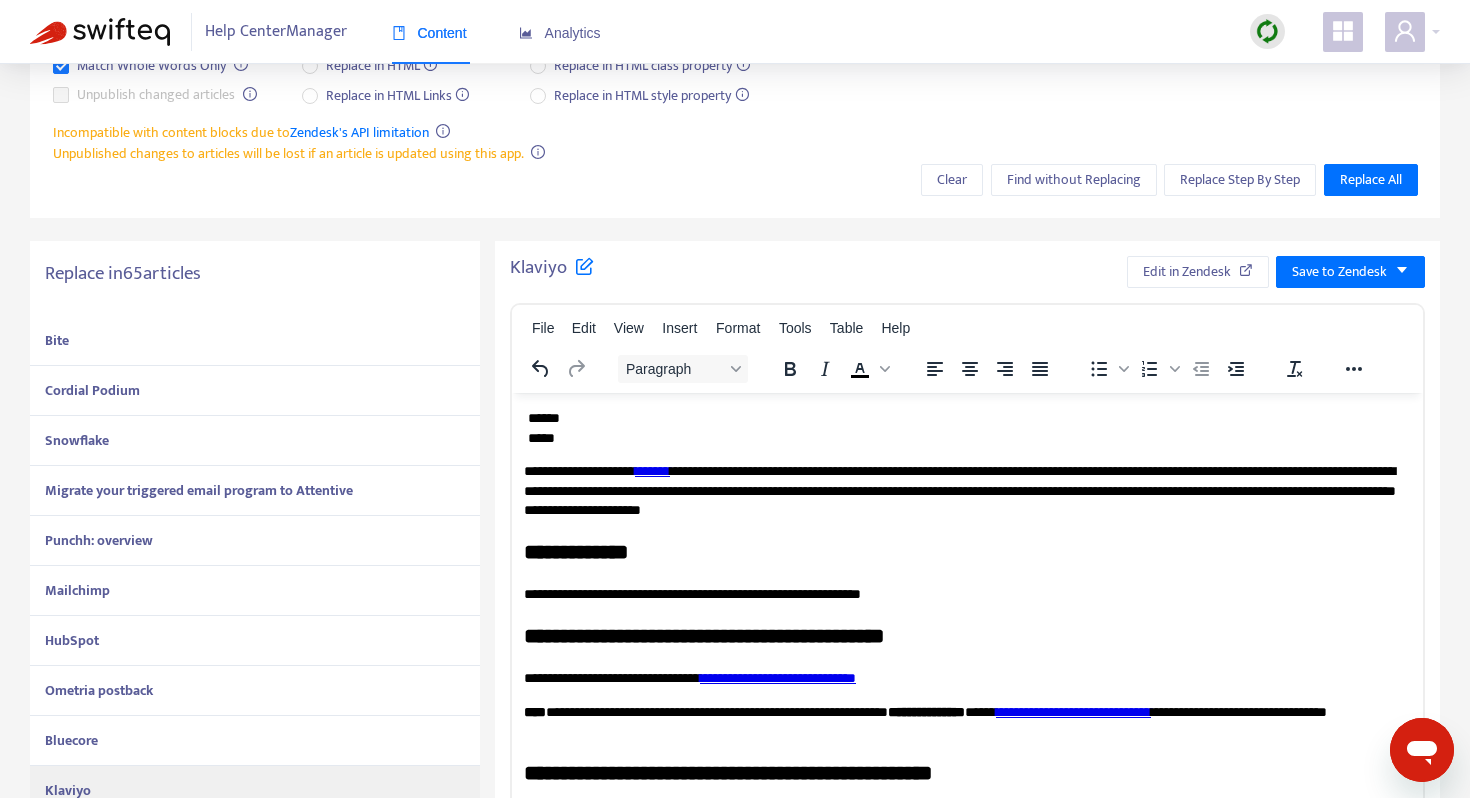 scroll, scrollTop: 0, scrollLeft: 0, axis: both 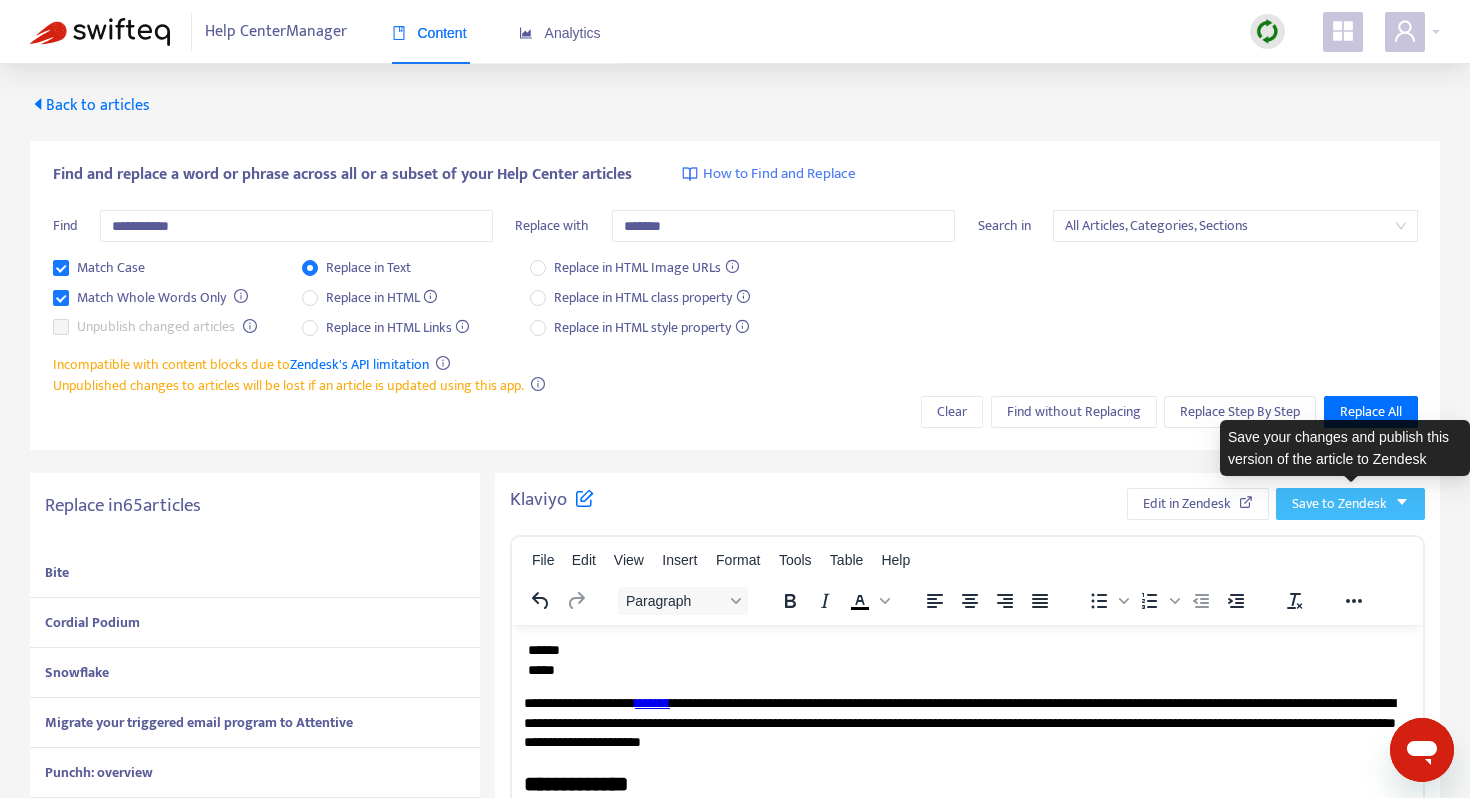 click on "Save to Zendesk" at bounding box center [1339, 504] 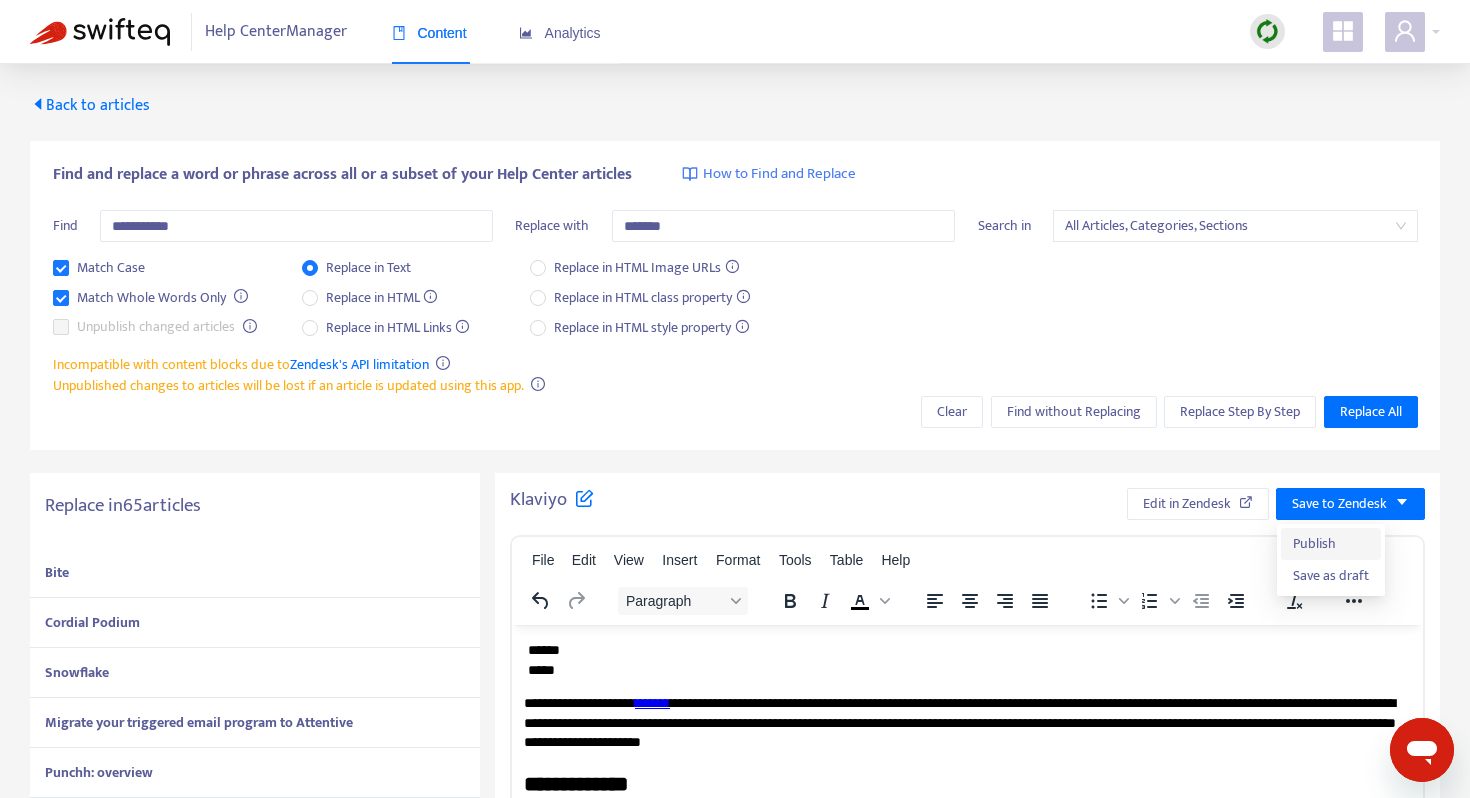 click on "Publish" at bounding box center [1331, 544] 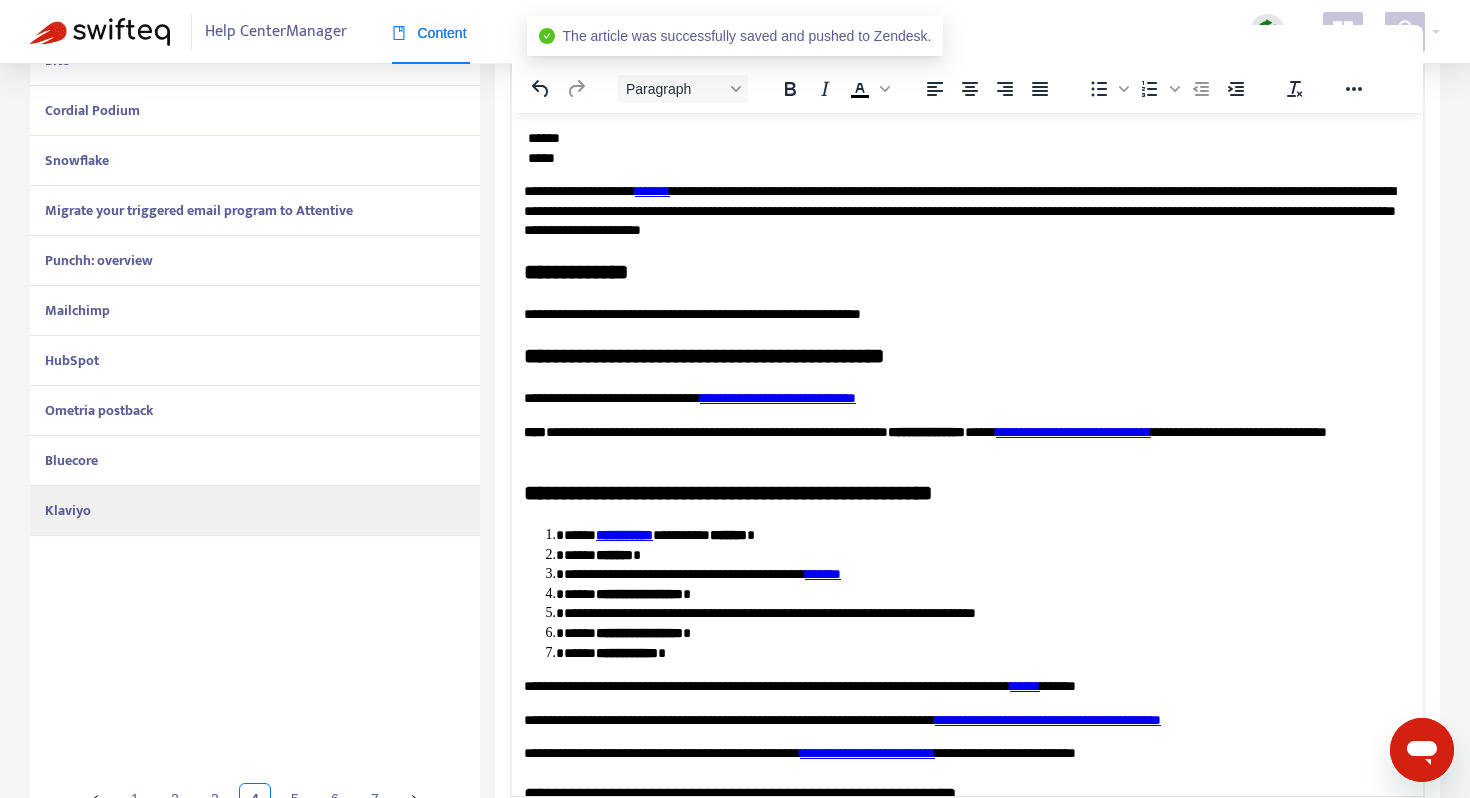 scroll, scrollTop: 0, scrollLeft: 0, axis: both 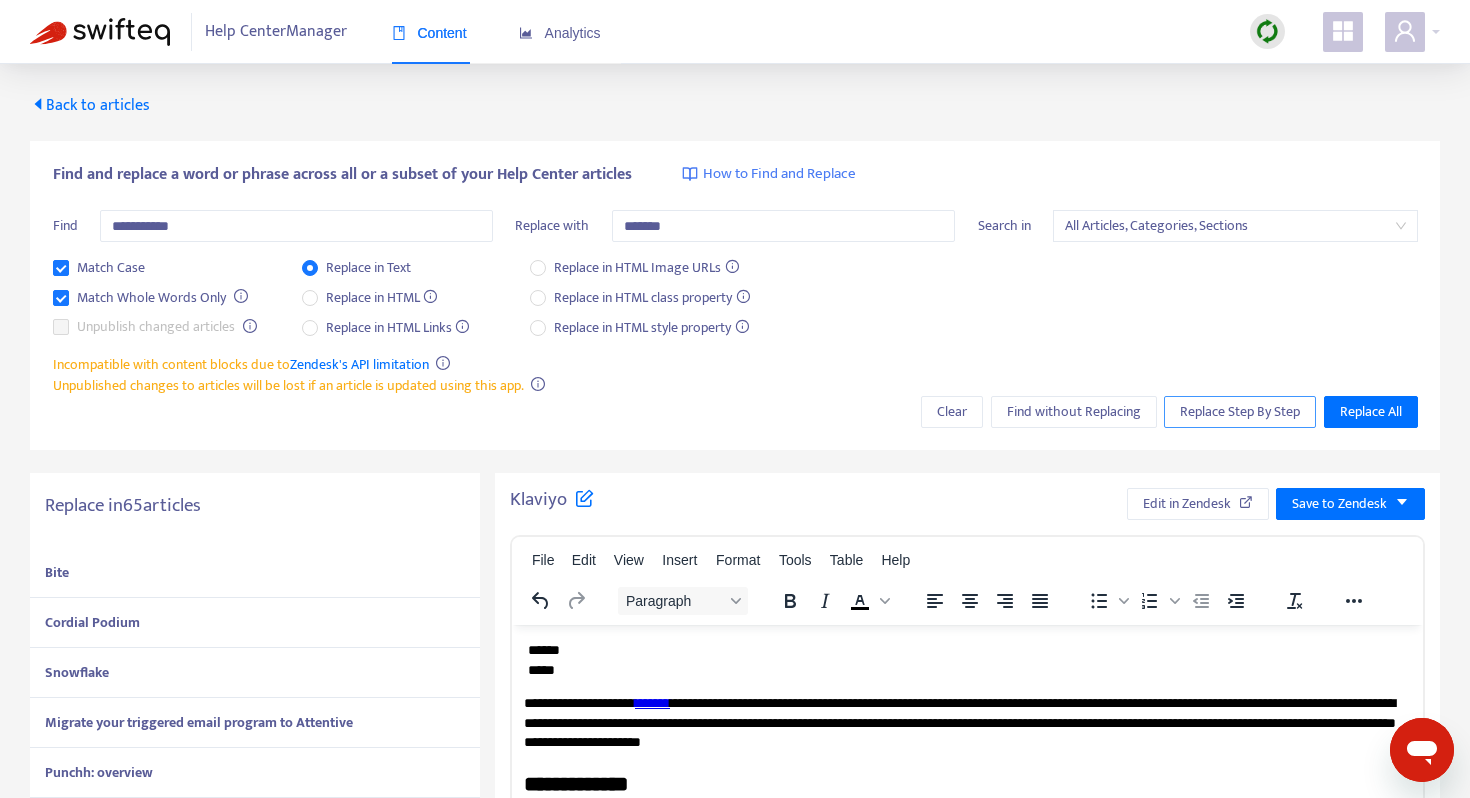 click on "Replace Step By Step" at bounding box center [1240, 412] 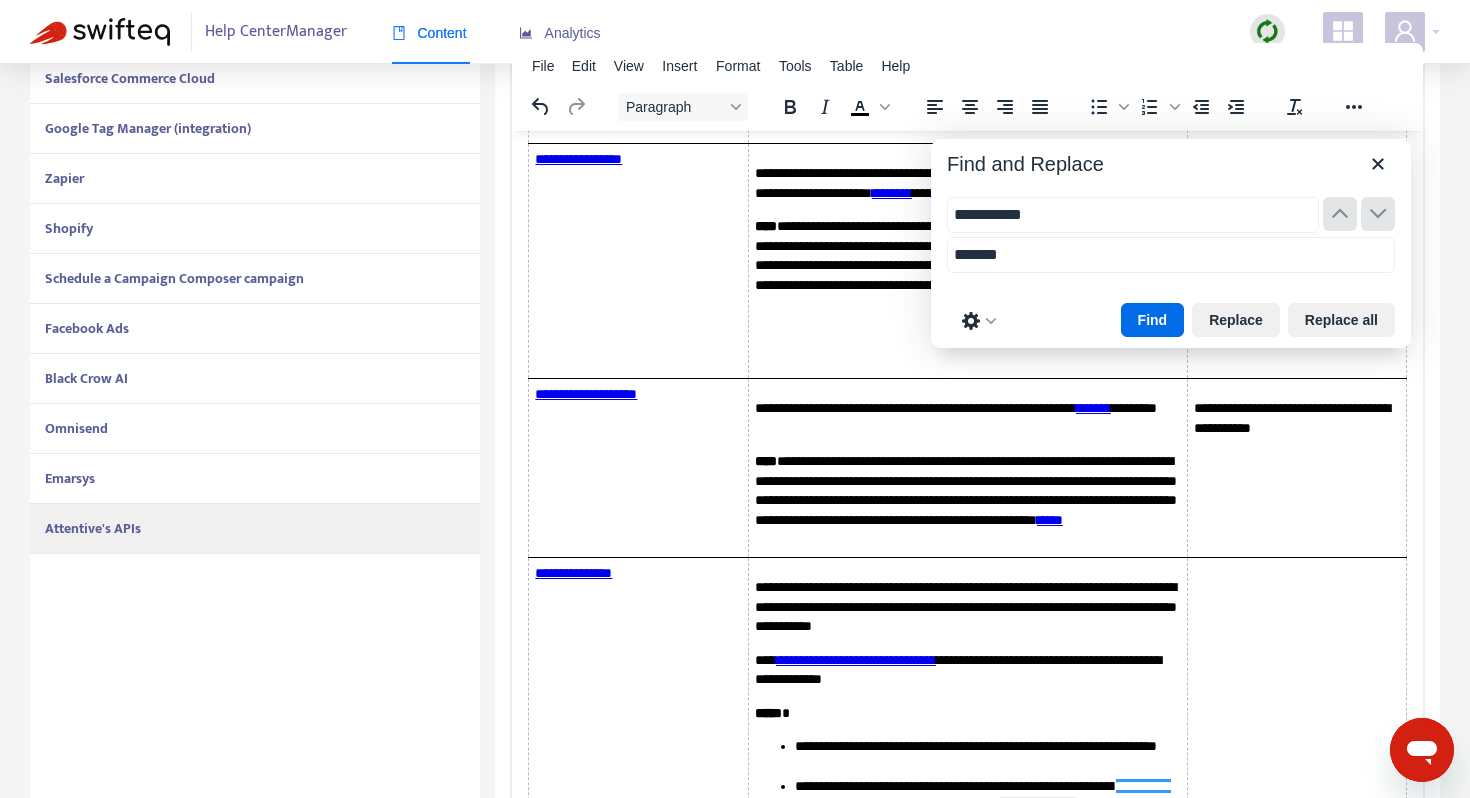 scroll, scrollTop: 509, scrollLeft: 0, axis: vertical 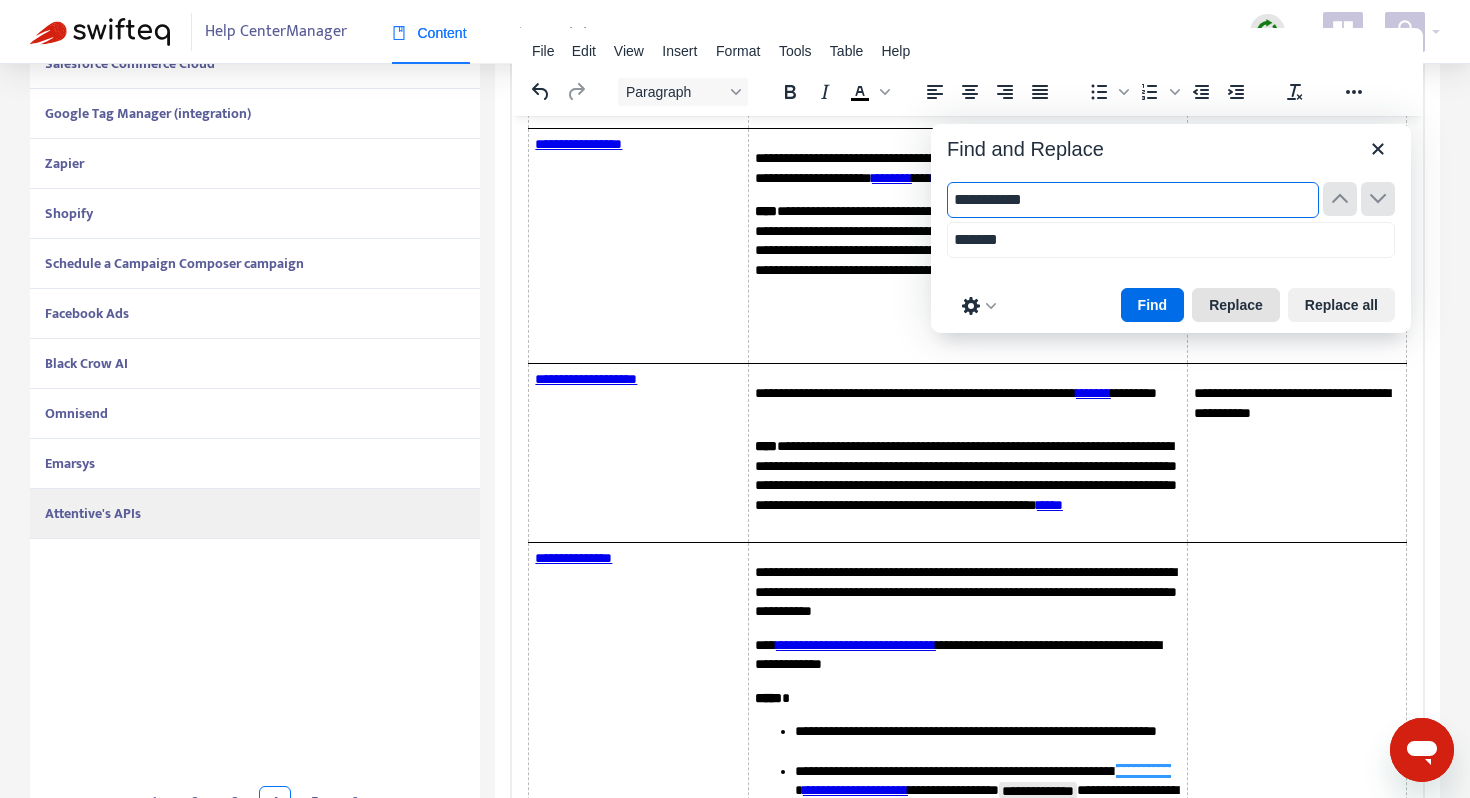 click on "Replace" at bounding box center (1236, 305) 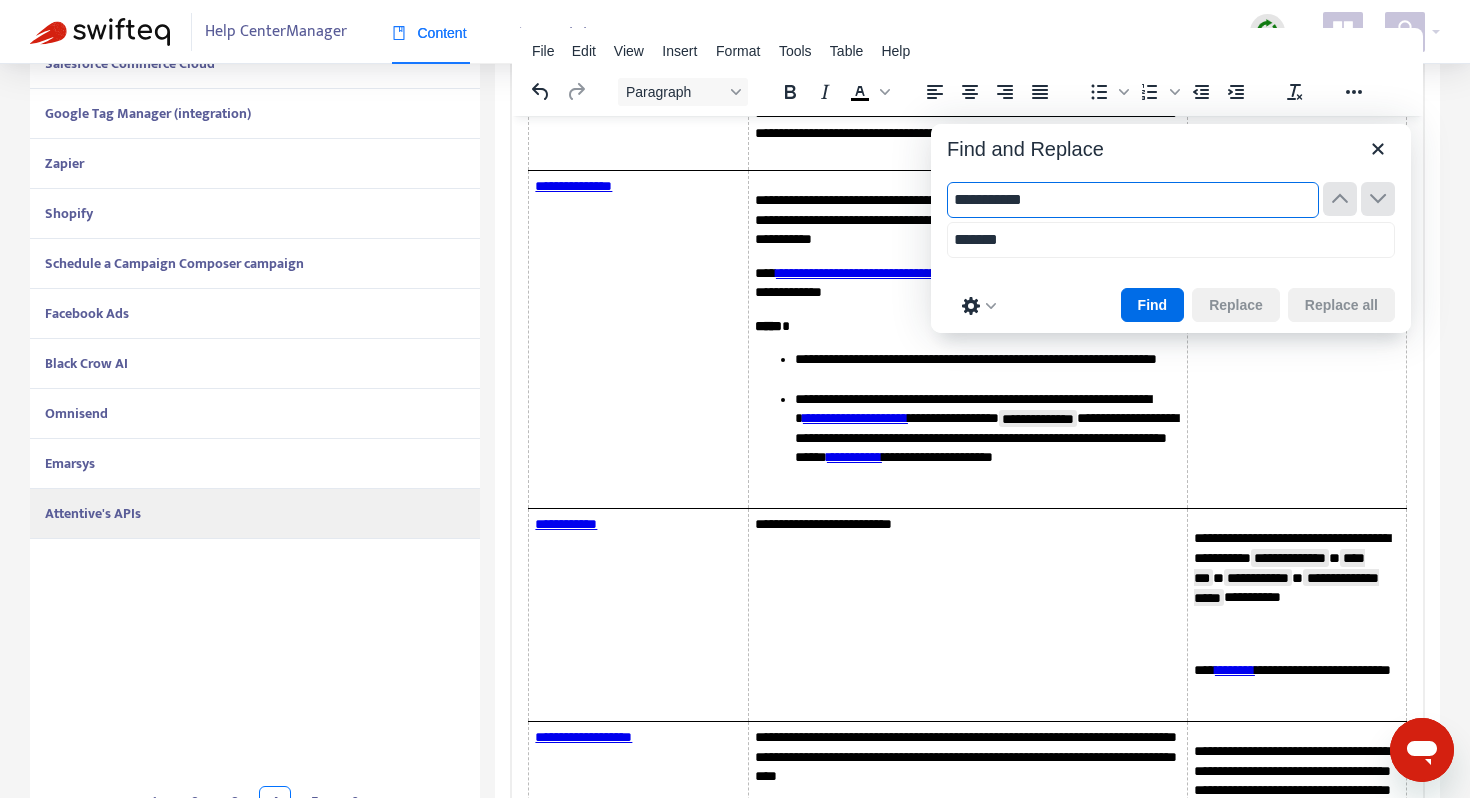 scroll, scrollTop: 1420, scrollLeft: 0, axis: vertical 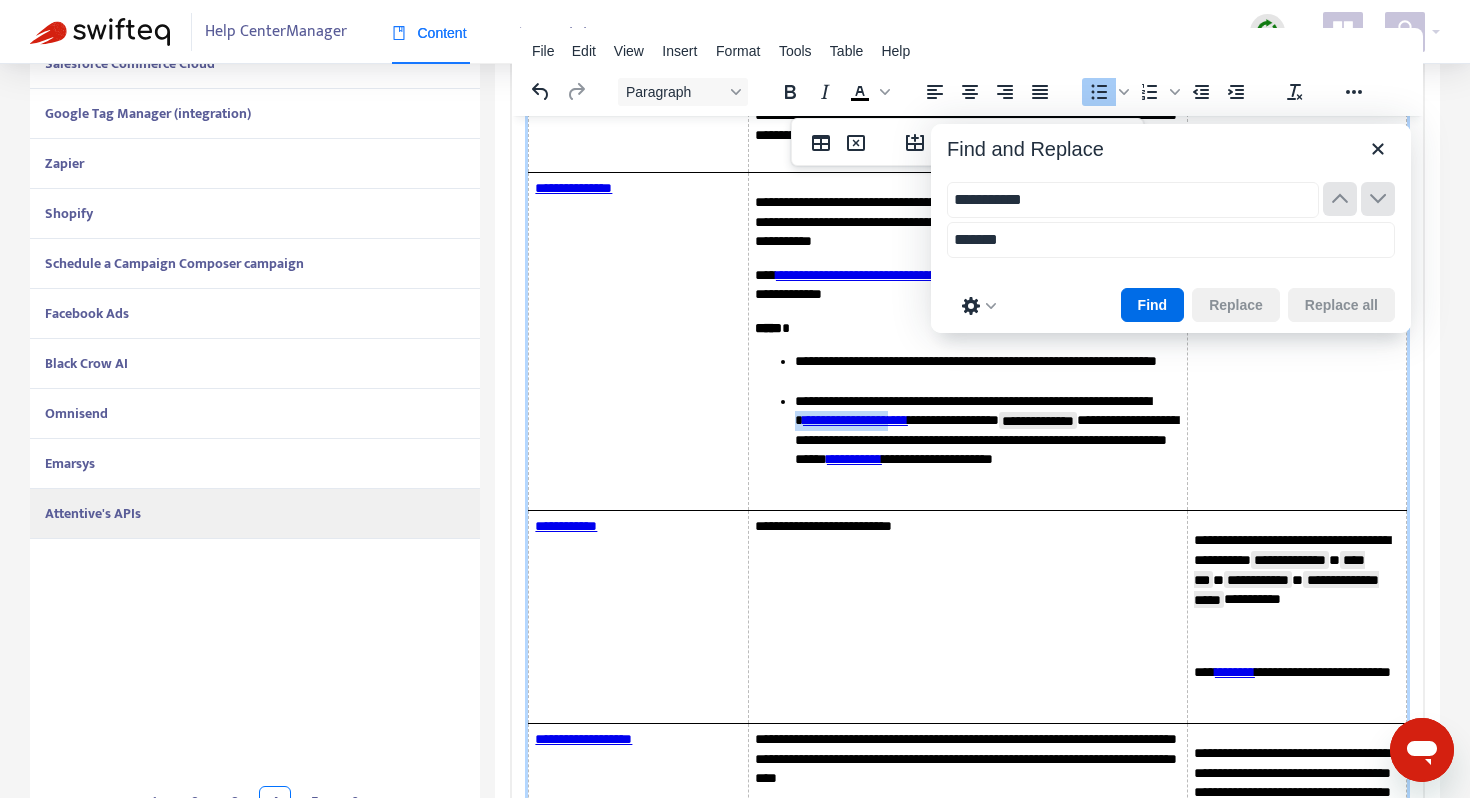 drag, startPoint x: 977, startPoint y: 422, endPoint x: 864, endPoint y: 421, distance: 113.004425 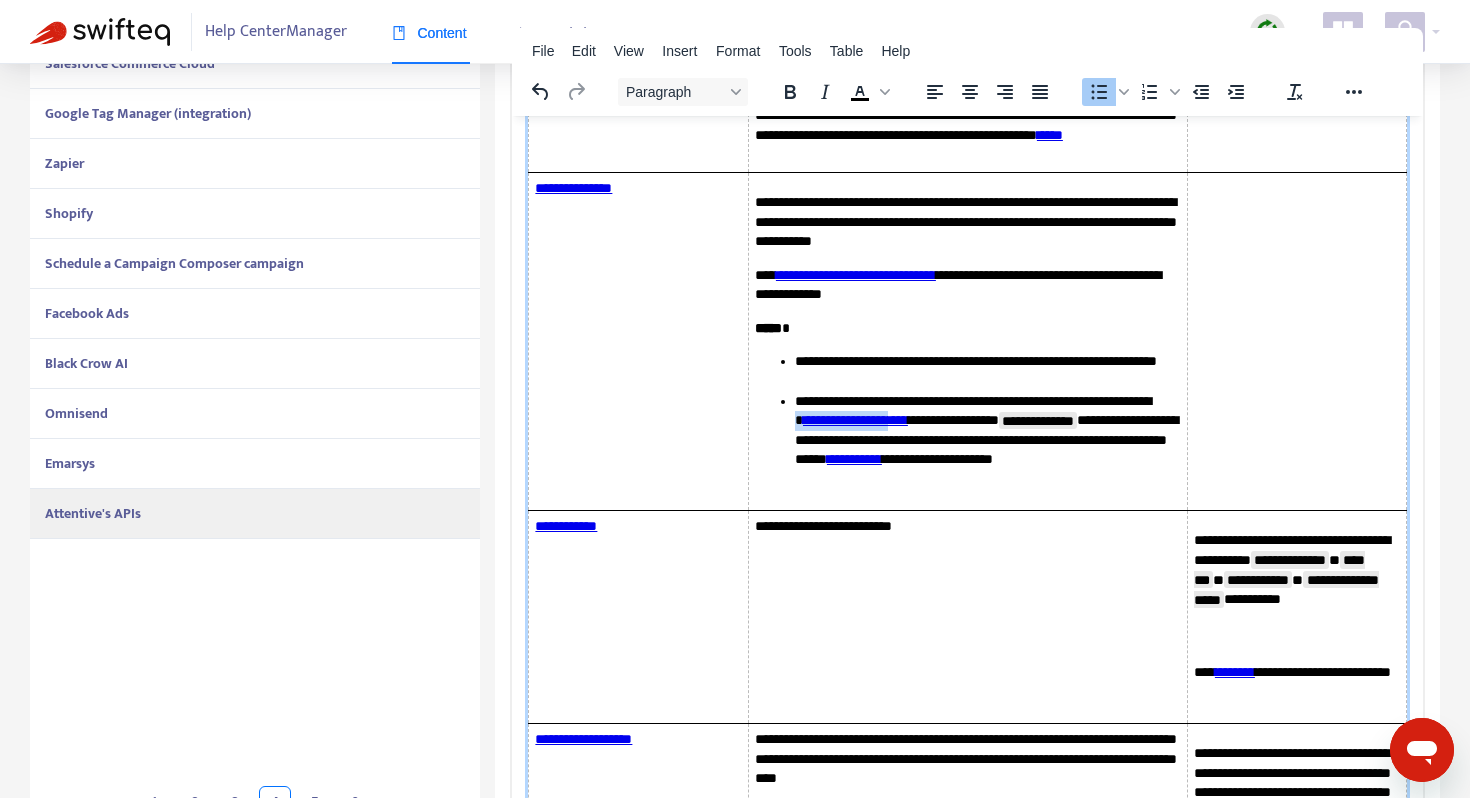 scroll, scrollTop: 1416, scrollLeft: 0, axis: vertical 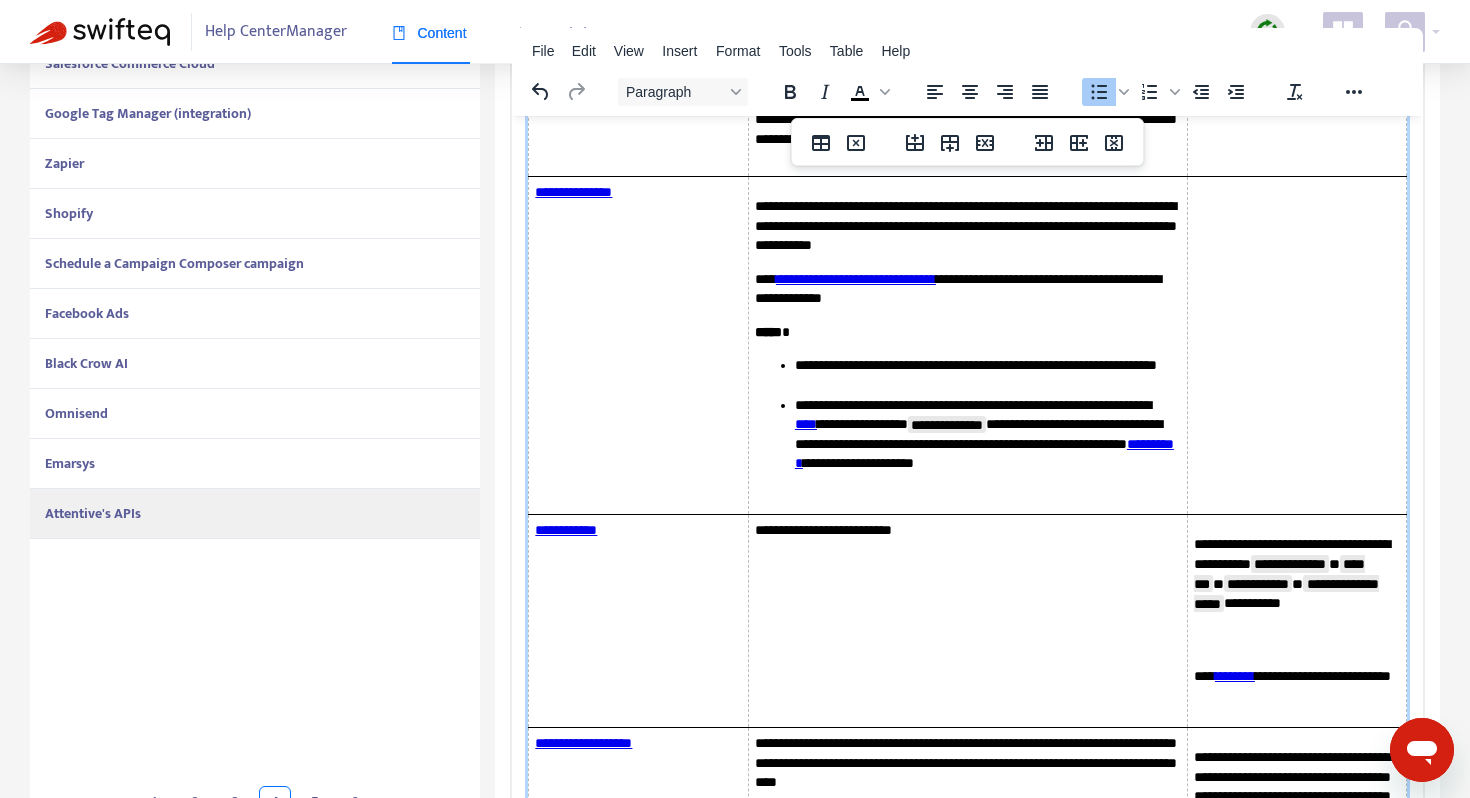 click on "**********" at bounding box center (987, 444) 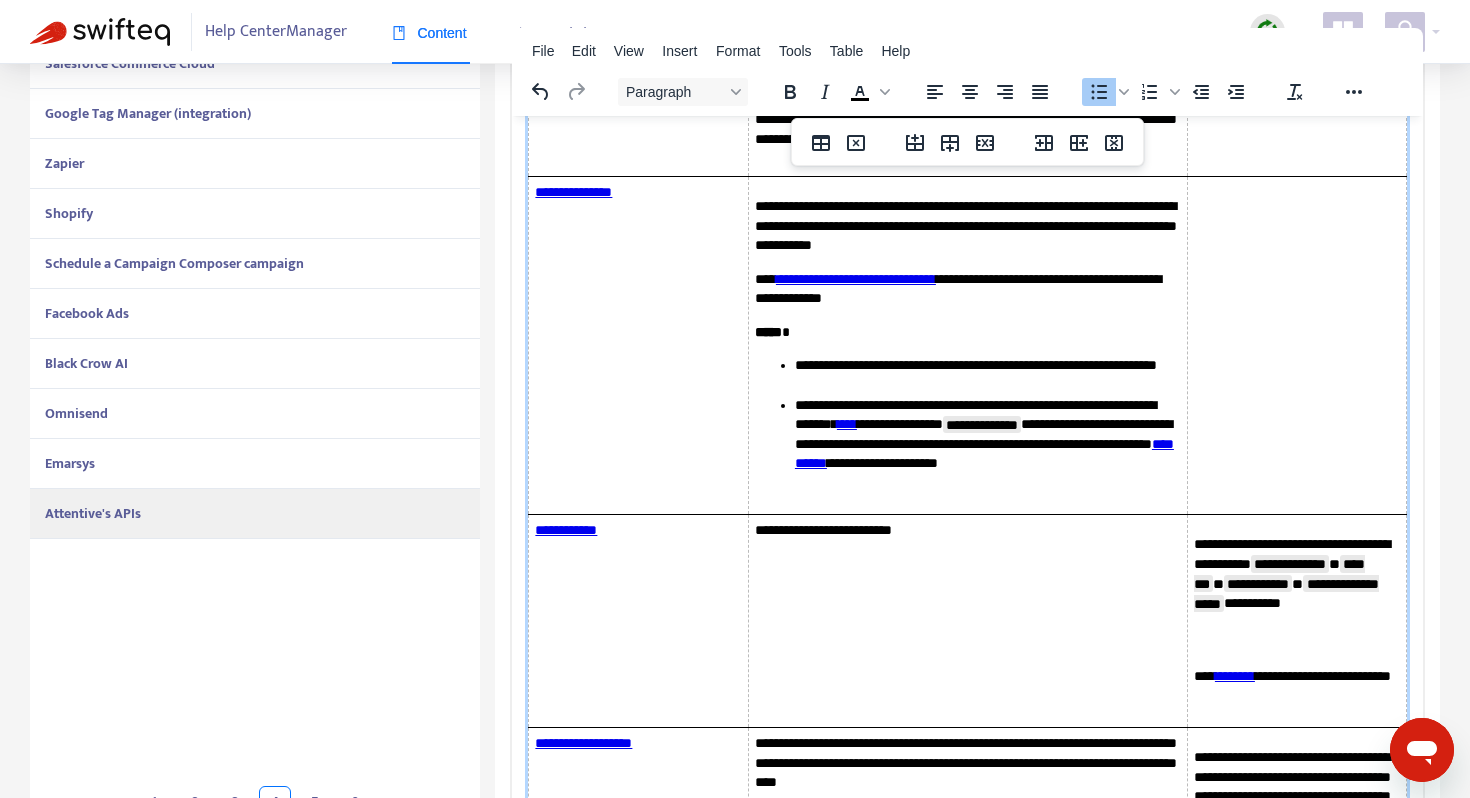 click on "**********" at bounding box center (967, 407) 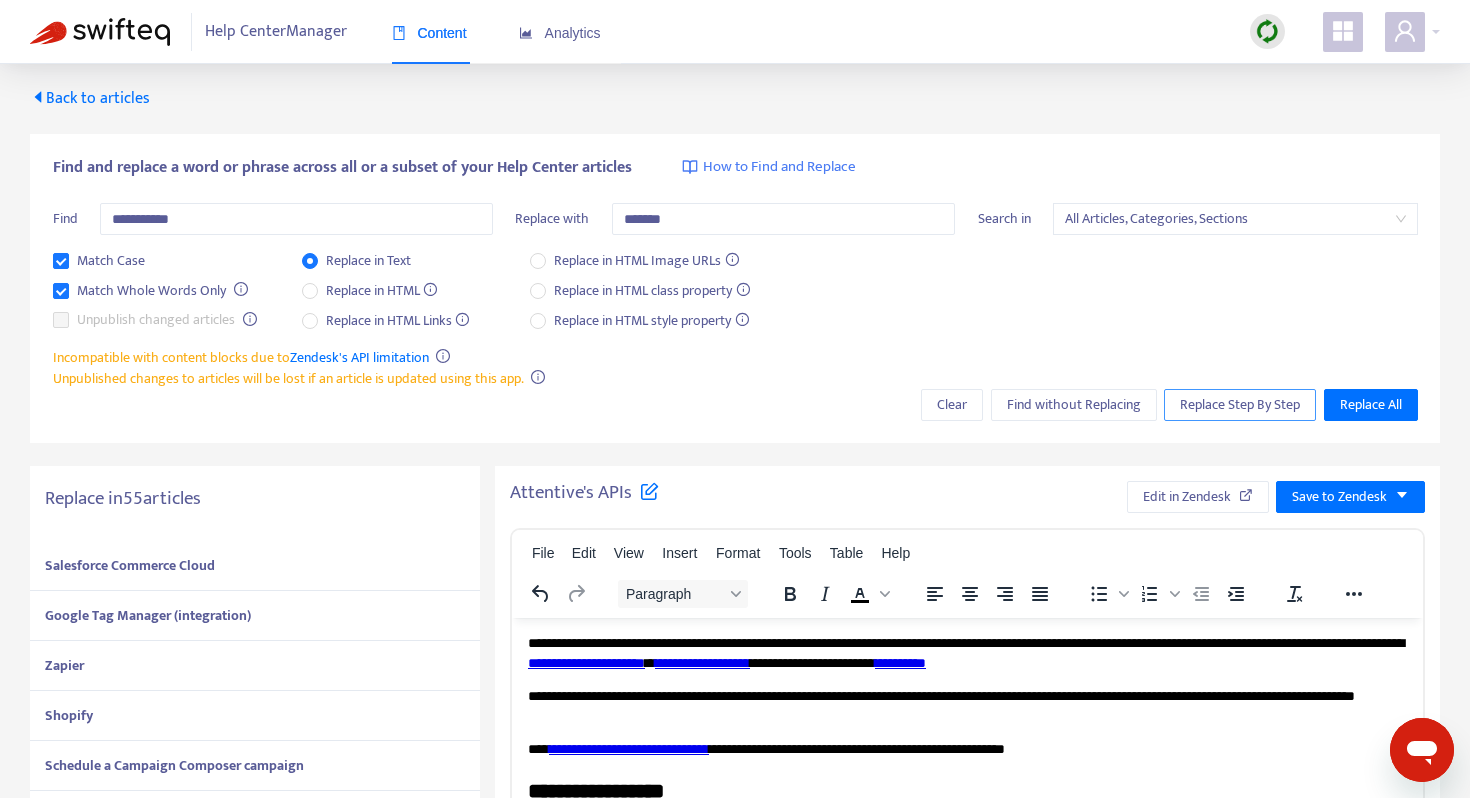 scroll, scrollTop: 0, scrollLeft: 0, axis: both 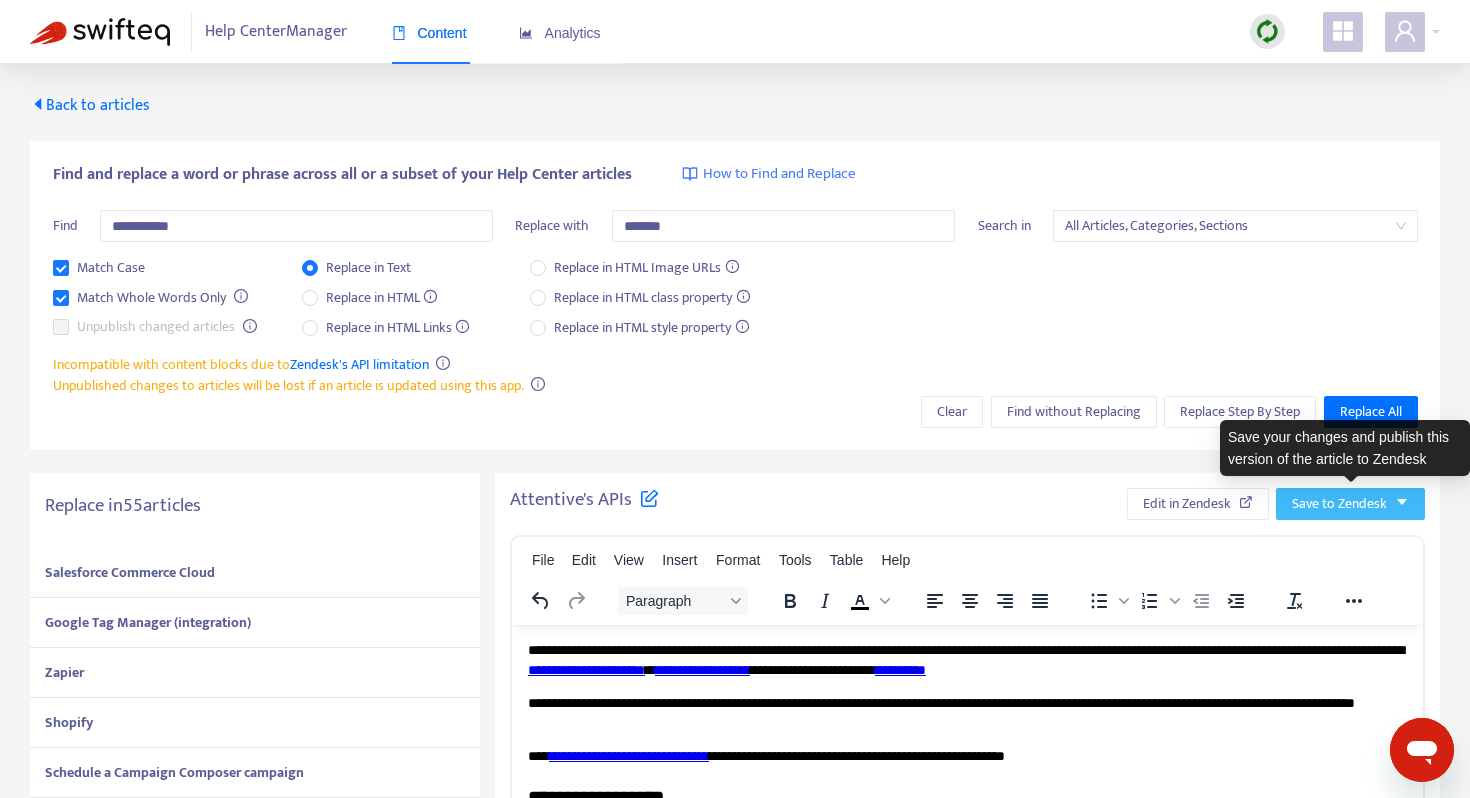 click on "Save to Zendesk" at bounding box center [1339, 504] 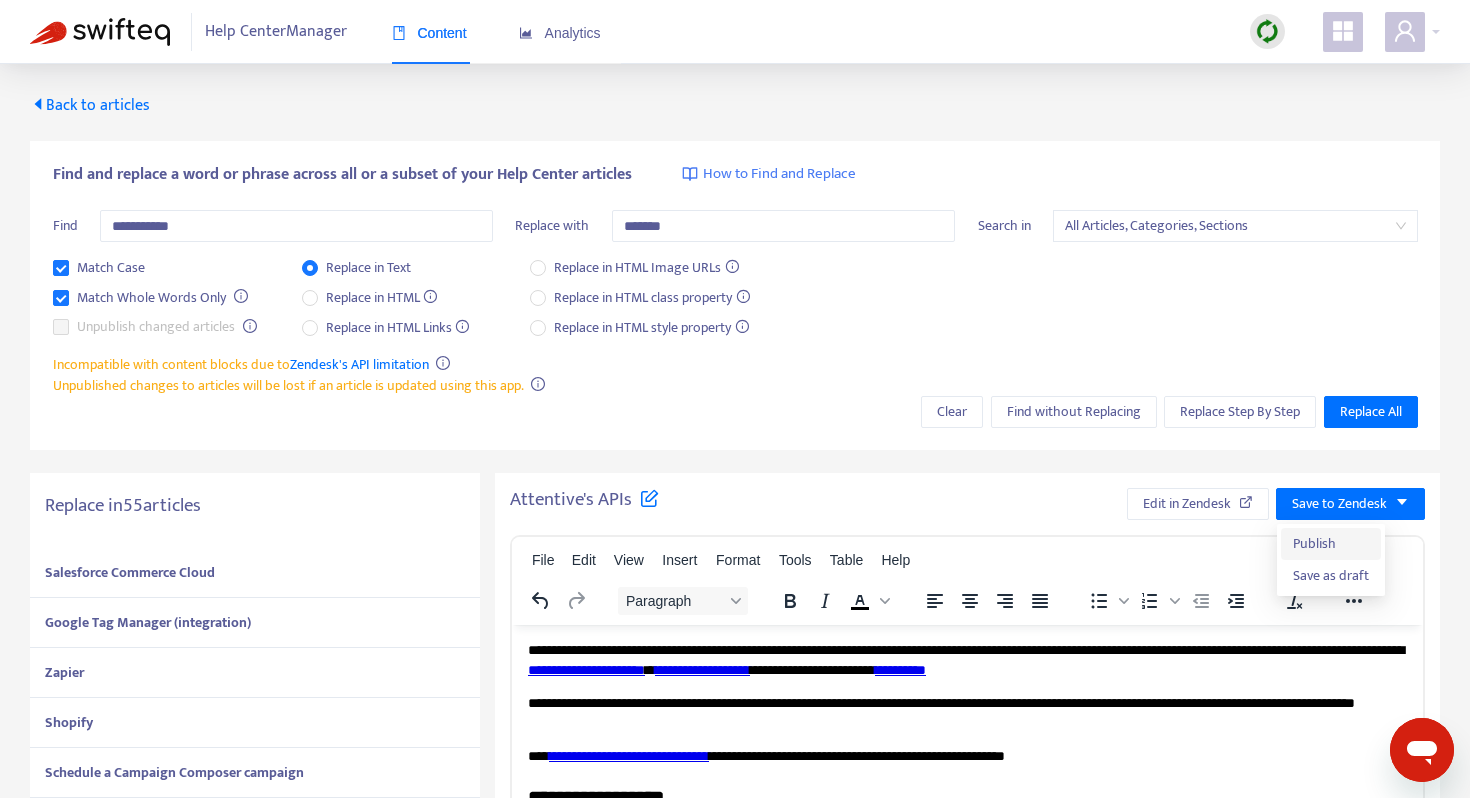 click on "Publish" at bounding box center [1331, 544] 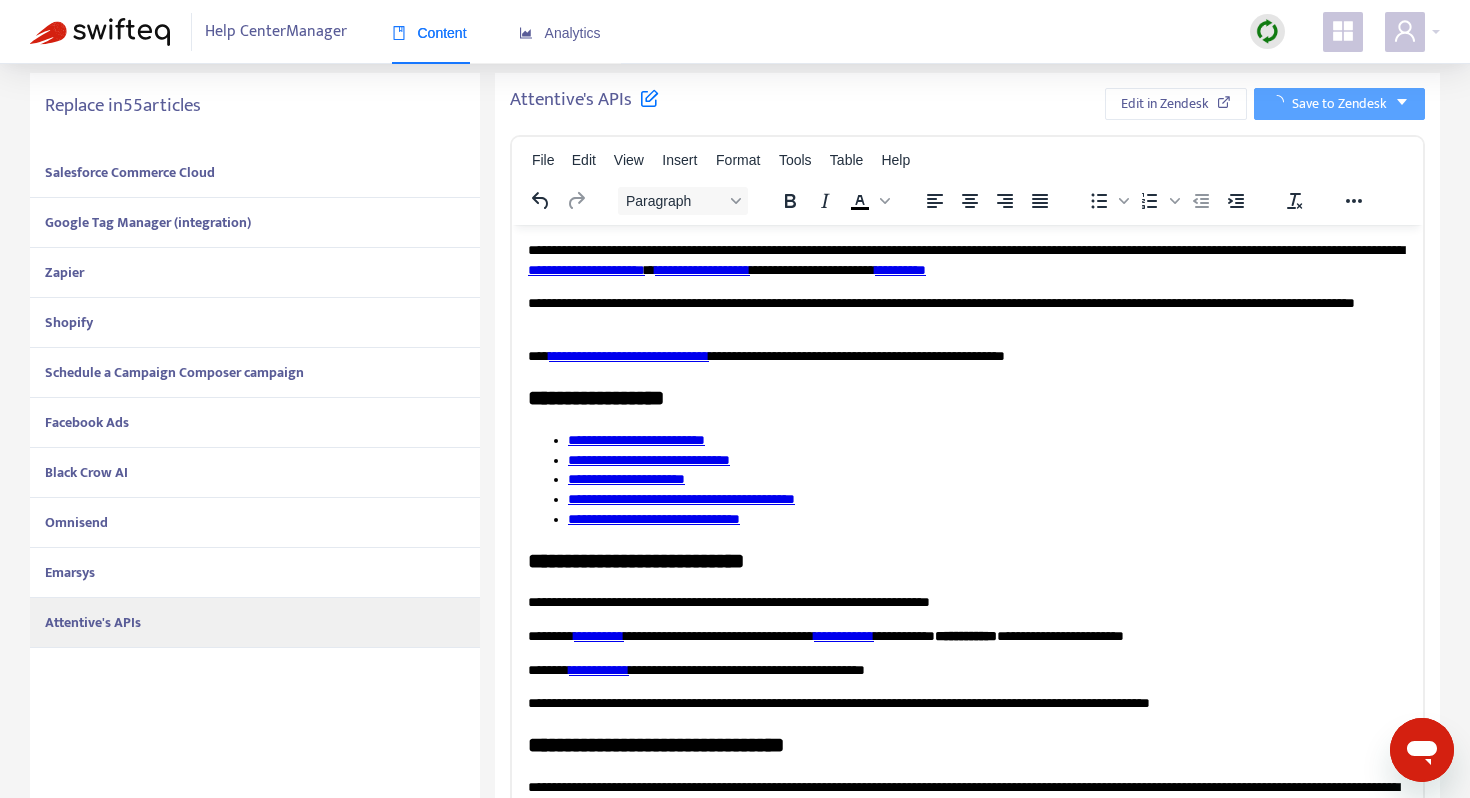 scroll, scrollTop: 402, scrollLeft: 0, axis: vertical 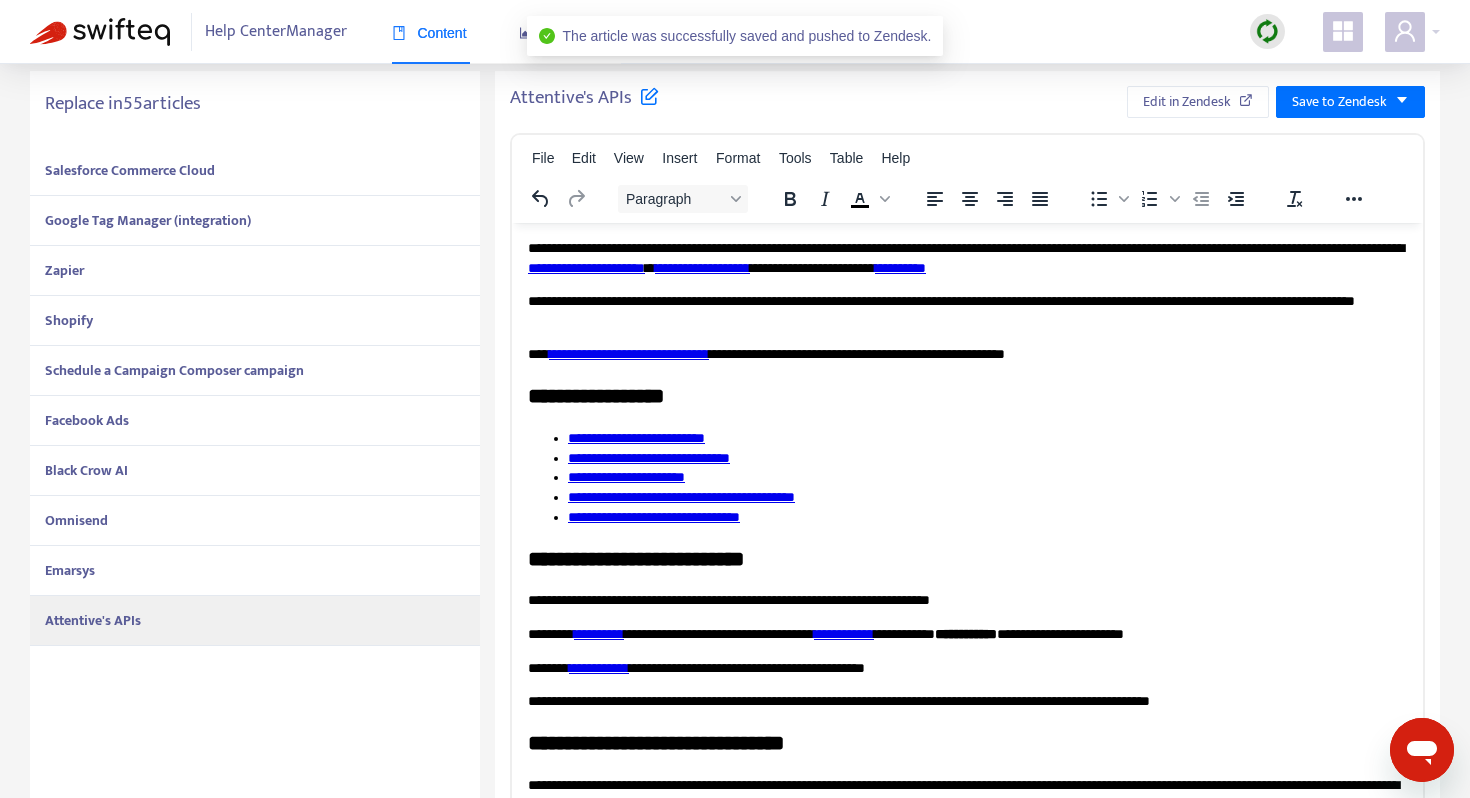 click on "Salesforce Commerce Cloud" at bounding box center (130, 170) 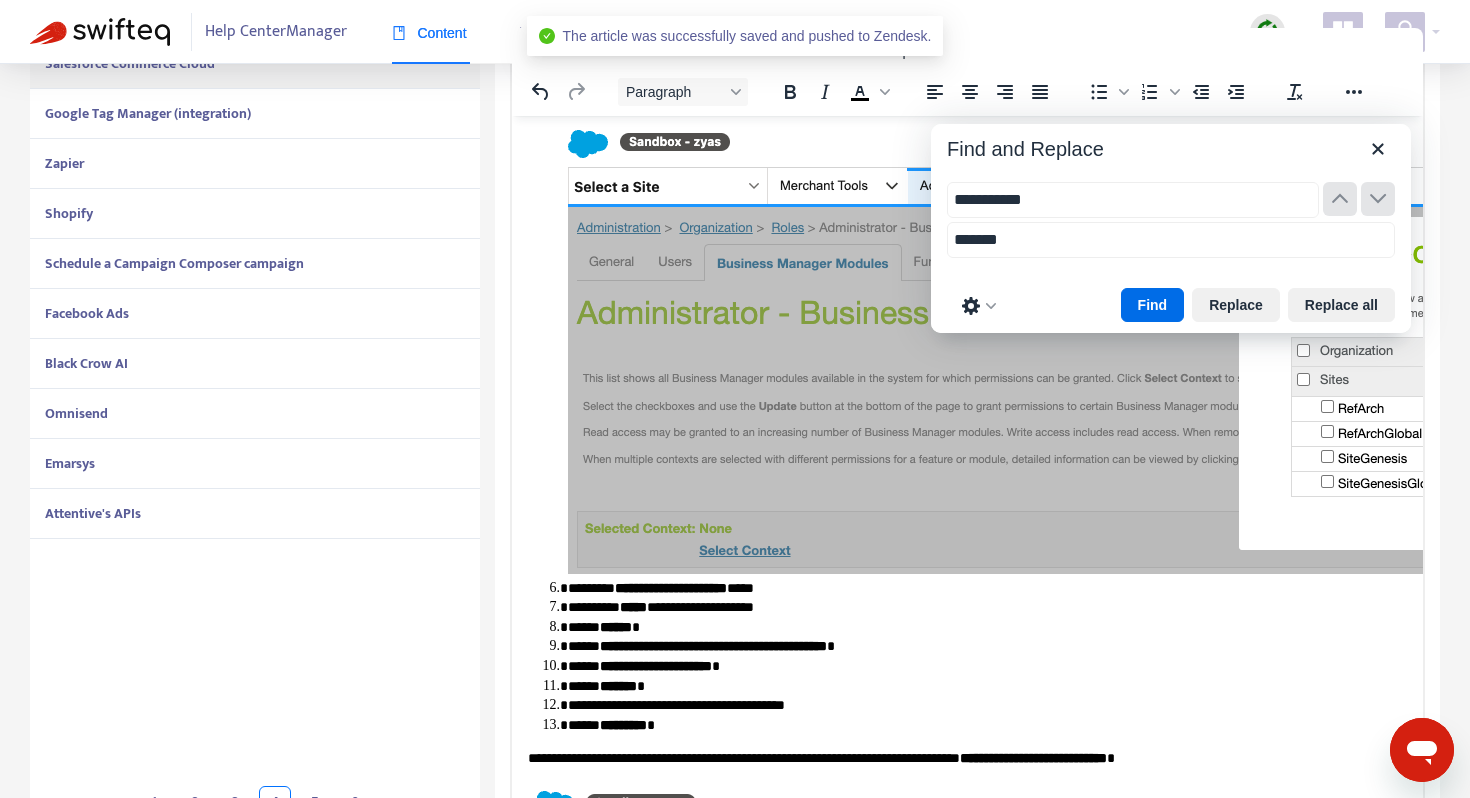 scroll, scrollTop: 8052, scrollLeft: 0, axis: vertical 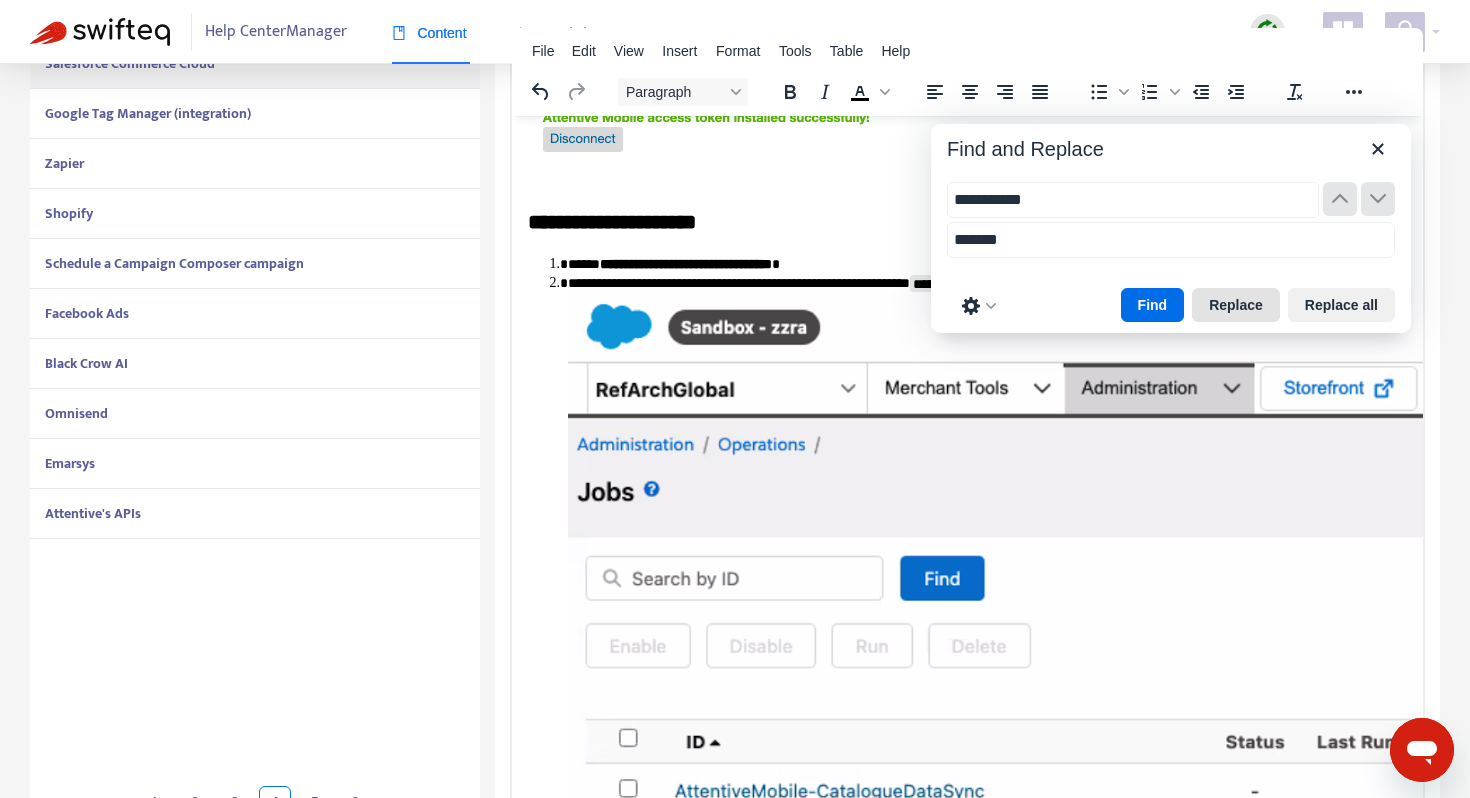 click on "Replace" at bounding box center [1236, 305] 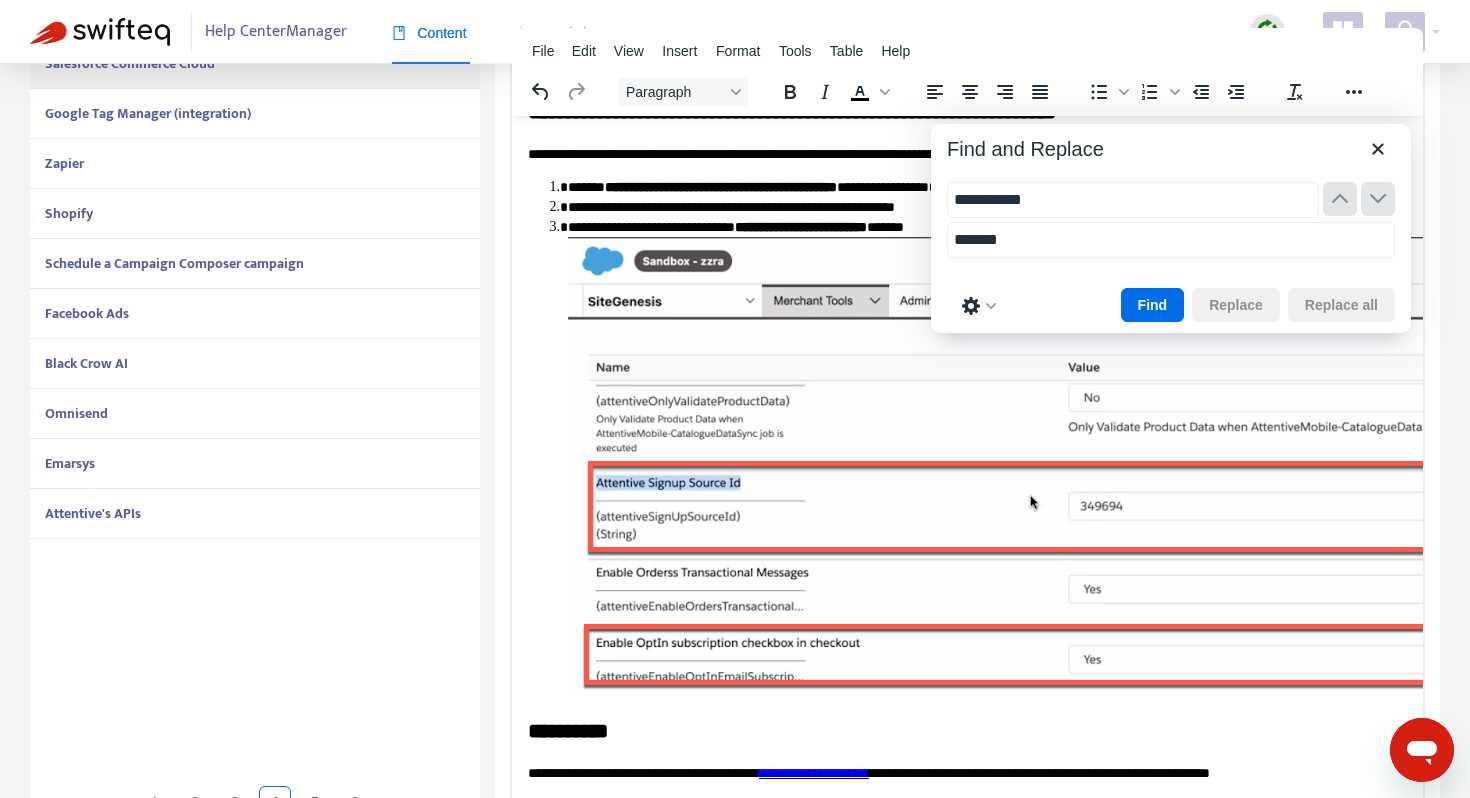 scroll, scrollTop: 551, scrollLeft: 0, axis: vertical 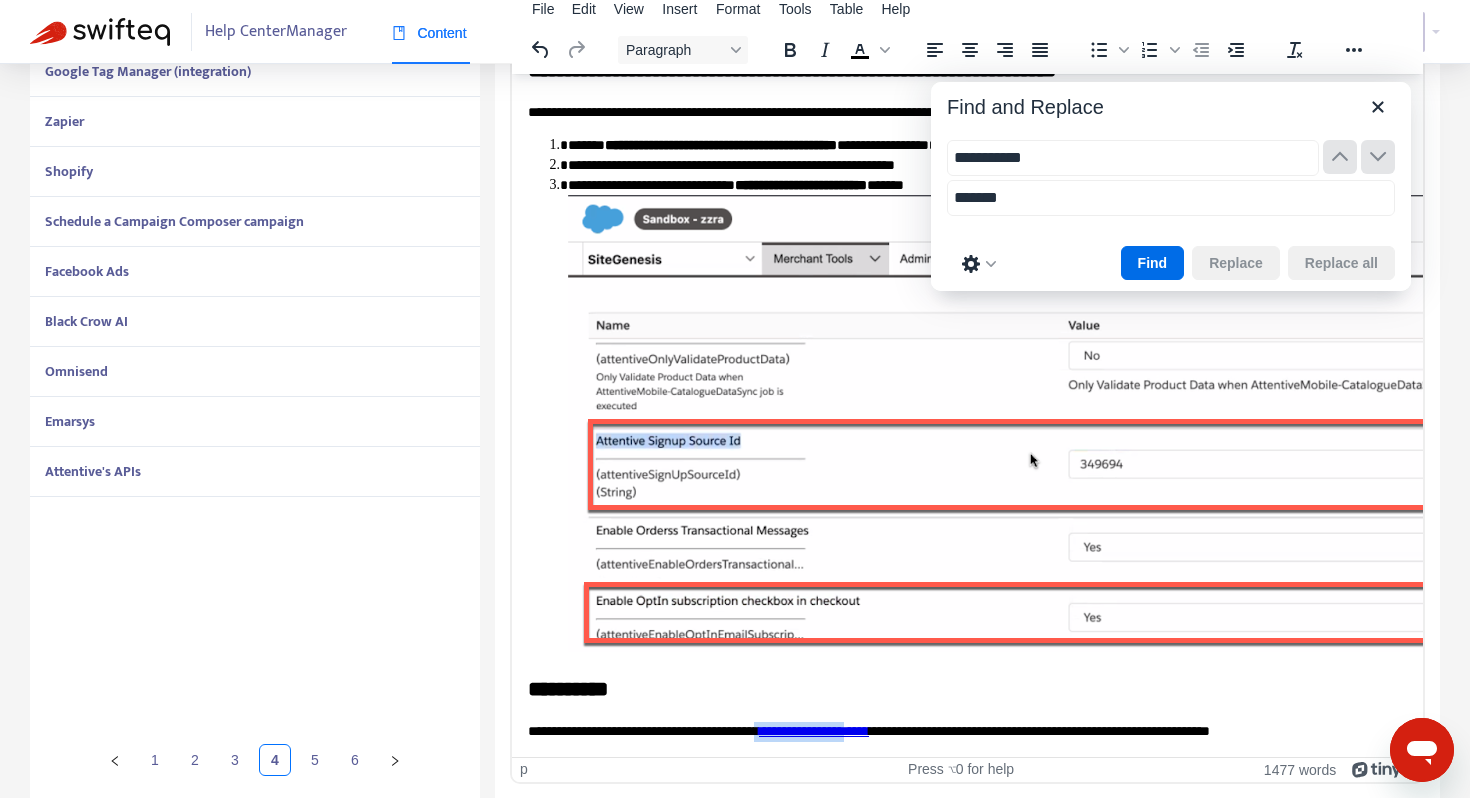 drag, startPoint x: 928, startPoint y: 731, endPoint x: 814, endPoint y: 732, distance: 114.00439 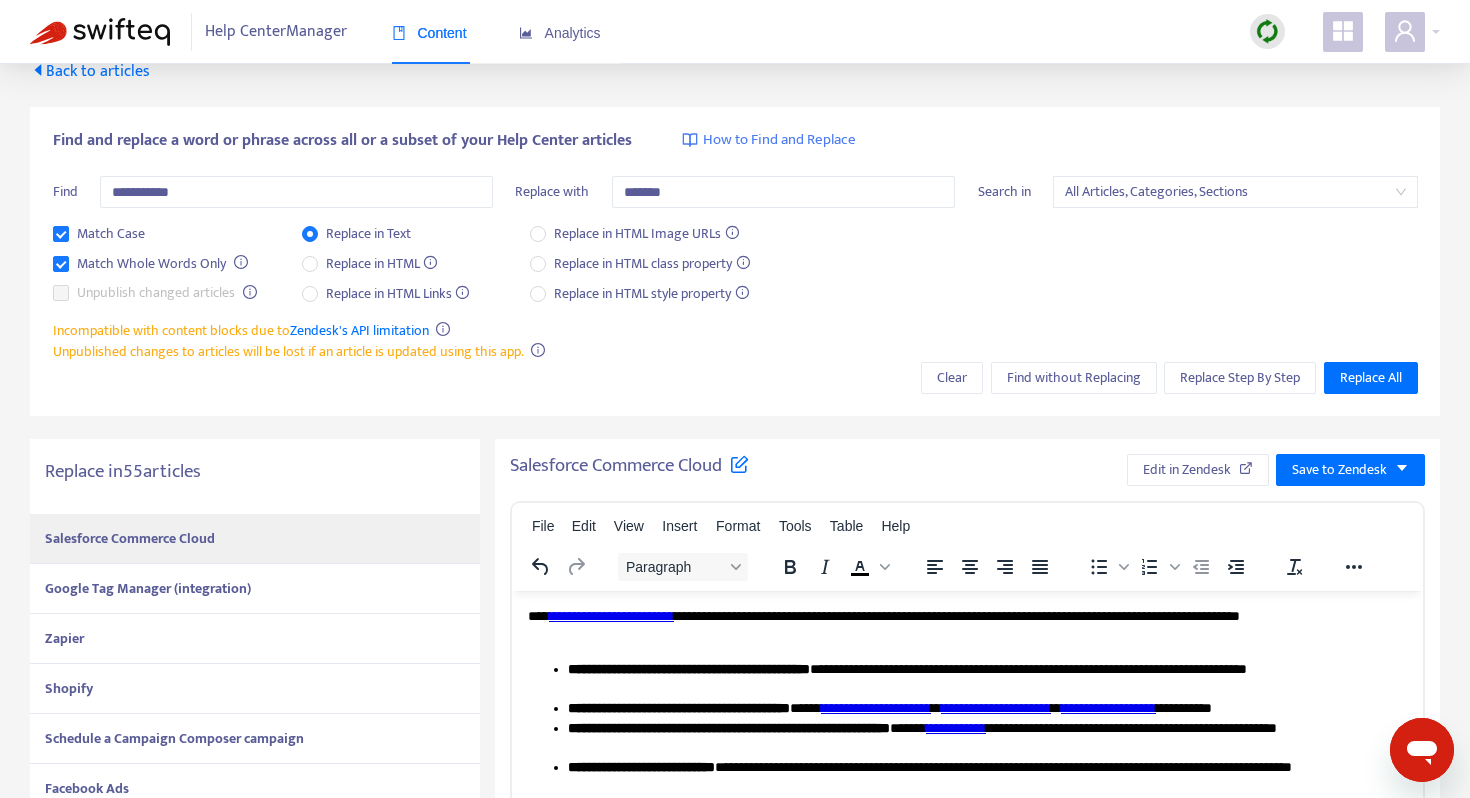 scroll, scrollTop: 0, scrollLeft: 0, axis: both 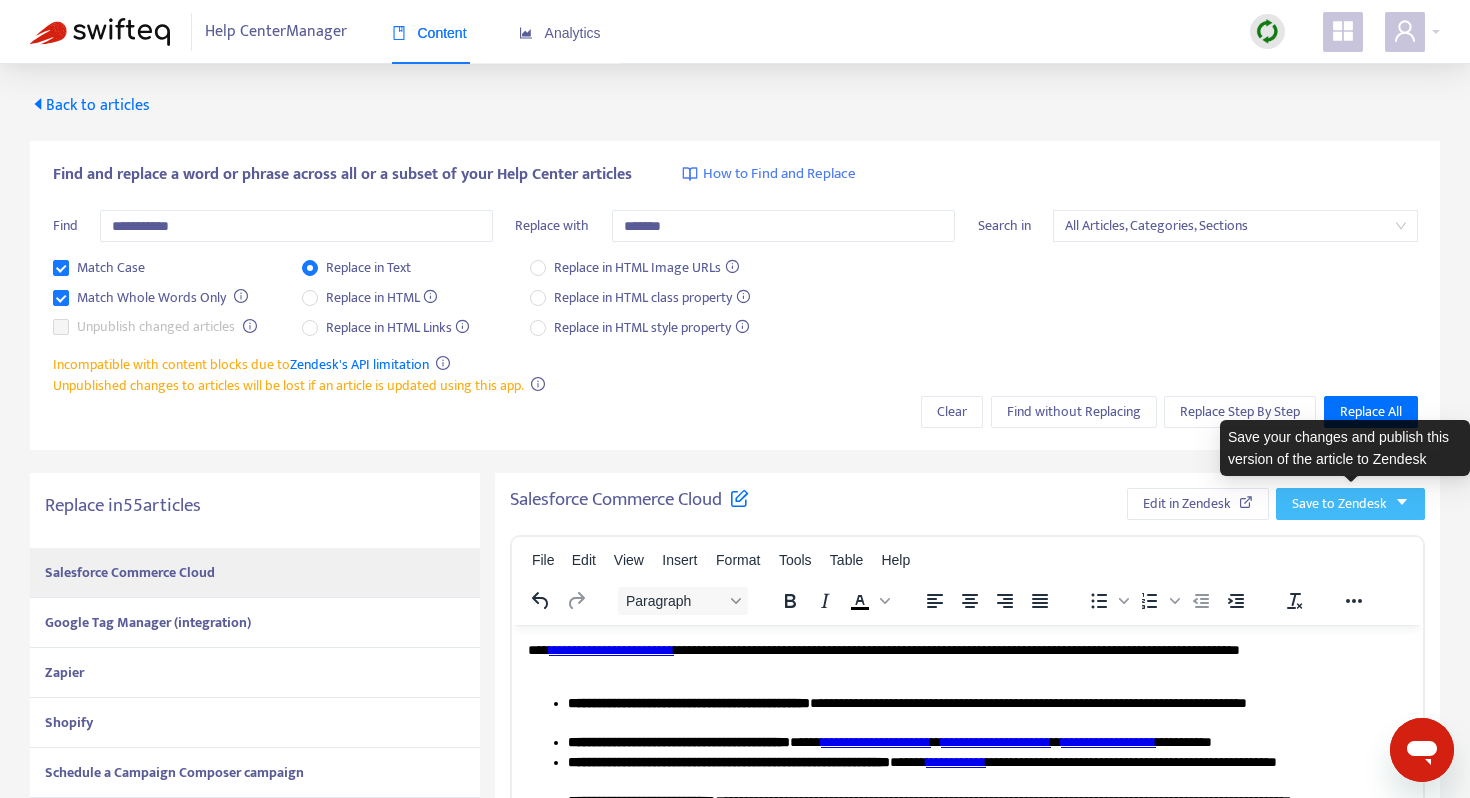 click on "Save to Zendesk" at bounding box center (1339, 504) 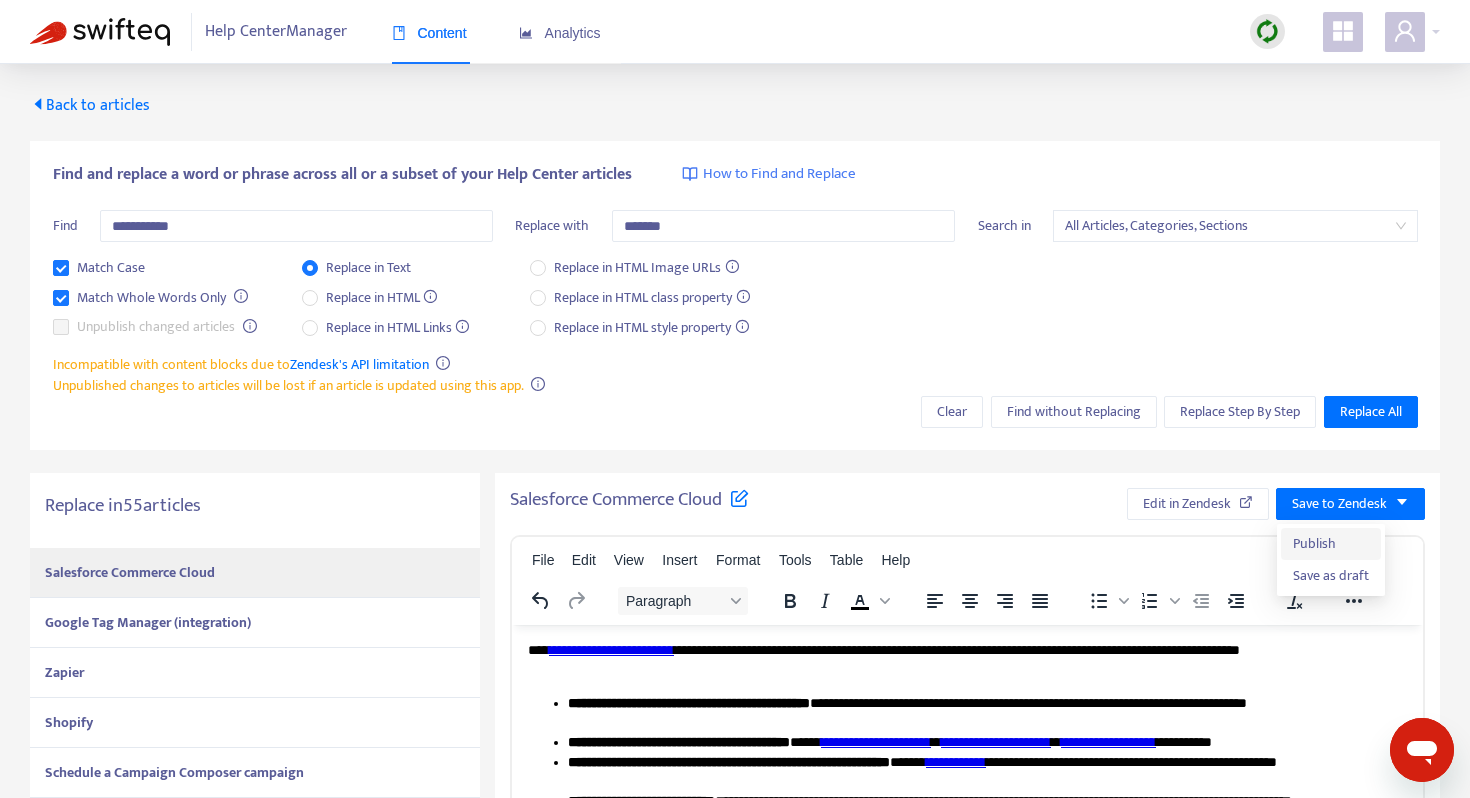 click on "Publish" at bounding box center (1331, 544) 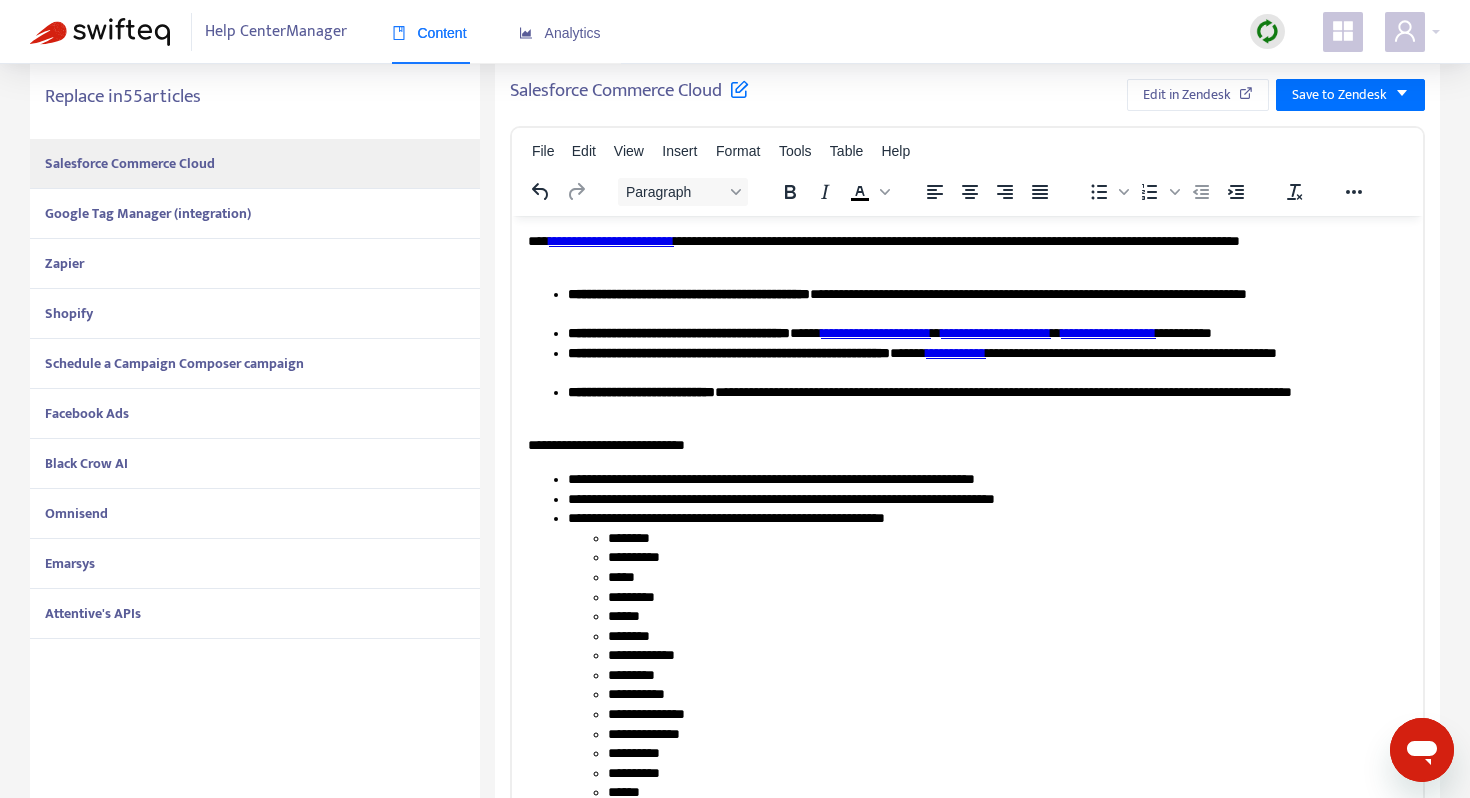 scroll, scrollTop: 412, scrollLeft: 0, axis: vertical 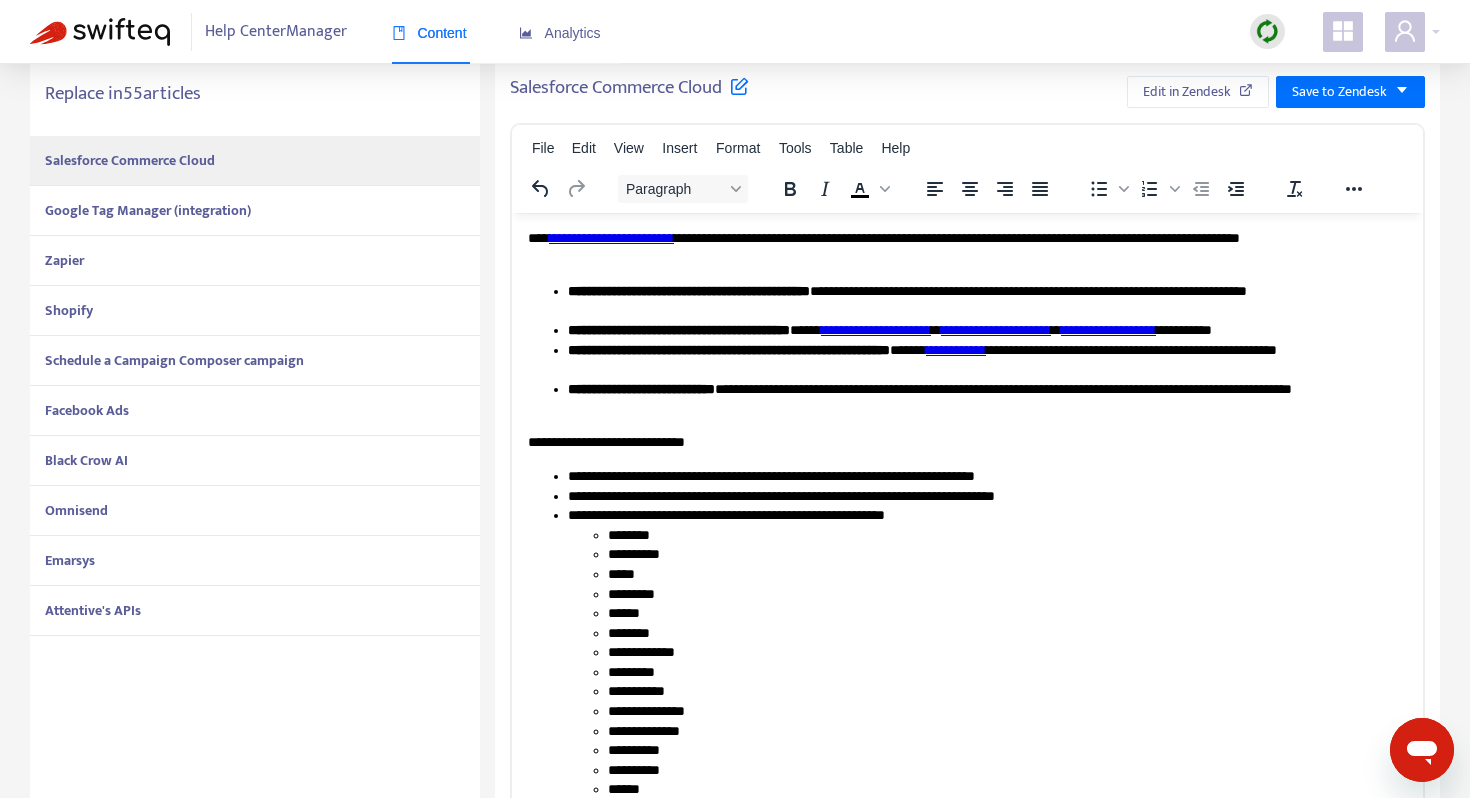 click on "Salesforce Commerce Cloud" at bounding box center (130, 160) 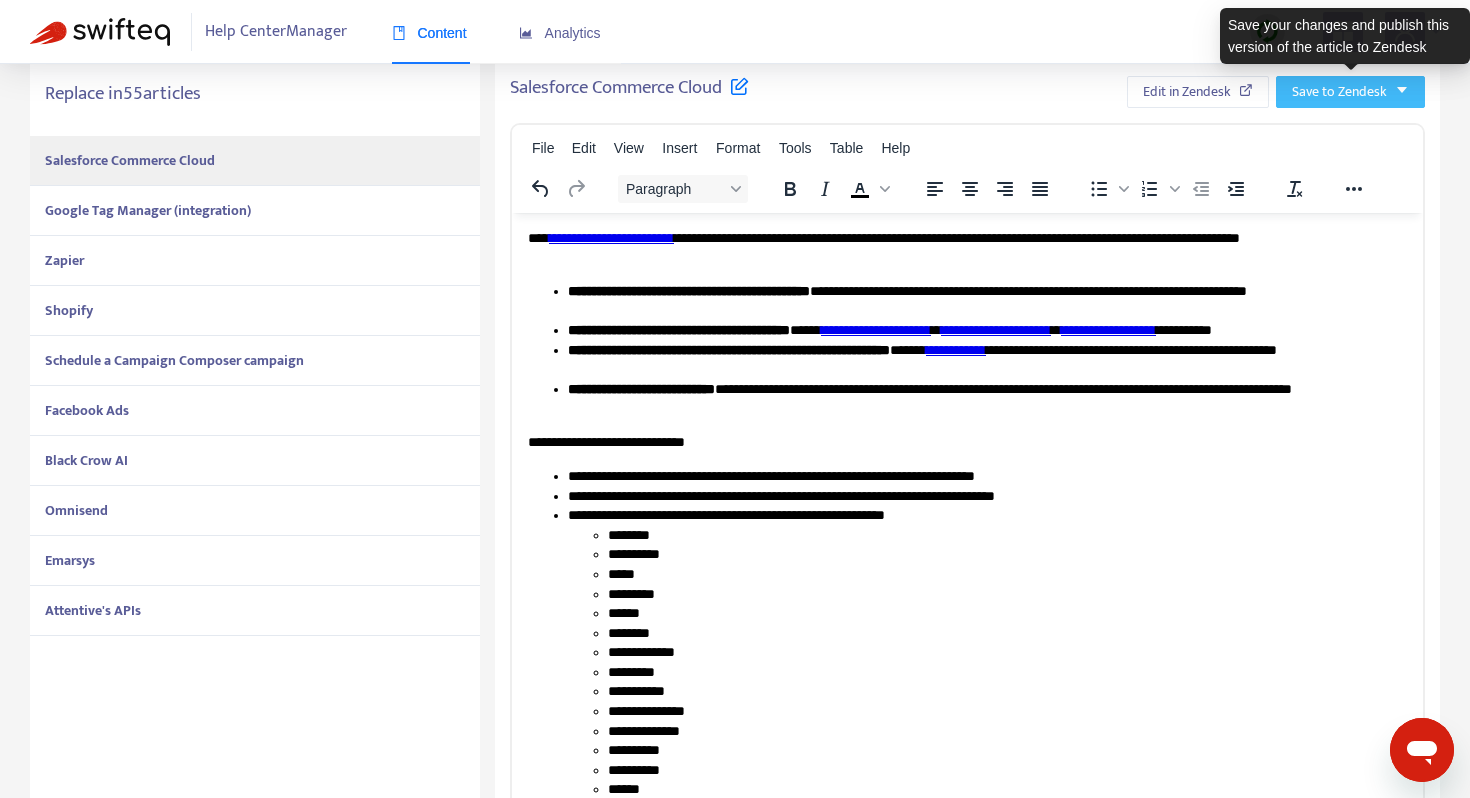 click on "Save to Zendesk" at bounding box center [1339, 92] 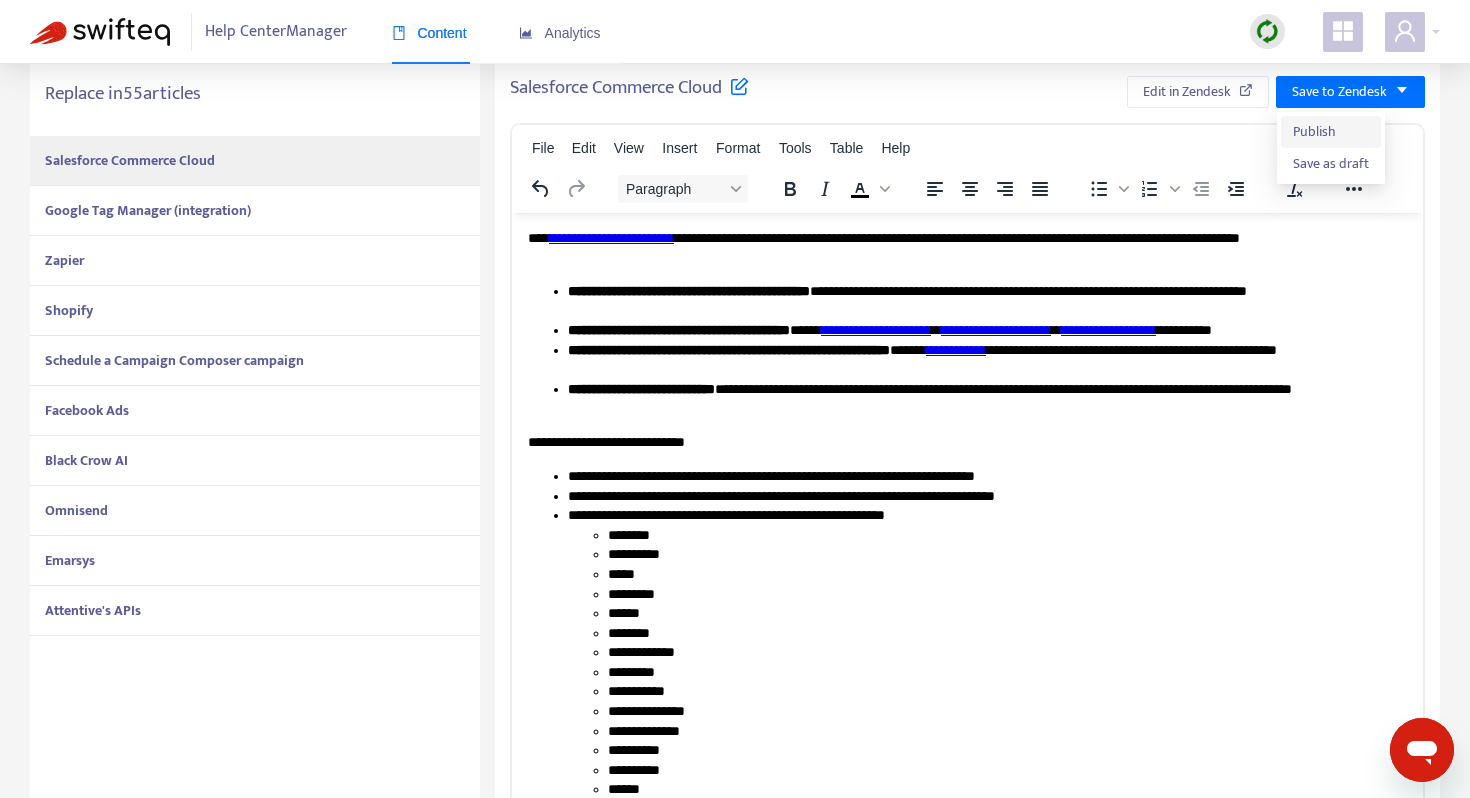 click on "Publish" at bounding box center [1331, 132] 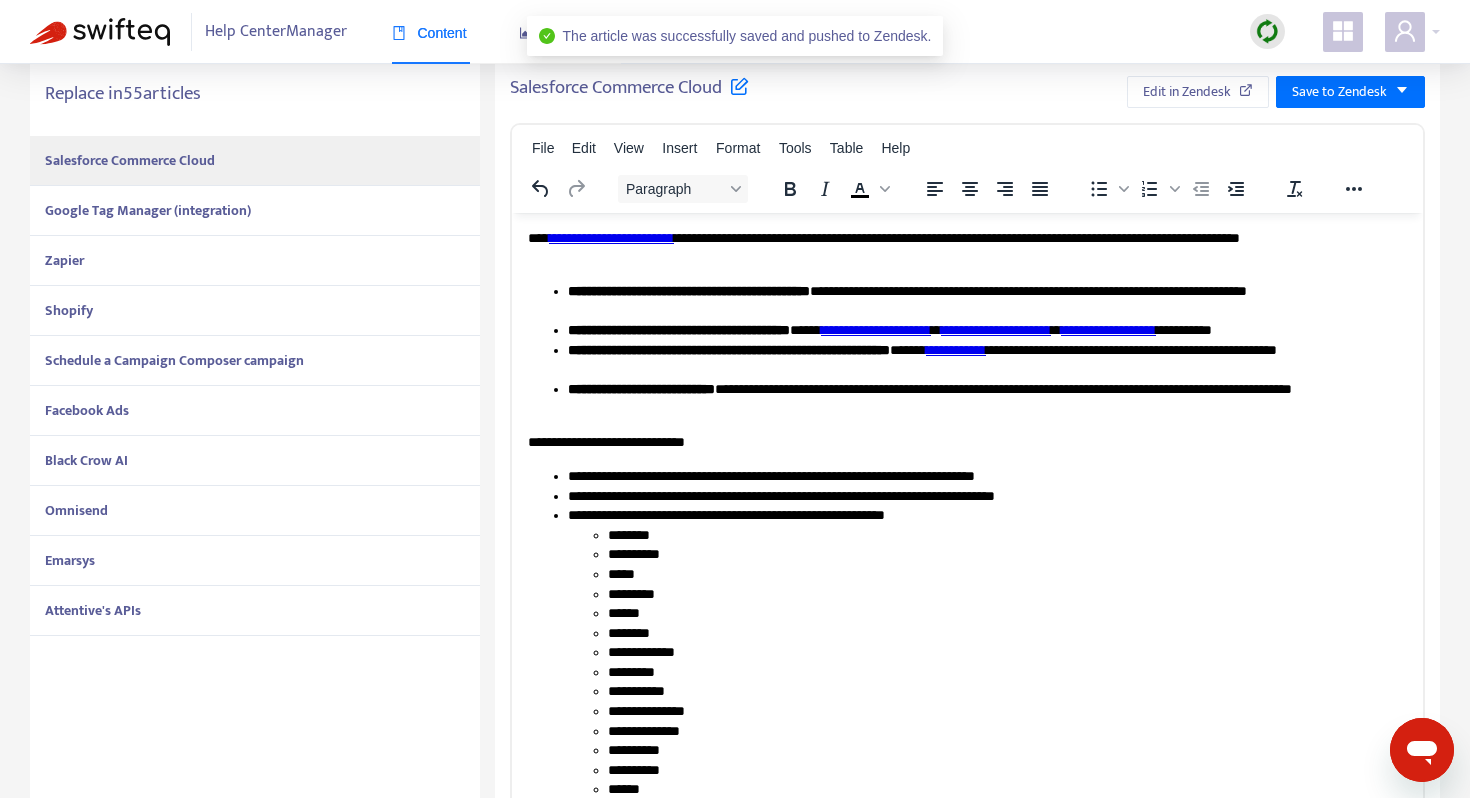 click on "Google Tag Manager (integration)" at bounding box center [148, 210] 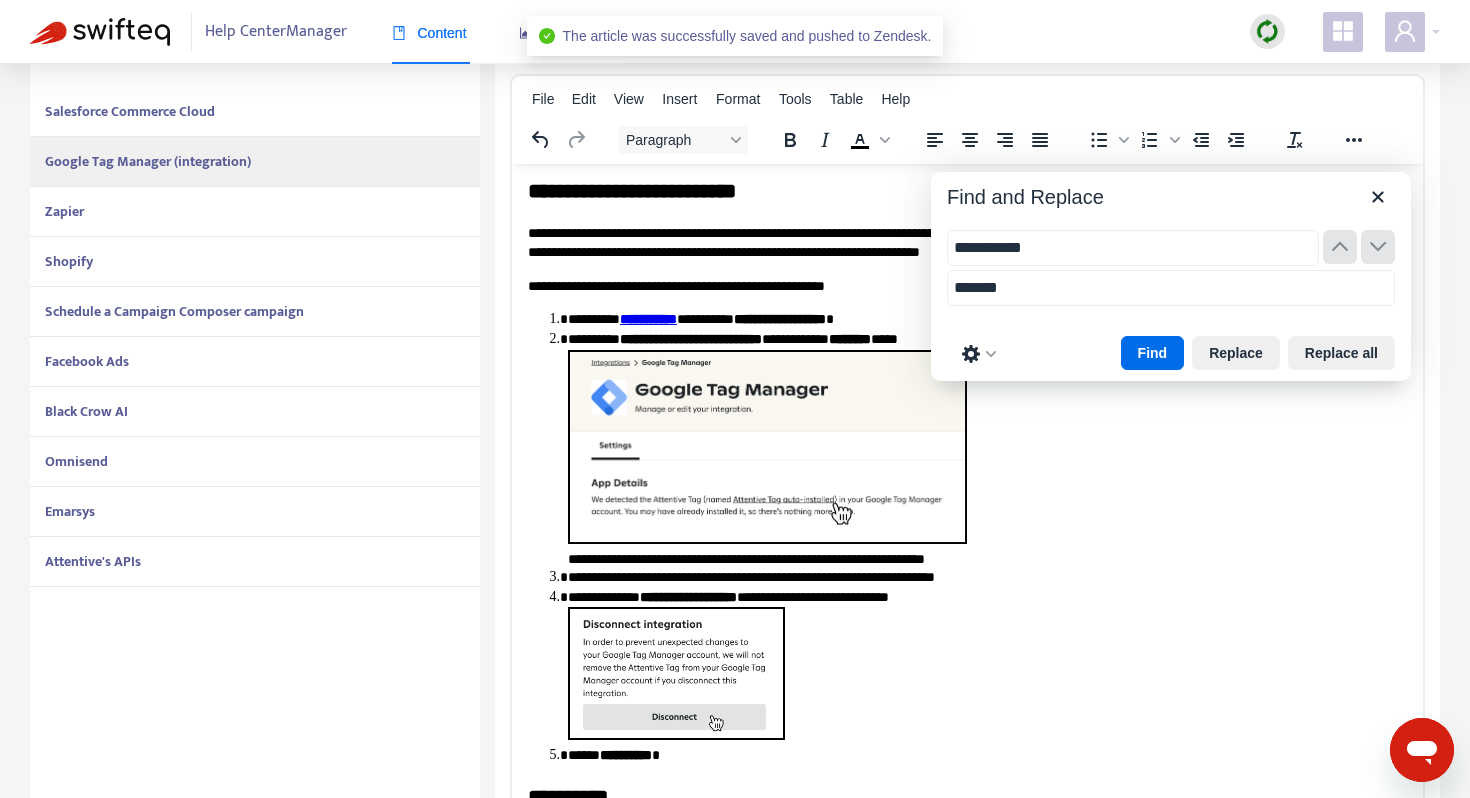 scroll, scrollTop: 509, scrollLeft: 0, axis: vertical 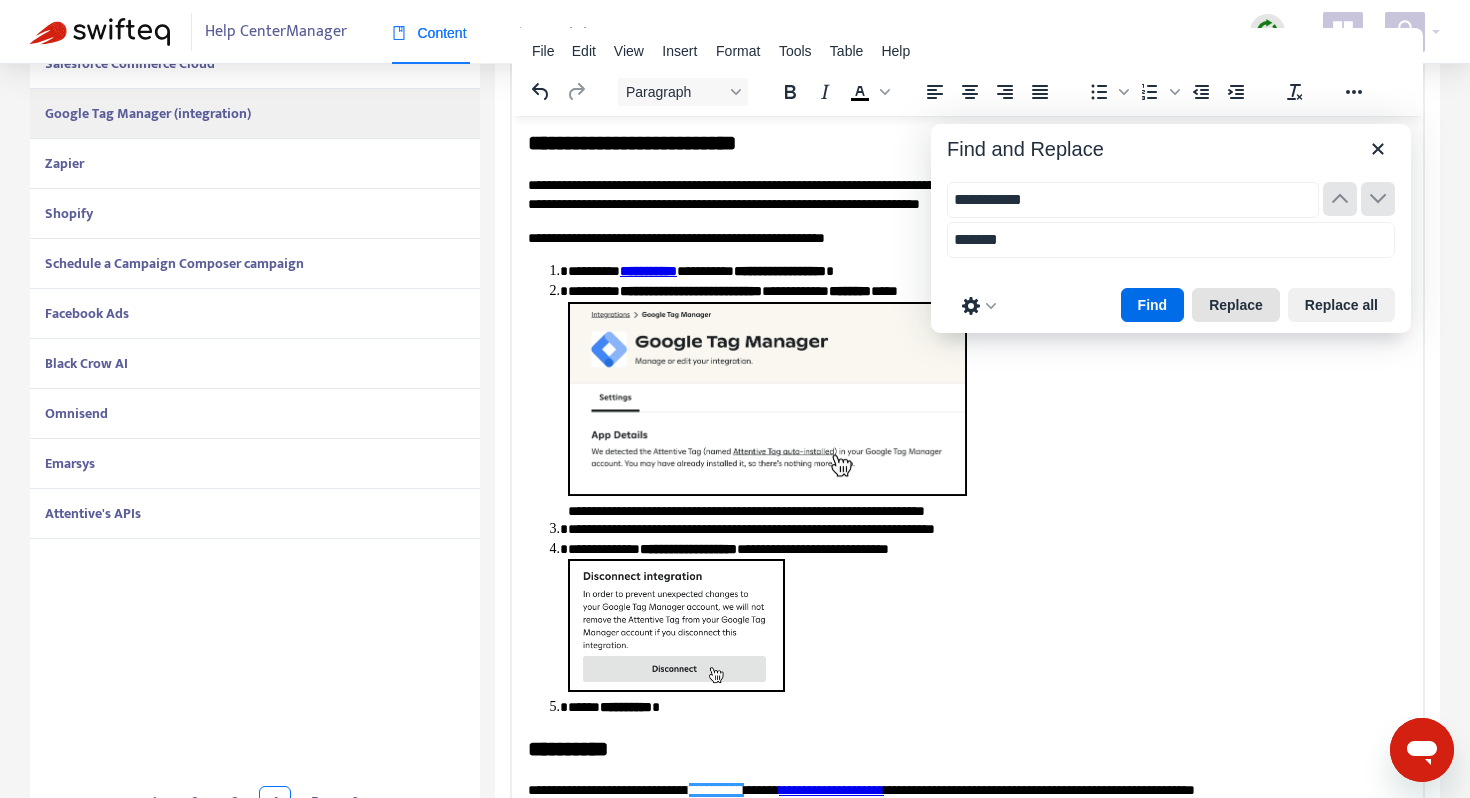 click on "Replace" at bounding box center (1236, 305) 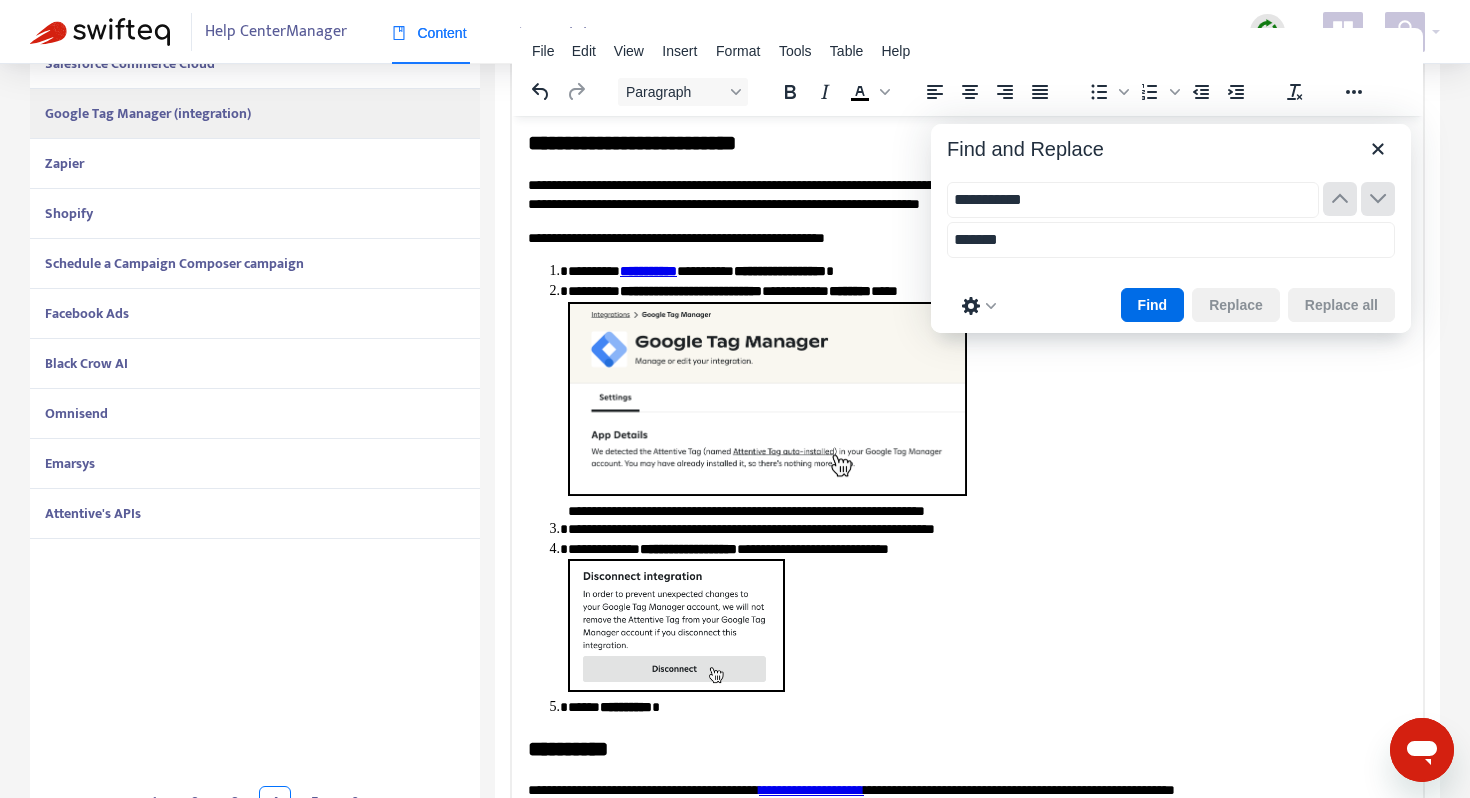scroll, scrollTop: 1533, scrollLeft: 0, axis: vertical 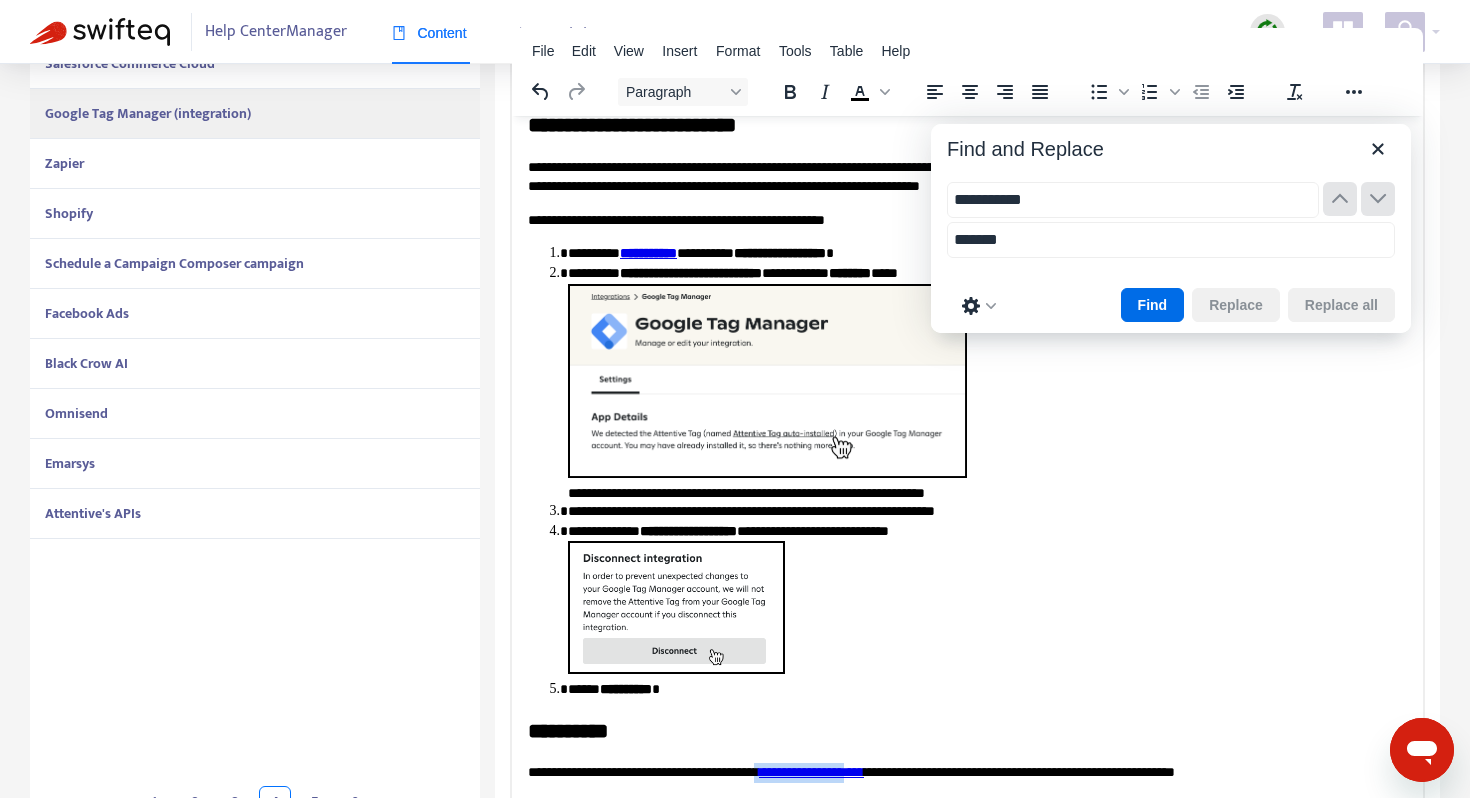 drag, startPoint x: 925, startPoint y: 773, endPoint x: 814, endPoint y: 771, distance: 111.01801 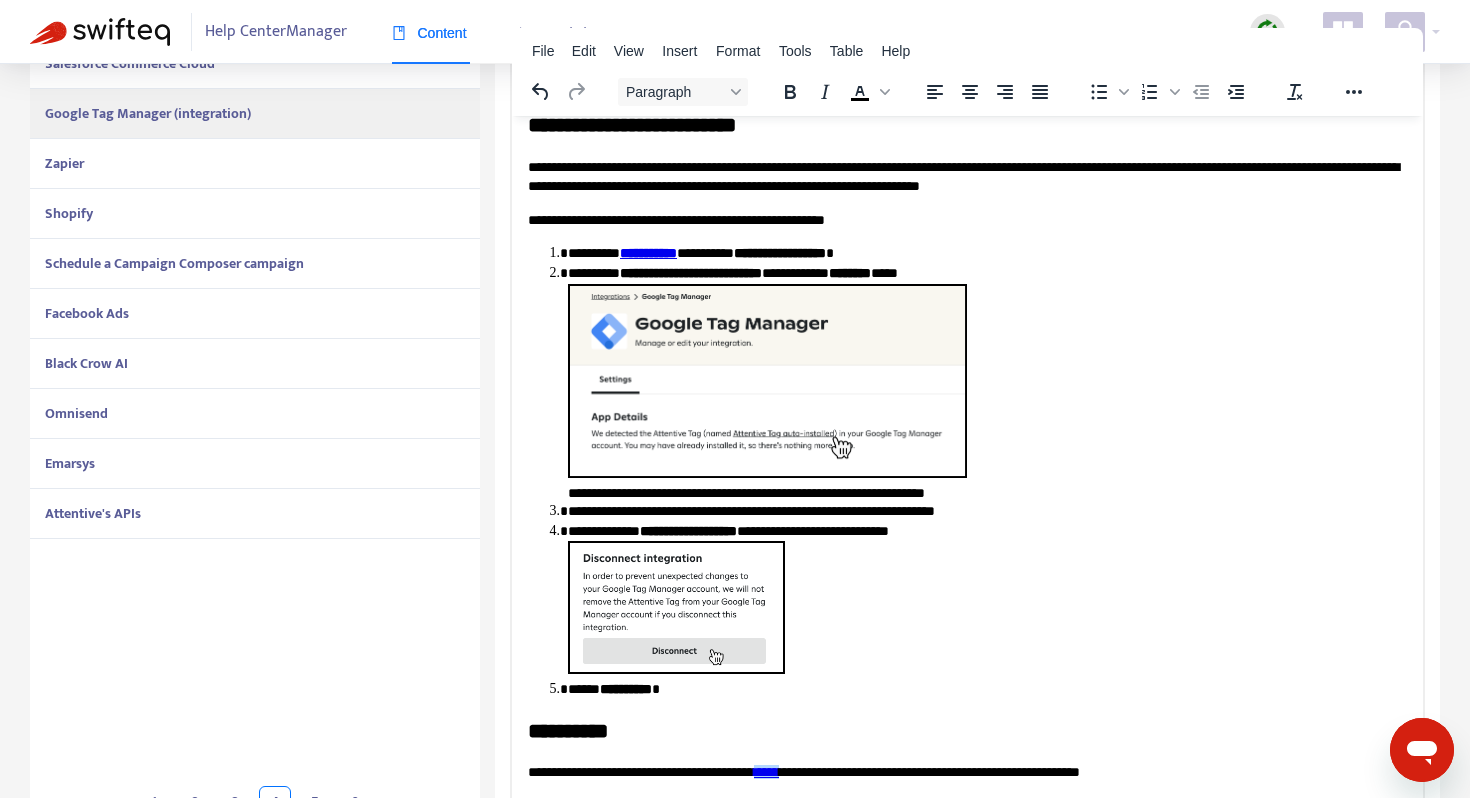 click on "**********" at bounding box center (967, 730) 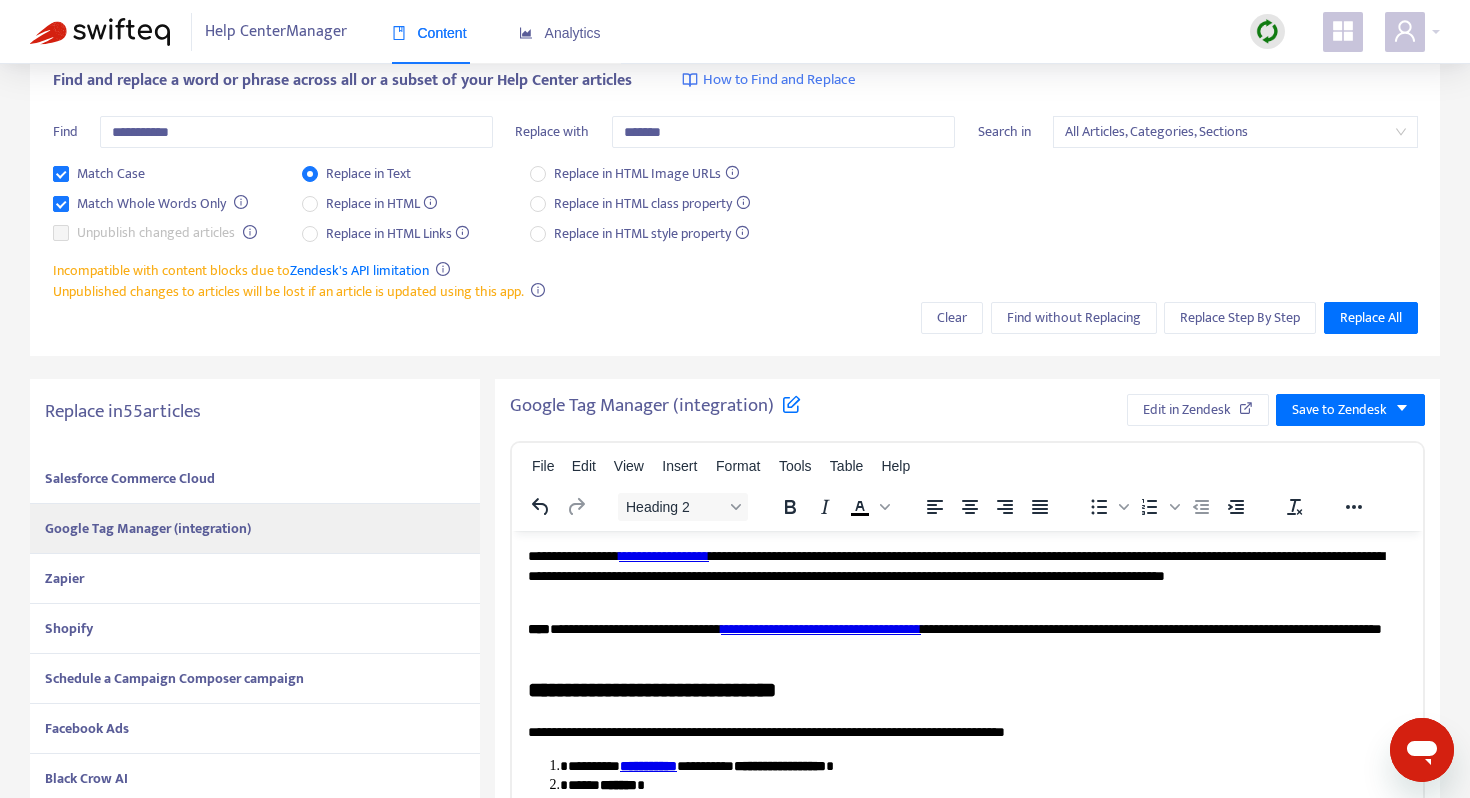 scroll, scrollTop: 0, scrollLeft: 0, axis: both 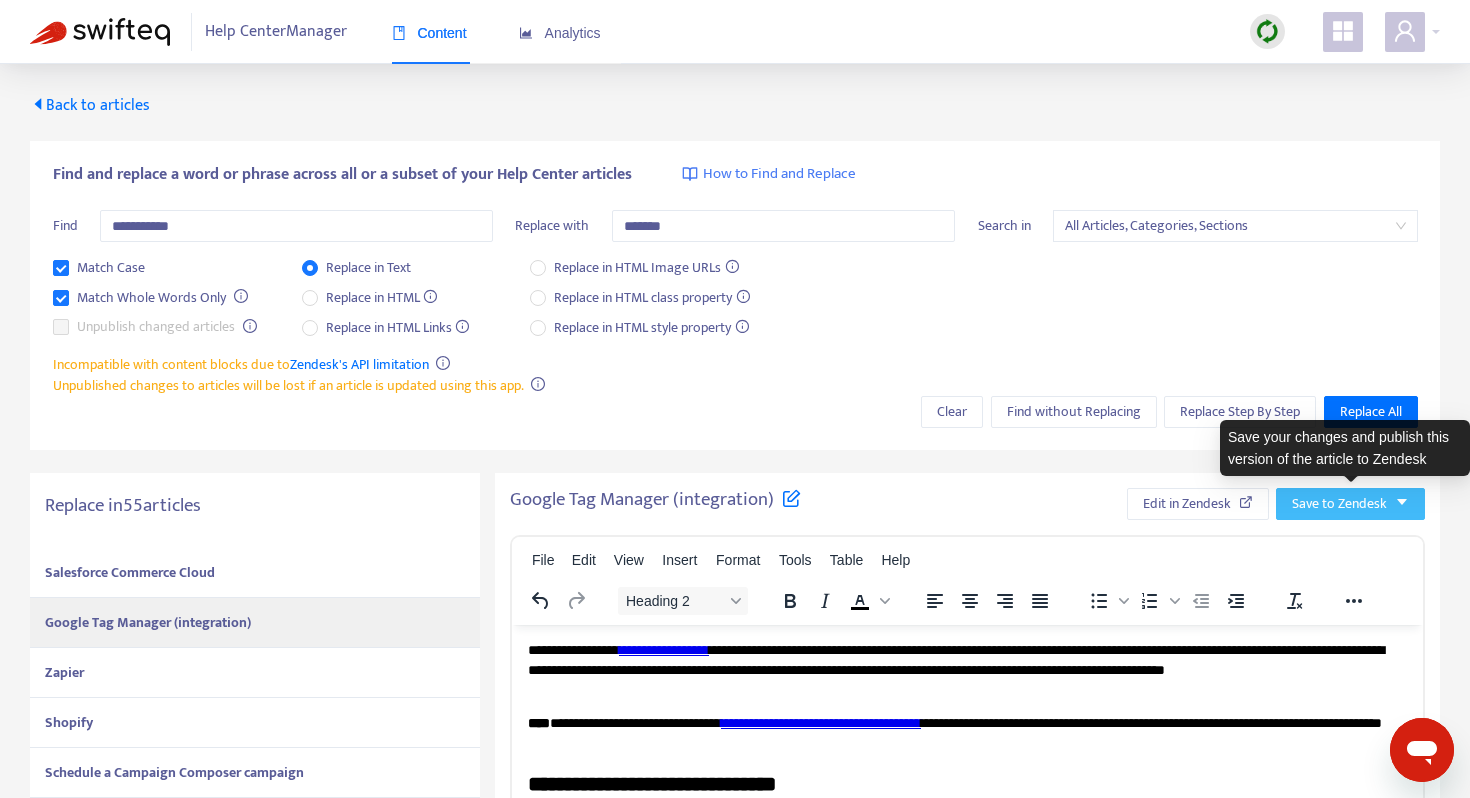 click on "Save to Zendesk" at bounding box center (1339, 504) 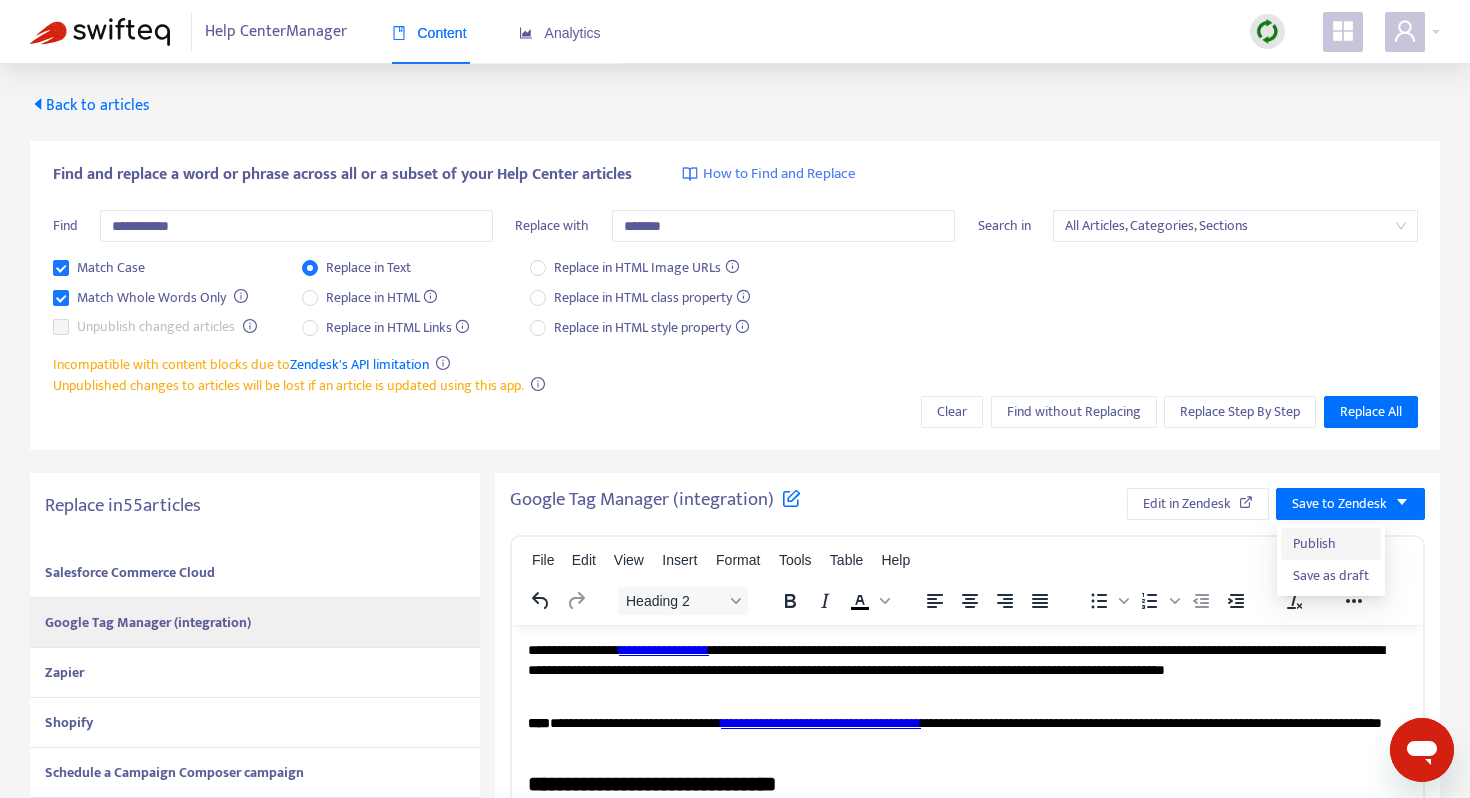 click on "Publish" at bounding box center (1331, 544) 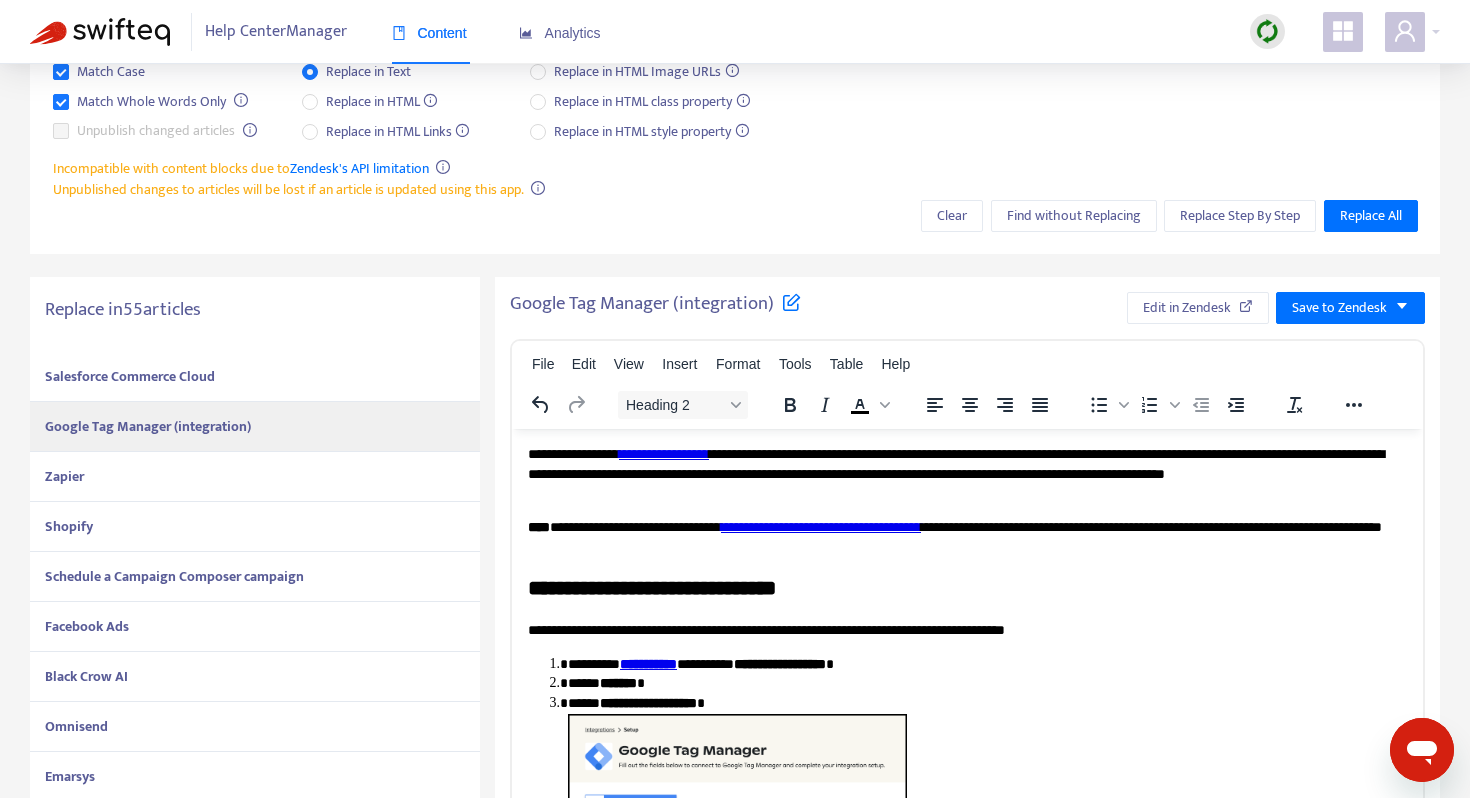 scroll, scrollTop: 203, scrollLeft: 0, axis: vertical 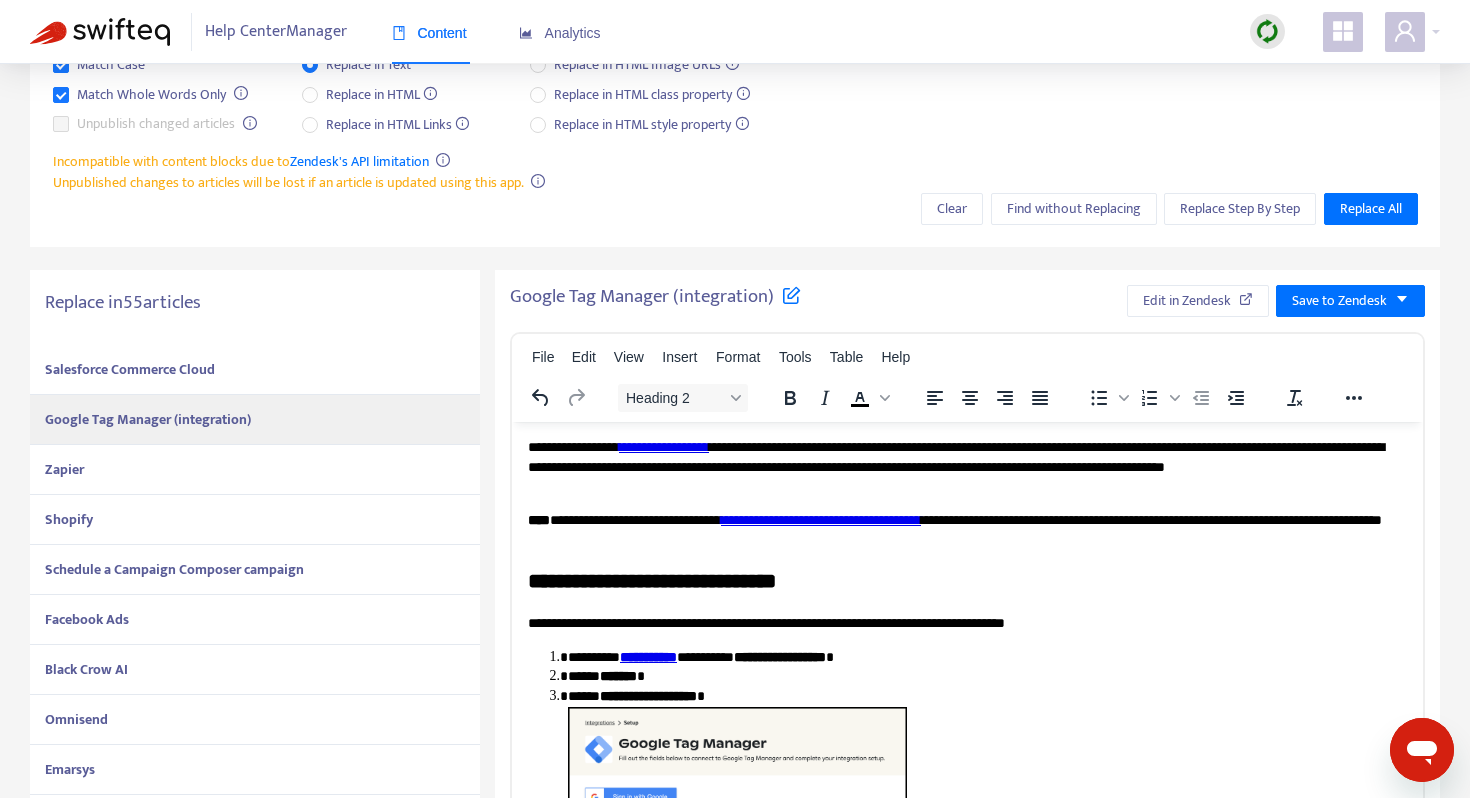 click on "Zapier" at bounding box center [255, 470] 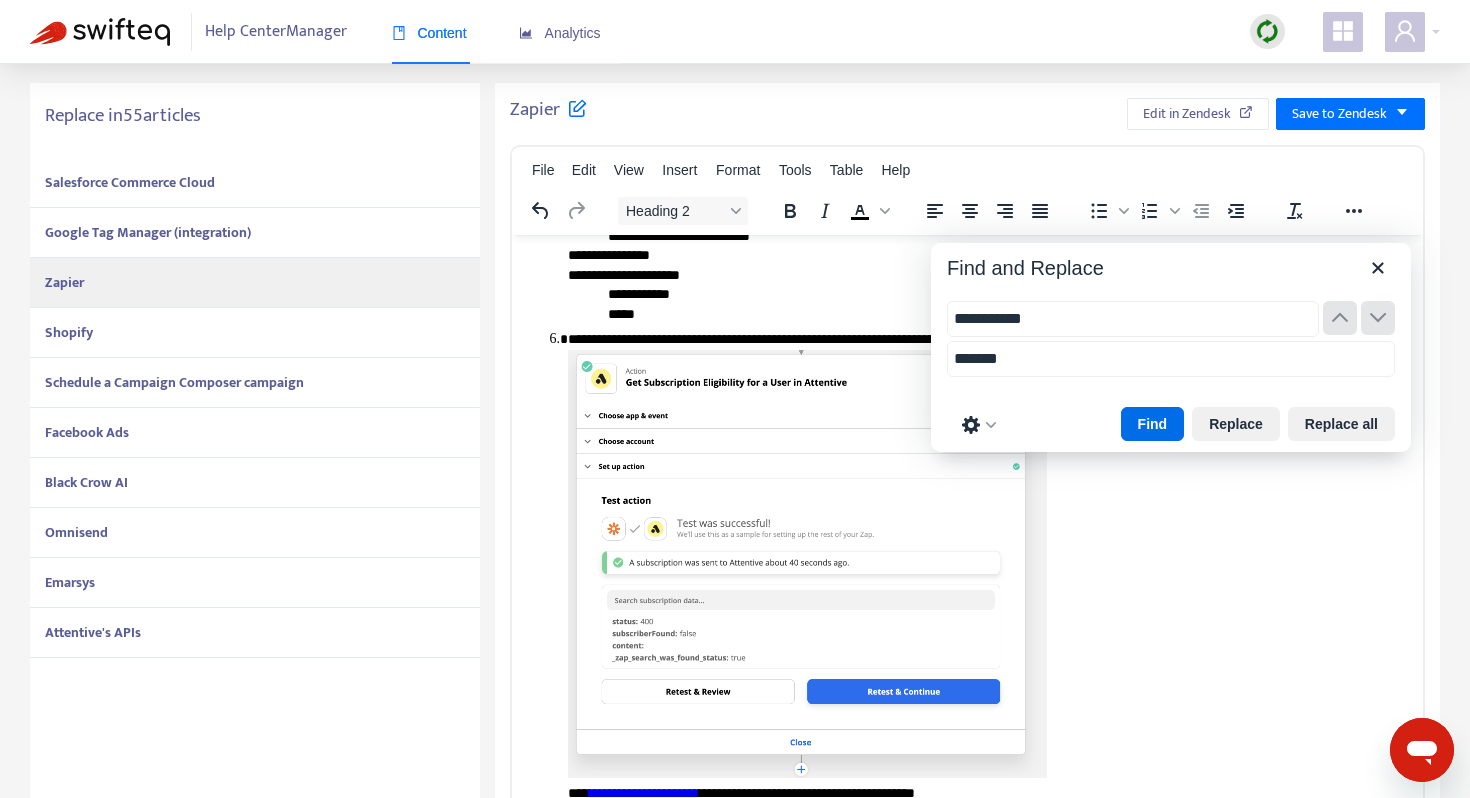 scroll, scrollTop: 509, scrollLeft: 0, axis: vertical 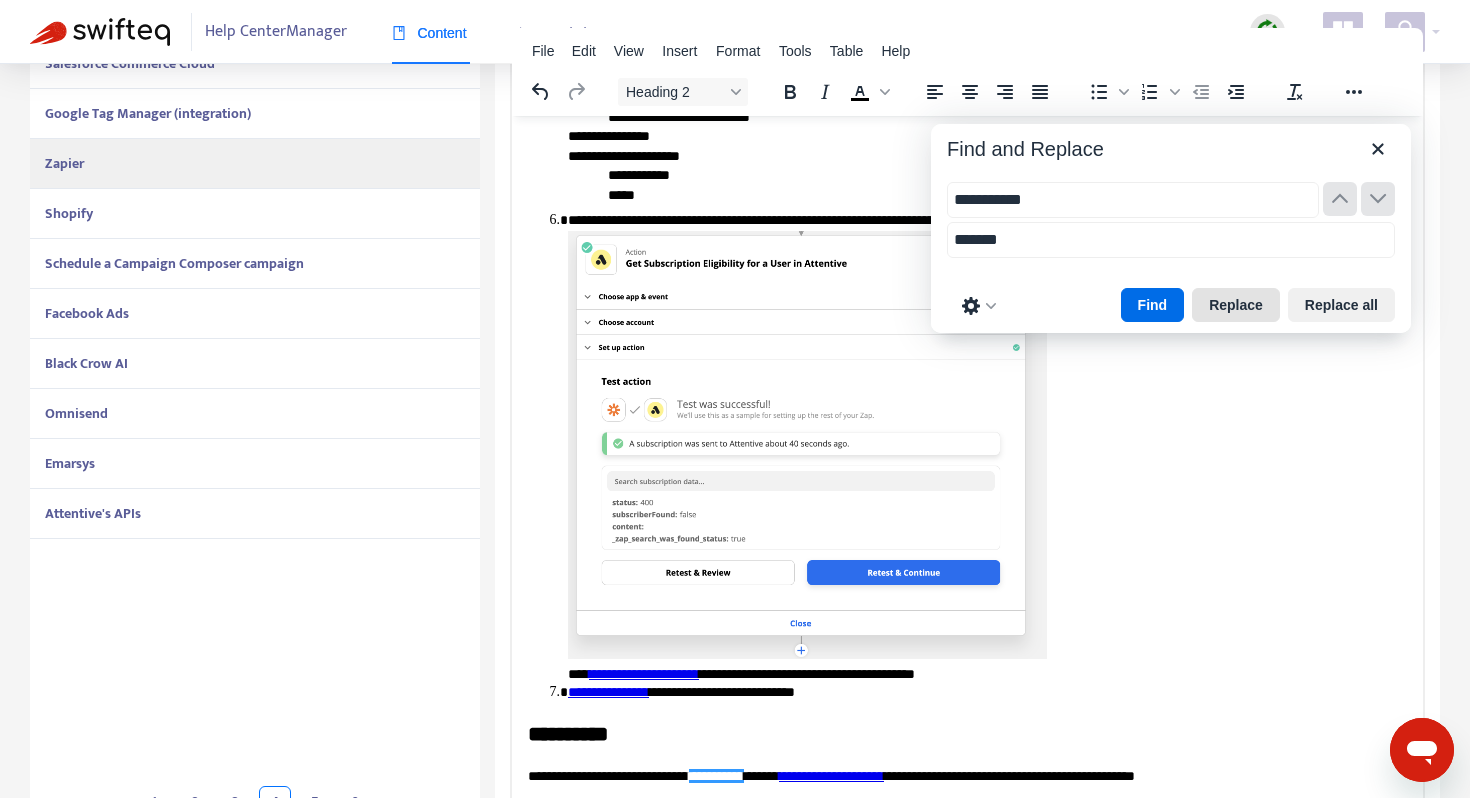 click on "Replace" at bounding box center (1236, 305) 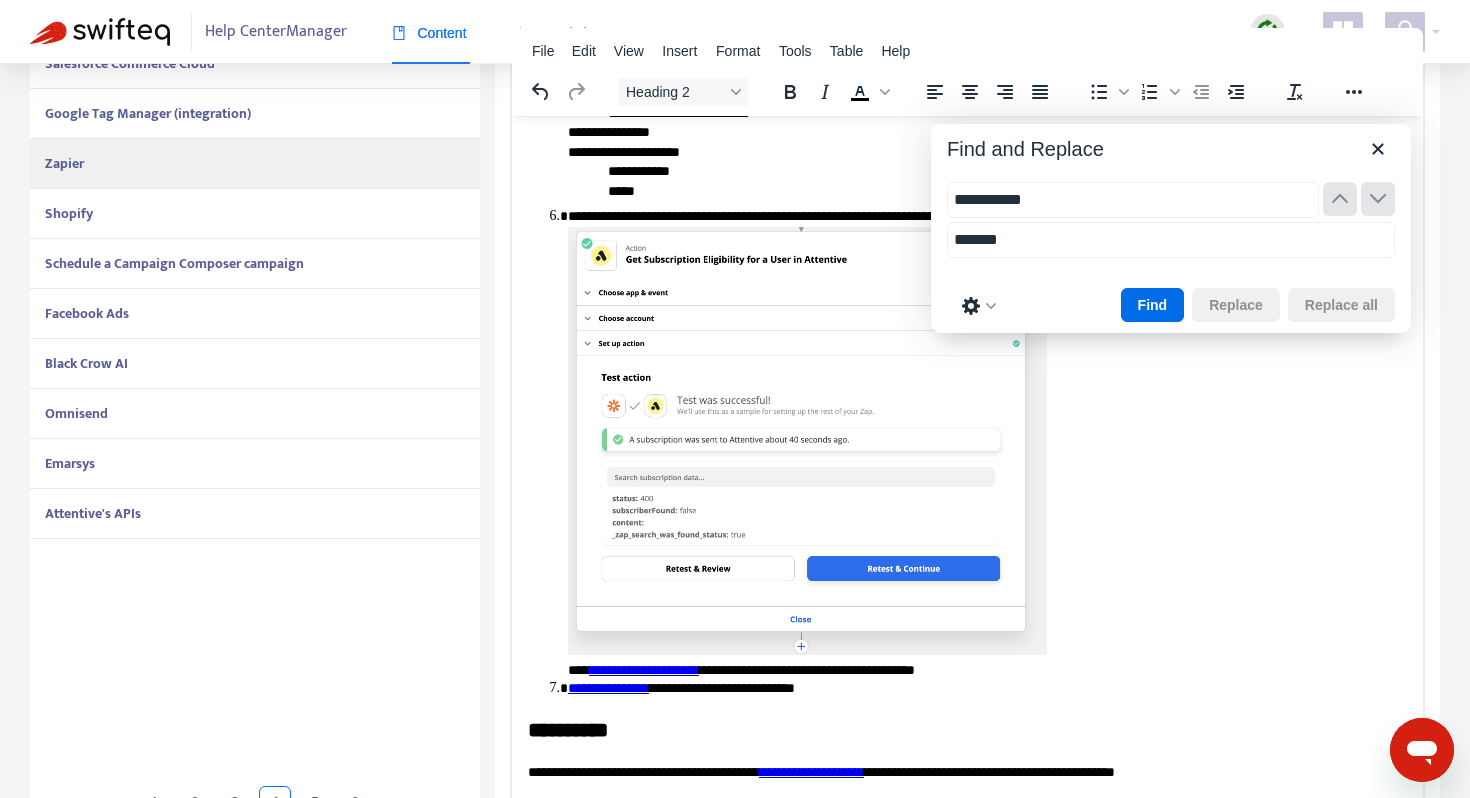 scroll, scrollTop: 551, scrollLeft: 0, axis: vertical 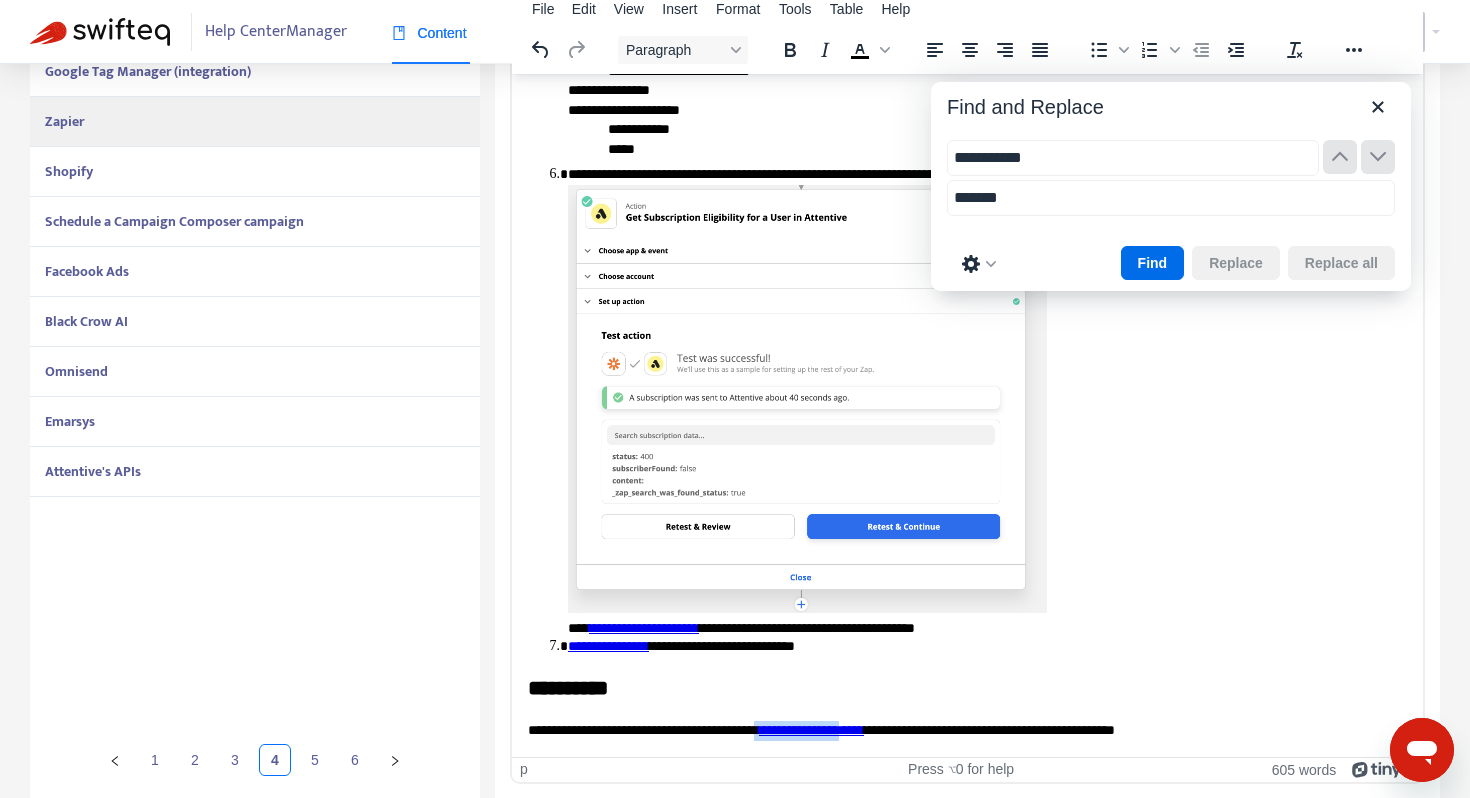 drag, startPoint x: 924, startPoint y: 729, endPoint x: 813, endPoint y: 727, distance: 111.01801 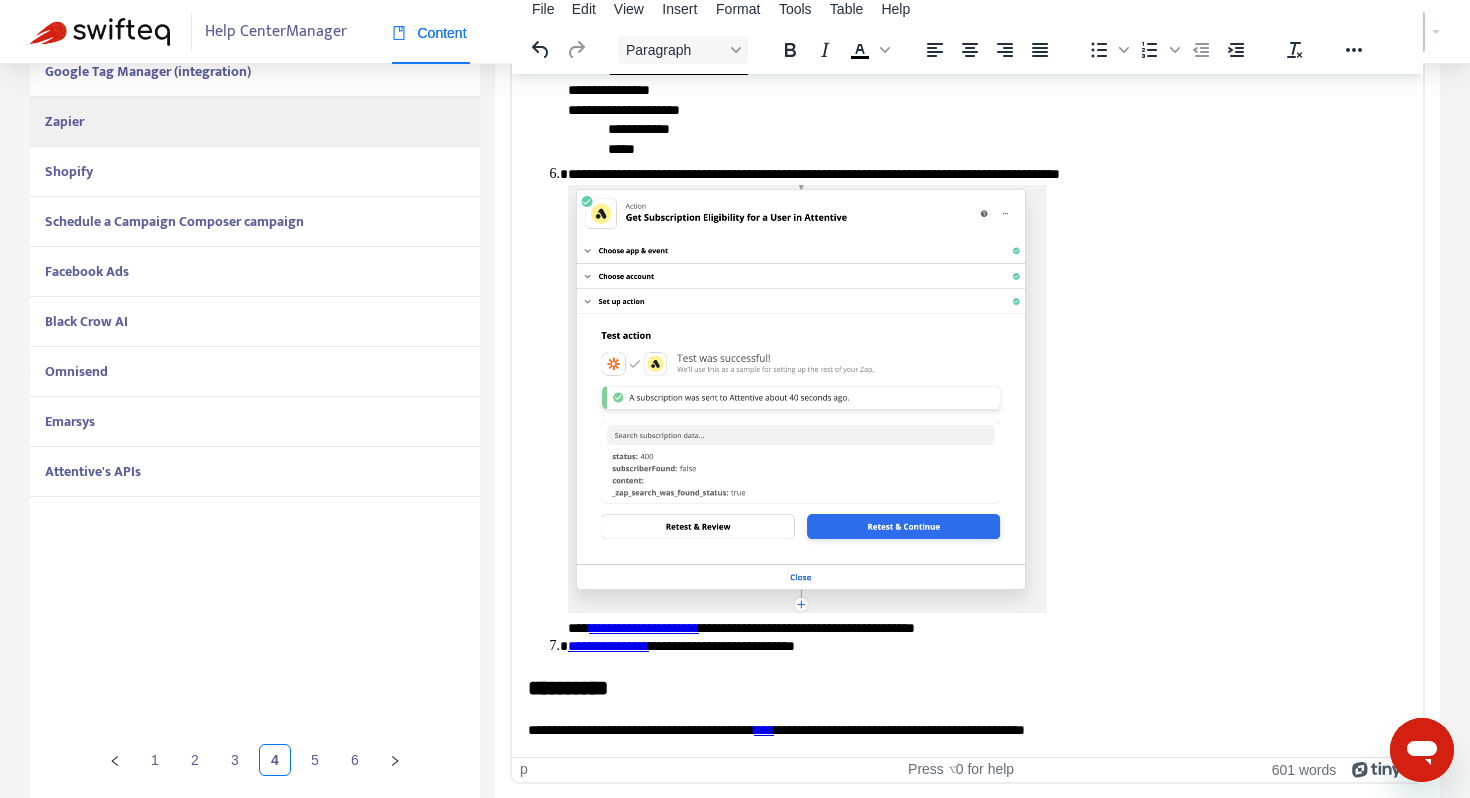 click on "**********" at bounding box center [967, 730] 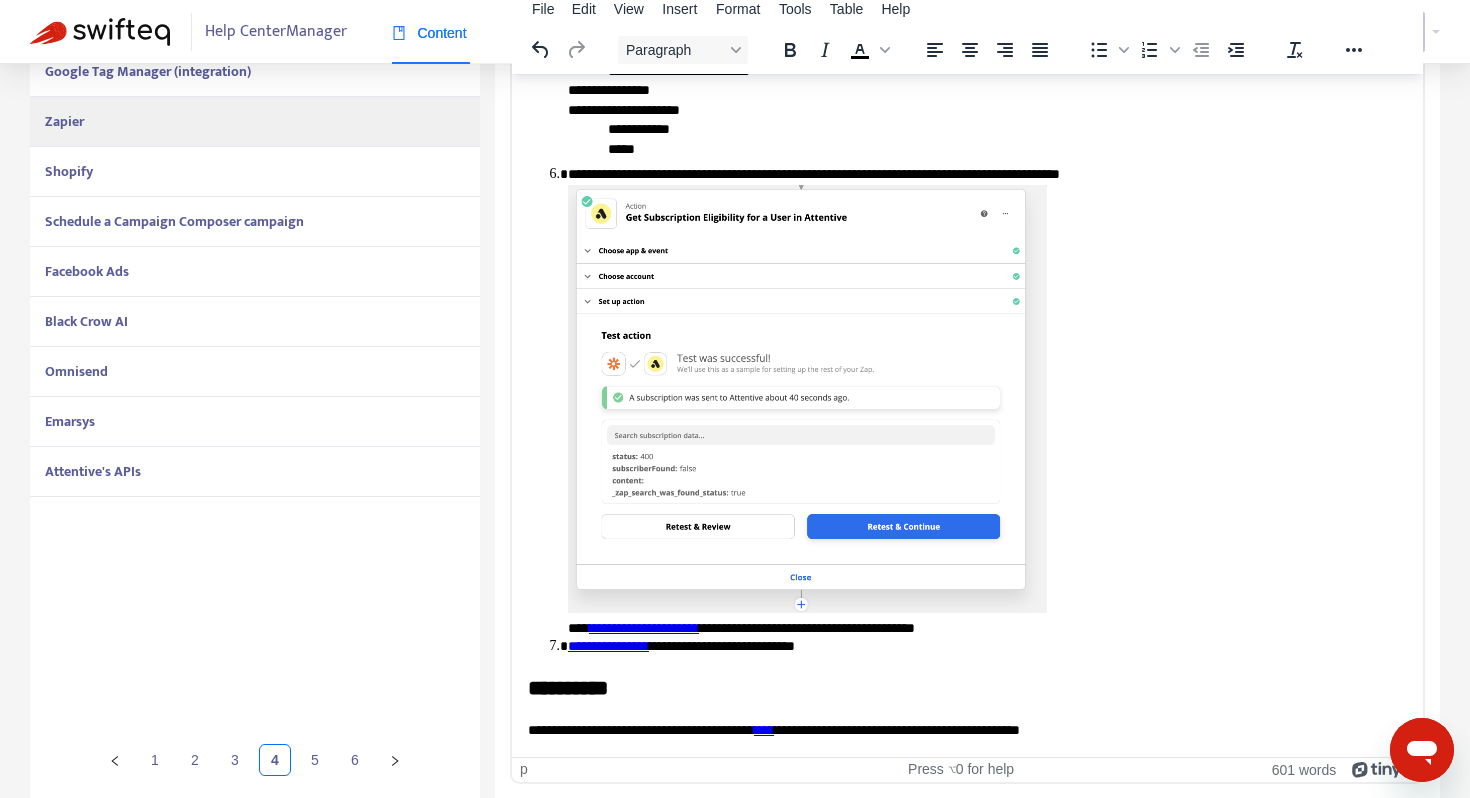 click on "**********" at bounding box center [967, -1250] 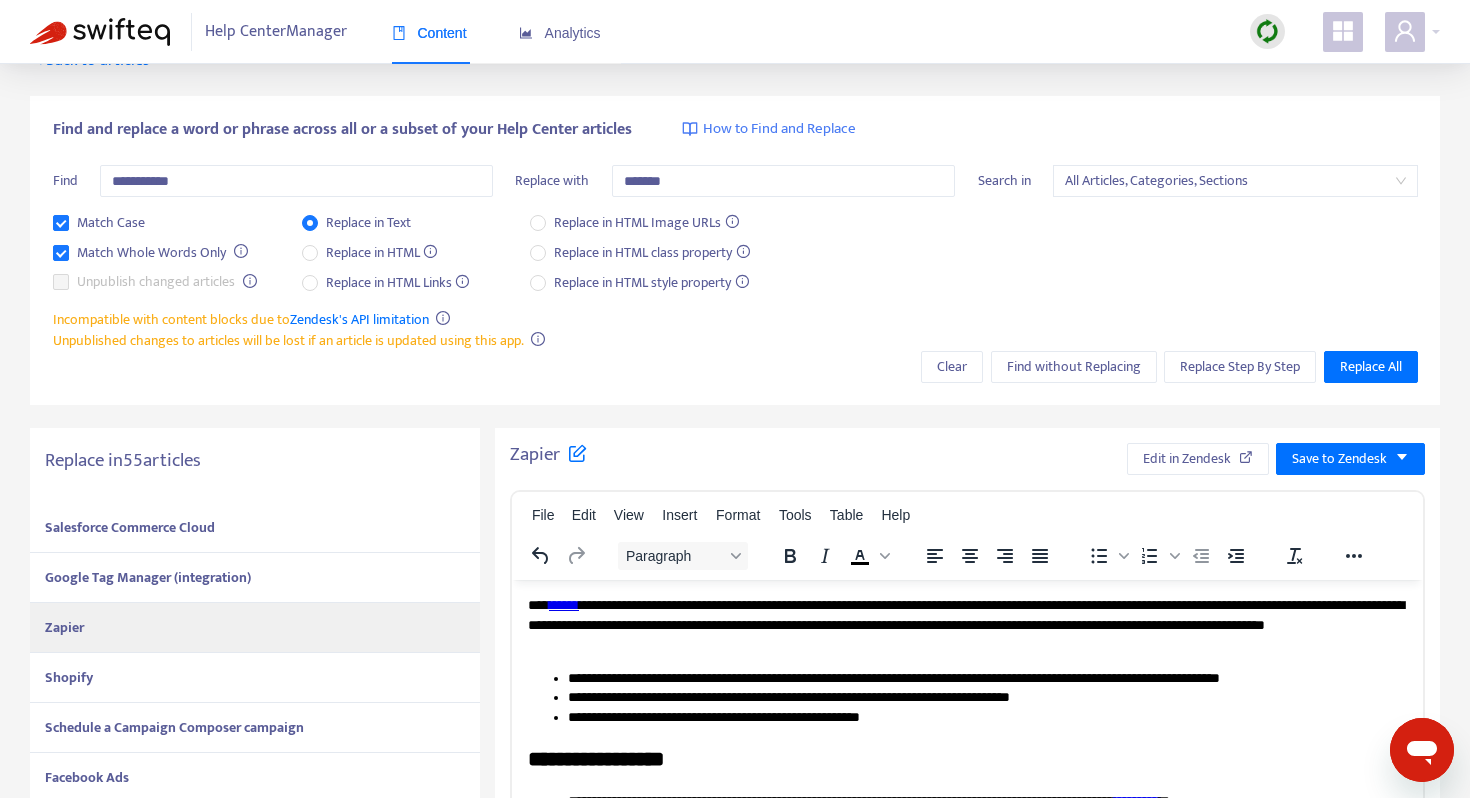scroll, scrollTop: 0, scrollLeft: 0, axis: both 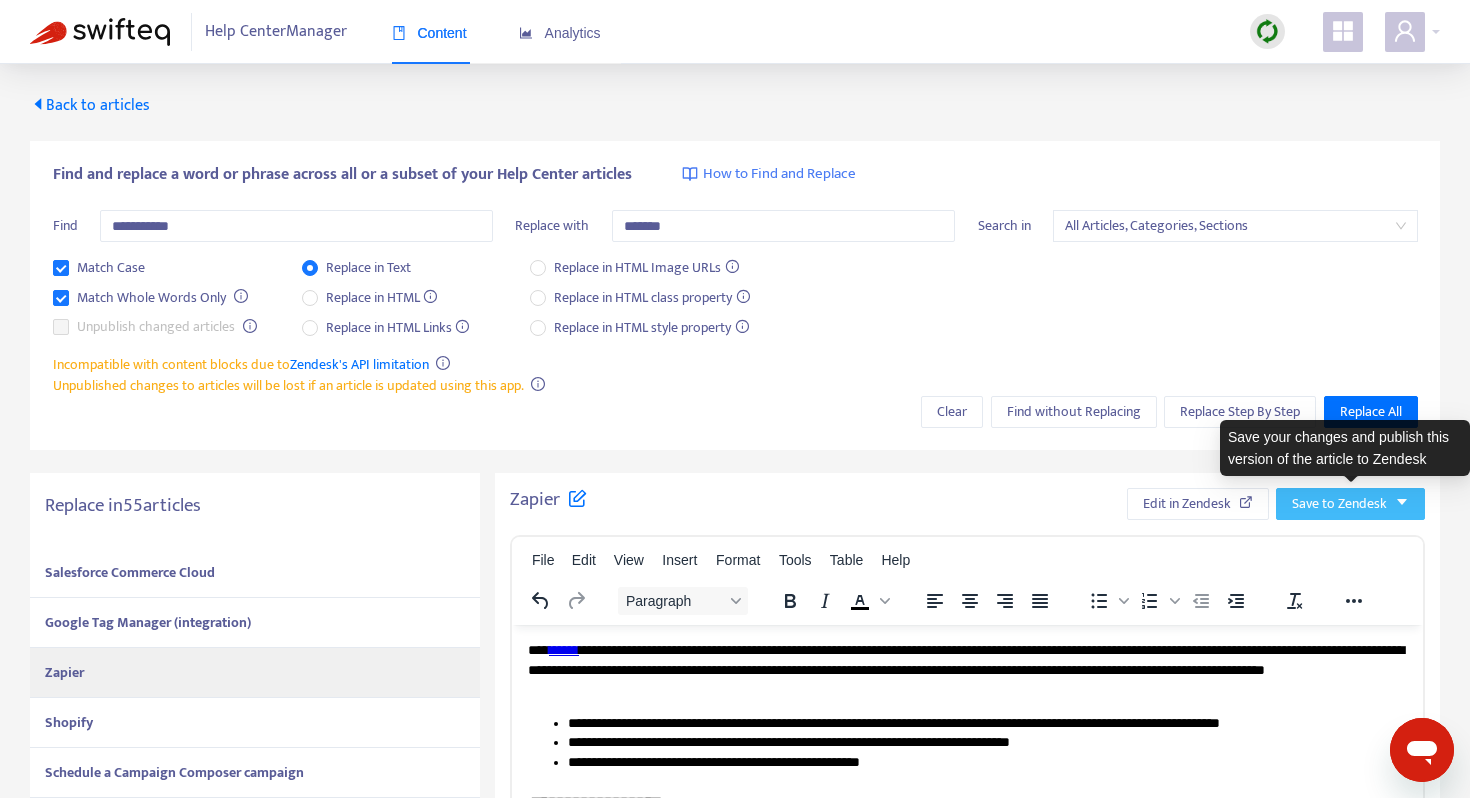 click on "Save to Zendesk" at bounding box center [1339, 504] 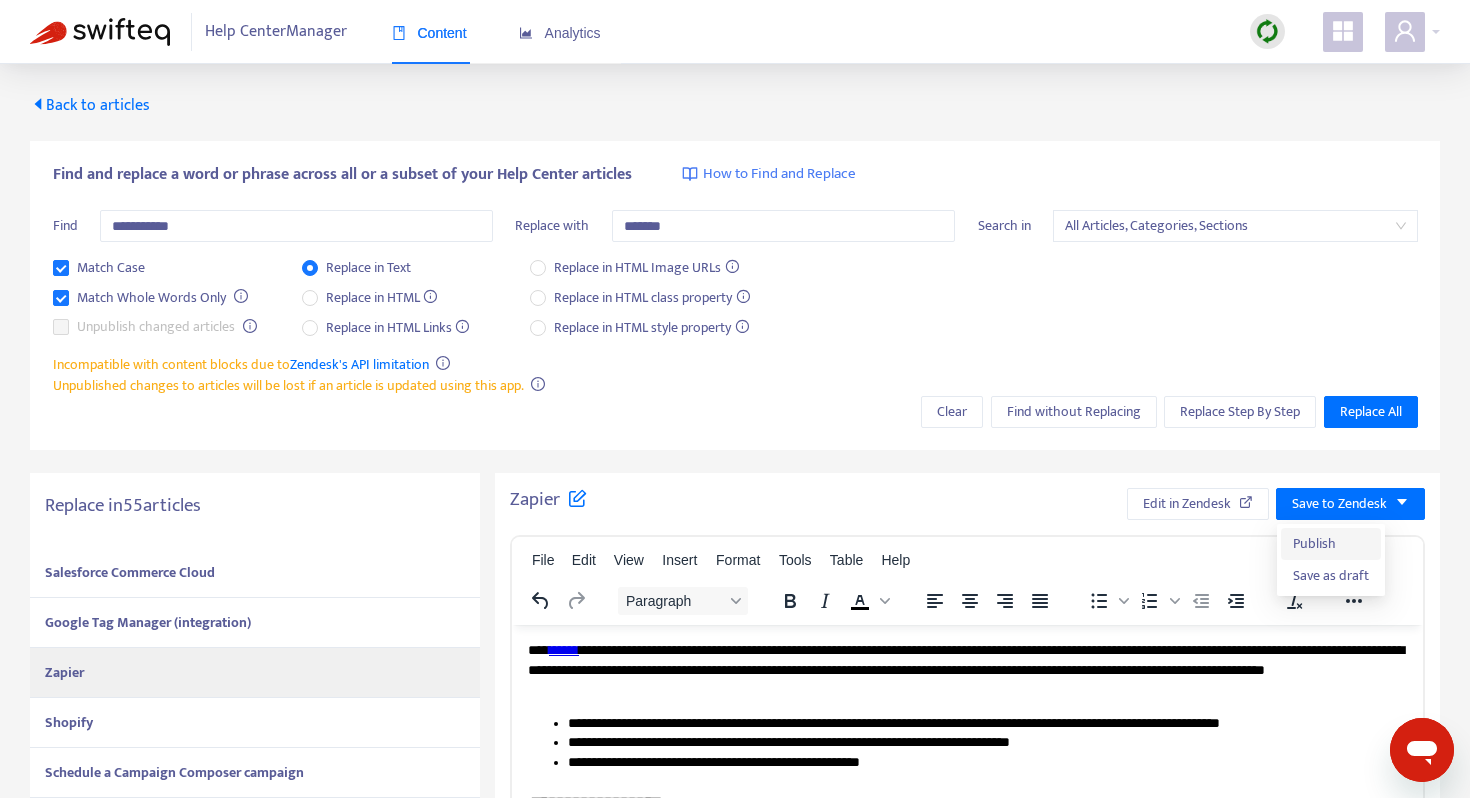 click on "Publish" at bounding box center (1331, 544) 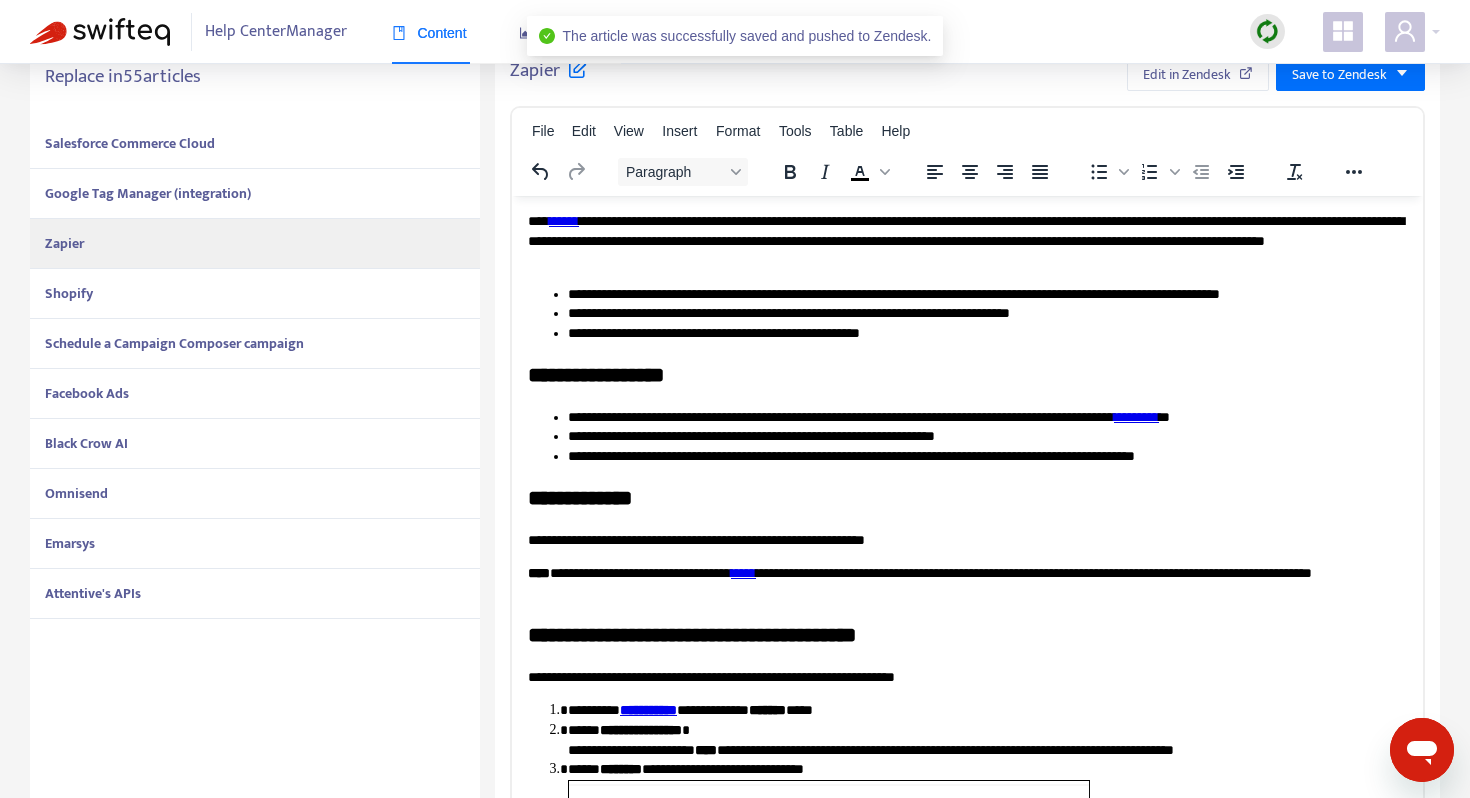 scroll, scrollTop: 434, scrollLeft: 0, axis: vertical 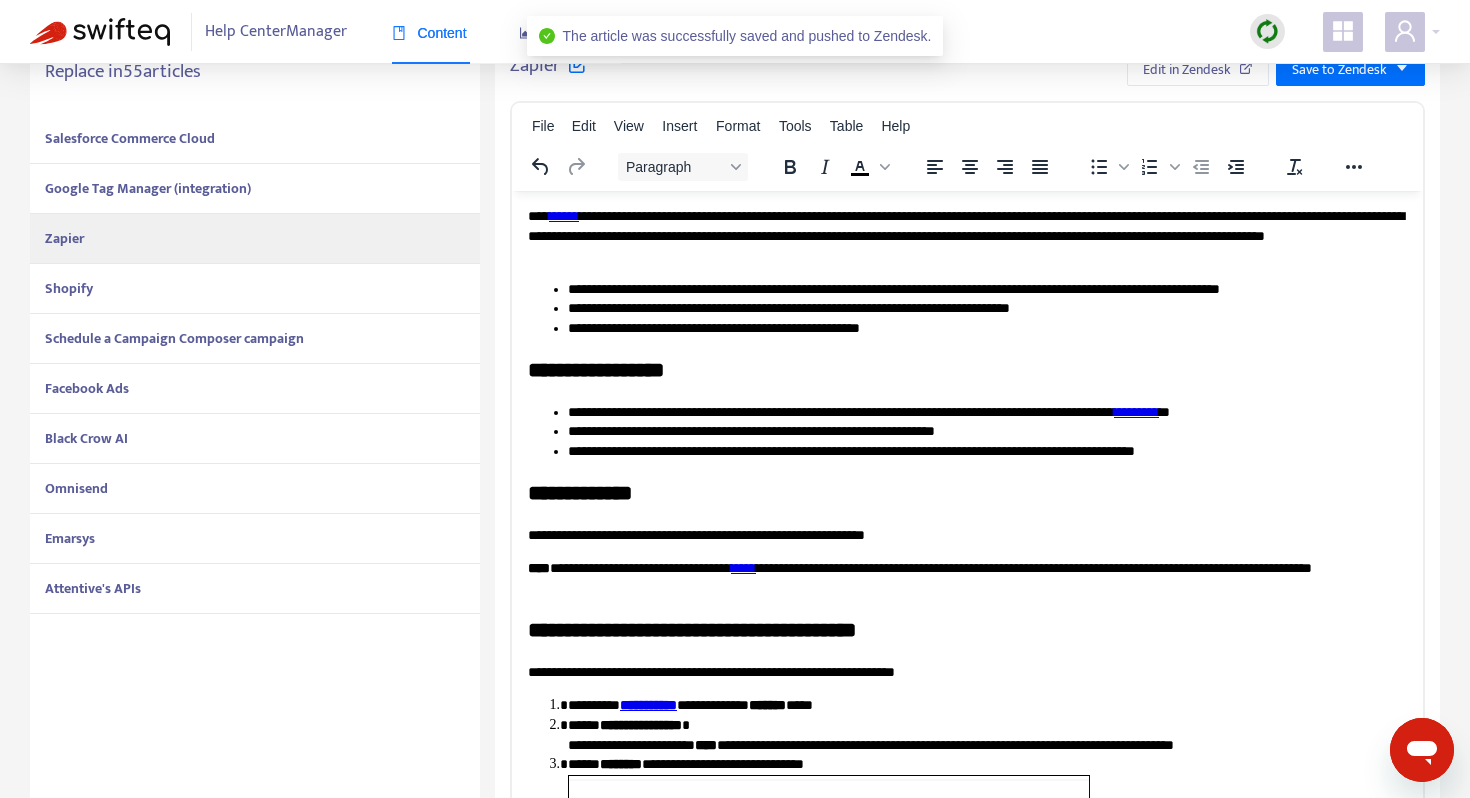 click on "Shopify" at bounding box center (255, 289) 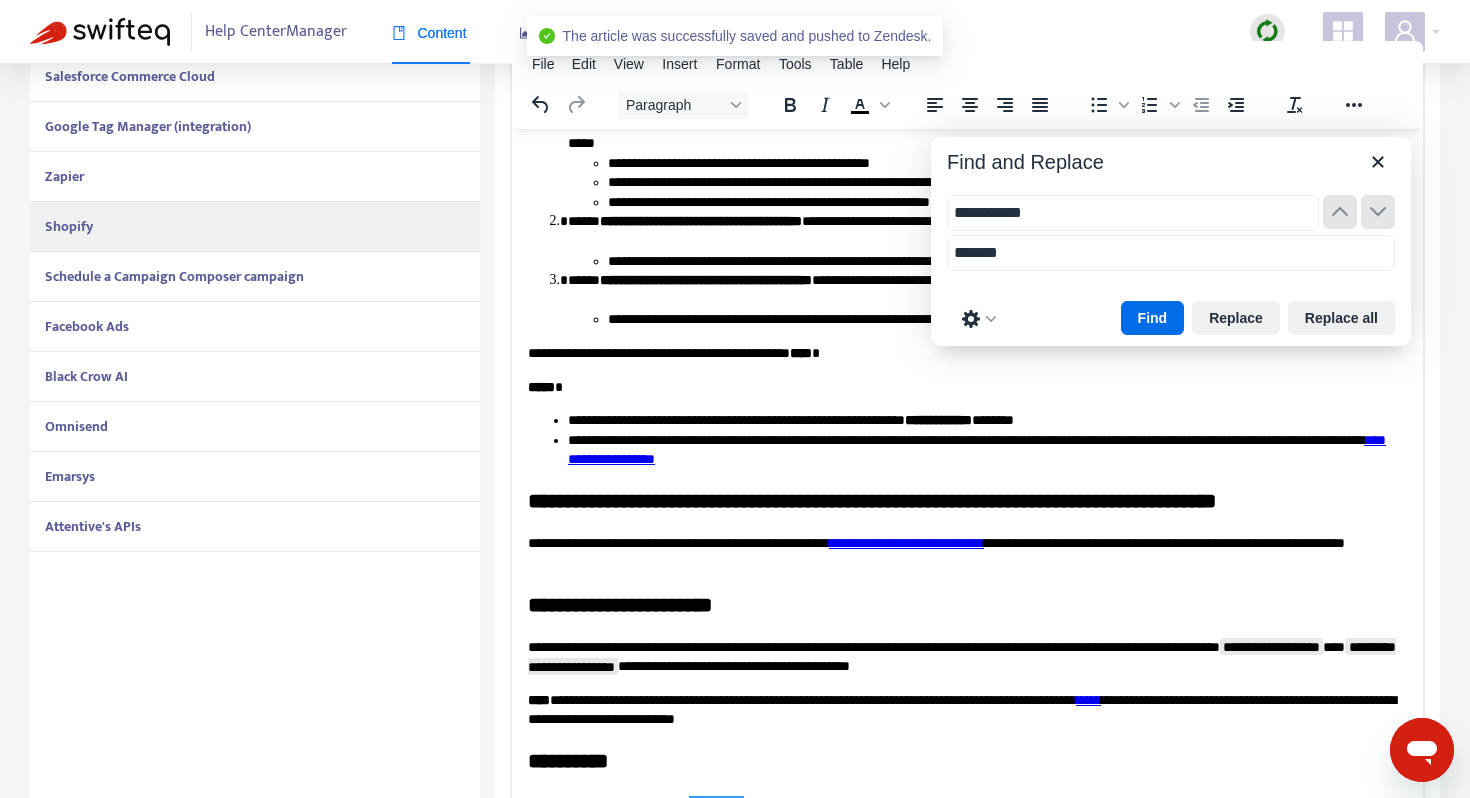 scroll, scrollTop: 3932, scrollLeft: 0, axis: vertical 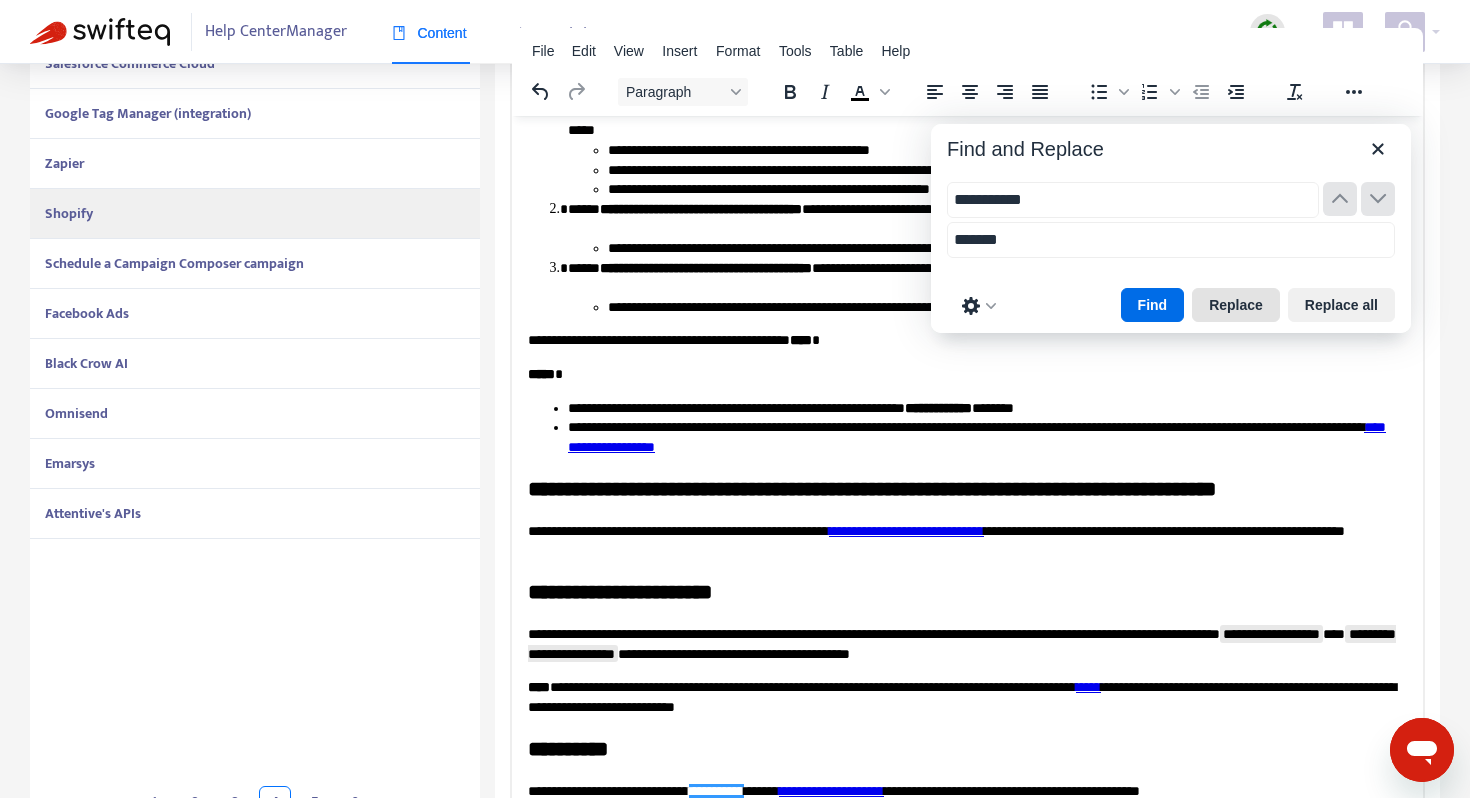 click on "Replace" at bounding box center [1236, 305] 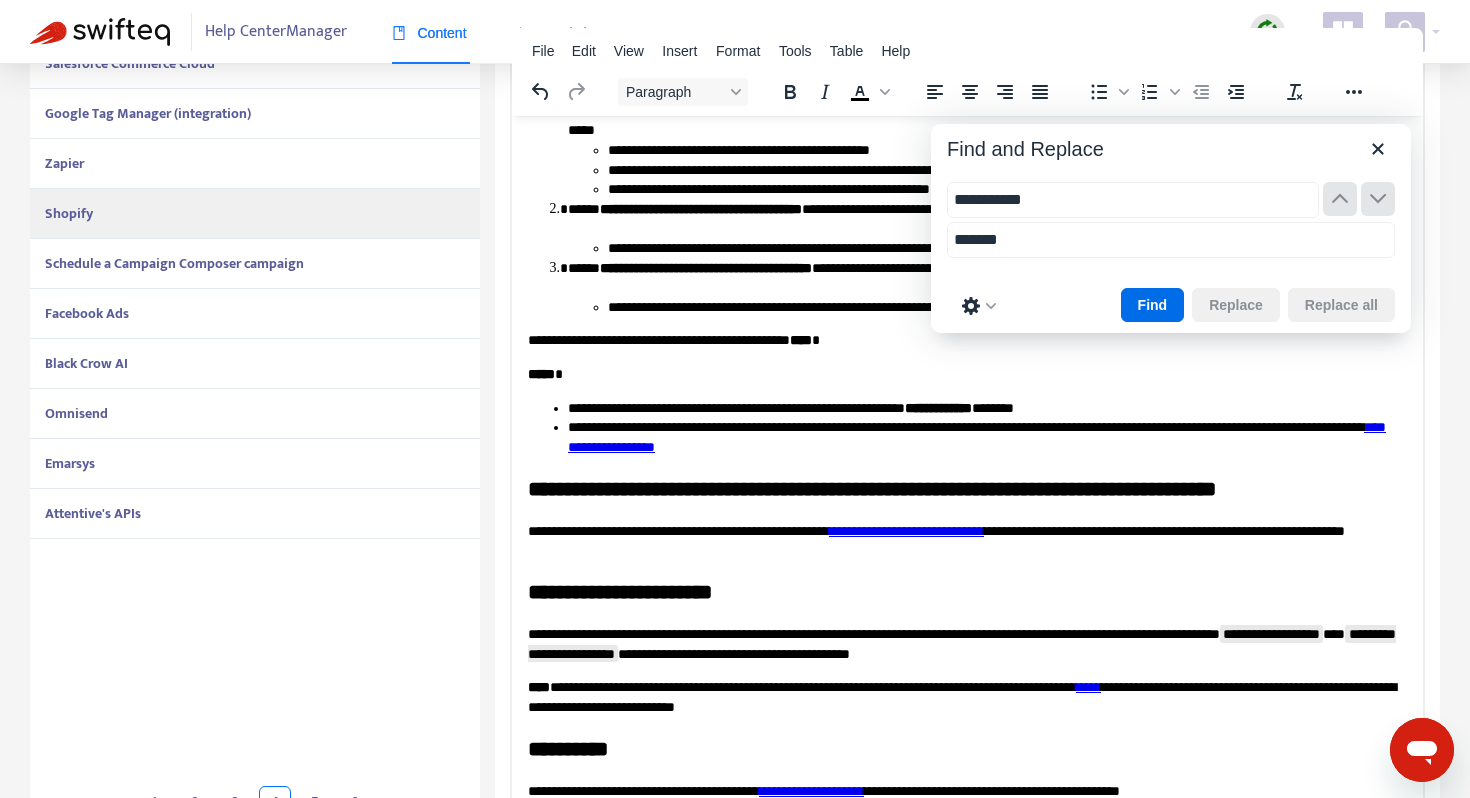 scroll, scrollTop: 3950, scrollLeft: 0, axis: vertical 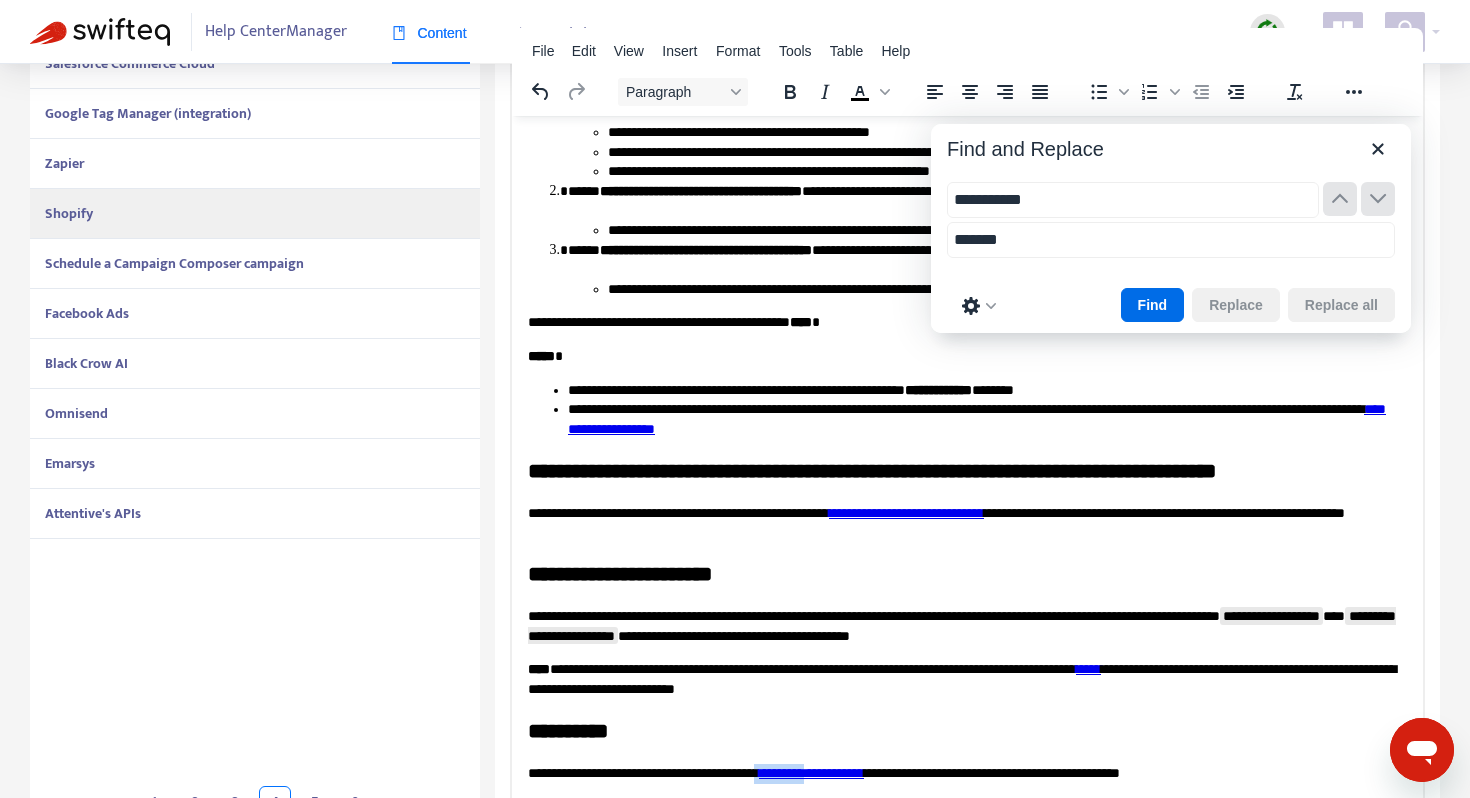 drag, startPoint x: 876, startPoint y: 771, endPoint x: 814, endPoint y: 772, distance: 62.008064 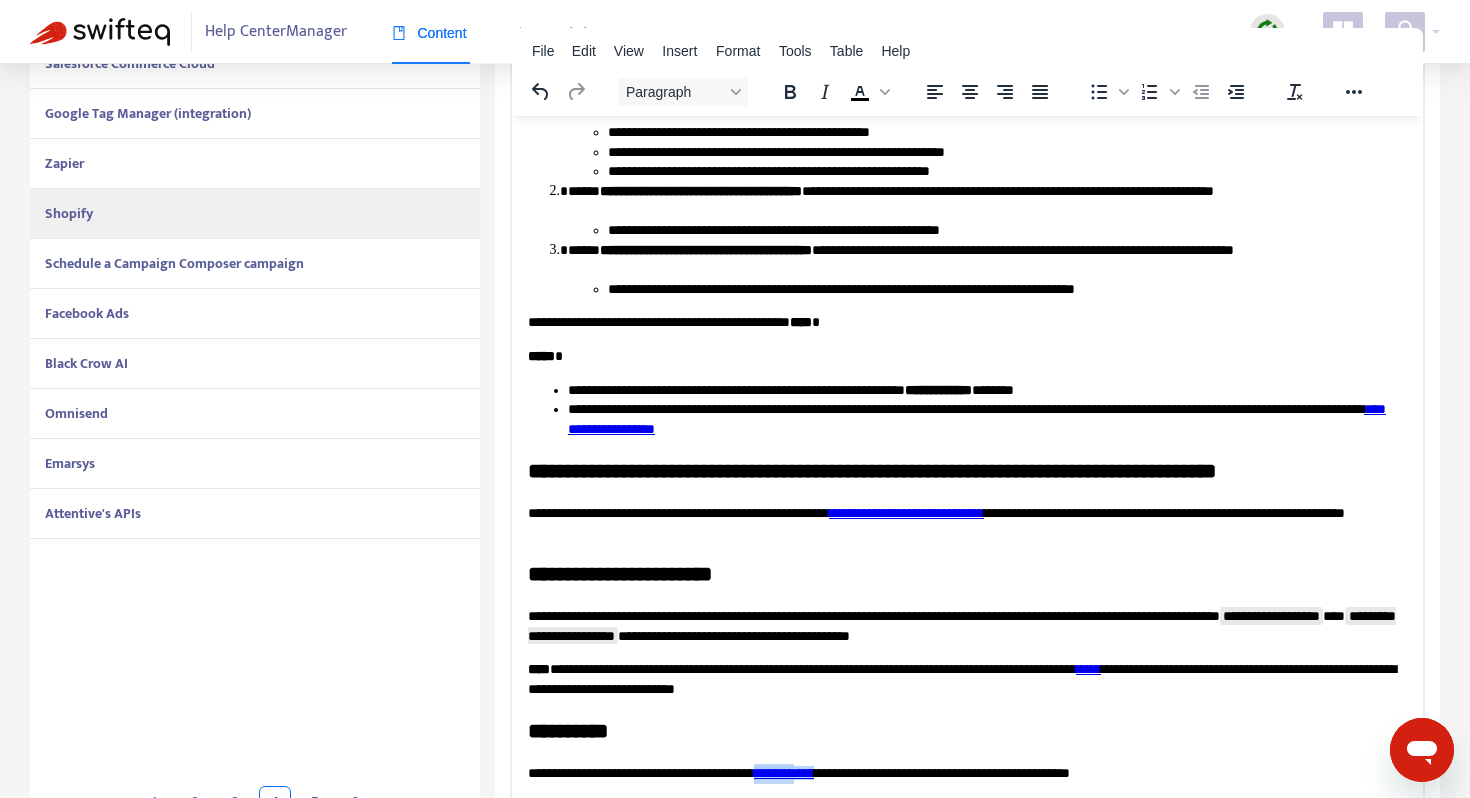 drag, startPoint x: 864, startPoint y: 772, endPoint x: 814, endPoint y: 772, distance: 50 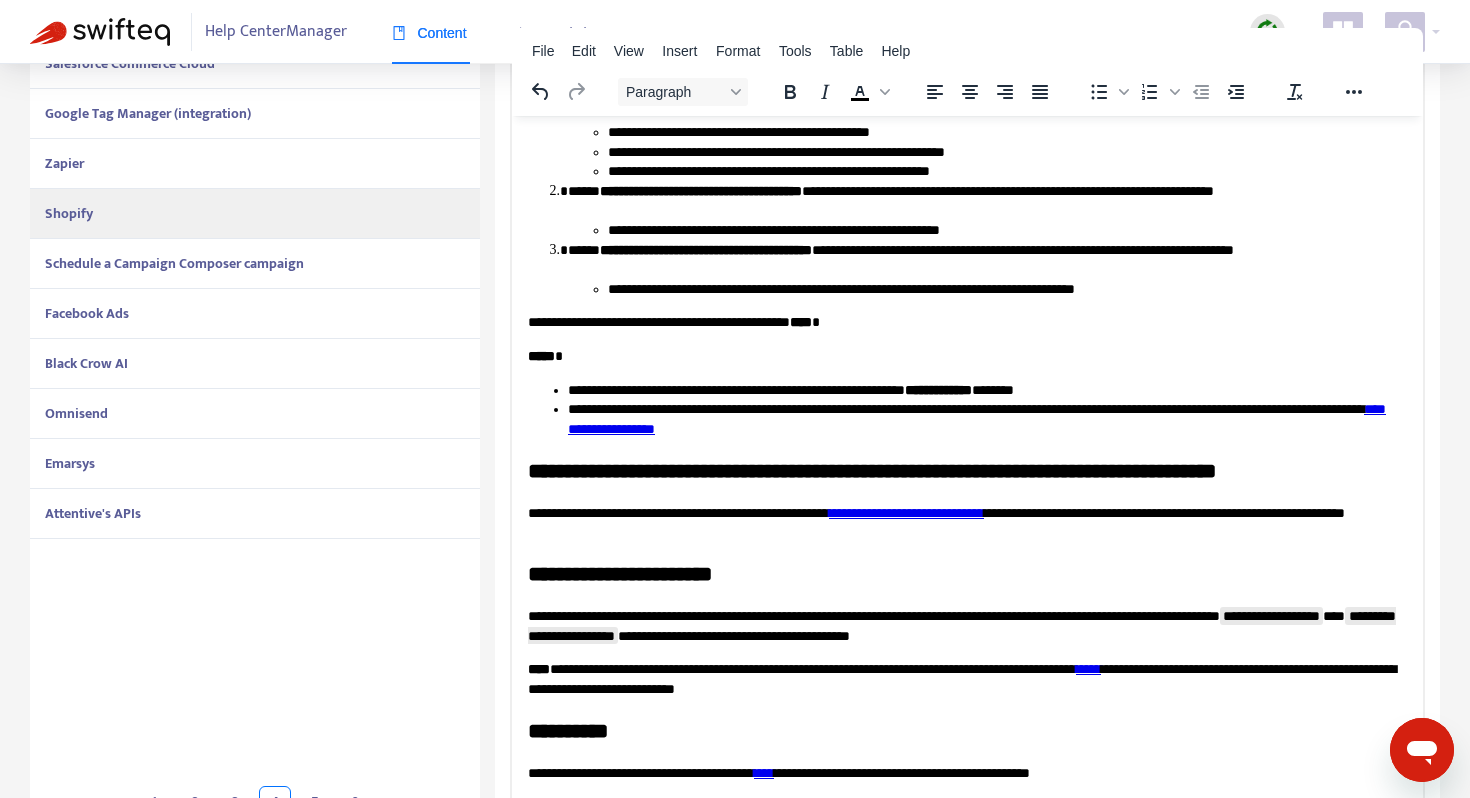 click on "**********" at bounding box center [967, 773] 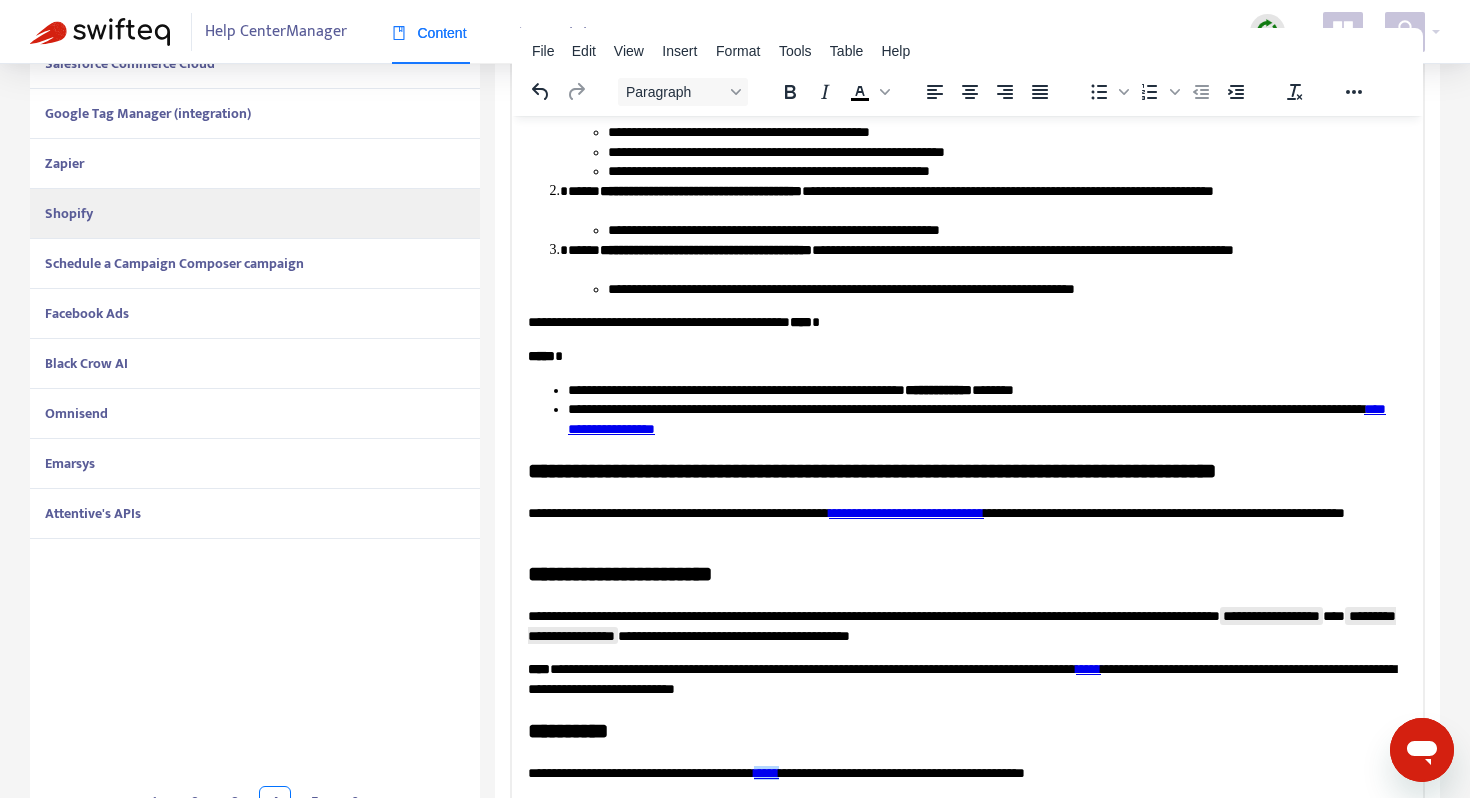 click on "**********" at bounding box center (967, 678) 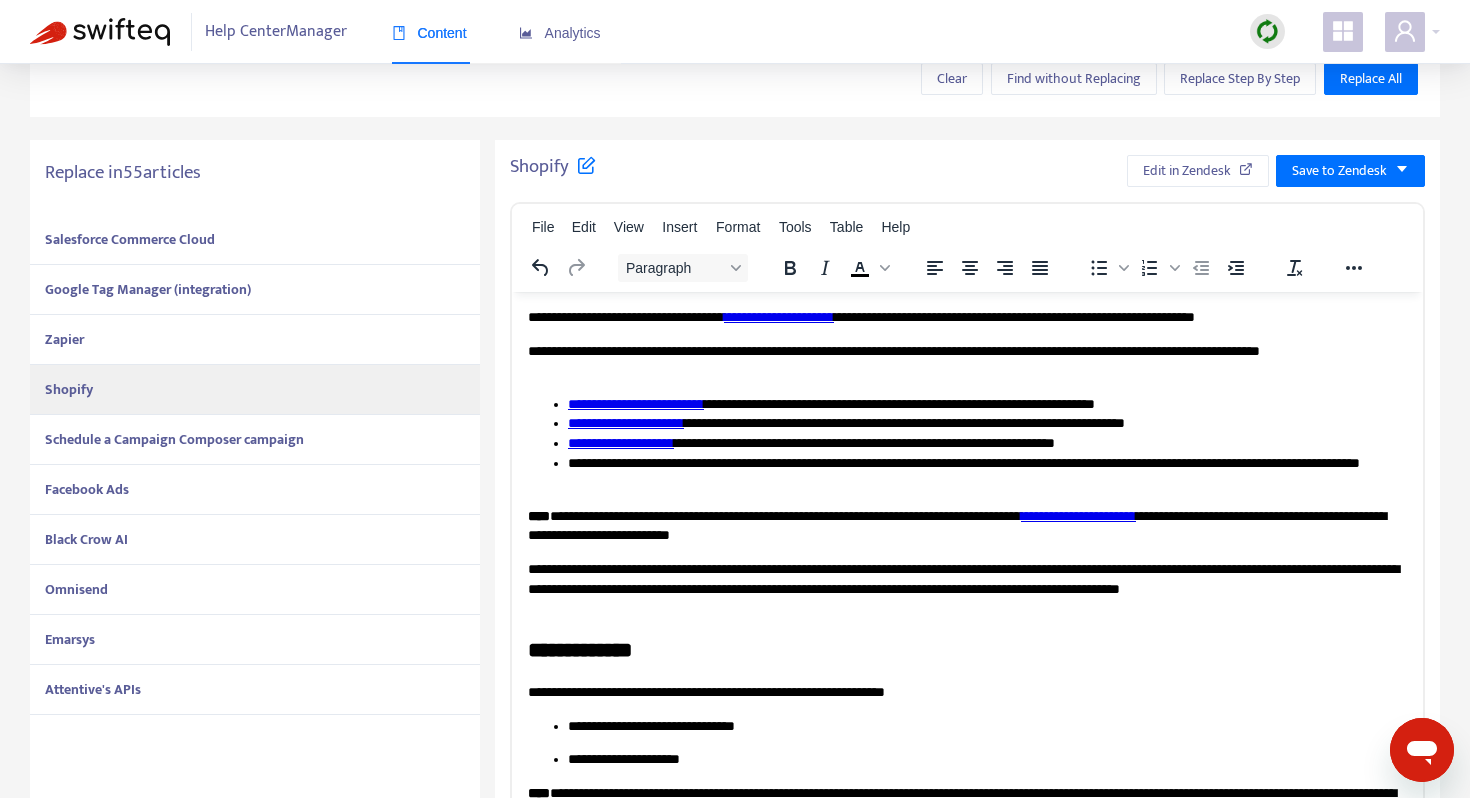 scroll, scrollTop: 0, scrollLeft: 0, axis: both 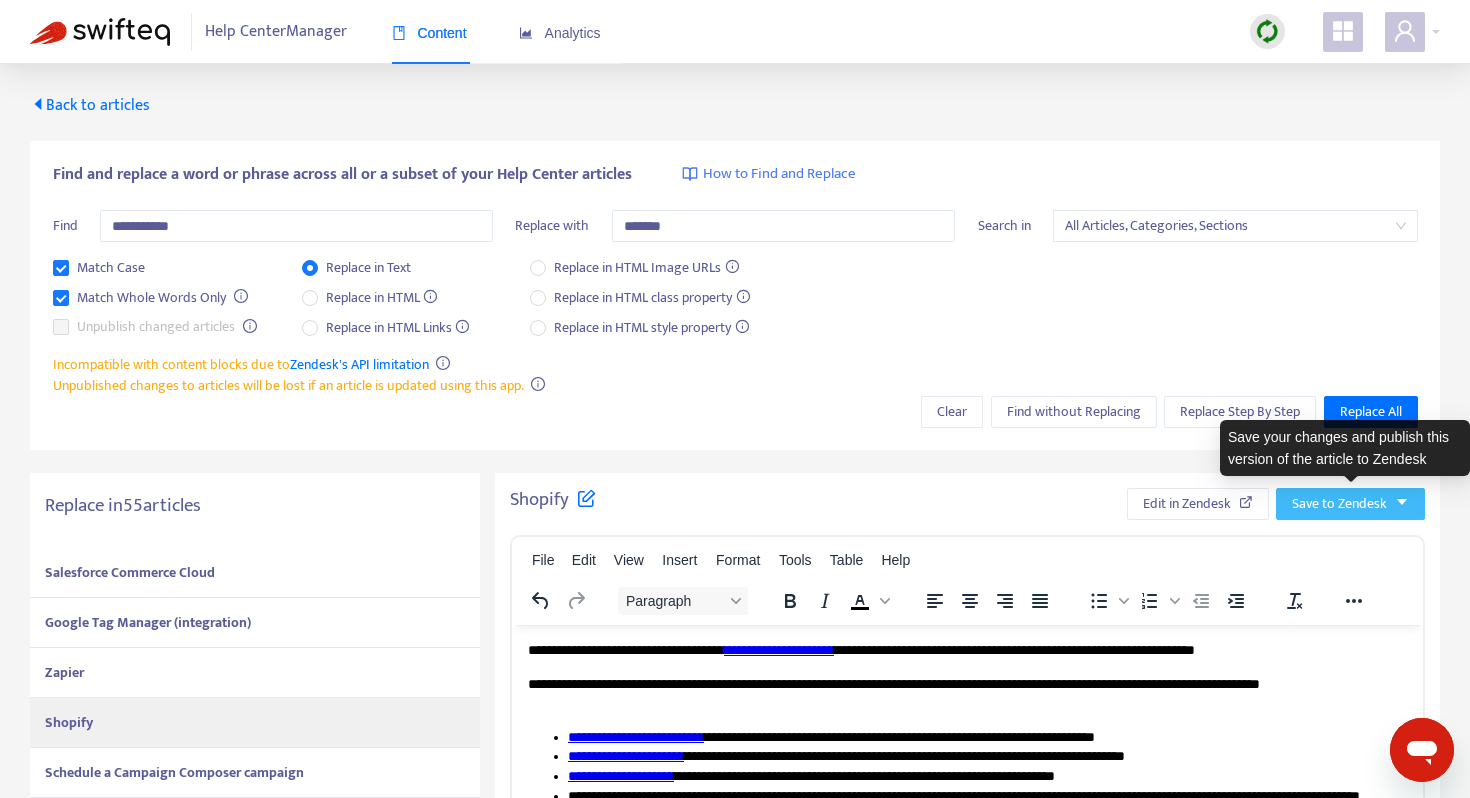 click on "Save to Zendesk" at bounding box center (1339, 504) 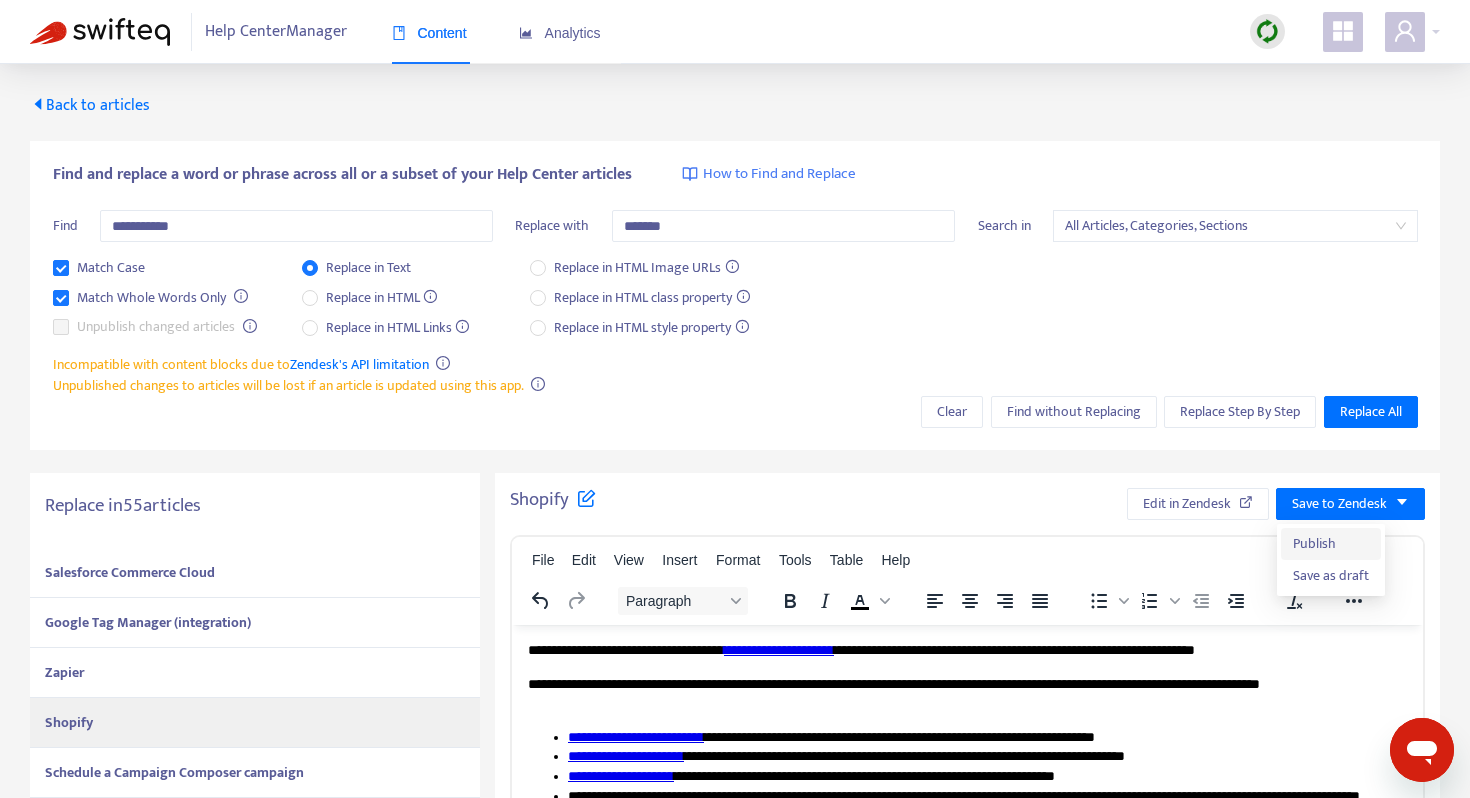 click on "Publish" at bounding box center (1331, 544) 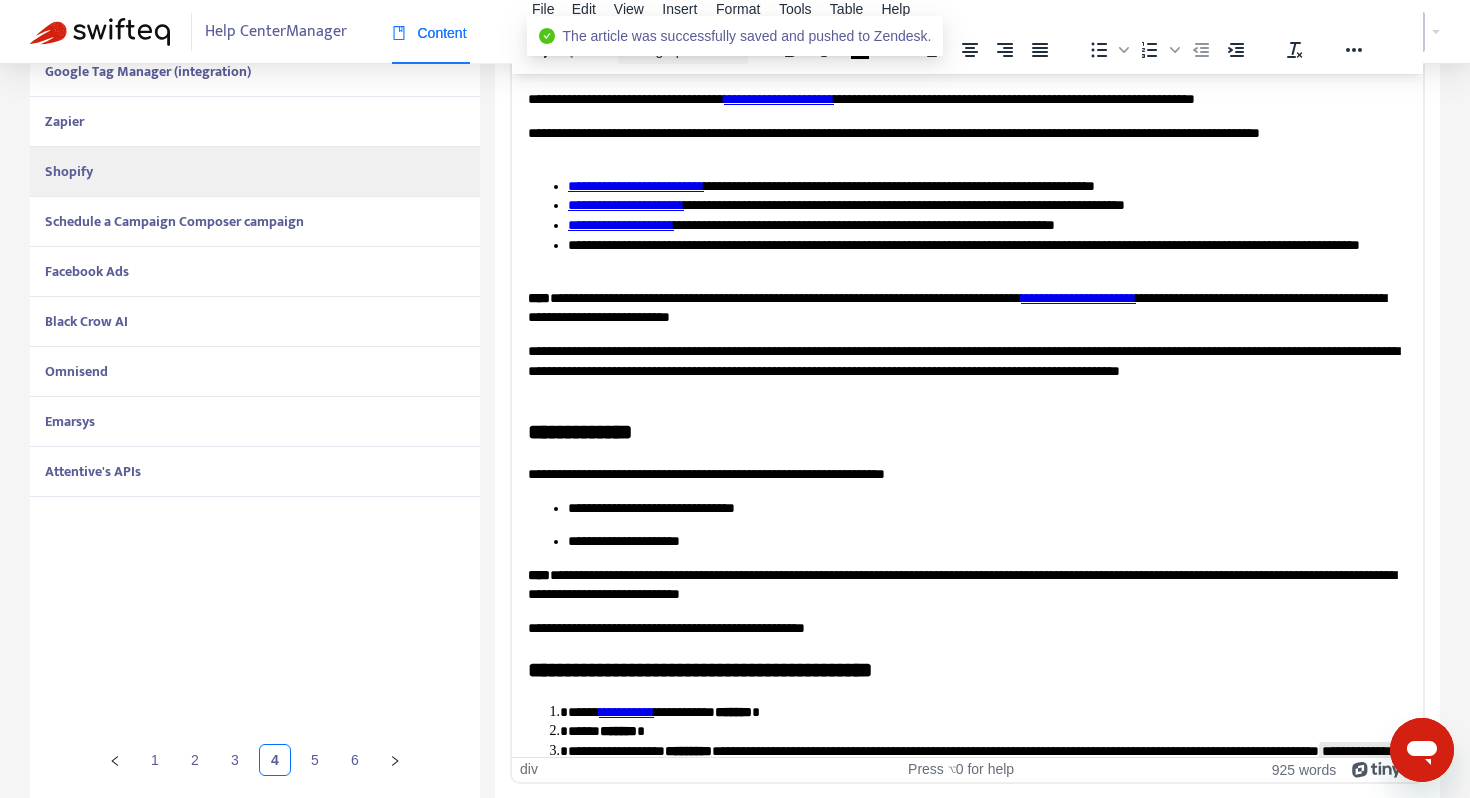 scroll, scrollTop: 551, scrollLeft: 0, axis: vertical 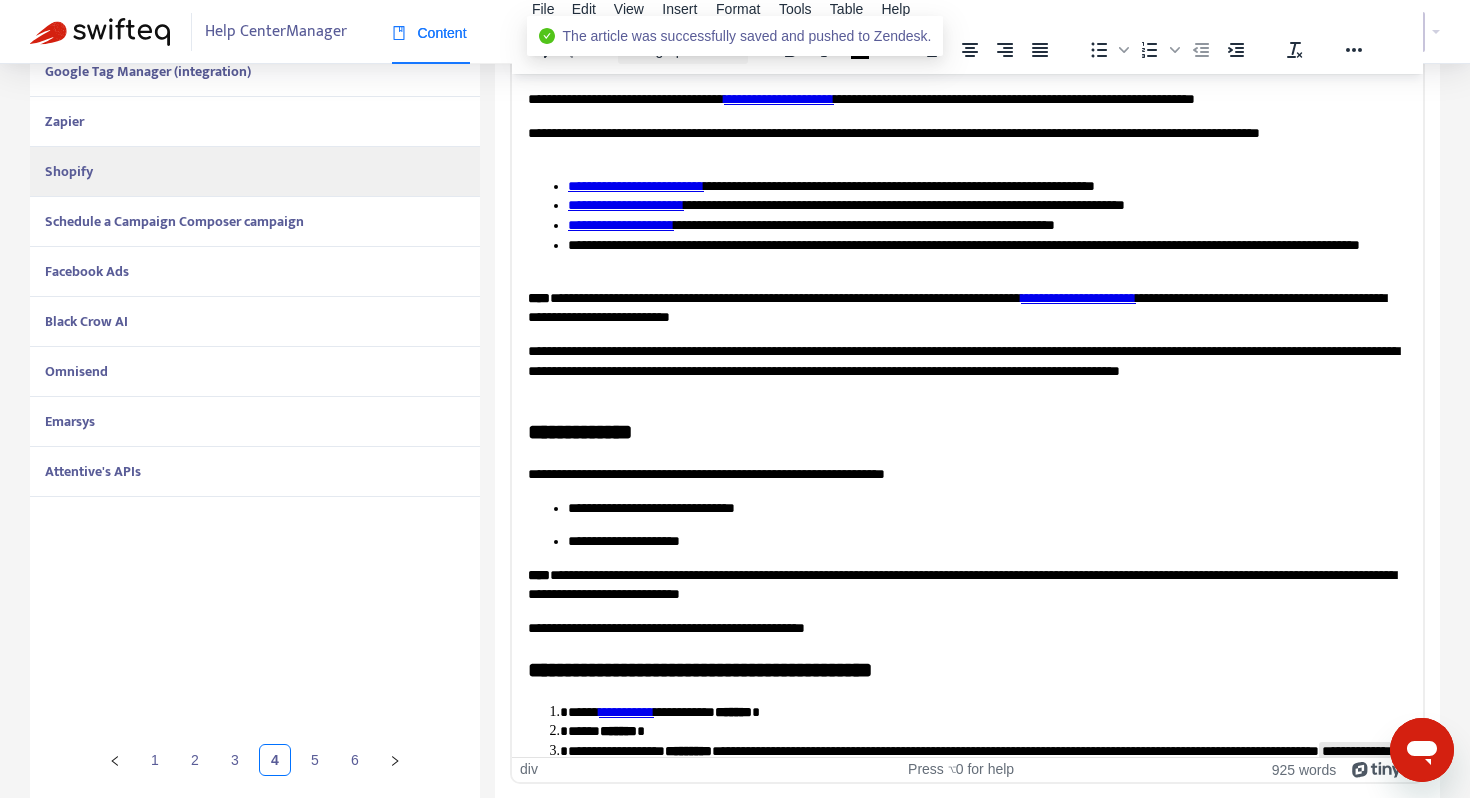 click on "Schedule a Campaign Composer campaign" at bounding box center (174, 221) 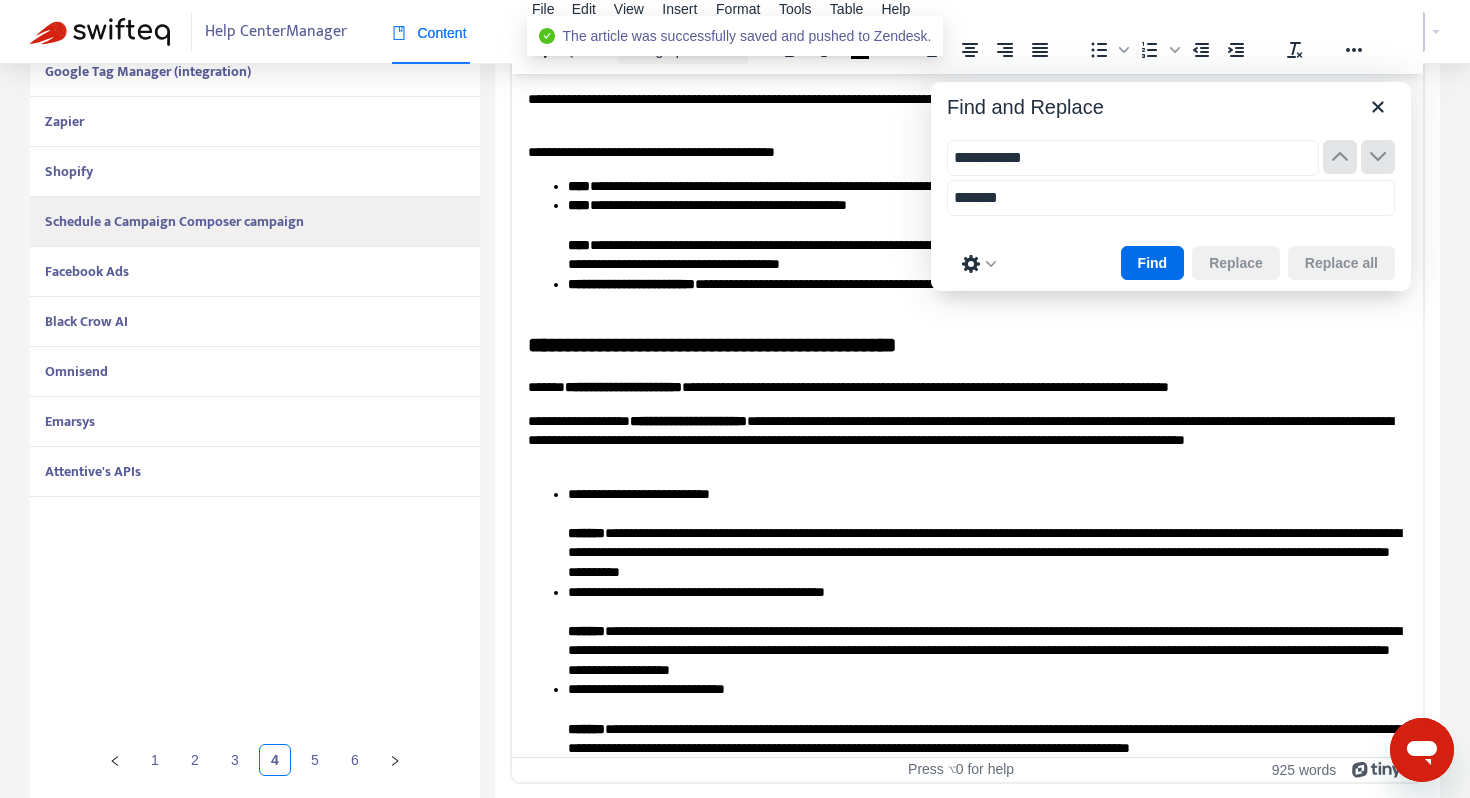 scroll, scrollTop: 2282, scrollLeft: 0, axis: vertical 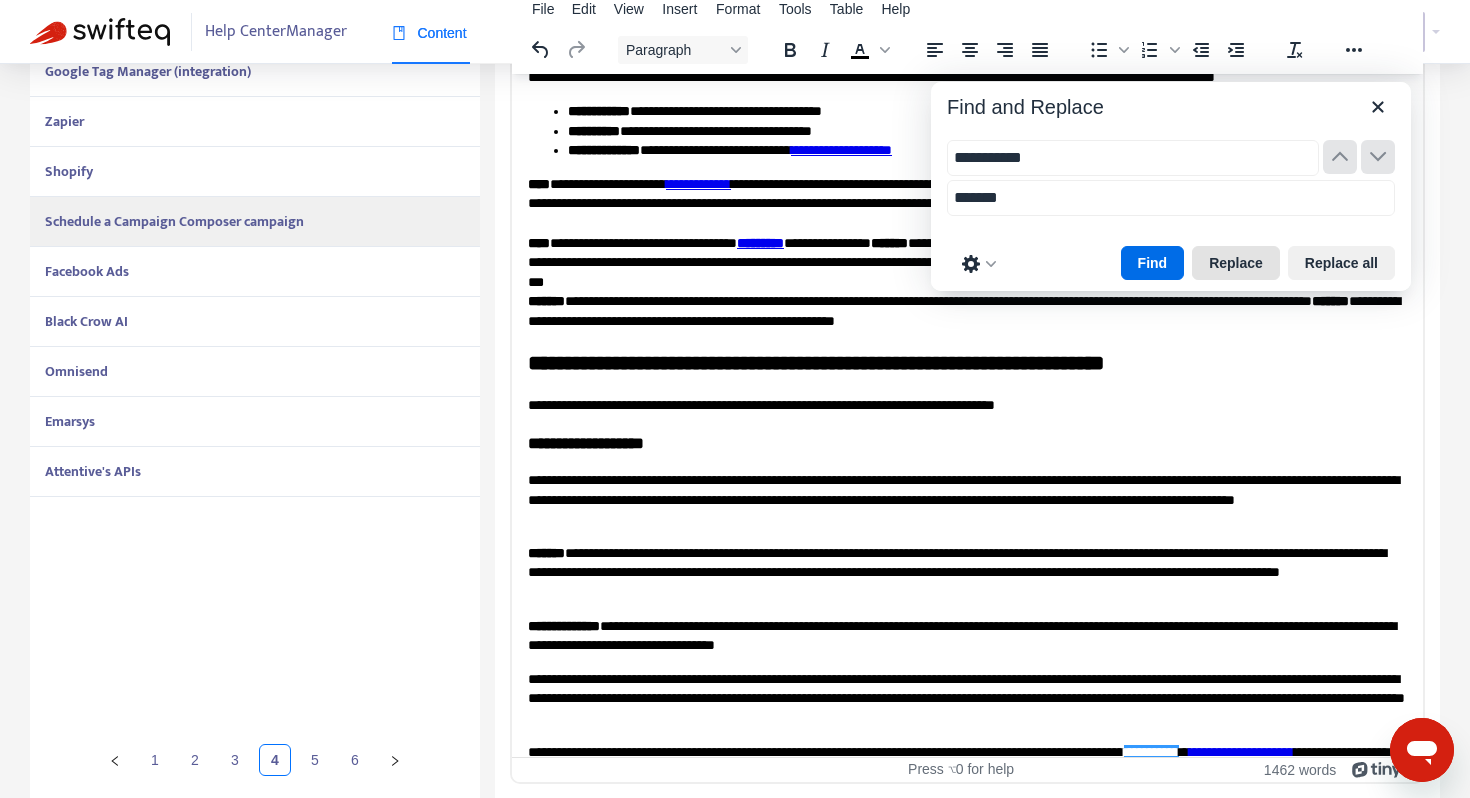 click on "Replace" at bounding box center (1236, 263) 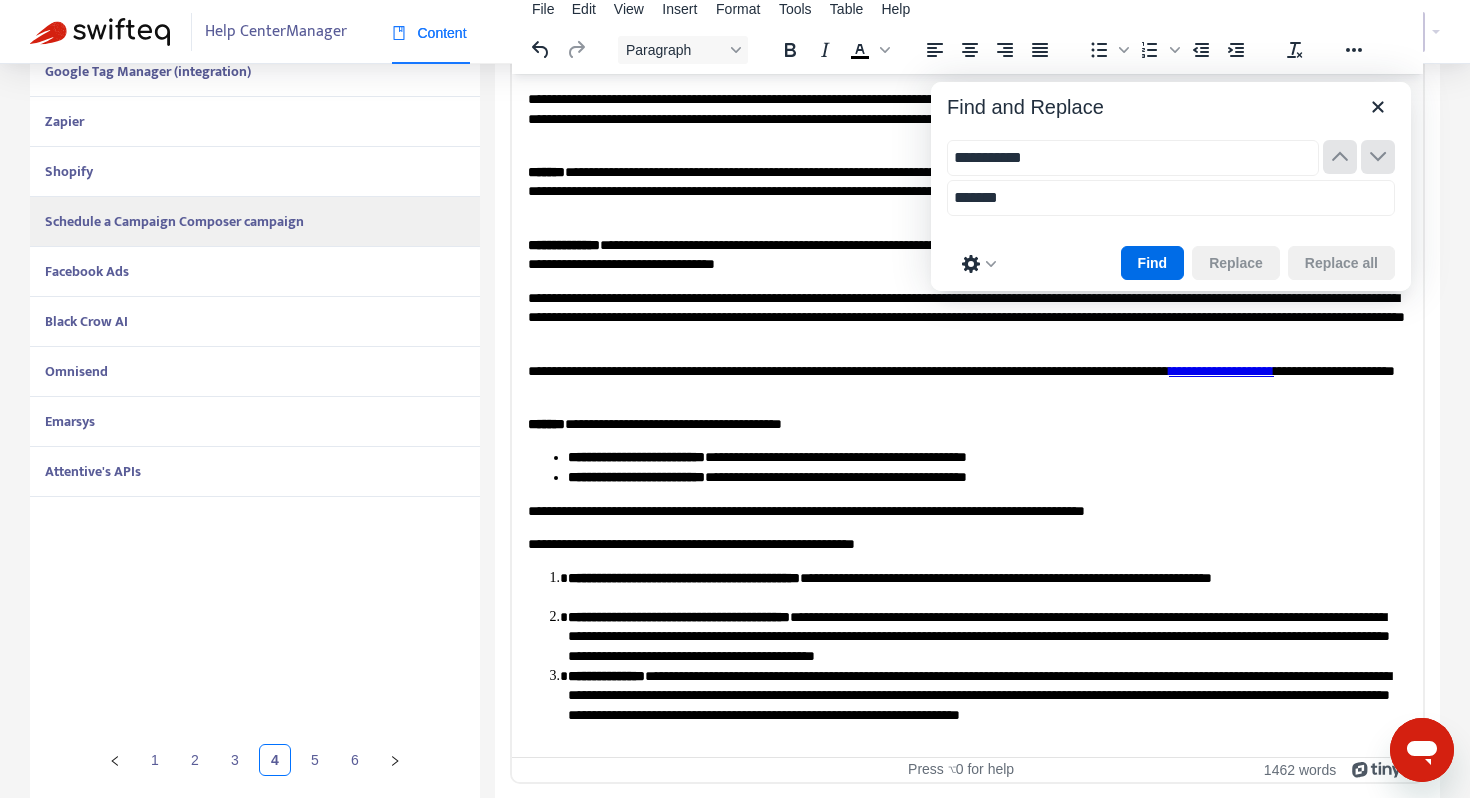 scroll, scrollTop: 2665, scrollLeft: 0, axis: vertical 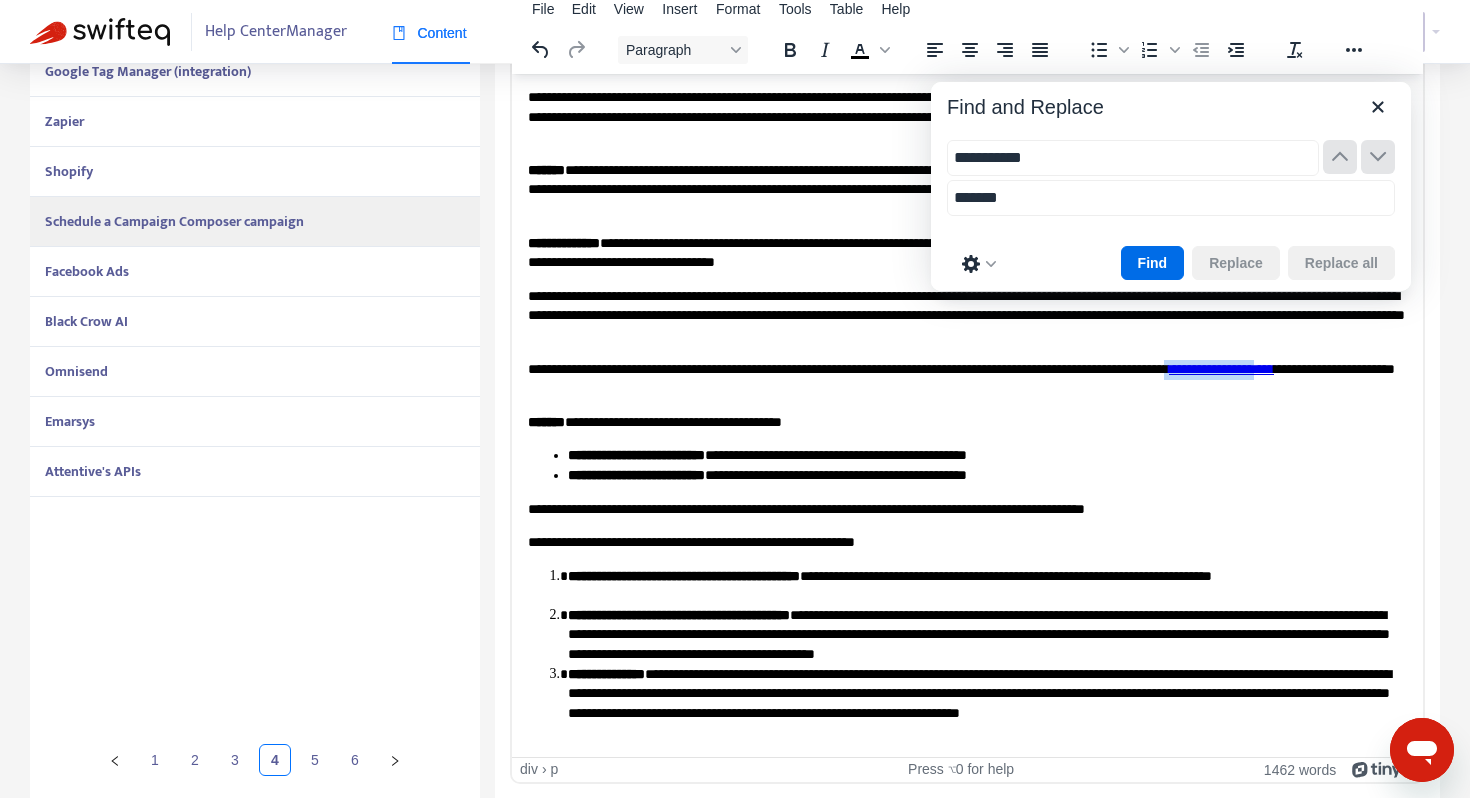 drag, startPoint x: 578, startPoint y: 387, endPoint x: 1338, endPoint y: 373, distance: 760.1289 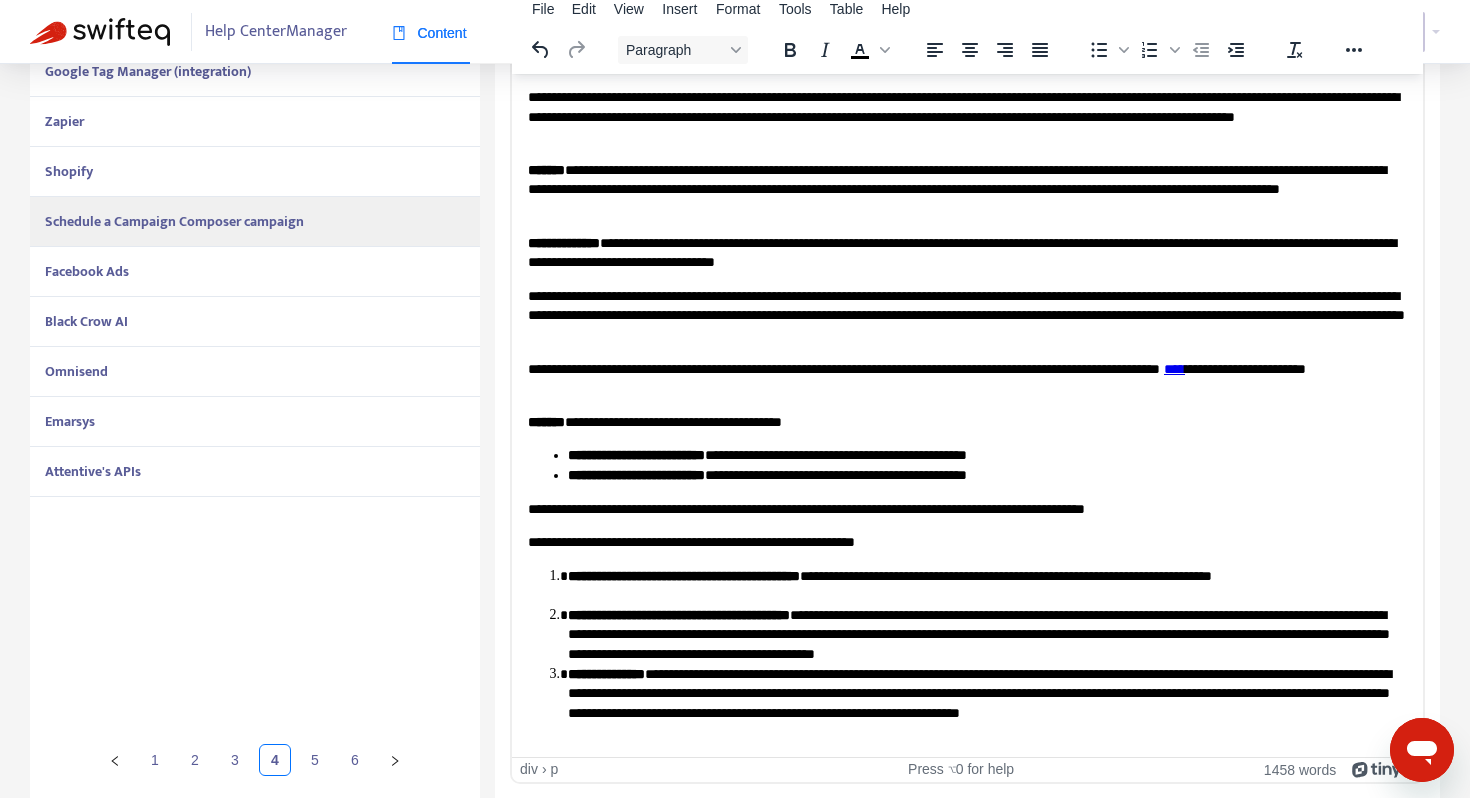 drag, startPoint x: 1375, startPoint y: 362, endPoint x: 1375, endPoint y: 413, distance: 51 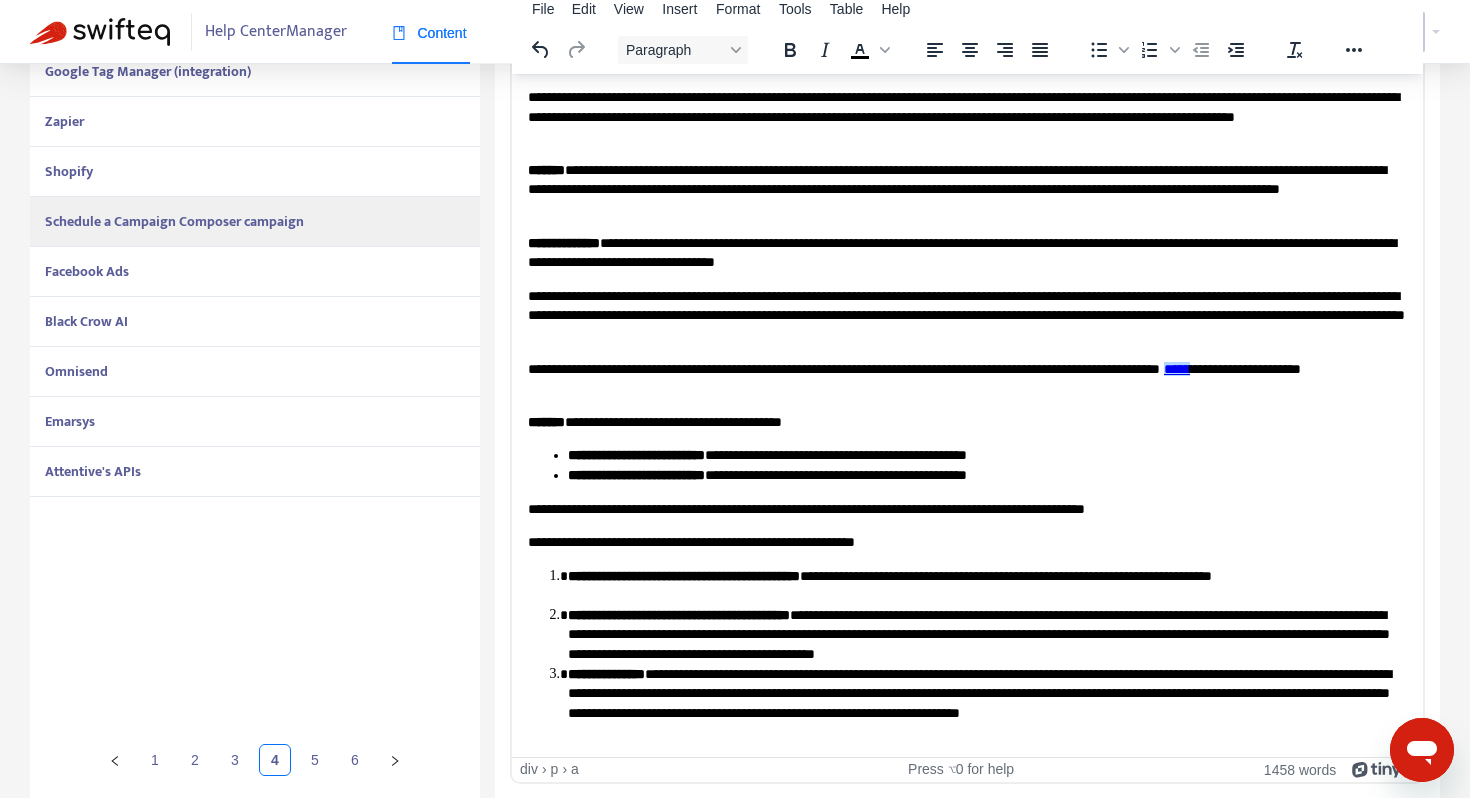 click on "**********" at bounding box center [967, 378] 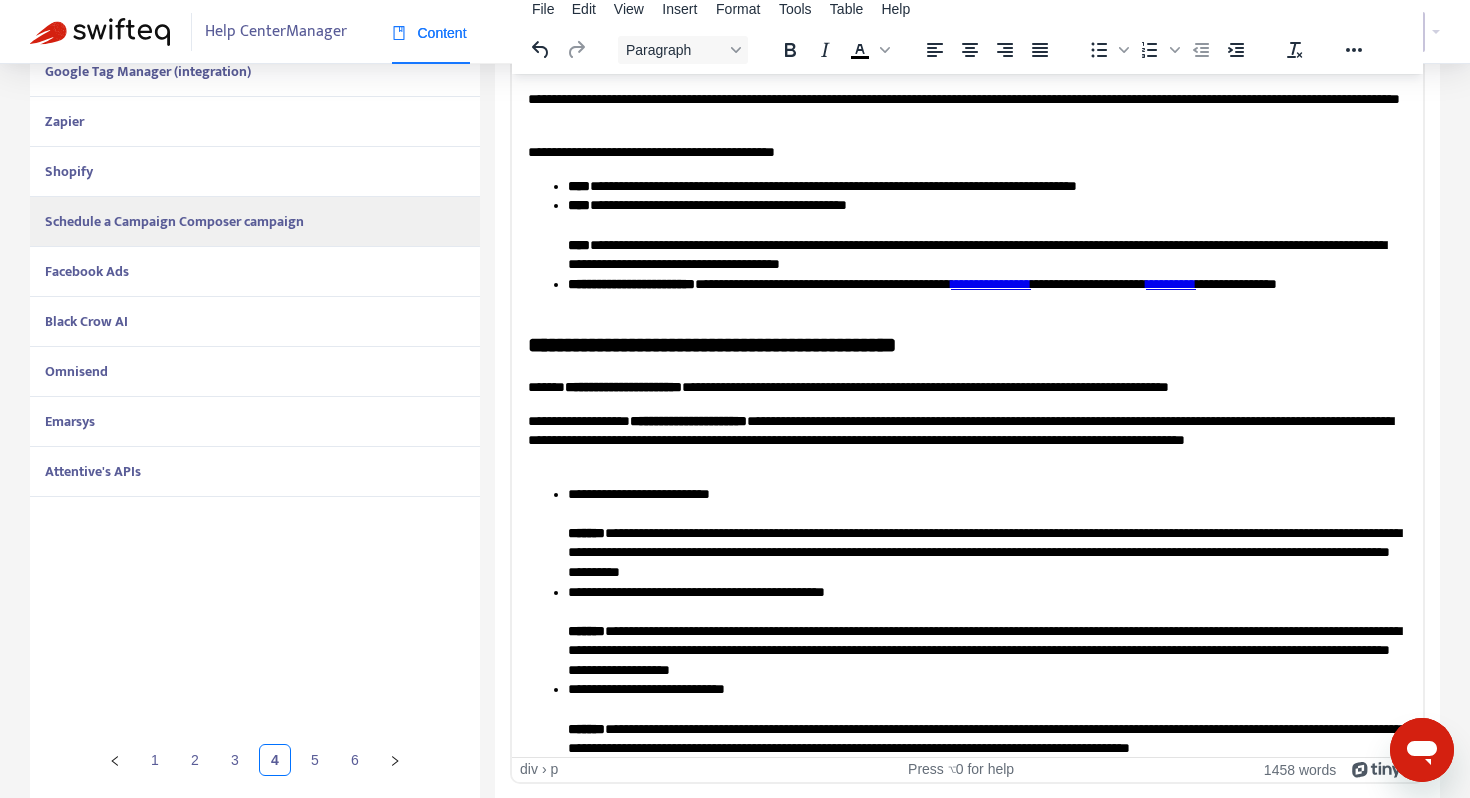 scroll, scrollTop: 0, scrollLeft: 0, axis: both 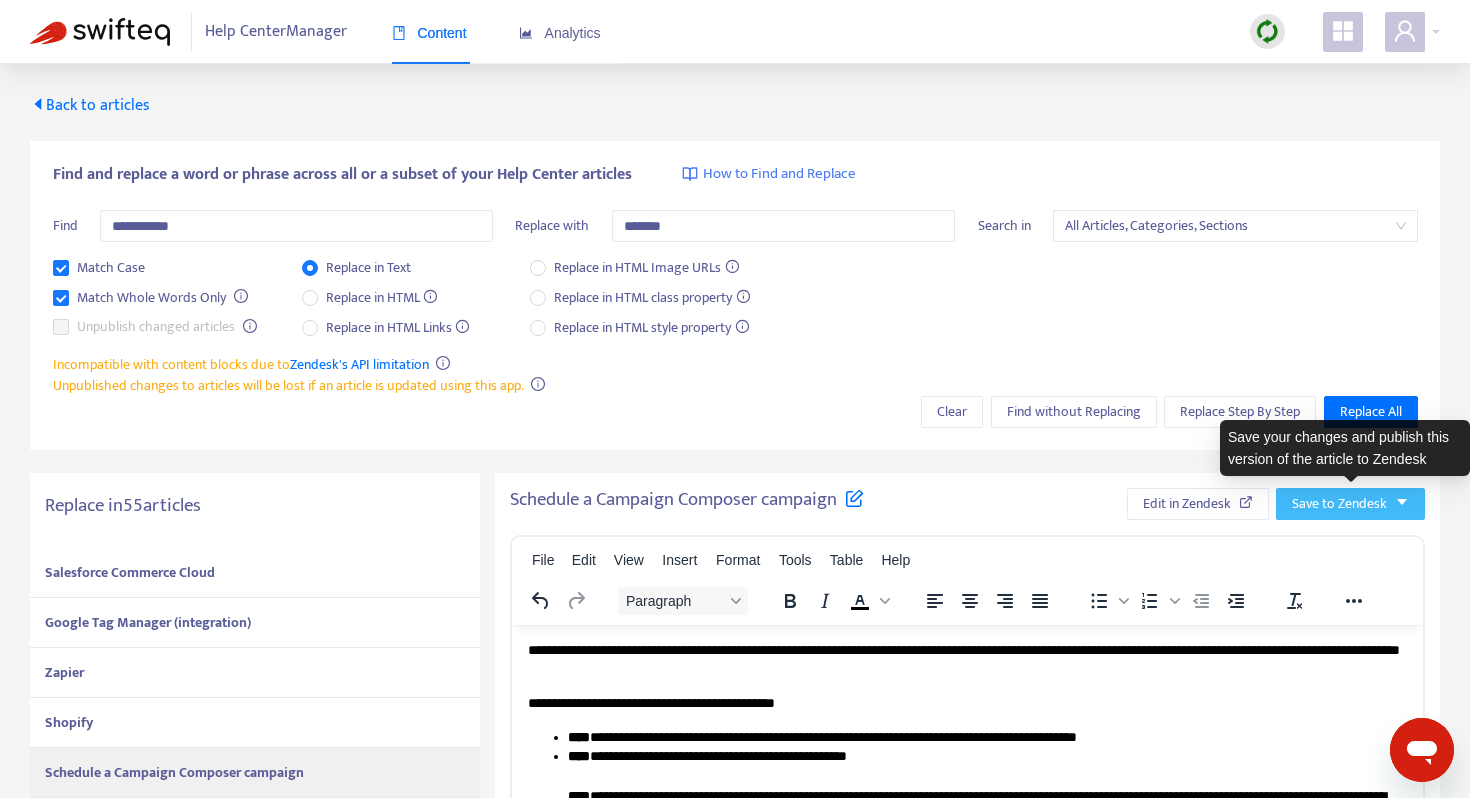 click on "Save to Zendesk" at bounding box center (1339, 504) 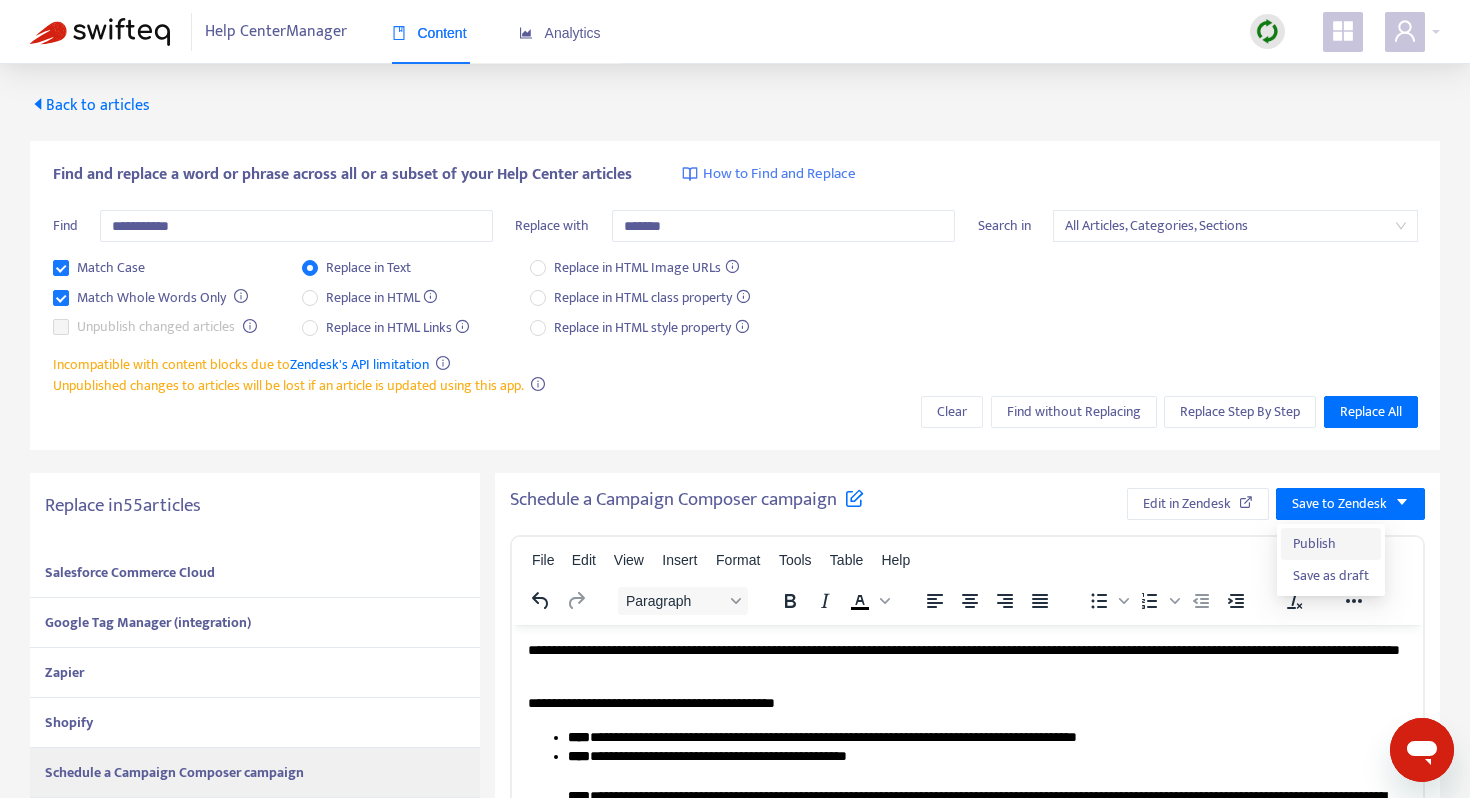 click on "Publish" at bounding box center [1331, 544] 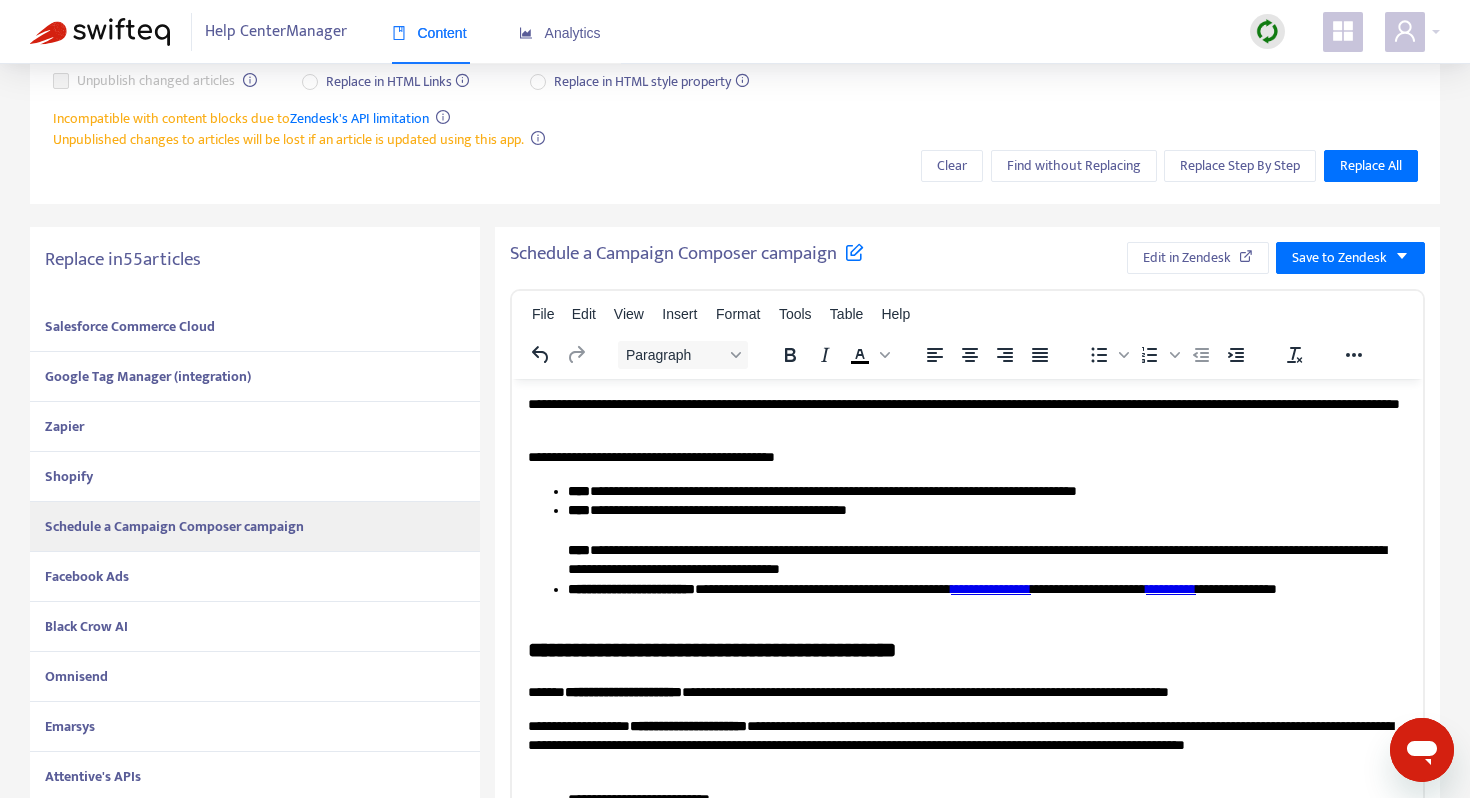 scroll, scrollTop: 248, scrollLeft: 0, axis: vertical 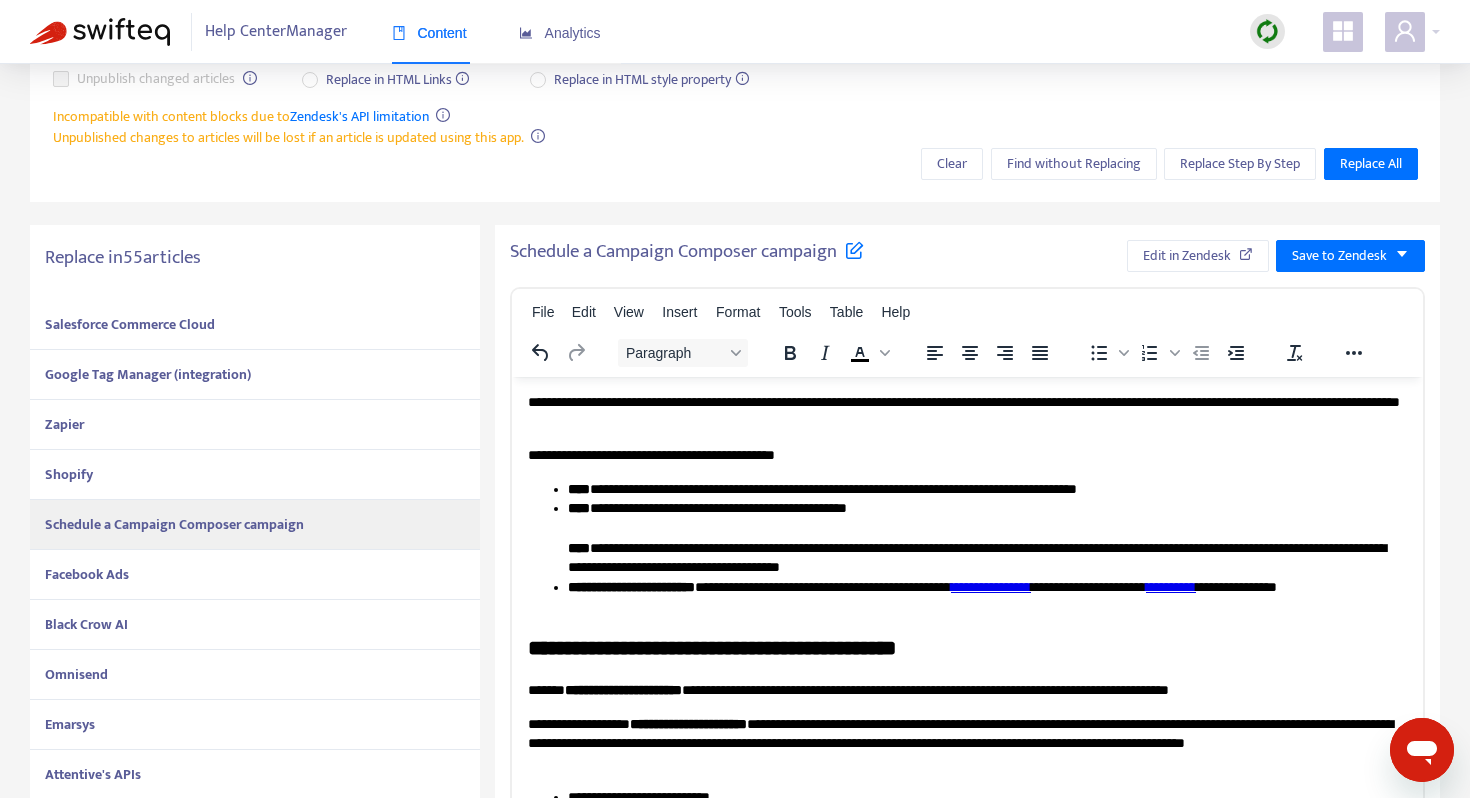 click on "Facebook Ads" at bounding box center [255, 575] 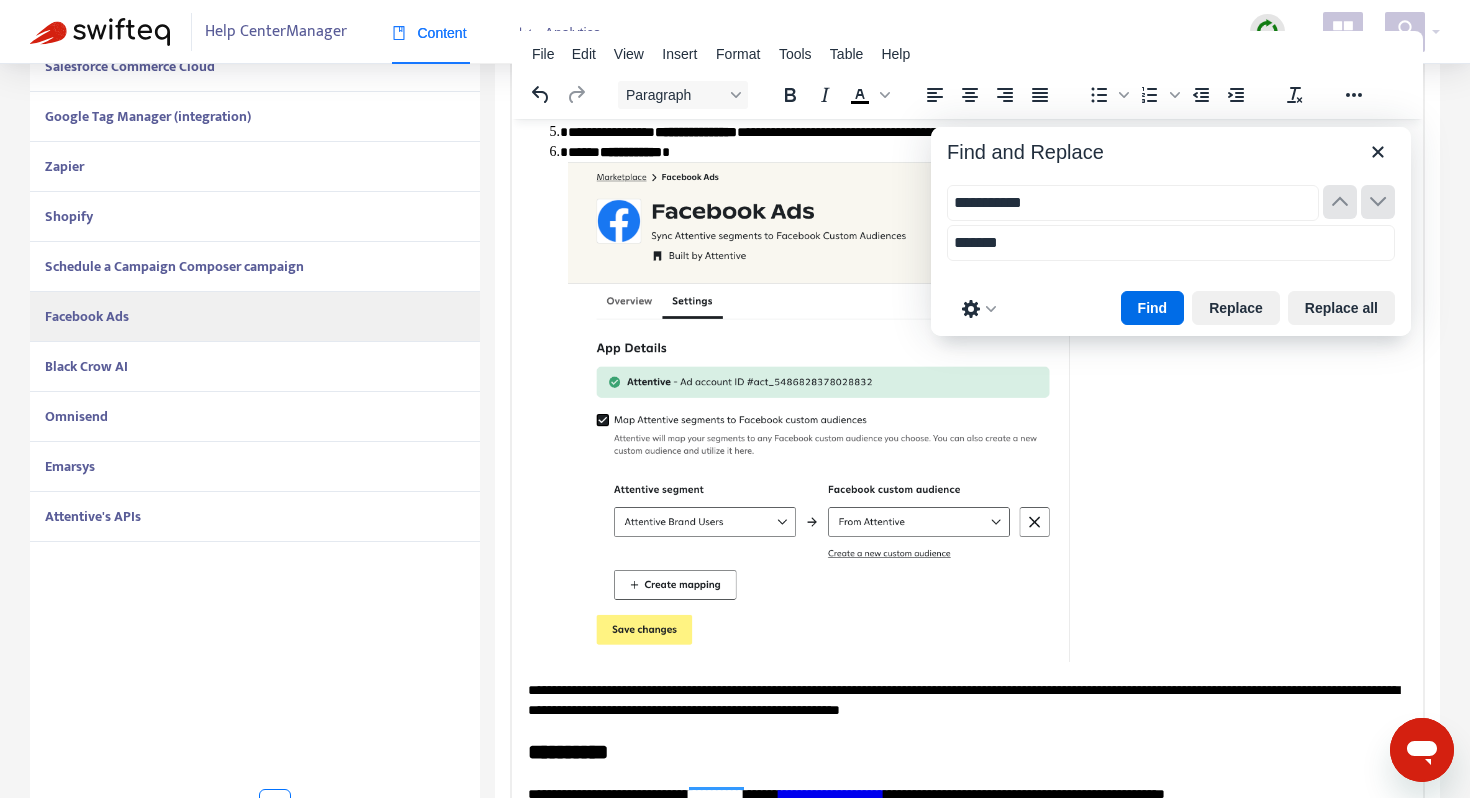 scroll, scrollTop: 509, scrollLeft: 0, axis: vertical 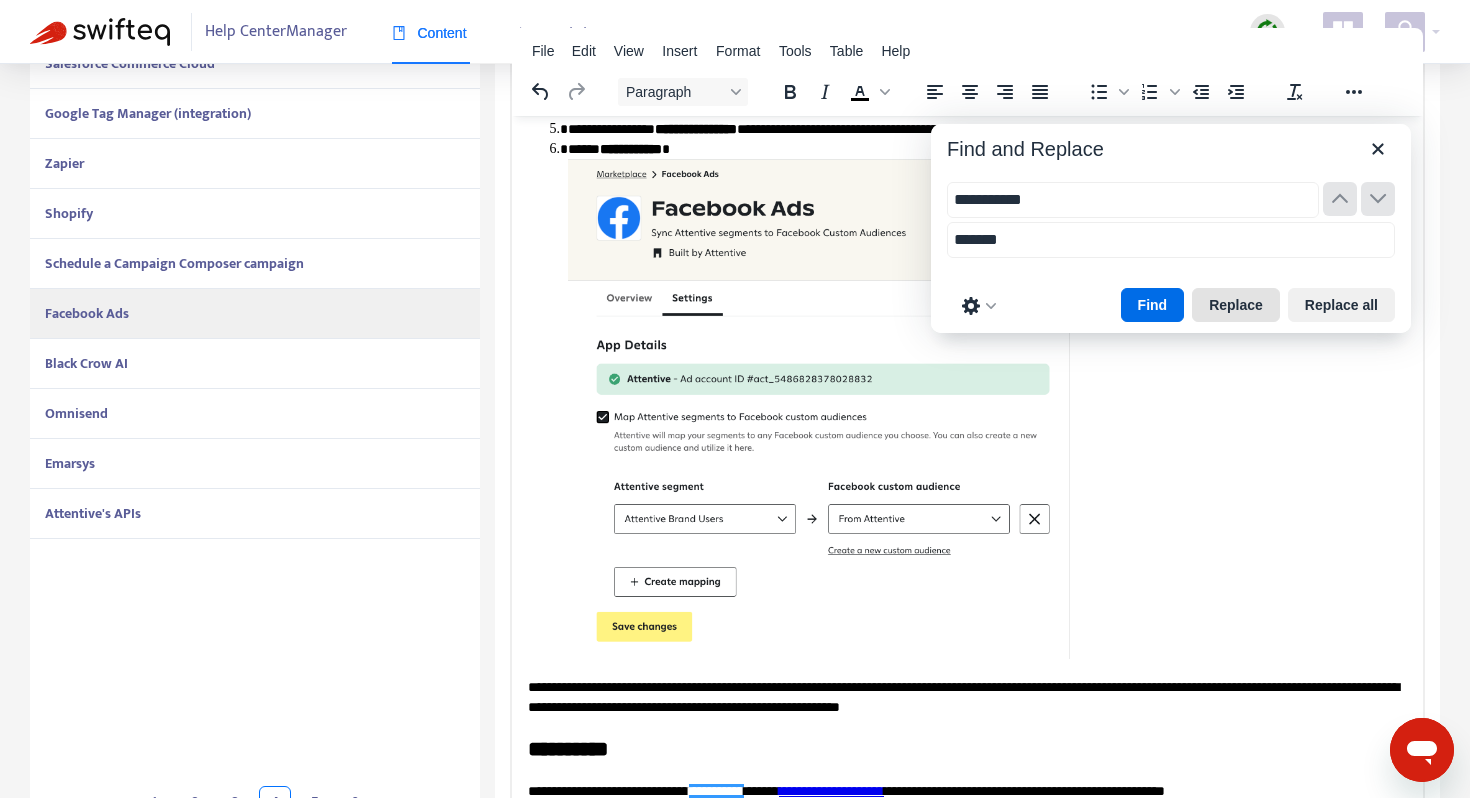 click on "Replace" at bounding box center (1236, 305) 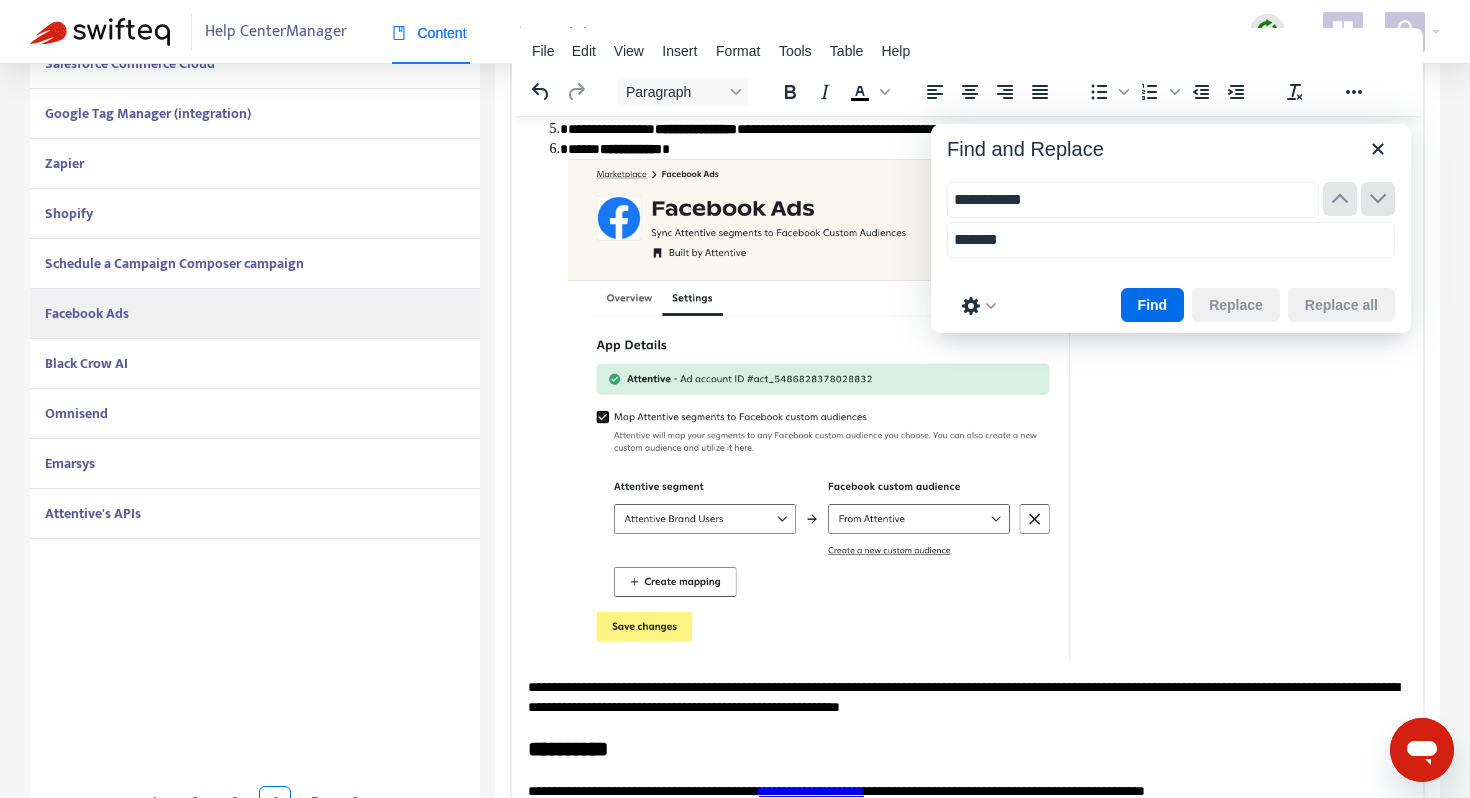 scroll, scrollTop: 1449, scrollLeft: 0, axis: vertical 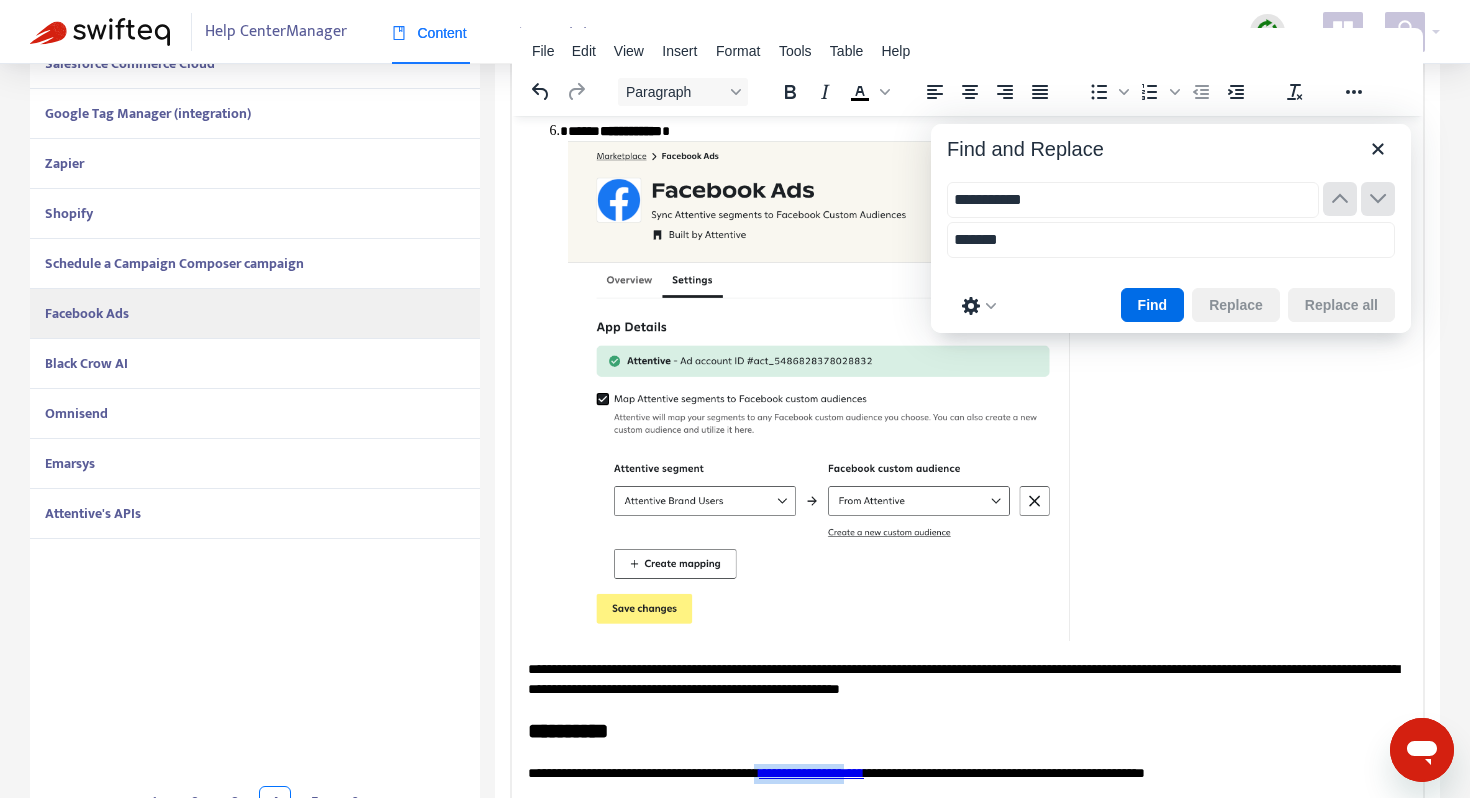 drag, startPoint x: 928, startPoint y: 776, endPoint x: 814, endPoint y: 772, distance: 114.07015 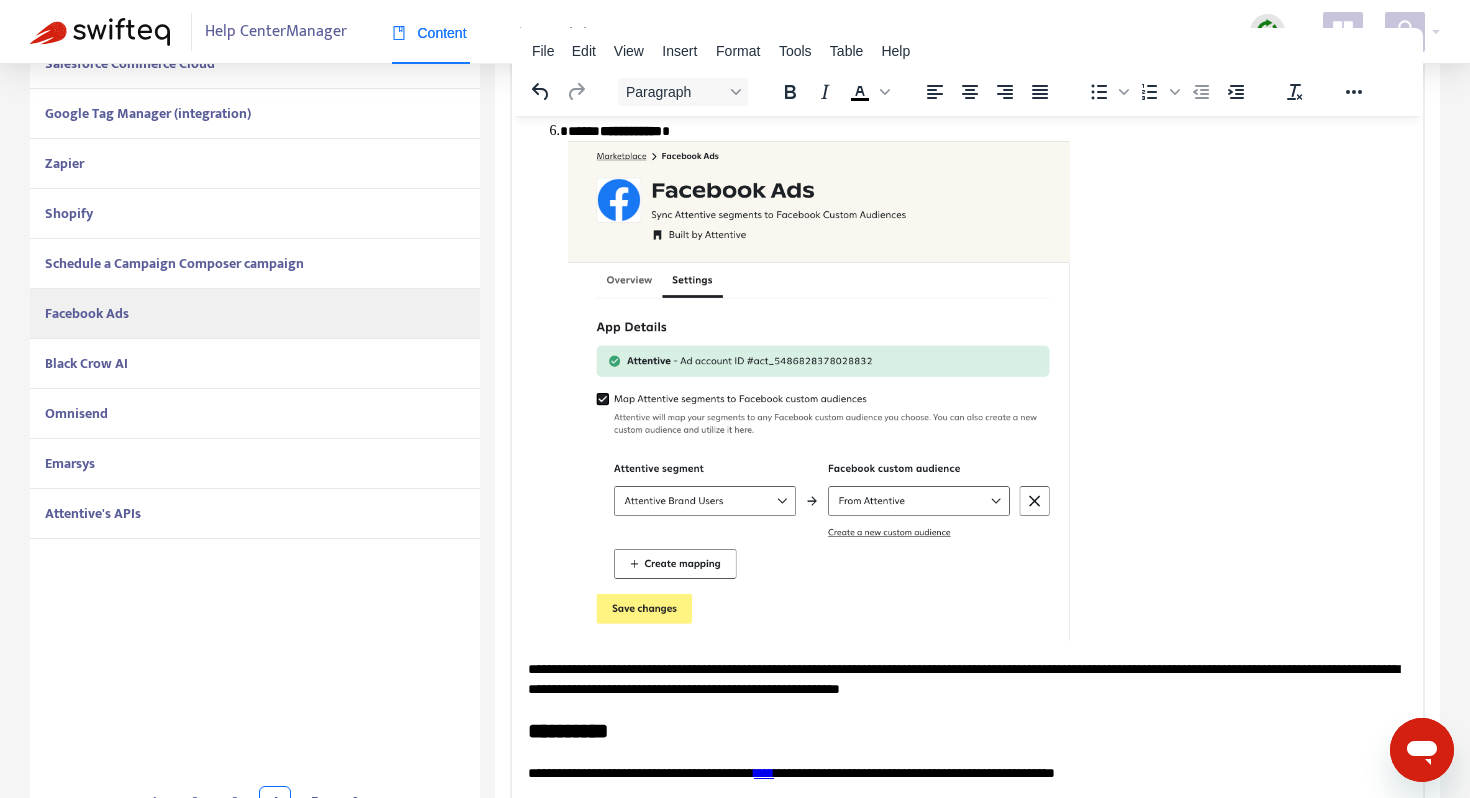scroll, scrollTop: 551, scrollLeft: 0, axis: vertical 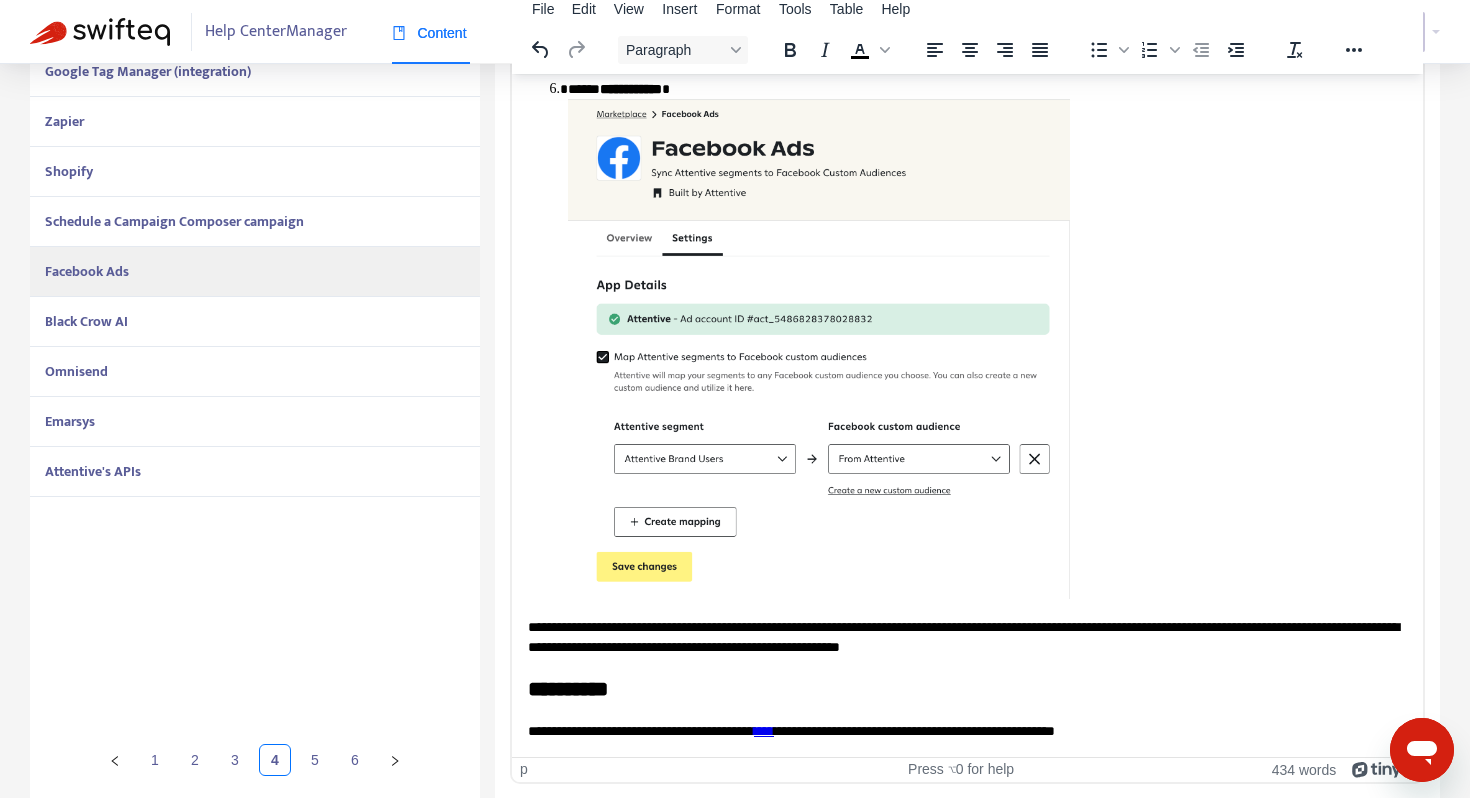 click on "**********" at bounding box center [967, 731] 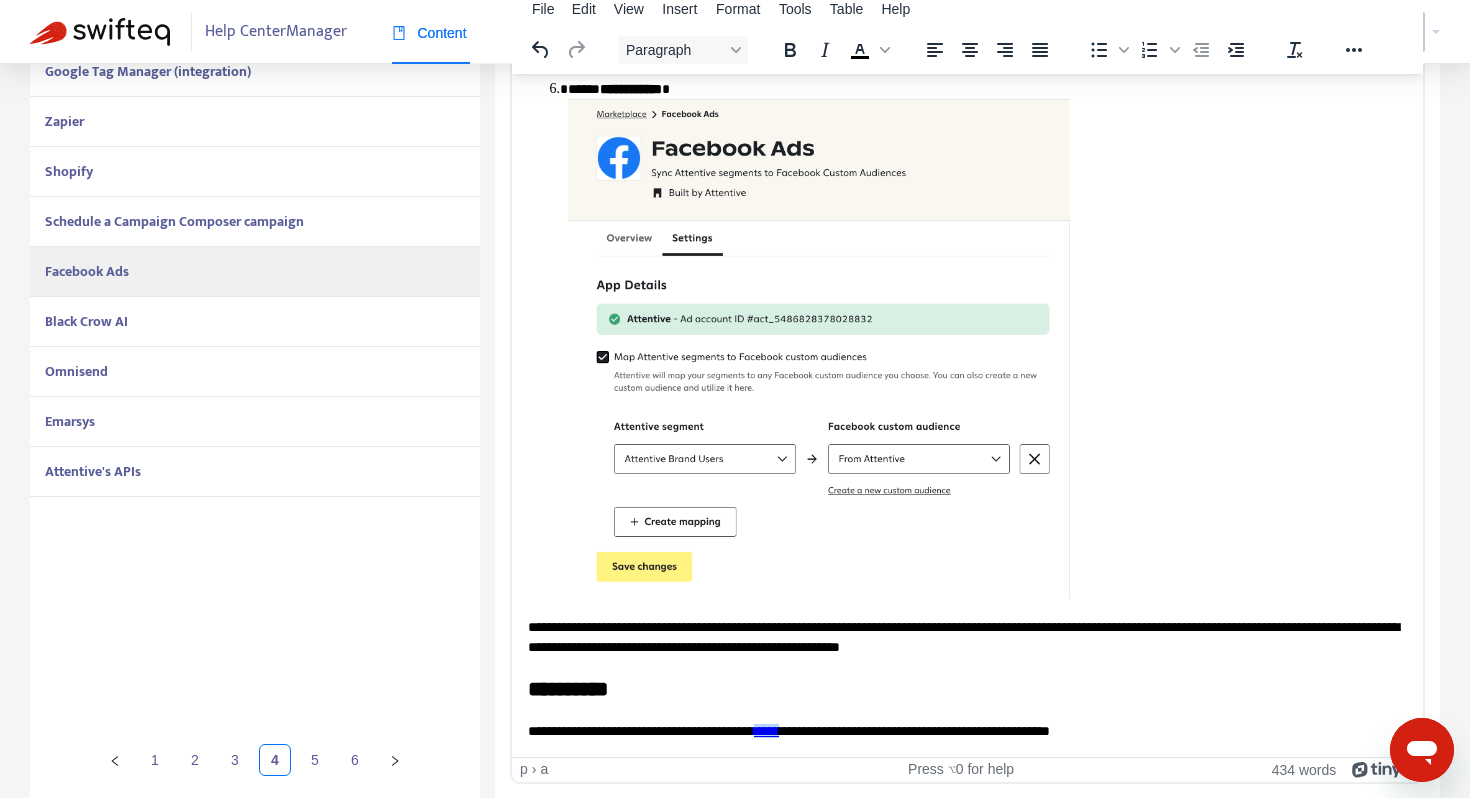 click on "**********" at bounding box center (967, -310) 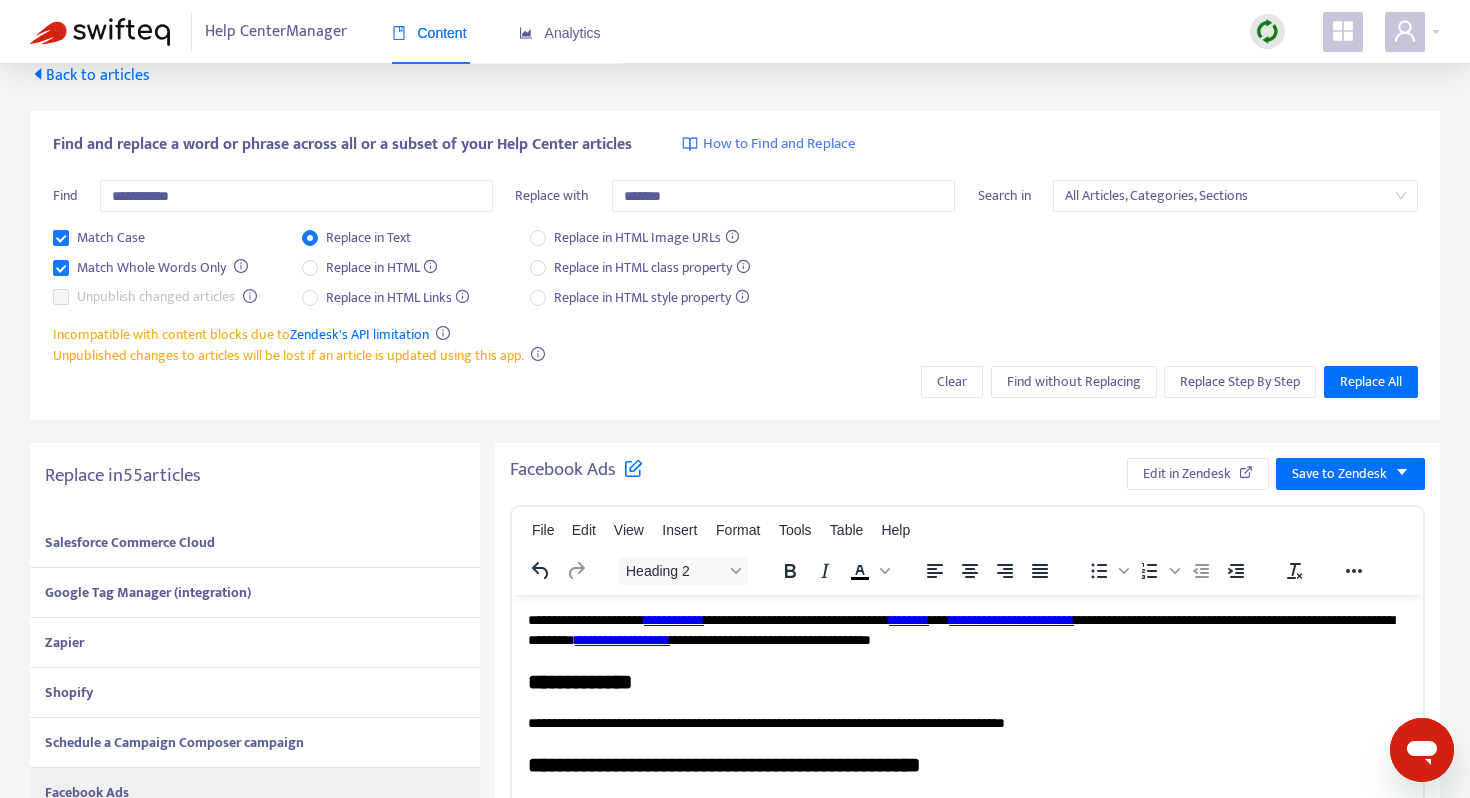 scroll, scrollTop: 0, scrollLeft: 0, axis: both 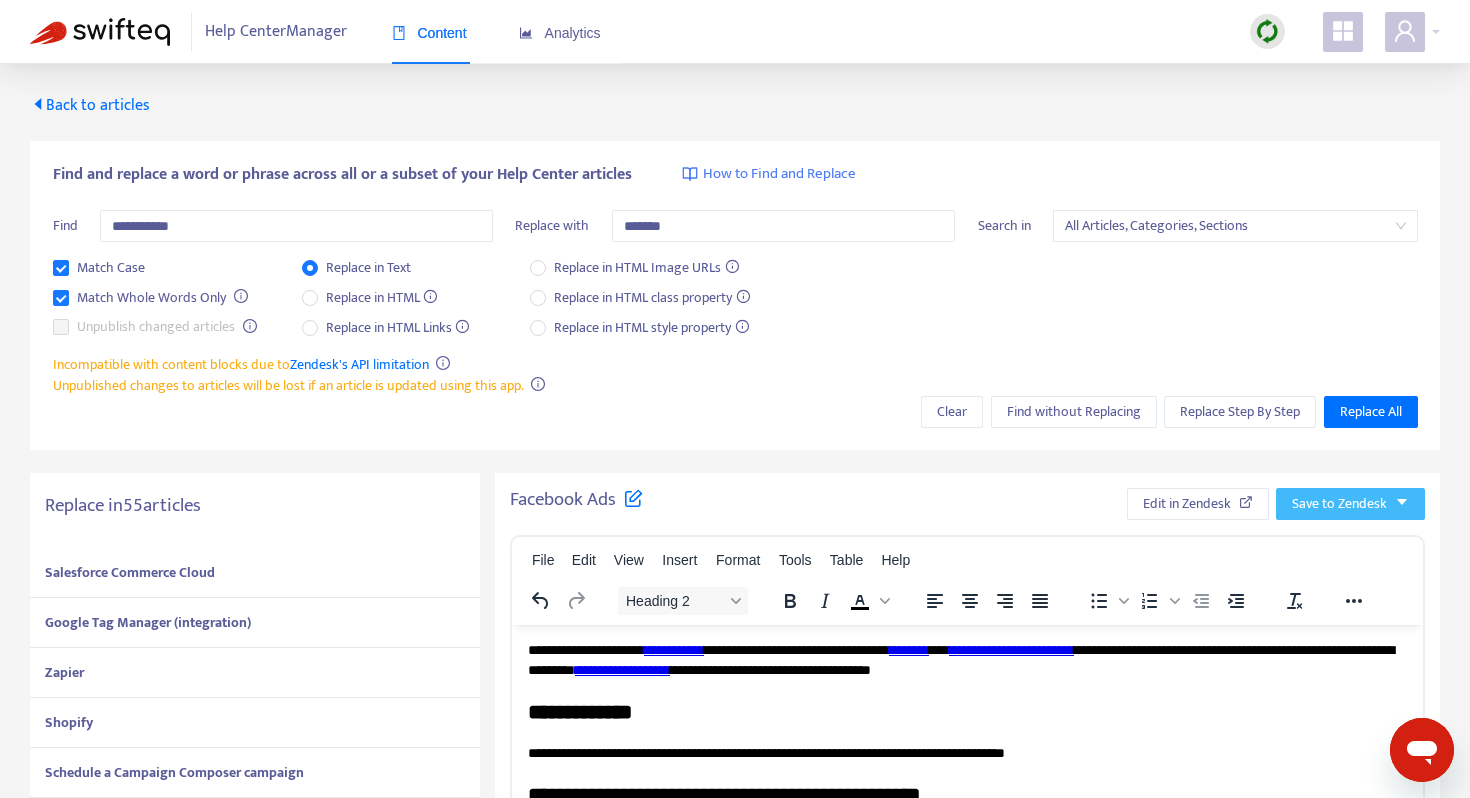 click on "Save to Zendesk" at bounding box center [1339, 504] 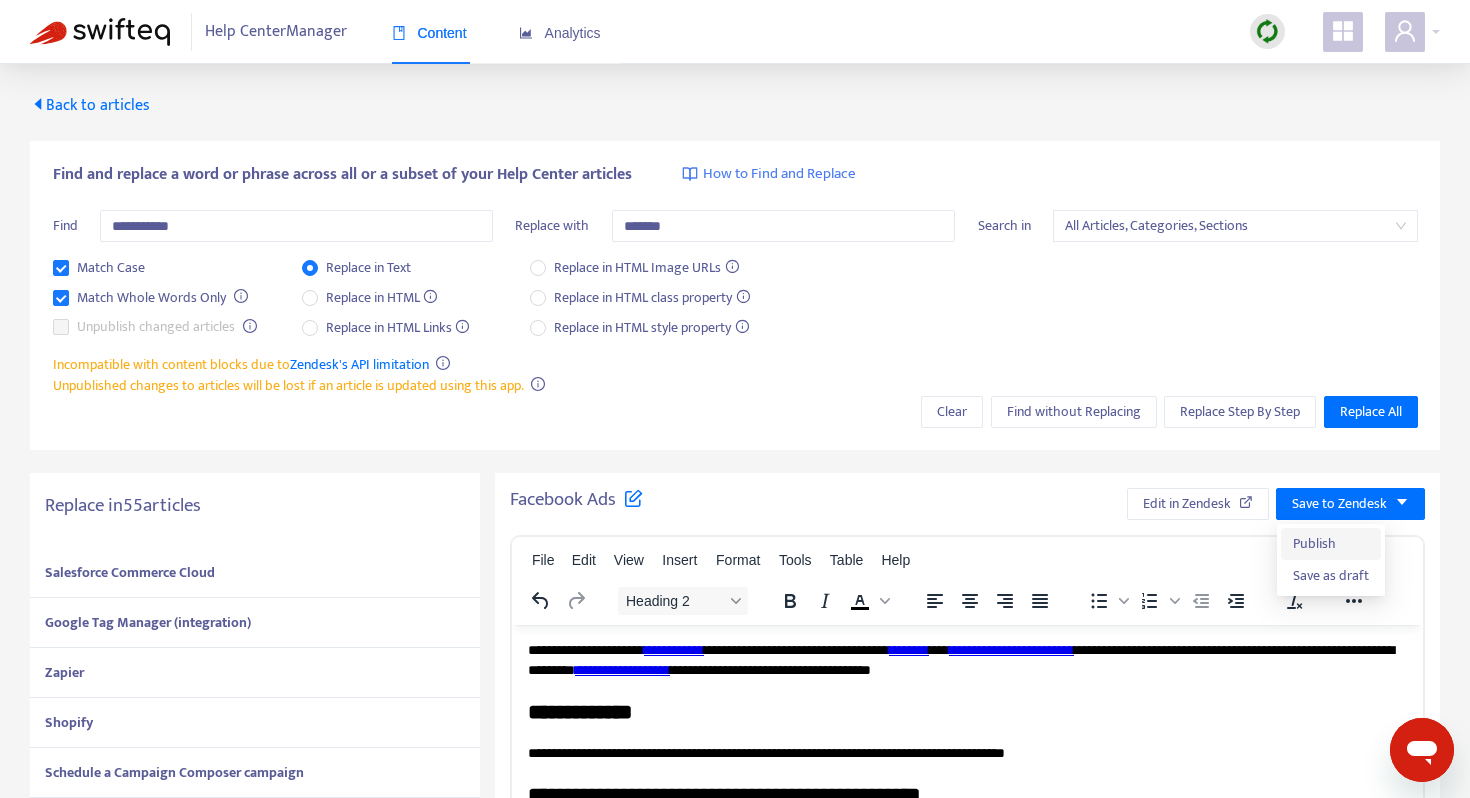 click on "Publish" at bounding box center (1331, 544) 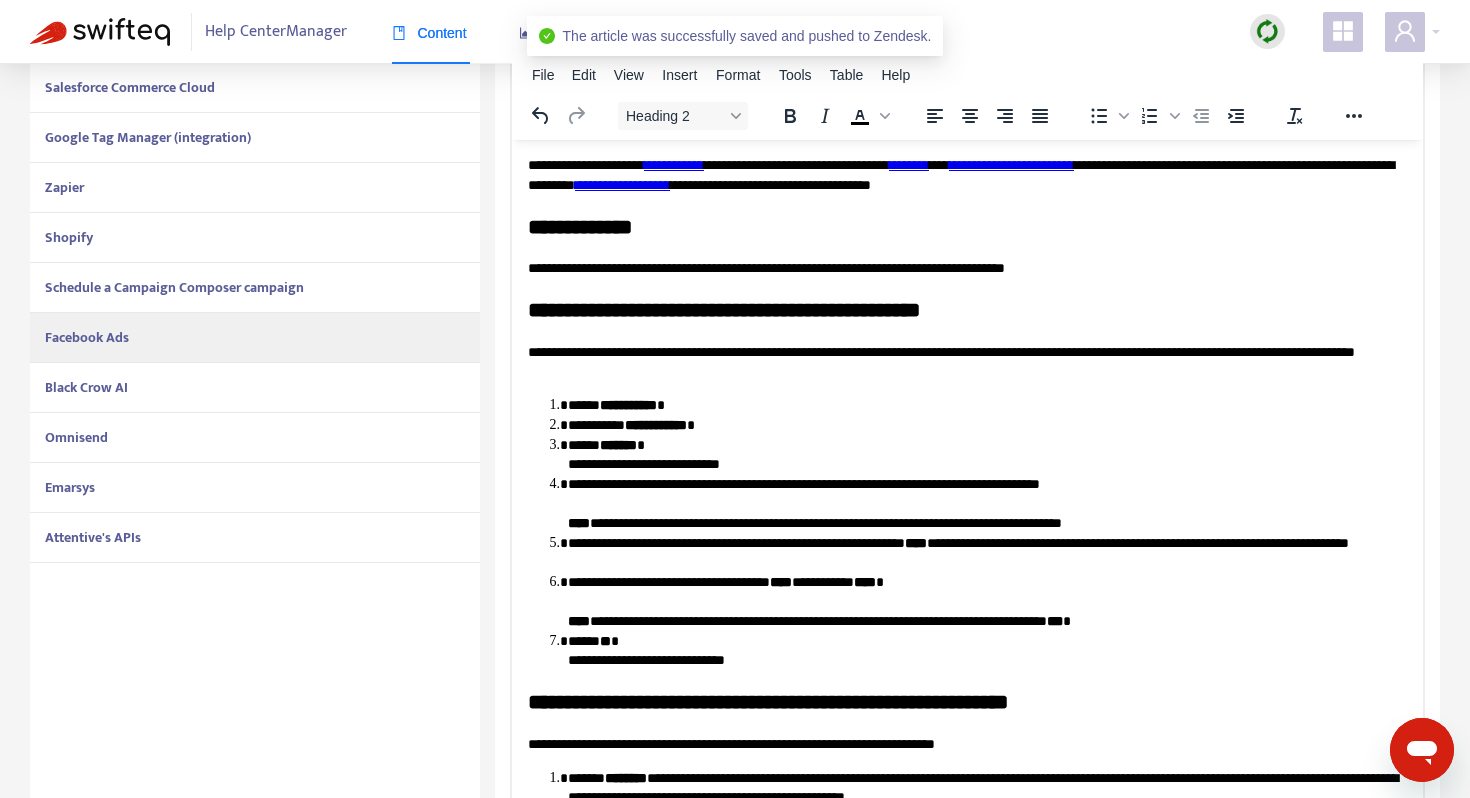 scroll, scrollTop: 499, scrollLeft: 0, axis: vertical 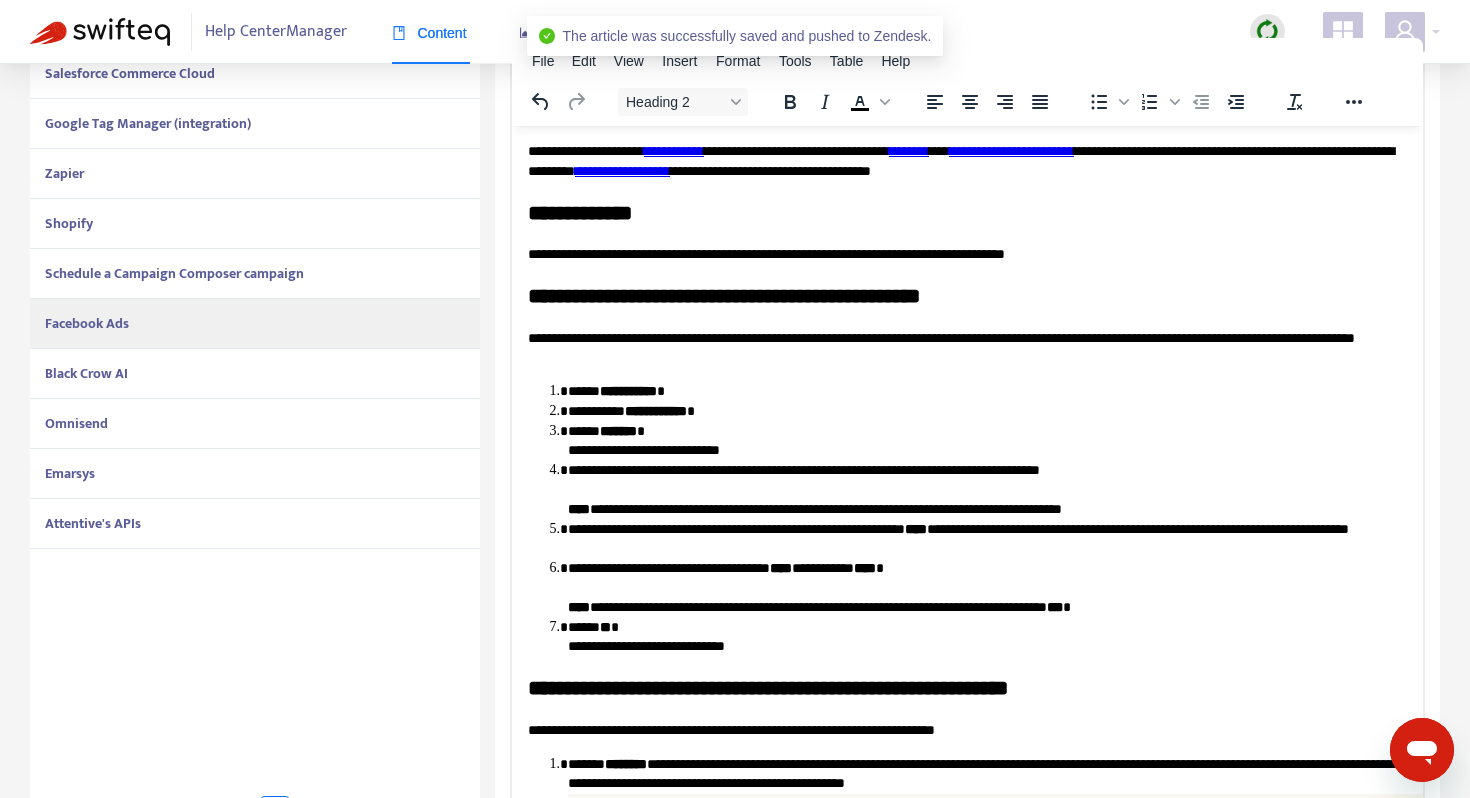 click on "Black Crow AI" at bounding box center (255, 374) 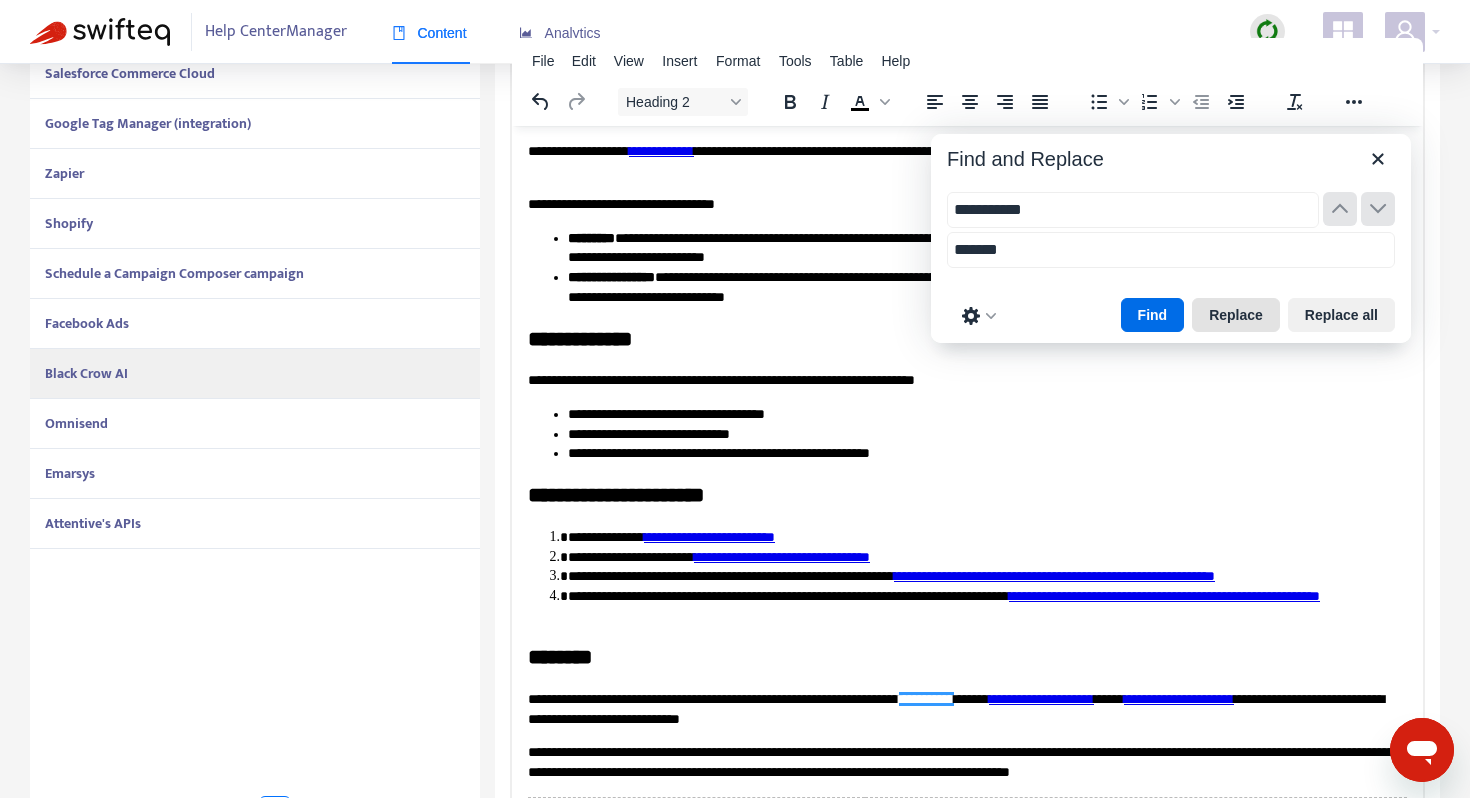 click on "Replace" at bounding box center (1236, 315) 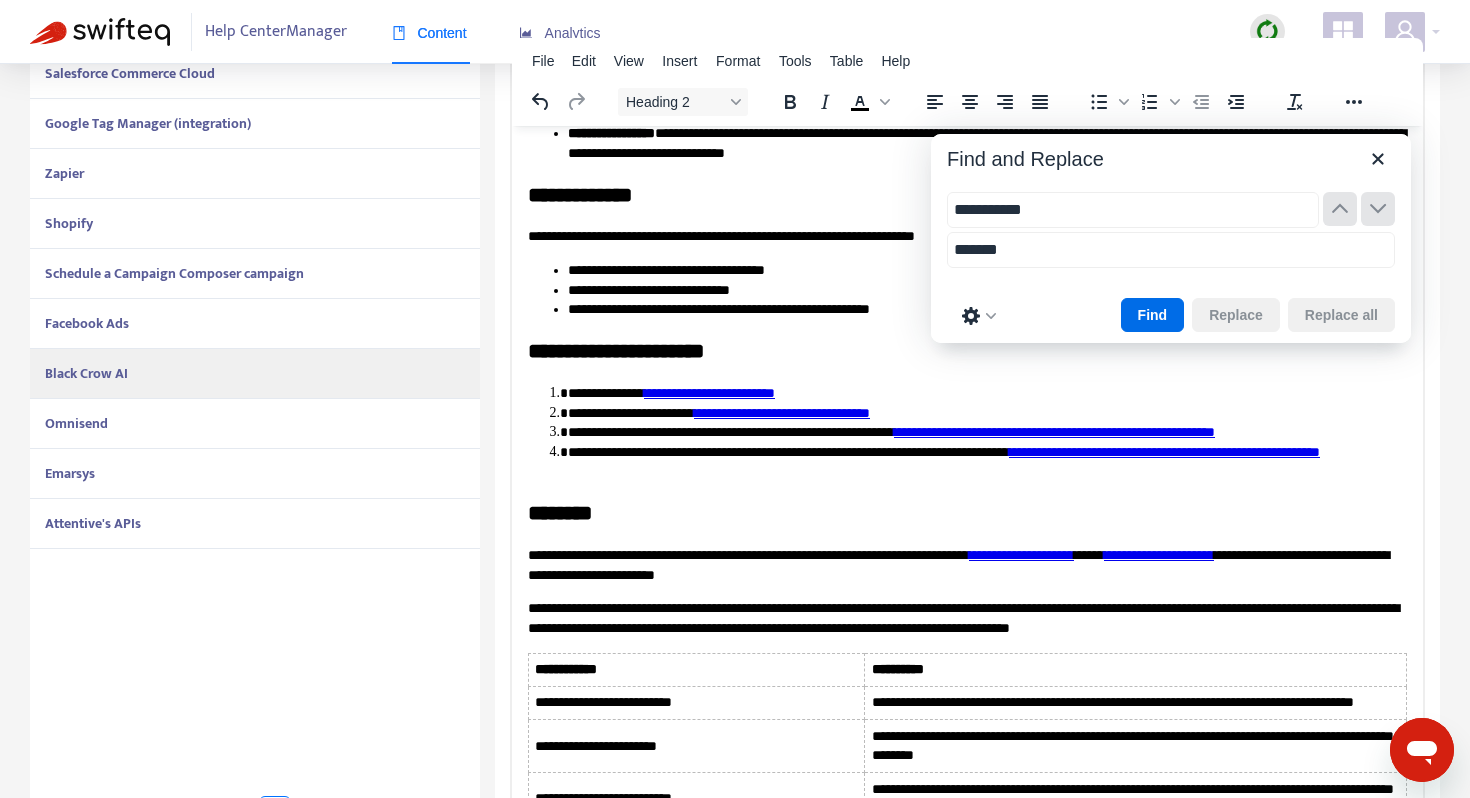 scroll, scrollTop: 143, scrollLeft: 0, axis: vertical 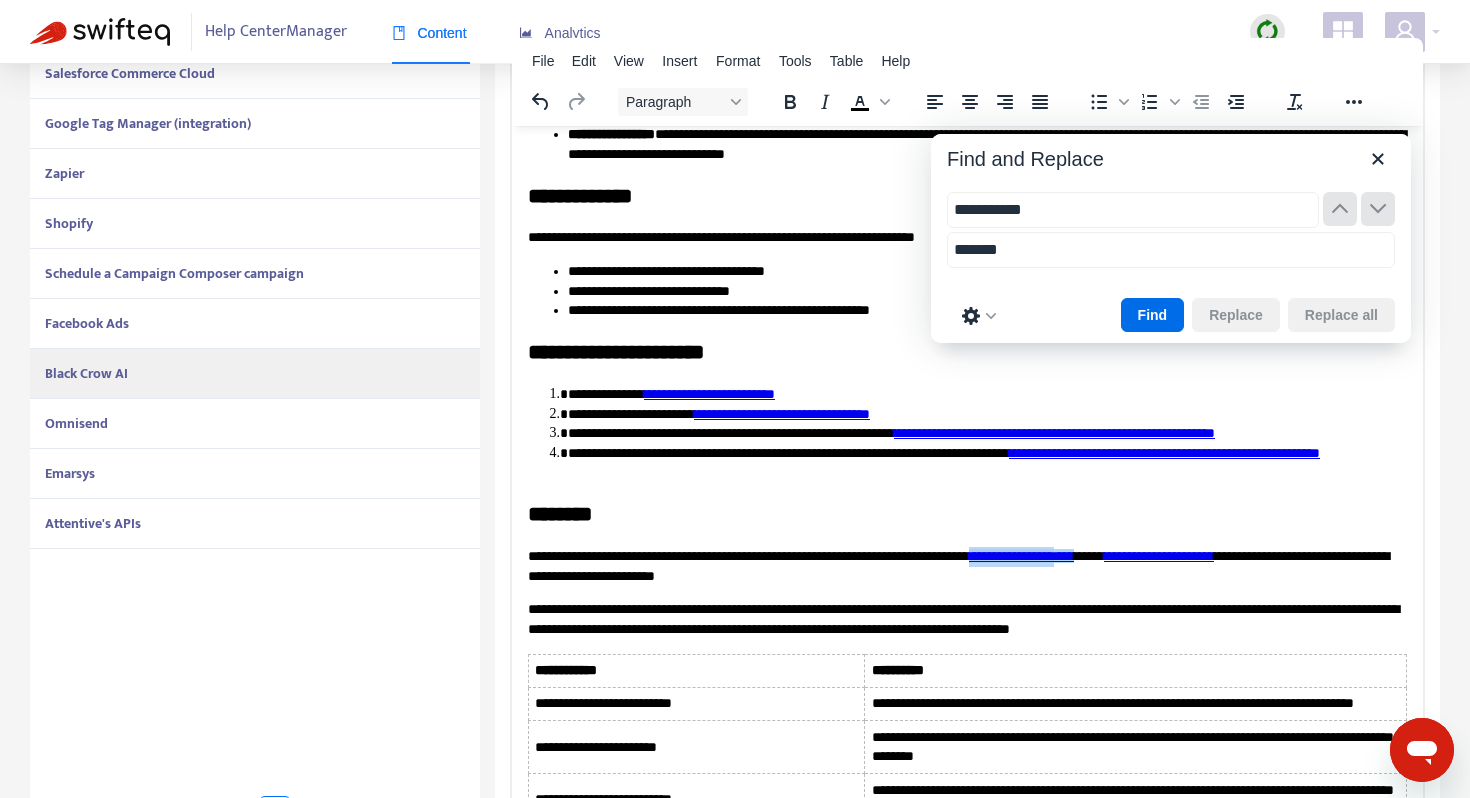 drag, startPoint x: 1175, startPoint y: 557, endPoint x: 1068, endPoint y: 556, distance: 107.00467 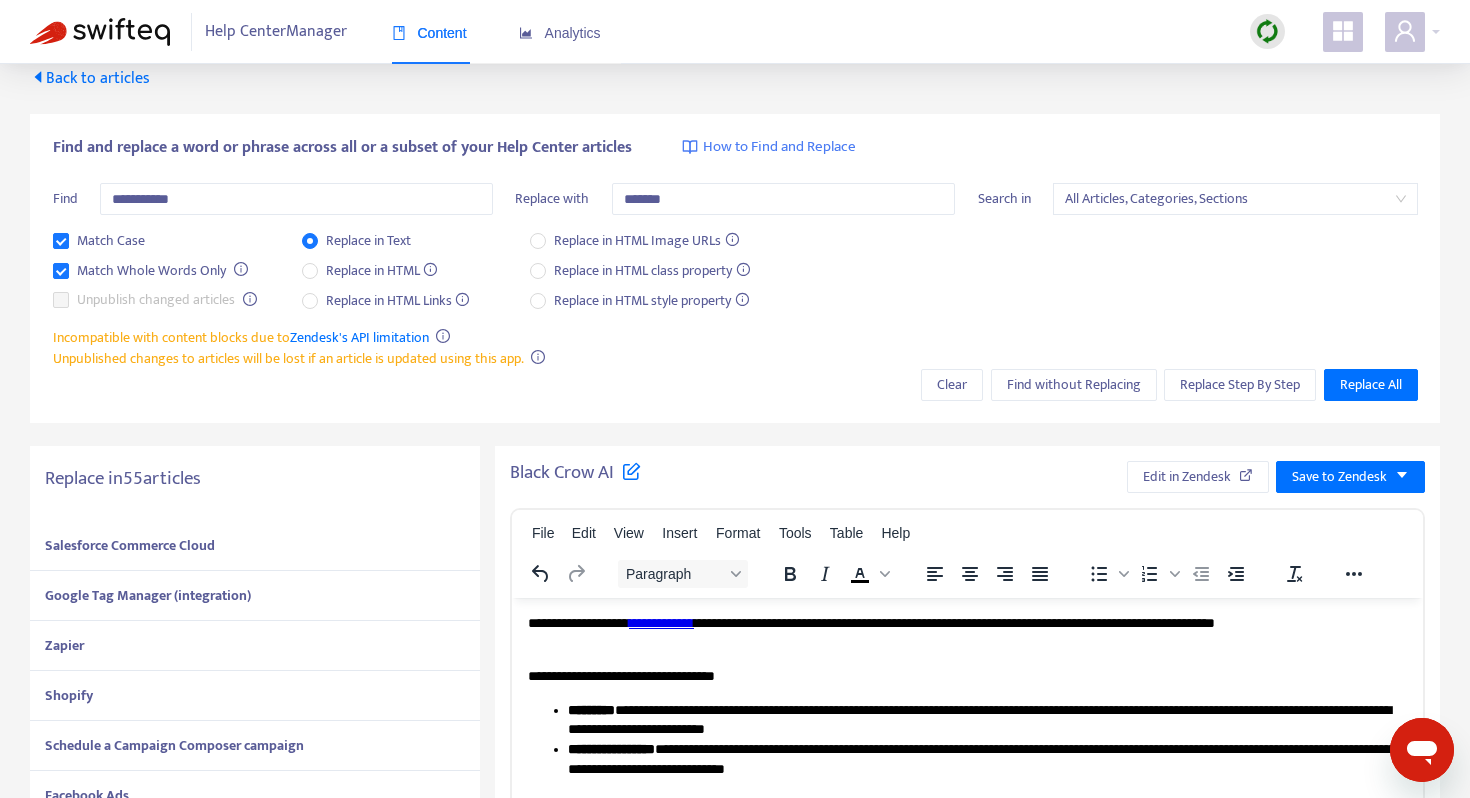 scroll, scrollTop: 0, scrollLeft: 0, axis: both 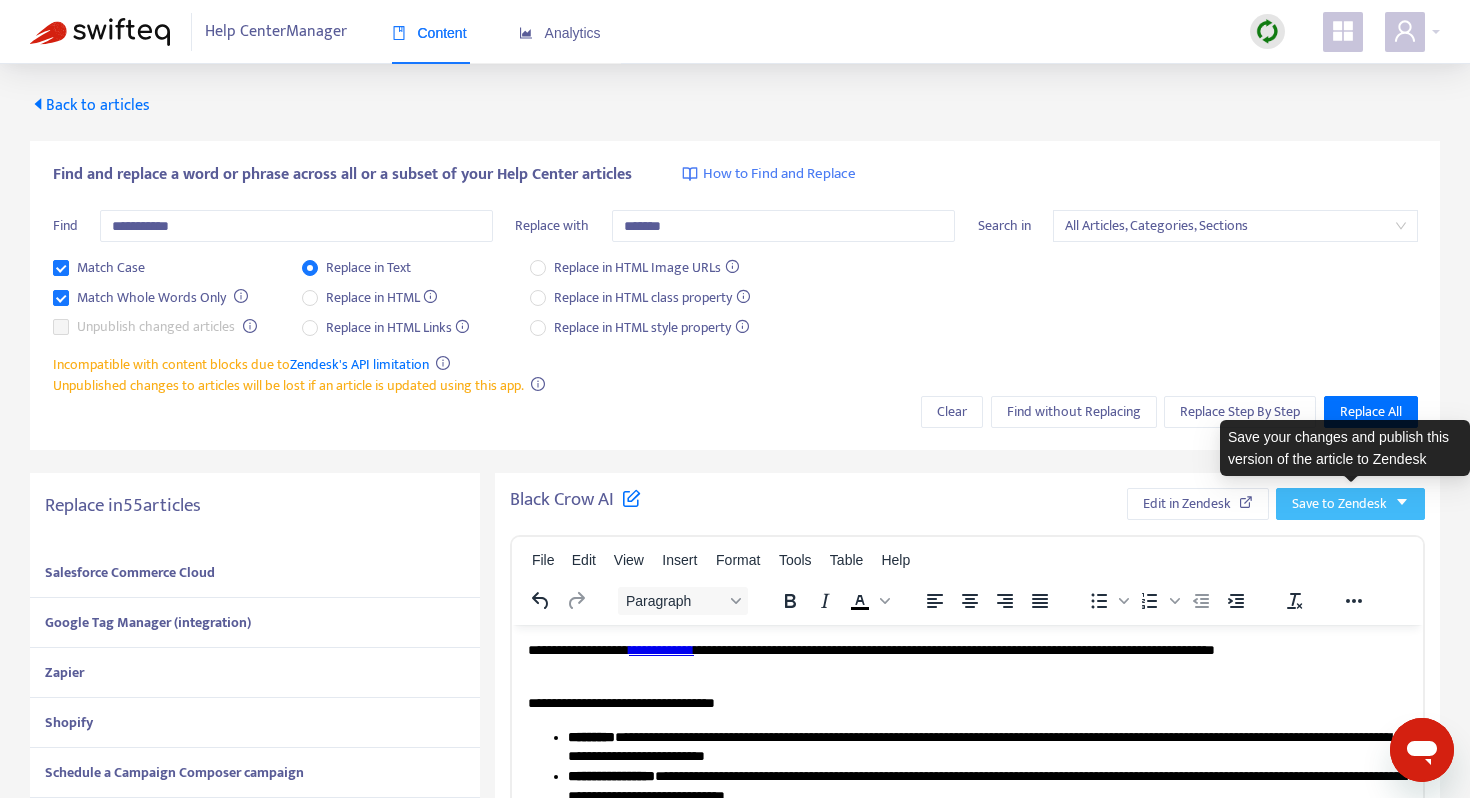 click on "Save to Zendesk" at bounding box center (1339, 504) 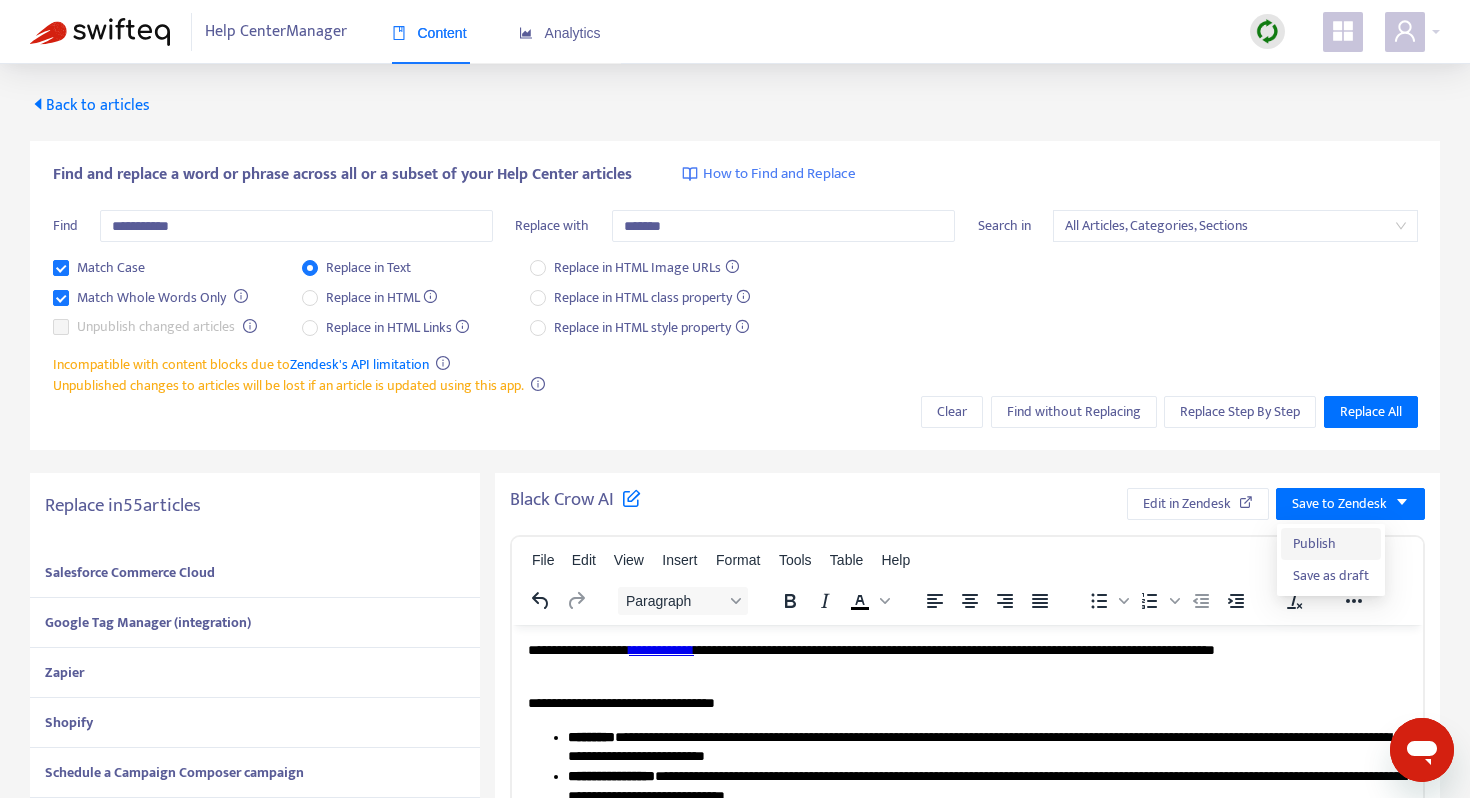 click on "Publish" at bounding box center (1331, 544) 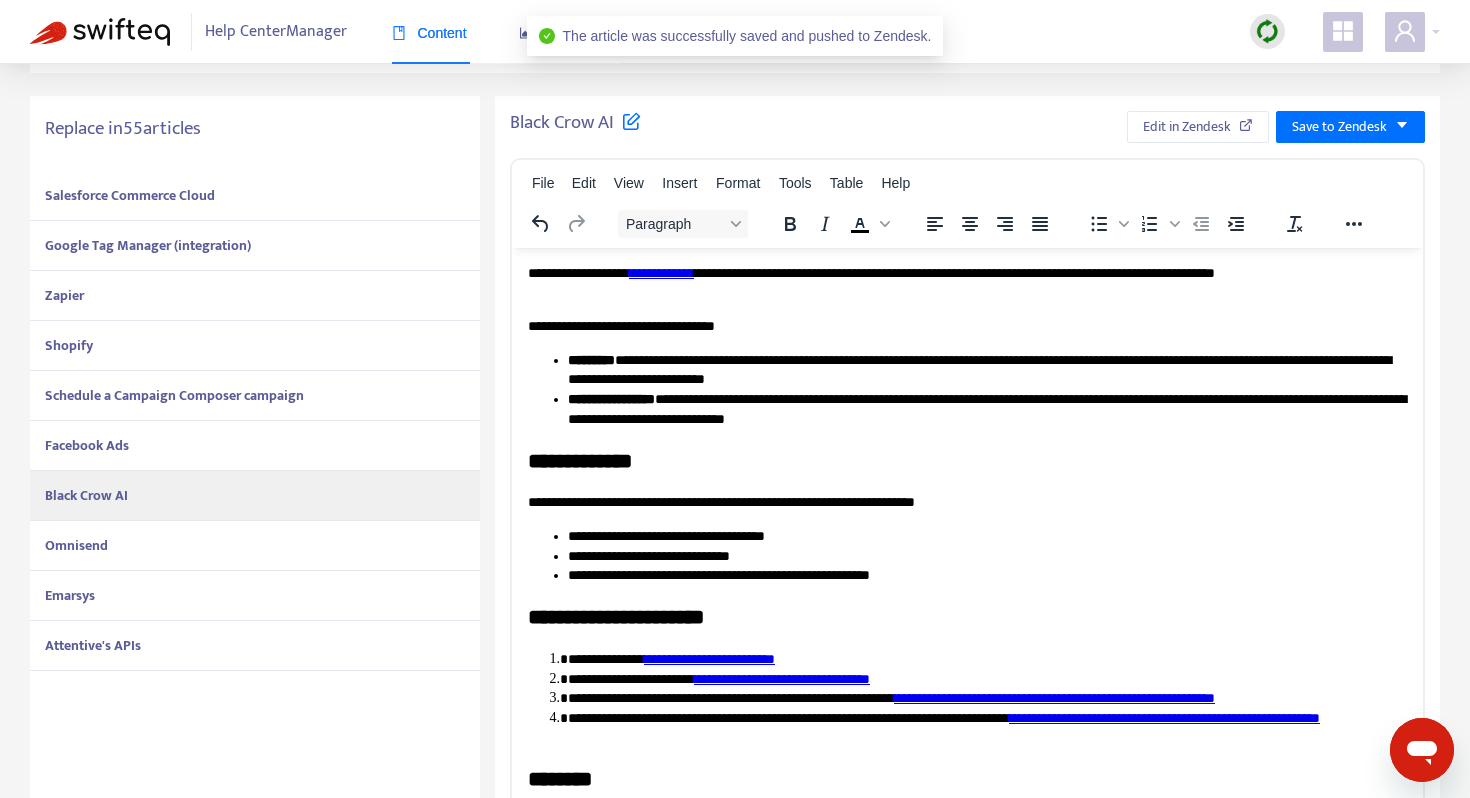 scroll, scrollTop: 381, scrollLeft: 0, axis: vertical 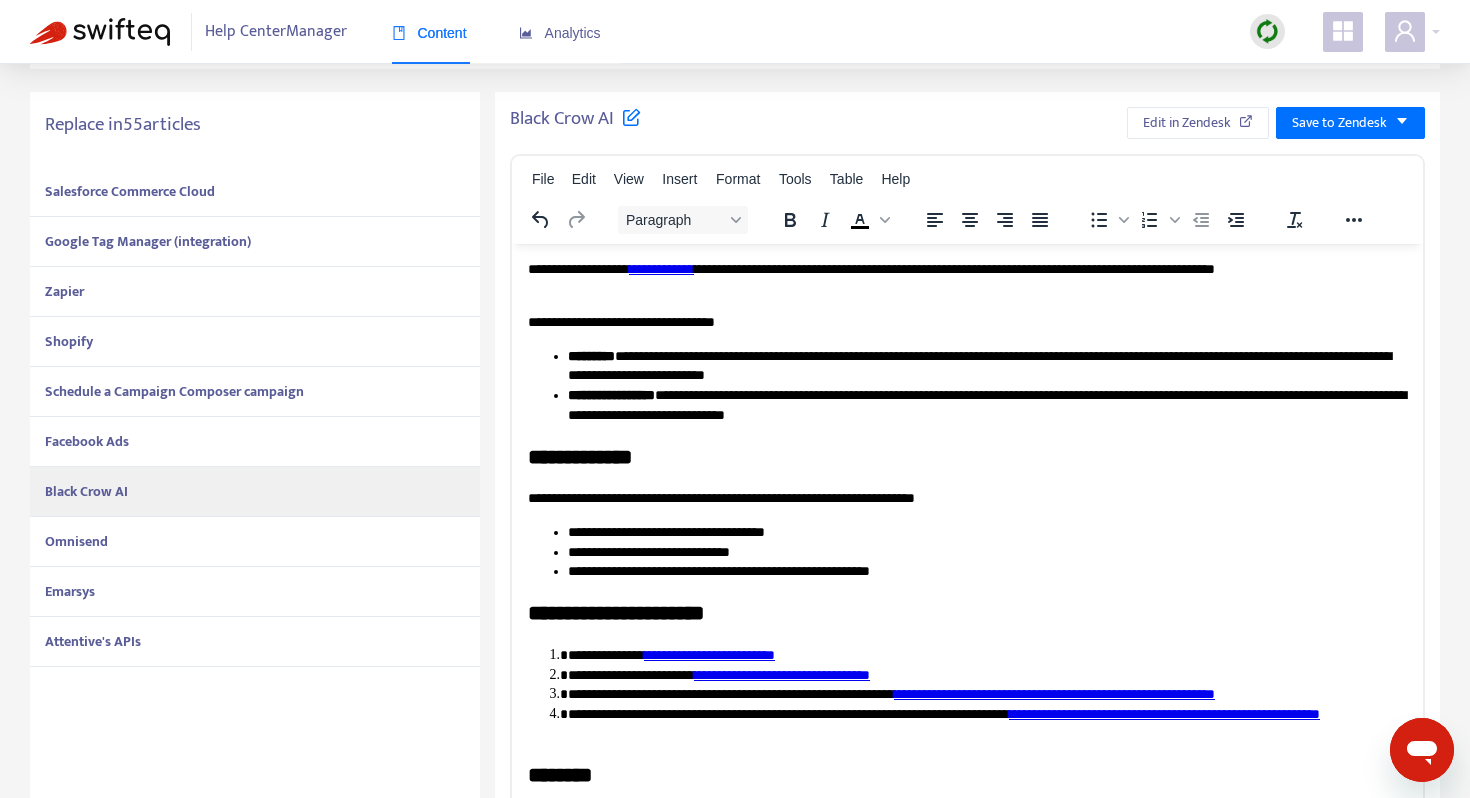 click on "Omnisend" at bounding box center [76, 541] 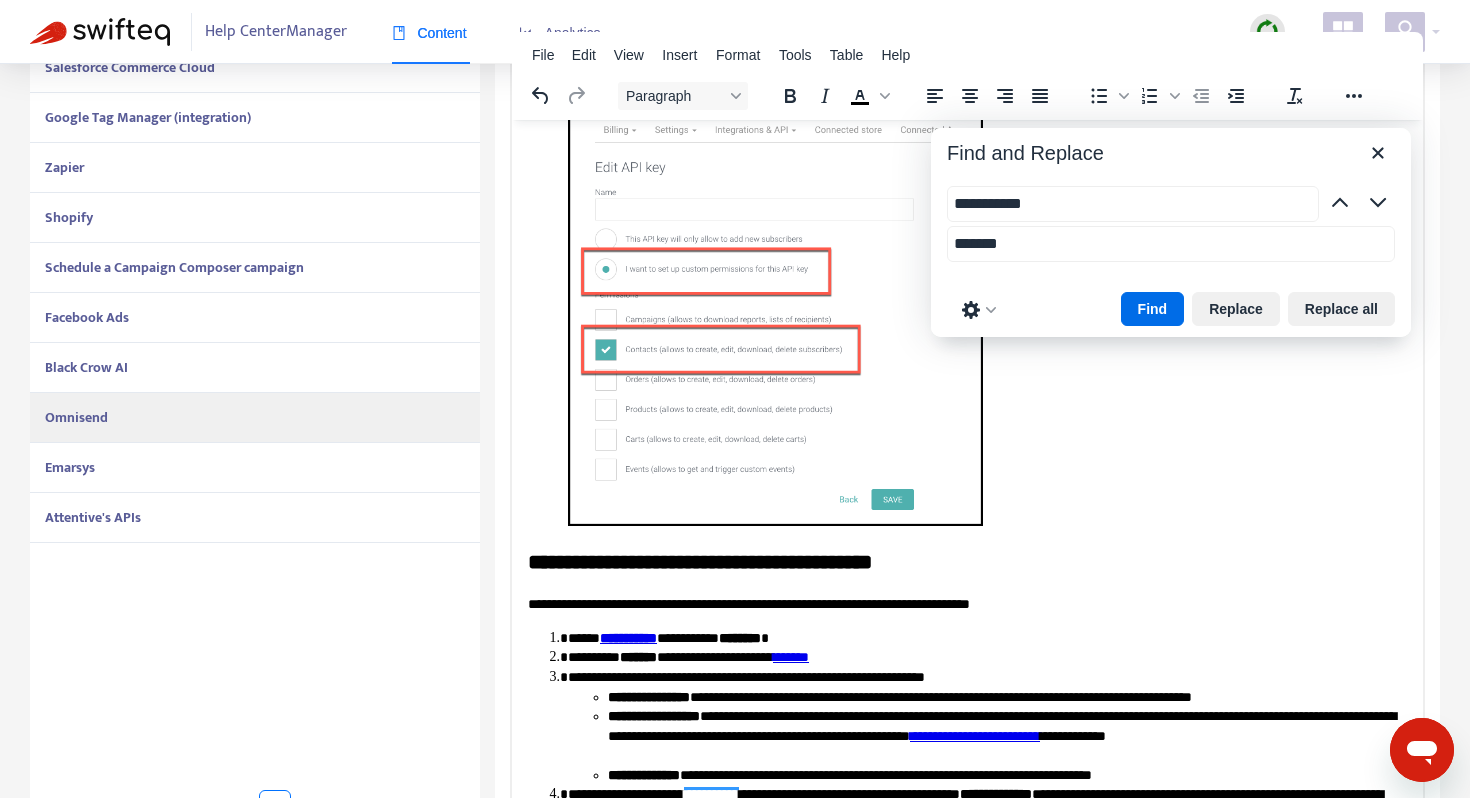 scroll, scrollTop: 509, scrollLeft: 0, axis: vertical 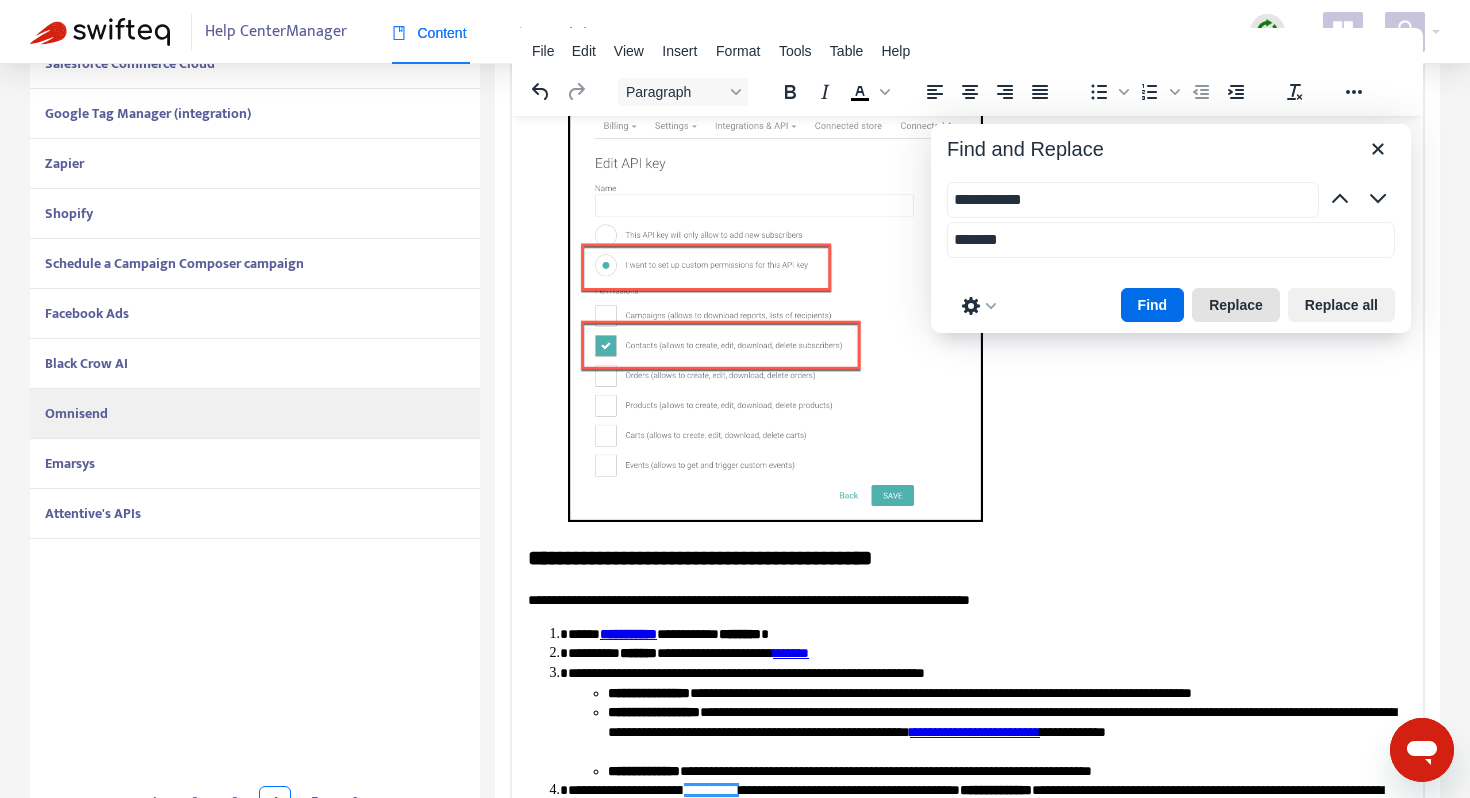 click on "Replace" at bounding box center (1236, 305) 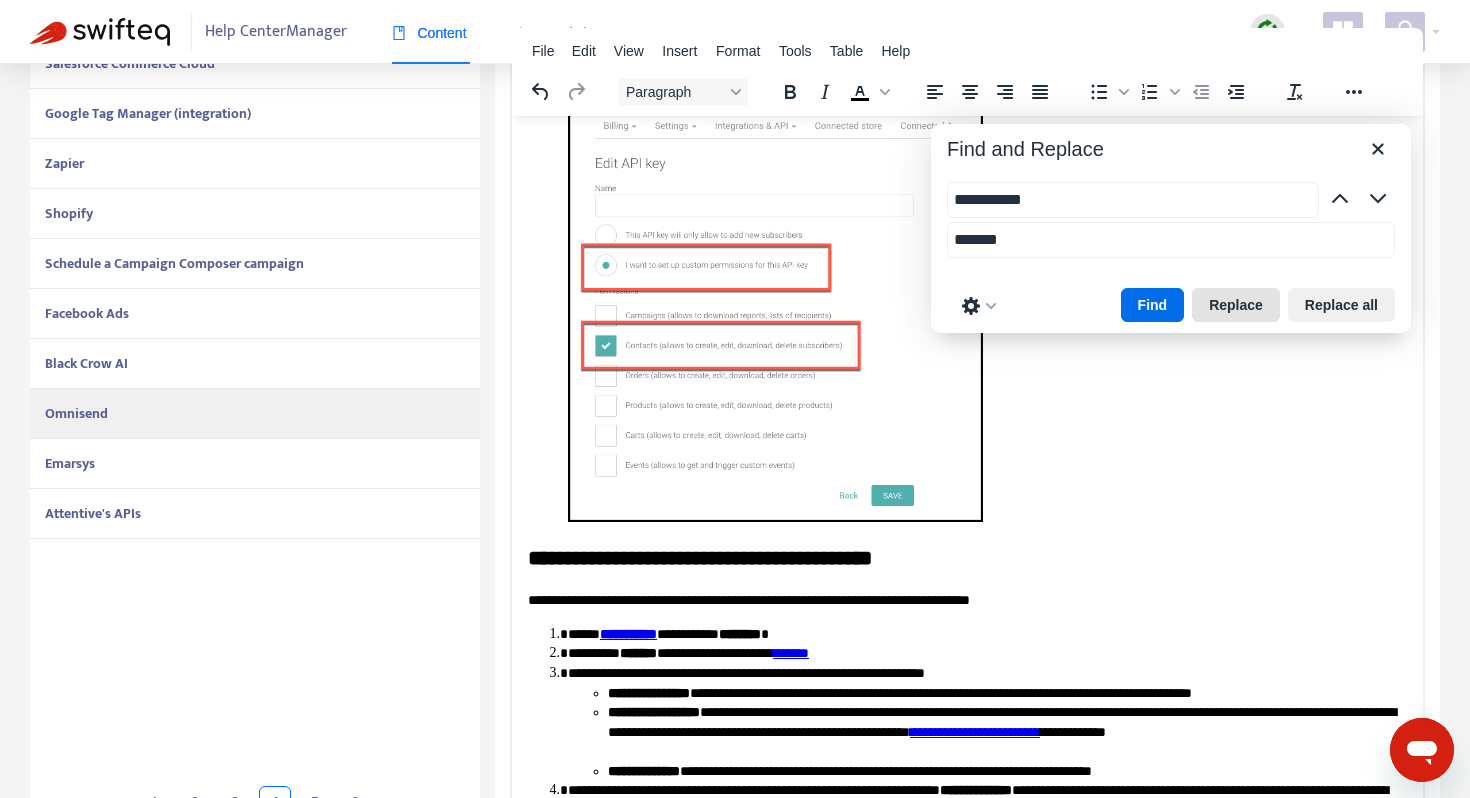 scroll, scrollTop: 799, scrollLeft: 0, axis: vertical 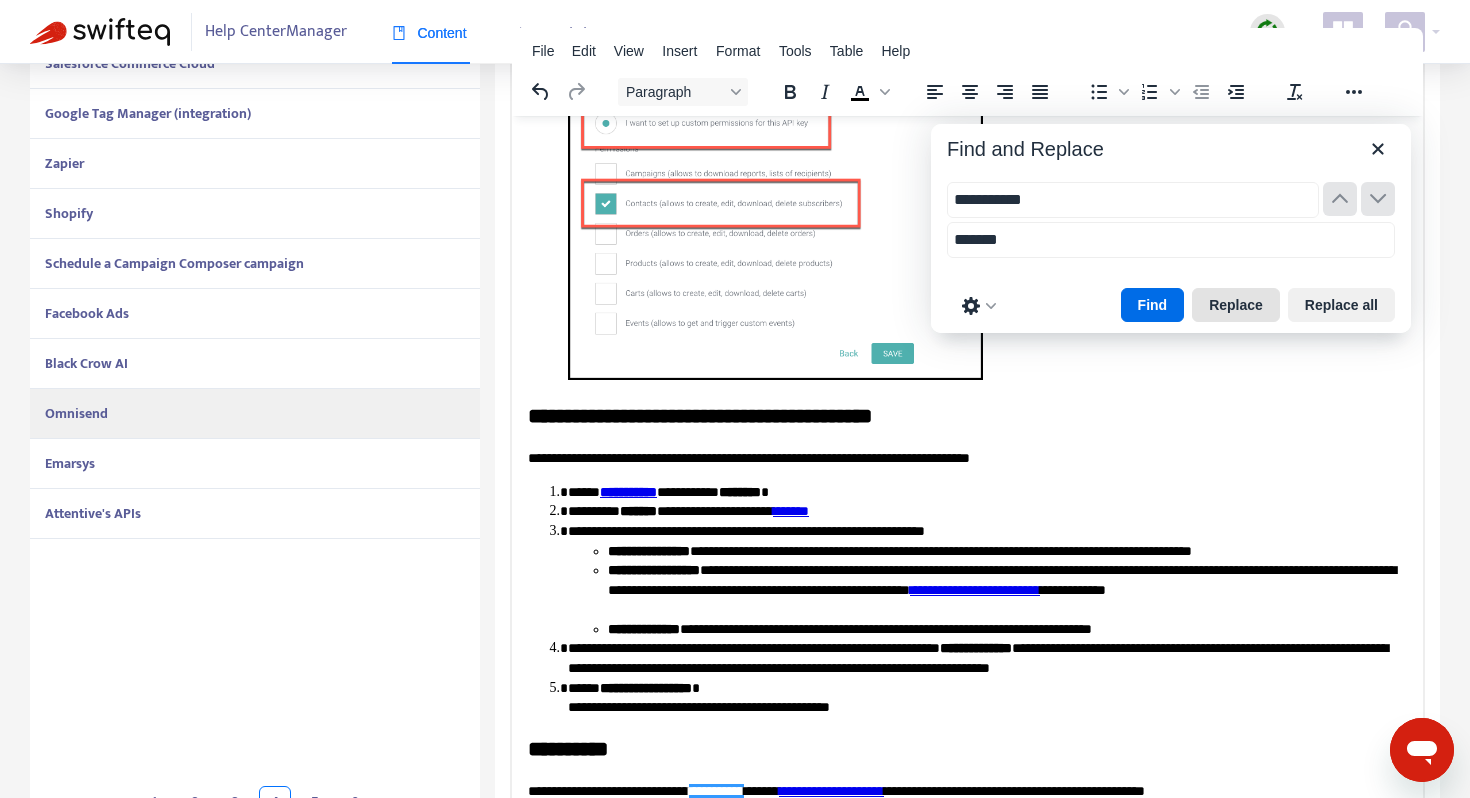 click on "Replace" at bounding box center [1236, 305] 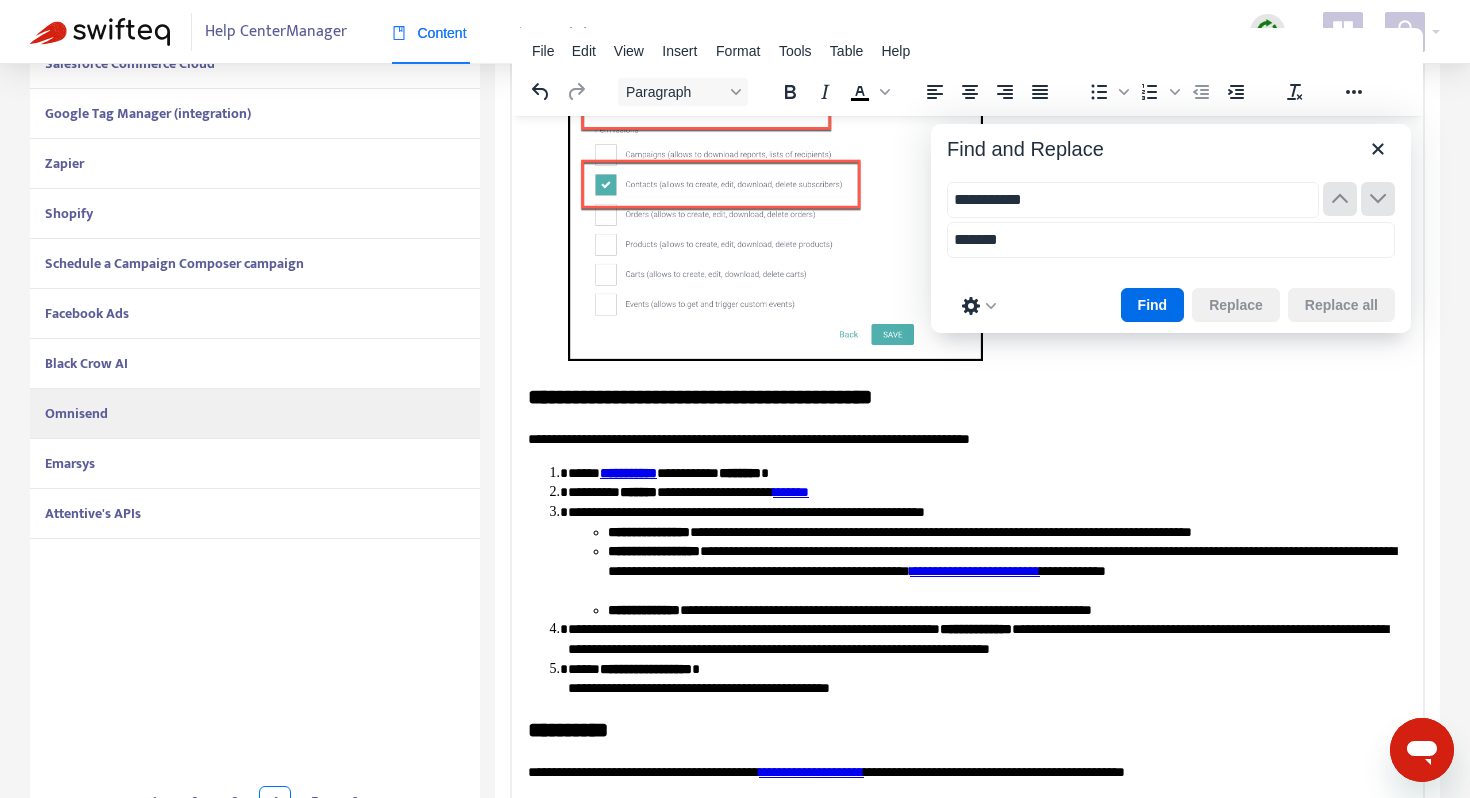 scroll, scrollTop: 551, scrollLeft: 0, axis: vertical 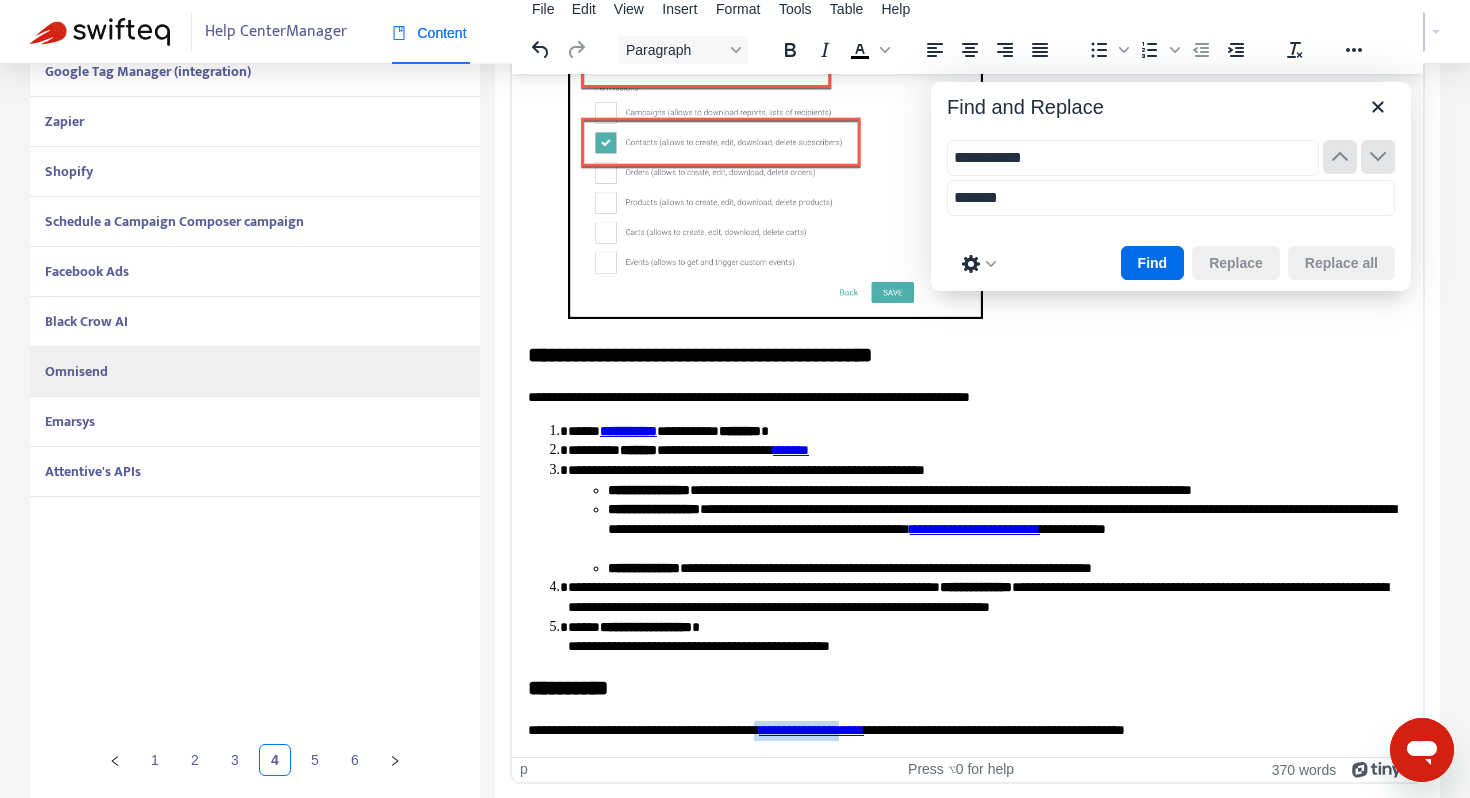 drag, startPoint x: 924, startPoint y: 733, endPoint x: 813, endPoint y: 726, distance: 111.220505 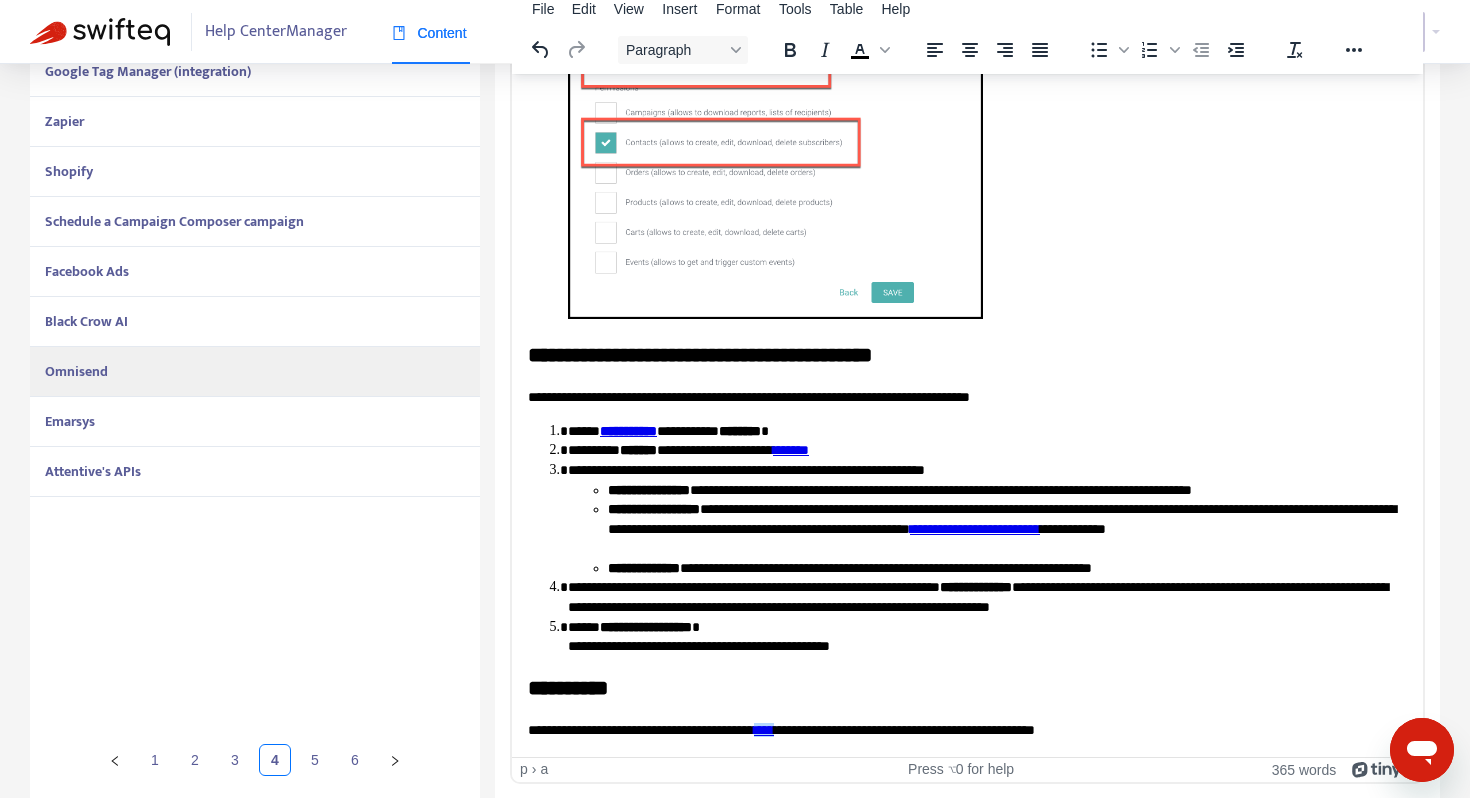 click on "**********" at bounding box center (967, 730) 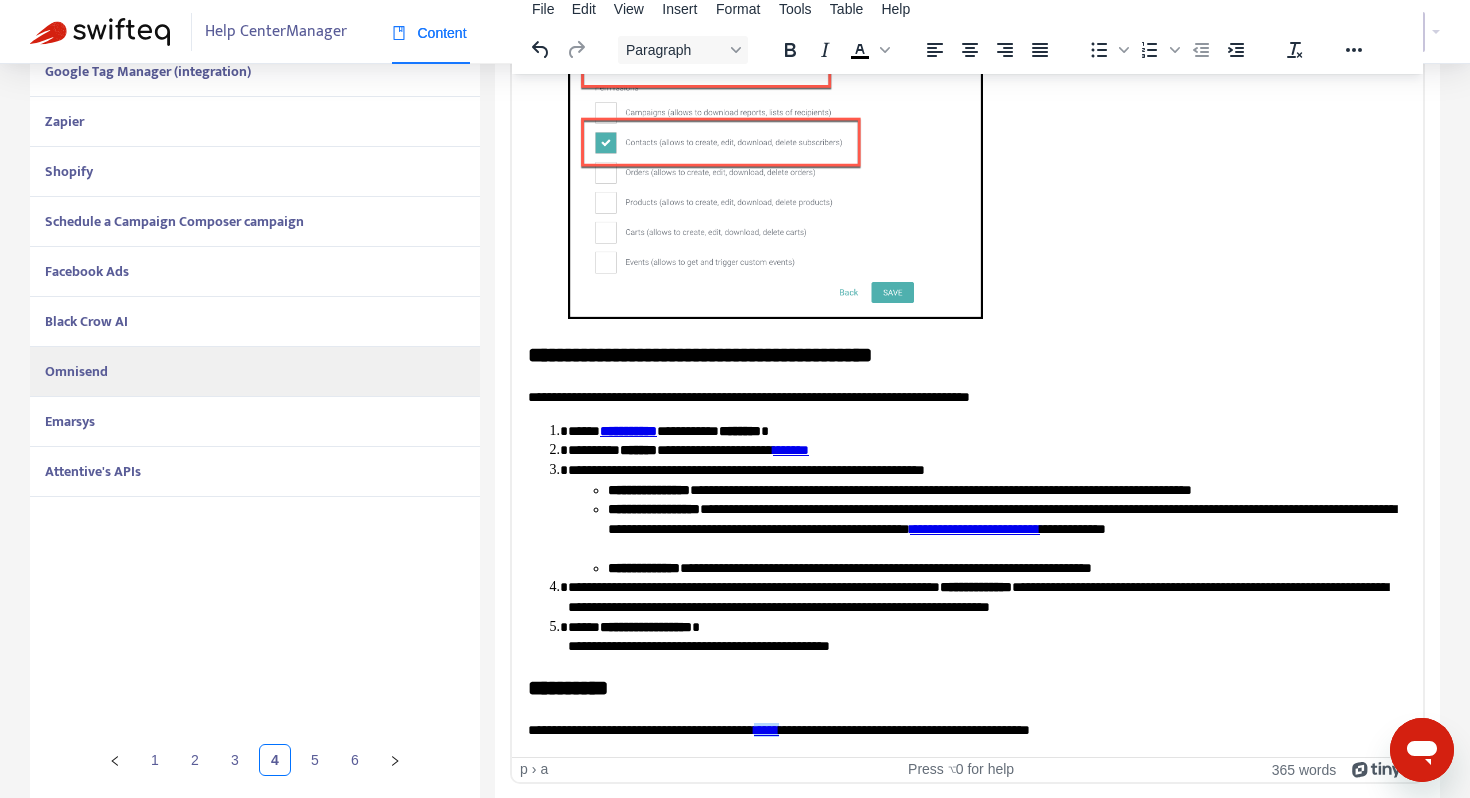 click on "**********" at bounding box center [967, 5] 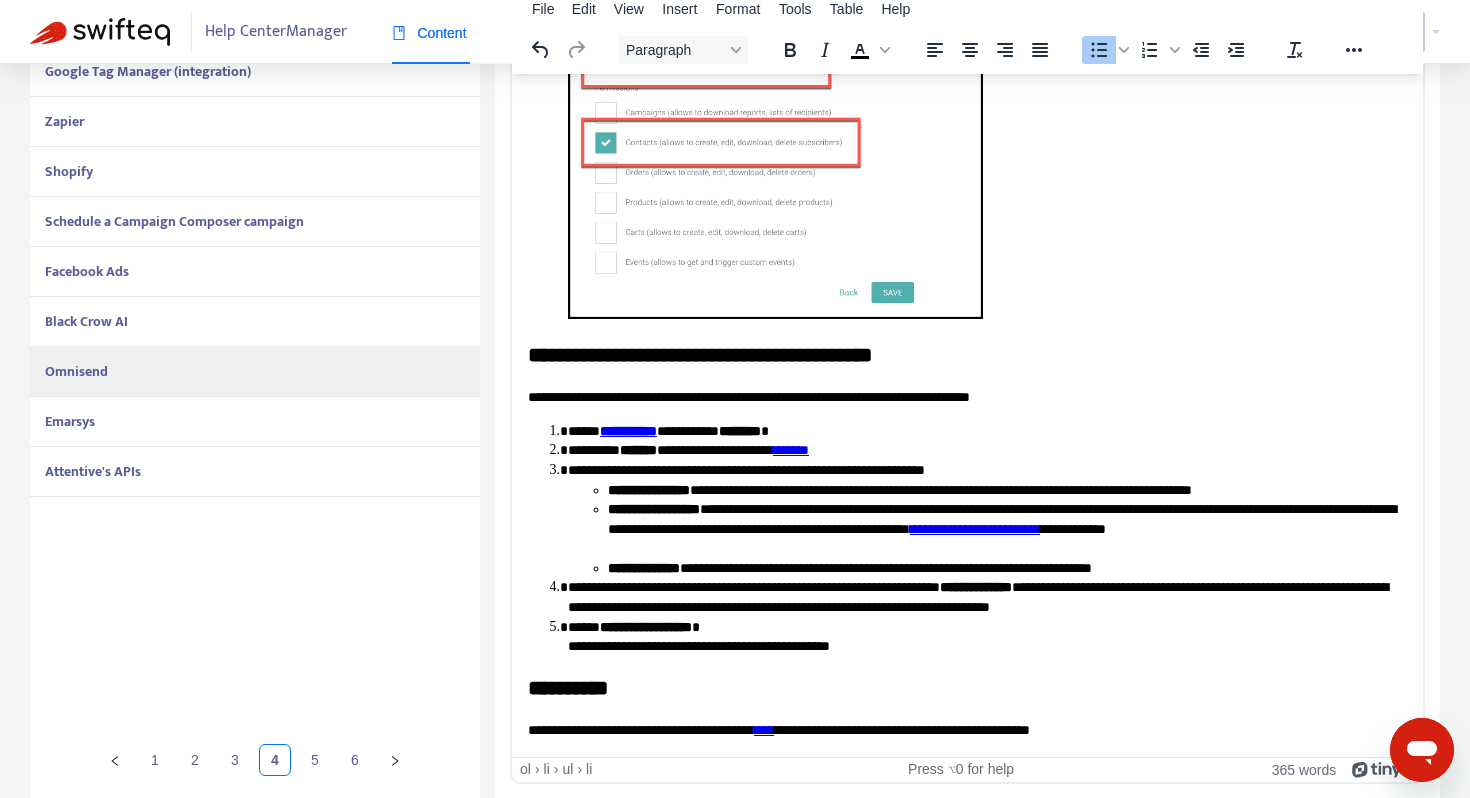 click on "**********" at bounding box center (1007, 528) 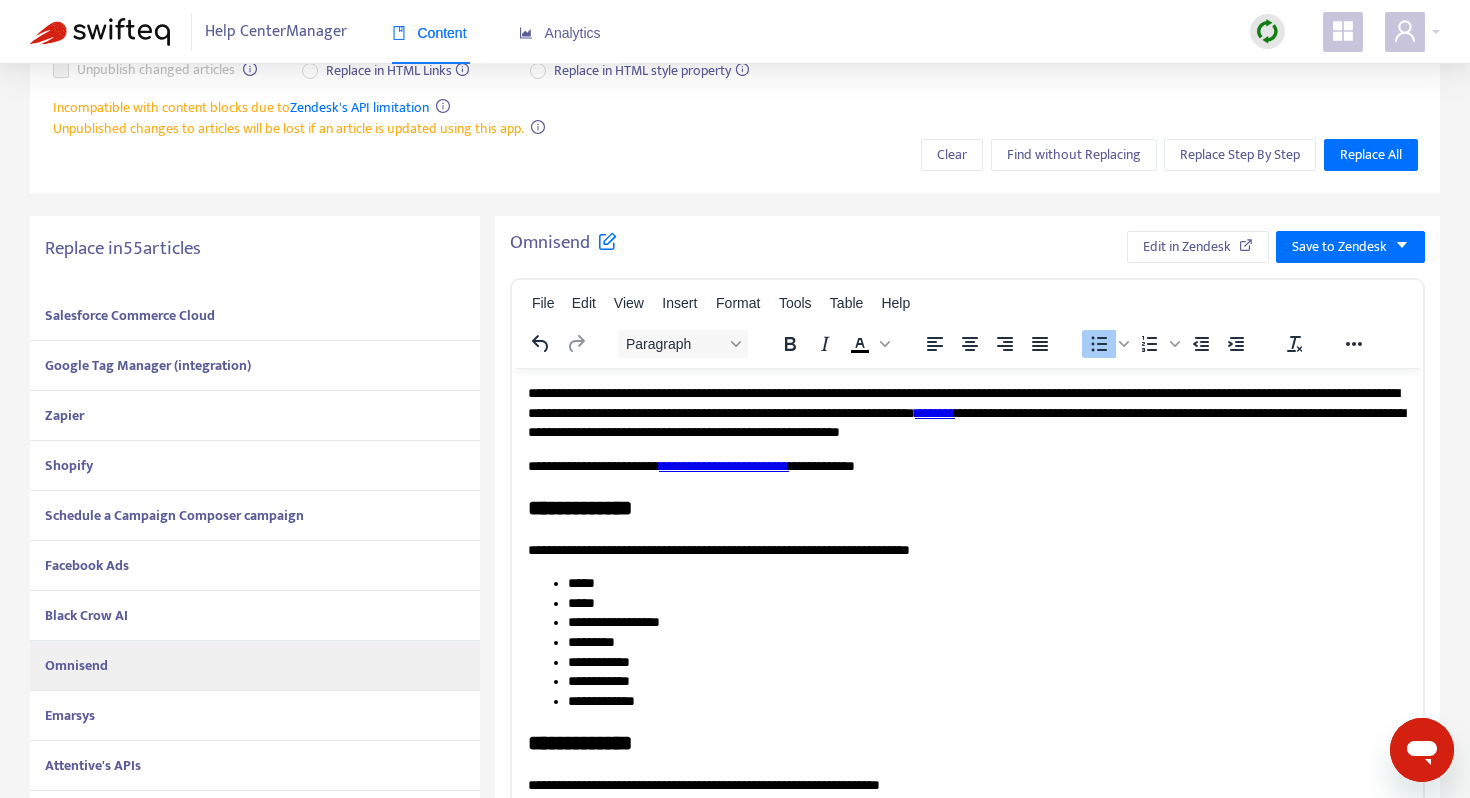 scroll, scrollTop: 254, scrollLeft: 0, axis: vertical 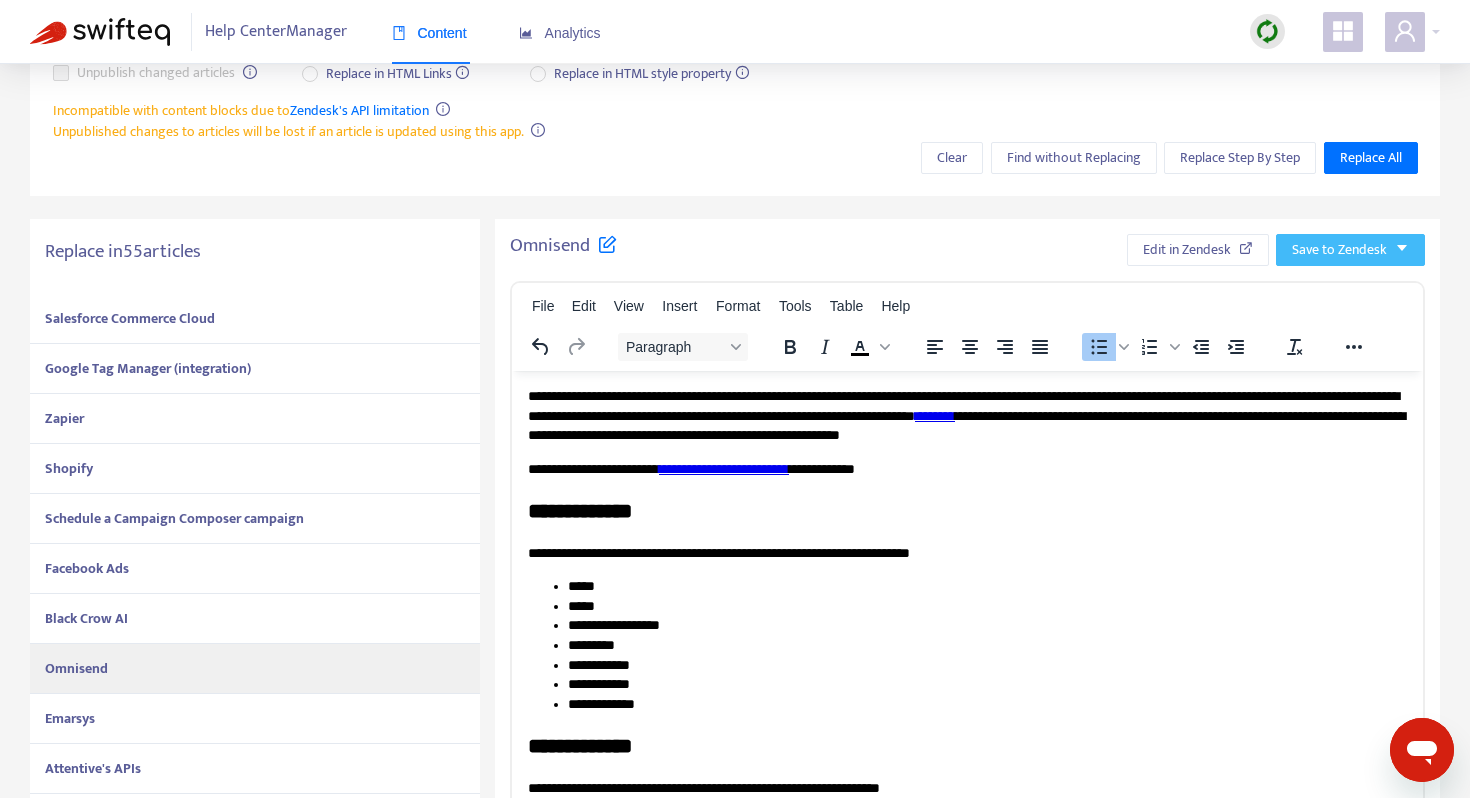 click on "Save to Zendesk" at bounding box center [1339, 250] 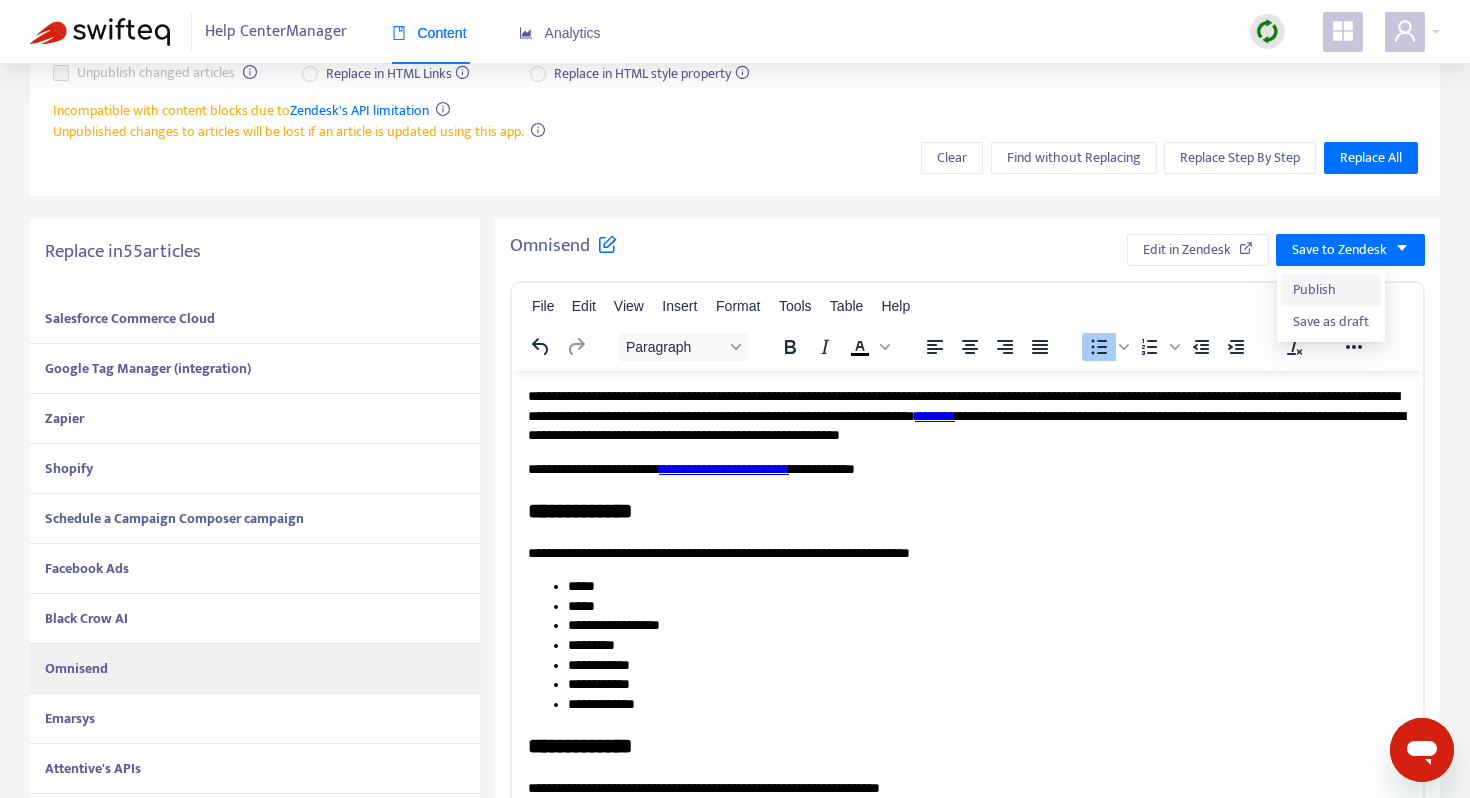 click on "Publish" at bounding box center [1331, 290] 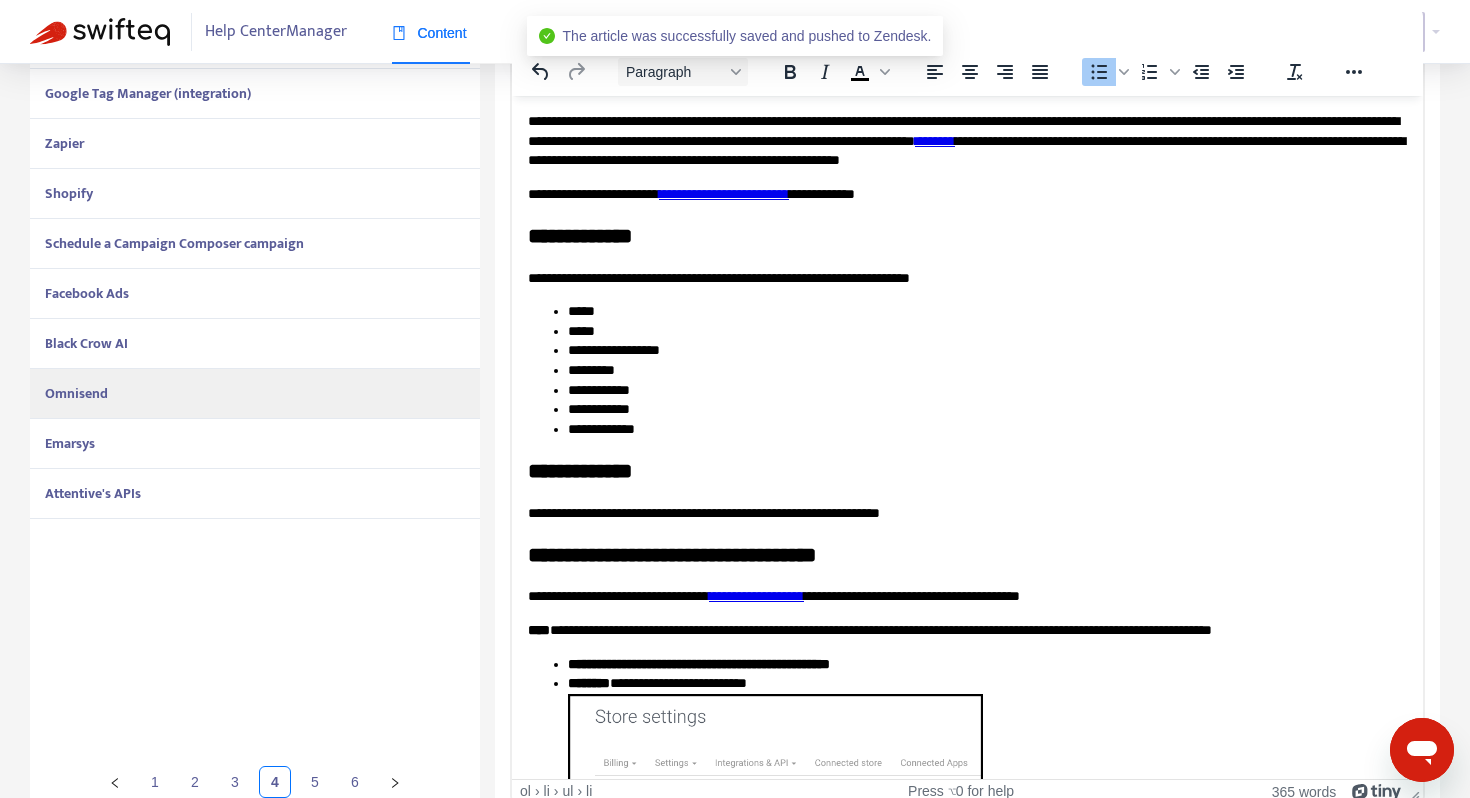 scroll, scrollTop: 551, scrollLeft: 0, axis: vertical 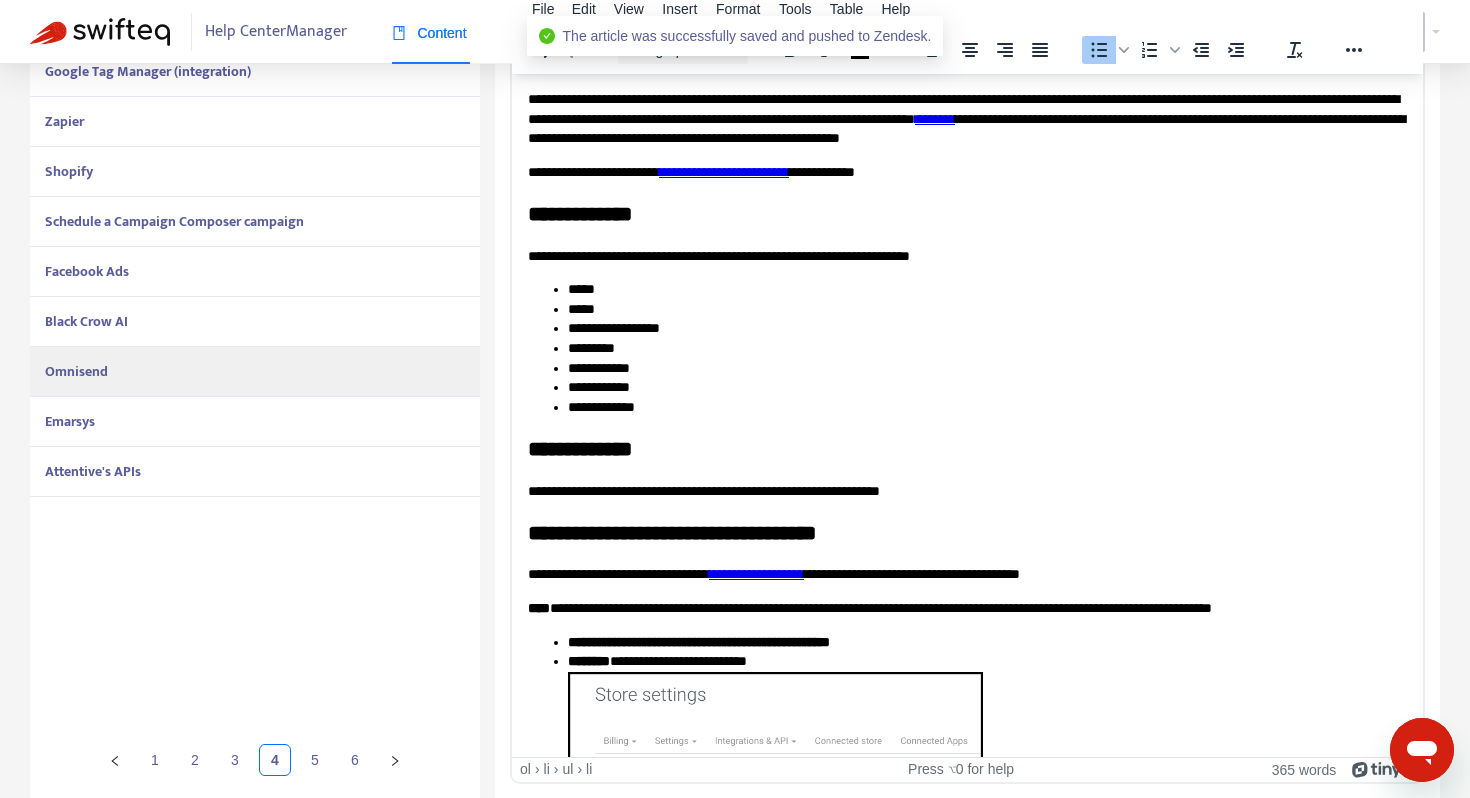 click on "Emarsys" at bounding box center (255, 422) 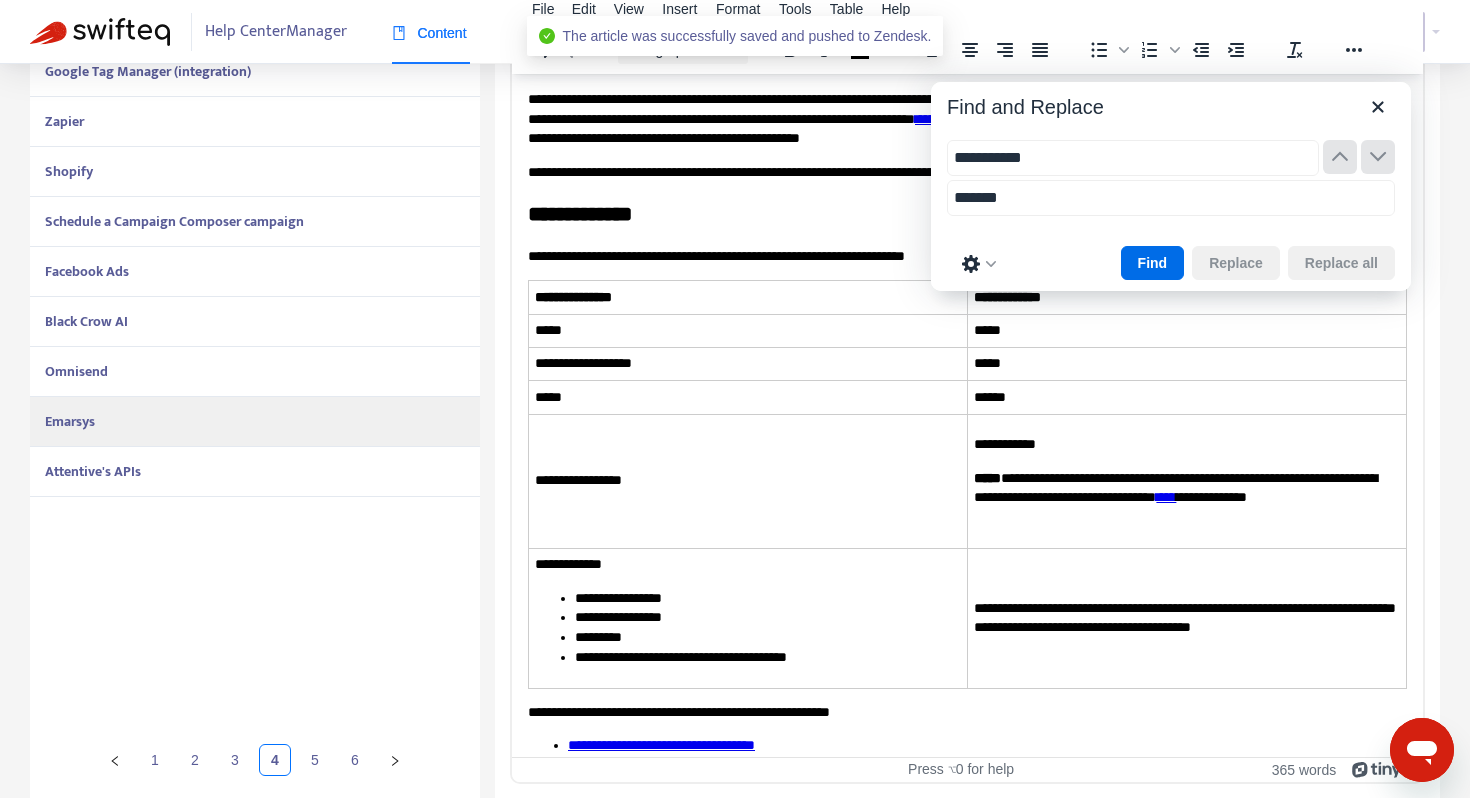 scroll, scrollTop: 2542, scrollLeft: 0, axis: vertical 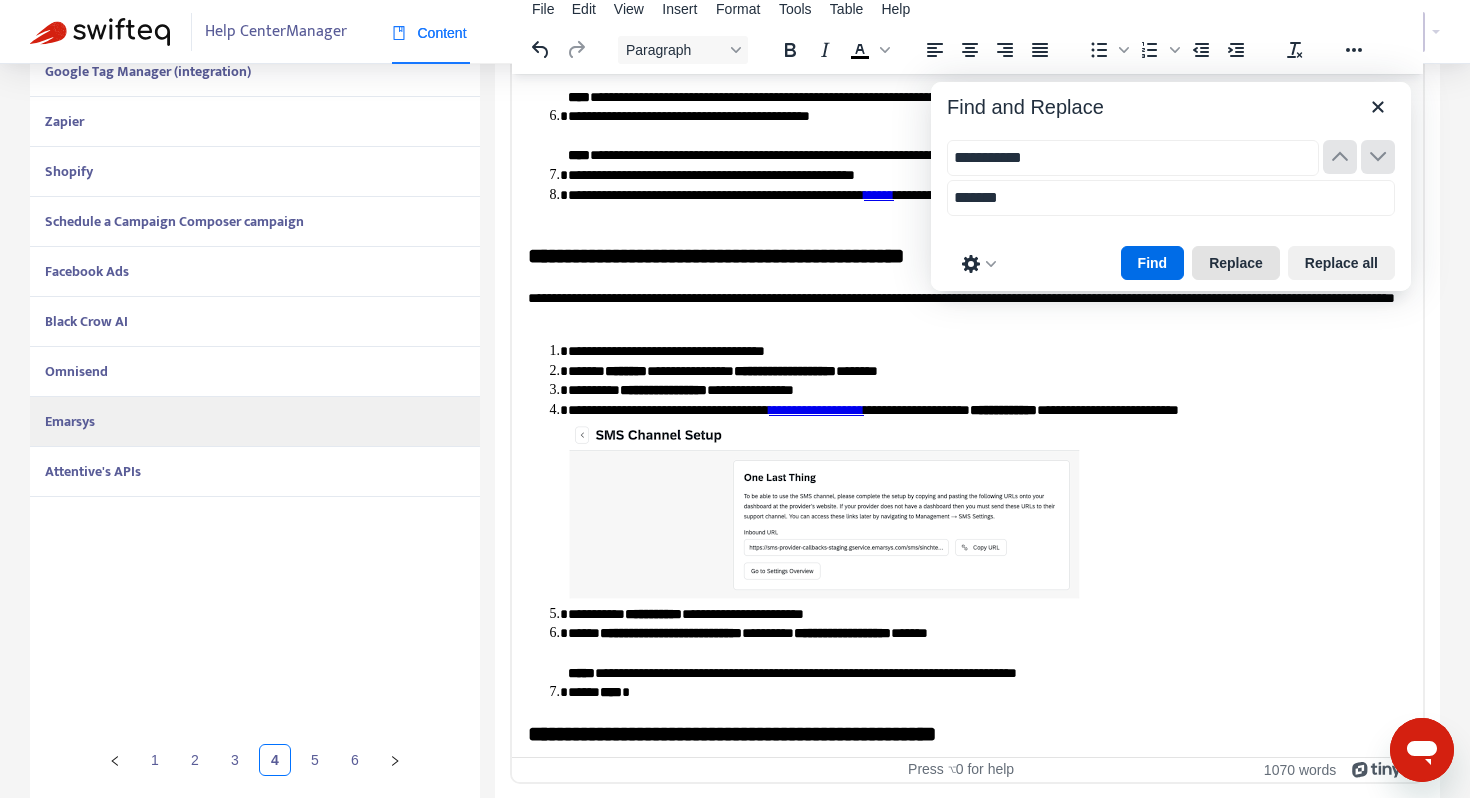 click on "Replace" at bounding box center [1236, 263] 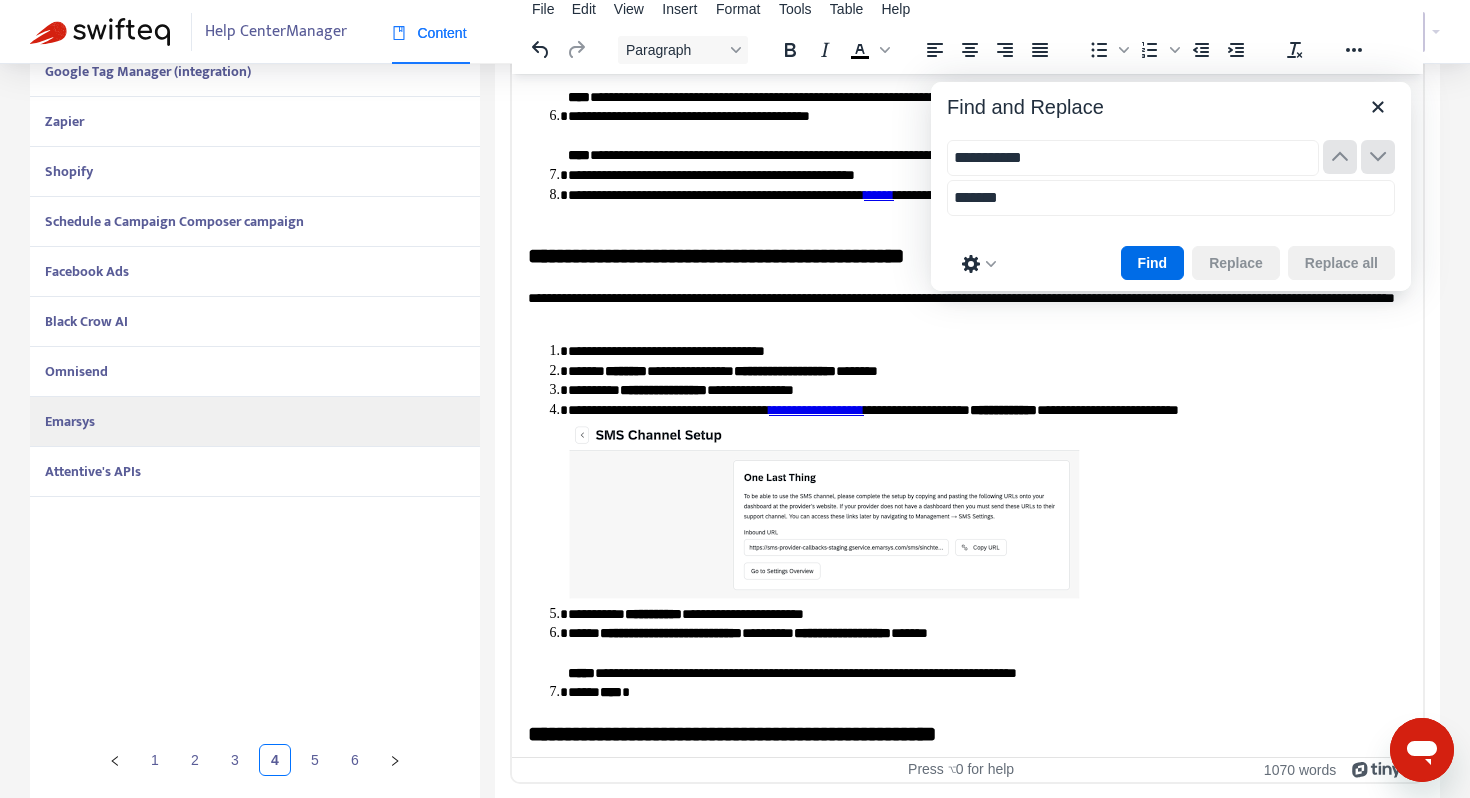 scroll, scrollTop: 2725, scrollLeft: 0, axis: vertical 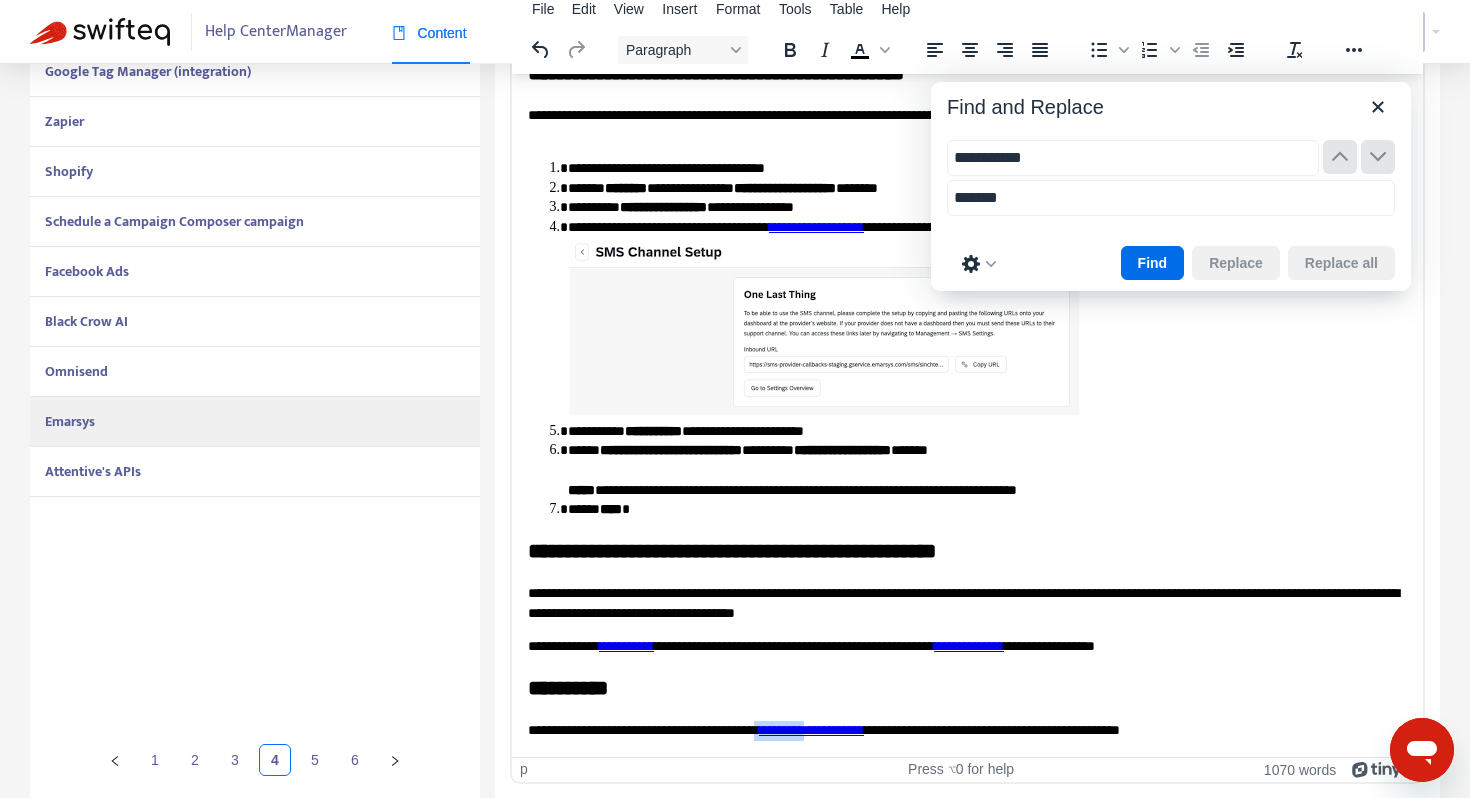 drag, startPoint x: 876, startPoint y: 732, endPoint x: 815, endPoint y: 731, distance: 61.008198 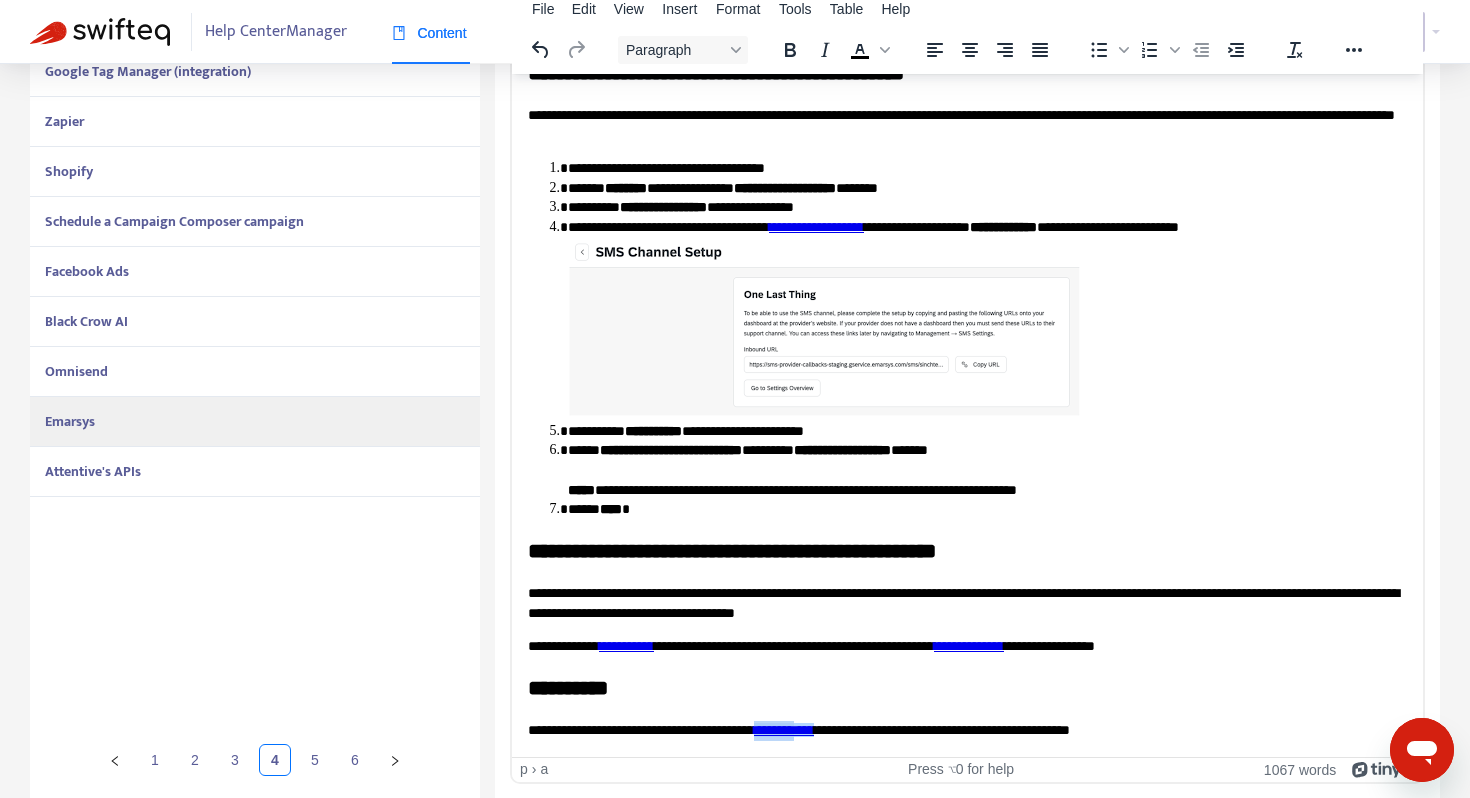 drag, startPoint x: 867, startPoint y: 729, endPoint x: 816, endPoint y: 732, distance: 51.088158 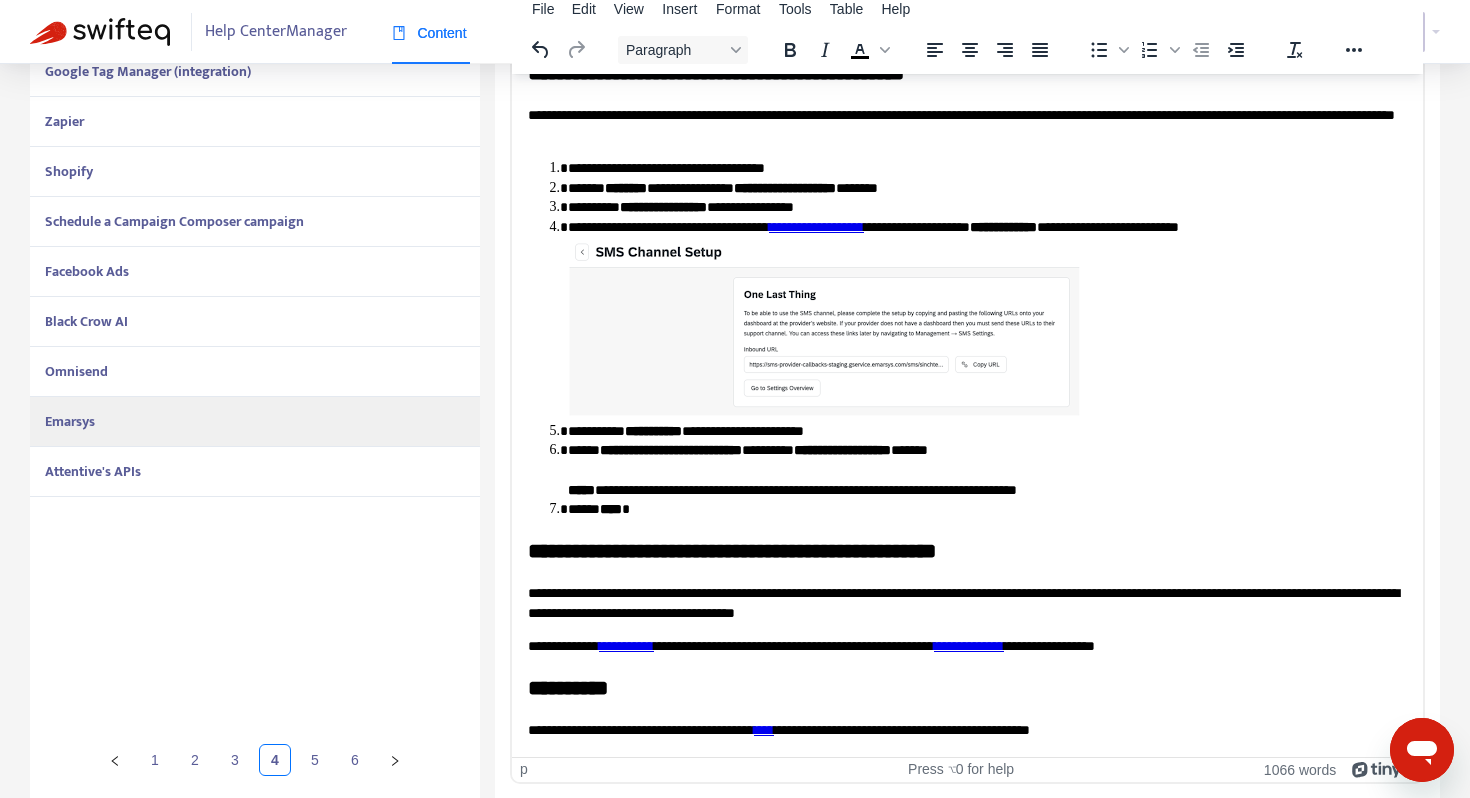 click on "**********" at bounding box center (967, 730) 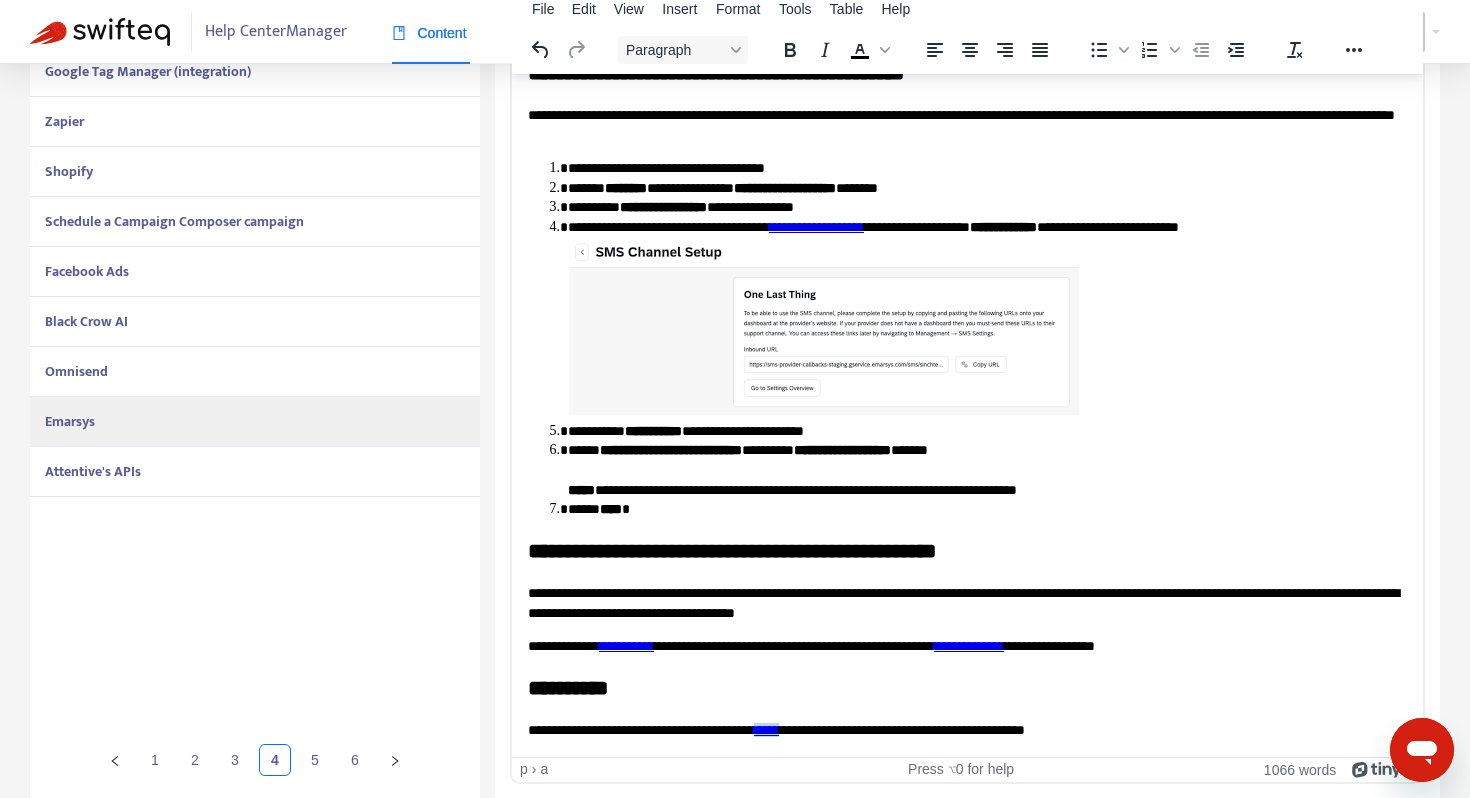 click on "[FIRST] [LAST] [NUMBER] [STREET] [CITY] [STATE] [ZIP] [COUNTRY] [PHONE] [EMAIL]" at bounding box center [967, 730] 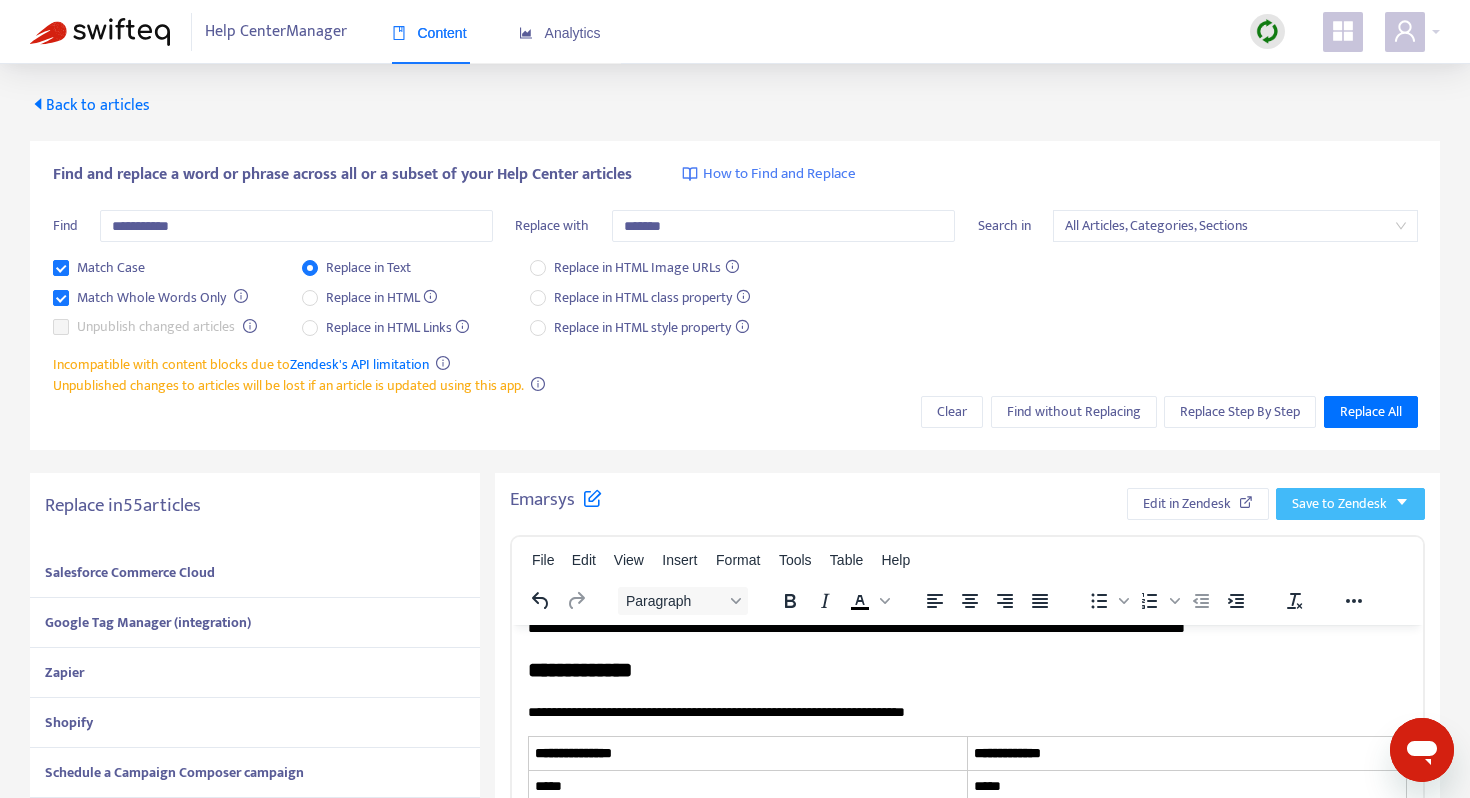 scroll, scrollTop: 90, scrollLeft: 0, axis: vertical 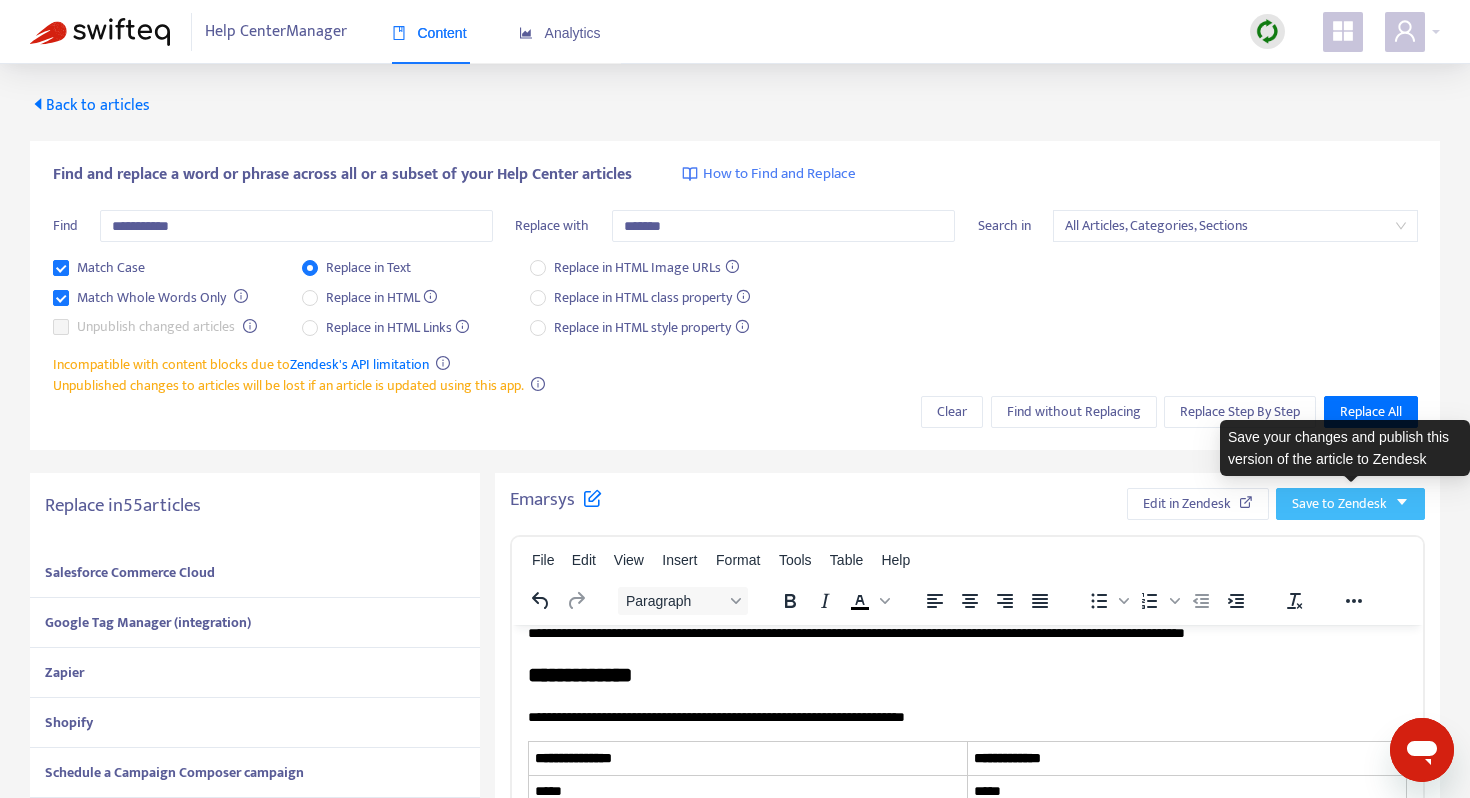 click on "Save to Zendesk" at bounding box center (1339, 504) 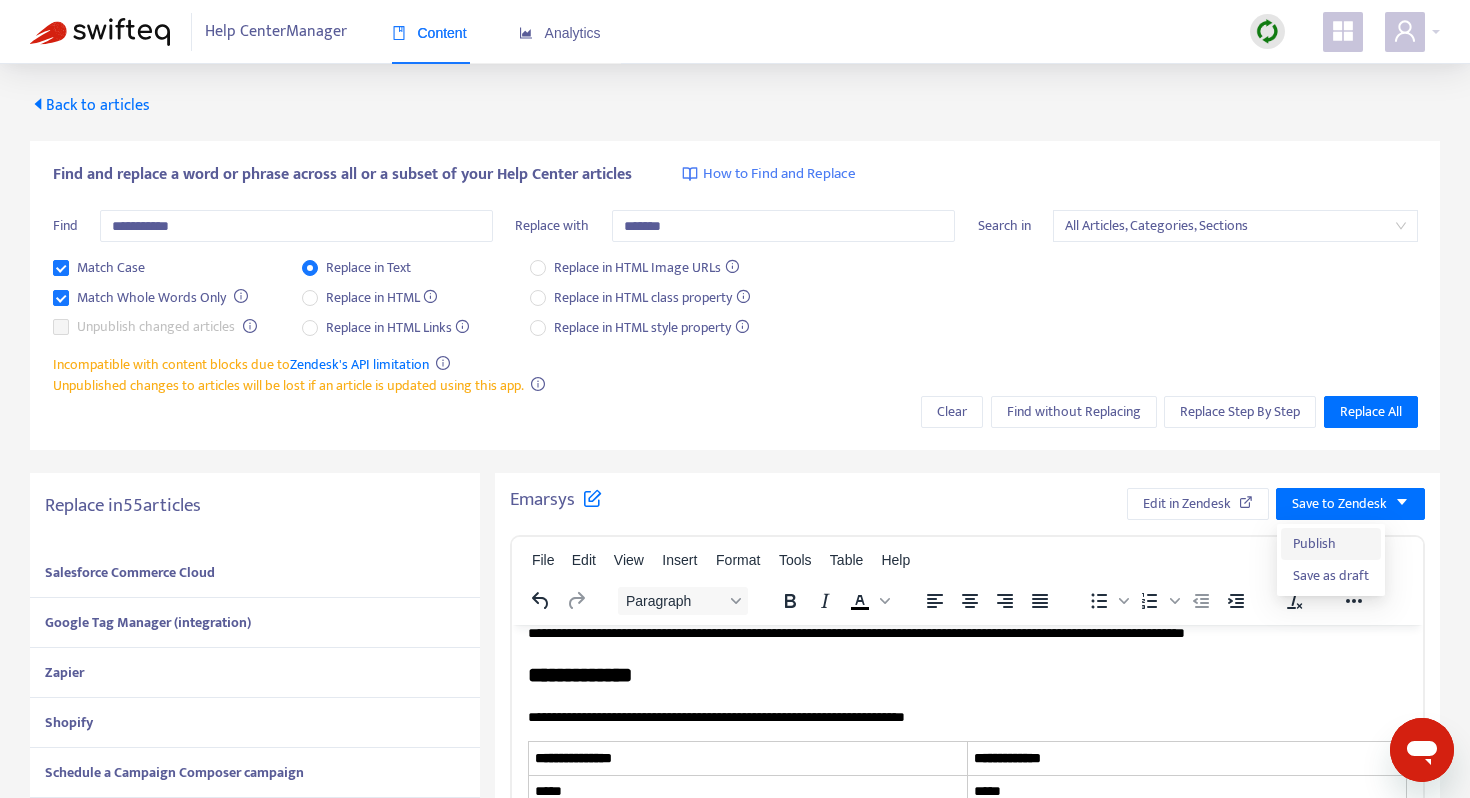 click on "Publish" at bounding box center (1331, 544) 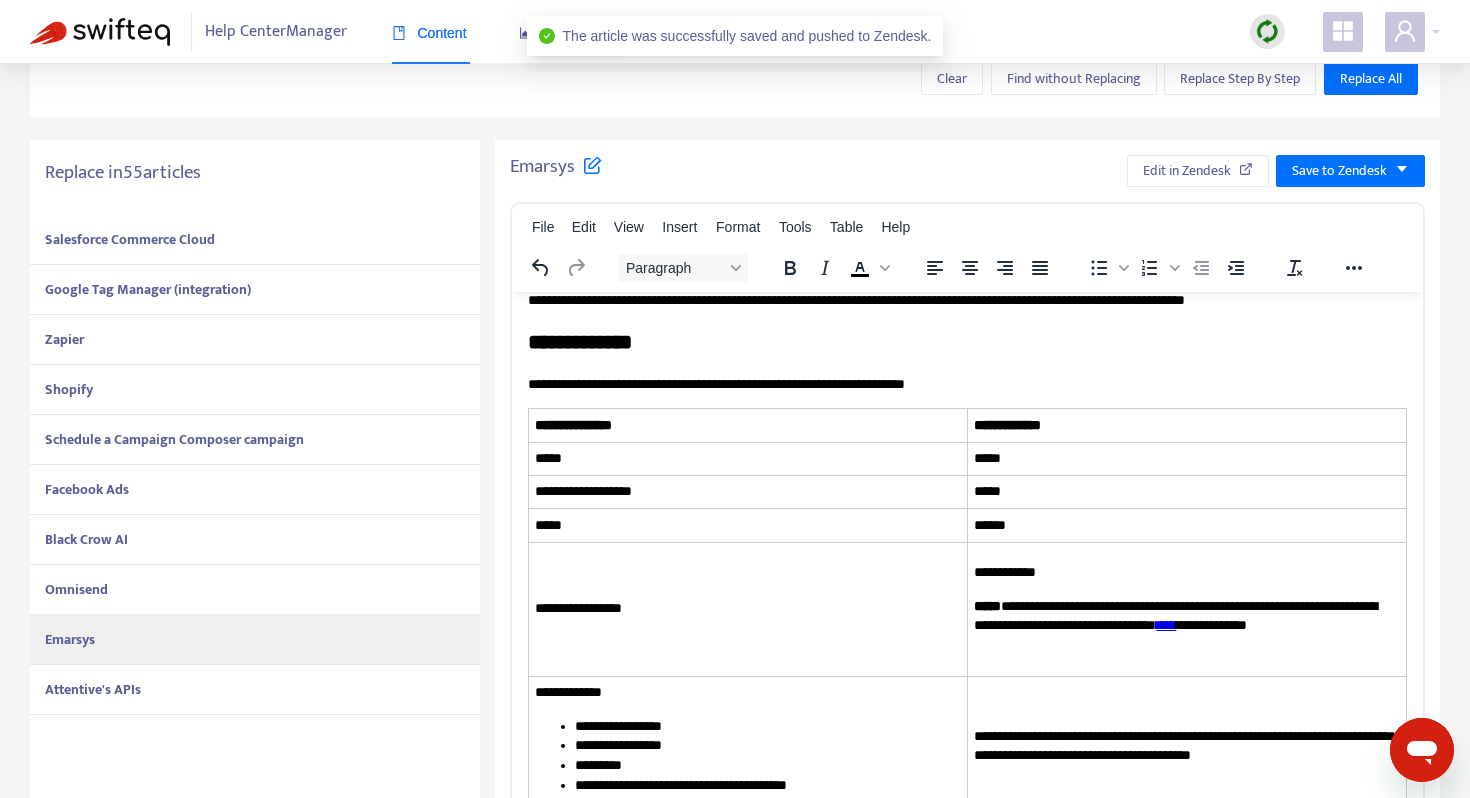 scroll, scrollTop: 335, scrollLeft: 0, axis: vertical 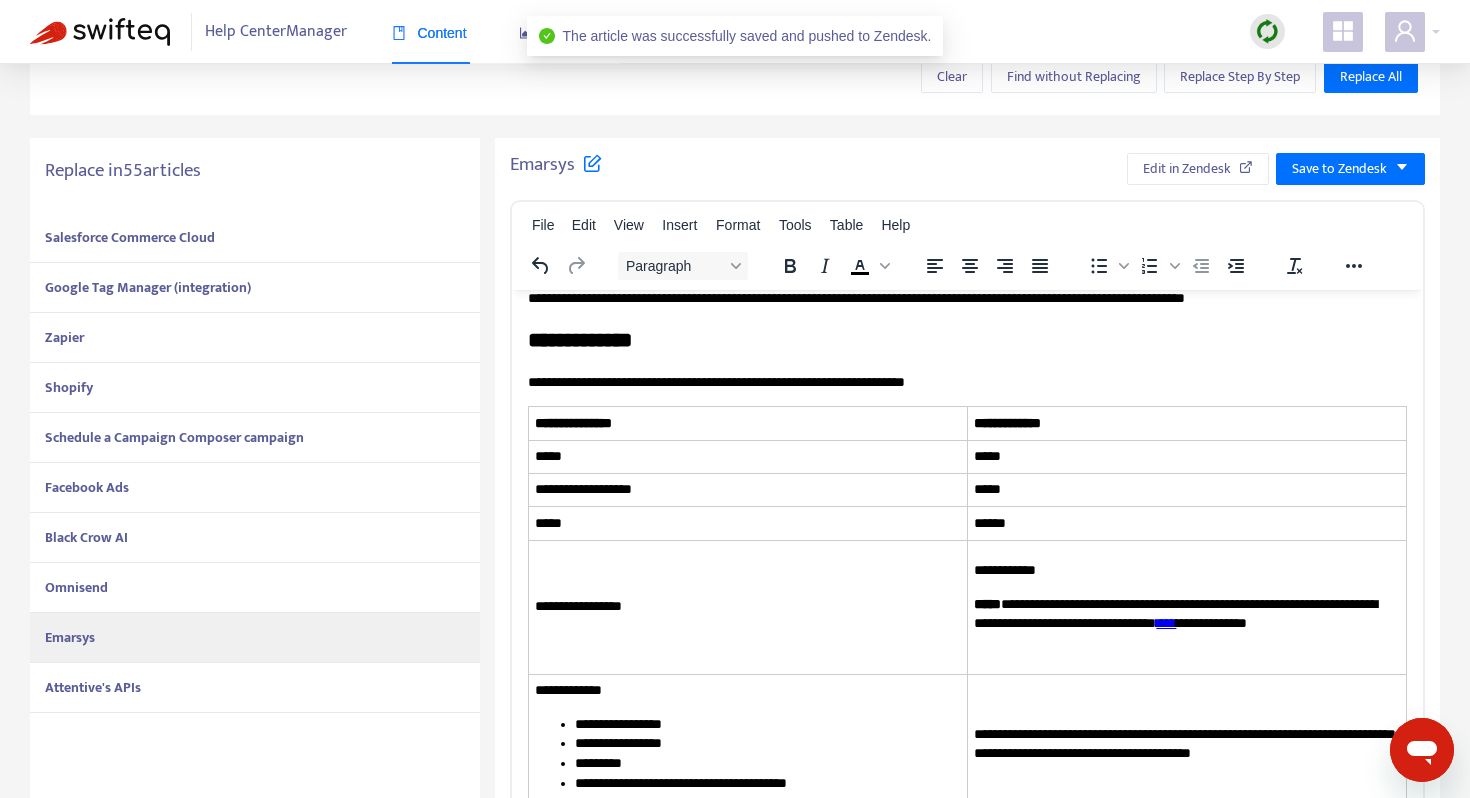click on "Attentive's APIs" at bounding box center (255, 688) 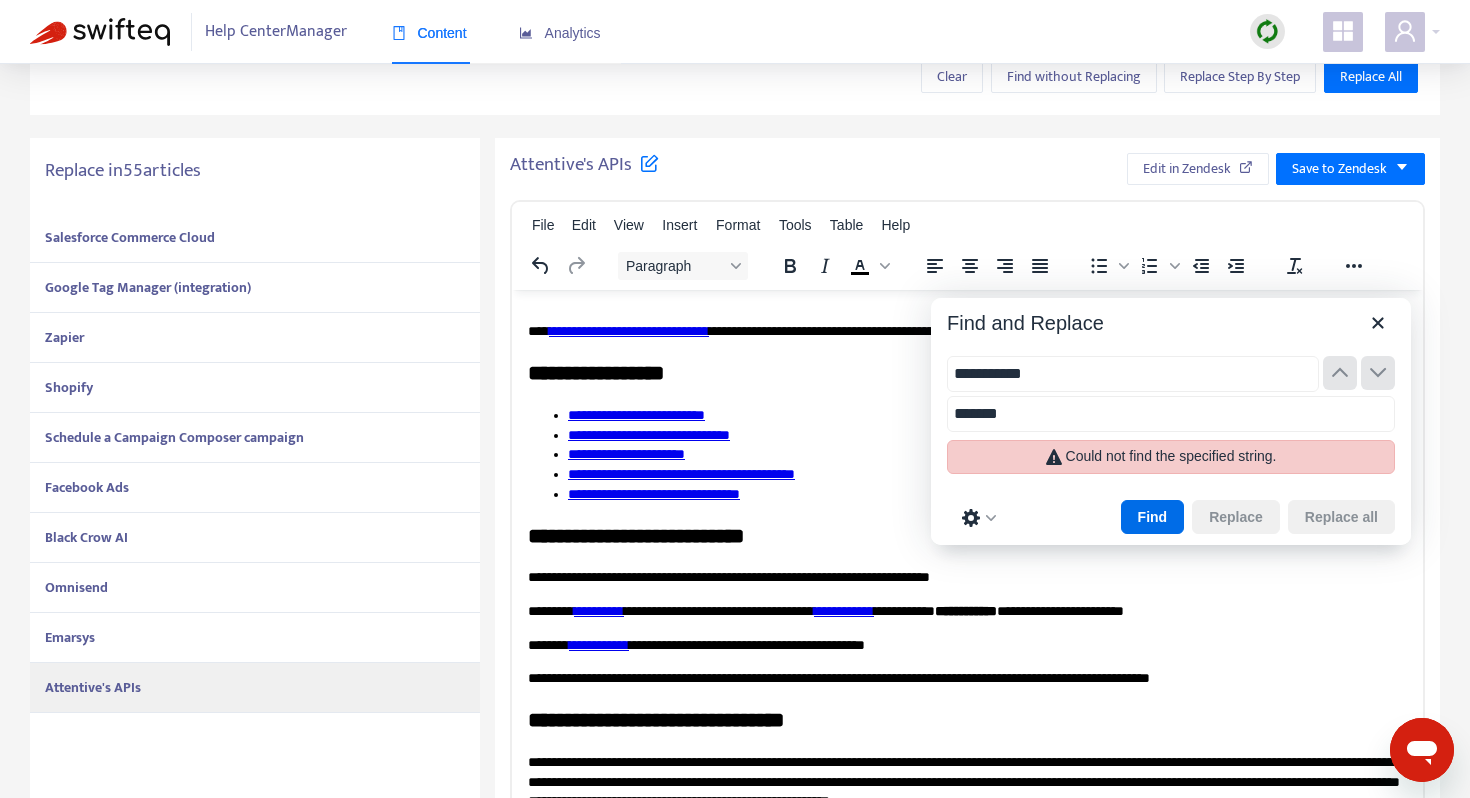 click on "Emarsys" at bounding box center [255, 638] 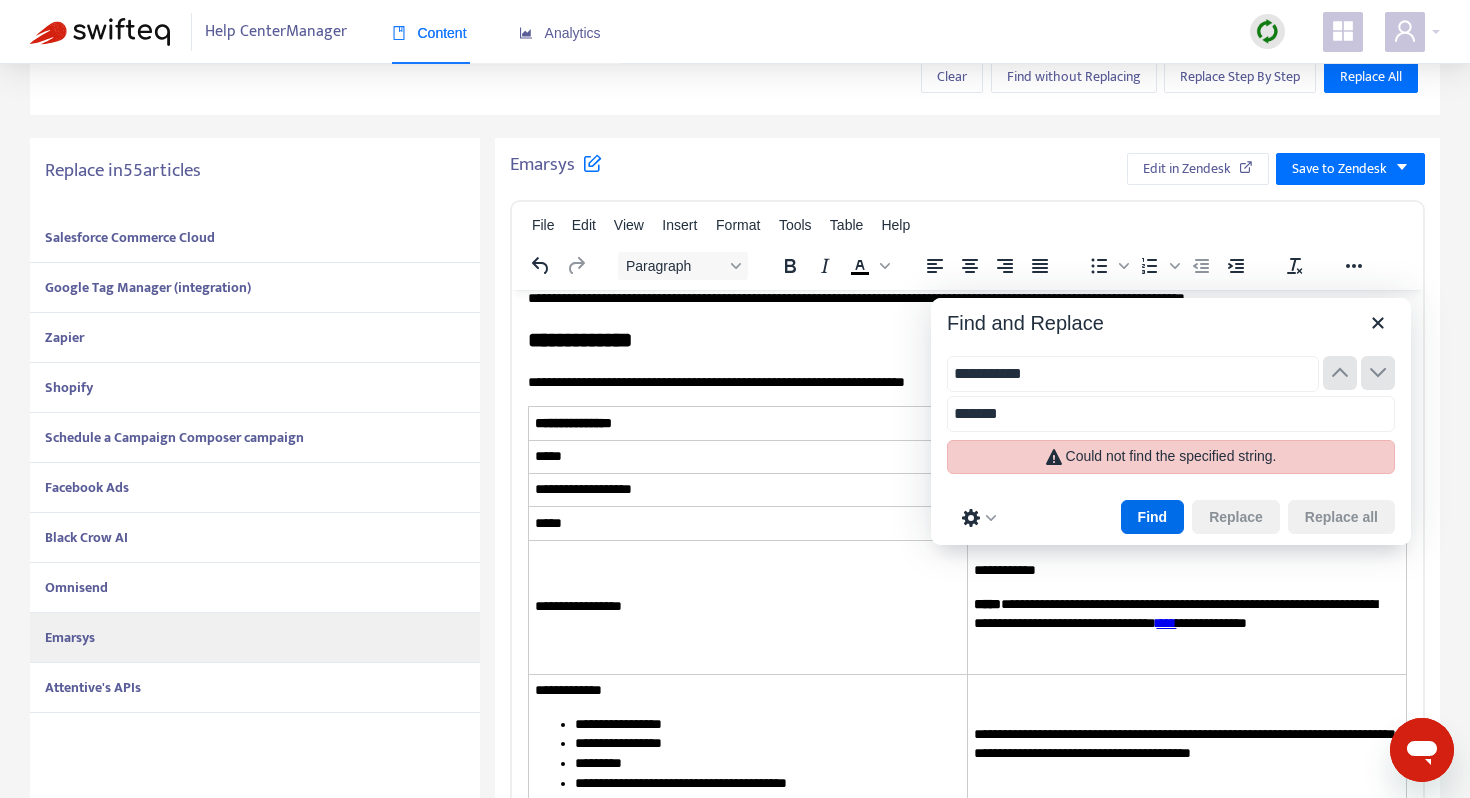 click on "Omnisend" at bounding box center [255, 588] 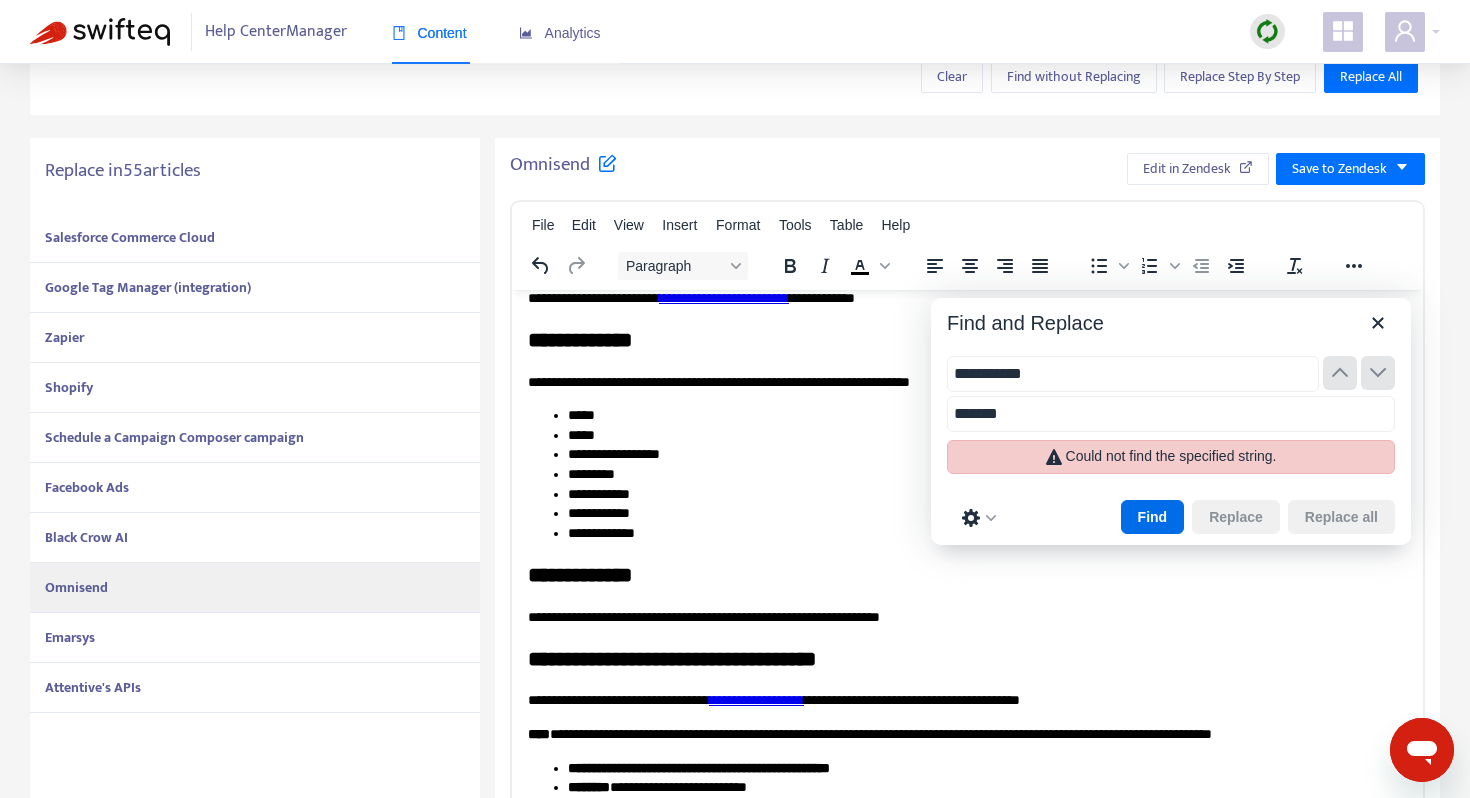 click on "Black Crow AI" at bounding box center (255, 538) 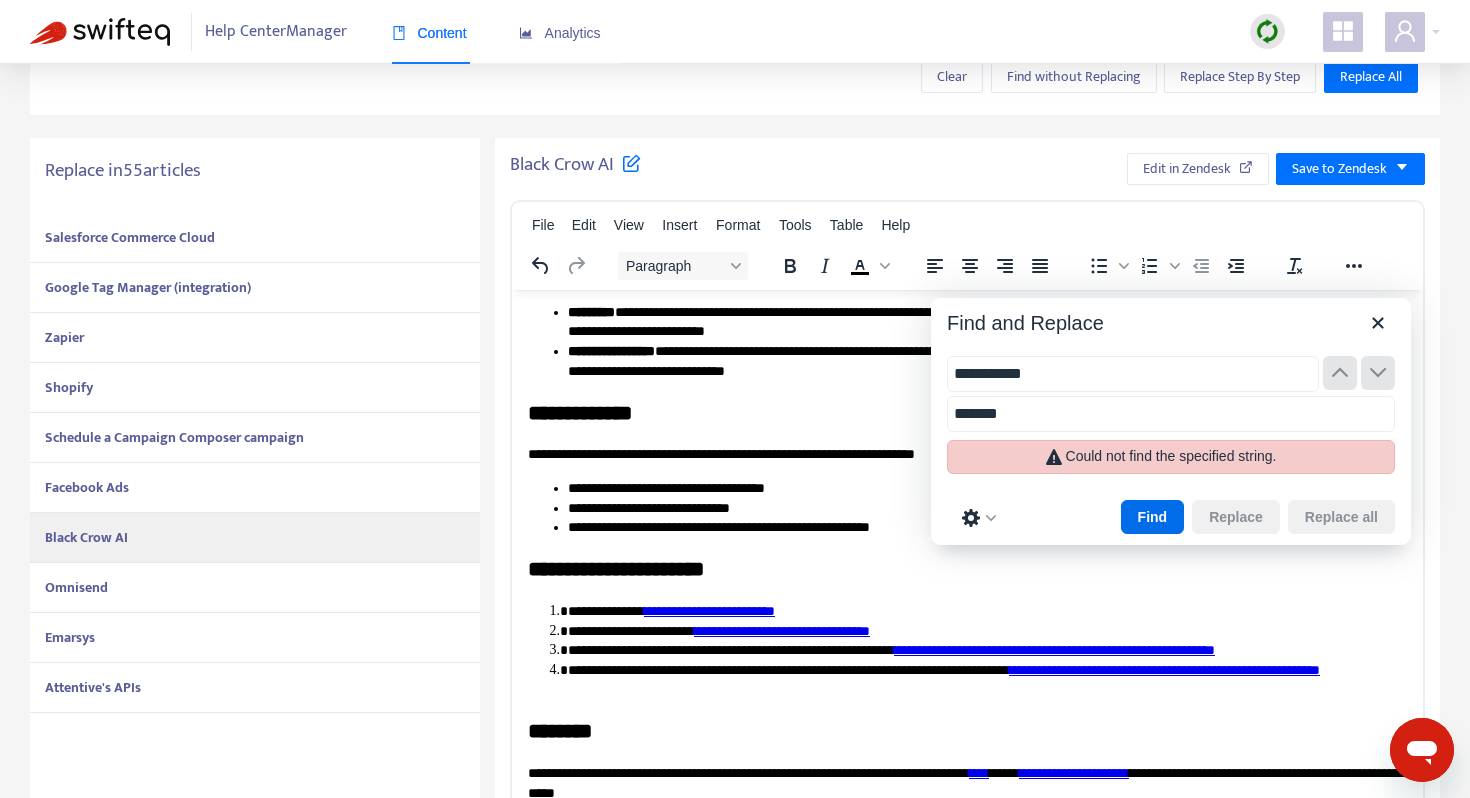 drag, startPoint x: 219, startPoint y: 481, endPoint x: 218, endPoint y: 452, distance: 29.017237 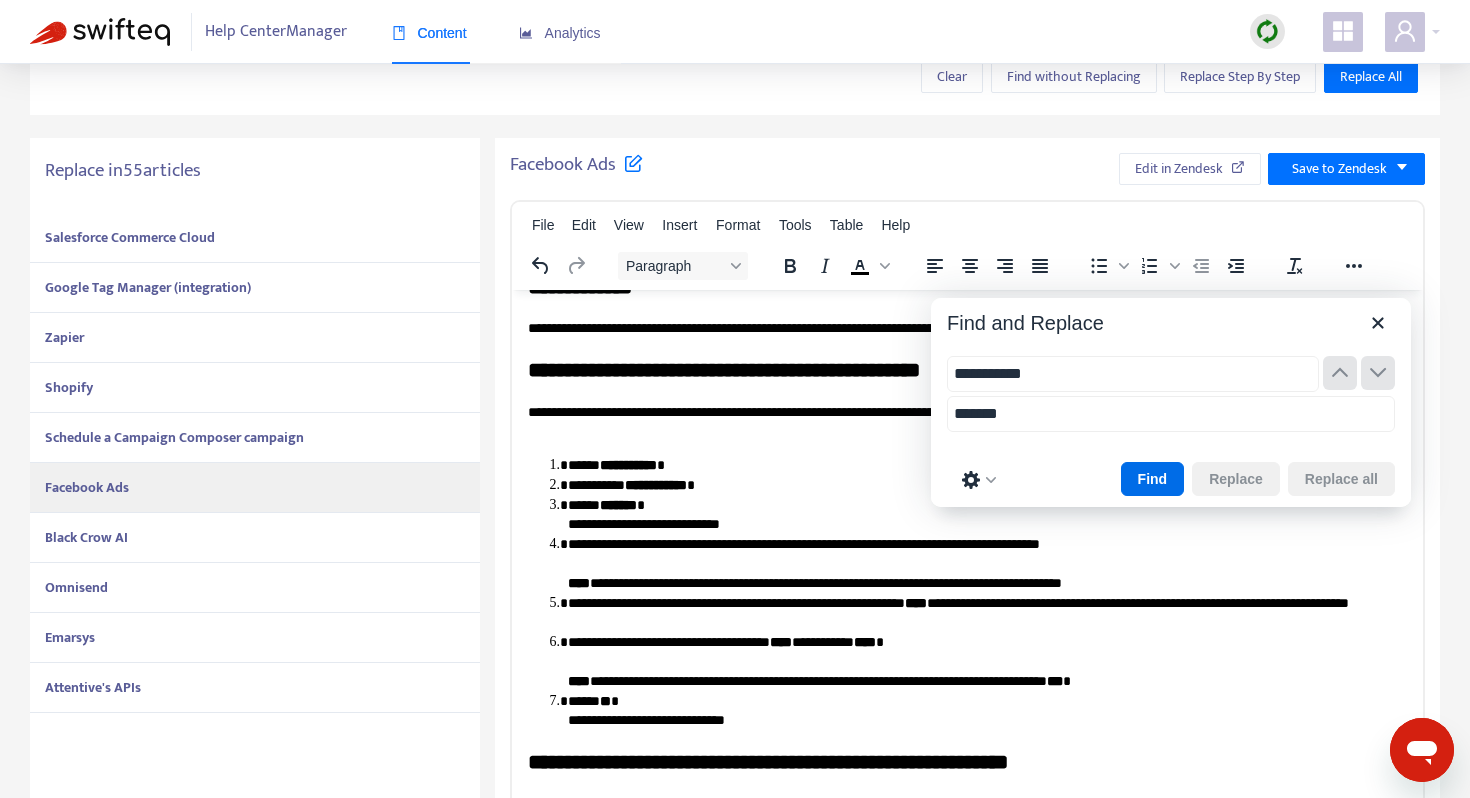 click on "Schedule a Campaign Composer campaign" at bounding box center (174, 437) 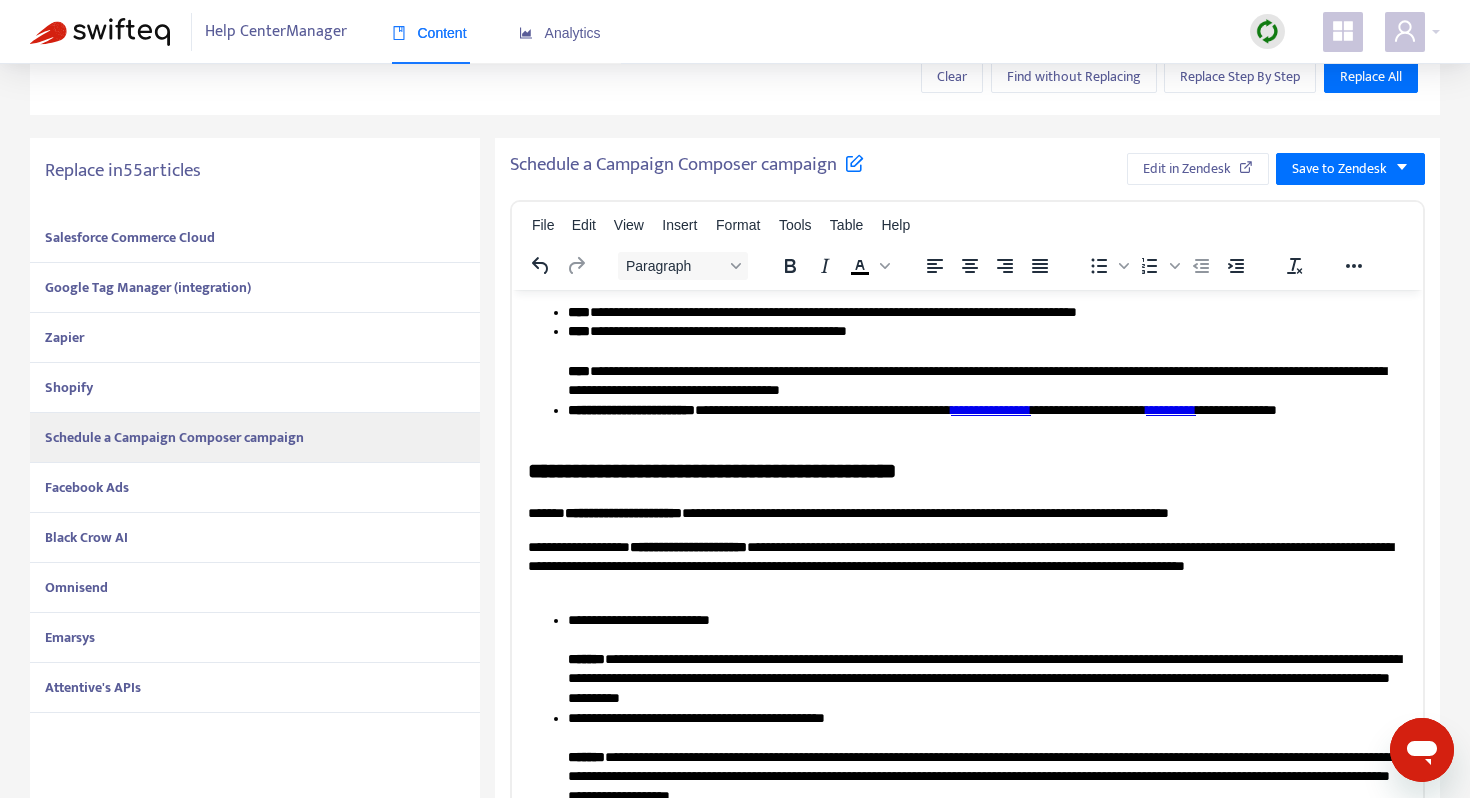 click on "Facebook Ads" at bounding box center [255, 488] 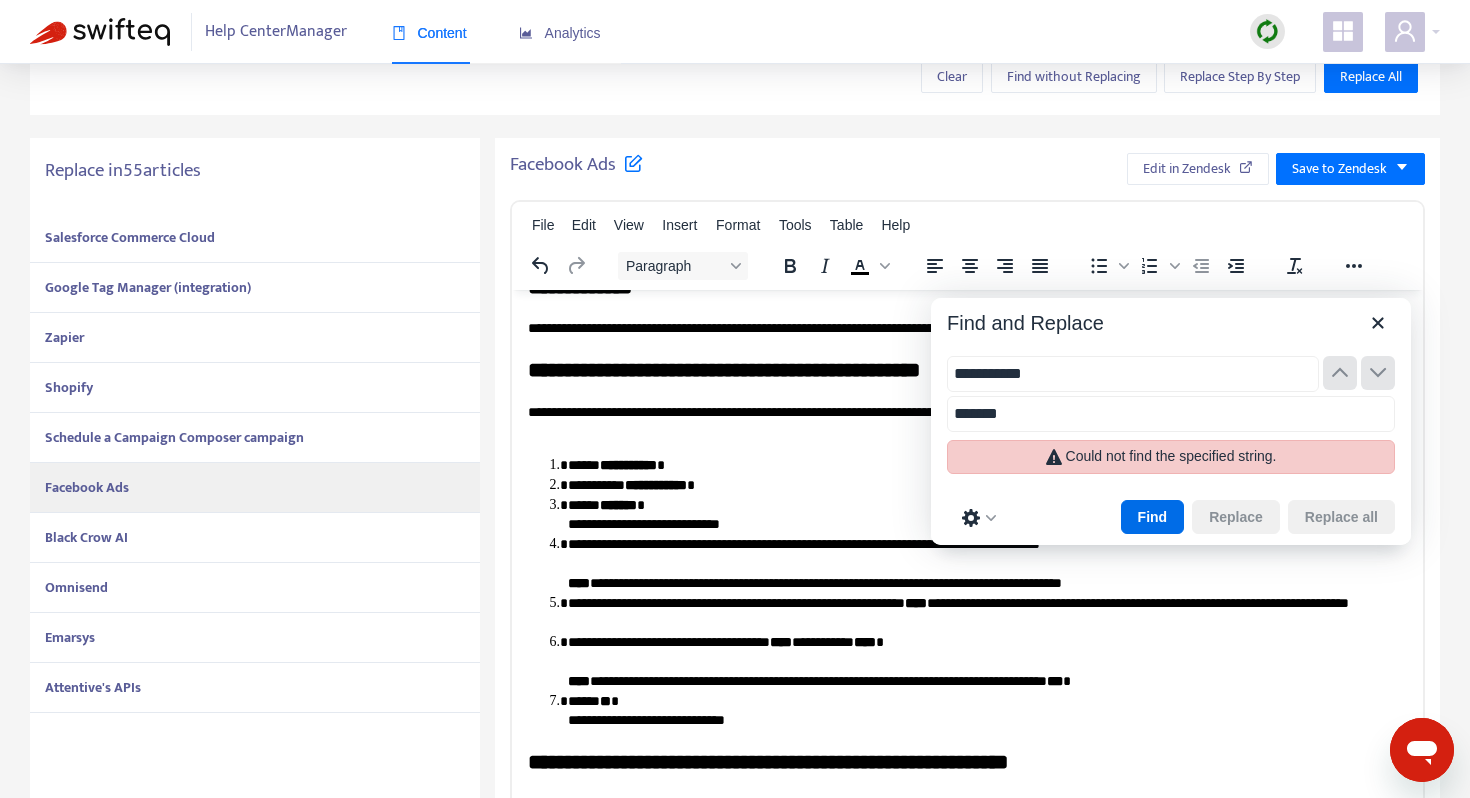 click on "Shopify" at bounding box center [255, 388] 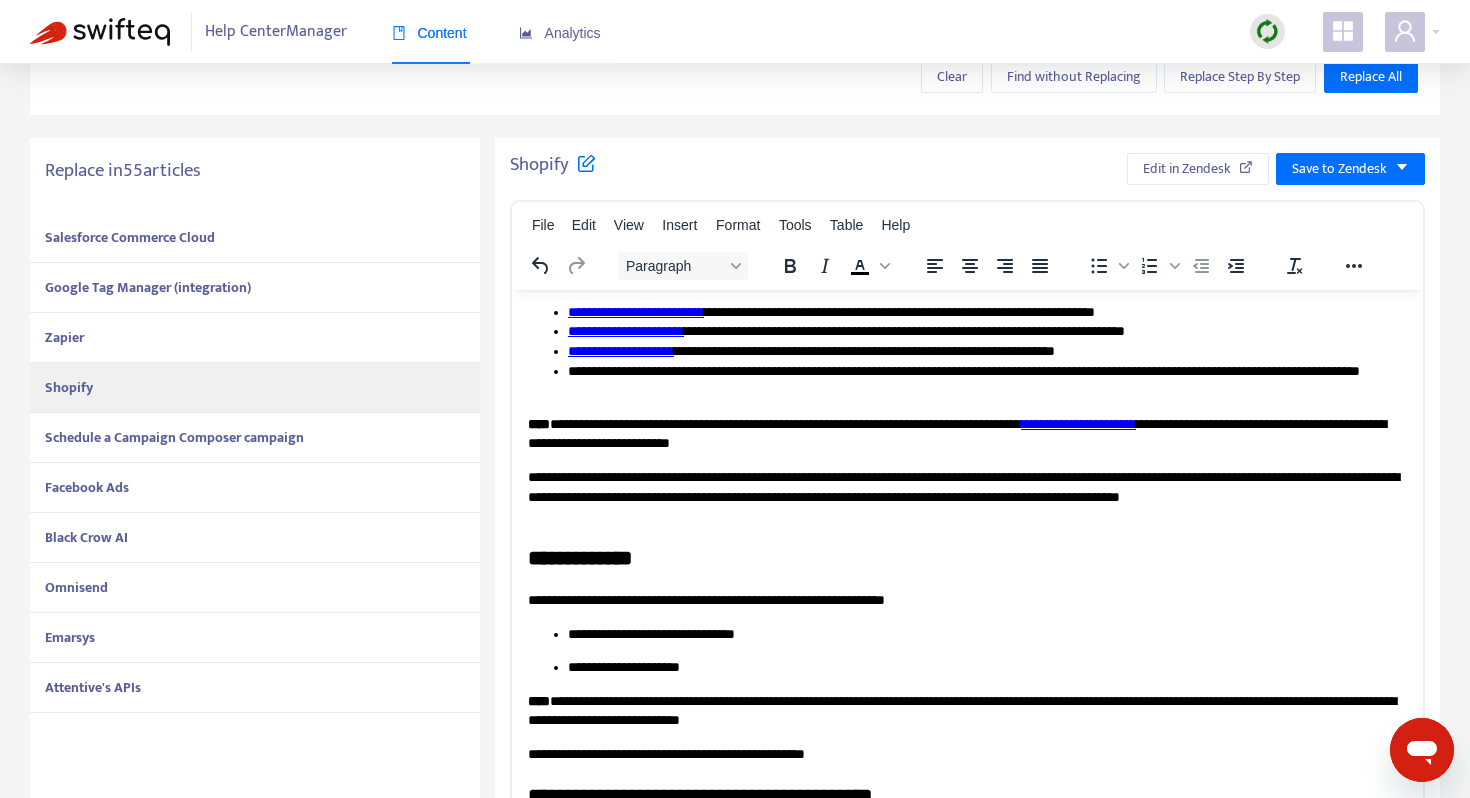 click on "Zapier" at bounding box center [255, 338] 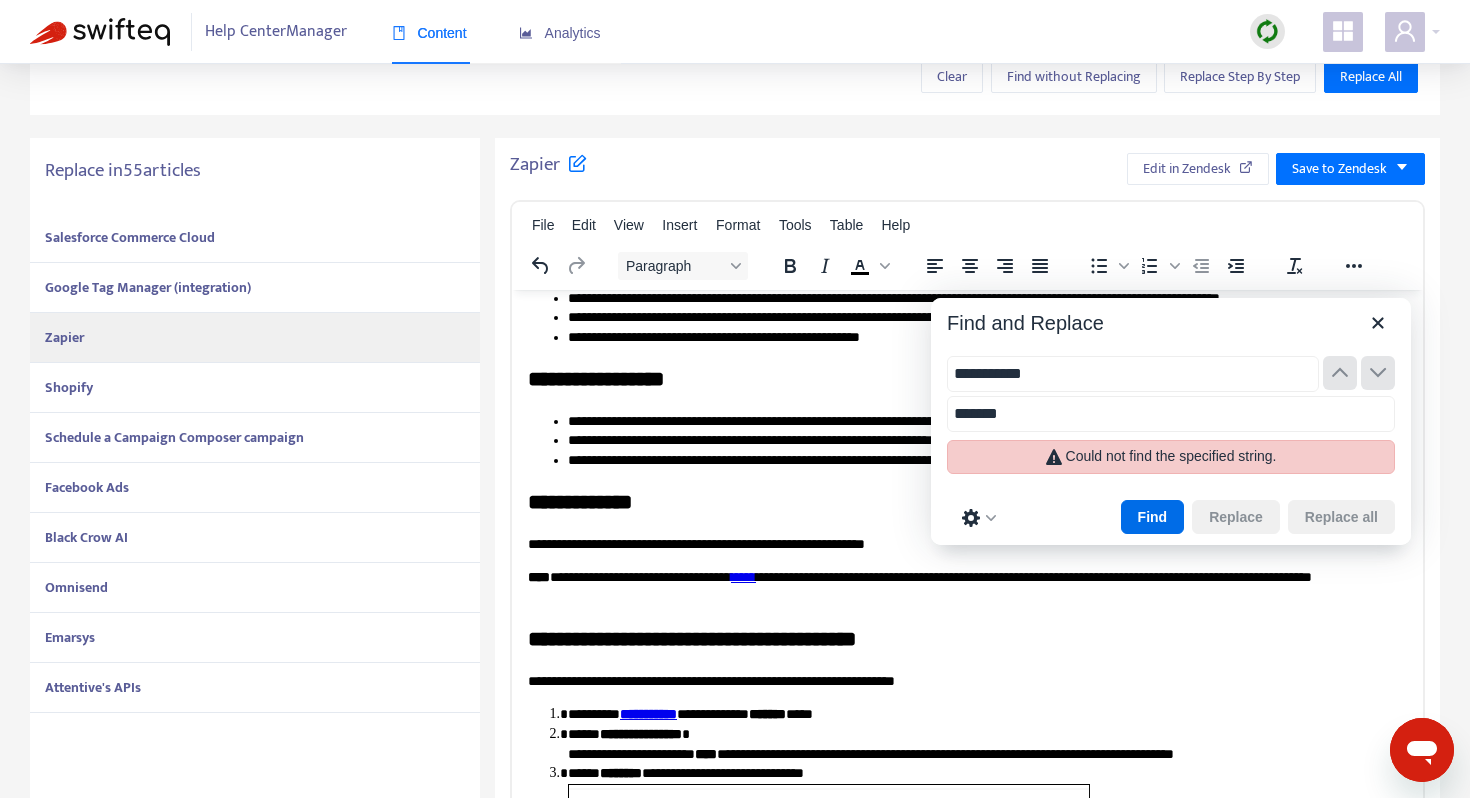 click on "Google Tag Manager (integration)" at bounding box center (148, 287) 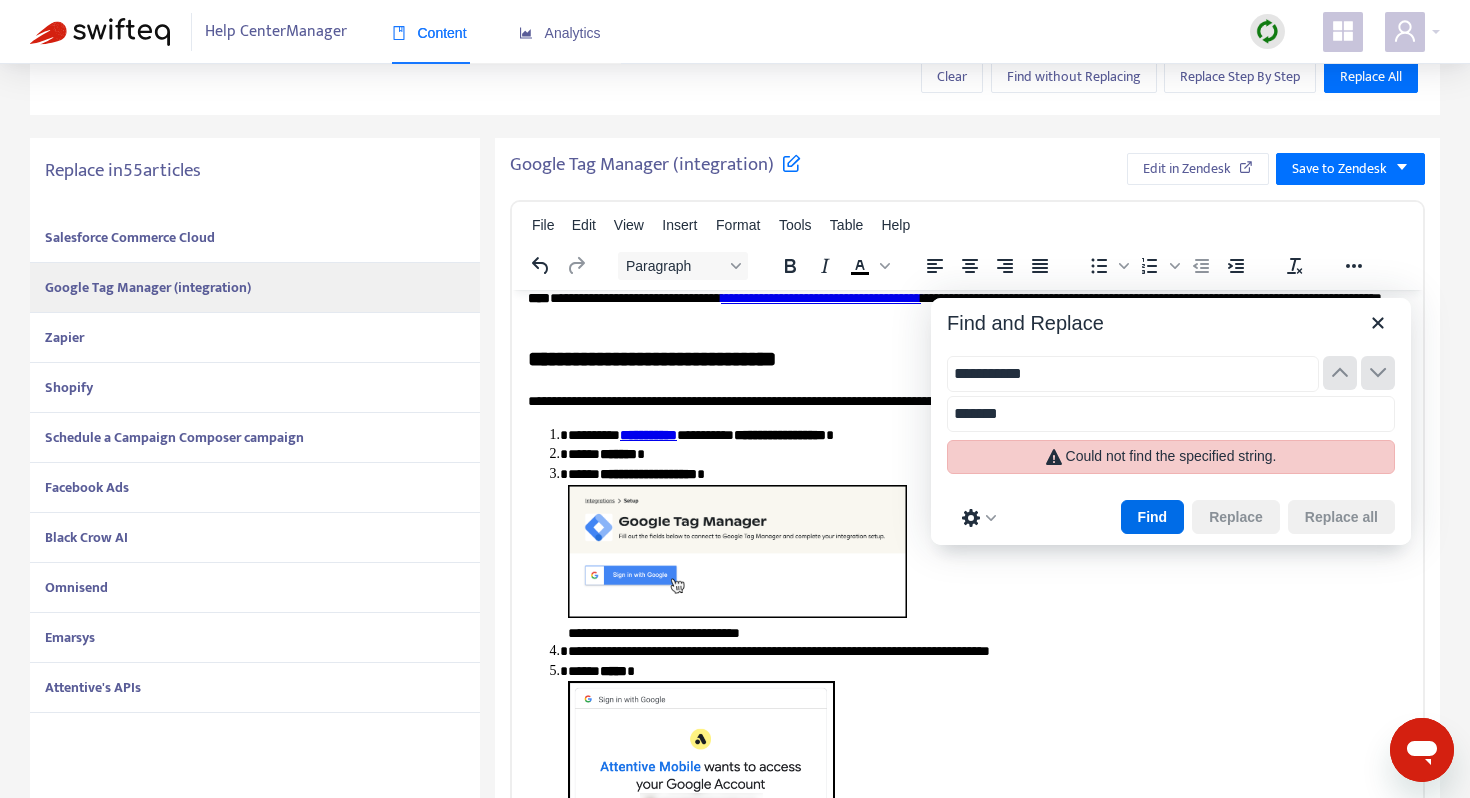 click on "Salesforce Commerce Cloud" at bounding box center [255, 238] 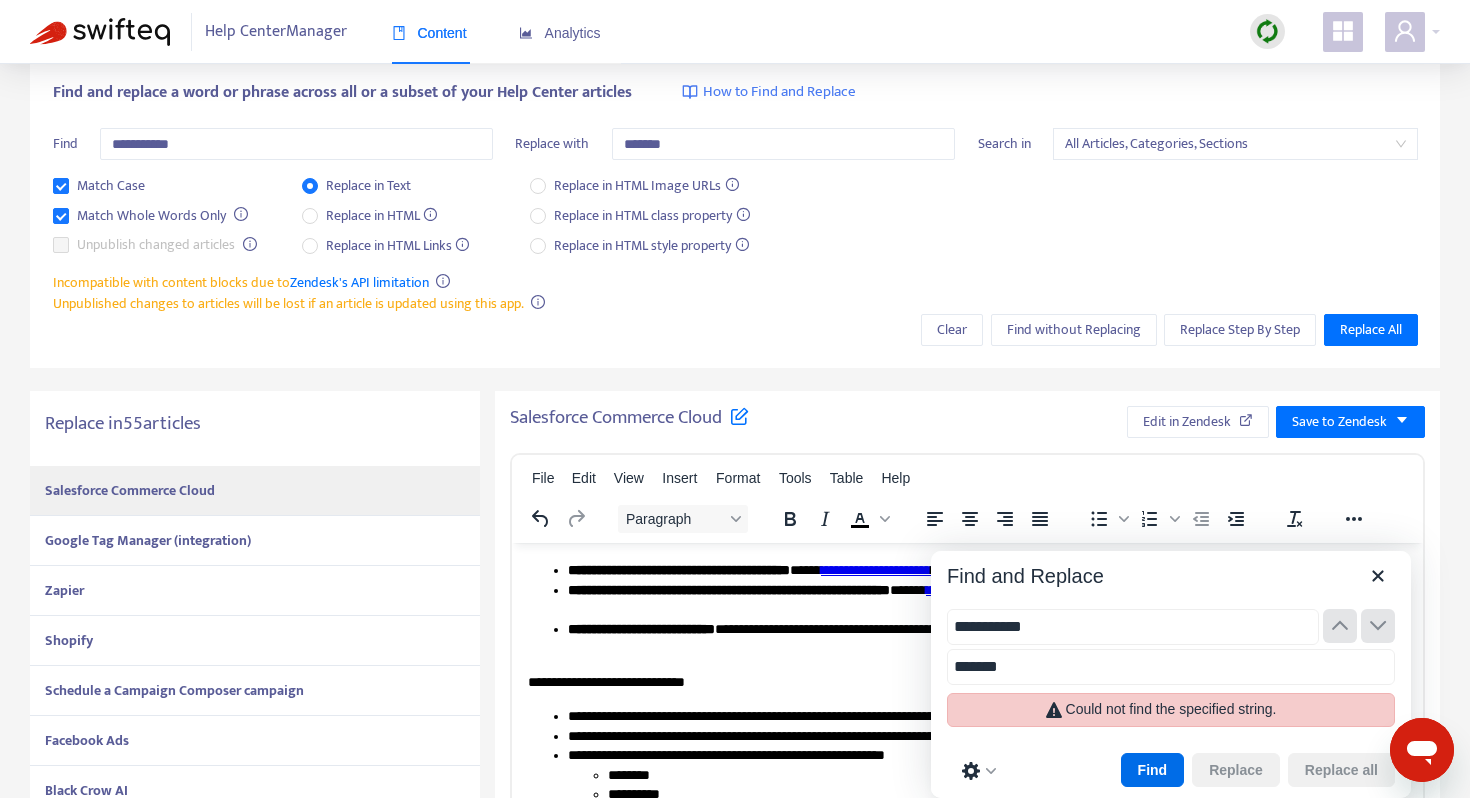scroll, scrollTop: 80, scrollLeft: 0, axis: vertical 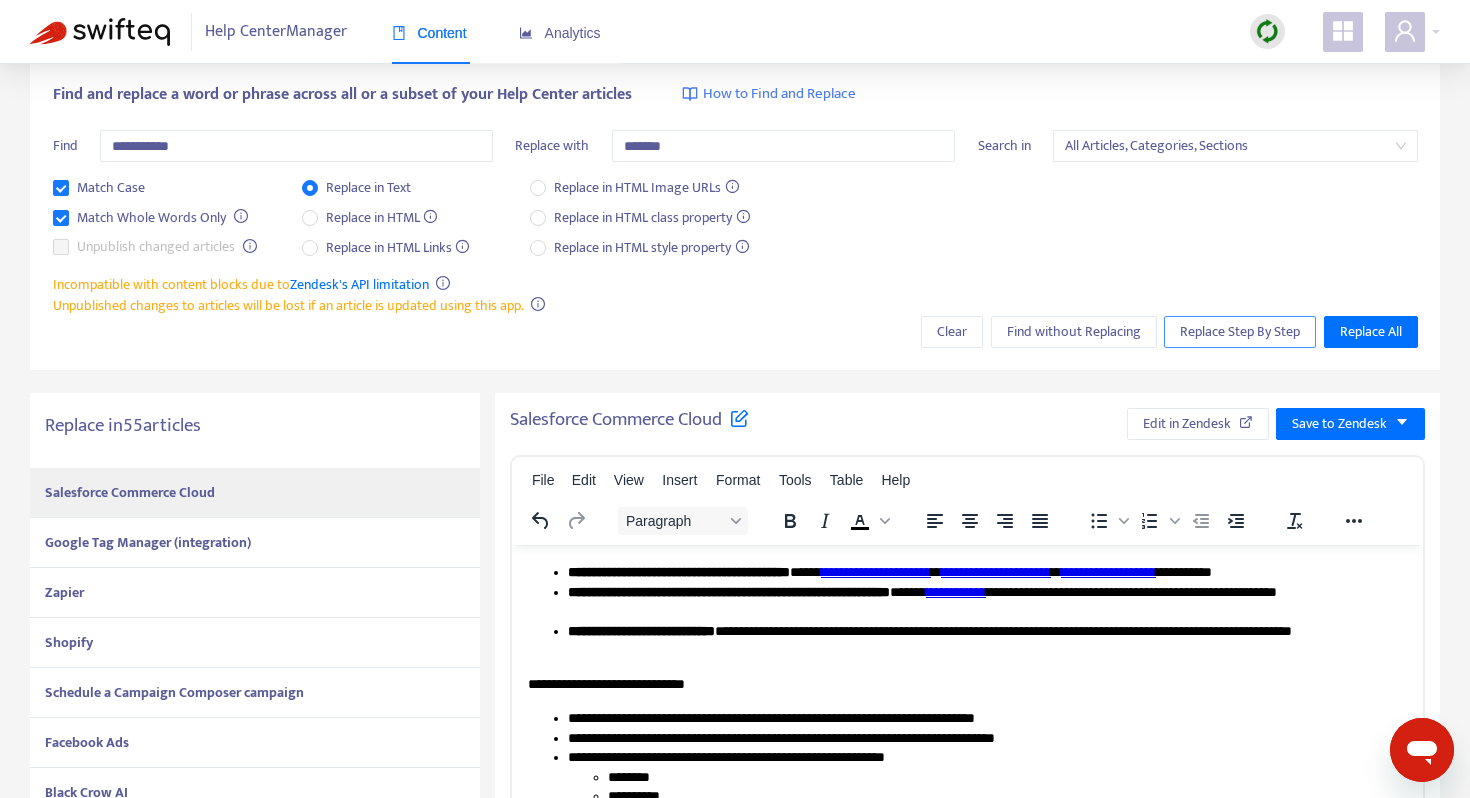 click on "Replace Step By Step" at bounding box center [1240, 332] 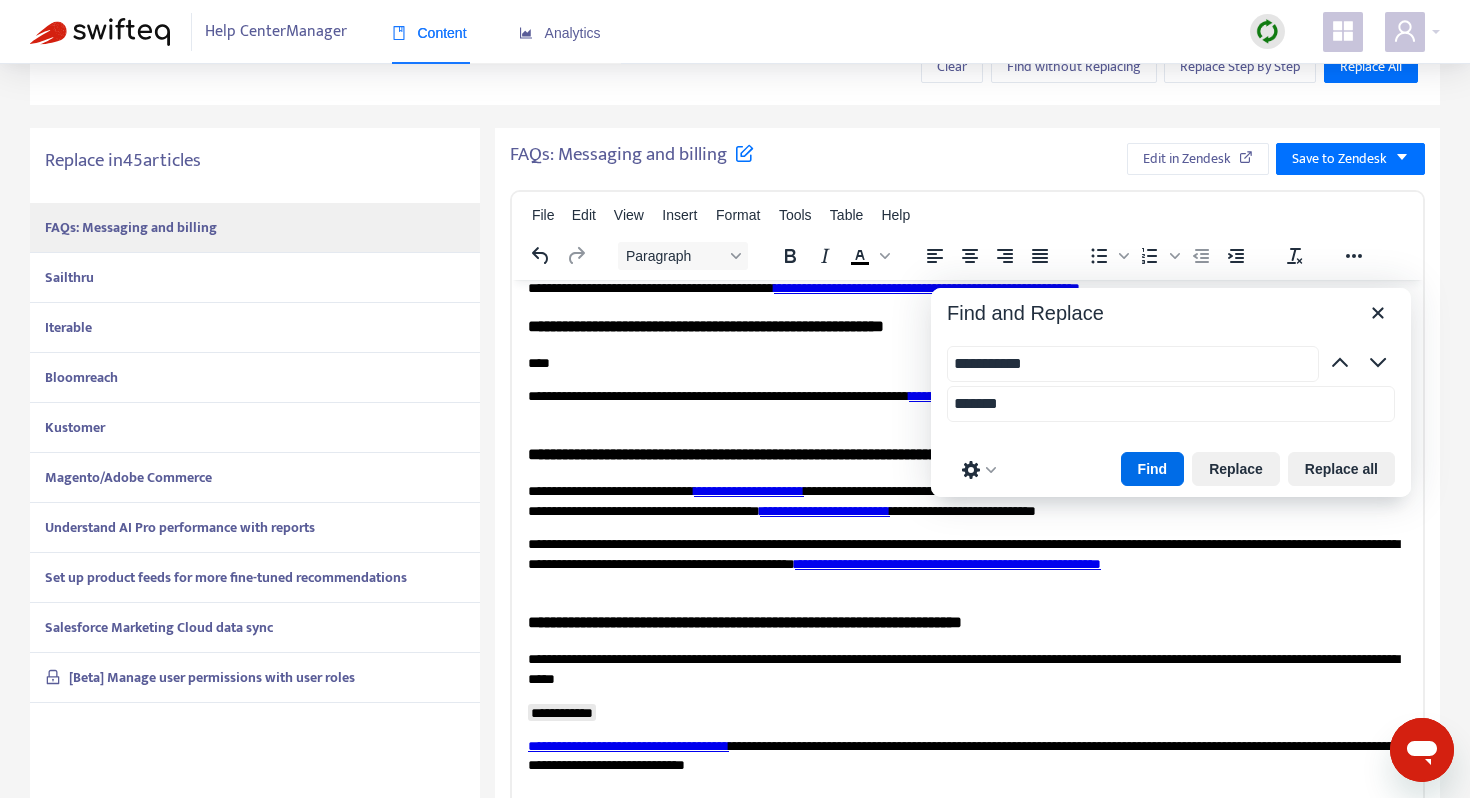 scroll, scrollTop: 337, scrollLeft: 0, axis: vertical 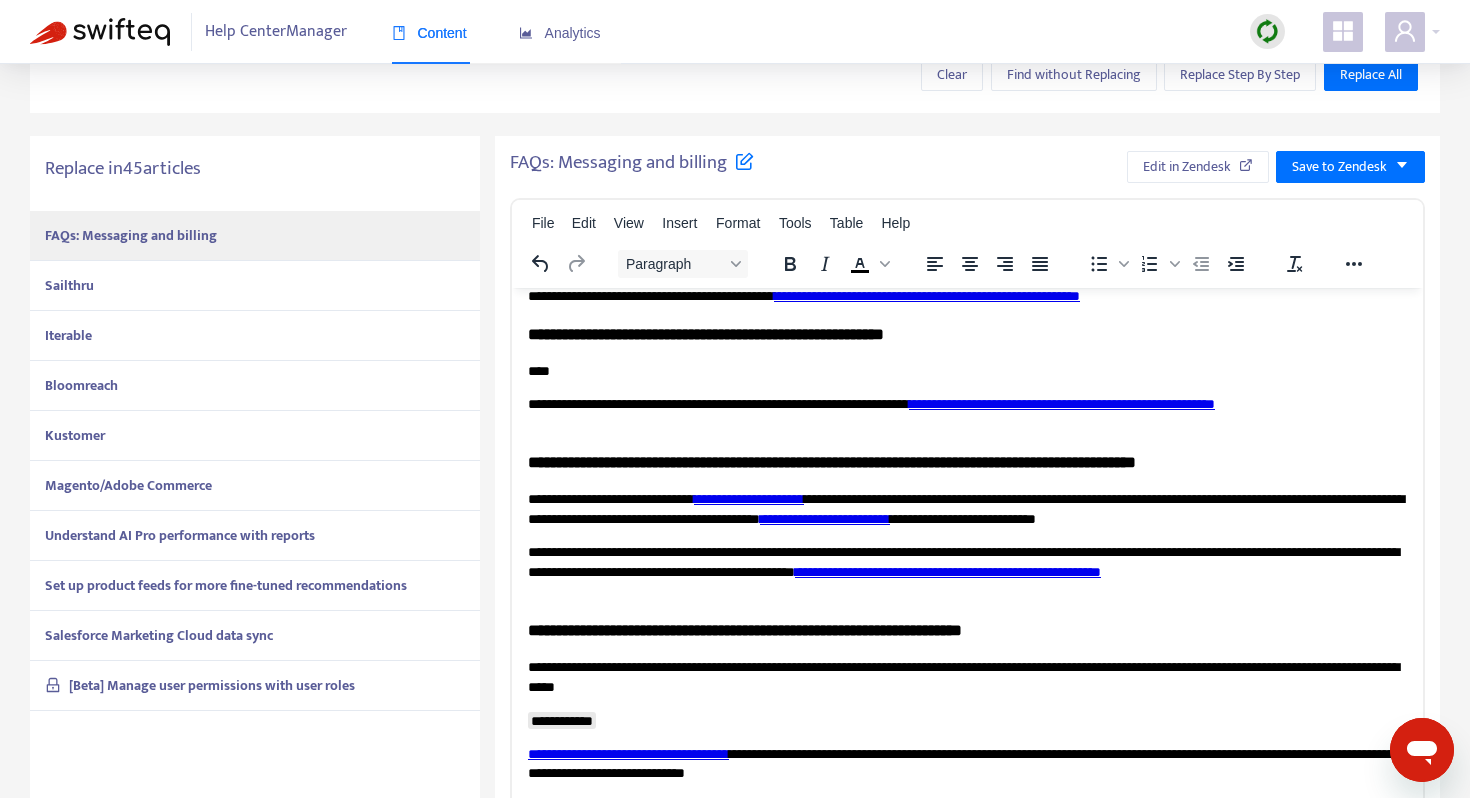 click on "FAQs: Messaging and billing" at bounding box center [255, 236] 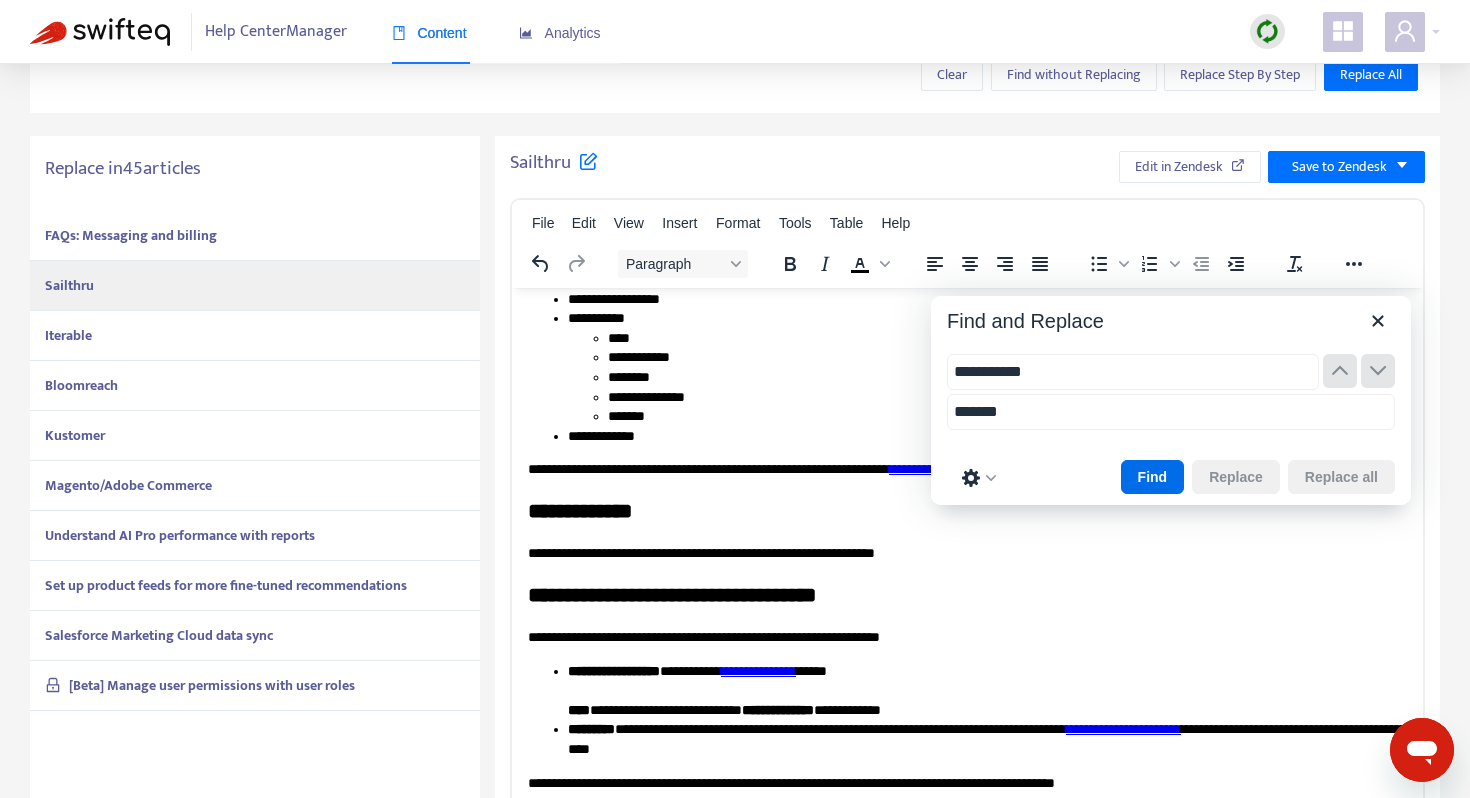 scroll, scrollTop: 1007, scrollLeft: 0, axis: vertical 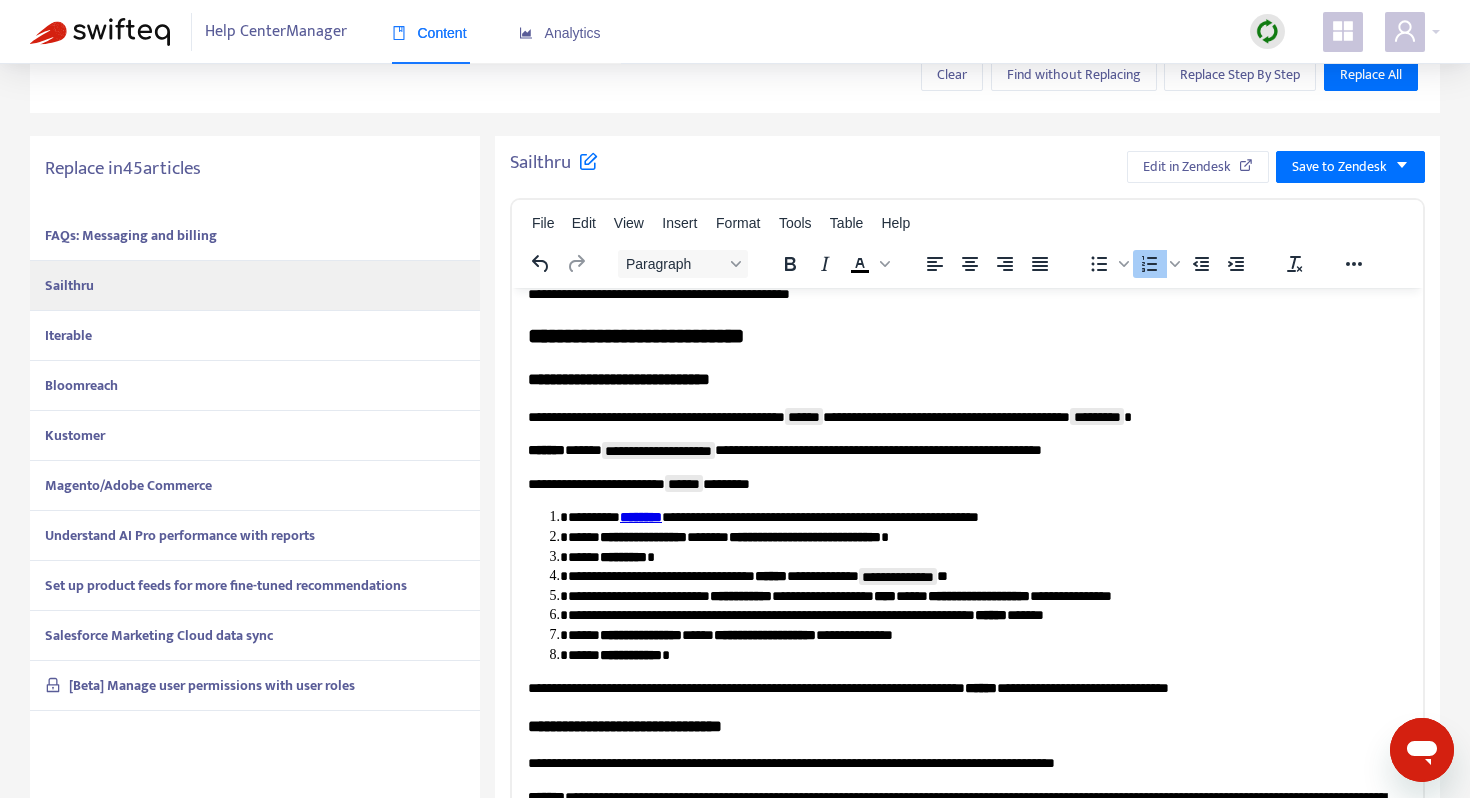 click on "FAQs: Messaging and billing Sailthru Iterable Bloomreach Kustomer Magento/Adobe Commerce Understand AI Pro performance with reports Set up product feeds for more fine-tuned recommendations Salesforce Marketing Cloud data sync [Beta] Manage user permissions with user roles" at bounding box center [255, 585] 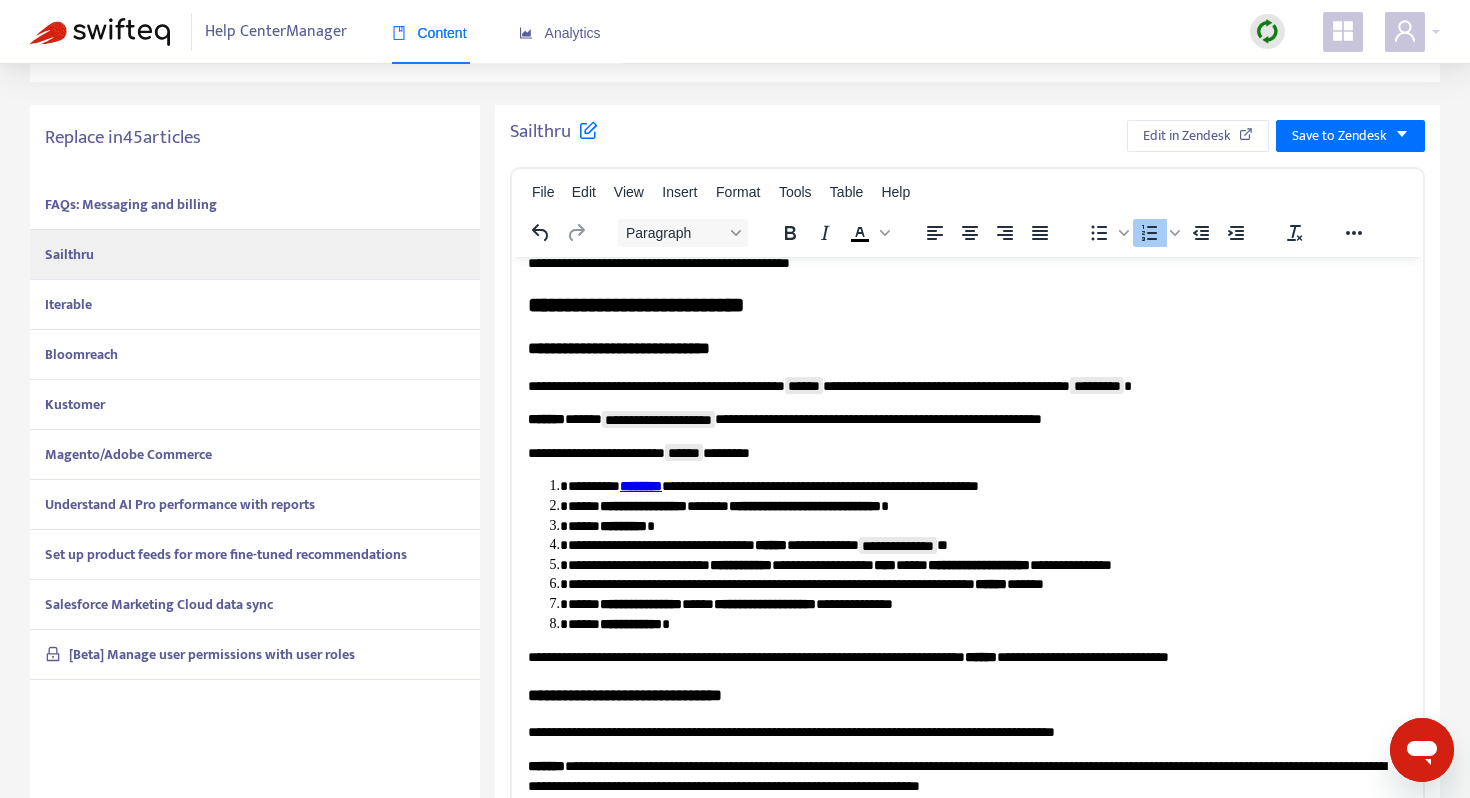 scroll, scrollTop: 323, scrollLeft: 0, axis: vertical 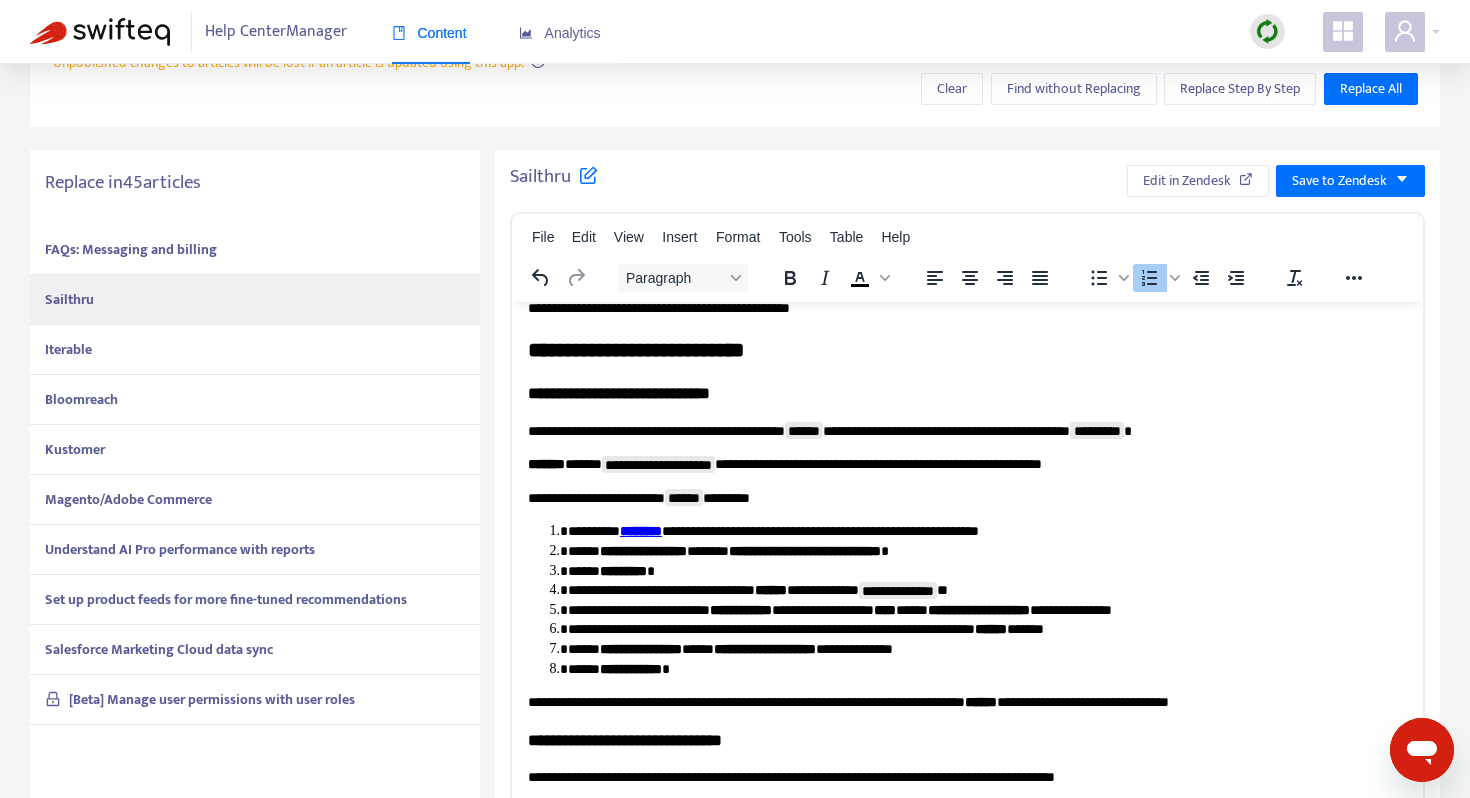 click on "FAQs: Messaging and billing" at bounding box center (131, 249) 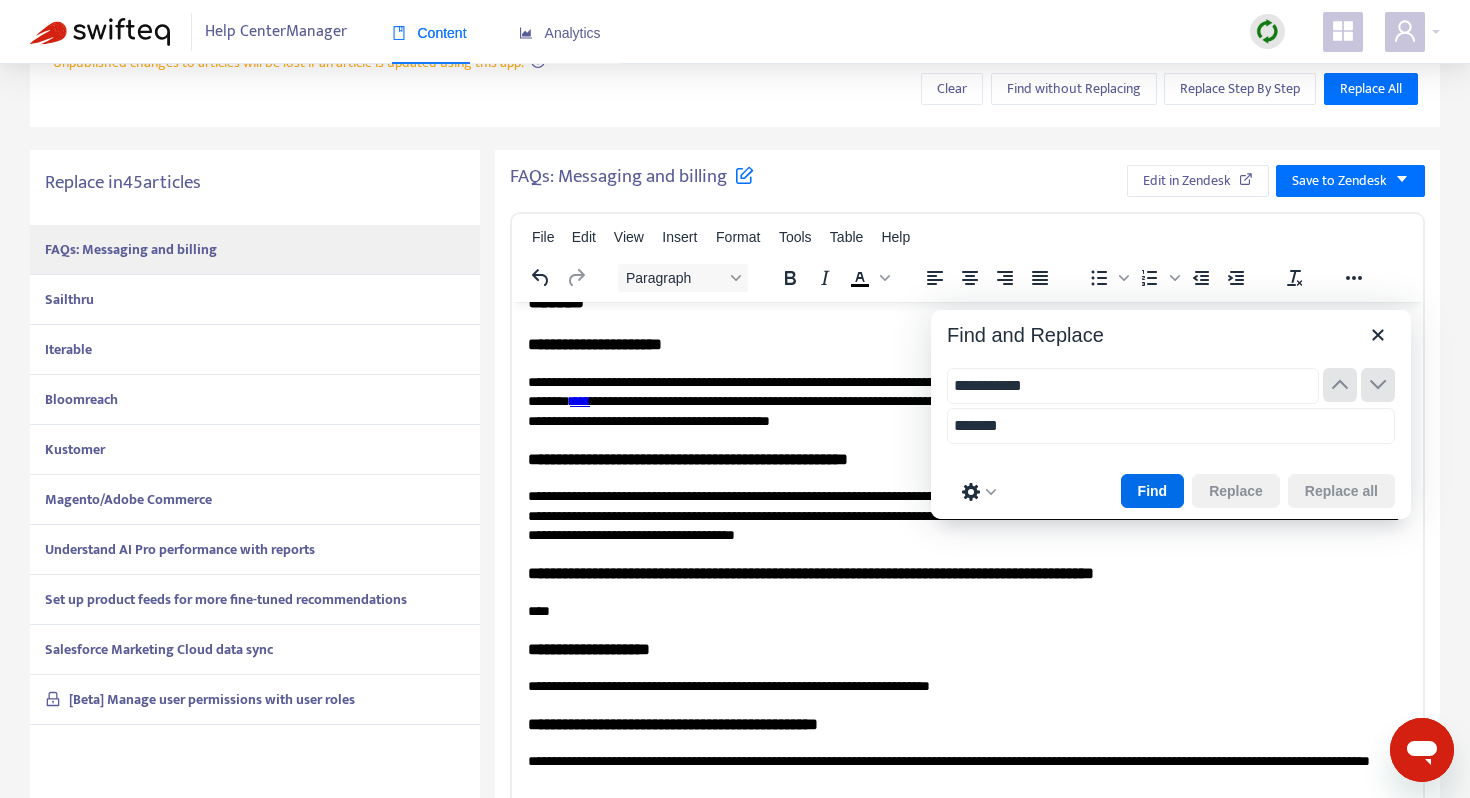 scroll, scrollTop: 936, scrollLeft: 164, axis: both 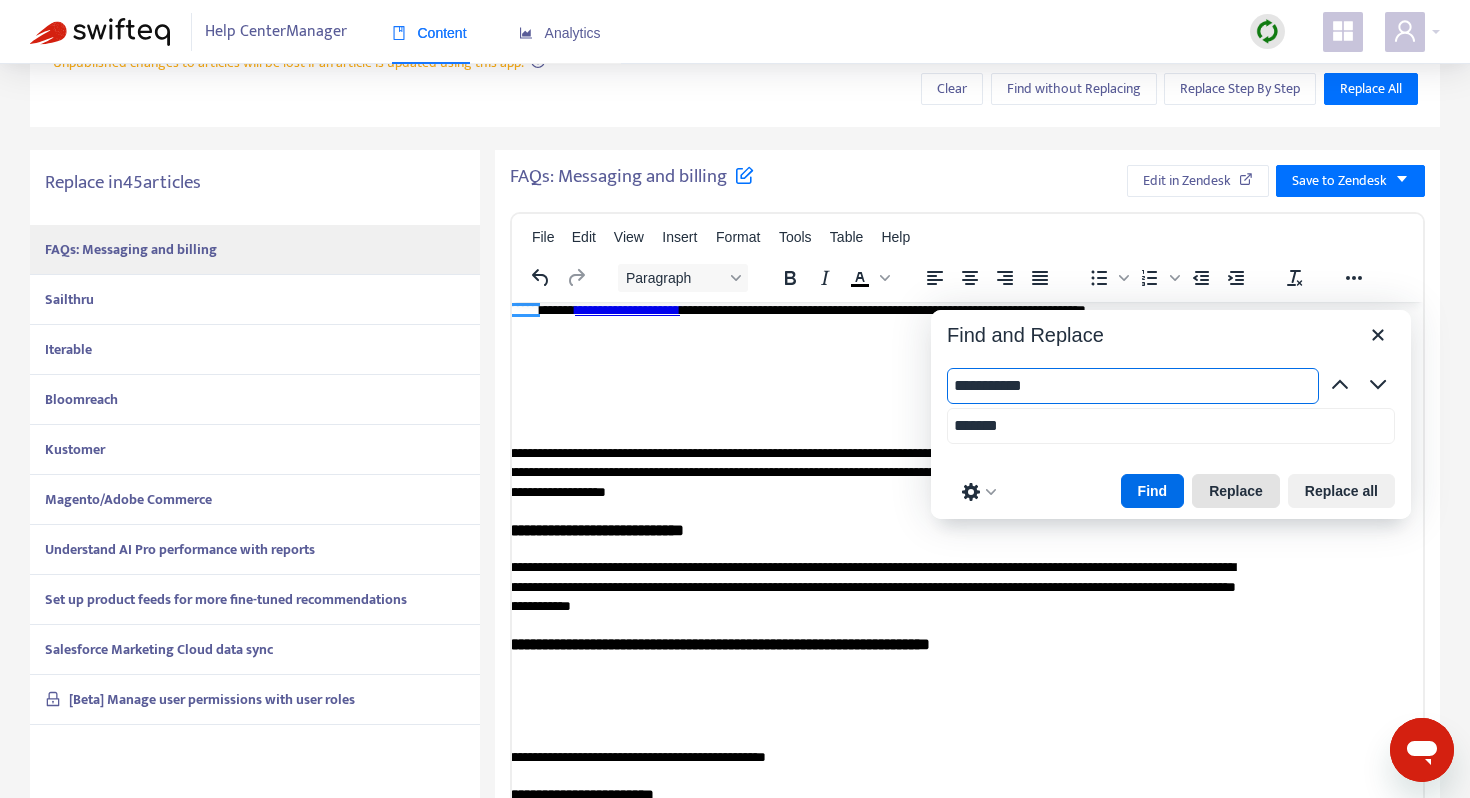click on "Replace" at bounding box center (1236, 491) 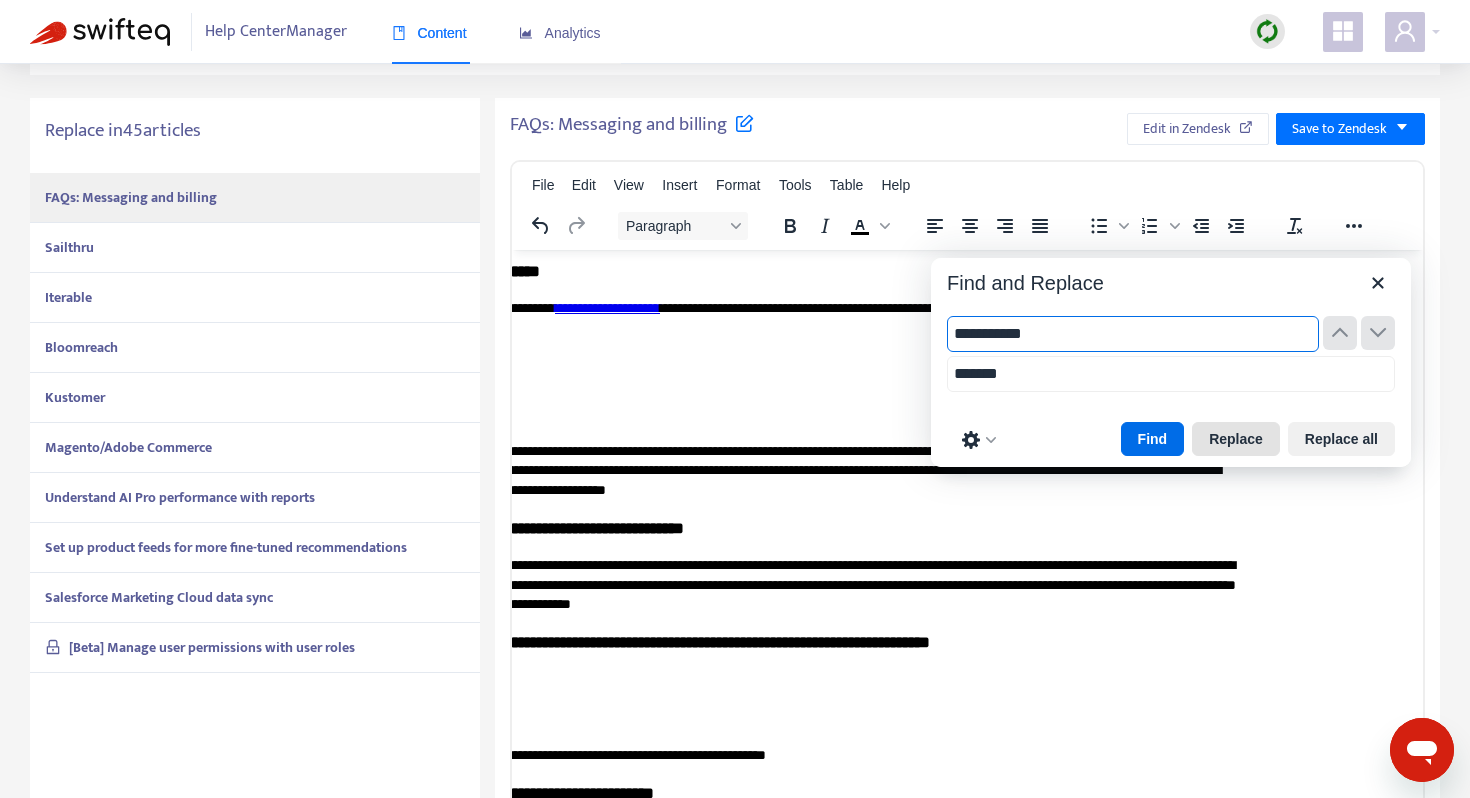 scroll, scrollTop: 509, scrollLeft: 0, axis: vertical 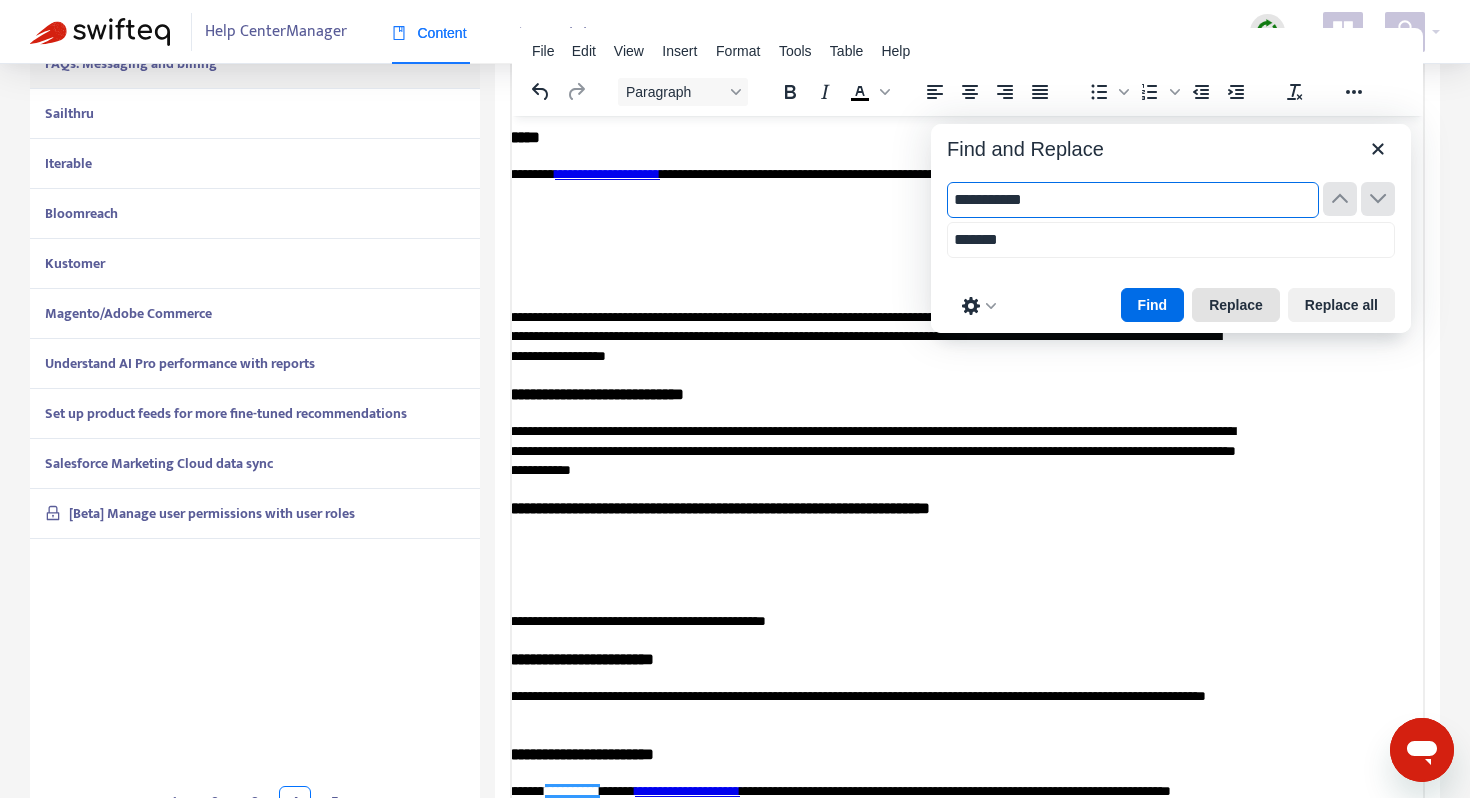 click on "Replace" at bounding box center (1236, 305) 